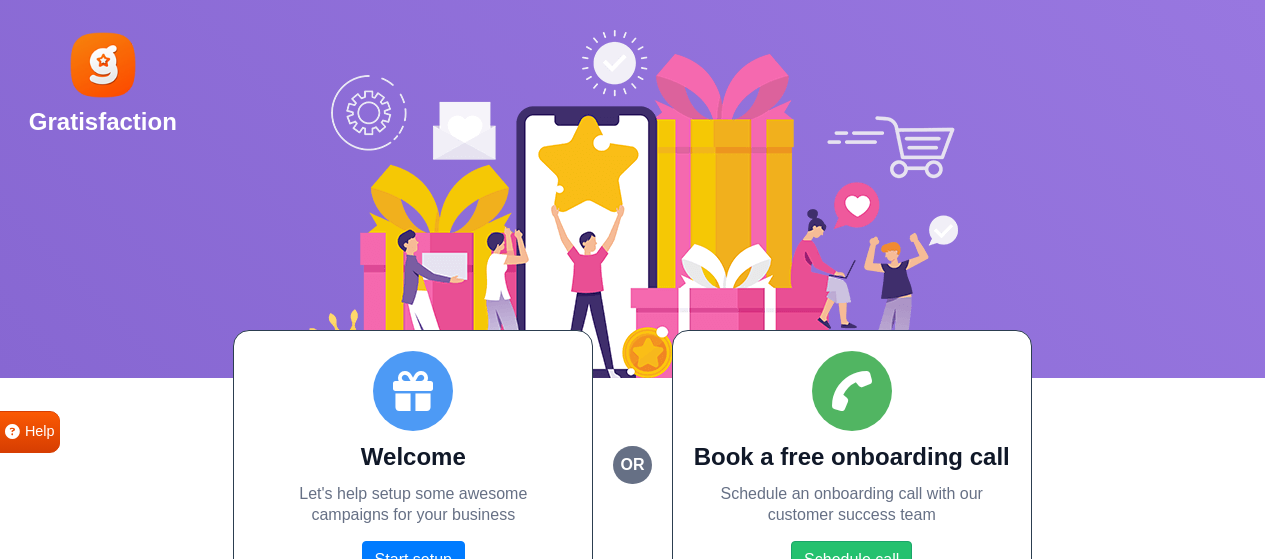 scroll, scrollTop: 0, scrollLeft: 0, axis: both 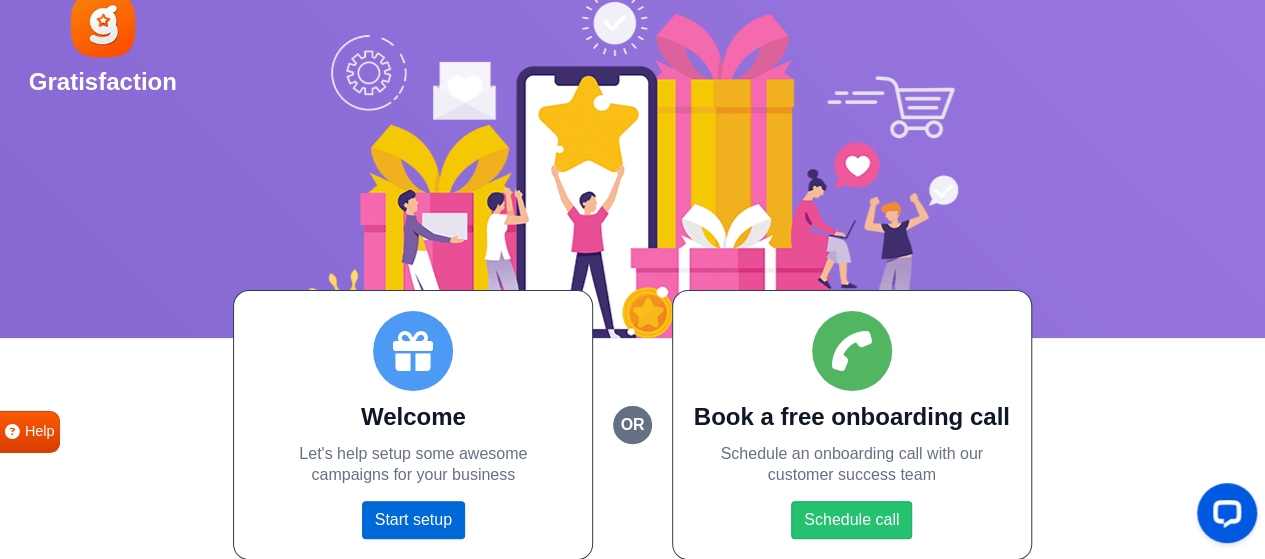 click on "Start setup" at bounding box center (413, 520) 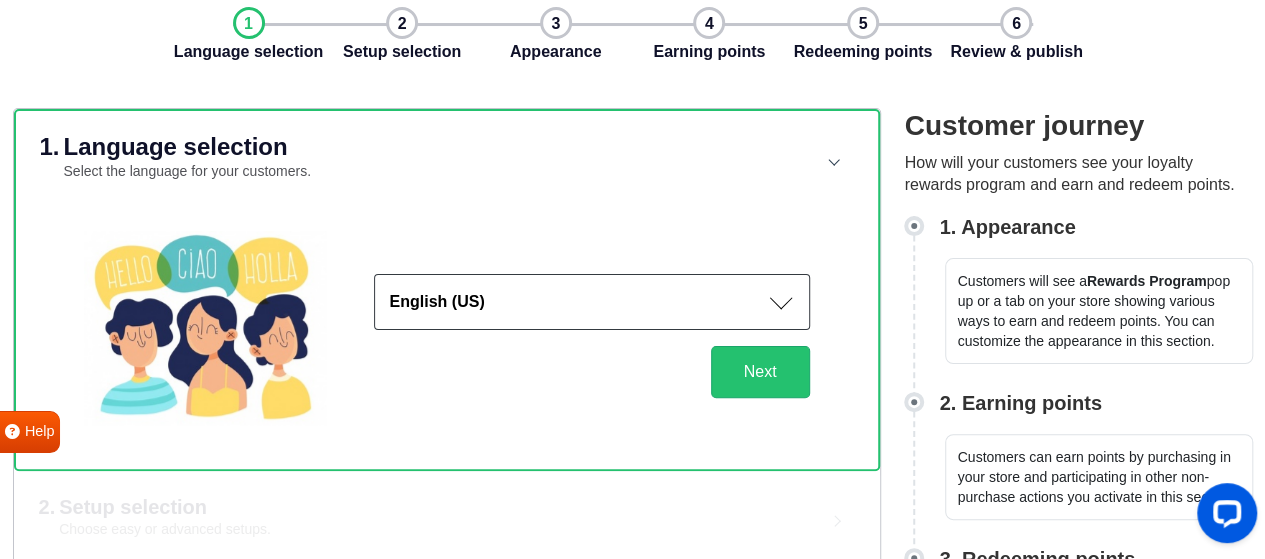 scroll, scrollTop: 140, scrollLeft: 0, axis: vertical 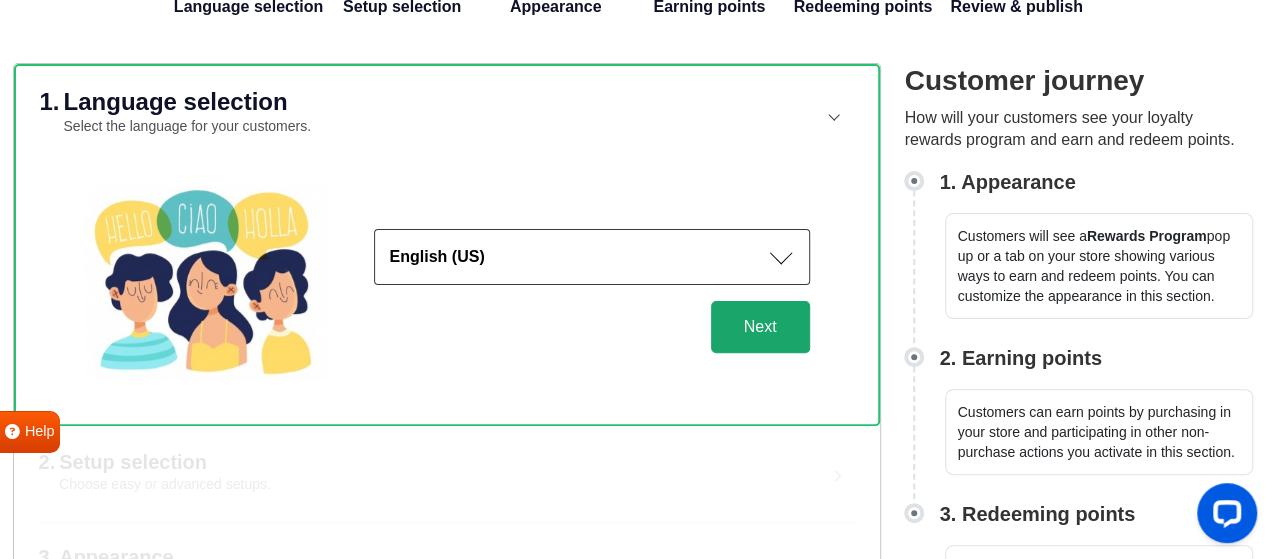 click on "Next" at bounding box center [760, 327] 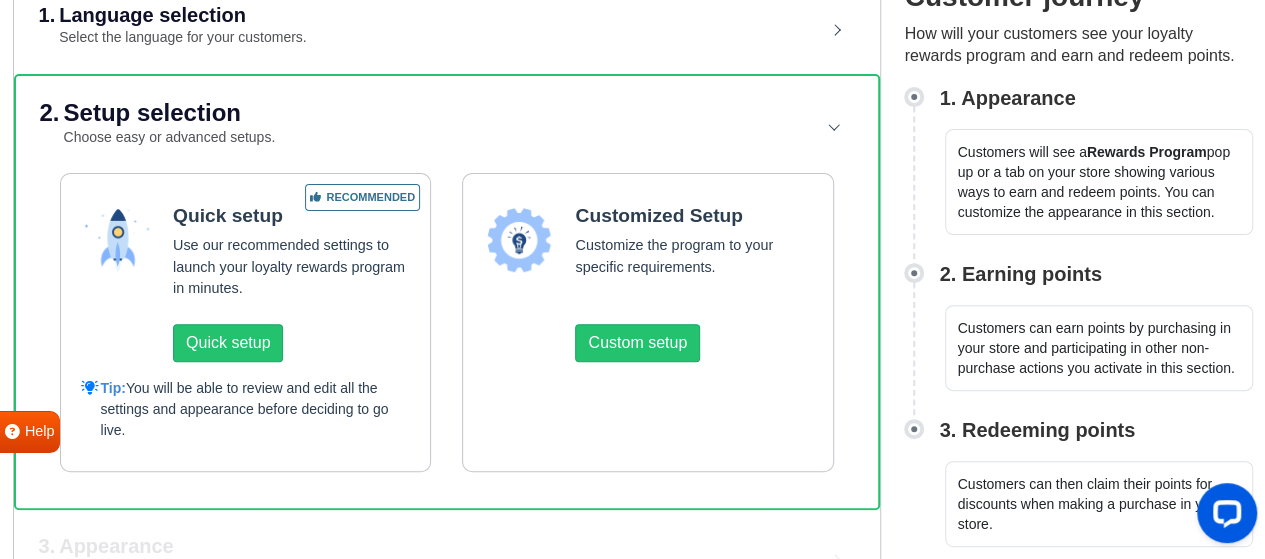 scroll, scrollTop: 240, scrollLeft: 0, axis: vertical 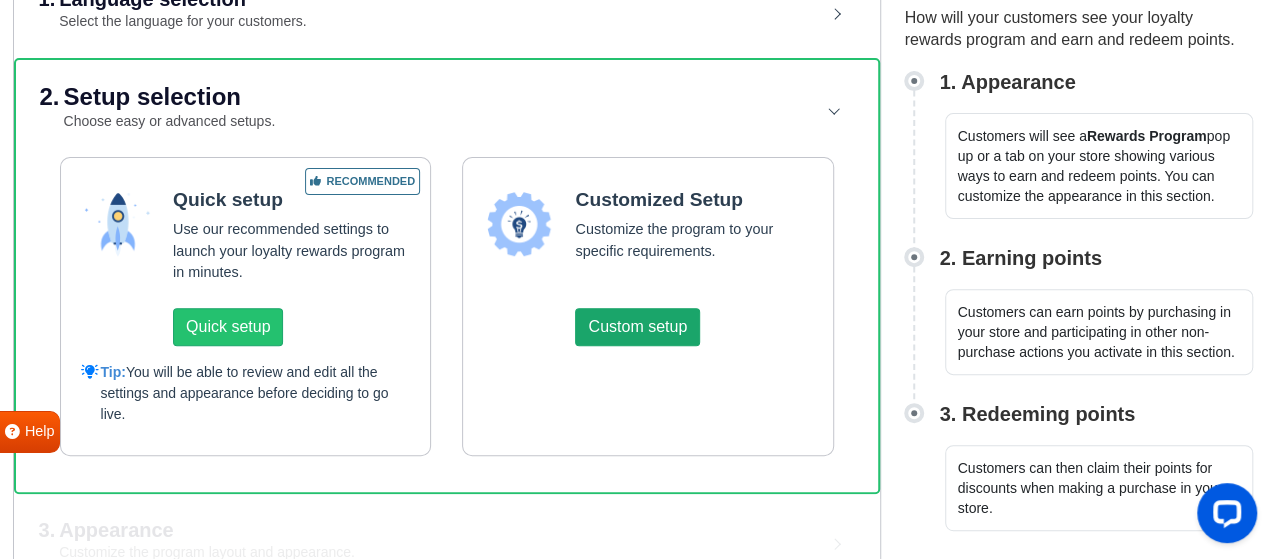 click on "Custom setup" at bounding box center [637, 327] 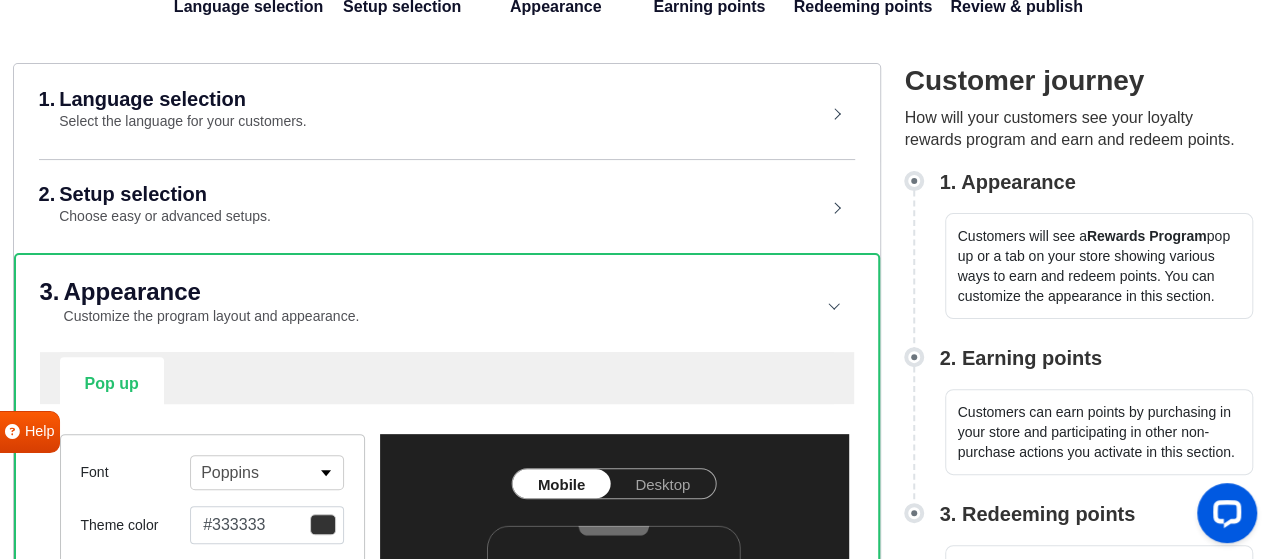 scroll, scrollTop: 340, scrollLeft: 0, axis: vertical 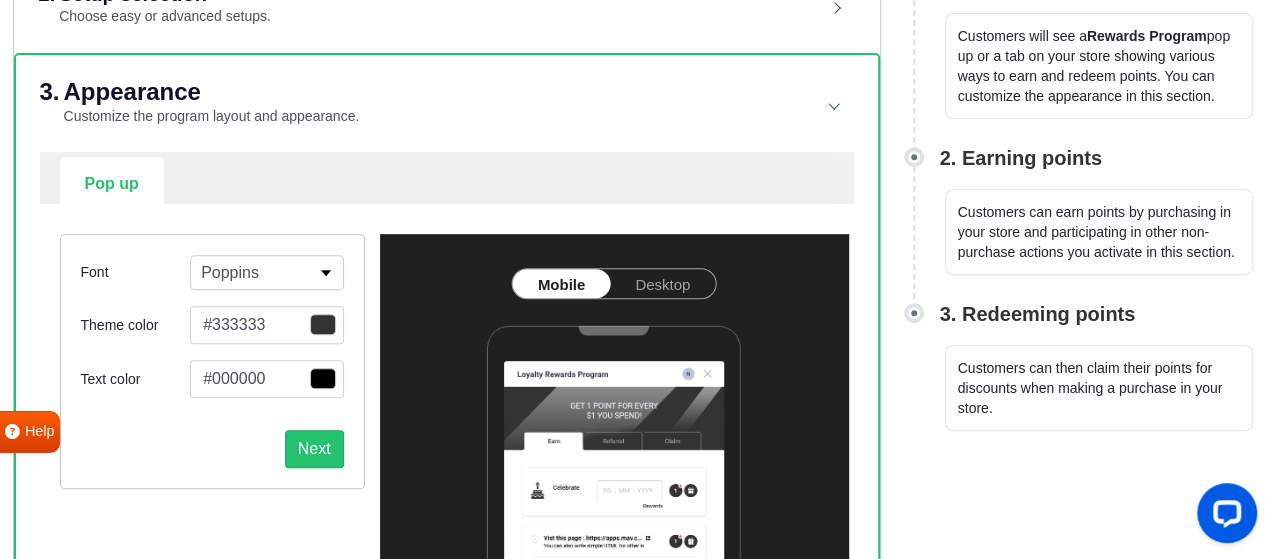 click on "Poppins" at bounding box center [230, 273] 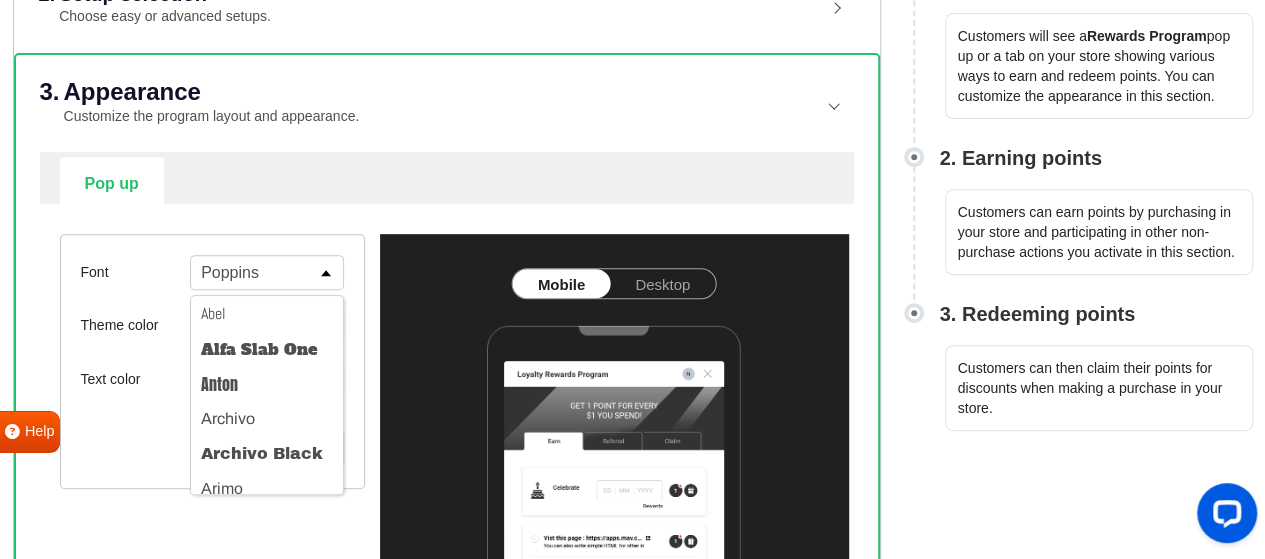 click on "Poppins" at bounding box center (266, 272) 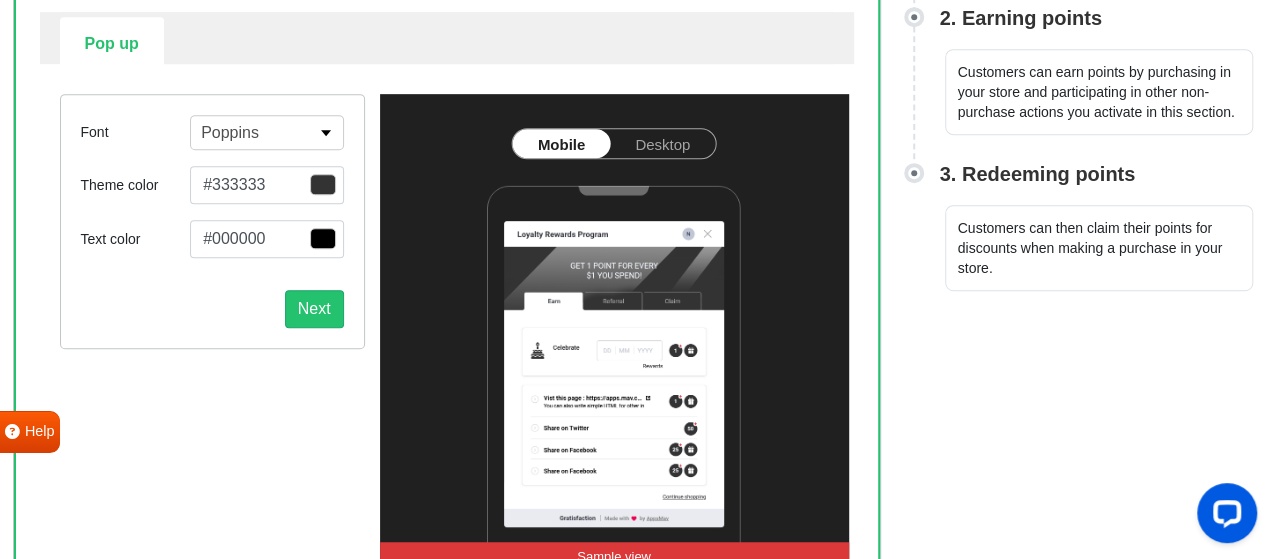 scroll, scrollTop: 440, scrollLeft: 0, axis: vertical 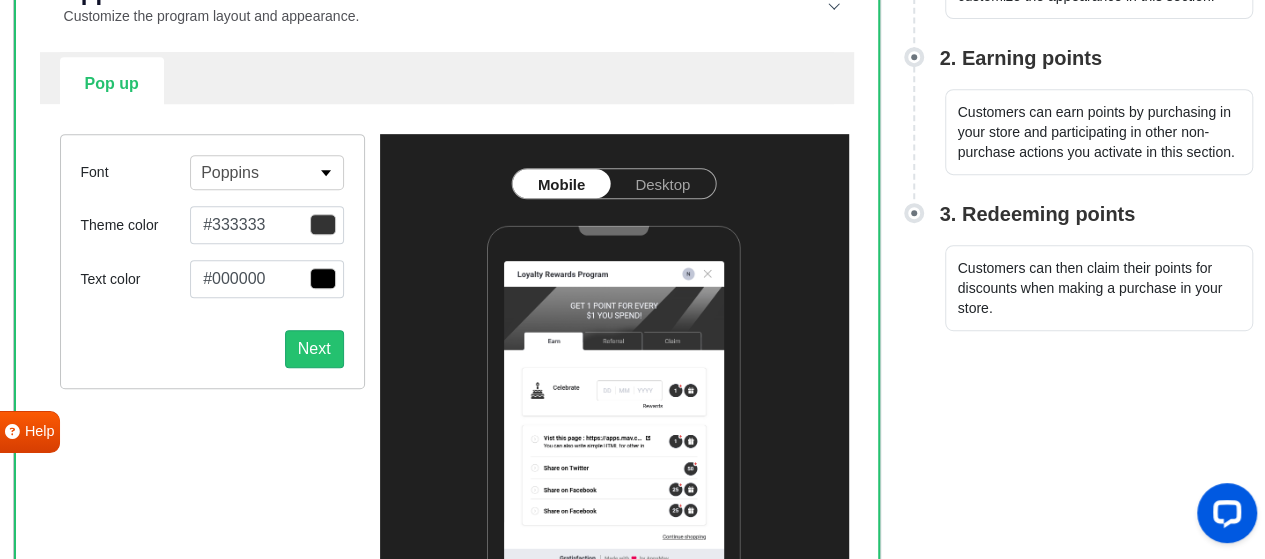 click at bounding box center [323, 224] 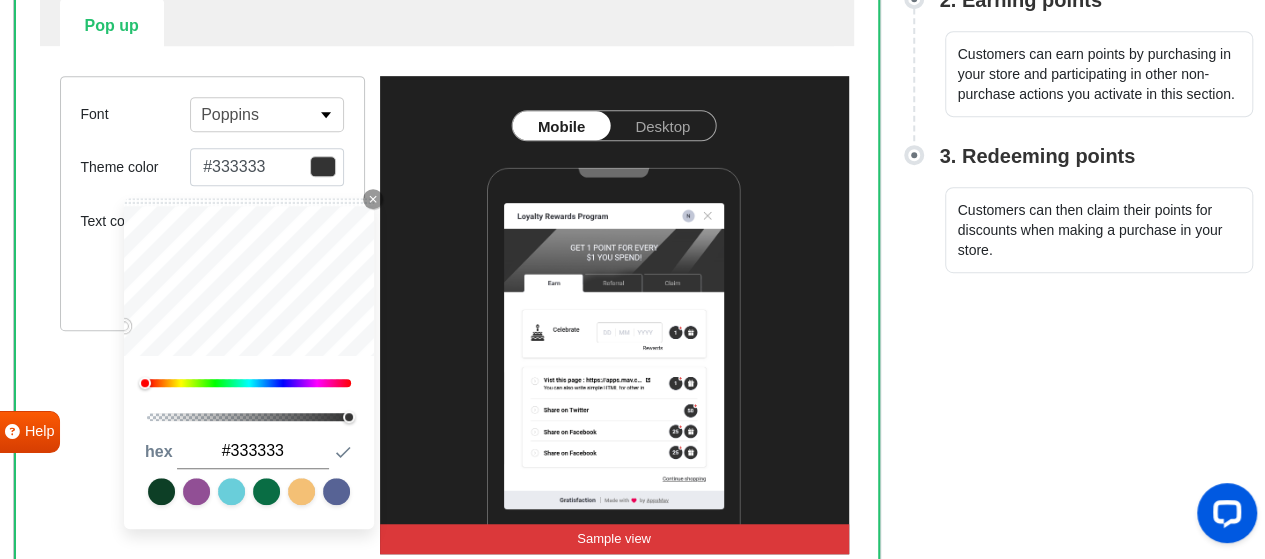 scroll, scrollTop: 540, scrollLeft: 0, axis: vertical 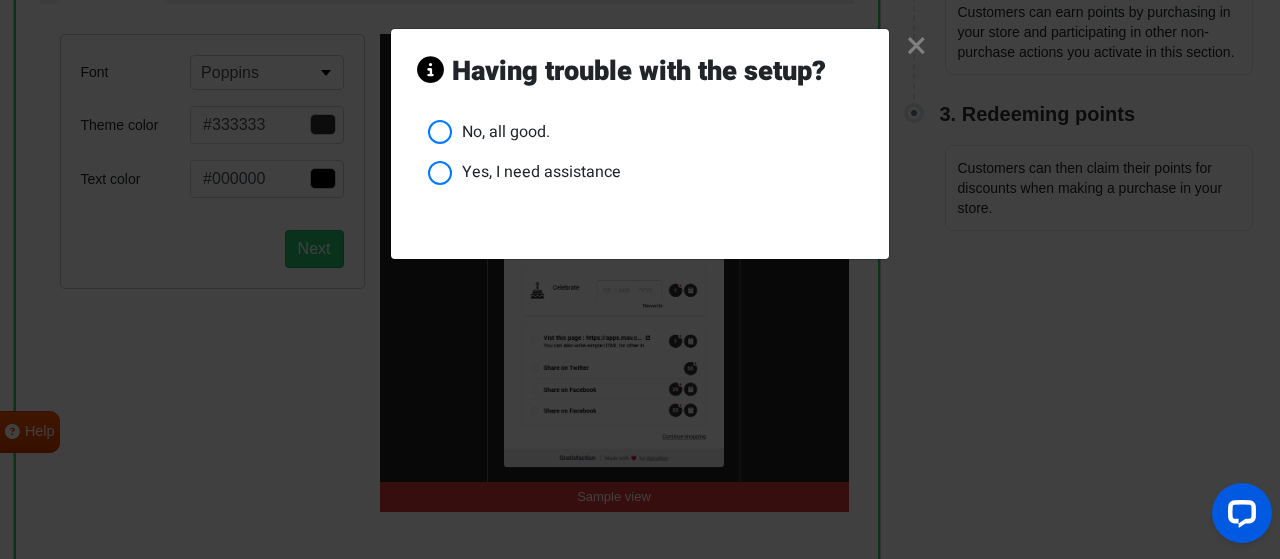 click on "Yes, I need assistance" at bounding box center (645, 172) 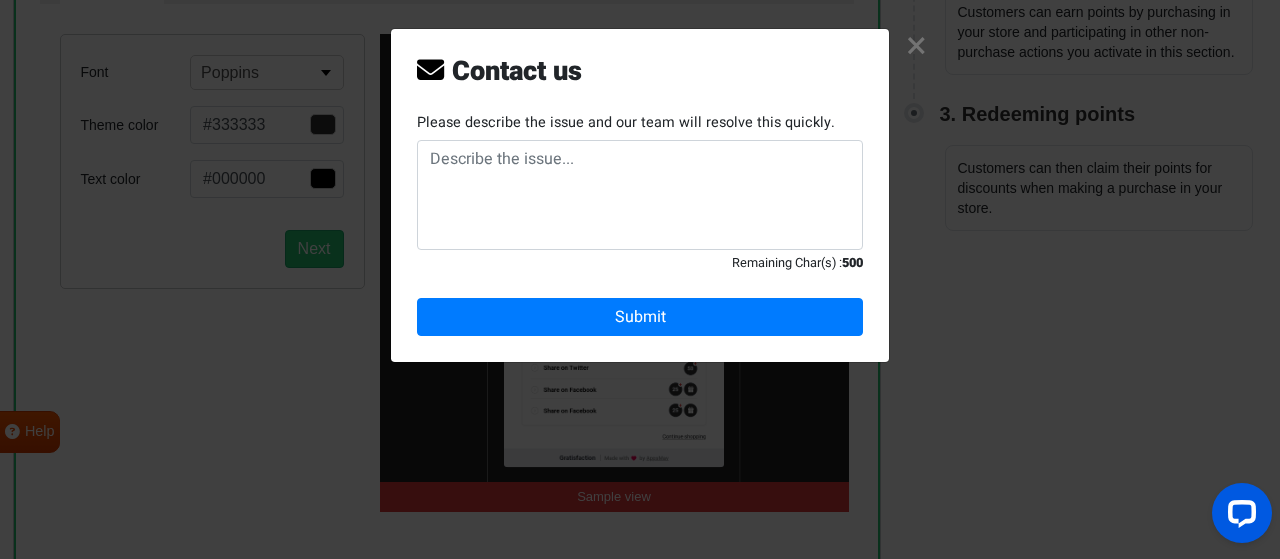 click on "×" at bounding box center (916, 46) 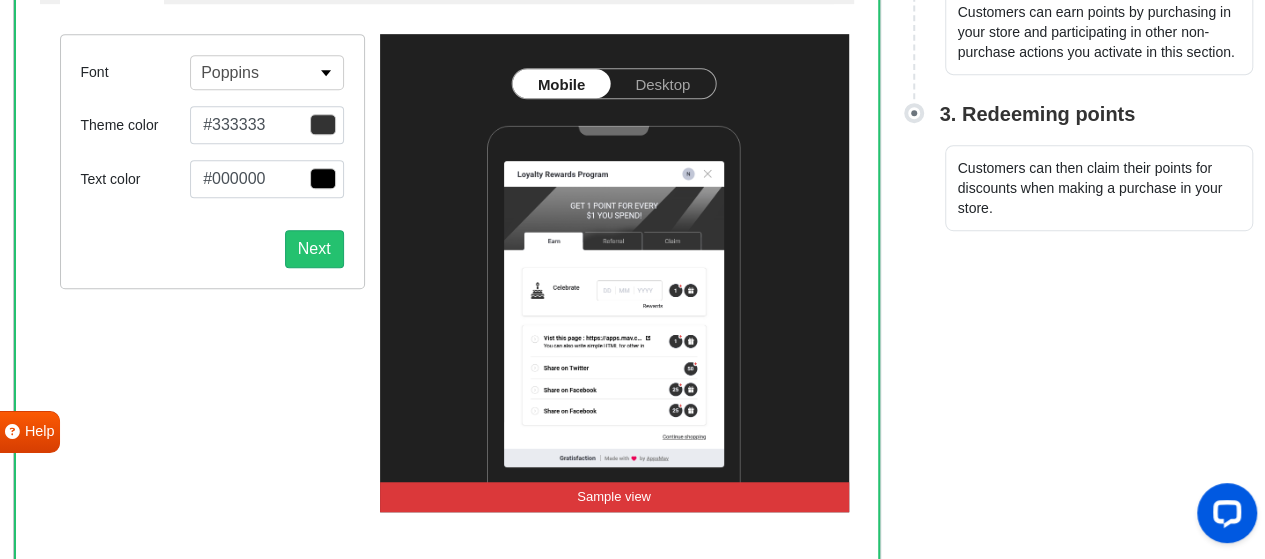 click on "#333333" at bounding box center (266, 125) 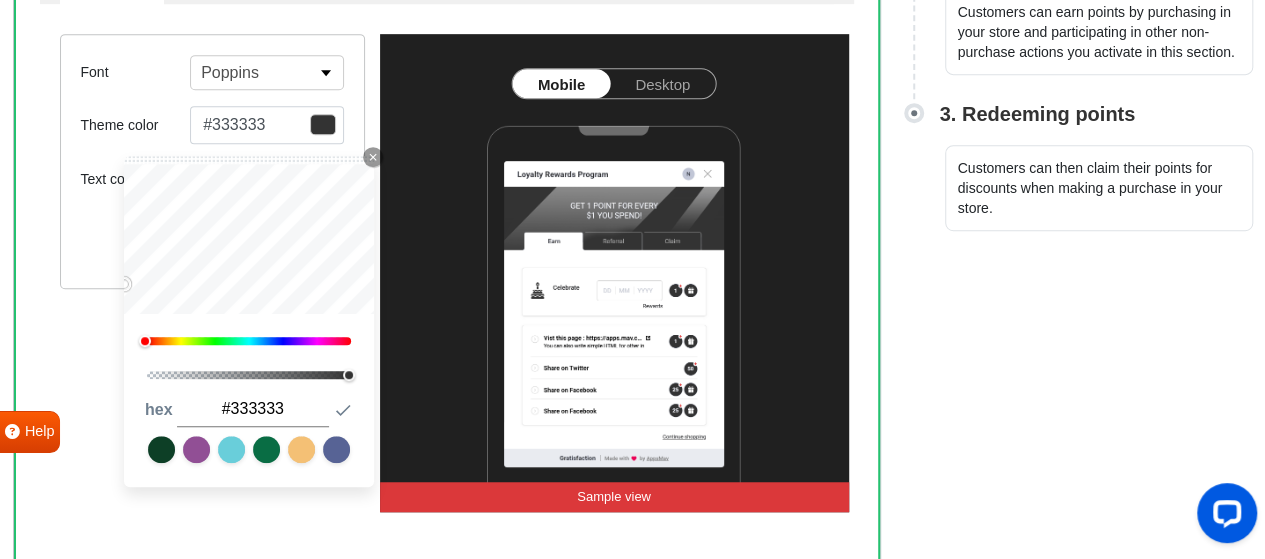click on "#333333" at bounding box center [253, 409] 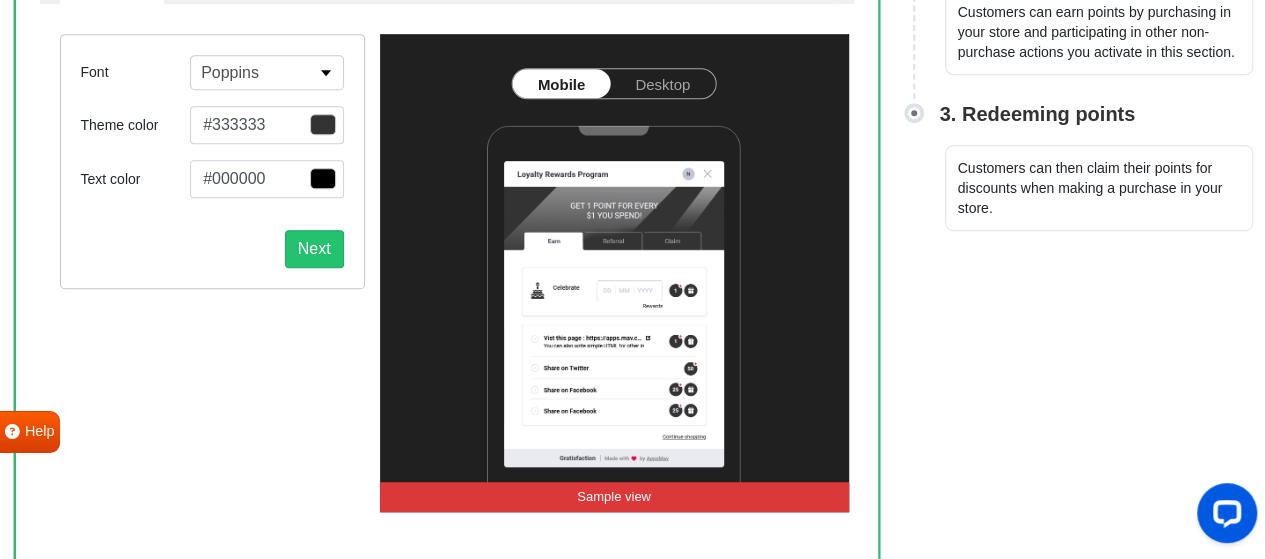 click on "Font Poppins     Abel Alfa Slab One Anton Archivo Archivo Black Arimo Arvo Assistant Barlow Barlow Condensed Bebas Neue Bitter Bricolage Grotesque Bungee Cabin Cairo Caveat Comfortaa Crimson Text Dancing Script DM Sans Dosis EB Garamond Exo 2 Figtree Fira Sans Fjalla One Heebo Hind Hind Siliguri IBM Plex Sans Inconsolata Inter Josefin Sans Jost Kanit Karla Lato Lexend Libre Baskerville Libre Franklin Lobster Lobster Two Lora M PLUS Rounded 1c Manrope Material Icons Material Icons Outlined Material Icons Round Material Symbols Outlined Merriweather Montserrat Mukta Mulish Nanum Gothic Noto Color Emoji Noto Sans Noto Sans JP Noto Sans KR Noto Sans SC Noto Sans TC Noto Serif Noto Serif JP Nunito Nunito Sans Open Sans Oswald Outfit Oxygen Pacifico Permanent Marker Playfair Display Plus Jakarta Sans Poppins Prompt PT Sans PT Sans Narrow PT Serif Public Sans Quicksand Raleway Red Hat Display Roboto Roboto Condensed Roboto Flex Roboto Mono Roboto Slab Rubik Saira Schibsted Grotesk Share Tech Smooch Sans Tajawal 0 1" at bounding box center (212, 272) 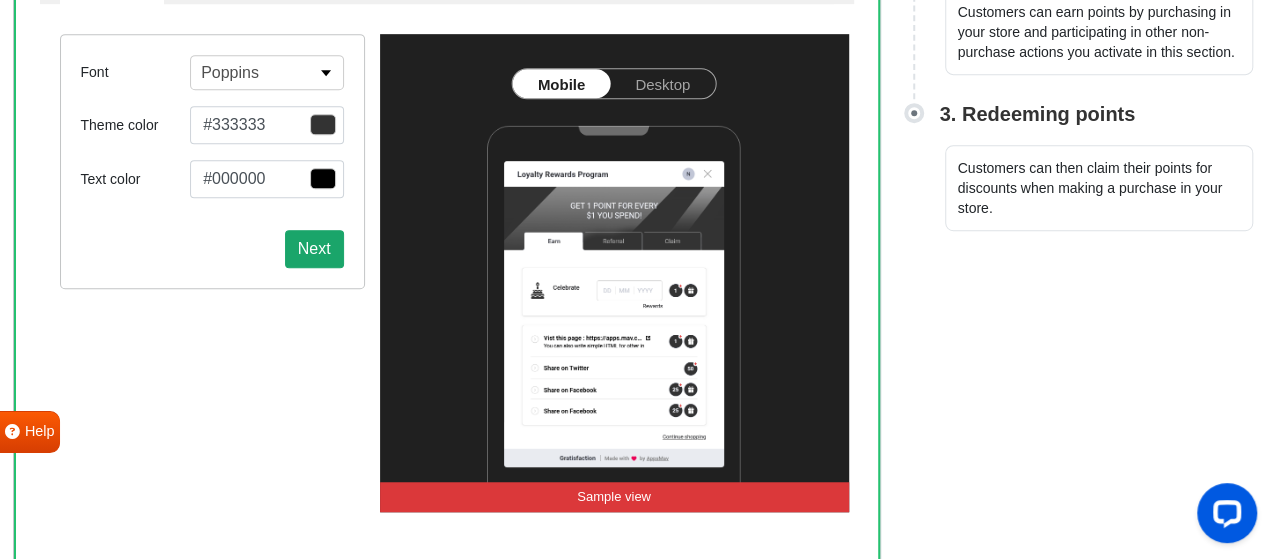 scroll, scrollTop: 340, scrollLeft: 0, axis: vertical 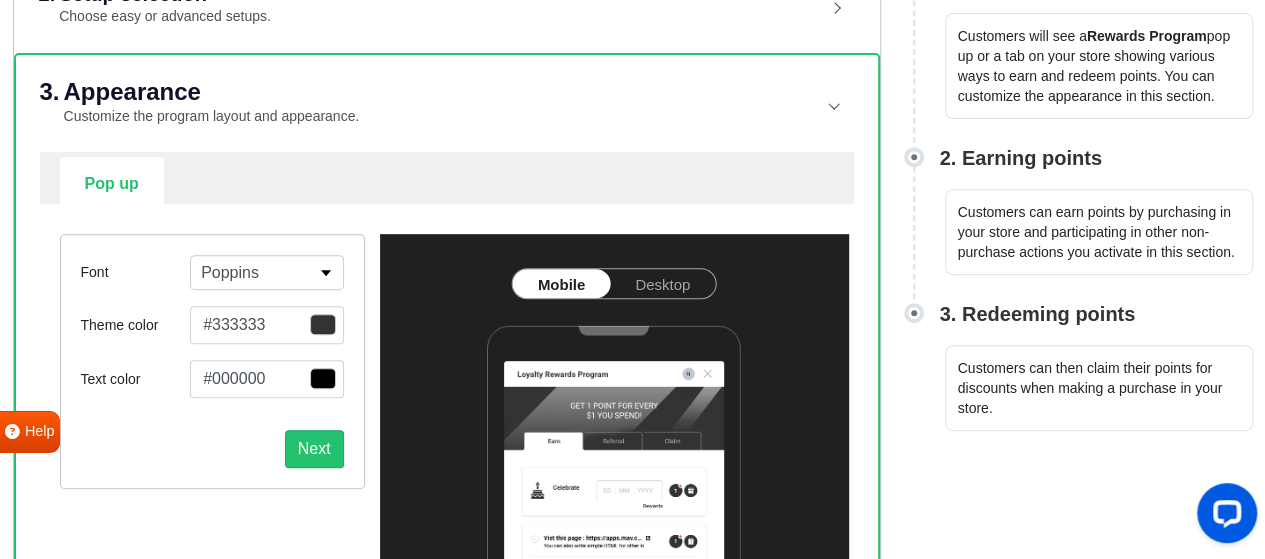 click at bounding box center (323, 324) 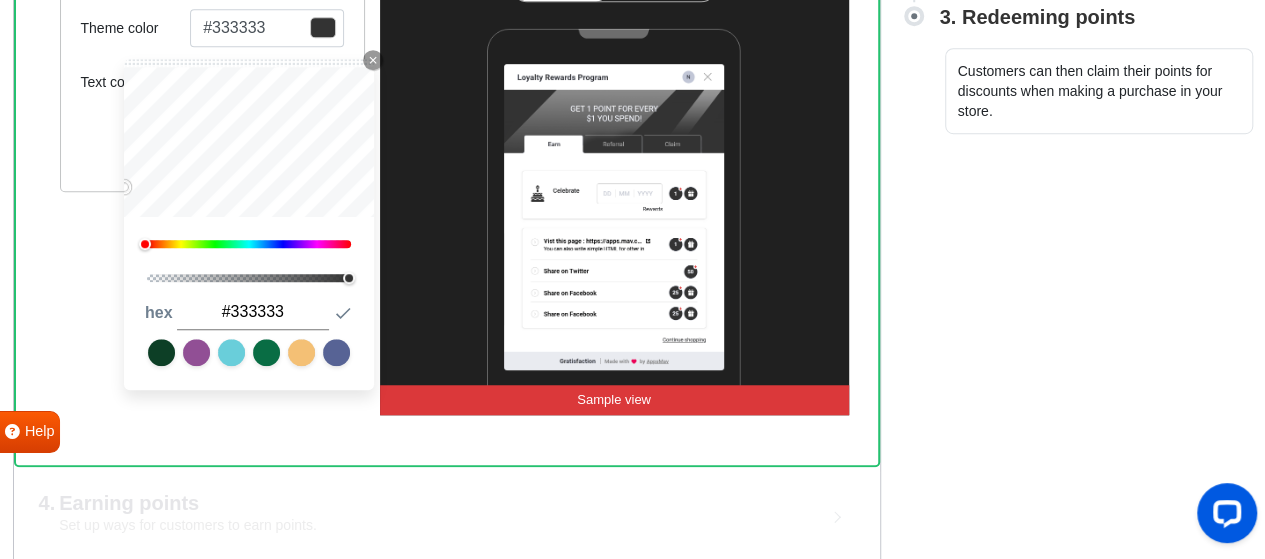 scroll, scrollTop: 640, scrollLeft: 0, axis: vertical 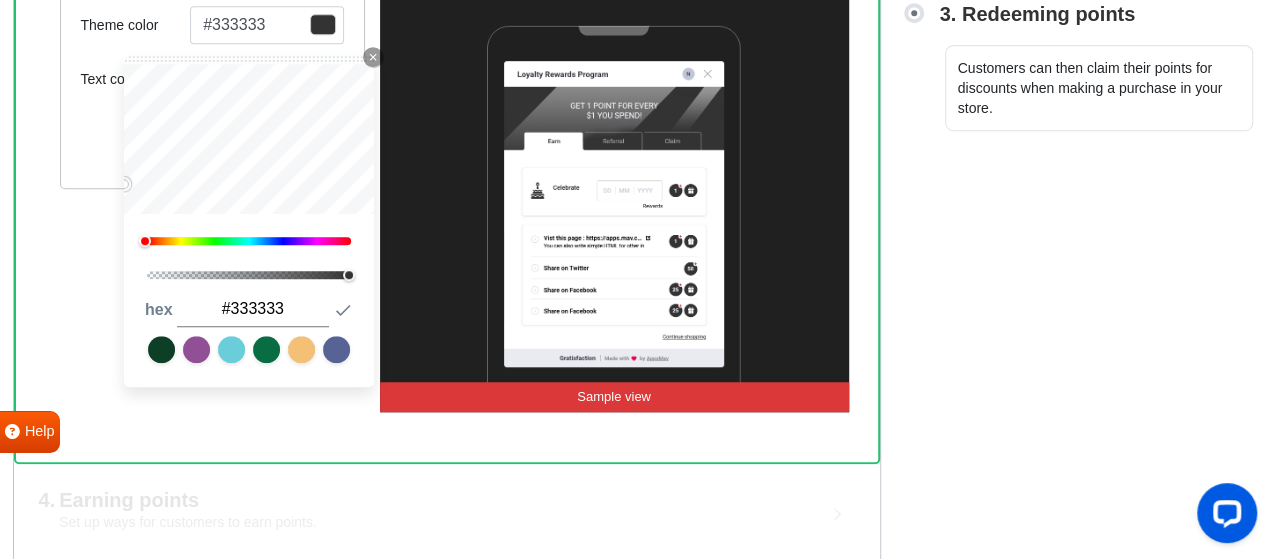 click on "#333333" at bounding box center (253, 309) 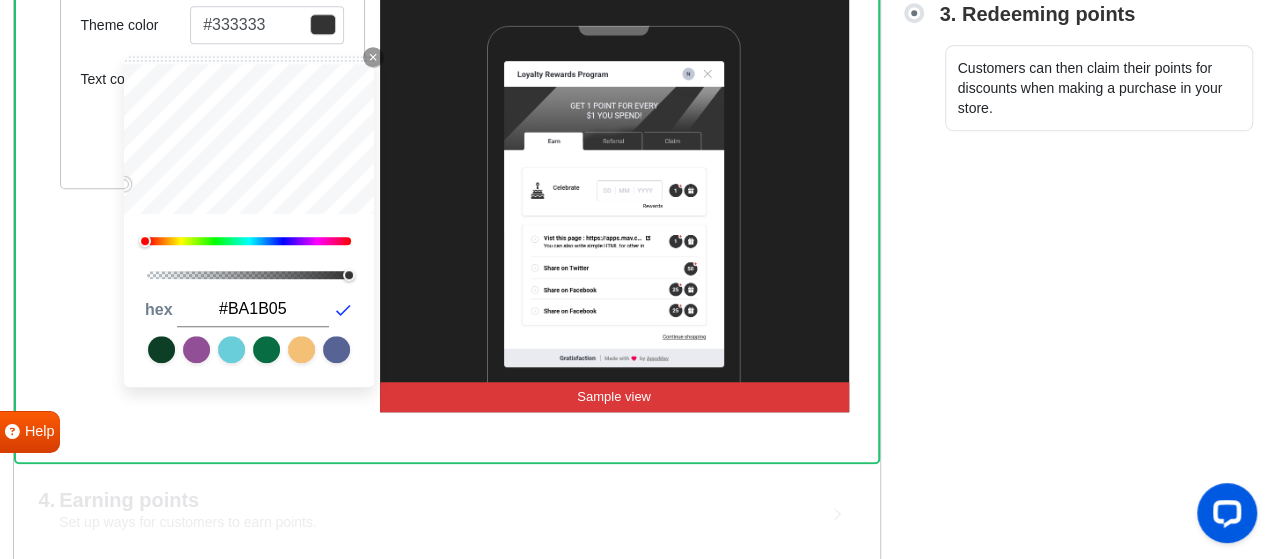type on "#BA1B05" 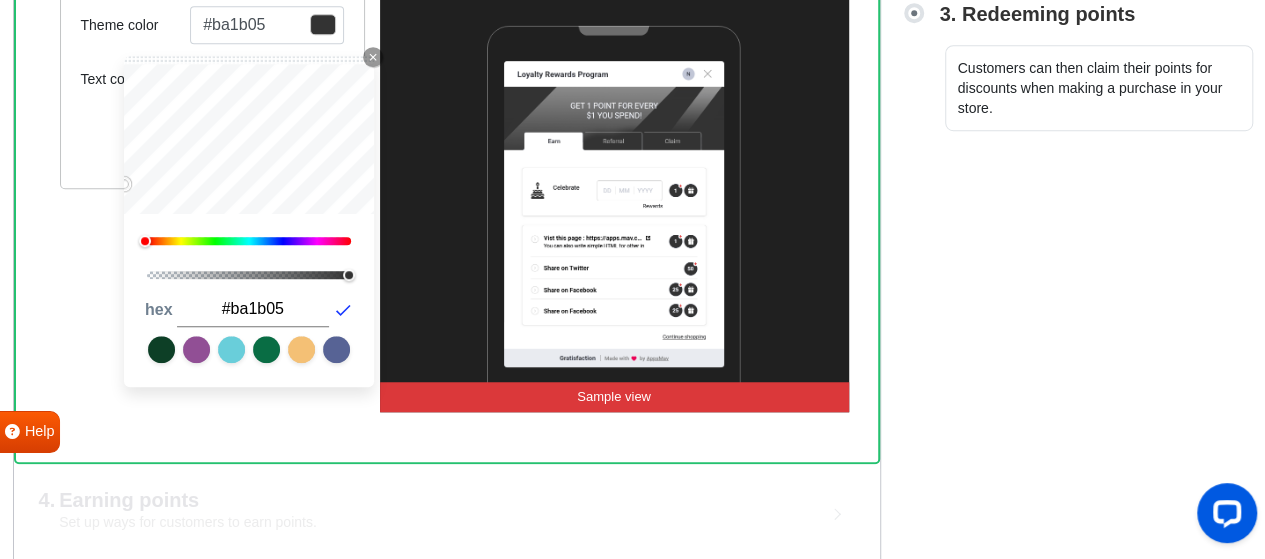 click 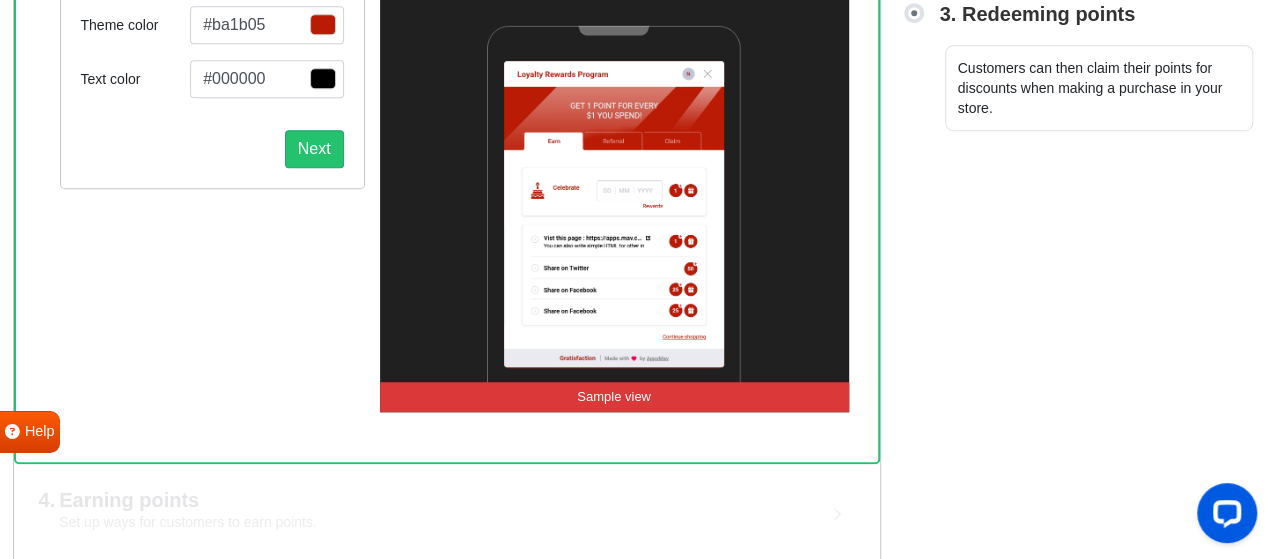 click on "Theme color #ba1b05 Close Icon 7 1 hex #ba1b05 Submit Icon" at bounding box center [212, 25] 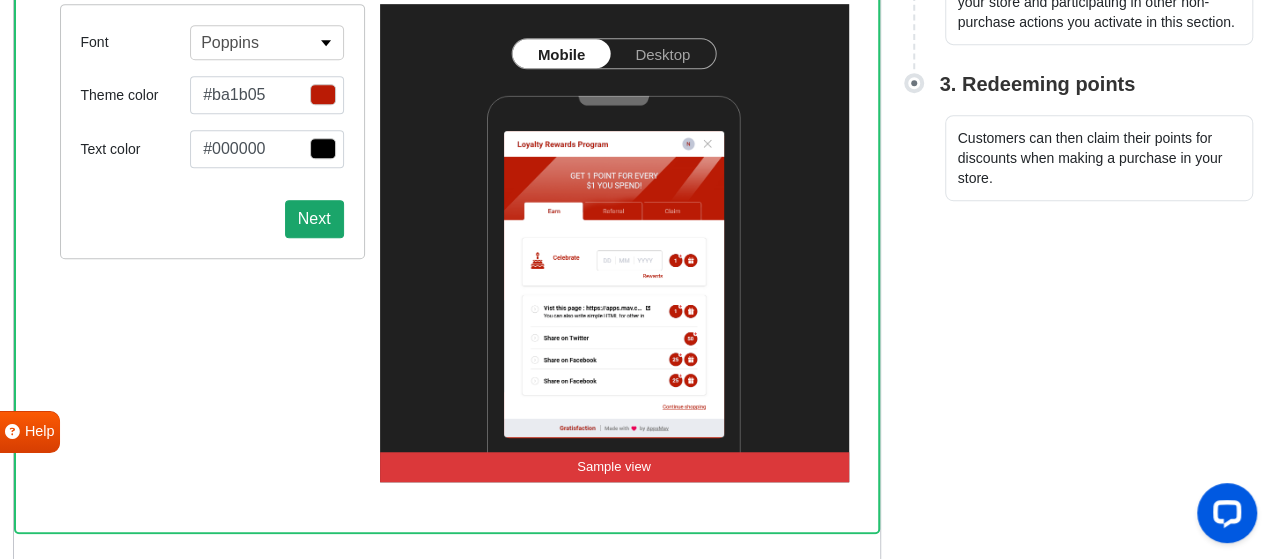 scroll, scrollTop: 540, scrollLeft: 0, axis: vertical 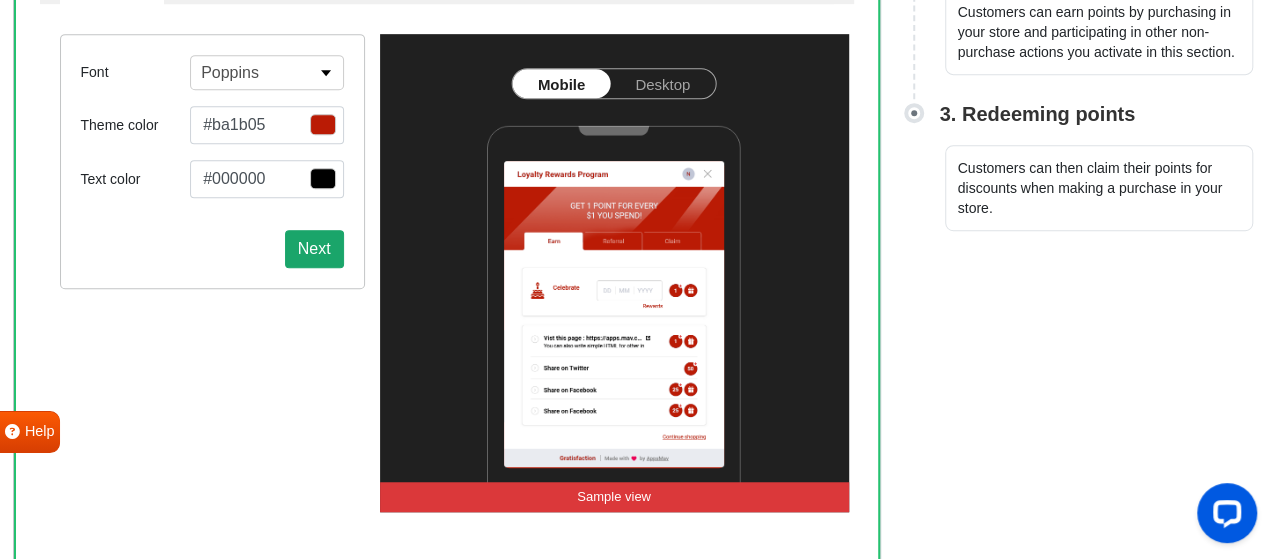 click on "Next" at bounding box center [314, 249] 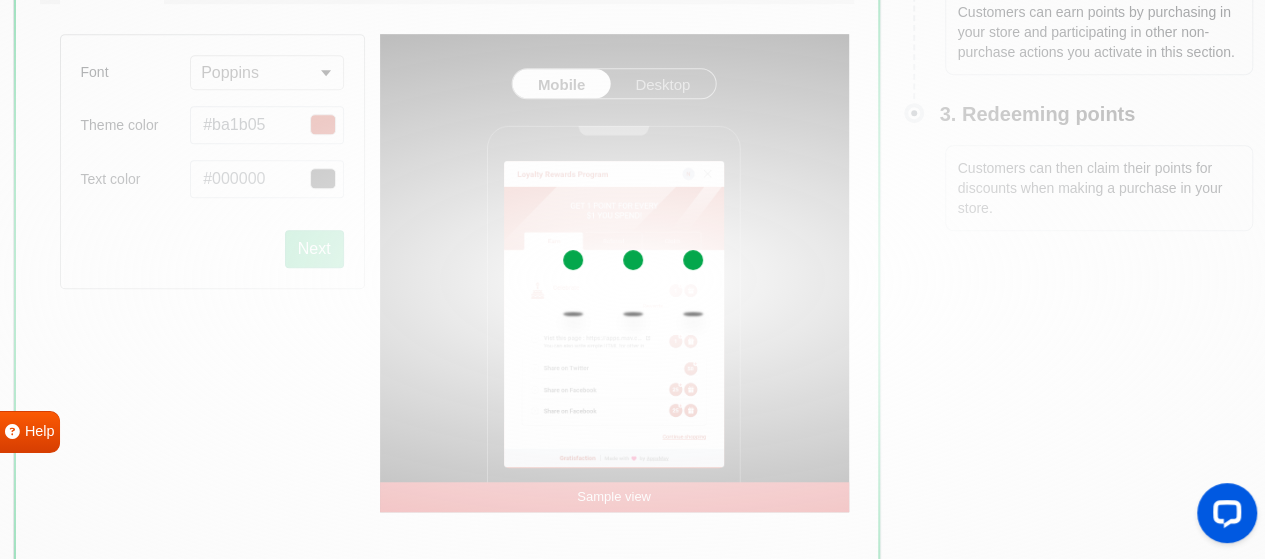 select on "right" 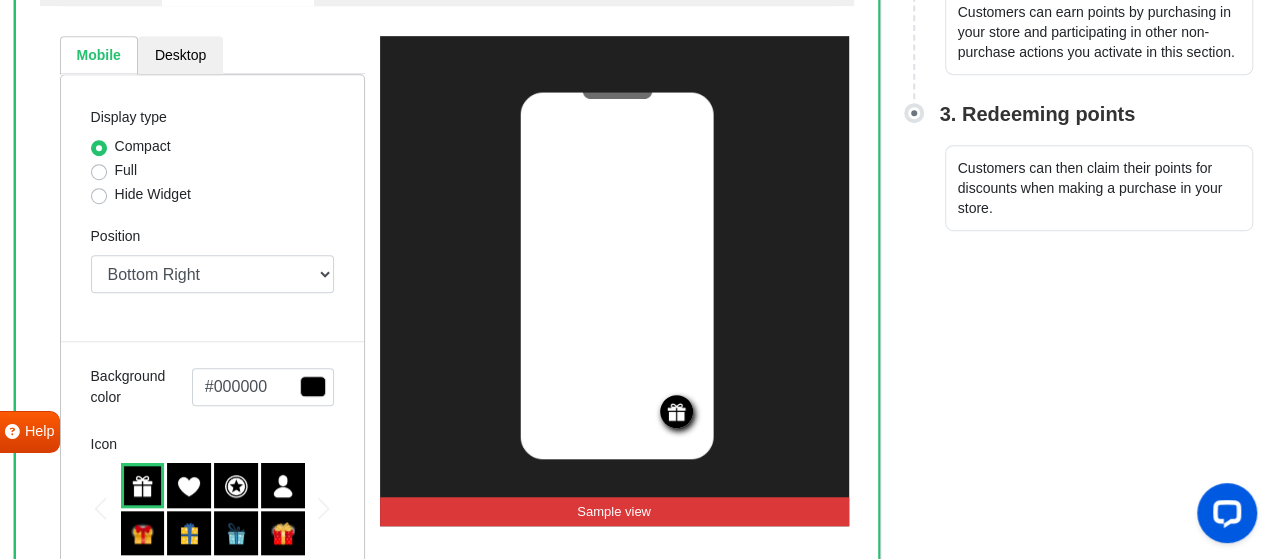 click on "Full" at bounding box center (126, 170) 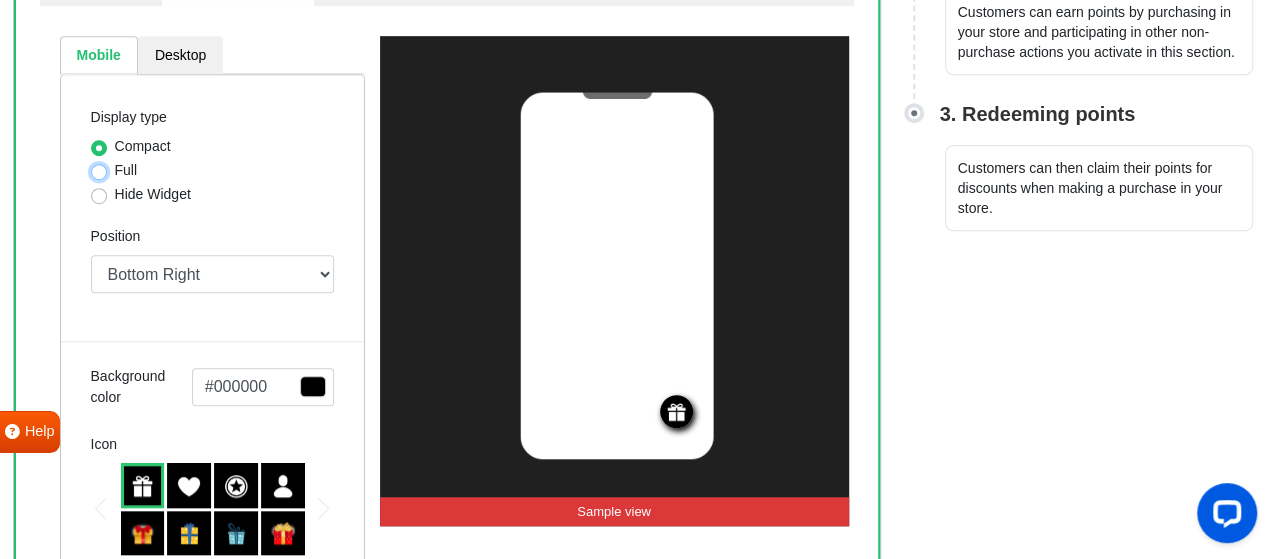 click on "Full" at bounding box center (99, 170) 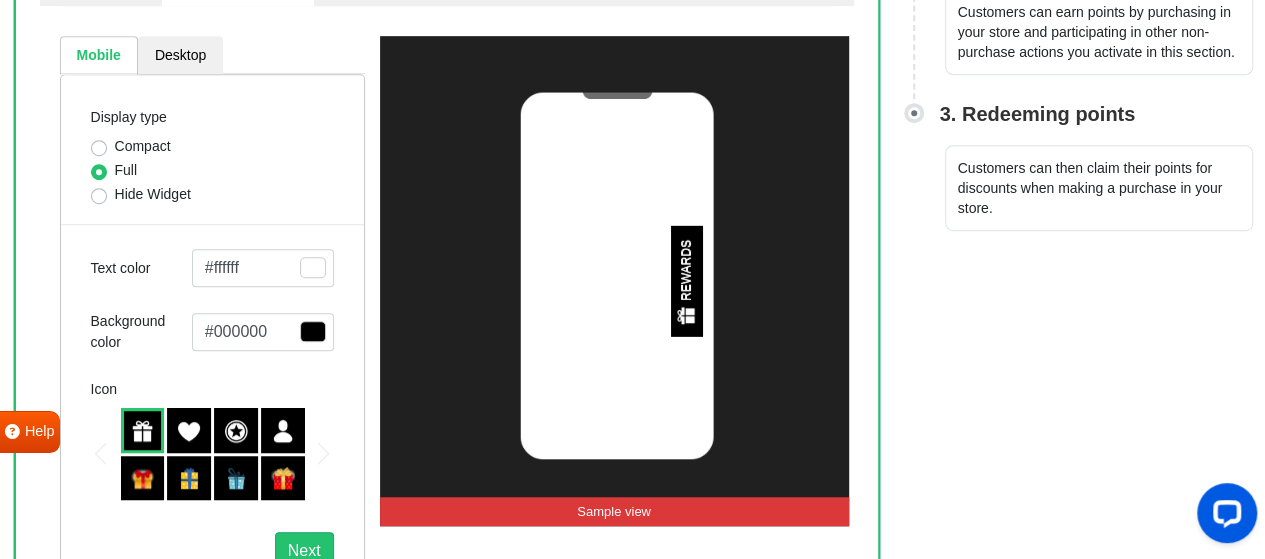 click on "Compact" at bounding box center [143, 146] 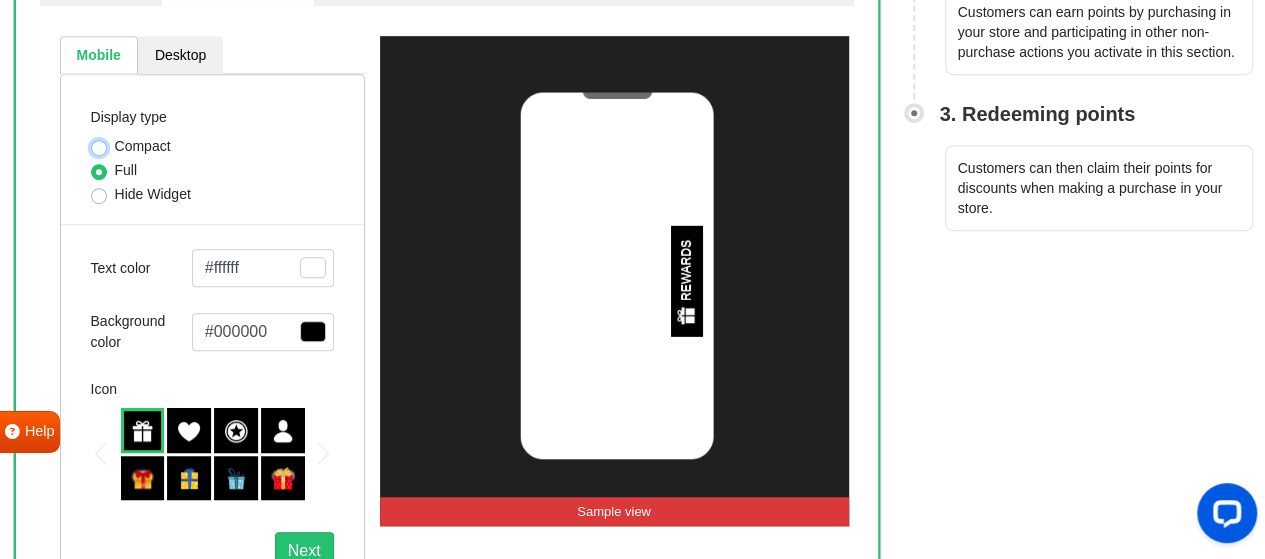 click on "Compact" at bounding box center (99, 146) 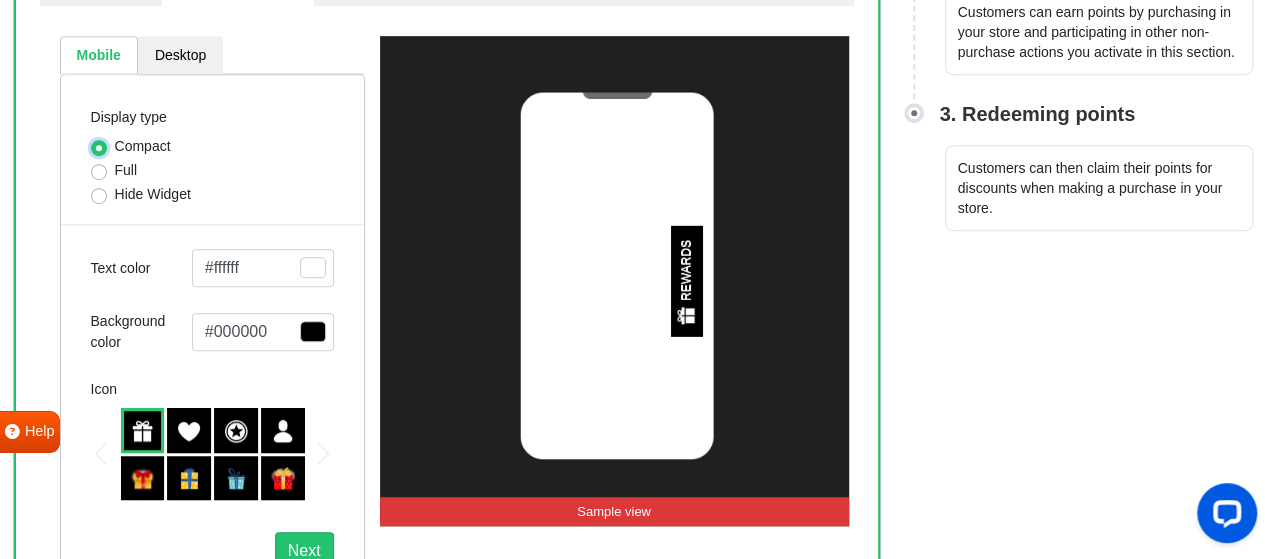 select on "right" 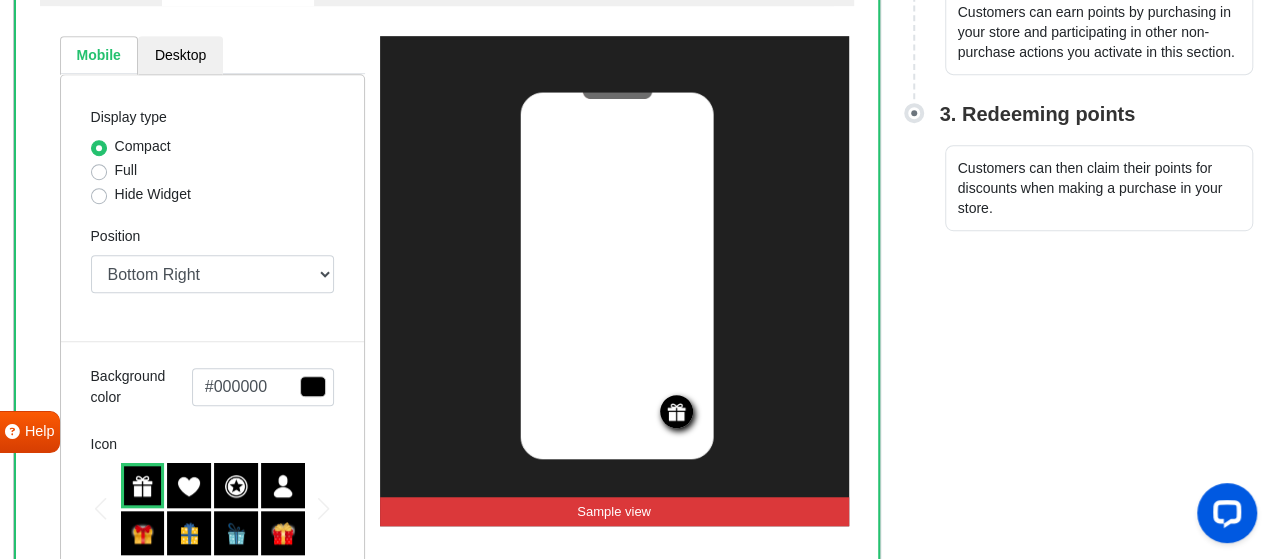 click on "Hide Widget" at bounding box center [153, 194] 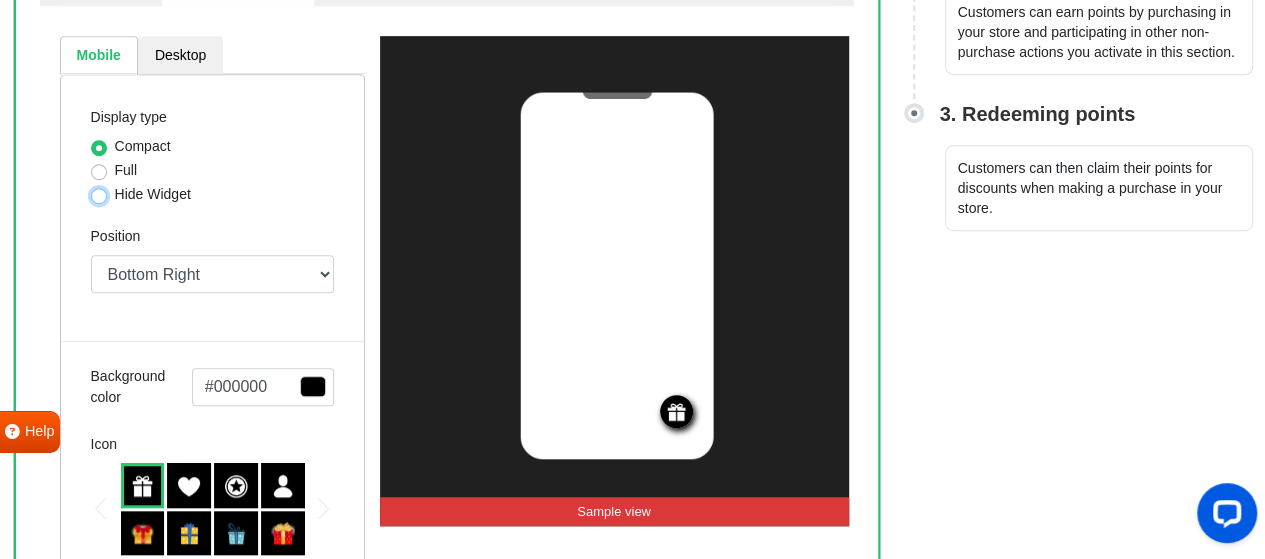 click on "Hide Widget" at bounding box center [99, 194] 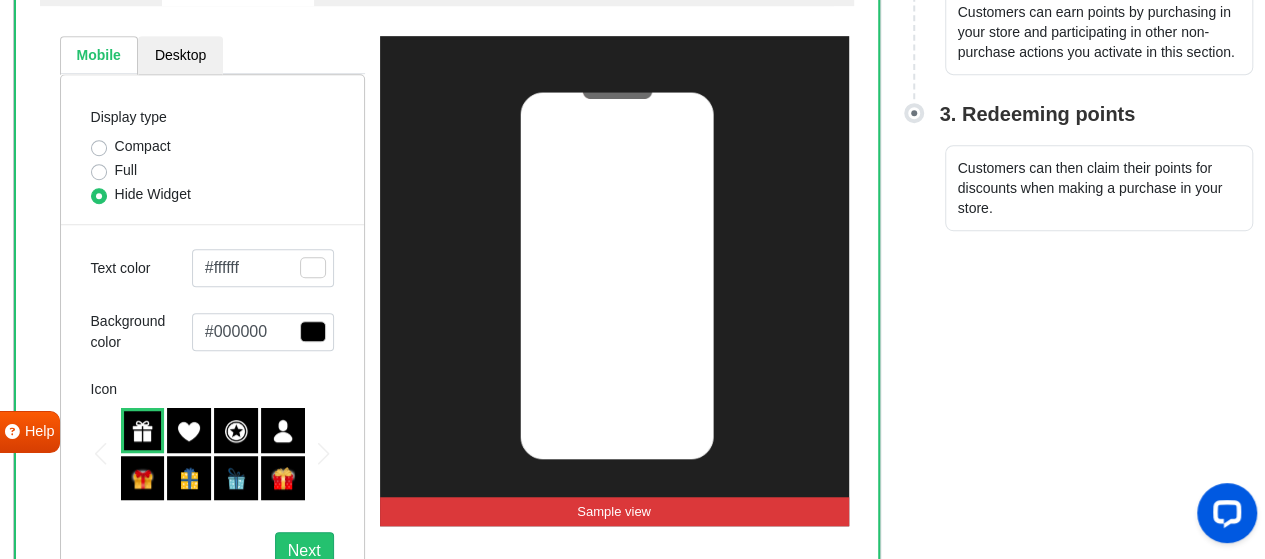 click on "Compact" at bounding box center [143, 146] 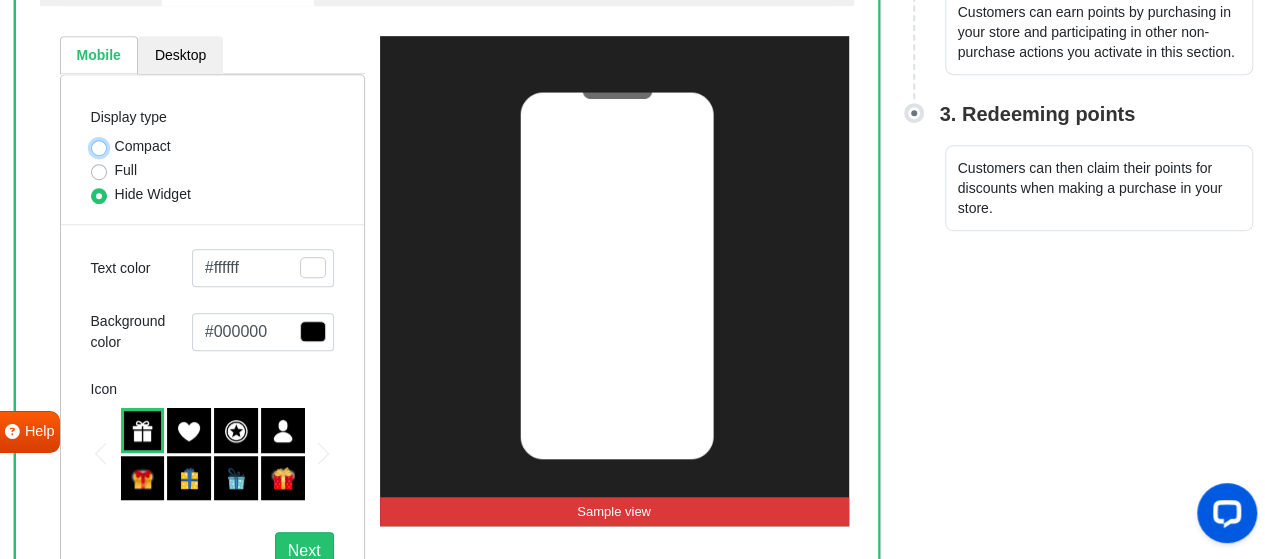 click on "Compact" at bounding box center (99, 146) 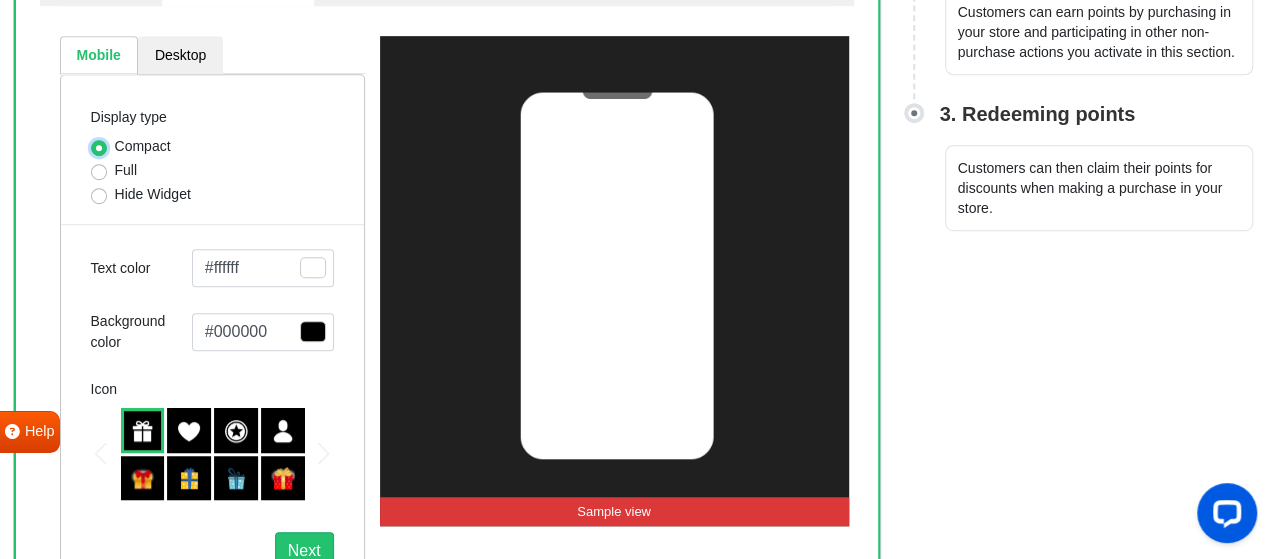 select on "right" 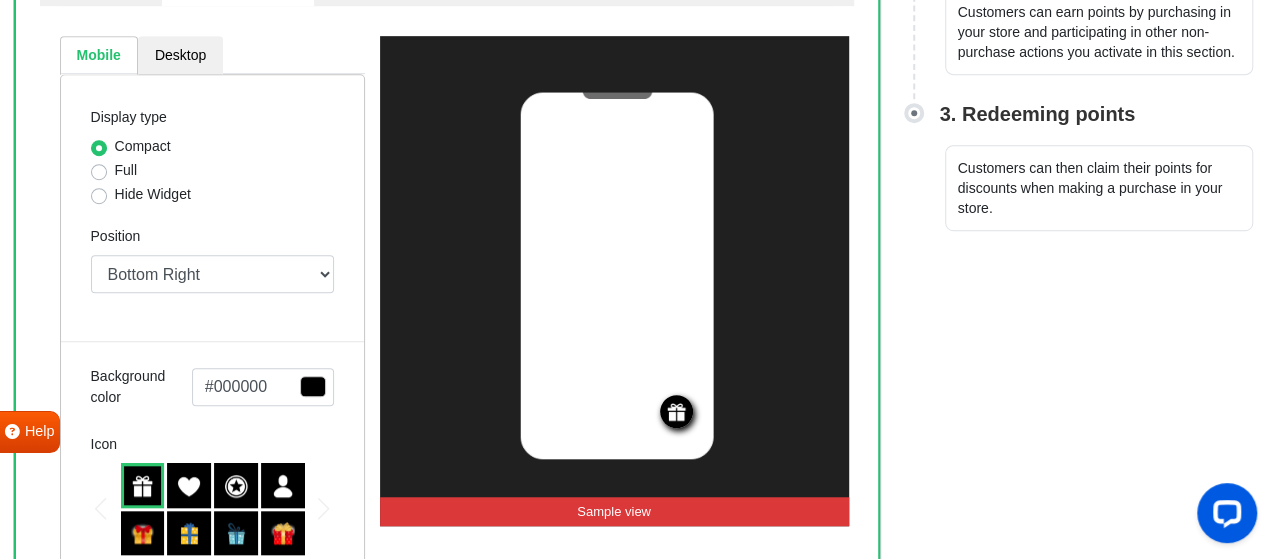 click at bounding box center [676, 412] 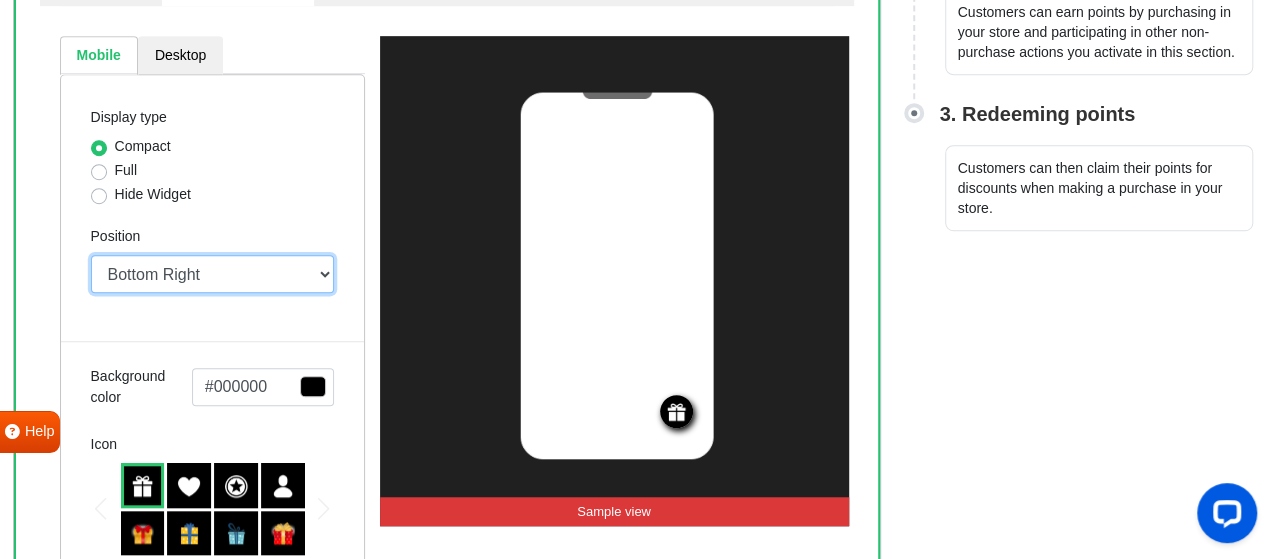 click on "Top Right Top Left Top Center Bottom Right Bottom Left Bottom Center" at bounding box center [212, 274] 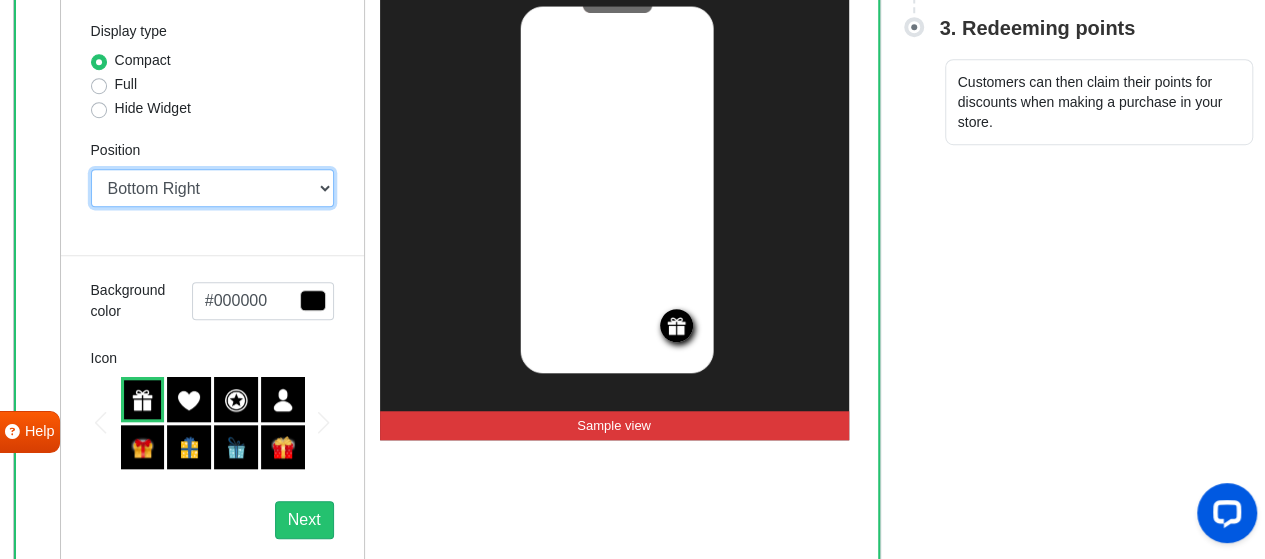 scroll, scrollTop: 740, scrollLeft: 0, axis: vertical 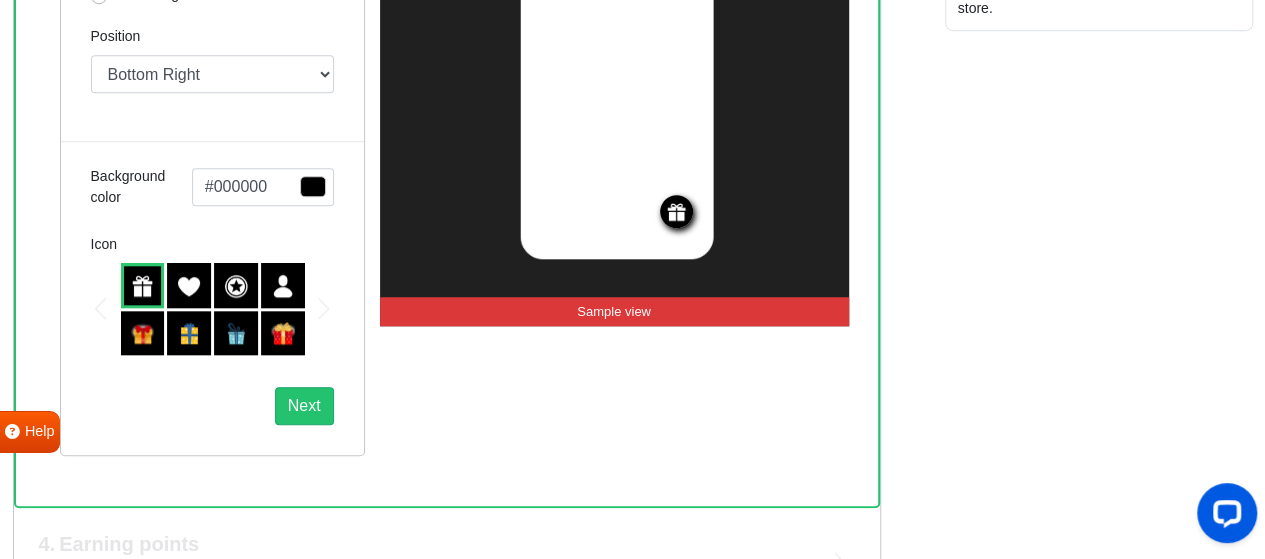 click at bounding box center [143, 334] 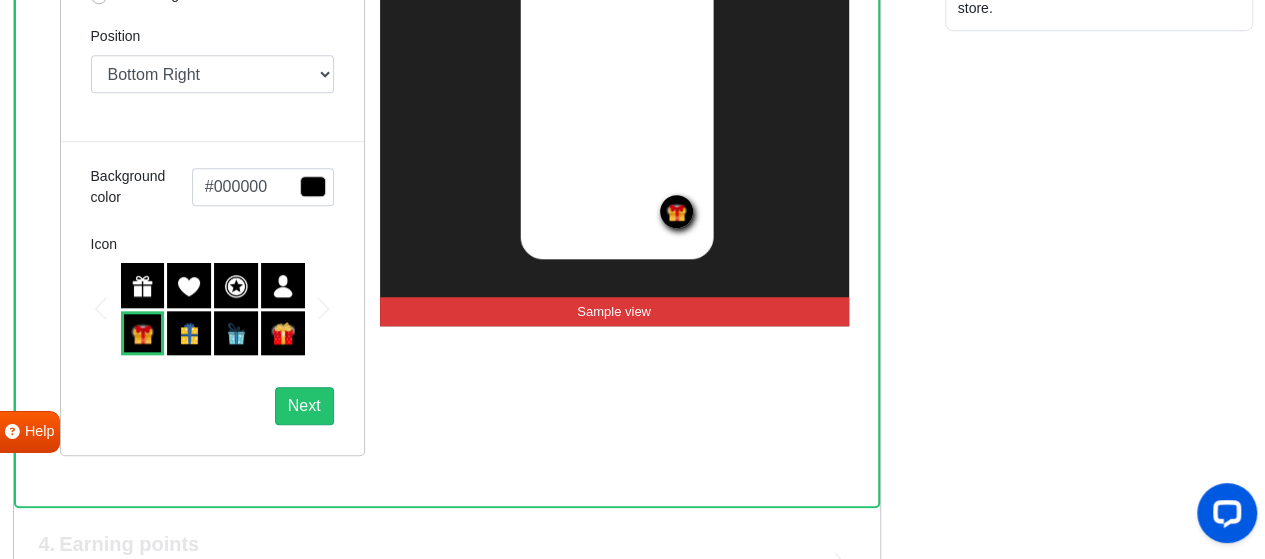 click at bounding box center (283, 334) 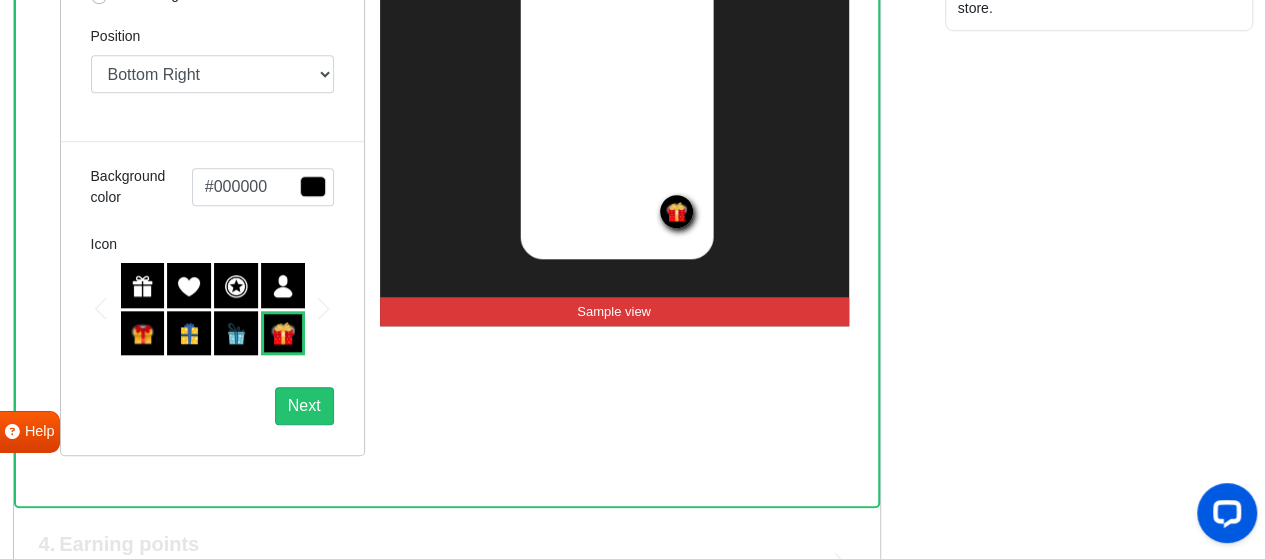 click at bounding box center [143, 286] 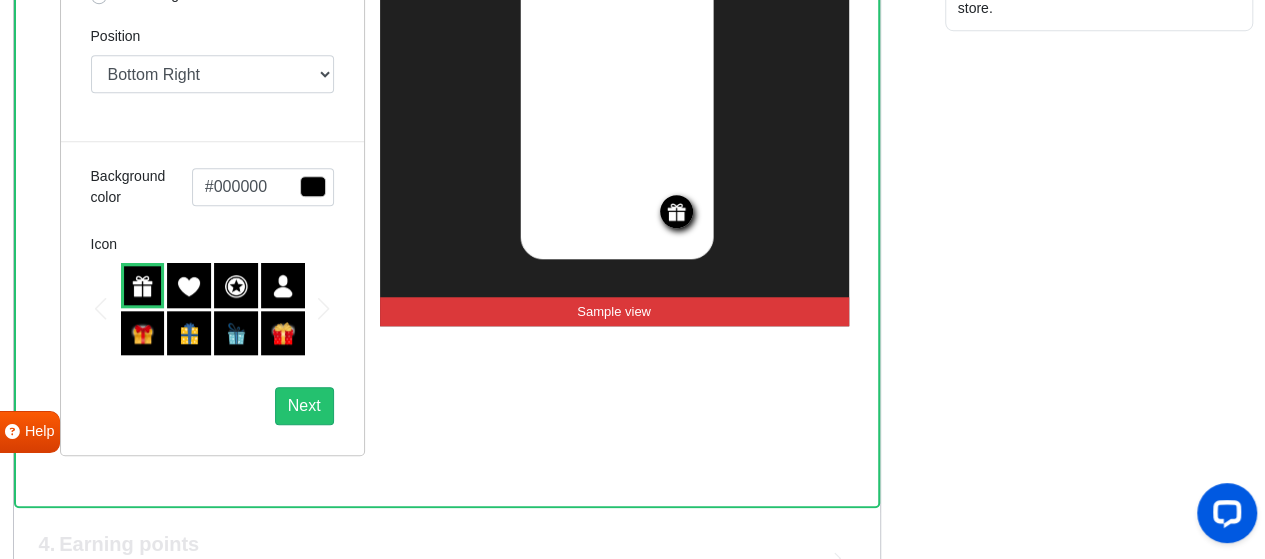 click at bounding box center (283, 334) 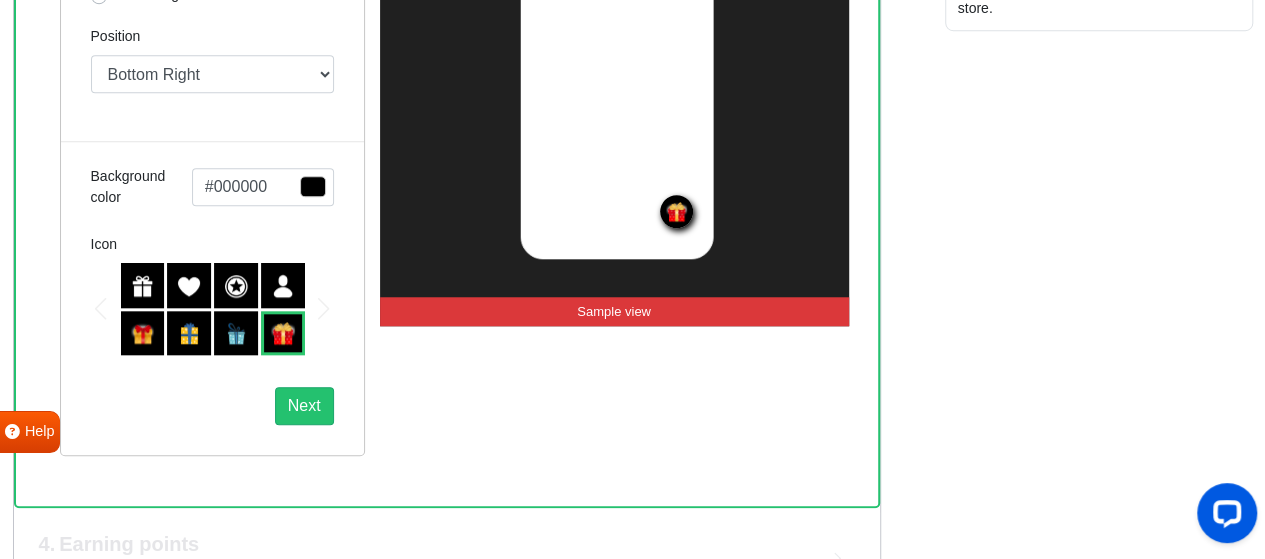 click at bounding box center (143, 286) 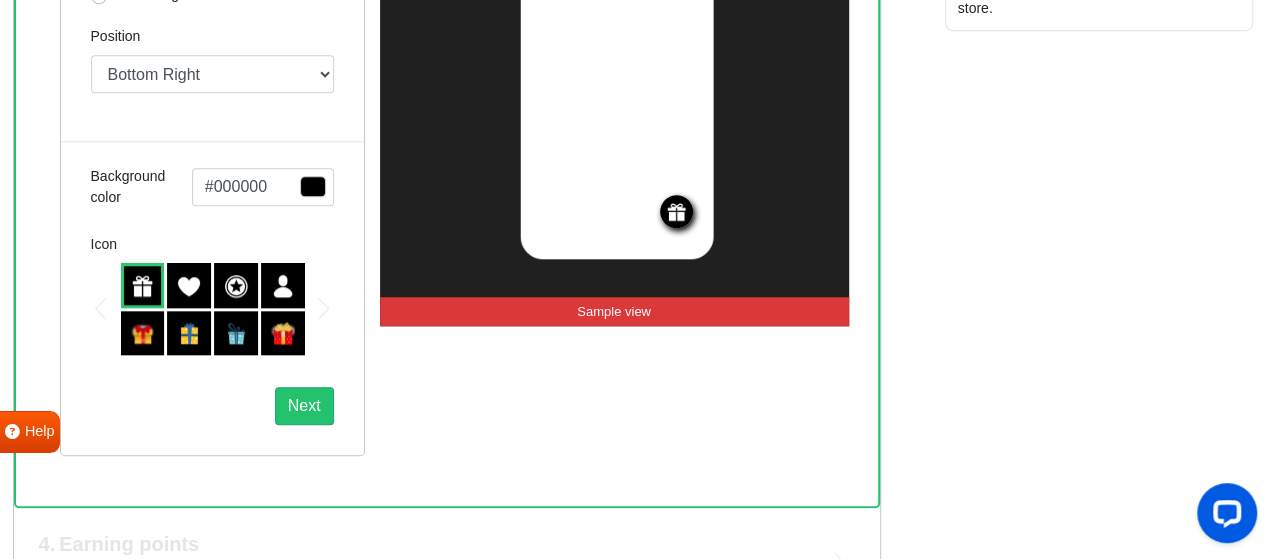 click at bounding box center (313, 186) 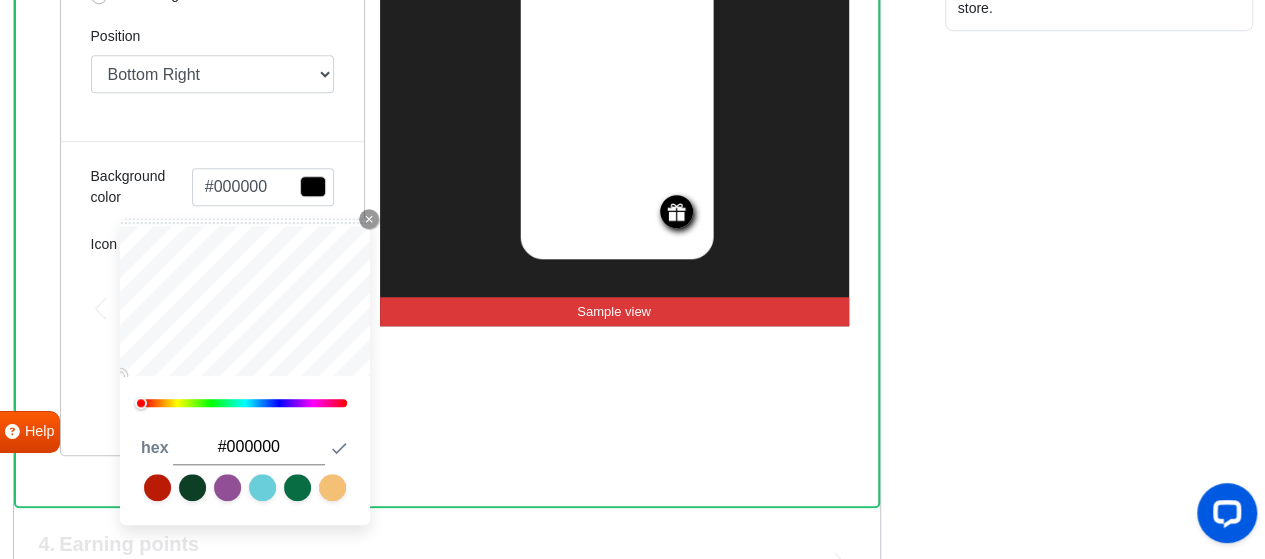 click on "#000000" at bounding box center (249, 447) 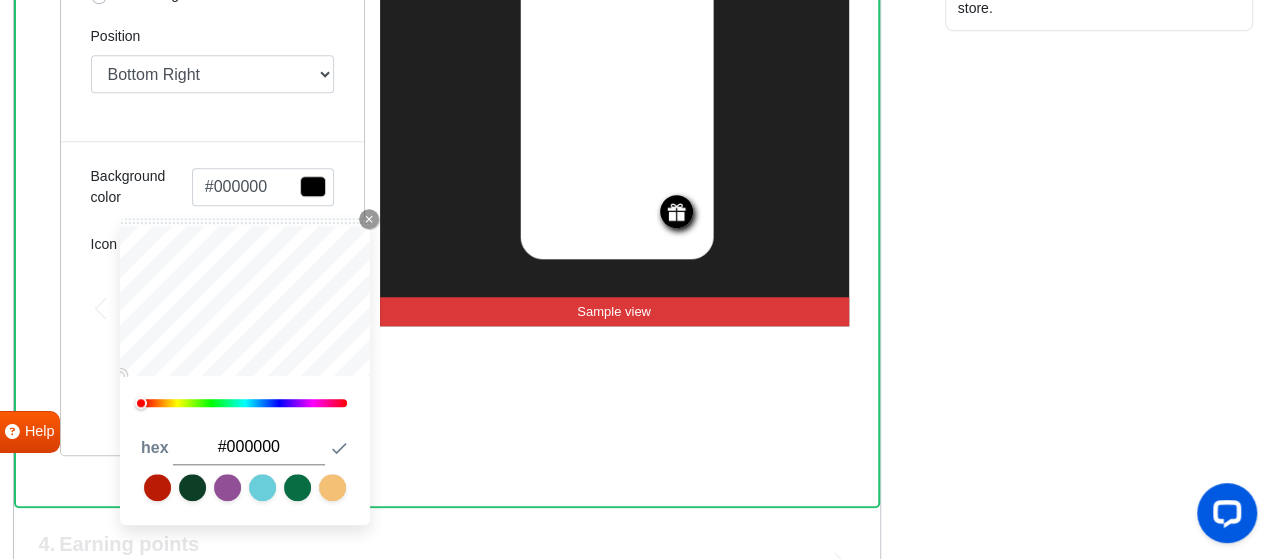 click at bounding box center [157, 487] 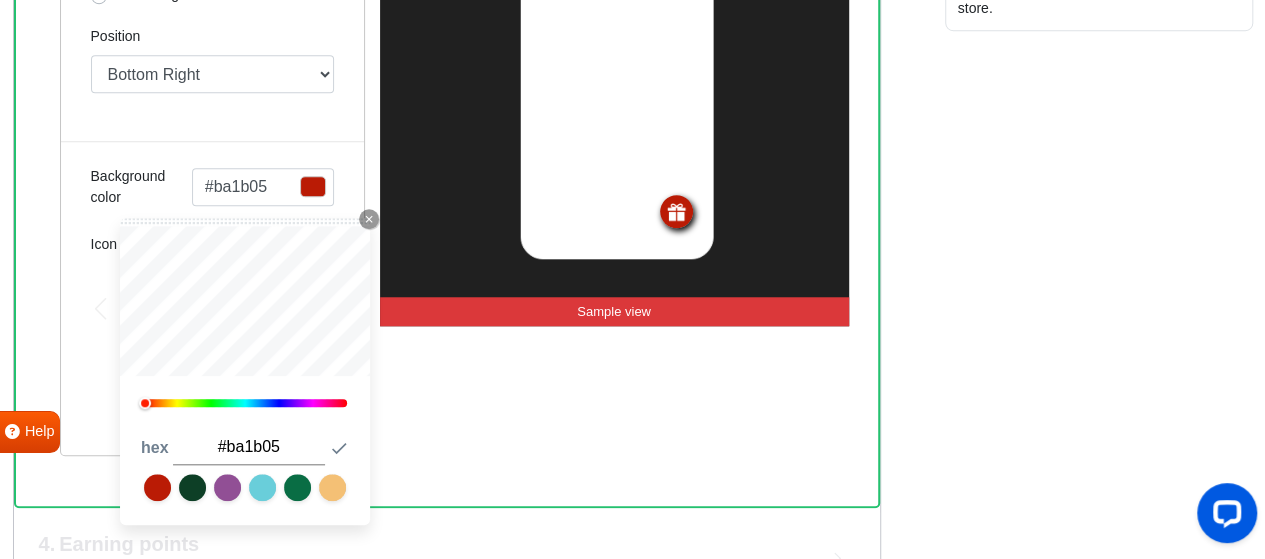 click on "Display type Compact Full Hide Widget Position Top Right Top Left Top Center Bottom Right Bottom Left Bottom Center Background color #ba1b05 Close Icon 7 hex #ba1b05 Submit Icon Icon  Next" at bounding box center [212, 165] 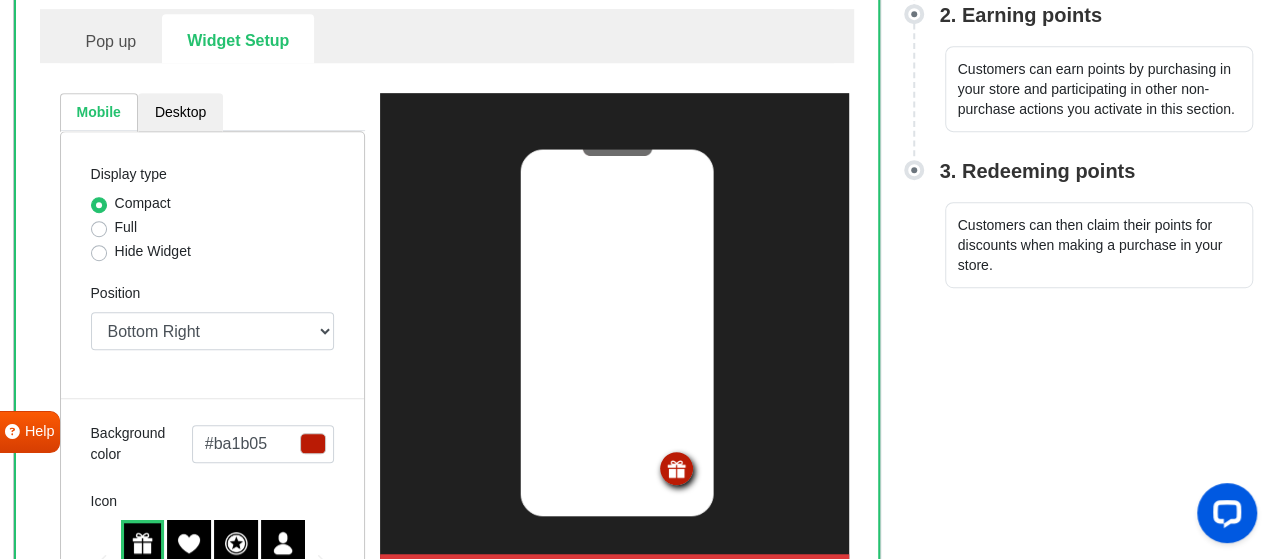 scroll, scrollTop: 440, scrollLeft: 0, axis: vertical 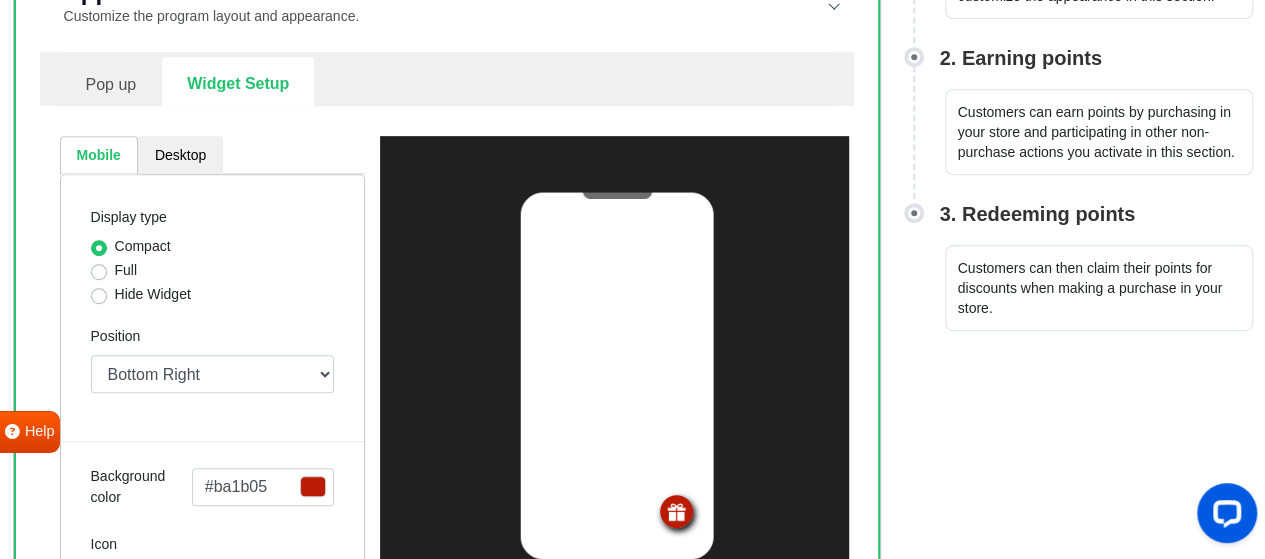 click on "Desktop" at bounding box center [180, 155] 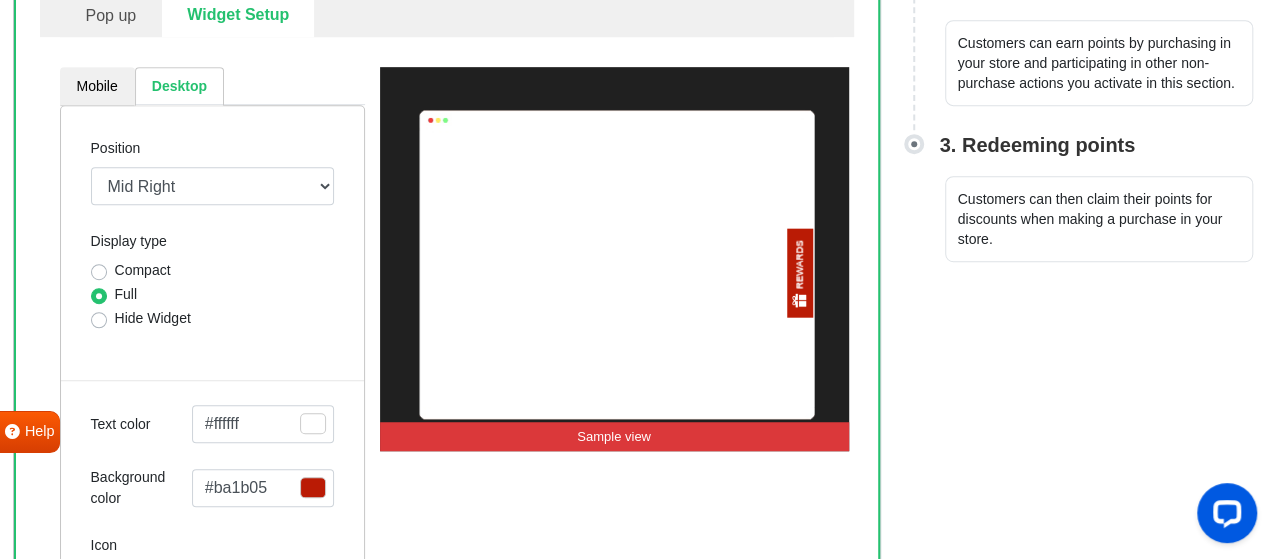 scroll, scrollTop: 540, scrollLeft: 0, axis: vertical 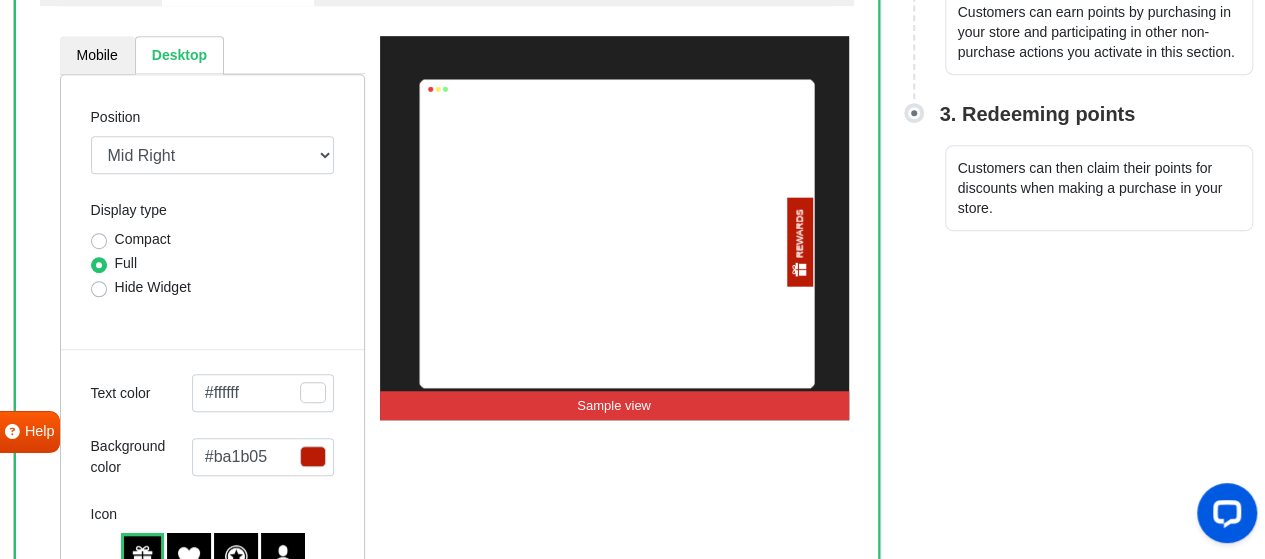 click on "Compact" at bounding box center (143, 239) 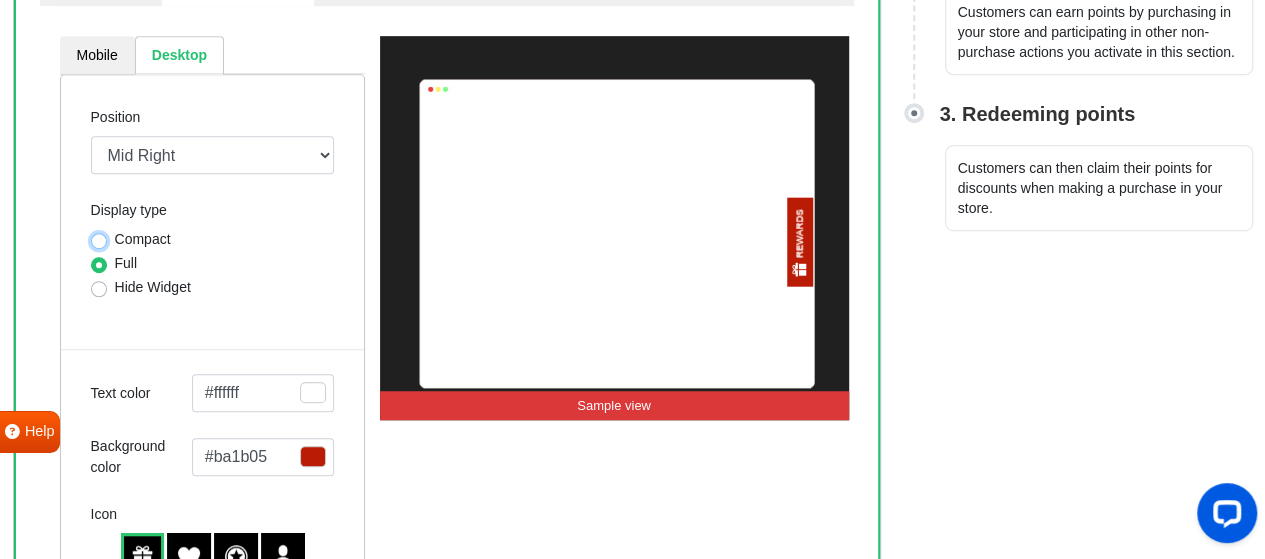 click on "Compact" at bounding box center [99, 239] 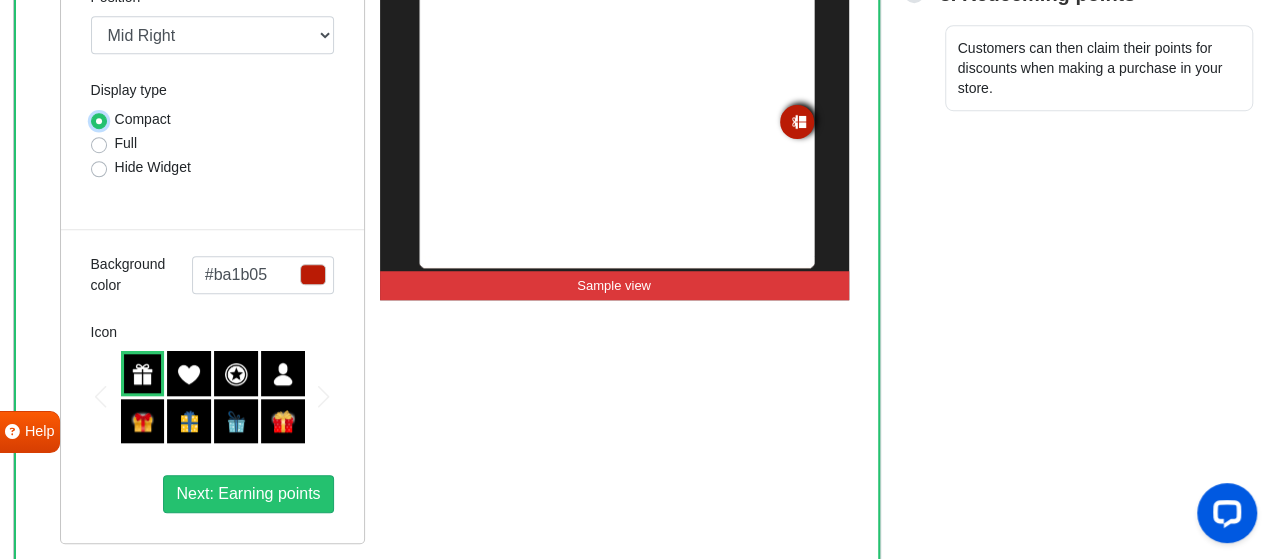 scroll, scrollTop: 540, scrollLeft: 0, axis: vertical 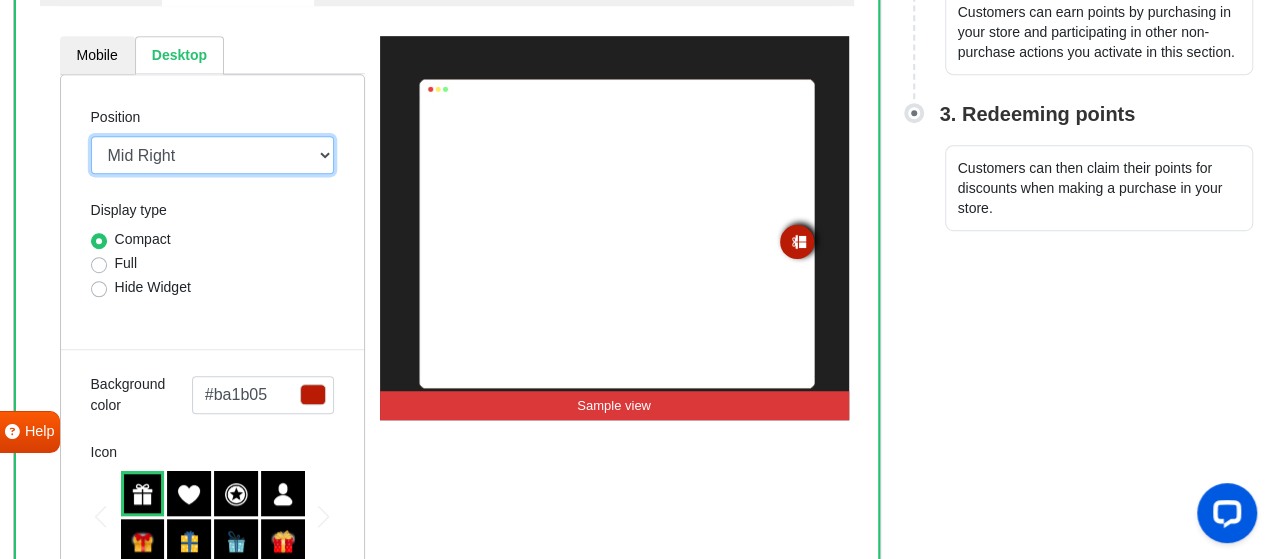 click on "Mid Right Mid Left Top Bar Top Left Top Right Top Center Bottom Bar Bottom Left Bottom Right Bottom Center" at bounding box center [212, 155] 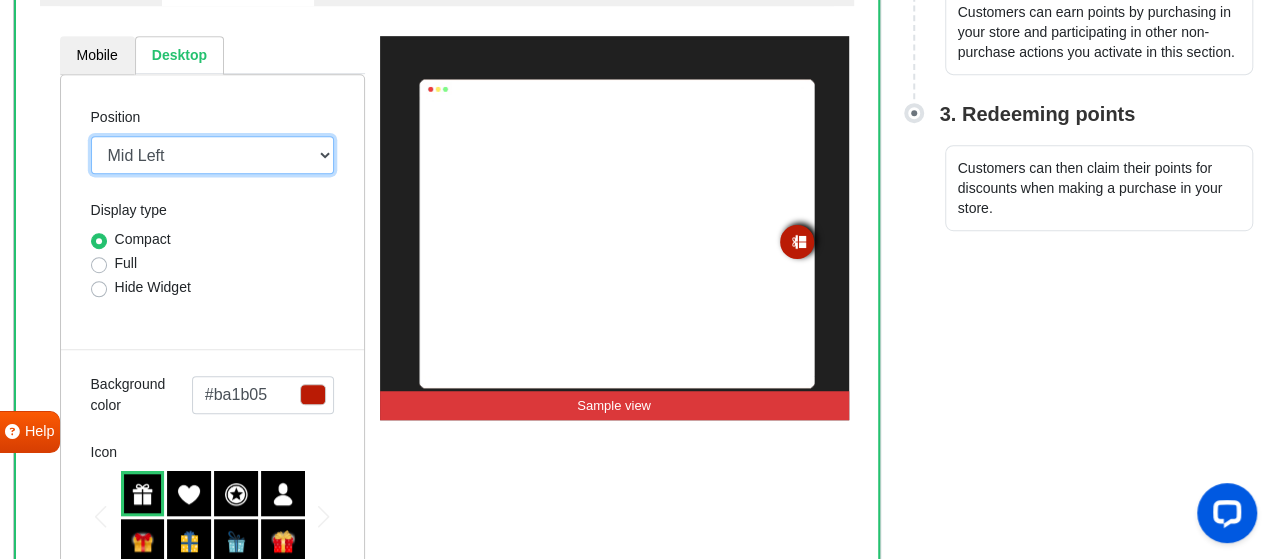 click on "Mid Right Mid Left Top Bar Top Left Top Right Top Center Bottom Bar Bottom Left Bottom Right Bottom Center" at bounding box center [212, 155] 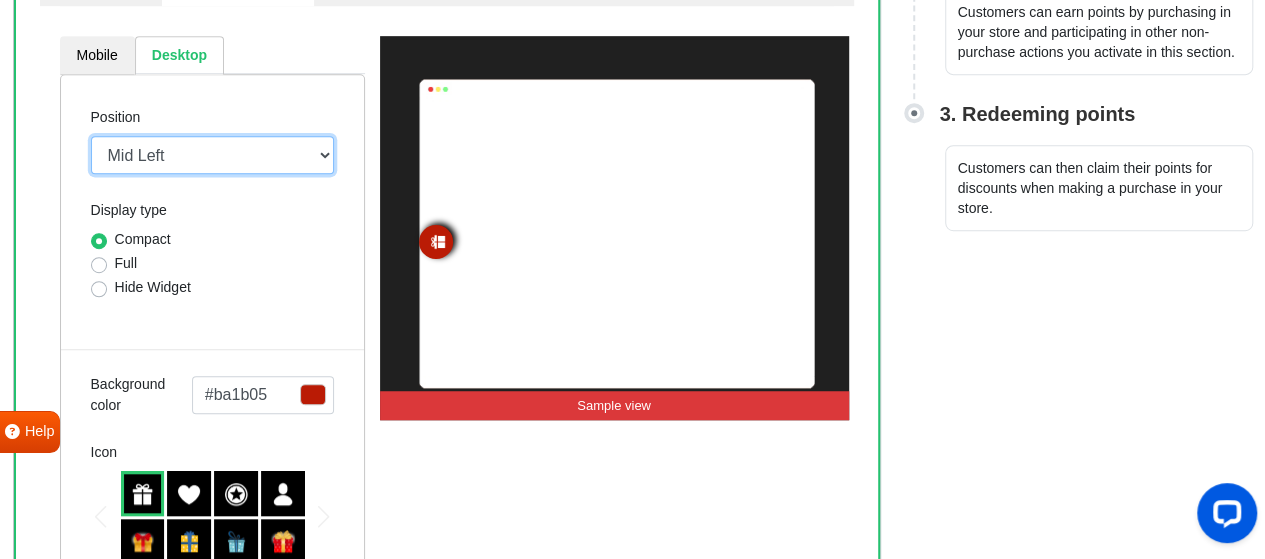 click on "Mid Right Mid Left Top Bar Top Left Top Right Top Center Bottom Bar Bottom Left Bottom Right Bottom Center" at bounding box center (212, 155) 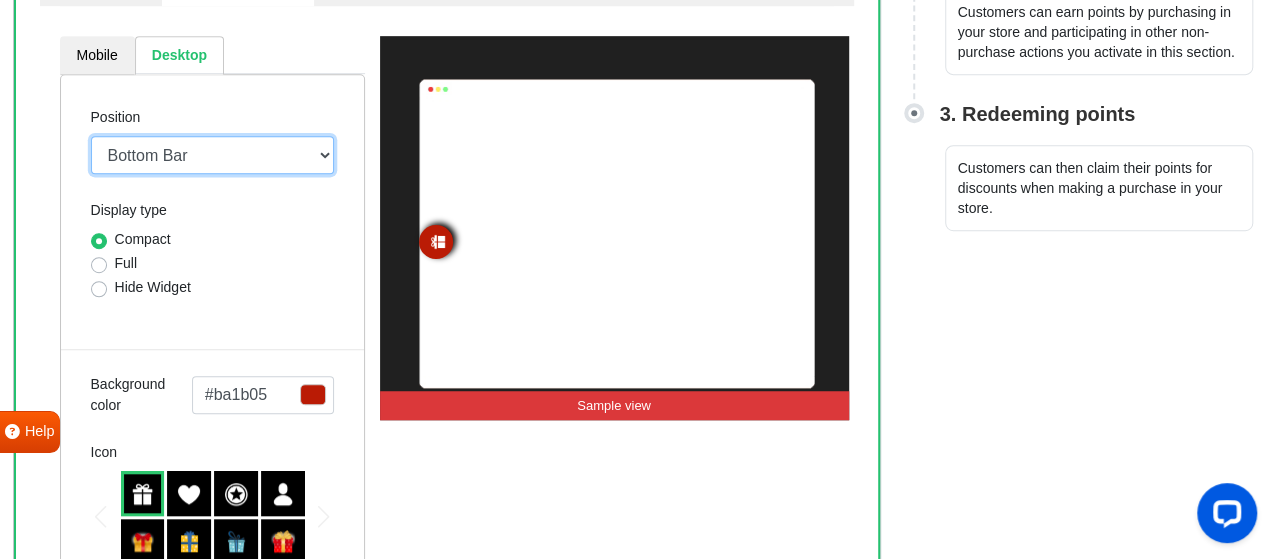 click on "Mid Right Mid Left Top Bar Top Left Top Right Top Center Bottom Bar Bottom Left Bottom Right Bottom Center" at bounding box center (212, 155) 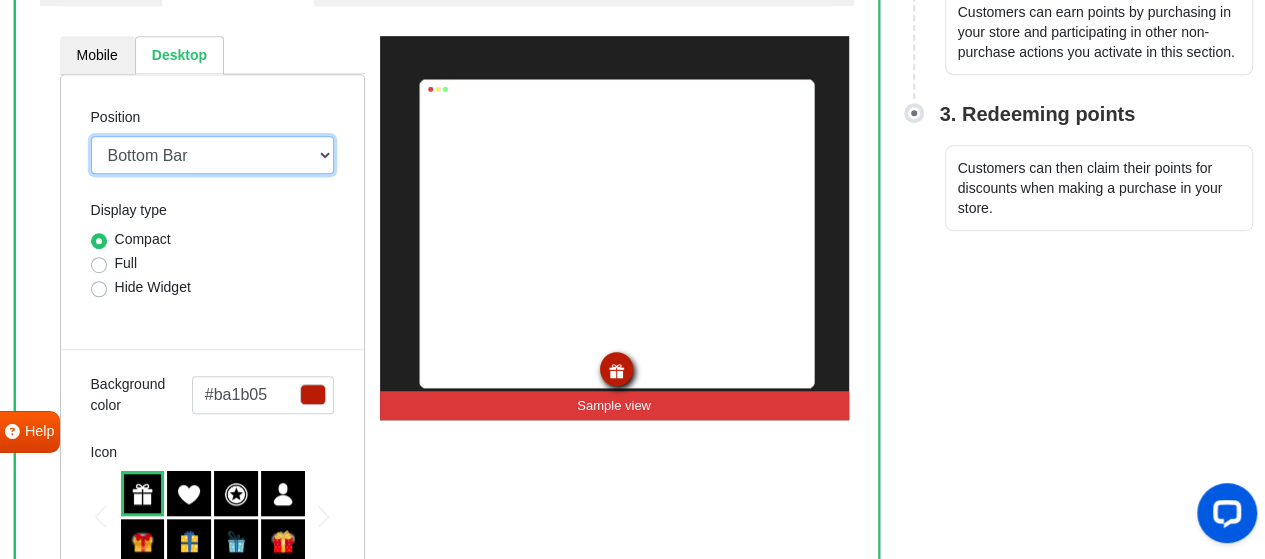 click on "Mid Right Mid Left Top Bar Top Left Top Right Top Center Bottom Bar Bottom Left Bottom Right Bottom Center" at bounding box center [212, 155] 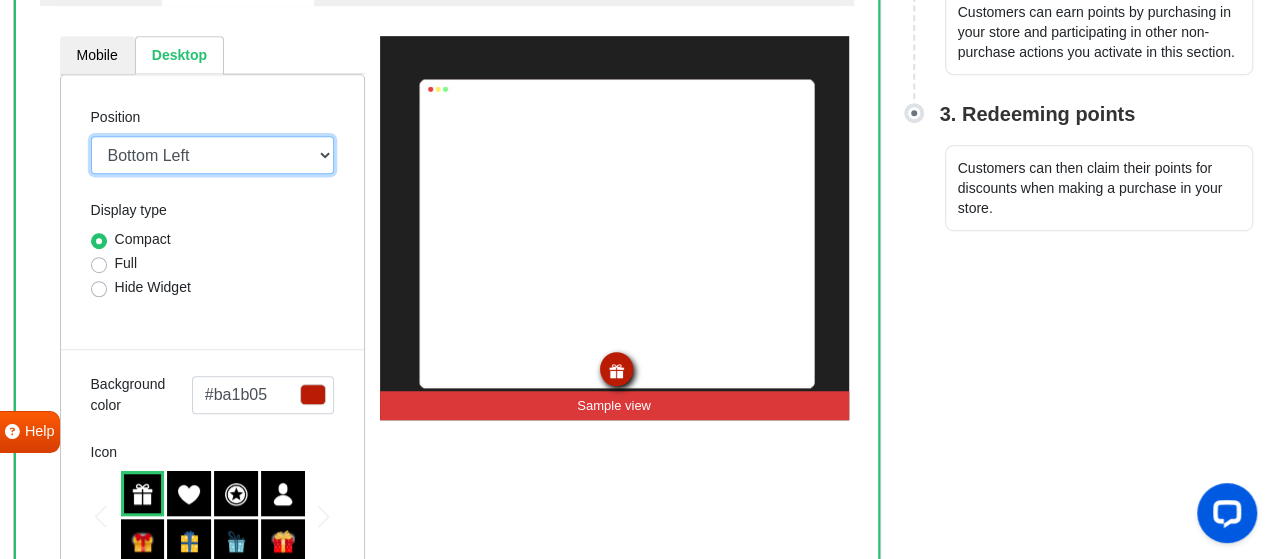 click on "Mid Right Mid Left Top Bar Top Left Top Right Top Center Bottom Bar Bottom Left Bottom Right Bottom Center" at bounding box center [212, 155] 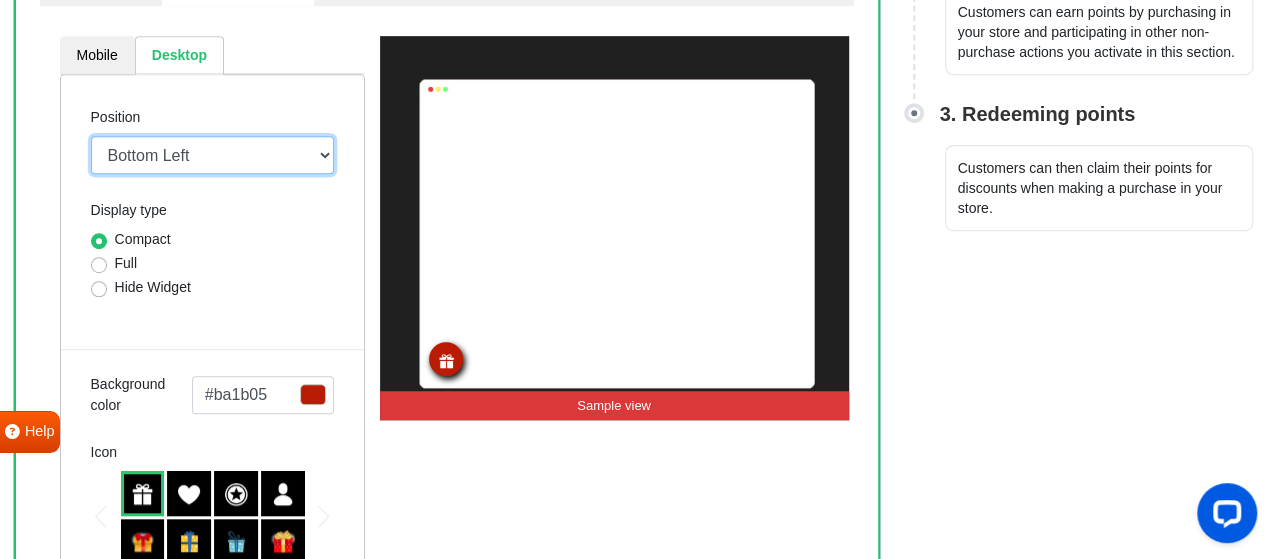 click on "Mid Right Mid Left Top Bar Top Left Top Right Top Center Bottom Bar Bottom Left Bottom Right Bottom Center" at bounding box center [212, 155] 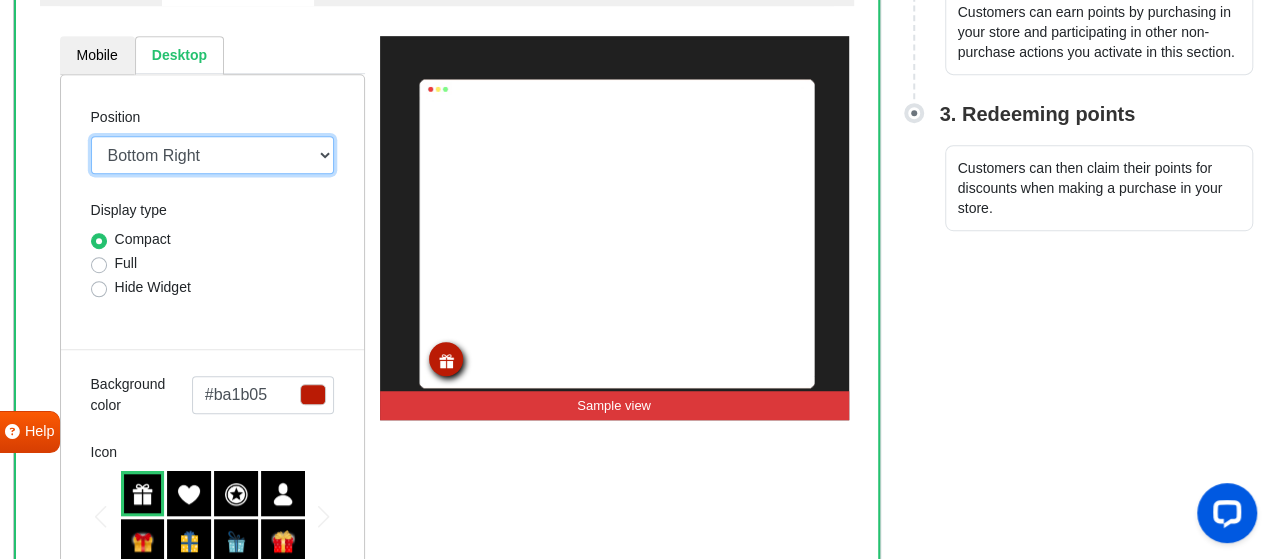 click on "Mid Right Mid Left Top Bar Top Left Top Right Top Center Bottom Bar Bottom Left Bottom Right Bottom Center" at bounding box center (212, 155) 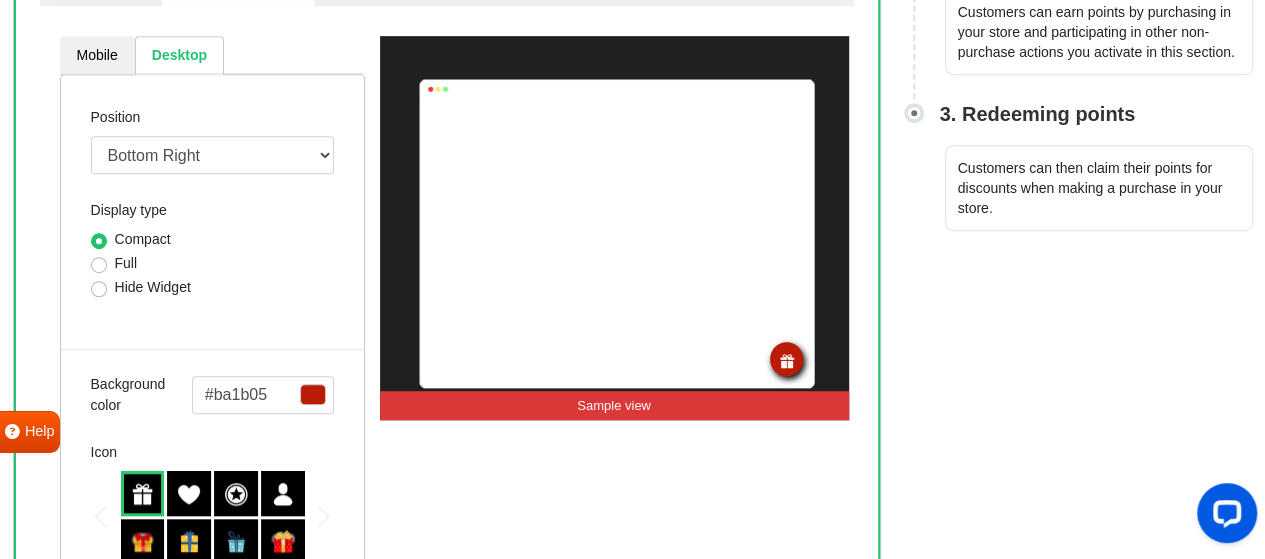 click at bounding box center (787, 361) 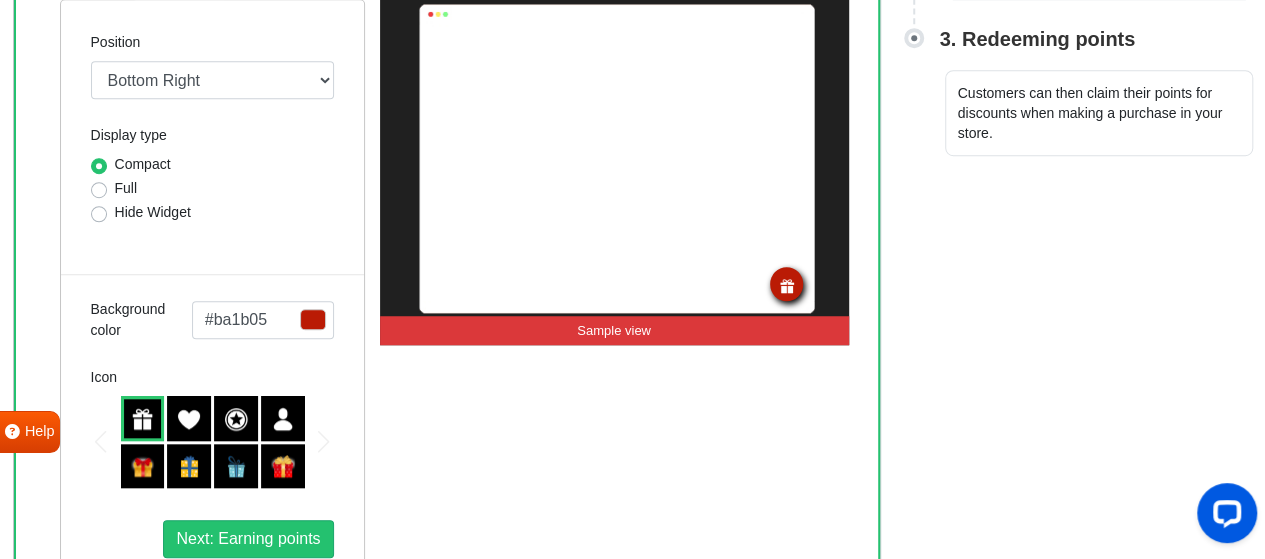 scroll, scrollTop: 440, scrollLeft: 0, axis: vertical 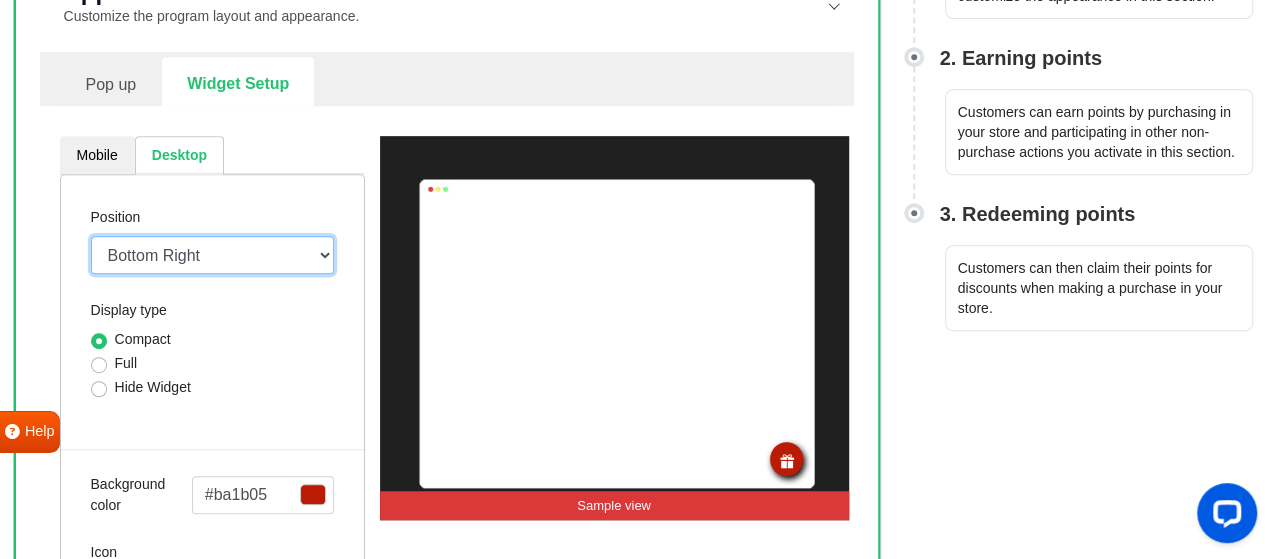 click on "Mid Right Mid Left Top Bar Top Left Top Right Top Center Bottom Bar Bottom Left Bottom Right Bottom Center" at bounding box center [212, 255] 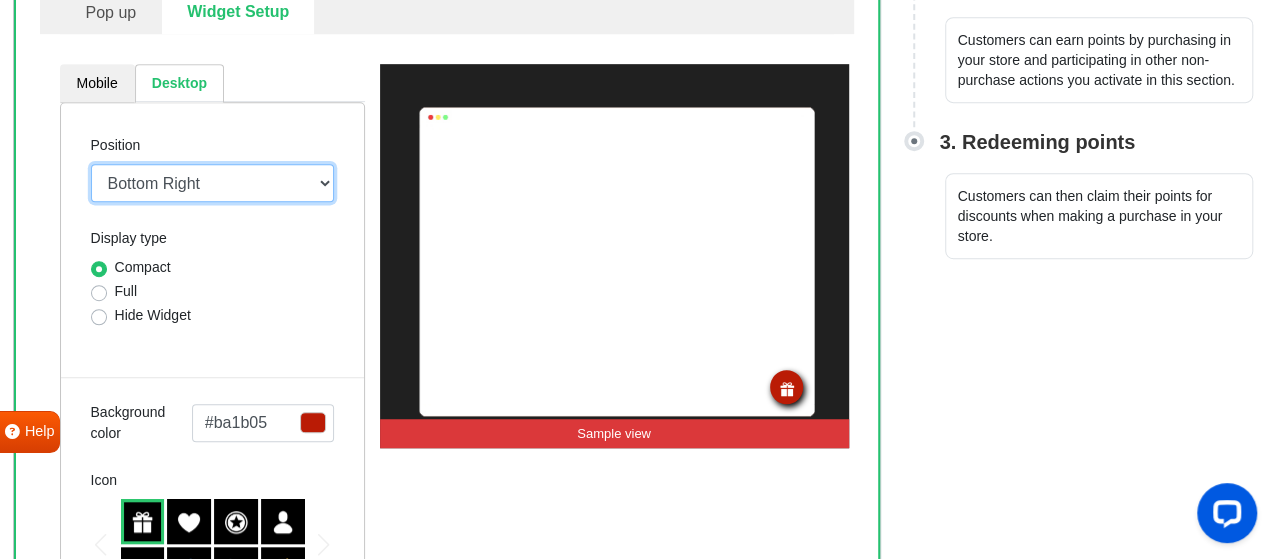 scroll, scrollTop: 640, scrollLeft: 0, axis: vertical 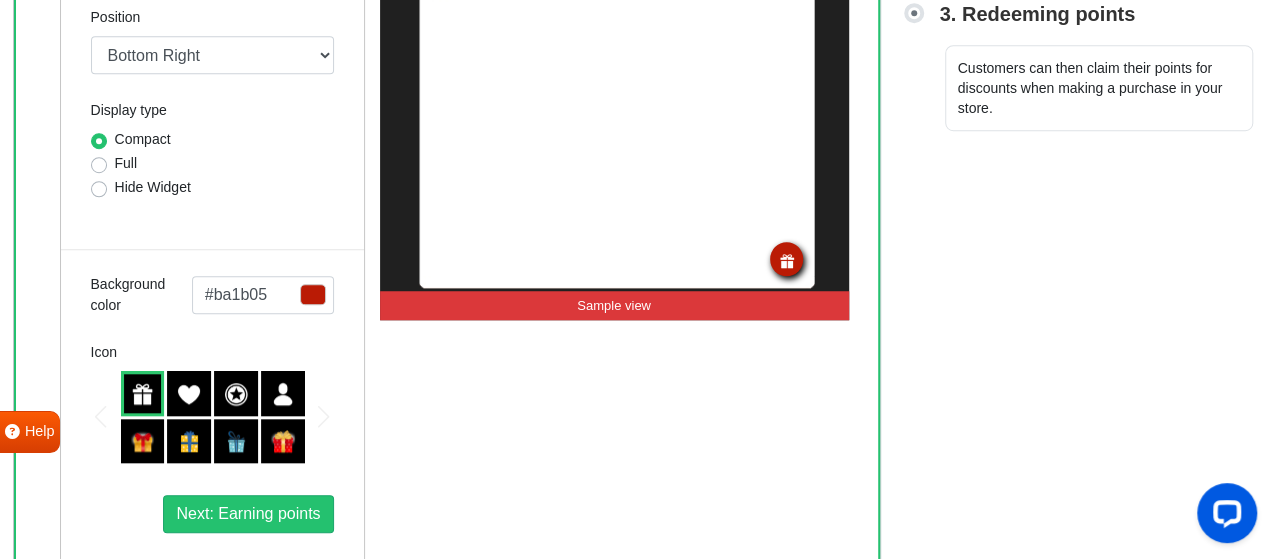 click on "Position Mid Right Mid Left Top Bar Top Left Top Right Top Center Bottom Bar Bottom Left Bottom Right Bottom Center Display type Compact Full Hide Widget Background color #ba1b05 Close Icon 7 hex #ba1b05 Submit Icon Icon Next: Earning points" at bounding box center [212, 269] 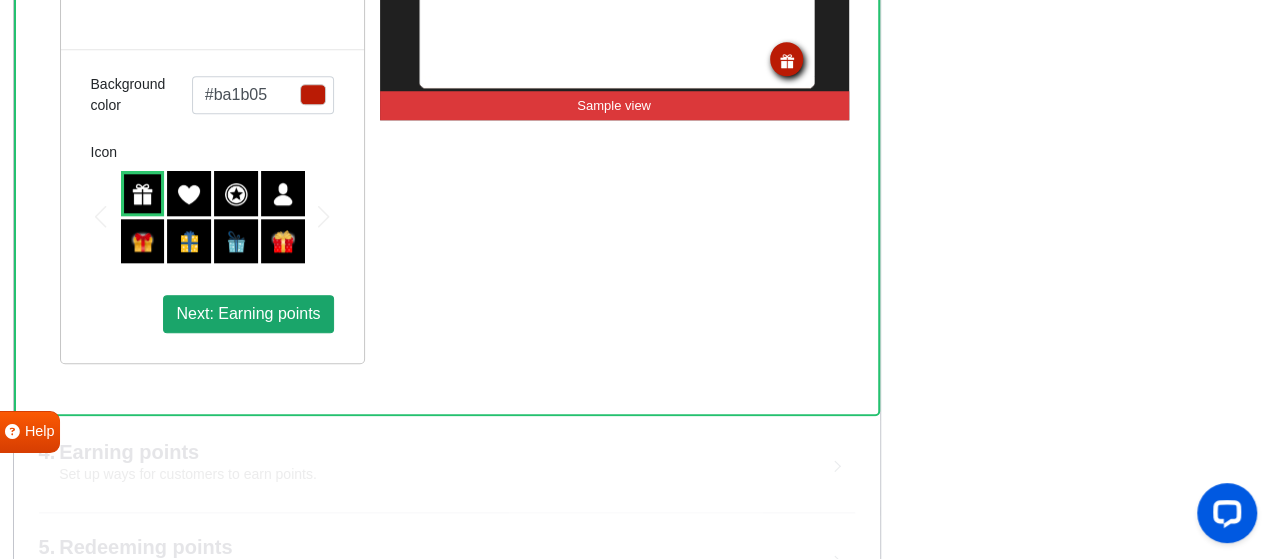 click on "Next: Earning points" at bounding box center [248, 314] 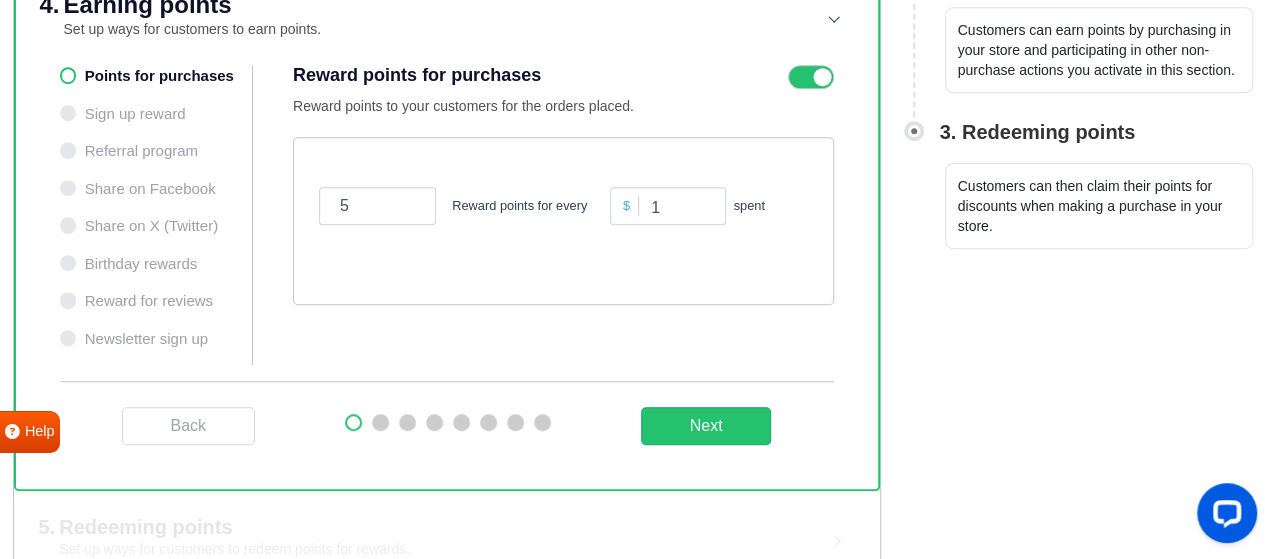 scroll, scrollTop: 435, scrollLeft: 0, axis: vertical 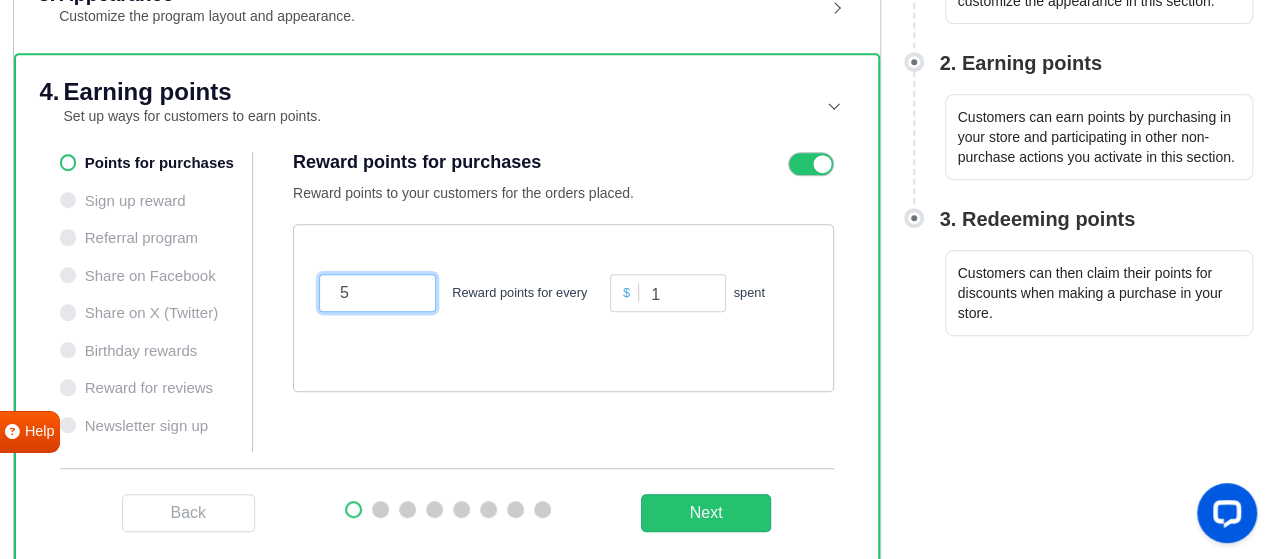 click on "5" at bounding box center [377, 293] 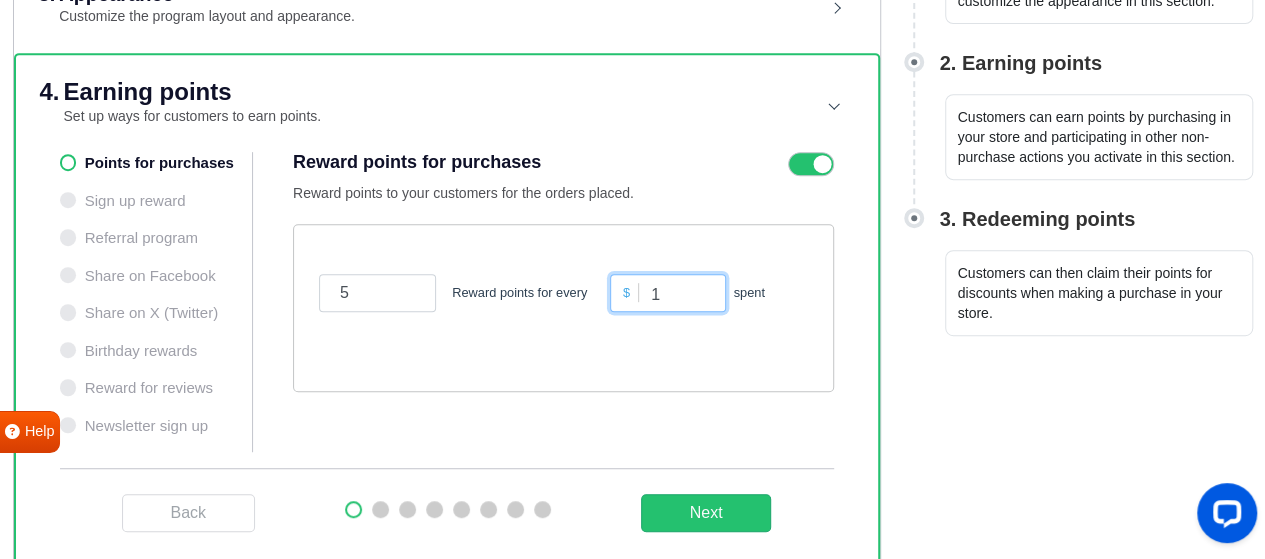 click on "1" at bounding box center (667, 293) 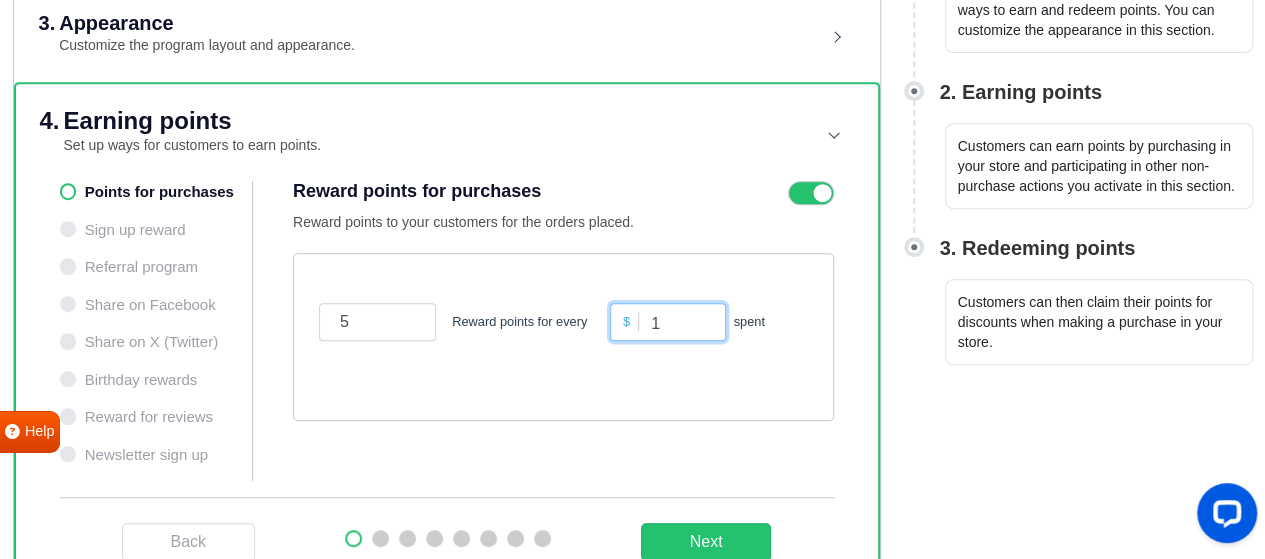 scroll, scrollTop: 335, scrollLeft: 0, axis: vertical 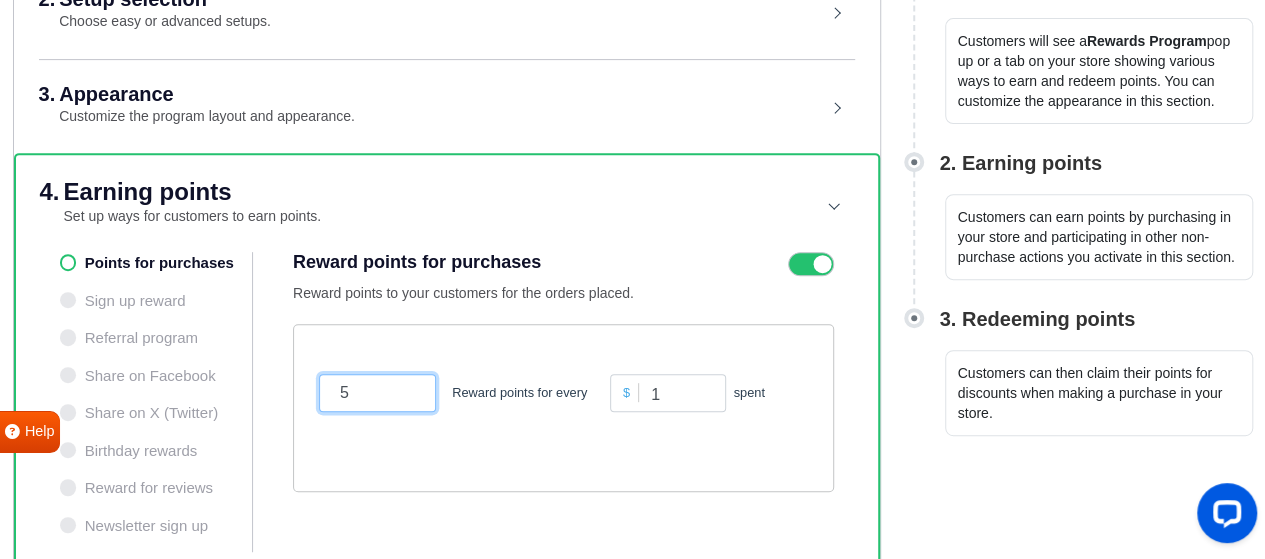 click on "5" at bounding box center [377, 393] 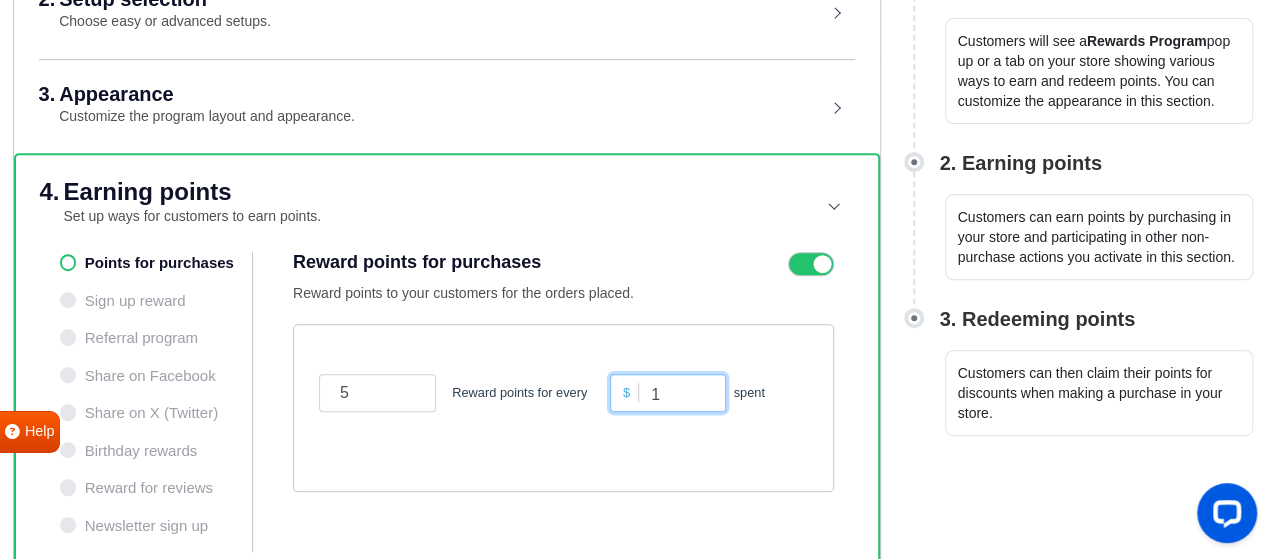 drag, startPoint x: 678, startPoint y: 394, endPoint x: 656, endPoint y: 387, distance: 23.086792 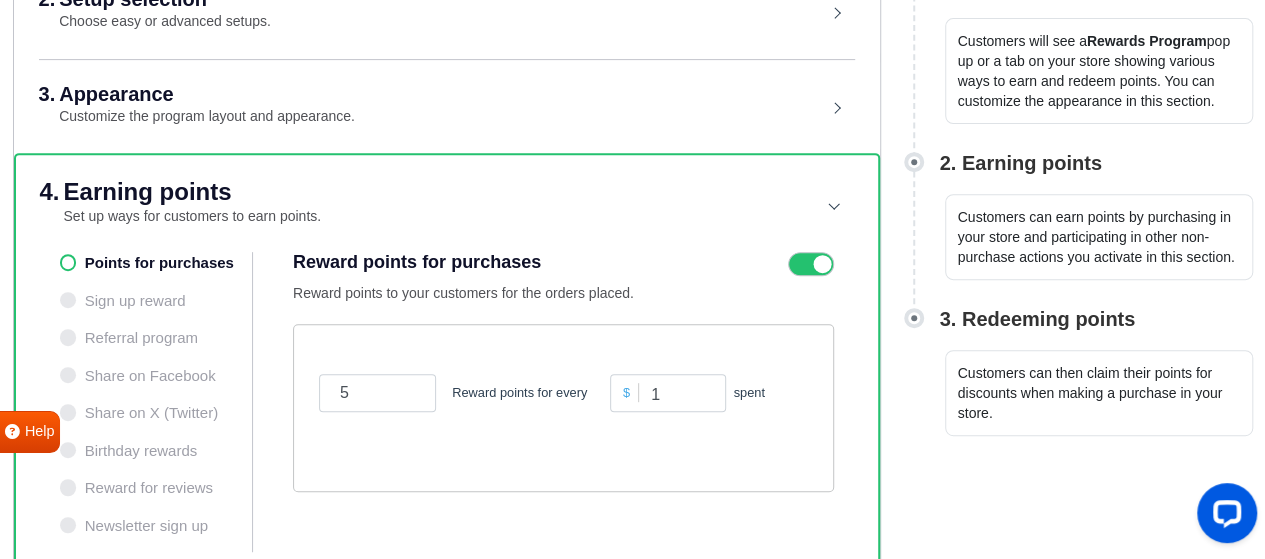 click on "spent" at bounding box center [749, 392] 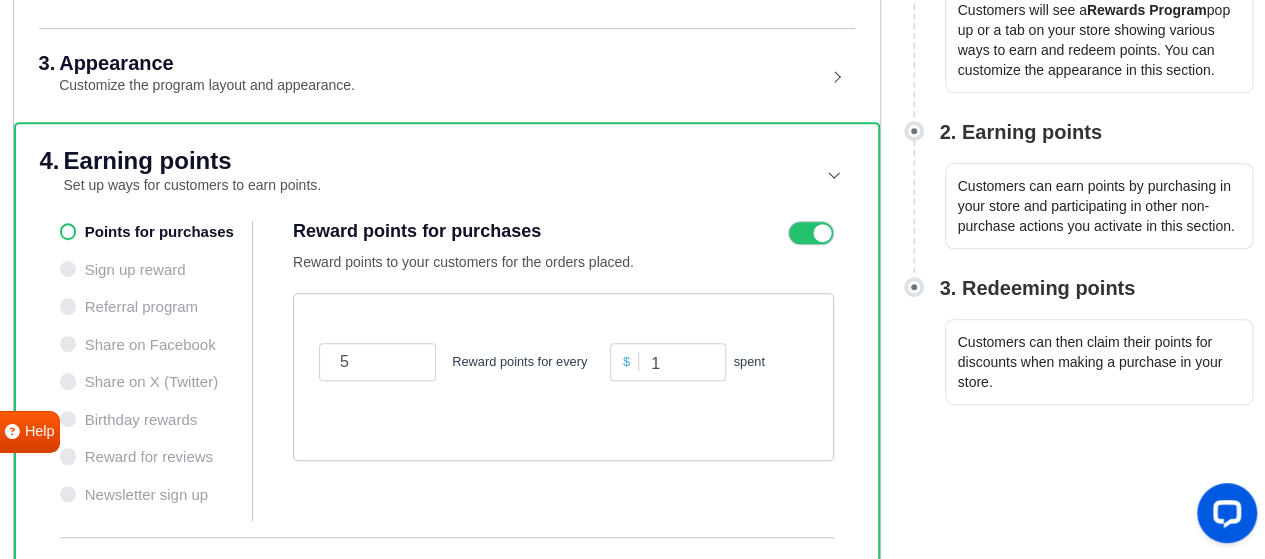 scroll, scrollTop: 335, scrollLeft: 0, axis: vertical 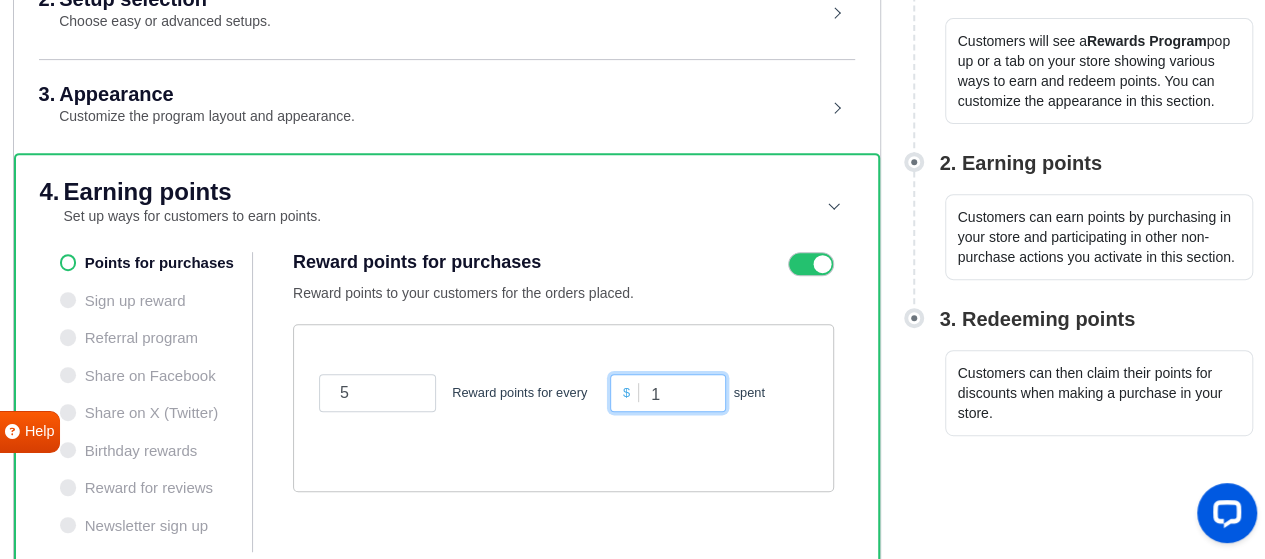 drag, startPoint x: 664, startPoint y: 391, endPoint x: 651, endPoint y: 391, distance: 13 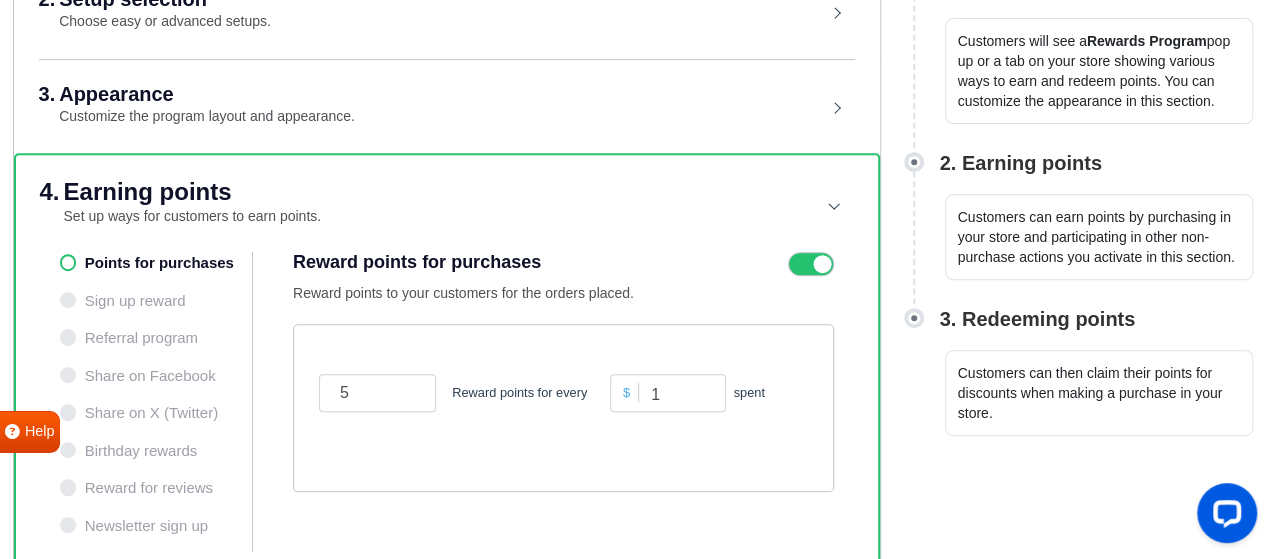 click on "$" at bounding box center [627, 392] 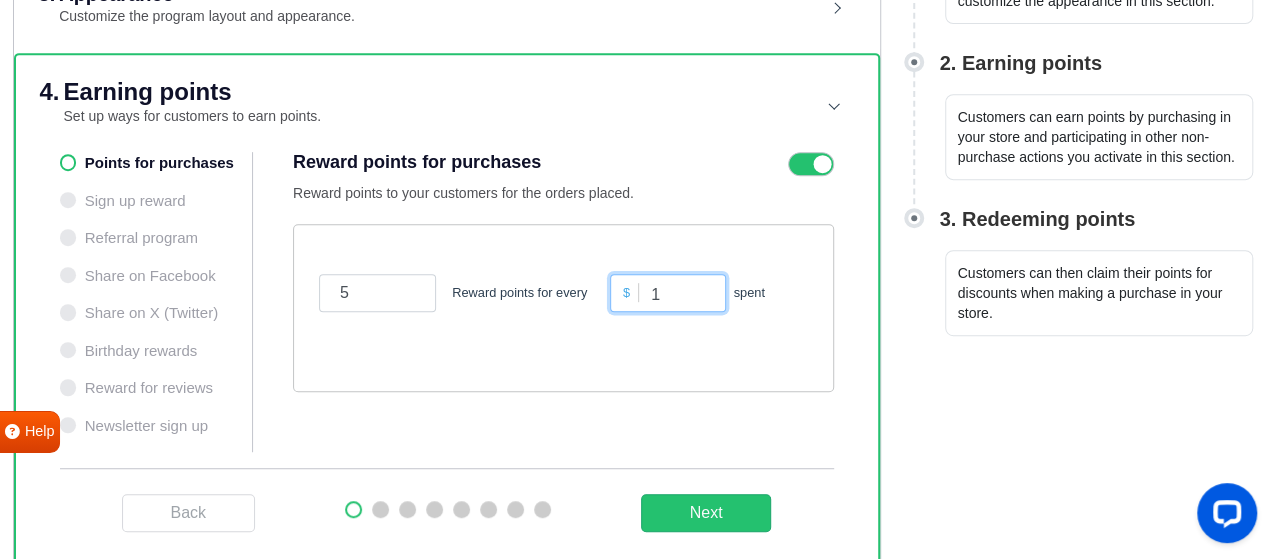 drag, startPoint x: 674, startPoint y: 288, endPoint x: 647, endPoint y: 289, distance: 27.018513 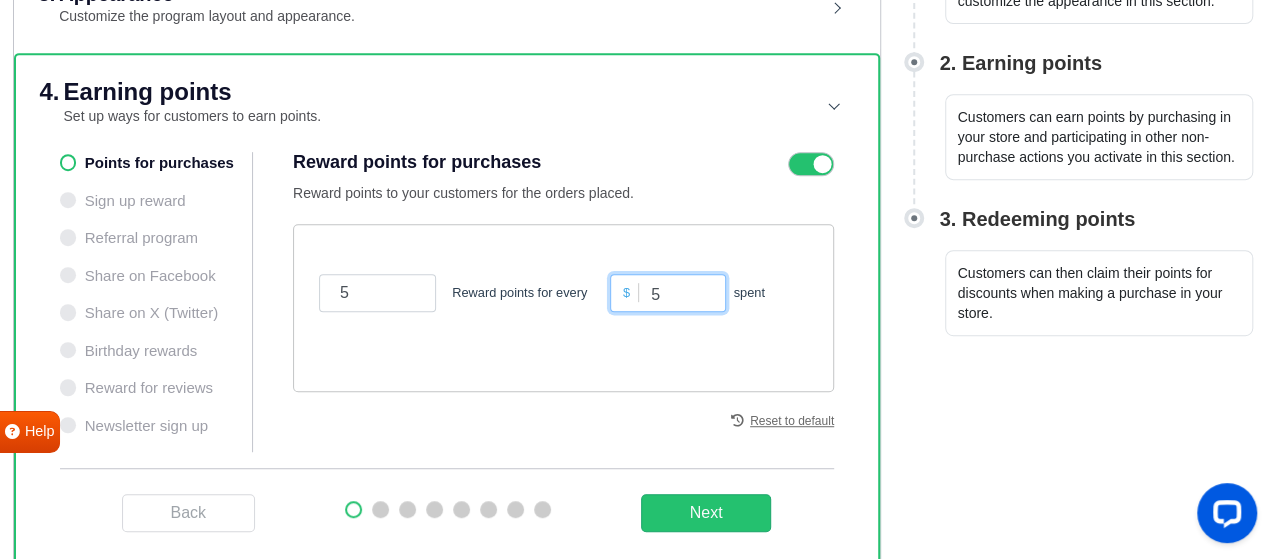 type on "5" 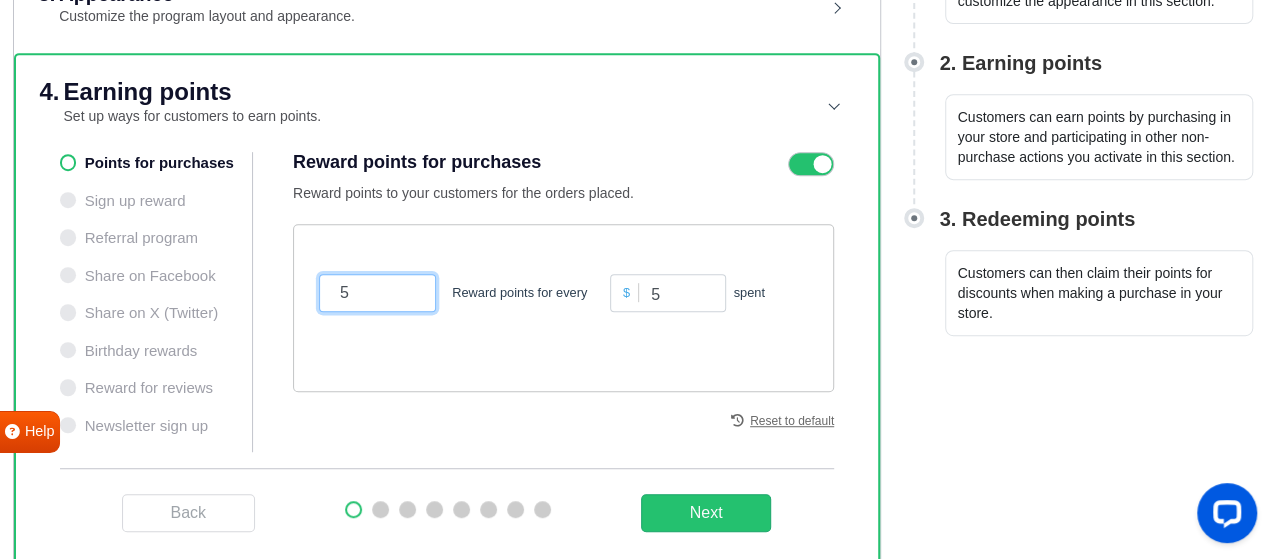 drag, startPoint x: 352, startPoint y: 286, endPoint x: 313, endPoint y: 288, distance: 39.051247 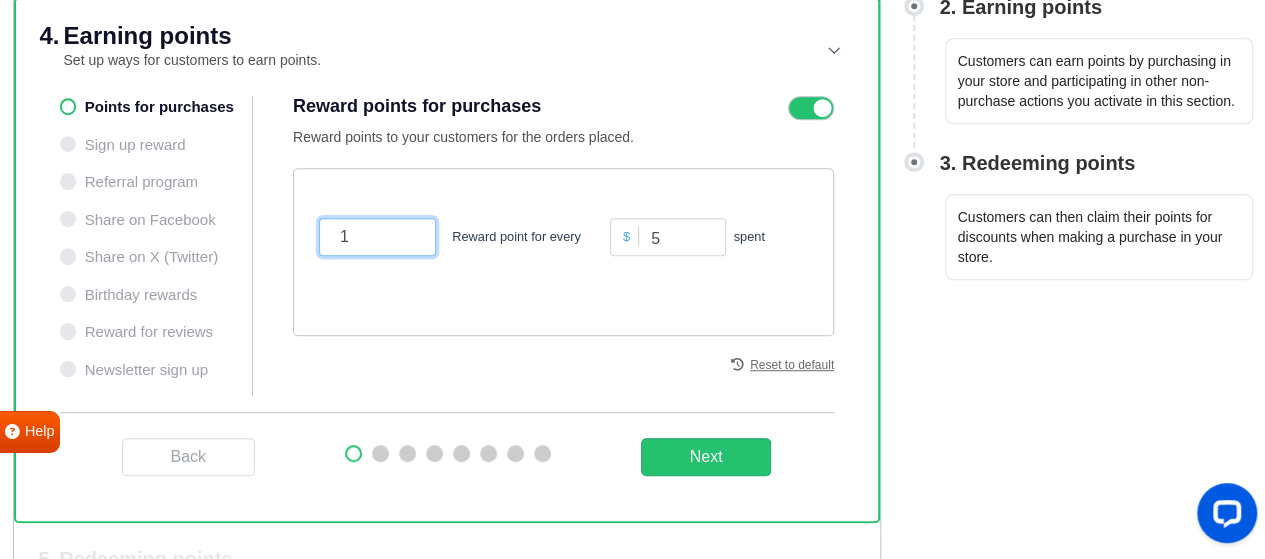 scroll, scrollTop: 535, scrollLeft: 0, axis: vertical 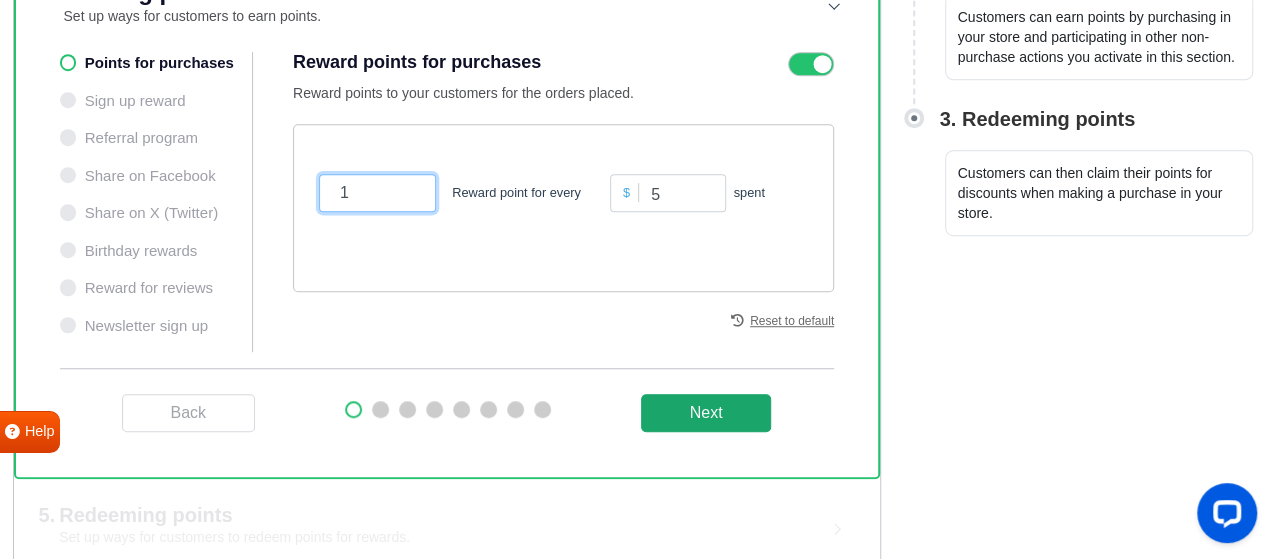type on "1" 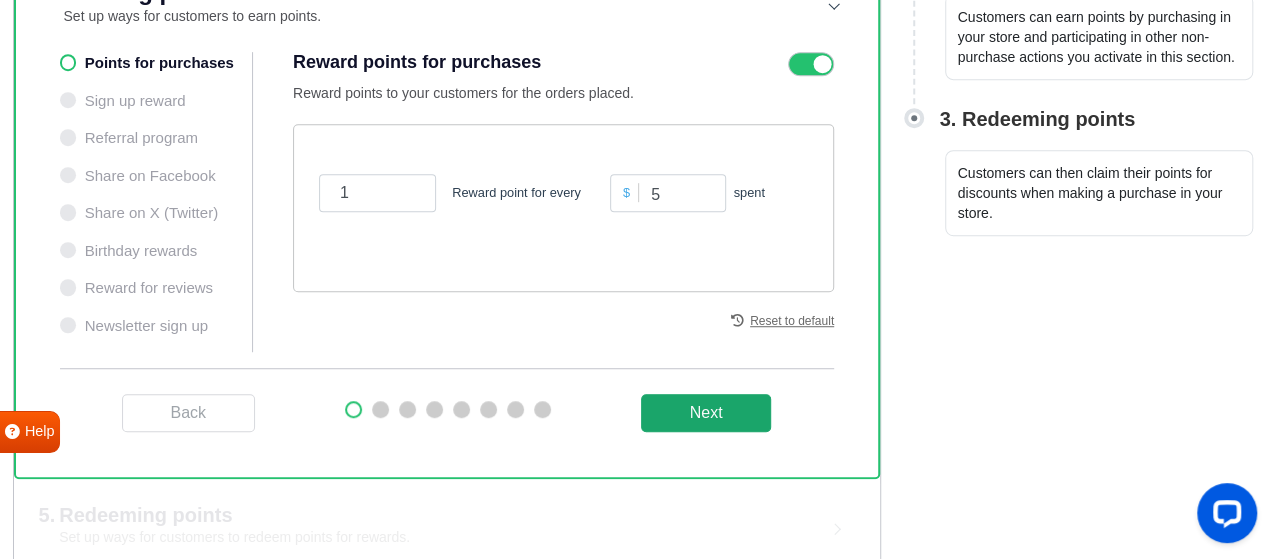 click on "Next" at bounding box center (706, 413) 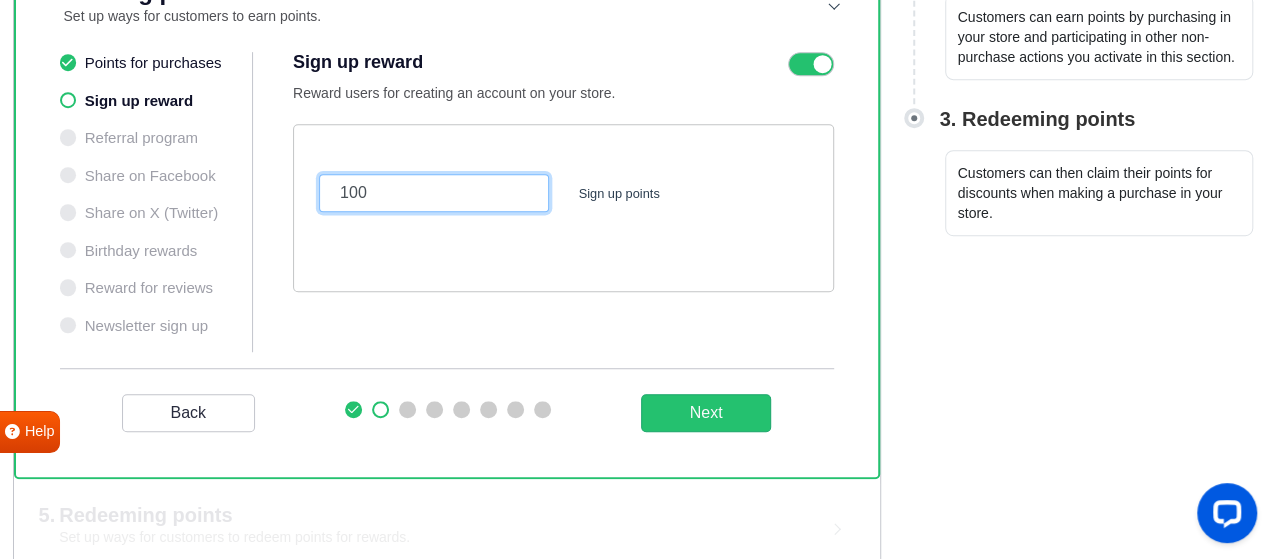 click on "100" at bounding box center [434, 193] 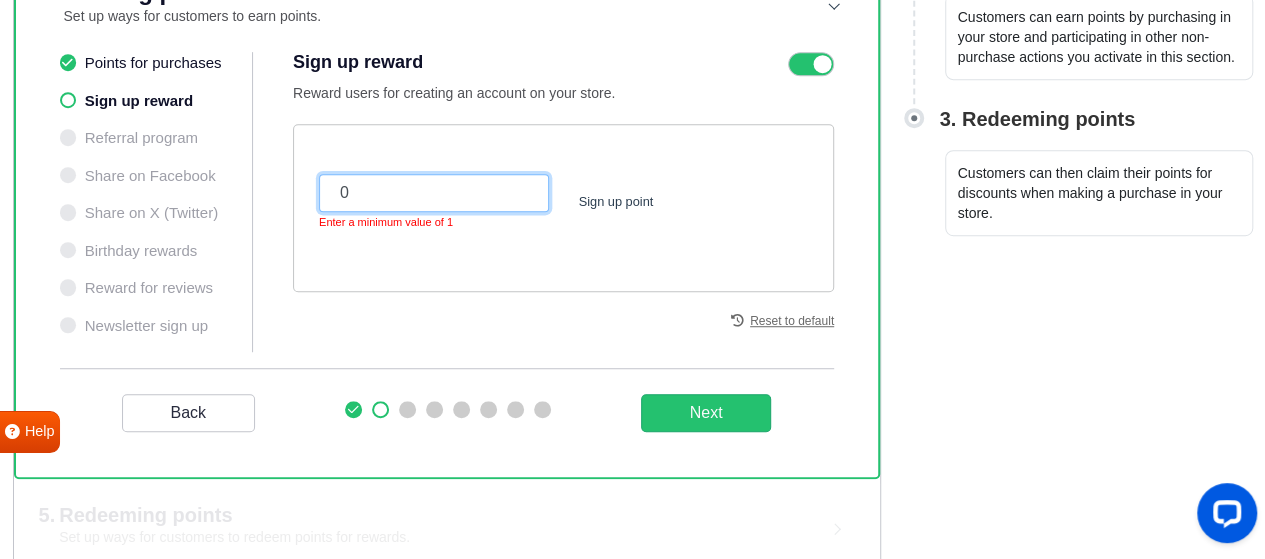 drag, startPoint x: 345, startPoint y: 194, endPoint x: 316, endPoint y: 189, distance: 29.427877 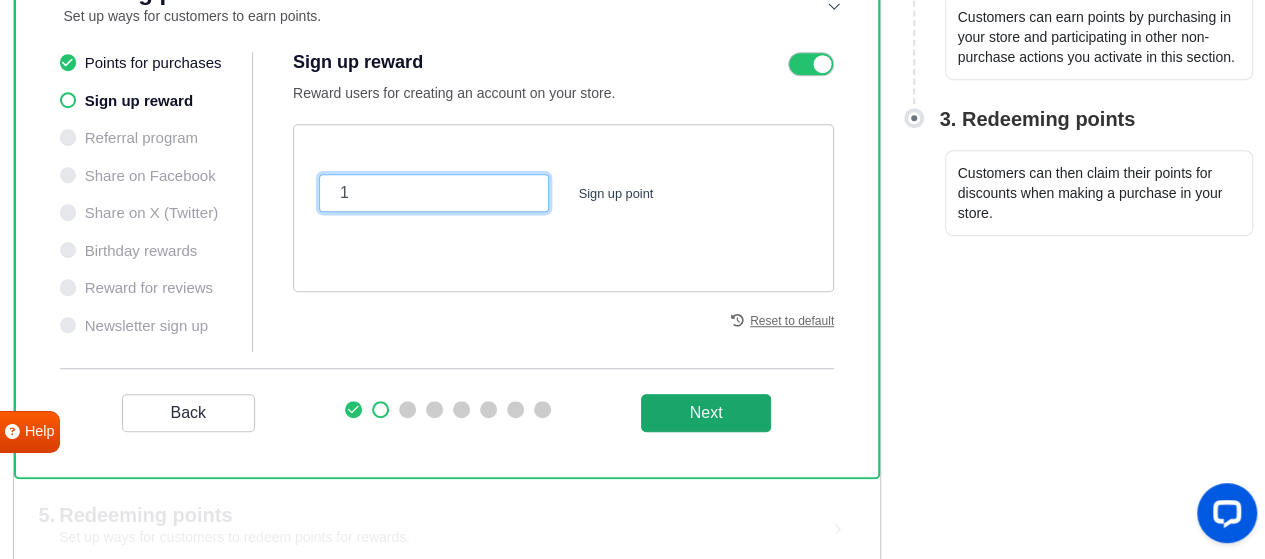 type on "1" 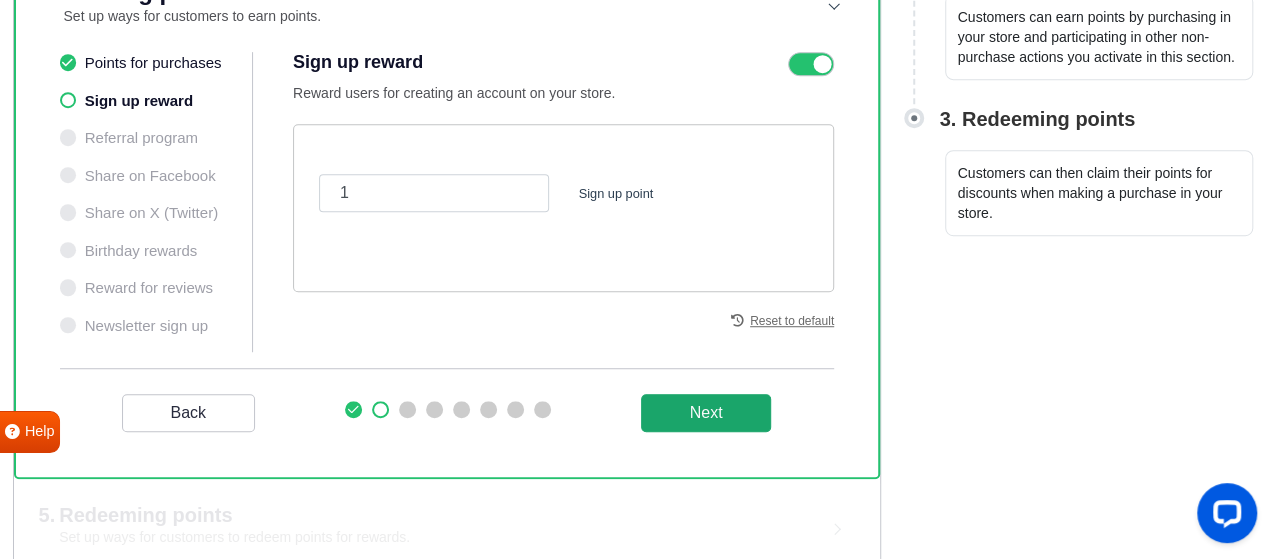 click on "Next" at bounding box center [706, 413] 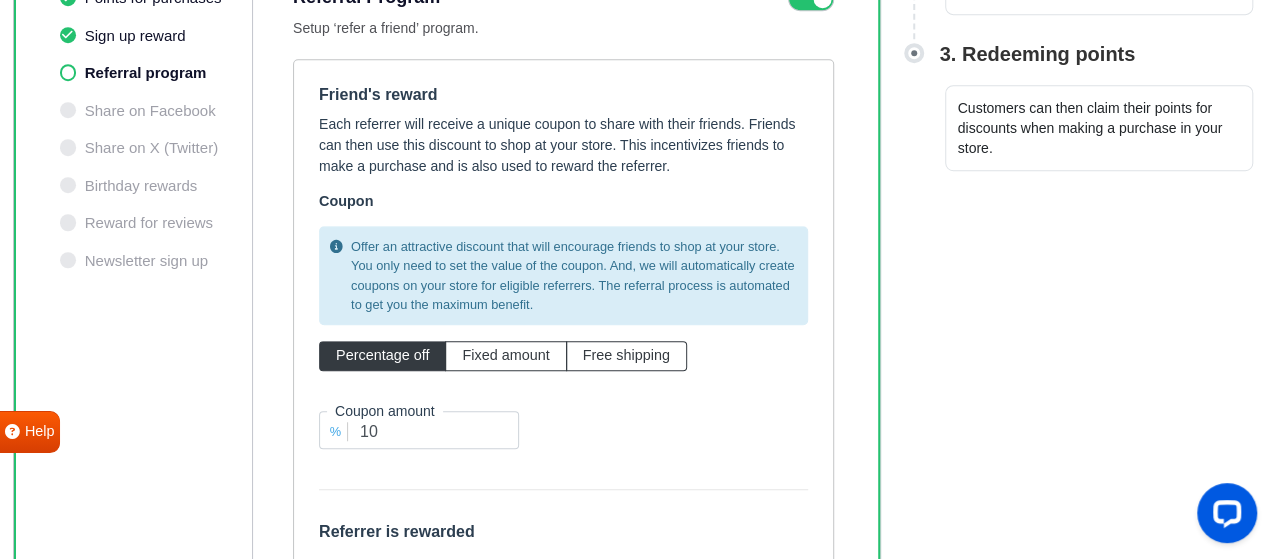 scroll, scrollTop: 835, scrollLeft: 0, axis: vertical 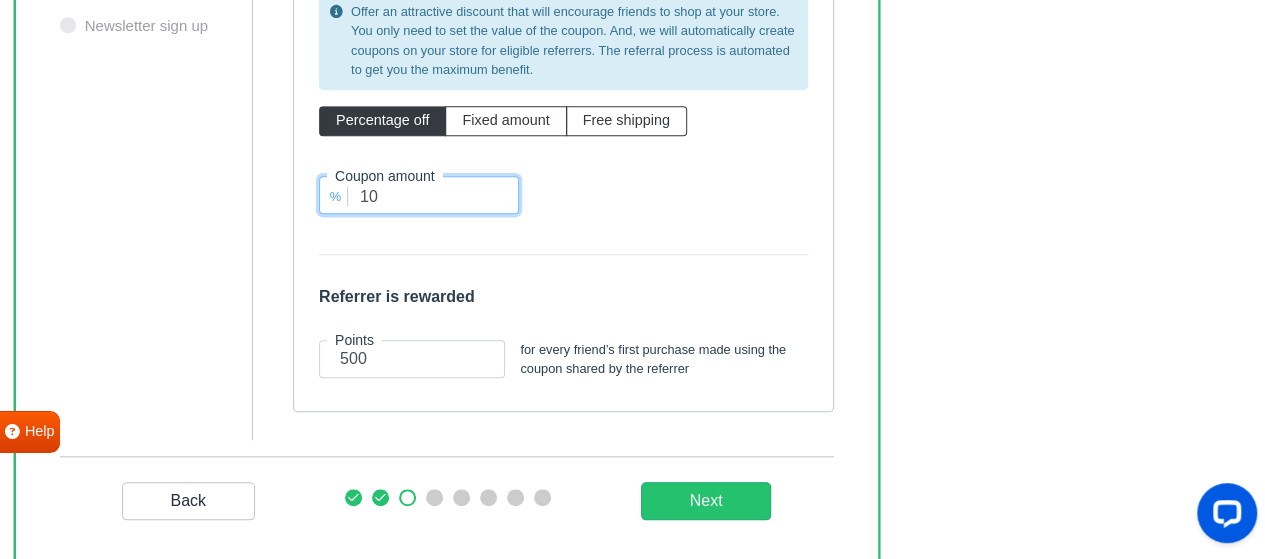 click on "10" at bounding box center [419, 195] 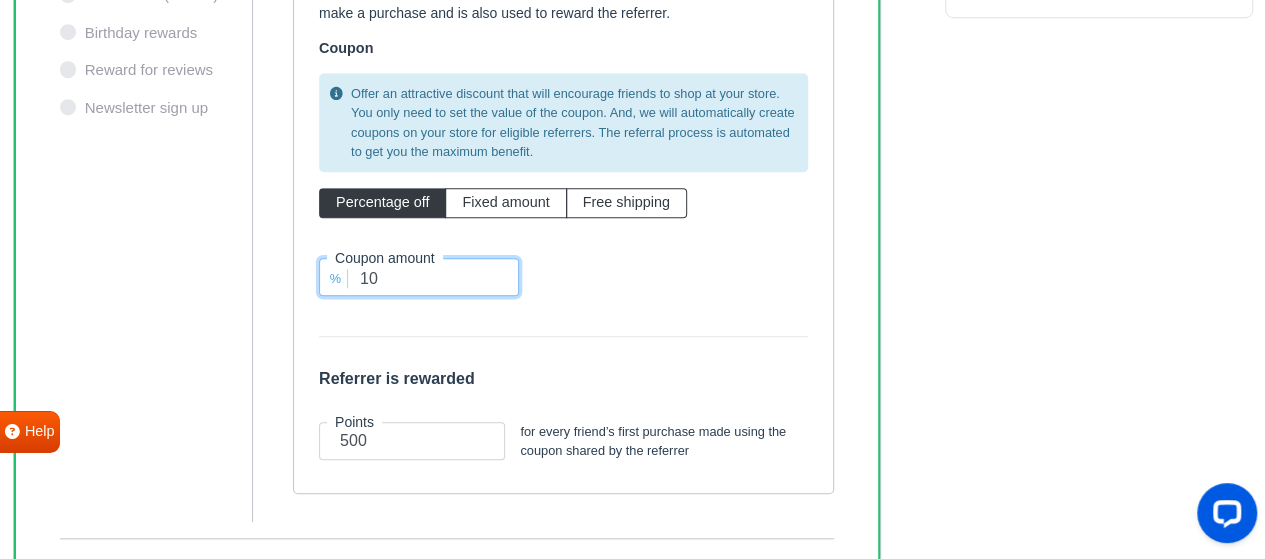 scroll, scrollTop: 752, scrollLeft: 0, axis: vertical 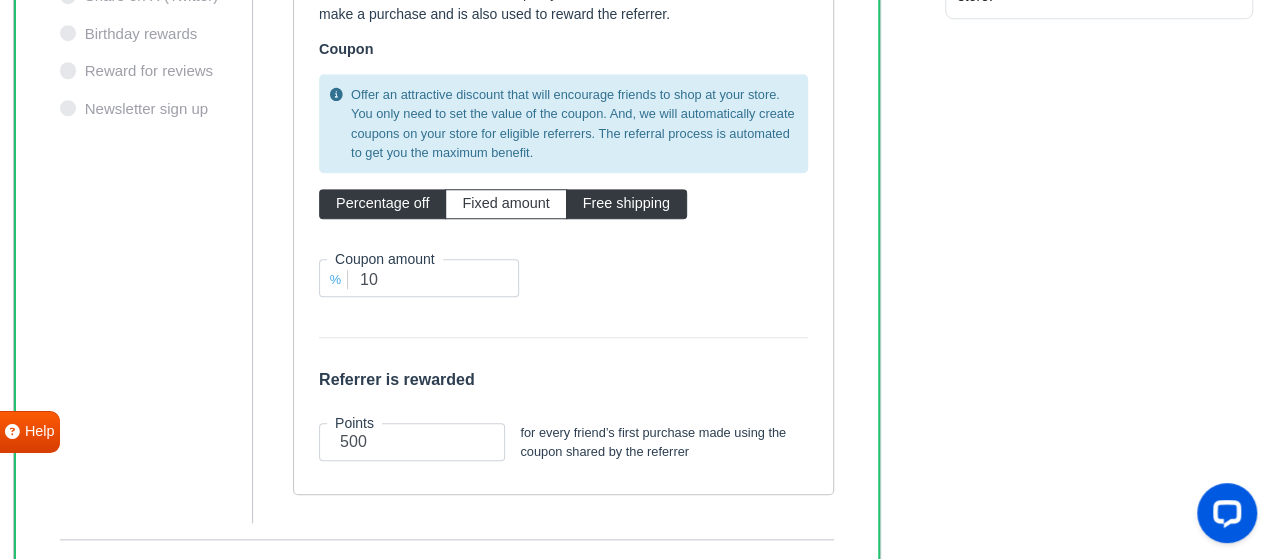 click on "Free shipping" at bounding box center [626, 203] 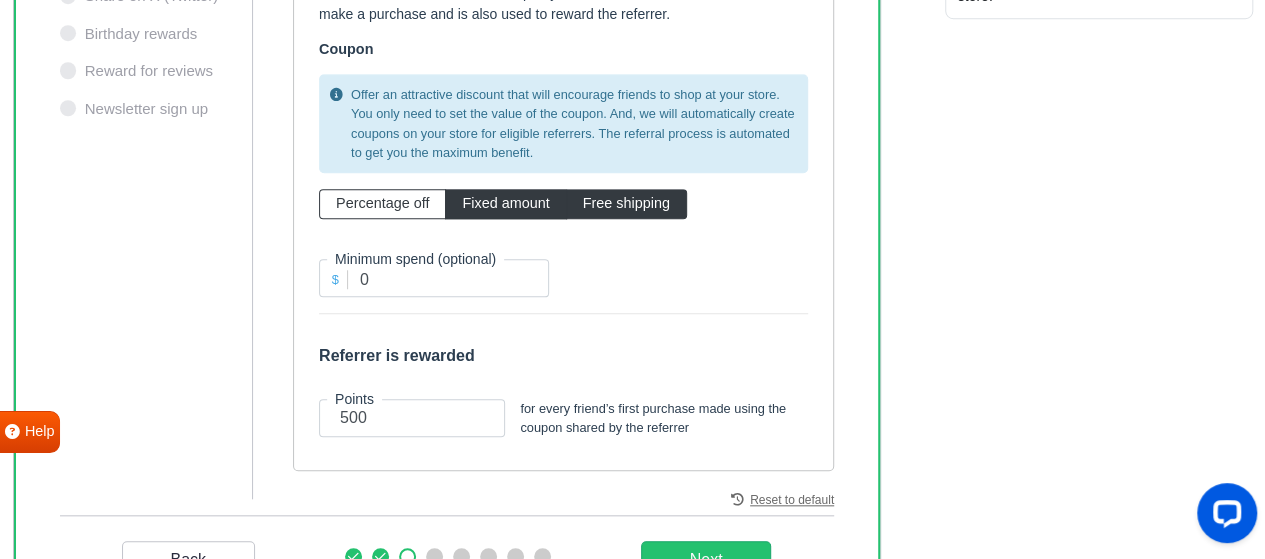 click on "Fixed amount" at bounding box center (505, 203) 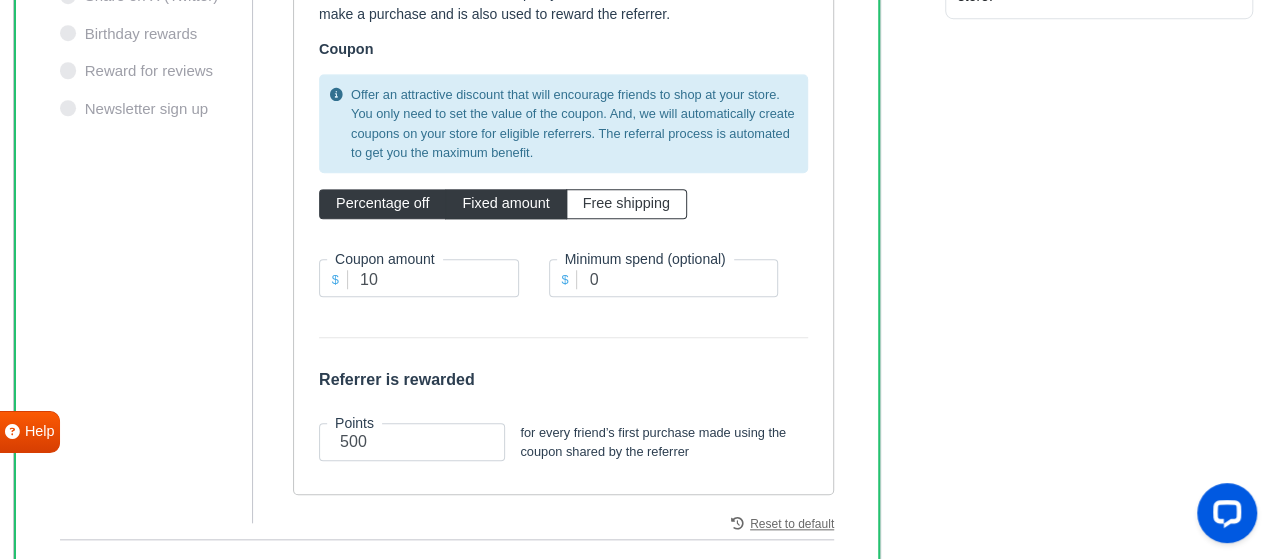 click on "Percentage off" at bounding box center (382, 203) 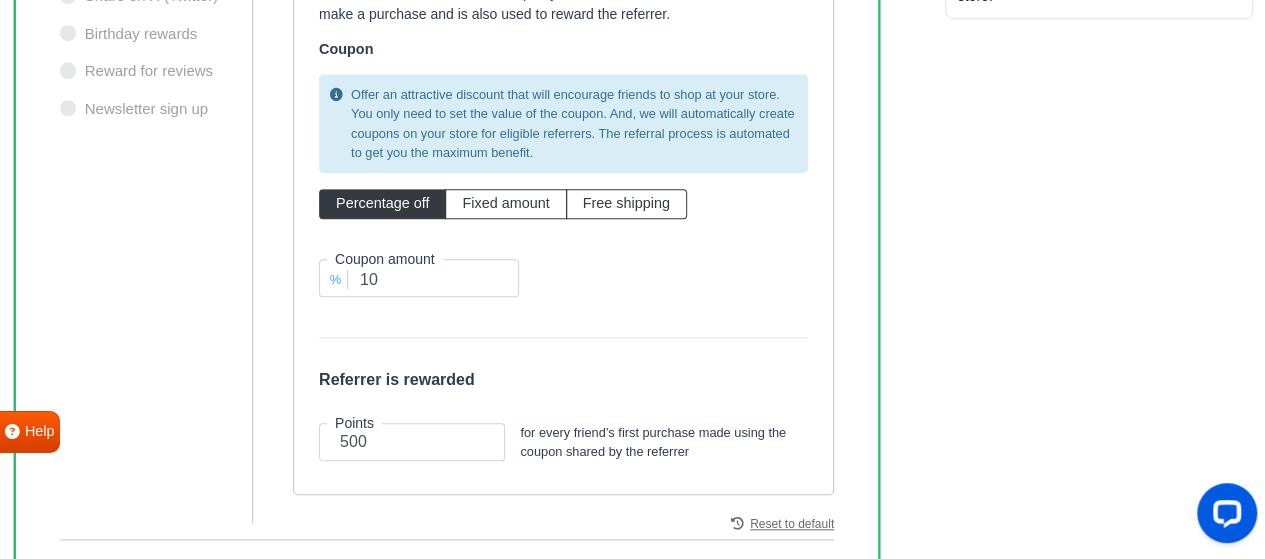 click on "Offer an attractive discount that will encourage friends to shop at your store. You only need to set the value of the coupon. And, we will automatically create coupons on your store for eligible referrers. The referral process is automated to get you the maximum benefit.  Percentage off Fixed amount Free shipping" at bounding box center [563, 146] 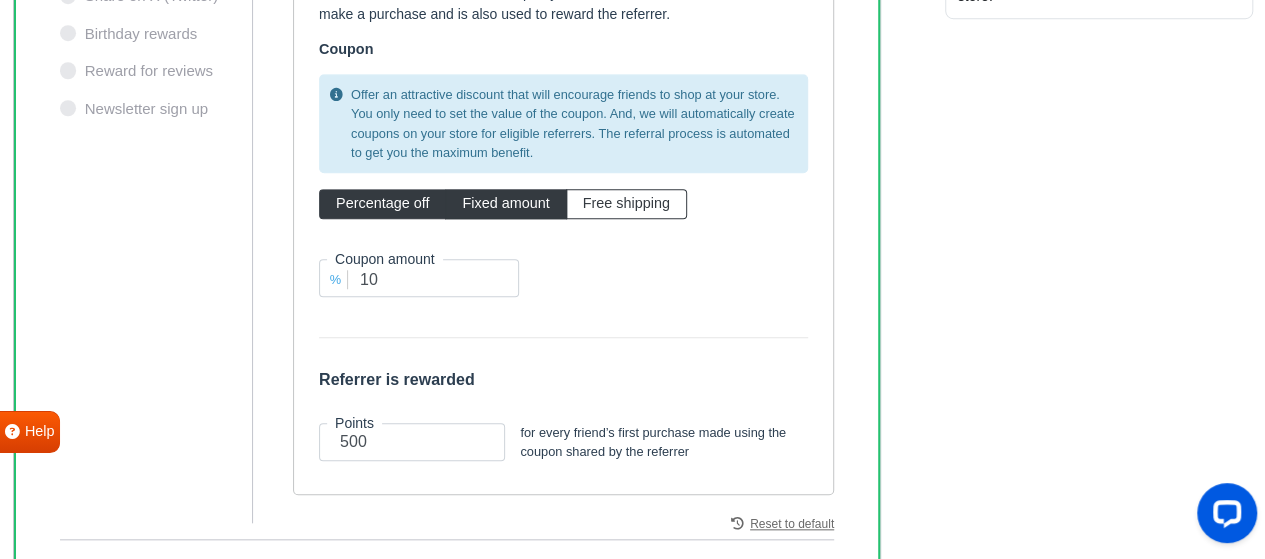 click on "Fixed amount" at bounding box center [505, 203] 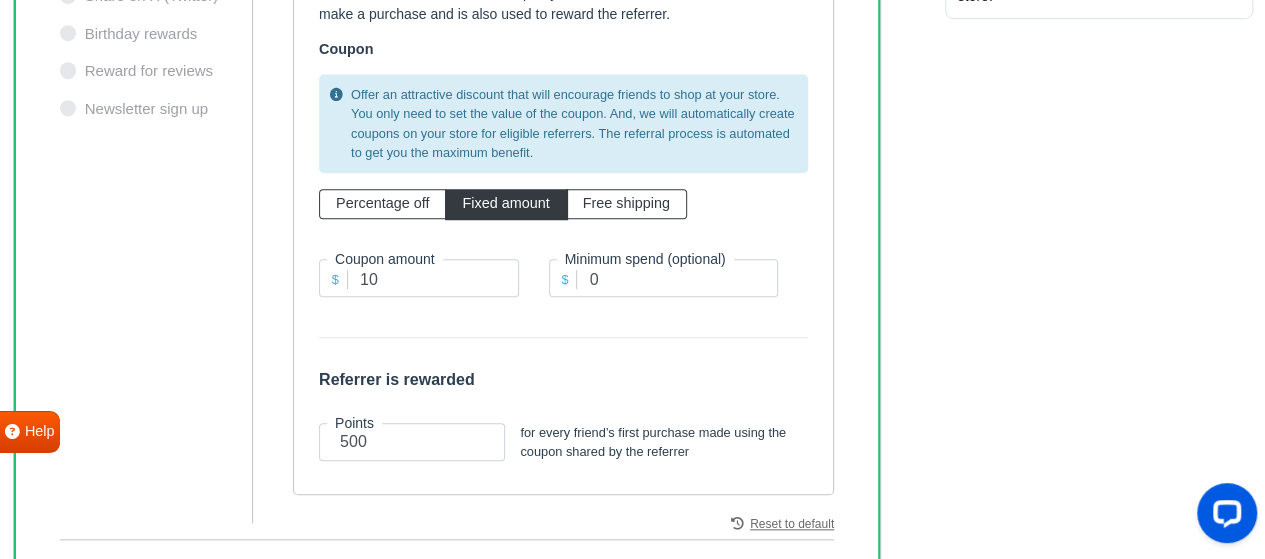 click on "$ Coupon amount 10" at bounding box center [419, 278] 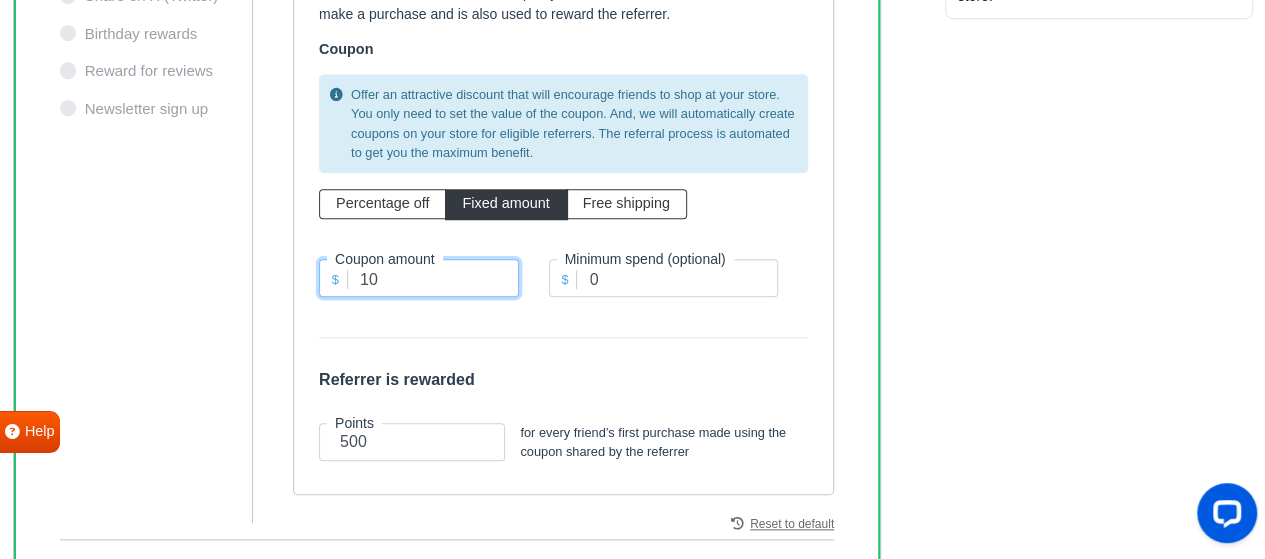 click on "10" at bounding box center [419, 278] 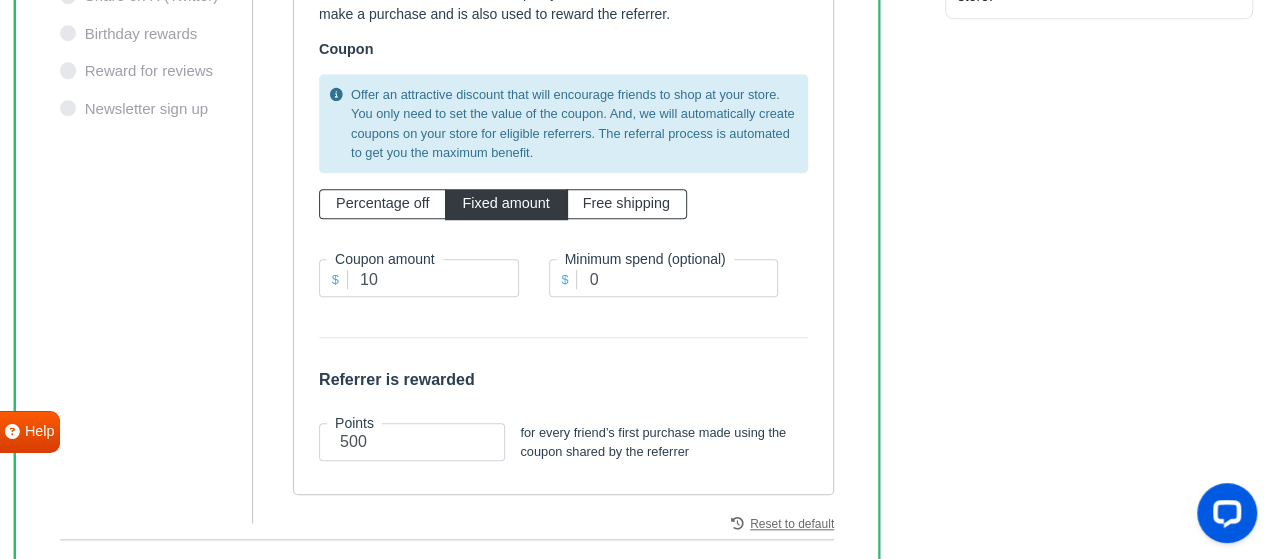 click on "$" at bounding box center [336, 279] 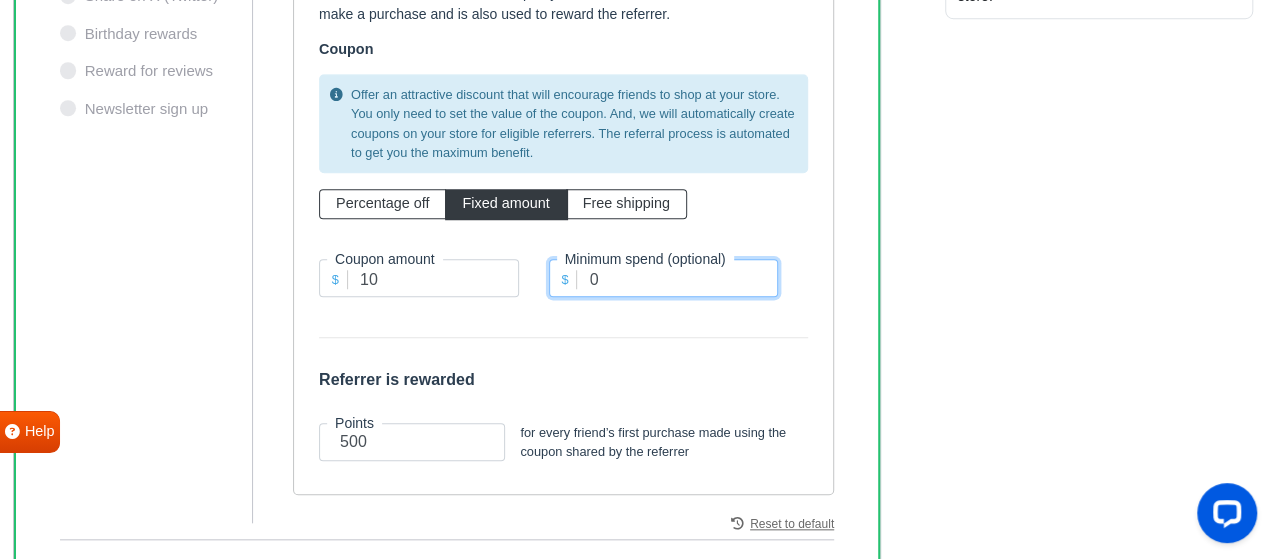 click on "0" at bounding box center (664, 278) 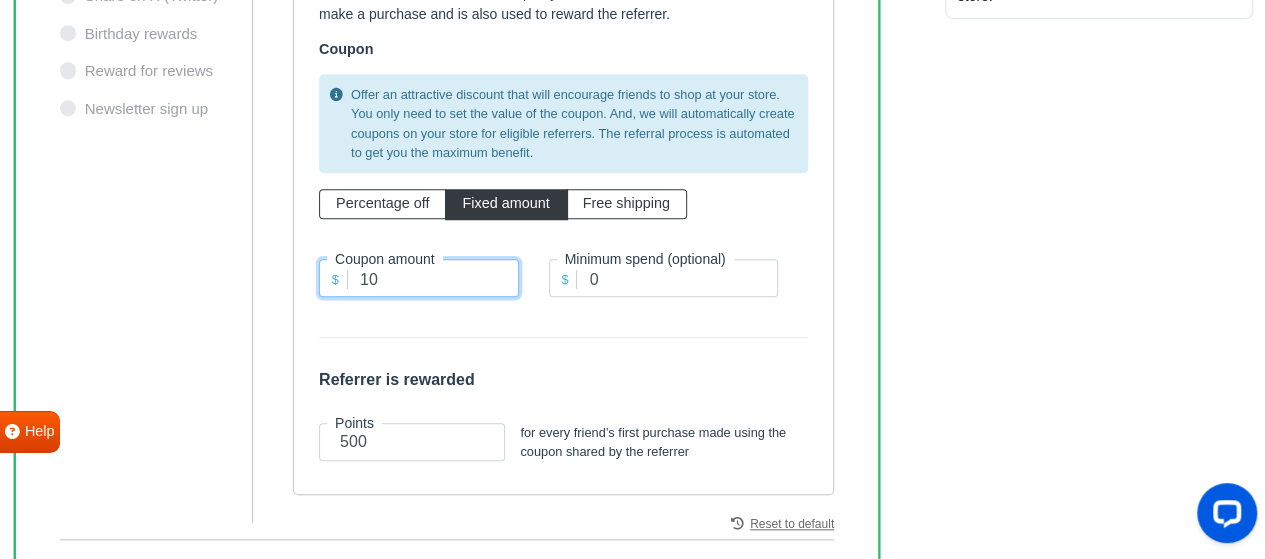click on "10" at bounding box center [419, 278] 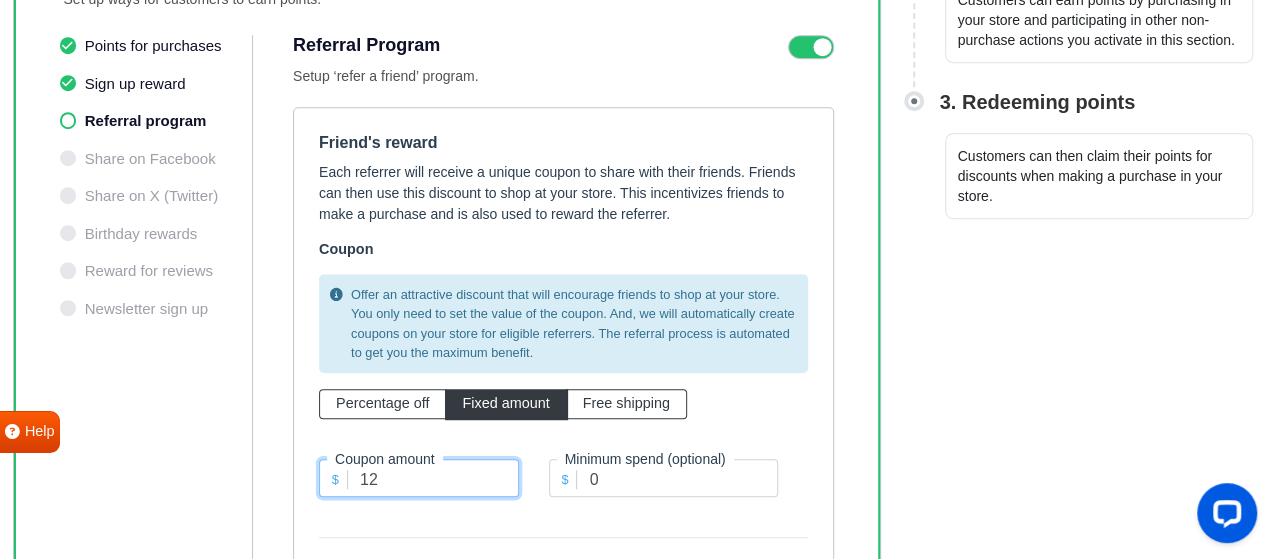 scroll, scrollTop: 652, scrollLeft: 0, axis: vertical 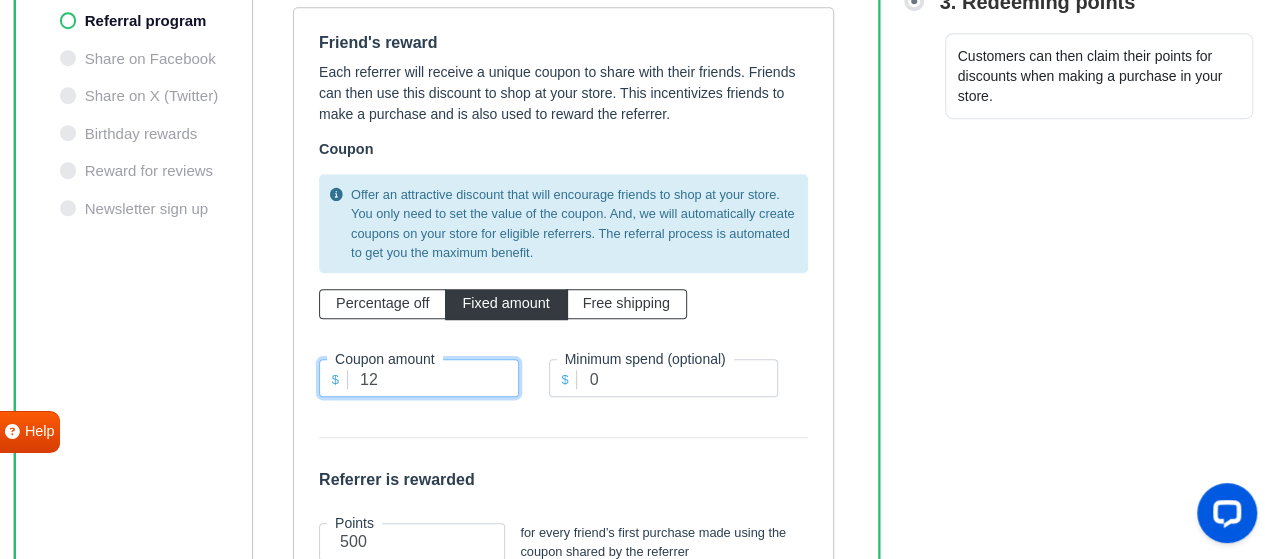 drag, startPoint x: 367, startPoint y: 379, endPoint x: 355, endPoint y: 380, distance: 12.0415945 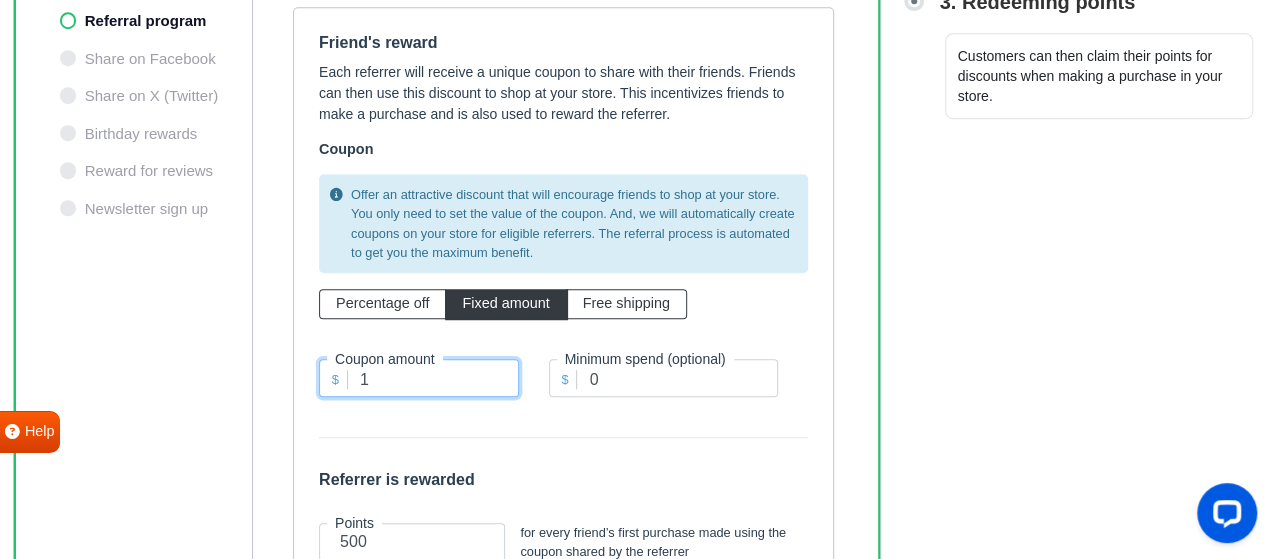 type on "1" 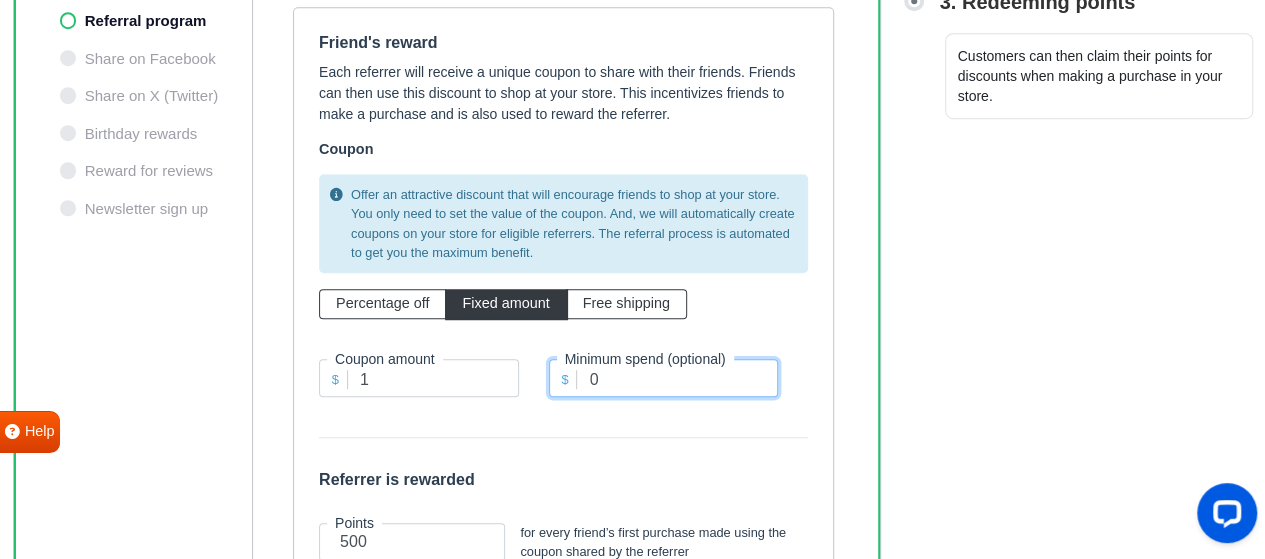 drag, startPoint x: 614, startPoint y: 378, endPoint x: 566, endPoint y: 382, distance: 48.166378 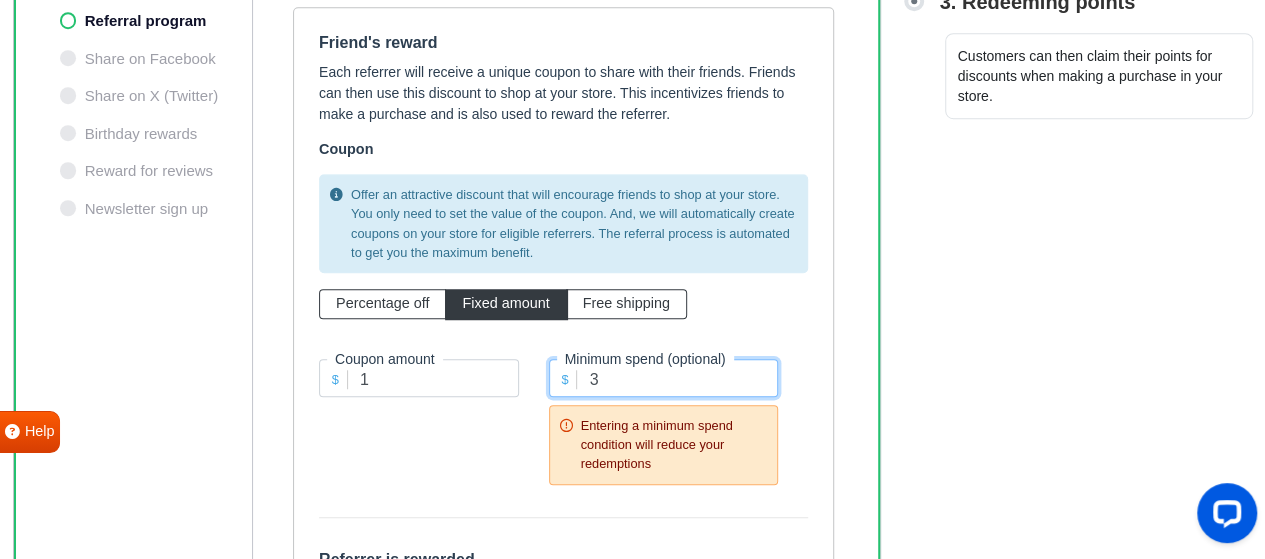 drag, startPoint x: 597, startPoint y: 371, endPoint x: 578, endPoint y: 367, distance: 19.416489 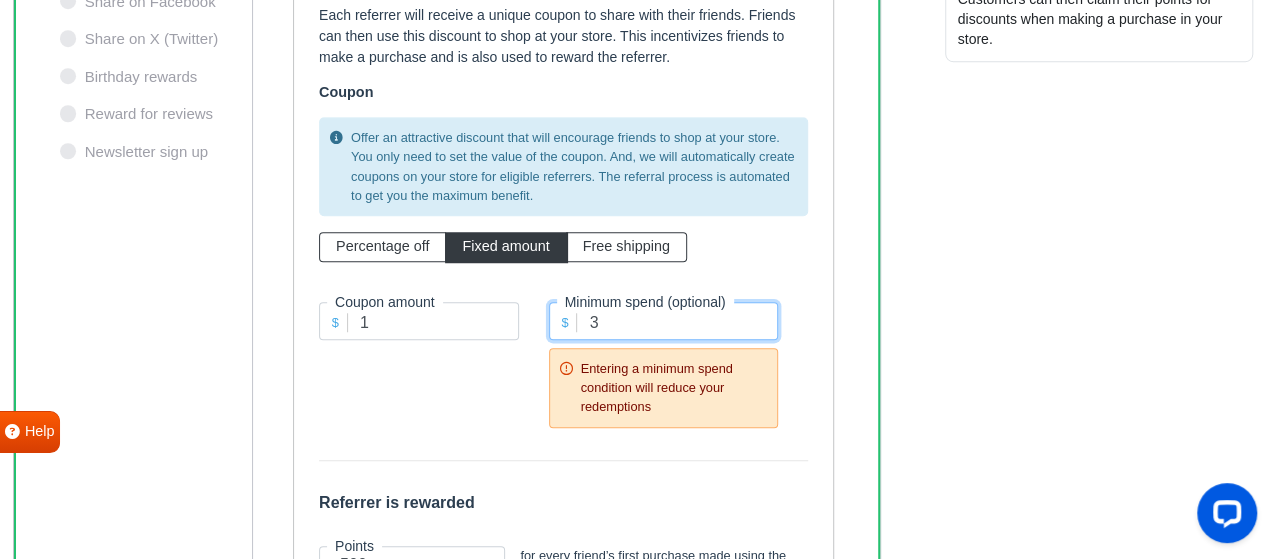 scroll, scrollTop: 752, scrollLeft: 0, axis: vertical 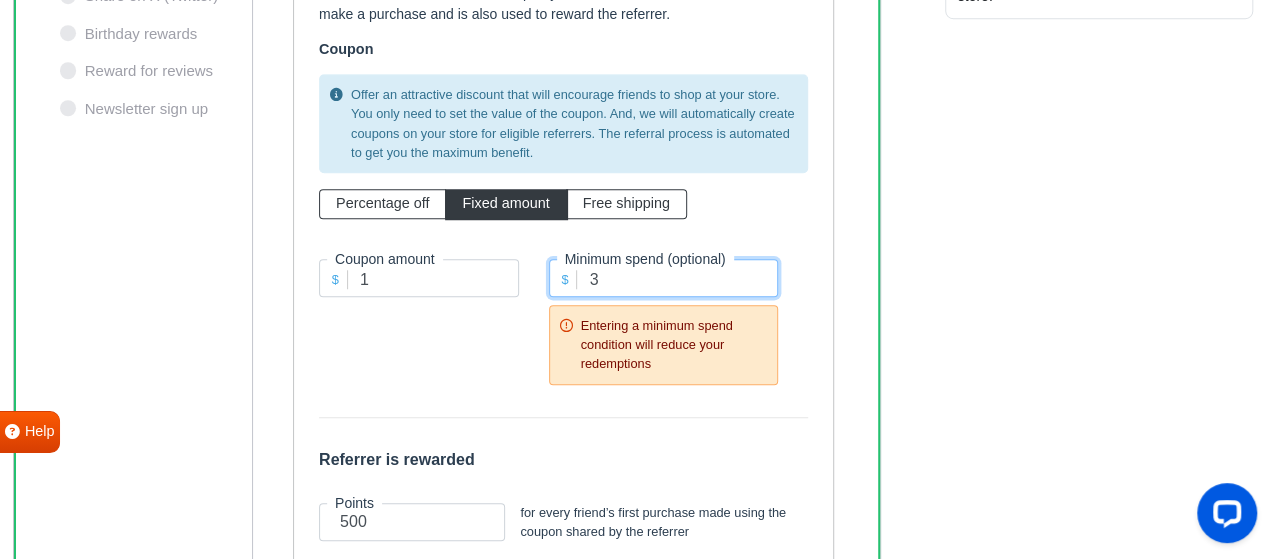 drag, startPoint x: 593, startPoint y: 282, endPoint x: 574, endPoint y: 282, distance: 19 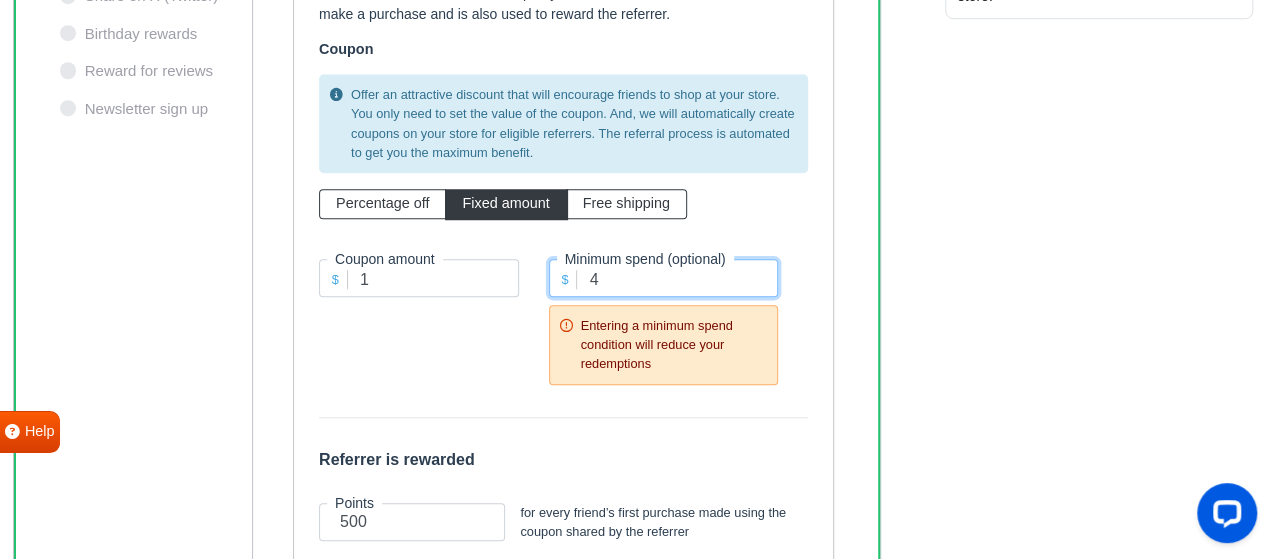 type on "4" 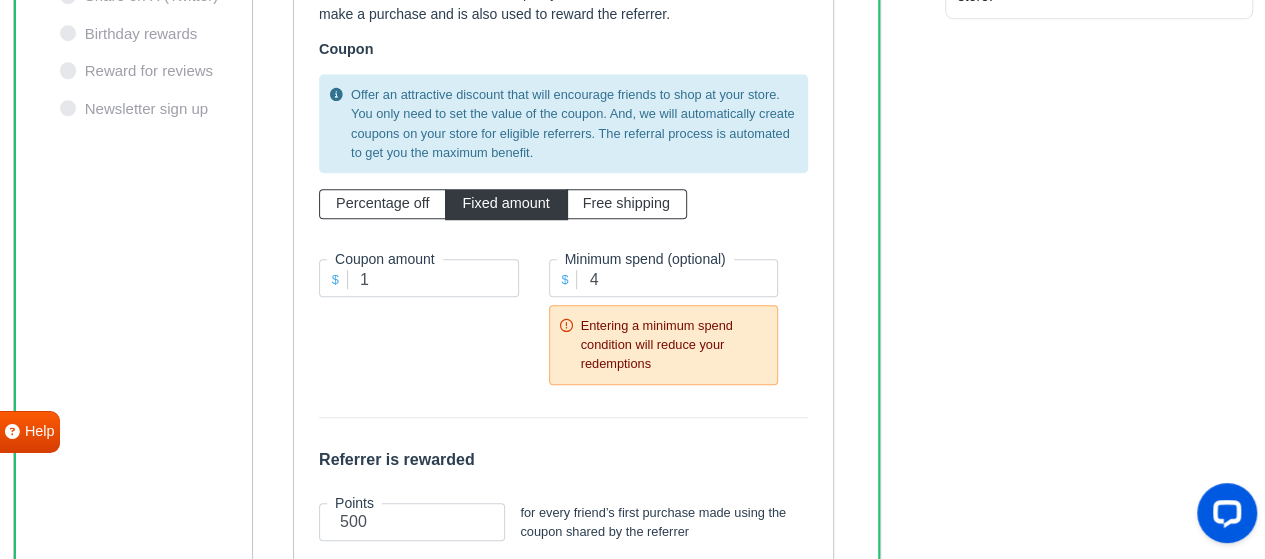 click on "$ Minimum spend (optional) 4  Entering a minimum spend condition will reduce your redemptions" at bounding box center [664, 318] 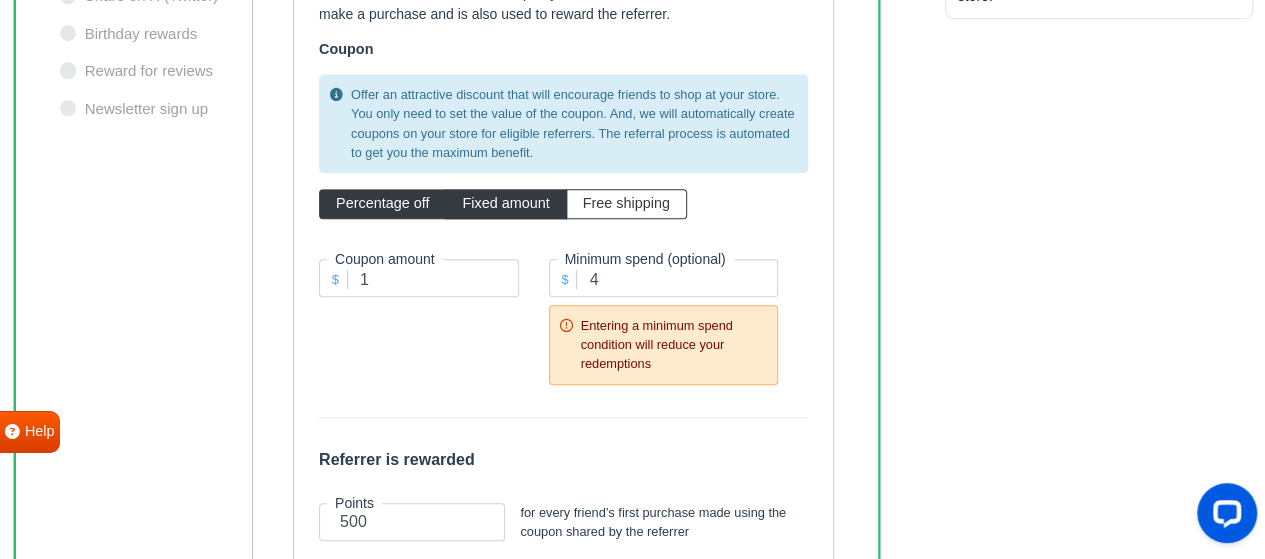click on "Percentage off" at bounding box center [382, 203] 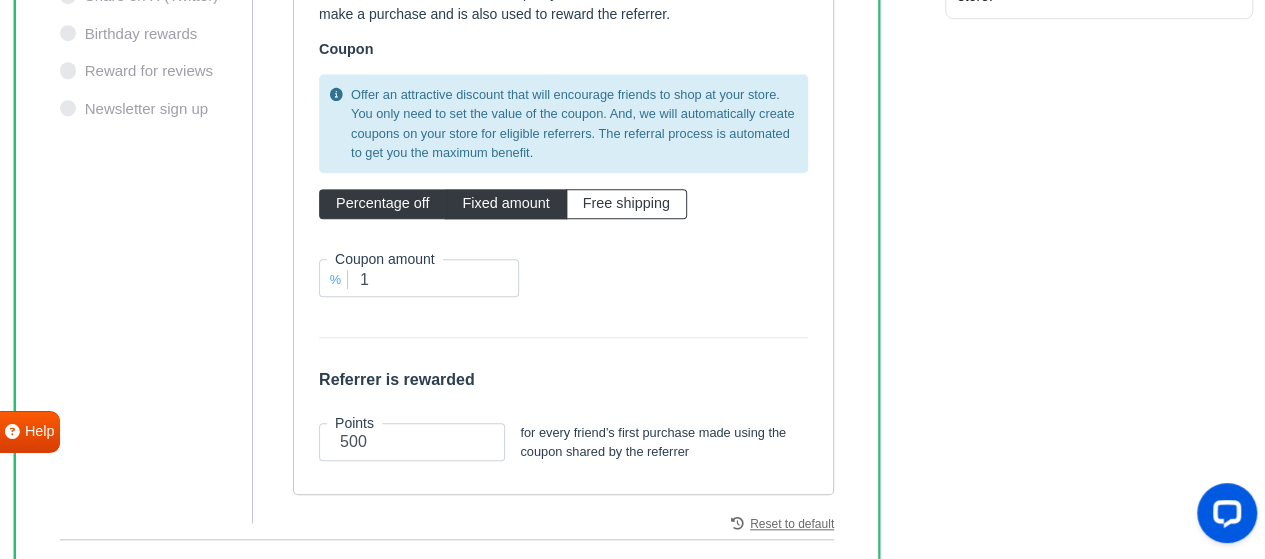 click on "Fixed amount" at bounding box center [505, 203] 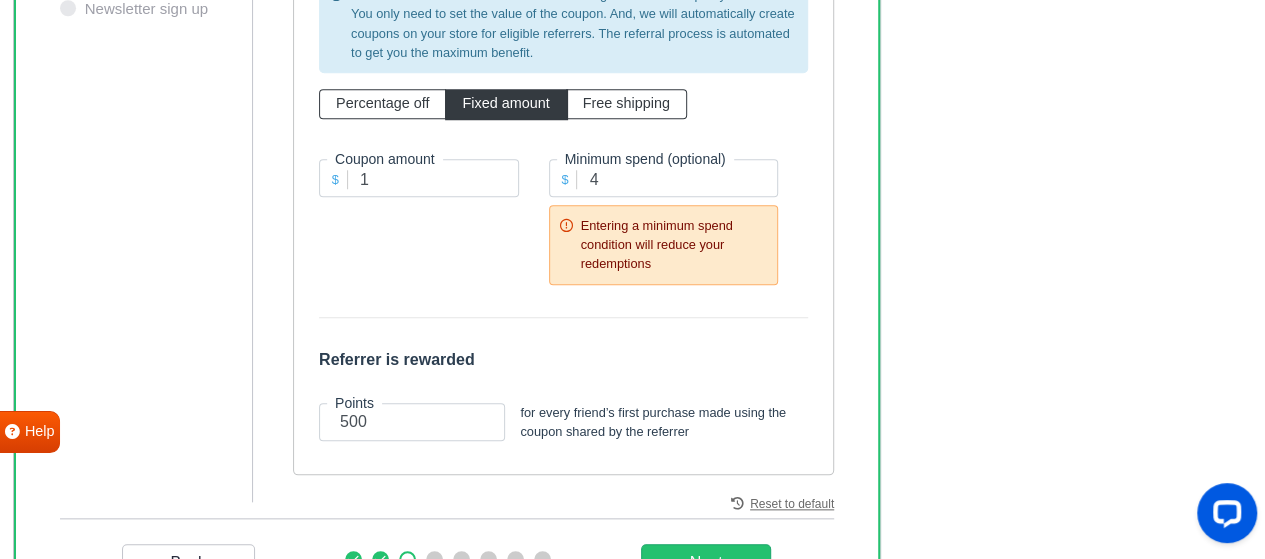 scroll, scrollTop: 852, scrollLeft: 0, axis: vertical 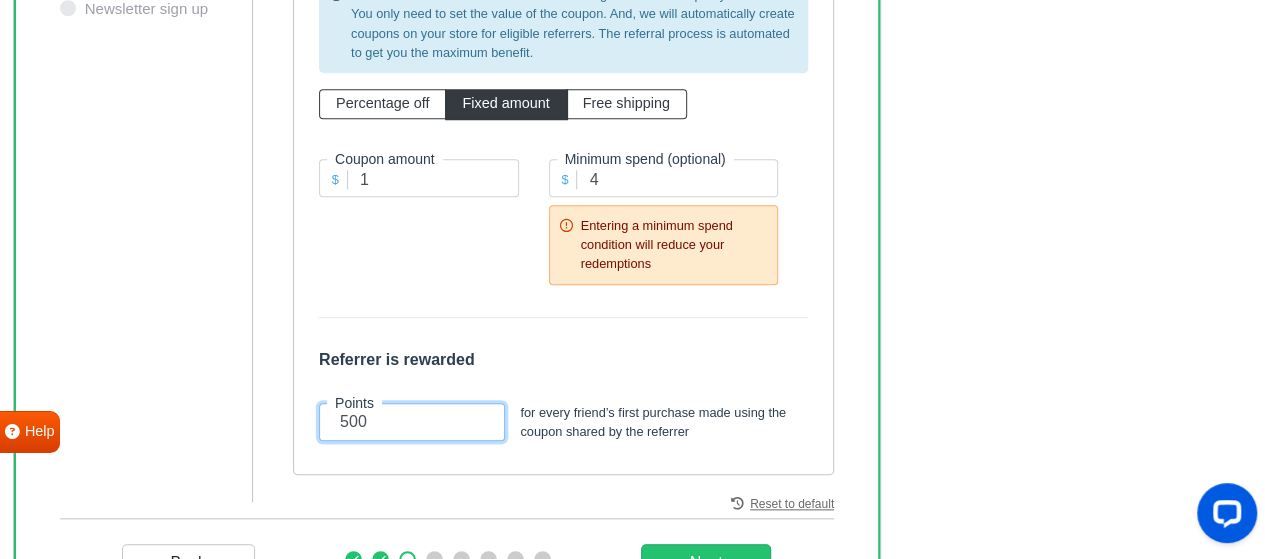 drag, startPoint x: 387, startPoint y: 429, endPoint x: 320, endPoint y: 417, distance: 68.06615 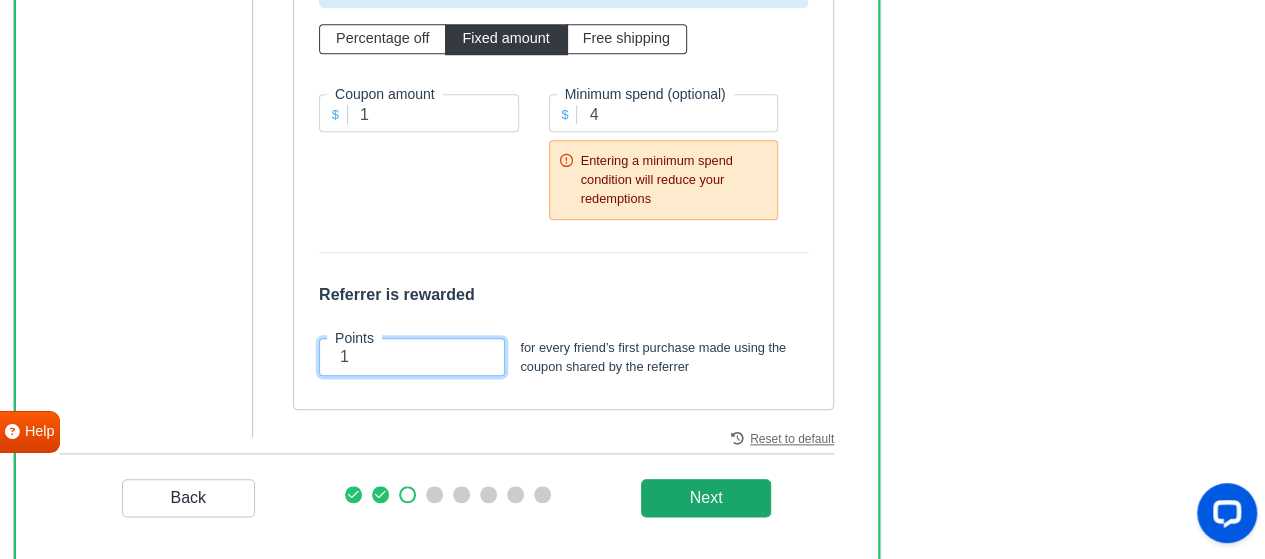 scroll, scrollTop: 948, scrollLeft: 0, axis: vertical 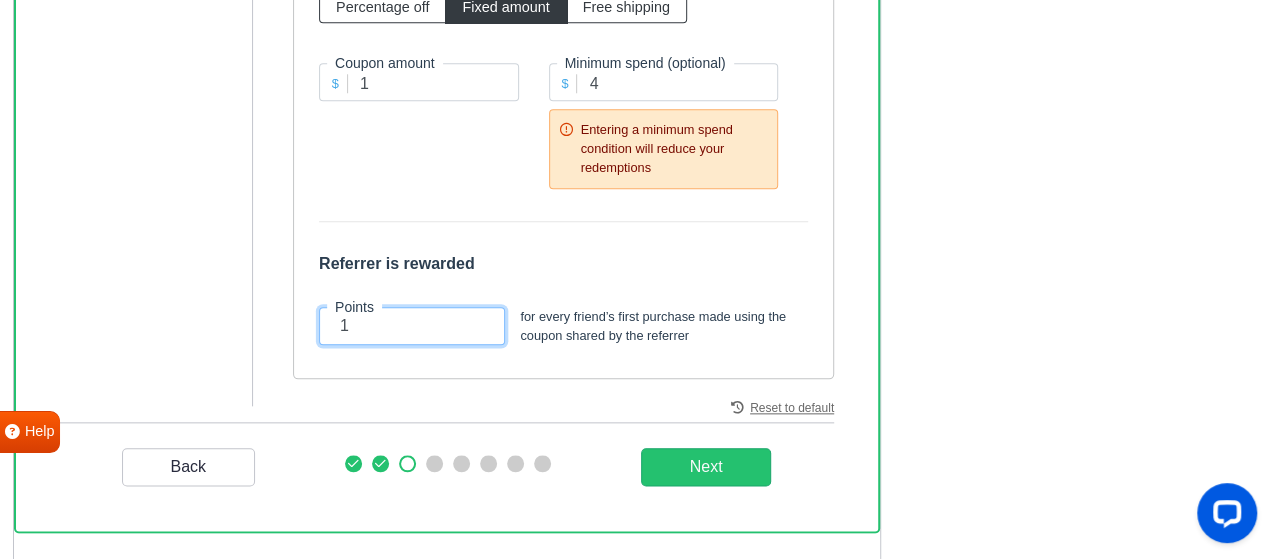 click on "1" at bounding box center [412, 326] 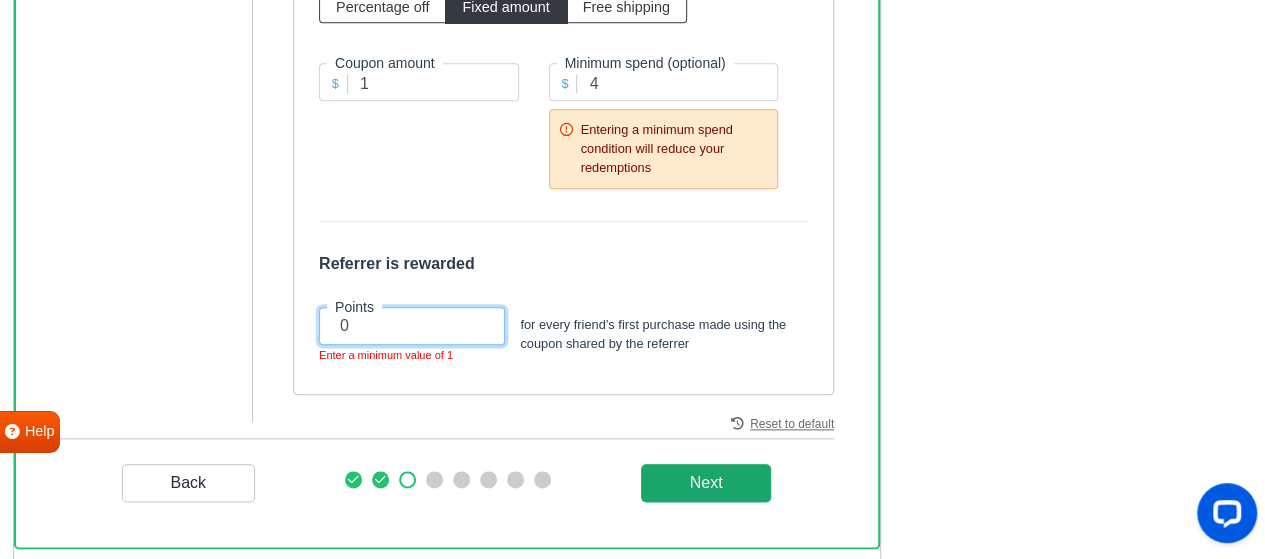 type on "0" 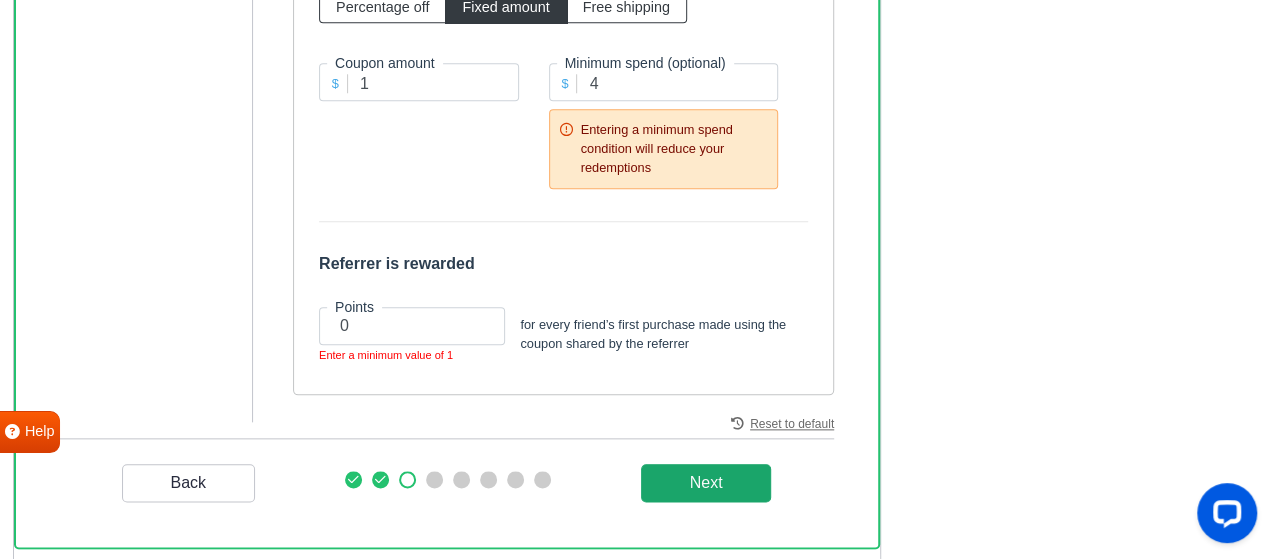 click on "Next" at bounding box center [706, 483] 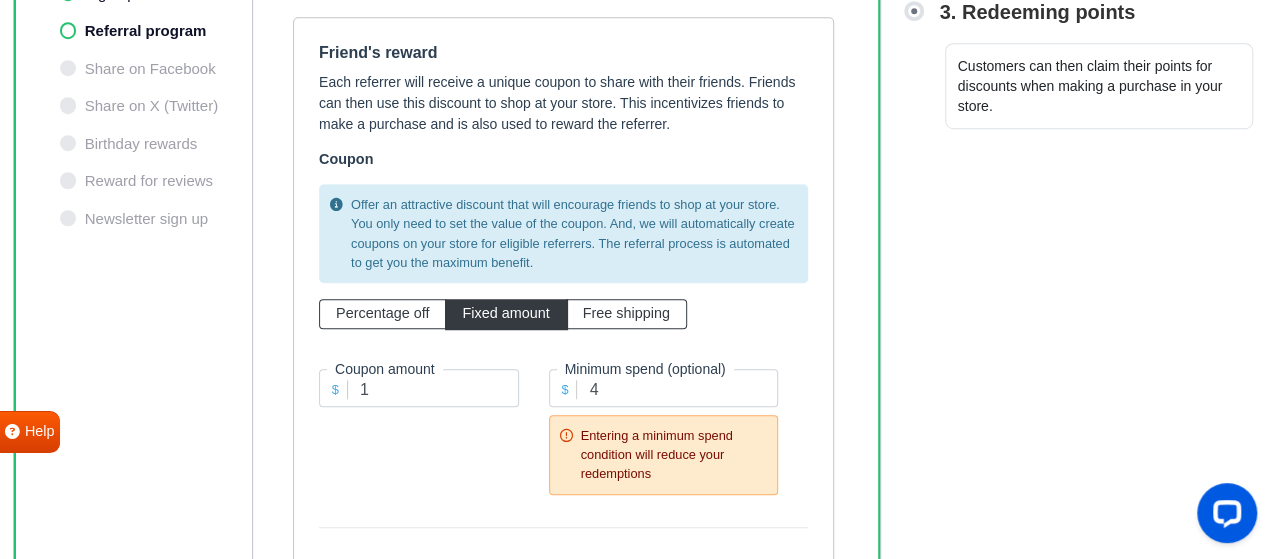 scroll, scrollTop: 648, scrollLeft: 0, axis: vertical 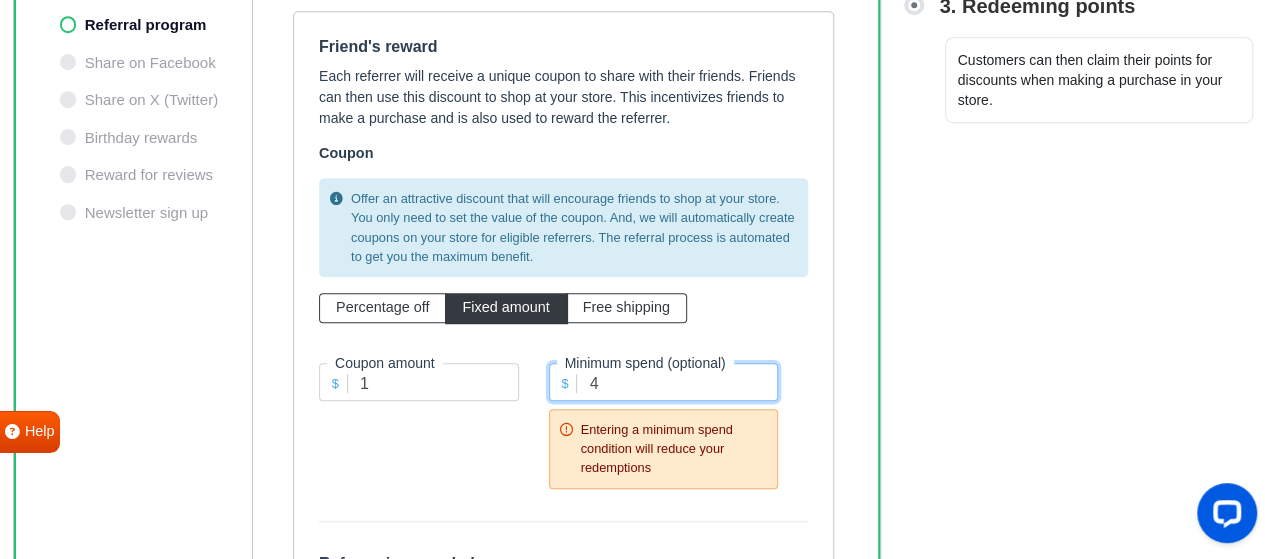 drag, startPoint x: 643, startPoint y: 383, endPoint x: 571, endPoint y: 365, distance: 74.215904 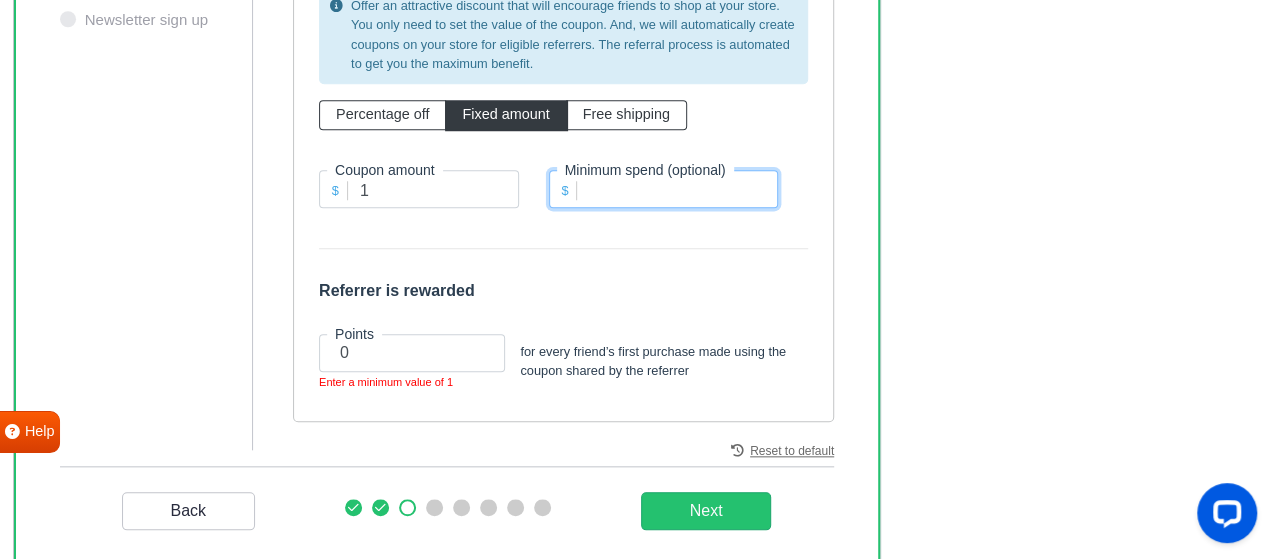 scroll, scrollTop: 848, scrollLeft: 0, axis: vertical 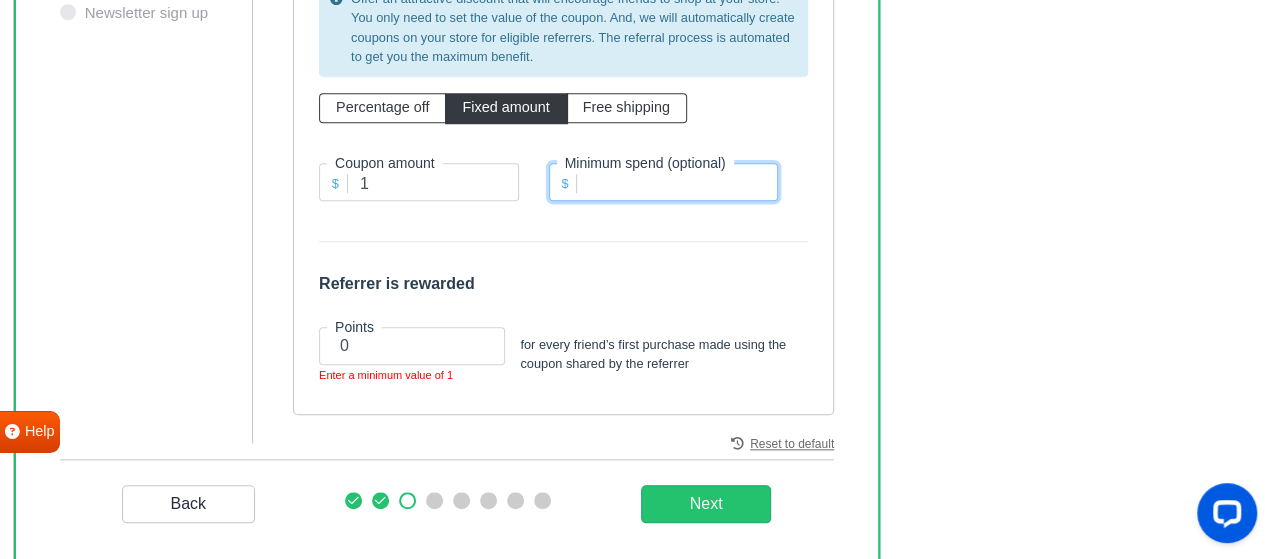 type 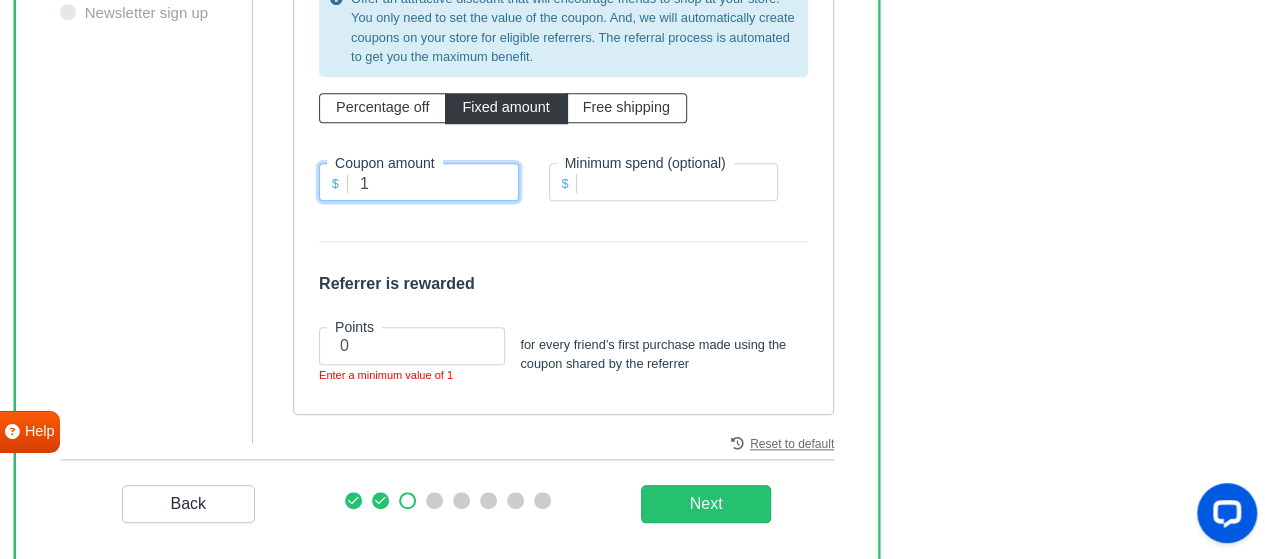 drag, startPoint x: 376, startPoint y: 172, endPoint x: 357, endPoint y: 172, distance: 19 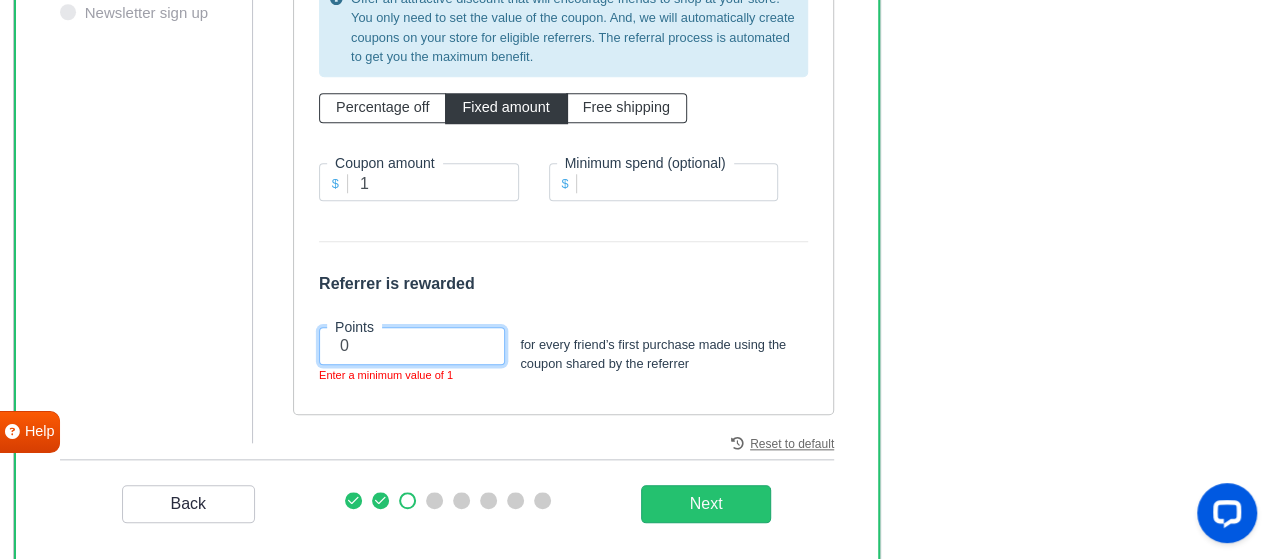 drag, startPoint x: 383, startPoint y: 346, endPoint x: 322, endPoint y: 337, distance: 61.66036 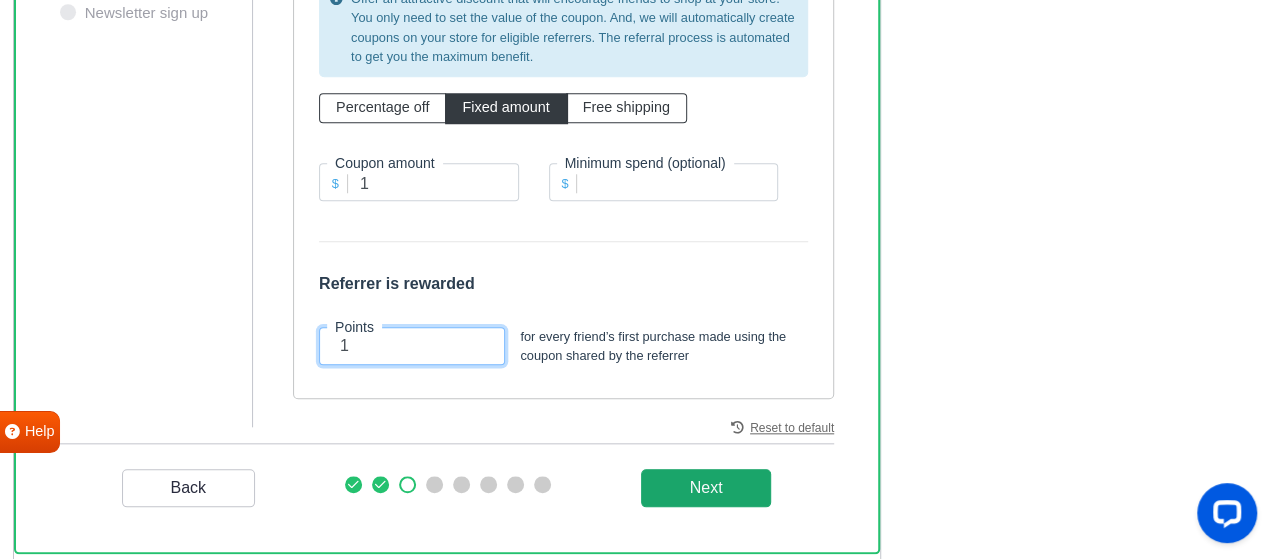 type on "1" 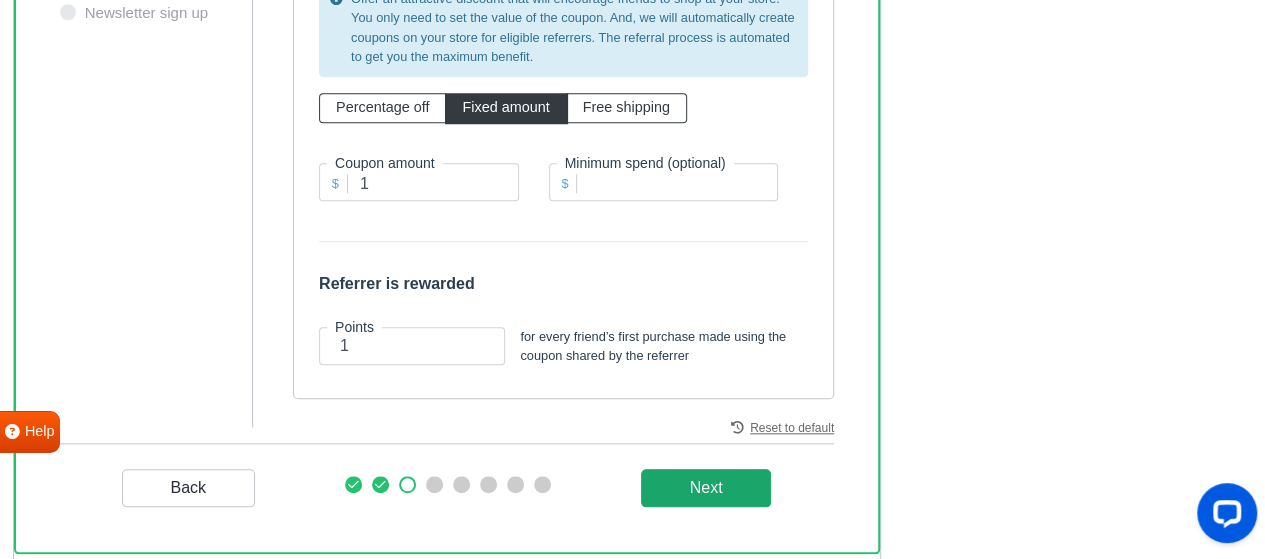 click on "Next" at bounding box center [706, 488] 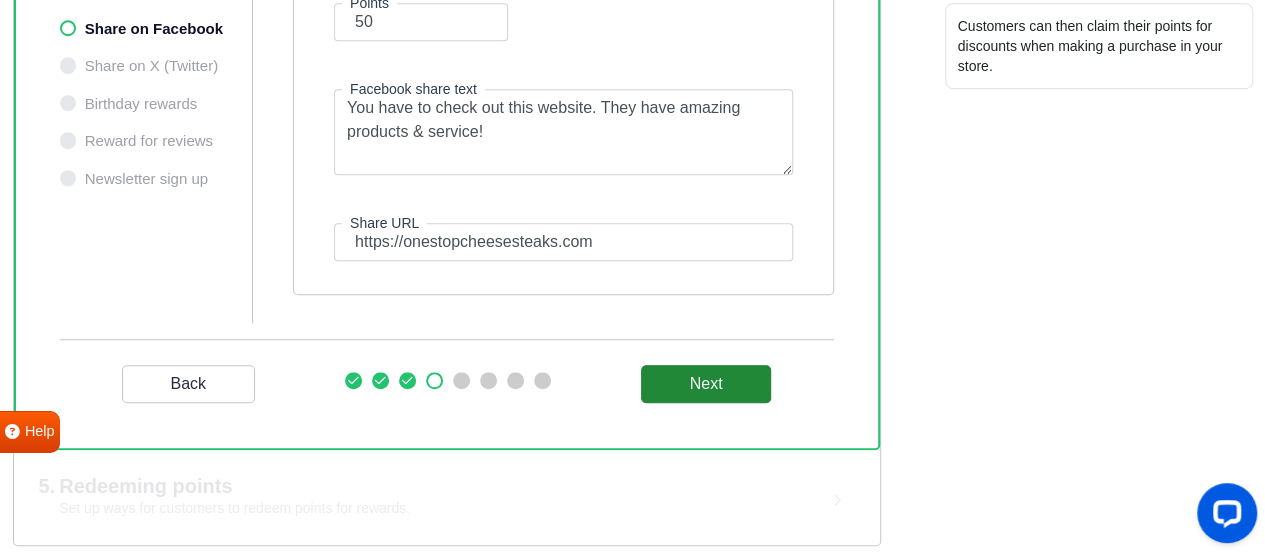 scroll, scrollTop: 482, scrollLeft: 0, axis: vertical 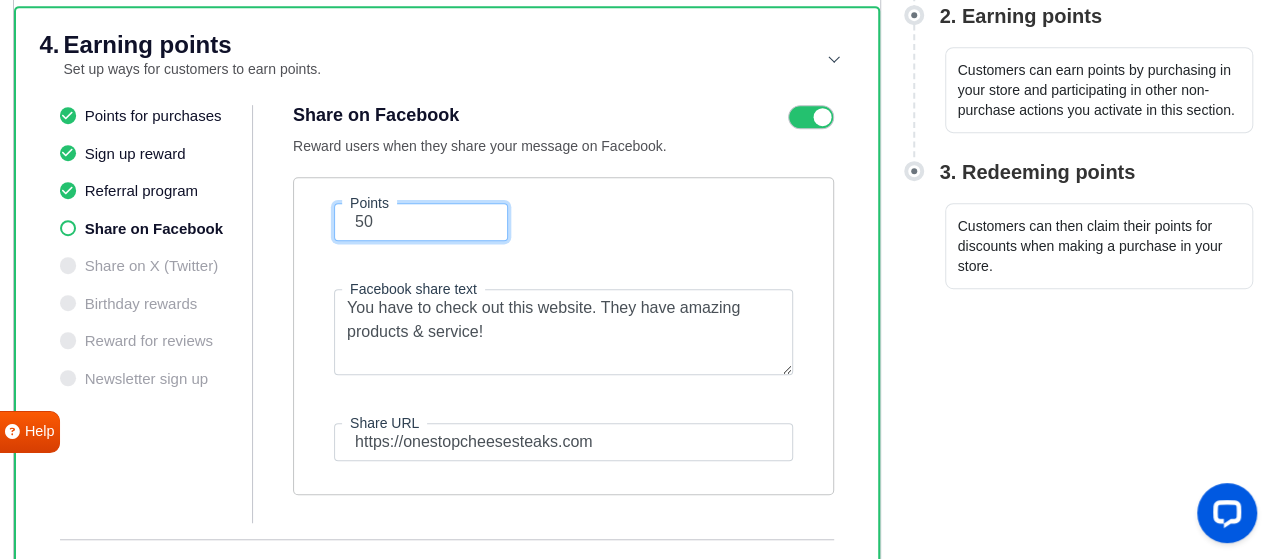 drag, startPoint x: 380, startPoint y: 218, endPoint x: 340, endPoint y: 218, distance: 40 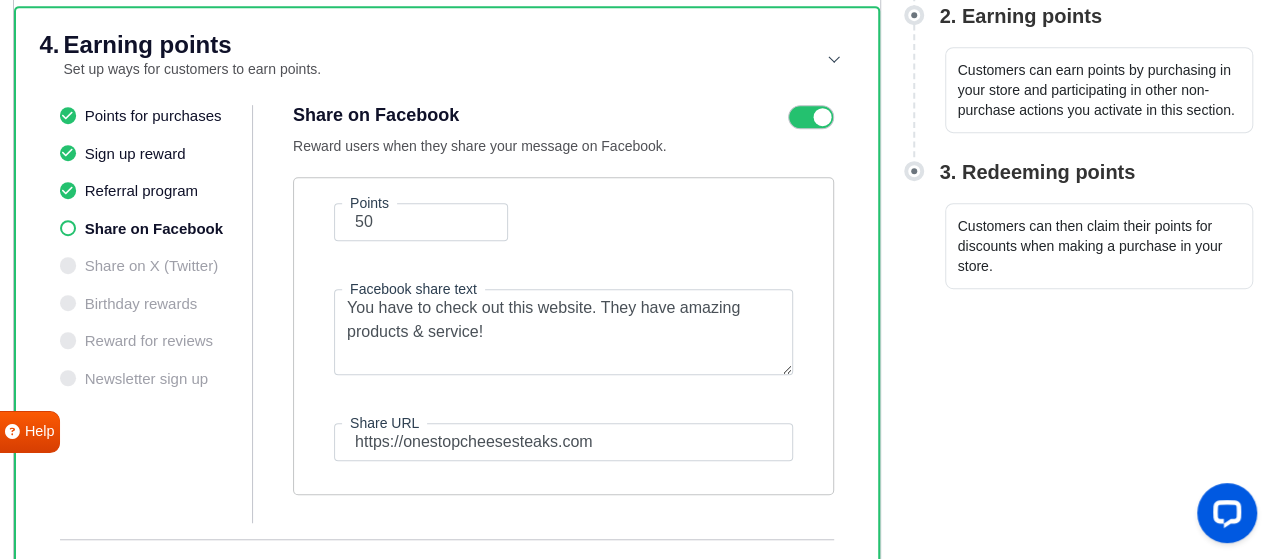 click at bounding box center [811, 117] 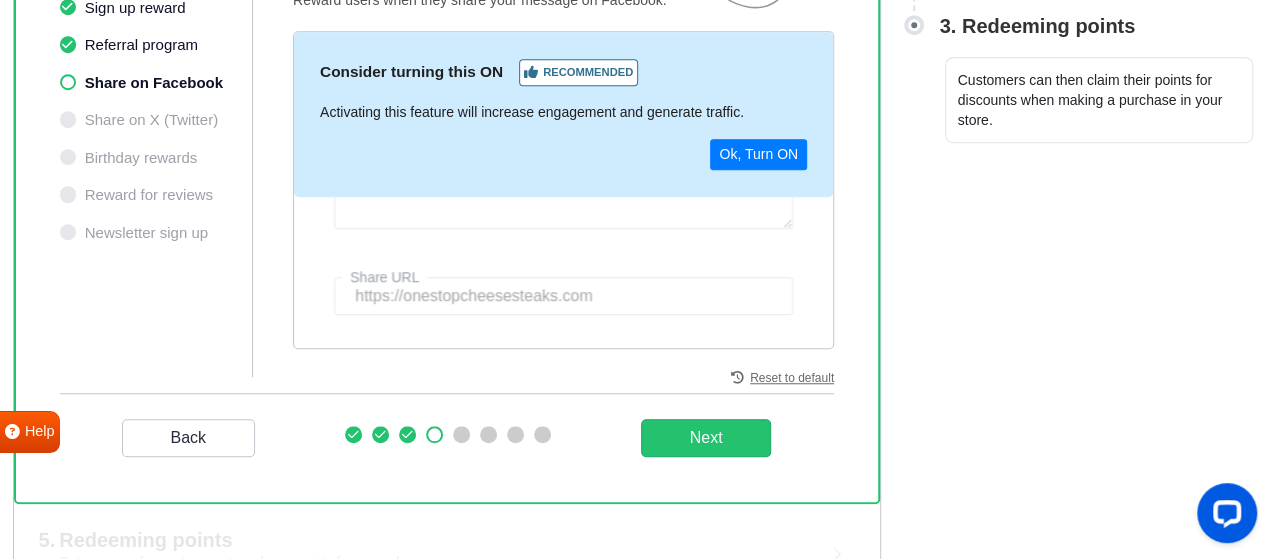 scroll, scrollTop: 582, scrollLeft: 0, axis: vertical 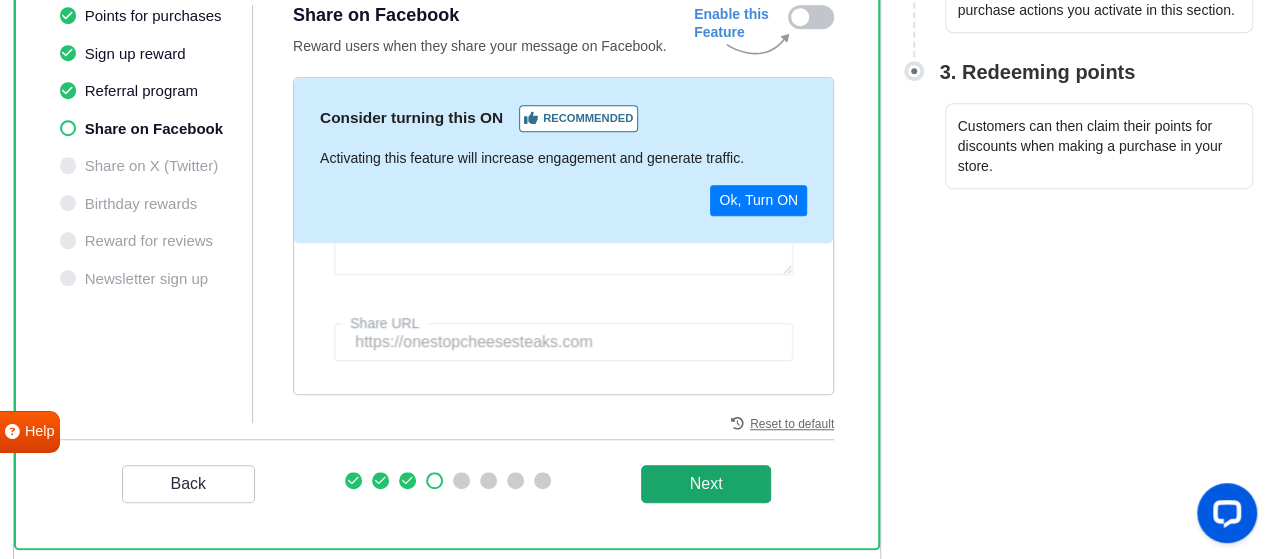 click on "Next" at bounding box center (706, 484) 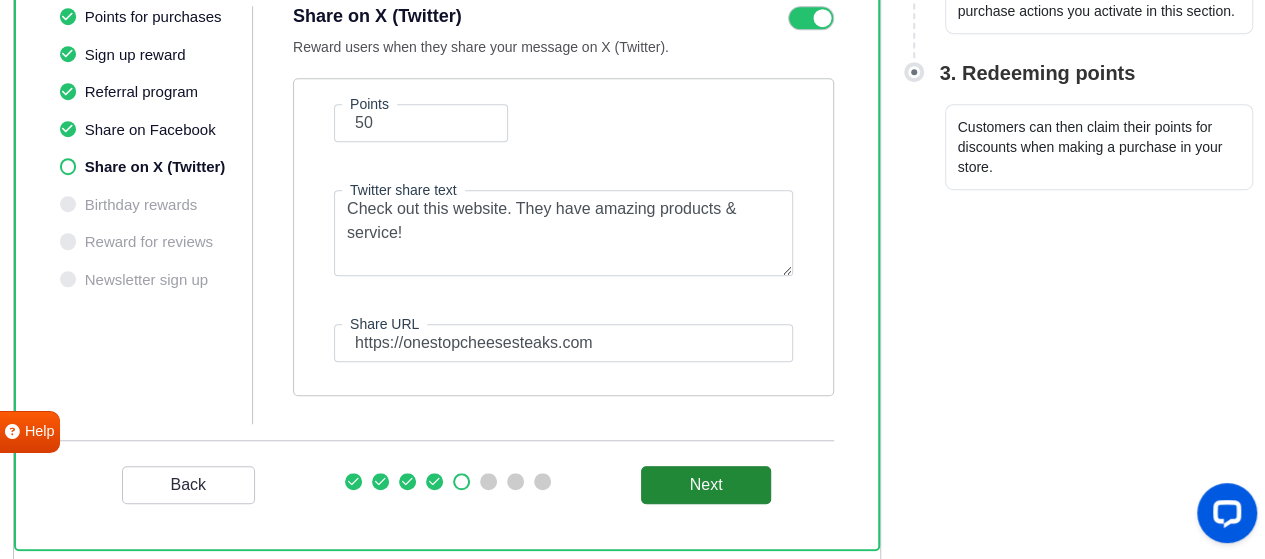 scroll, scrollTop: 482, scrollLeft: 0, axis: vertical 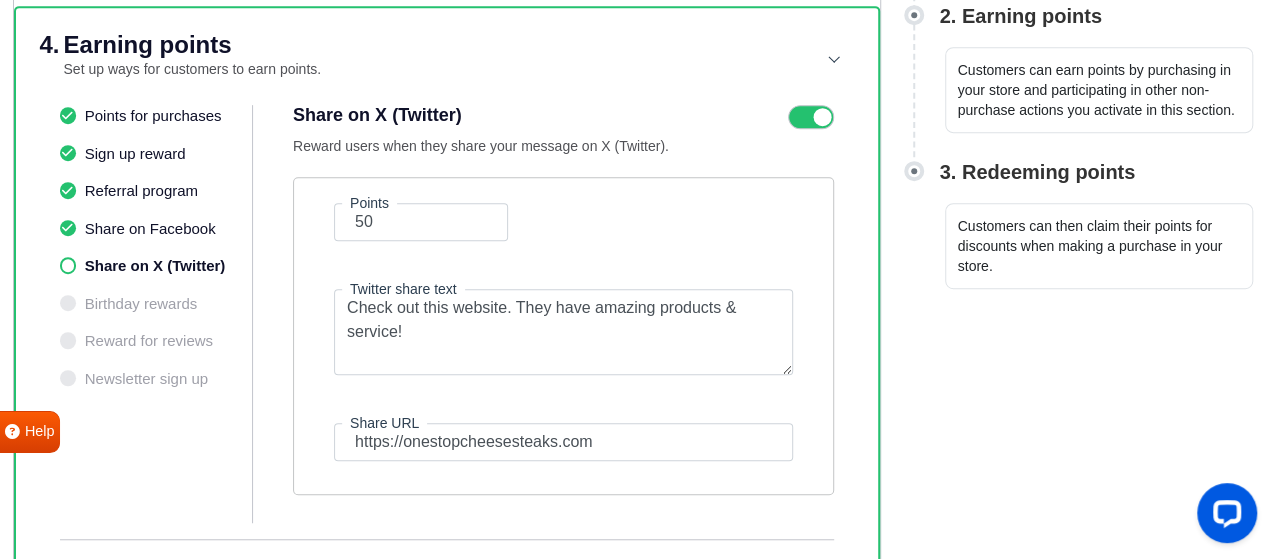 click on "Share on Facebook" at bounding box center [156, 229] 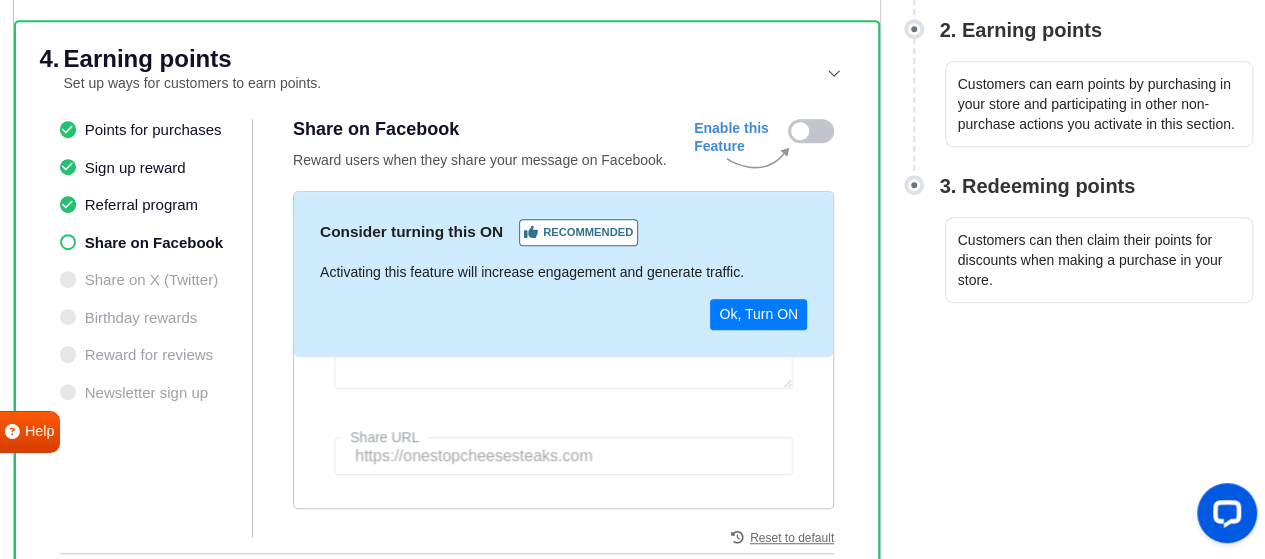 scroll, scrollTop: 500, scrollLeft: 0, axis: vertical 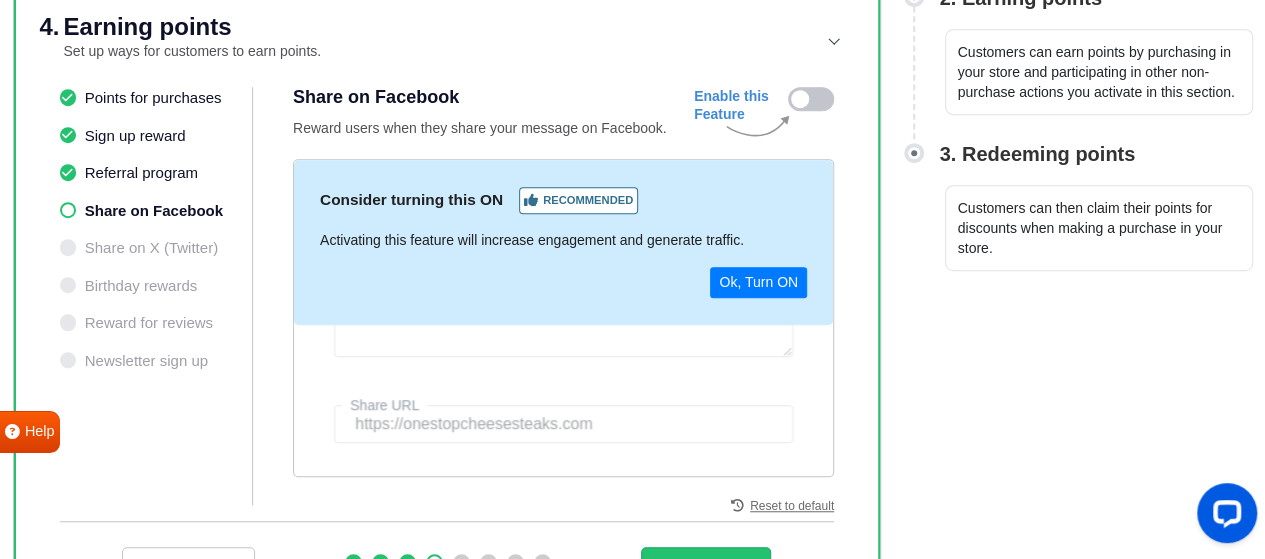 click at bounding box center (811, 99) 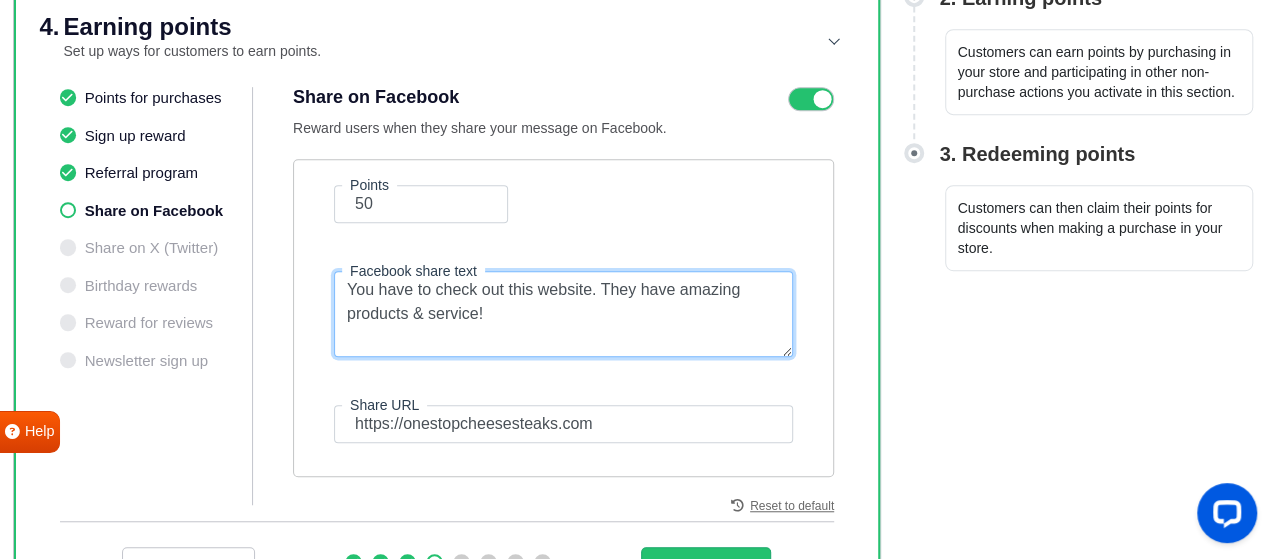 click on "You have to check out this website. They have amazing products & service!" at bounding box center (563, 314) 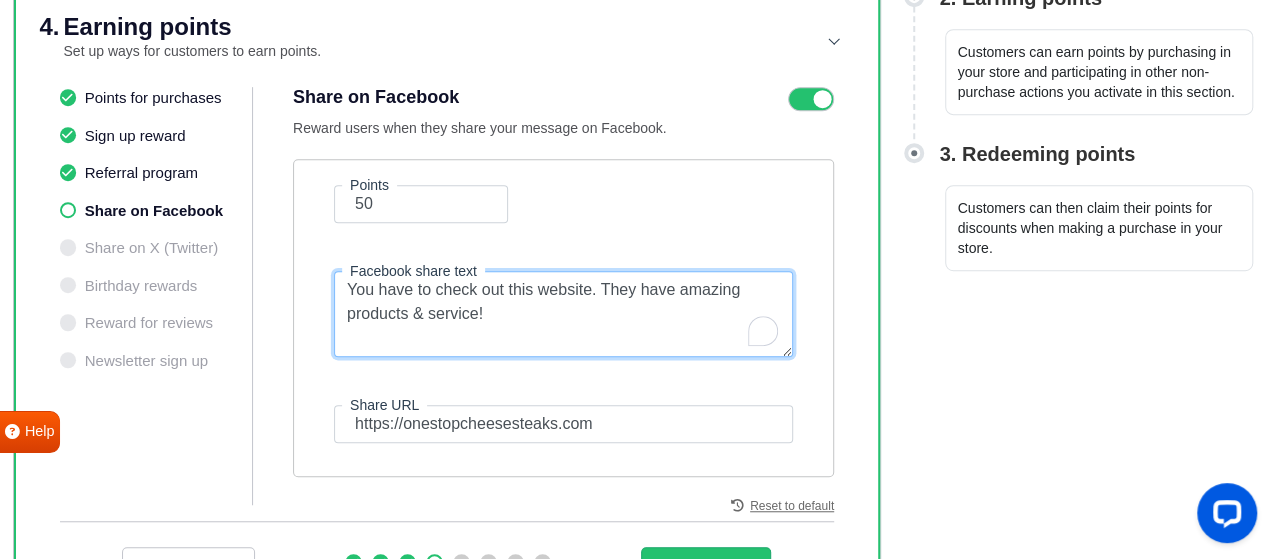 click on "You have to check out this website. They have amazing products & service!" at bounding box center [563, 314] 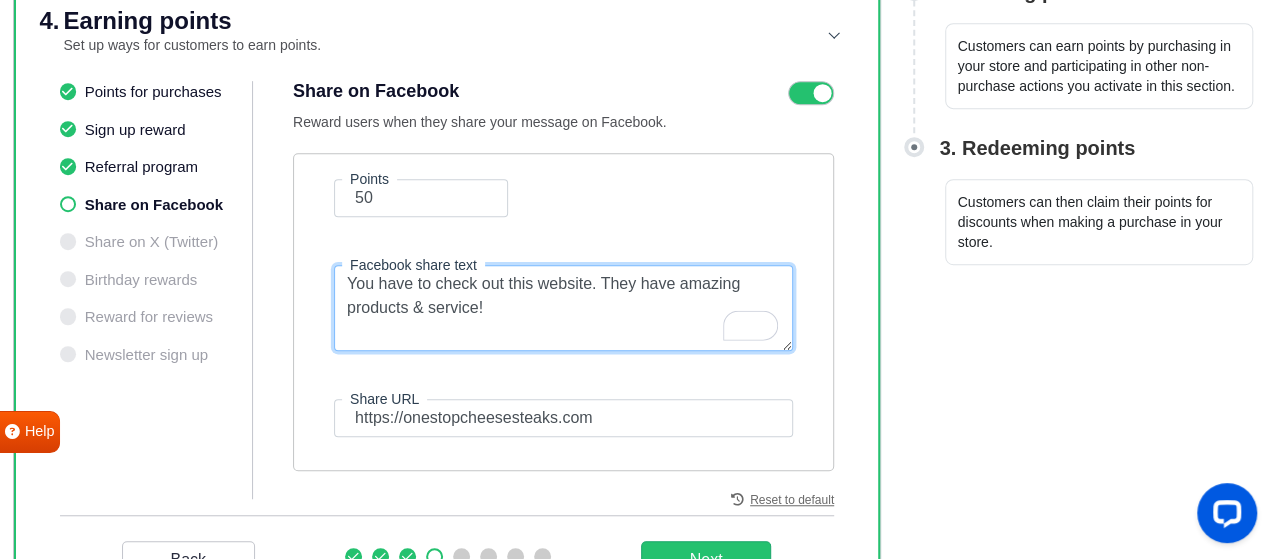 scroll, scrollTop: 482, scrollLeft: 0, axis: vertical 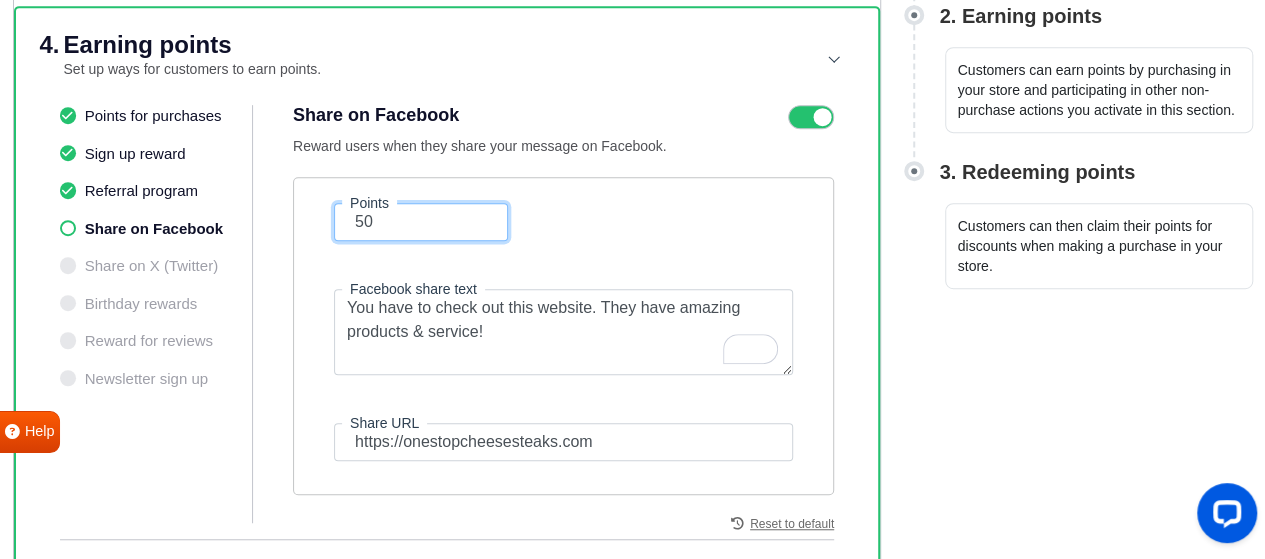 drag, startPoint x: 371, startPoint y: 216, endPoint x: 310, endPoint y: 209, distance: 61.400326 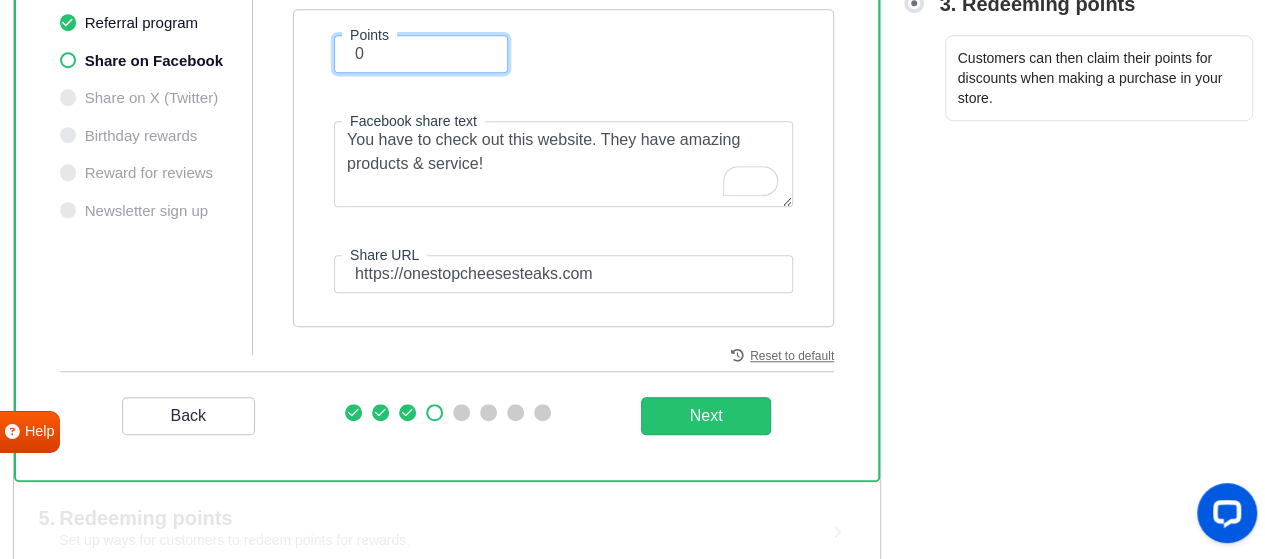 scroll, scrollTop: 582, scrollLeft: 0, axis: vertical 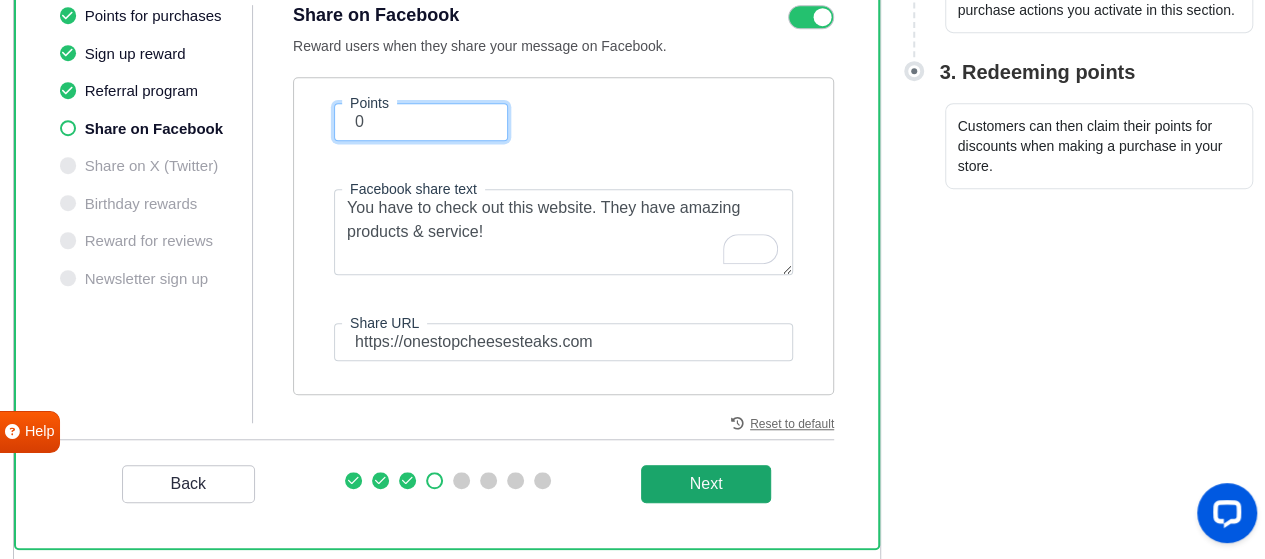 type on "0" 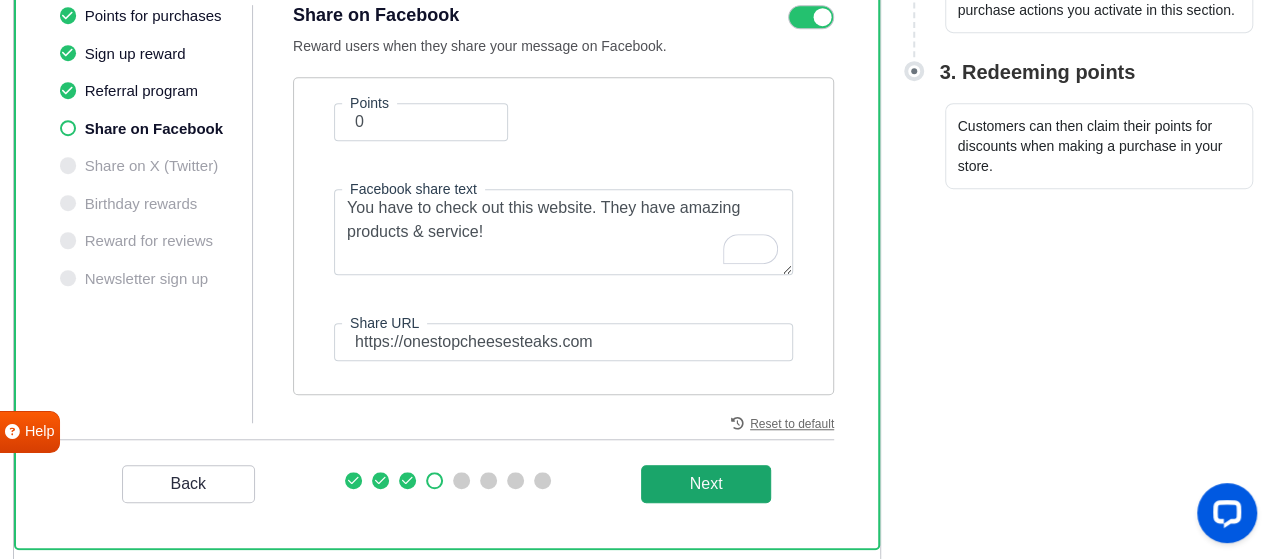 click on "Next" at bounding box center (706, 484) 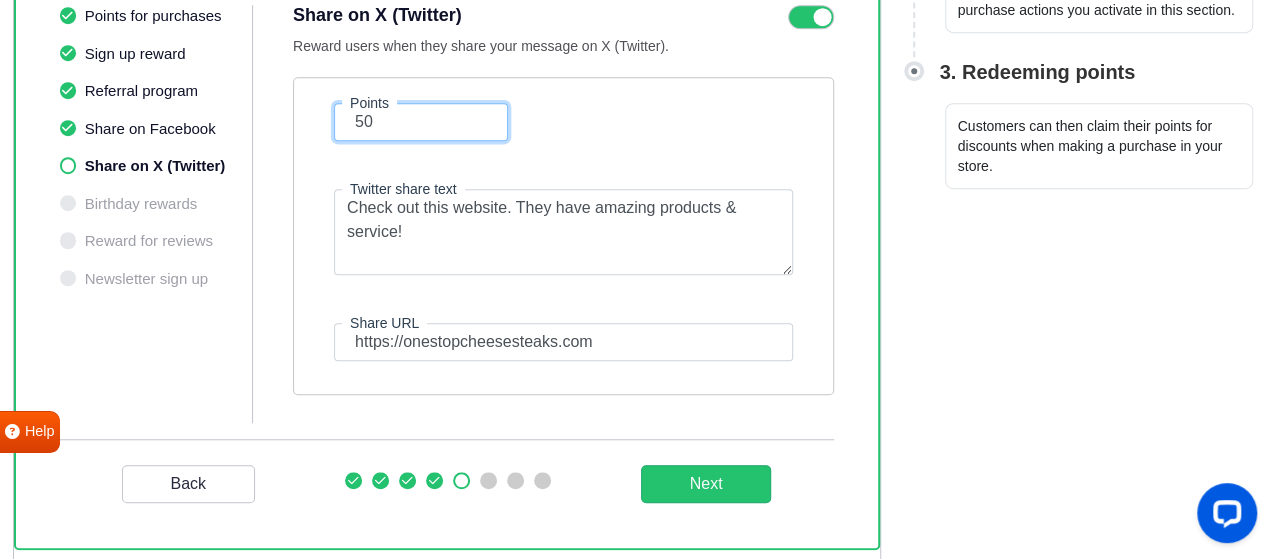 drag, startPoint x: 372, startPoint y: 115, endPoint x: 304, endPoint y: 98, distance: 70.0928 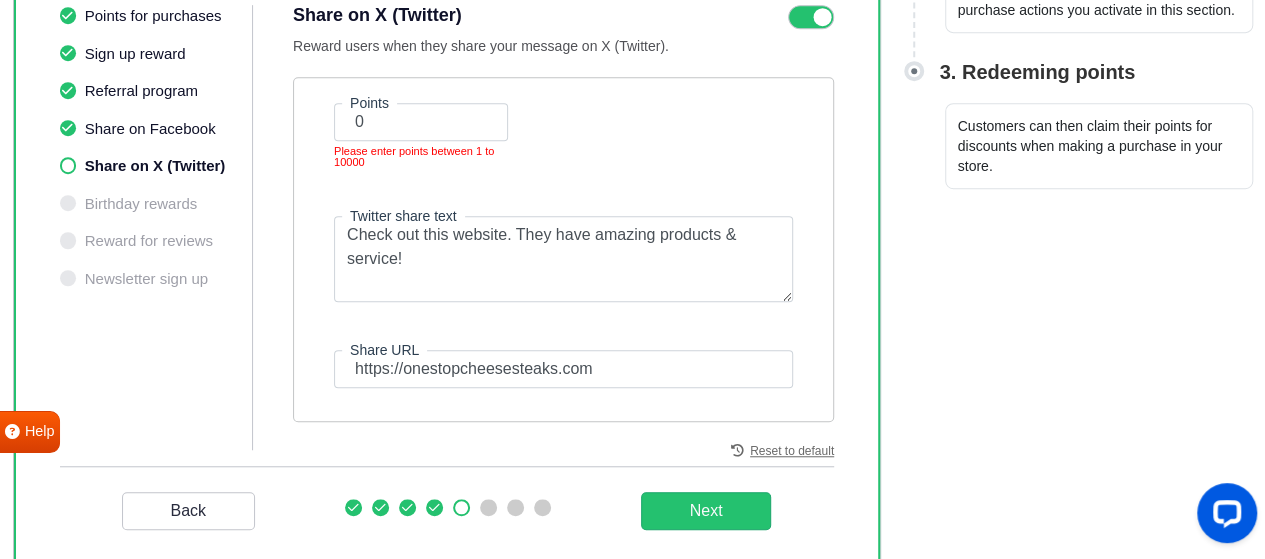click on "Points 0 Please enter points between 1 to 10000 Twitter share text Check out this website. They have amazing products & service! Share URL https://onestopcheesesteaks.com" at bounding box center [563, 245] 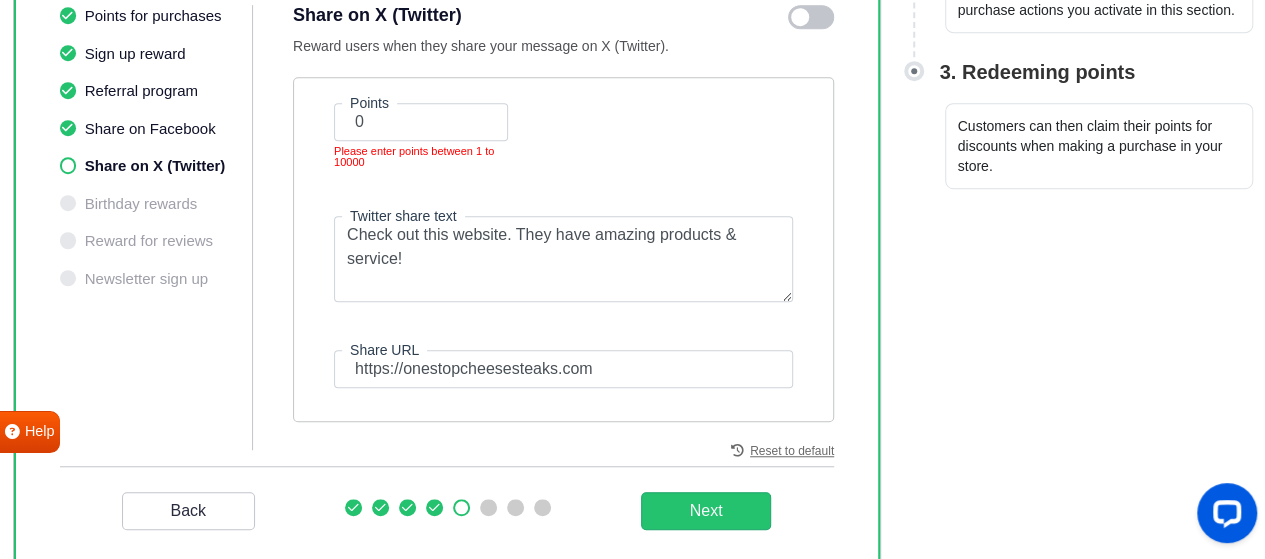 type on "50" 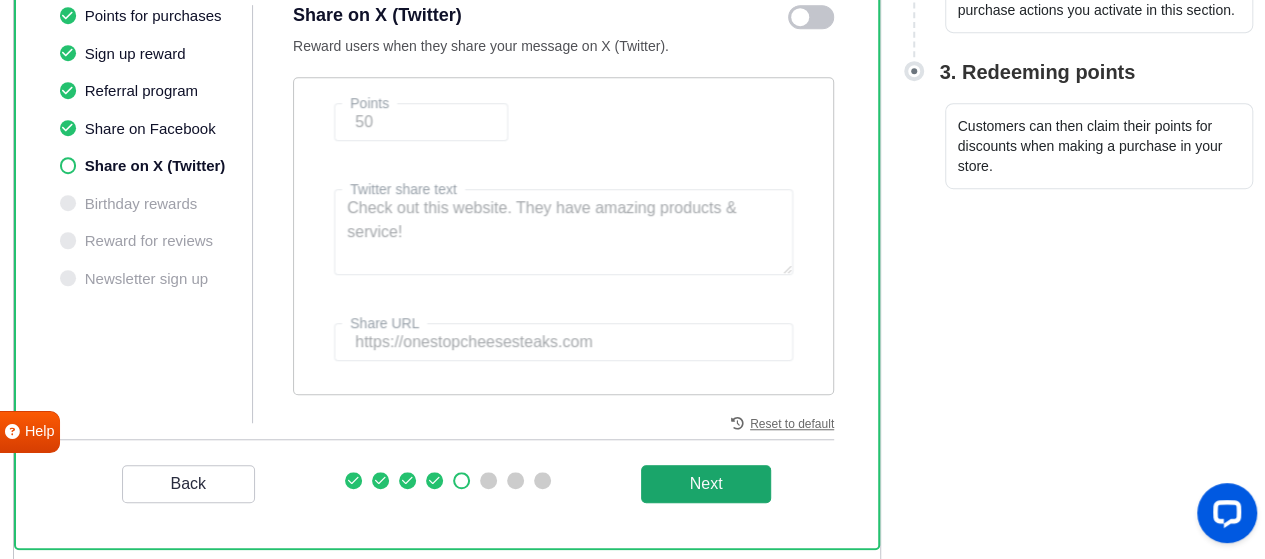 click on "Next" at bounding box center (706, 484) 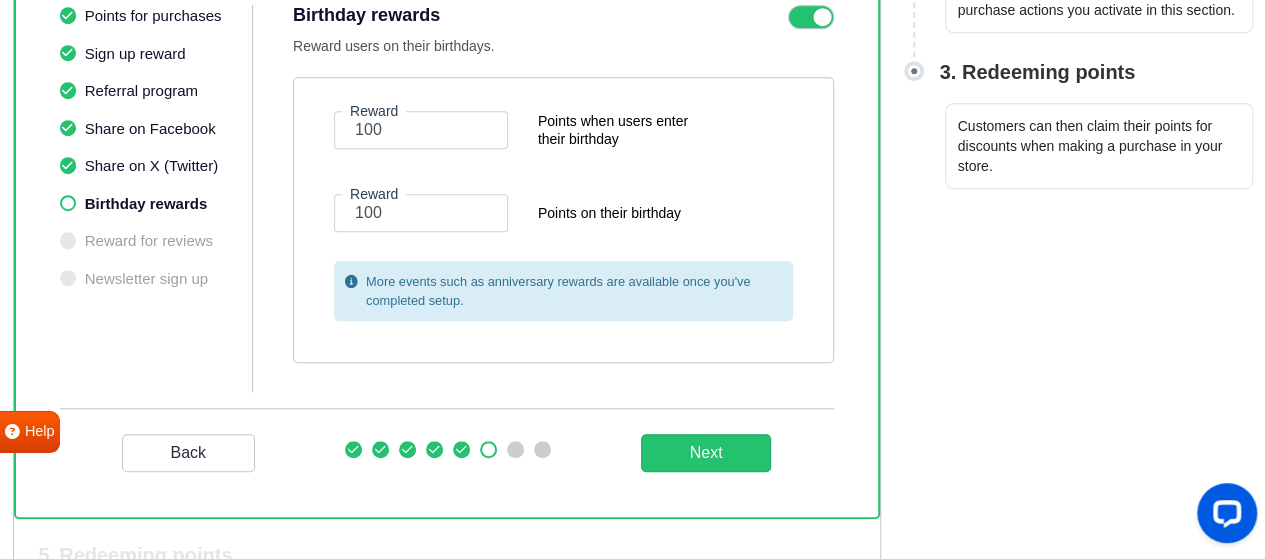 click at bounding box center [811, 17] 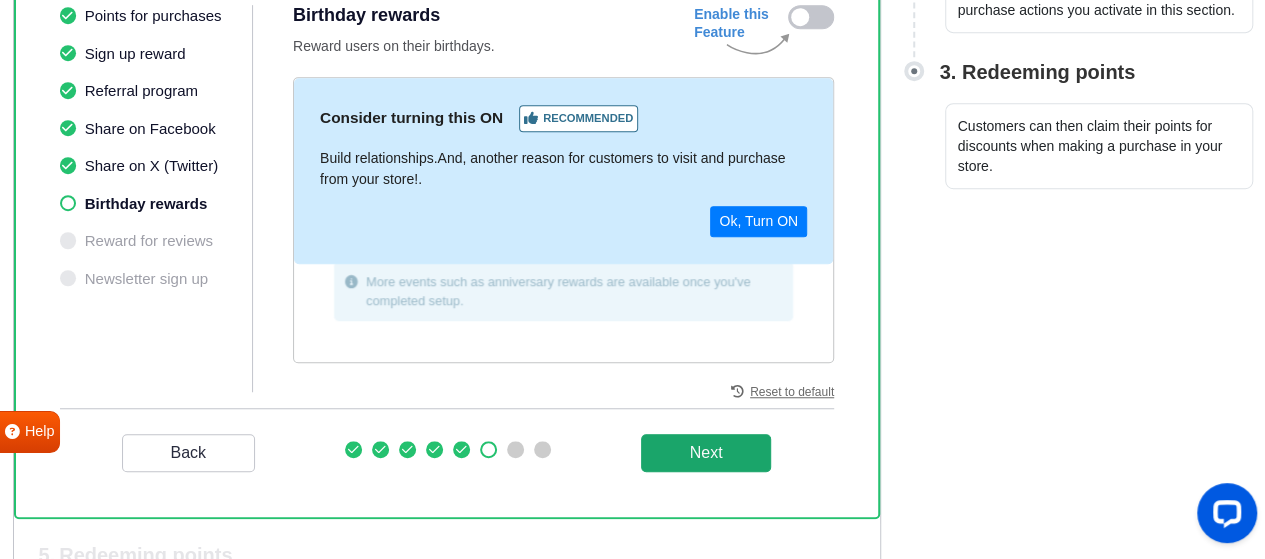 click on "Next" at bounding box center (706, 453) 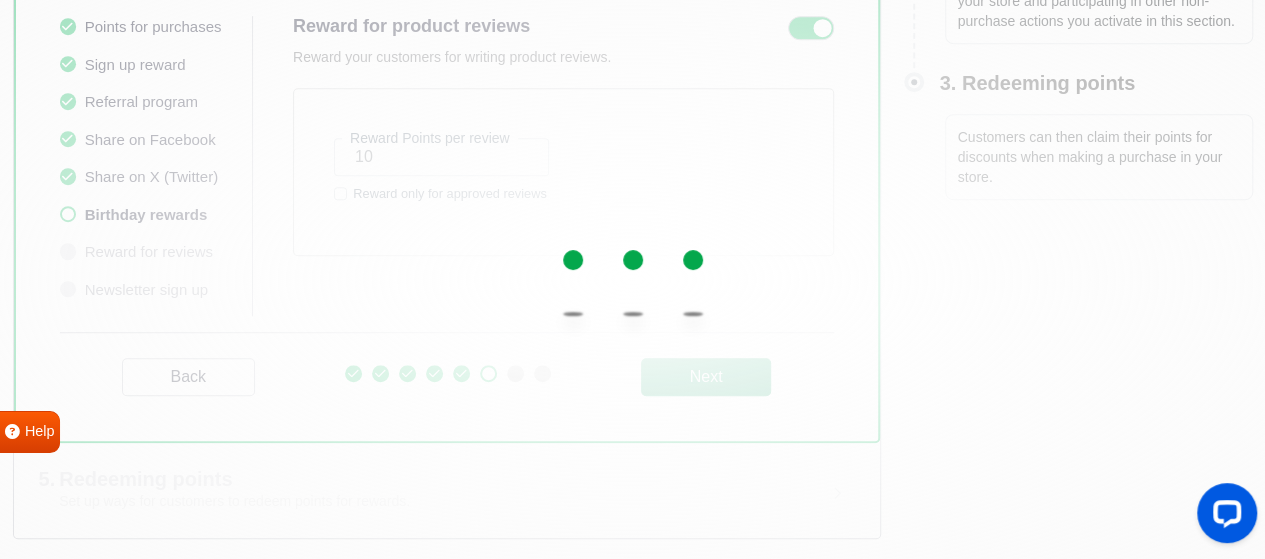 scroll, scrollTop: 564, scrollLeft: 0, axis: vertical 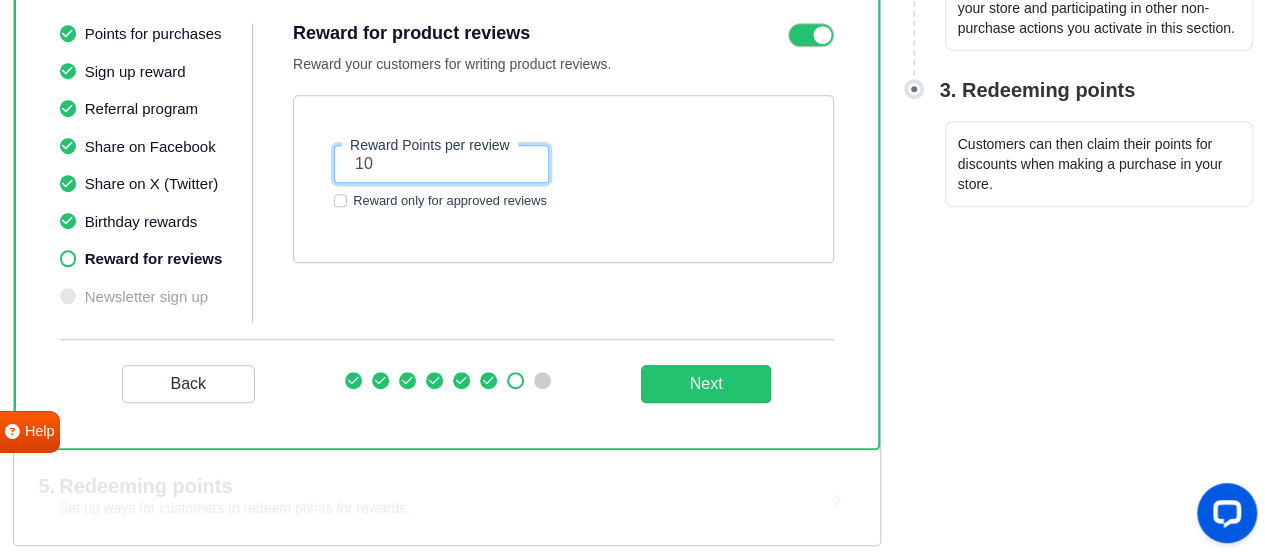 click on "10" at bounding box center (441, 164) 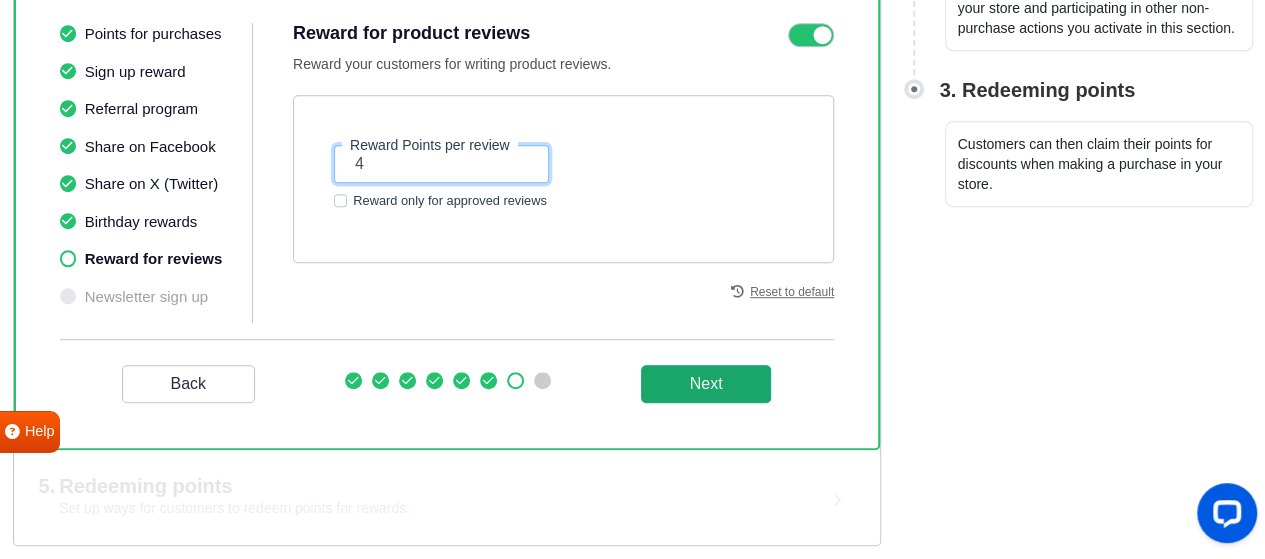 type on "4" 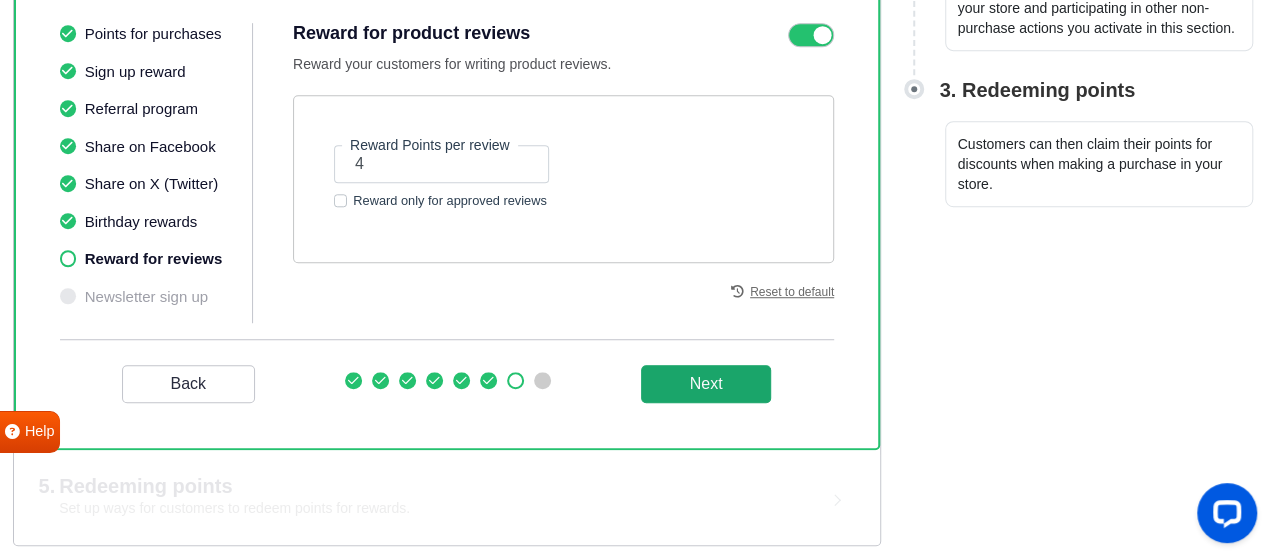 click on "Next" at bounding box center (706, 384) 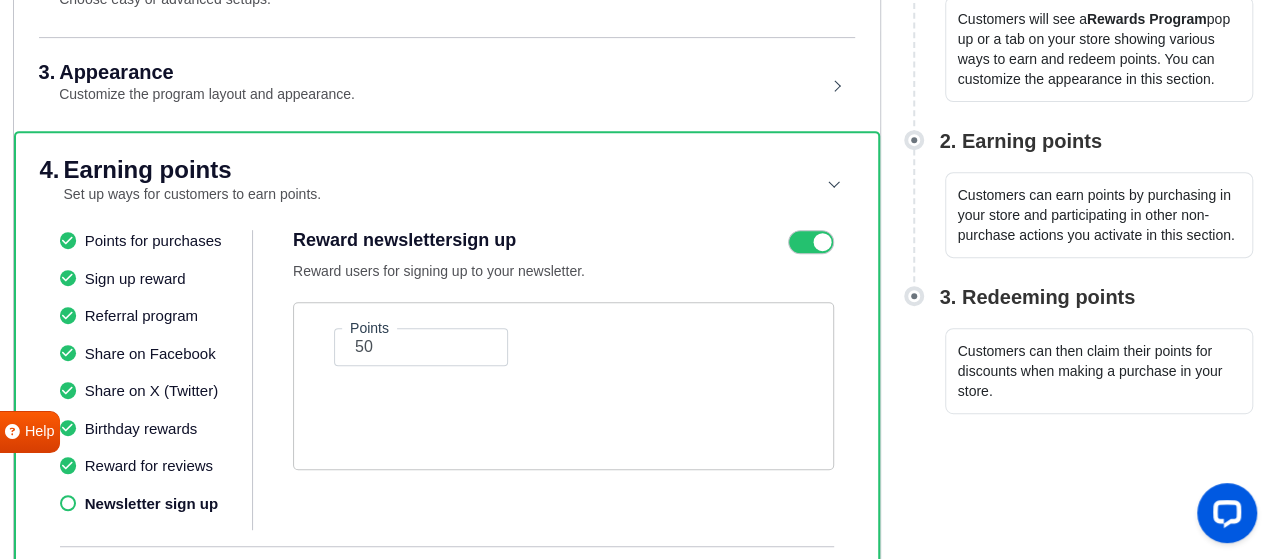 scroll, scrollTop: 364, scrollLeft: 0, axis: vertical 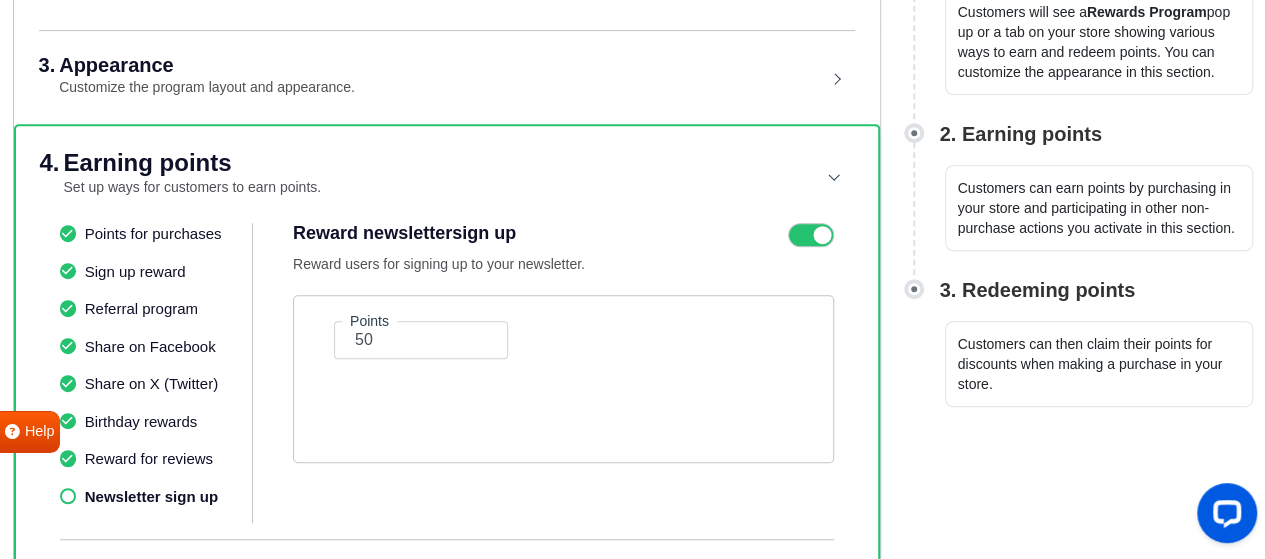 click at bounding box center (811, 235) 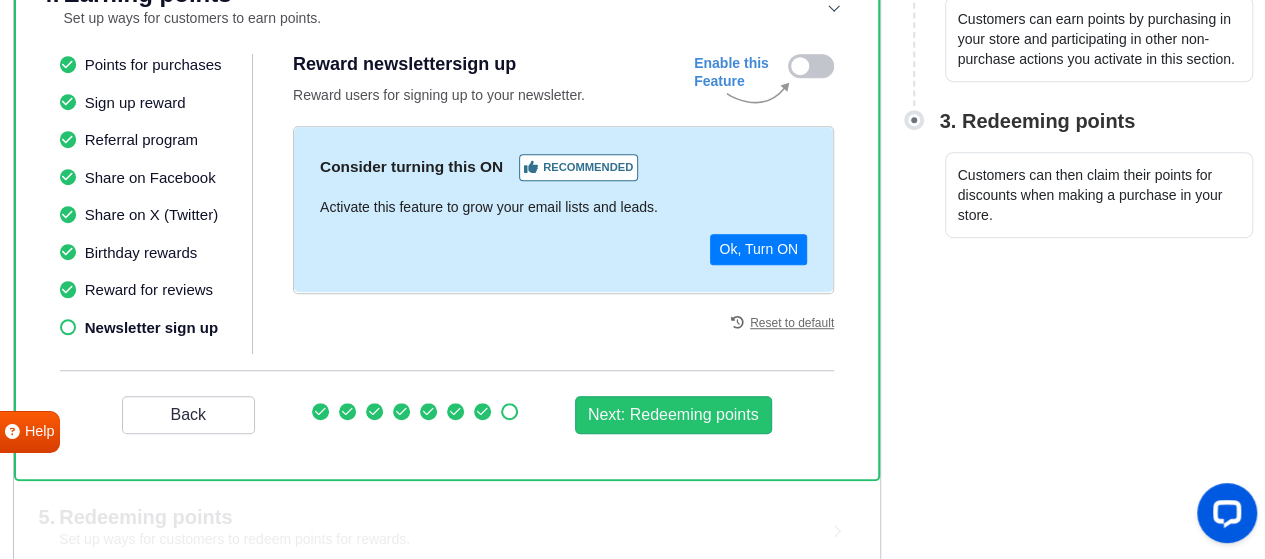 scroll, scrollTop: 564, scrollLeft: 0, axis: vertical 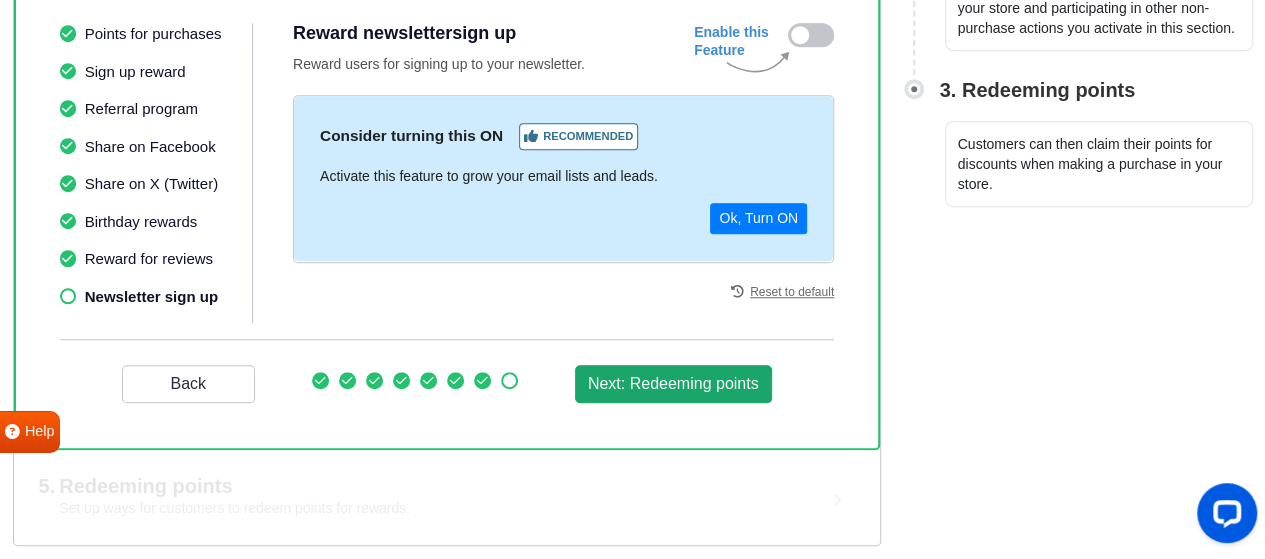 click on "Next: Redeeming points" at bounding box center [673, 384] 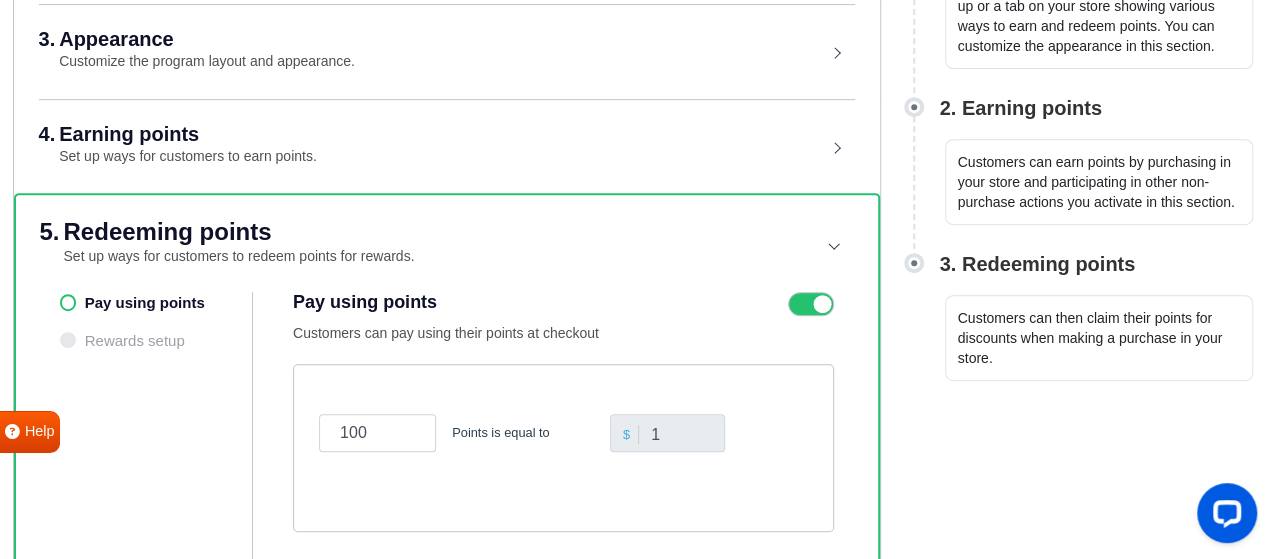 scroll, scrollTop: 534, scrollLeft: 0, axis: vertical 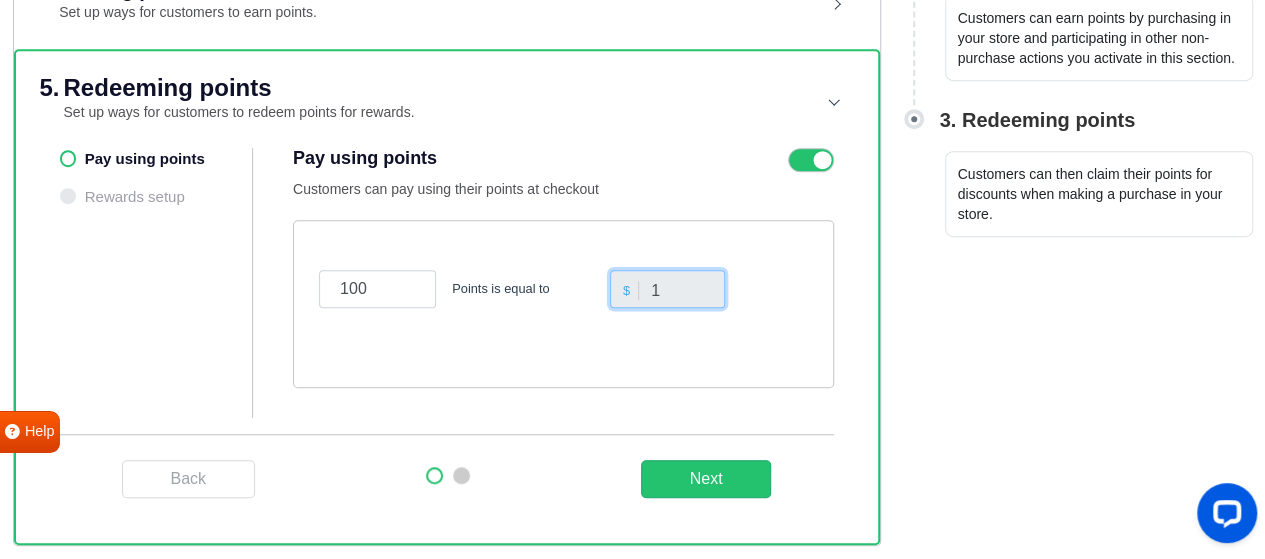 click on "1" at bounding box center (667, 289) 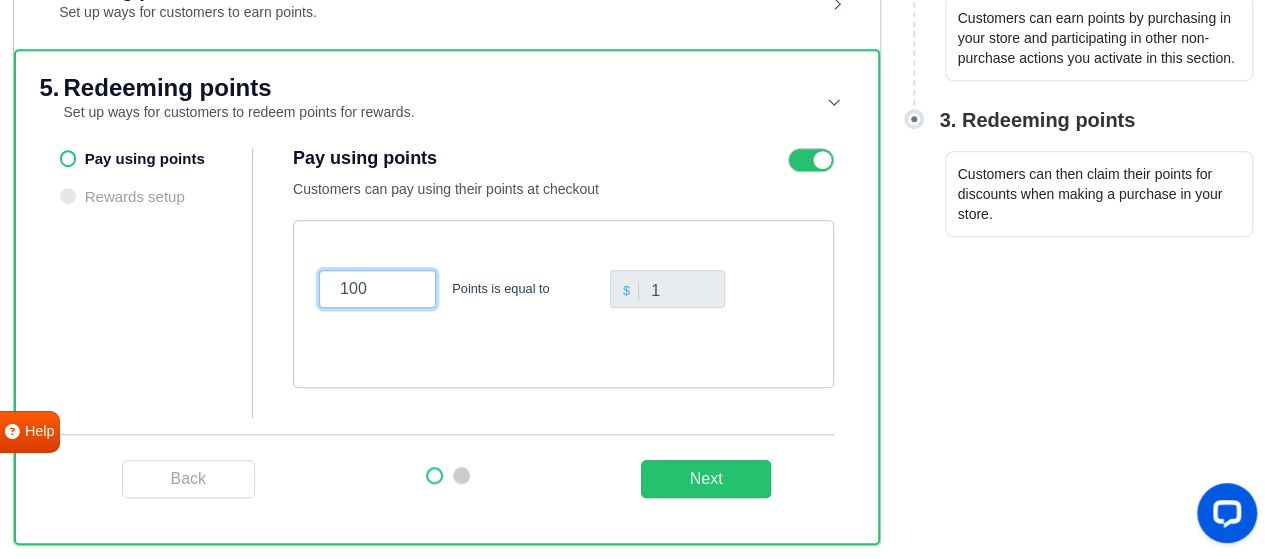 click on "100" at bounding box center [377, 289] 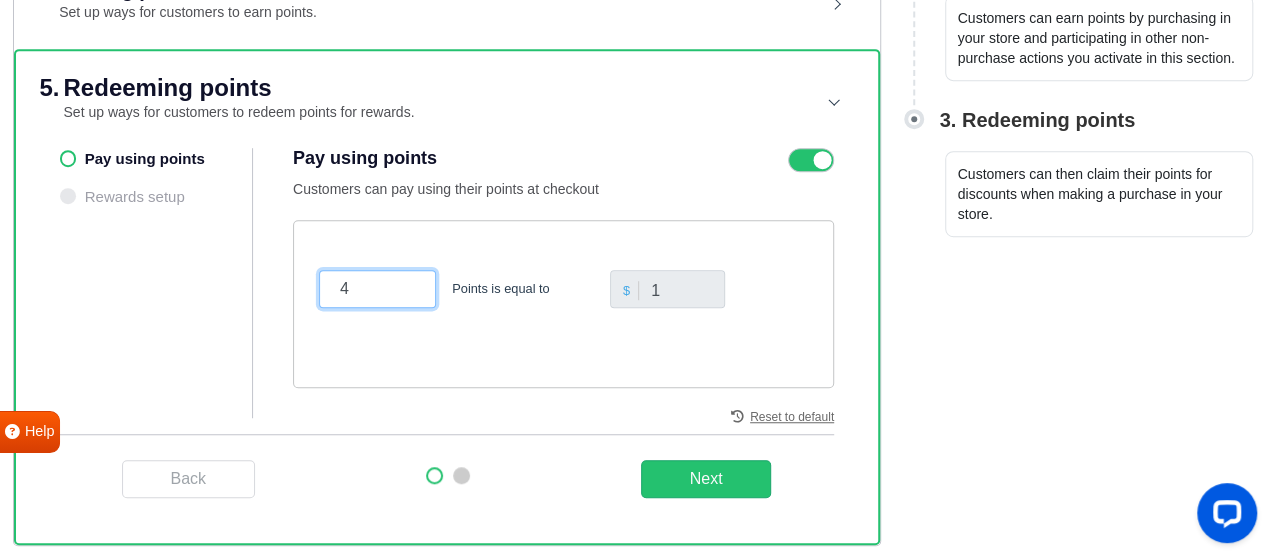 type on "4" 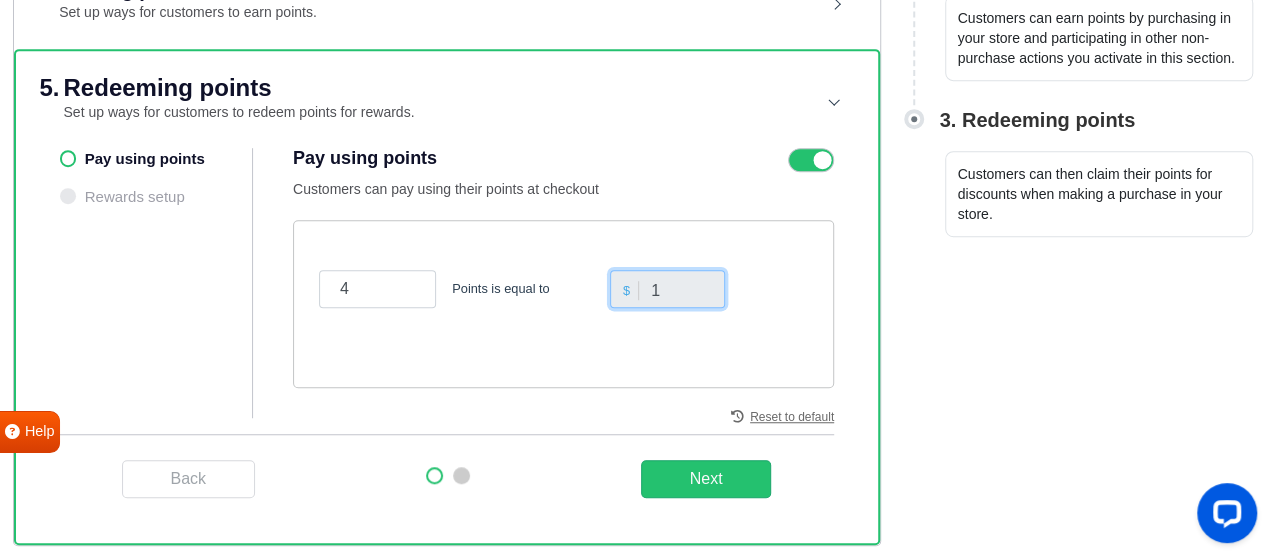 click on "1" at bounding box center (667, 289) 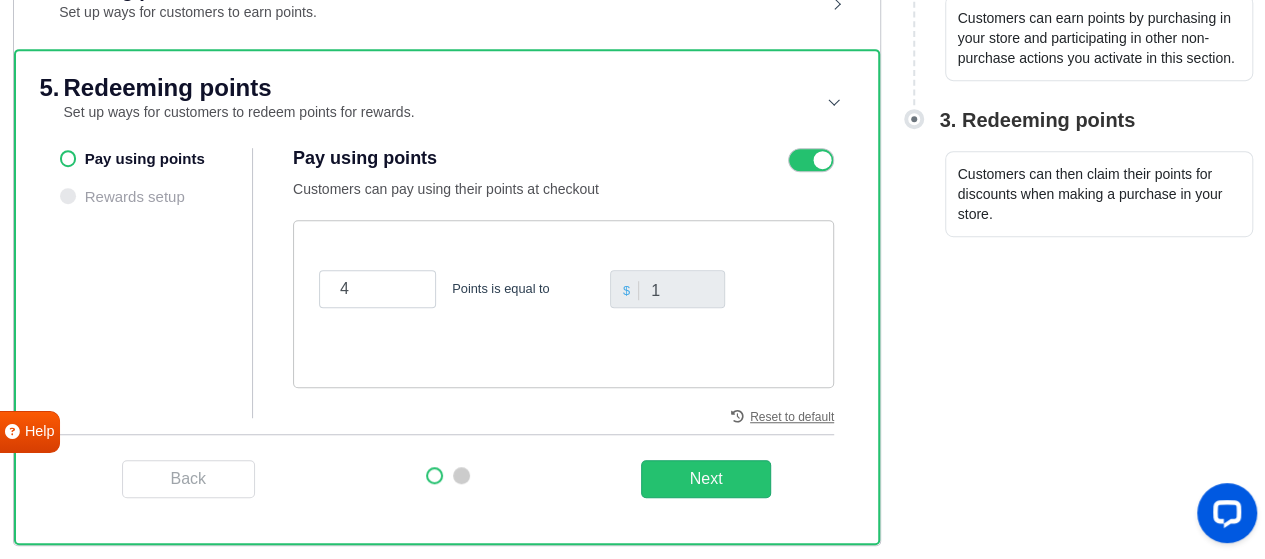 click on "Pay using points   Rewards setup" at bounding box center [157, 283] 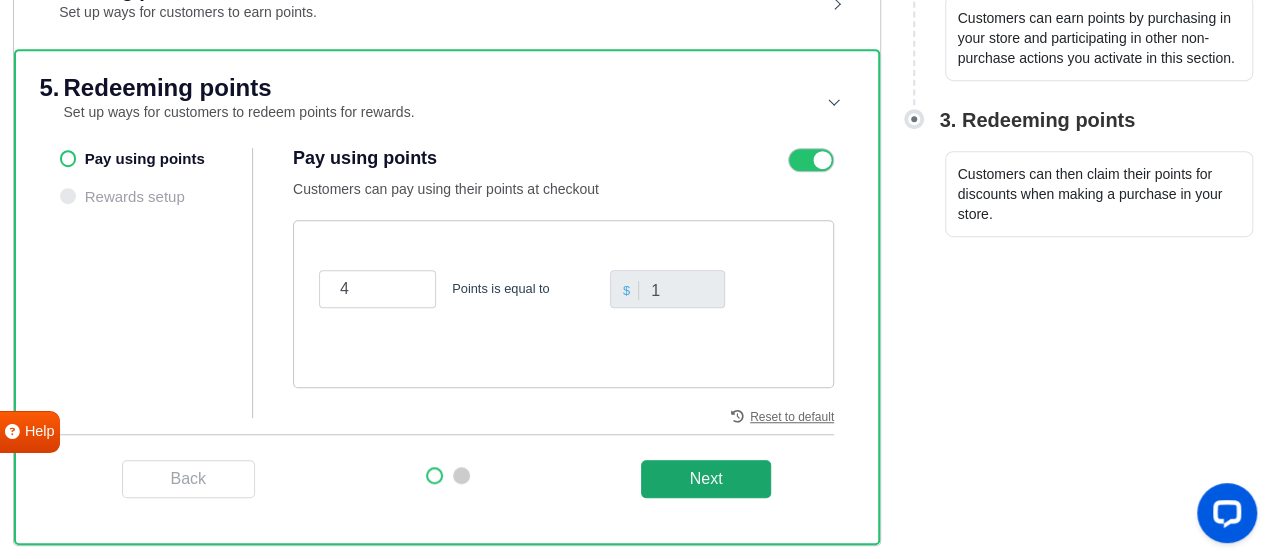 click on "Next" at bounding box center (706, 479) 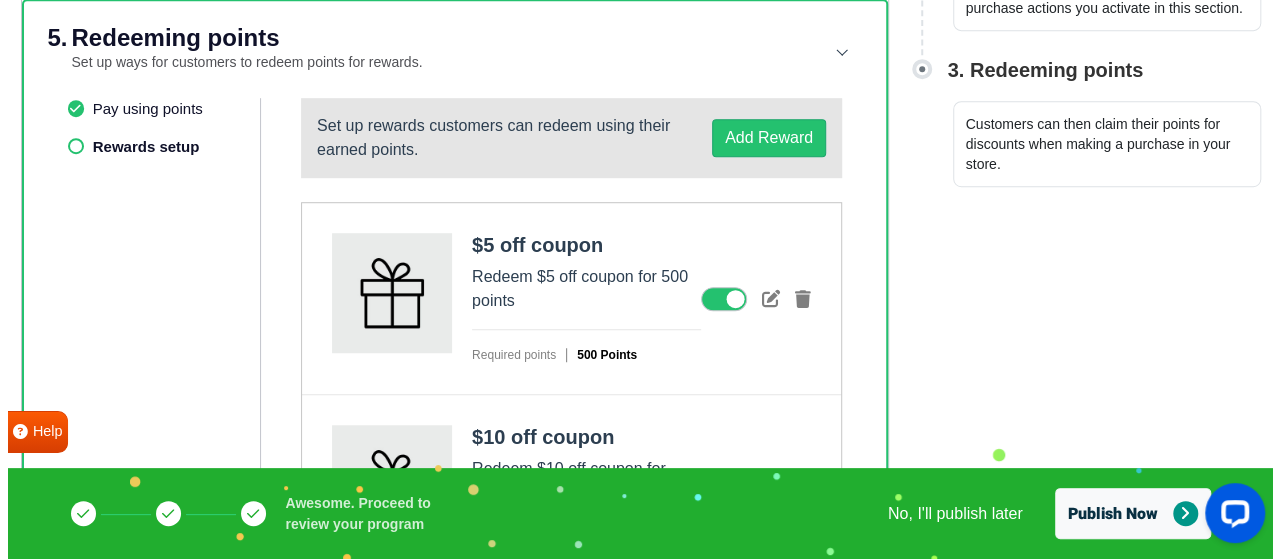 scroll, scrollTop: 566, scrollLeft: 0, axis: vertical 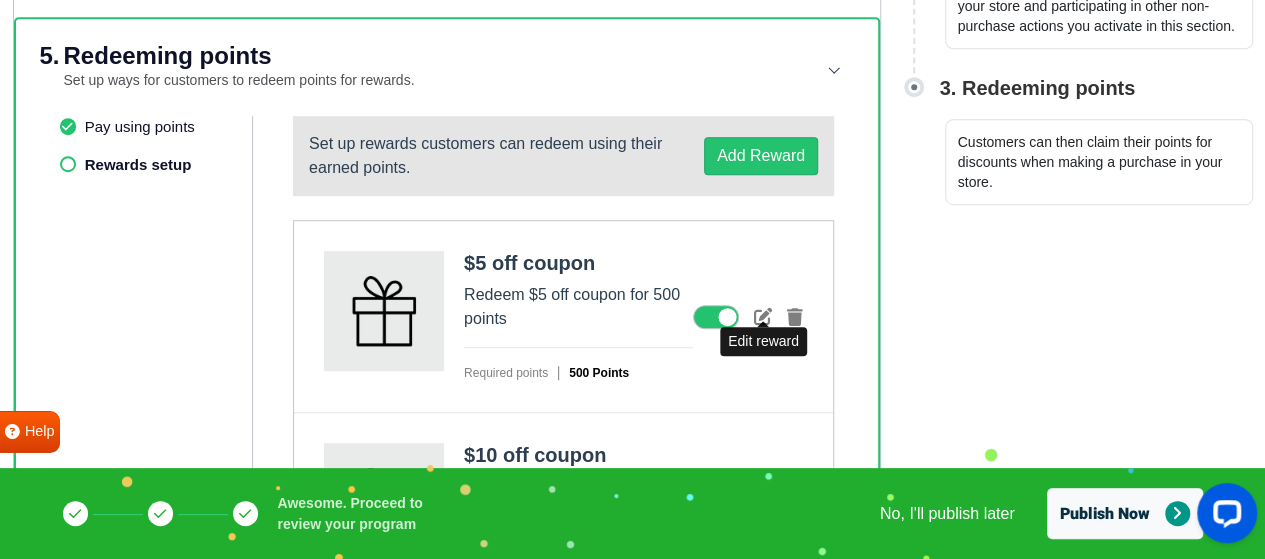click at bounding box center (763, 316) 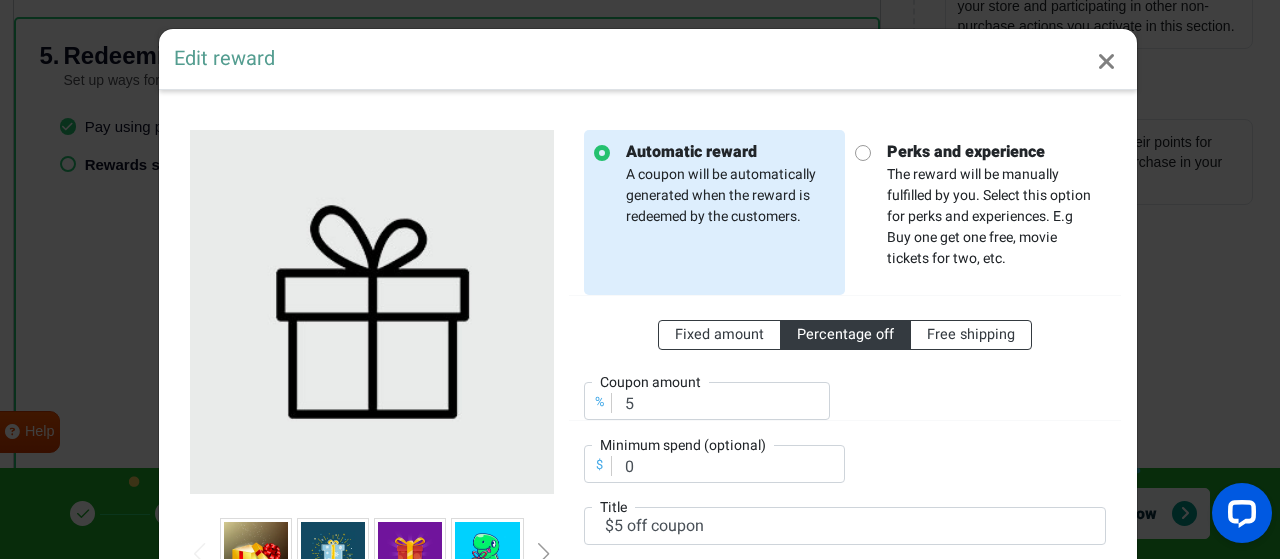 scroll, scrollTop: 0, scrollLeft: 0, axis: both 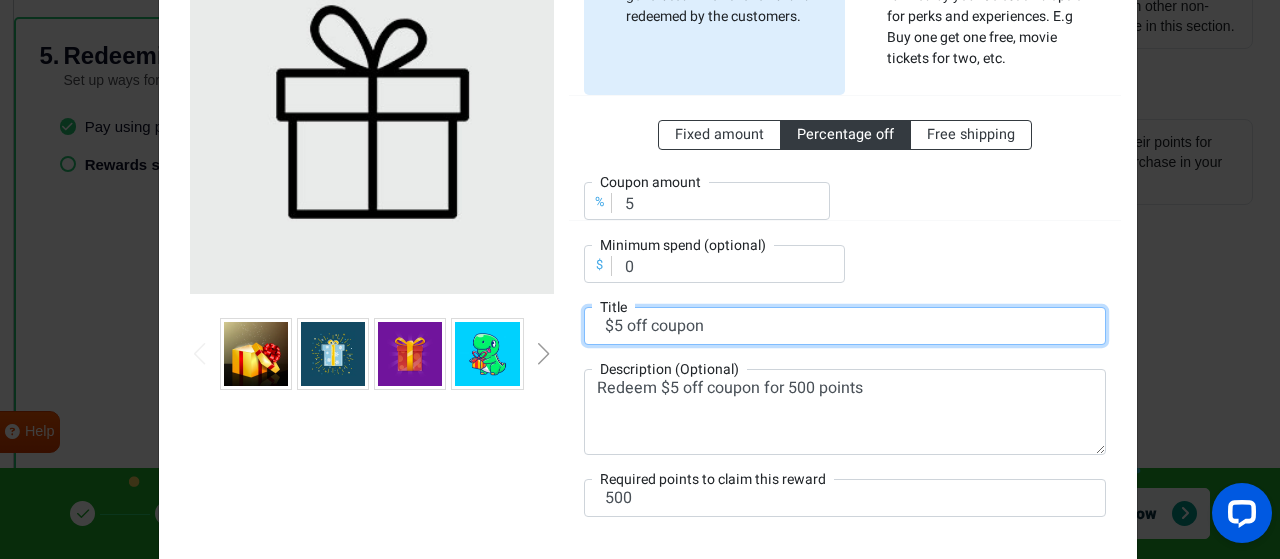 drag, startPoint x: 719, startPoint y: 318, endPoint x: 596, endPoint y: 334, distance: 124.036285 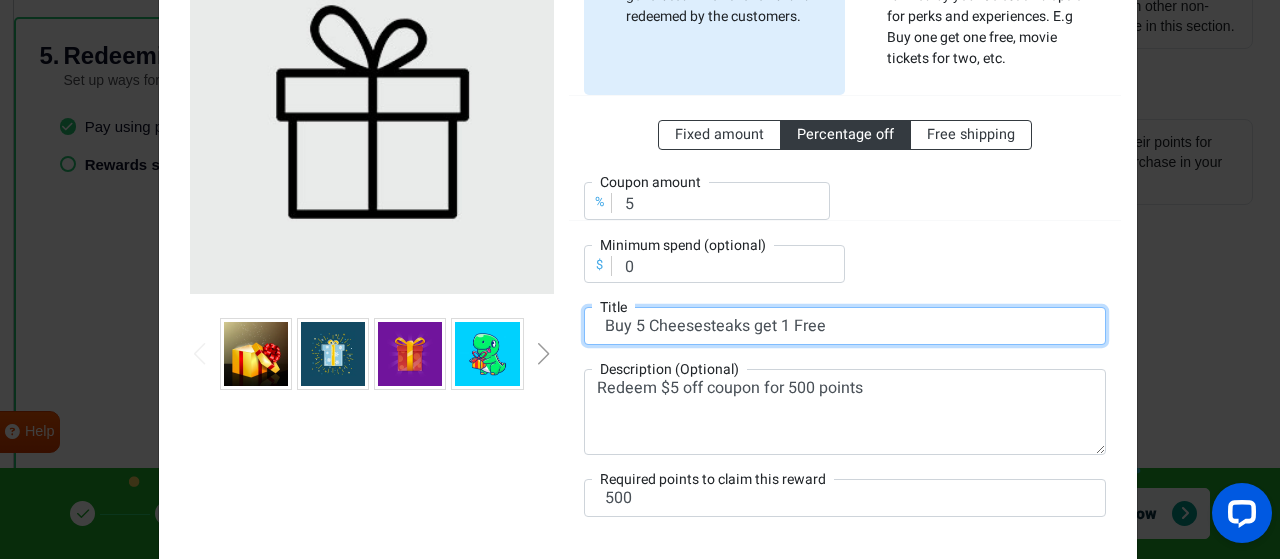type on "Buy 5 Cheesesteaks get 1 Free" 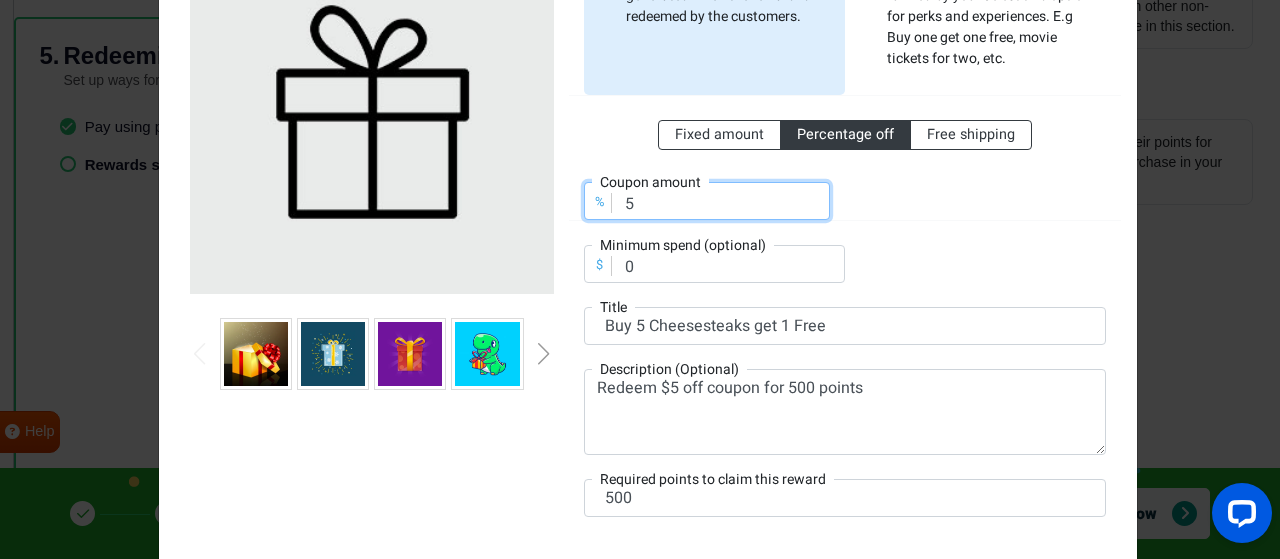 click on "5" at bounding box center (707, 201) 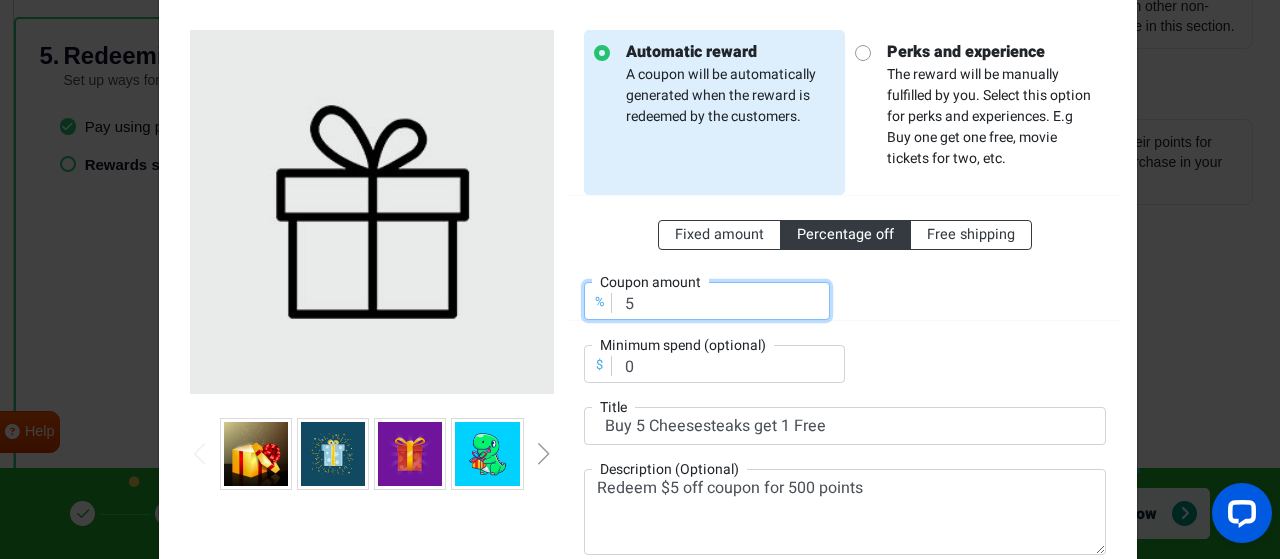 scroll, scrollTop: 0, scrollLeft: 0, axis: both 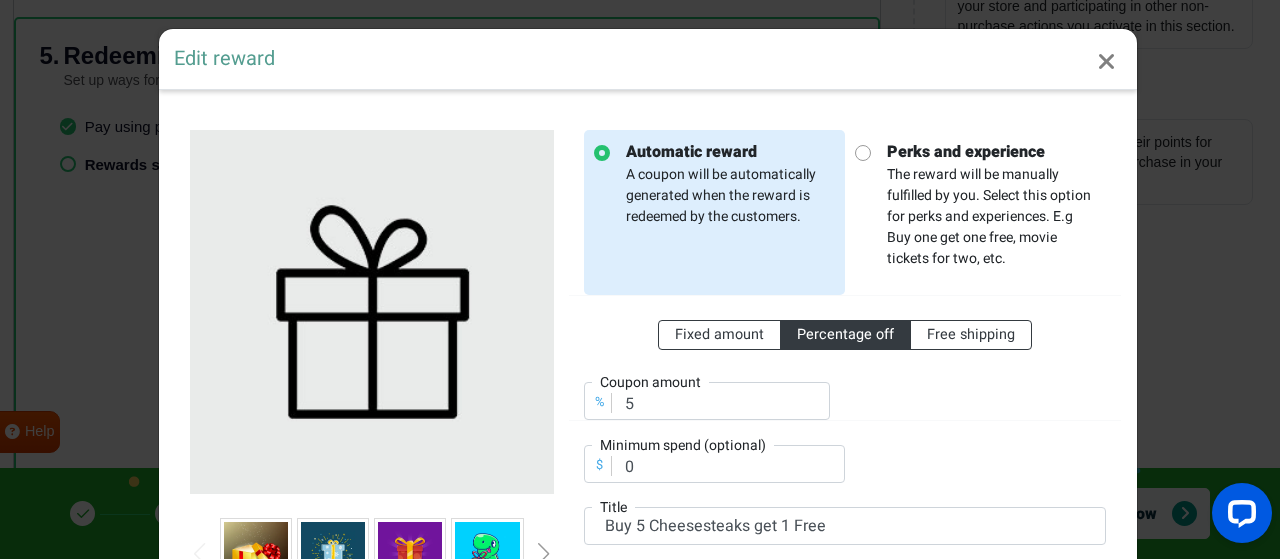 click at bounding box center (861, 150) 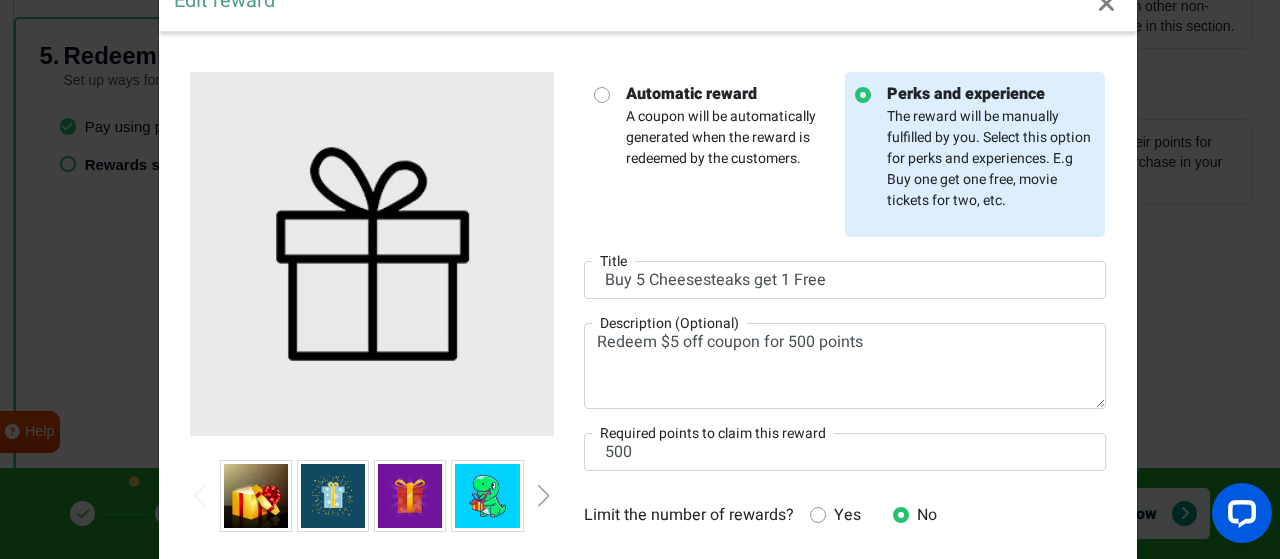 scroll, scrollTop: 100, scrollLeft: 0, axis: vertical 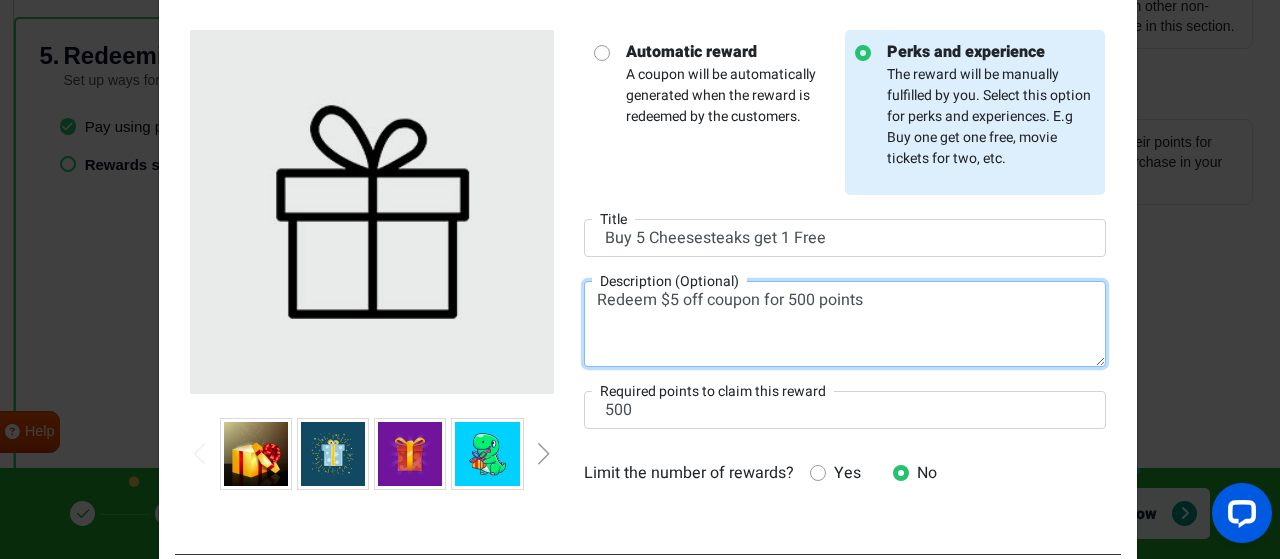 click on "Redeem $5 off coupon for 500 points" at bounding box center [845, 324] 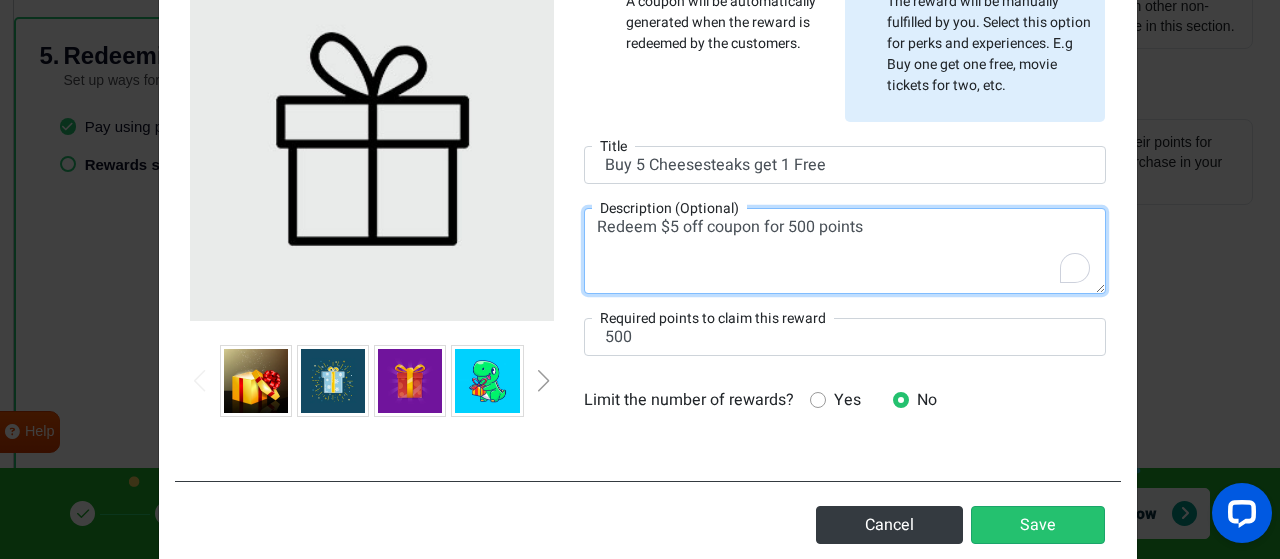 scroll, scrollTop: 200, scrollLeft: 0, axis: vertical 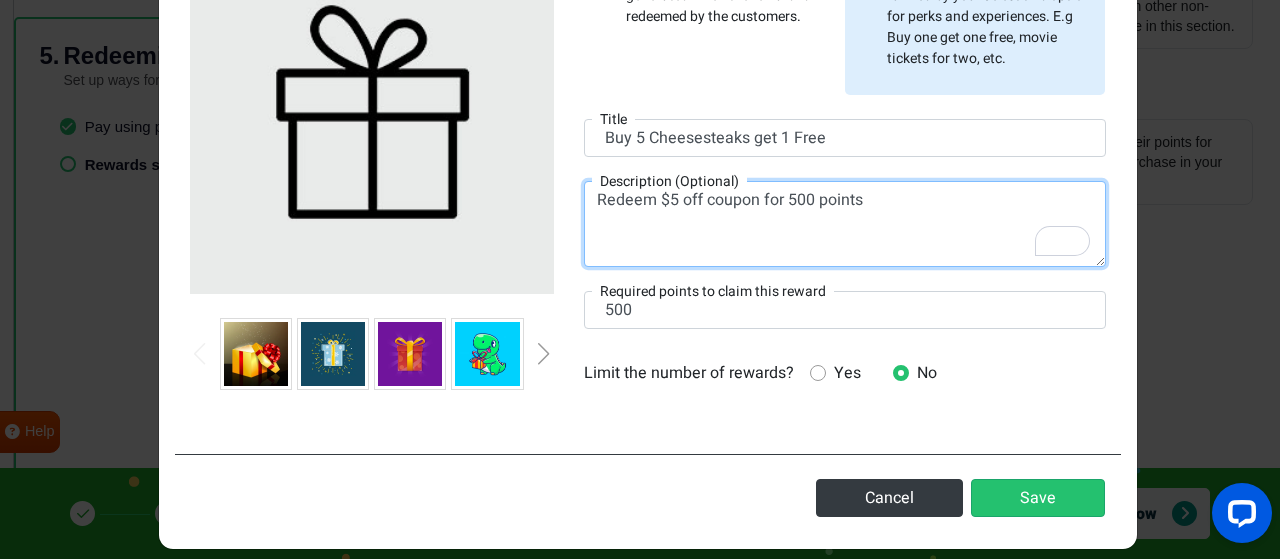 click on "Redeem $5 off coupon for 500 points" at bounding box center (845, 224) 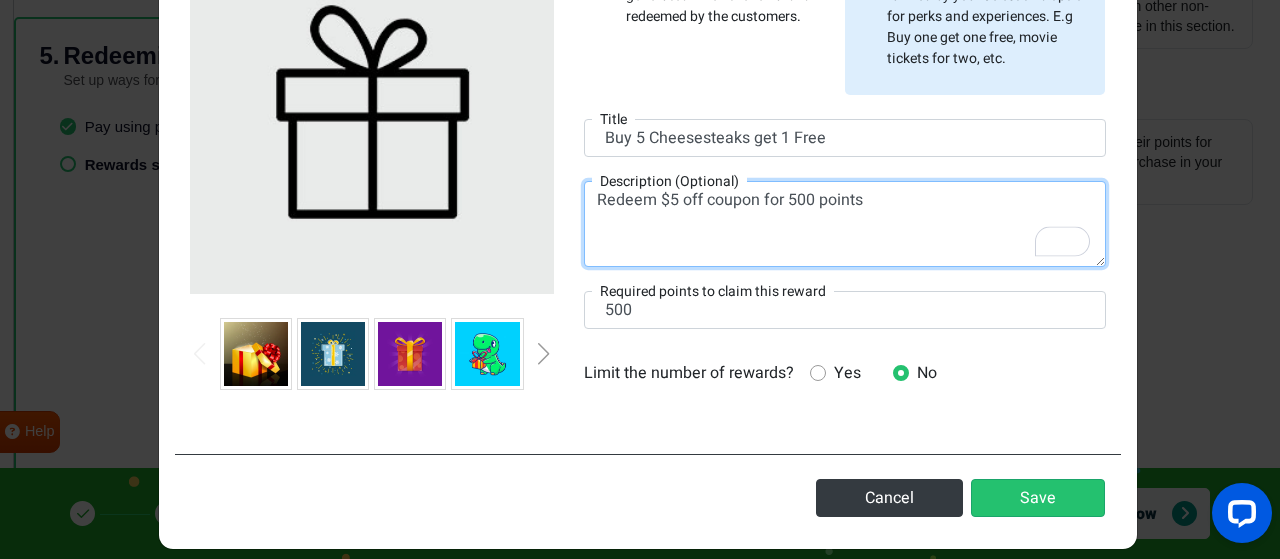 drag, startPoint x: 667, startPoint y: 203, endPoint x: 655, endPoint y: 199, distance: 12.649111 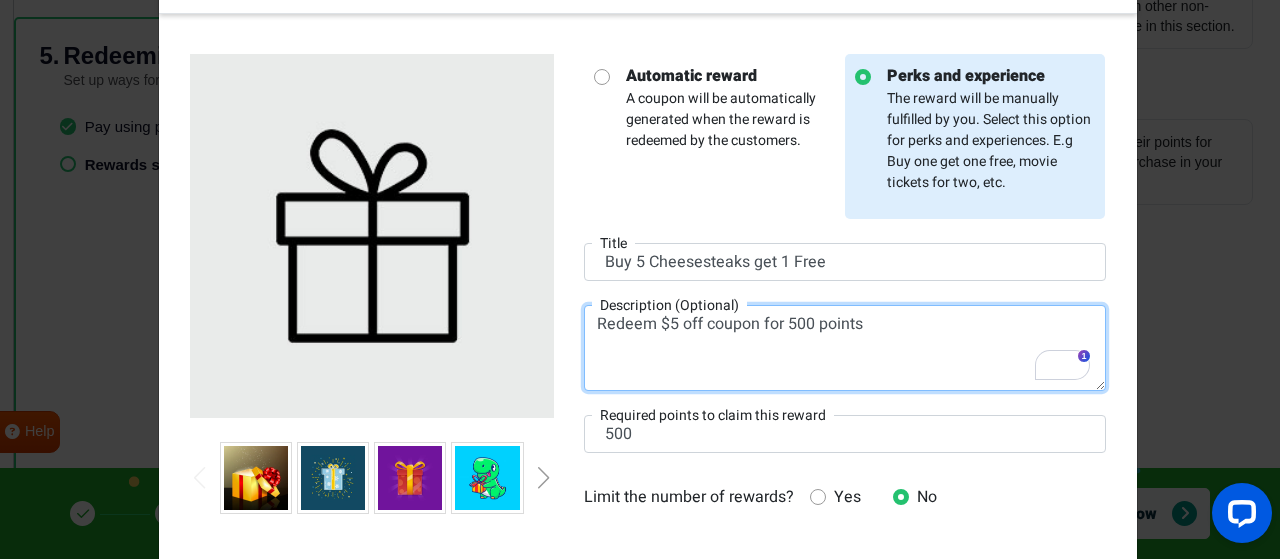 scroll, scrollTop: 0, scrollLeft: 0, axis: both 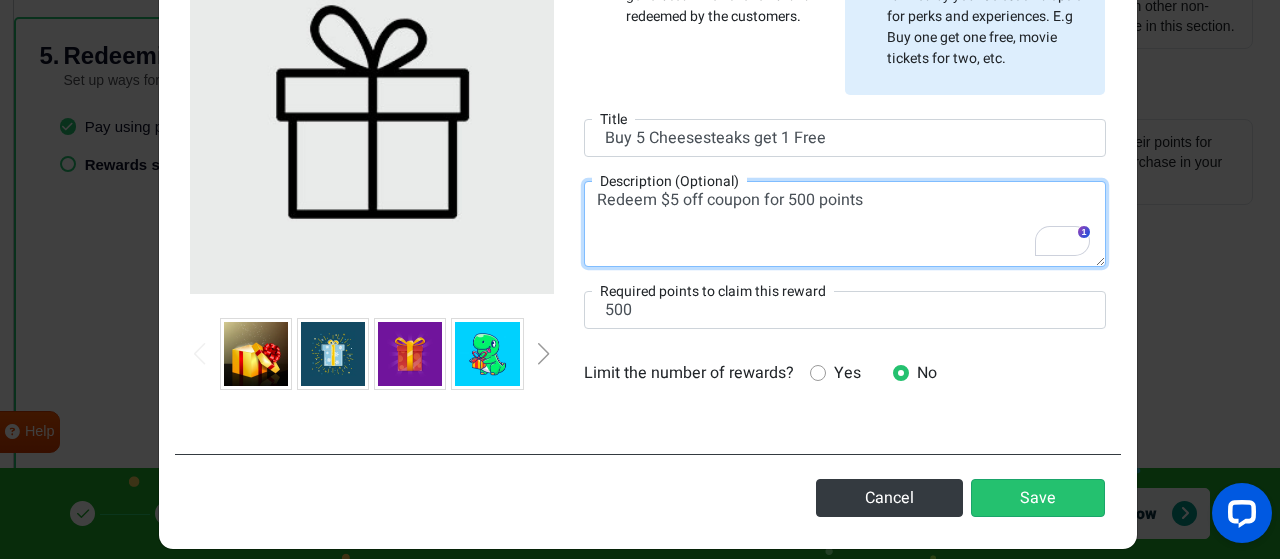 click on "Redeem $5 off coupon for 500 points" at bounding box center [845, 224] 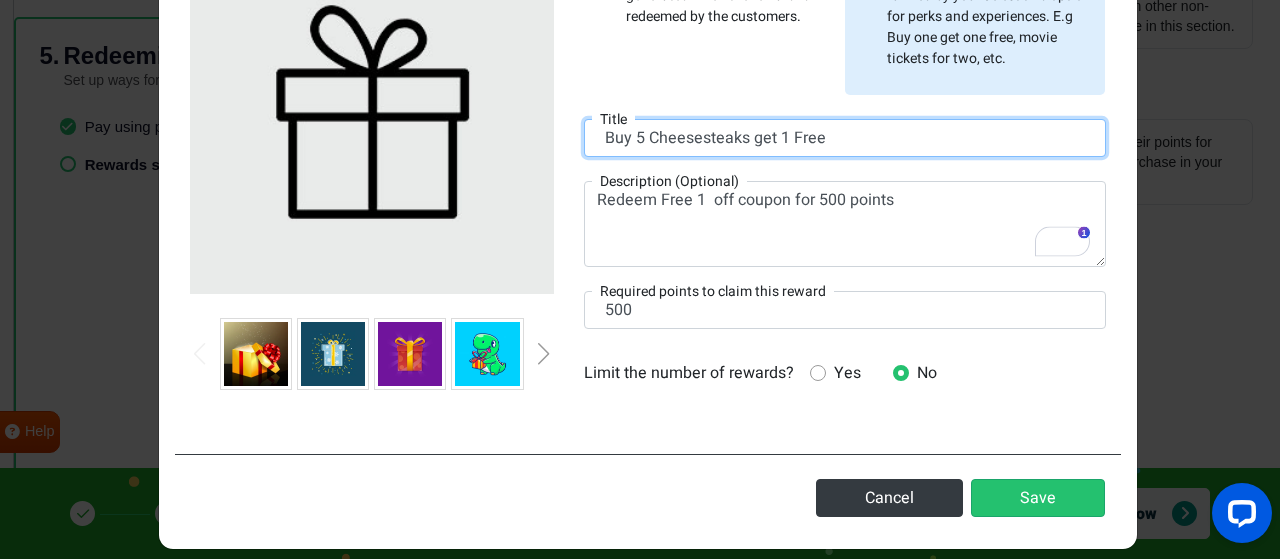 drag, startPoint x: 652, startPoint y: 137, endPoint x: 728, endPoint y: 135, distance: 76.02631 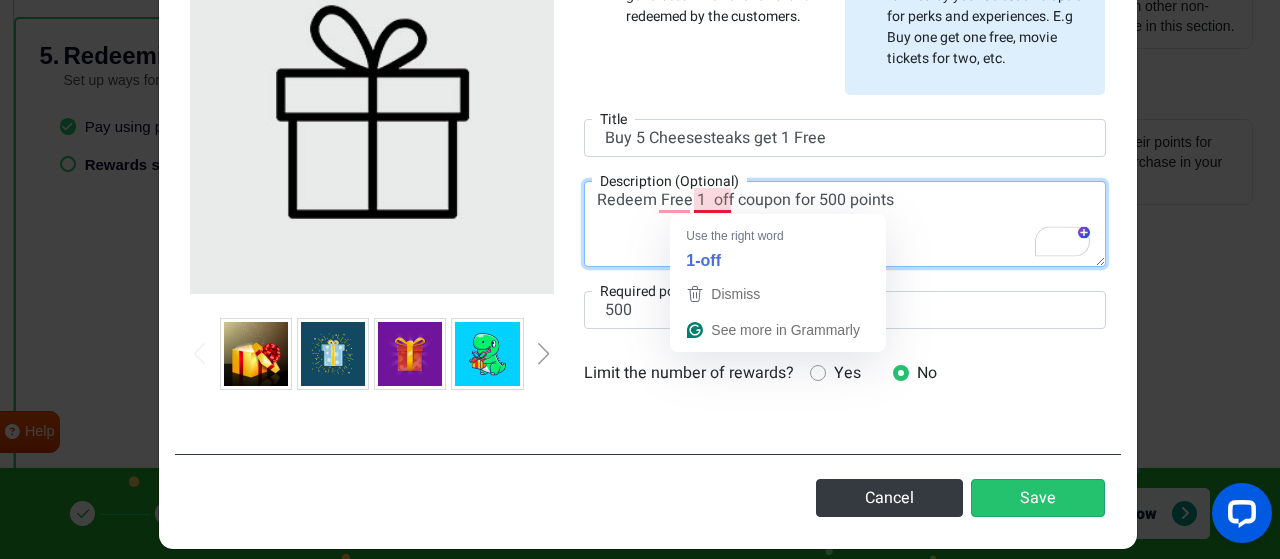 click on "Redeem Free 1  off coupon for 500 points" at bounding box center [845, 224] 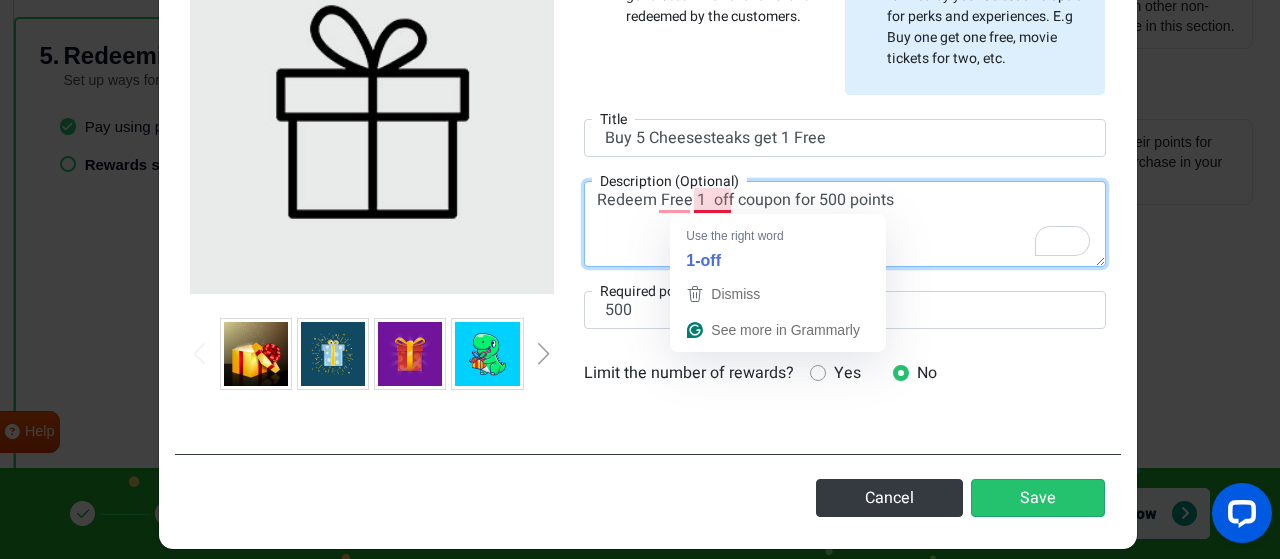drag, startPoint x: 720, startPoint y: 198, endPoint x: 702, endPoint y: 197, distance: 18.027756 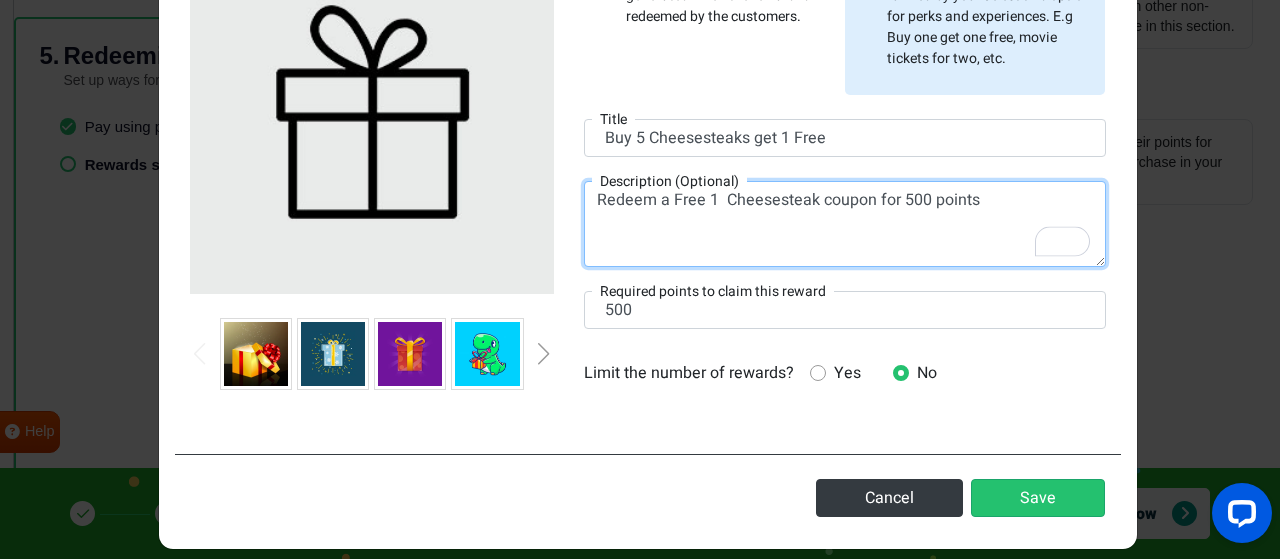 click on "Redeem a Free 1  Cheesesteak coupon for 500 points" at bounding box center [845, 224] 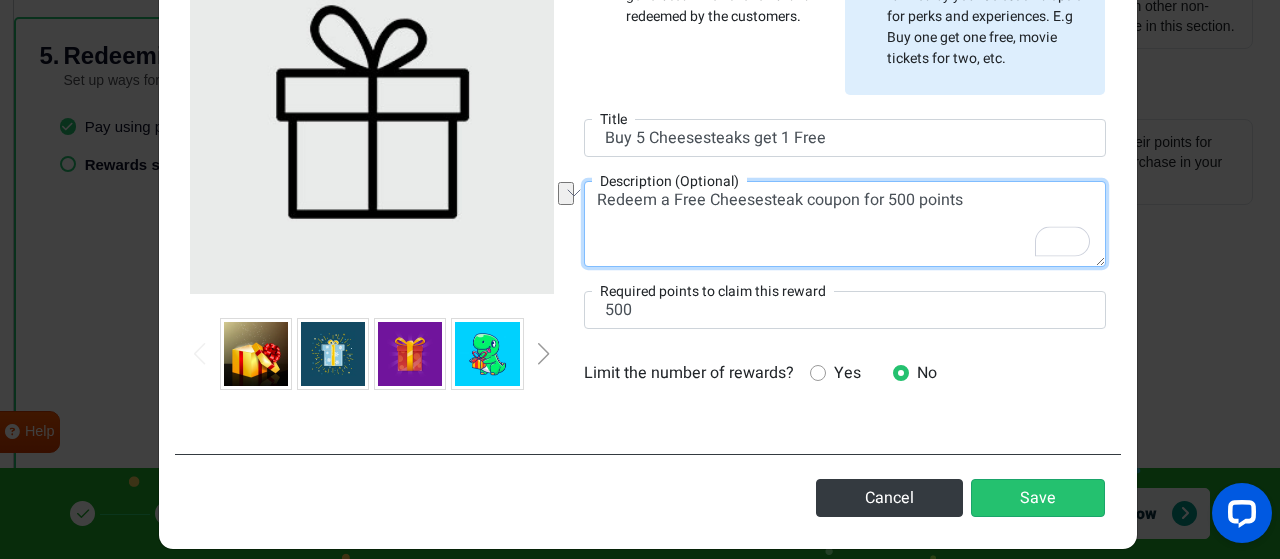 drag, startPoint x: 800, startPoint y: 195, endPoint x: 961, endPoint y: 199, distance: 161.04968 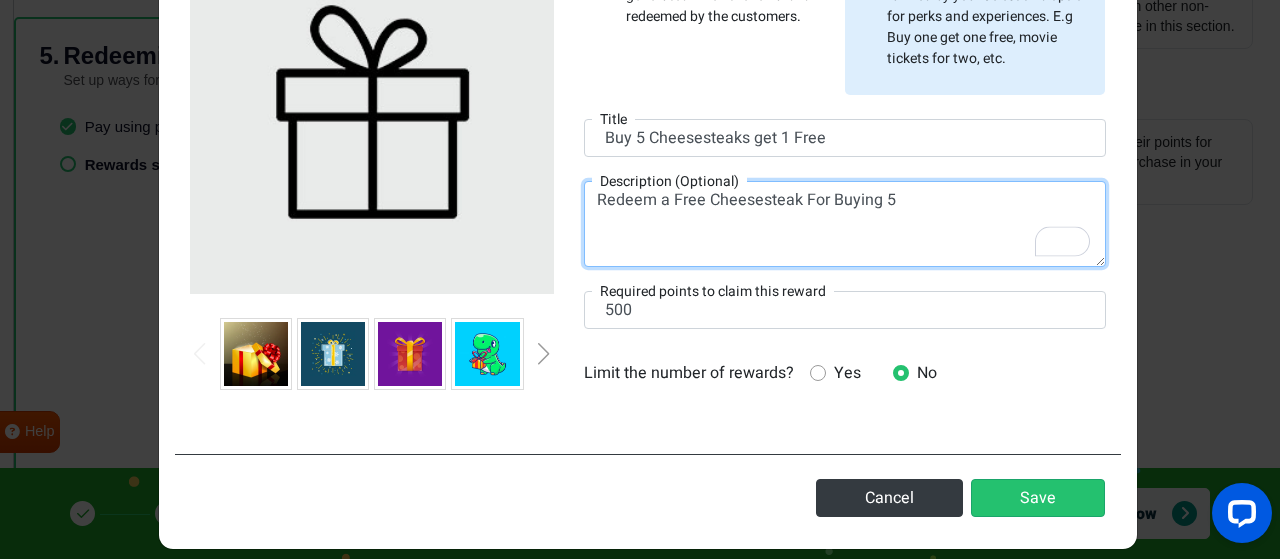 click on "Redeem a Free Cheesesteak For Buying 5" at bounding box center [845, 224] 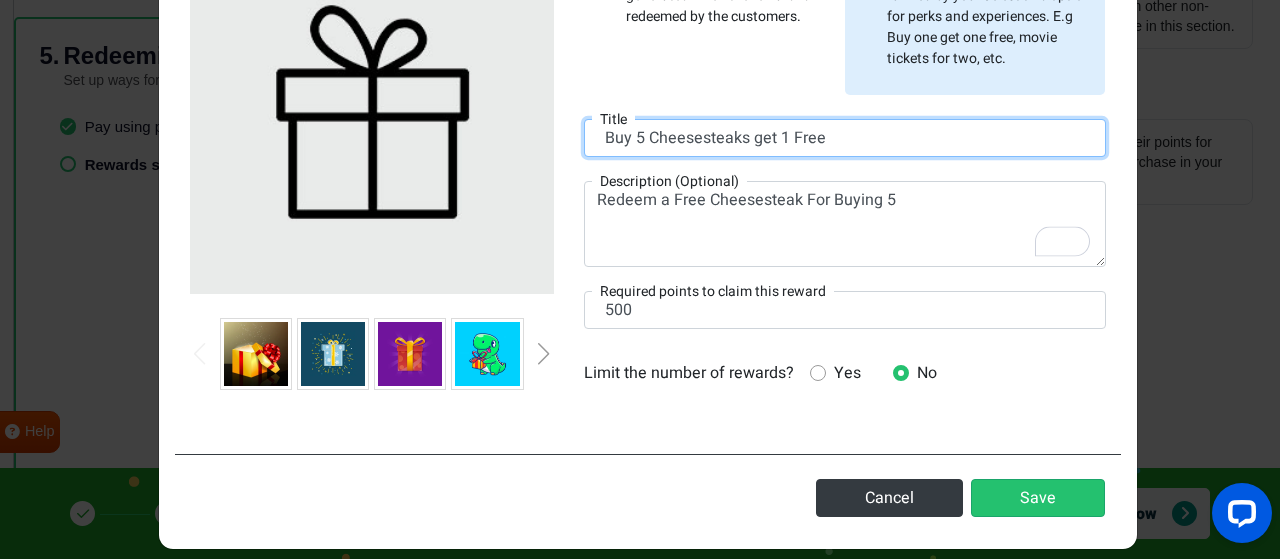 drag, startPoint x: 736, startPoint y: 134, endPoint x: 626, endPoint y: 142, distance: 110.29053 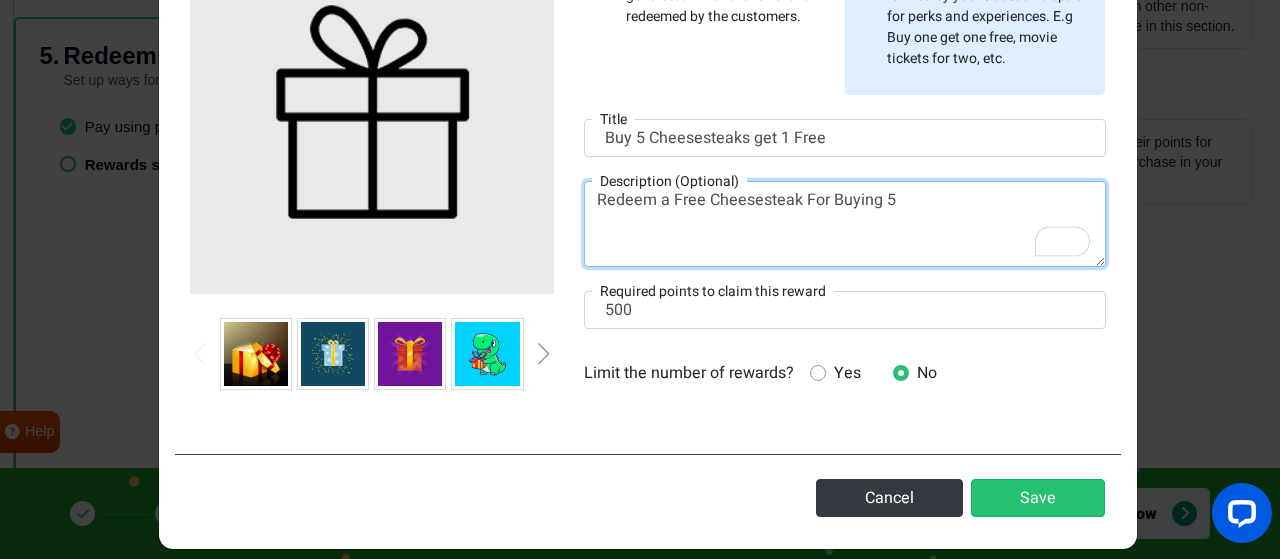 click on "Redeem a Free Cheesesteak For Buying 5" at bounding box center (845, 224) 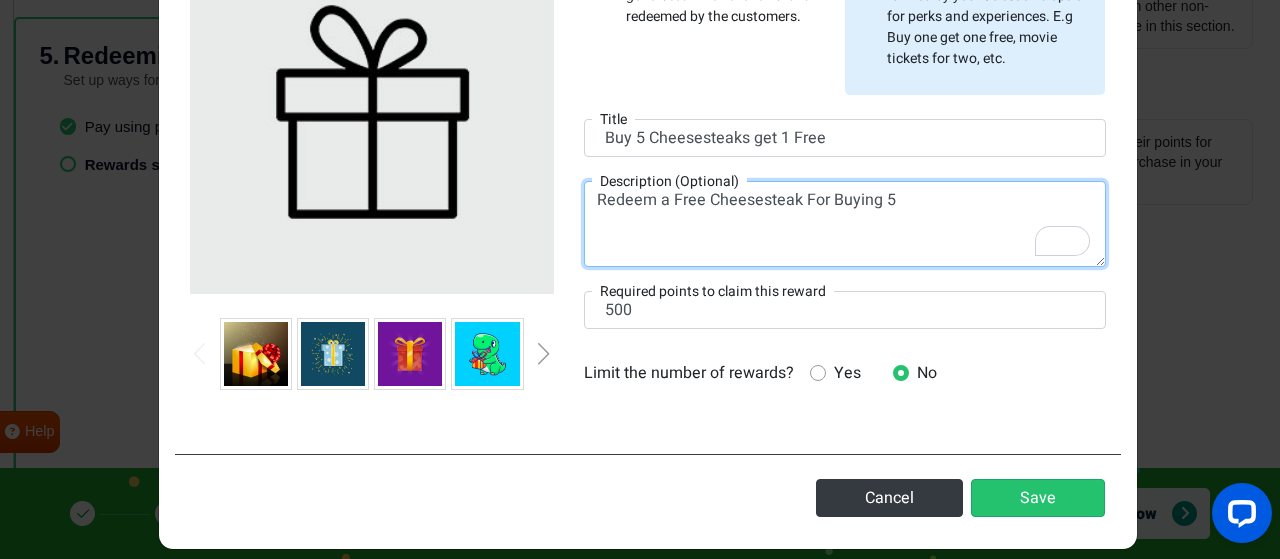 paste on "5 Cheesesteaks" 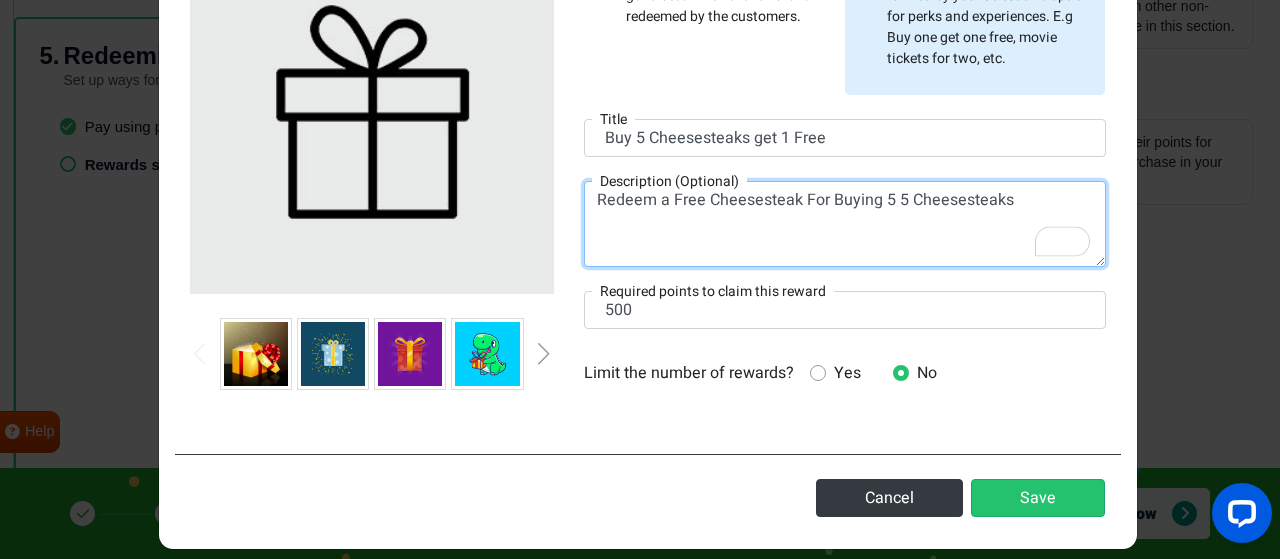 drag, startPoint x: 897, startPoint y: 199, endPoint x: 884, endPoint y: 196, distance: 13.341664 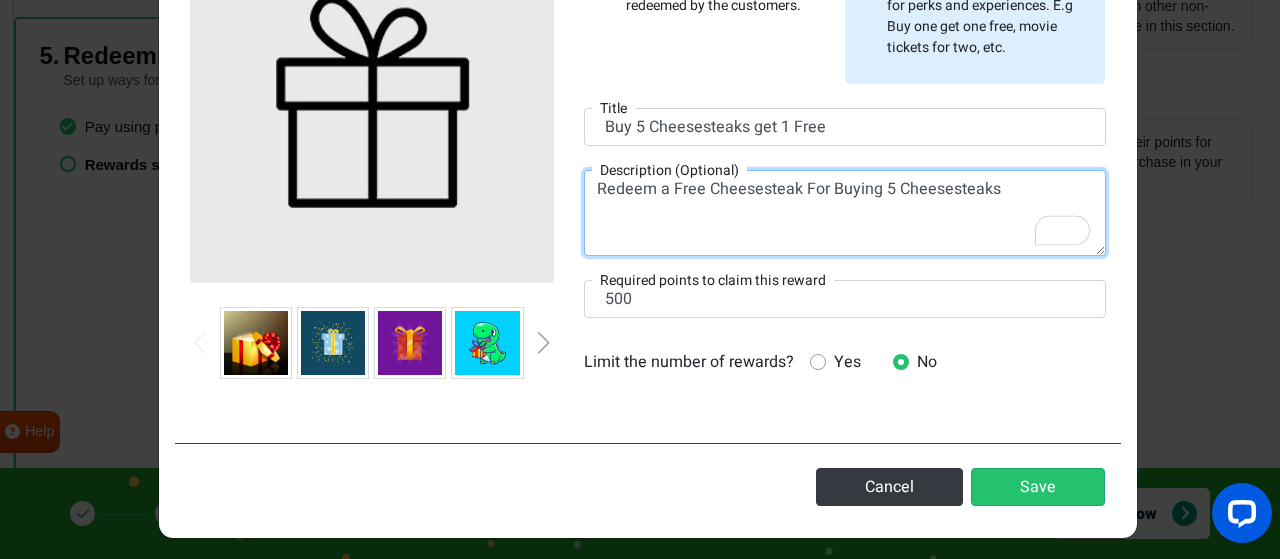 scroll, scrollTop: 217, scrollLeft: 0, axis: vertical 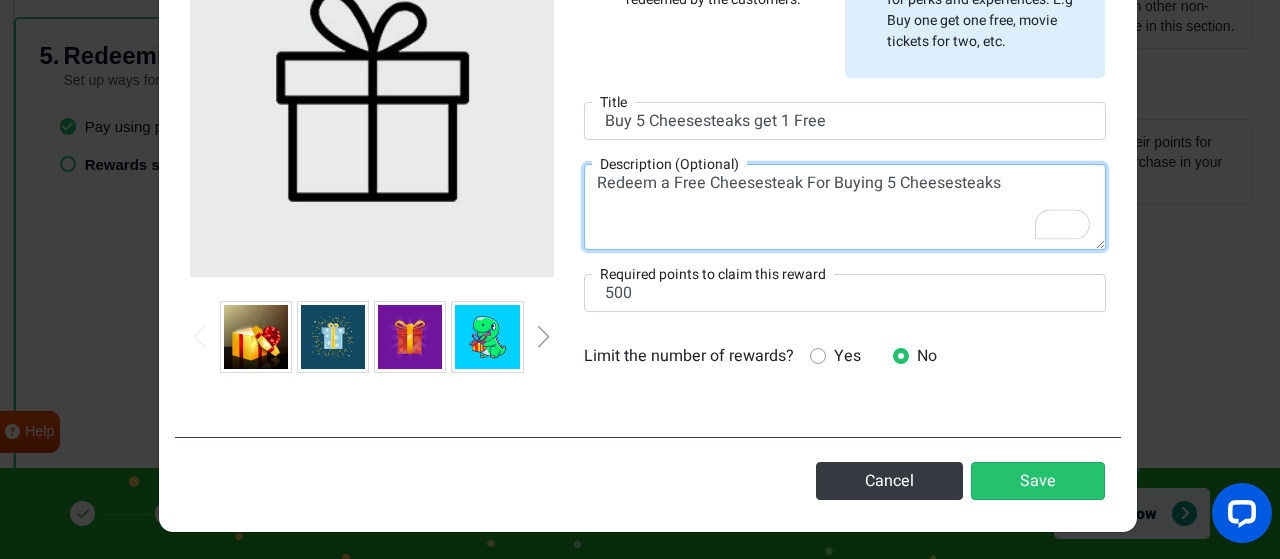 type on "Redeem a Free Cheesesteak For Buying 5 Cheesesteaks" 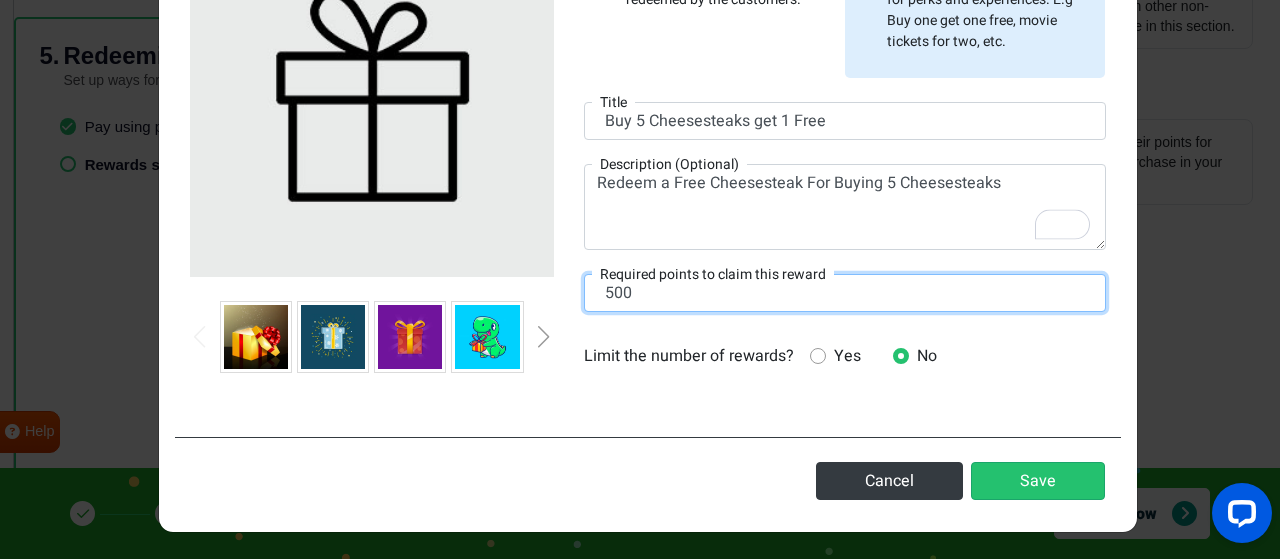 click on "500" at bounding box center (845, 293) 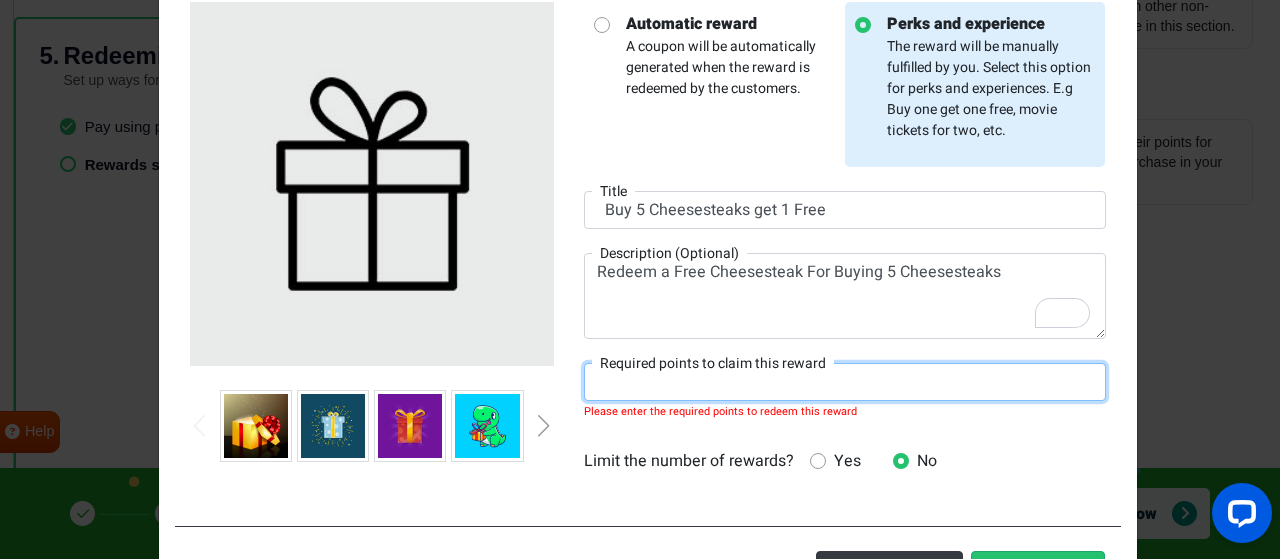 scroll, scrollTop: 0, scrollLeft: 0, axis: both 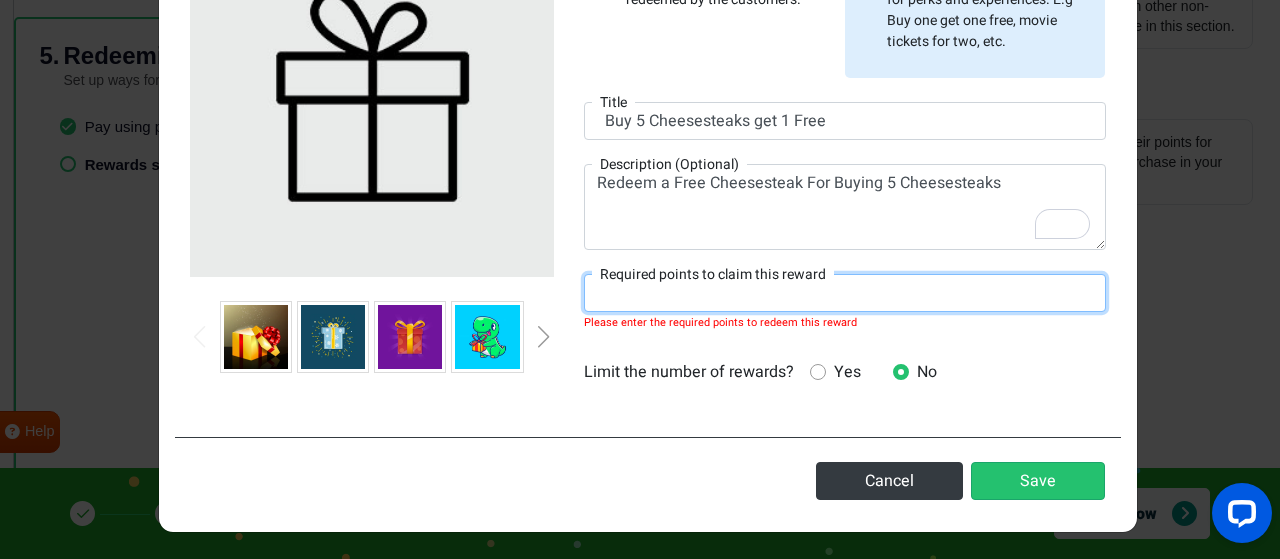 click on "Required points to claim this reward" at bounding box center [845, 293] 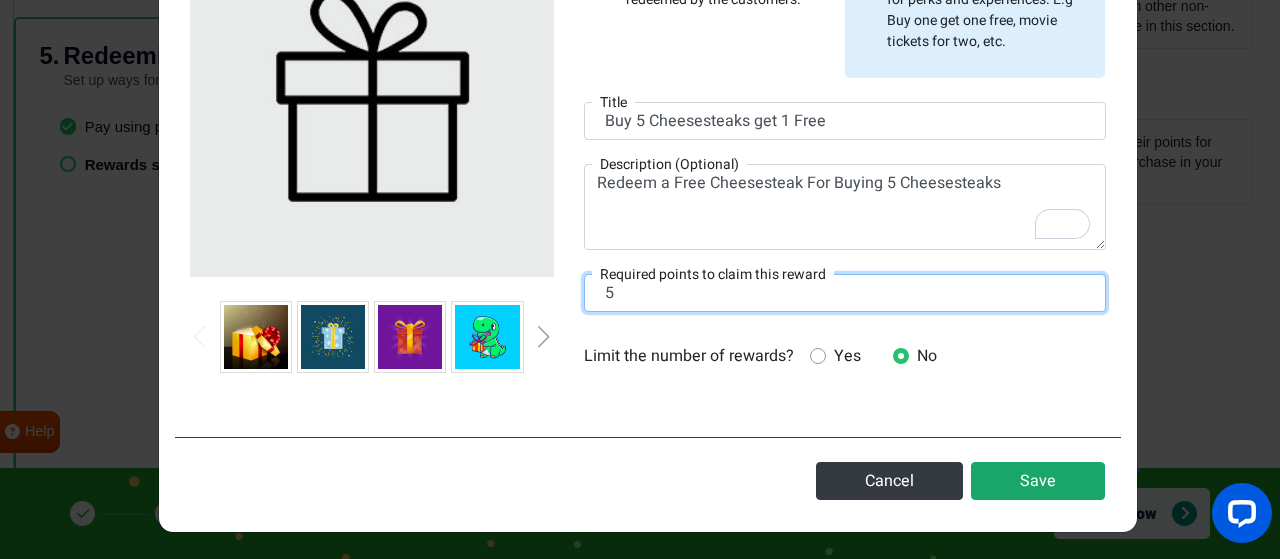 type on "5" 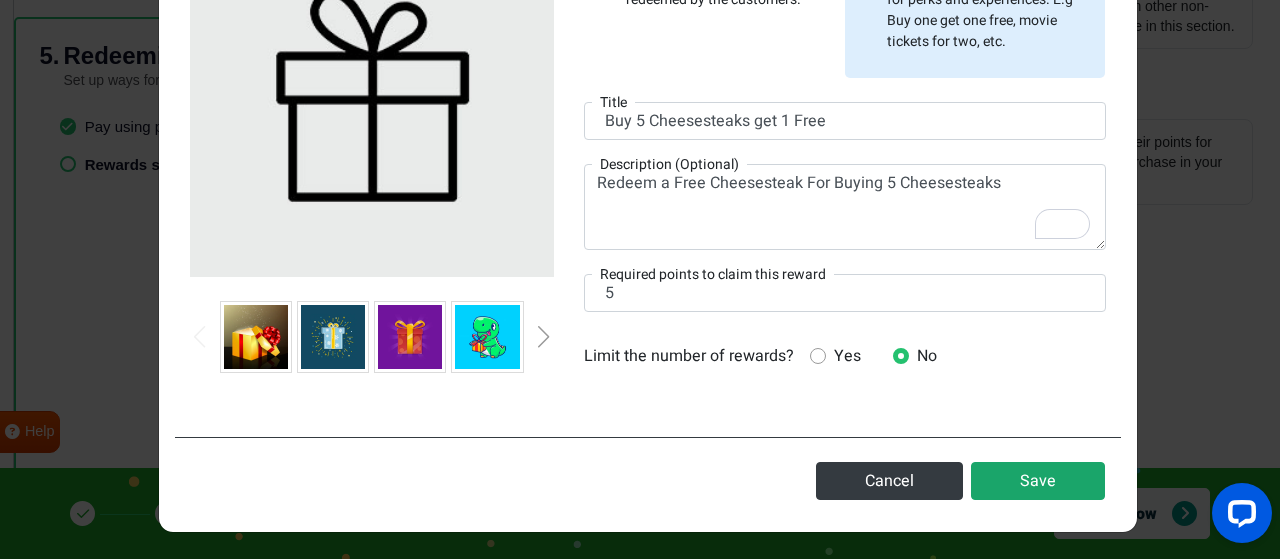 click on "Save" at bounding box center [1038, 481] 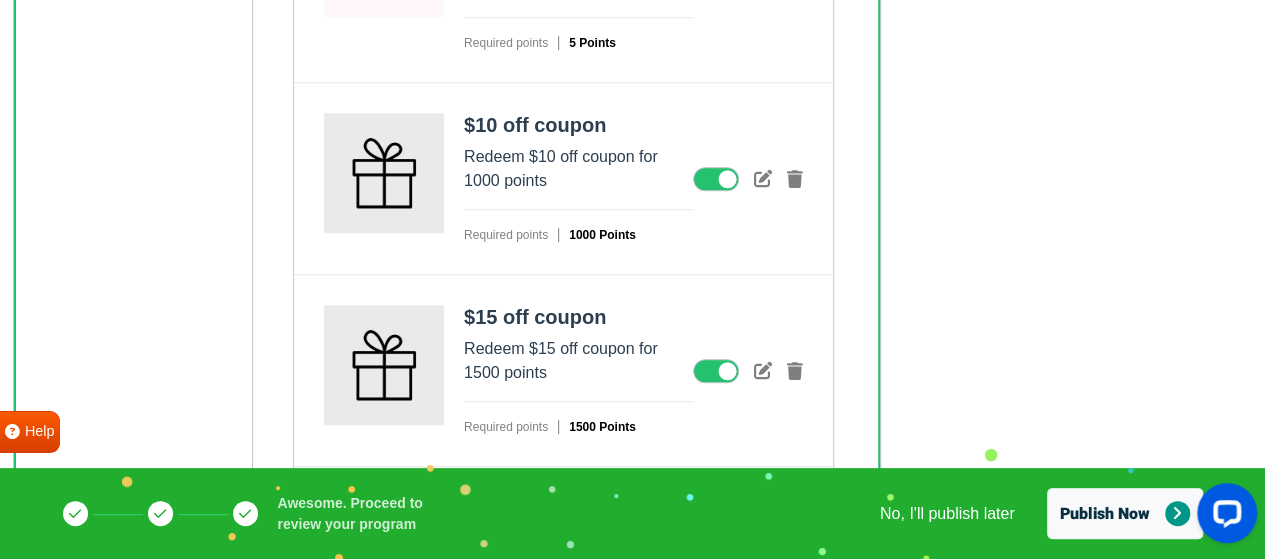 scroll, scrollTop: 966, scrollLeft: 0, axis: vertical 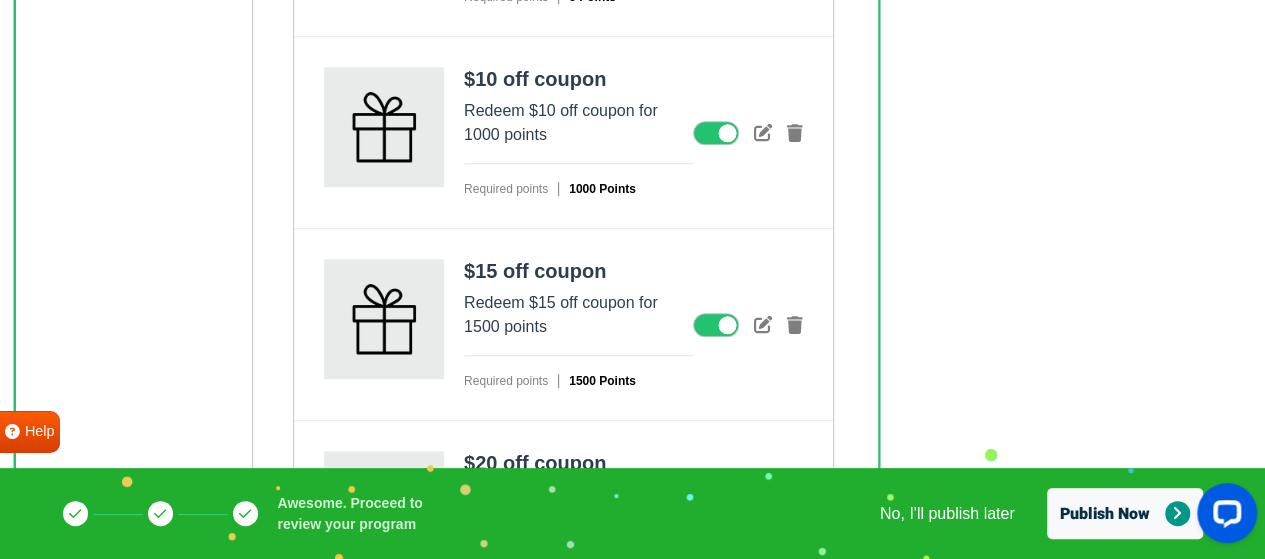 click at bounding box center [716, 325] 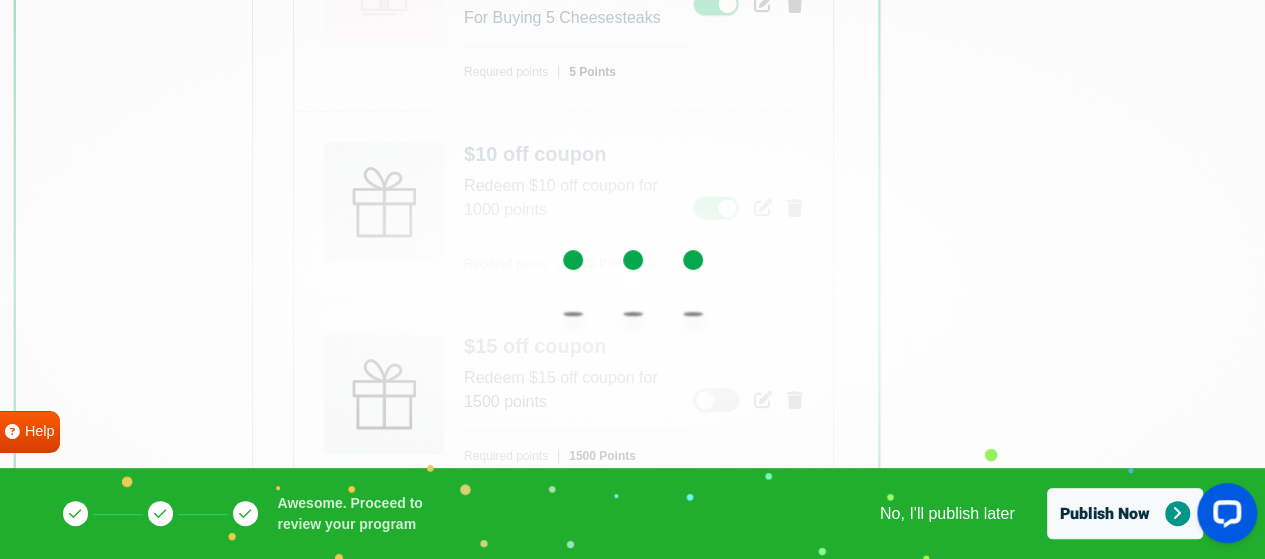 scroll, scrollTop: 766, scrollLeft: 0, axis: vertical 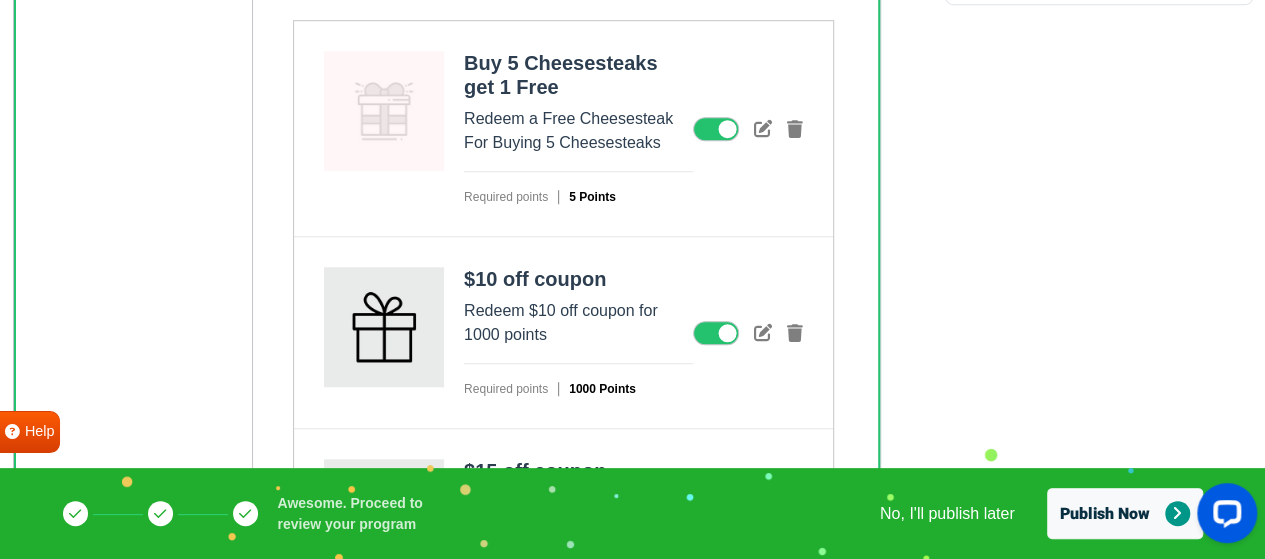 click at bounding box center [716, 333] 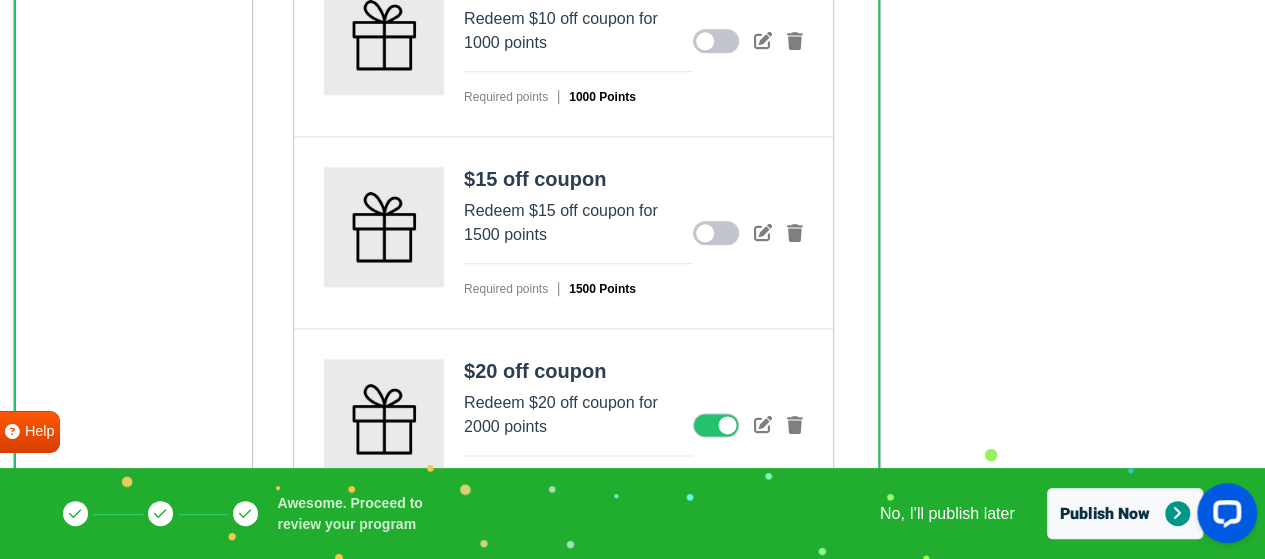 scroll, scrollTop: 1090, scrollLeft: 0, axis: vertical 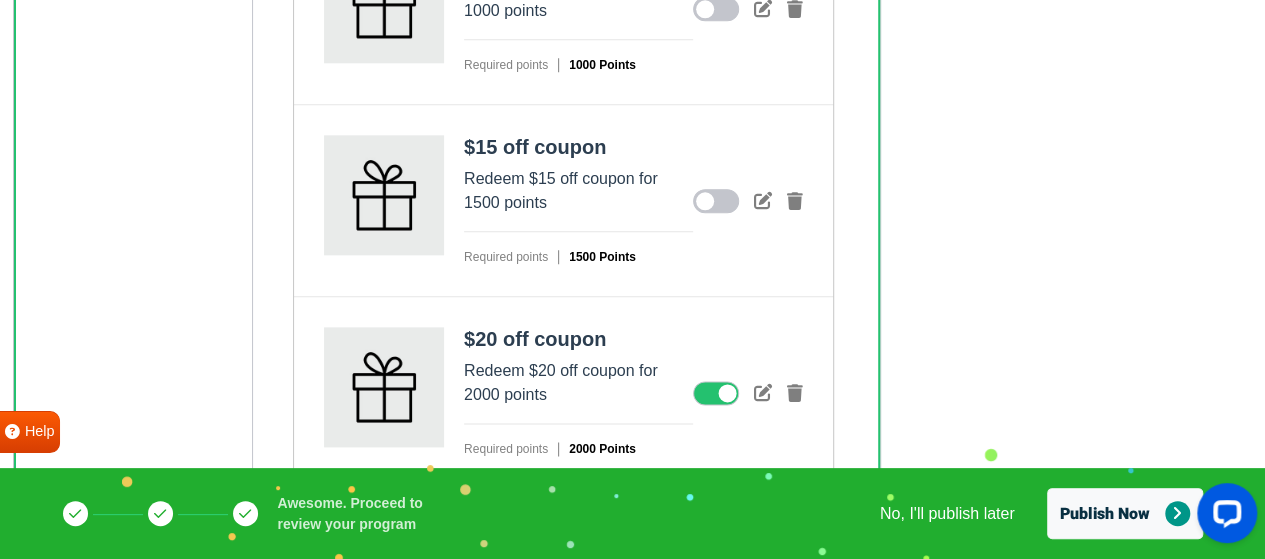 click at bounding box center (716, 393) 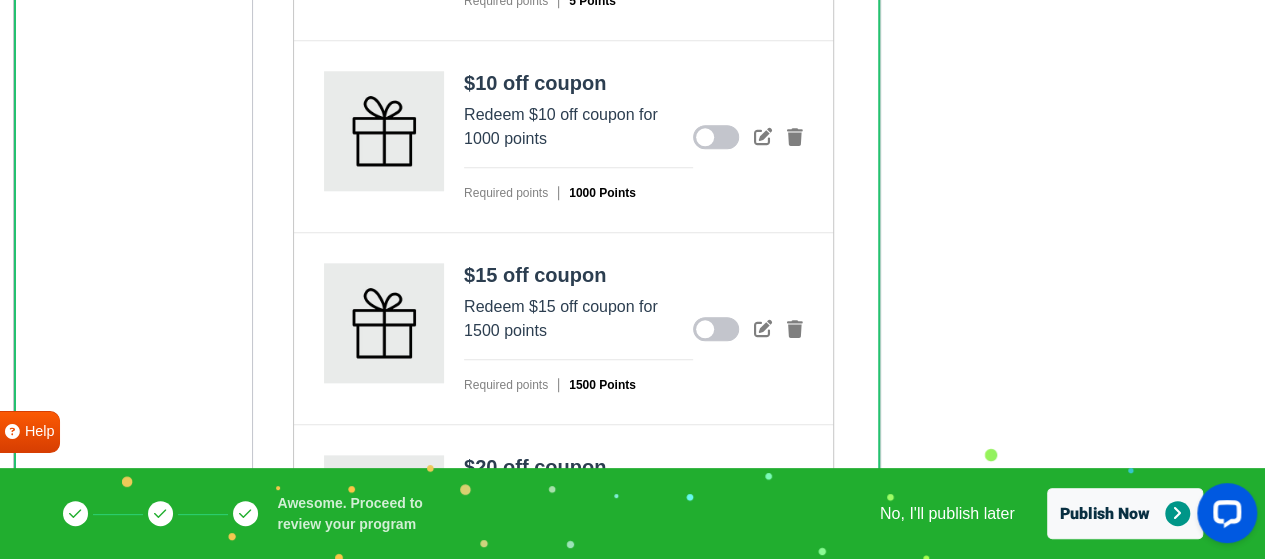 scroll, scrollTop: 1090, scrollLeft: 0, axis: vertical 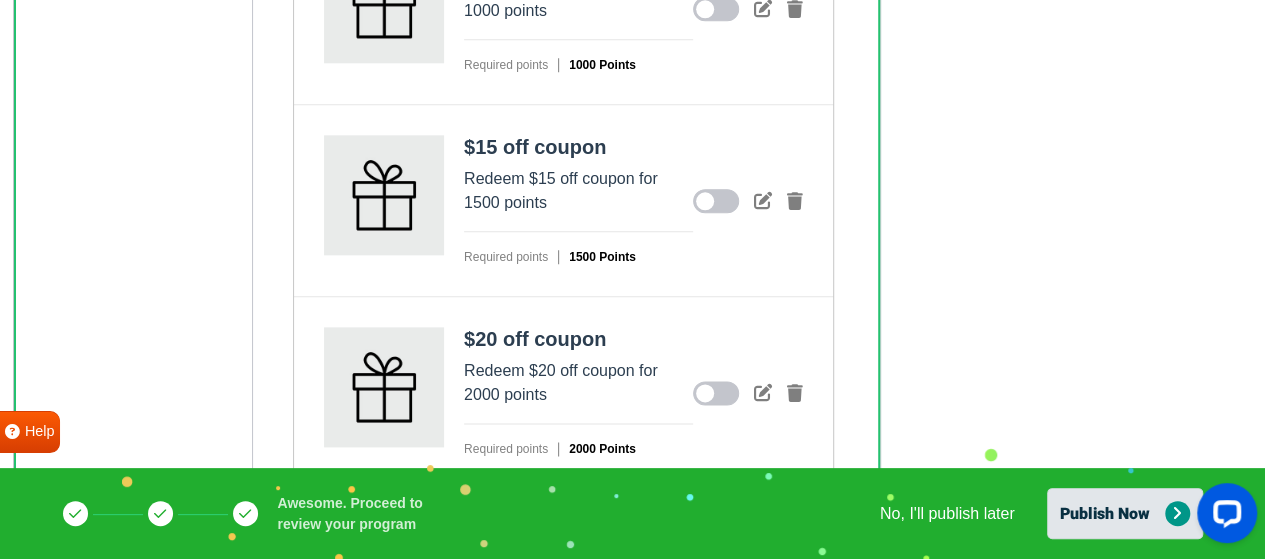 click on "Publish Now" at bounding box center (1125, 513) 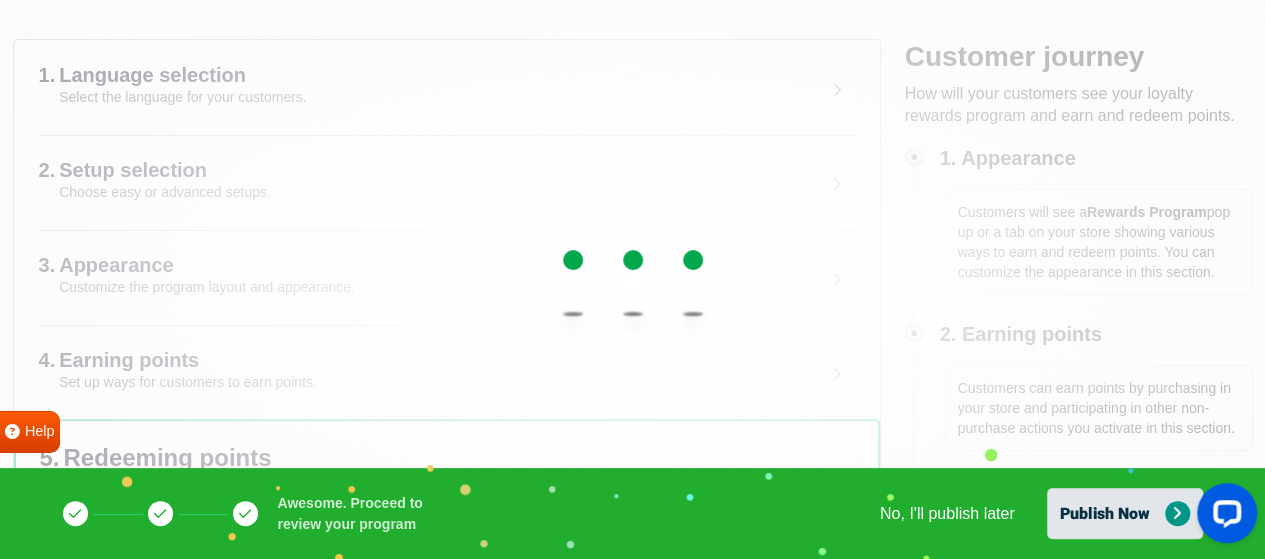 scroll, scrollTop: 90, scrollLeft: 0, axis: vertical 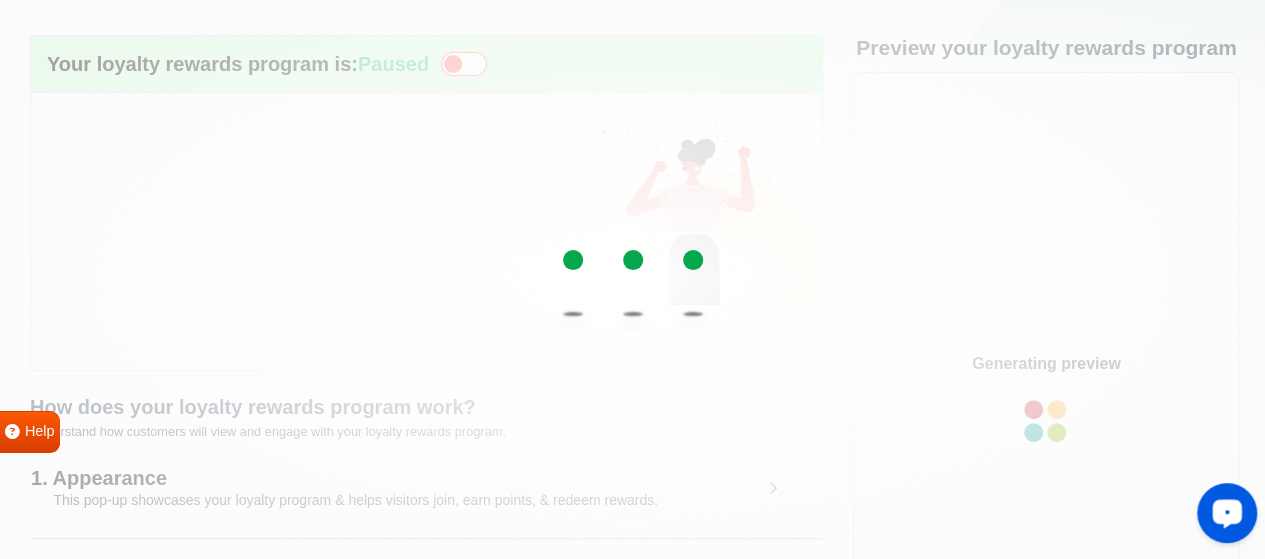 click 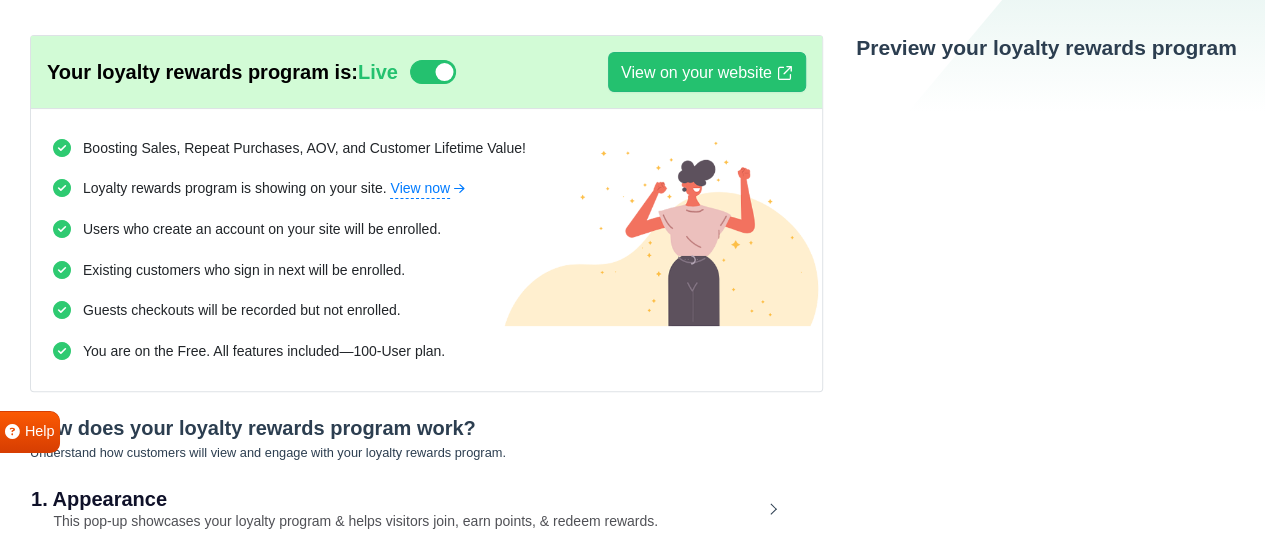 click on "Preview your loyalty rewards program Generating preview" at bounding box center [1044, 434] 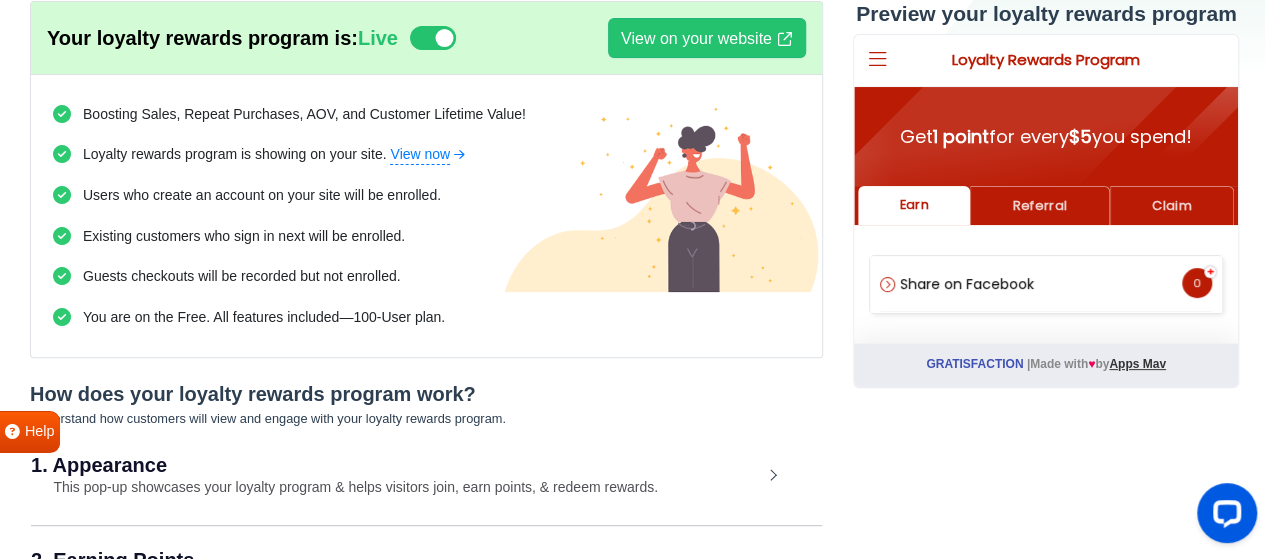 scroll, scrollTop: 0, scrollLeft: 0, axis: both 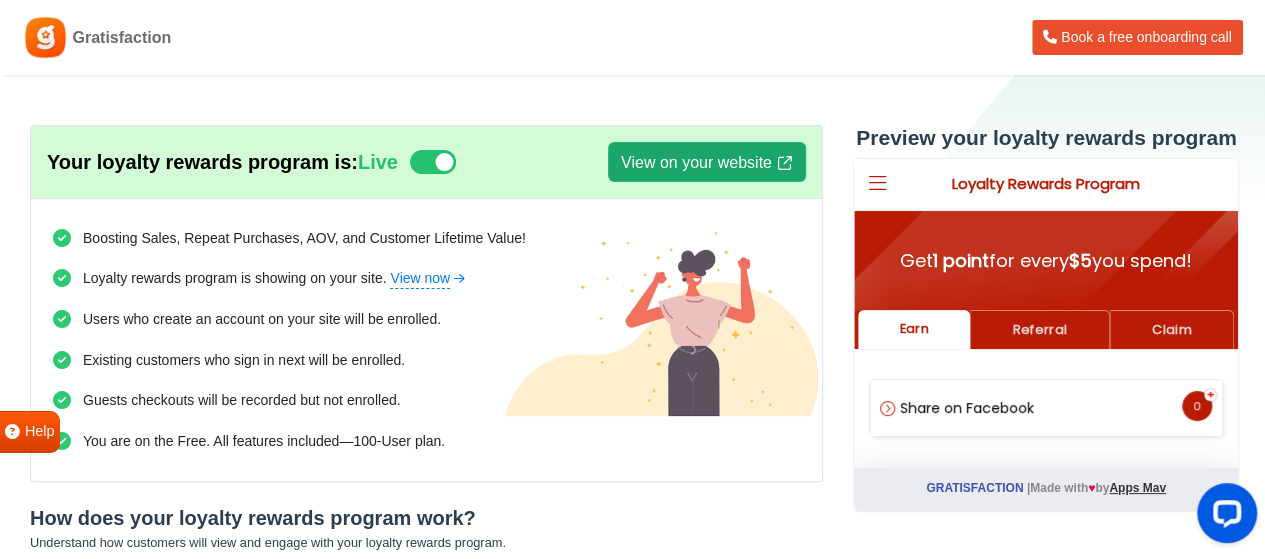 click on "View on your website" at bounding box center (707, 162) 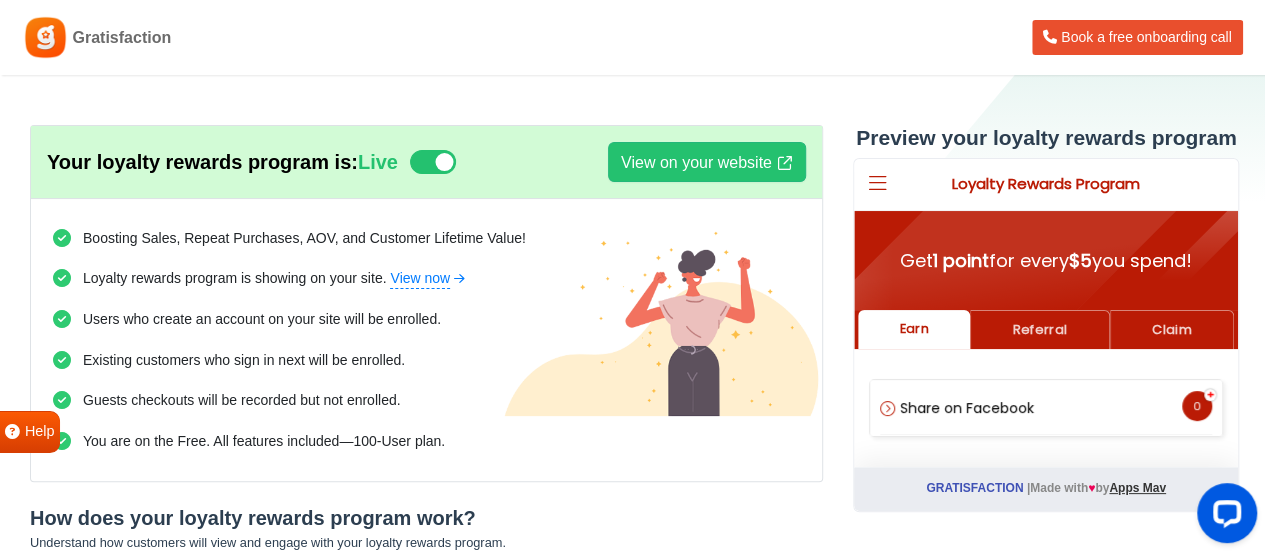 click on "Gratisfaction" at bounding box center [122, 38] 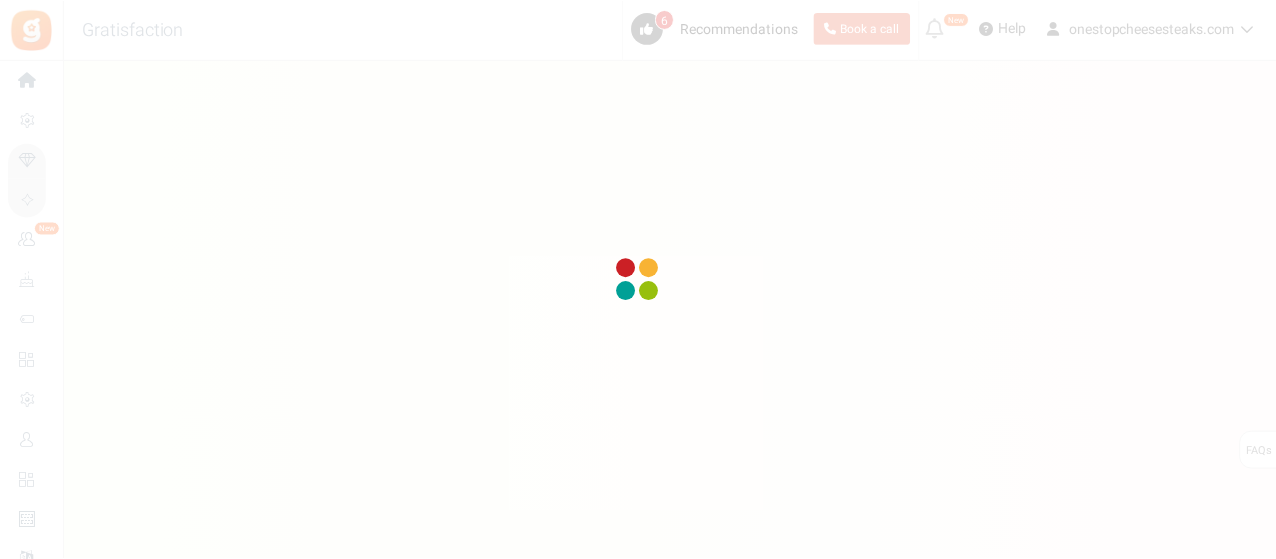 scroll, scrollTop: 0, scrollLeft: 0, axis: both 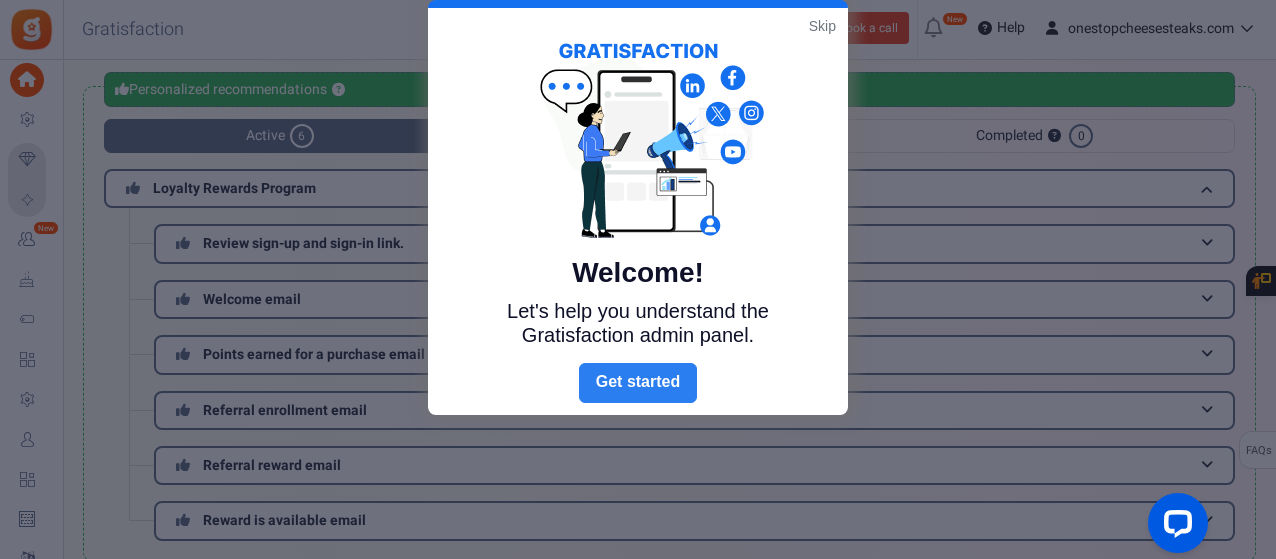 click on "Next" at bounding box center [638, 383] 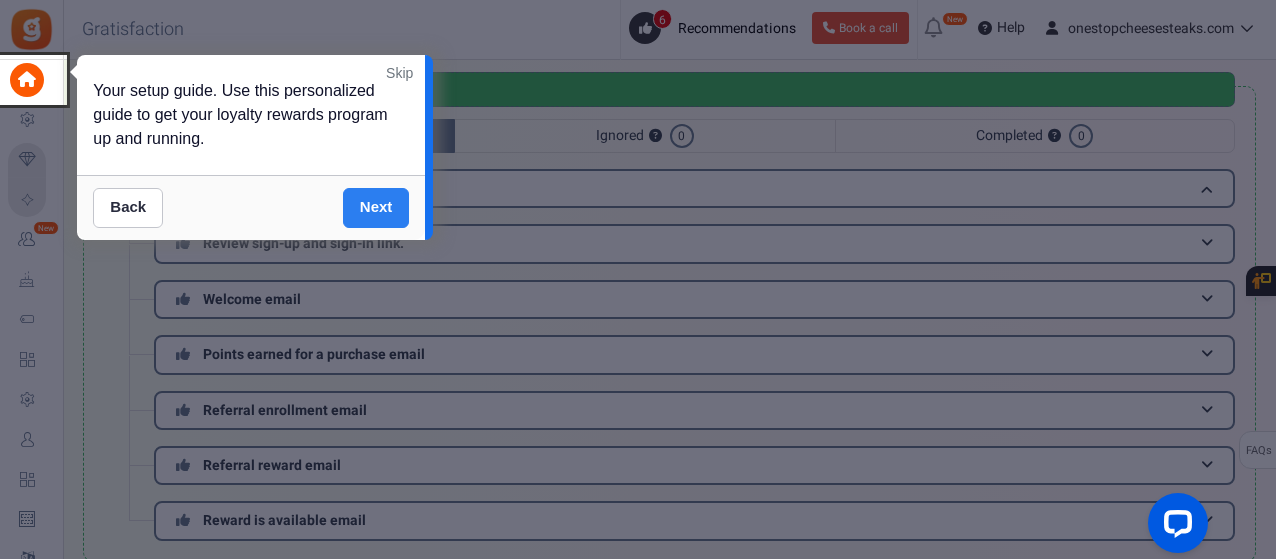click on "Next" at bounding box center [376, 208] 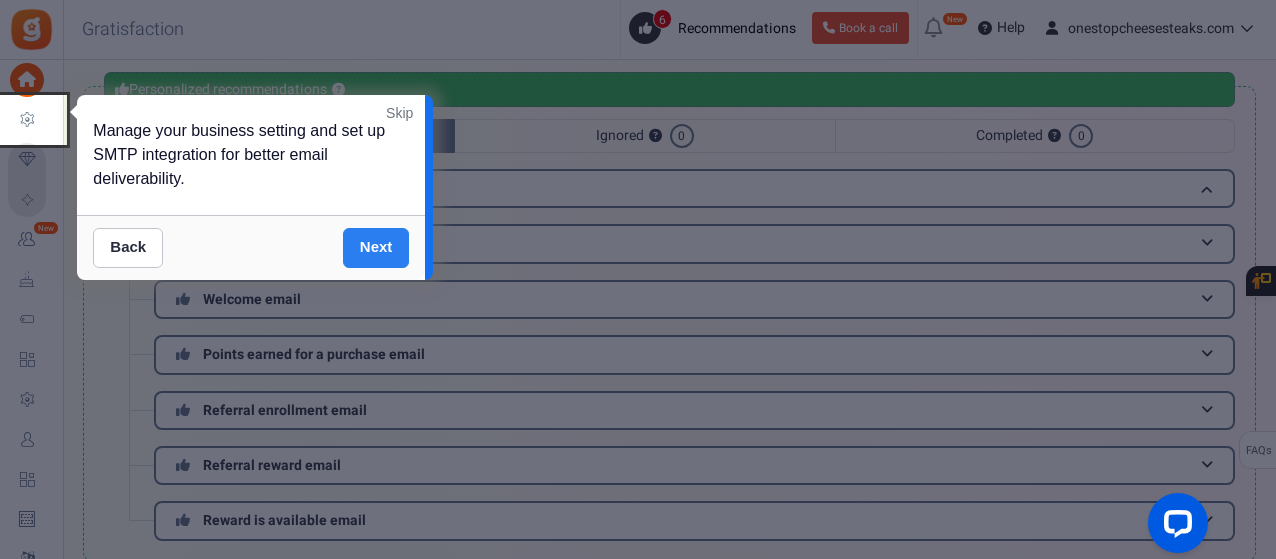 click on "Next" at bounding box center (376, 248) 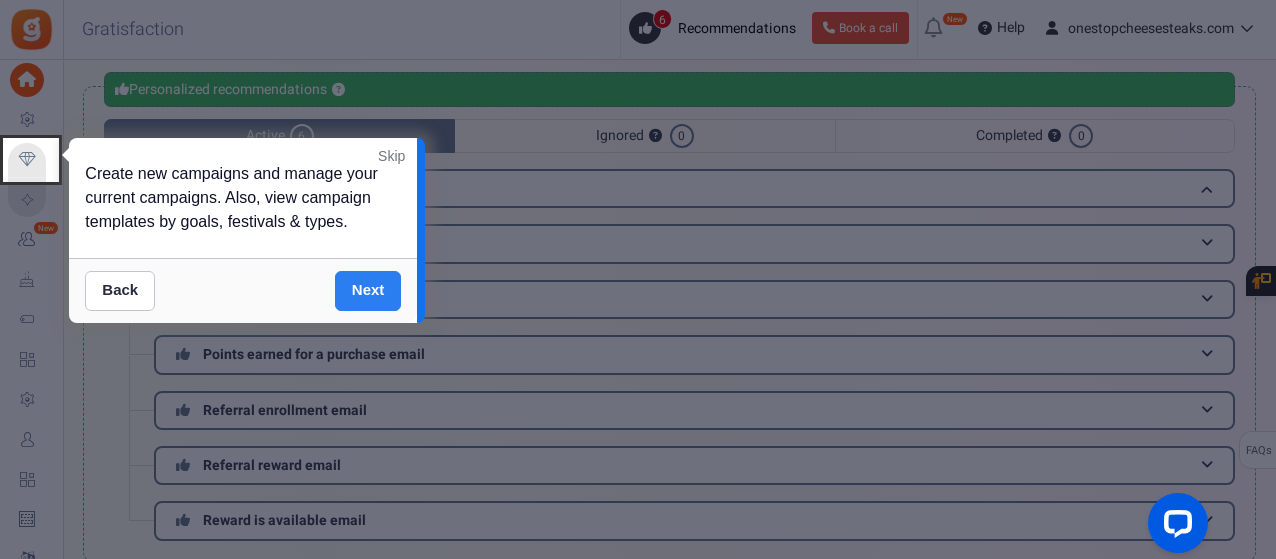 click on "Next" at bounding box center (368, 291) 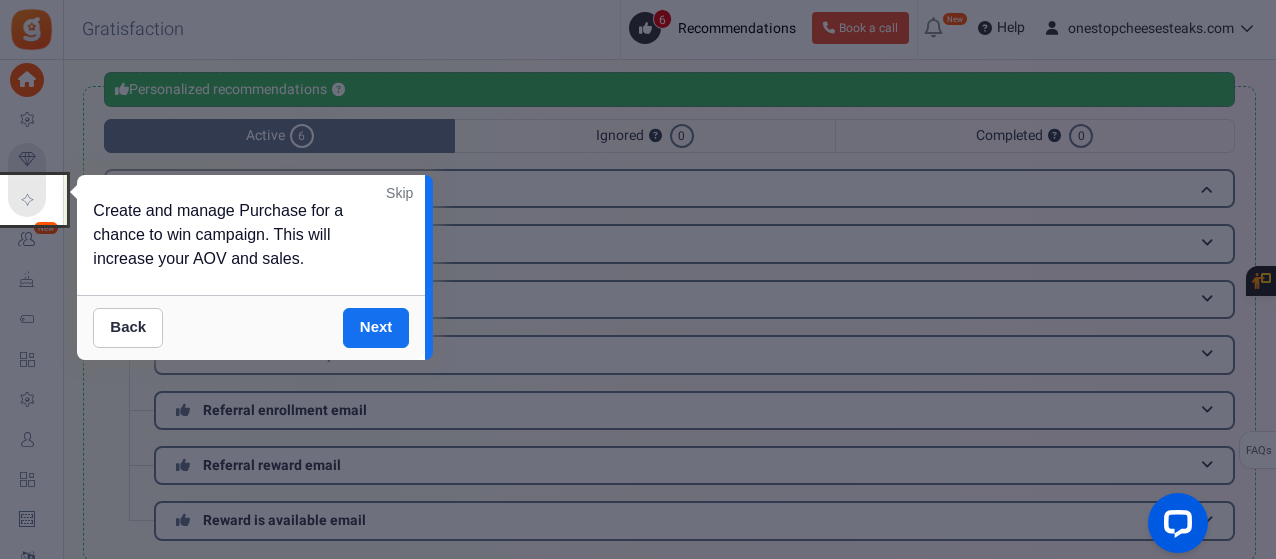 click on "Next" at bounding box center [376, 328] 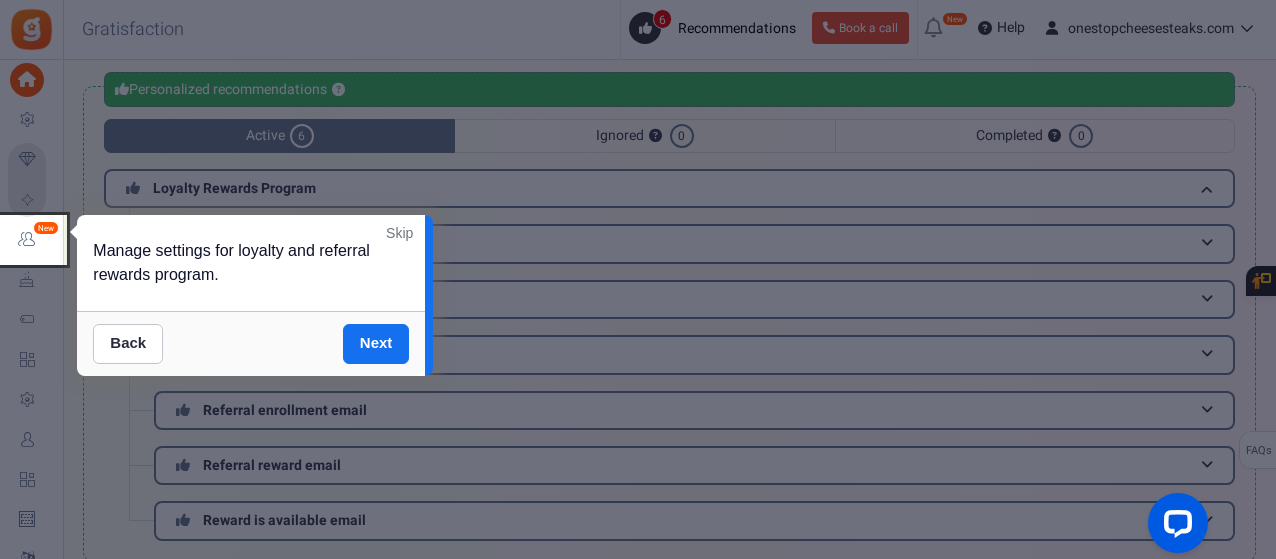 click on "Next" at bounding box center (376, 344) 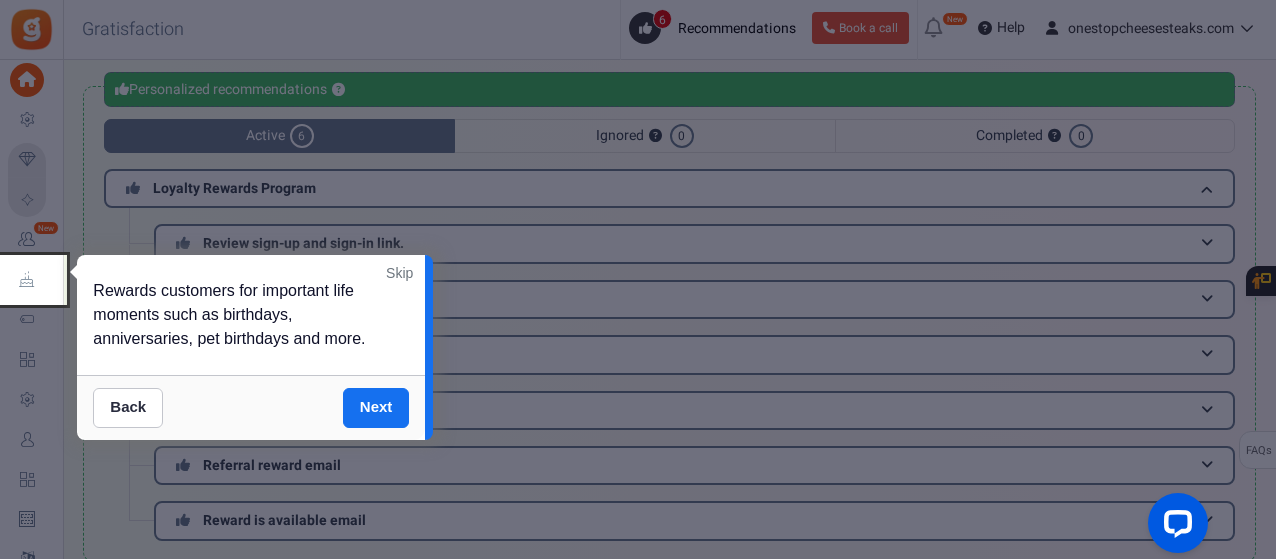 drag, startPoint x: 376, startPoint y: 369, endPoint x: 380, endPoint y: 388, distance: 19.416489 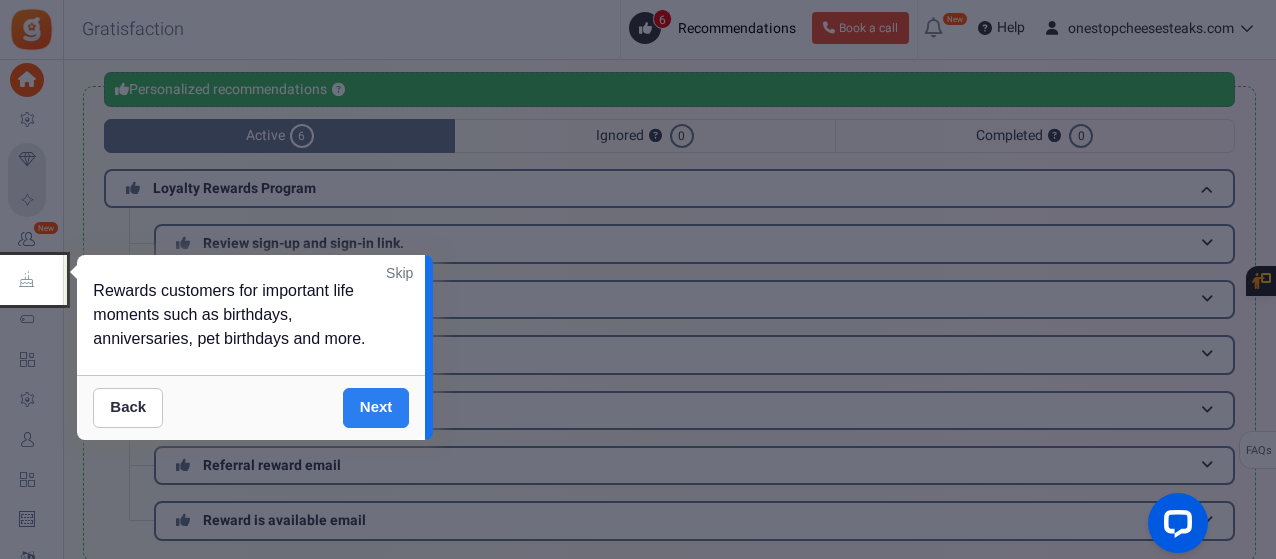 click on "Rewards customers for important life moments such as birthdays, anniversaries, pet birthdays and more." at bounding box center [251, 315] 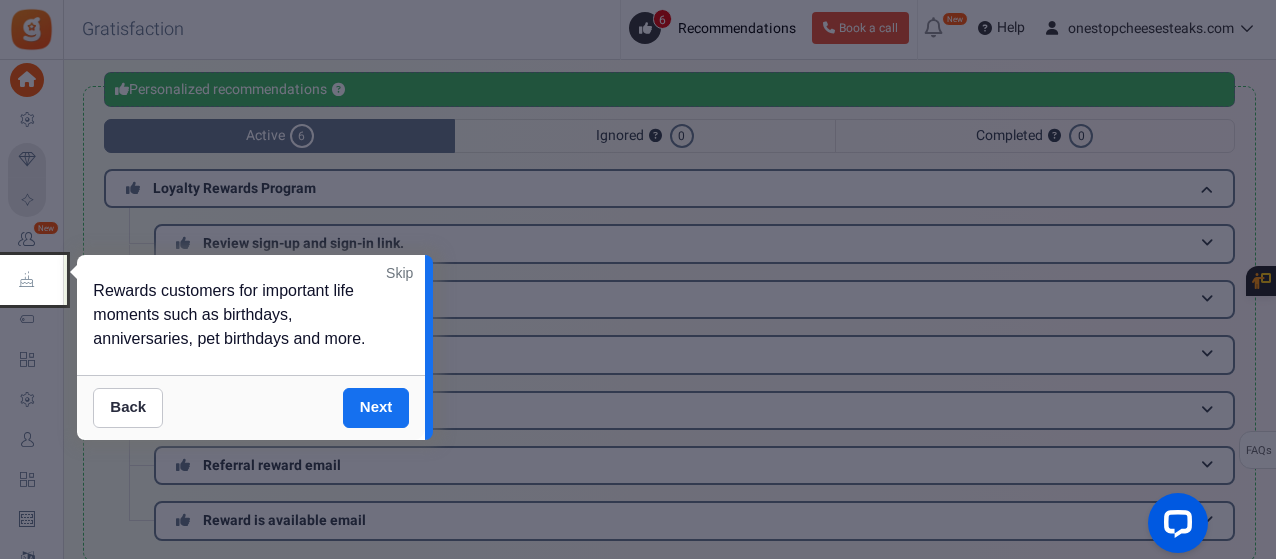 click on "Next" at bounding box center [376, 408] 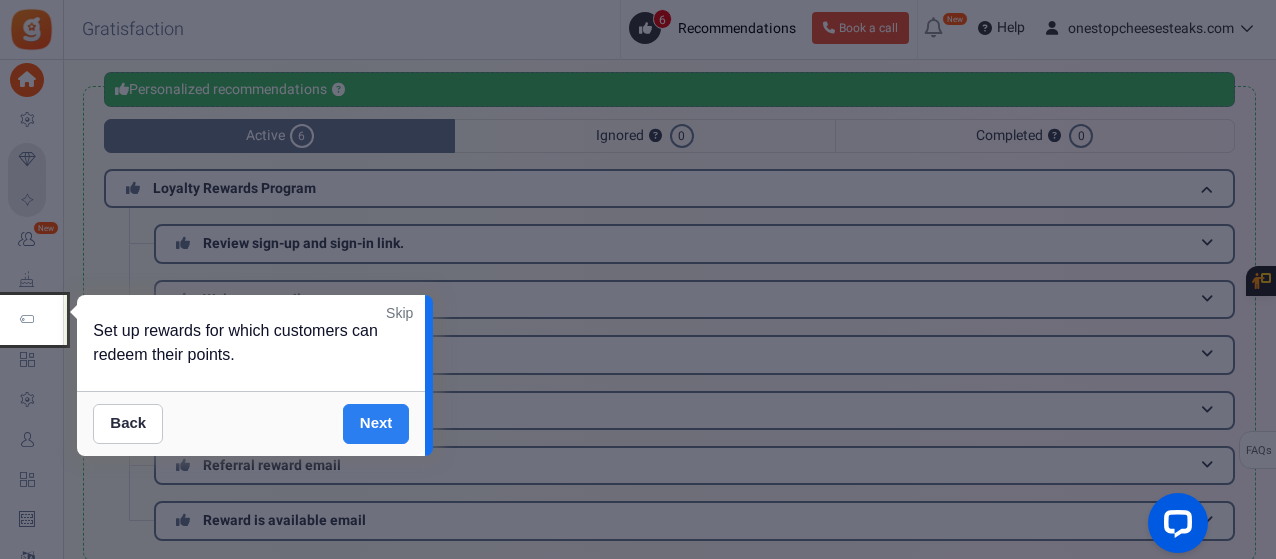 click on "Next" at bounding box center [376, 424] 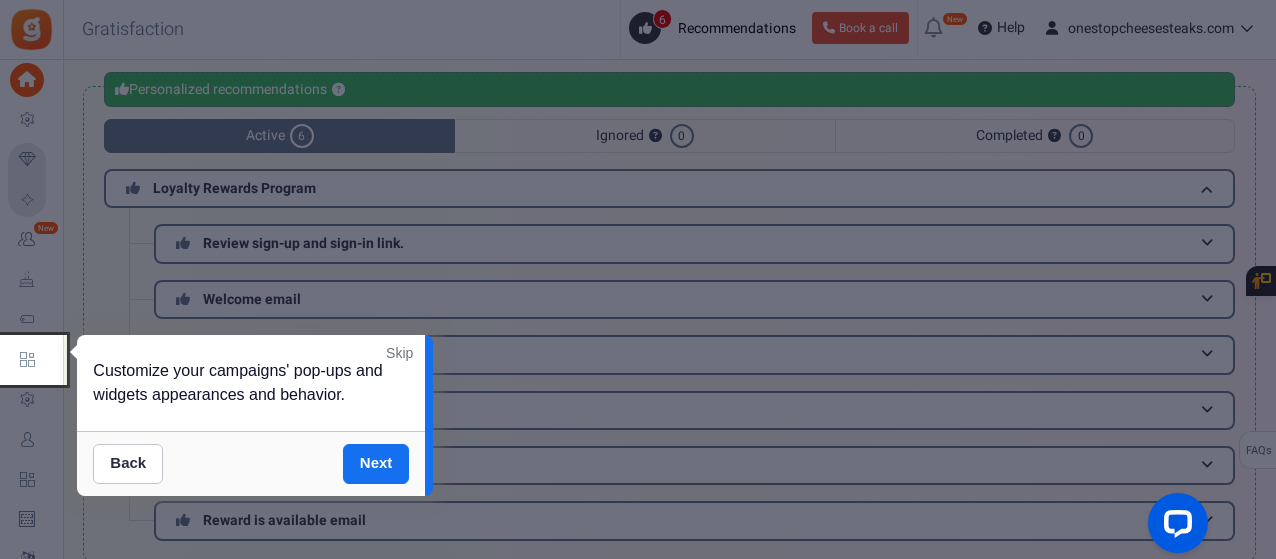 click on "Next" at bounding box center [376, 464] 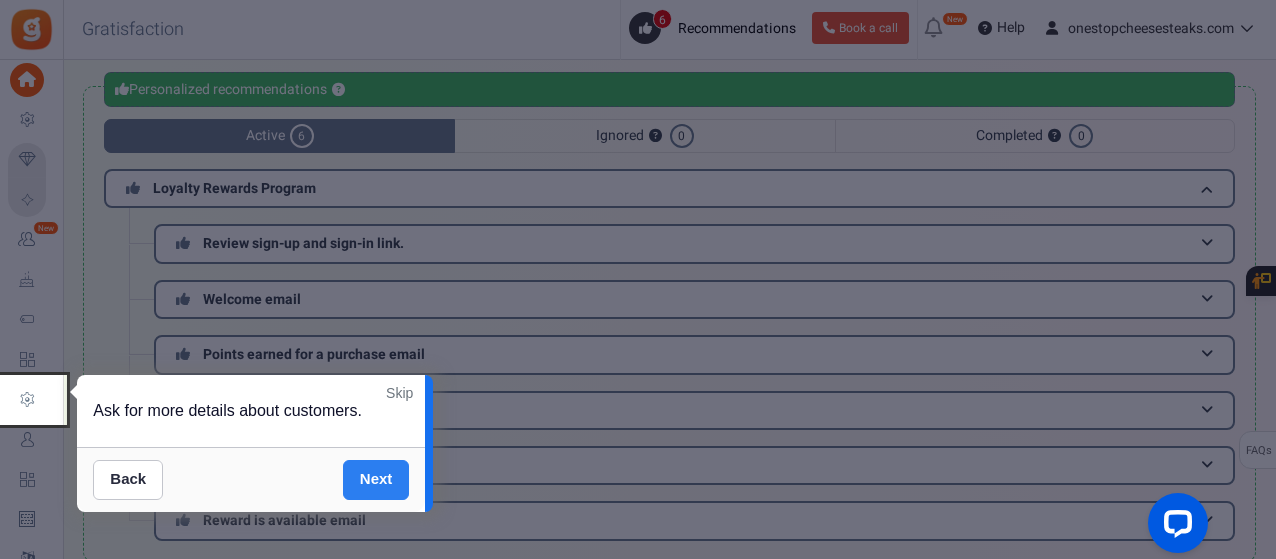 click on "Next" at bounding box center (376, 480) 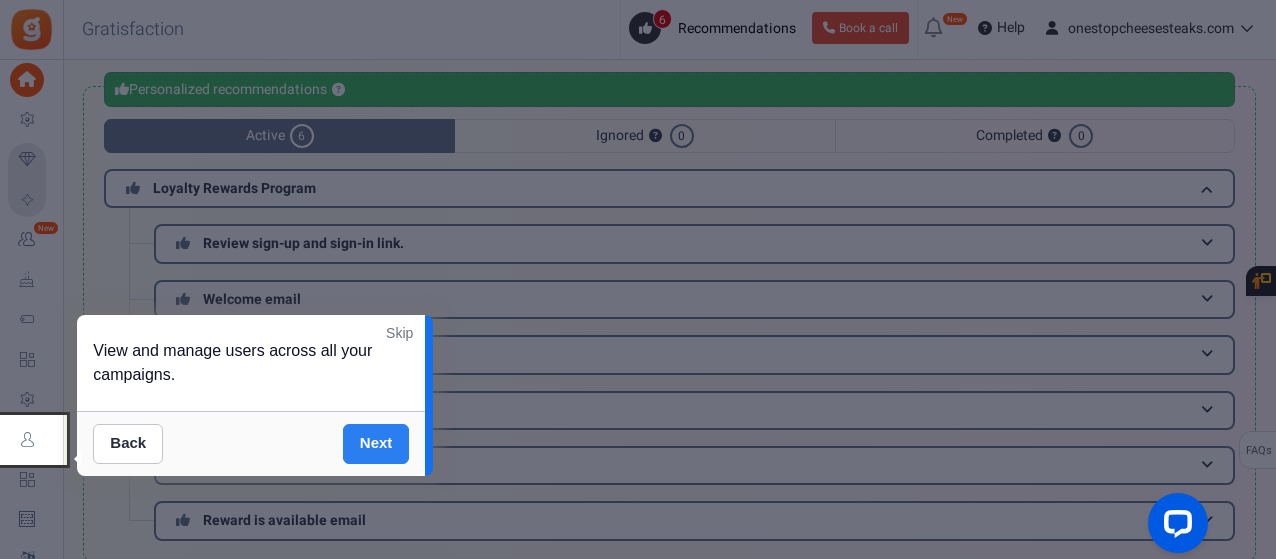click on "Next" at bounding box center [376, 444] 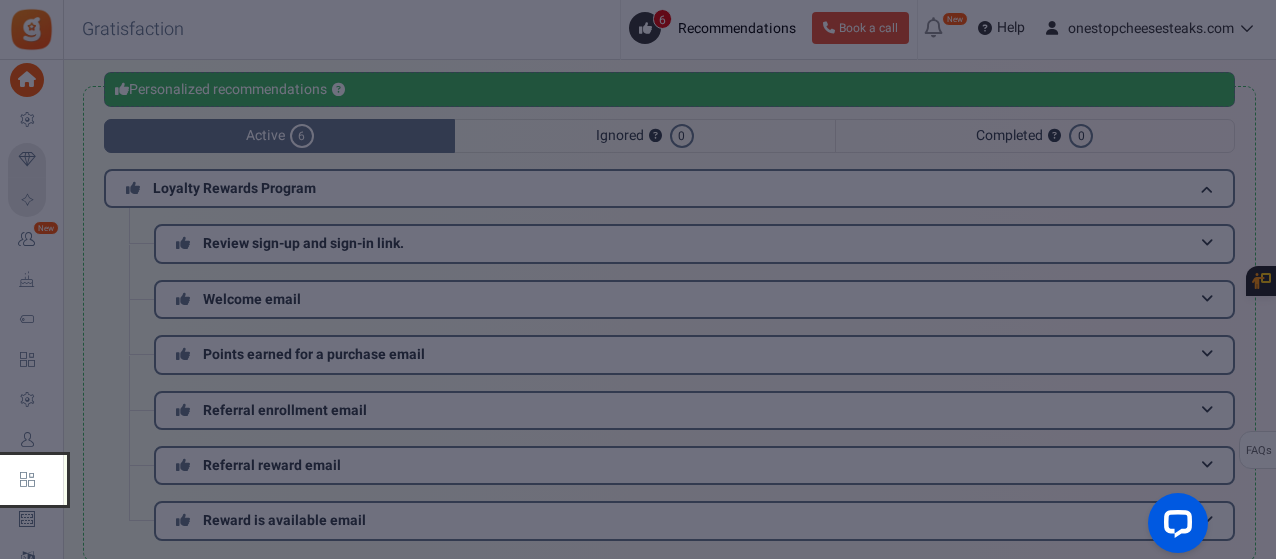 scroll, scrollTop: 313, scrollLeft: 0, axis: vertical 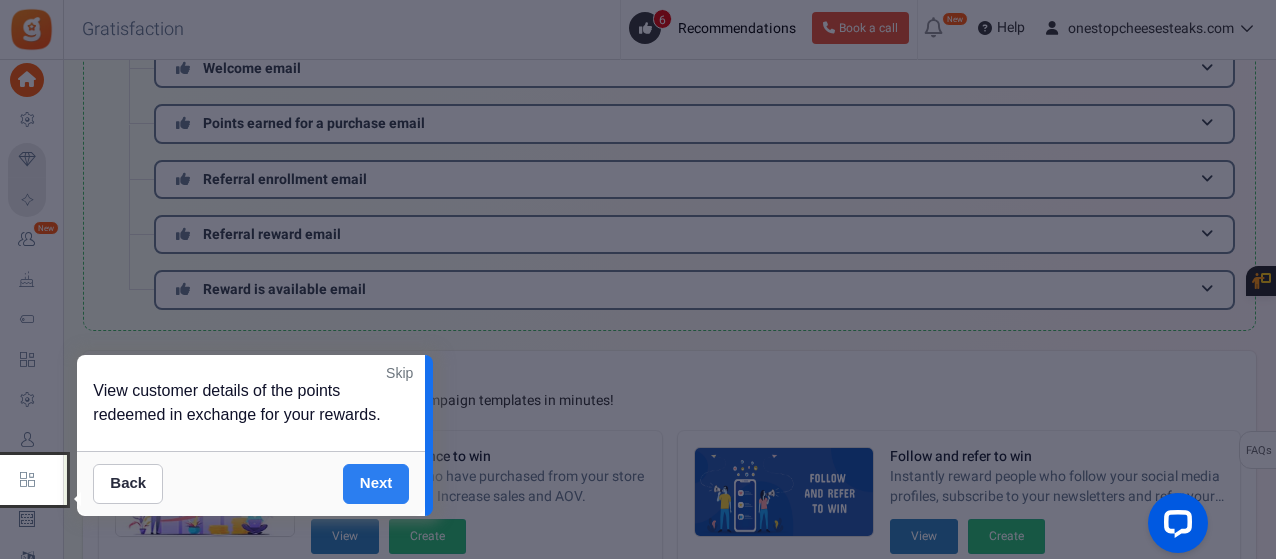 click on "Next" at bounding box center (376, 484) 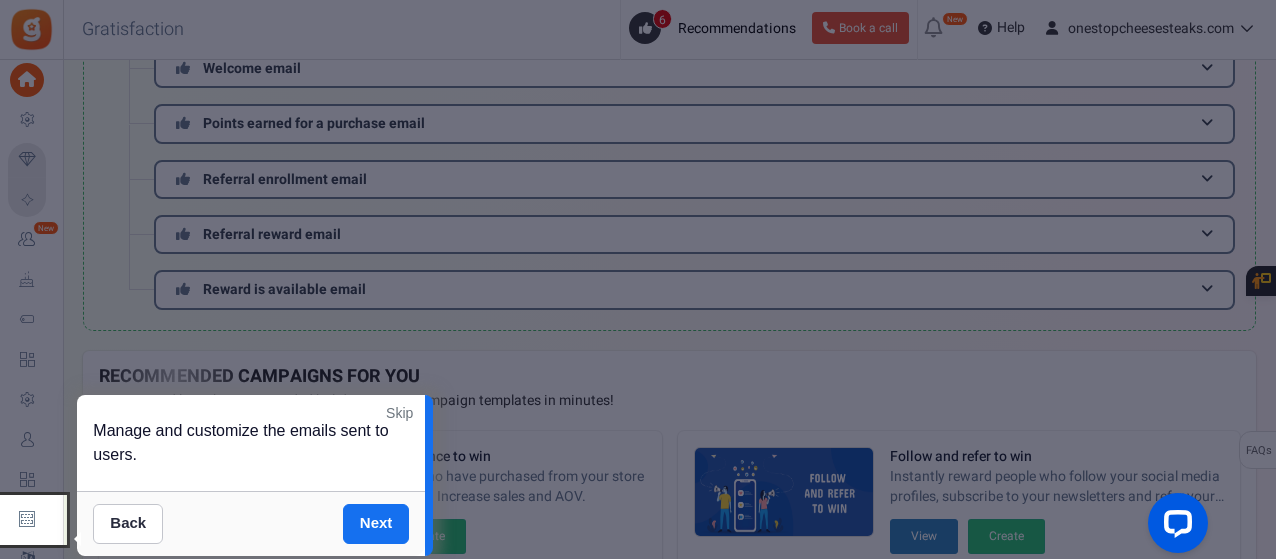 scroll, scrollTop: 584, scrollLeft: 0, axis: vertical 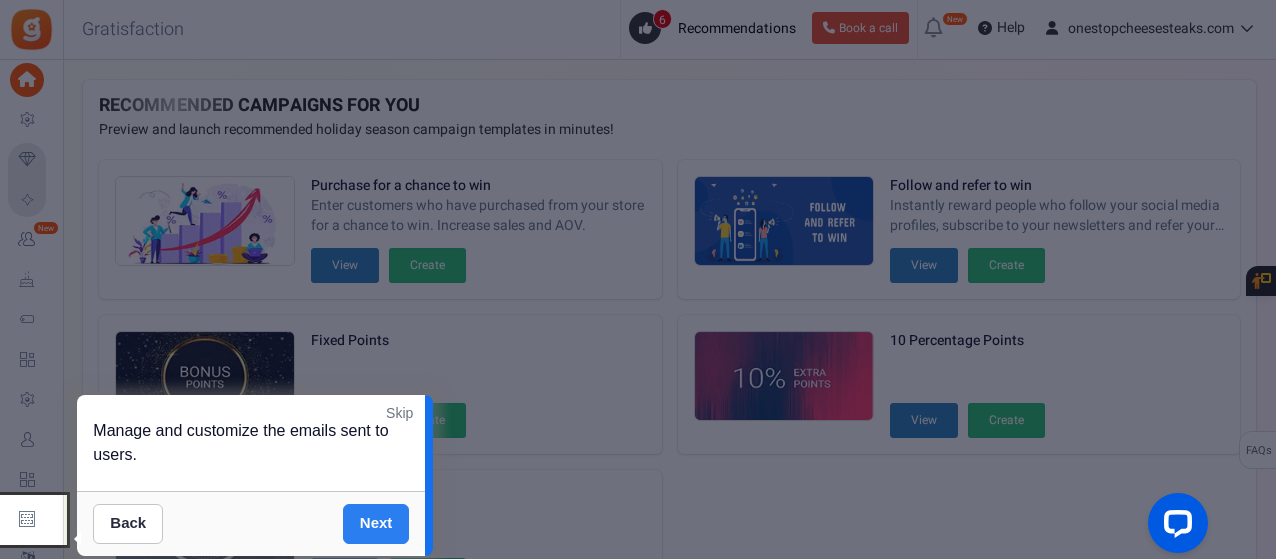 click on "Next" at bounding box center (376, 524) 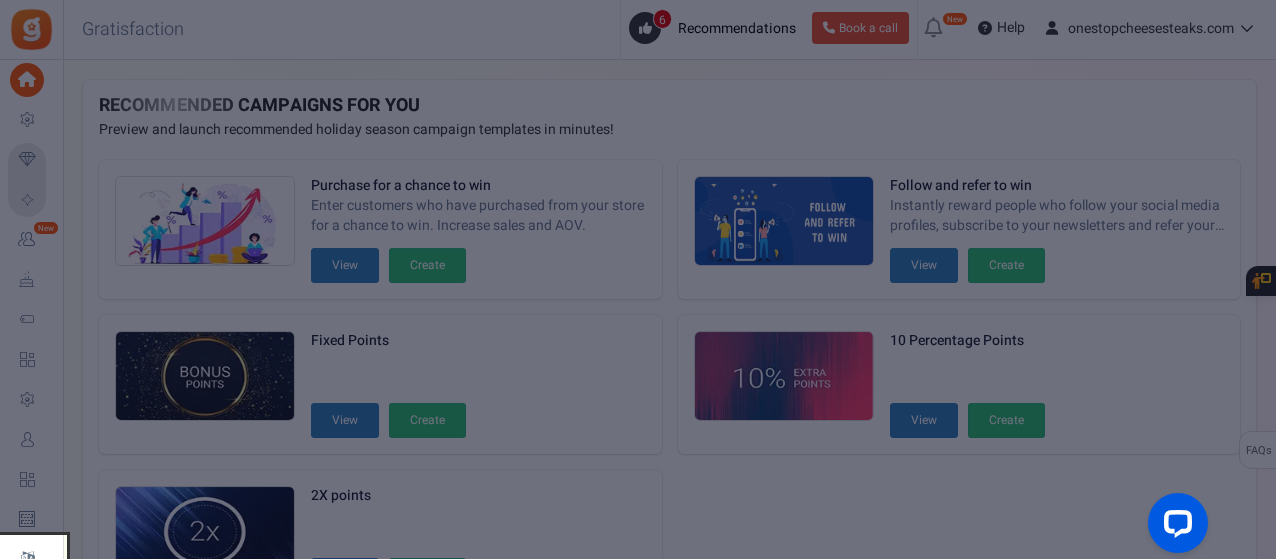 scroll, scrollTop: 746, scrollLeft: 0, axis: vertical 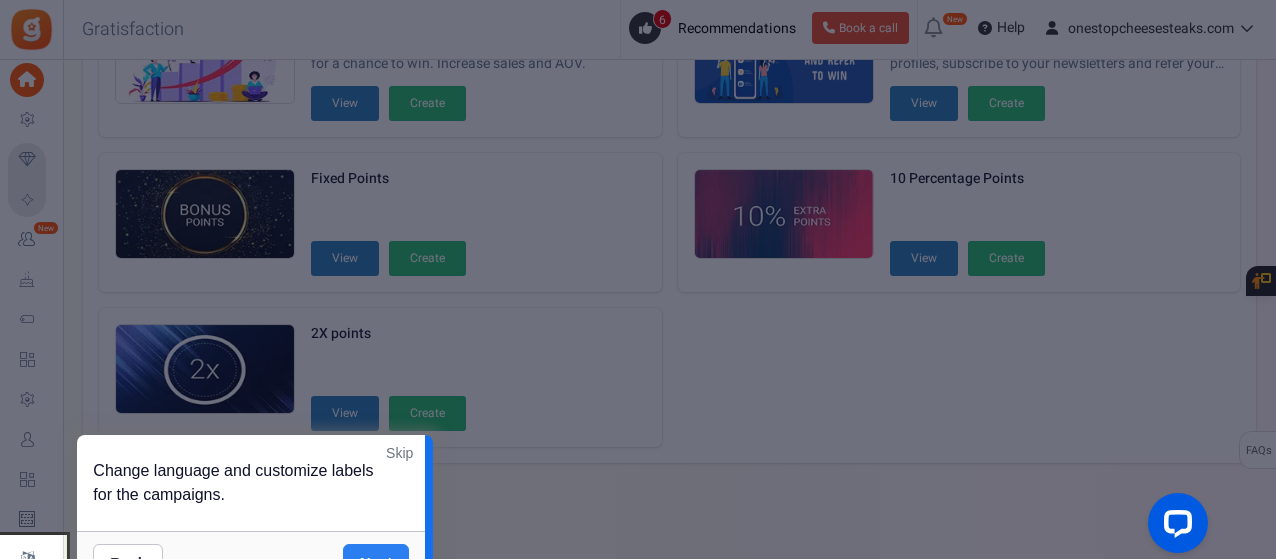 click on "Change language and customize labels for the campaigns." at bounding box center [251, 483] 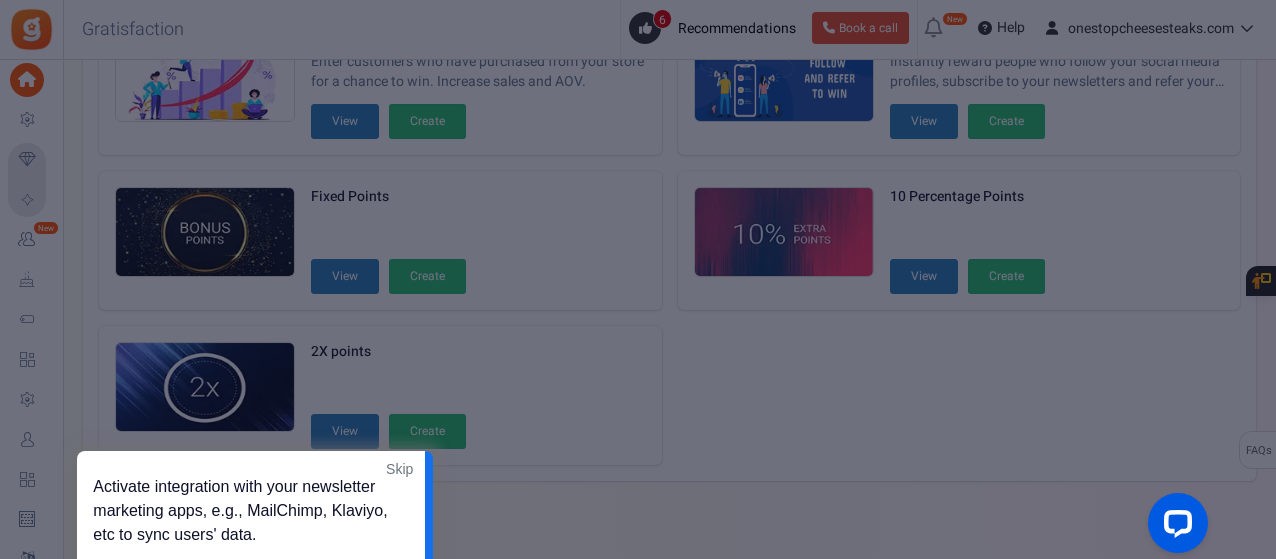 scroll, scrollTop: 746, scrollLeft: 0, axis: vertical 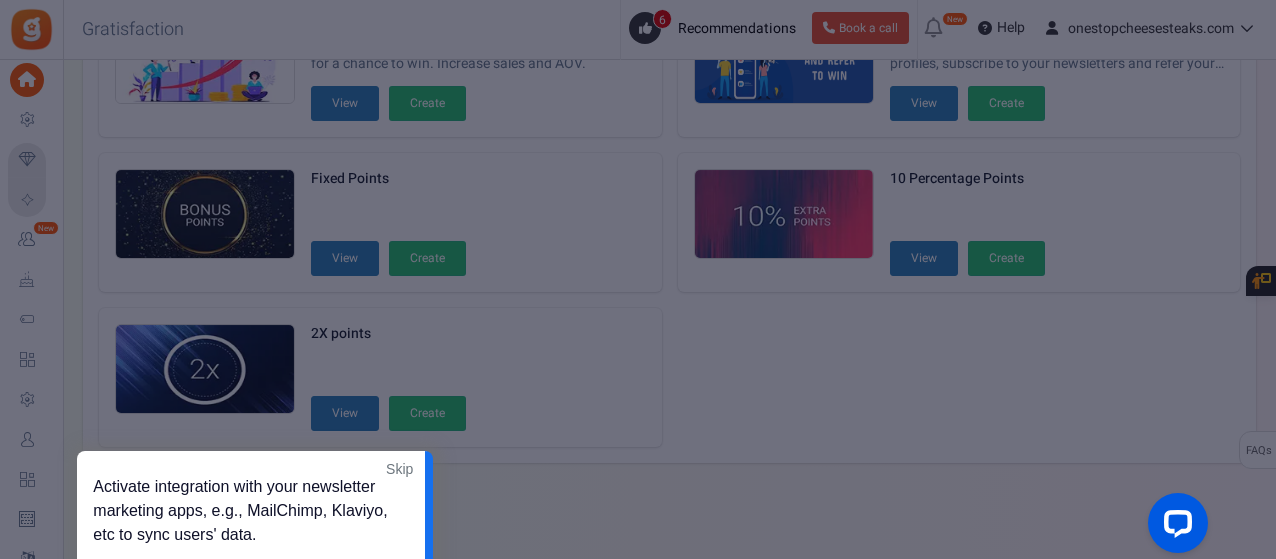 click on "Skip" at bounding box center (399, 469) 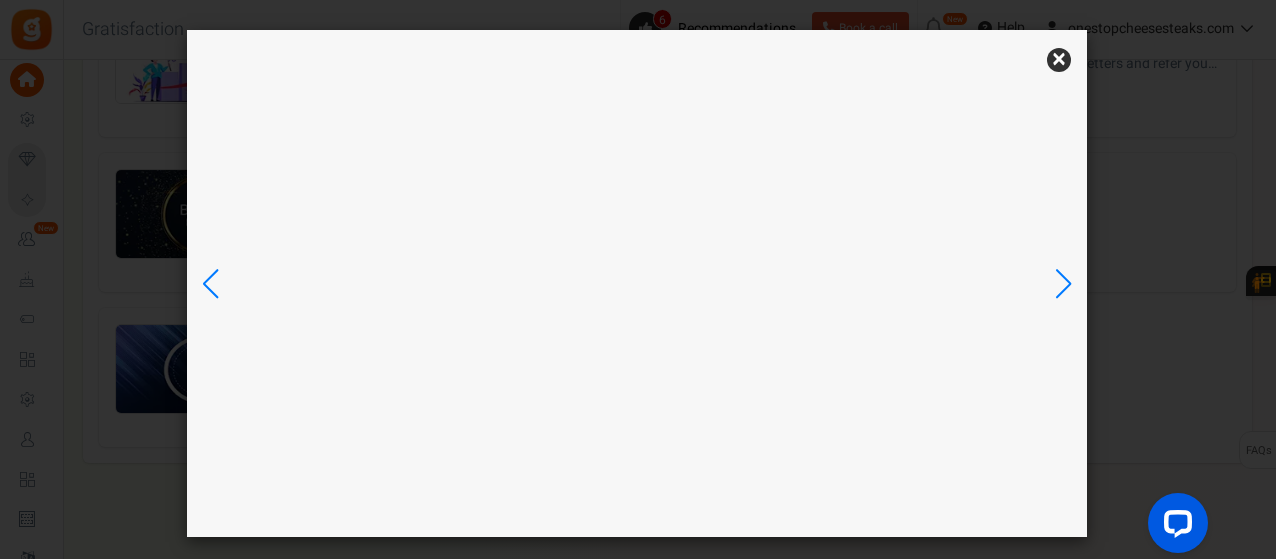 scroll, scrollTop: 0, scrollLeft: 0, axis: both 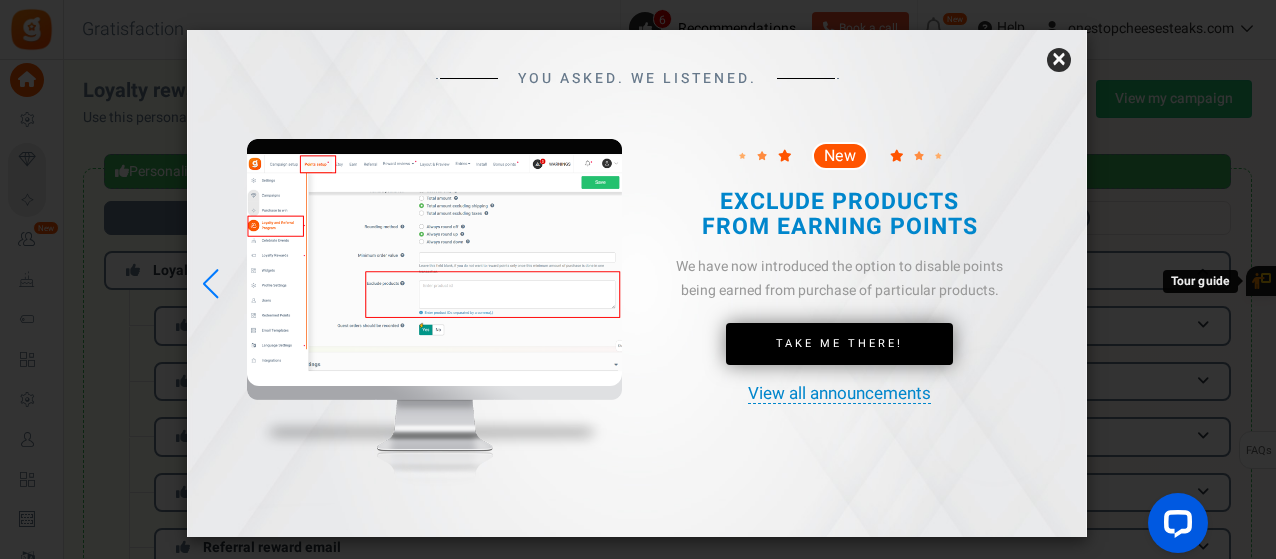 click on "YOU ASKED. WE LISTENED.
New
Take Me There!" at bounding box center [637, 271] 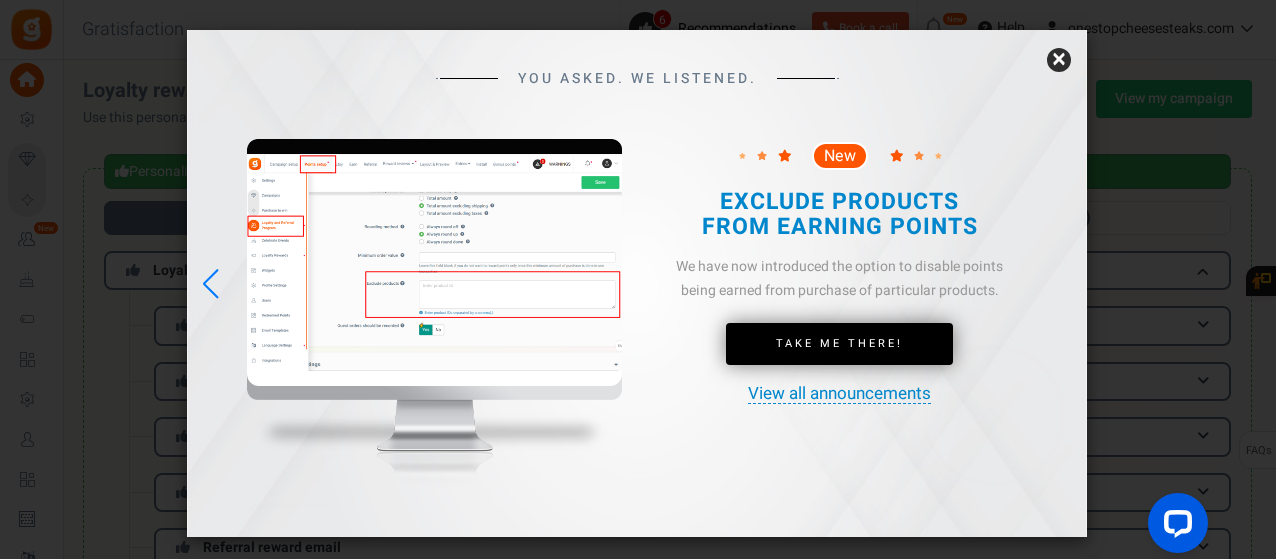 click on "×" at bounding box center [1059, 60] 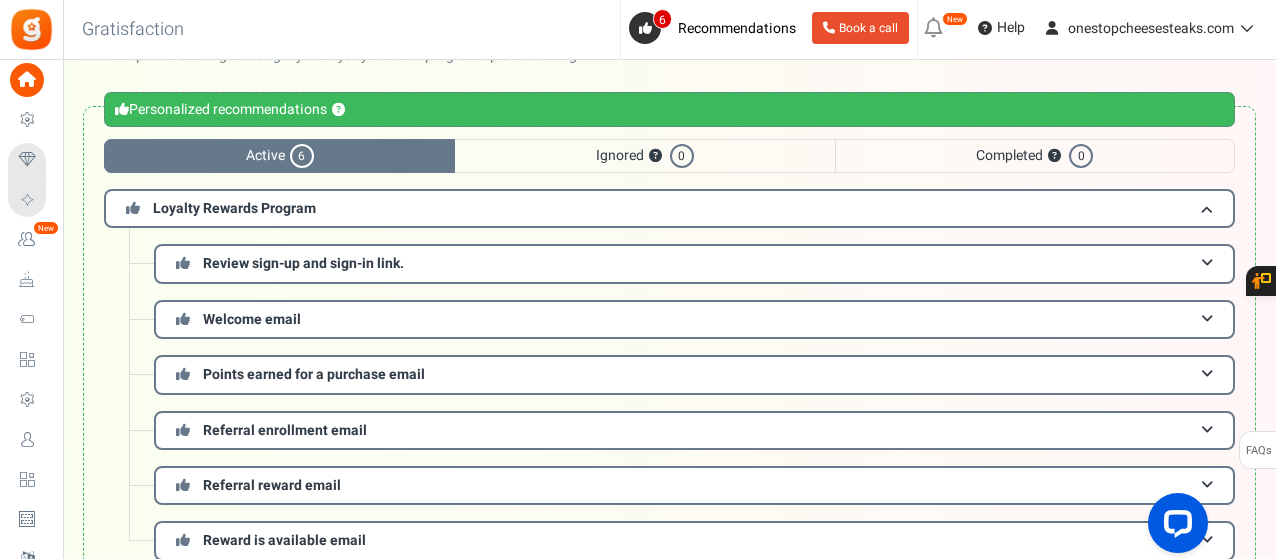 scroll, scrollTop: 0, scrollLeft: 0, axis: both 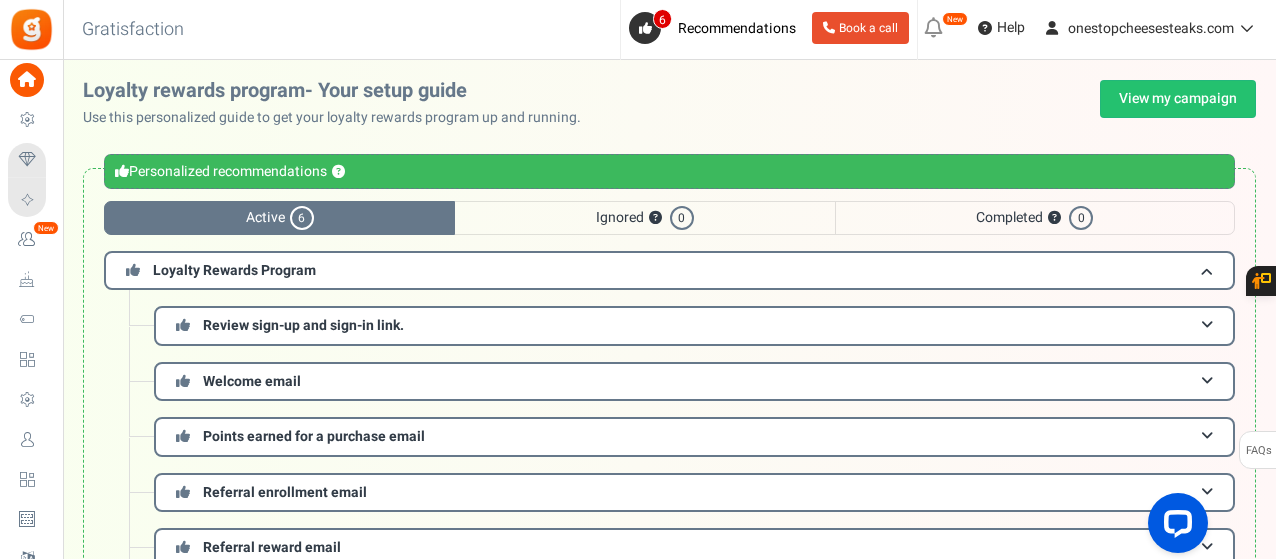 click on "Ignored
?
0" at bounding box center [644, 218] 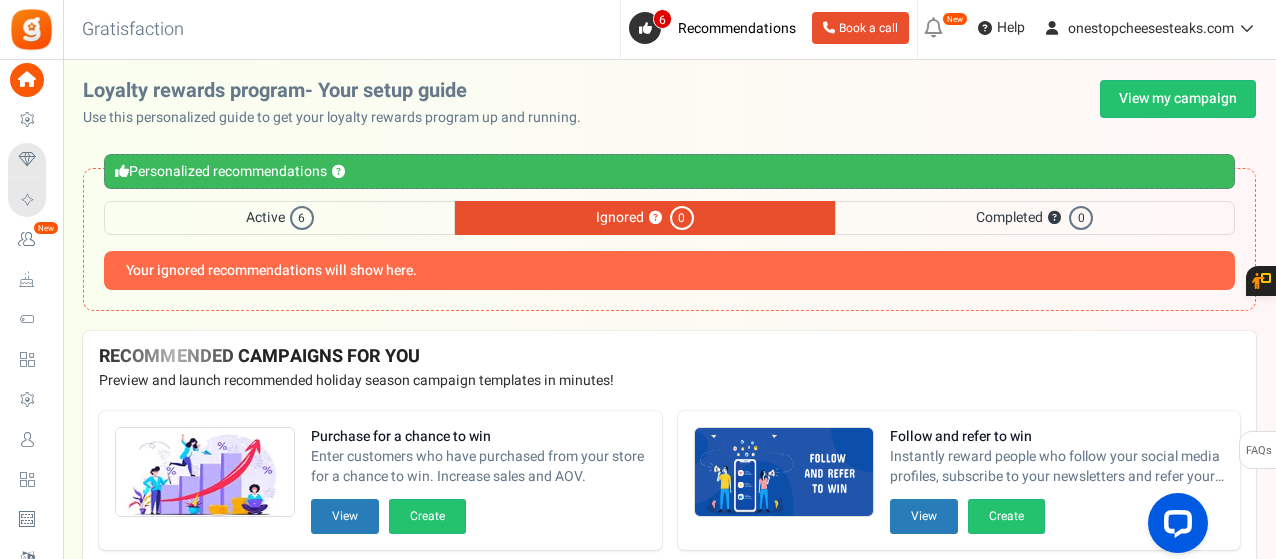 click on "6" at bounding box center (302, 218) 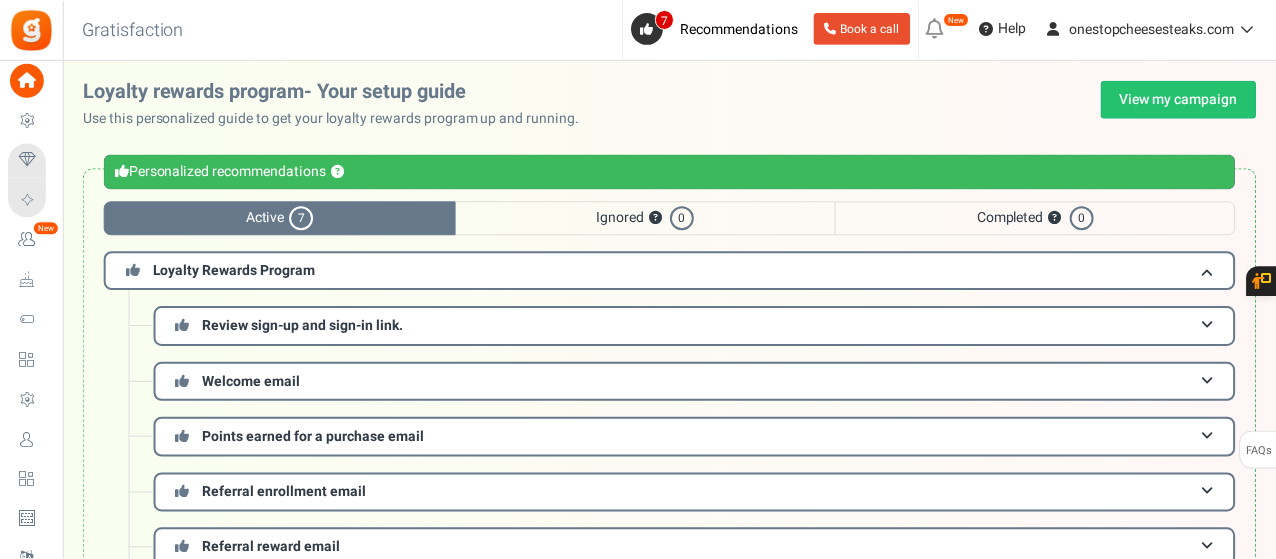 scroll, scrollTop: 0, scrollLeft: 0, axis: both 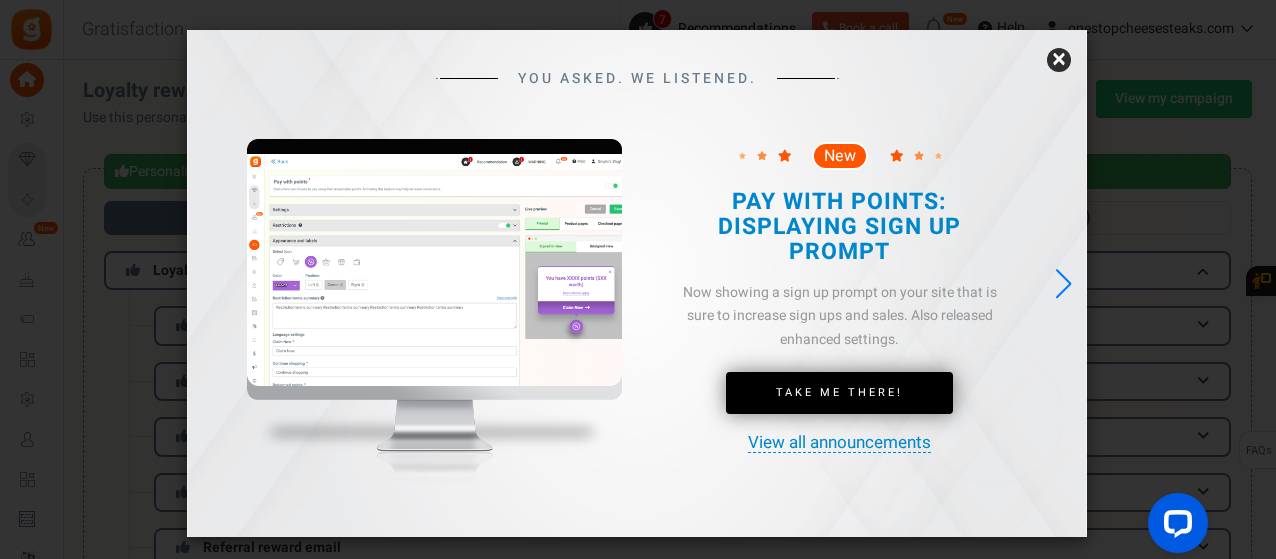 click on "×" at bounding box center [1059, 60] 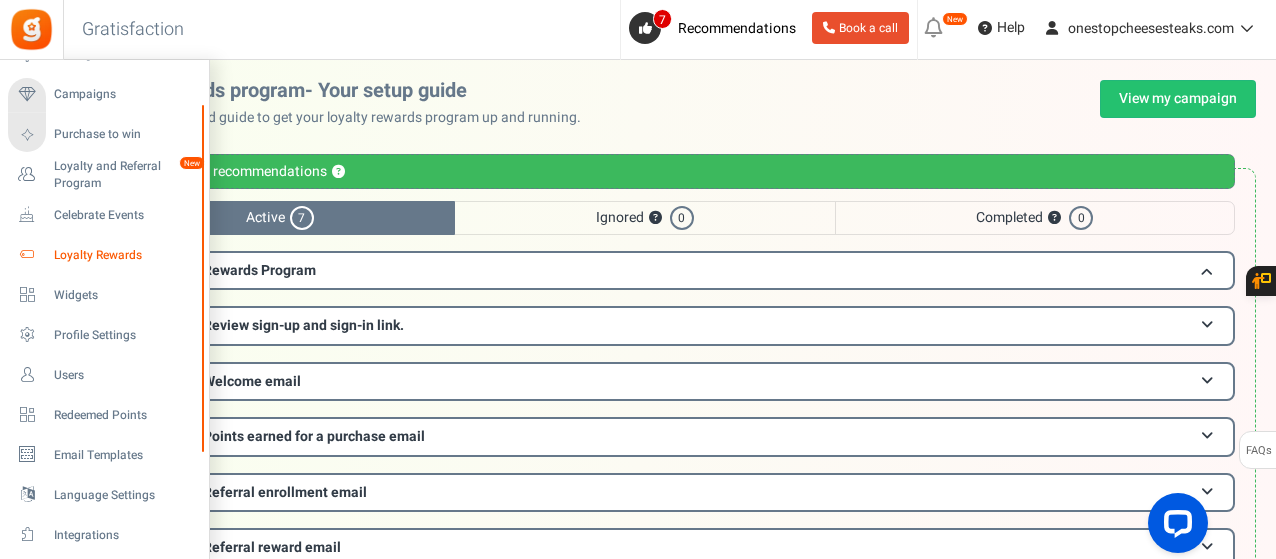 click on "Loyalty Rewards" at bounding box center [124, 255] 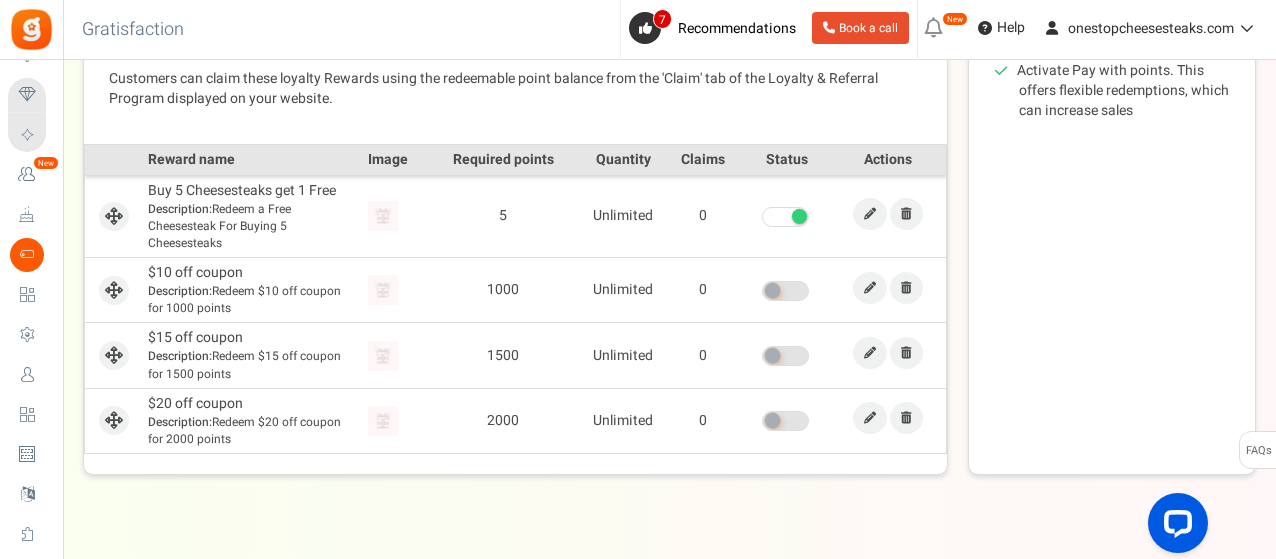 scroll, scrollTop: 590, scrollLeft: 0, axis: vertical 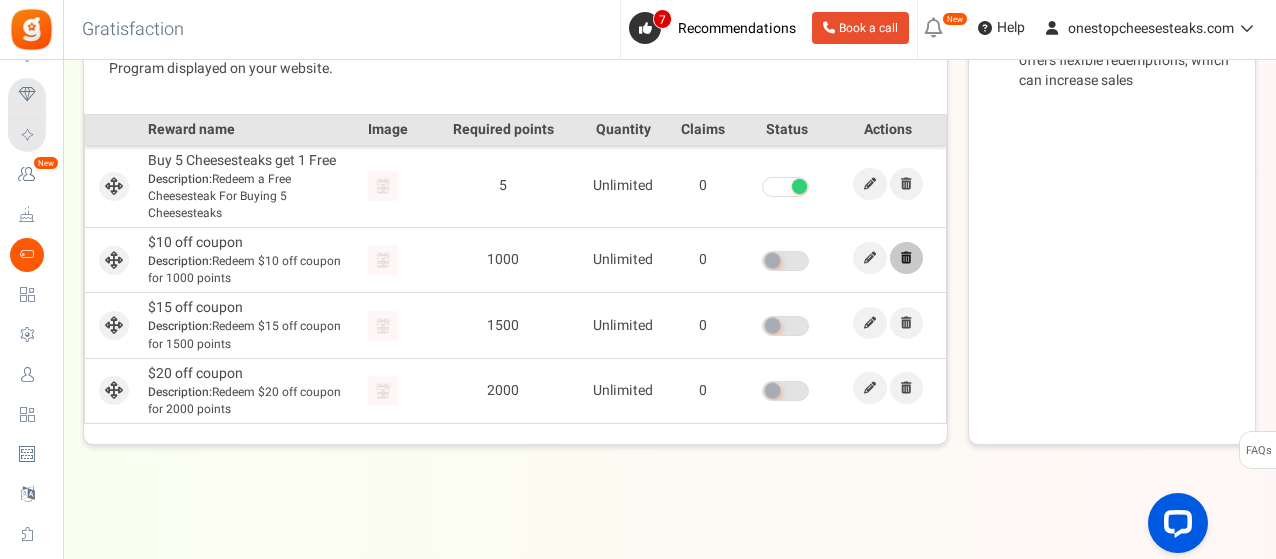 click at bounding box center [906, 258] 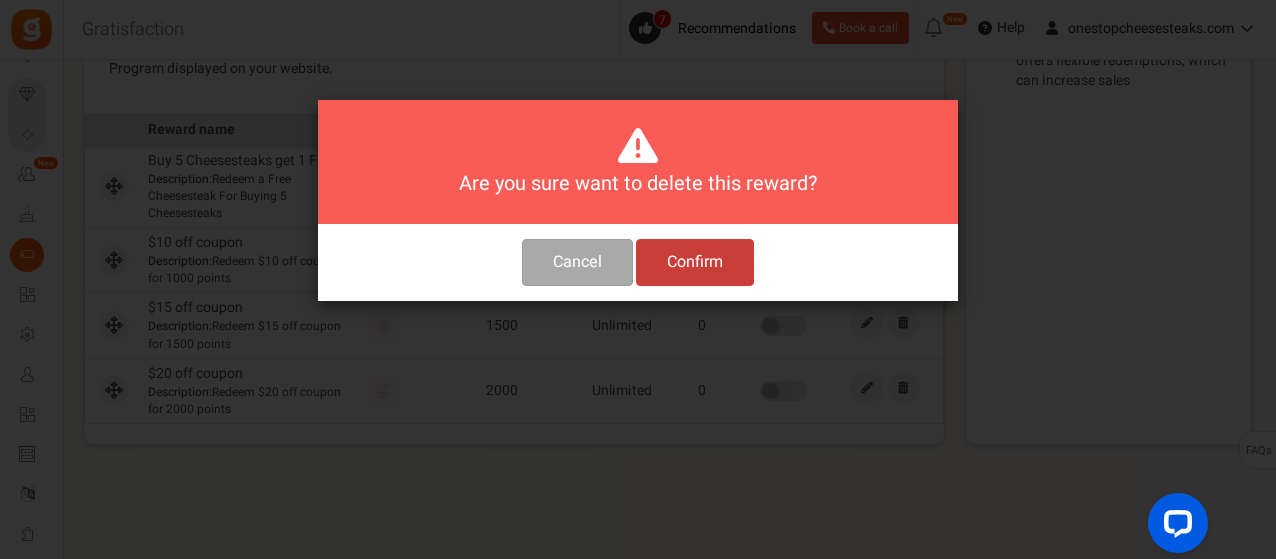 scroll, scrollTop: 0, scrollLeft: 0, axis: both 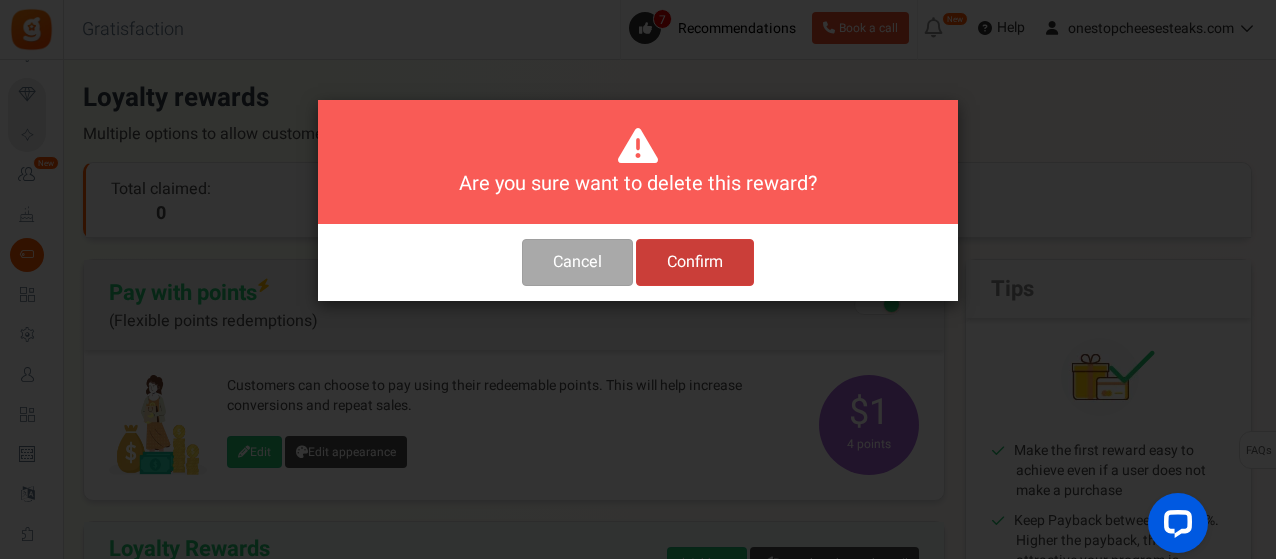 click on "Confirm" at bounding box center [695, 262] 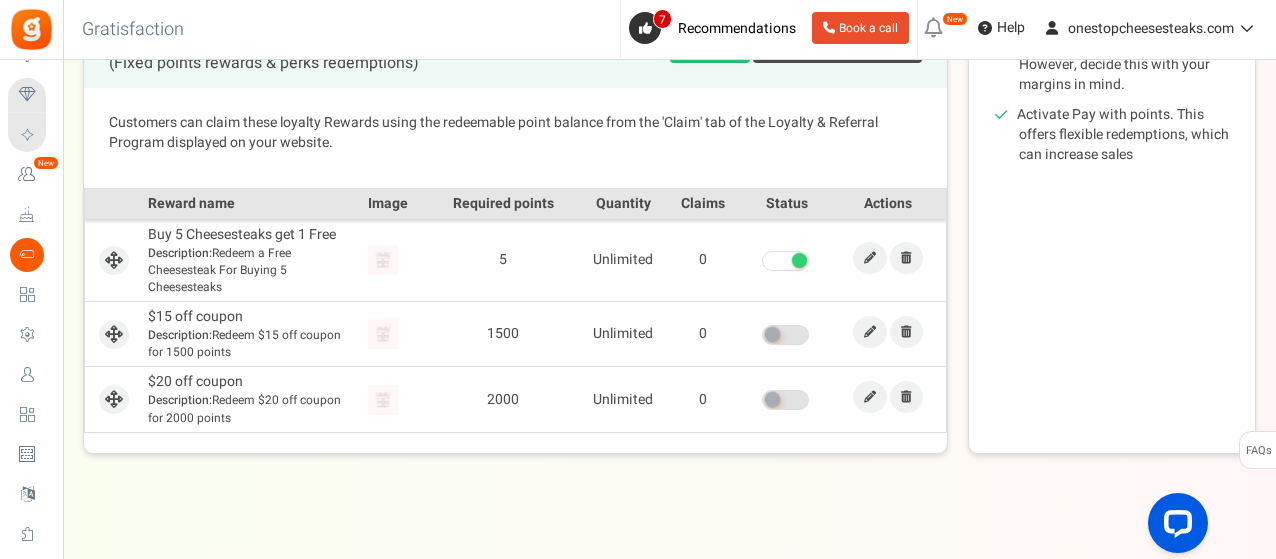 scroll, scrollTop: 526, scrollLeft: 0, axis: vertical 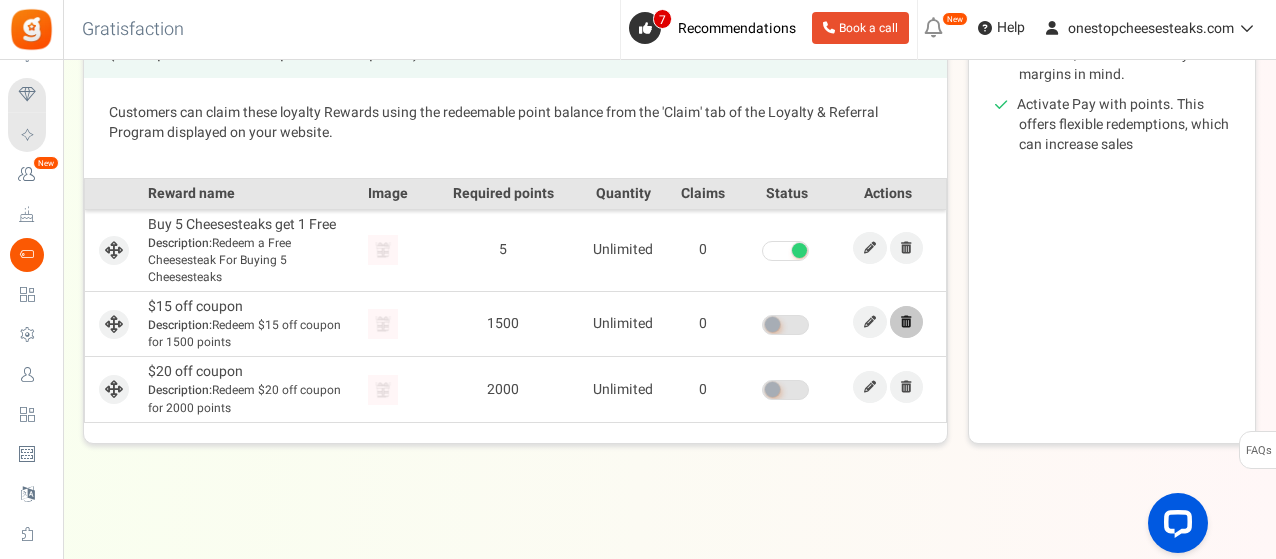 click at bounding box center [906, 322] 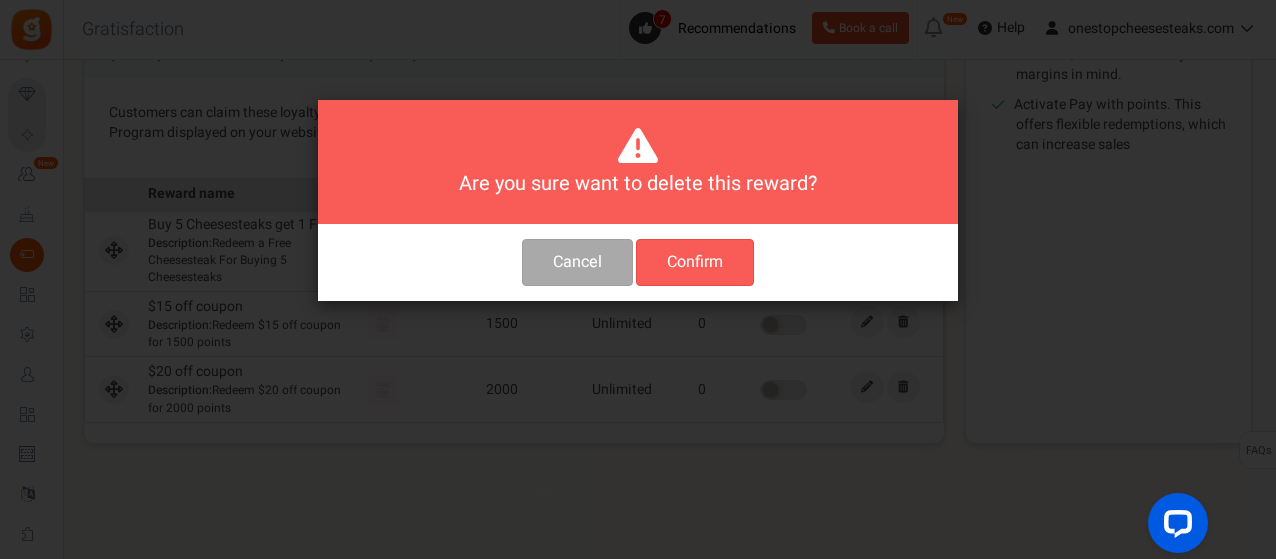 scroll, scrollTop: 0, scrollLeft: 0, axis: both 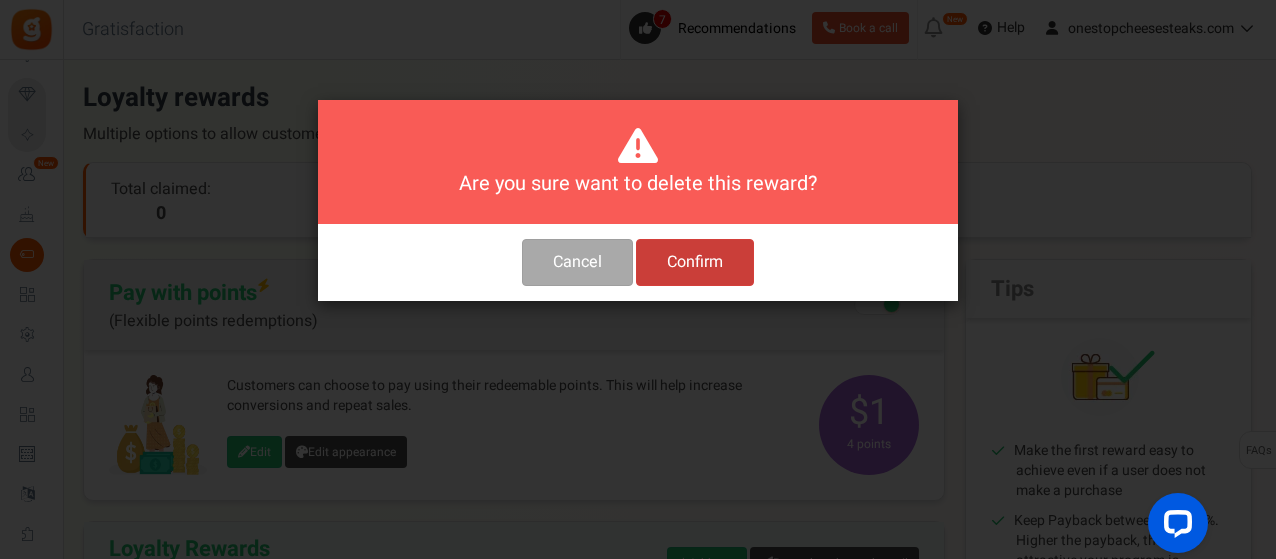 click on "Confirm" at bounding box center [695, 262] 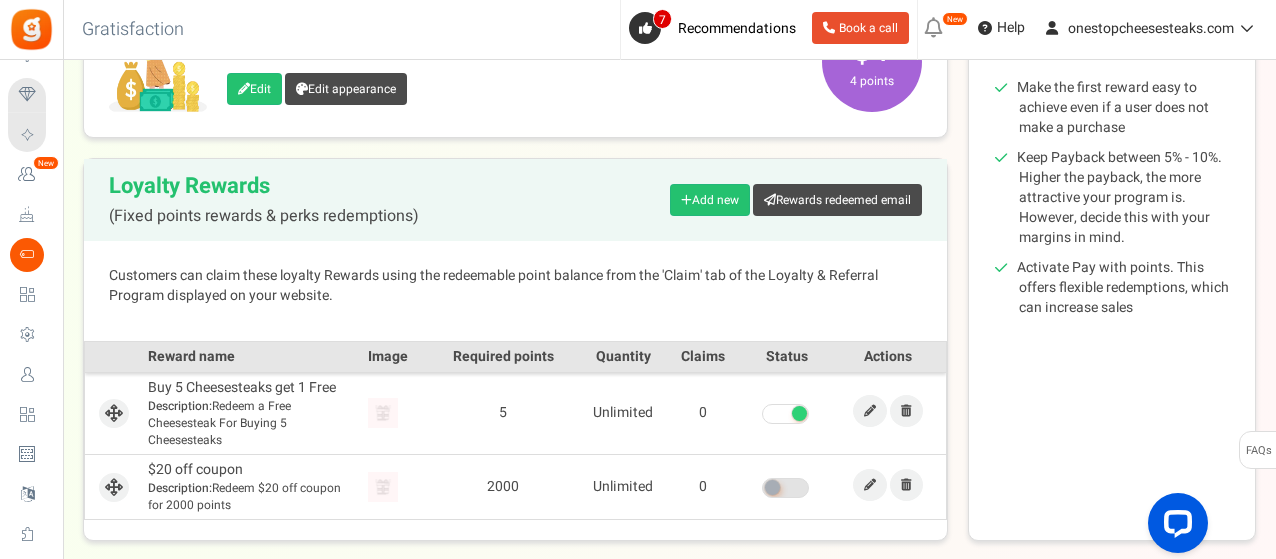 scroll, scrollTop: 461, scrollLeft: 0, axis: vertical 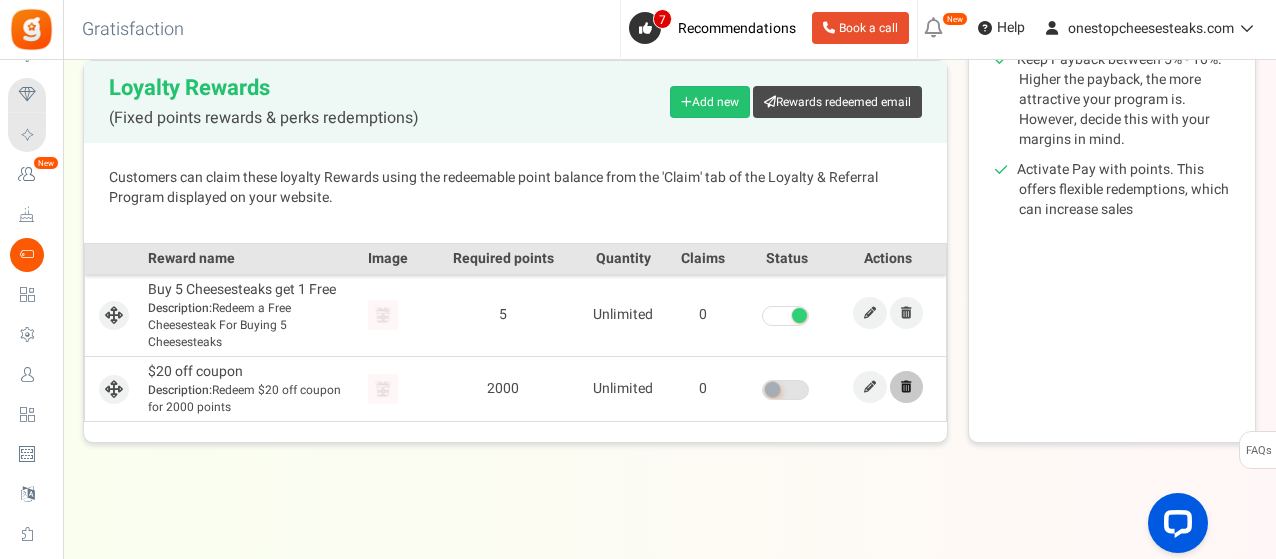 click at bounding box center (906, 387) 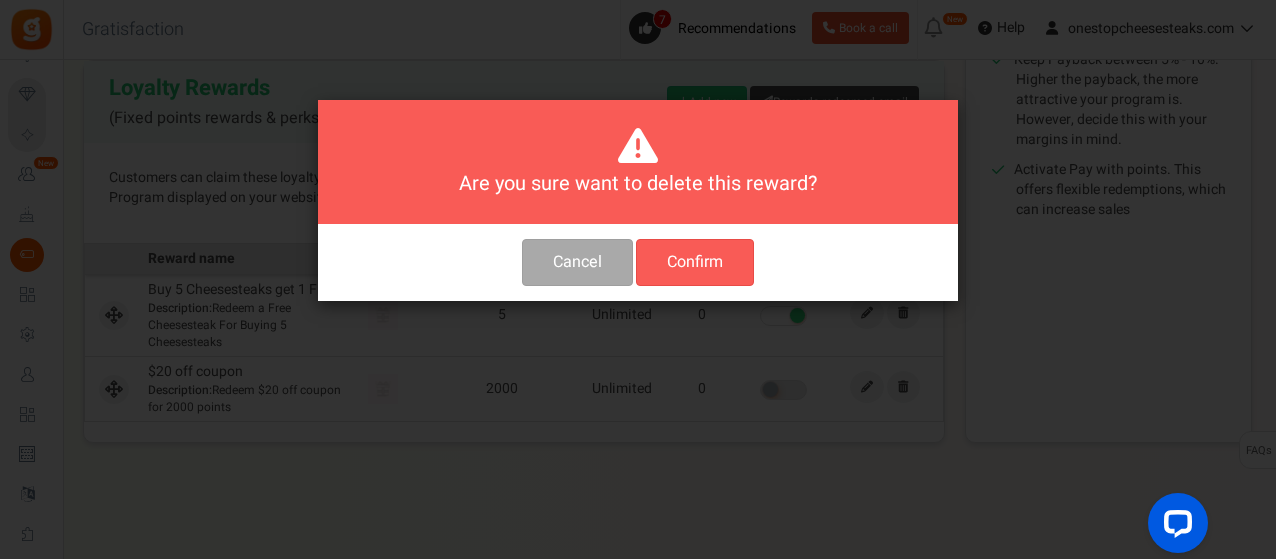 scroll, scrollTop: 0, scrollLeft: 0, axis: both 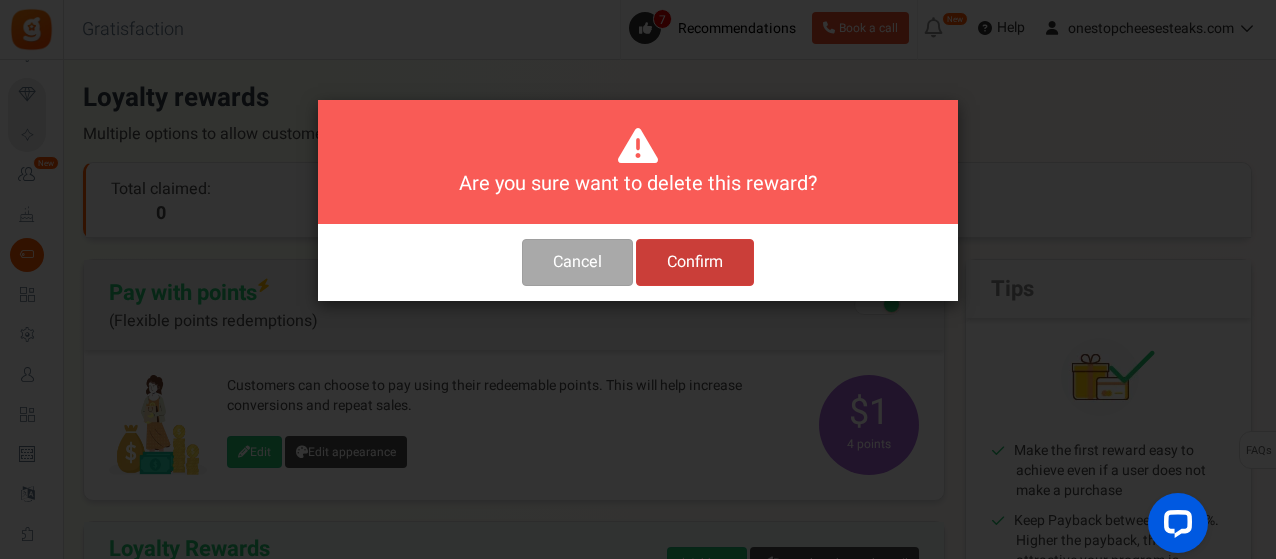 click on "Confirm" at bounding box center [695, 262] 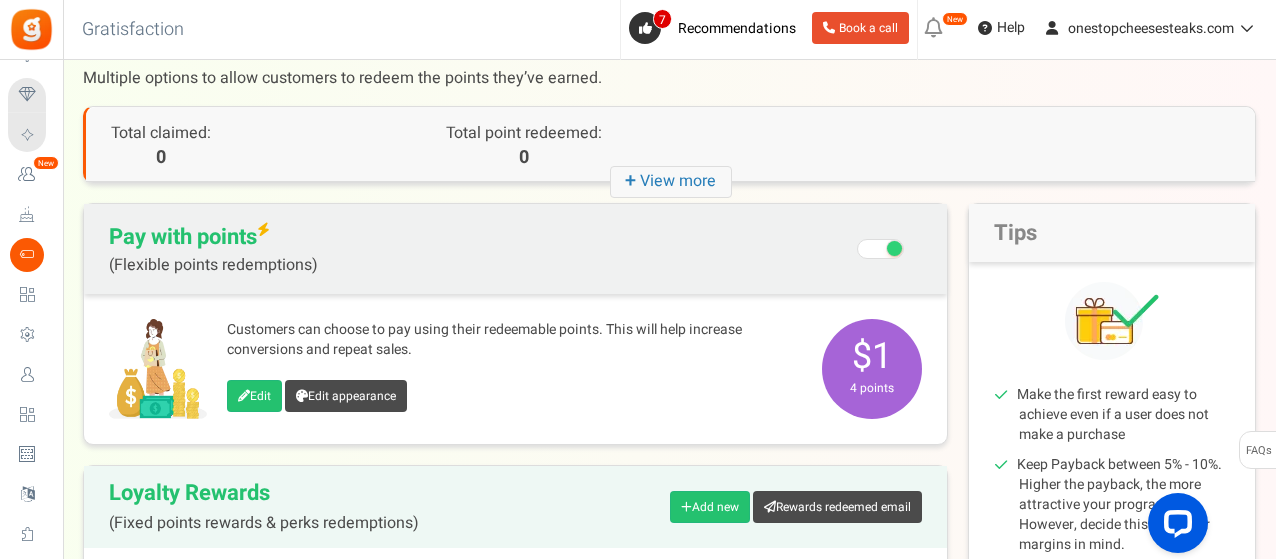 scroll, scrollTop: 100, scrollLeft: 0, axis: vertical 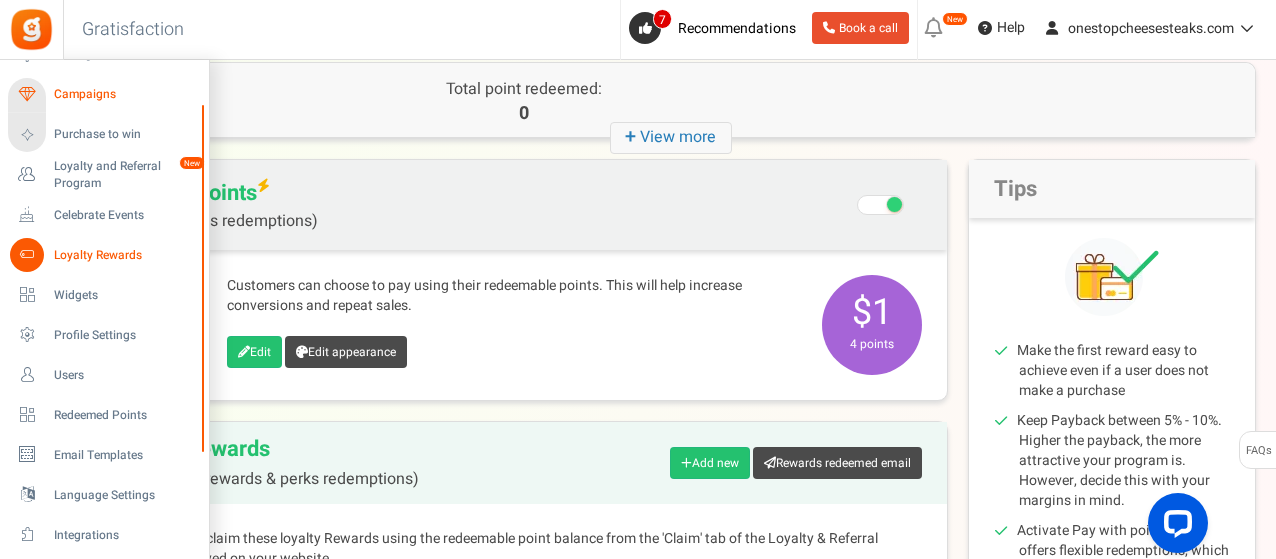 click on "Campaigns" at bounding box center (124, 94) 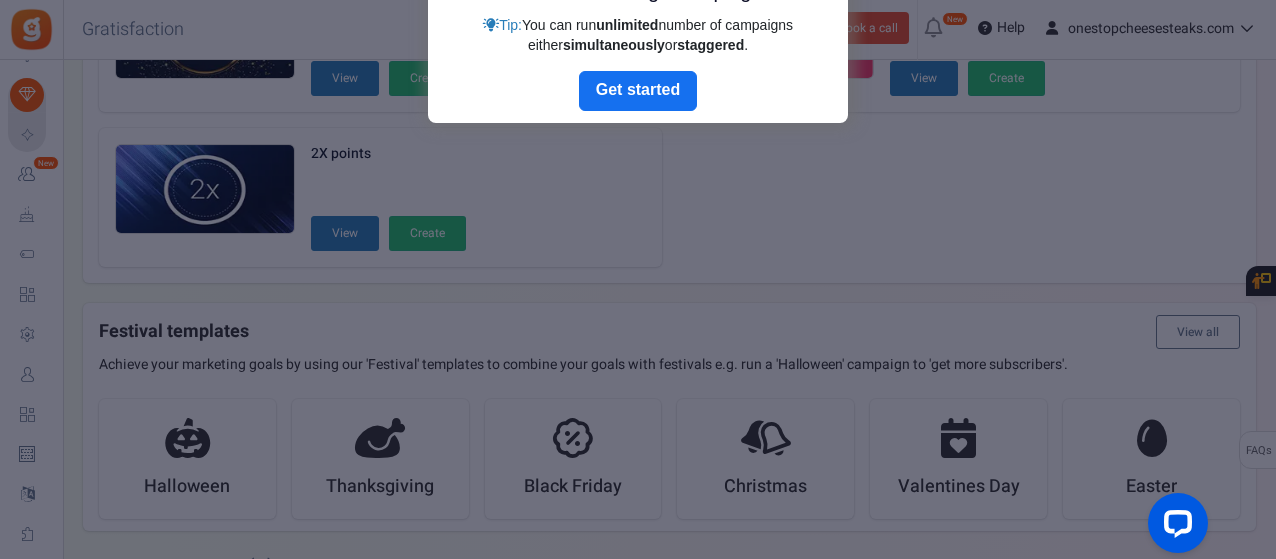 scroll, scrollTop: 134, scrollLeft: 0, axis: vertical 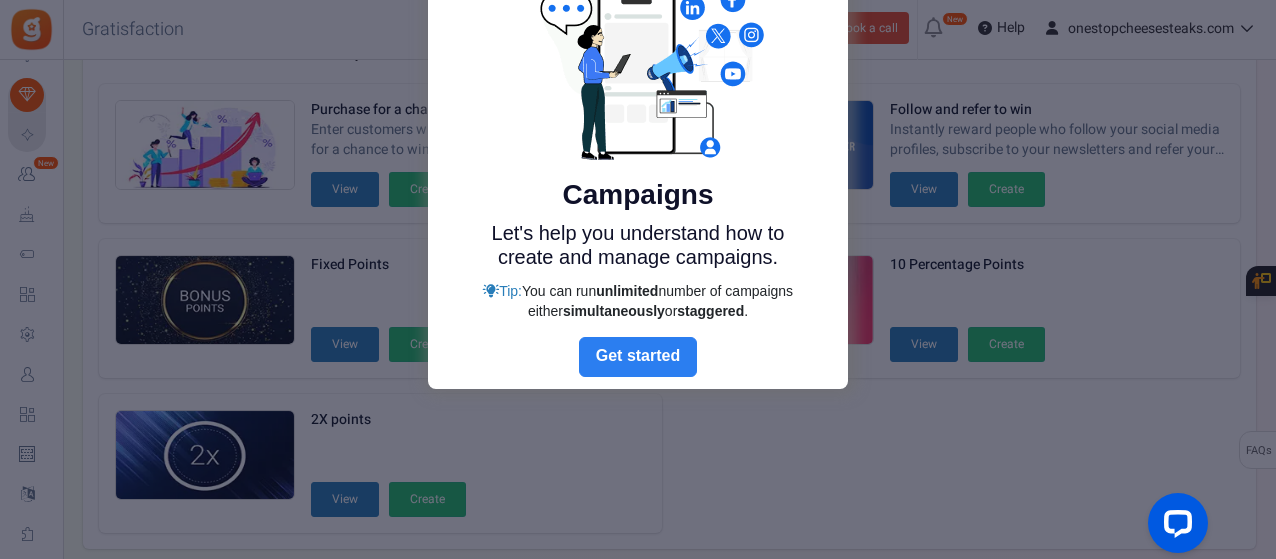 click on "Next" at bounding box center [638, 357] 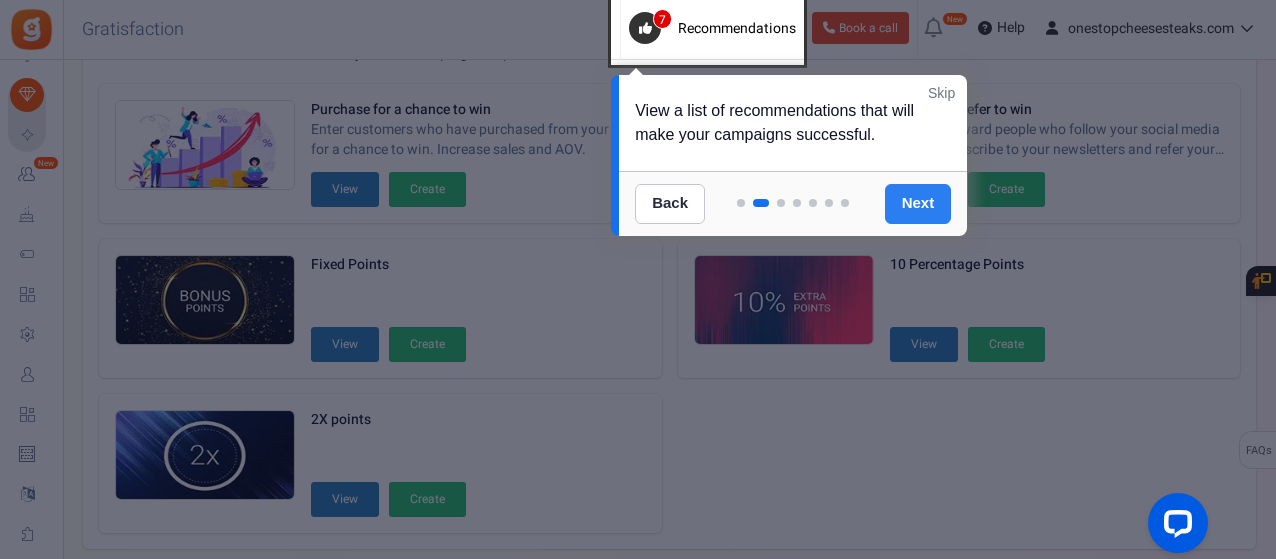 click on "Next" at bounding box center (918, 204) 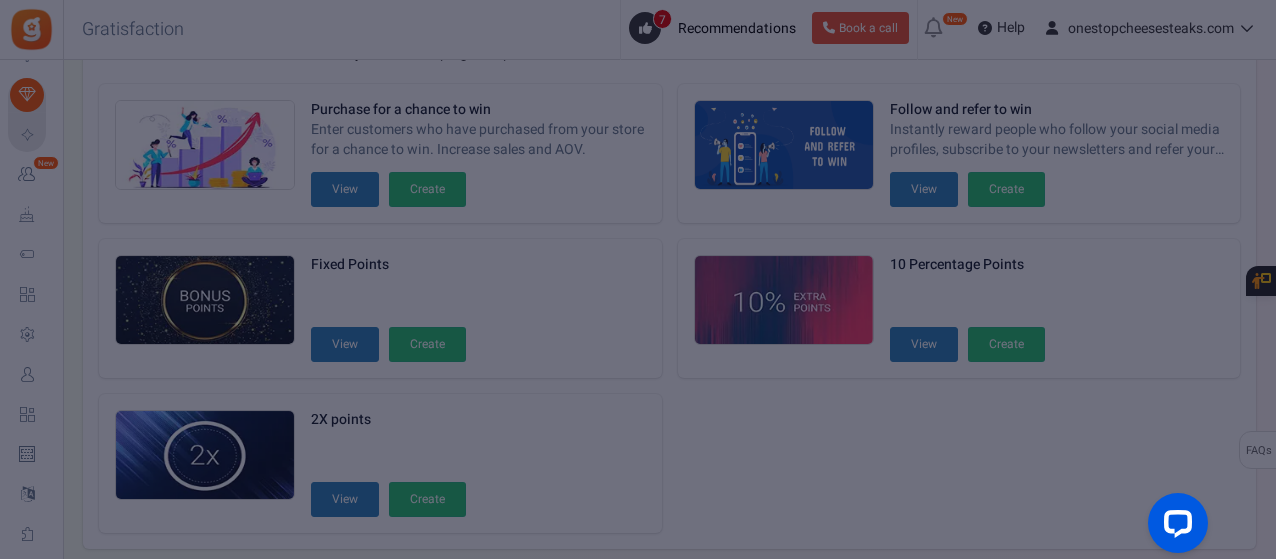 scroll, scrollTop: 1016, scrollLeft: 0, axis: vertical 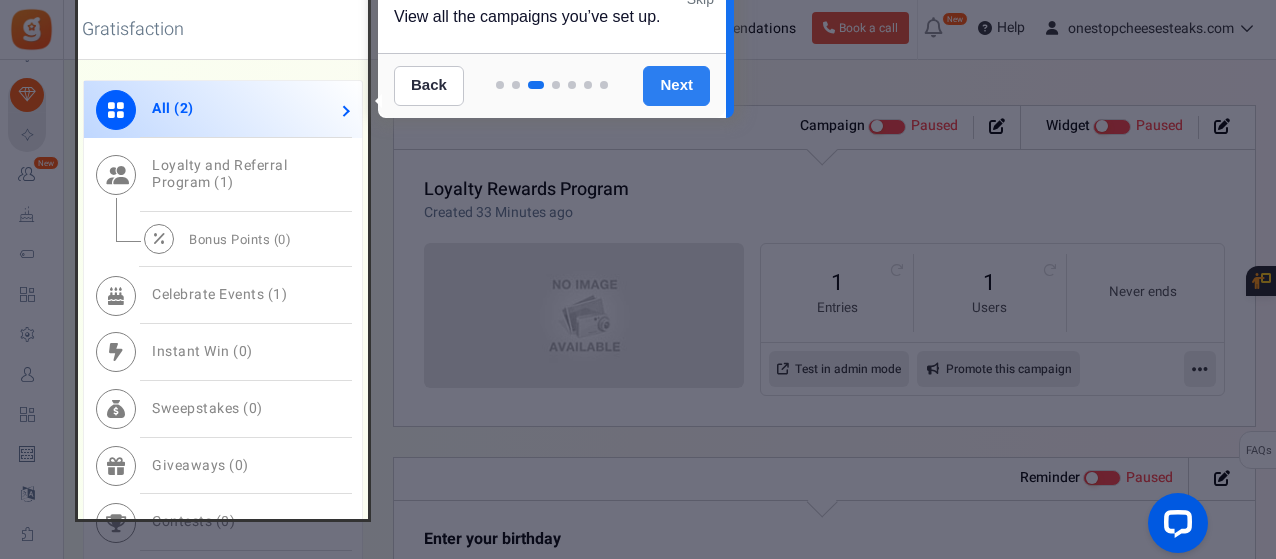 click on "Next" at bounding box center [676, 86] 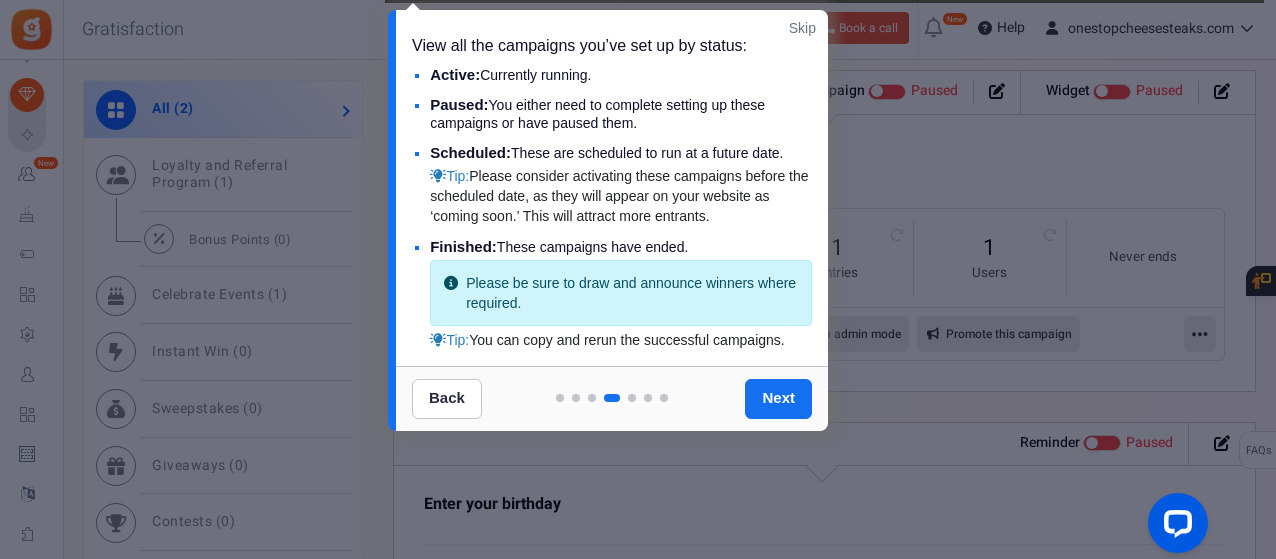 scroll, scrollTop: 1214, scrollLeft: 0, axis: vertical 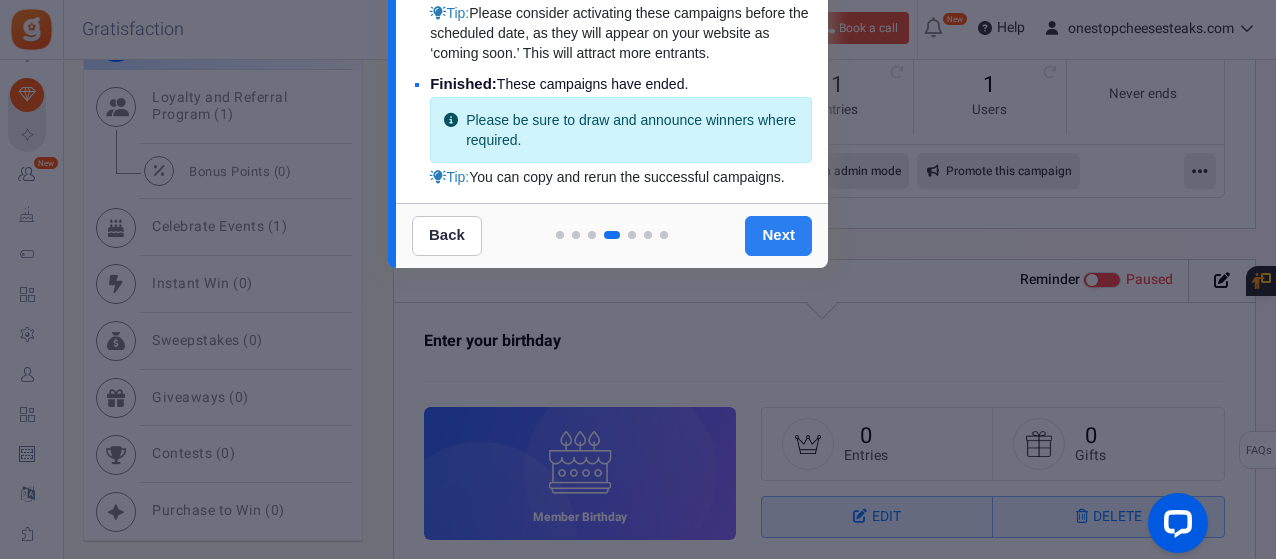 click on "Next" at bounding box center [778, 236] 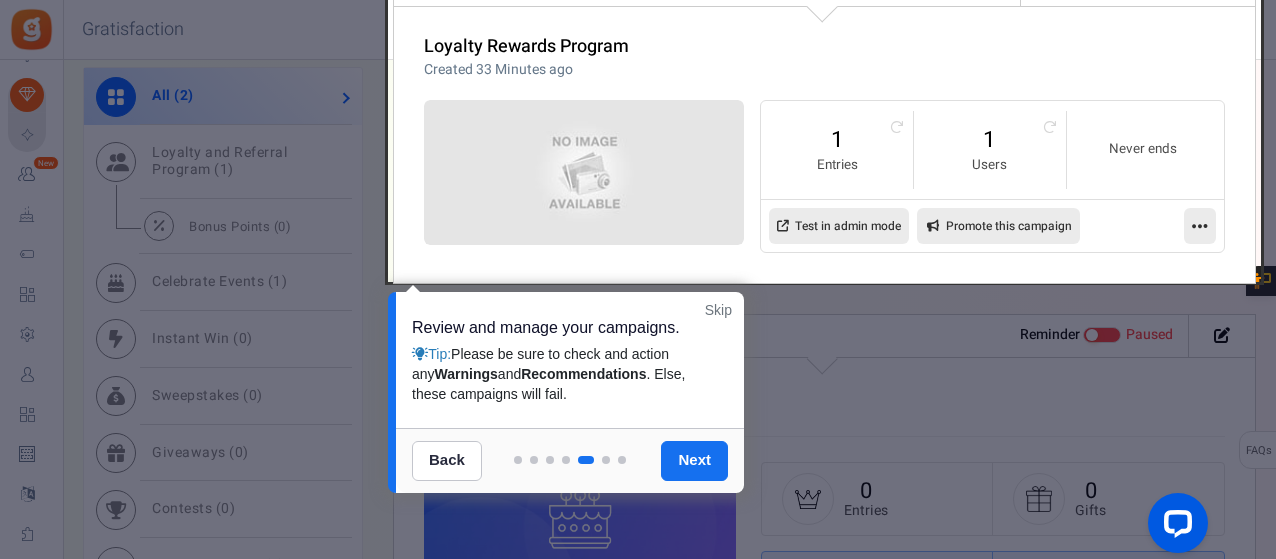scroll, scrollTop: 1246, scrollLeft: 0, axis: vertical 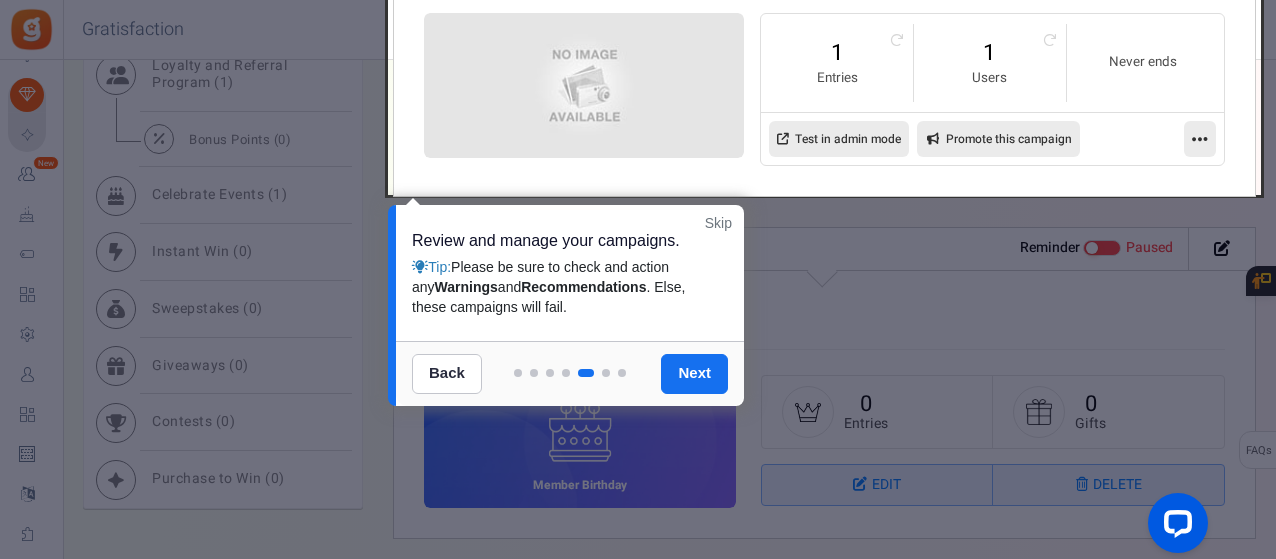 click on "Next" at bounding box center [694, 374] 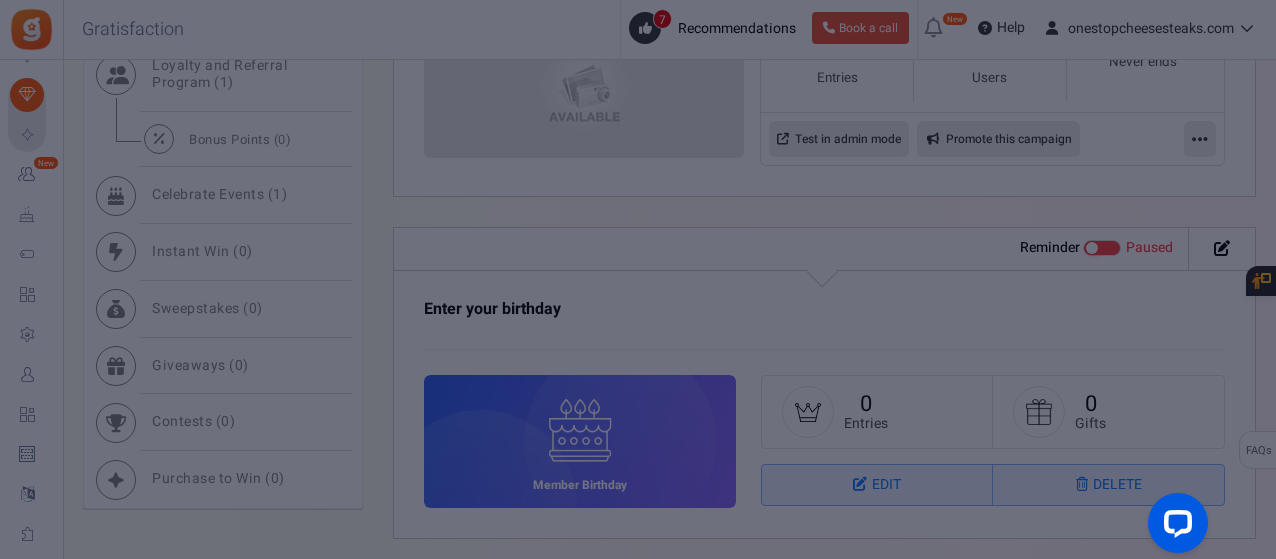 scroll, scrollTop: 131, scrollLeft: 0, axis: vertical 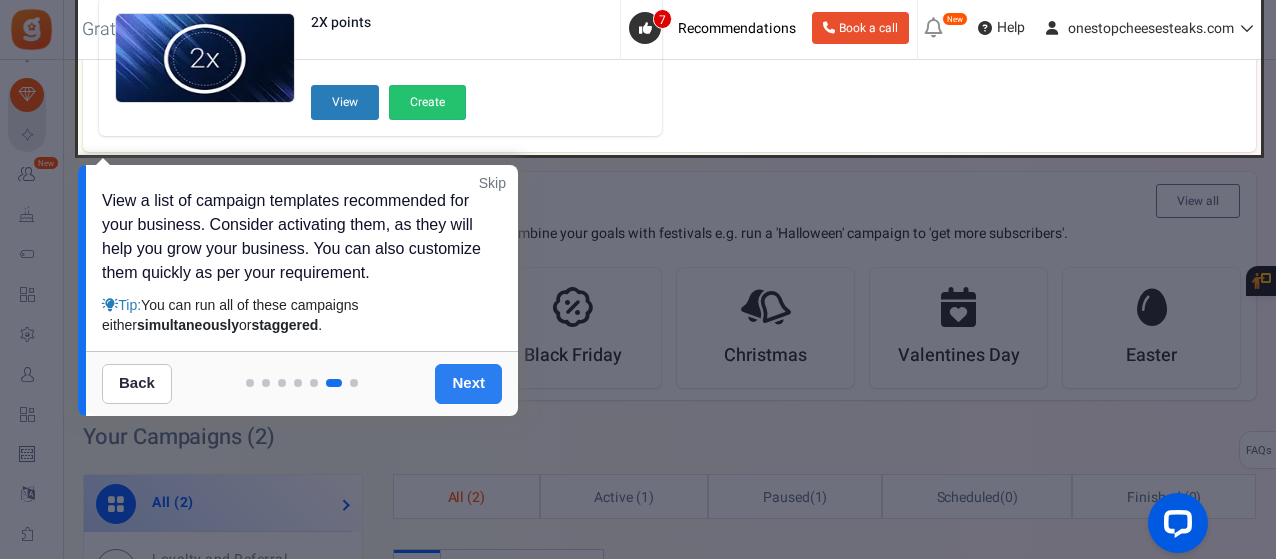click on "Next" at bounding box center (468, 384) 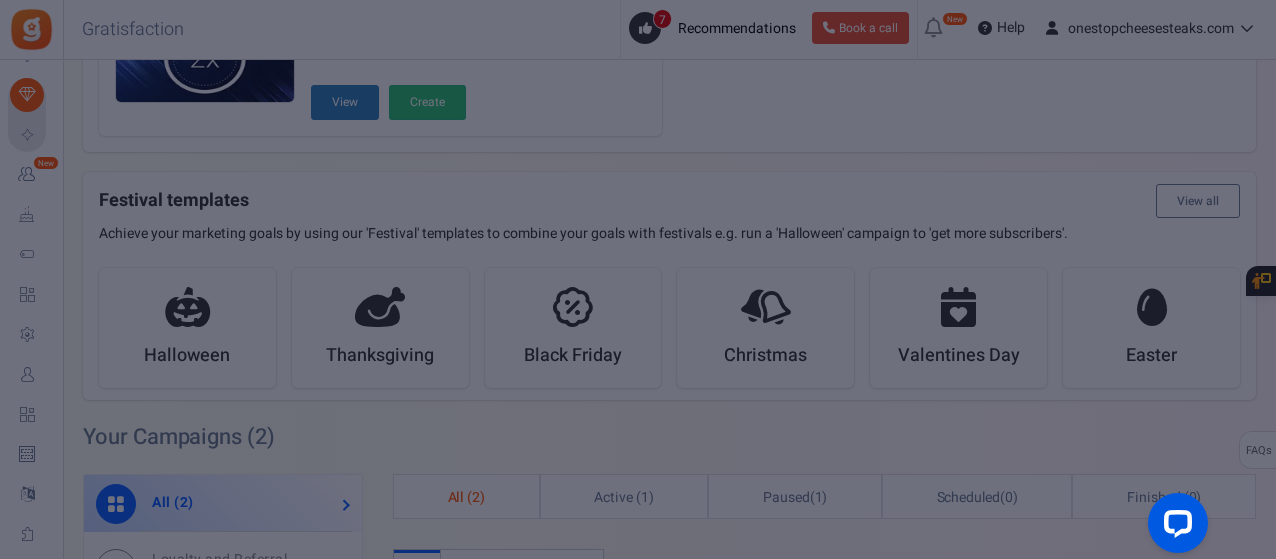 scroll, scrollTop: 0, scrollLeft: 0, axis: both 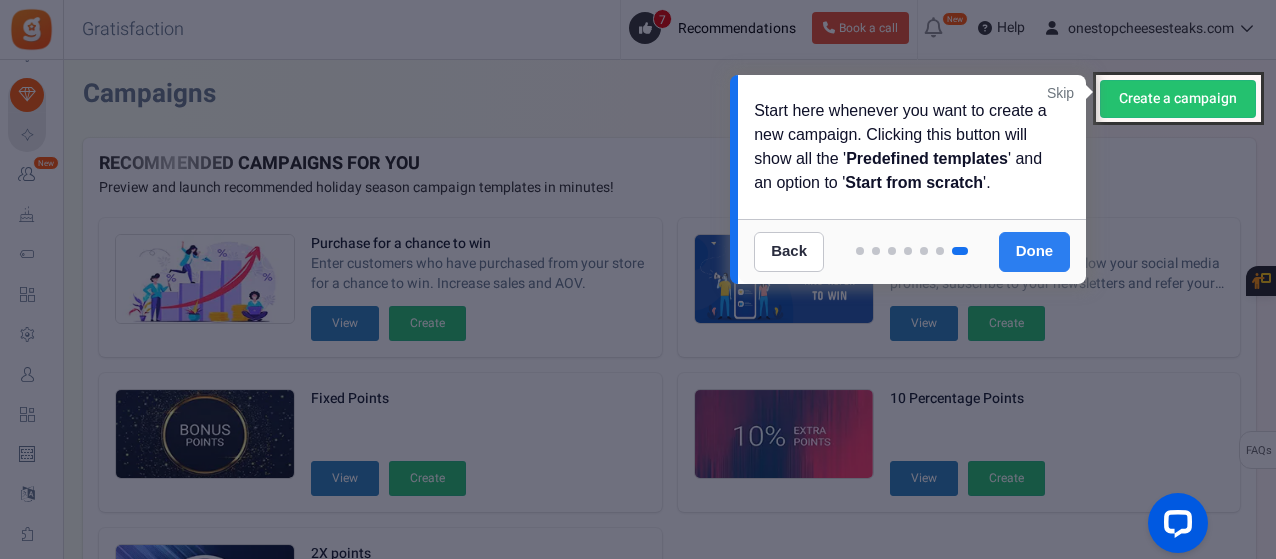 click on "Done" at bounding box center (1035, 252) 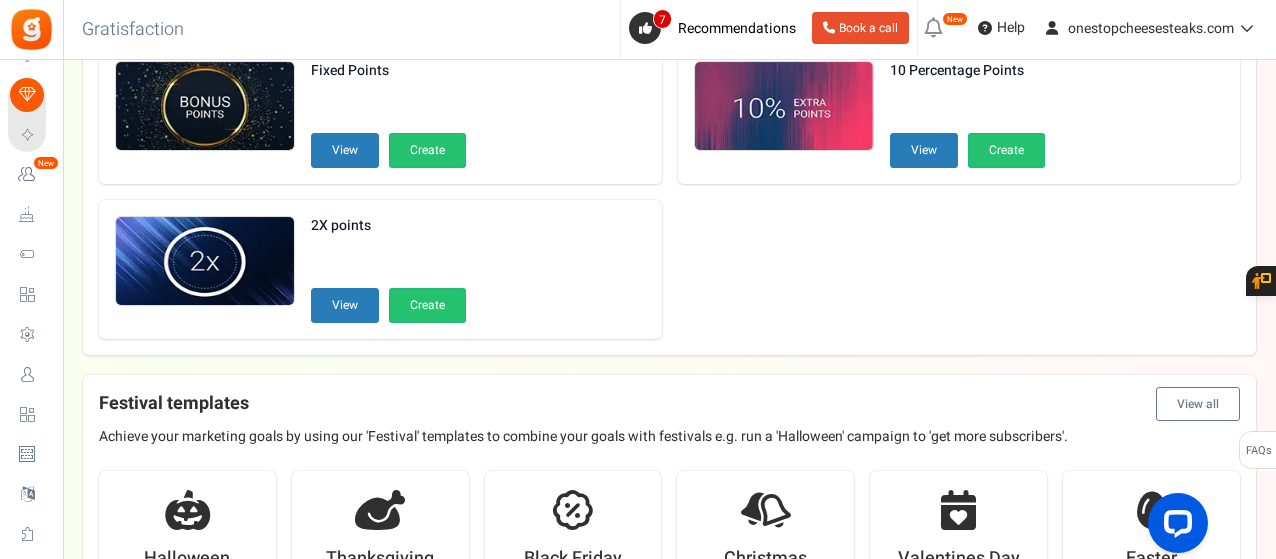 scroll, scrollTop: 100, scrollLeft: 0, axis: vertical 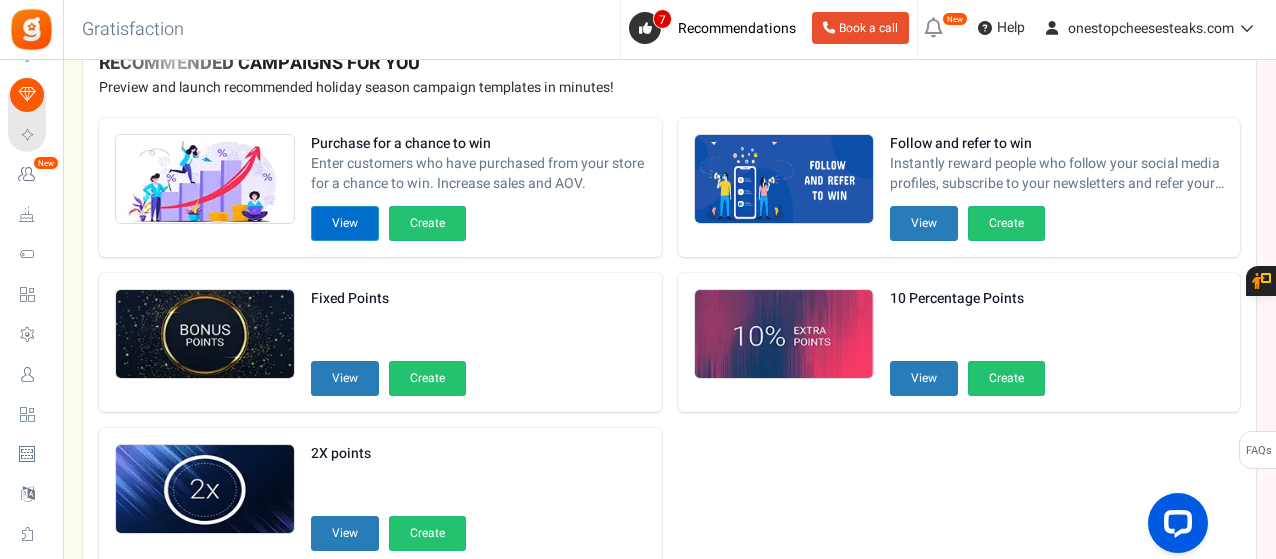 click on "View" at bounding box center (345, 223) 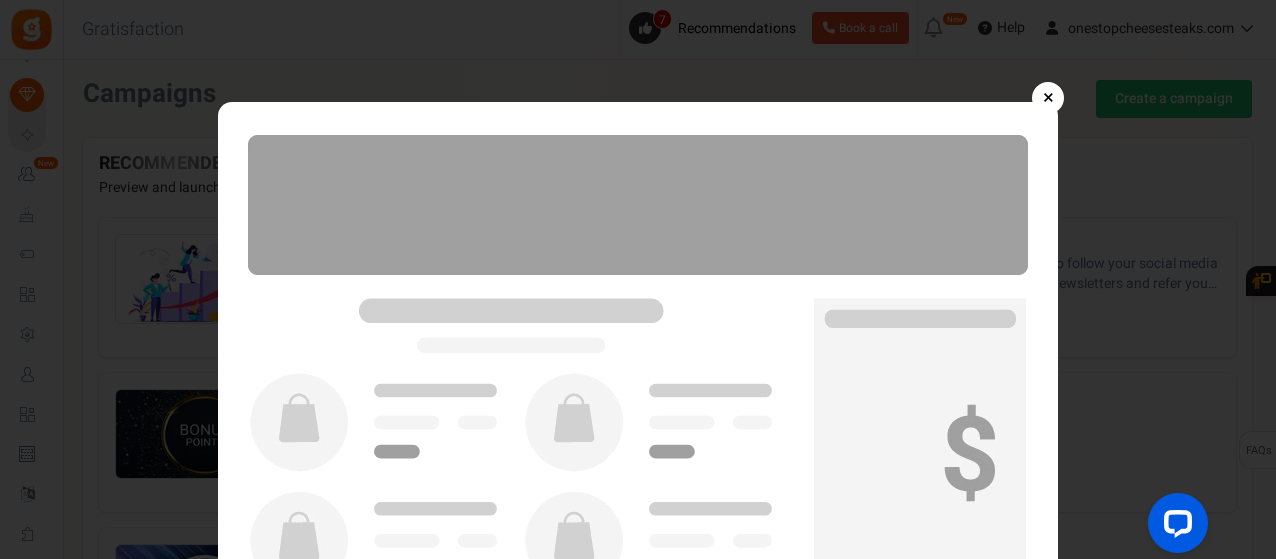 scroll, scrollTop: 142, scrollLeft: 0, axis: vertical 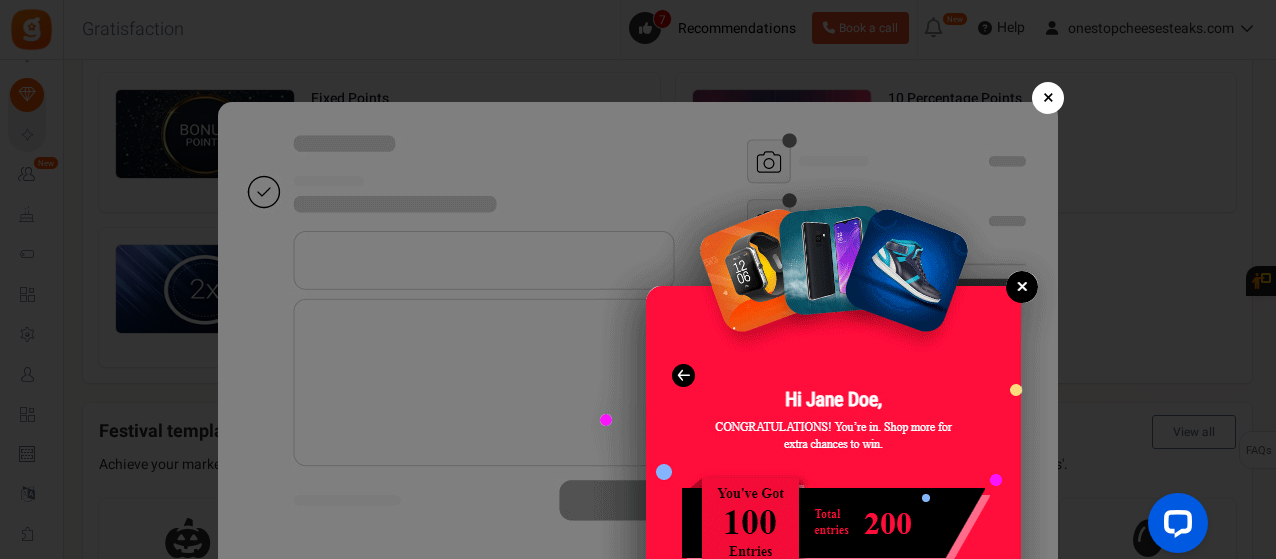 click on "×" at bounding box center (1048, 98) 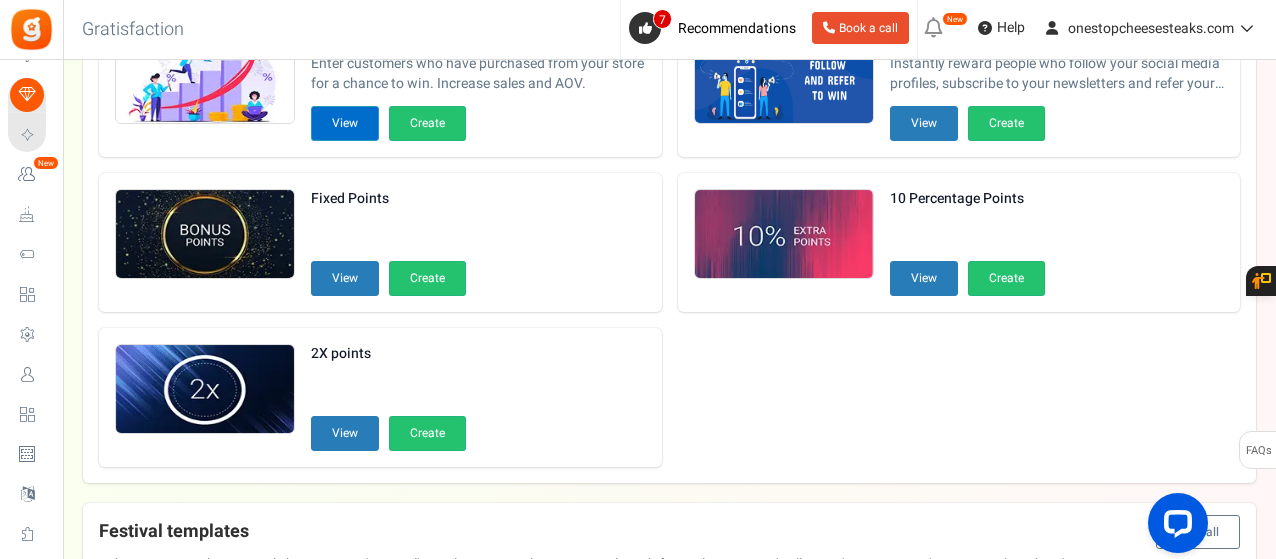 scroll, scrollTop: 0, scrollLeft: 0, axis: both 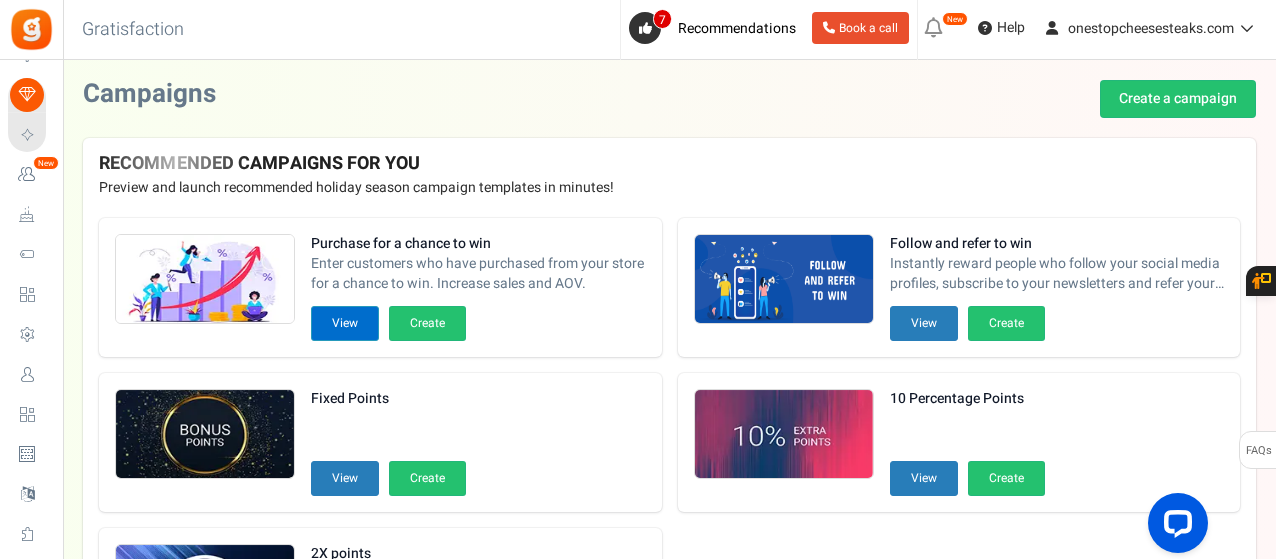 click on "View" at bounding box center (345, 323) 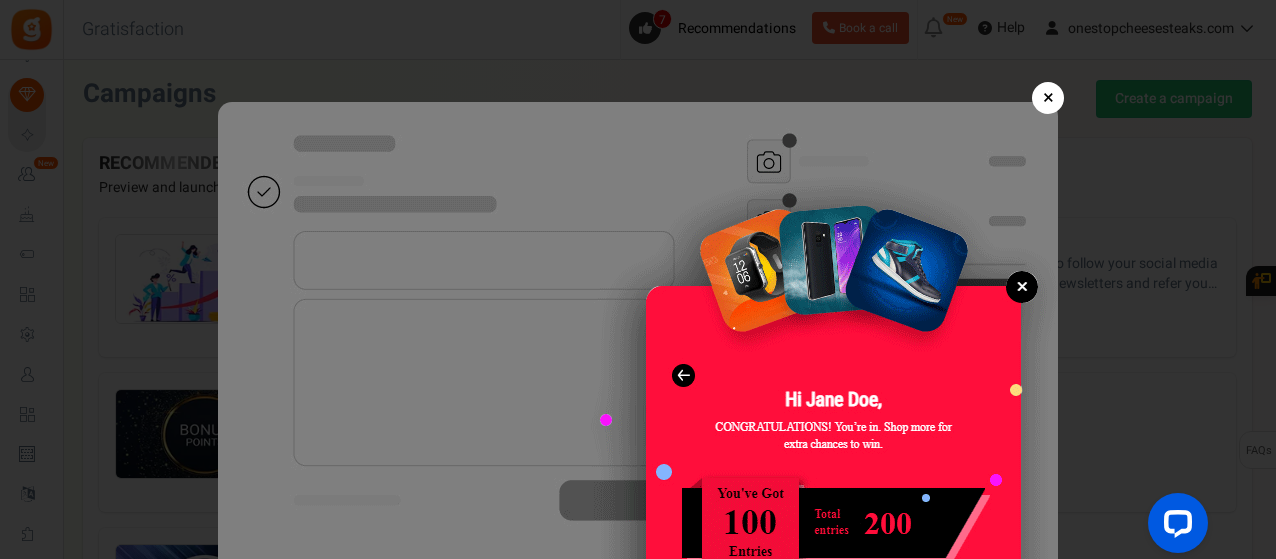 click on "×" at bounding box center (1048, 98) 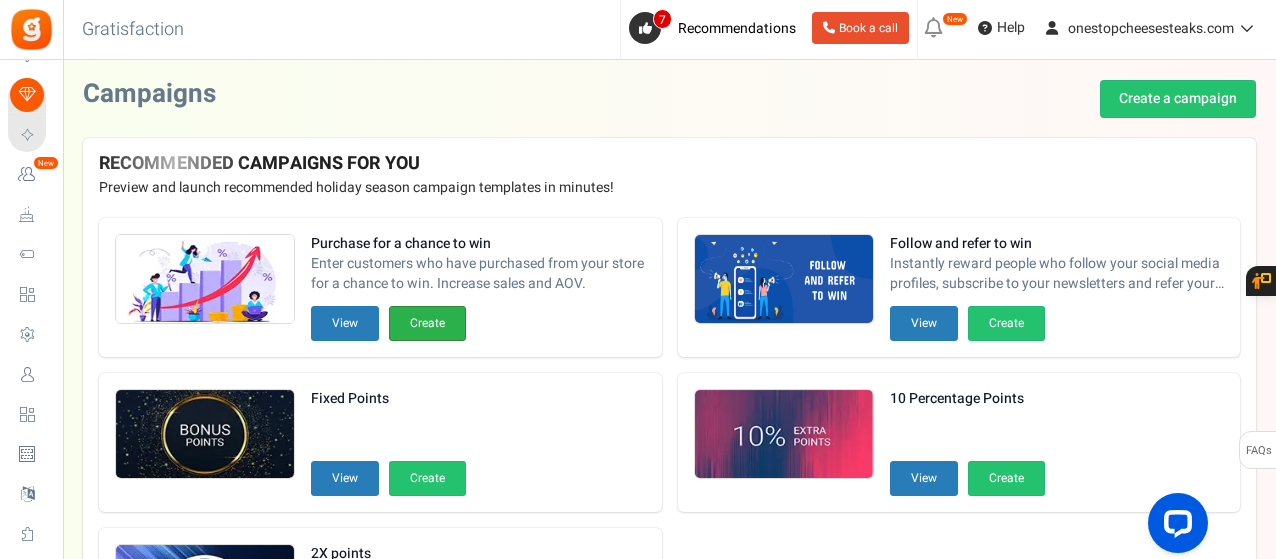 click on "Create" at bounding box center [427, 323] 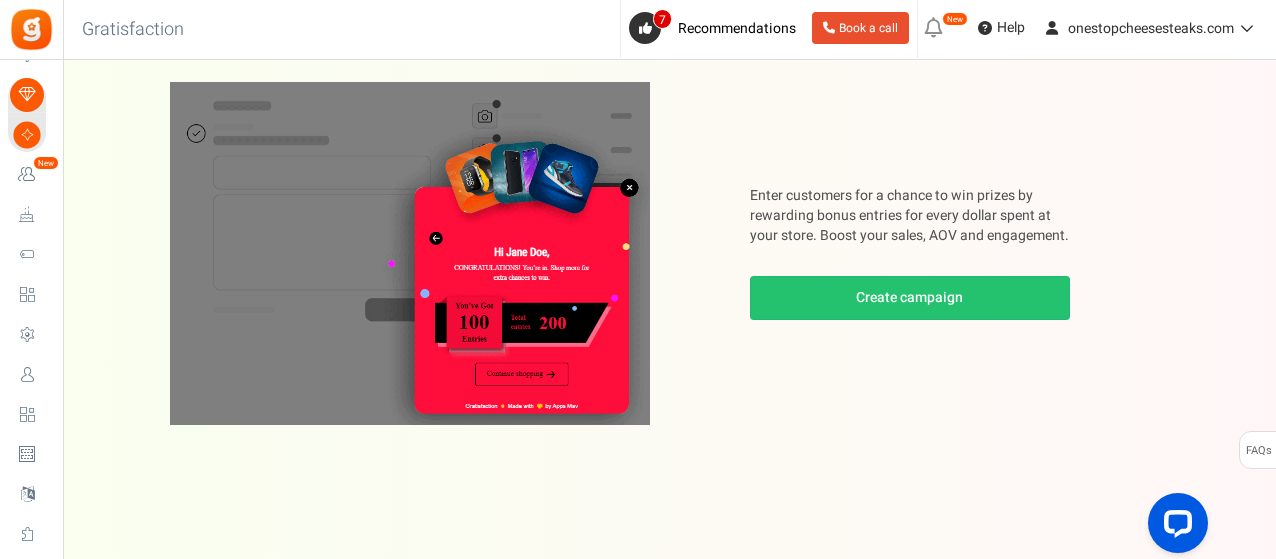 scroll, scrollTop: 149, scrollLeft: 0, axis: vertical 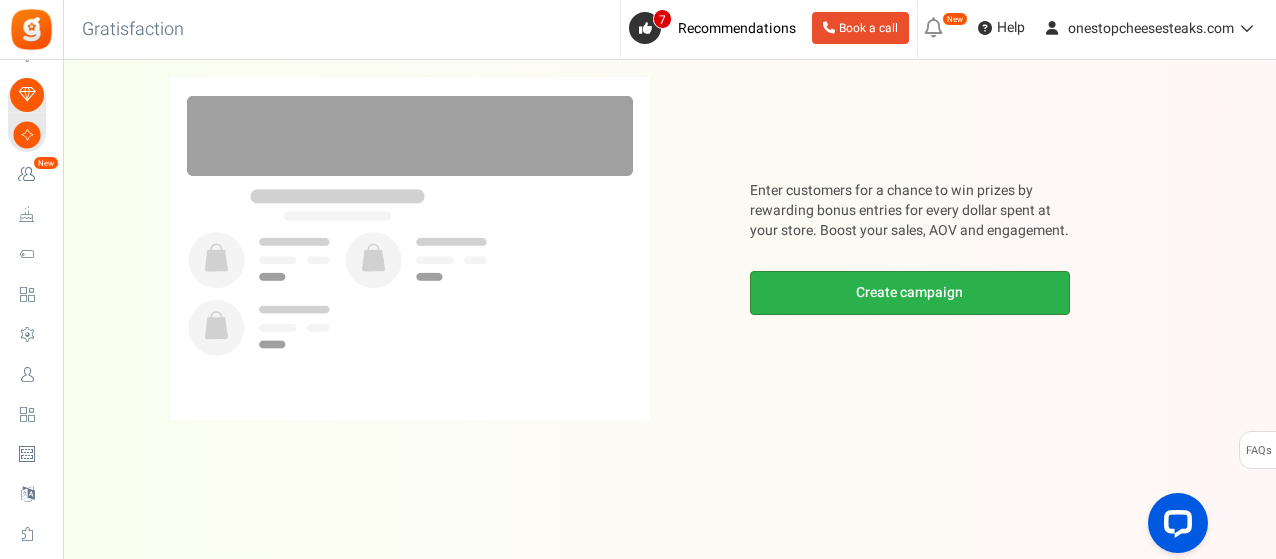 click on "Create campaign" at bounding box center (910, 293) 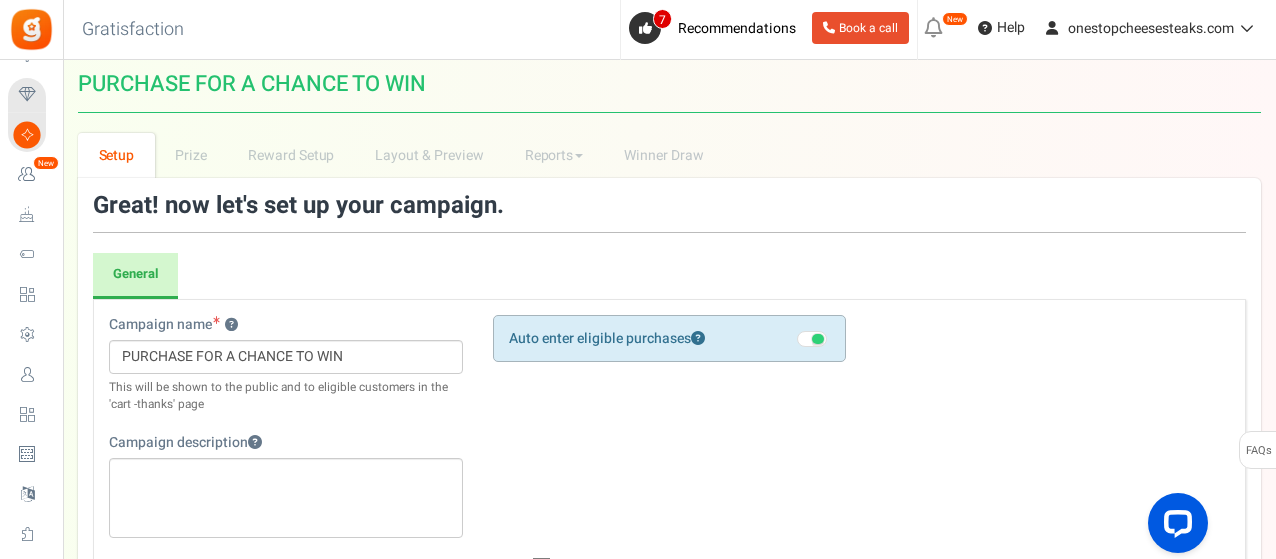 scroll, scrollTop: 0, scrollLeft: 0, axis: both 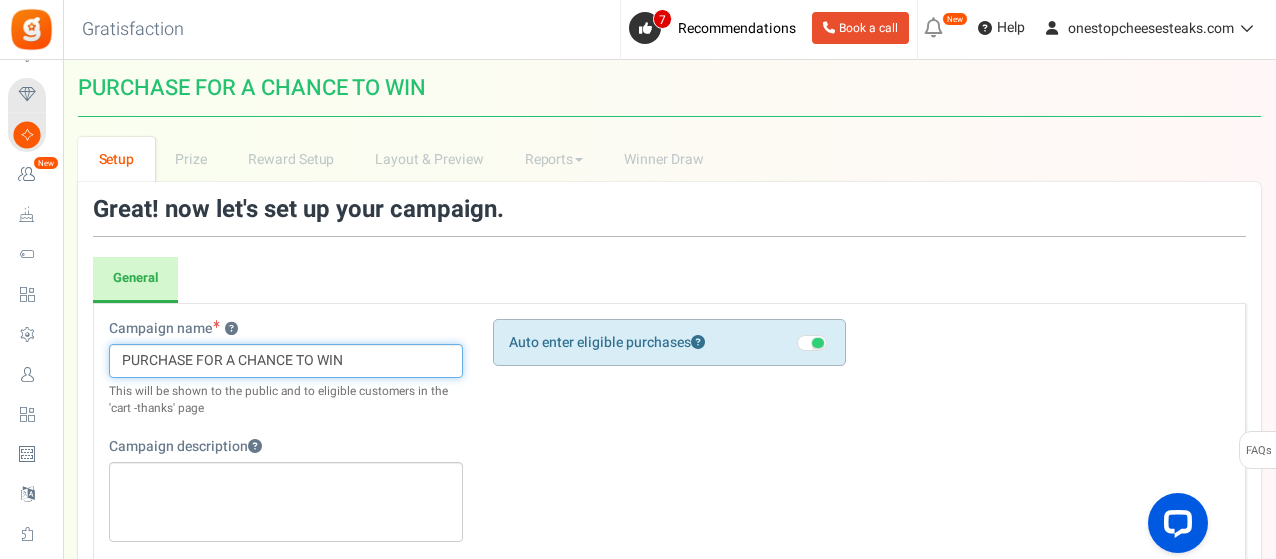 click on "PURCHASE FOR A CHANCE TO WIN" at bounding box center [286, 361] 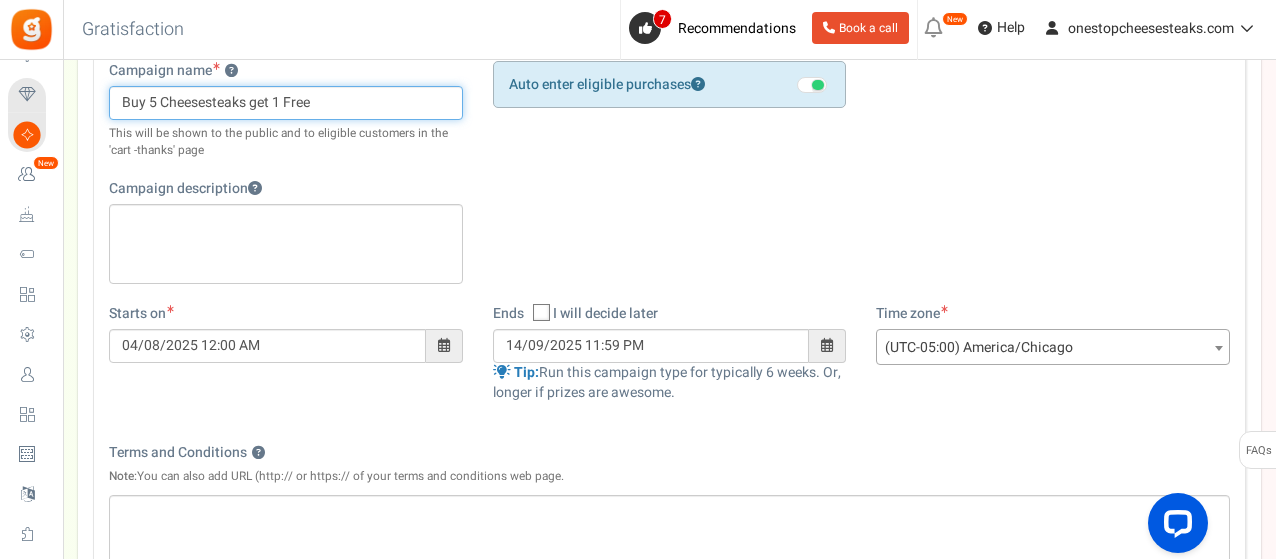 scroll, scrollTop: 300, scrollLeft: 0, axis: vertical 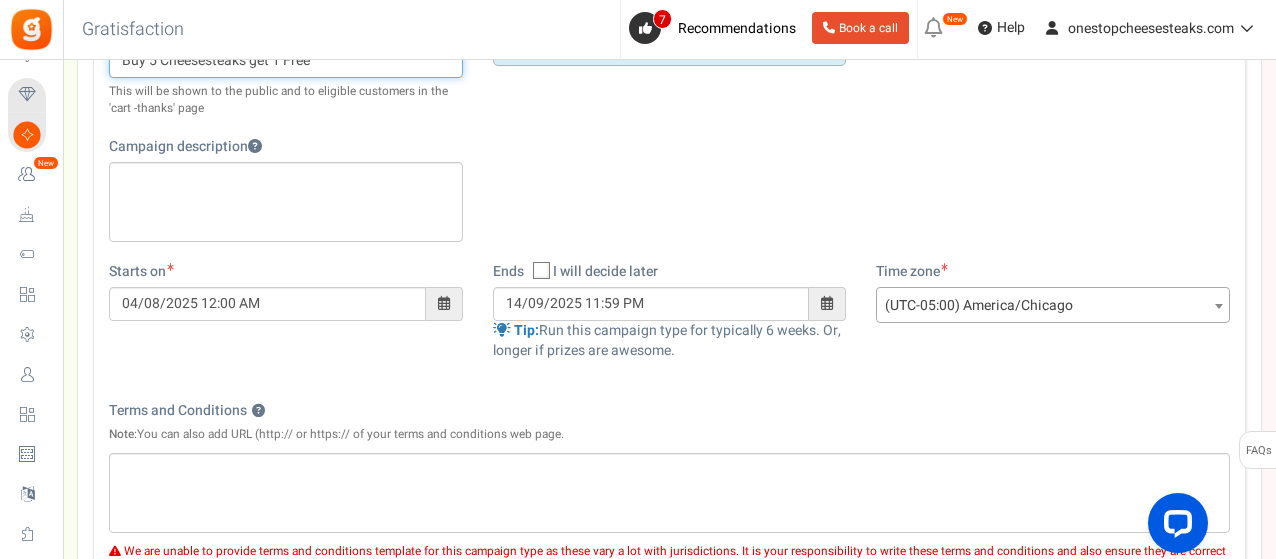 type on "Buy 5 Cheesesteaks get 1 Free" 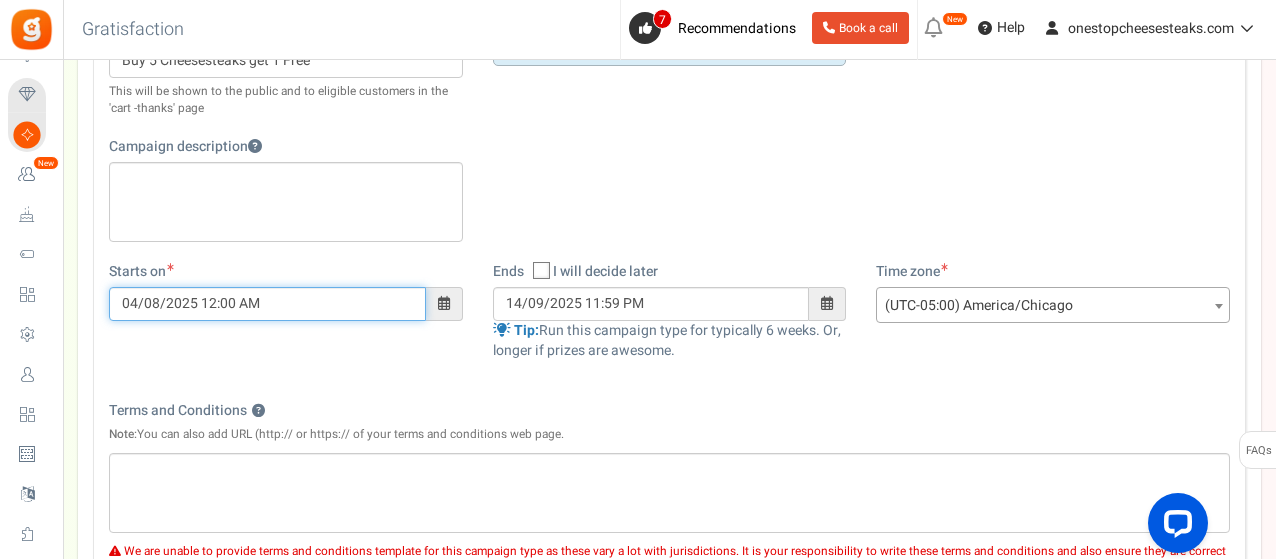 click on "04/08/2025 12:00 AM" at bounding box center (267, 304) 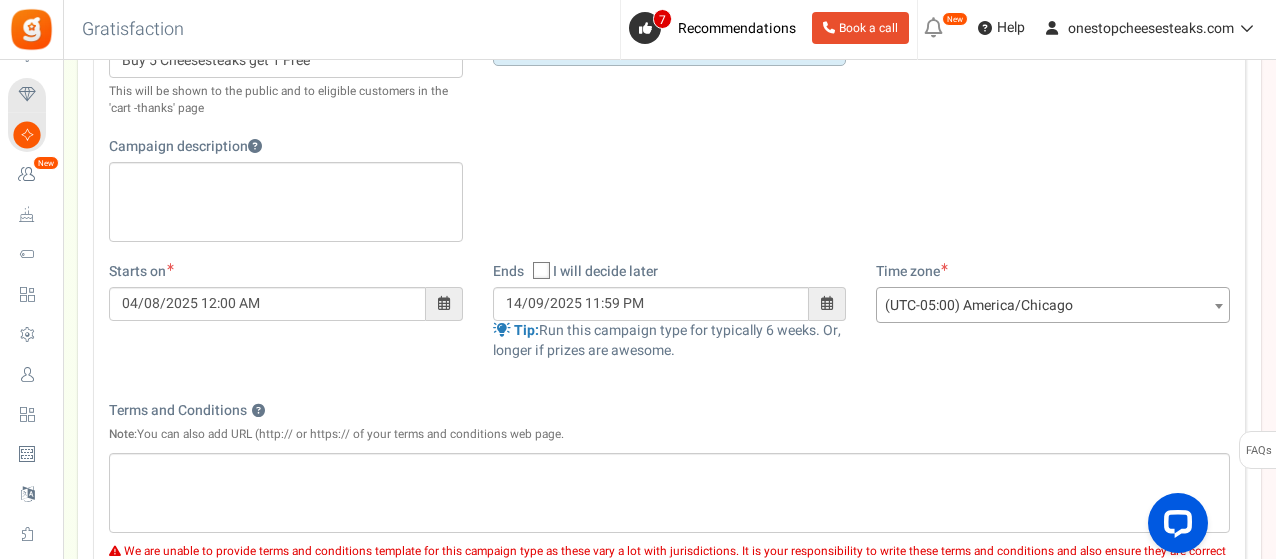 click on "Campaign name  ?
Display
Title shown publicly
Buy 5 Cheesesteaks get 1 Free This will be shown to the public and to eligible customers in the 'cart -thanks' page
Campaign description
?" at bounding box center [669, 140] 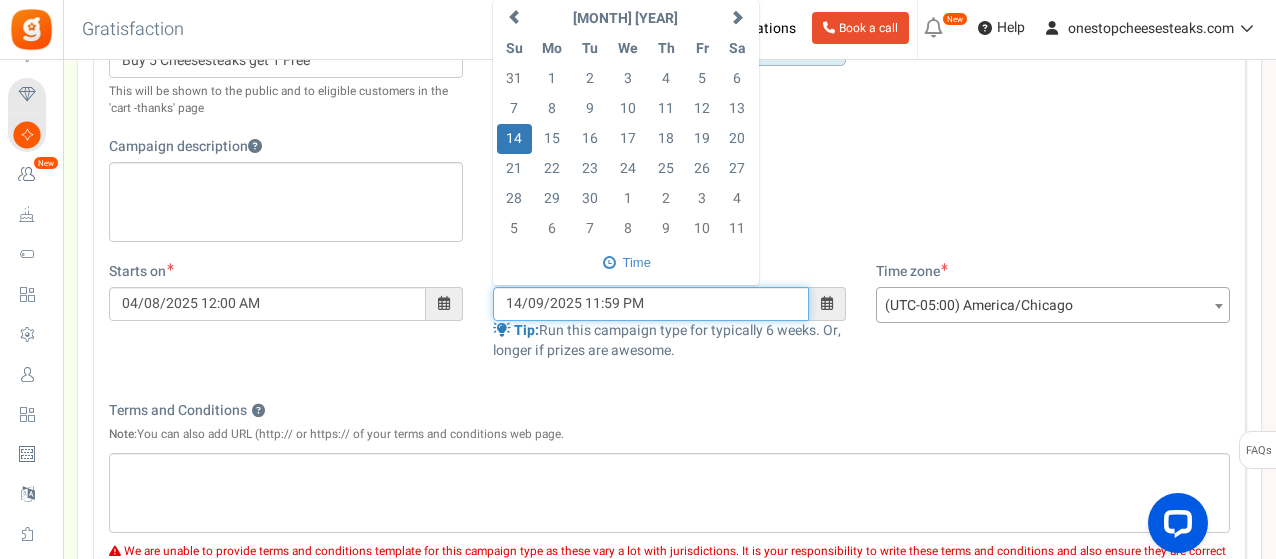 click on "14/09/2025 11:59 PM" at bounding box center [651, 304] 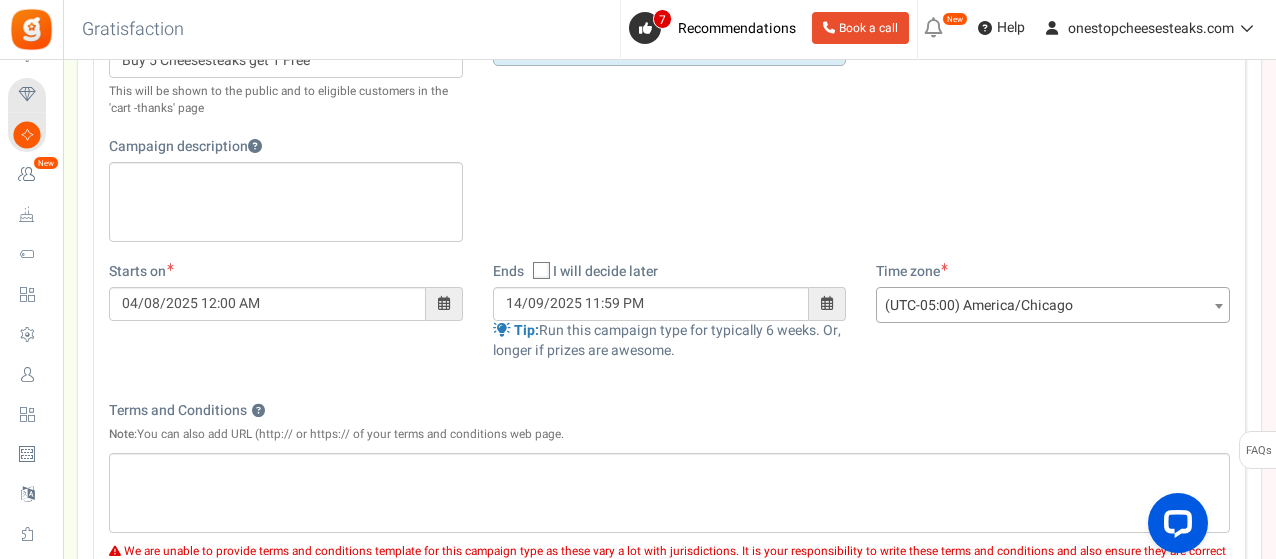 click on "Campaign name  ?
Display
Title shown publicly
Buy 5 Cheesesteaks get 1 Free This will be shown to the public and to eligible customers in the 'cart -thanks' page
Campaign description
?" at bounding box center [669, 140] 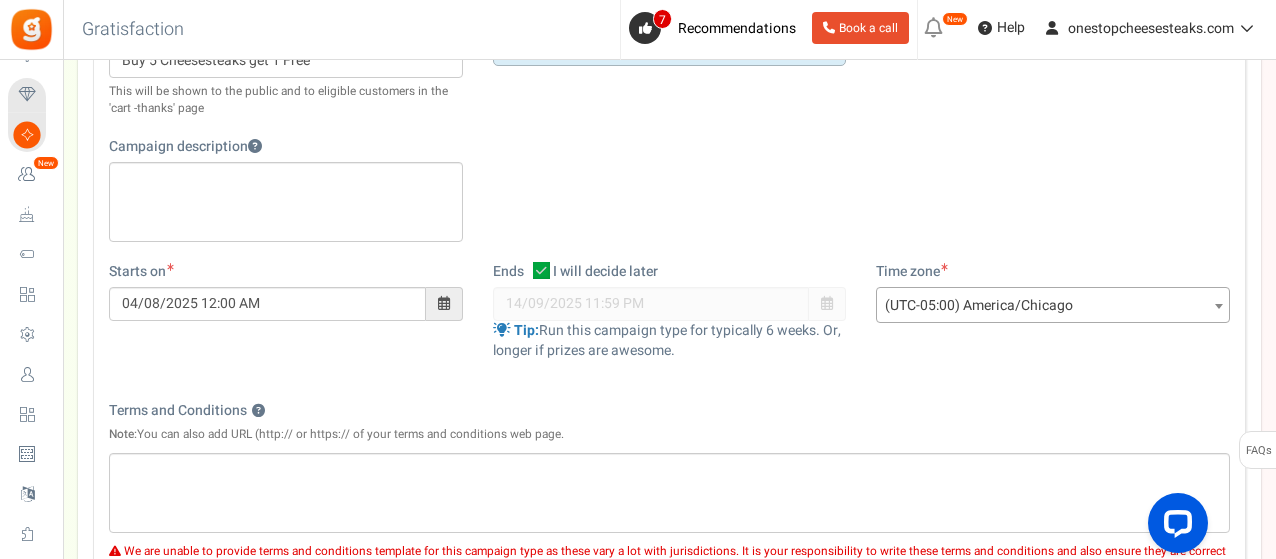 click on "(UTC-05:00) America/Chicago" at bounding box center (1053, 306) 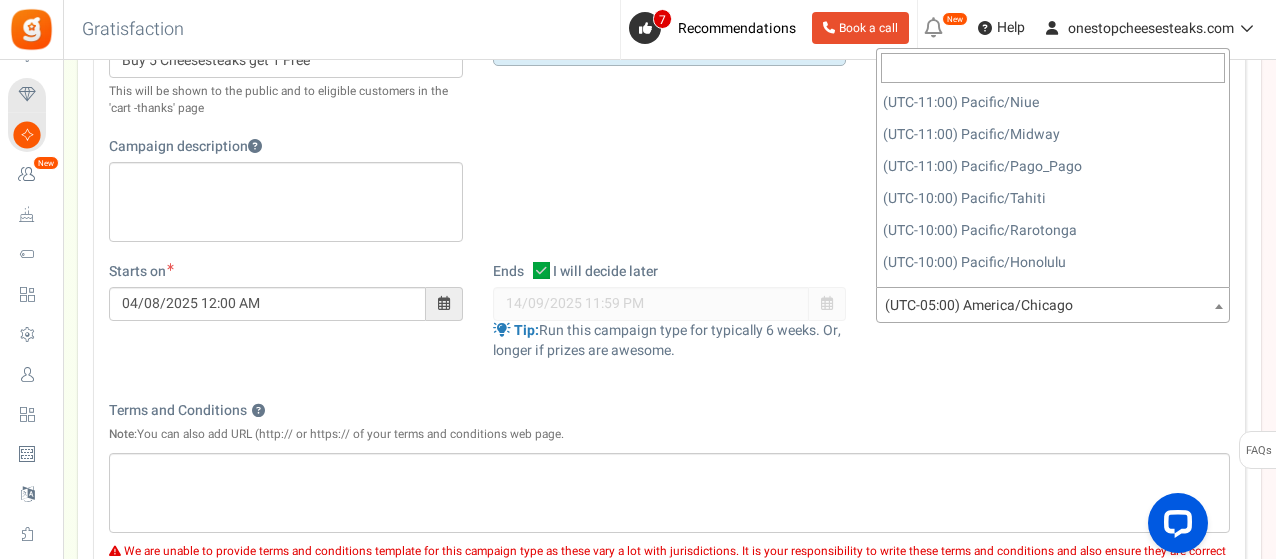 scroll, scrollTop: 1440, scrollLeft: 0, axis: vertical 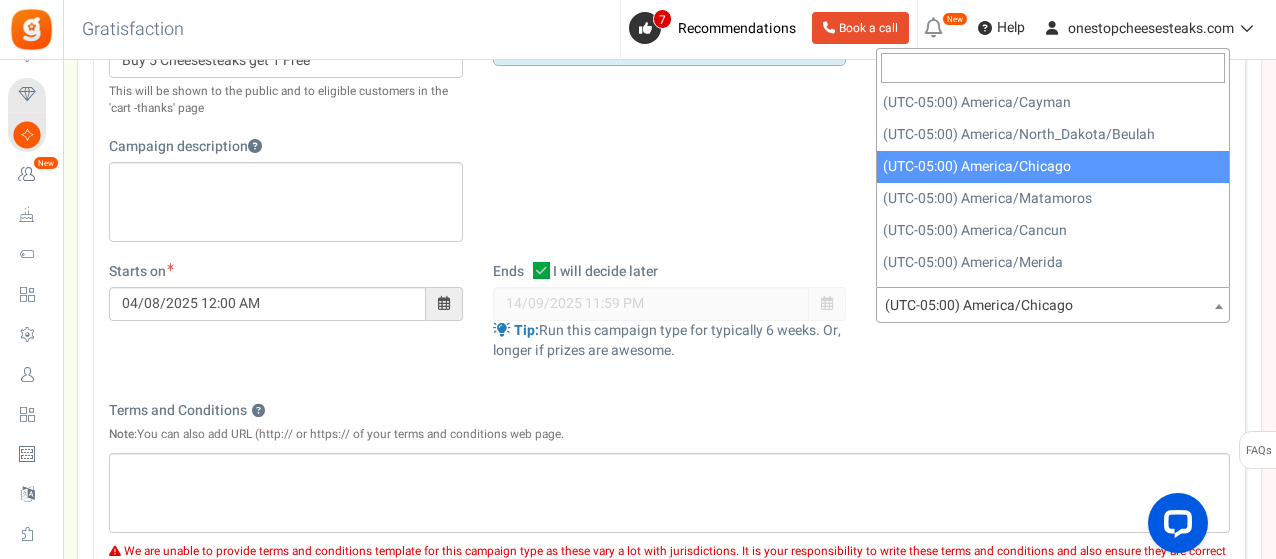 click on "Campaign name  ?
Display
Title shown publicly
Buy 5 Cheesesteaks get 1 Free This will be shown to the public and to eligible customers in the 'cart -thanks' page
Campaign description
?" at bounding box center (669, 140) 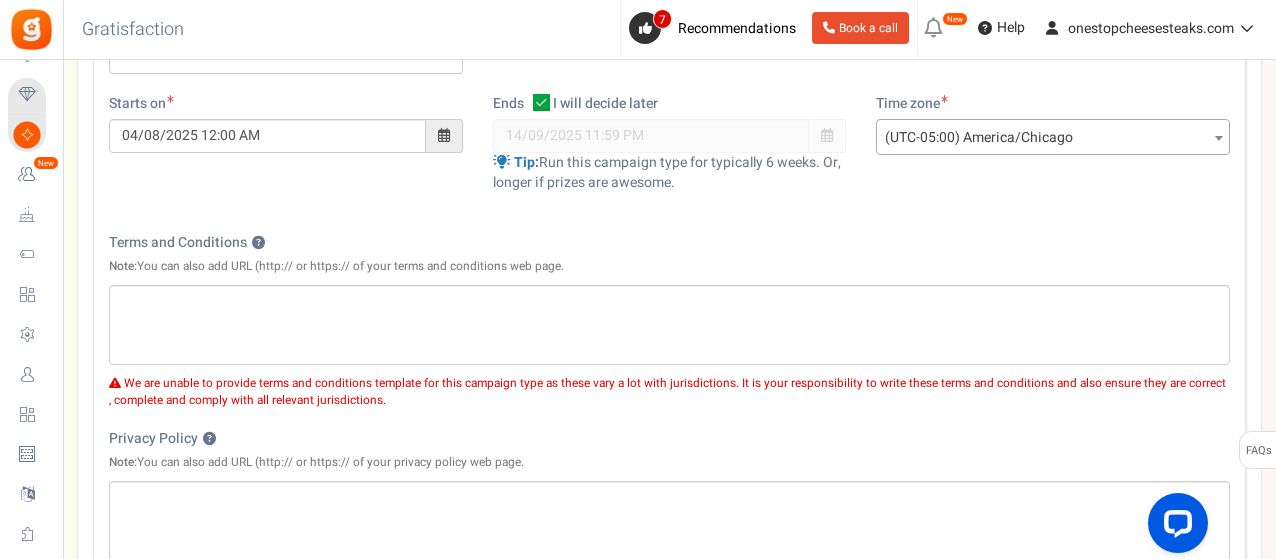 scroll, scrollTop: 500, scrollLeft: 0, axis: vertical 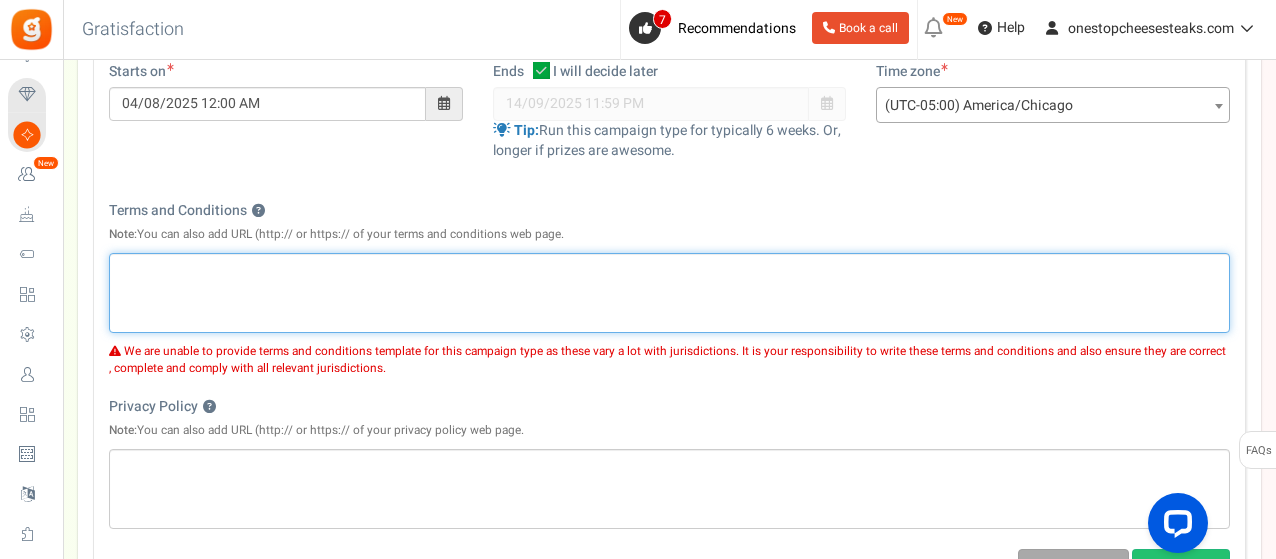 click at bounding box center (669, 270) 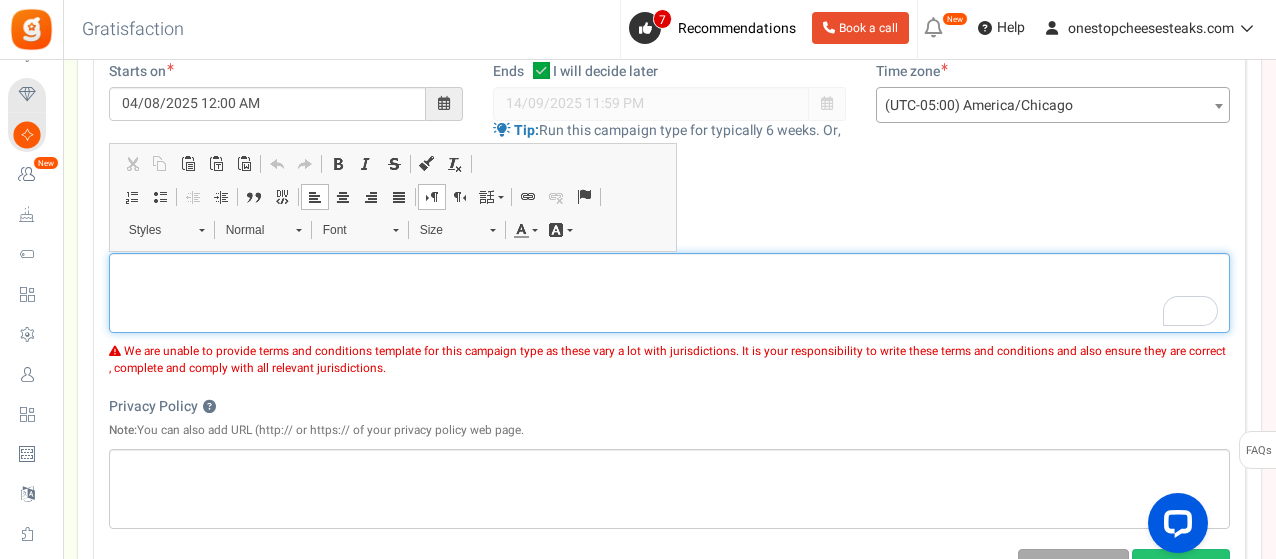 type 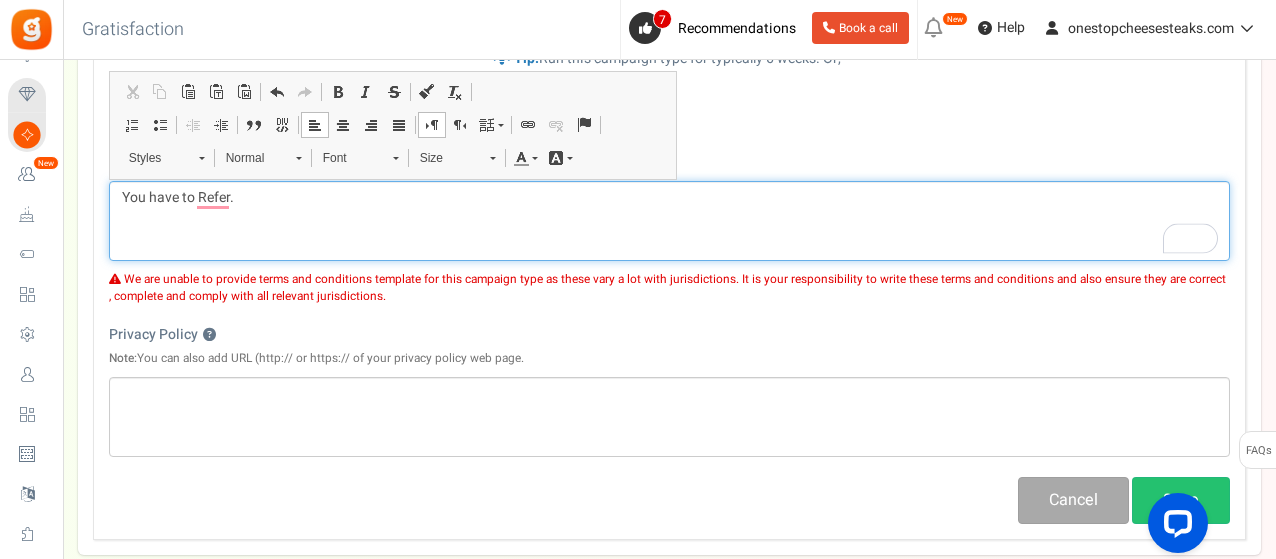 scroll, scrollTop: 700, scrollLeft: 0, axis: vertical 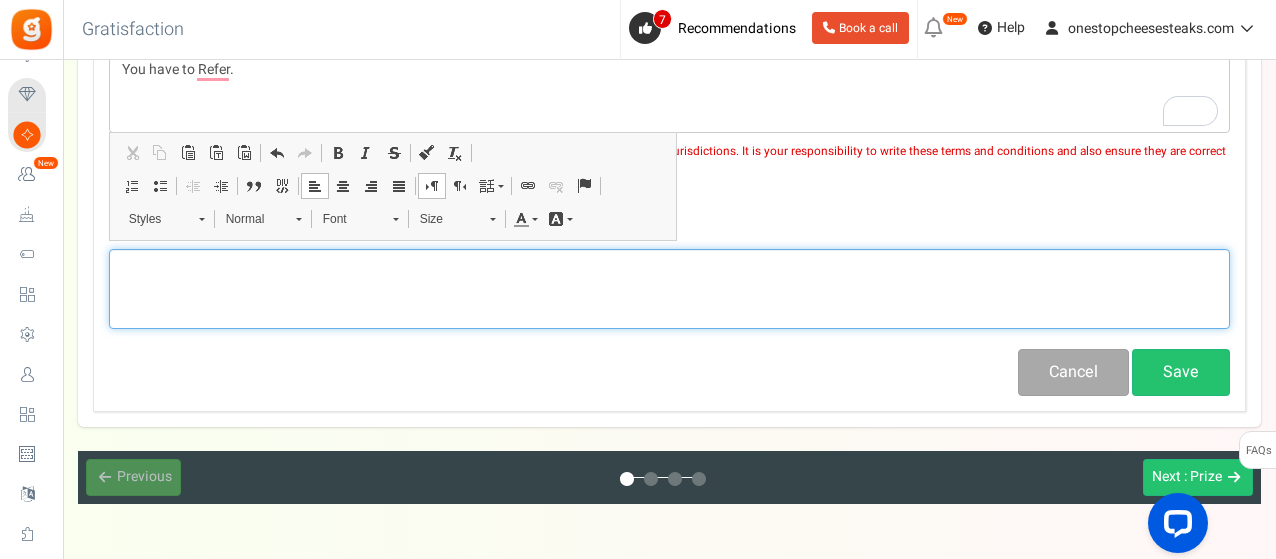 click at bounding box center (669, 266) 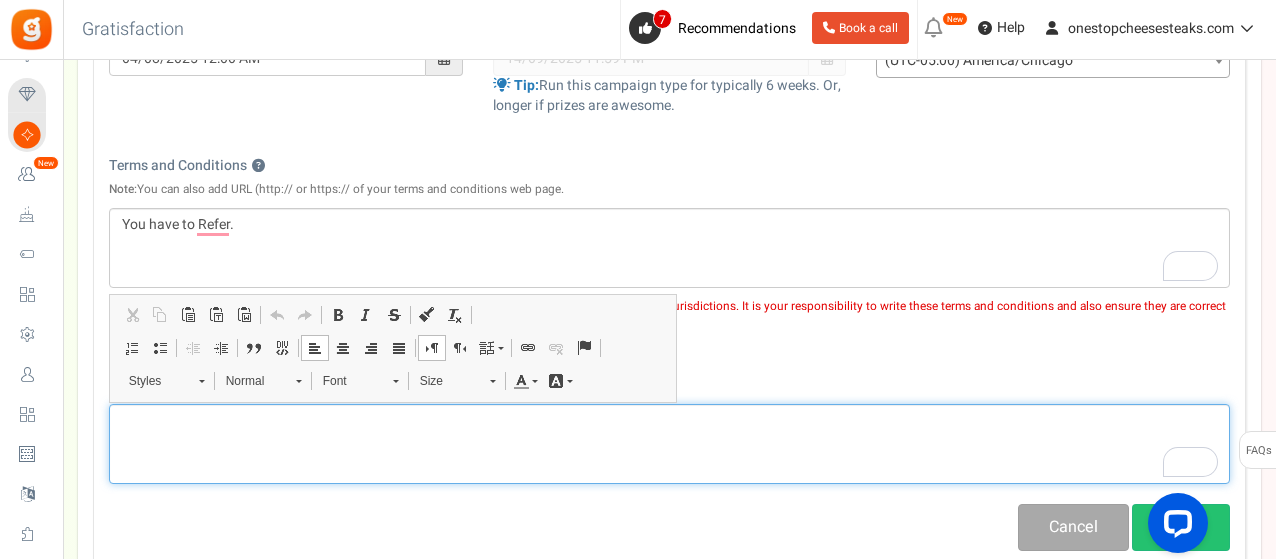 scroll, scrollTop: 500, scrollLeft: 0, axis: vertical 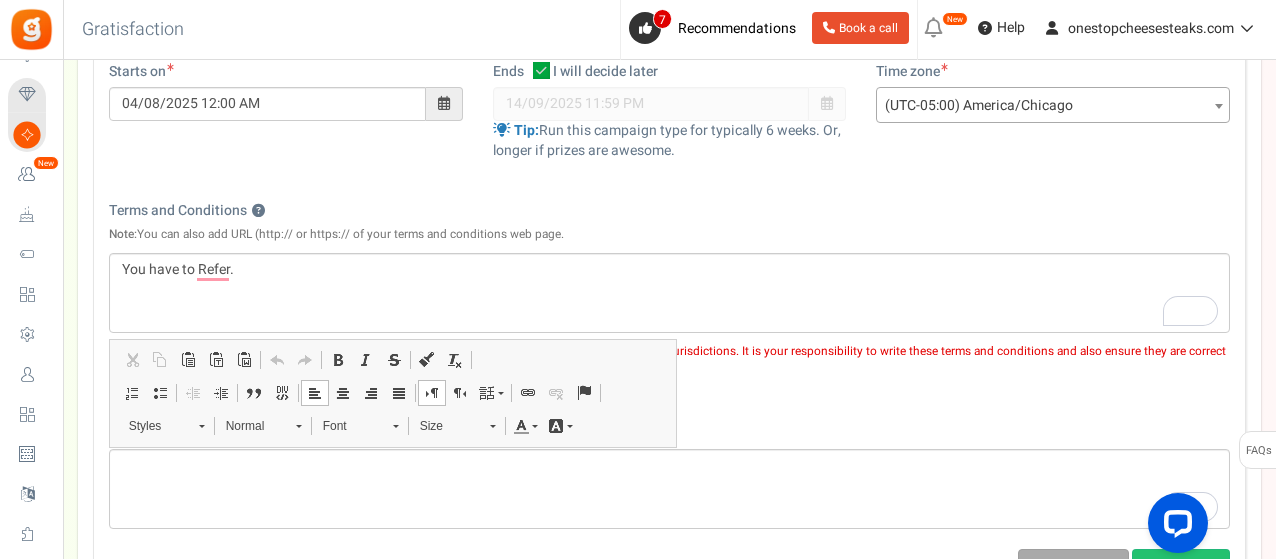 click on "Campaign name  ?
Display
Title shown publicly
Buy 5 Cheesesteaks get 1 Free This will be shown to the public and to eligible customers in the 'cart -thanks' page
Campaign description
? (Optional)" at bounding box center [669, 207] 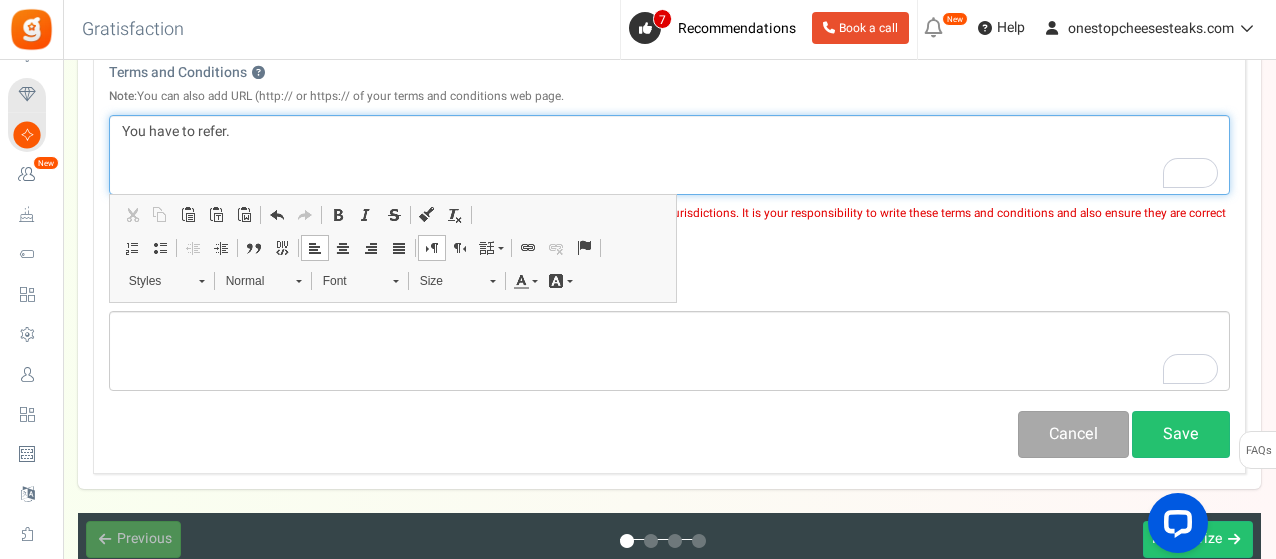 scroll, scrollTop: 762, scrollLeft: 0, axis: vertical 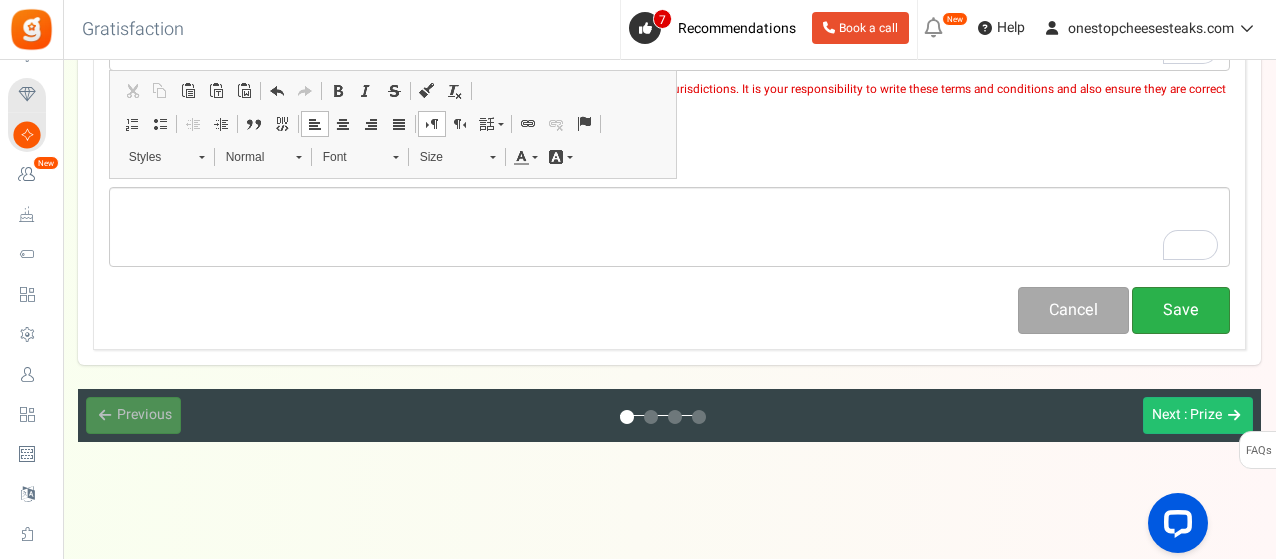 click on "Save" at bounding box center [1181, 310] 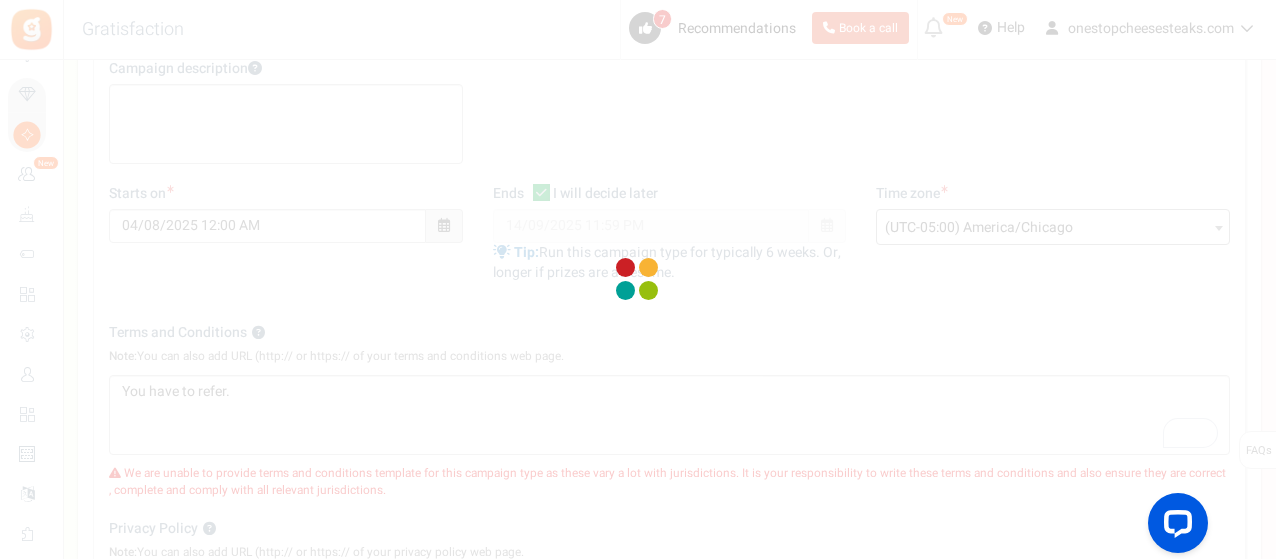 scroll, scrollTop: 262, scrollLeft: 0, axis: vertical 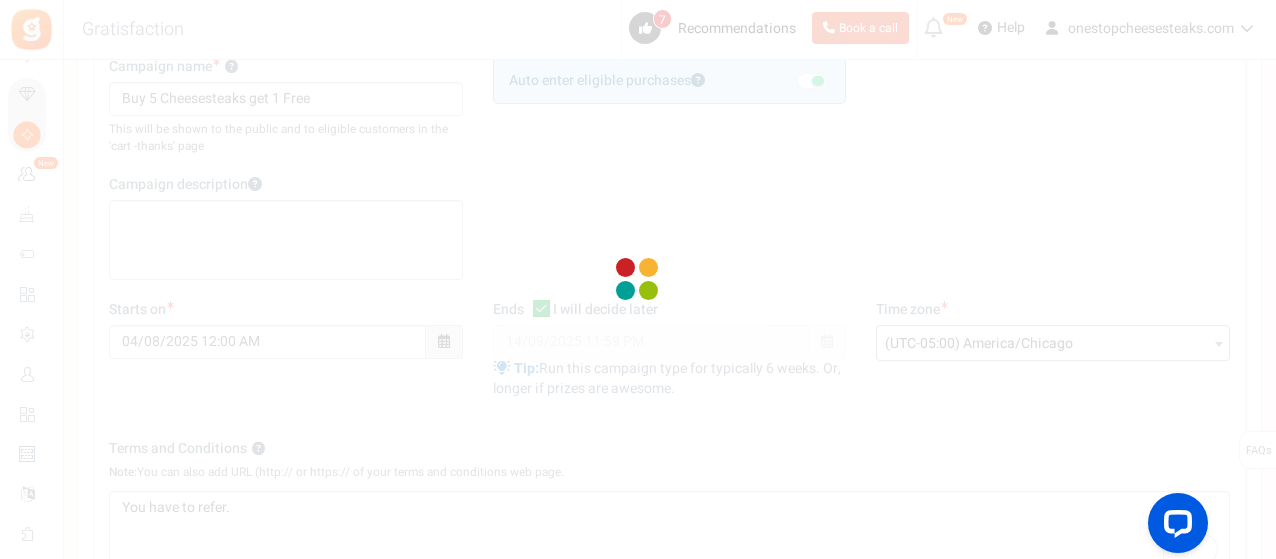 select 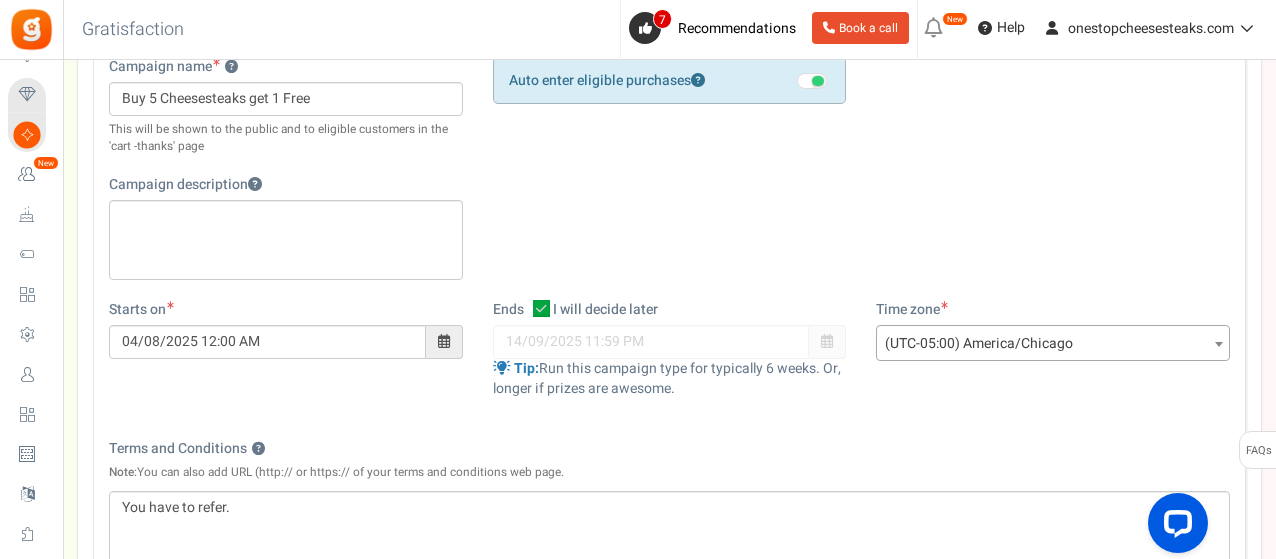 scroll, scrollTop: 0, scrollLeft: 0, axis: both 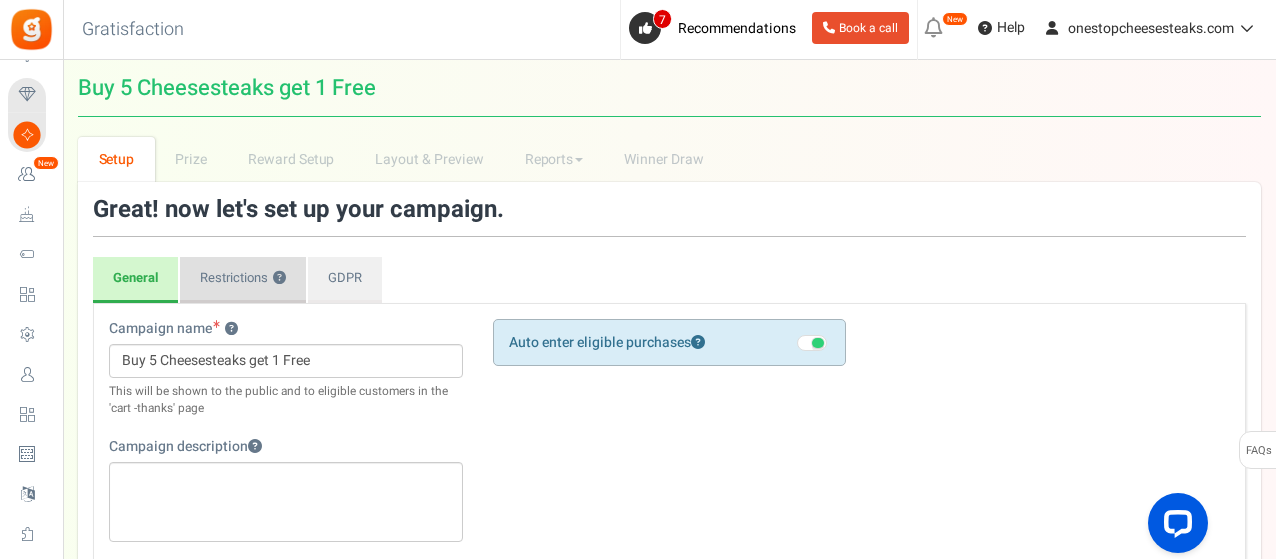 click on "Restrictions  ?" at bounding box center [243, 280] 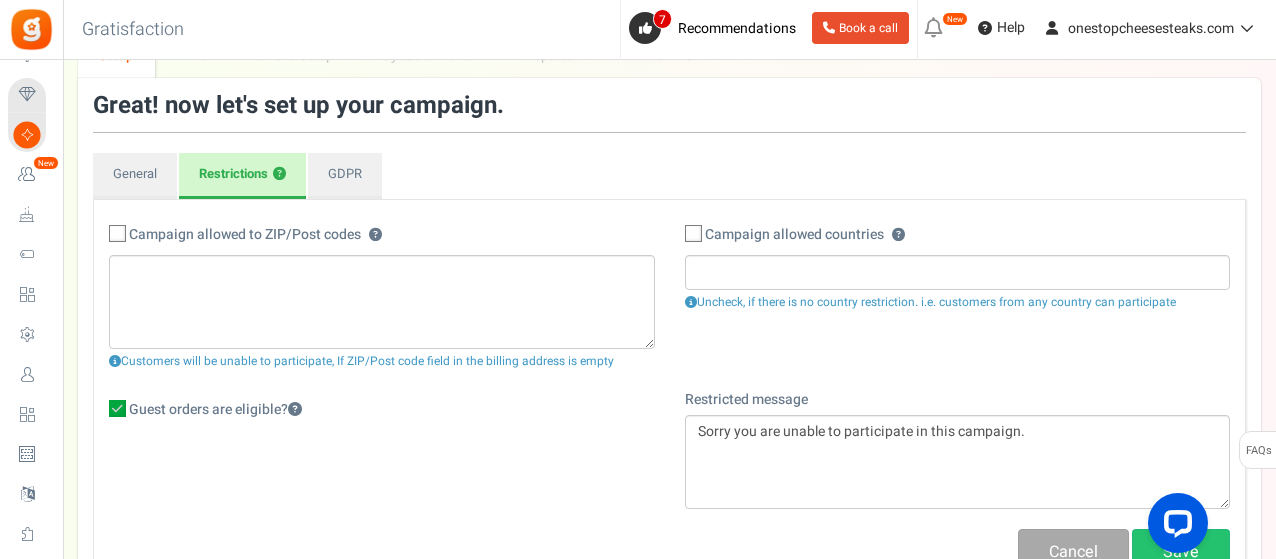 scroll, scrollTop: 45, scrollLeft: 0, axis: vertical 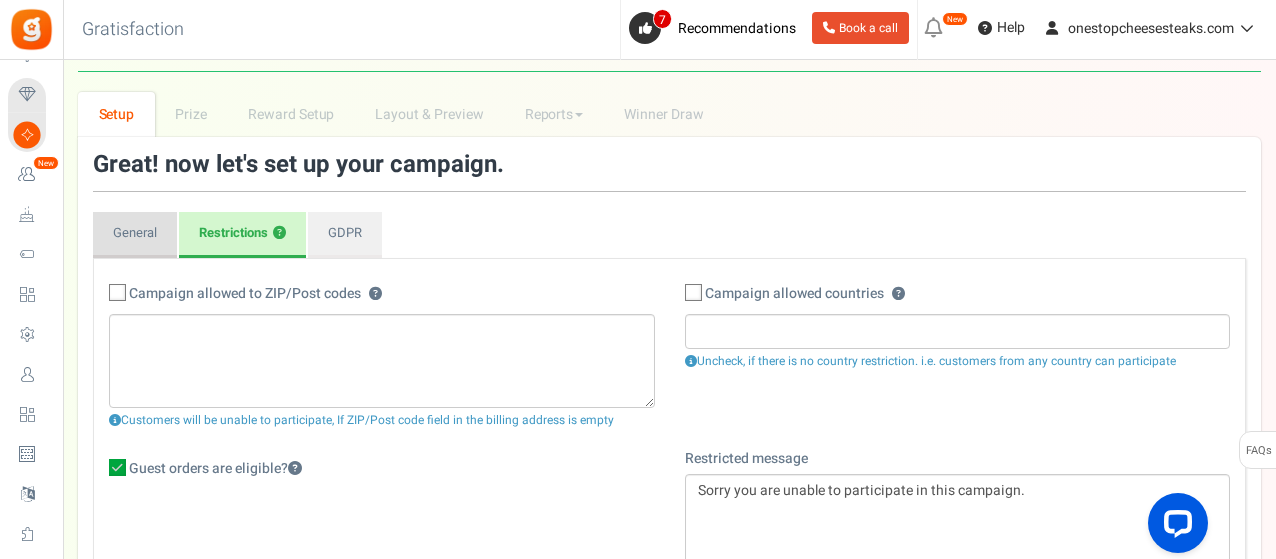 click on "General" at bounding box center [135, 235] 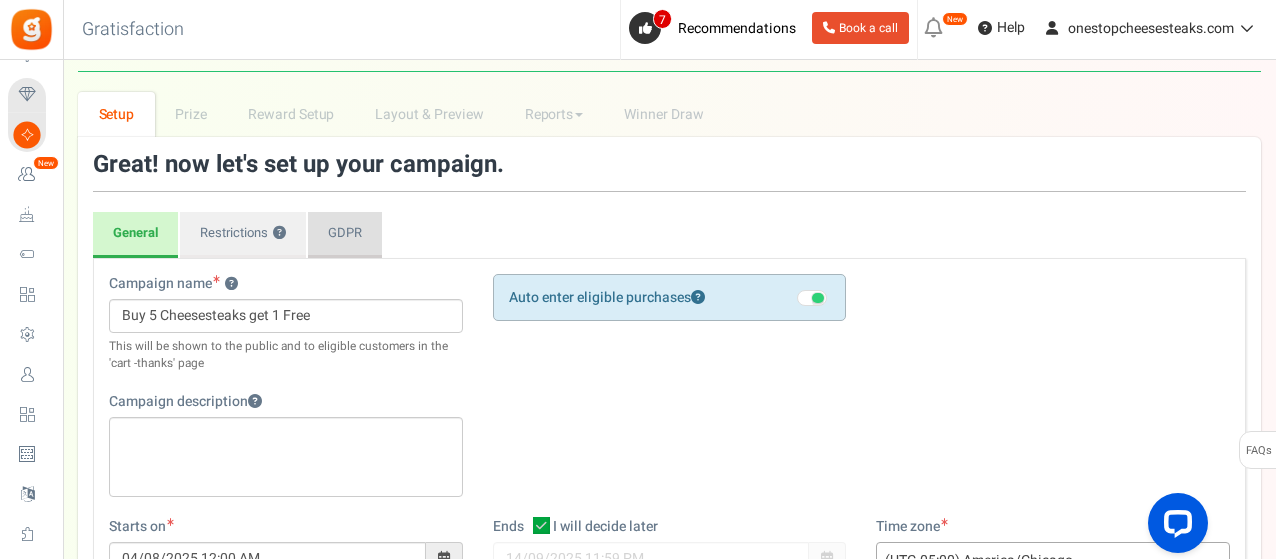 click on "GDPR" at bounding box center (345, 235) 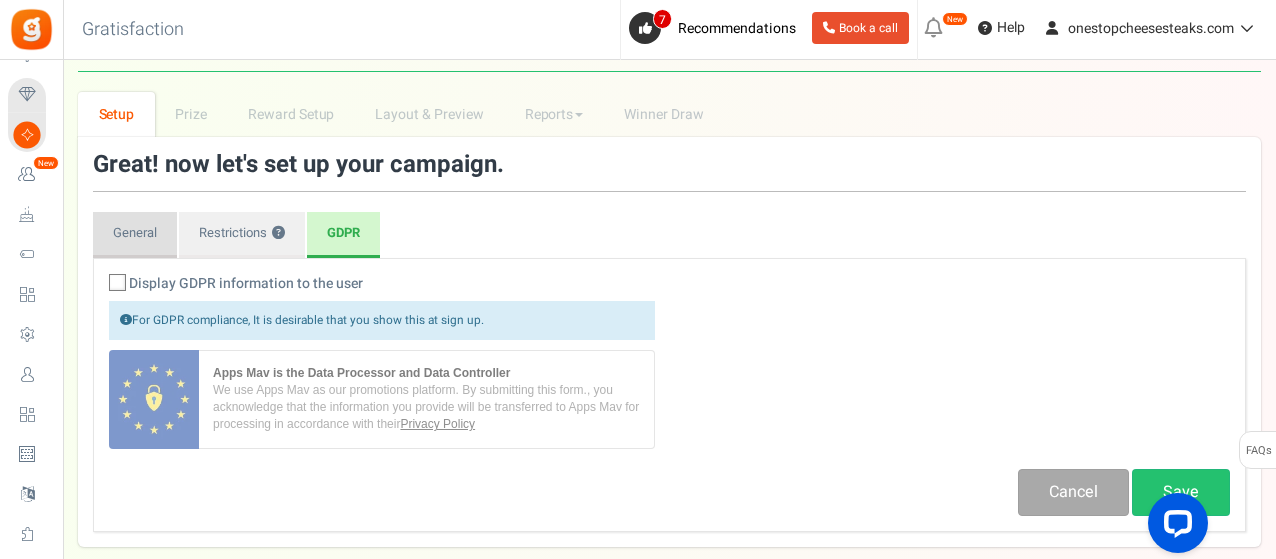 click on "General" at bounding box center (135, 235) 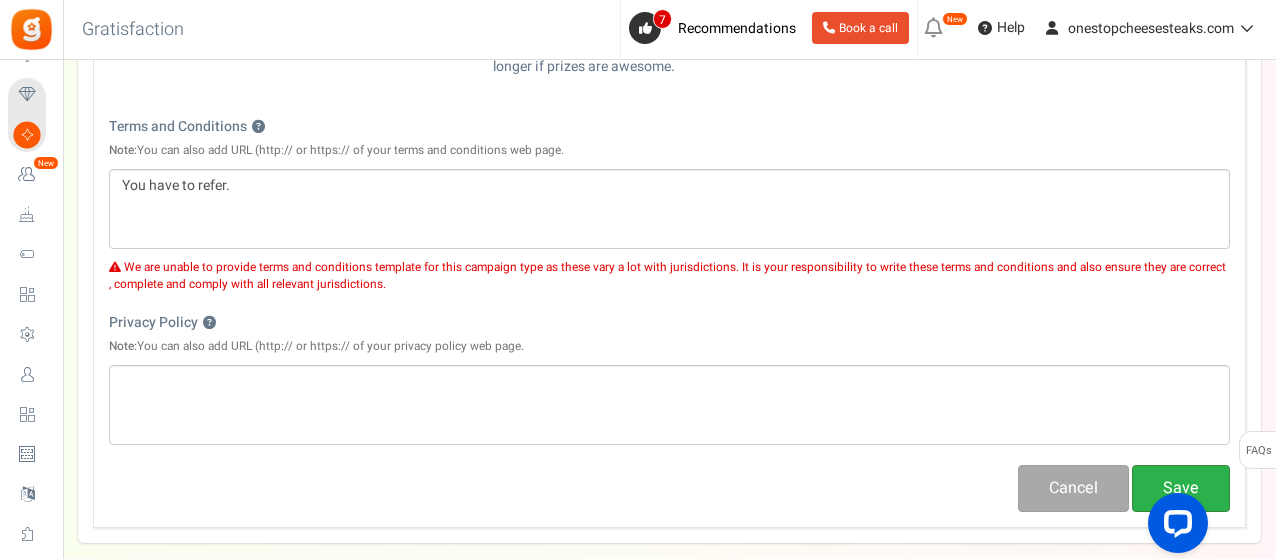 scroll, scrollTop: 645, scrollLeft: 0, axis: vertical 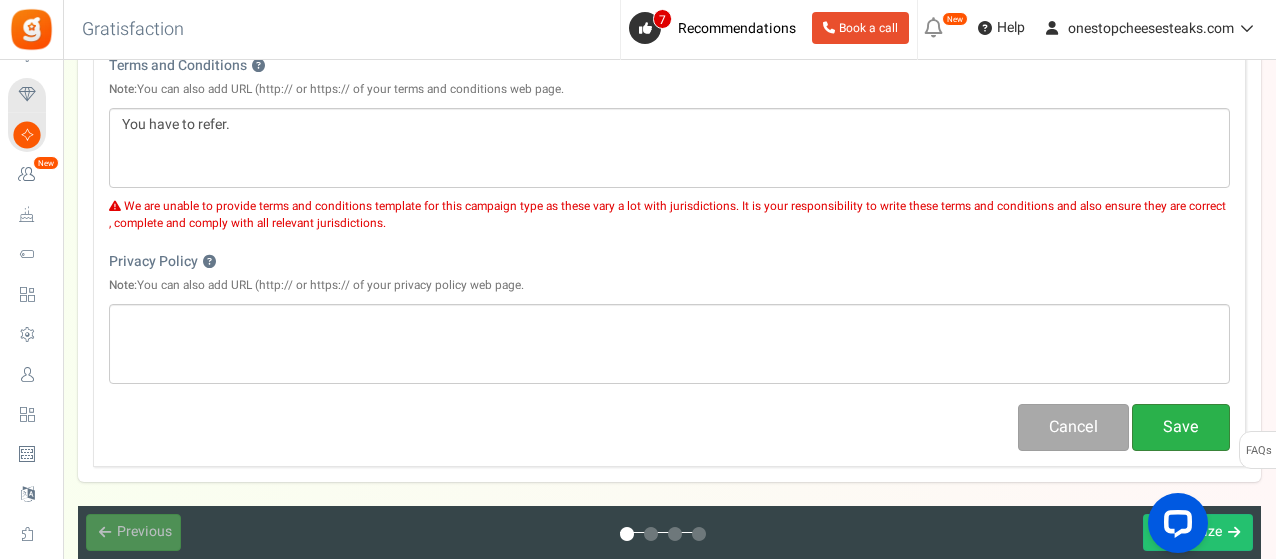 click on "Save" at bounding box center [1181, 427] 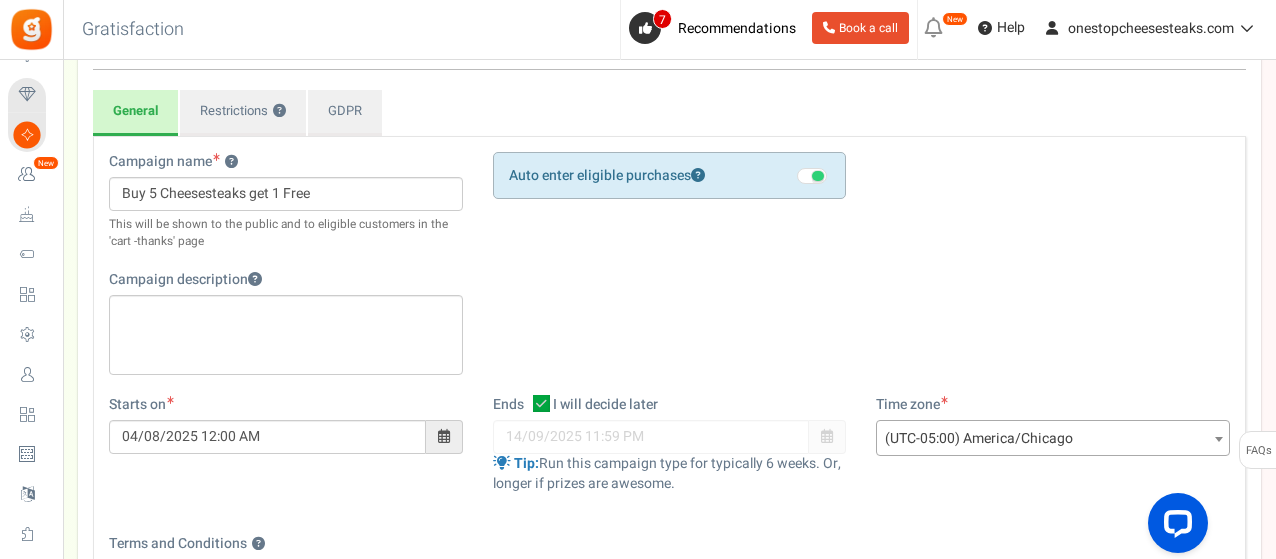 scroll, scrollTop: 162, scrollLeft: 0, axis: vertical 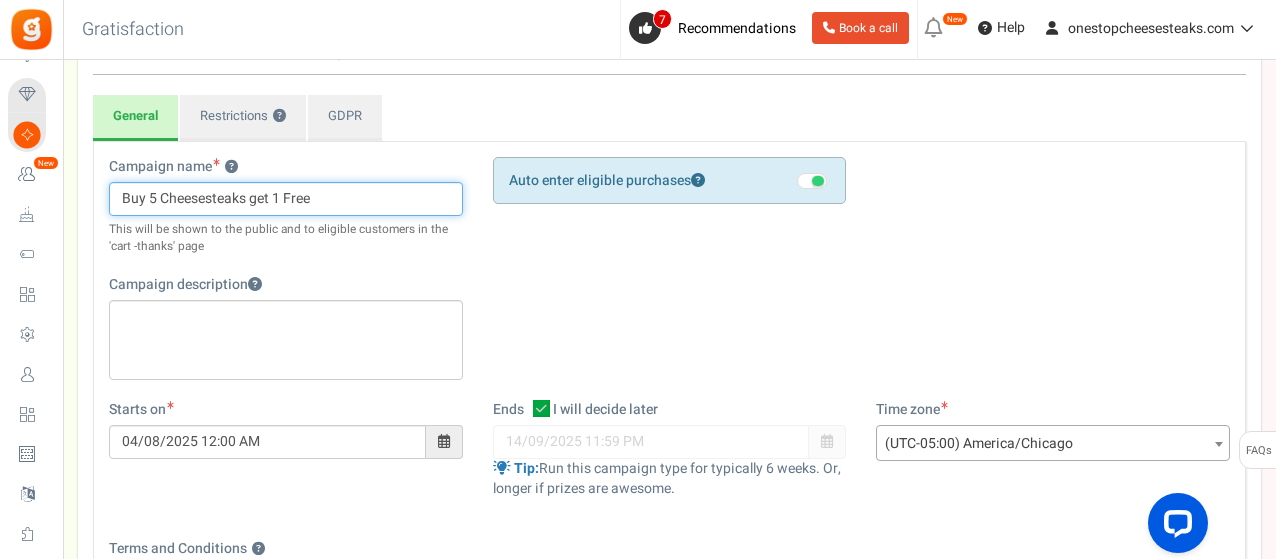 click on "Buy 5 Cheesesteaks get 1 Free" at bounding box center (286, 199) 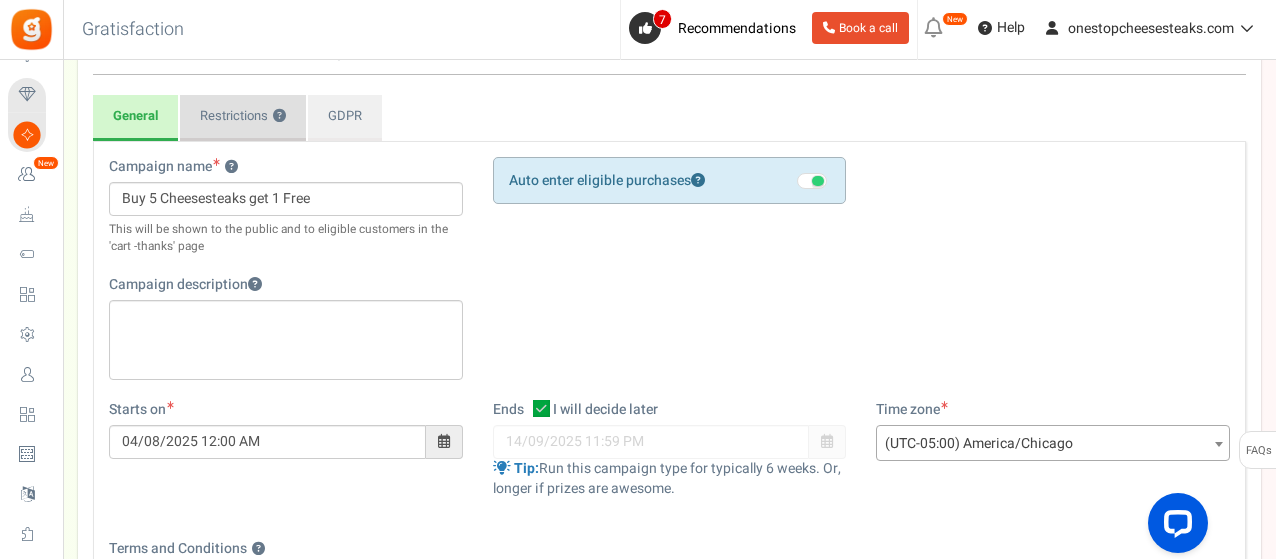 click on "Restrictions  ?" at bounding box center [243, 118] 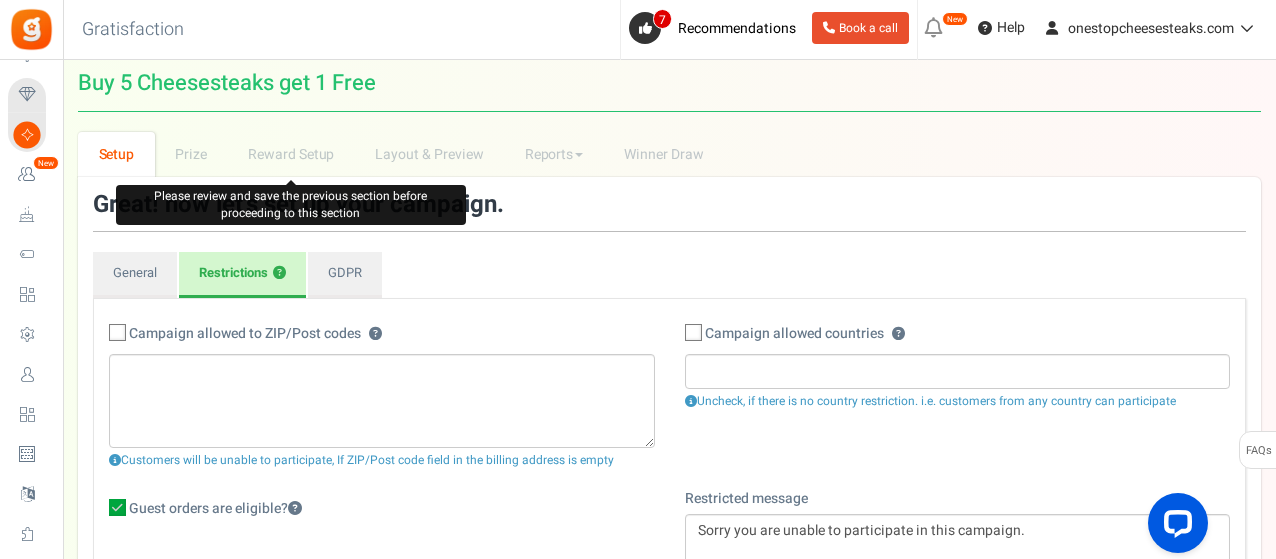 scroll, scrollTop: 0, scrollLeft: 0, axis: both 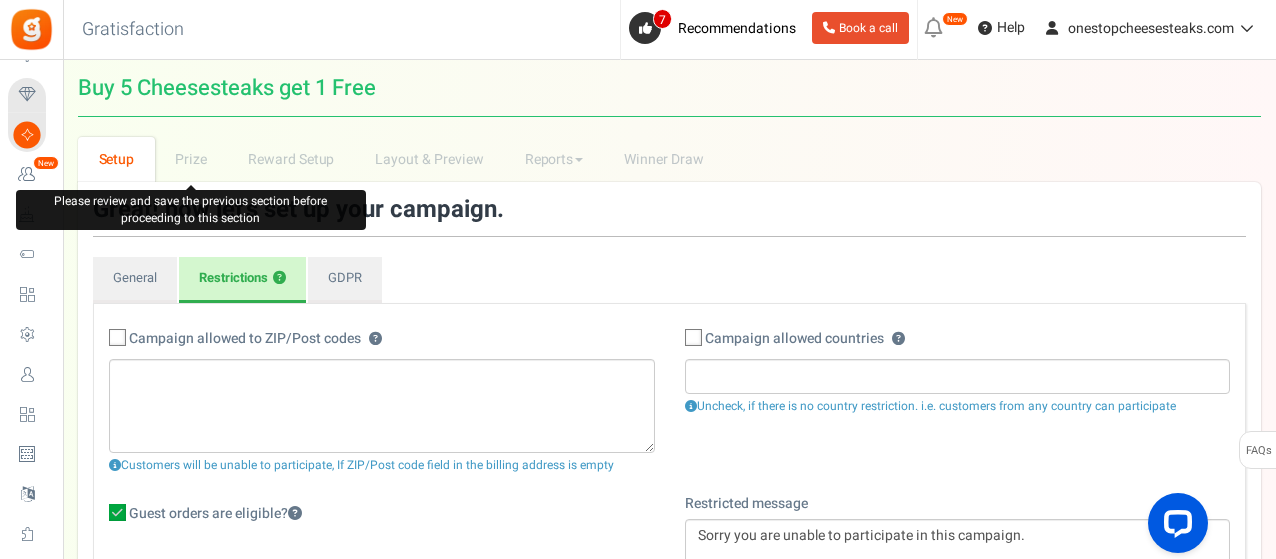 click on "Prize" at bounding box center [191, 159] 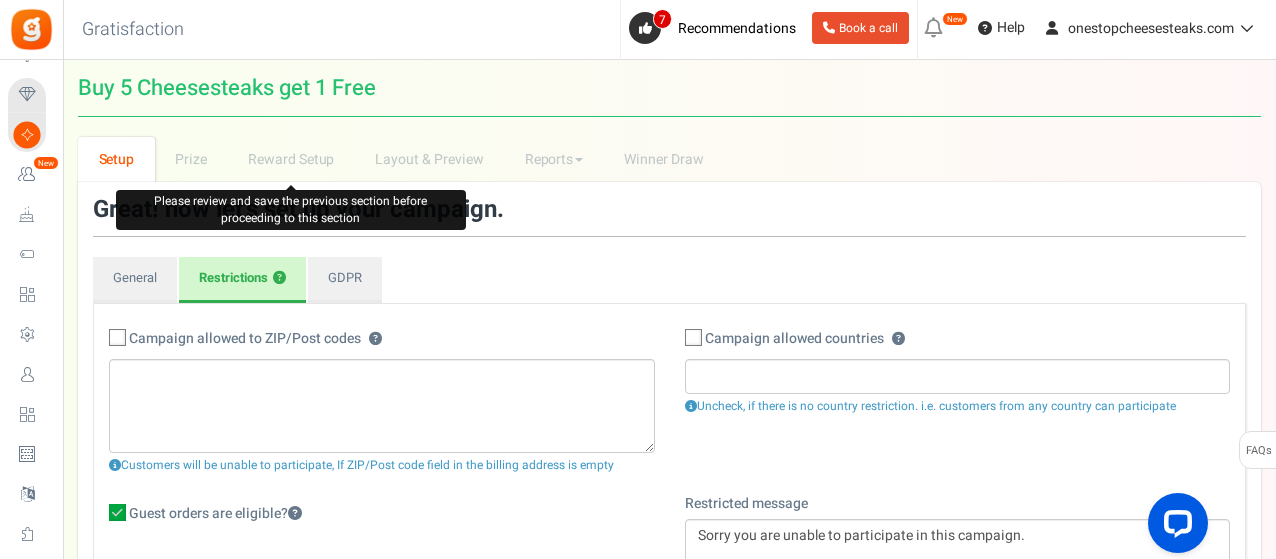 click on "Reward Setup" at bounding box center [291, 159] 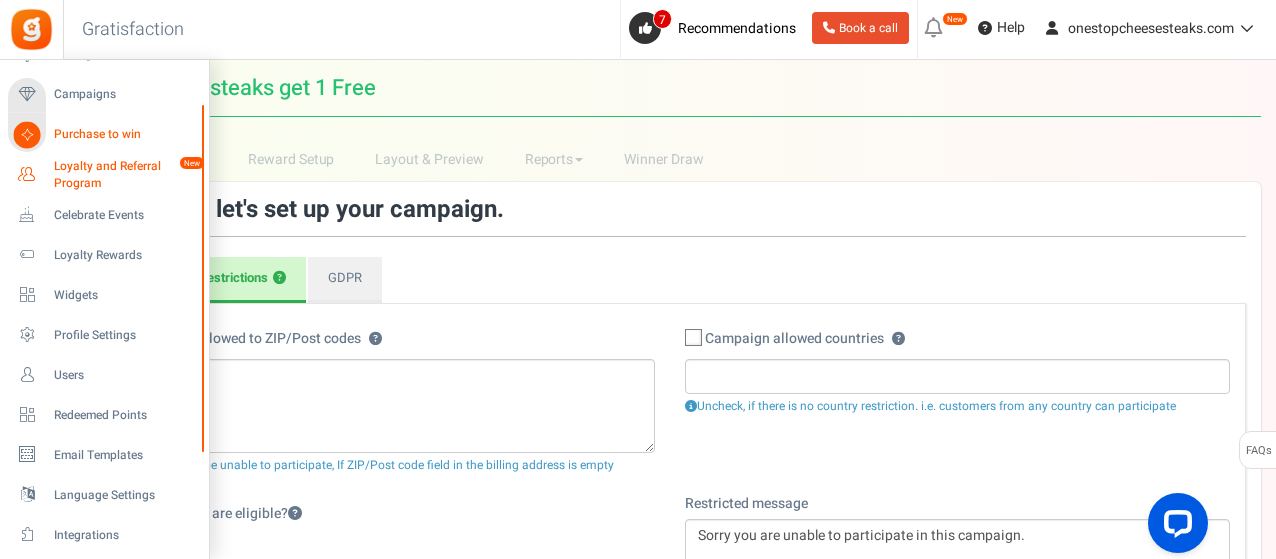 click on "Loyalty and Referral Program" at bounding box center [127, 175] 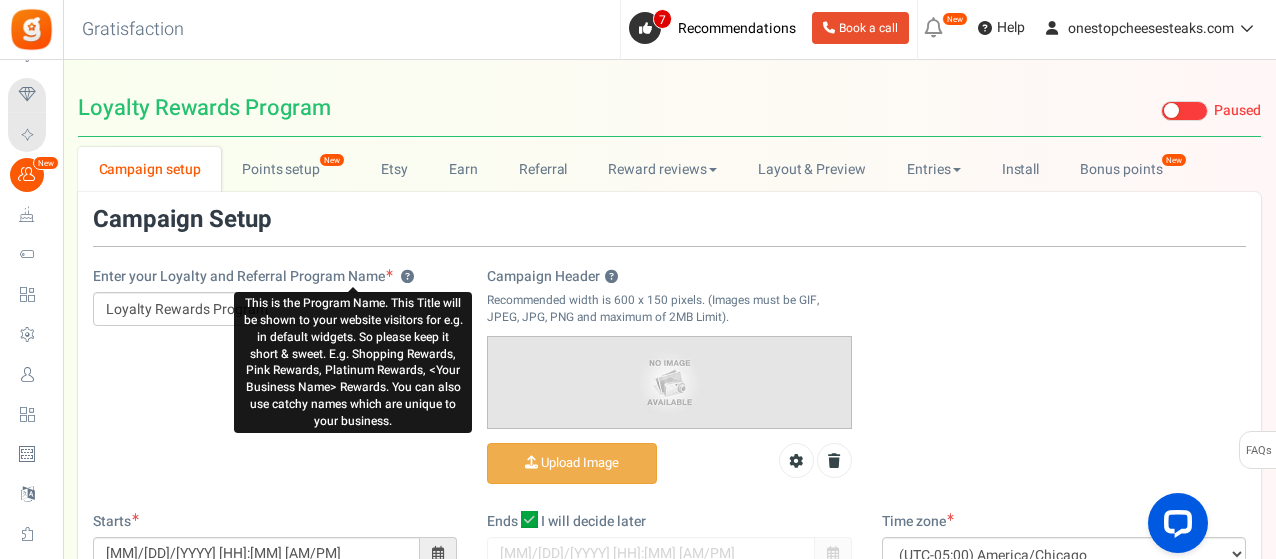 scroll, scrollTop: 212, scrollLeft: 0, axis: vertical 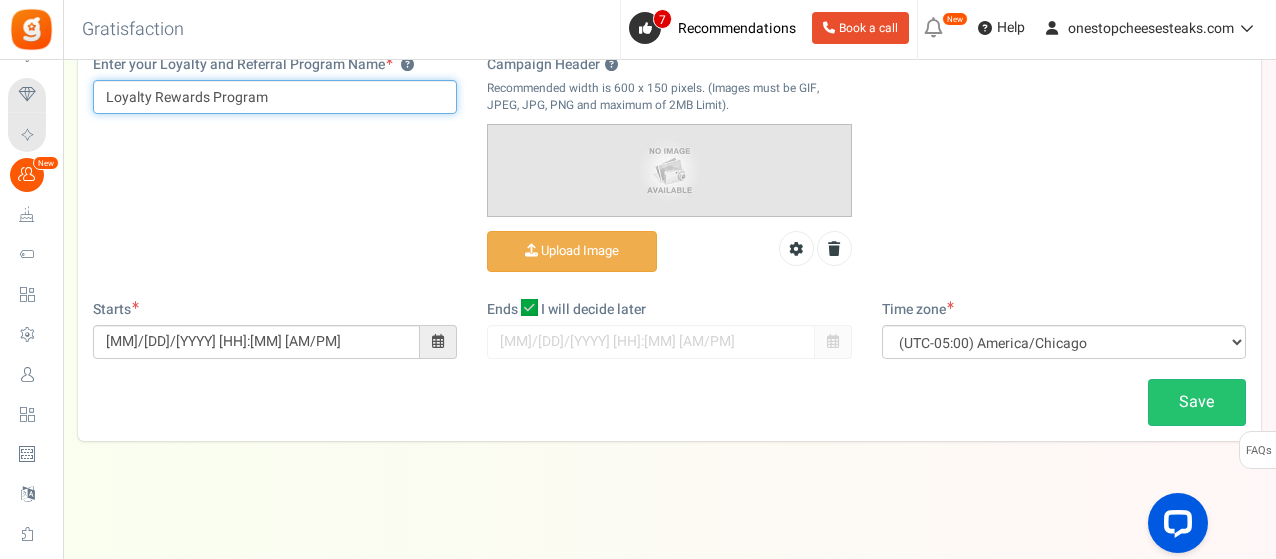 click on "Loyalty Rewards Program" at bounding box center [275, 97] 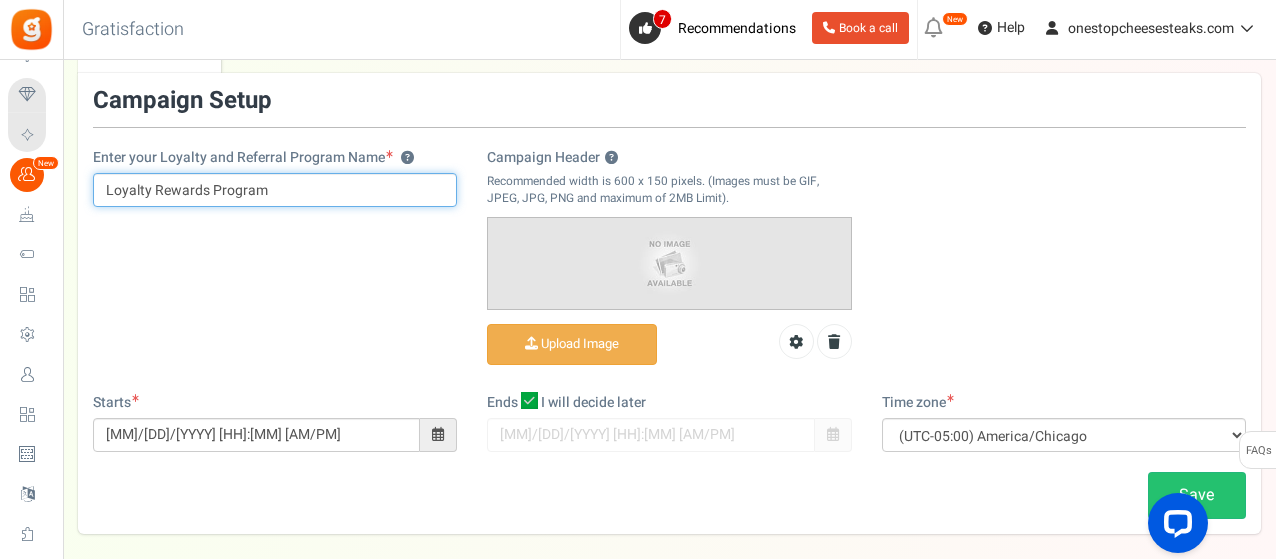 scroll, scrollTop: 12, scrollLeft: 0, axis: vertical 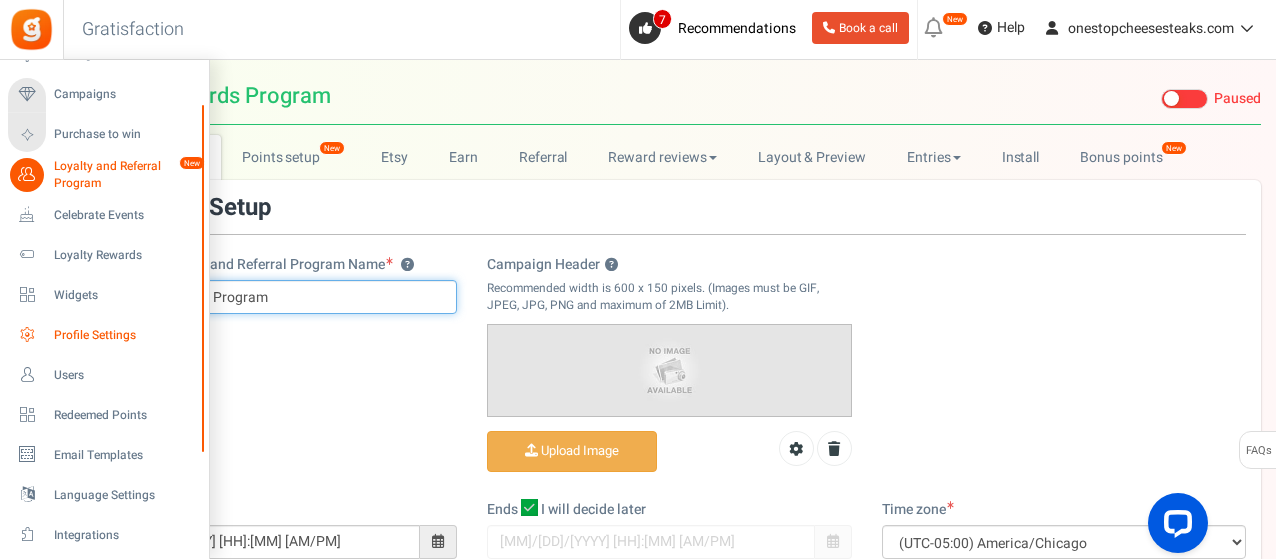 drag, startPoint x: 270, startPoint y: 298, endPoint x: 30, endPoint y: 322, distance: 241.19702 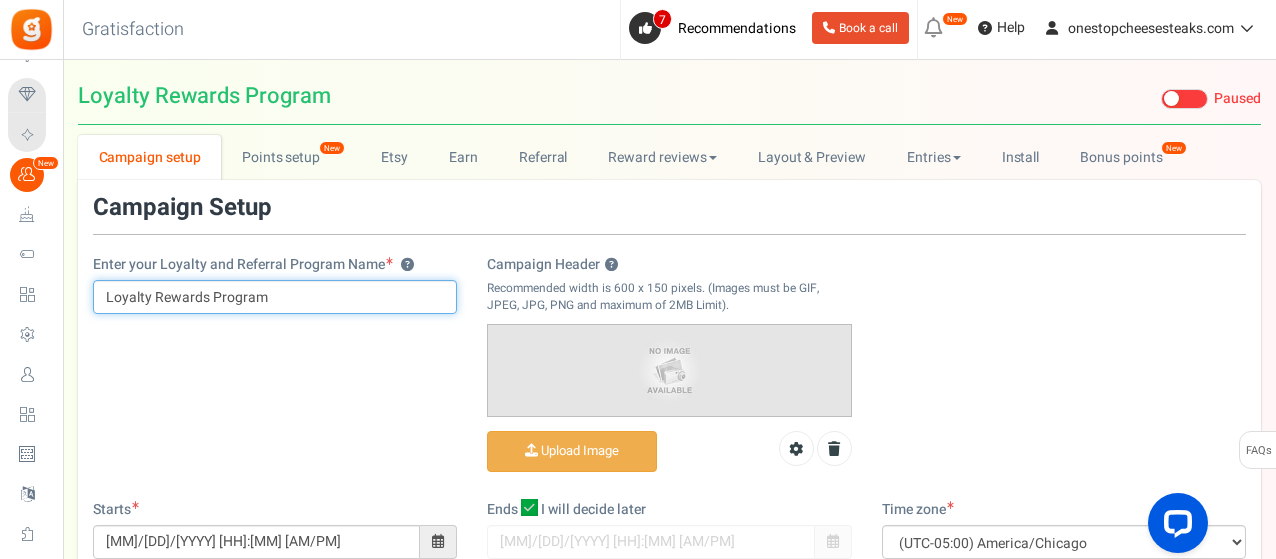 paste on "Buy 5 Cheesesteaks get 1 Free" 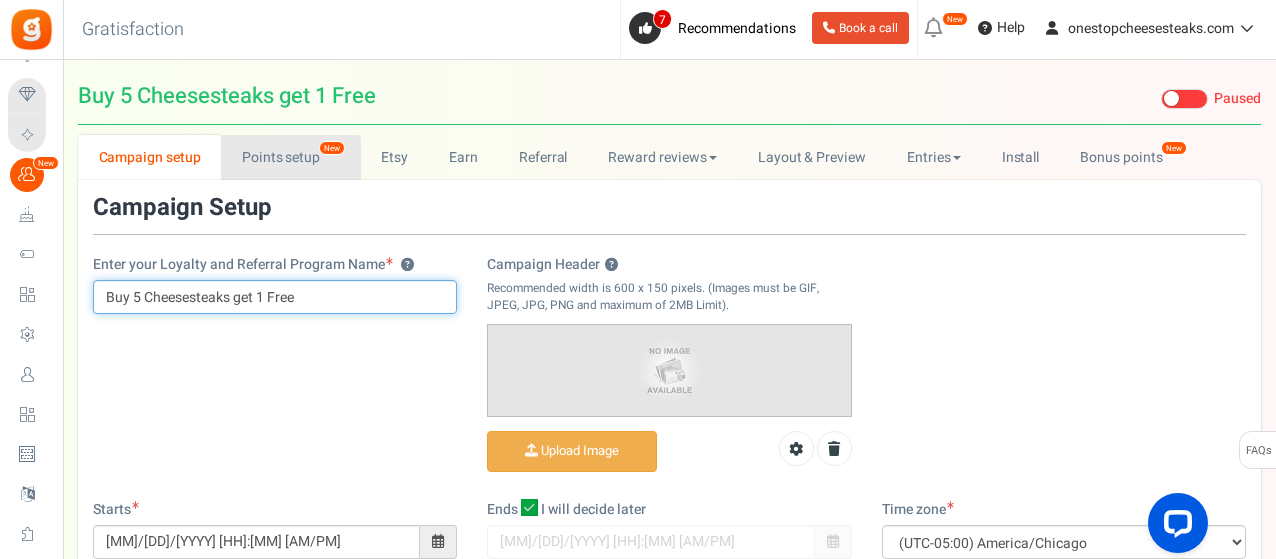 type on "Buy 5 Cheesesteaks get 1 Free" 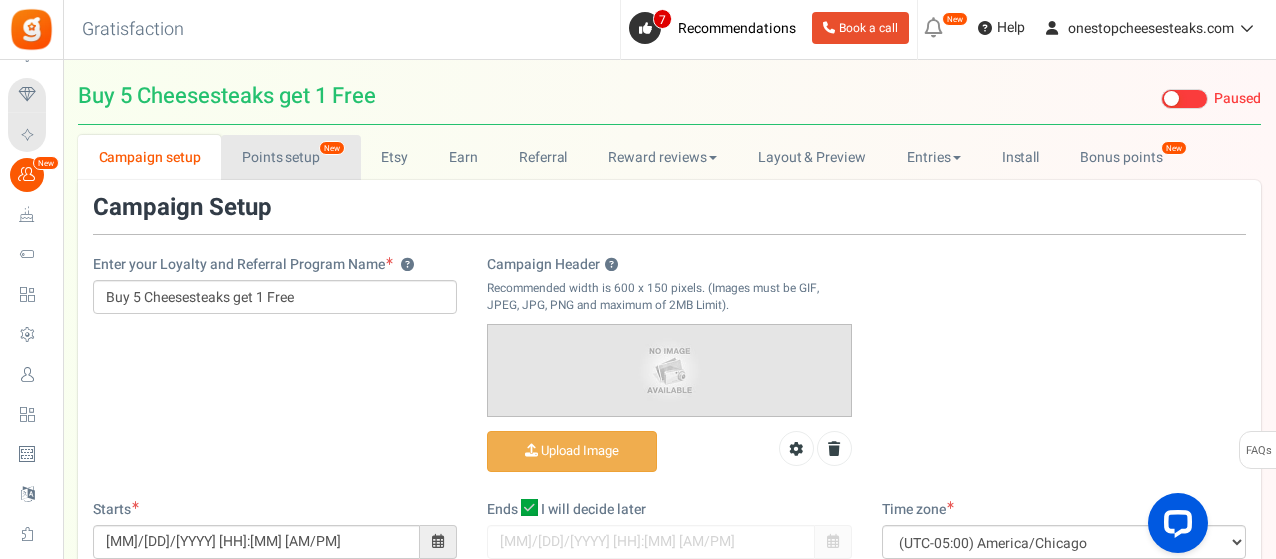 click on "Points setup
New" at bounding box center [290, 157] 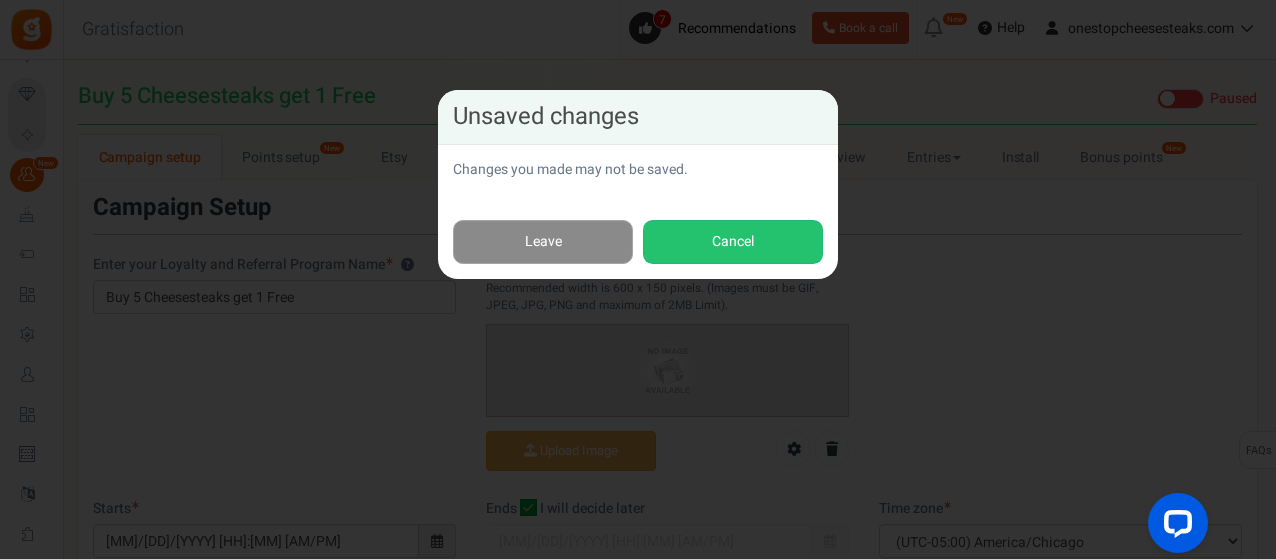 click on "Leave" at bounding box center [543, 242] 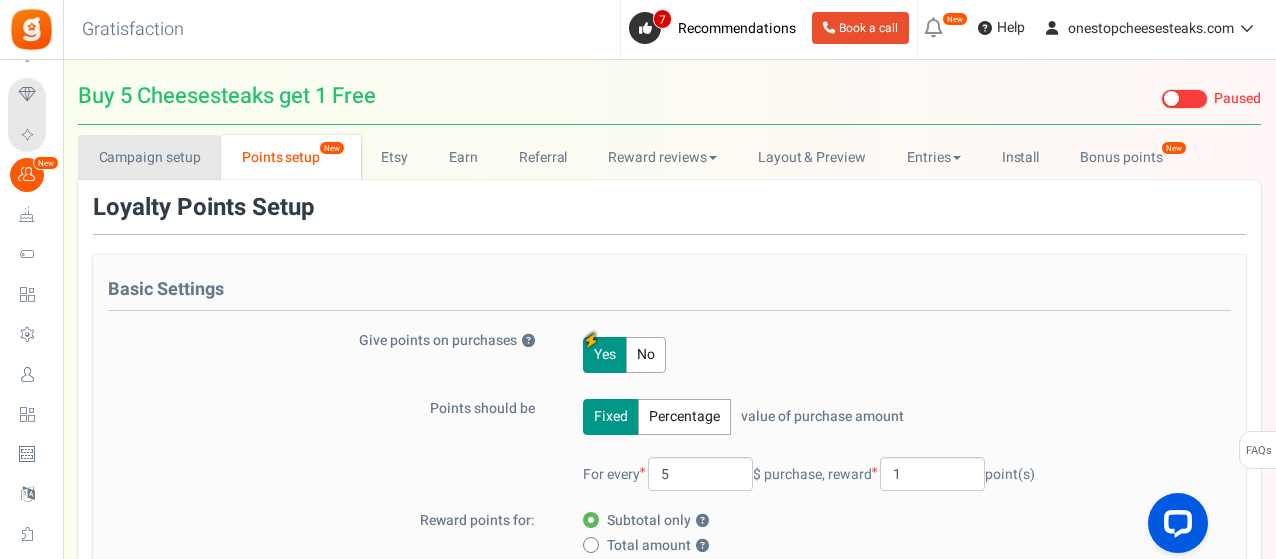 click on "Campaign setup" at bounding box center [149, 157] 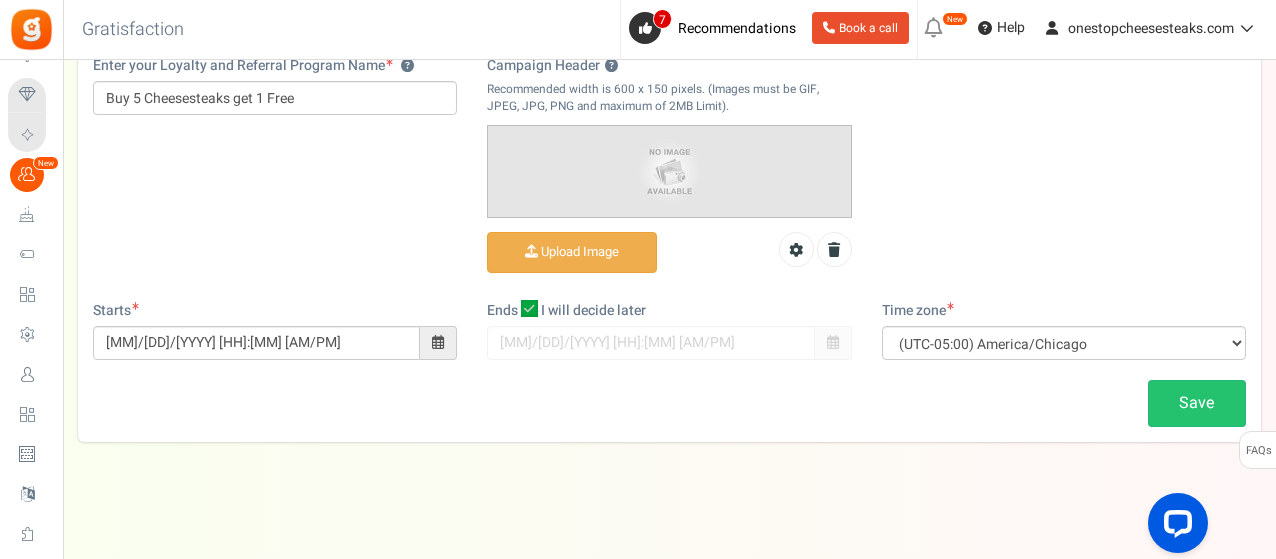 scroll, scrollTop: 212, scrollLeft: 0, axis: vertical 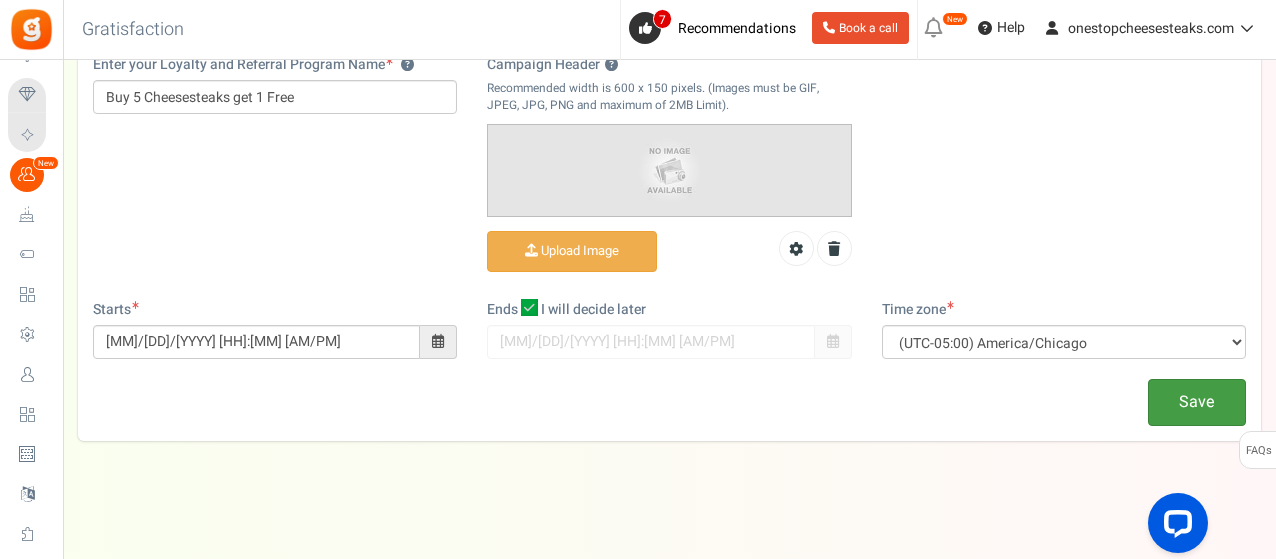 click on "Save" at bounding box center (1197, 402) 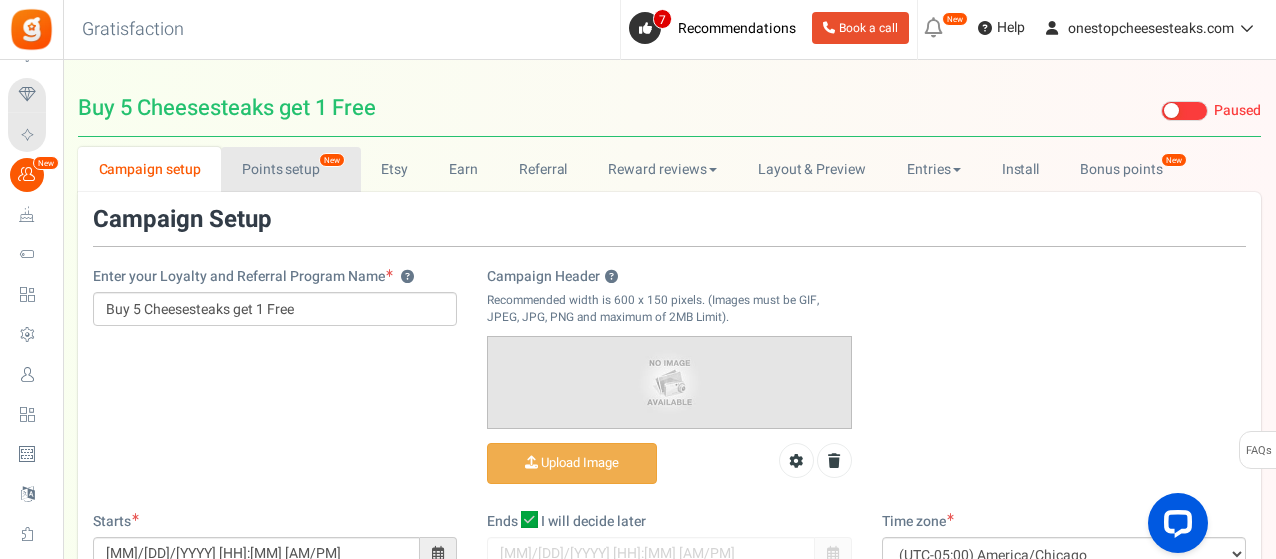 scroll, scrollTop: 0, scrollLeft: 0, axis: both 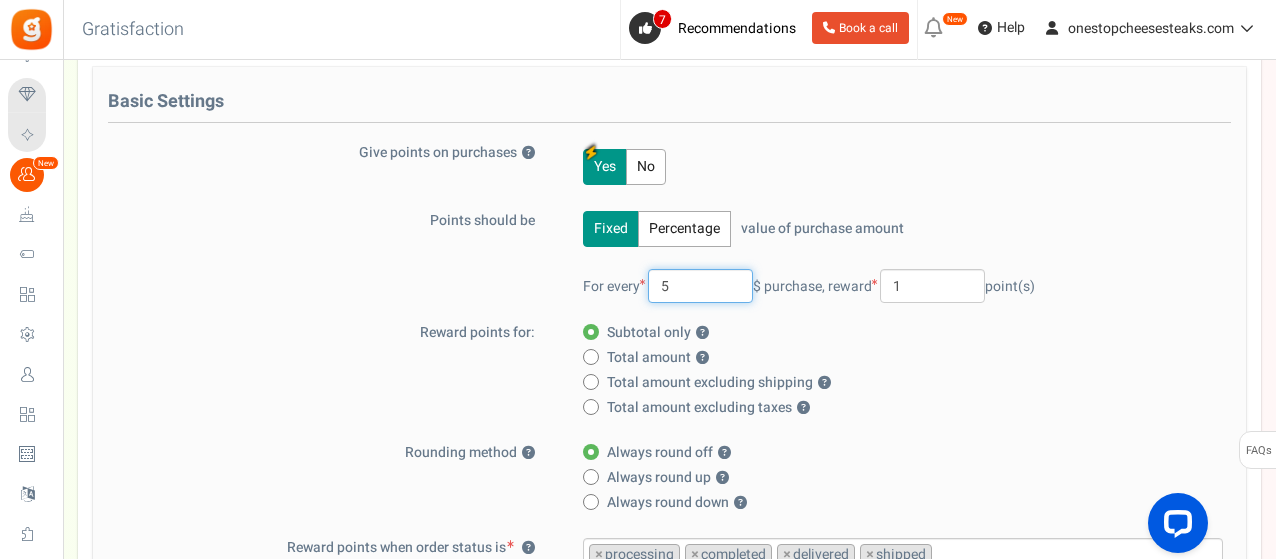 click on "5" at bounding box center (700, 286) 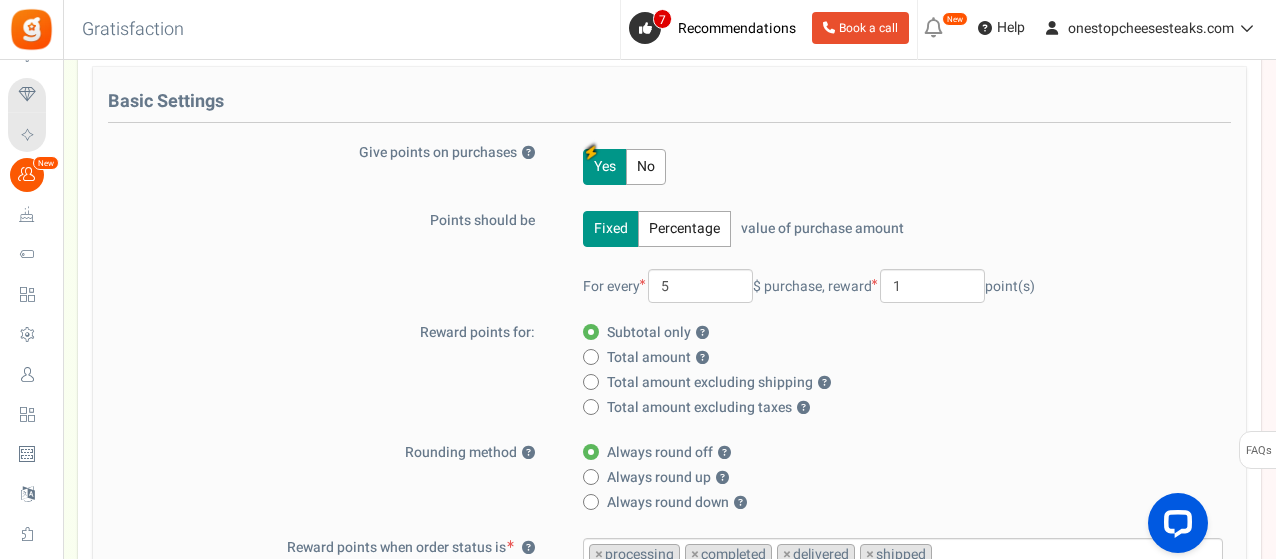 click on "Percentage" at bounding box center (684, 229) 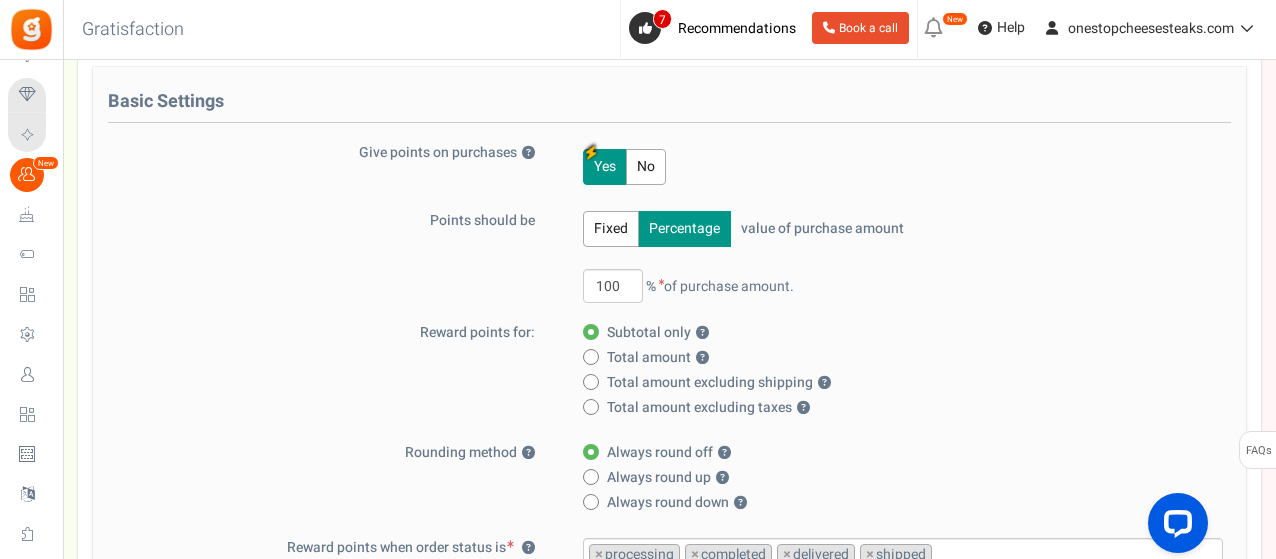 click on "Fixed" at bounding box center (611, 229) 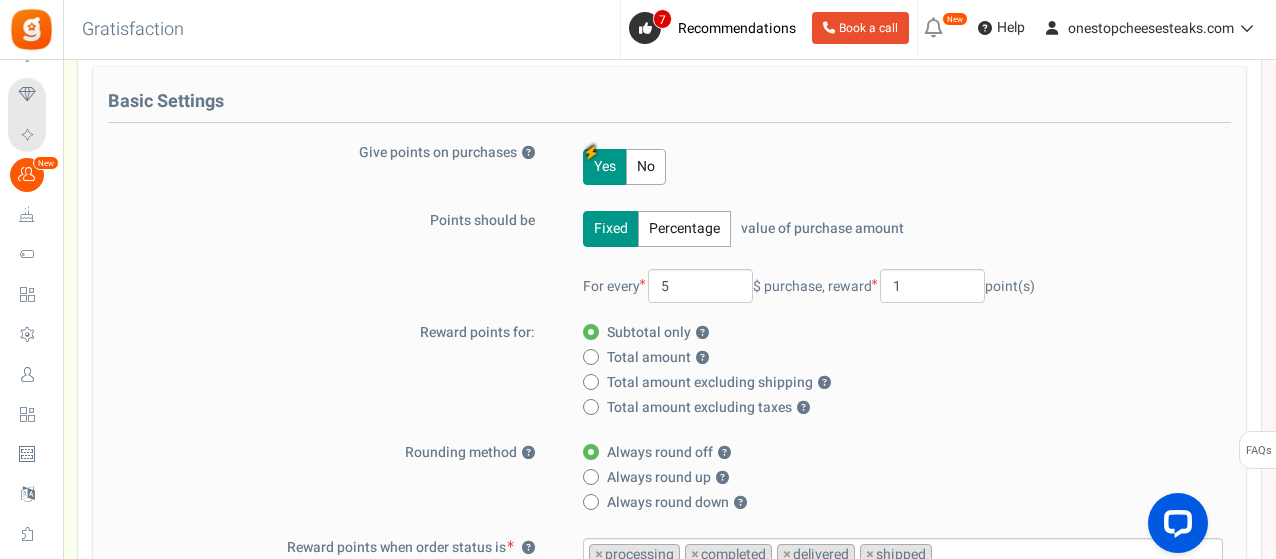 click on "No" at bounding box center (646, 167) 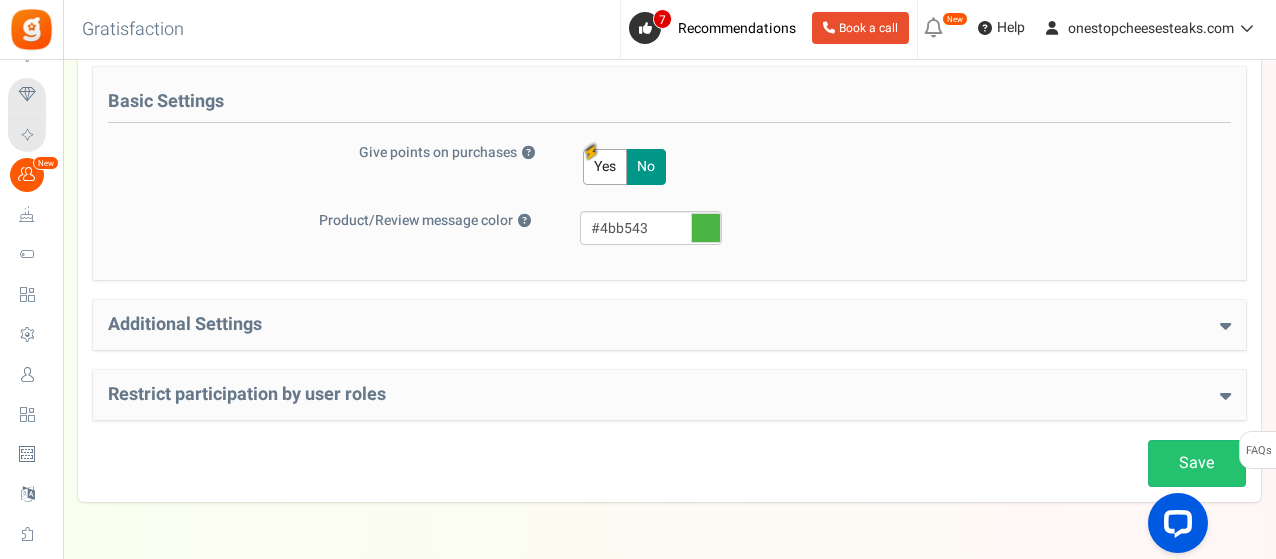 click on "Yes" at bounding box center [605, 167] 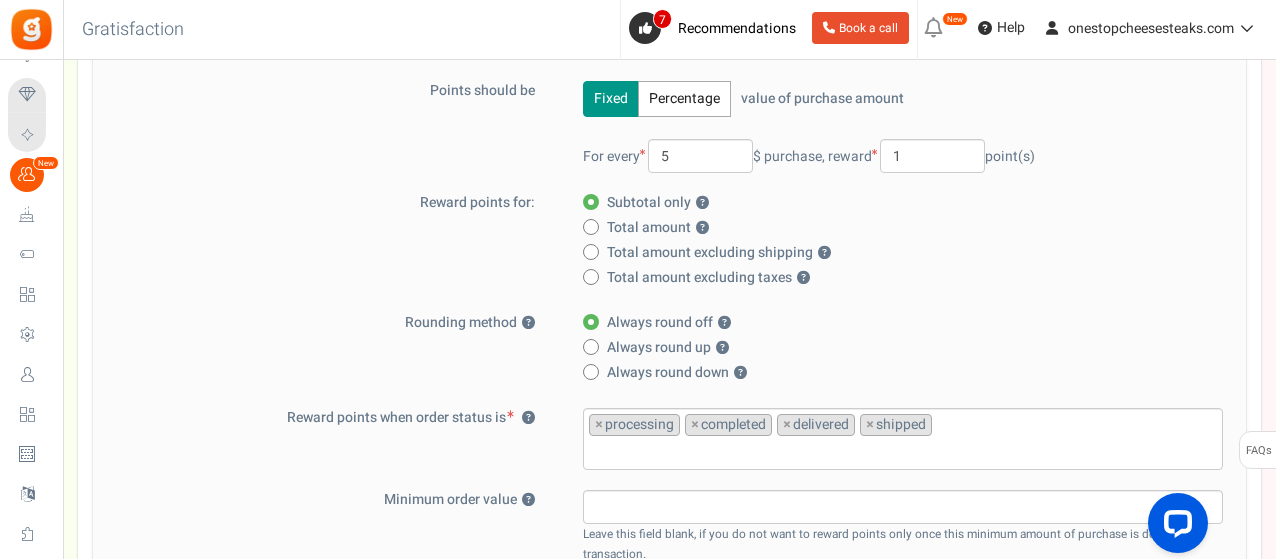 scroll, scrollTop: 300, scrollLeft: 0, axis: vertical 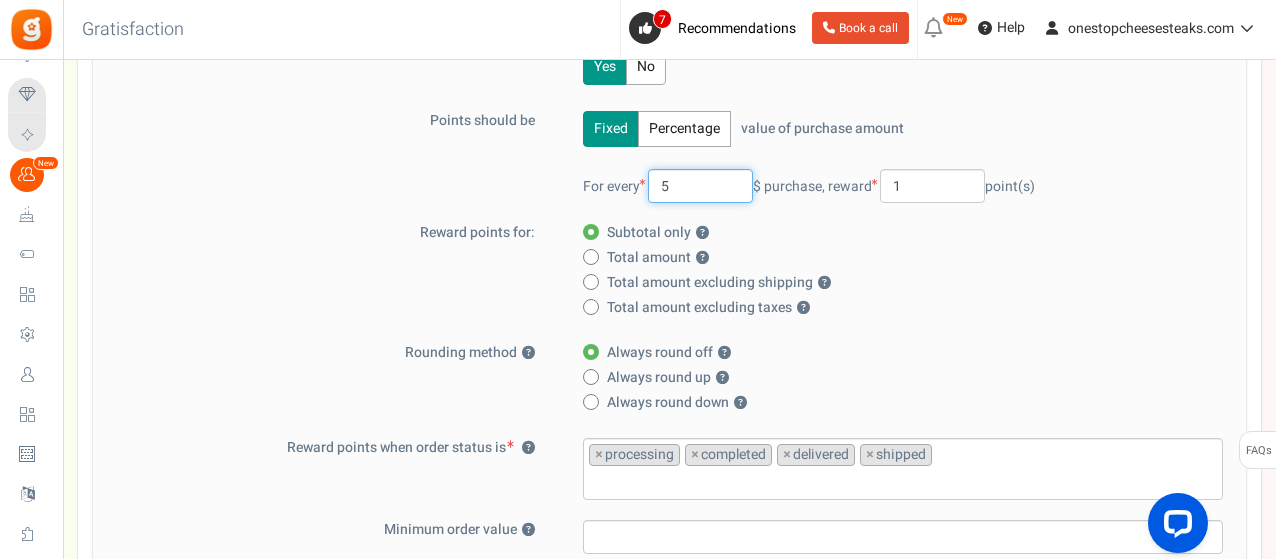 click on "5" at bounding box center (700, 186) 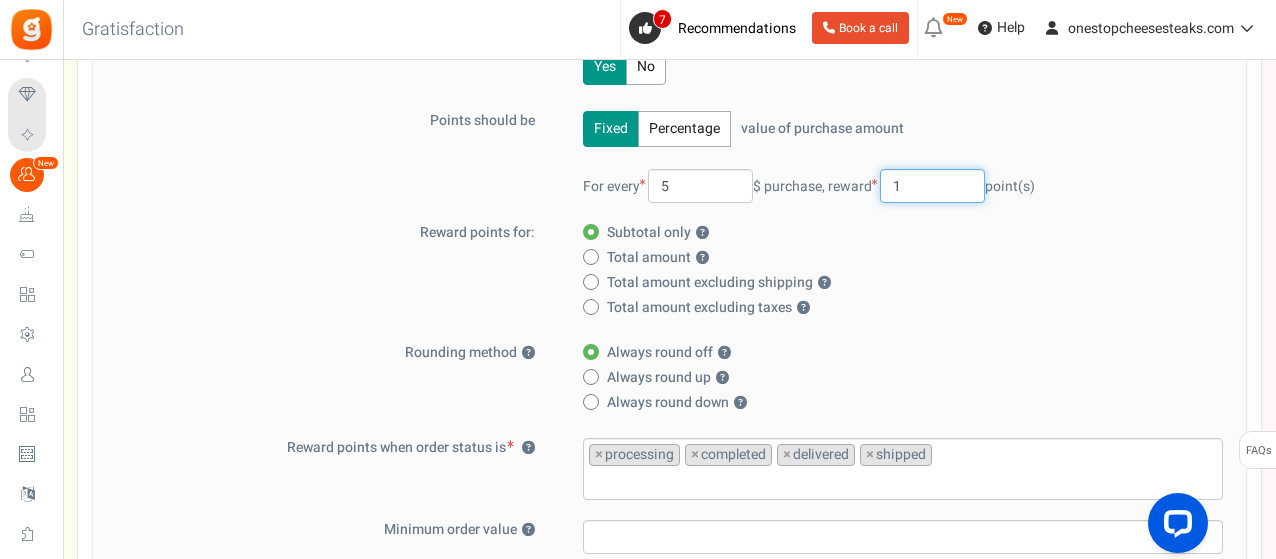 click on "1" at bounding box center (932, 186) 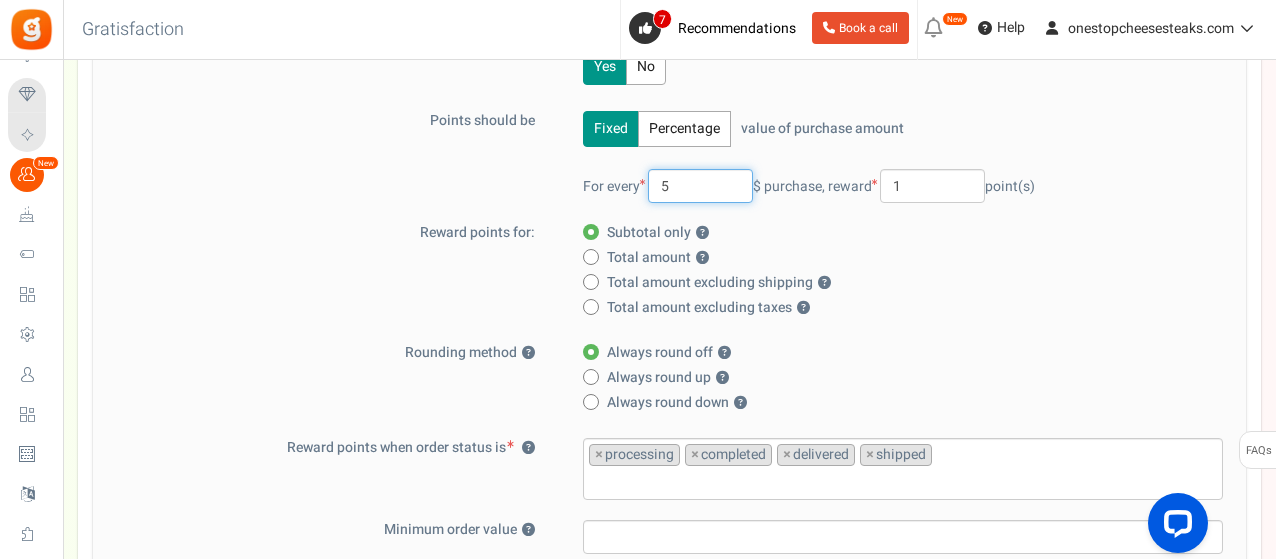 drag, startPoint x: 692, startPoint y: 188, endPoint x: 642, endPoint y: 189, distance: 50.01 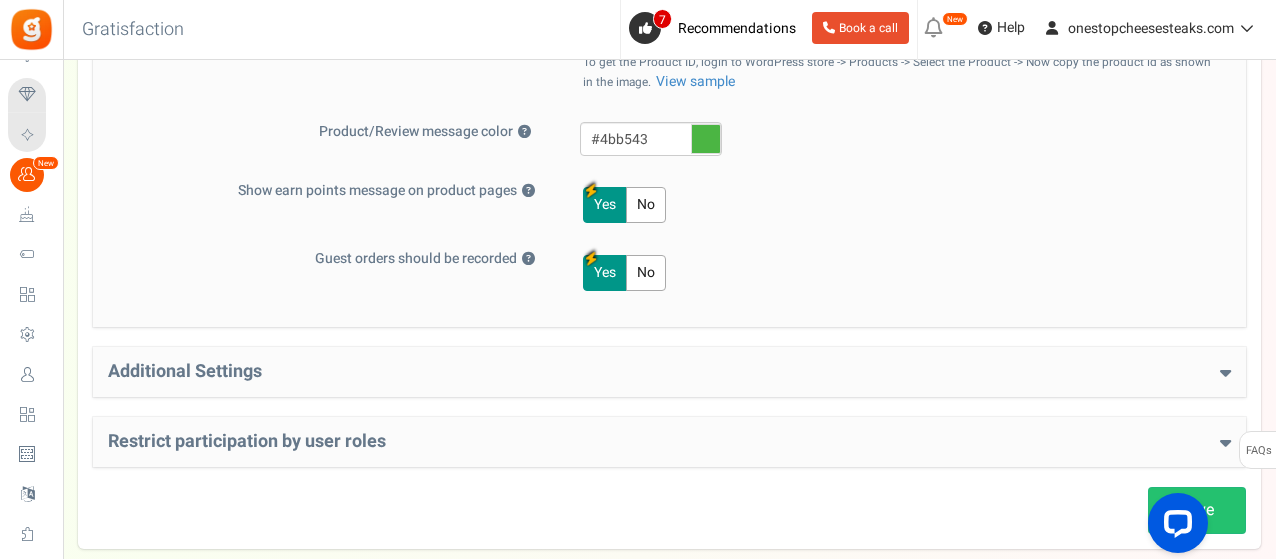 scroll, scrollTop: 1093, scrollLeft: 0, axis: vertical 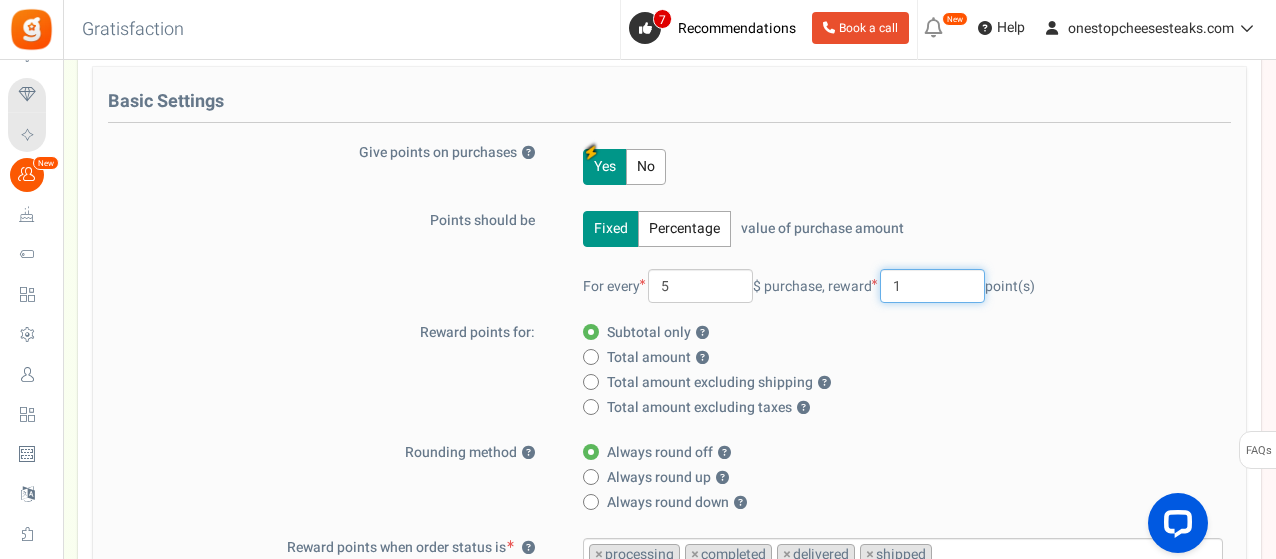 click on "1" at bounding box center (932, 286) 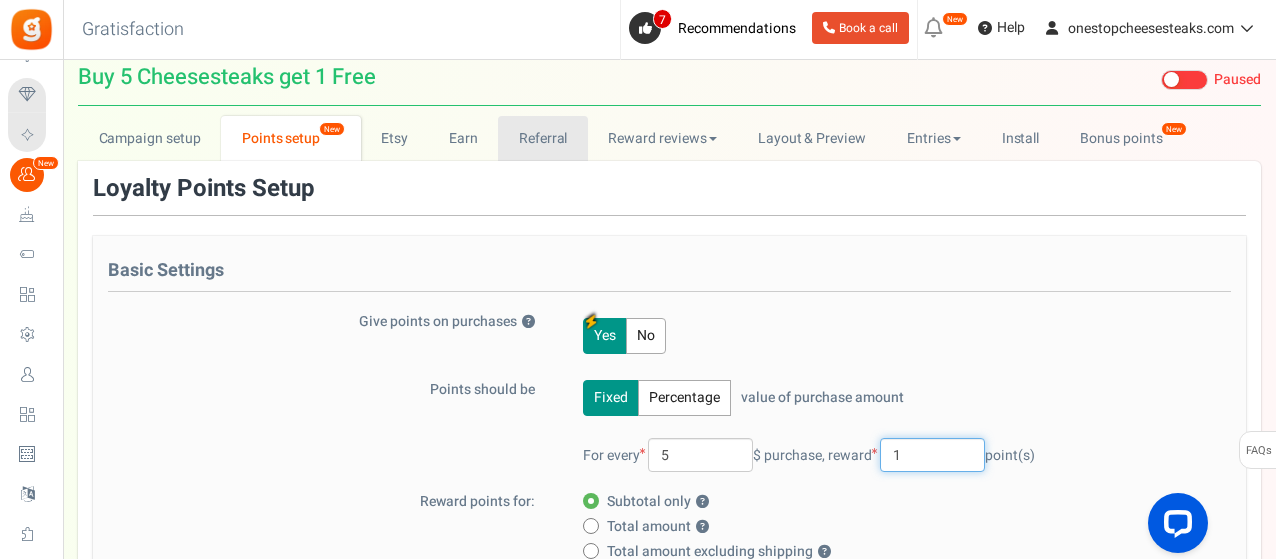 scroll, scrollTop: 0, scrollLeft: 0, axis: both 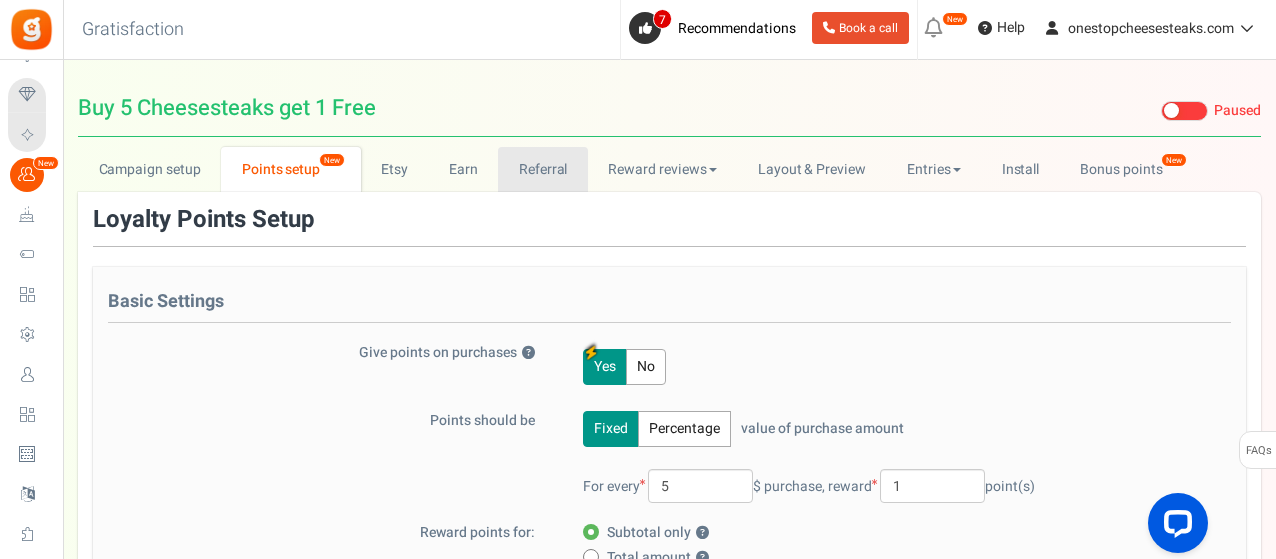 click on "Referral" at bounding box center [543, 169] 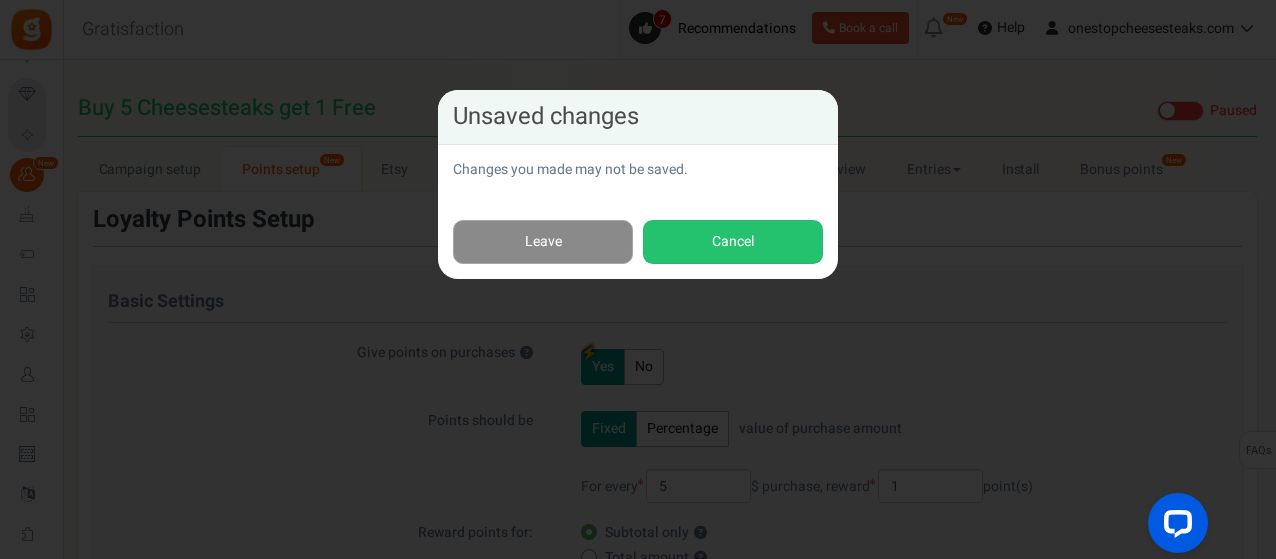 click on "Leave" at bounding box center (543, 242) 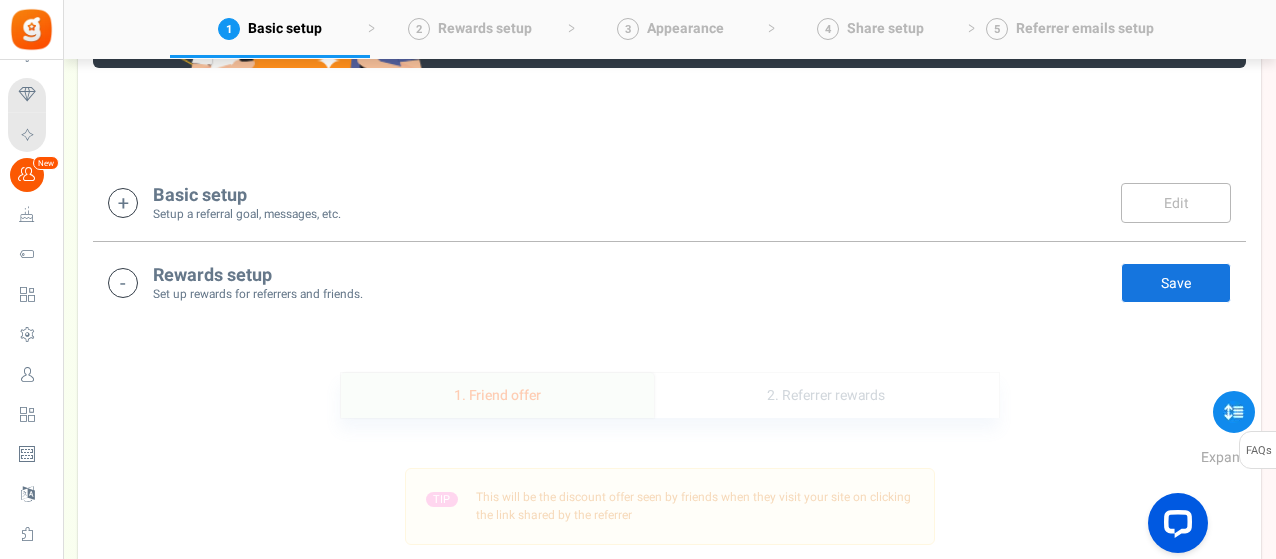 scroll, scrollTop: 200, scrollLeft: 0, axis: vertical 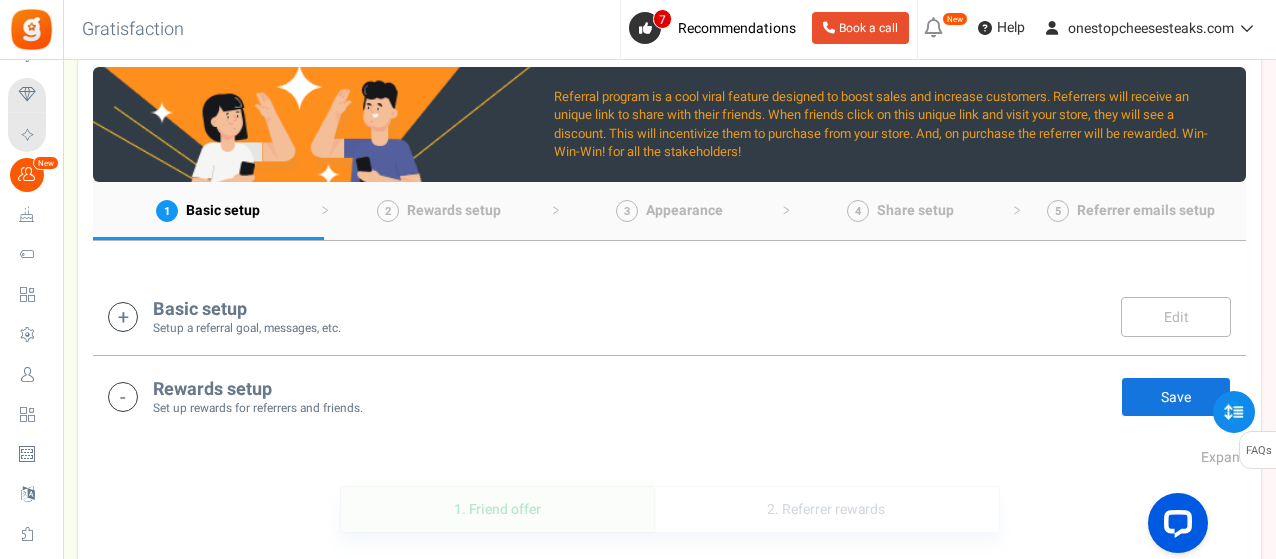 click at bounding box center (123, 317) 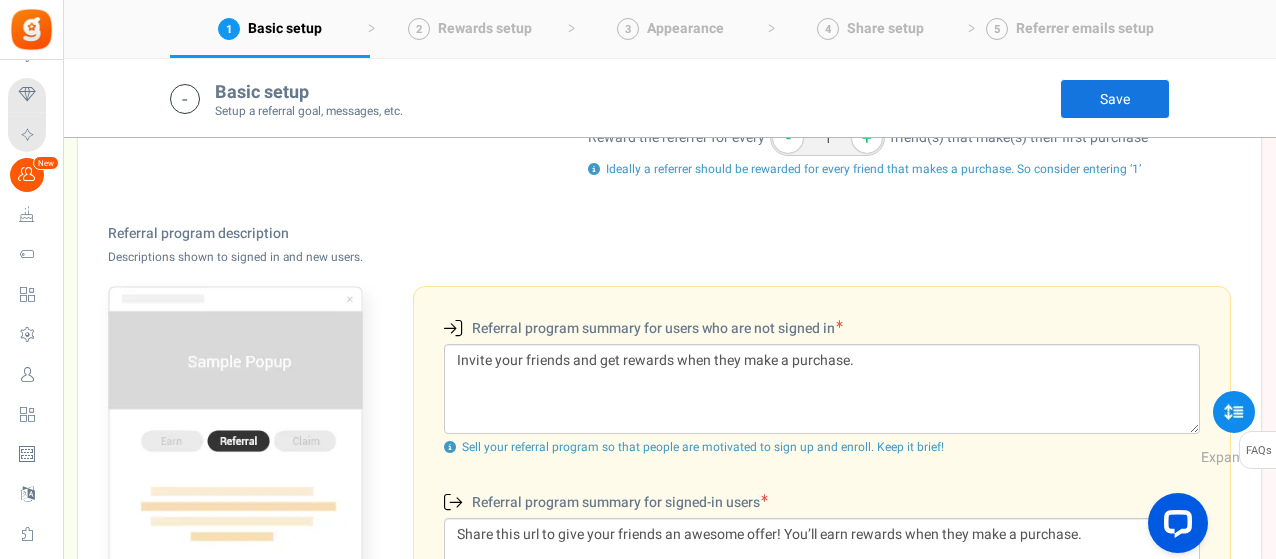 scroll, scrollTop: 518, scrollLeft: 0, axis: vertical 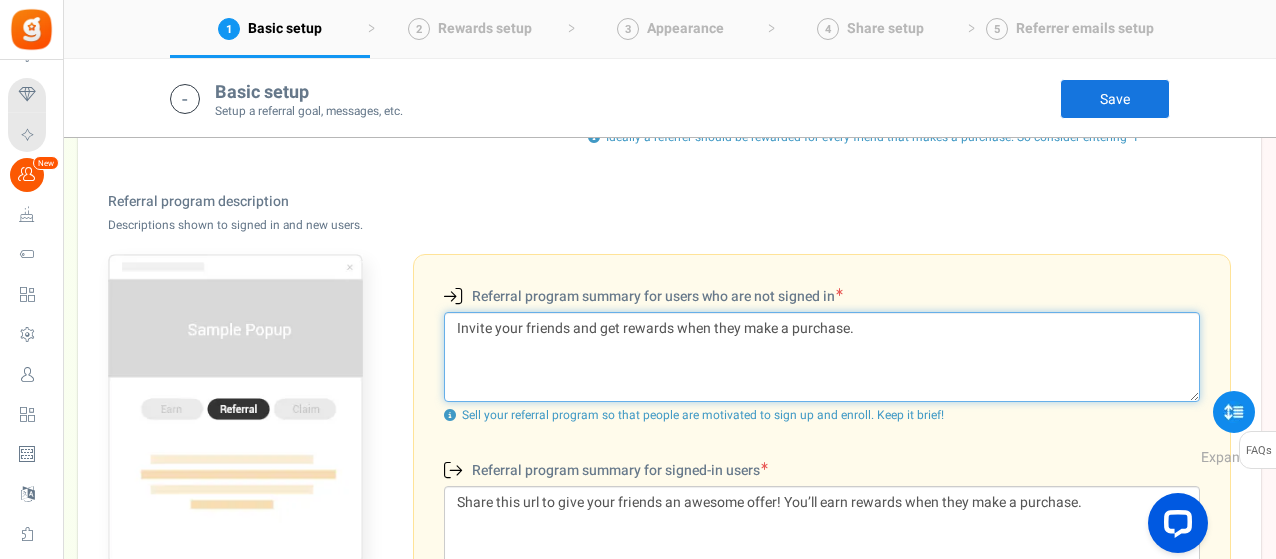 click on "Invite your friends and get rewards when they make a purchase." at bounding box center [822, 357] 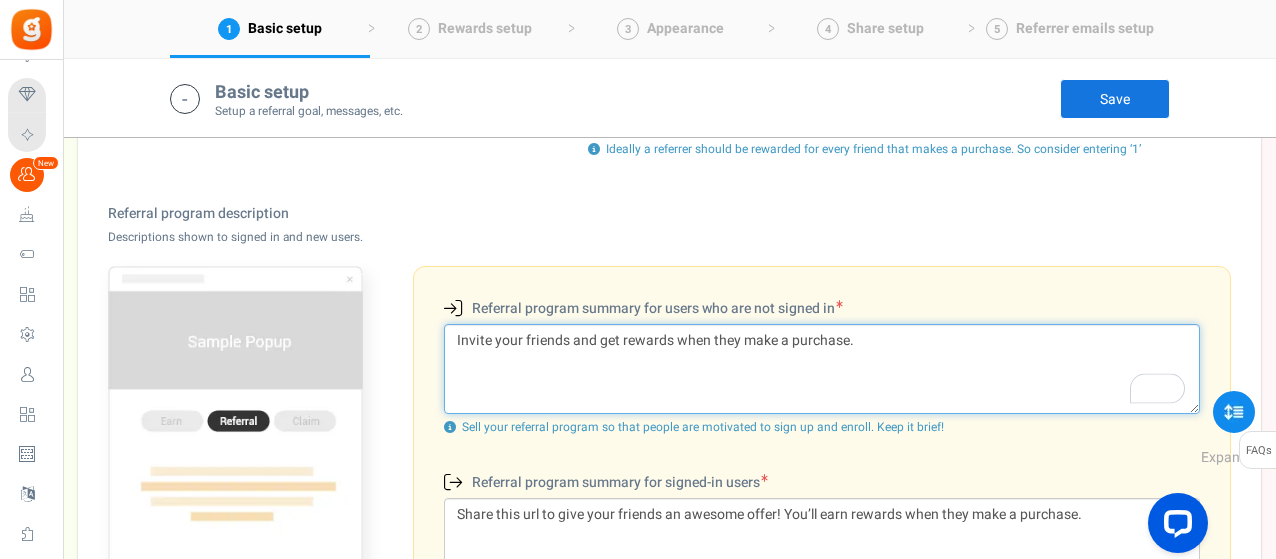scroll, scrollTop: 318, scrollLeft: 0, axis: vertical 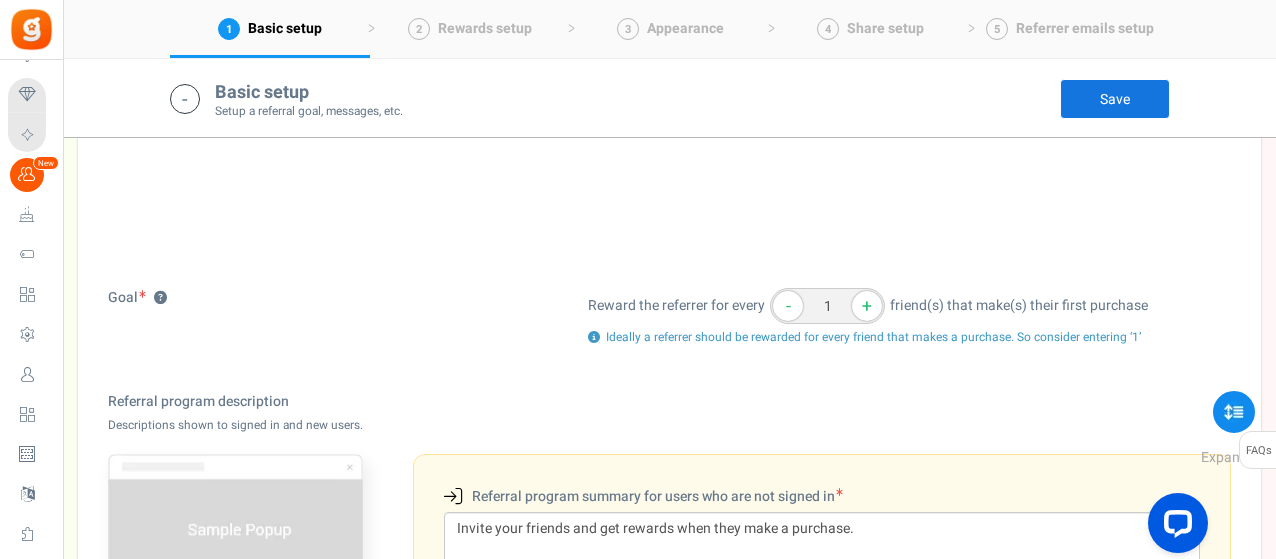 click on "+" at bounding box center (867, 306) 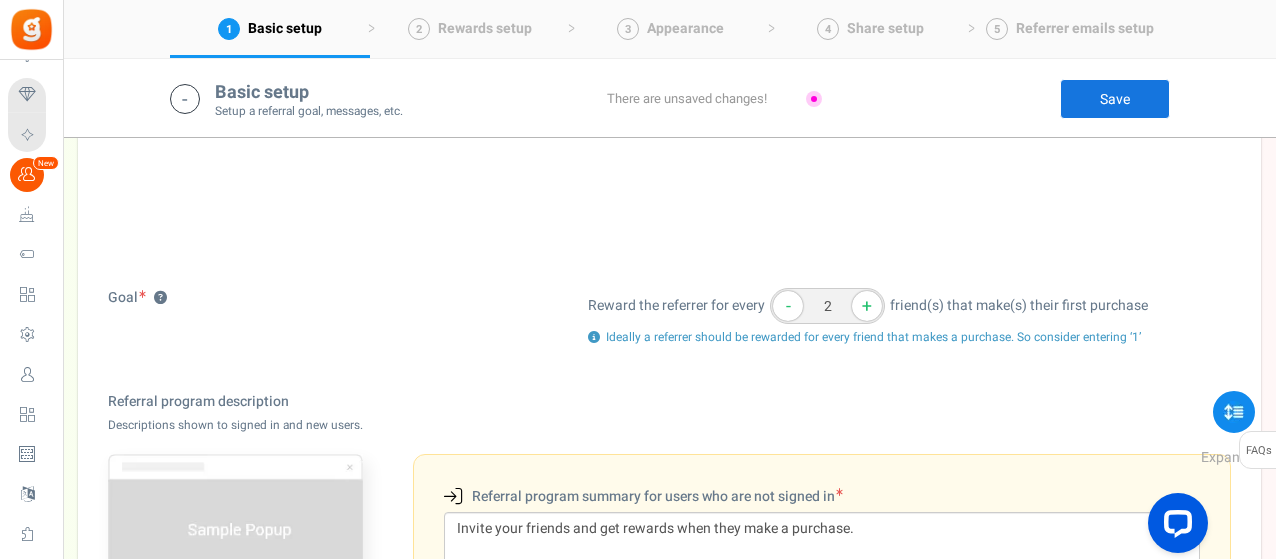 click on "+" at bounding box center [867, 306] 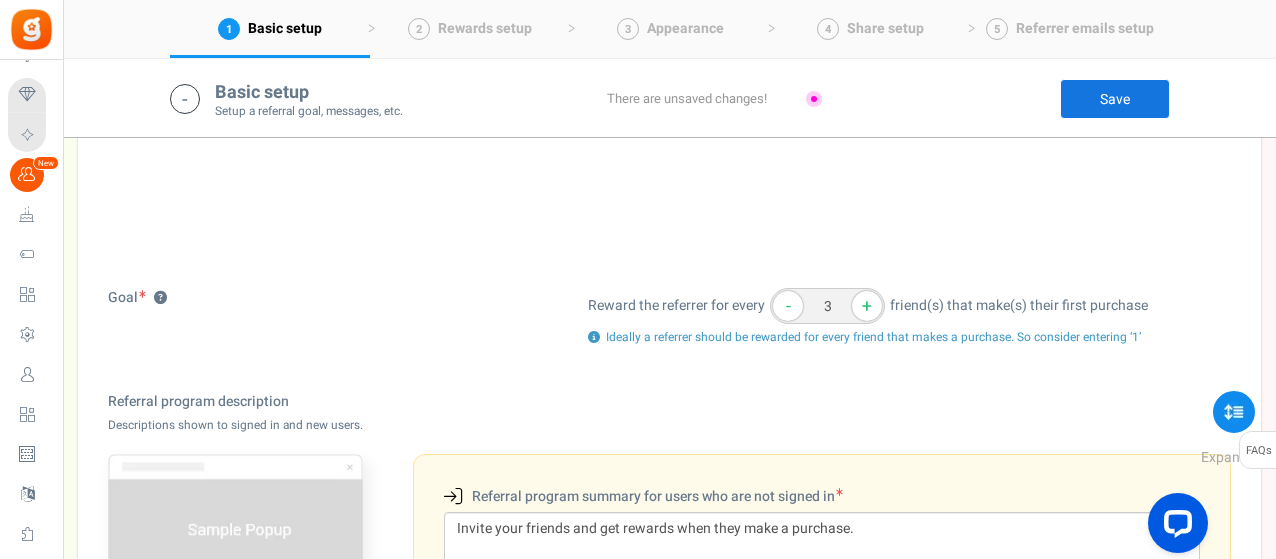 click on "+" at bounding box center [867, 306] 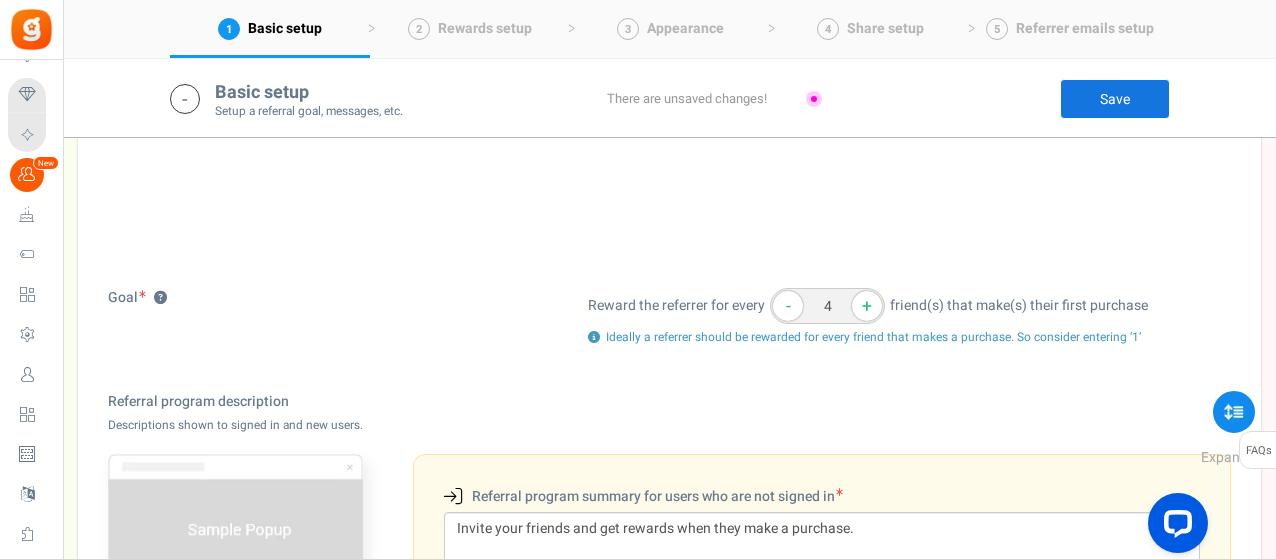 click on "+" at bounding box center (867, 306) 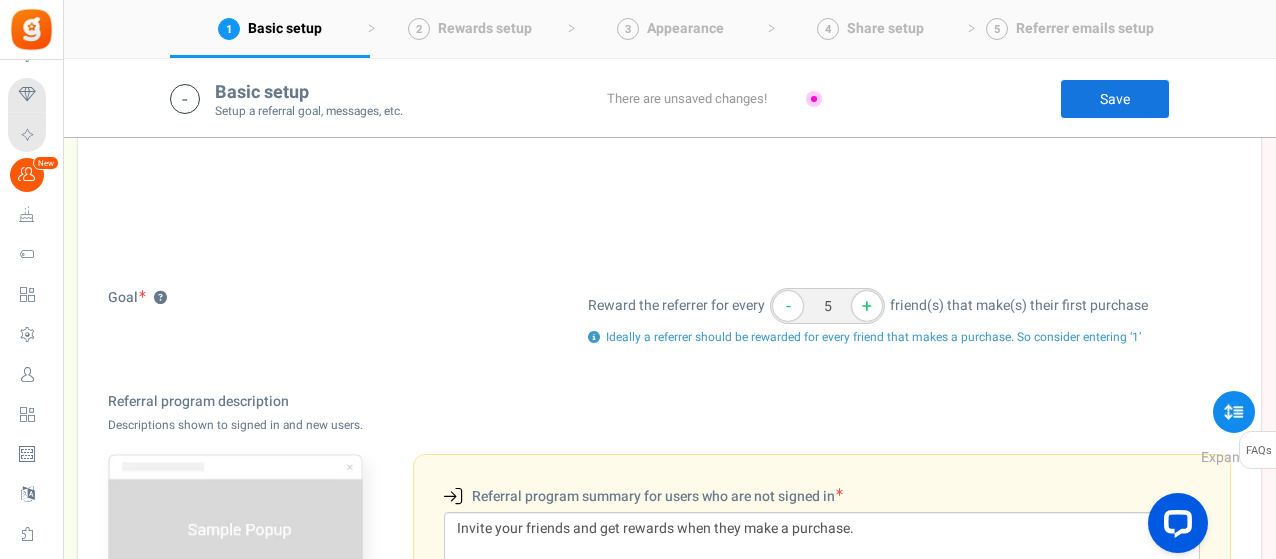 click on "Reward the referrer for every
-
5
+
friend(s) that make(s) their first purchase" at bounding box center (909, 306) 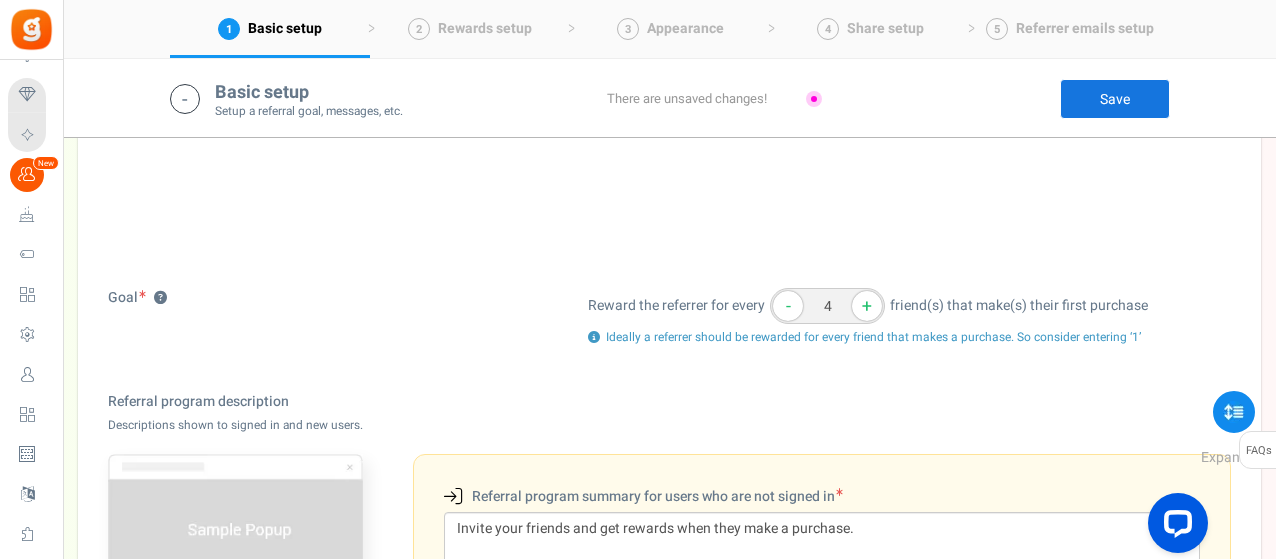 click on "-" at bounding box center [788, 306] 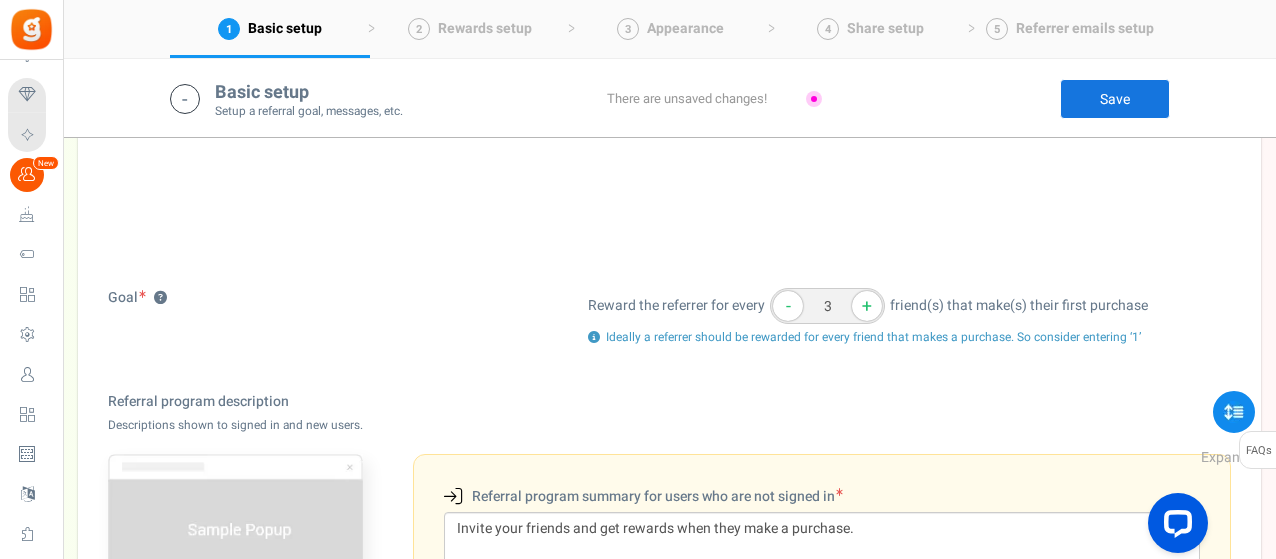 click on "-" at bounding box center (788, 306) 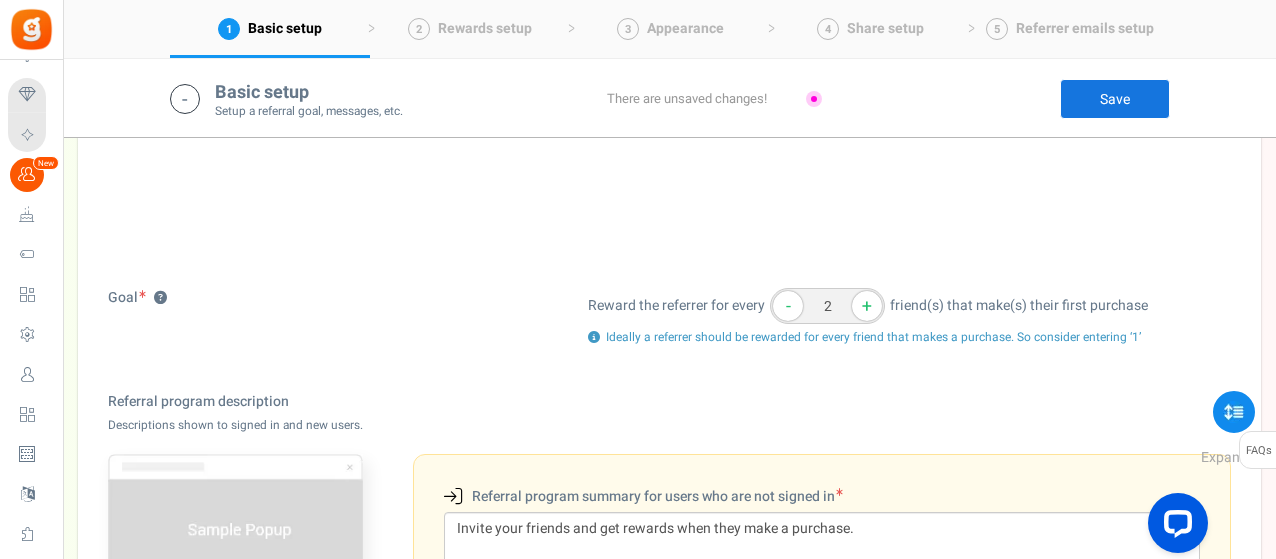 click on "-" at bounding box center [788, 306] 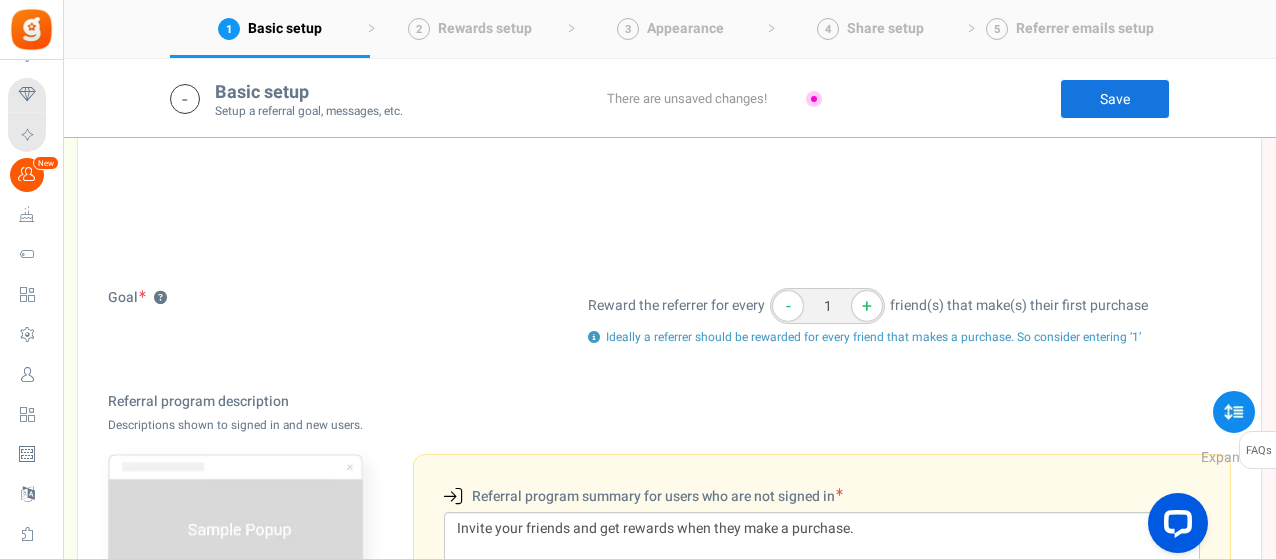click on "-" at bounding box center (788, 306) 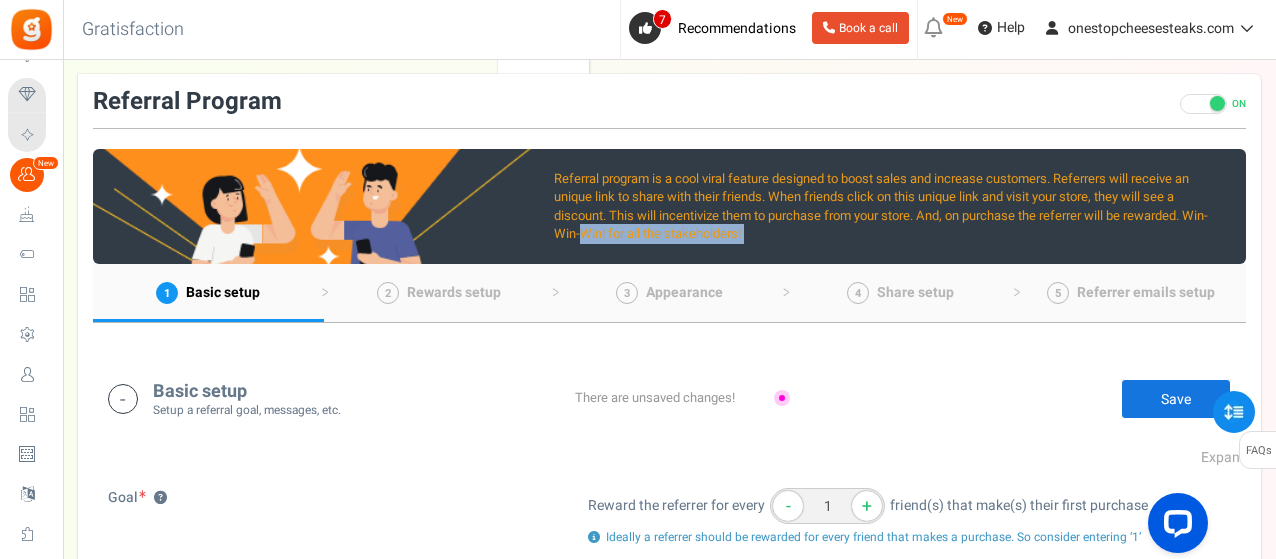drag, startPoint x: 413, startPoint y: 273, endPoint x: 491, endPoint y: 339, distance: 102.176315 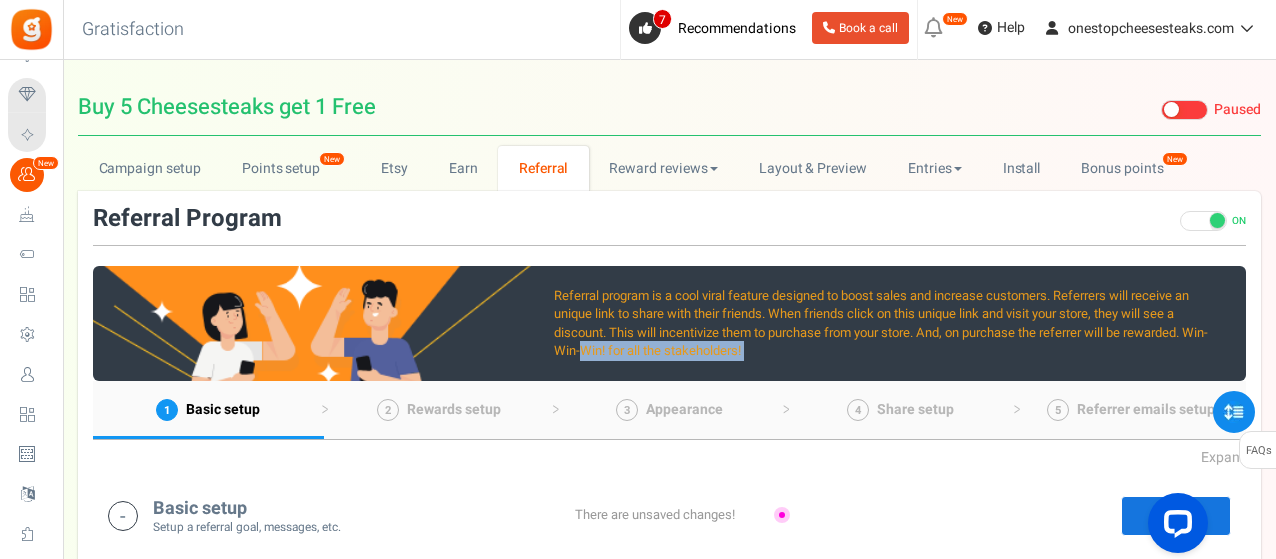 scroll, scrollTop: 0, scrollLeft: 0, axis: both 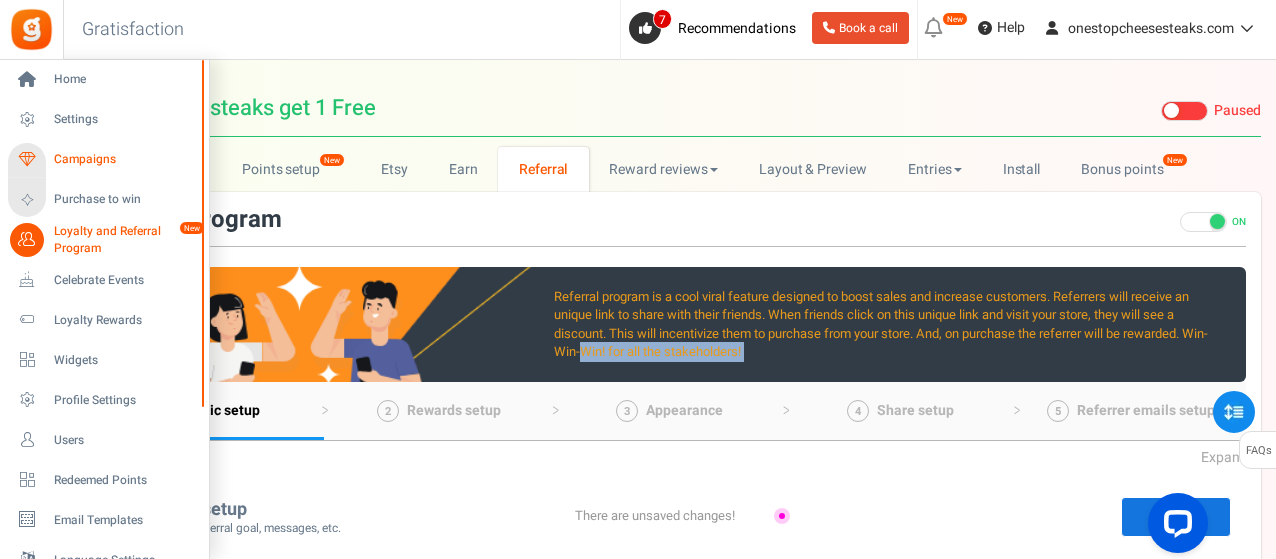 click on "Campaigns" at bounding box center [104, 160] 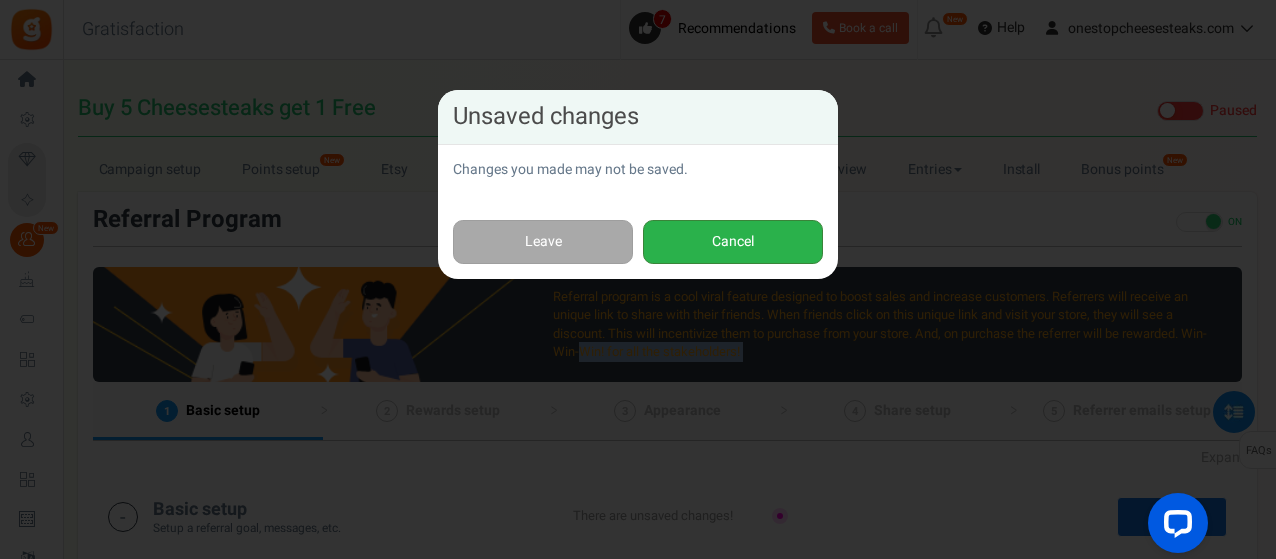 click on "Cancel" at bounding box center [733, 242] 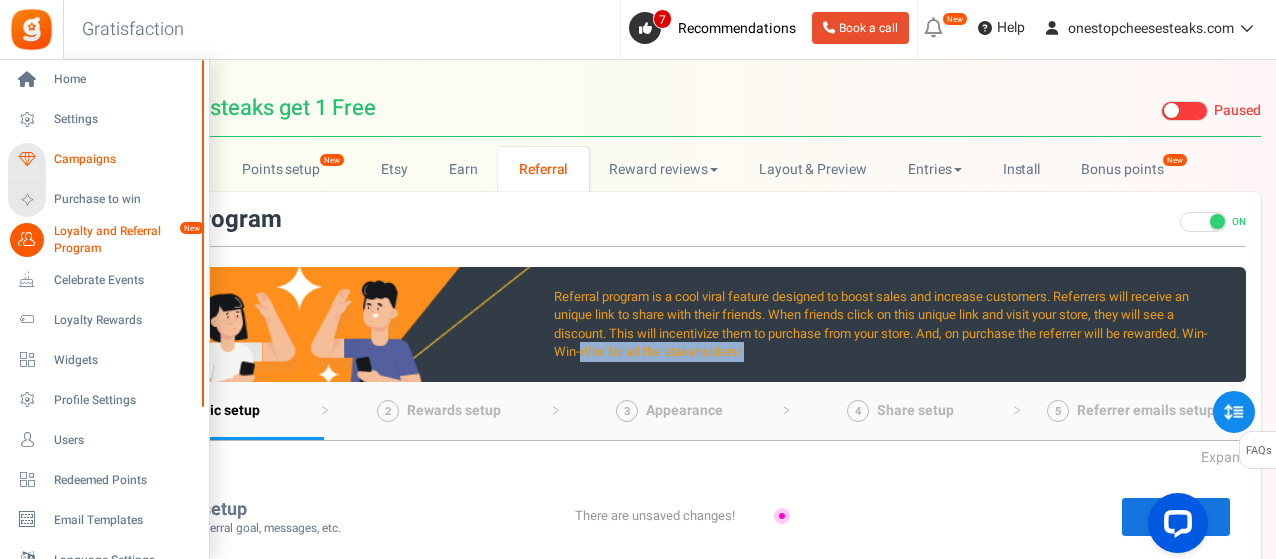 click on "Campaigns" at bounding box center (124, 159) 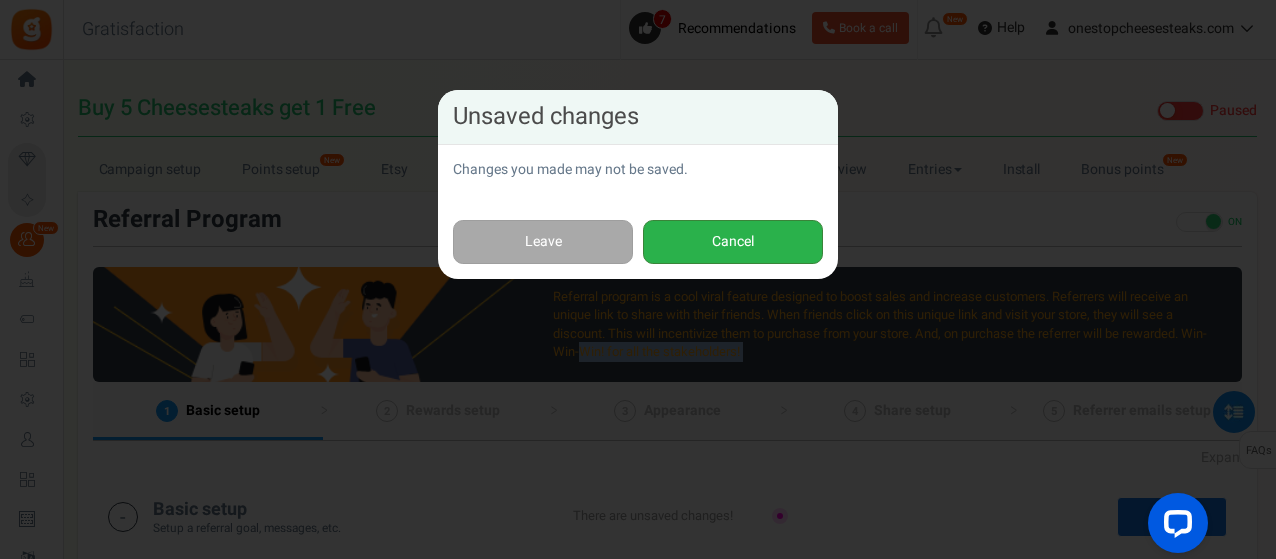 click on "Cancel" at bounding box center [733, 242] 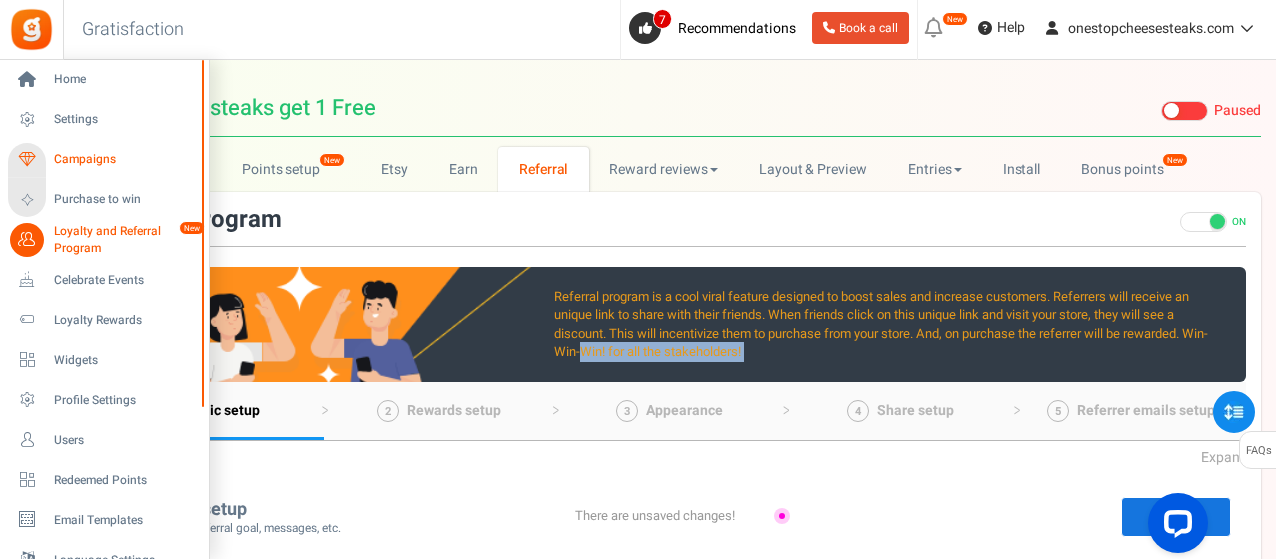 click on "Campaigns" at bounding box center [124, 159] 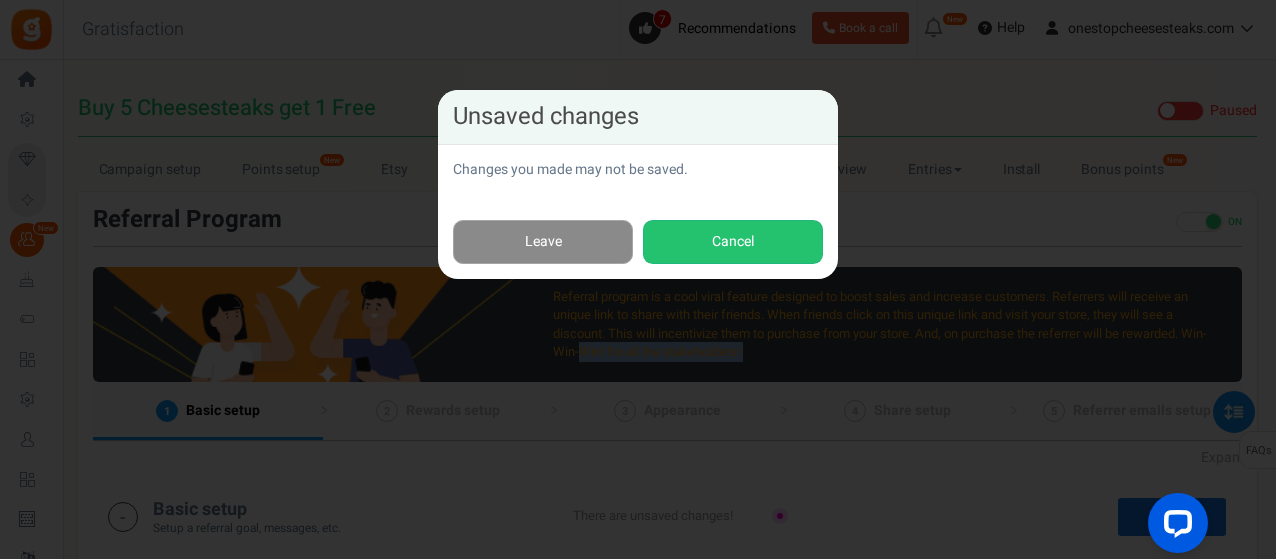 click on "Leave" at bounding box center [543, 242] 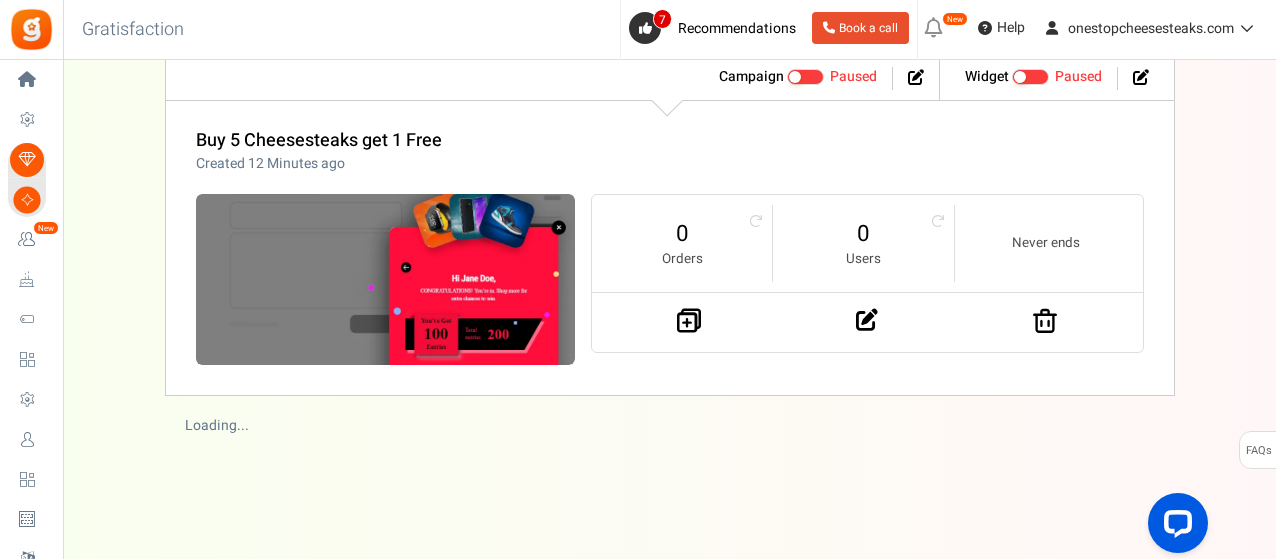 scroll, scrollTop: 263, scrollLeft: 0, axis: vertical 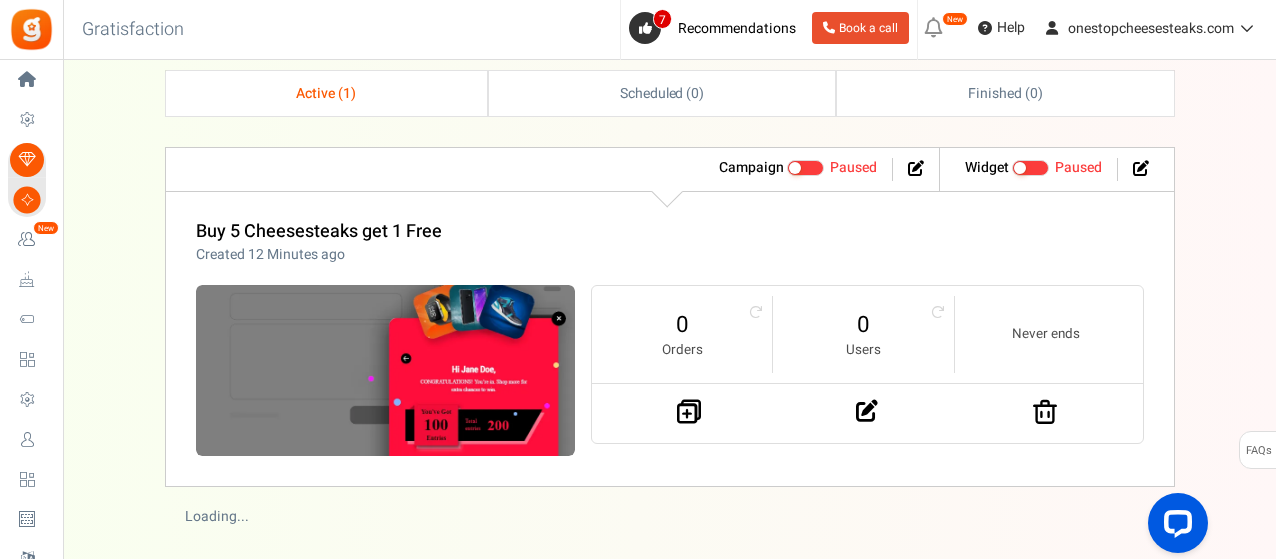 click on "Warning - Fix it!
Recommendations
Campaign
Active
Paused
Widget
Recommended: TURN ON
Active
Paused
Buy 5 Cheesesteaks get 1 Free
Created 12 Minutes ago
0   Orders 0" at bounding box center (670, 322) 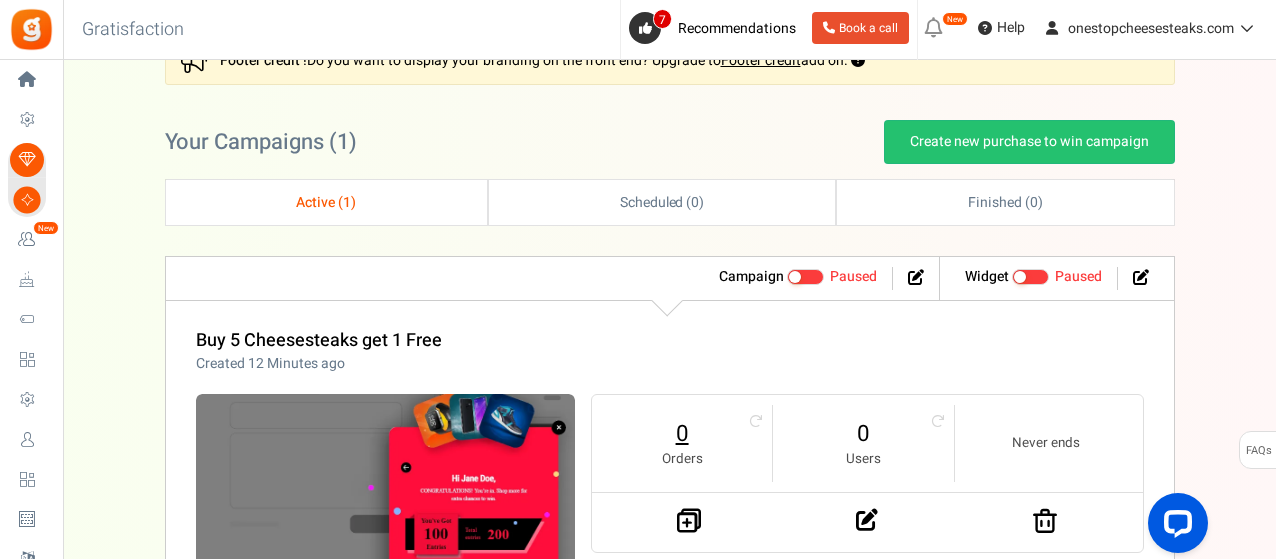click on "Buy 5 Cheesesteaks get 1 Free
Created 12 Minutes ago
0   Orders
0   Users
Never ends" at bounding box center [670, 448] 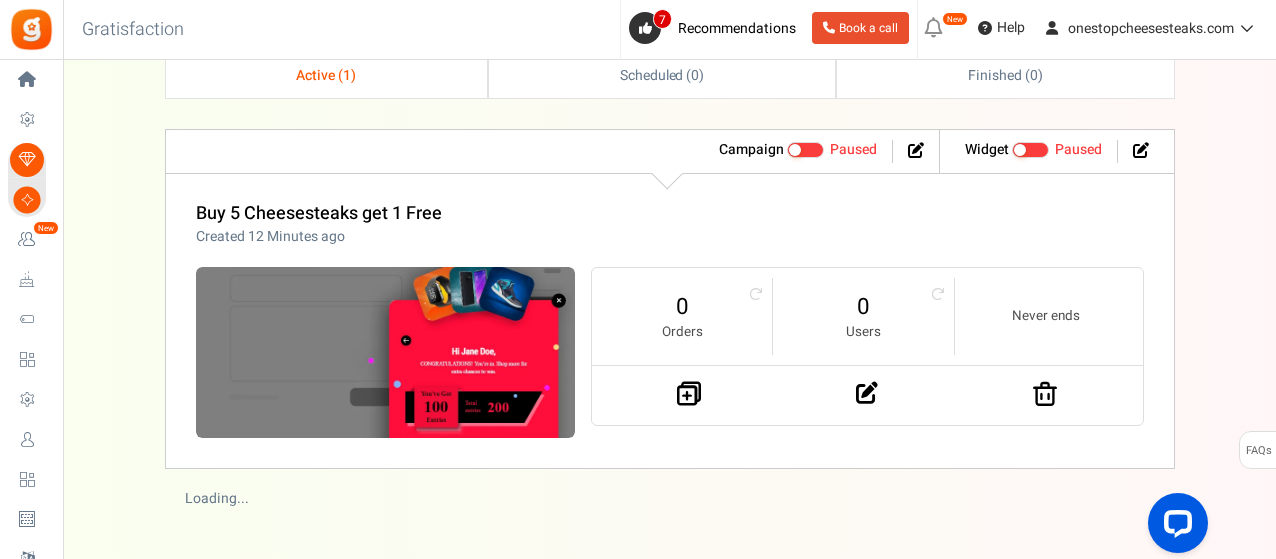 scroll, scrollTop: 363, scrollLeft: 0, axis: vertical 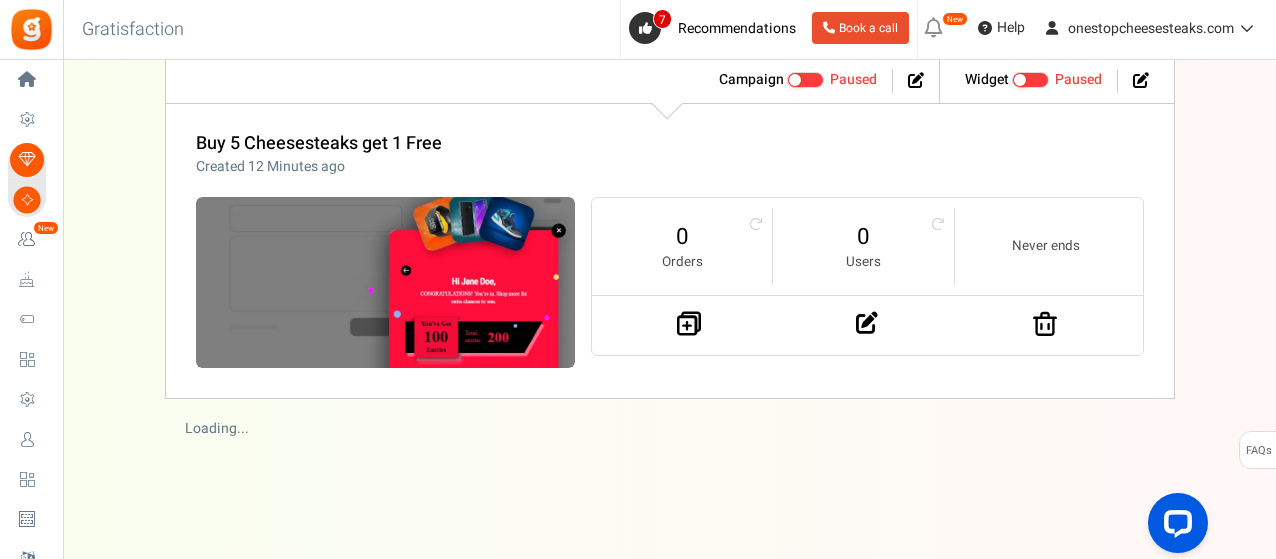 drag, startPoint x: 521, startPoint y: 459, endPoint x: 517, endPoint y: 429, distance: 30.265491 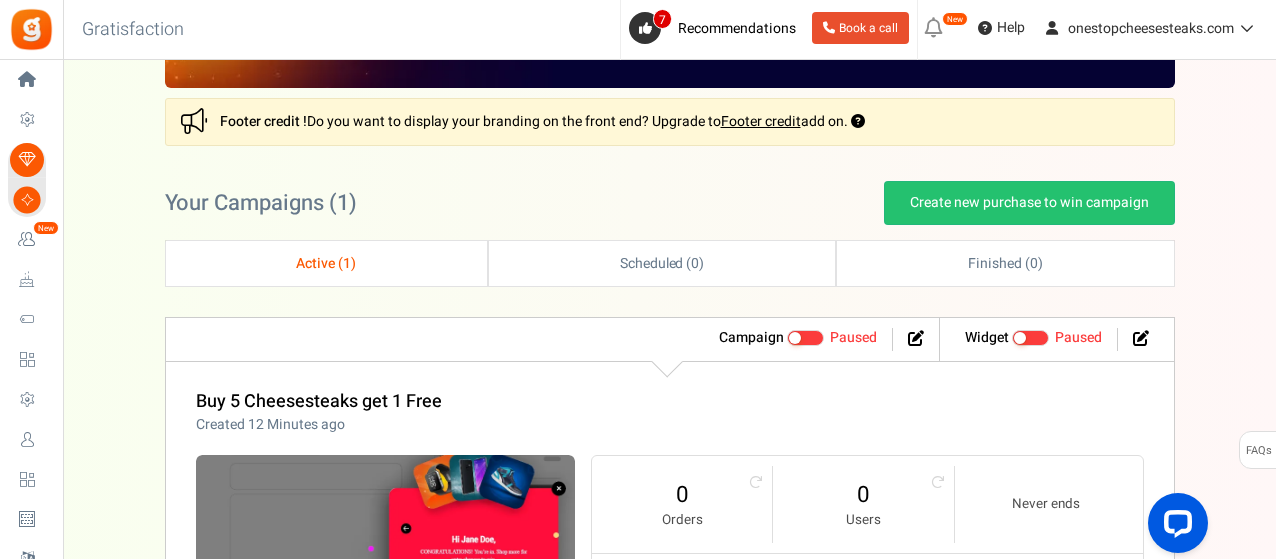 scroll, scrollTop: 0, scrollLeft: 0, axis: both 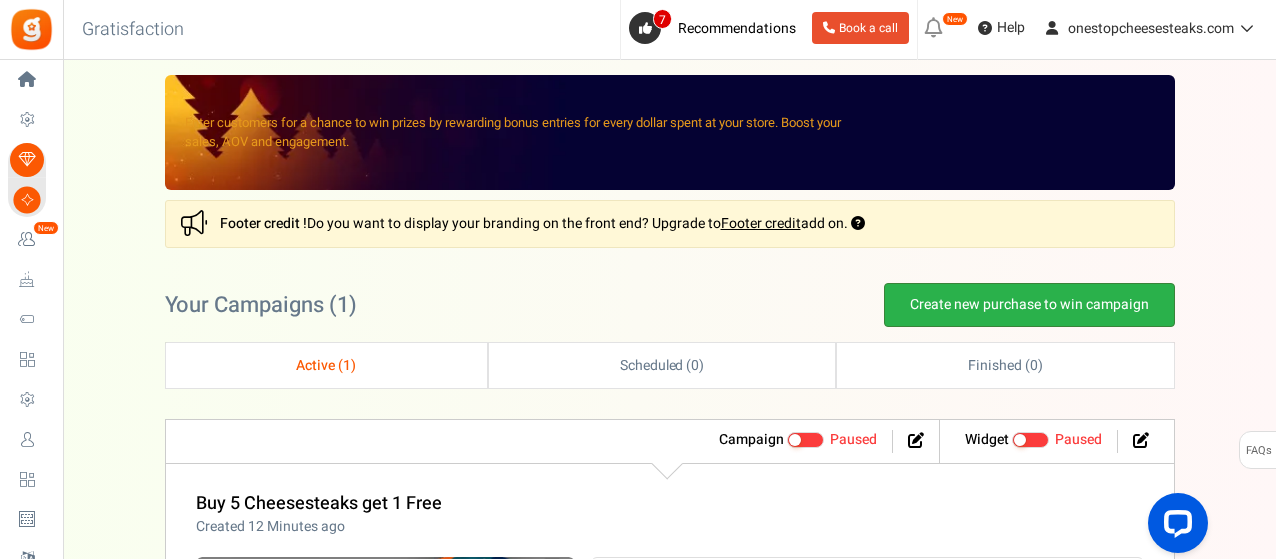 click on "Create new purchase to win campaign" at bounding box center [1029, 305] 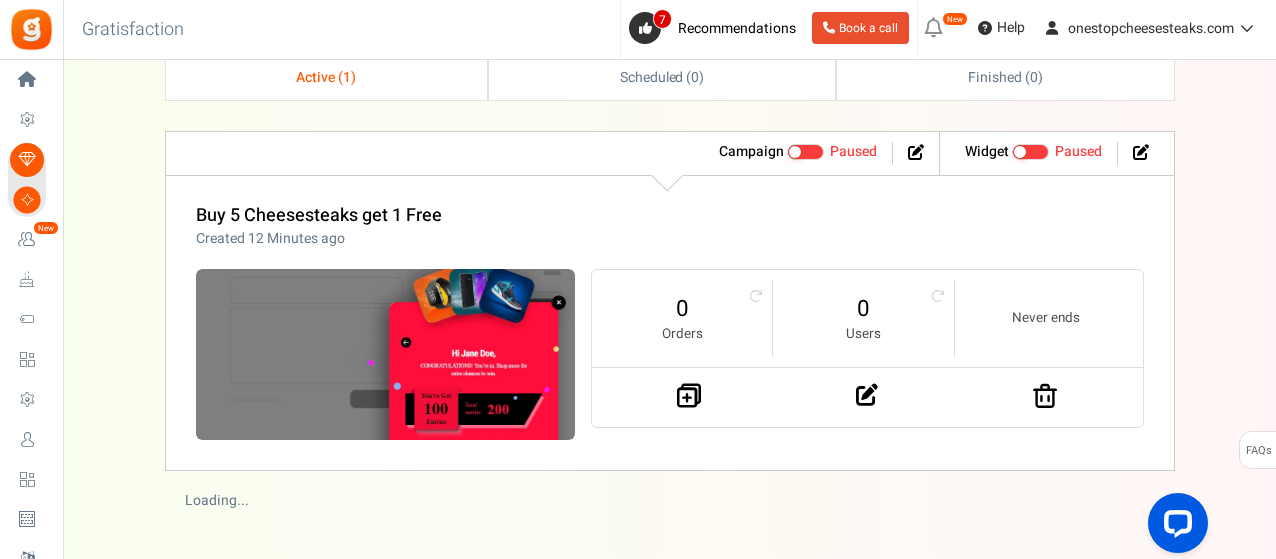 scroll, scrollTop: 0, scrollLeft: 0, axis: both 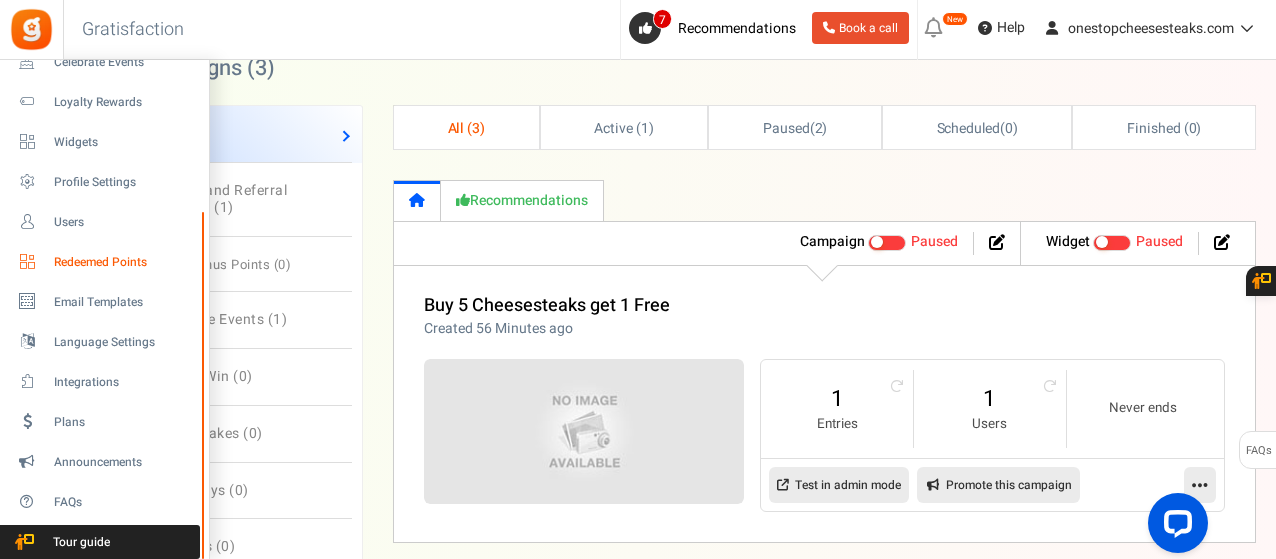 click on "Redeemed Points" at bounding box center [124, 262] 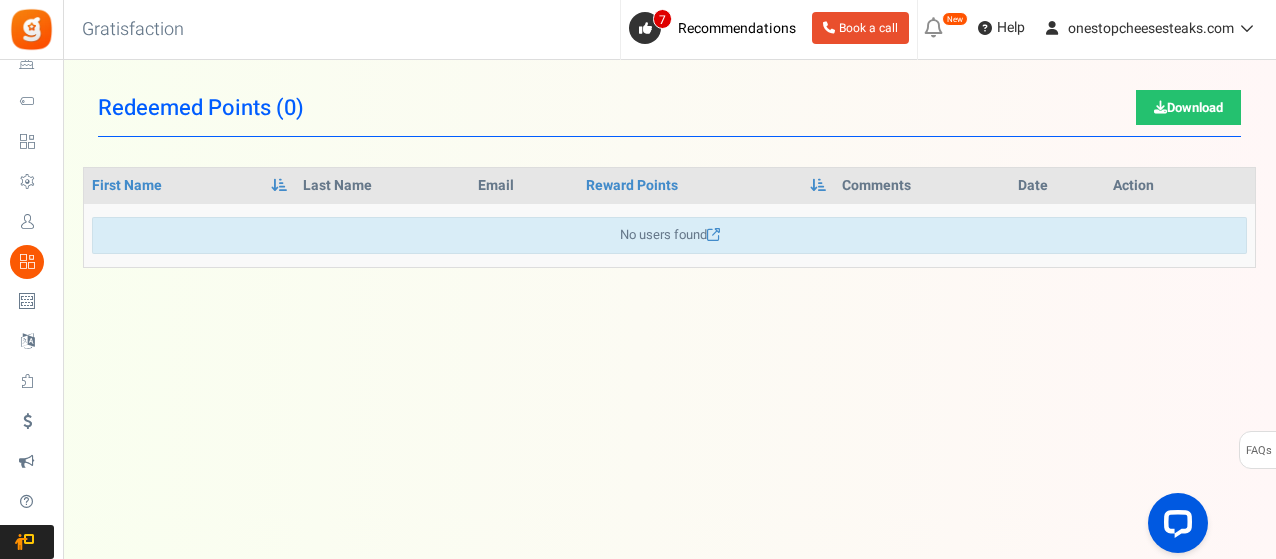 scroll, scrollTop: 0, scrollLeft: 0, axis: both 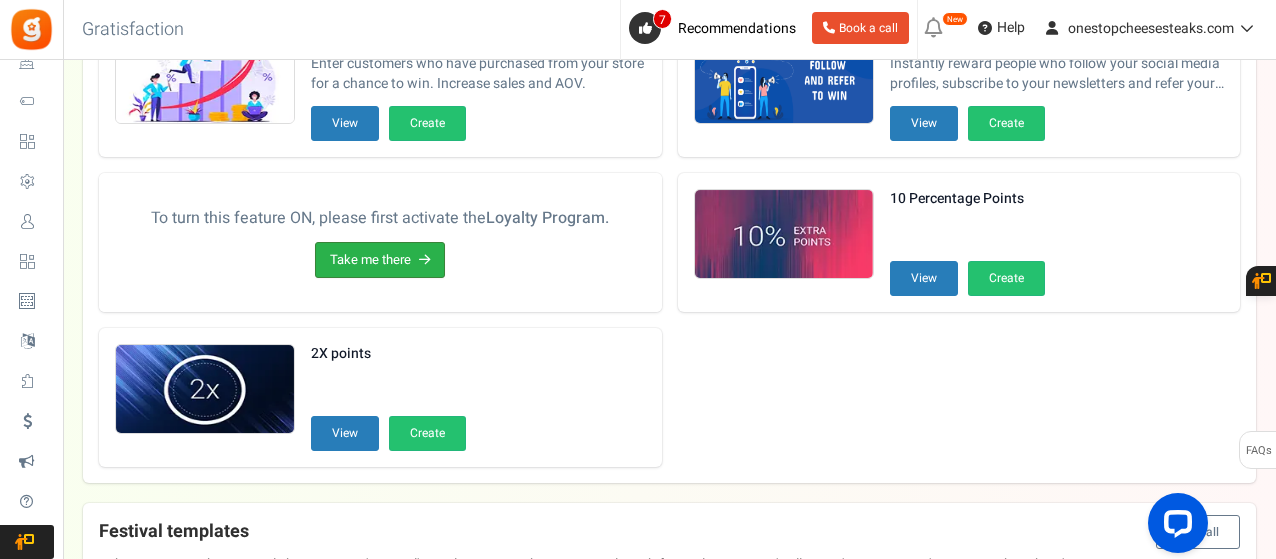 click on "Take me there" at bounding box center (380, 260) 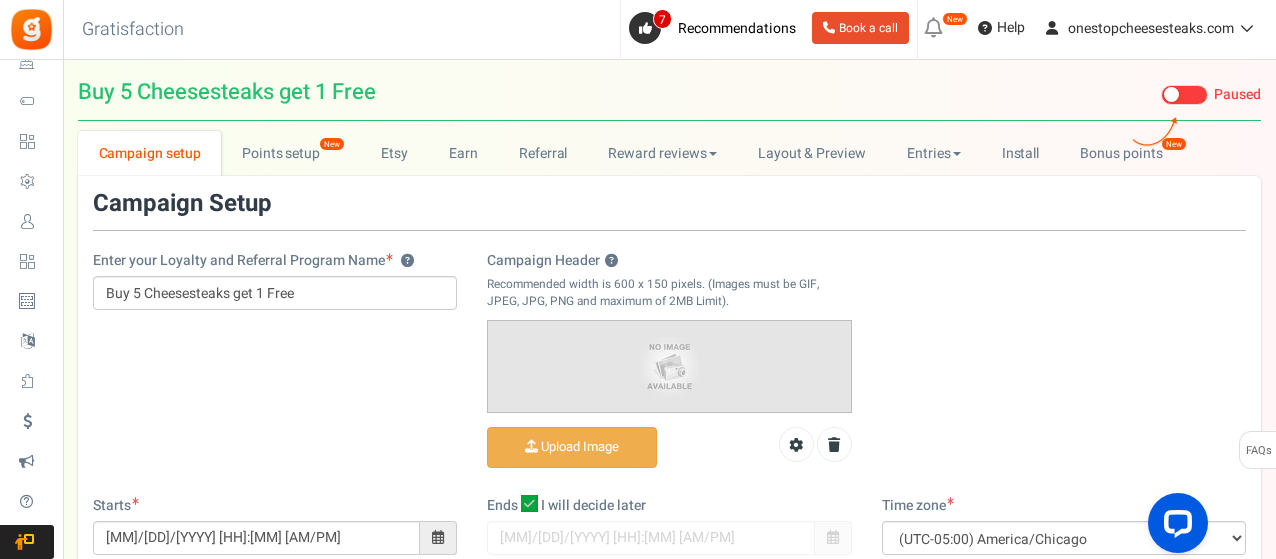 scroll, scrollTop: 0, scrollLeft: 0, axis: both 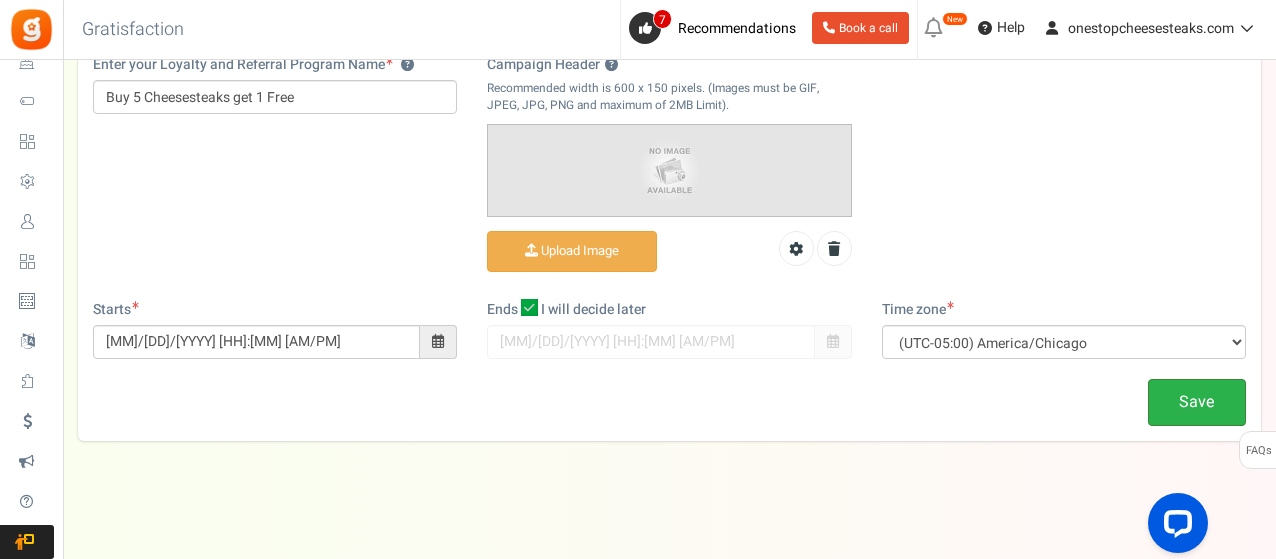 click on "Save" at bounding box center (1197, 402) 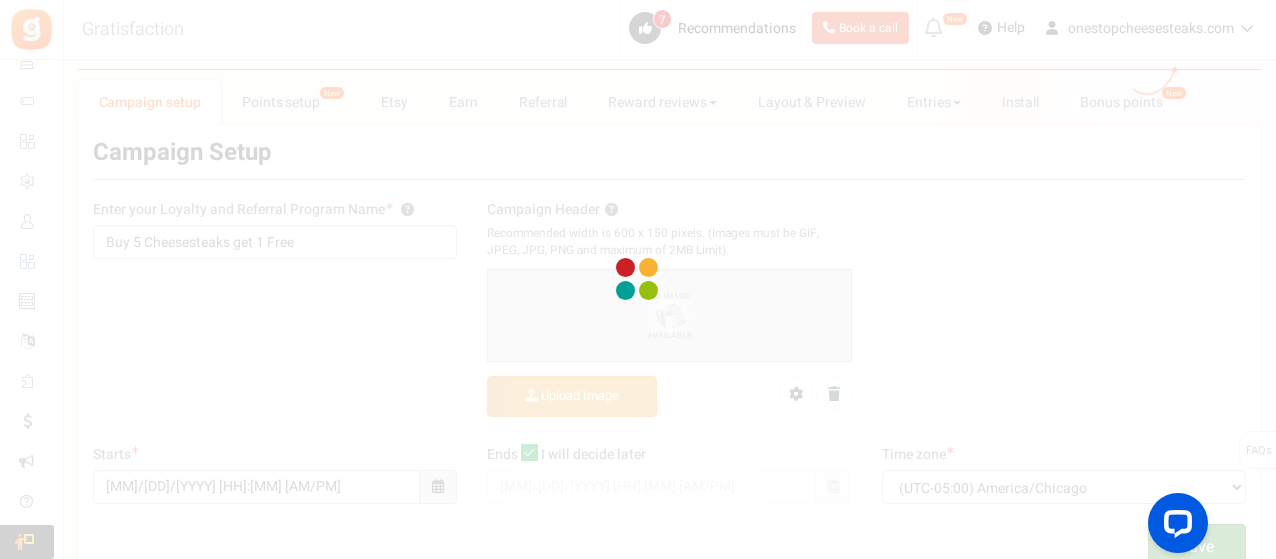 scroll, scrollTop: 12, scrollLeft: 0, axis: vertical 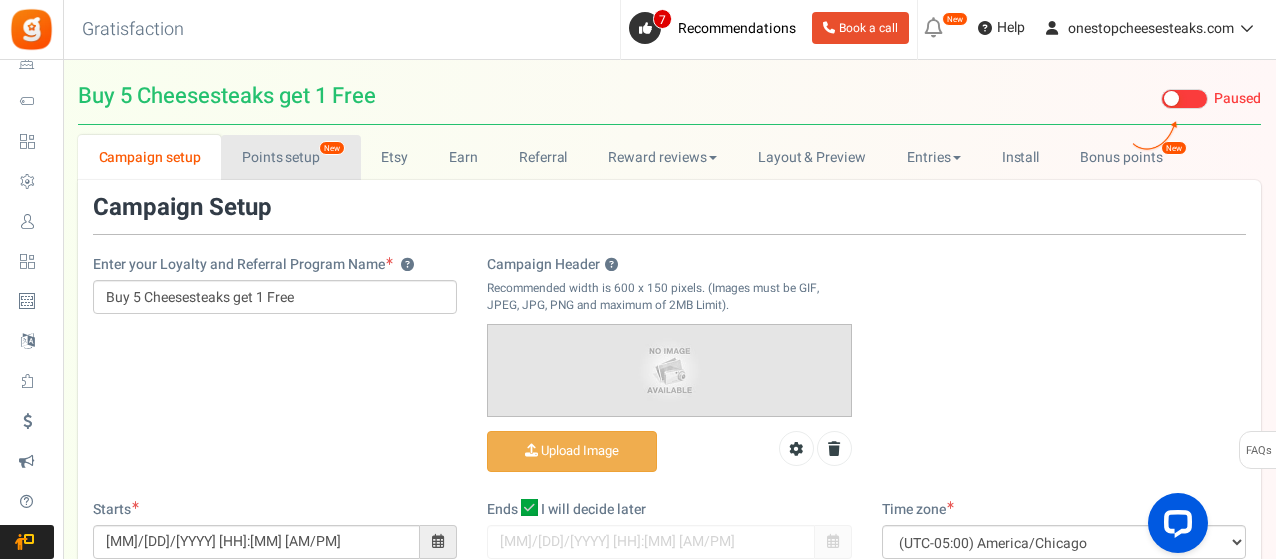 click on "Points setup
New" at bounding box center (290, 157) 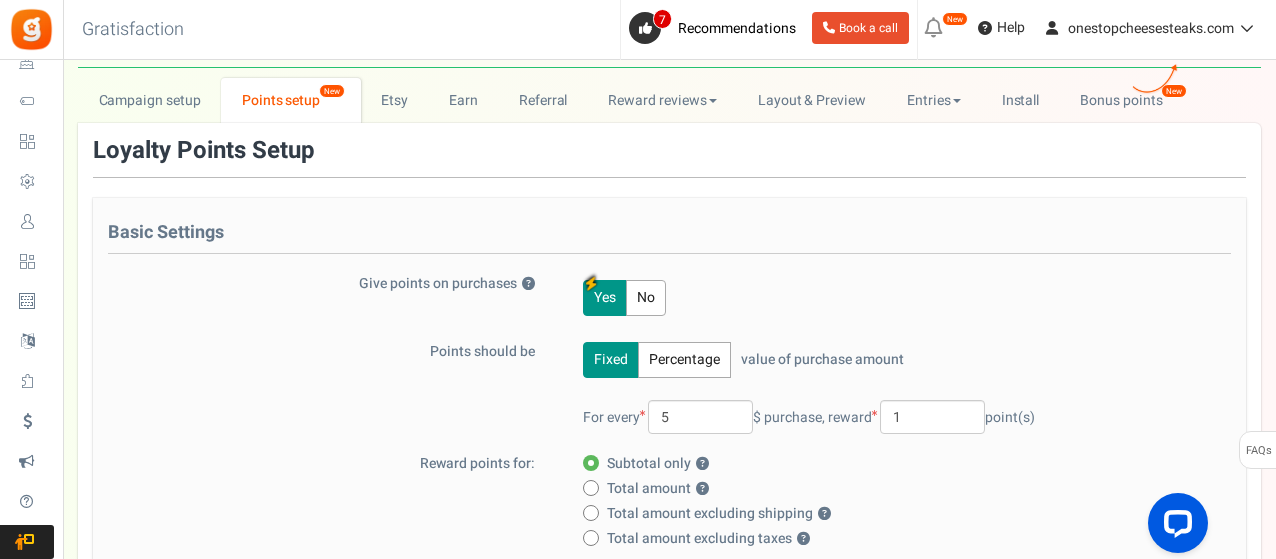 scroll, scrollTop: 100, scrollLeft: 0, axis: vertical 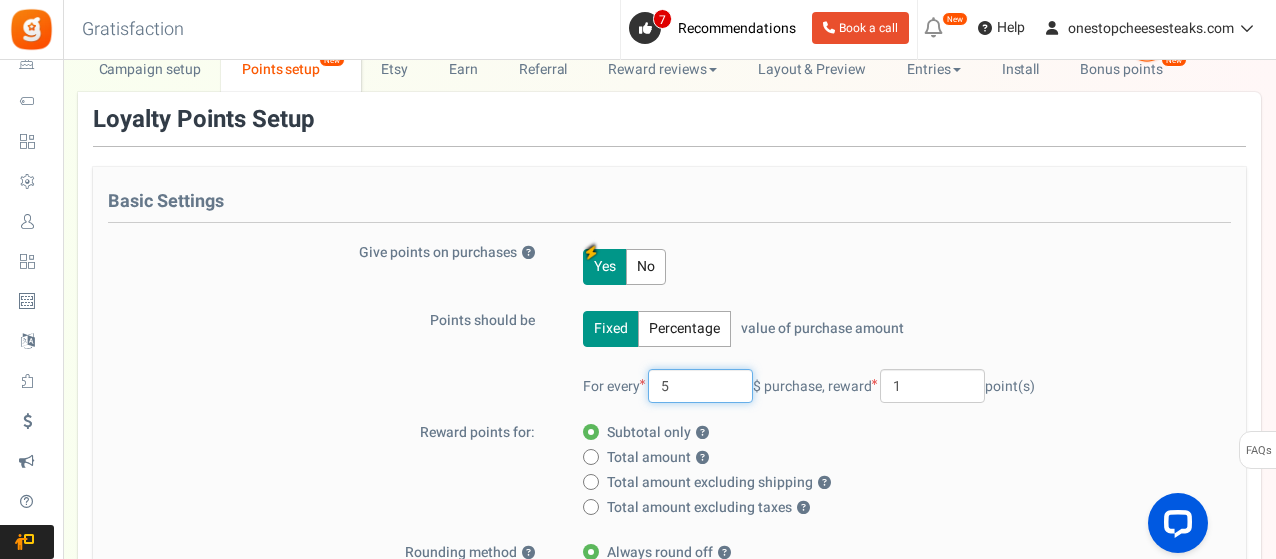 click on "5" at bounding box center [700, 386] 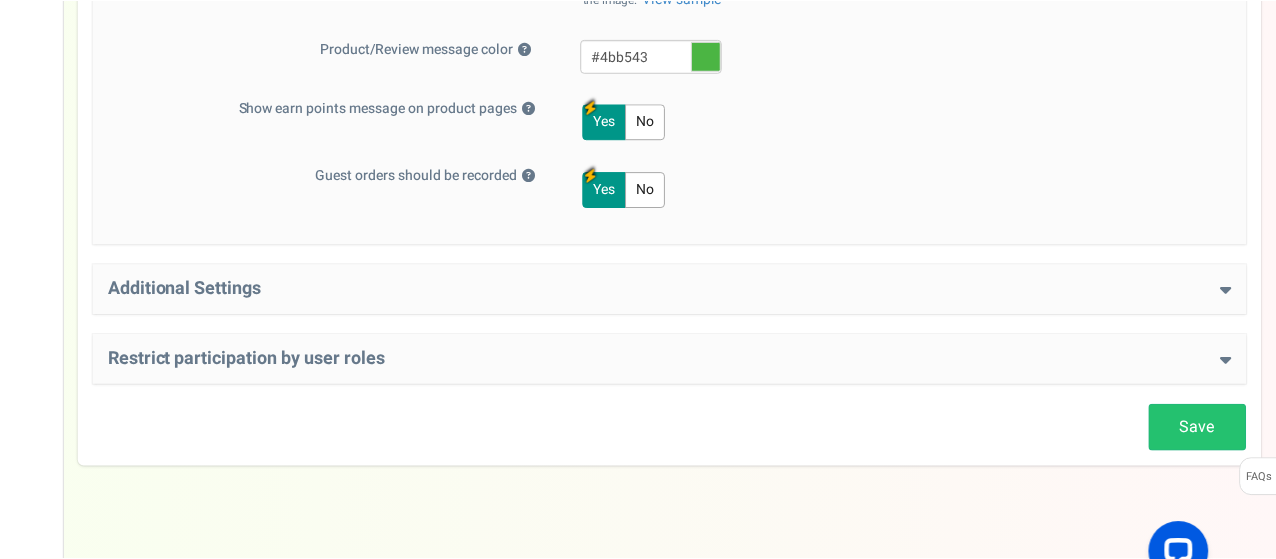 scroll, scrollTop: 1093, scrollLeft: 0, axis: vertical 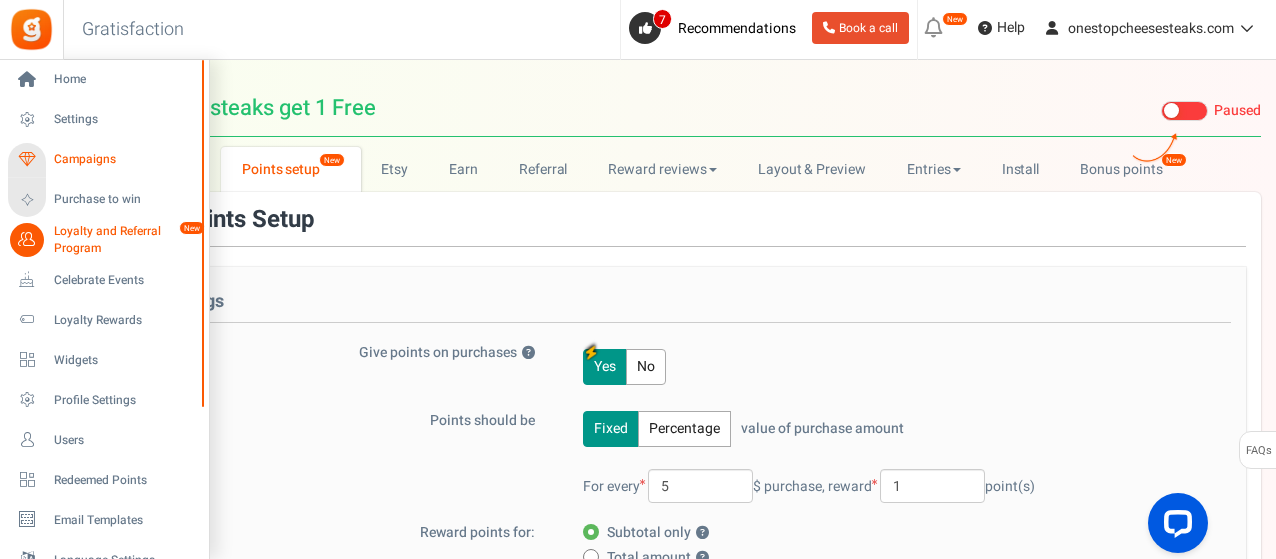 click on "Campaigns" at bounding box center [104, 160] 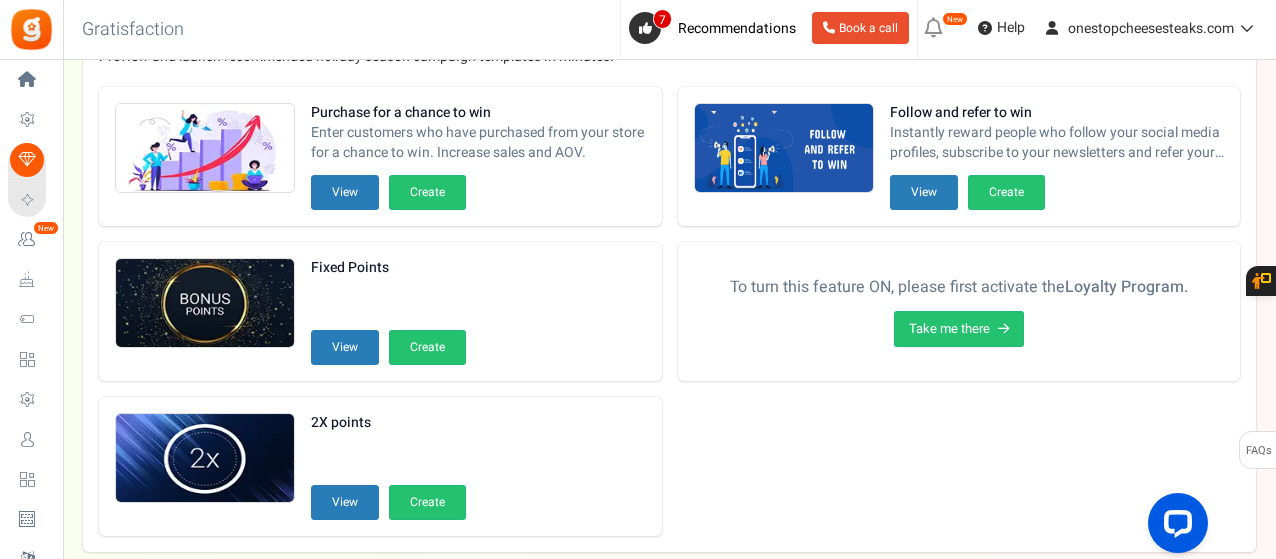 scroll, scrollTop: 100, scrollLeft: 0, axis: vertical 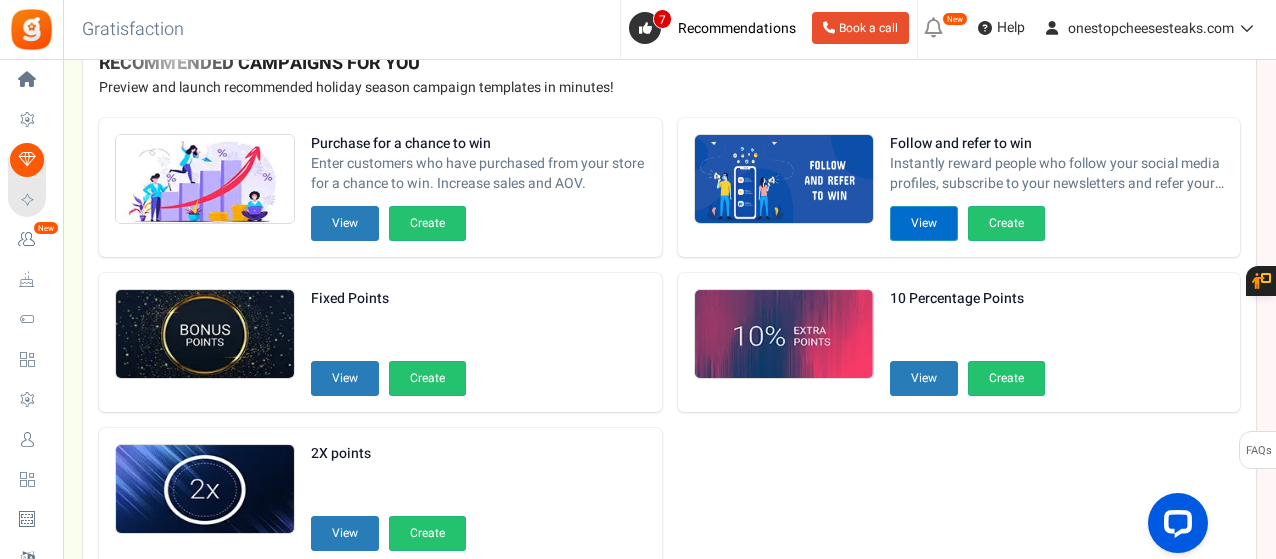 click on "View" at bounding box center (924, 223) 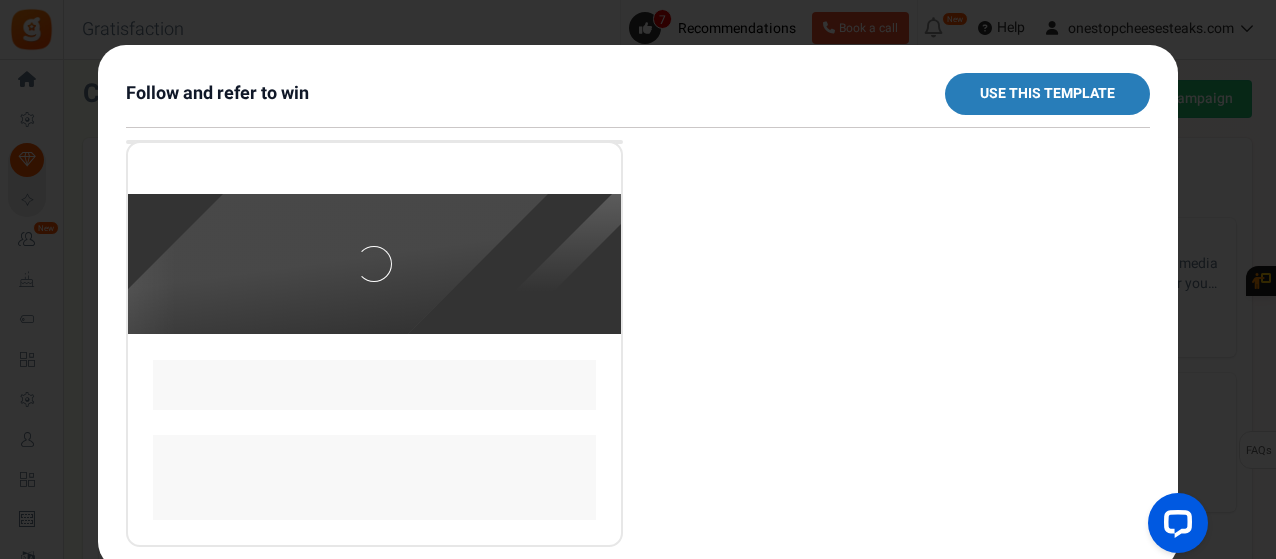 scroll, scrollTop: 0, scrollLeft: 0, axis: both 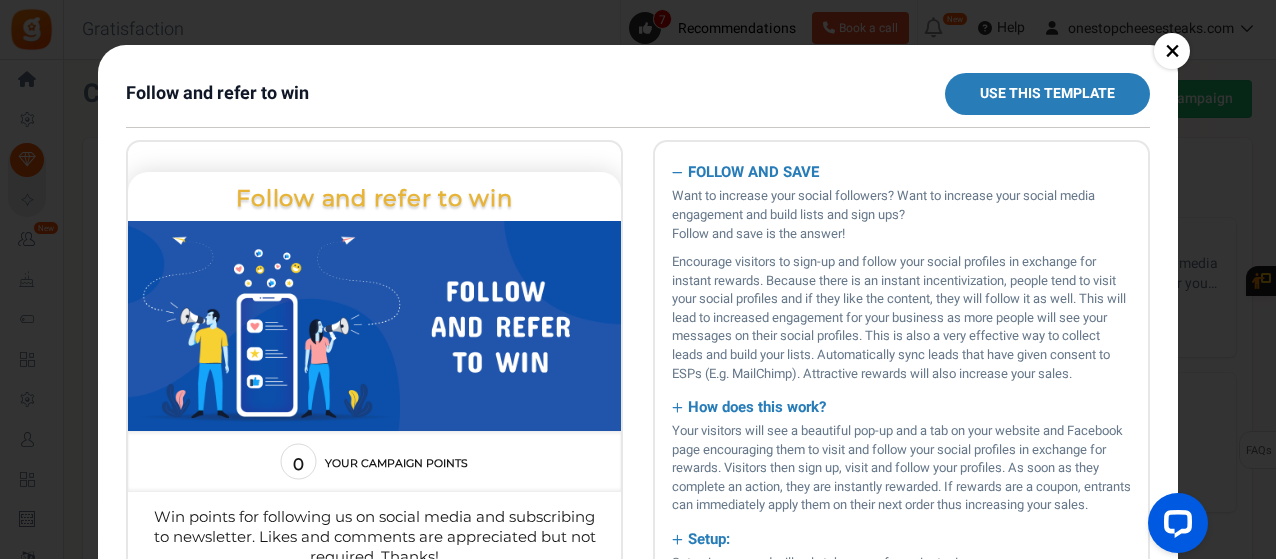 click on "×" at bounding box center [1172, 51] 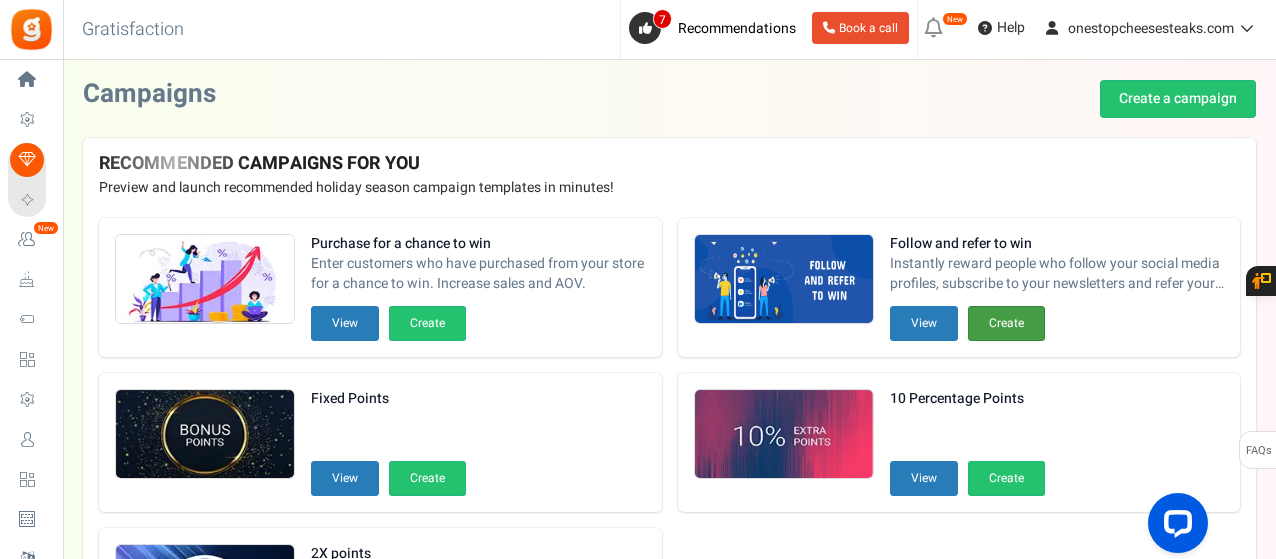 click on "Create" at bounding box center [1006, 323] 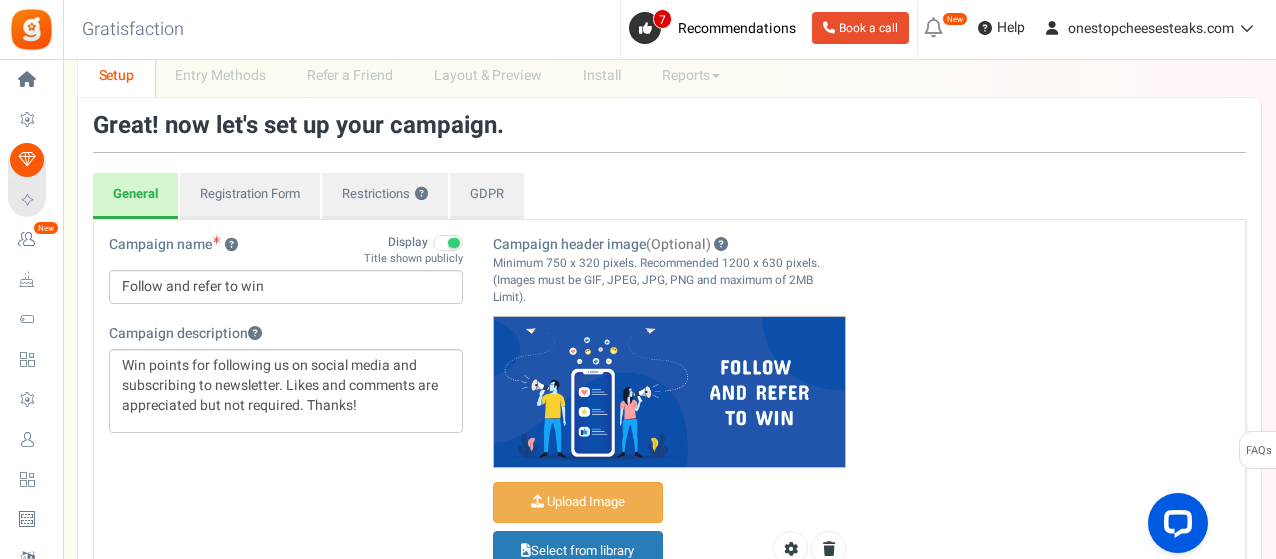 scroll, scrollTop: 200, scrollLeft: 0, axis: vertical 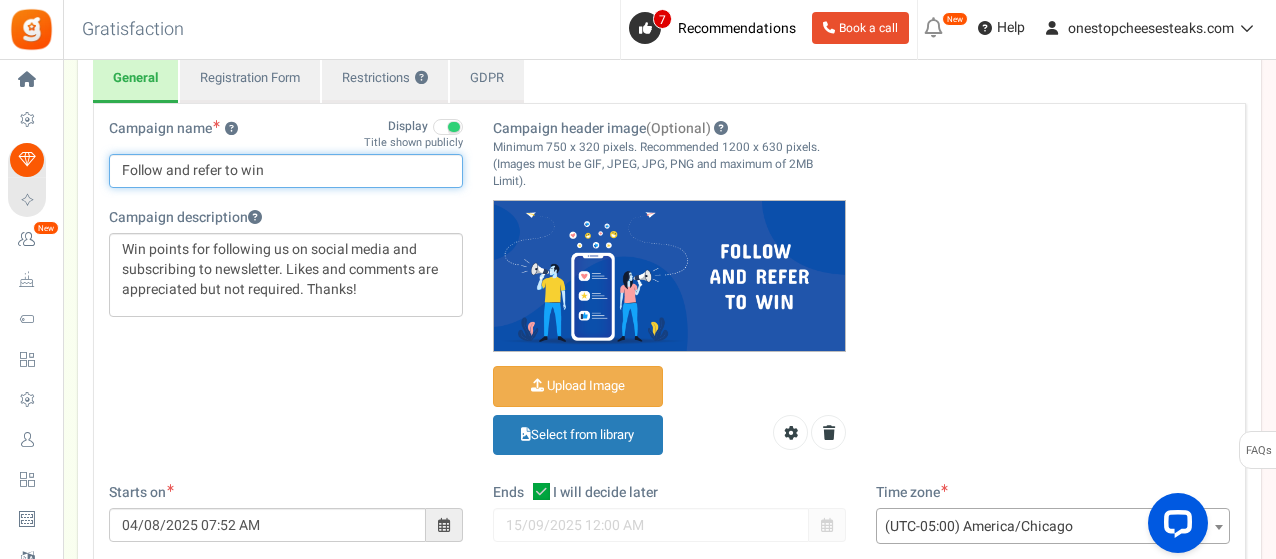 drag, startPoint x: 270, startPoint y: 177, endPoint x: 72, endPoint y: 166, distance: 198.30531 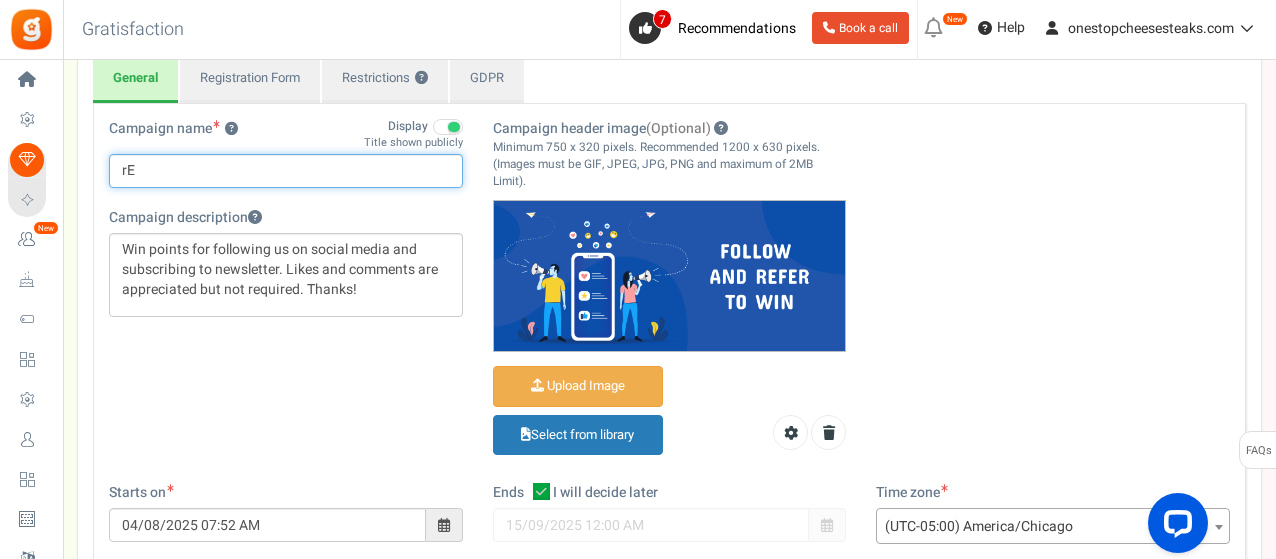 type on "r" 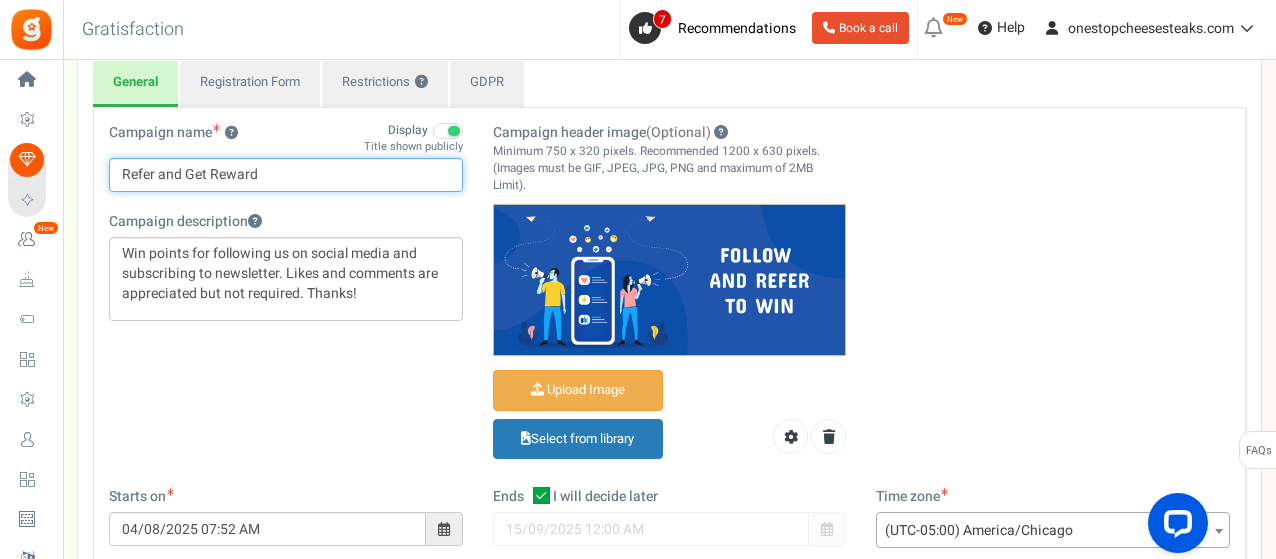 scroll, scrollTop: 300, scrollLeft: 0, axis: vertical 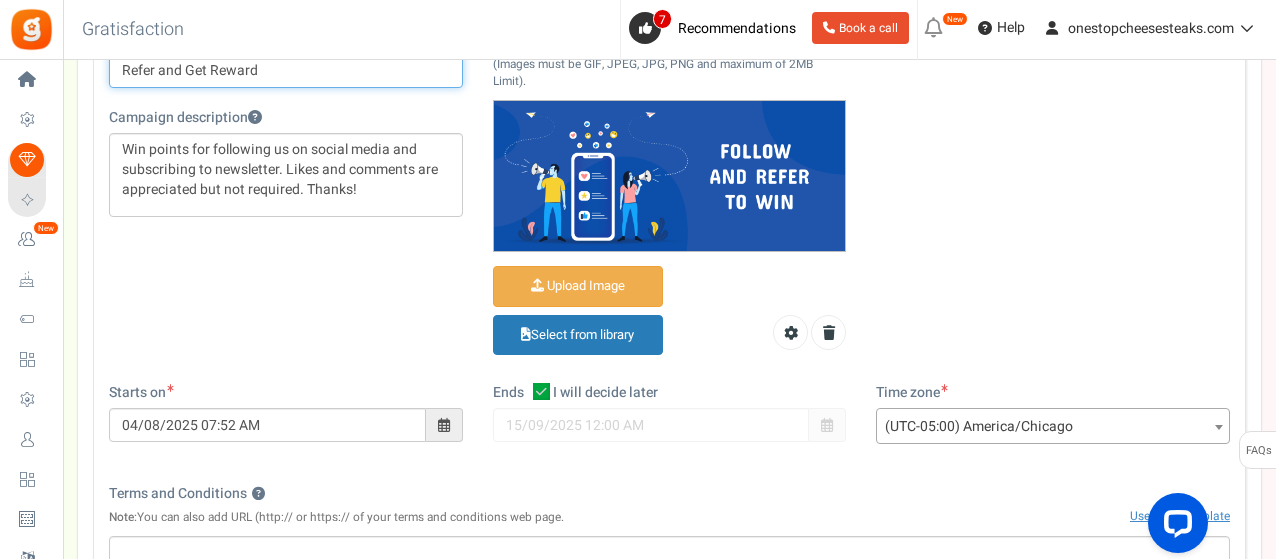type on "Refer and Get Reward" 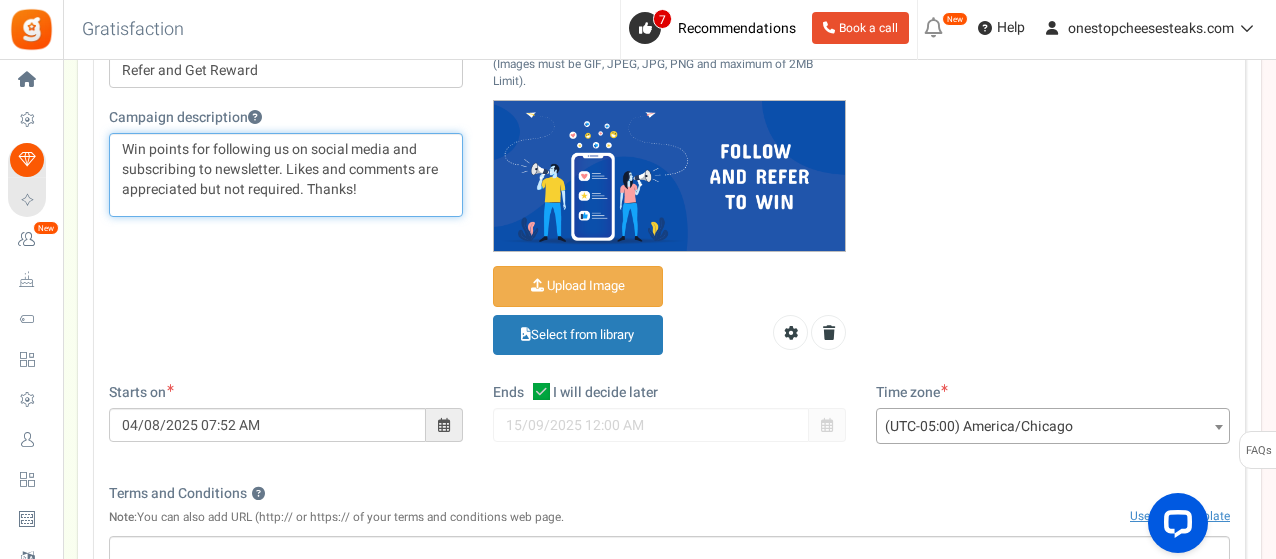 click on "Win points for following us on social media and subscribing to newsletter. Likes and comments are appreciated but not required. Thanks!" at bounding box center (286, 170) 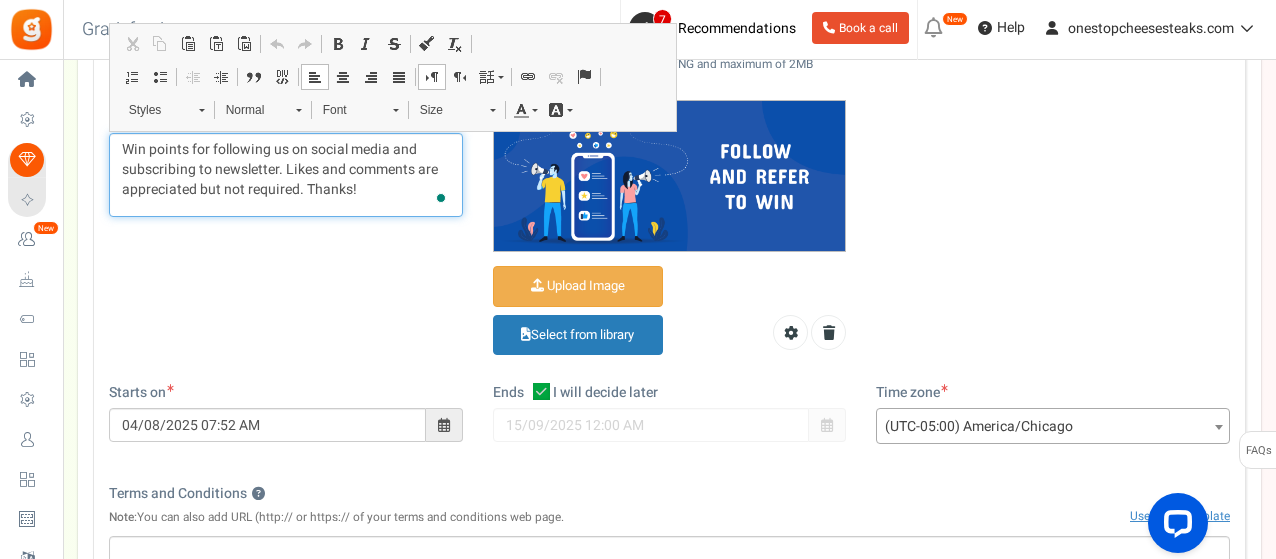 click on "Win points for following us on social media and subscribing to newsletter. Likes and comments are appreciated but not required. Thanks!" at bounding box center [286, 170] 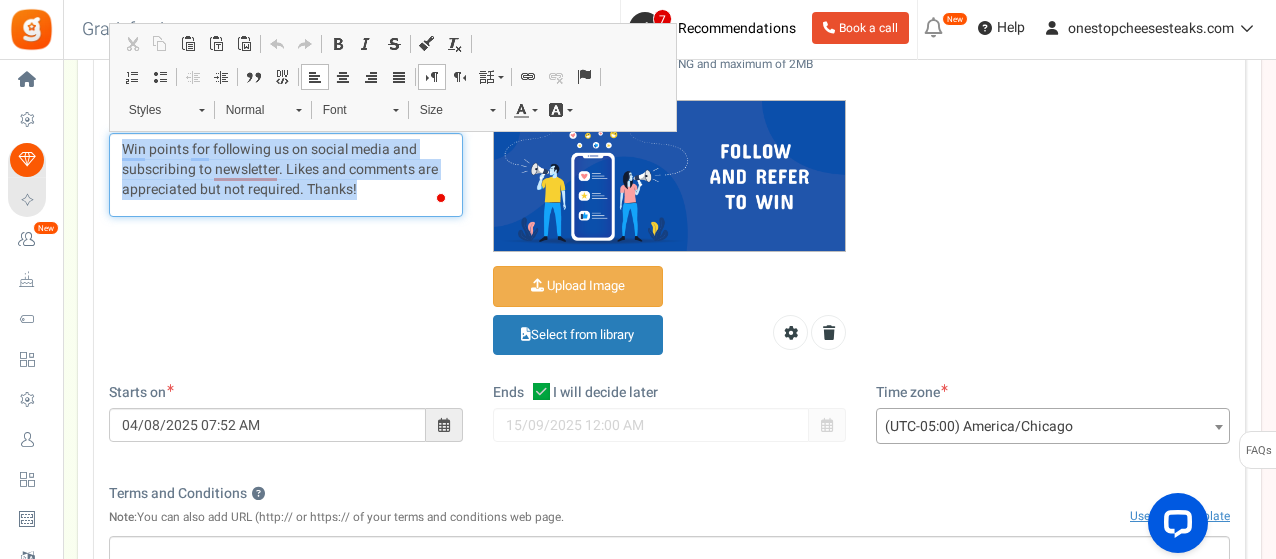 drag, startPoint x: 364, startPoint y: 198, endPoint x: 99, endPoint y: 147, distance: 269.8629 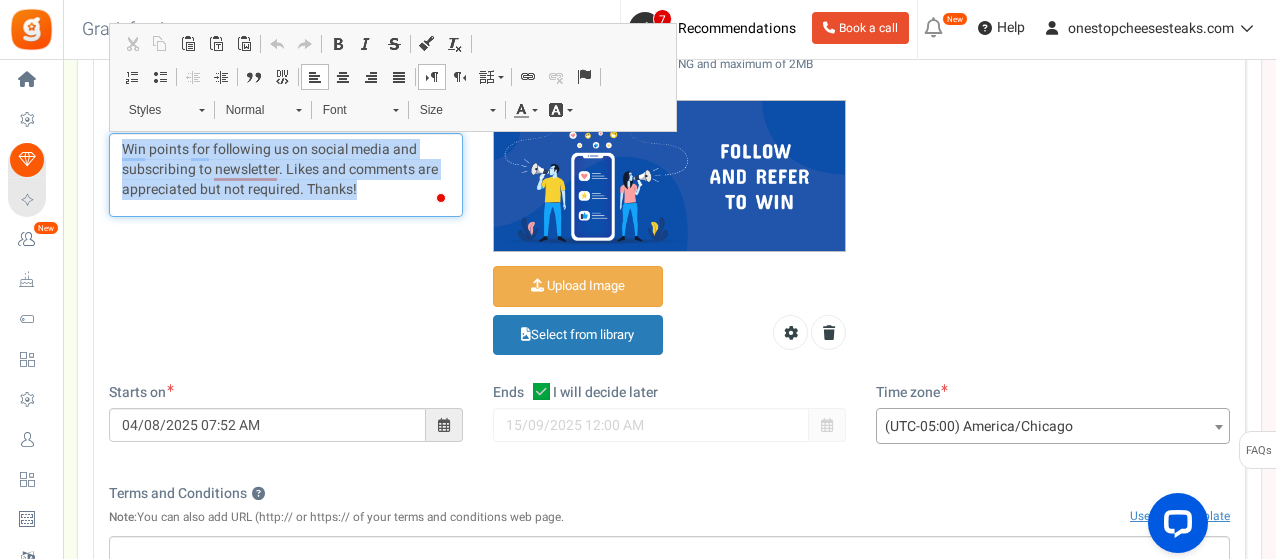click on "Campaign name  ?
Display
Title shown publicly
Refer and Get Reward This will be shown to the public and to eligible customers in the 'cart -thanks' page
Campaign description
?" at bounding box center [286, 128] 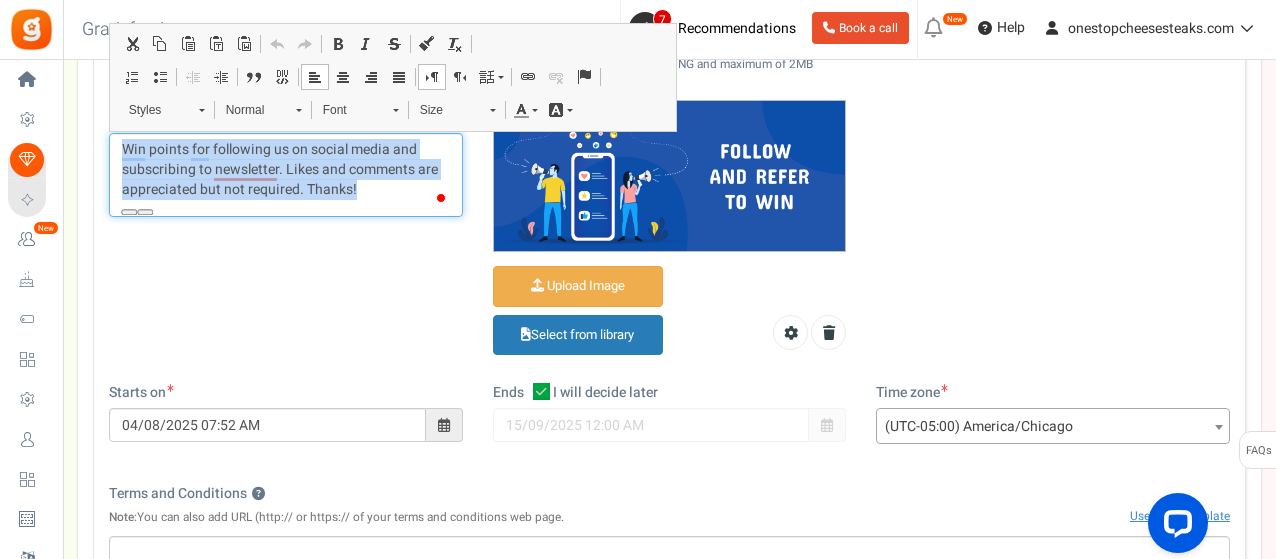 type 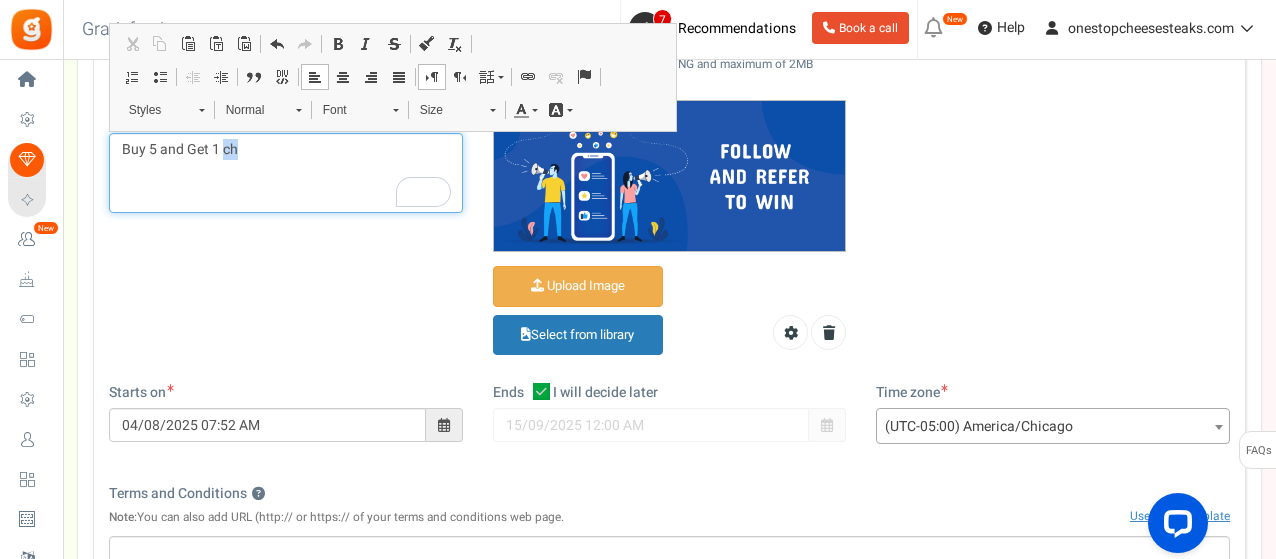 click on "Buy 5 and Get 1 ch" at bounding box center [286, 150] 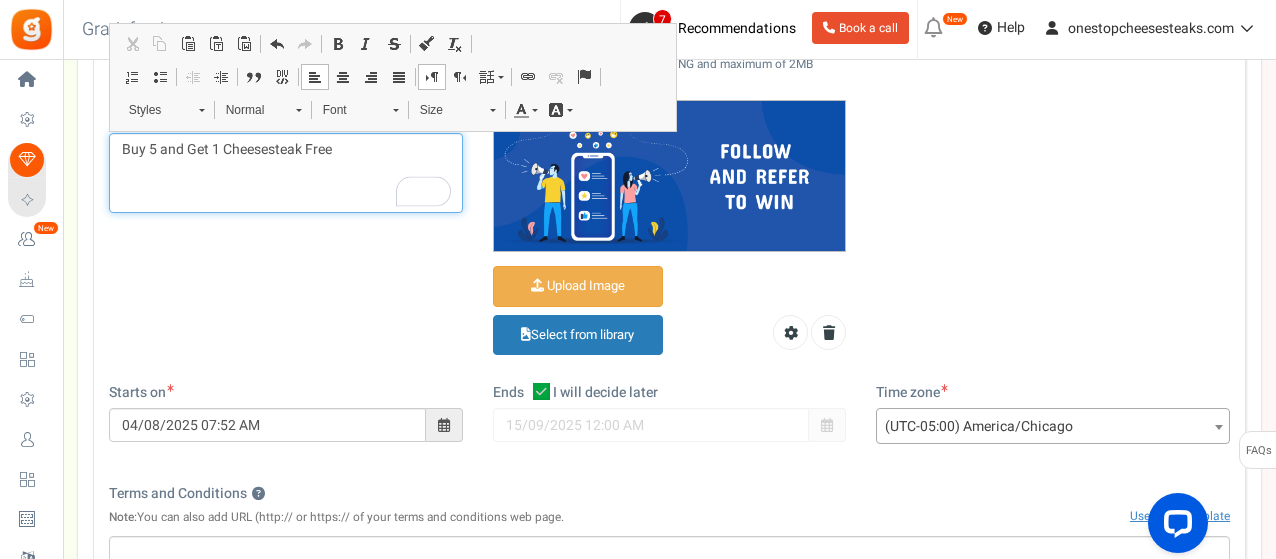 click on "Buy 5 and Get 1 Cheesesteak Free" at bounding box center (286, 150) 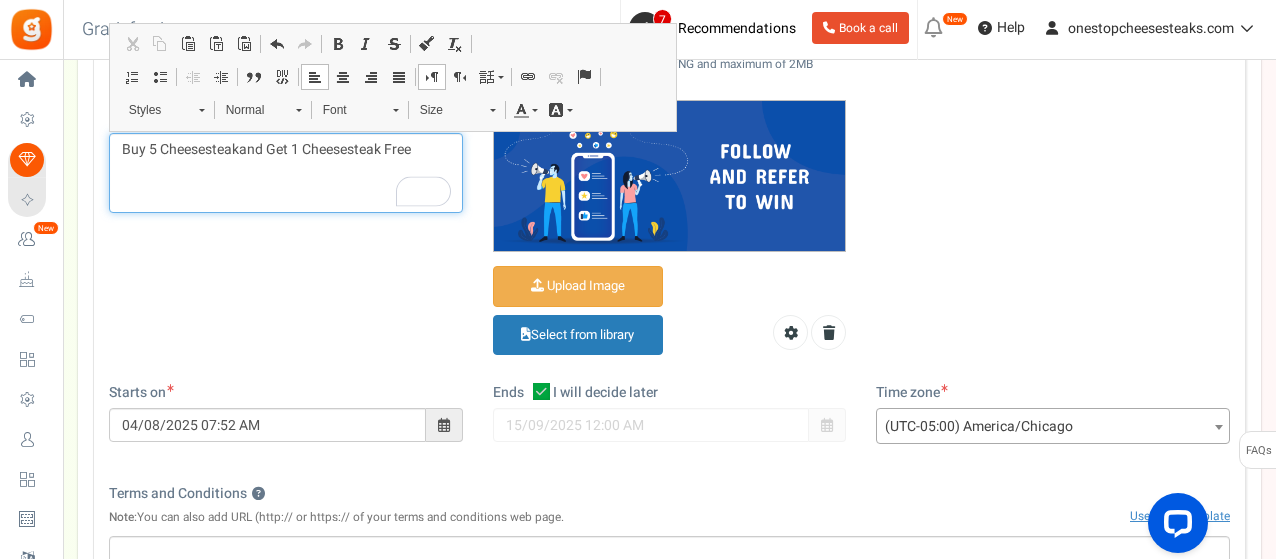 click on "Buy 5 Cheesesteak  and Get 1 Cheesesteak Free" at bounding box center [286, 150] 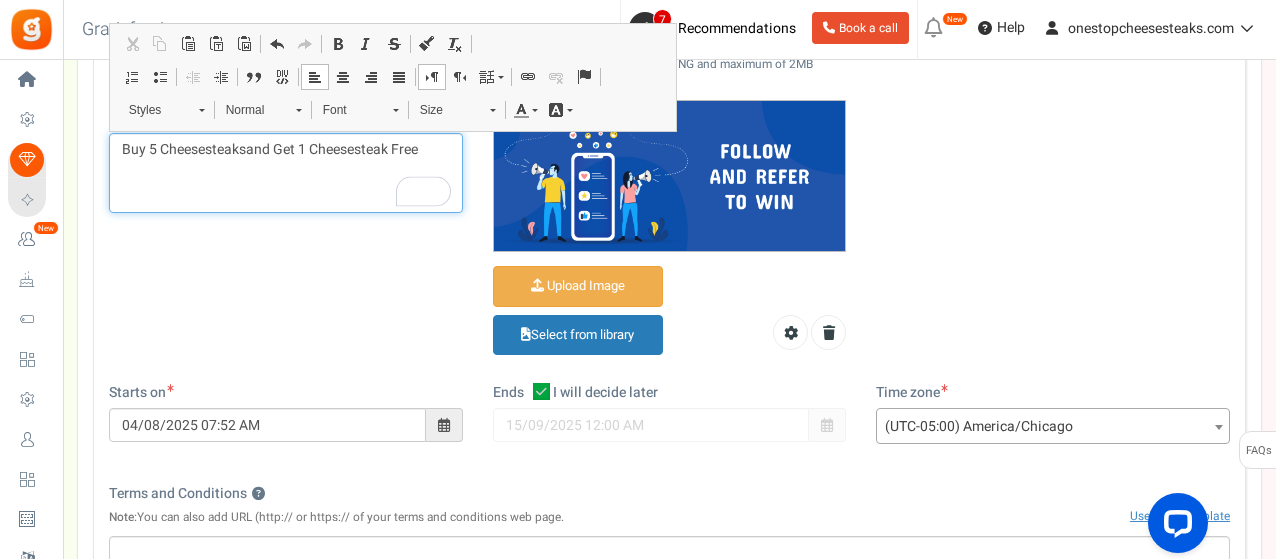 click on "Buy 5 Cheesesteaks  and Get 1 Cheesesteak Free" at bounding box center [286, 150] 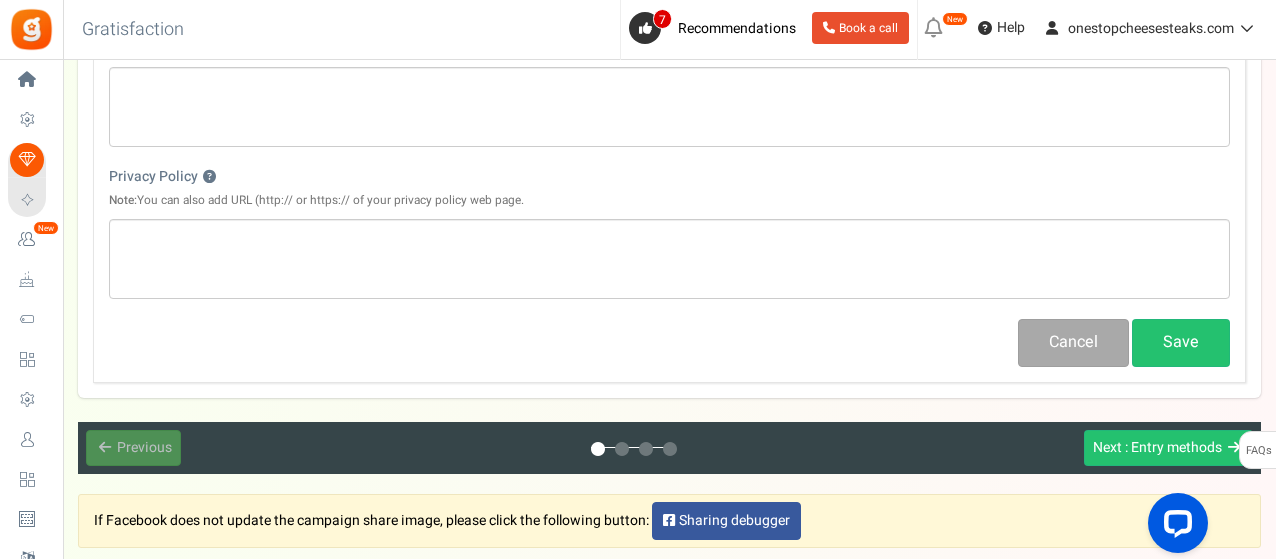 scroll, scrollTop: 892, scrollLeft: 0, axis: vertical 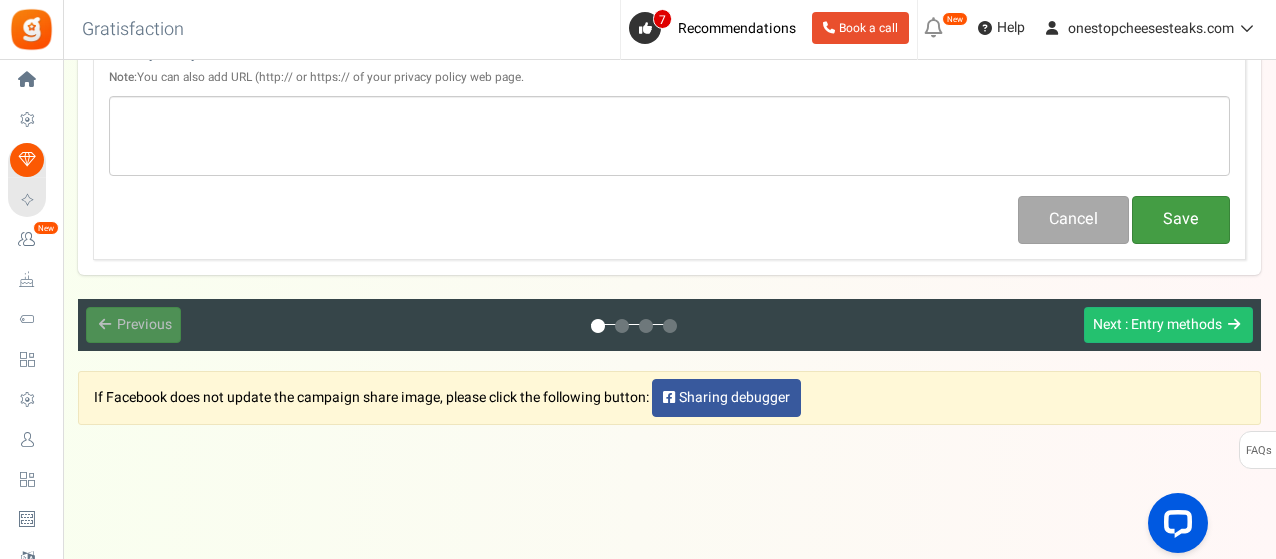 drag, startPoint x: 1196, startPoint y: 205, endPoint x: 1182, endPoint y: 231, distance: 29.529646 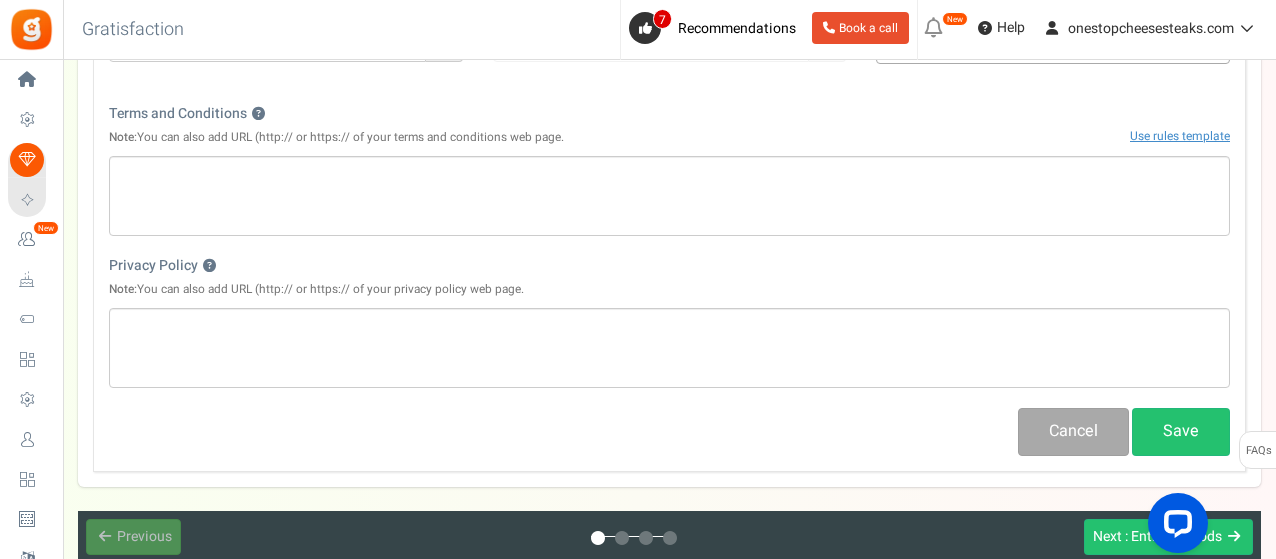 scroll, scrollTop: 800, scrollLeft: 0, axis: vertical 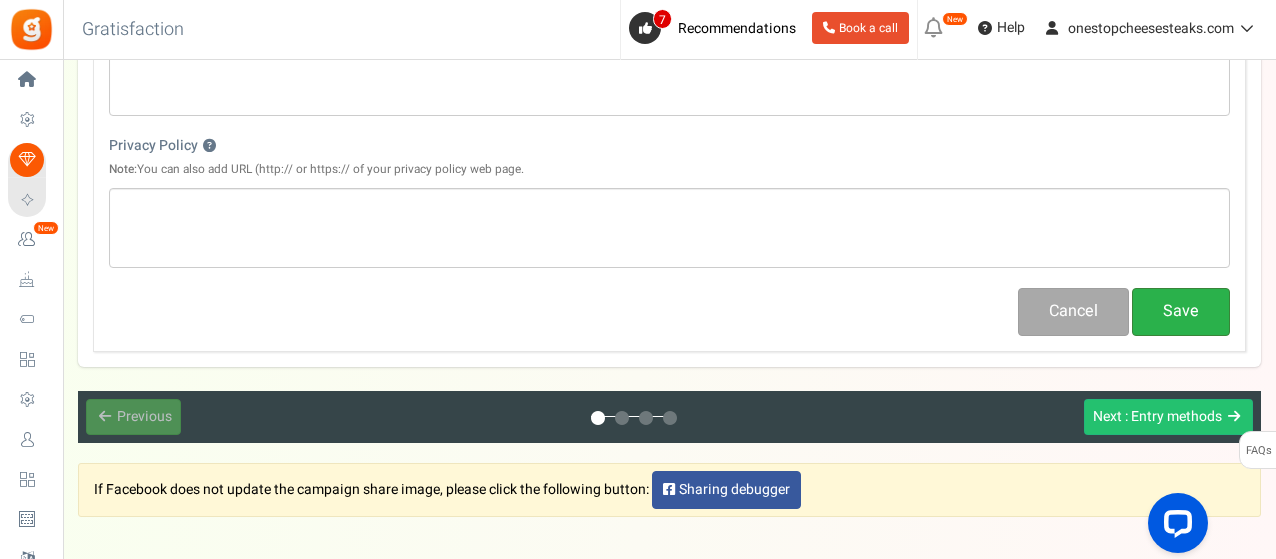 click on "Save" at bounding box center (1181, 311) 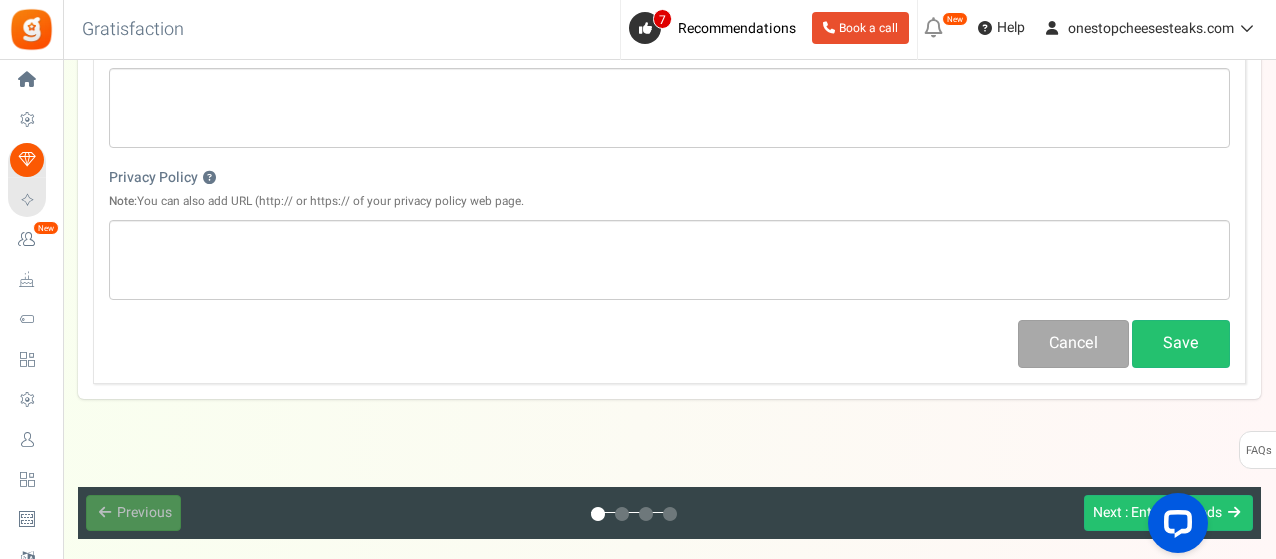 scroll, scrollTop: 800, scrollLeft: 0, axis: vertical 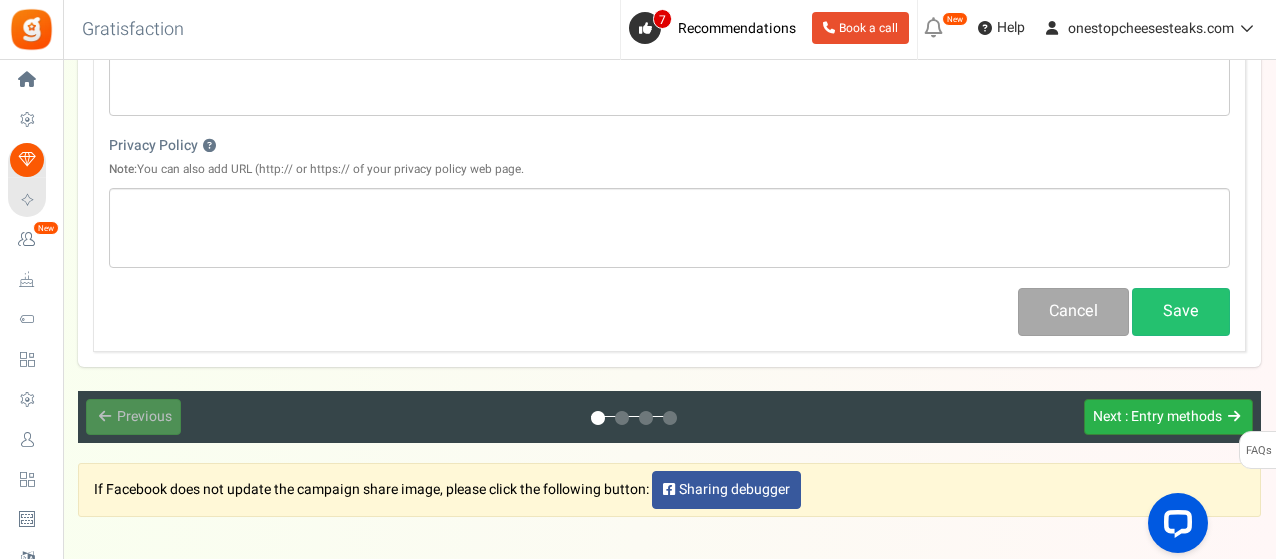 click on "Next
: Entry methods" at bounding box center (1168, 417) 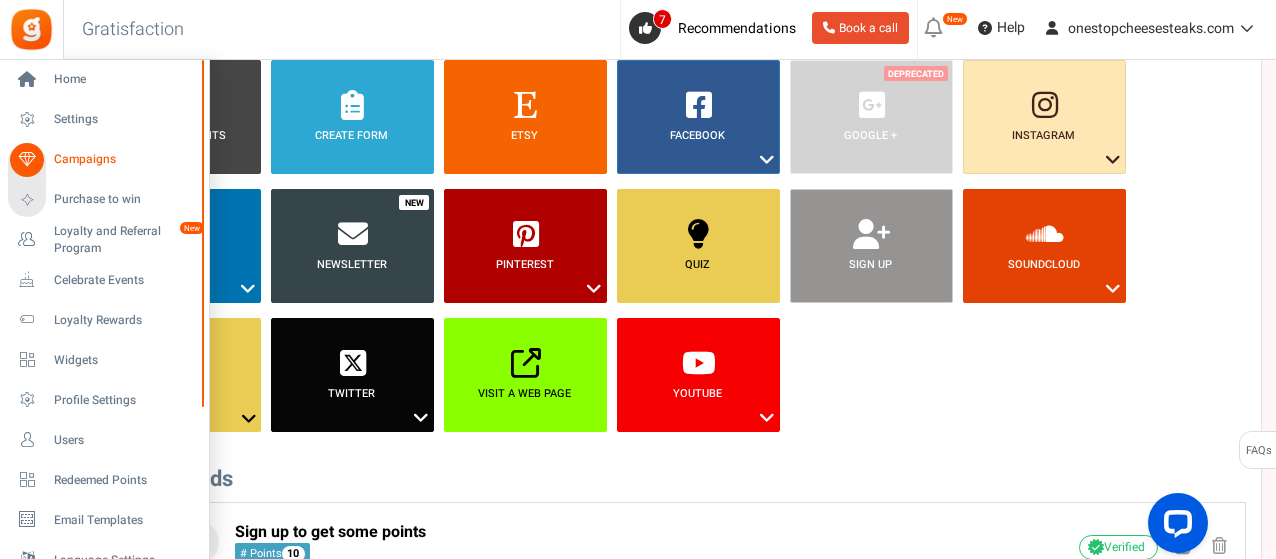 scroll, scrollTop: 200, scrollLeft: 0, axis: vertical 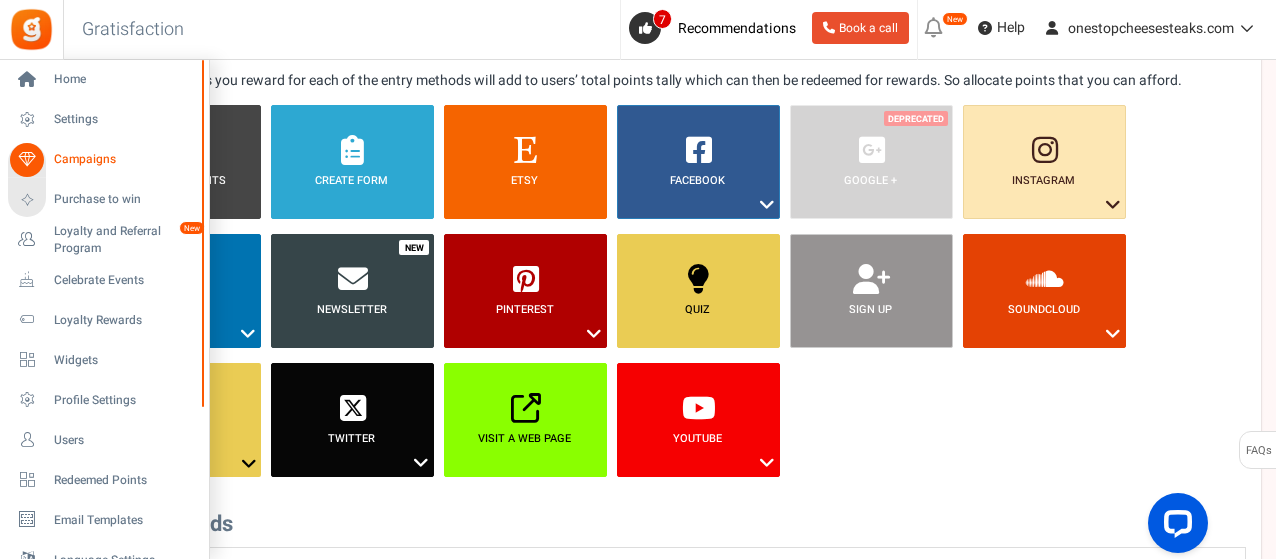 click on "Campaigns" at bounding box center (124, 159) 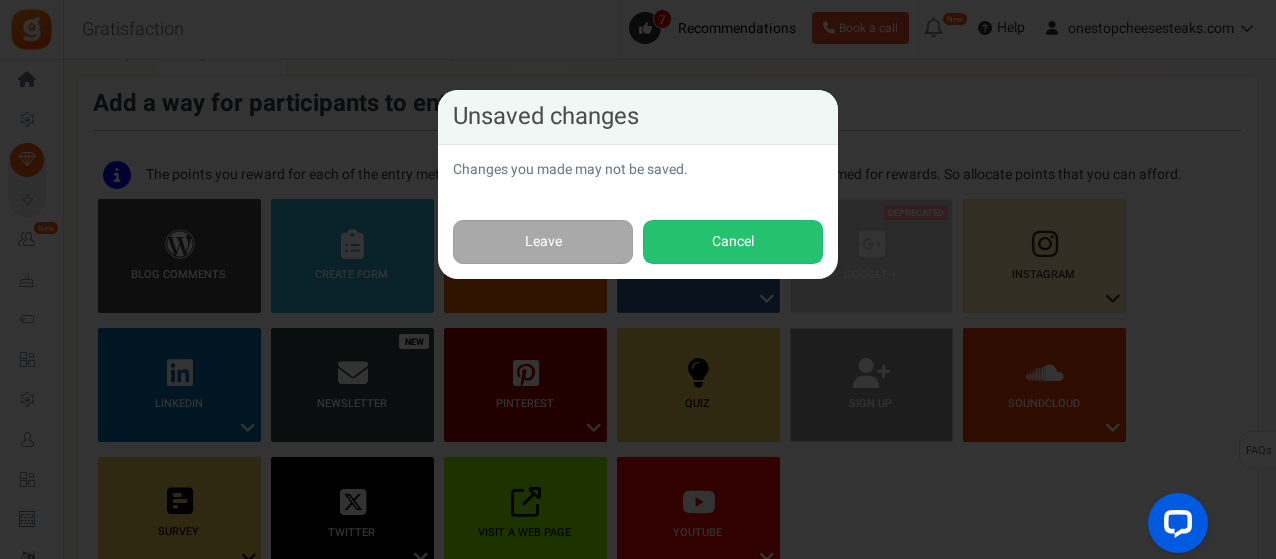 scroll, scrollTop: 100, scrollLeft: 0, axis: vertical 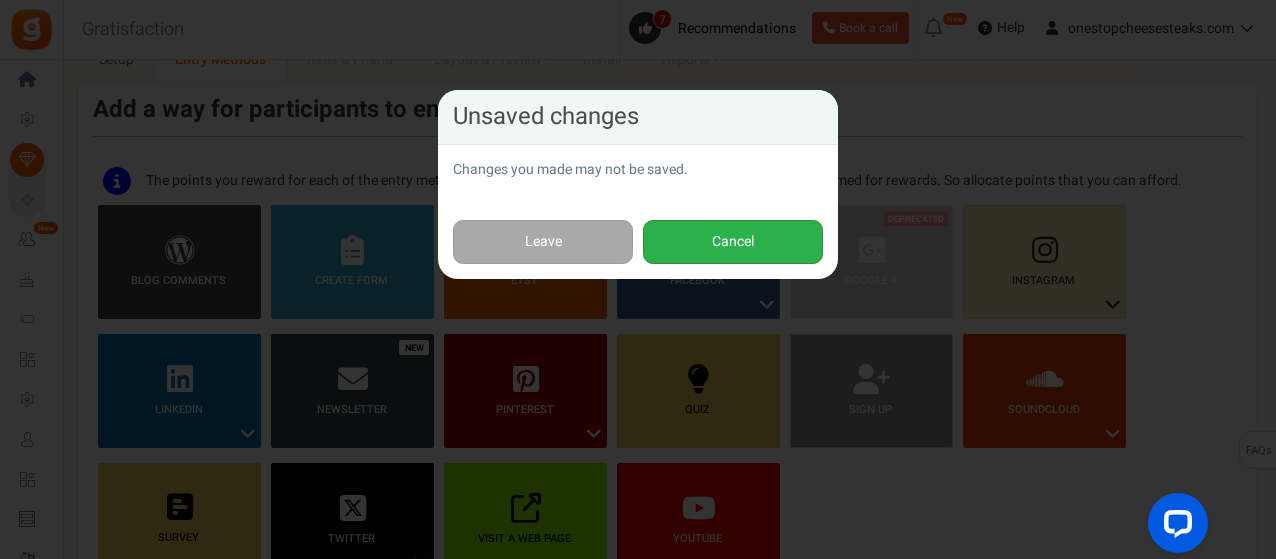 click on "Cancel" at bounding box center [733, 242] 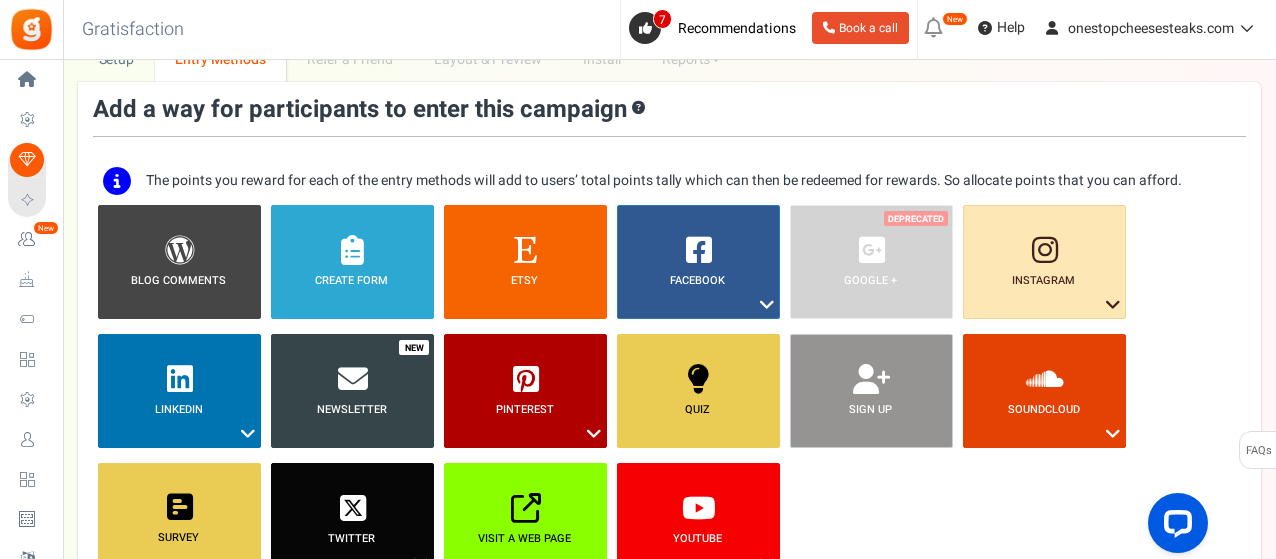 scroll, scrollTop: 0, scrollLeft: 0, axis: both 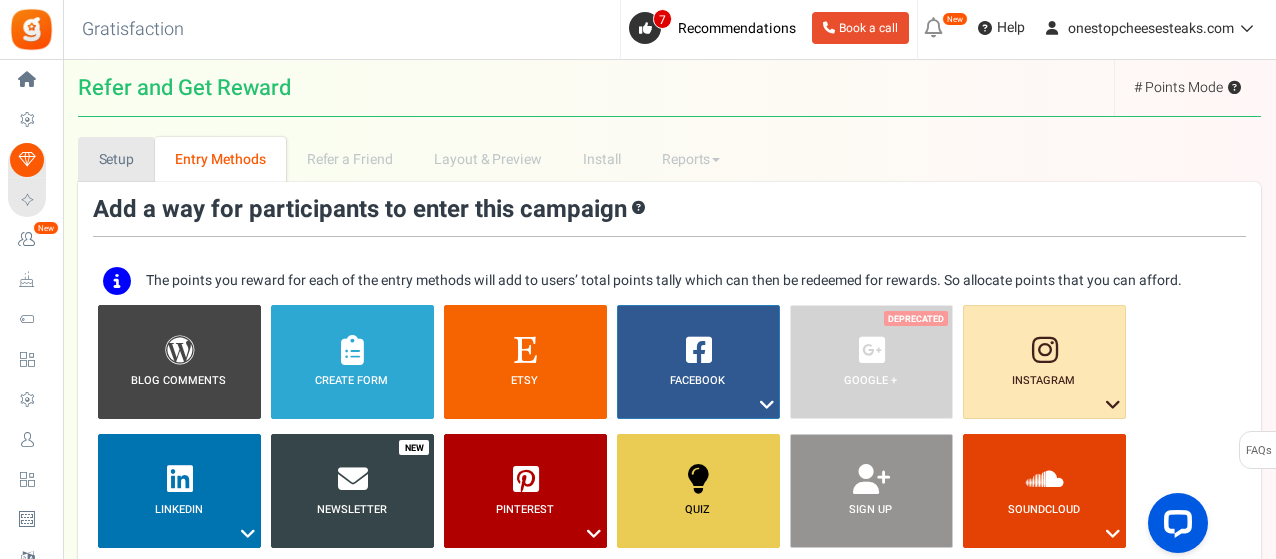 click on "Setup" at bounding box center (116, 159) 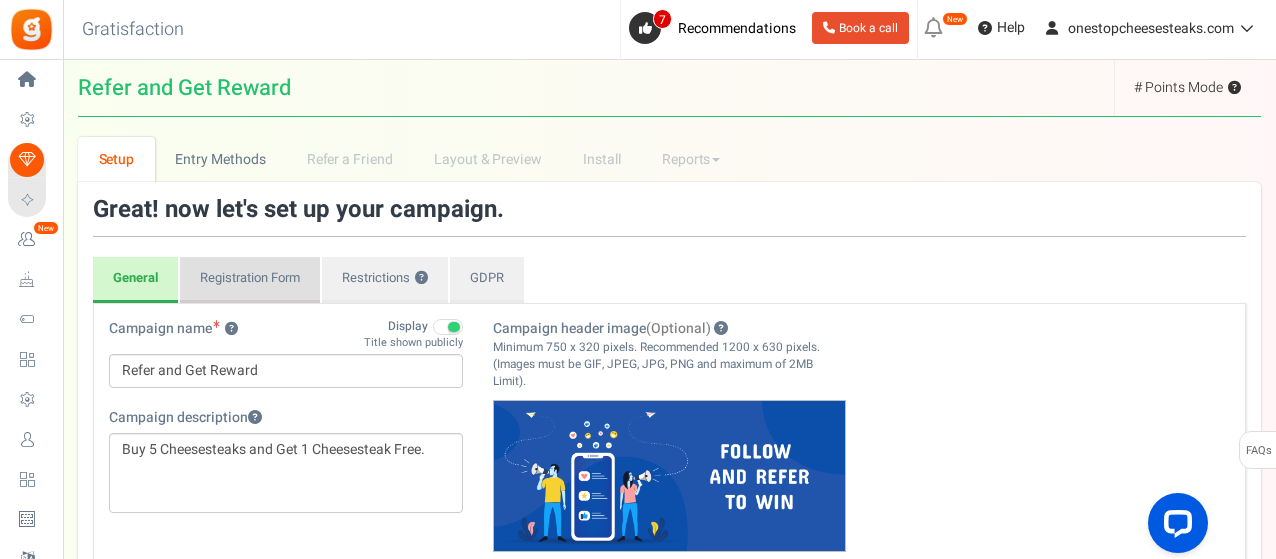 click on "Registration Form" at bounding box center [250, 280] 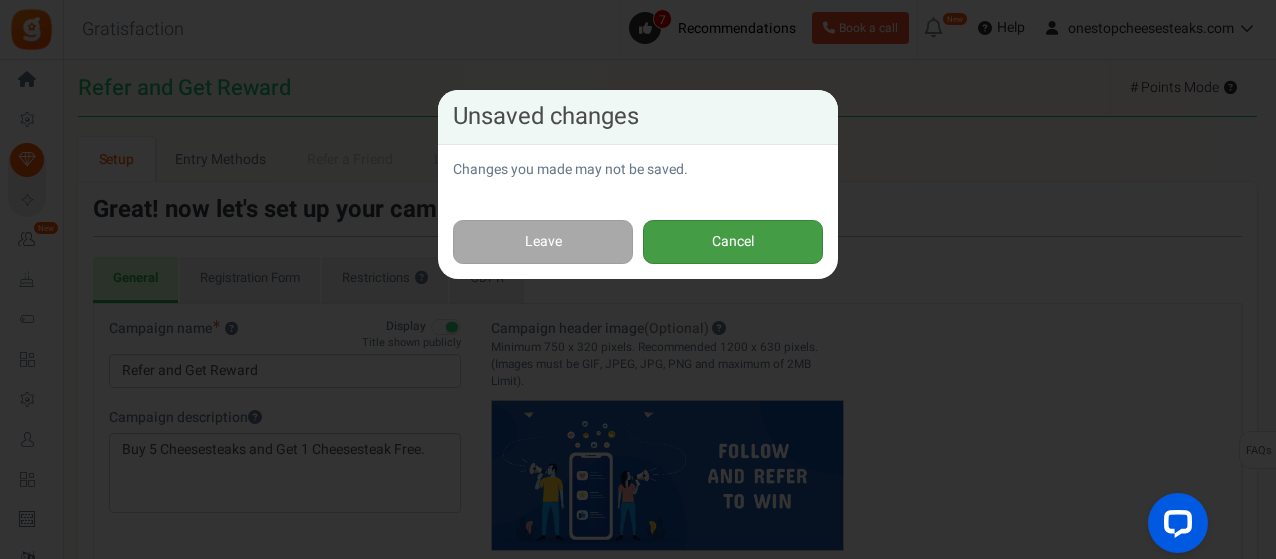 click on "Cancel" at bounding box center [733, 242] 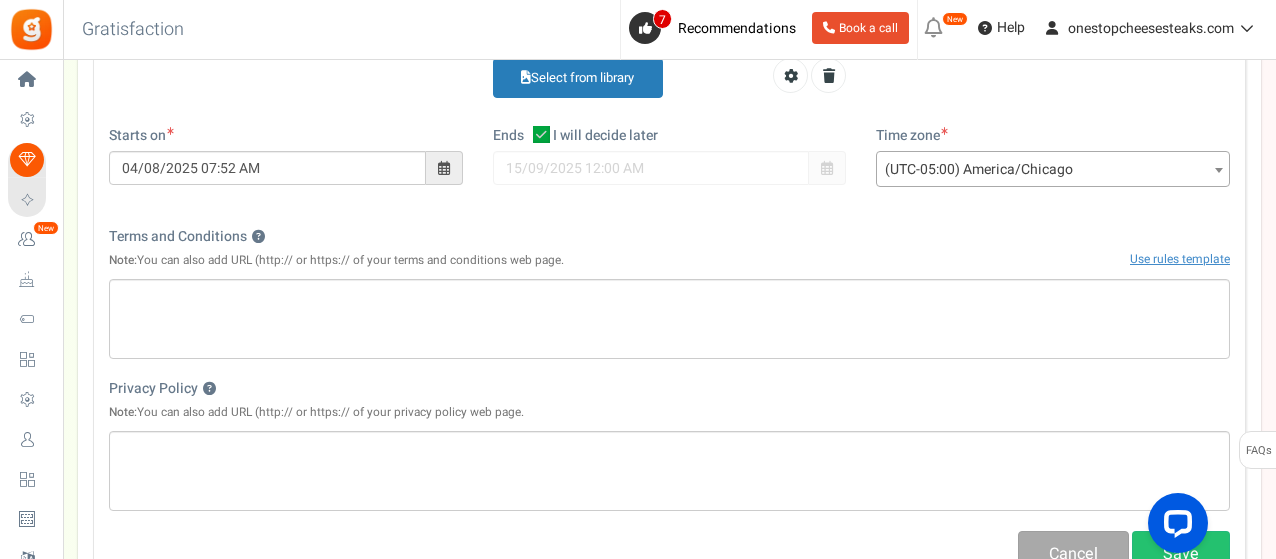 scroll, scrollTop: 700, scrollLeft: 0, axis: vertical 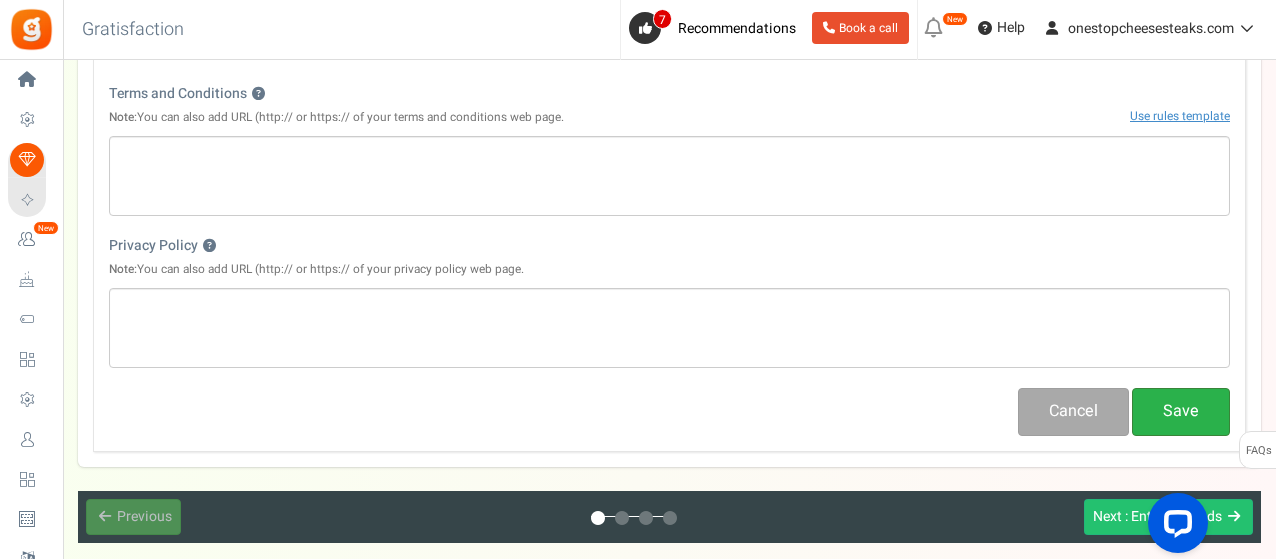 click on "Save" at bounding box center [1181, 411] 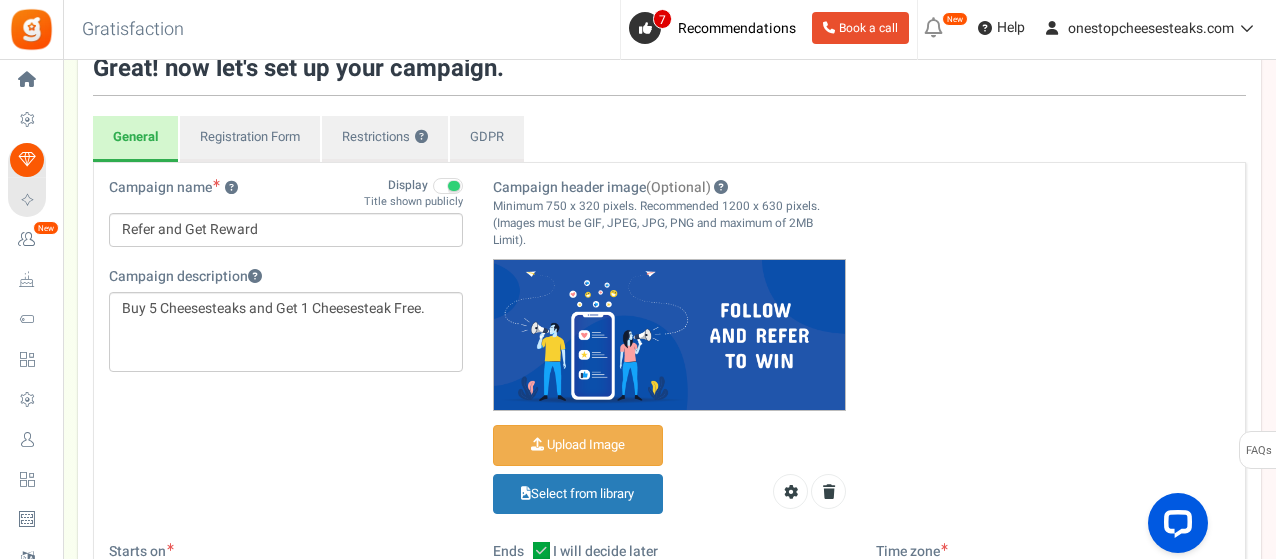 scroll, scrollTop: 95, scrollLeft: 0, axis: vertical 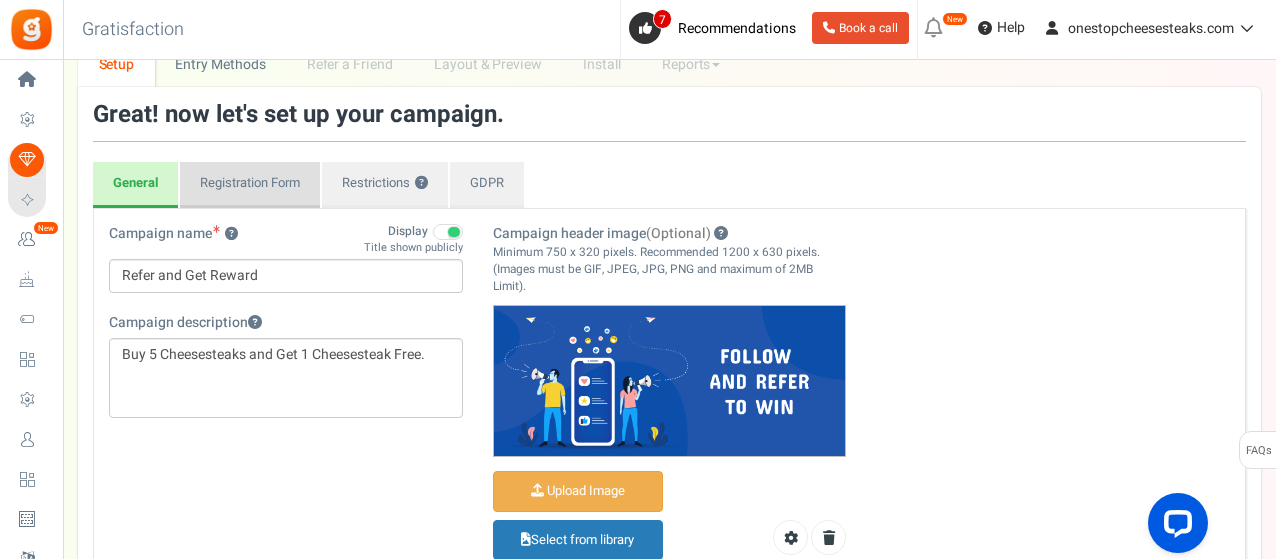 click on "Registration Form" at bounding box center (250, 185) 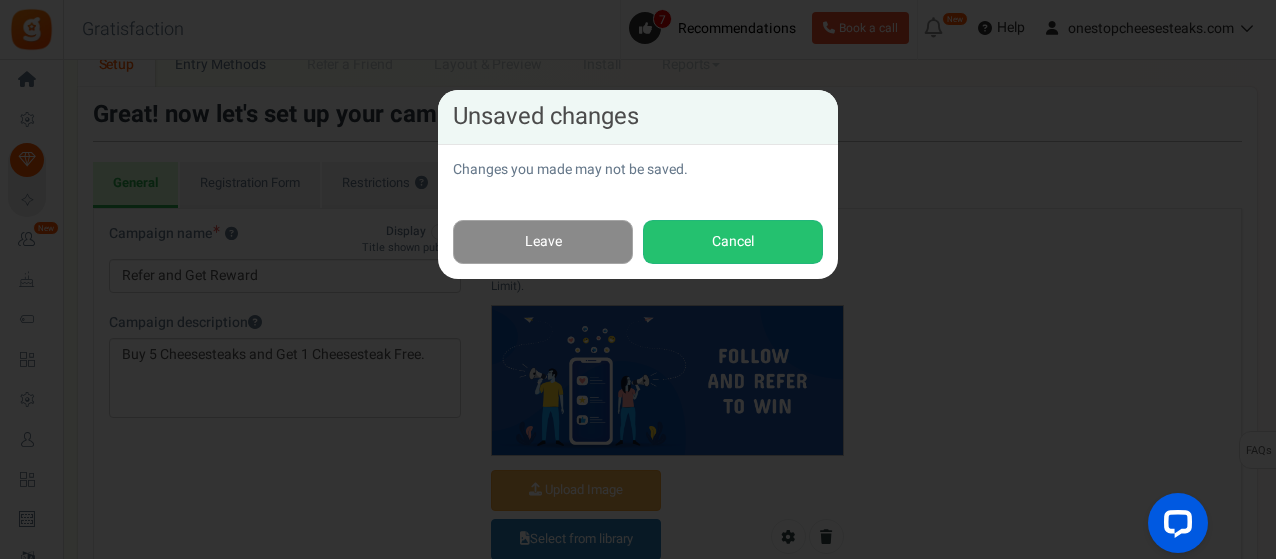 click on "Leave" at bounding box center [543, 242] 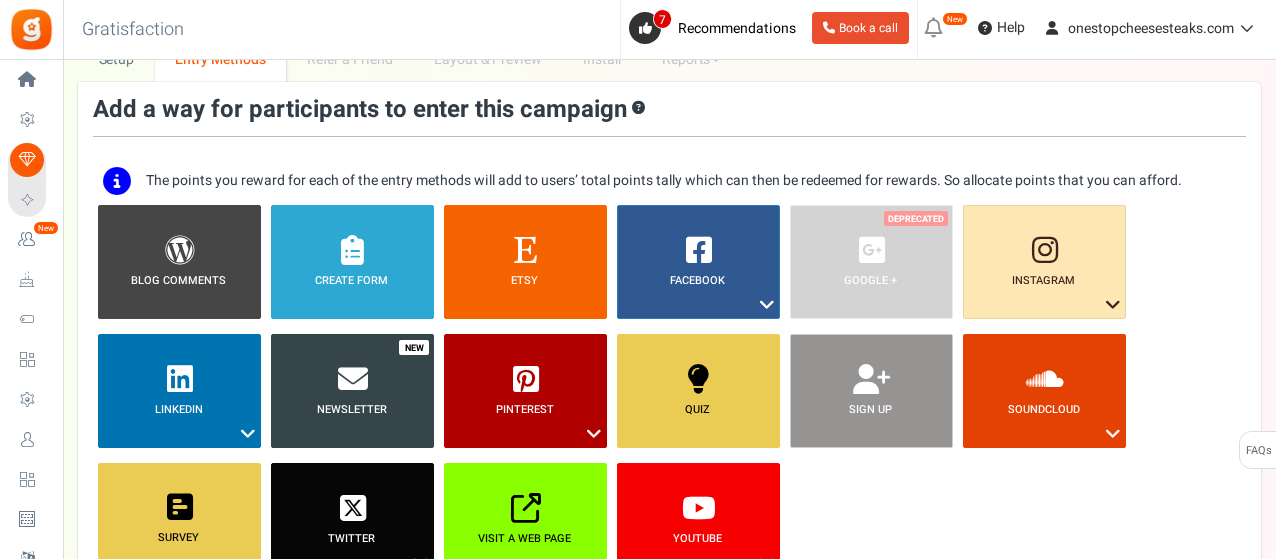 scroll, scrollTop: 100, scrollLeft: 0, axis: vertical 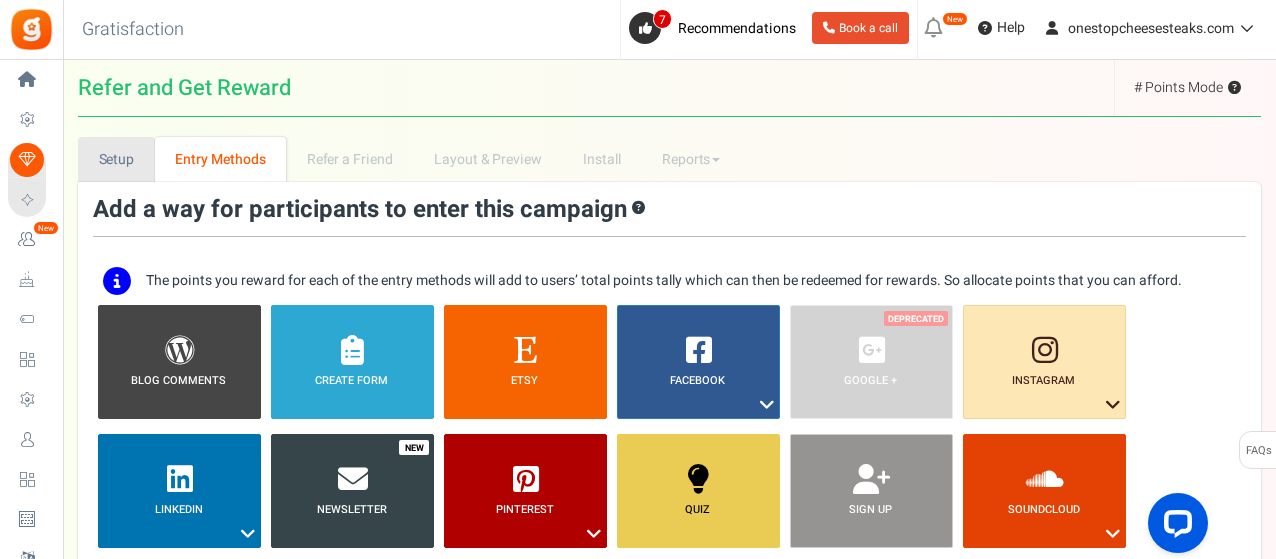 click on "Setup" at bounding box center (116, 159) 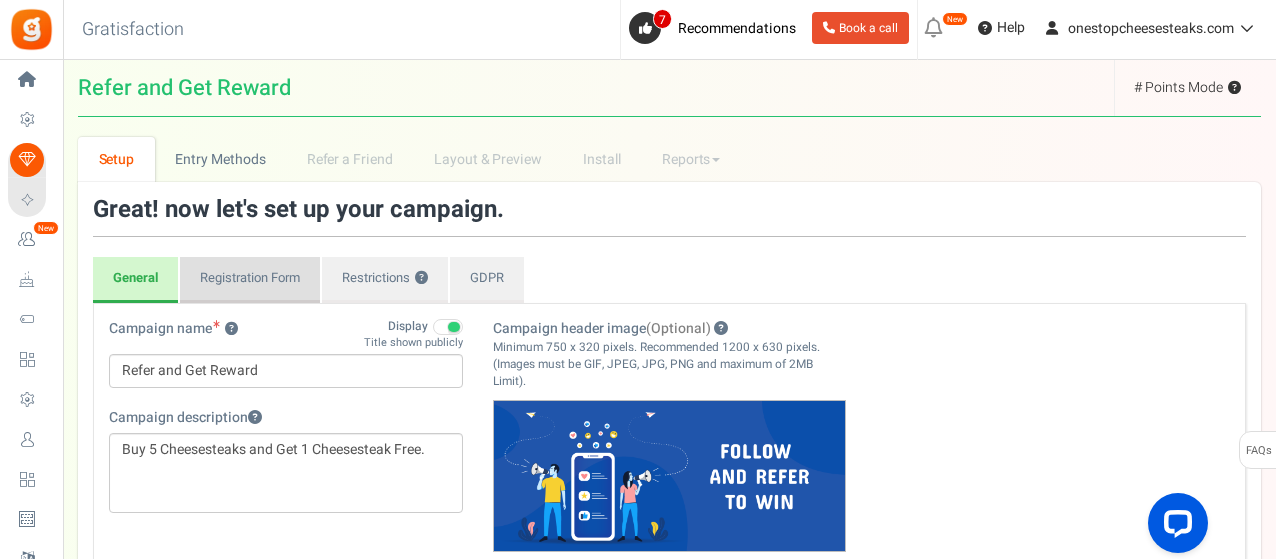 click on "Registration Form" at bounding box center (250, 280) 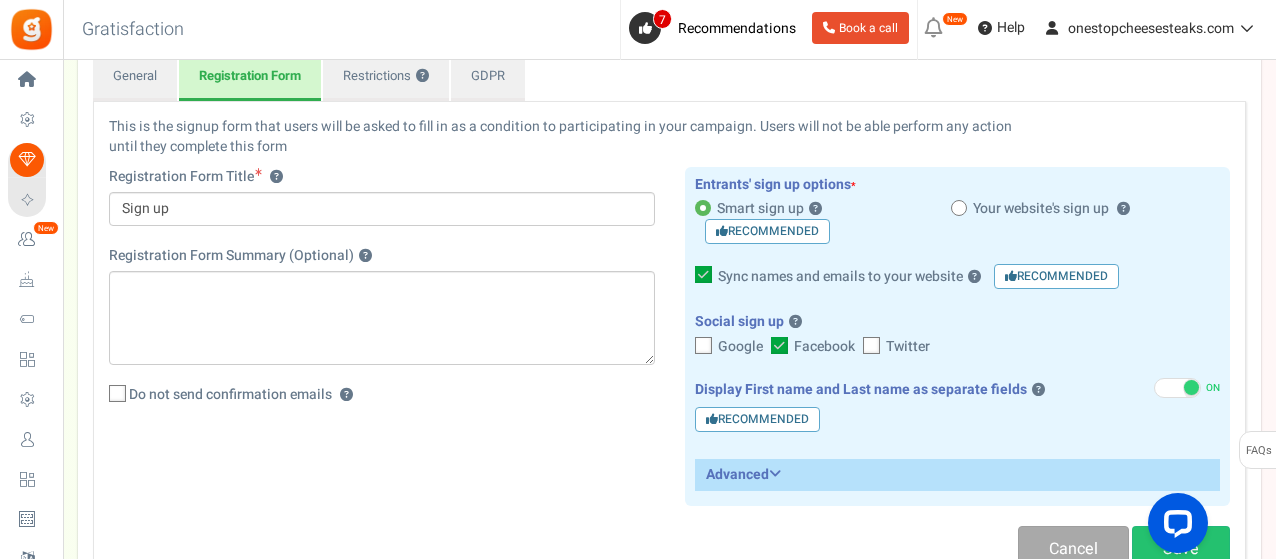 scroll, scrollTop: 231, scrollLeft: 0, axis: vertical 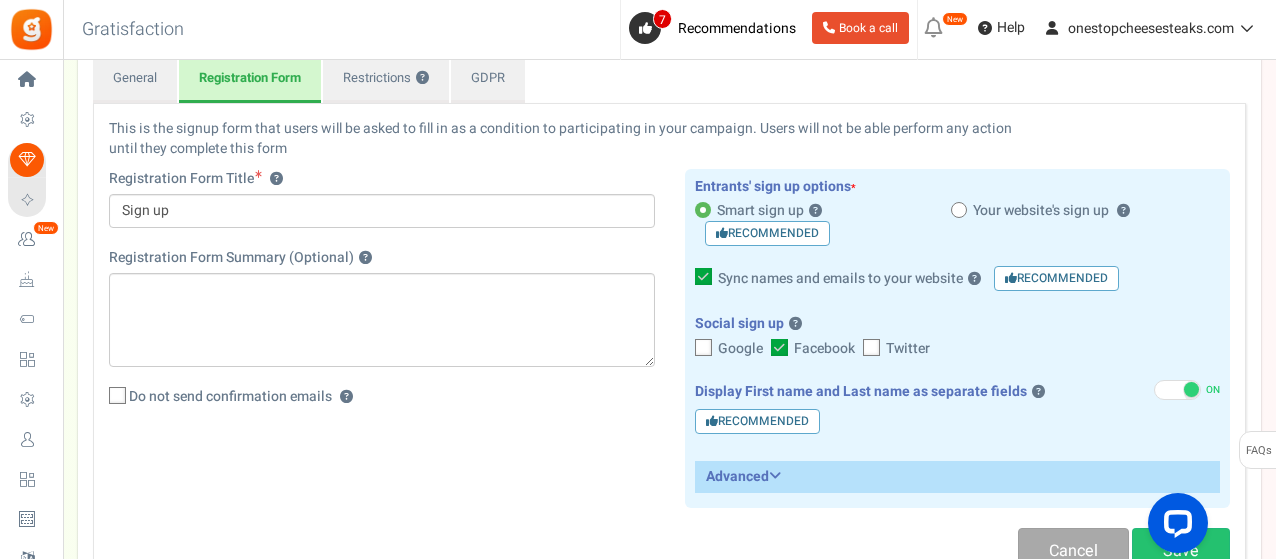 click at bounding box center [704, 348] 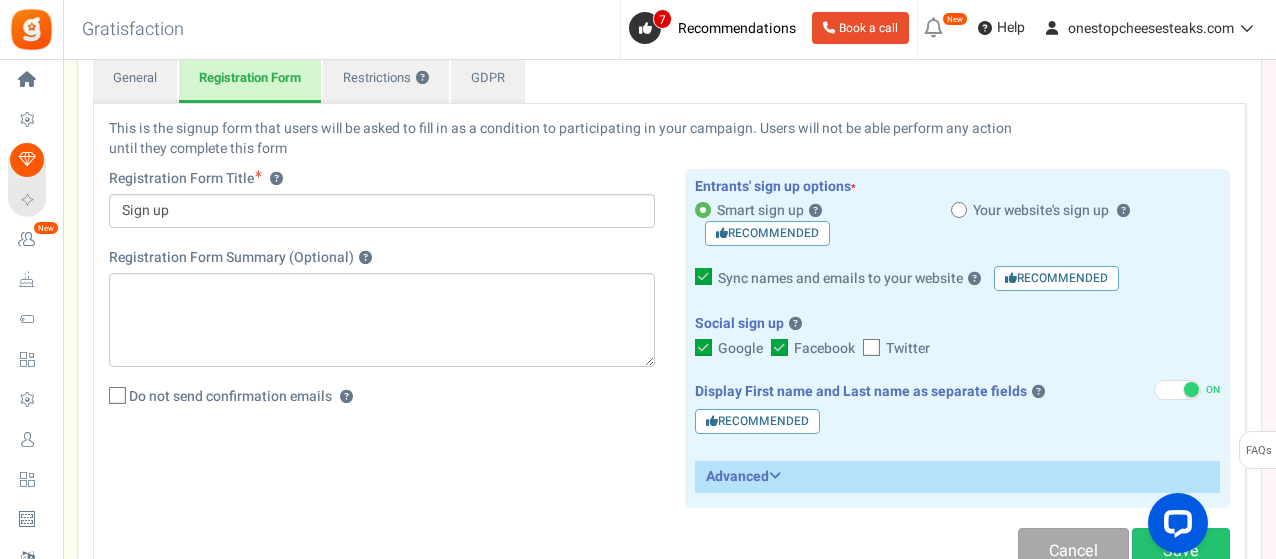 click at bounding box center (779, 347) 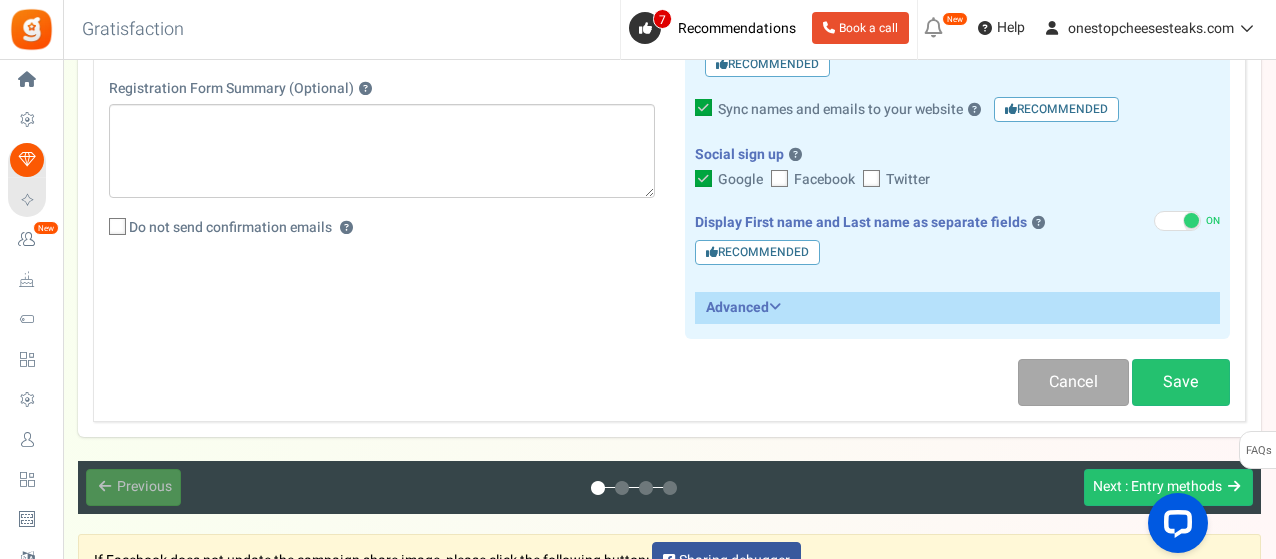 scroll, scrollTop: 400, scrollLeft: 0, axis: vertical 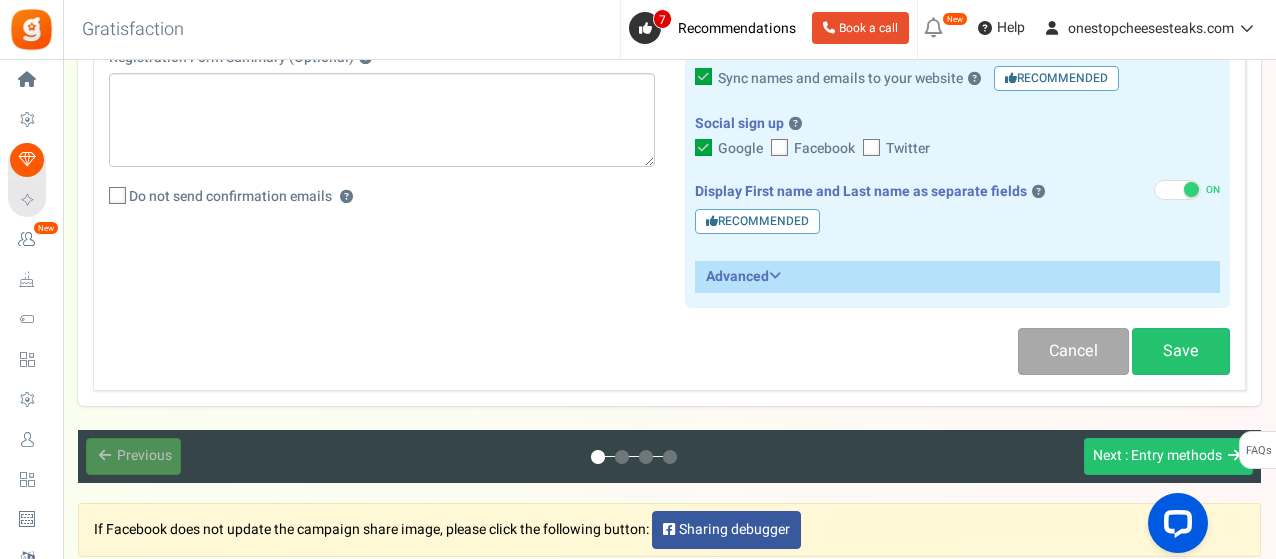 click on "Advanced" at bounding box center (958, 276) 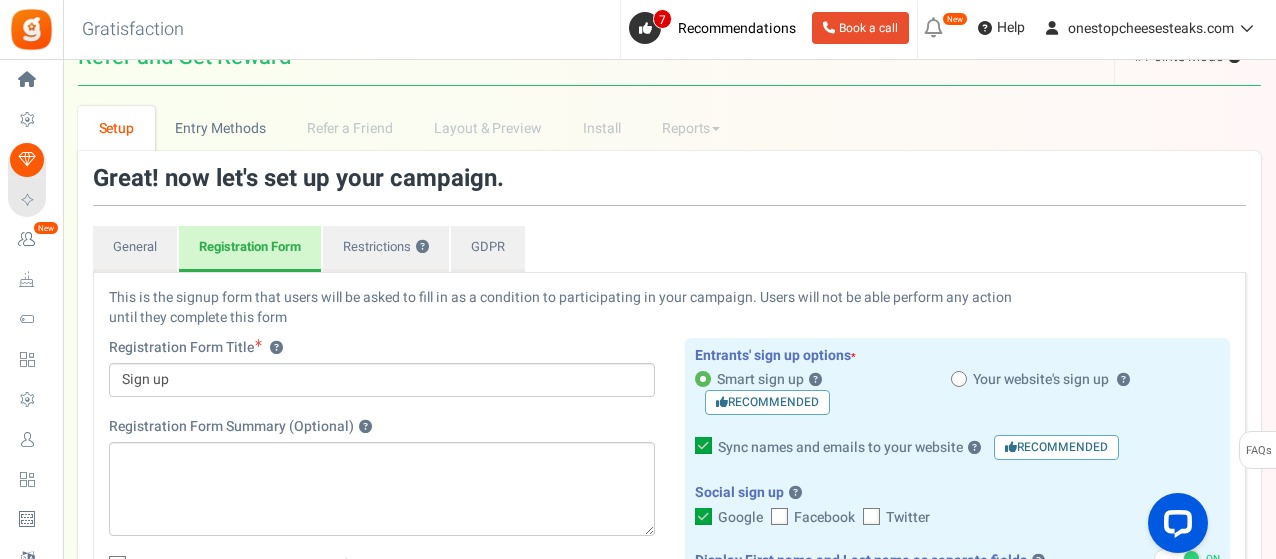 scroll, scrollTop: 0, scrollLeft: 0, axis: both 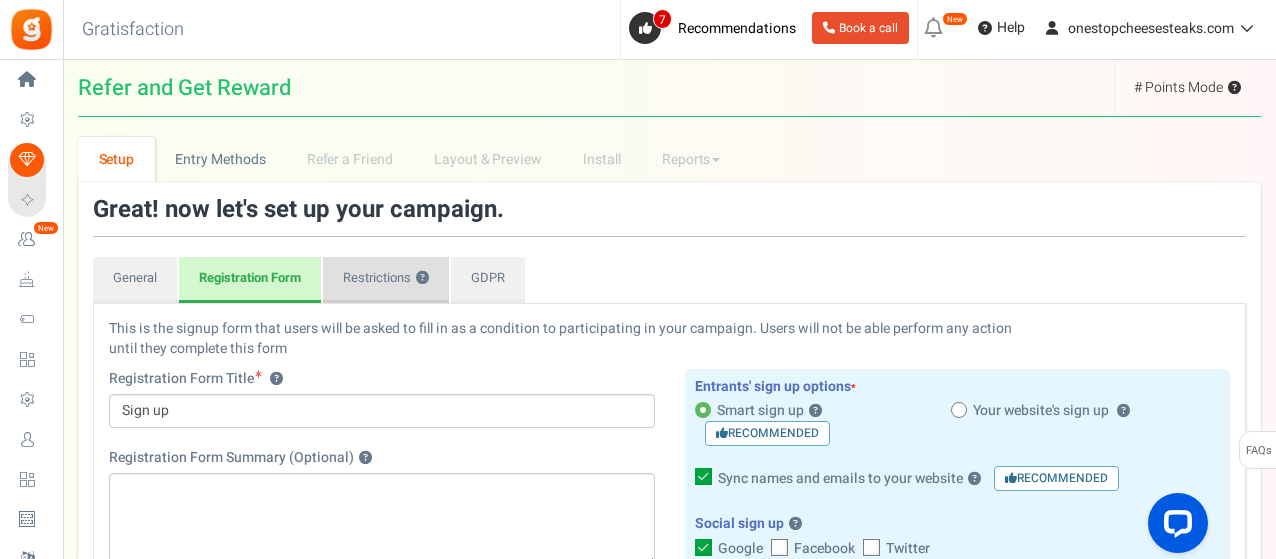 click on "Restrictions  ?" at bounding box center [386, 280] 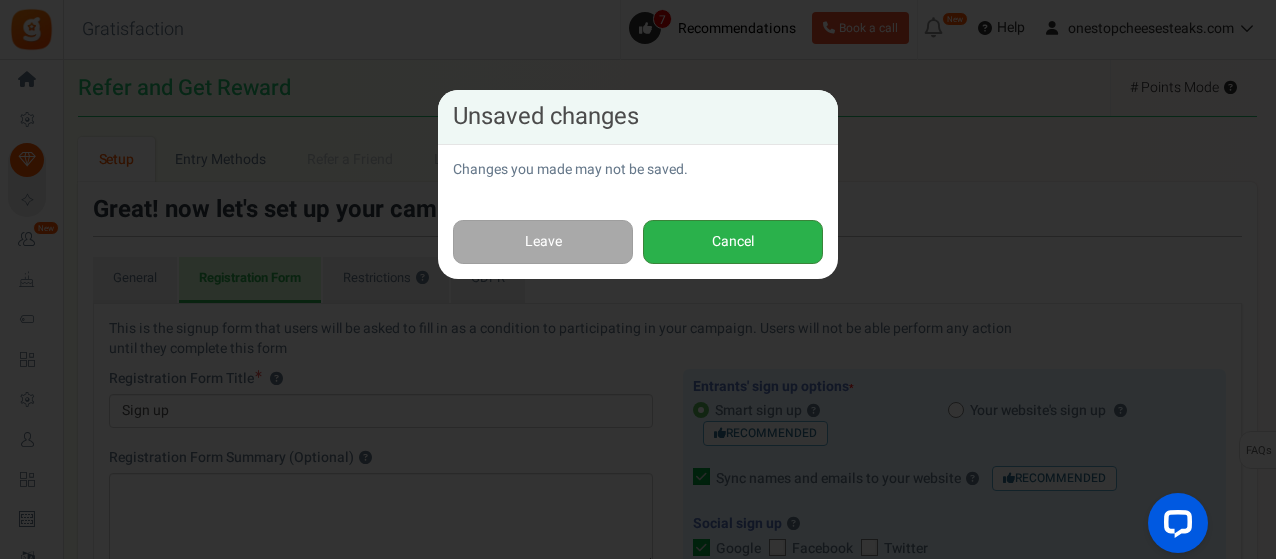 click on "Cancel" at bounding box center (733, 242) 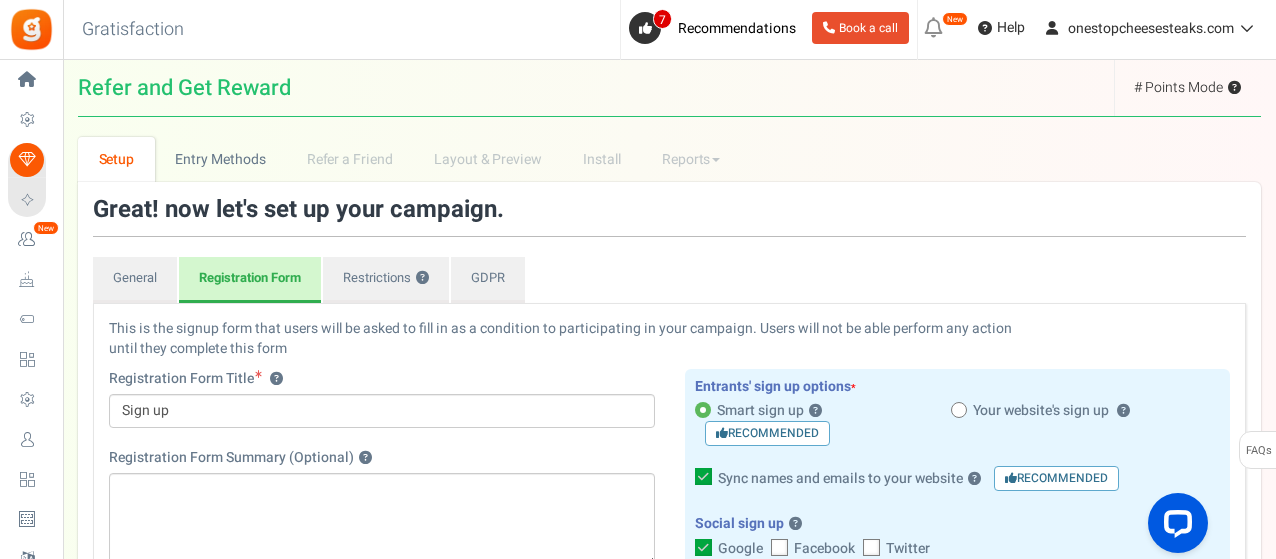 scroll, scrollTop: 400, scrollLeft: 0, axis: vertical 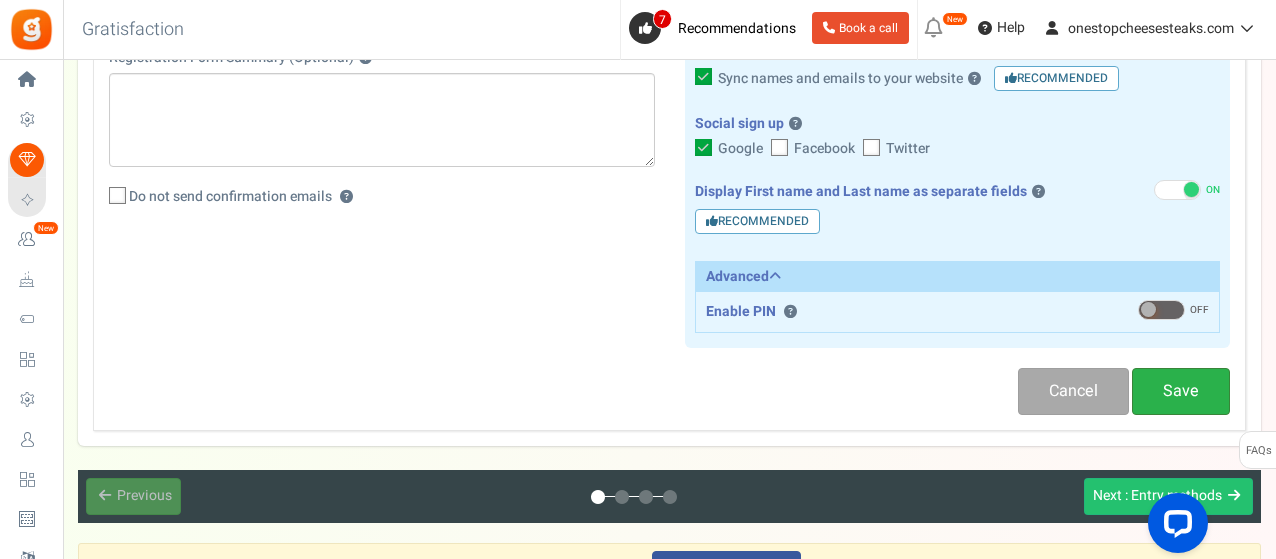 click on "Save" at bounding box center (1181, 391) 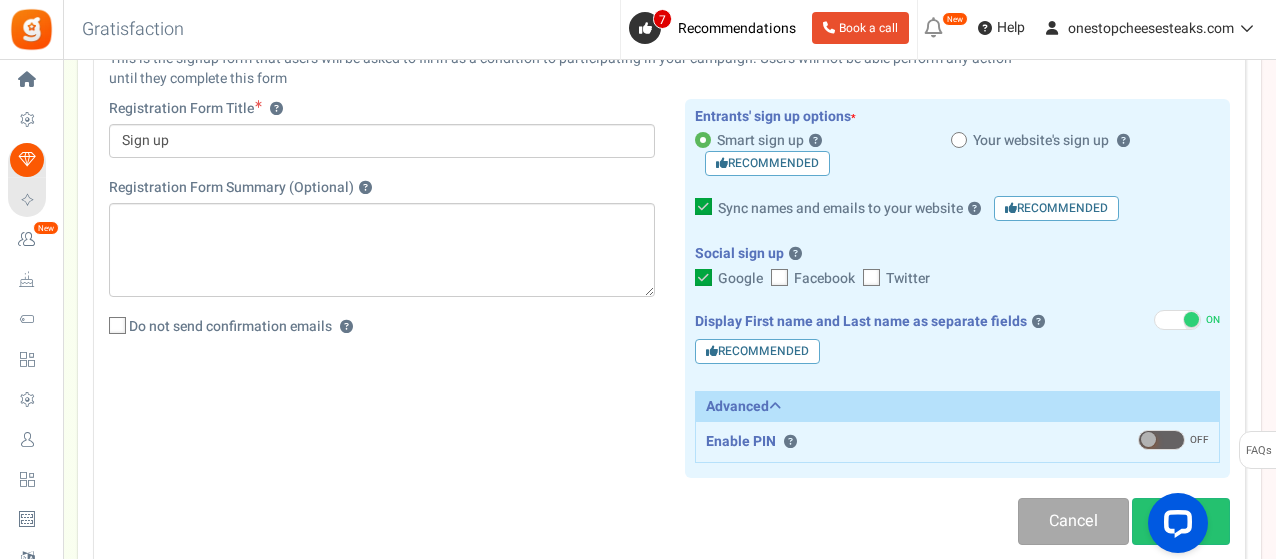 scroll, scrollTop: 0, scrollLeft: 0, axis: both 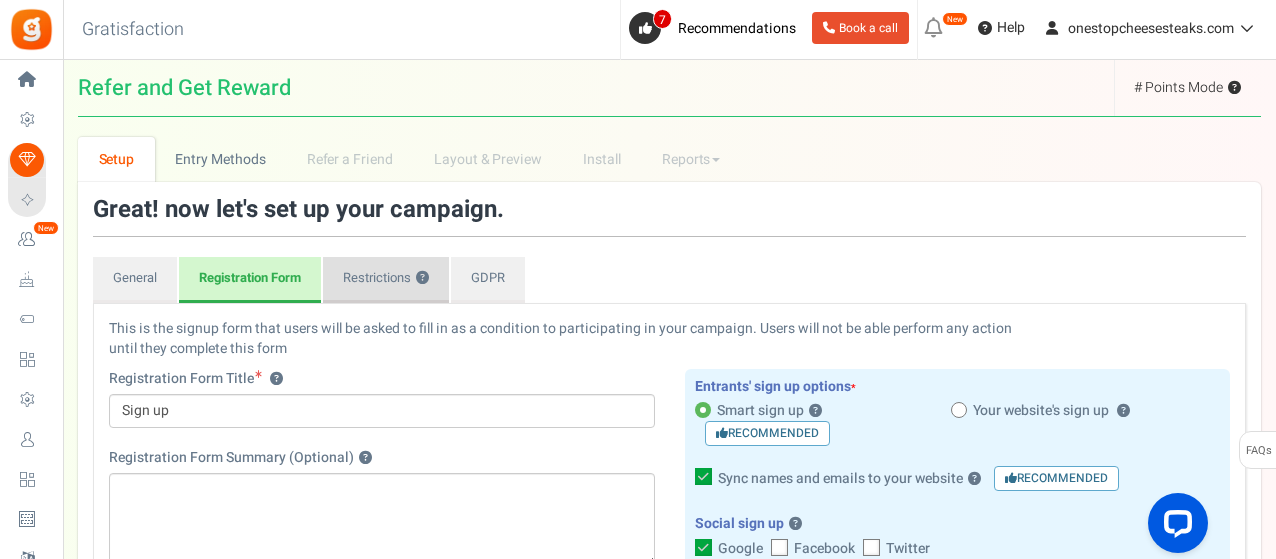 click on "Restrictions  ?" at bounding box center [386, 280] 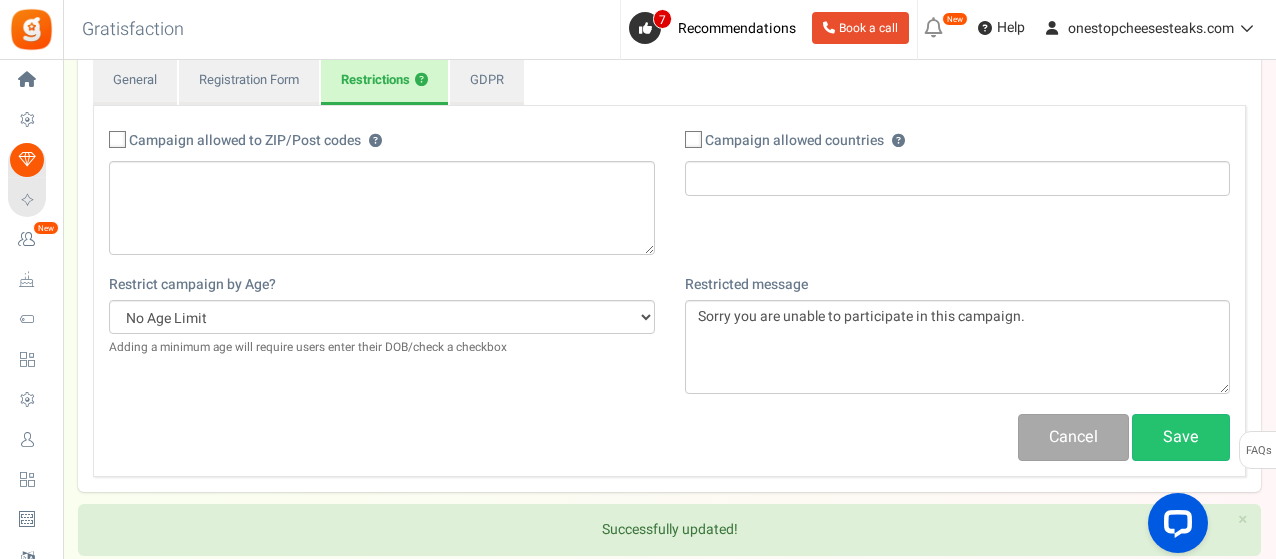scroll, scrollTop: 200, scrollLeft: 0, axis: vertical 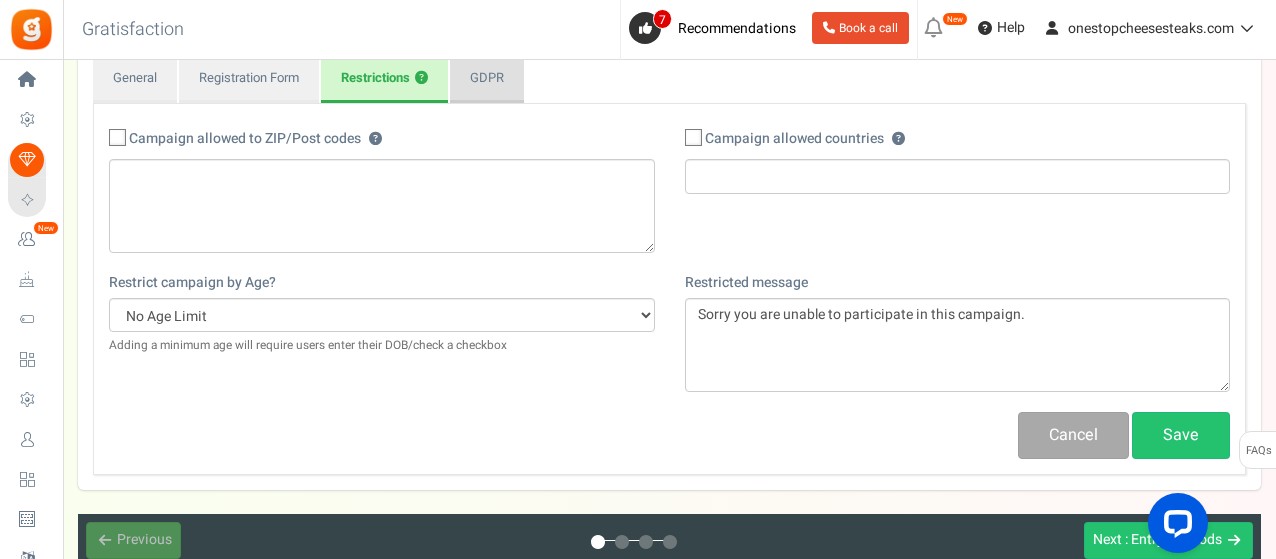 click on "GDPR" at bounding box center (487, 80) 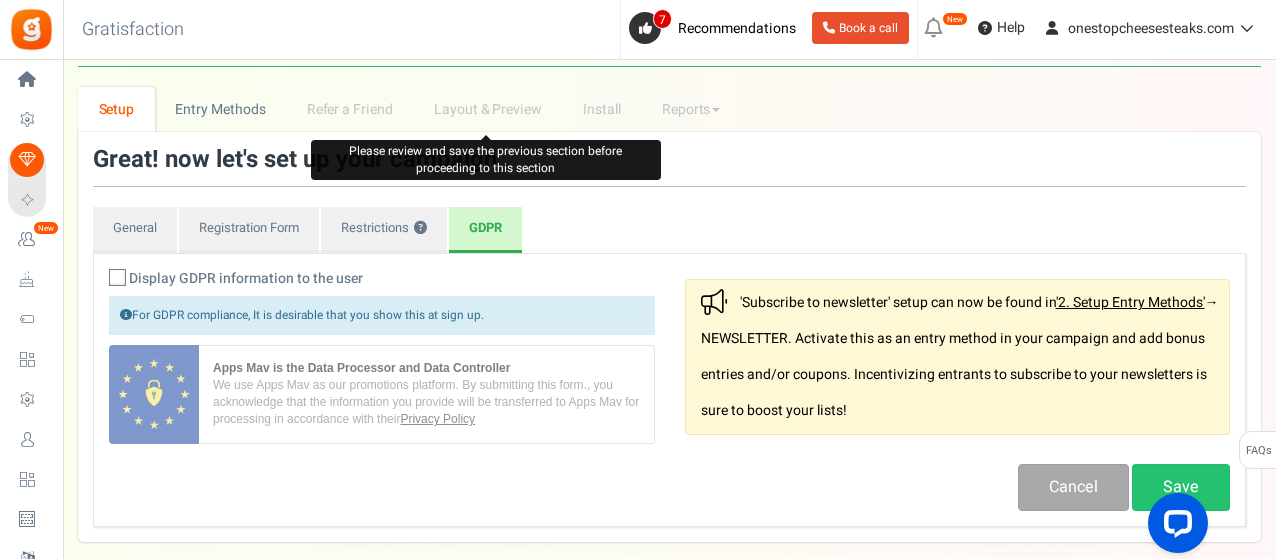 scroll, scrollTop: 0, scrollLeft: 0, axis: both 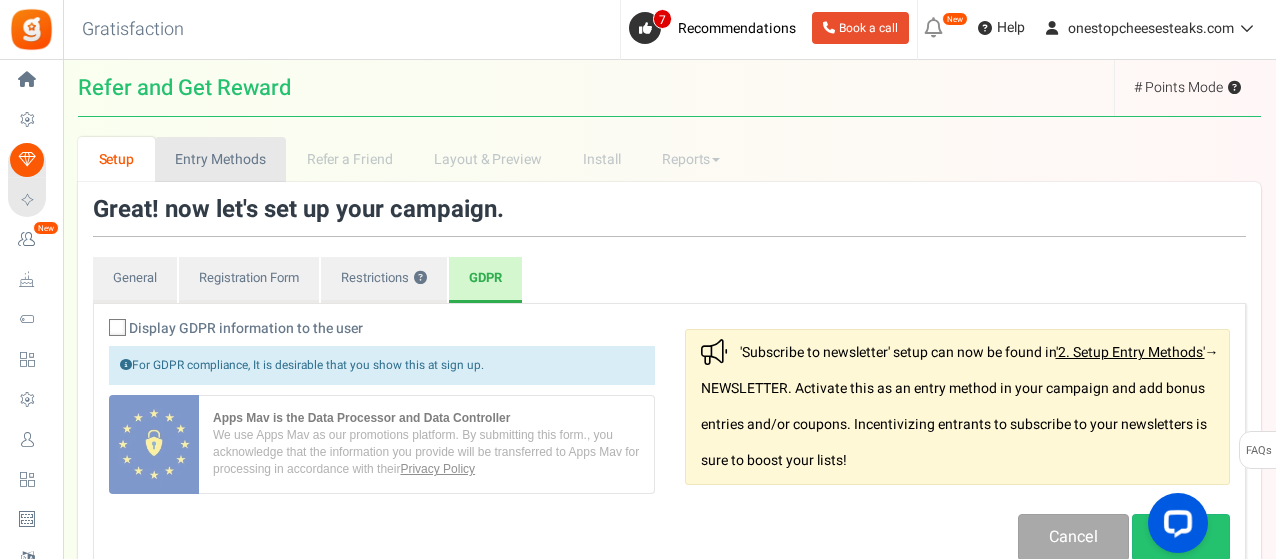 click on "Entry Methods" at bounding box center (220, 159) 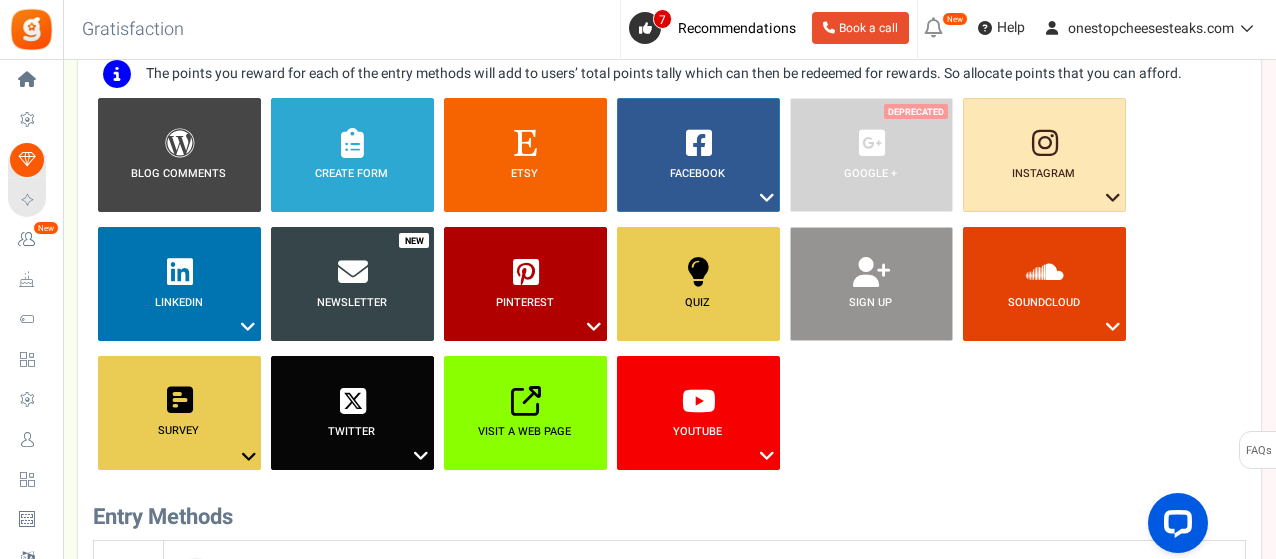 scroll, scrollTop: 200, scrollLeft: 0, axis: vertical 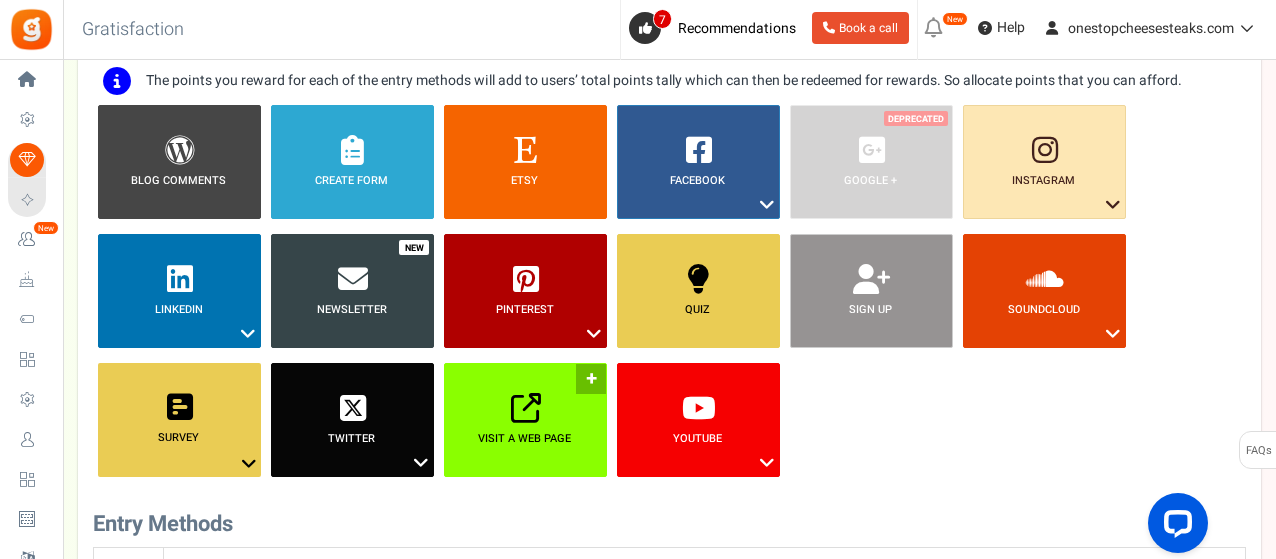 click at bounding box center [526, 408] 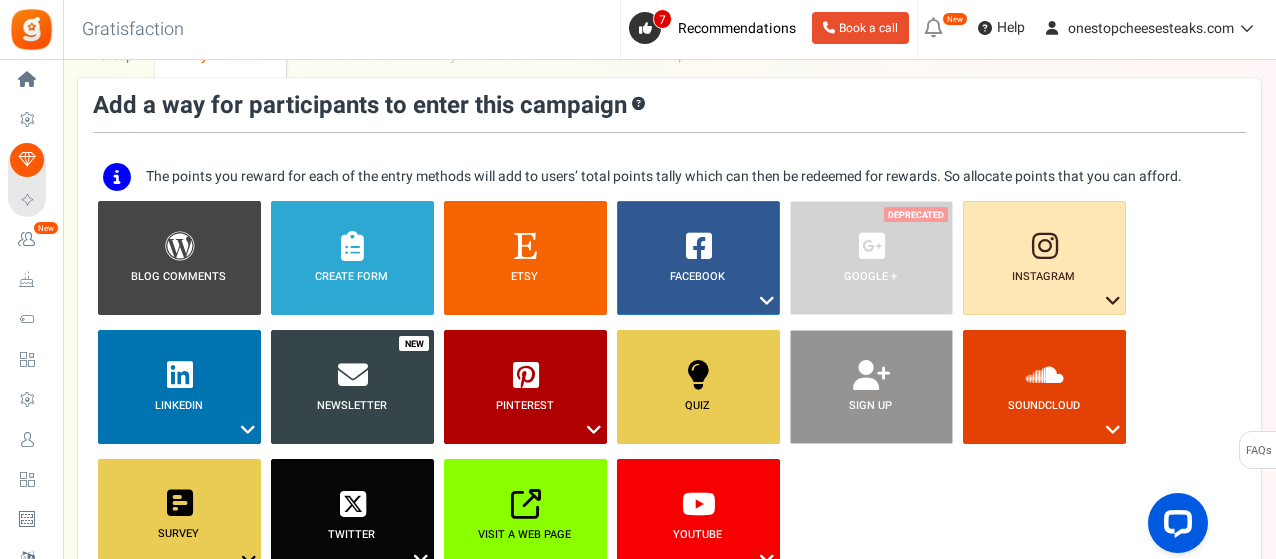scroll, scrollTop: 0, scrollLeft: 0, axis: both 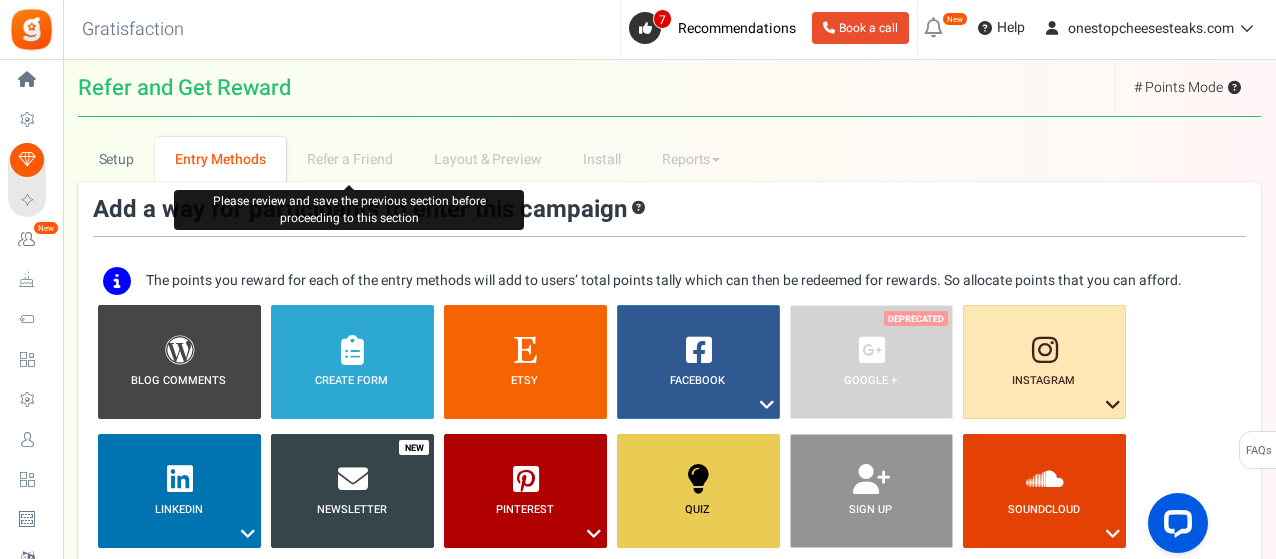 click on "Refer a Friend" at bounding box center (349, 159) 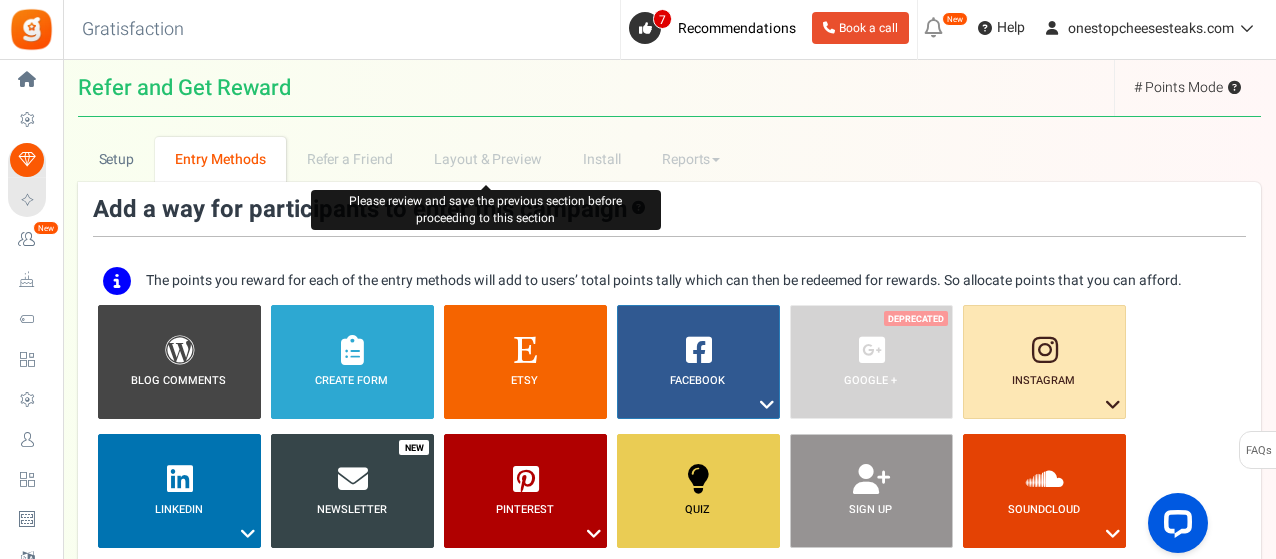 click on "Layout & Preview" at bounding box center (487, 159) 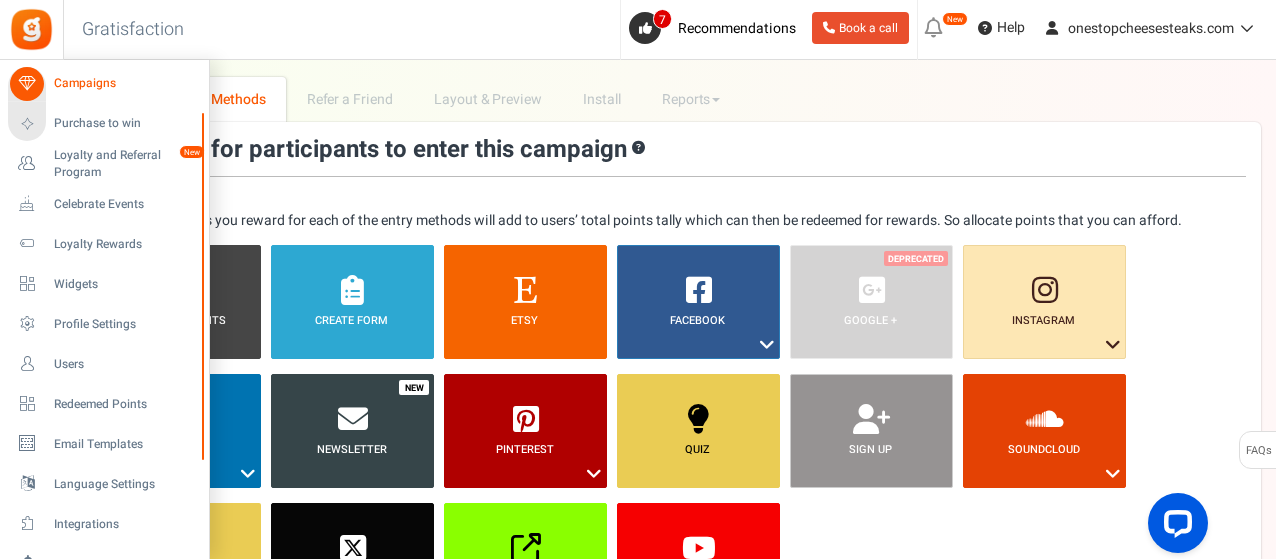 scroll, scrollTop: 100, scrollLeft: 0, axis: vertical 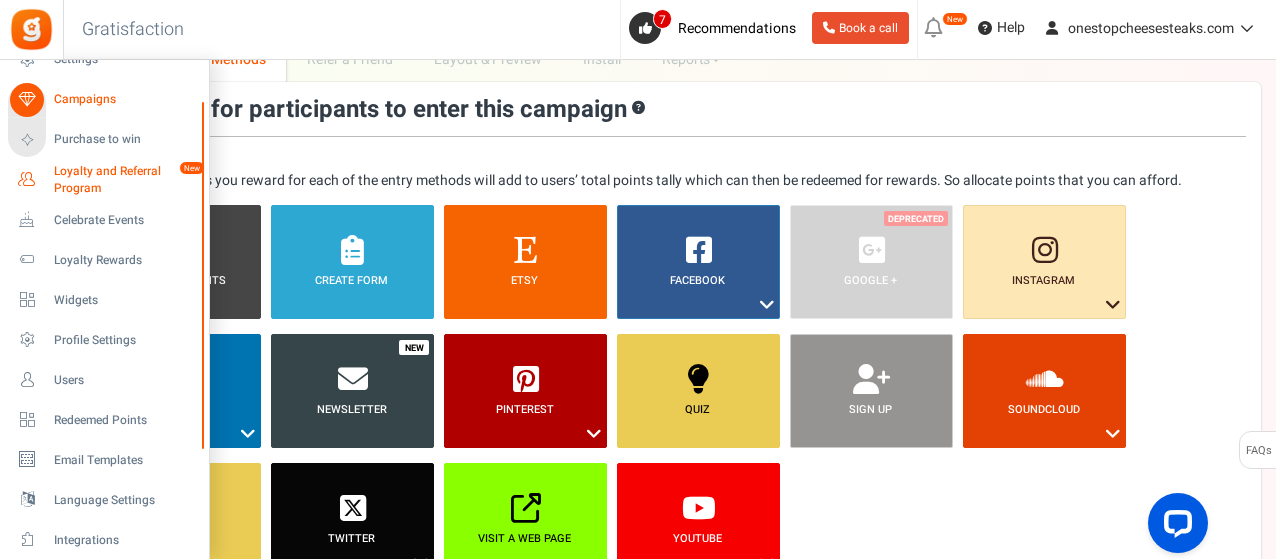 click on "Loyalty and Referral Program" at bounding box center (127, 180) 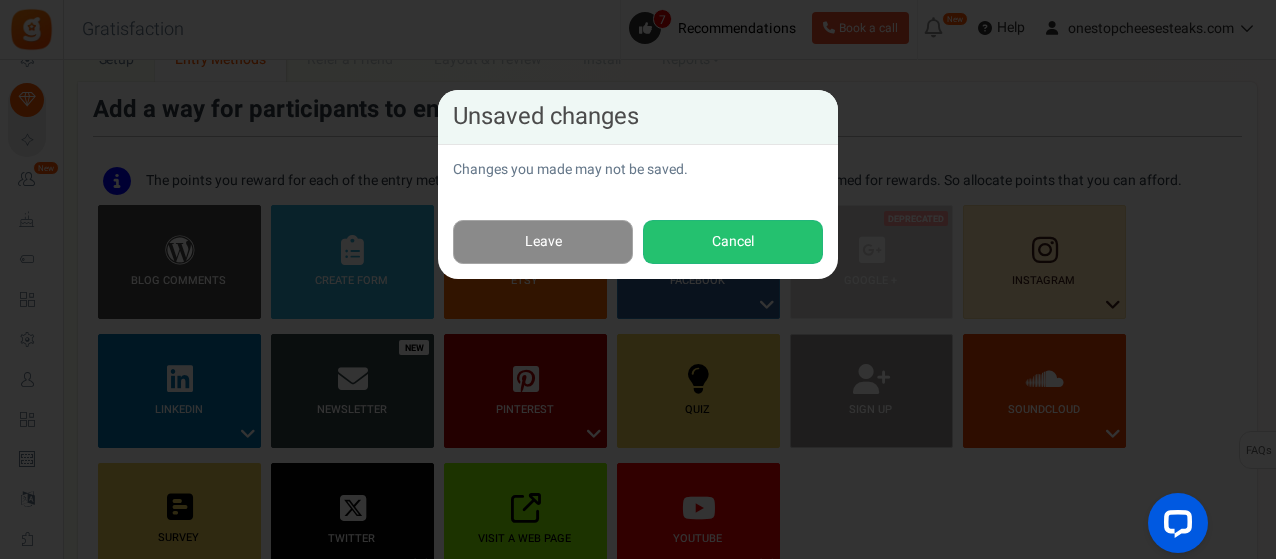 click on "Leave" at bounding box center (543, 242) 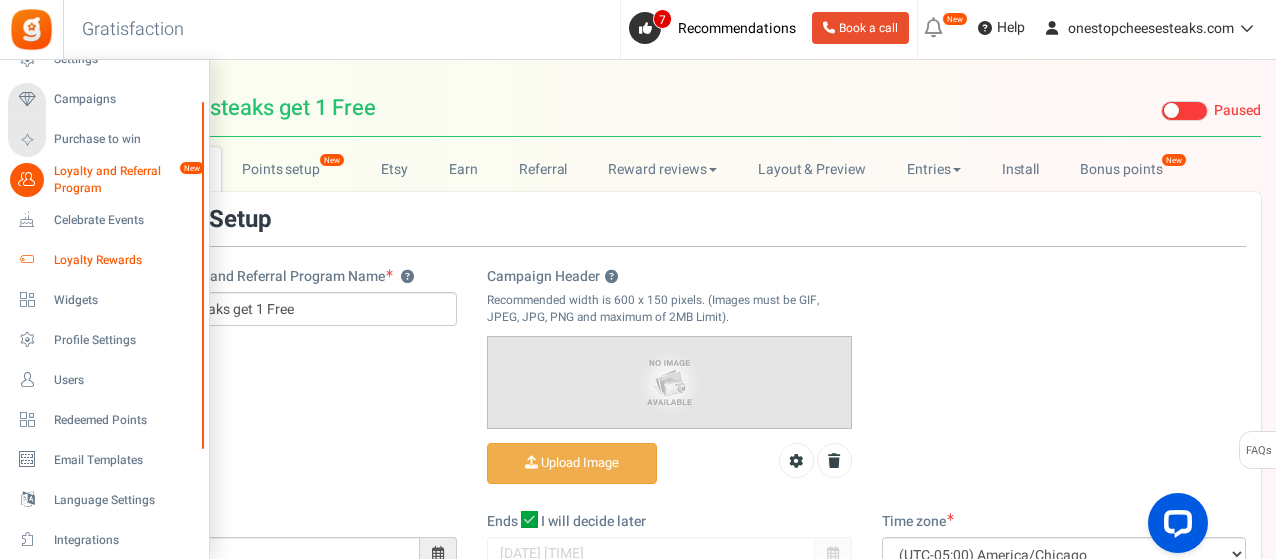 scroll, scrollTop: 0, scrollLeft: 0, axis: both 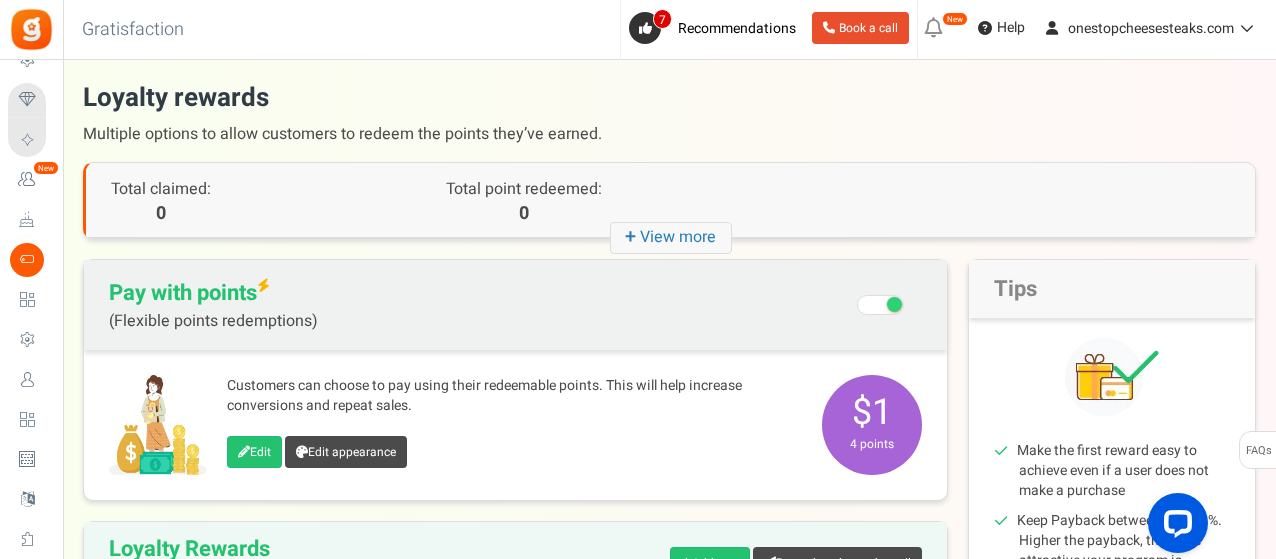 click on "+  View more" at bounding box center [671, 238] 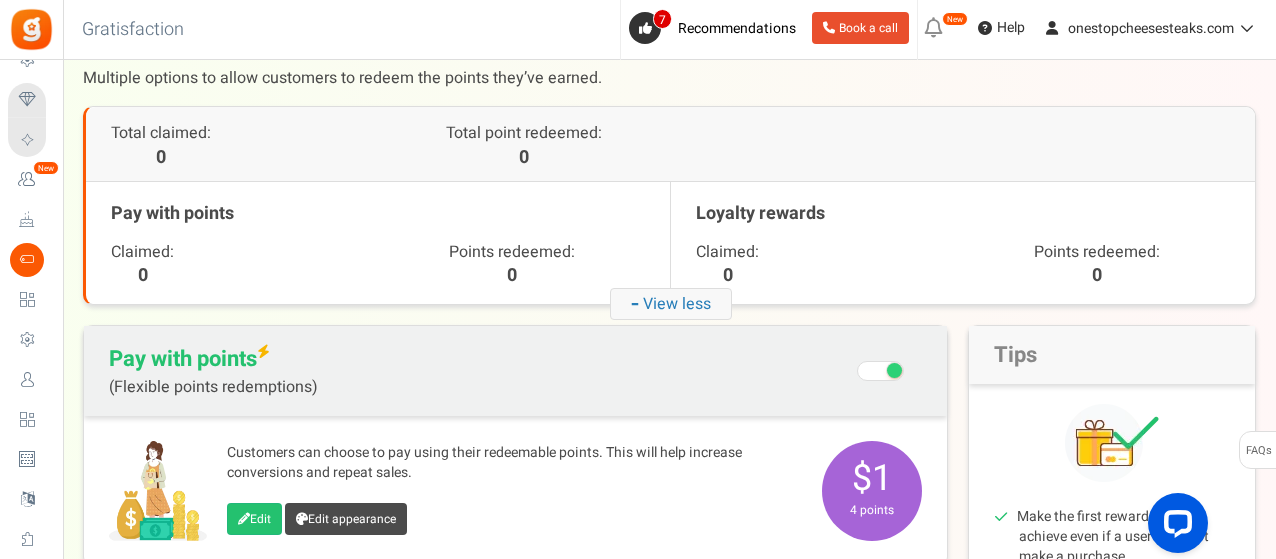 scroll, scrollTop: 200, scrollLeft: 0, axis: vertical 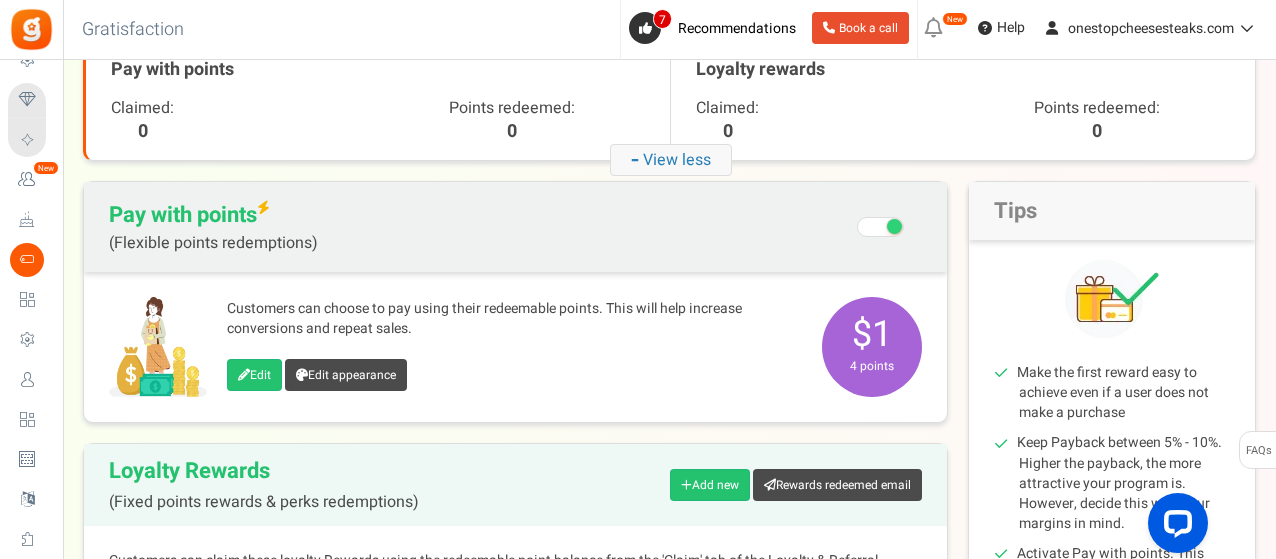 click on "-  View less" at bounding box center (671, 160) 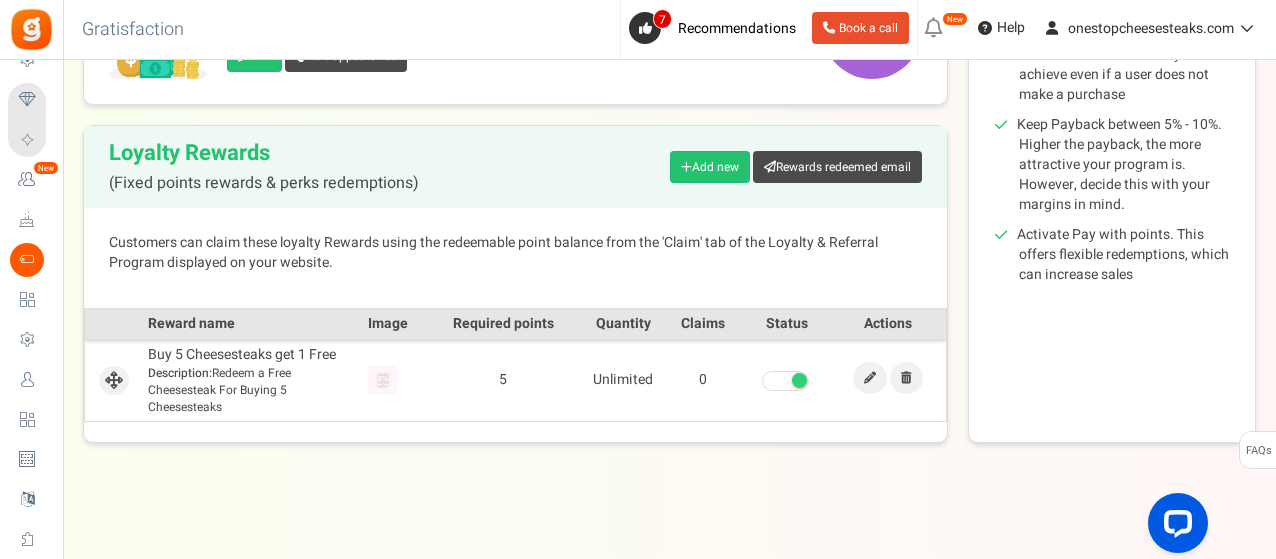 scroll, scrollTop: 397, scrollLeft: 0, axis: vertical 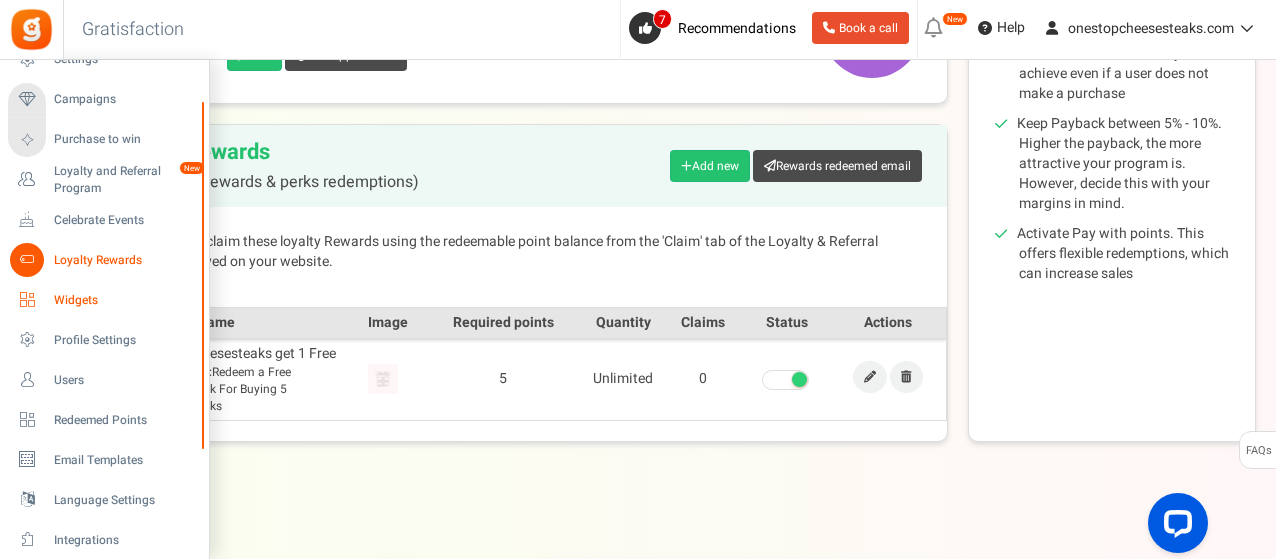 click on "Widgets" at bounding box center (124, 300) 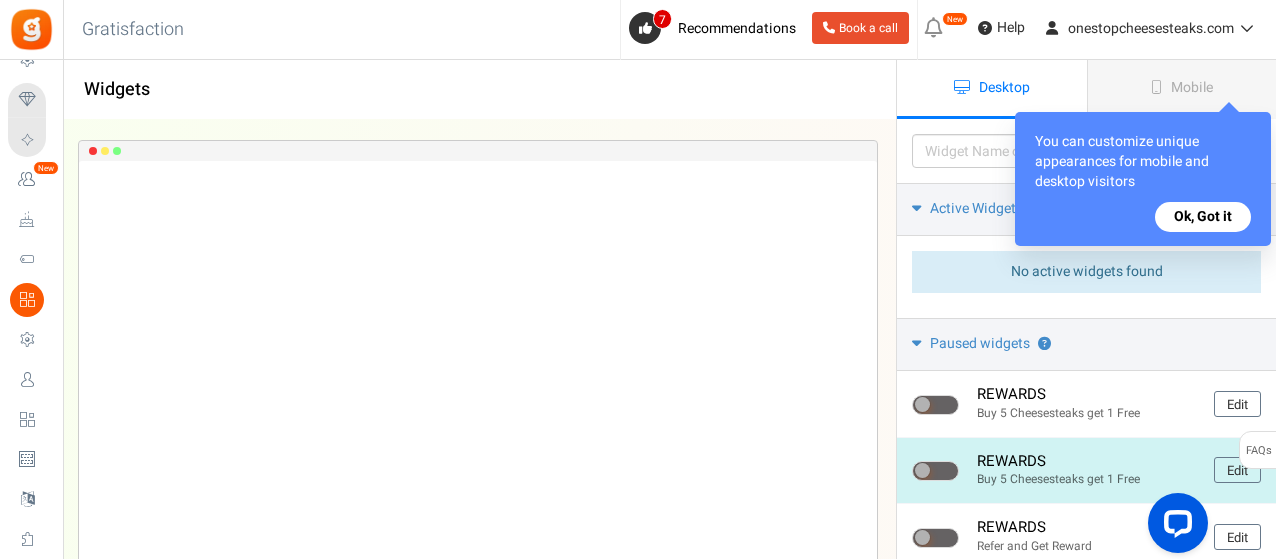 scroll, scrollTop: 200, scrollLeft: 0, axis: vertical 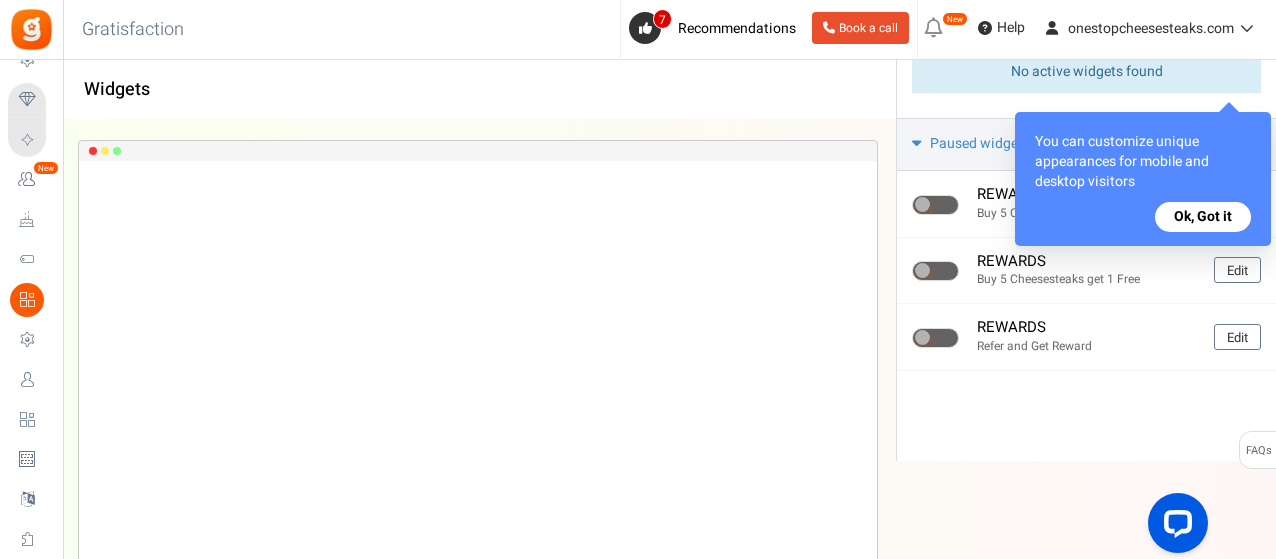 click on "Ok, Got it" at bounding box center [1203, 217] 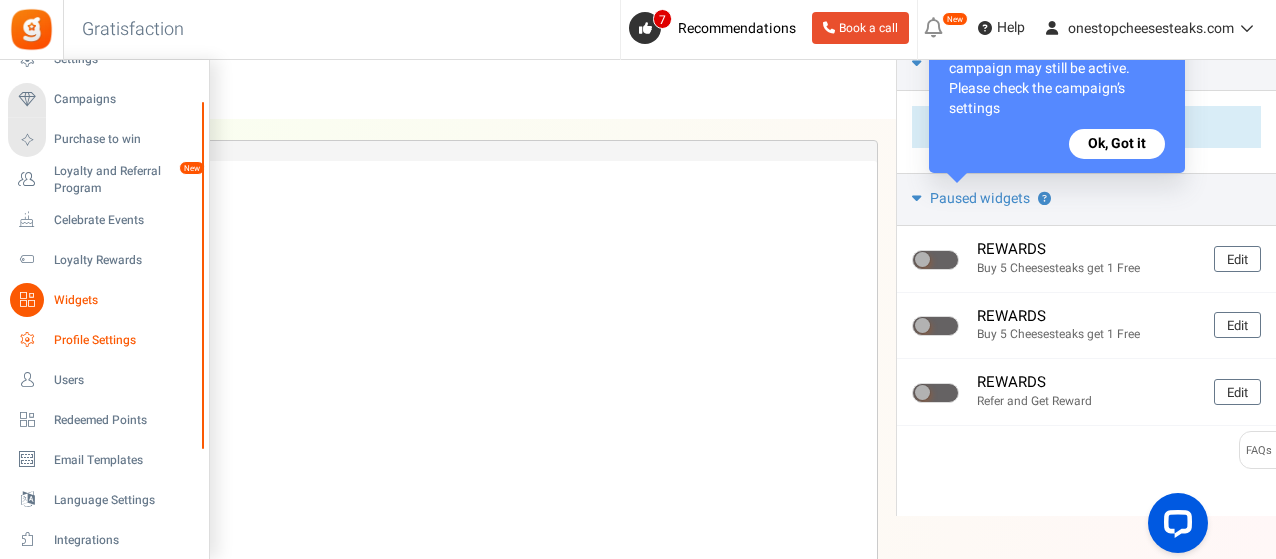 scroll, scrollTop: 200, scrollLeft: 0, axis: vertical 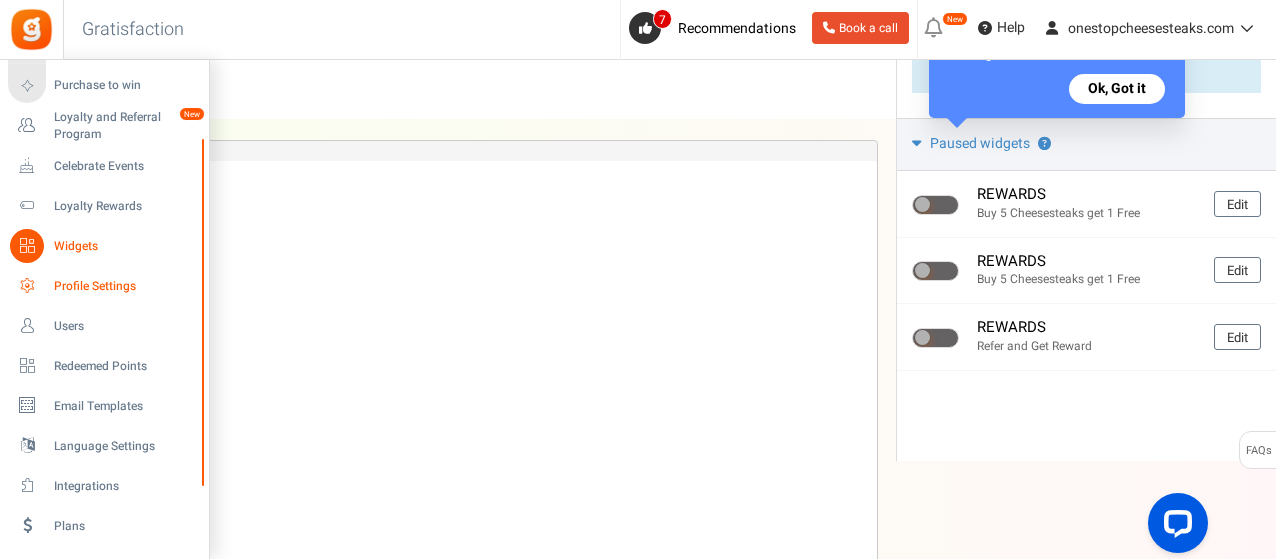 click on "Profile Settings" at bounding box center (124, 286) 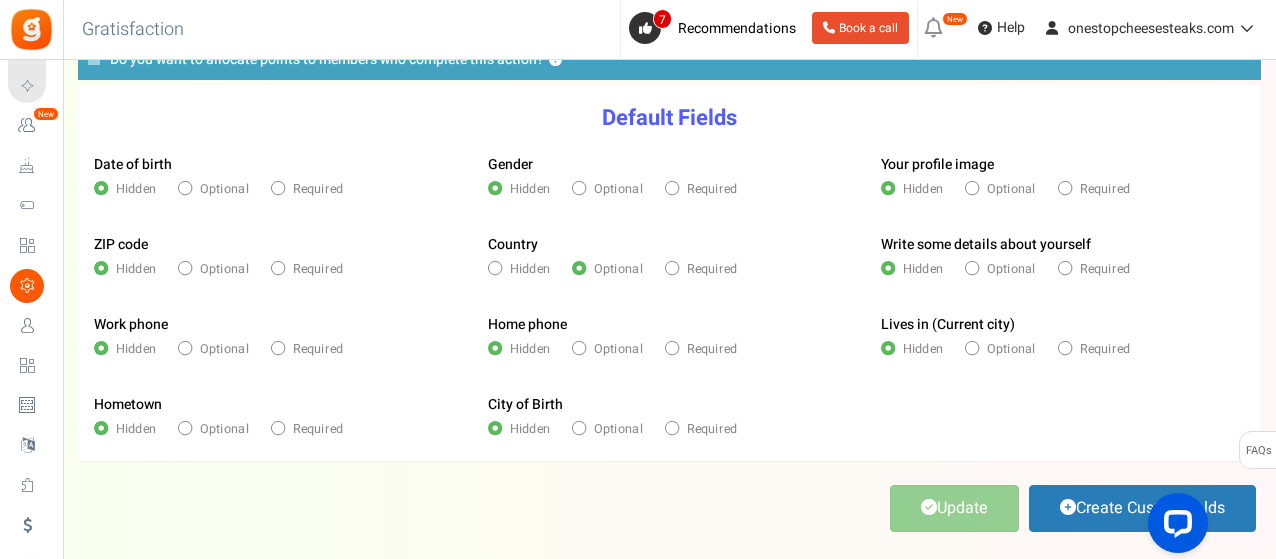 scroll, scrollTop: 274, scrollLeft: 0, axis: vertical 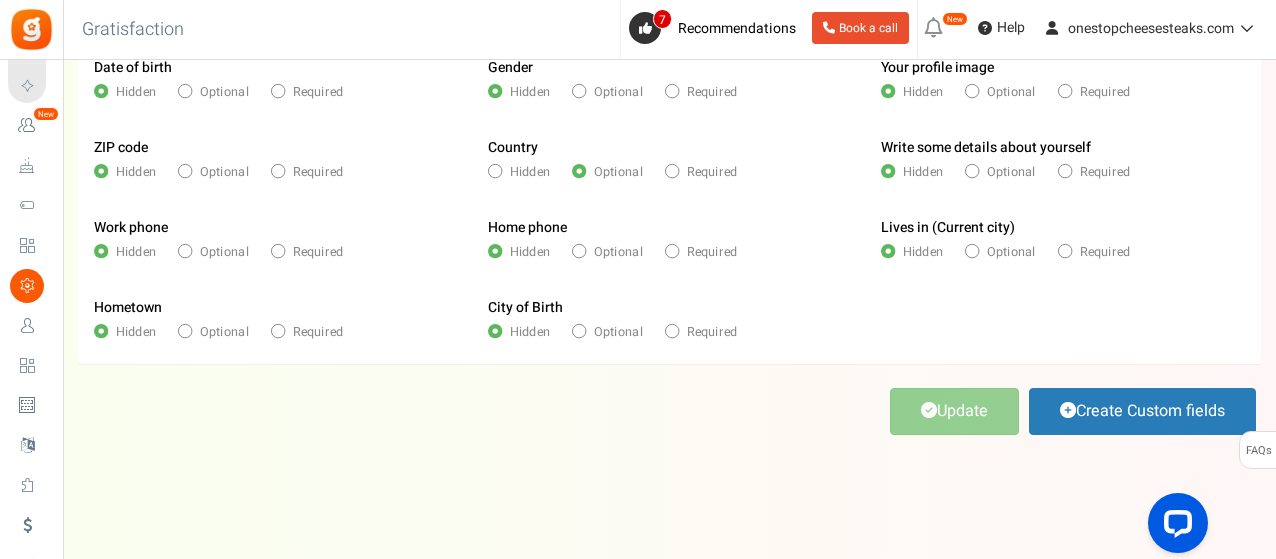click on "Redeemed Points" at bounding box center [0, 0] 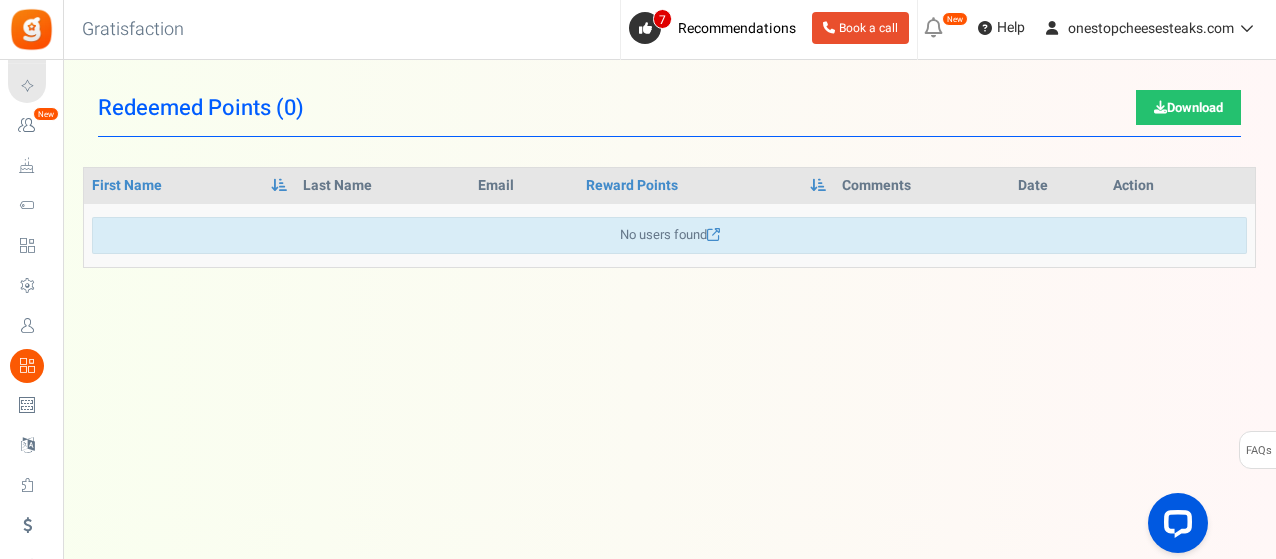 scroll, scrollTop: 0, scrollLeft: 0, axis: both 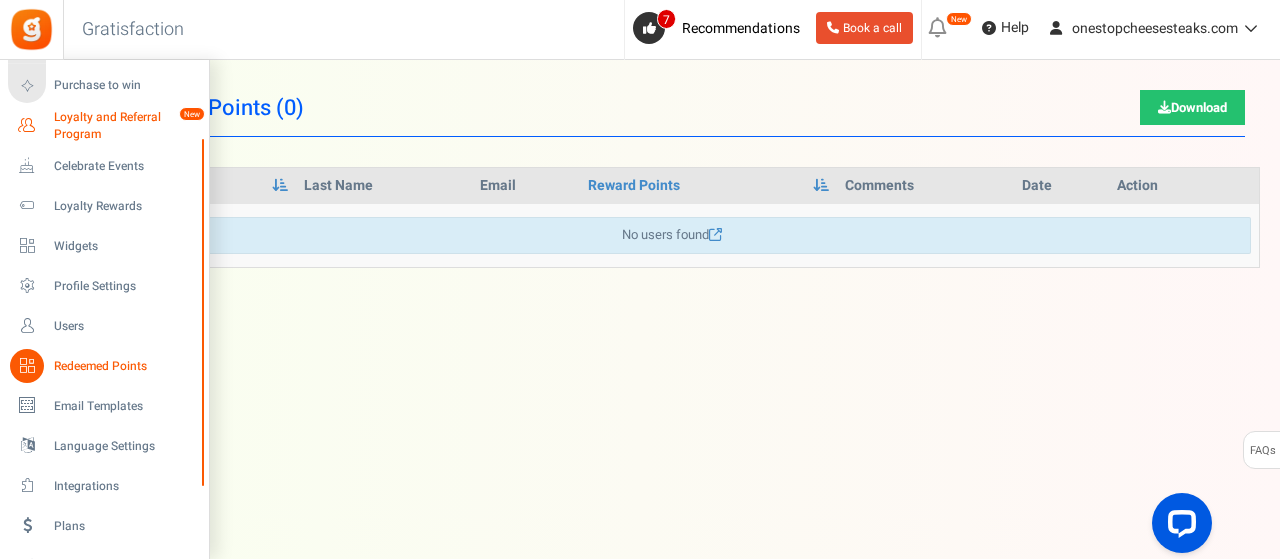 click on "Loyalty and Referral Program" at bounding box center (127, 126) 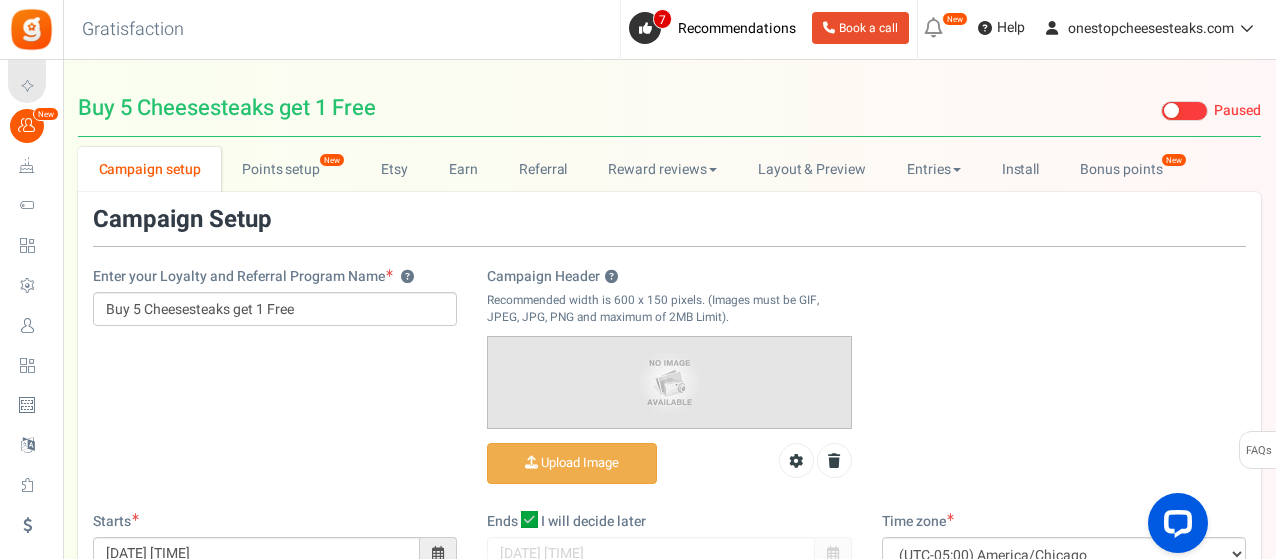 scroll, scrollTop: 0, scrollLeft: 0, axis: both 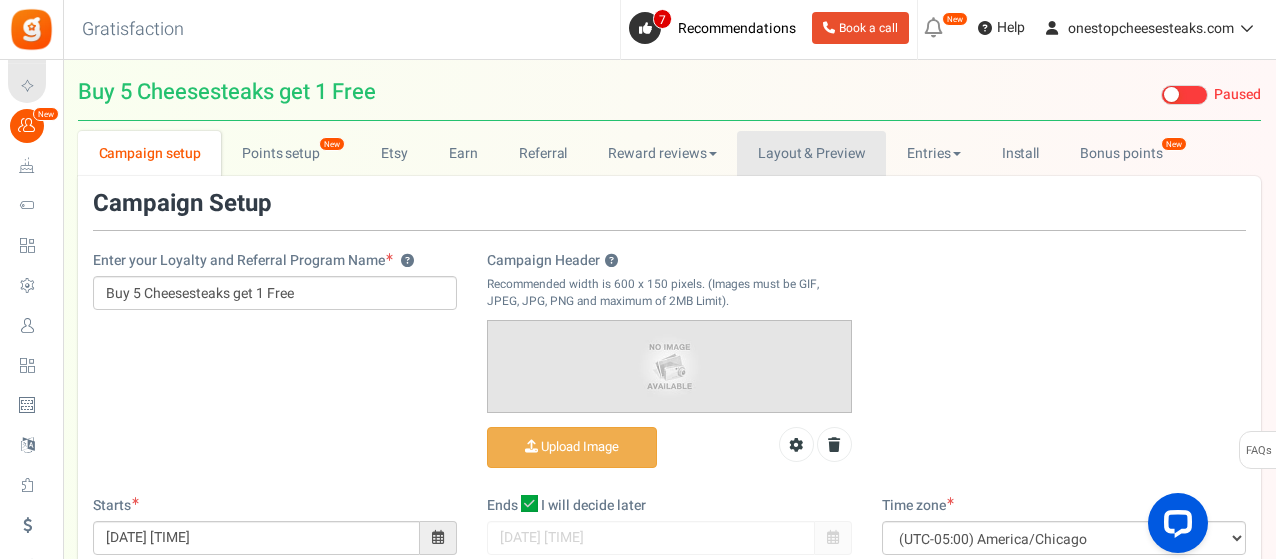 click on "Layout & Preview" at bounding box center [811, 153] 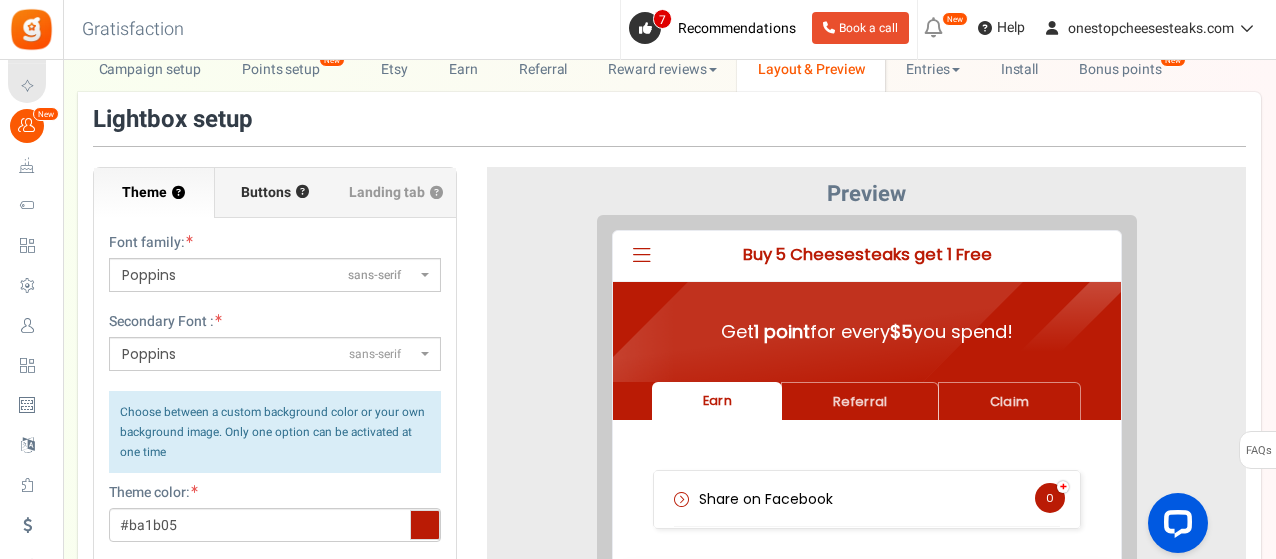 click on "Buttons
?" at bounding box center [275, 193] 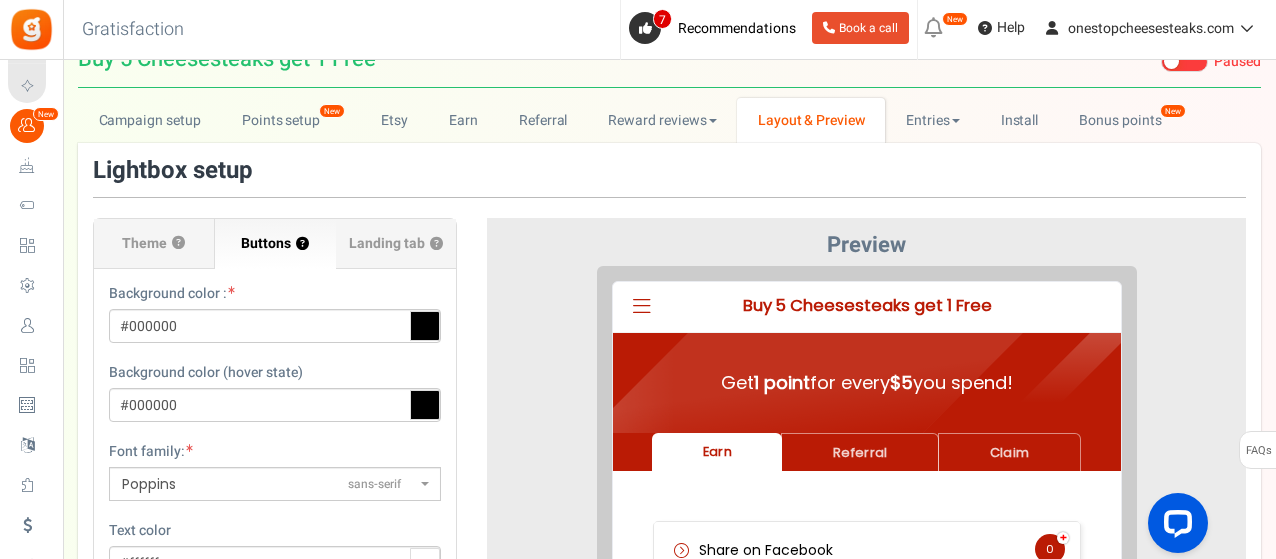 scroll, scrollTop: 0, scrollLeft: 0, axis: both 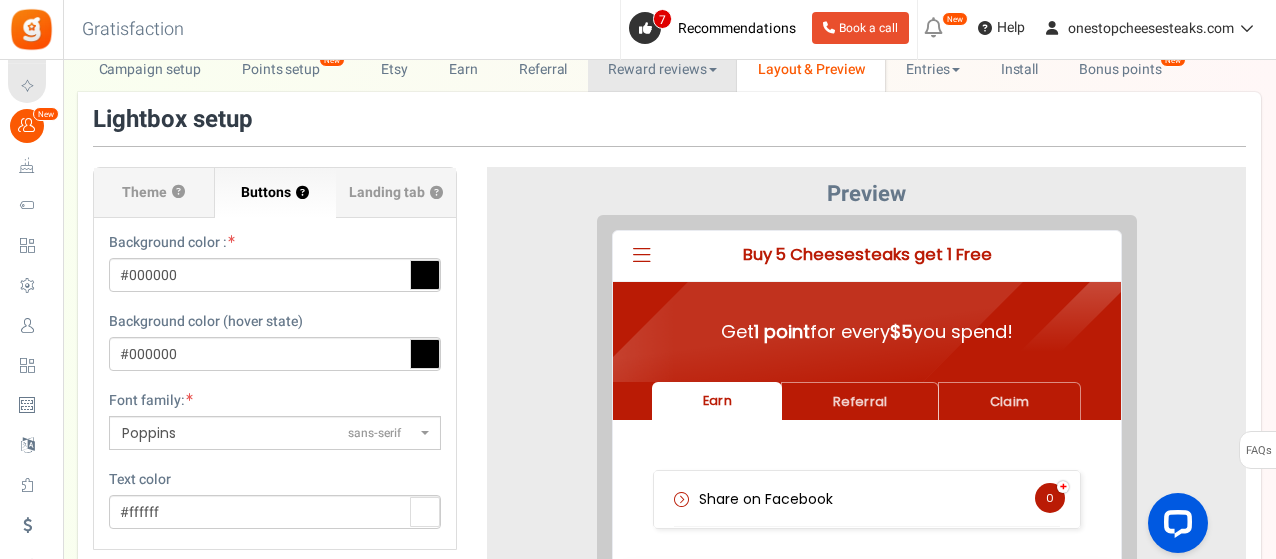 click at bounding box center (713, 70) 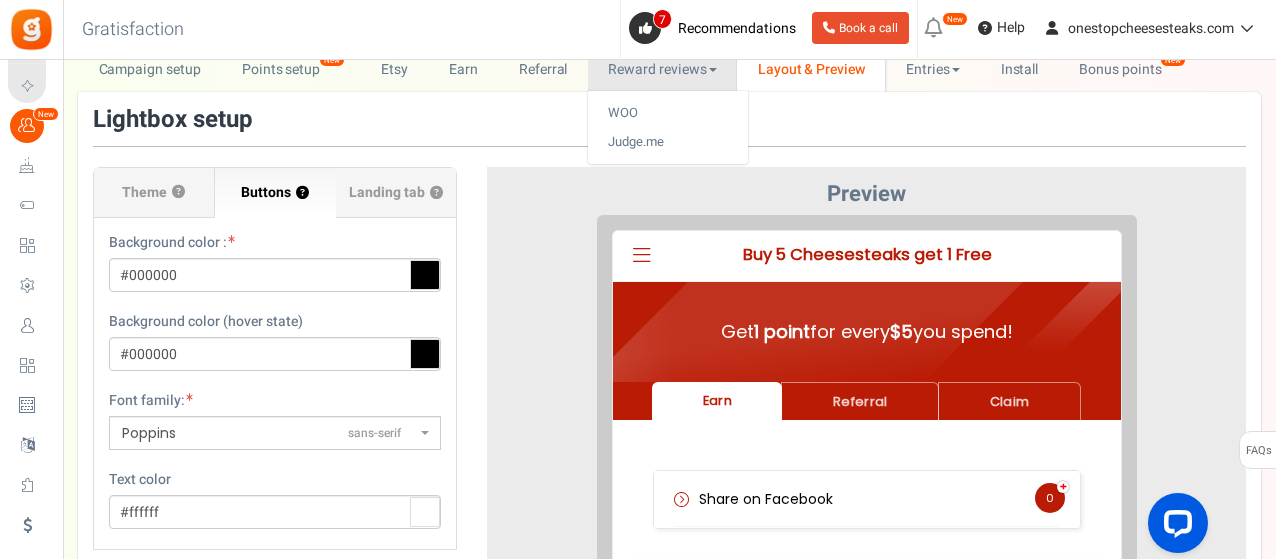 click on "Reward reviews" at bounding box center [662, 69] 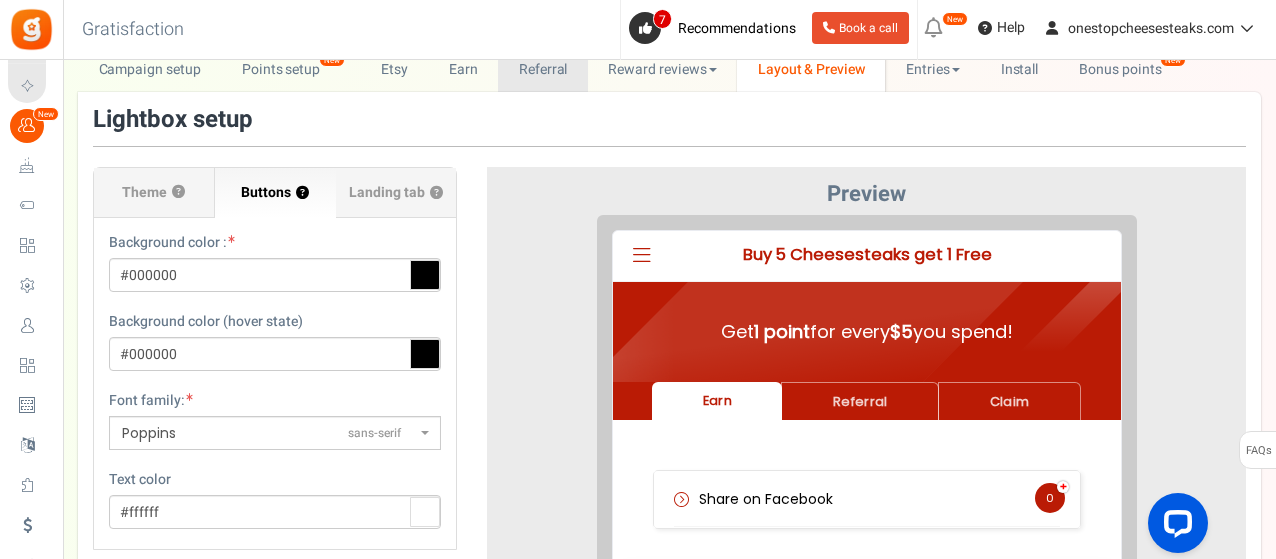 click on "Referral" at bounding box center (543, 69) 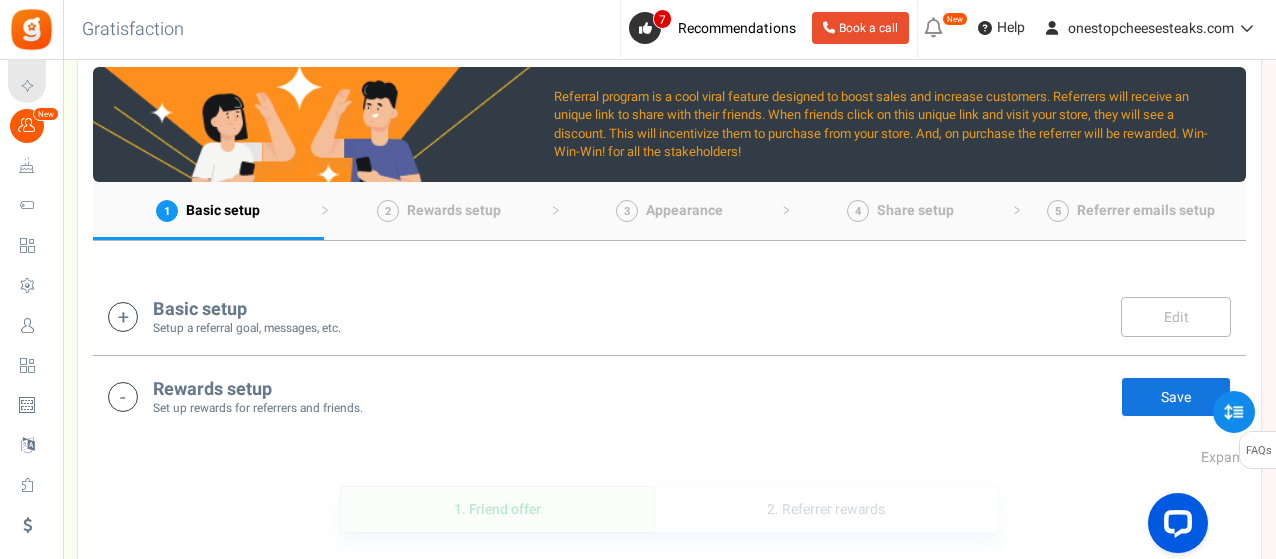 click at bounding box center [123, 317] 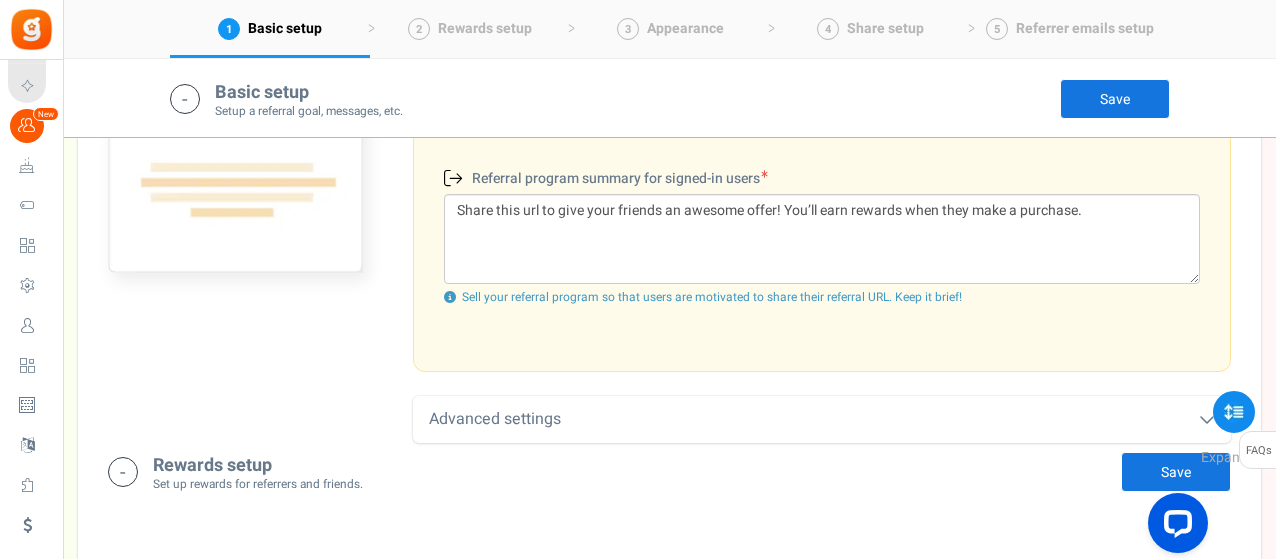scroll, scrollTop: 818, scrollLeft: 0, axis: vertical 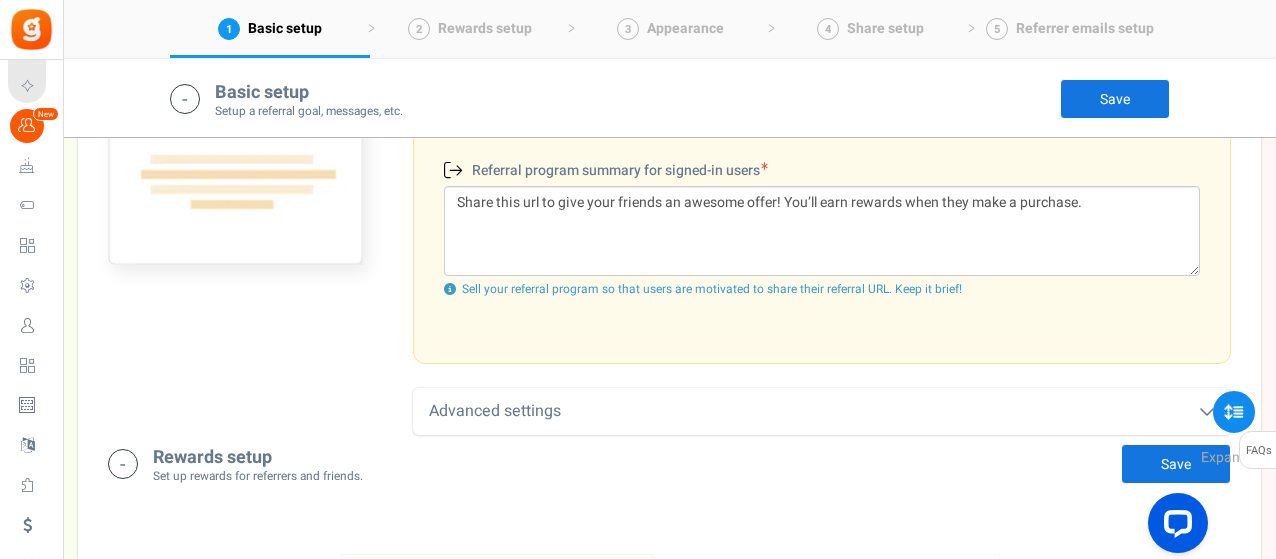 click on "Save" at bounding box center (1176, 464) 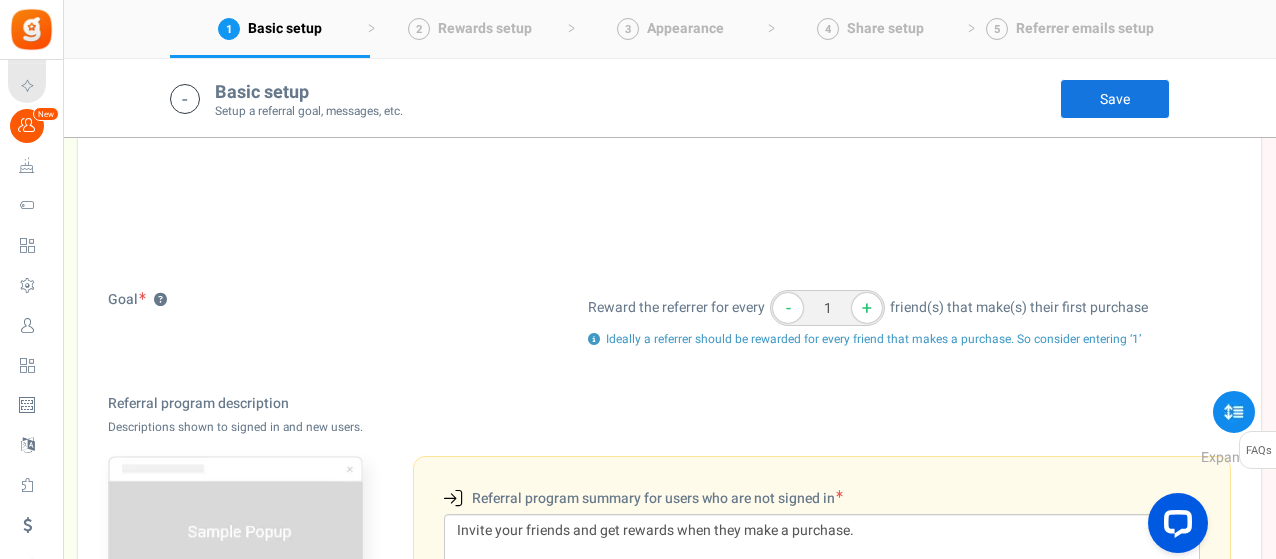 scroll, scrollTop: 218, scrollLeft: 0, axis: vertical 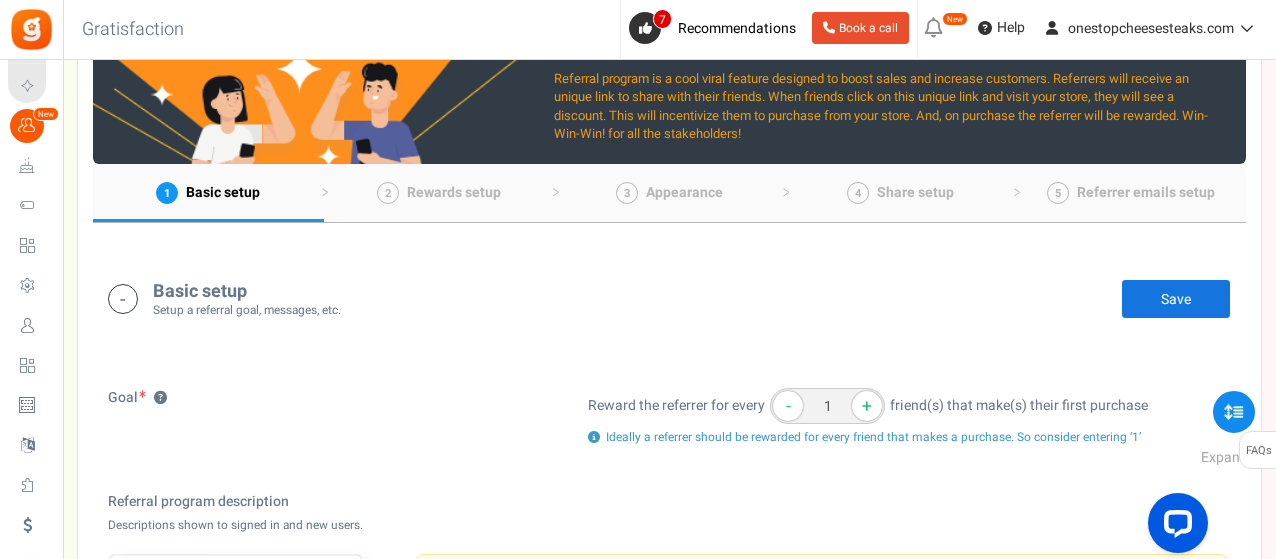 click on "Save" at bounding box center [1176, 299] 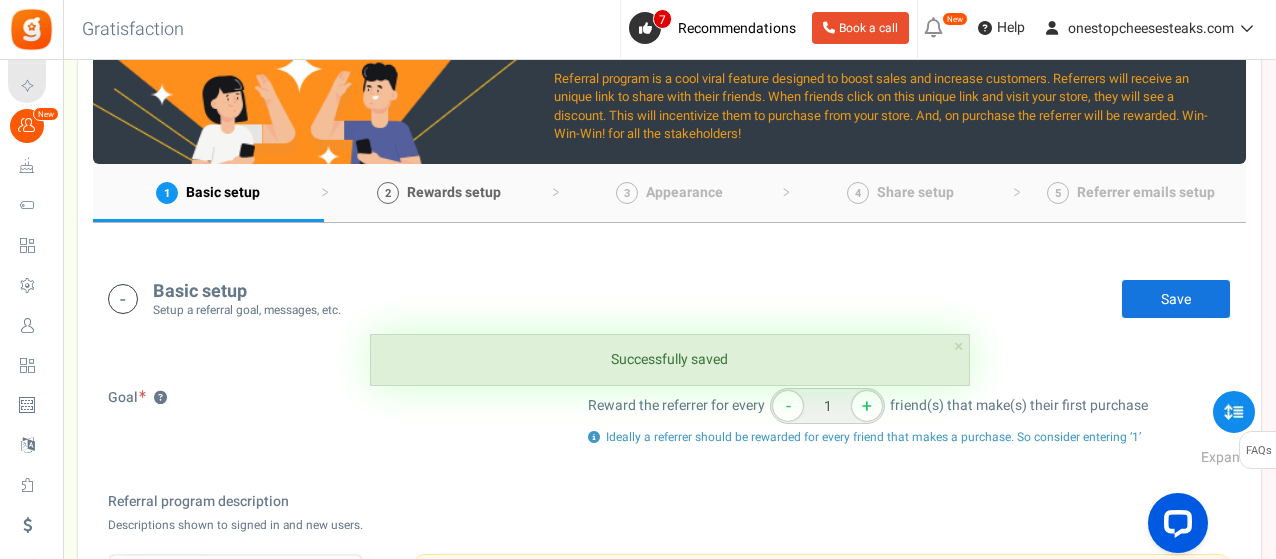 click on "Rewards setup" at bounding box center [454, 192] 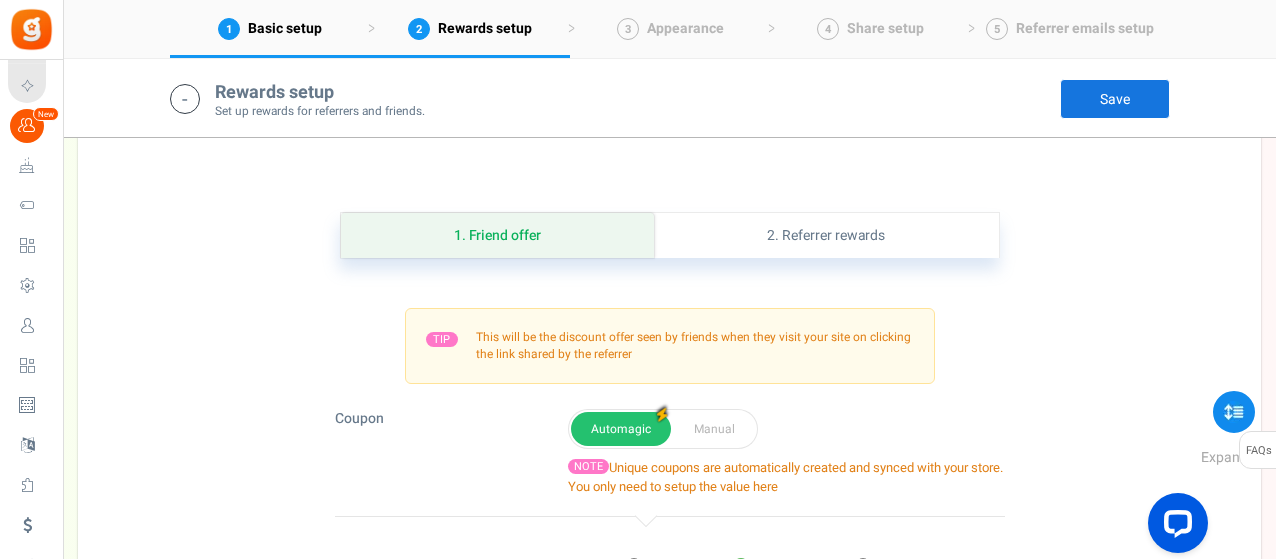 scroll, scrollTop: 1182, scrollLeft: 0, axis: vertical 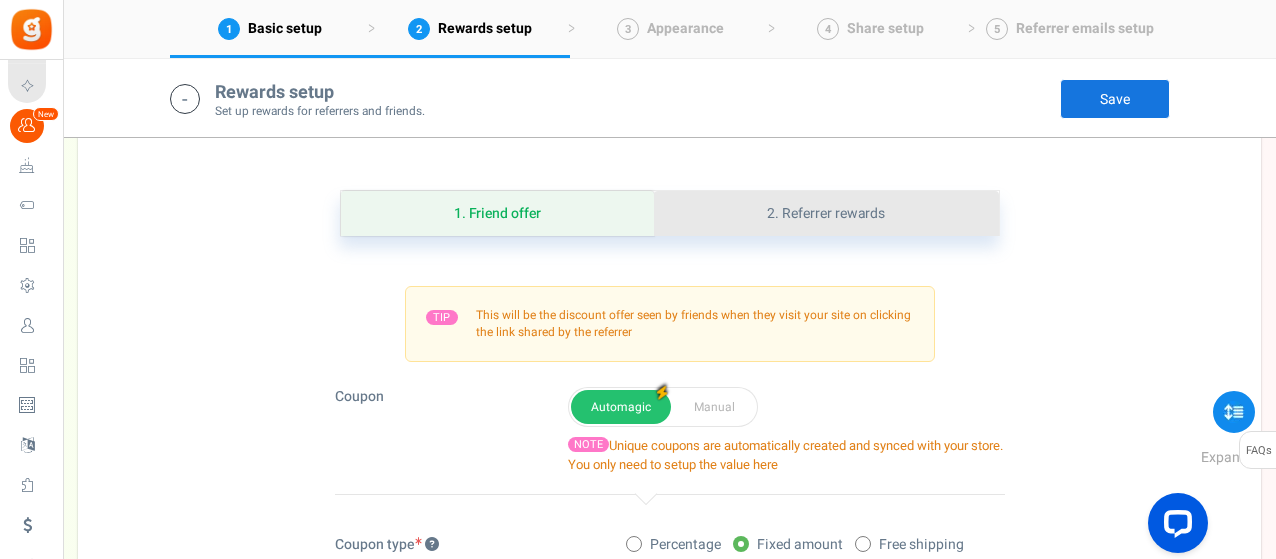 click on "2. Referrer rewards" at bounding box center (826, 213) 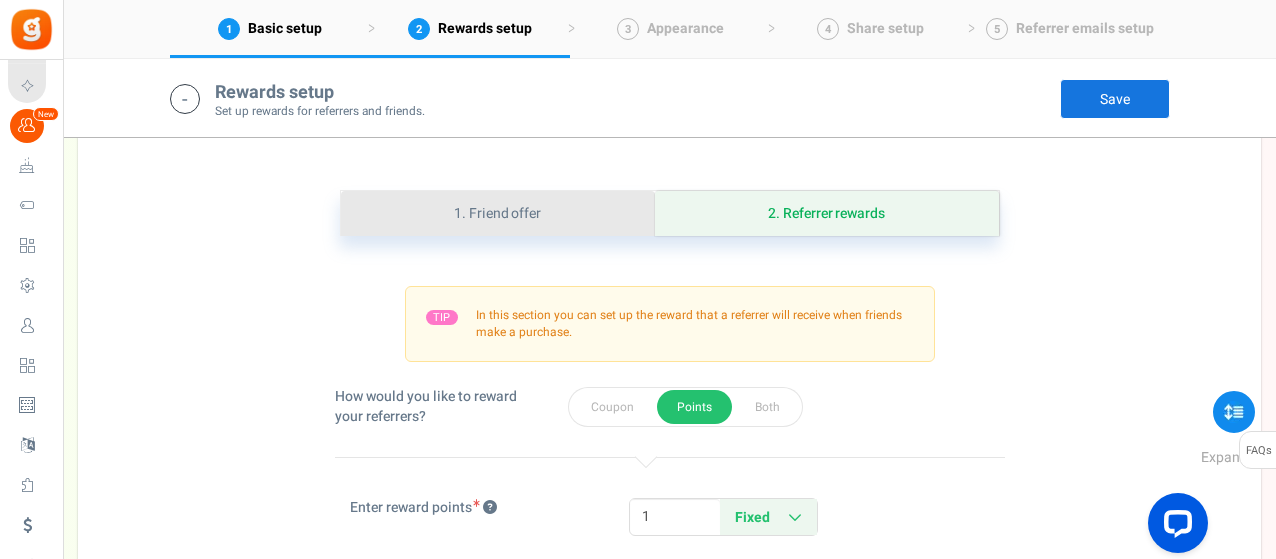 click on "1. Friend offer" at bounding box center [498, 213] 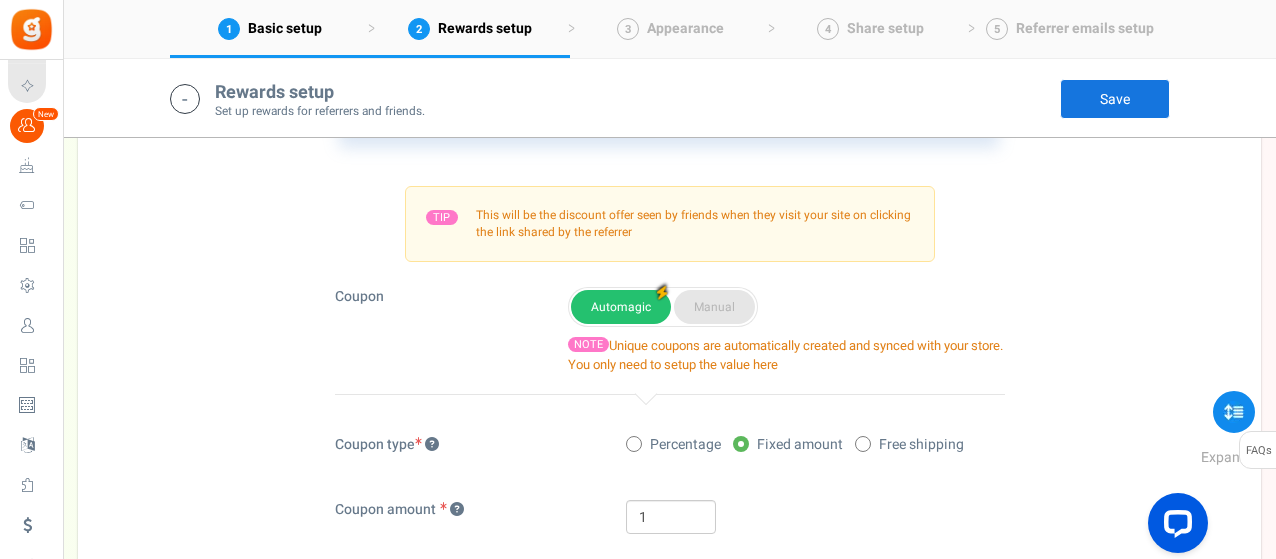 scroll, scrollTop: 1482, scrollLeft: 0, axis: vertical 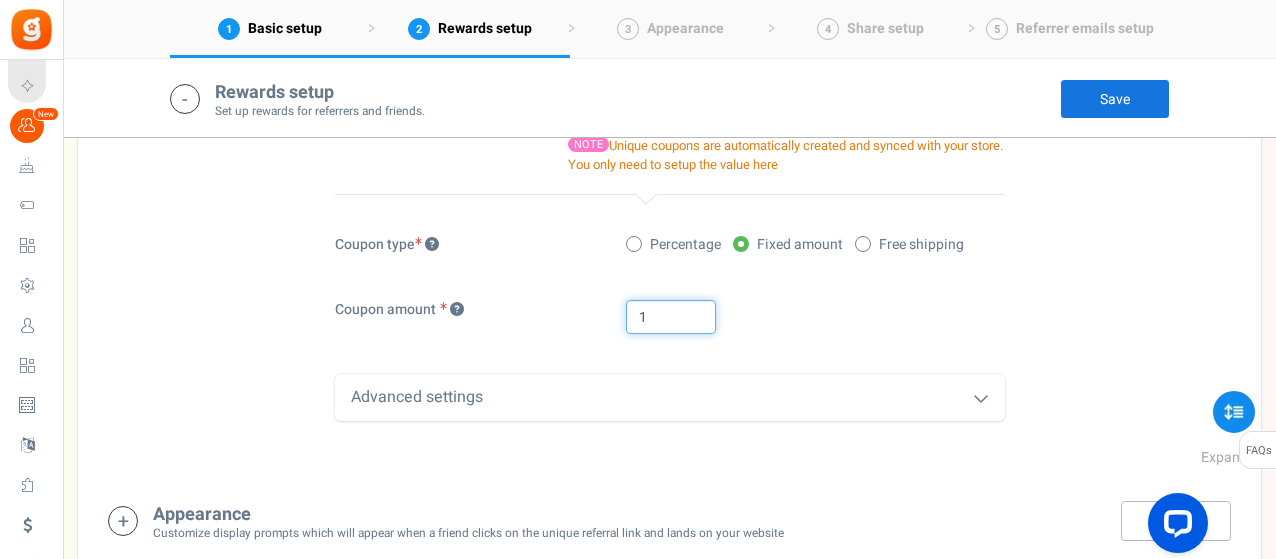 click on "1" at bounding box center (671, 317) 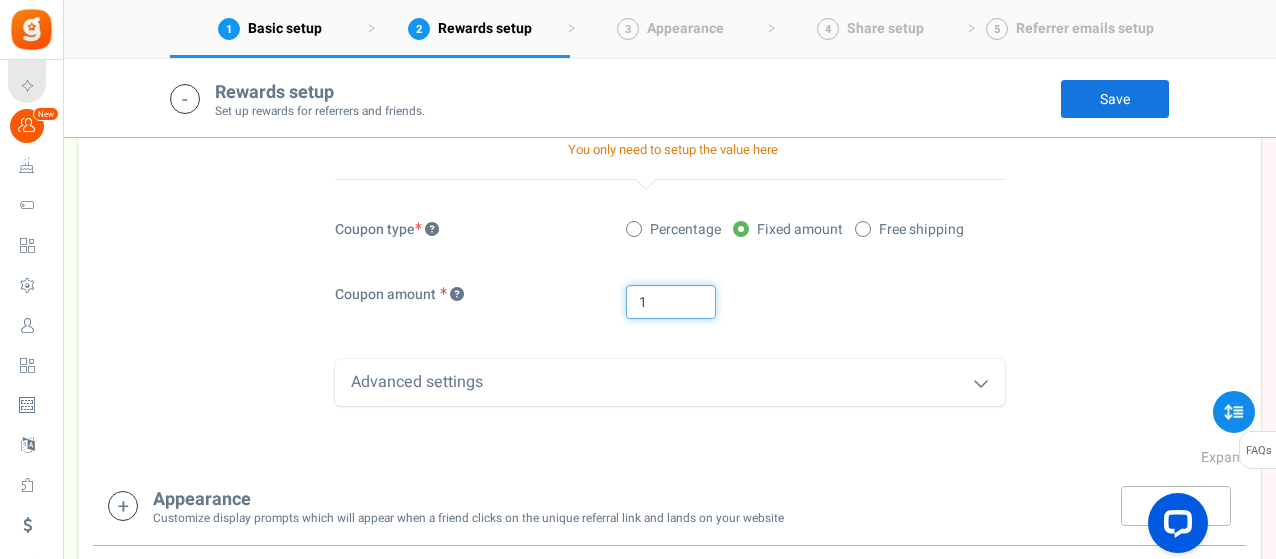 scroll, scrollTop: 1582, scrollLeft: 0, axis: vertical 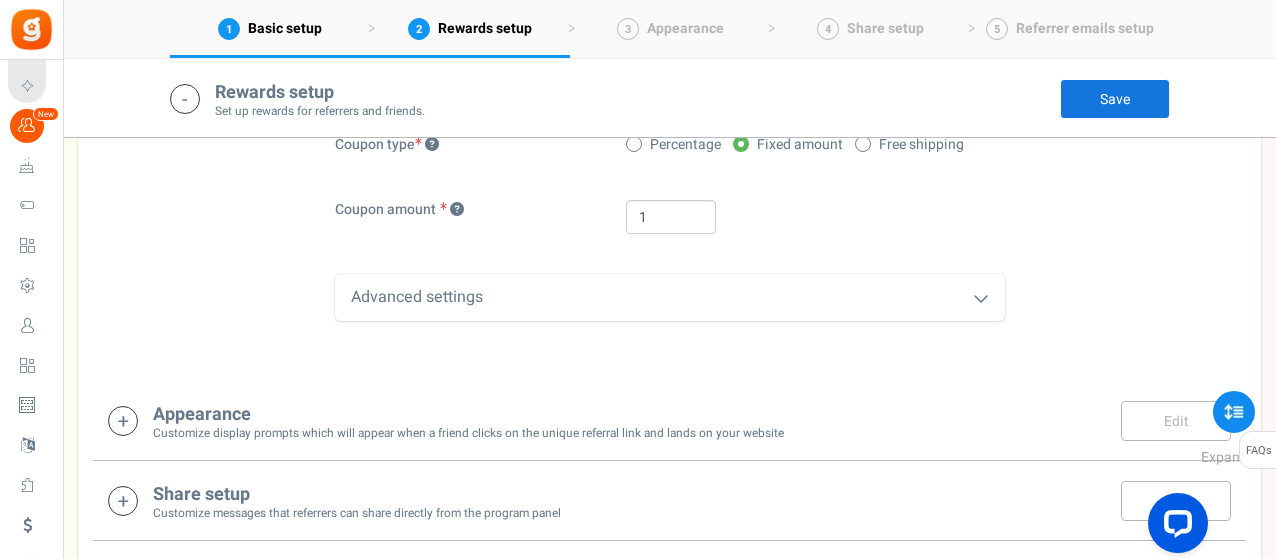 click on "Advanced settings" at bounding box center [670, 297] 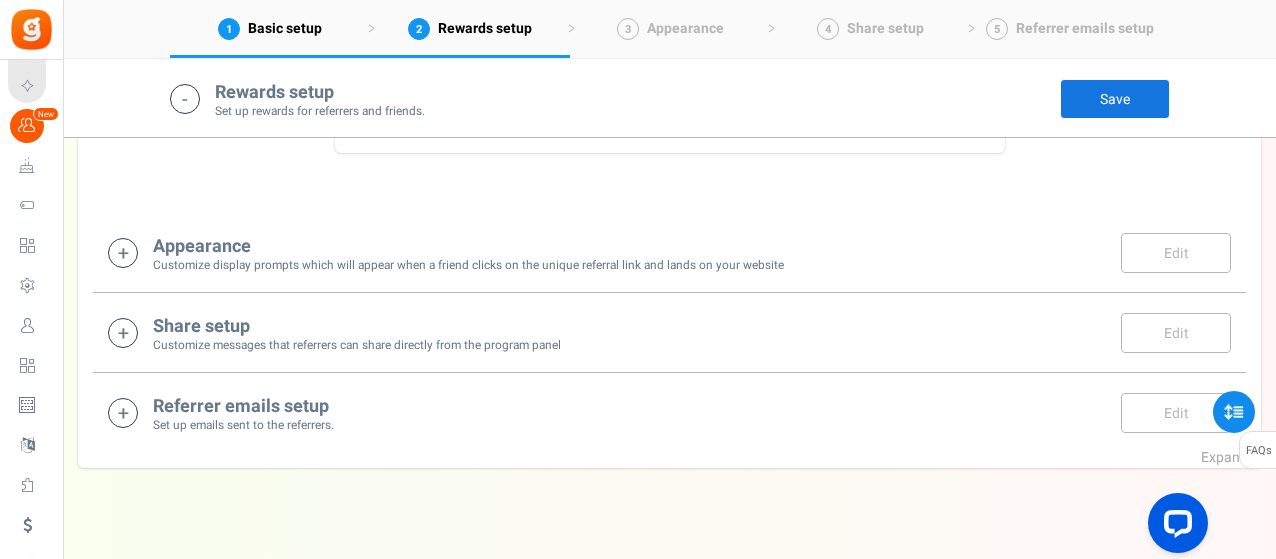 scroll, scrollTop: 1982, scrollLeft: 0, axis: vertical 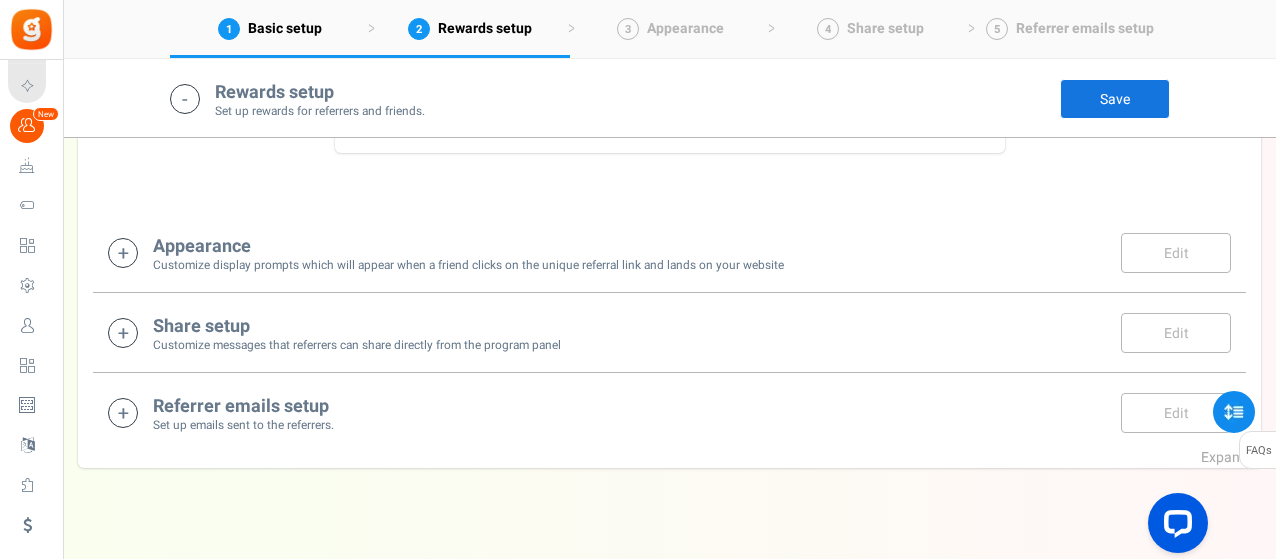 click on "Customize display prompts which will appear when a friend clicks on the unique referral link and lands on your website" at bounding box center [468, 265] 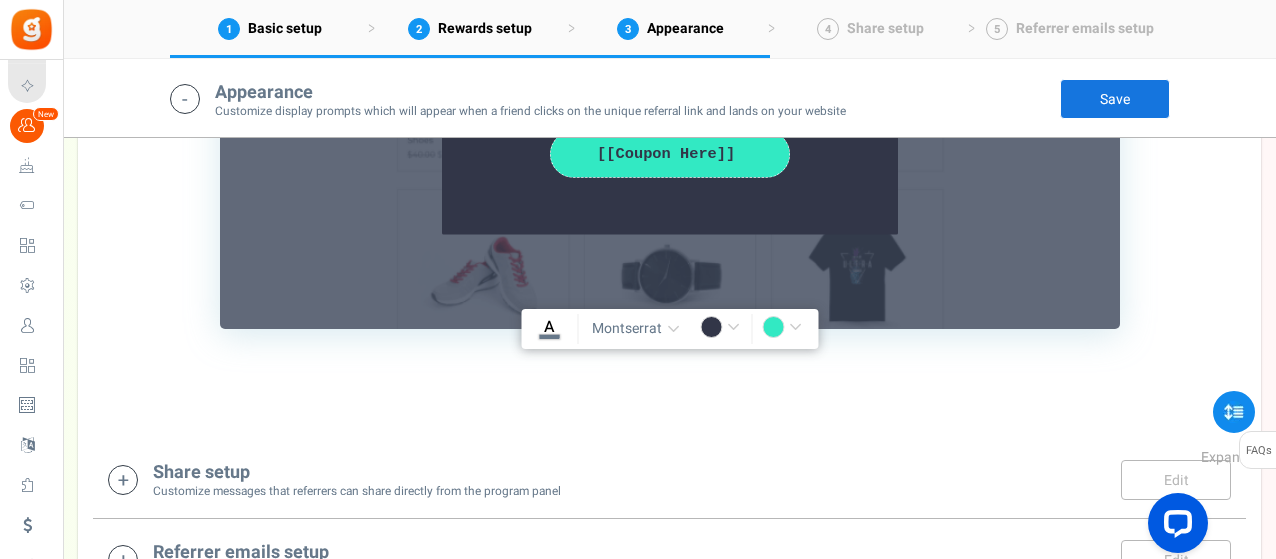 scroll, scrollTop: 2833, scrollLeft: 0, axis: vertical 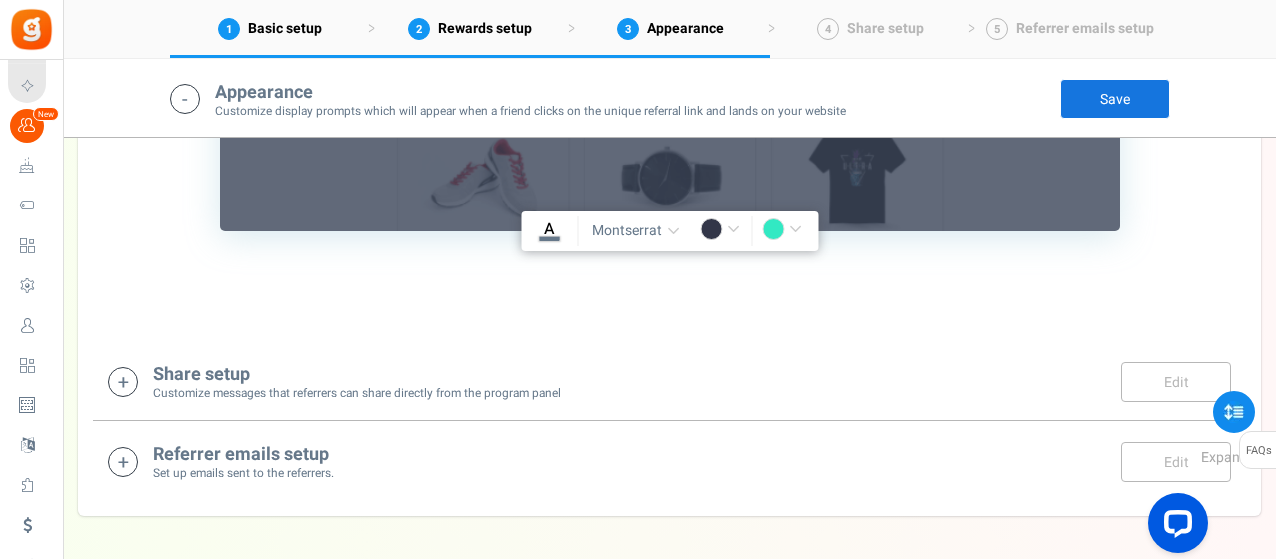 click on "Share setup
Customize messages that referrers can share directly from the program panel
Edit
Save" at bounding box center (669, 381) 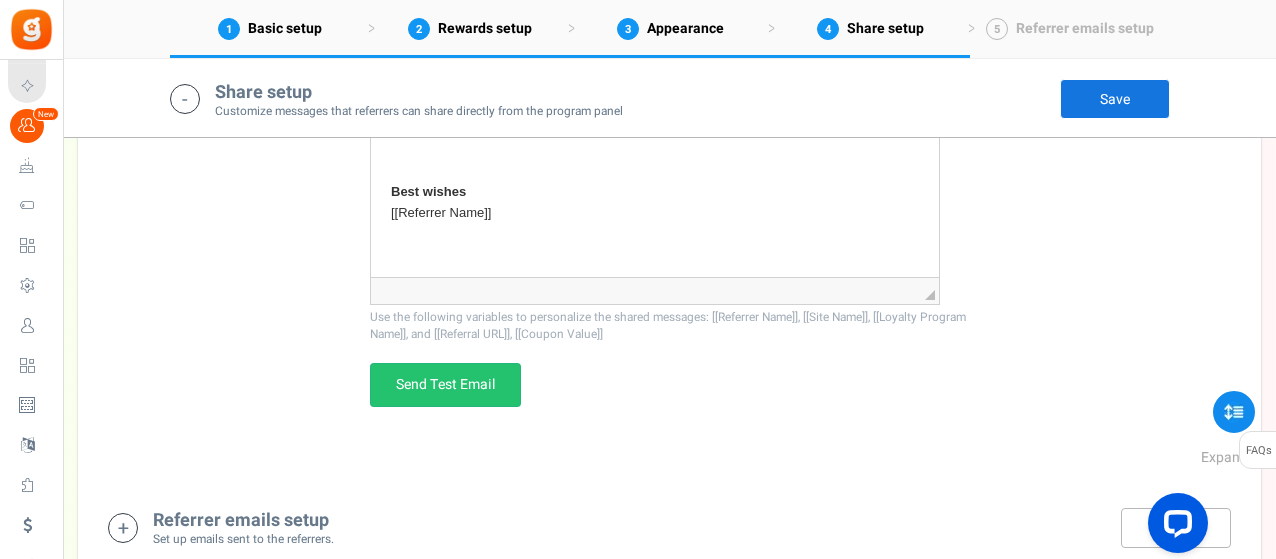 scroll, scrollTop: 3838, scrollLeft: 0, axis: vertical 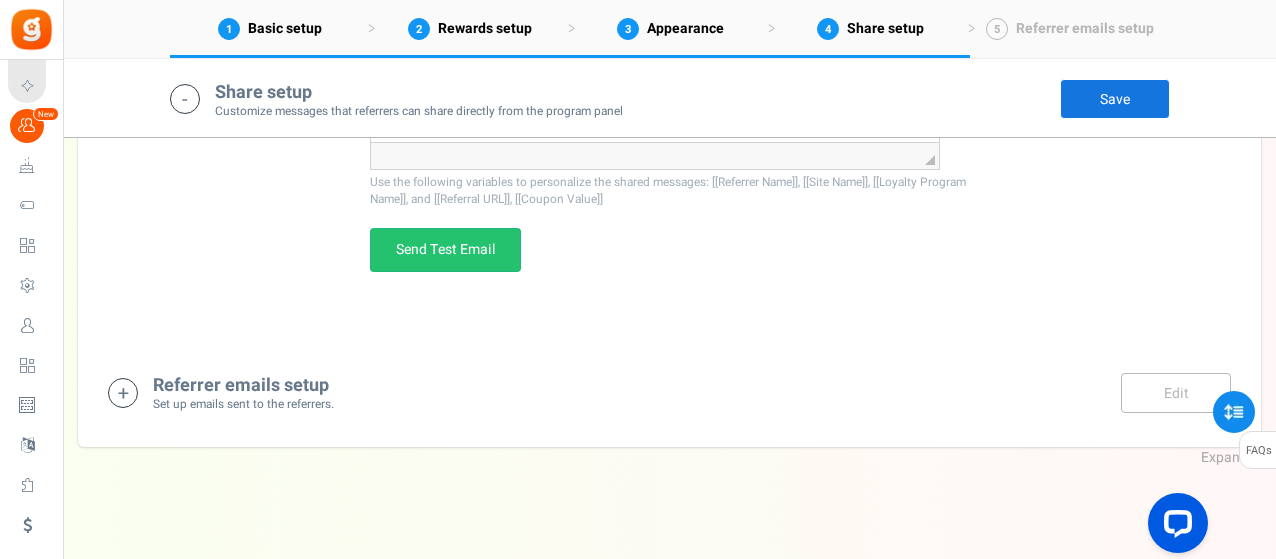 click on "Referrer emails setup" at bounding box center [243, 386] 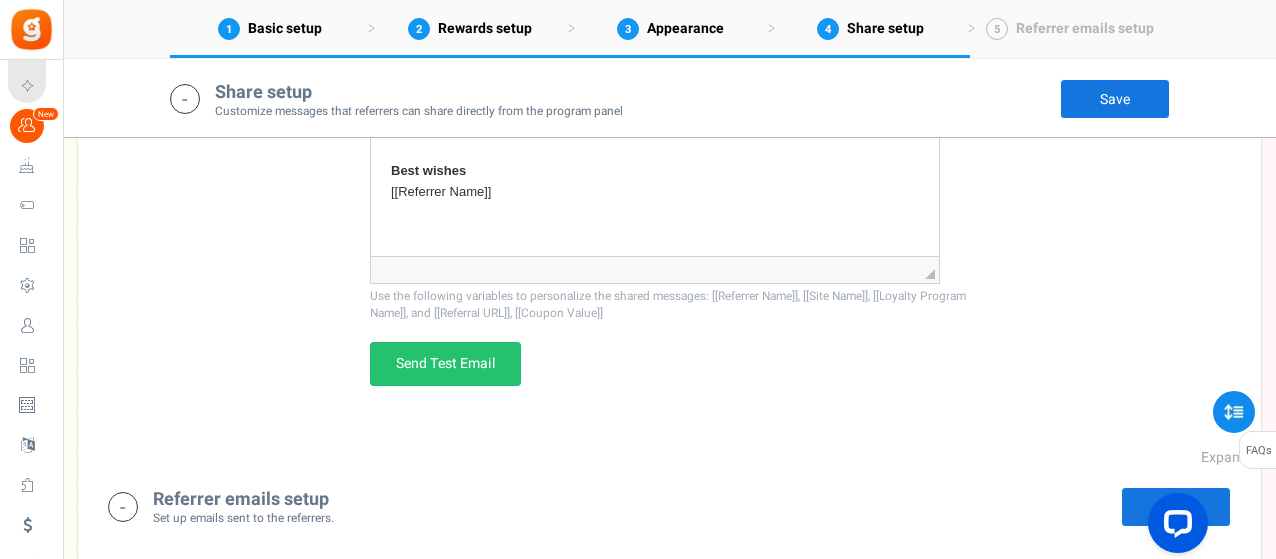 scroll, scrollTop: 3723, scrollLeft: 0, axis: vertical 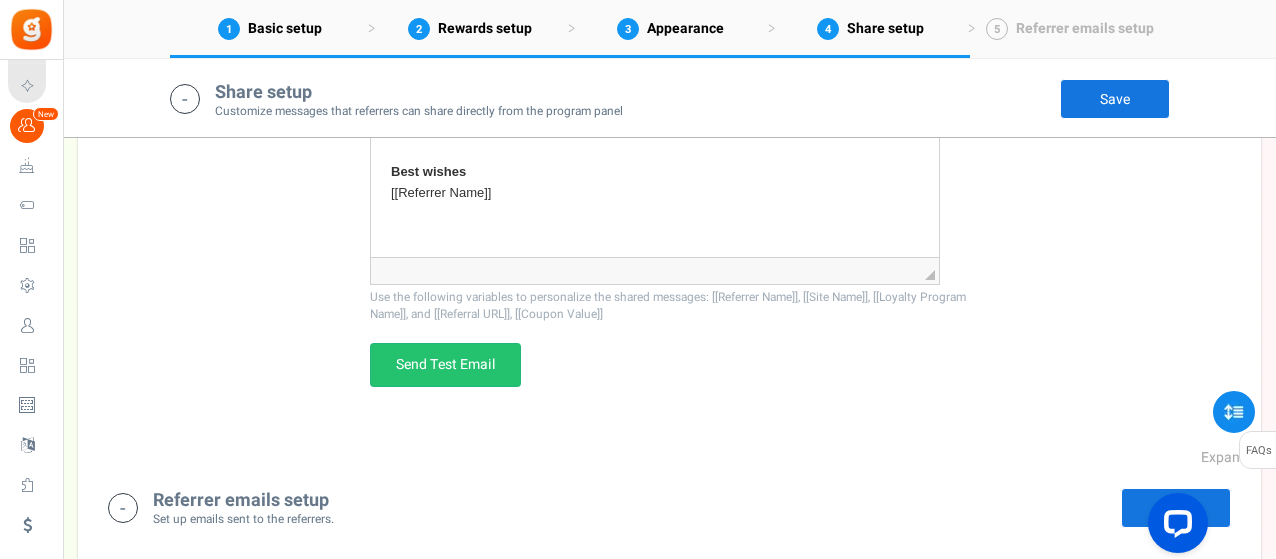 click on "Save" at bounding box center [1115, 99] 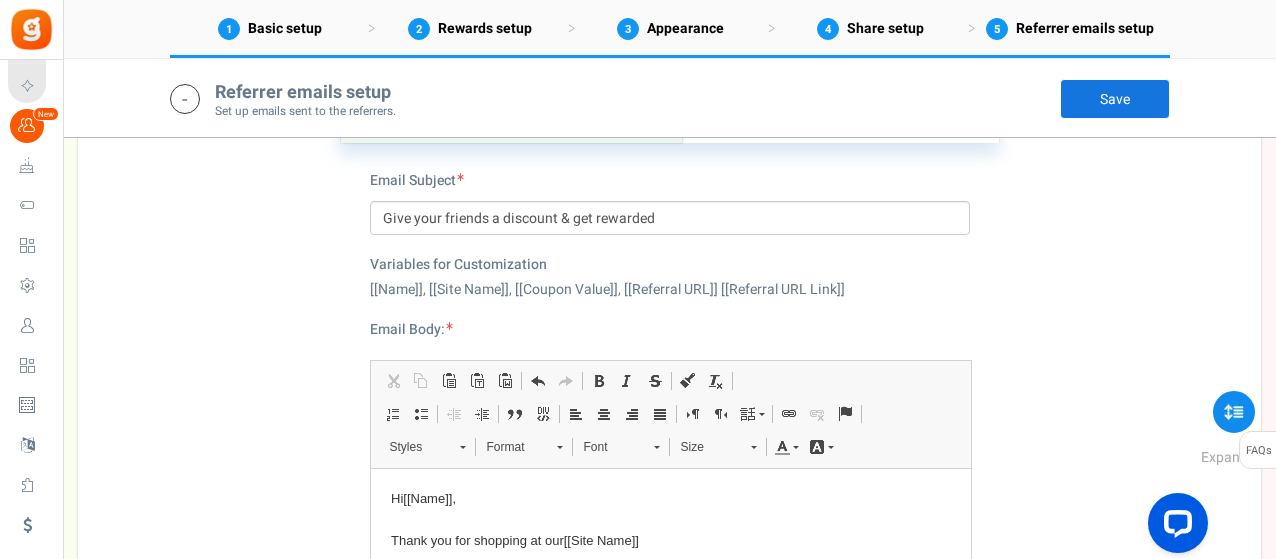 scroll, scrollTop: 3923, scrollLeft: 0, axis: vertical 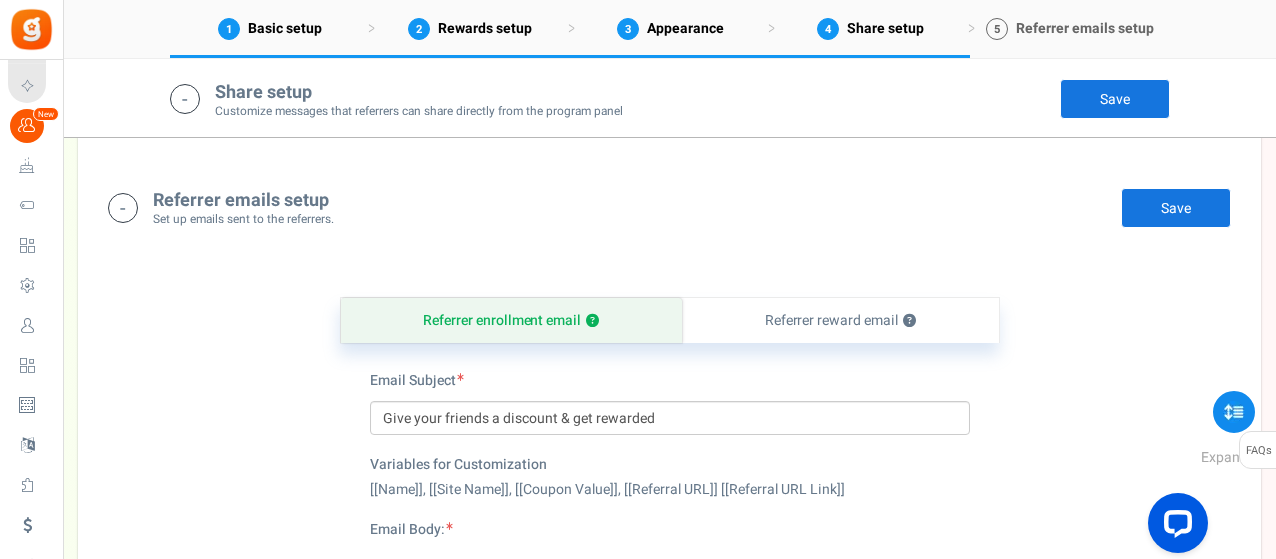 click on "Referrer emails setup" at bounding box center (1085, 28) 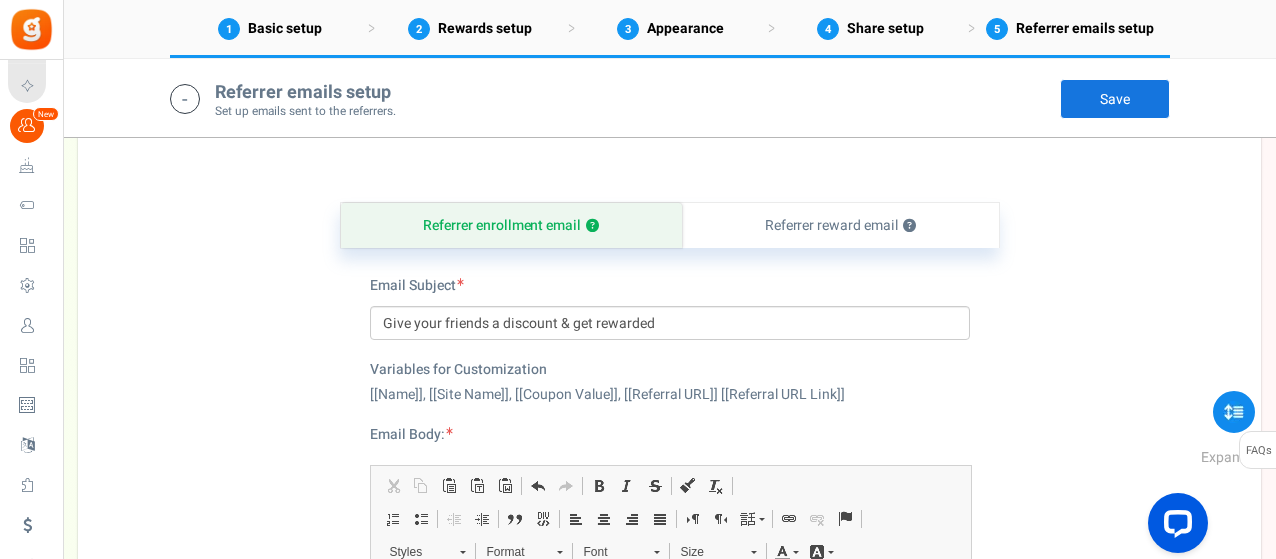 scroll, scrollTop: 4123, scrollLeft: 0, axis: vertical 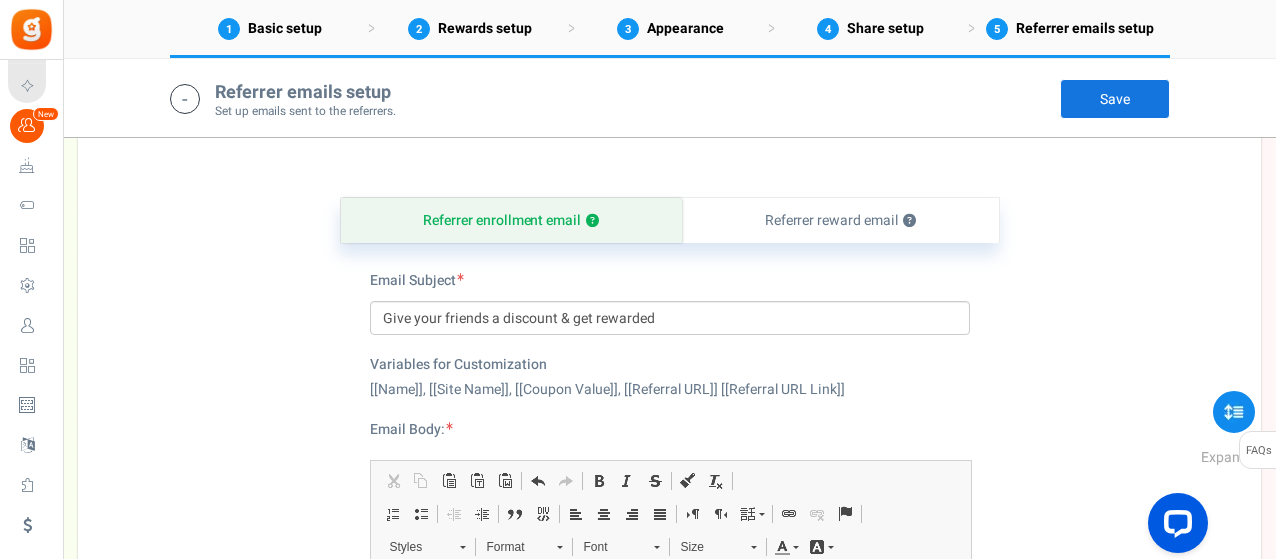 click on "Save" at bounding box center (1115, 99) 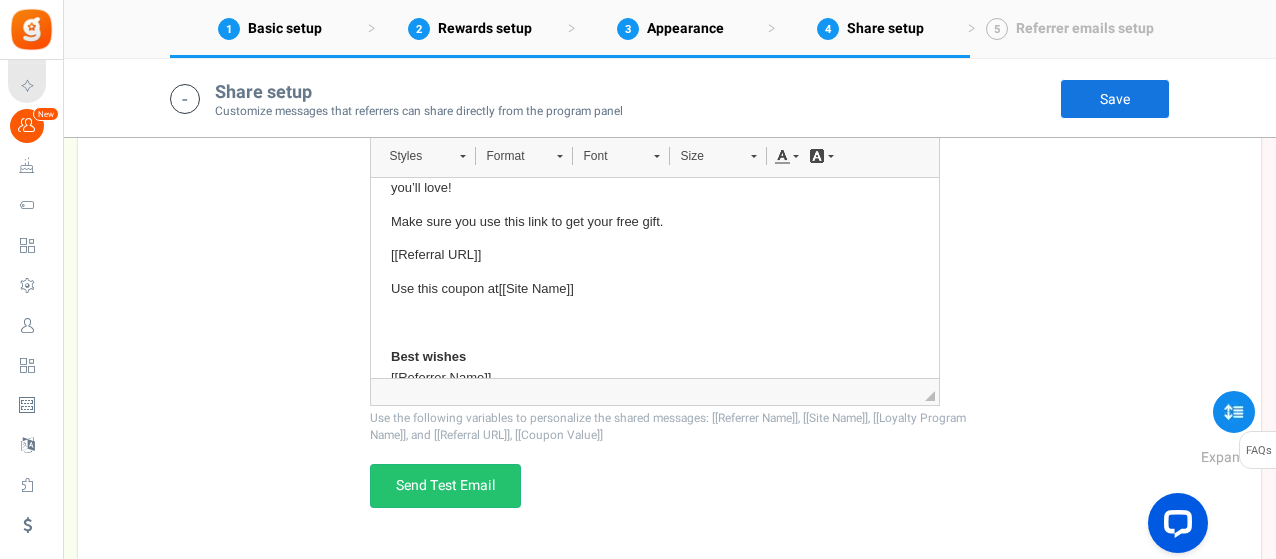 scroll, scrollTop: 0, scrollLeft: 0, axis: both 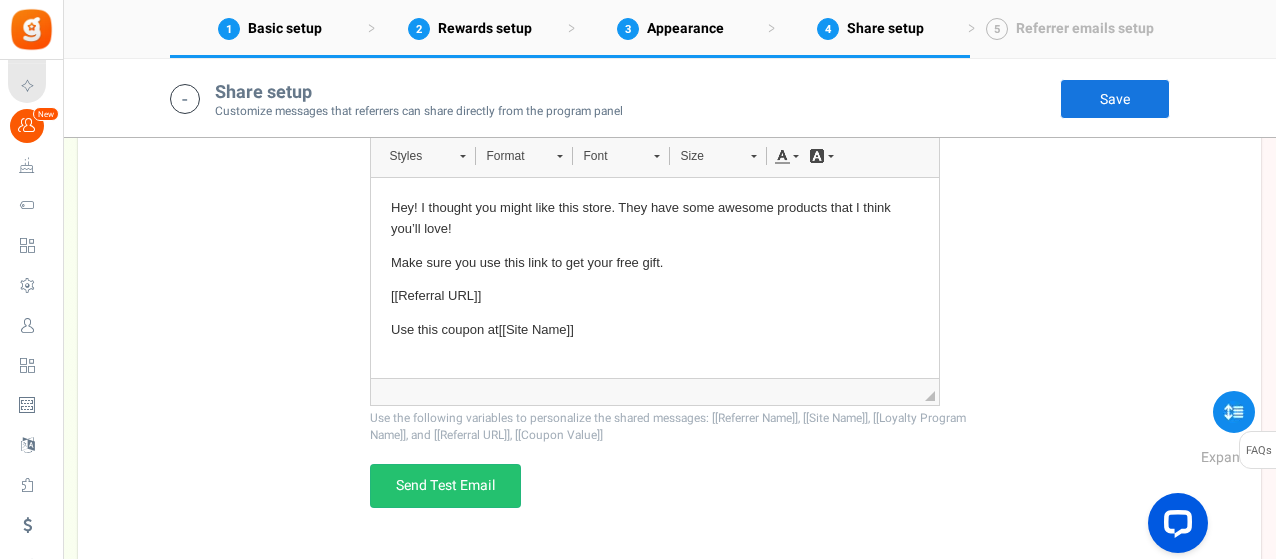 click on "Rewards setup" at bounding box center (485, 28) 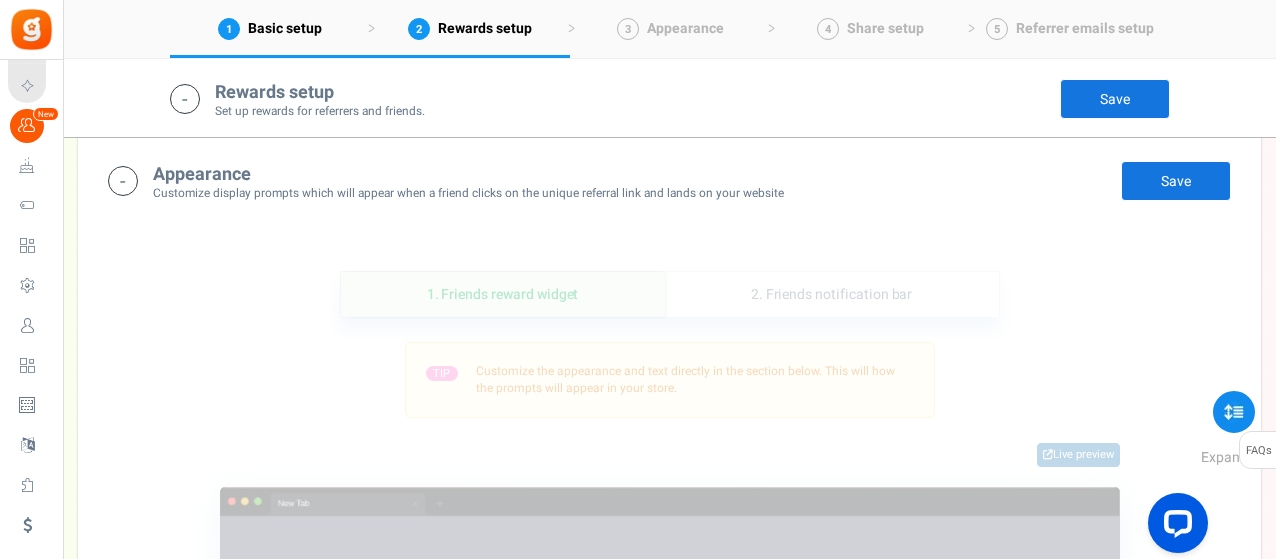 scroll, scrollTop: 1182, scrollLeft: 0, axis: vertical 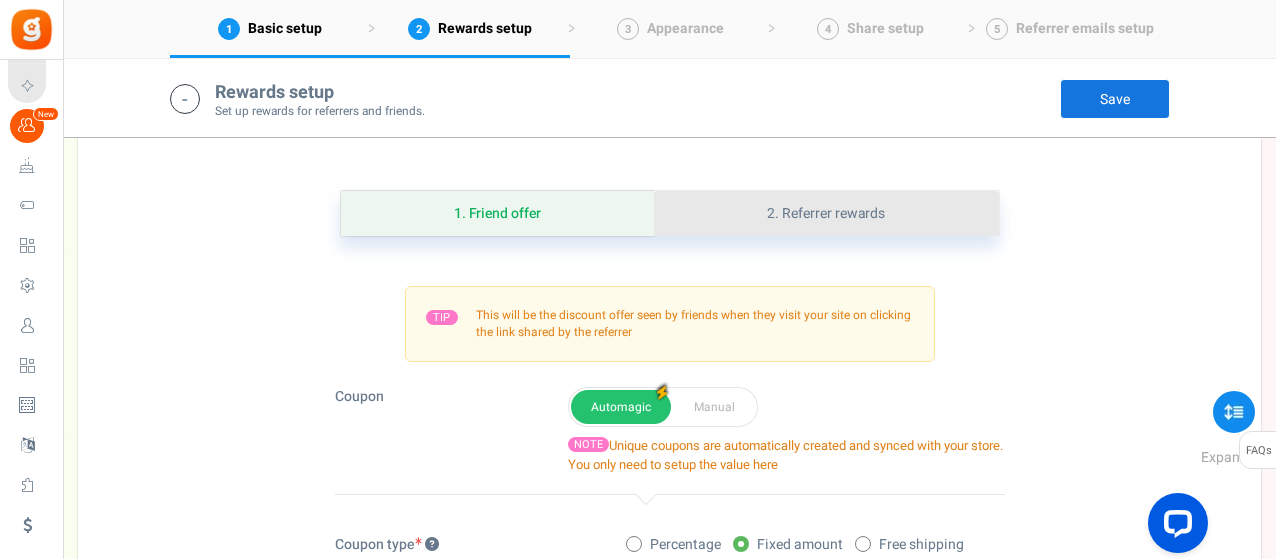 click on "2. Referrer rewards" at bounding box center [826, 213] 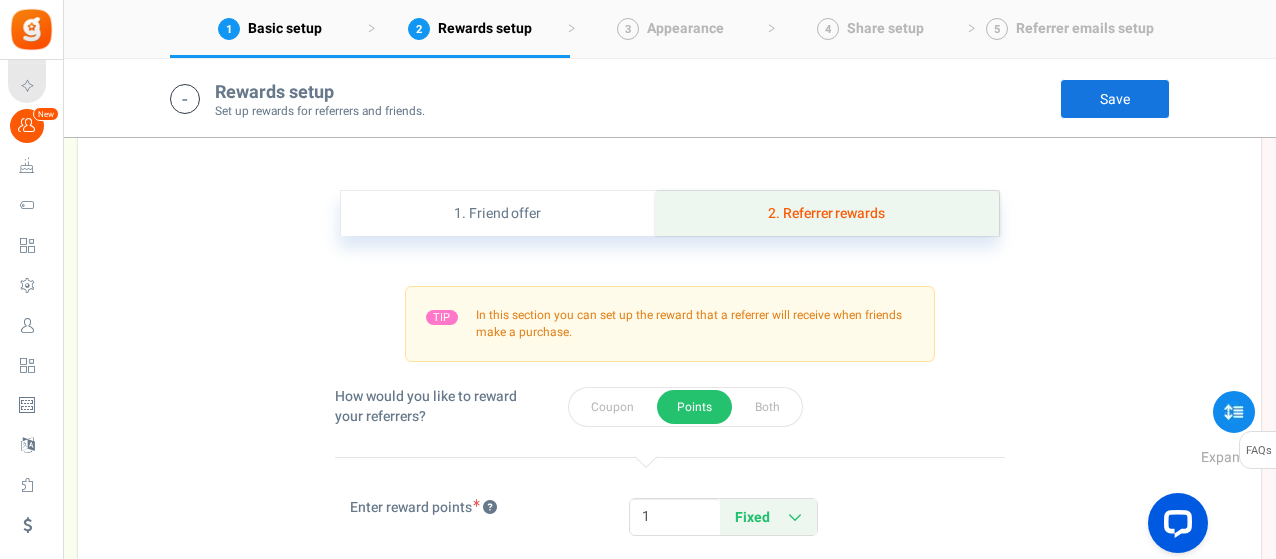 scroll, scrollTop: 1382, scrollLeft: 0, axis: vertical 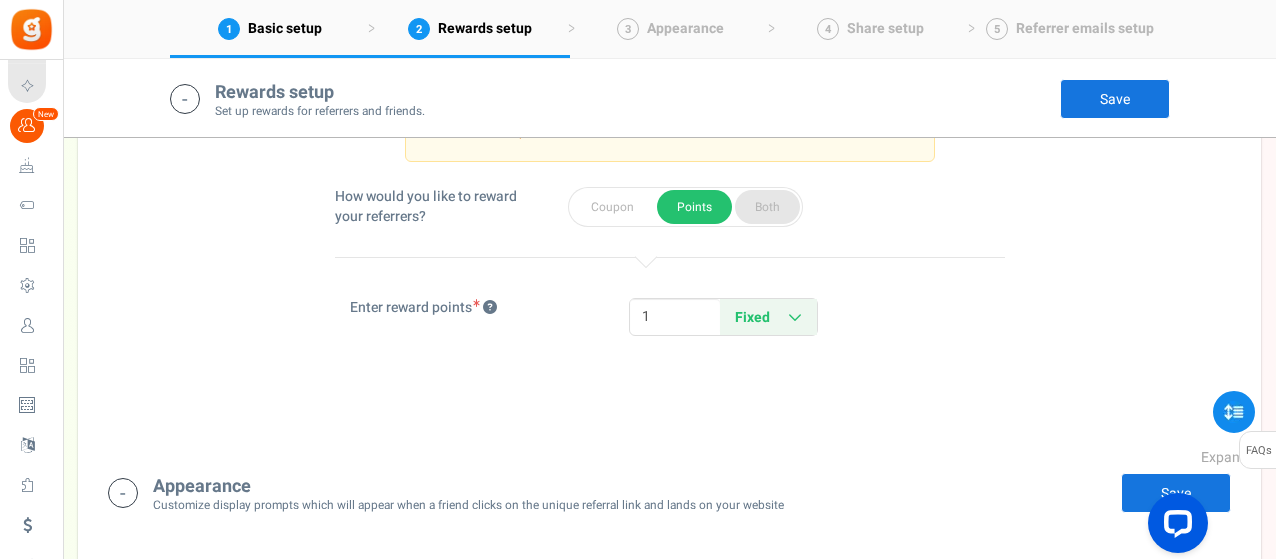 click on "Both" at bounding box center (767, 207) 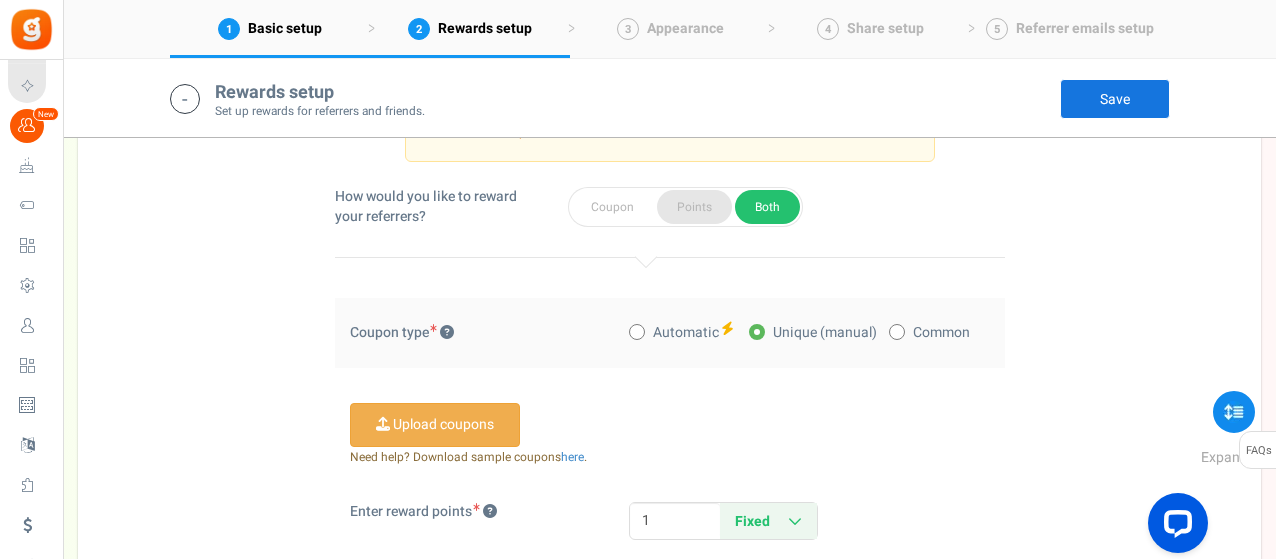 click on "Points" at bounding box center (694, 207) 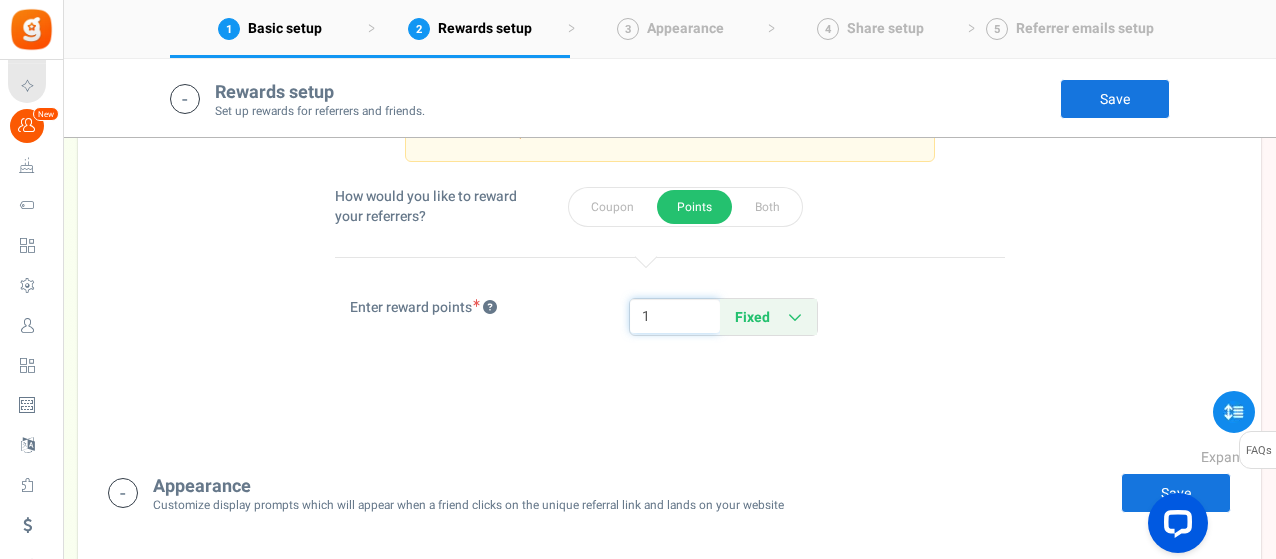 click on "1" at bounding box center (675, 316) 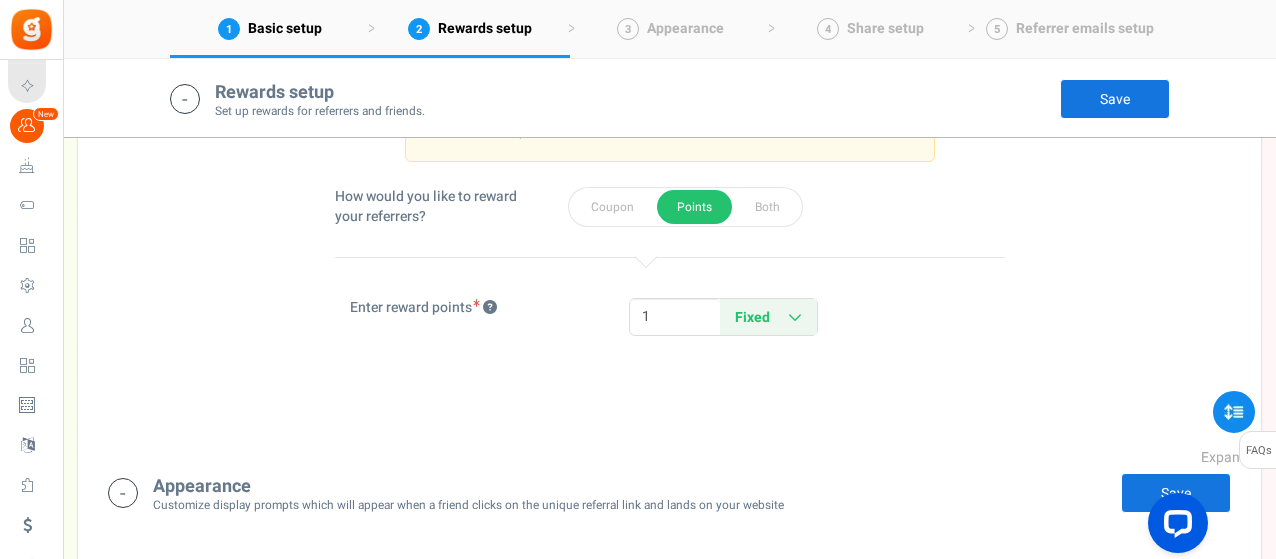 click on "Fixed
Percentage" at bounding box center (768, 317) 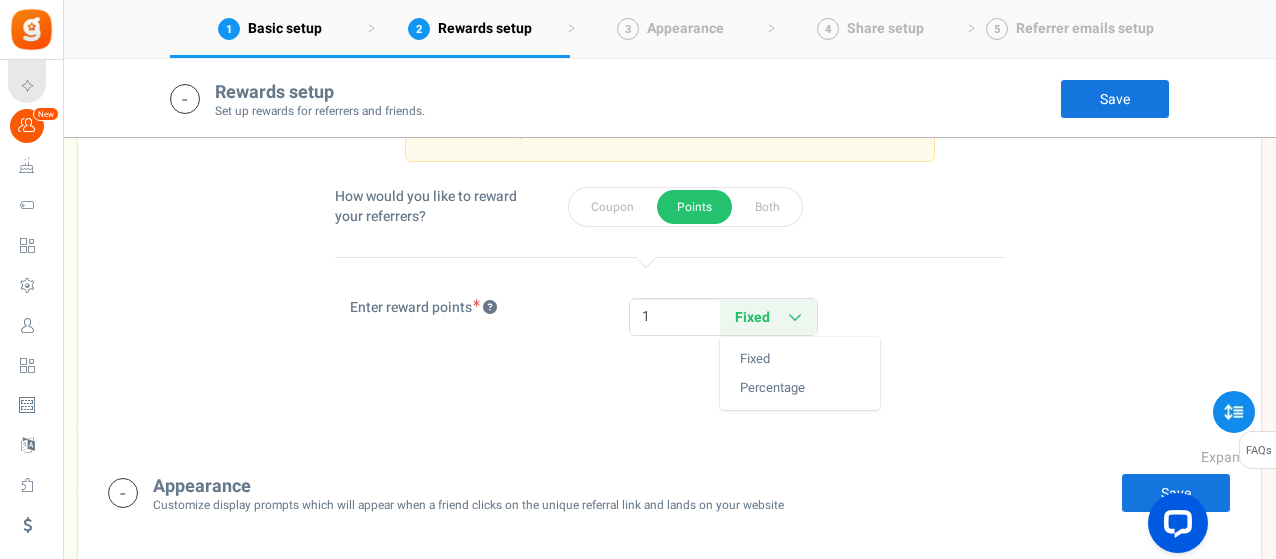 click on "Fixed
Percentage" at bounding box center (768, 317) 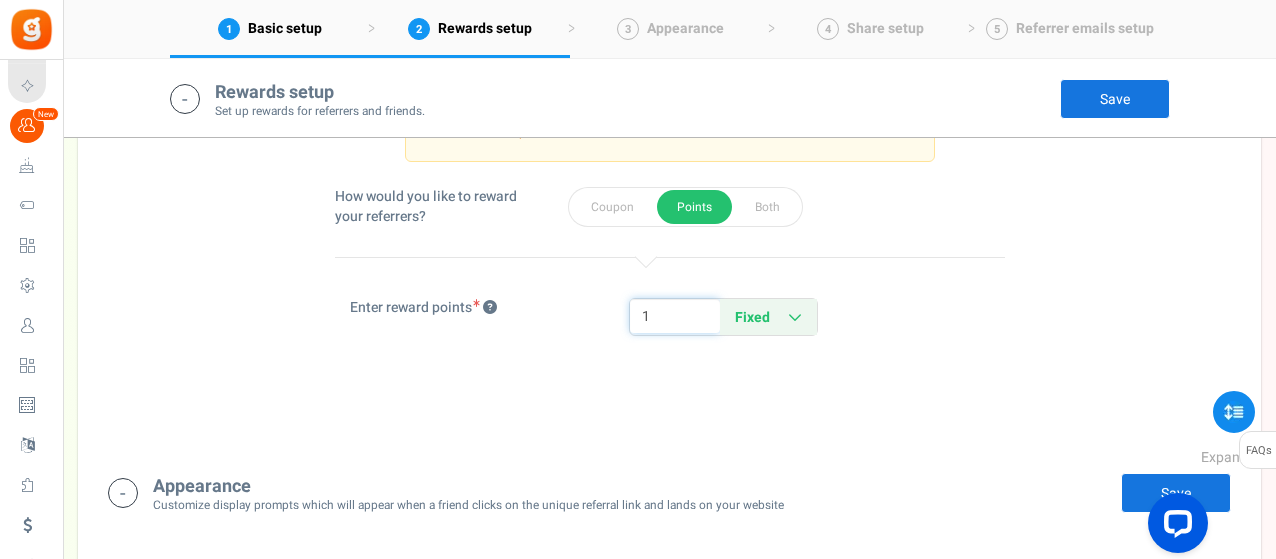 click on "1" at bounding box center [675, 316] 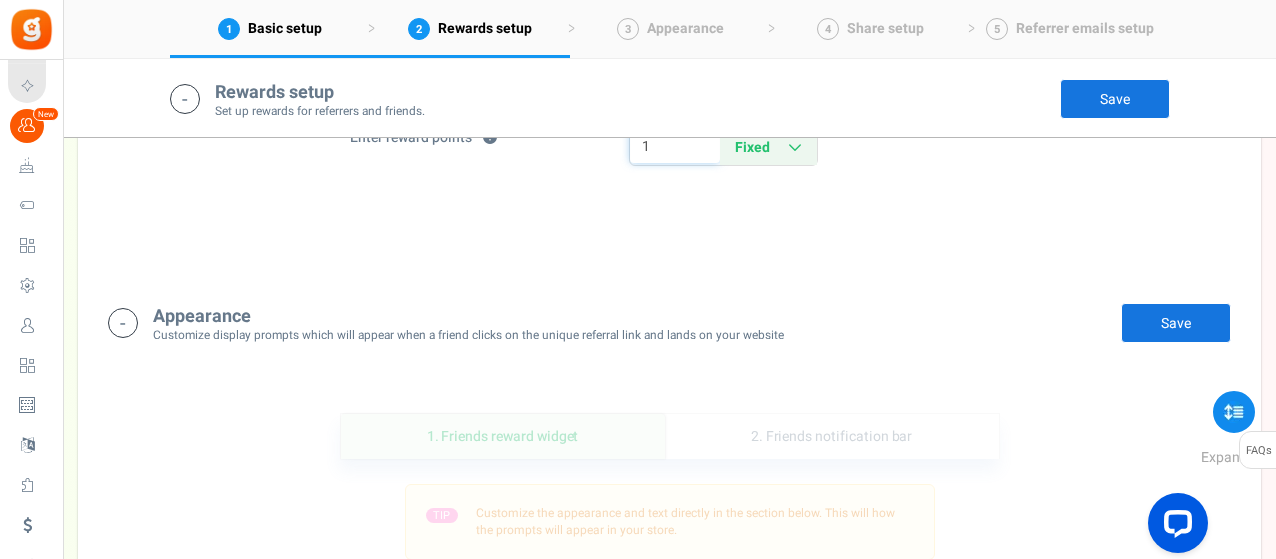 scroll, scrollTop: 1582, scrollLeft: 0, axis: vertical 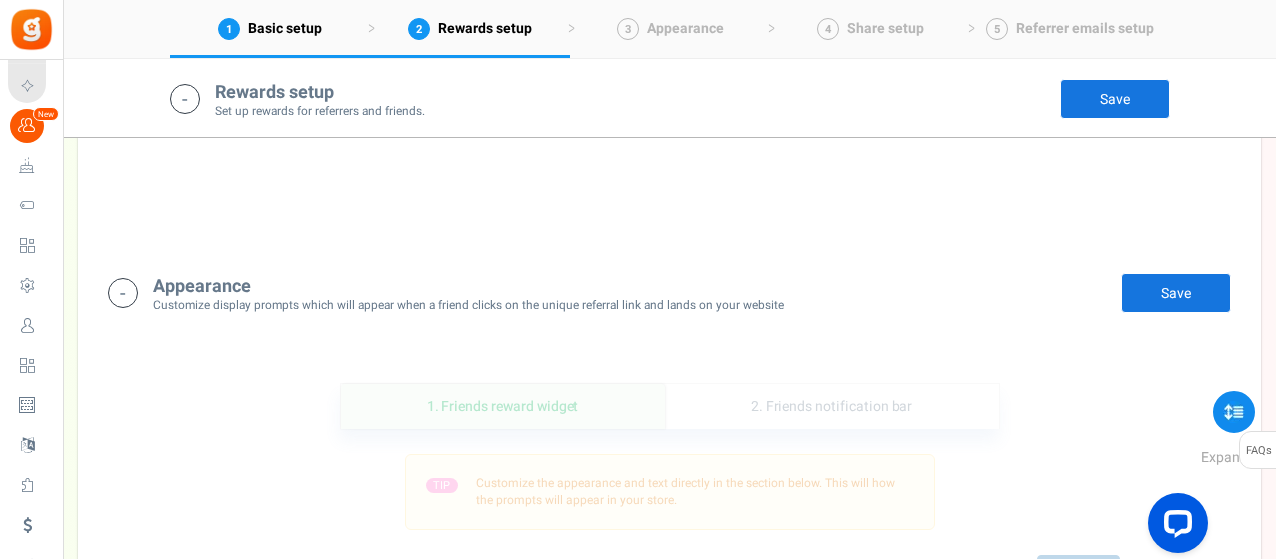 click on "Save" at bounding box center [1176, 293] 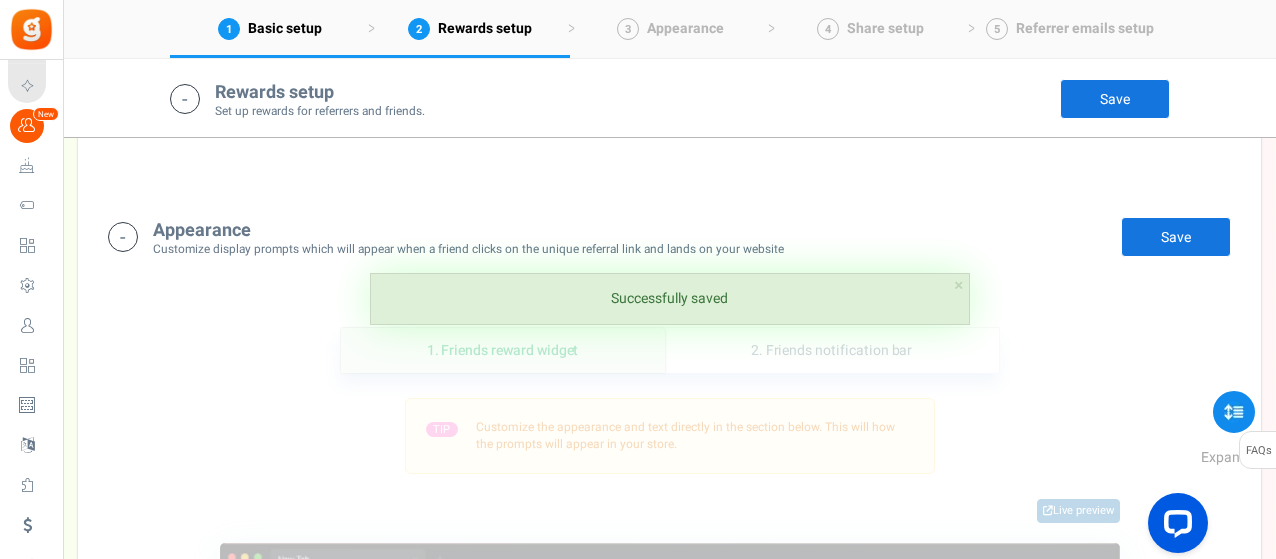 scroll, scrollTop: 1682, scrollLeft: 0, axis: vertical 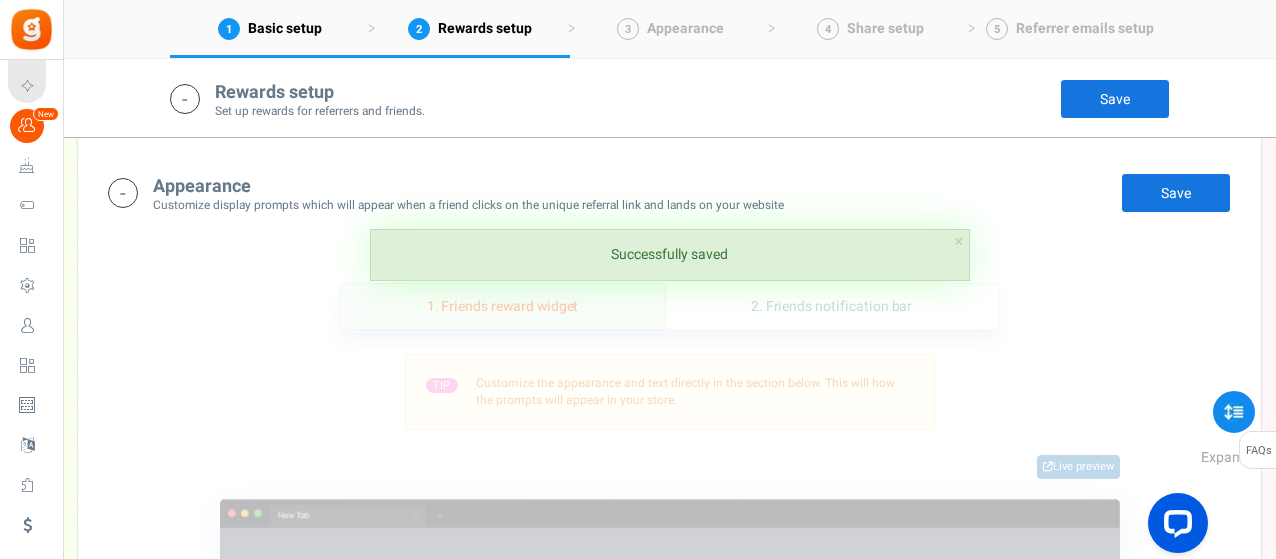 click on "1. Friends reward widget" at bounding box center [503, 306] 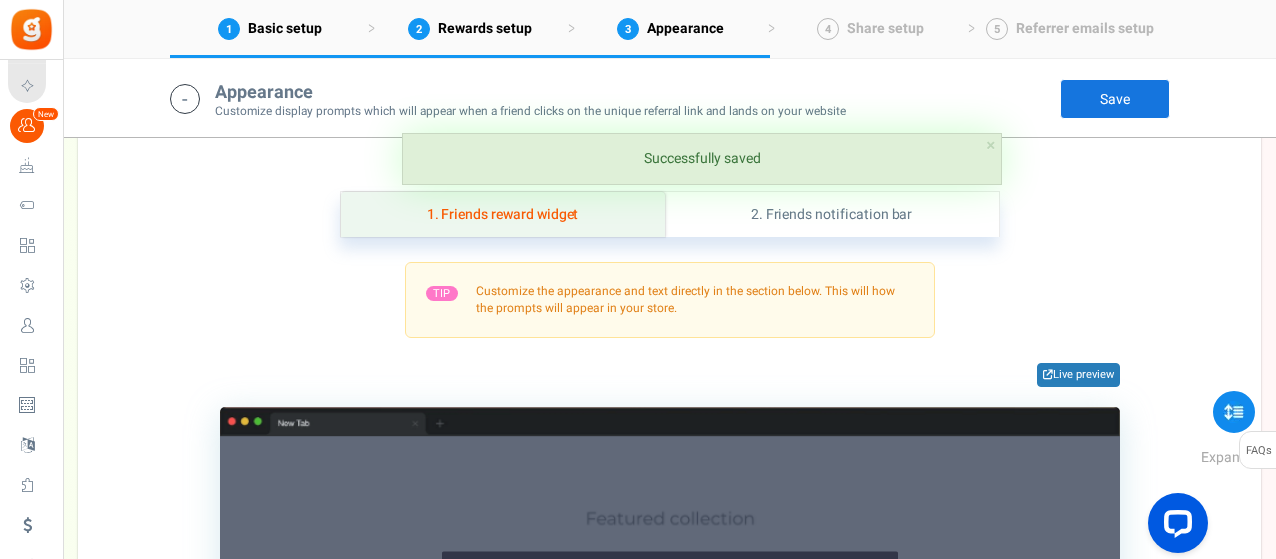 scroll, scrollTop: 1776, scrollLeft: 0, axis: vertical 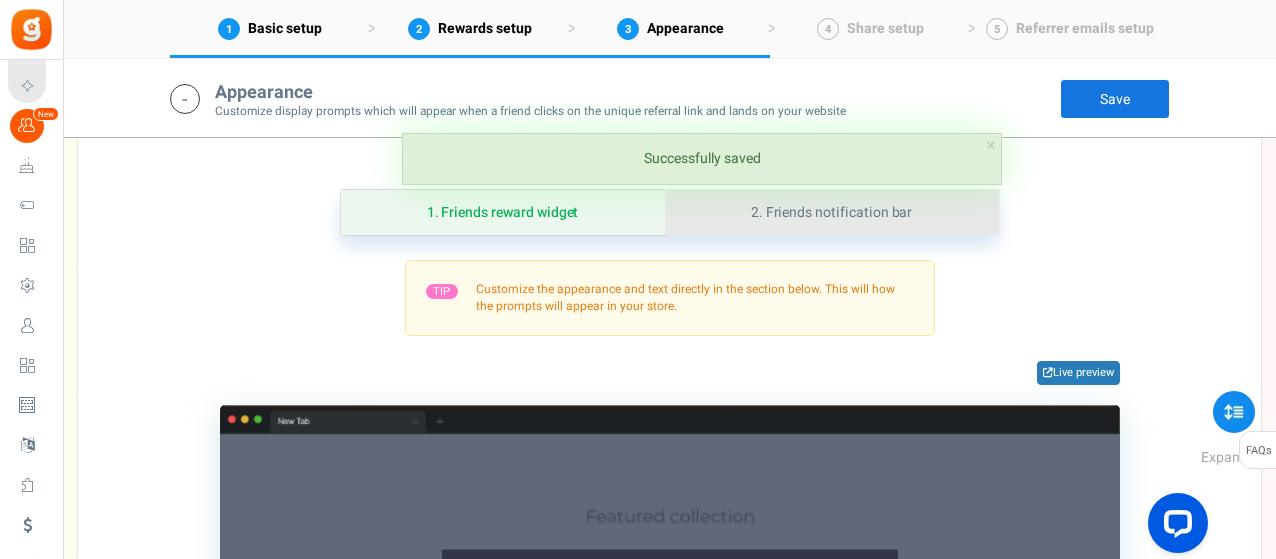 click on "2. Friends notification bar" at bounding box center [832, 212] 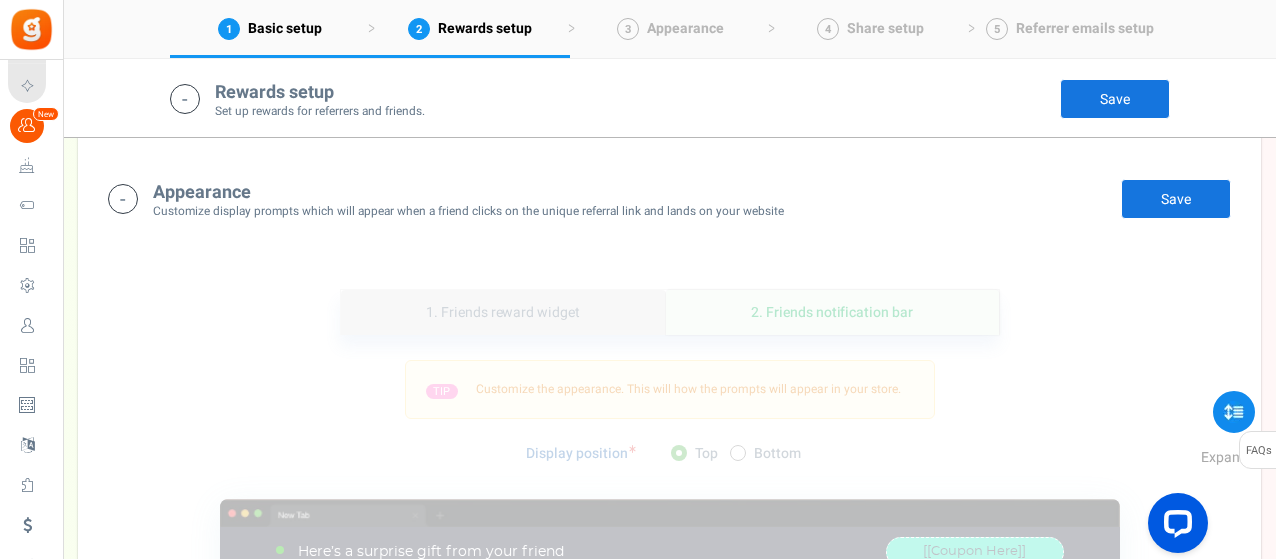 click on "1. Friends reward widget" at bounding box center (503, 312) 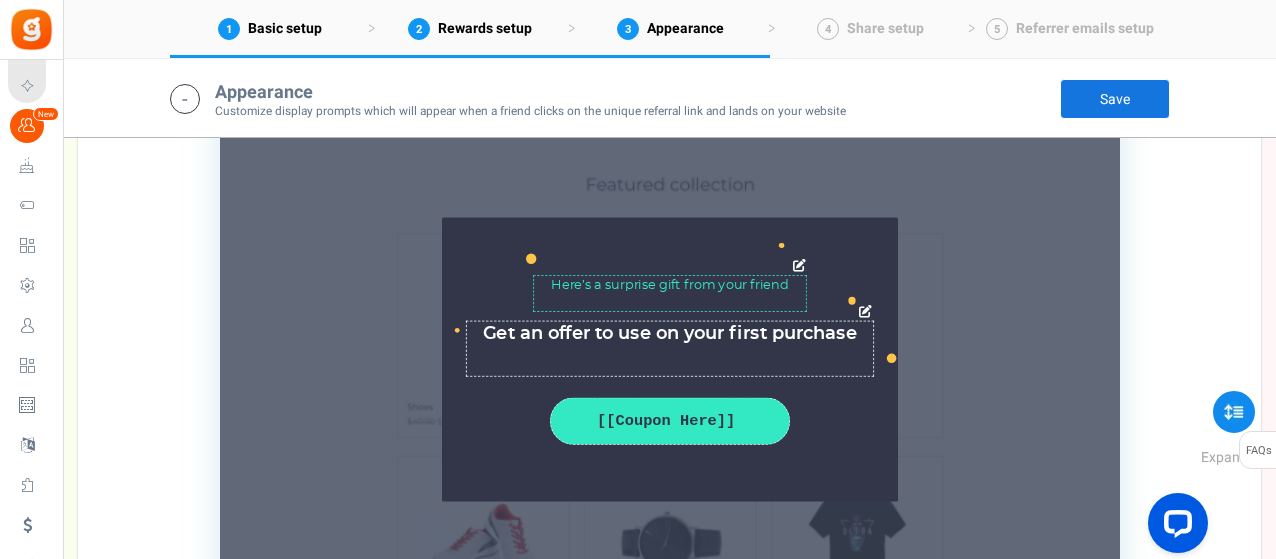 scroll, scrollTop: 2276, scrollLeft: 0, axis: vertical 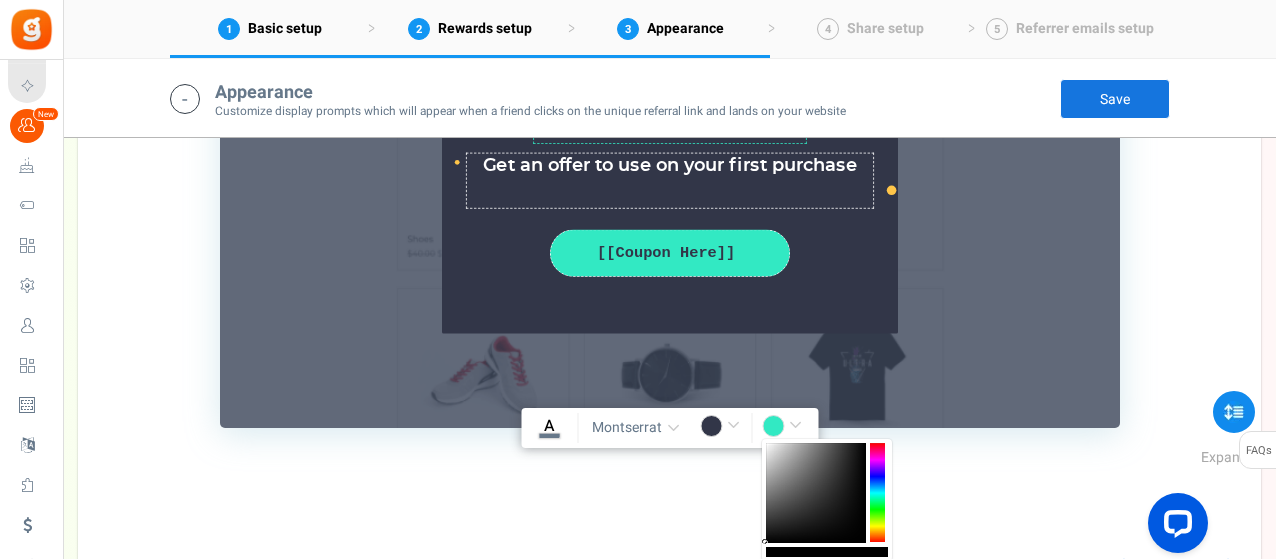 click on "#32e9c3" at bounding box center (785, 428) 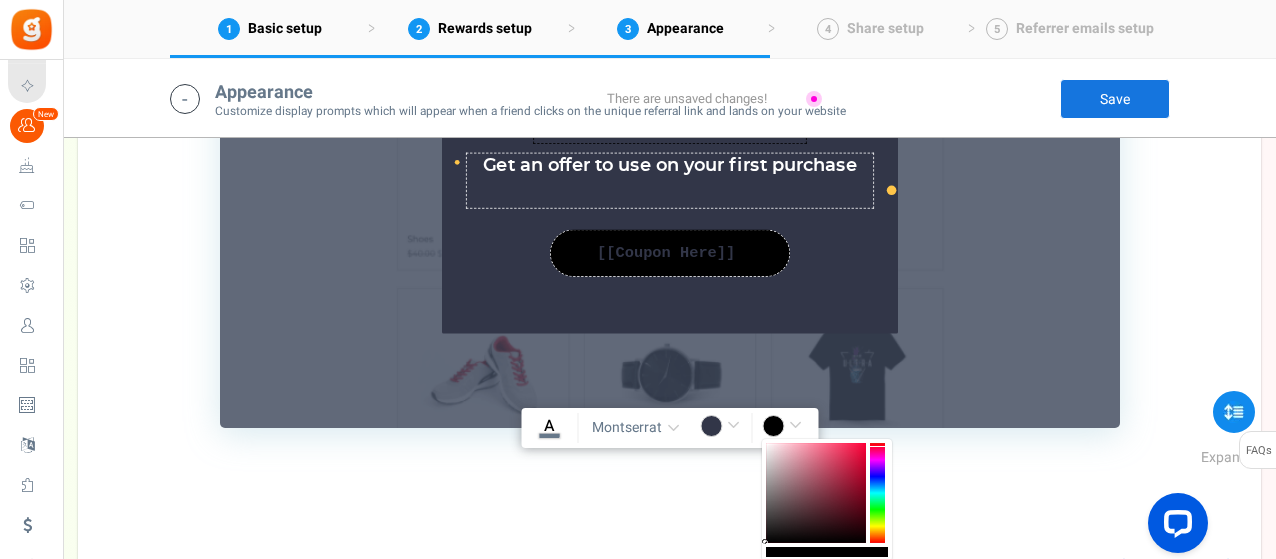 click at bounding box center (877, 493) 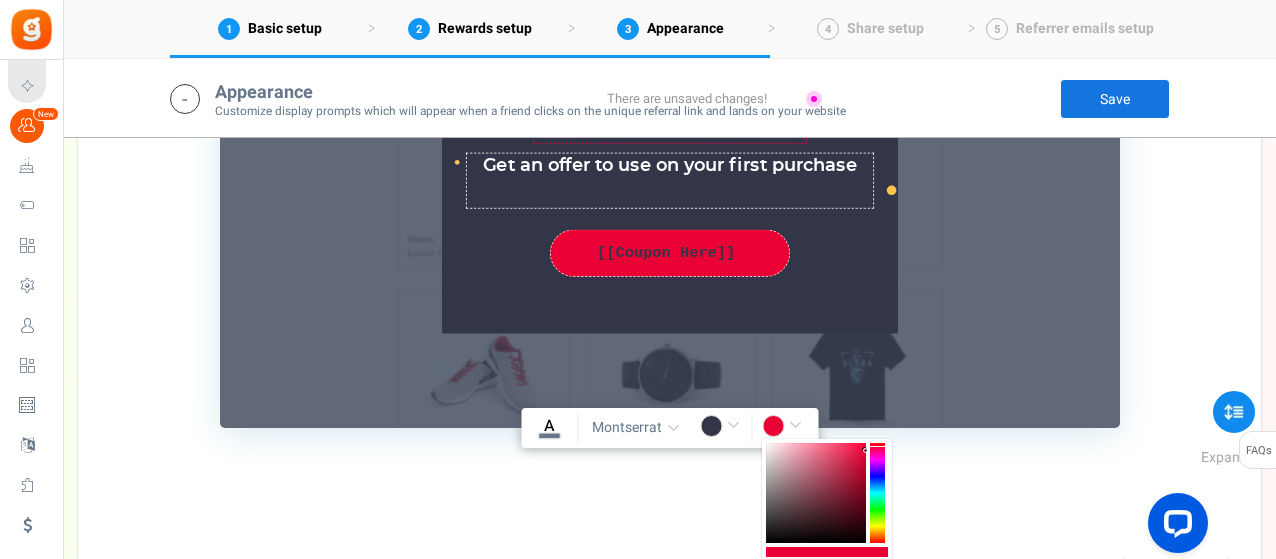 drag, startPoint x: 839, startPoint y: 454, endPoint x: 876, endPoint y: 451, distance: 37.12142 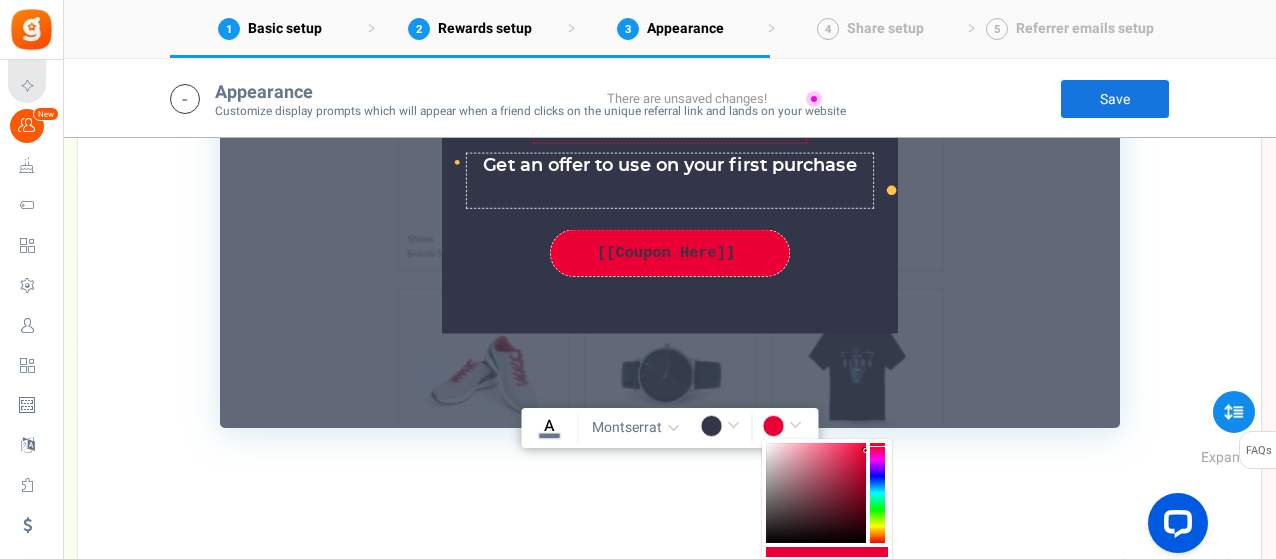 type on "rgba(235,0,53,1)" 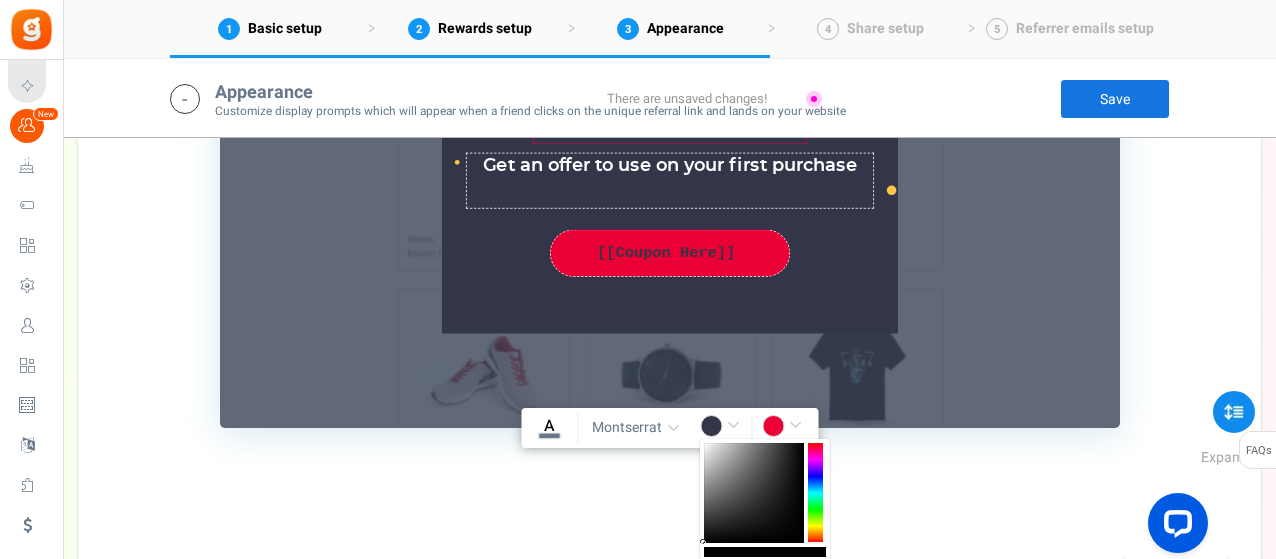 click on "#323648" at bounding box center [723, 428] 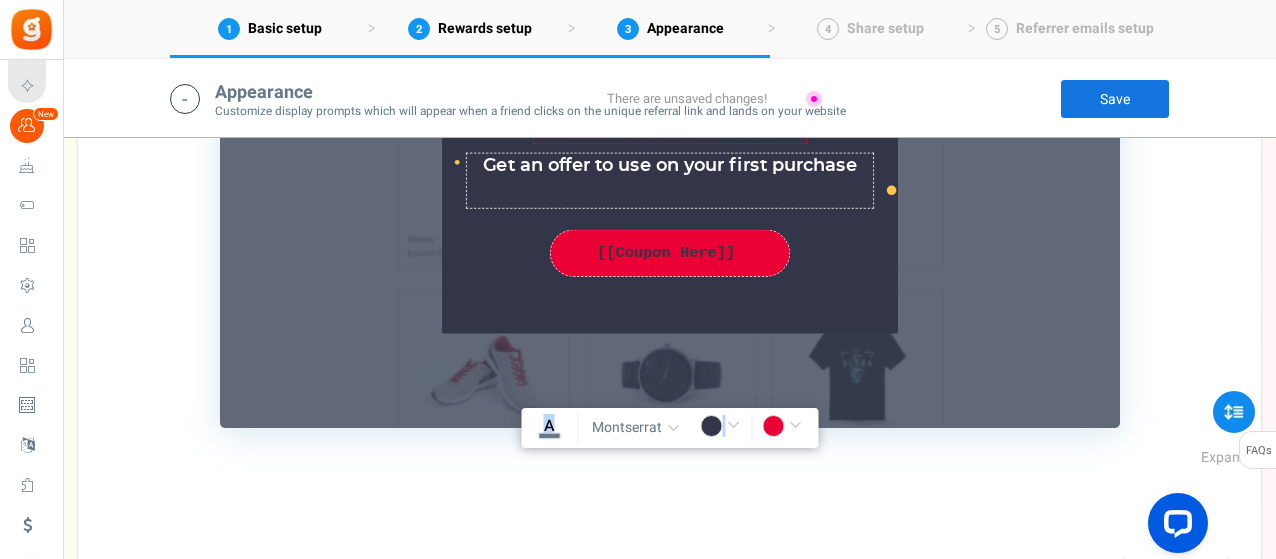 drag, startPoint x: 734, startPoint y: 449, endPoint x: 705, endPoint y: 423, distance: 38.948685 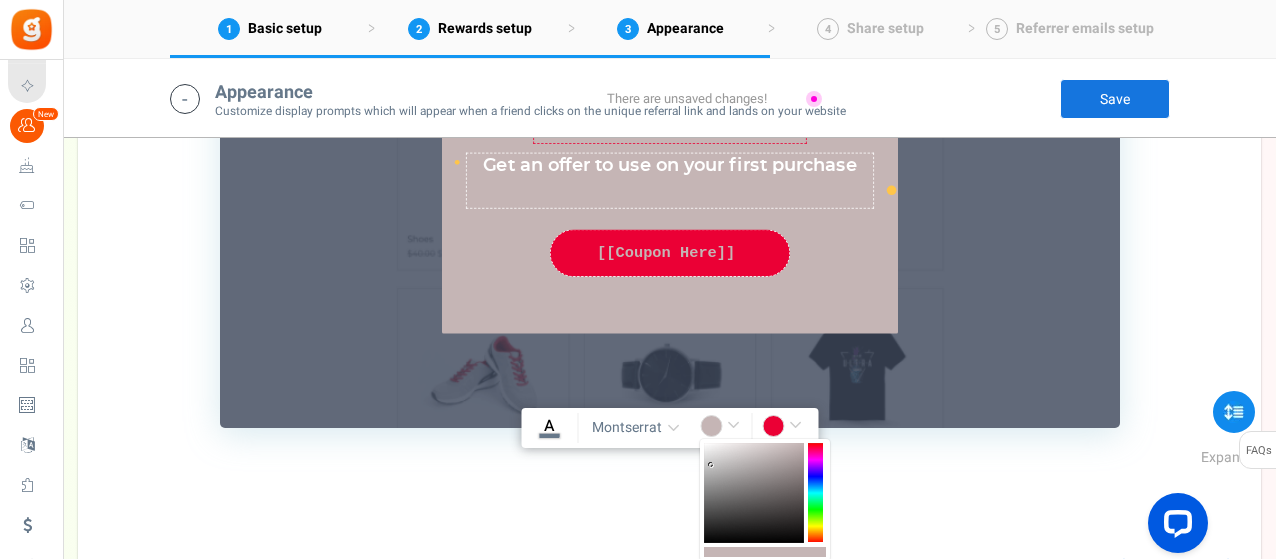 drag, startPoint x: 725, startPoint y: 485, endPoint x: 712, endPoint y: 466, distance: 23.021729 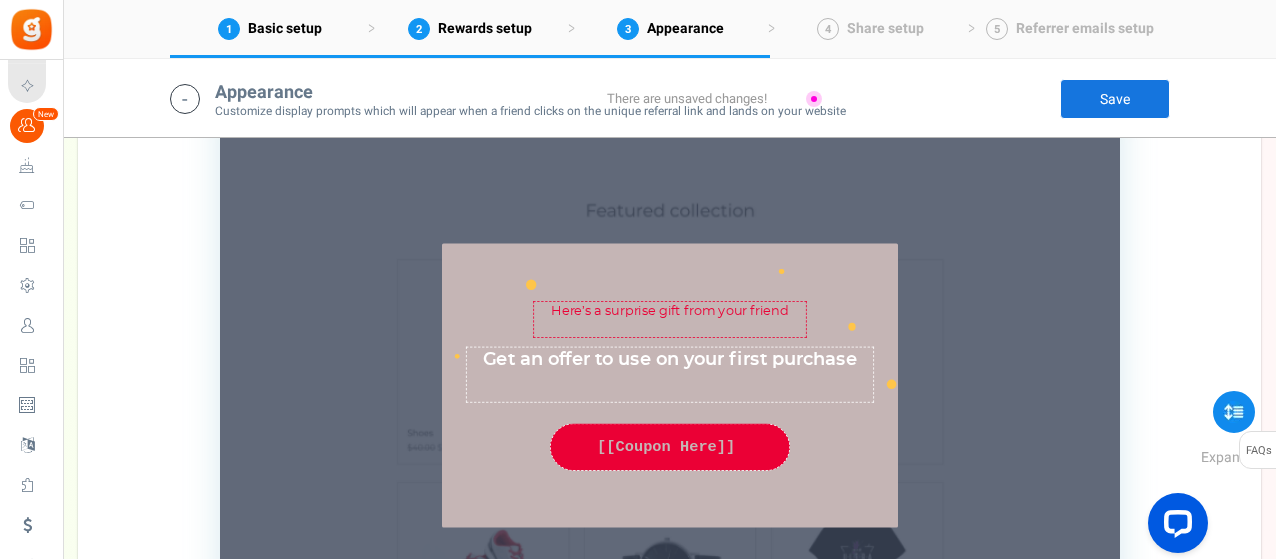 scroll, scrollTop: 2176, scrollLeft: 0, axis: vertical 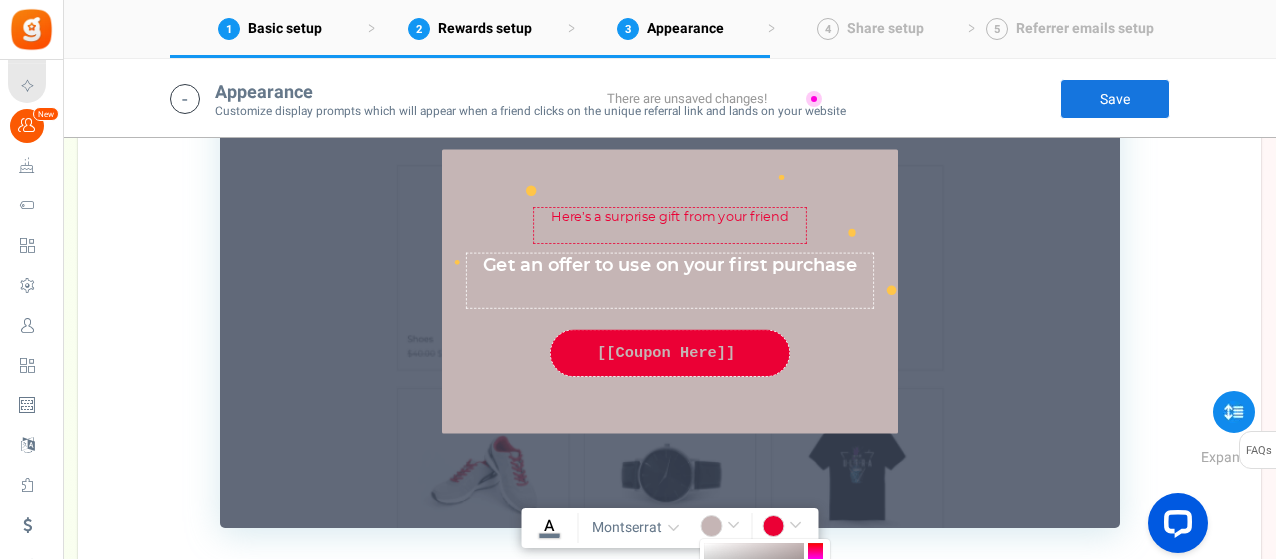 type on "rgba(197,181,181,1)" 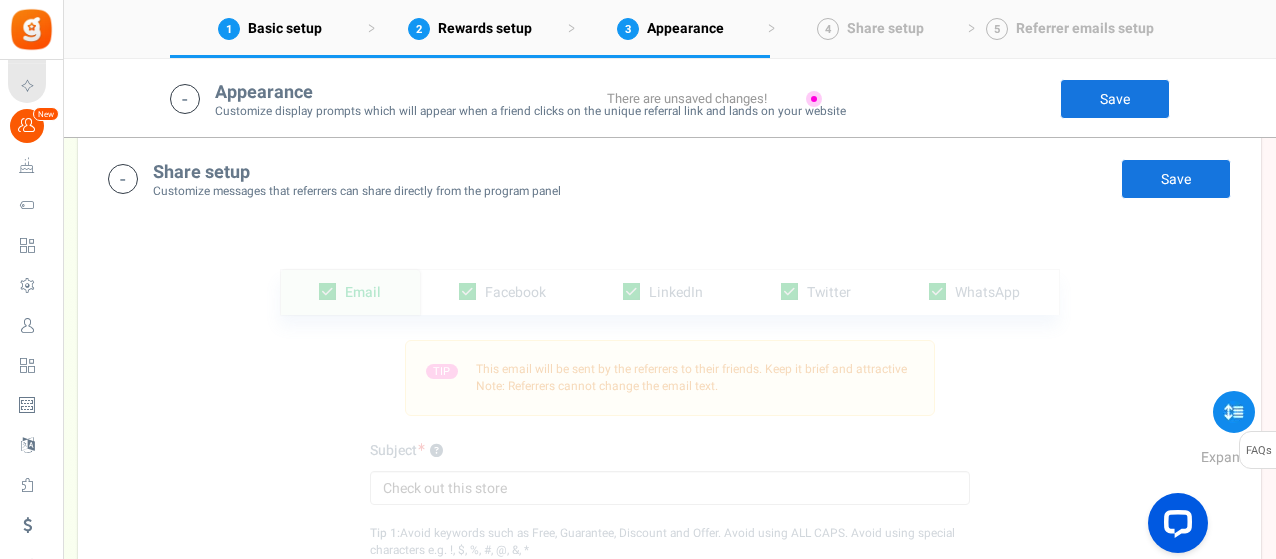 scroll, scrollTop: 2676, scrollLeft: 0, axis: vertical 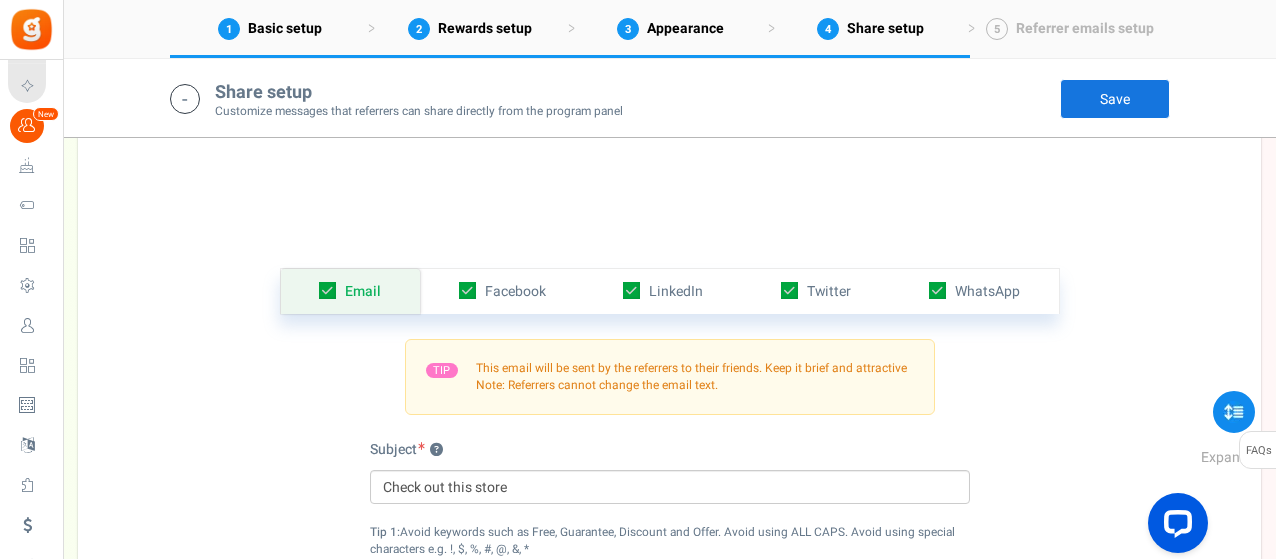 click on "Share setup
Customize messages that referrers can share directly from the program panel
Edit
Save
There are unsaved changes!" at bounding box center [702, 98] 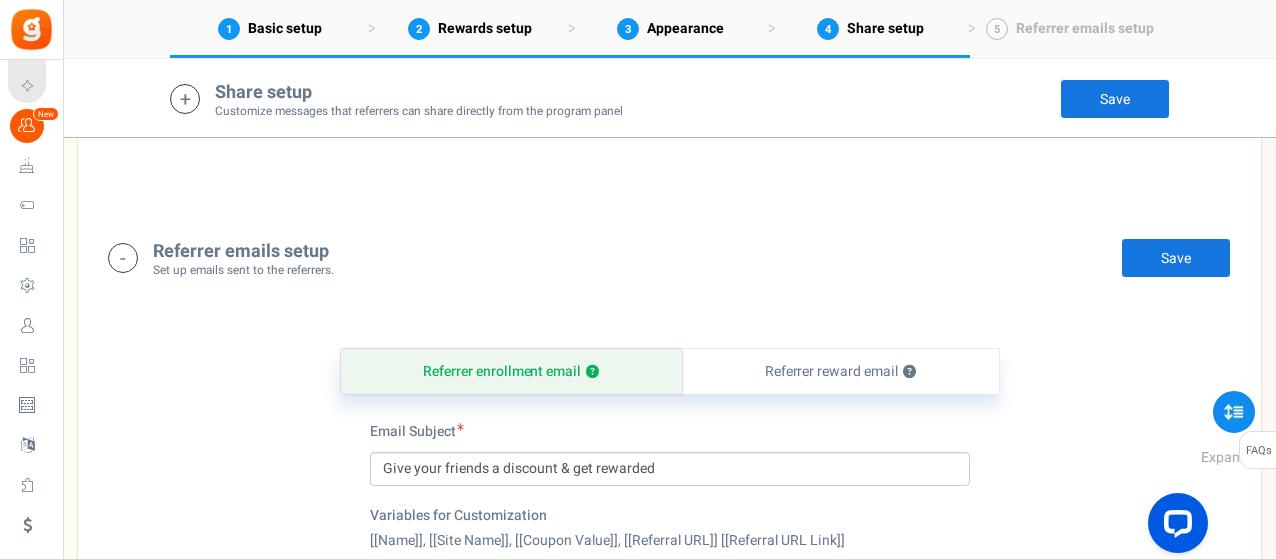 click on "Save" at bounding box center [1115, 99] 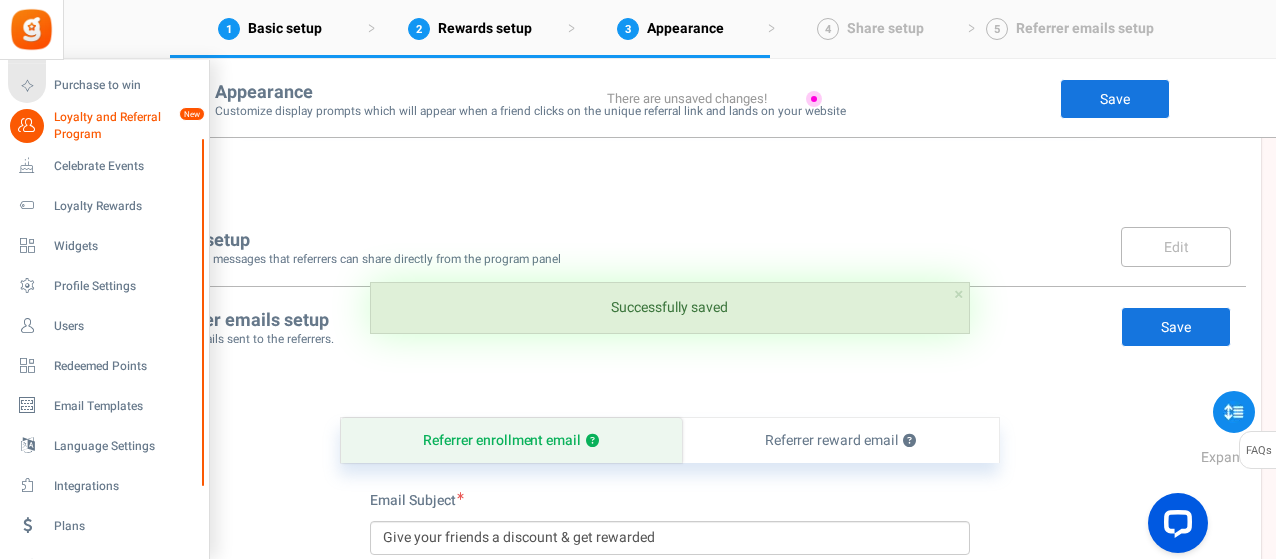 scroll, scrollTop: 2576, scrollLeft: 0, axis: vertical 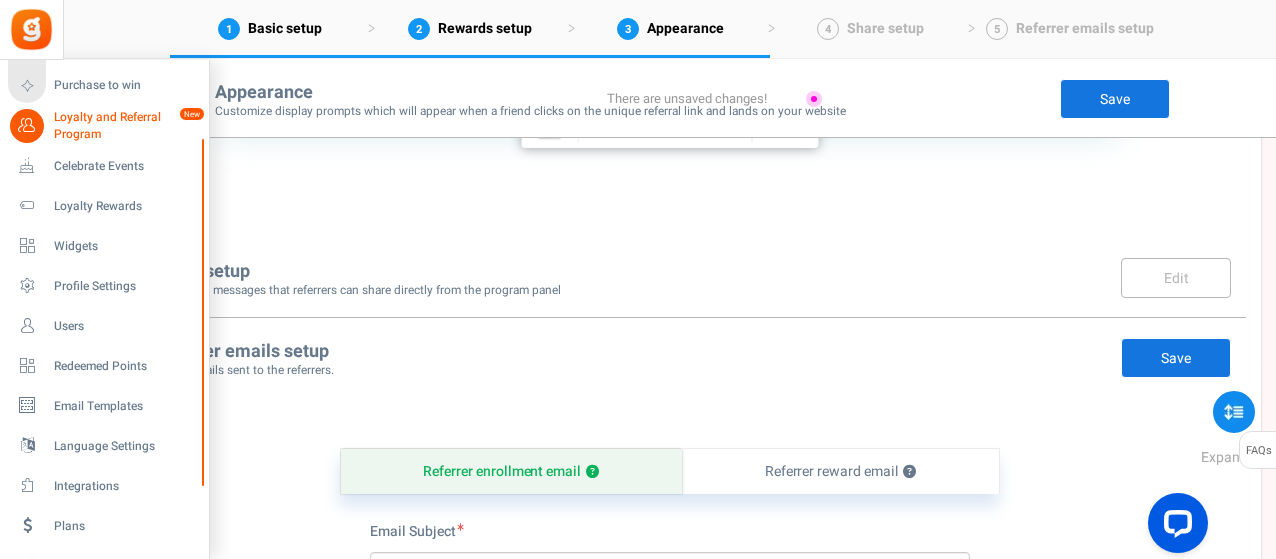 click on "Loyalty and Referral Program" at bounding box center (127, 126) 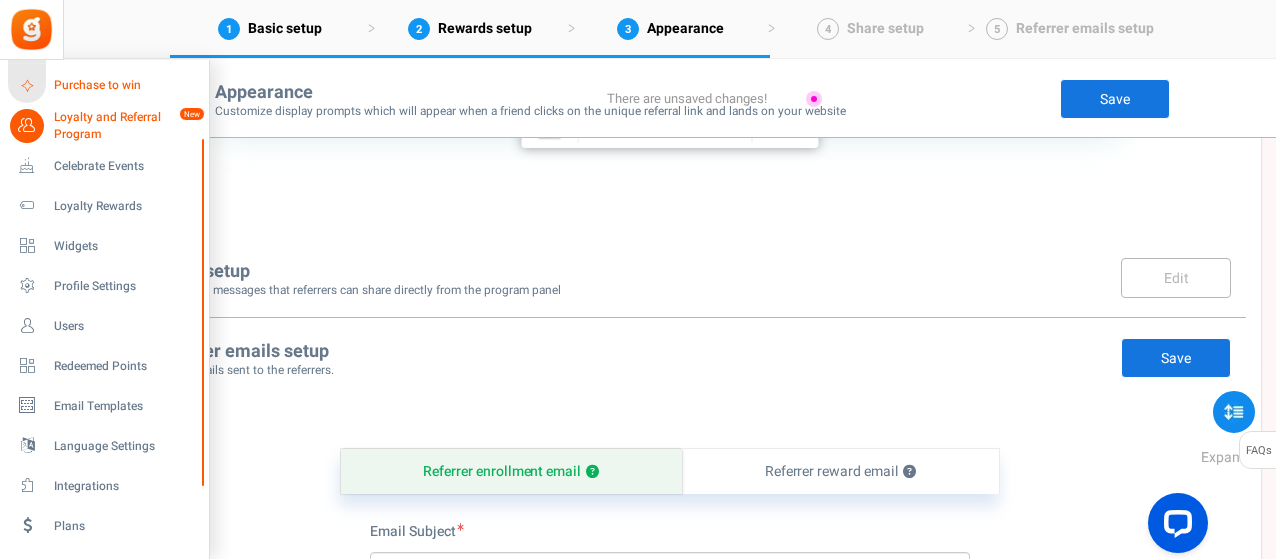 click on "Purchase to win" at bounding box center (104, 86) 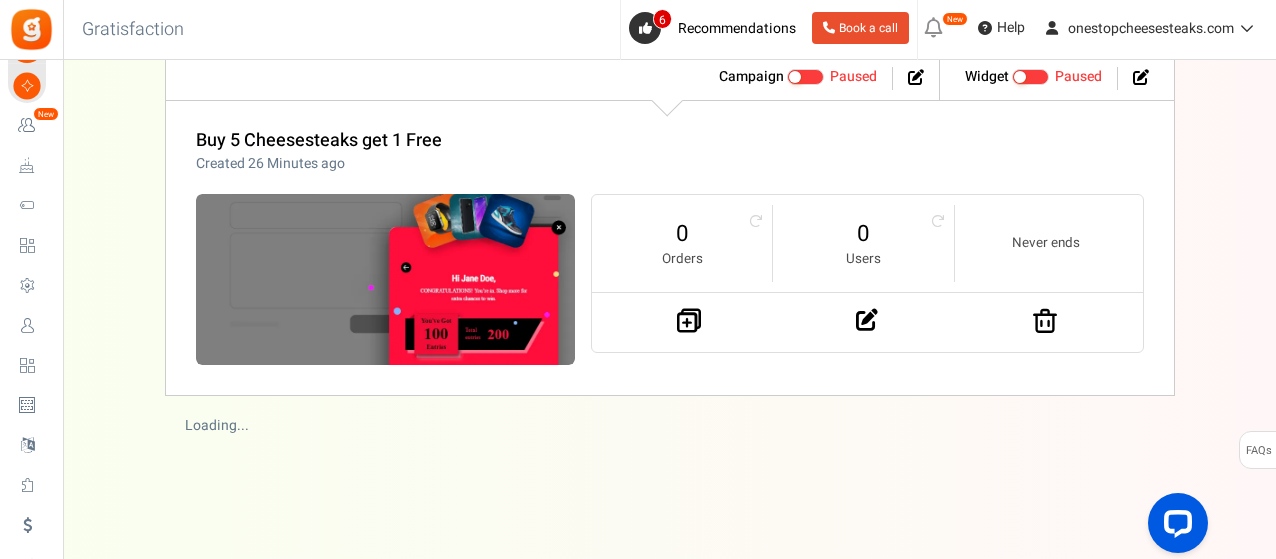 scroll, scrollTop: 0, scrollLeft: 0, axis: both 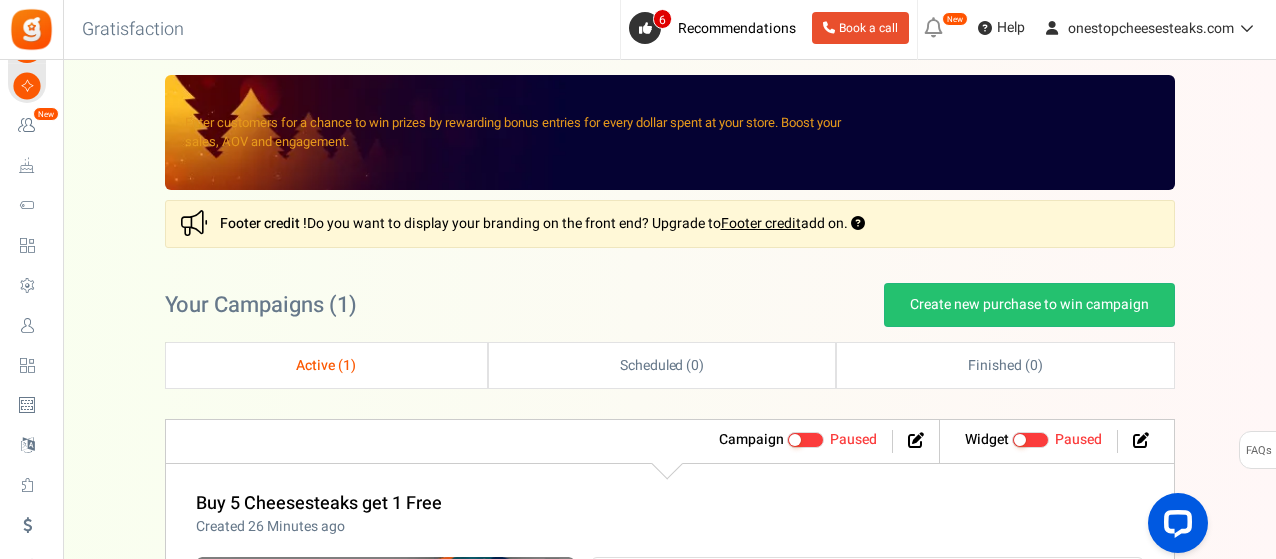 click on "New" at bounding box center (955, 19) 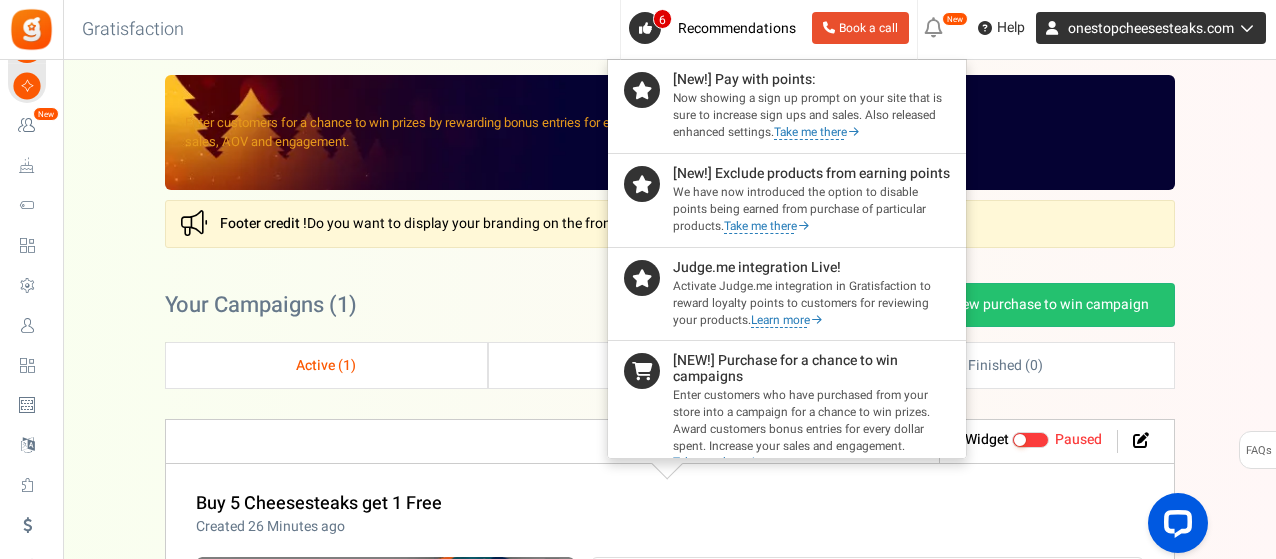 click on "New
[New!] Pay with points:
Now showing a sign up prompt on your site that is sure to increase sign ups and sales. Also released enhanced settings. Take me there
[Enhanced]
Added more coupon attributes to restrict coupon usage. Take me there
[New!] Exclude products from earning points
We have now introduced the option to disable points being earned from purchase of particular products.  Take me there
Help" at bounding box center [1096, 30] 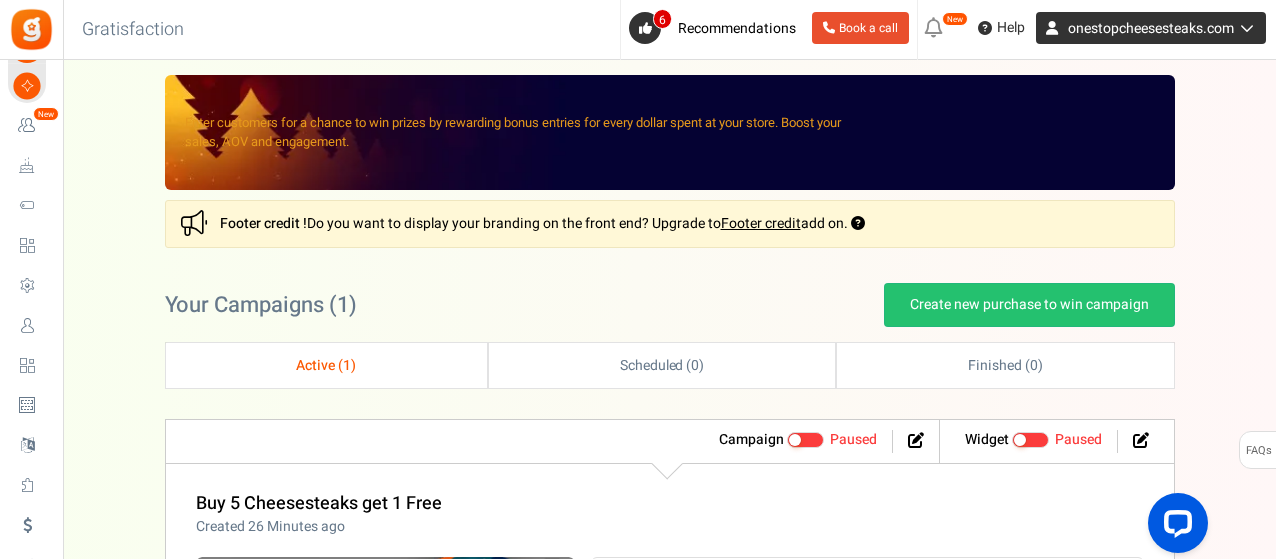 click on "onestopcheesesteaks.com" at bounding box center [1151, 28] 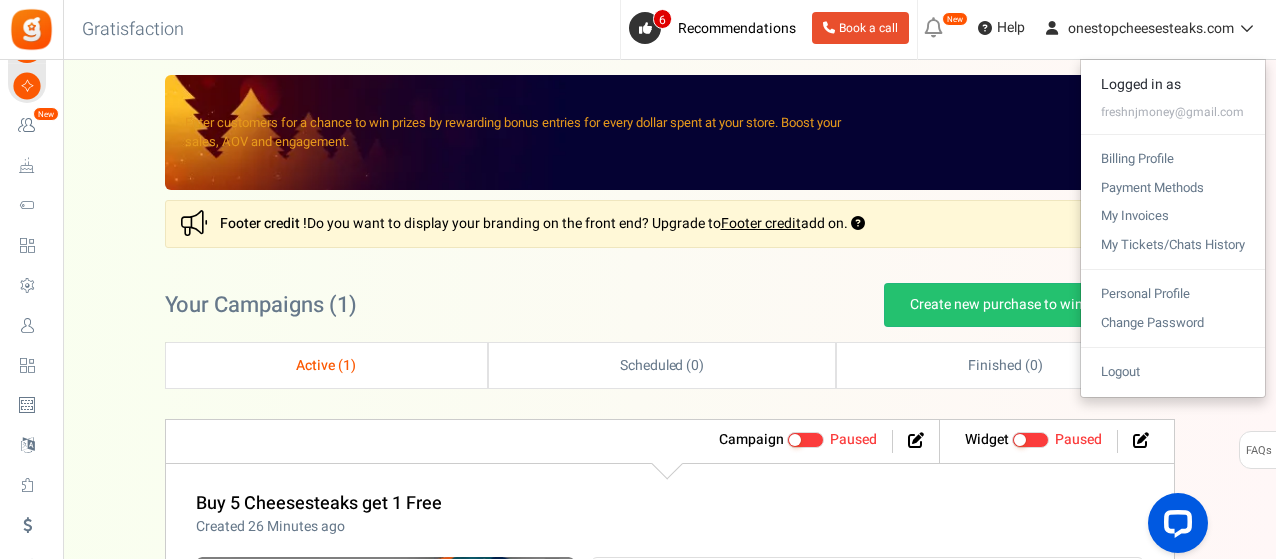 click on "Loyalty and Referral Program" at bounding box center (0, 0) 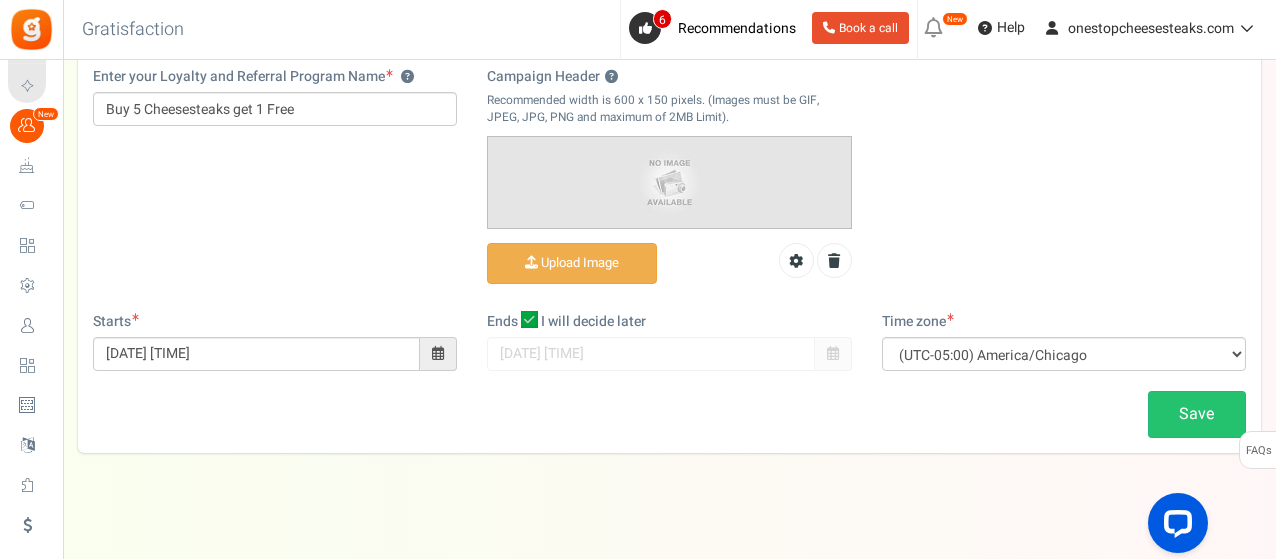 scroll, scrollTop: 0, scrollLeft: 0, axis: both 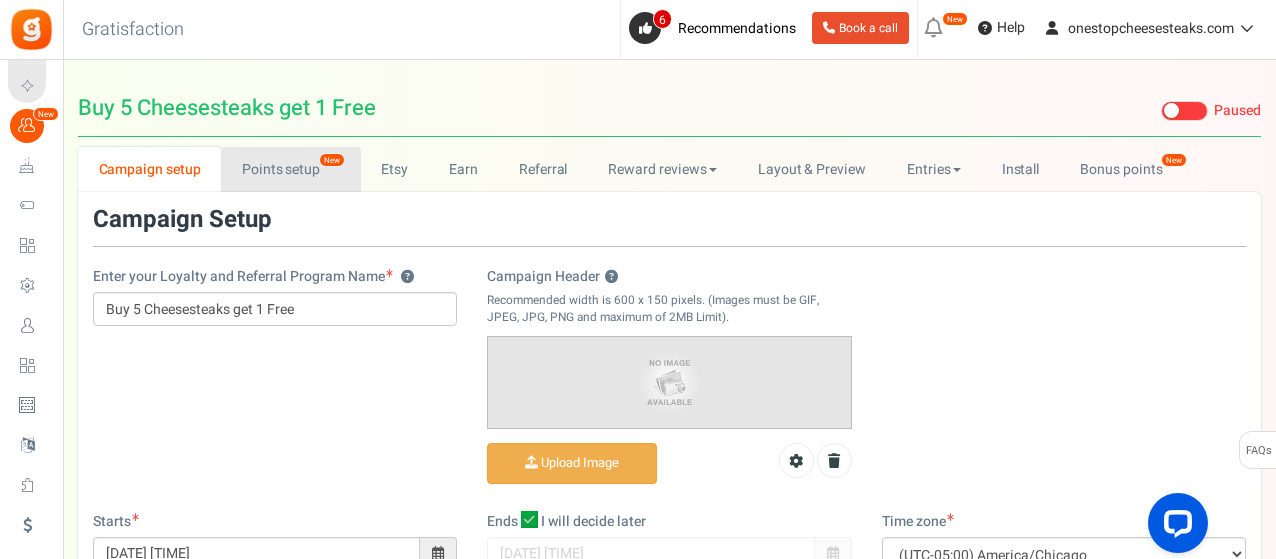 click on "Points setup
New" at bounding box center [290, 169] 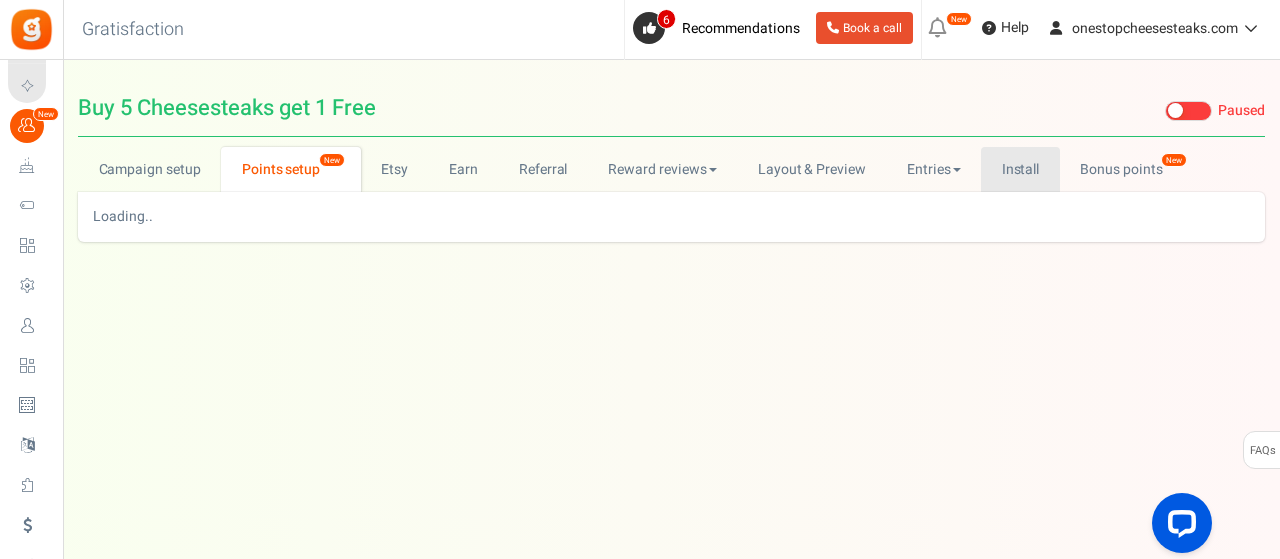 click on "Install" at bounding box center (1020, 169) 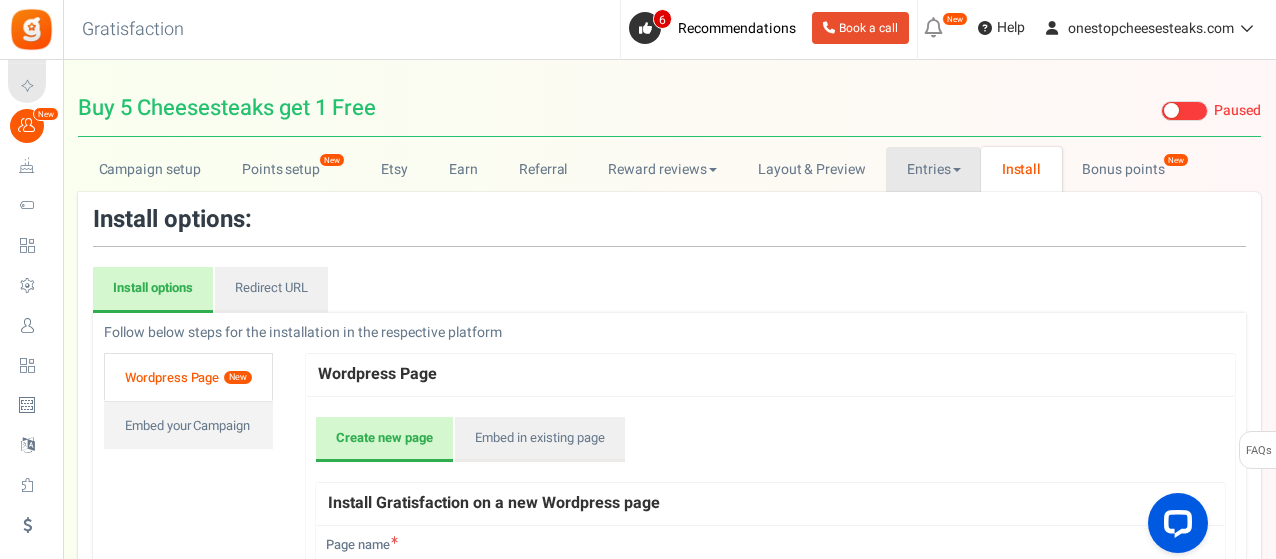 click on "Entries" at bounding box center (933, 169) 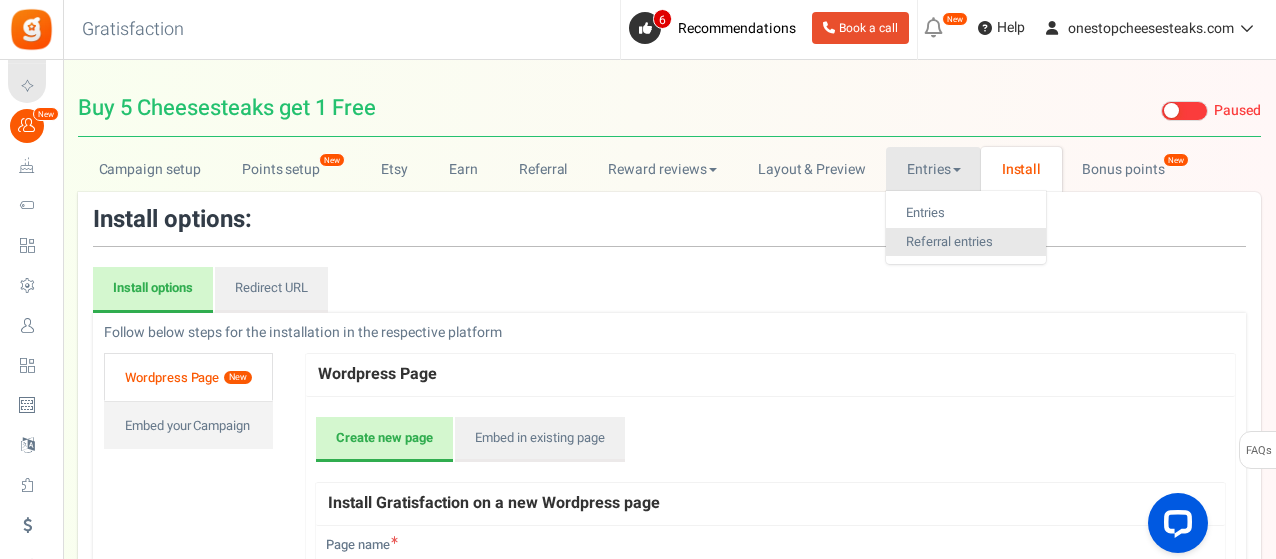 click on "Referral entries" at bounding box center [966, 242] 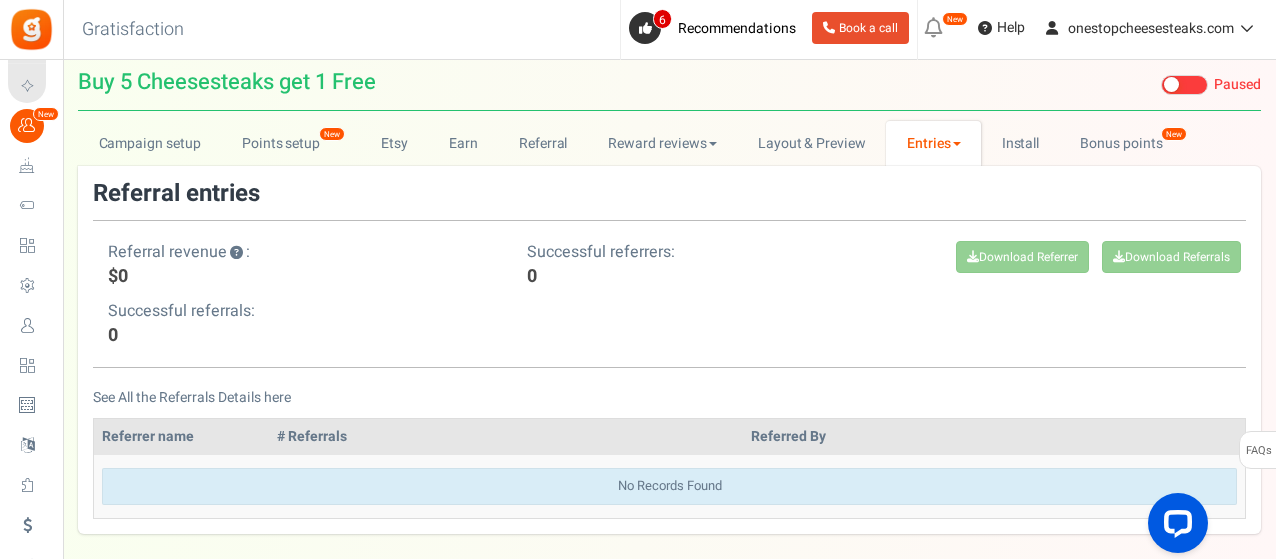 scroll, scrollTop: 100, scrollLeft: 0, axis: vertical 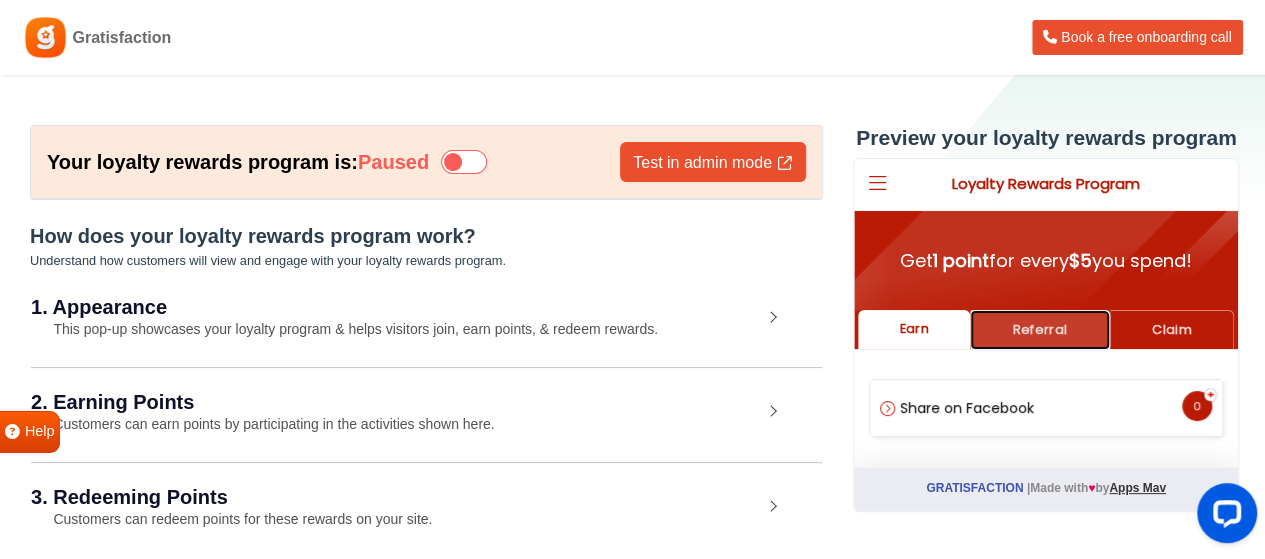 click on "Referral" at bounding box center [1039, 329] 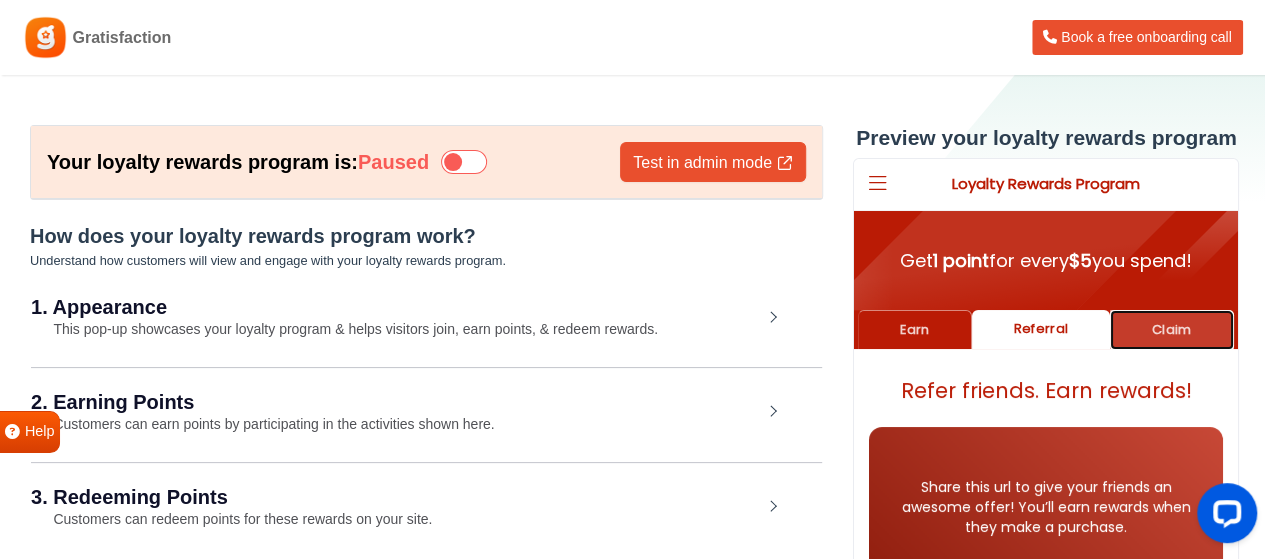 click on "Claim" at bounding box center (1172, 329) 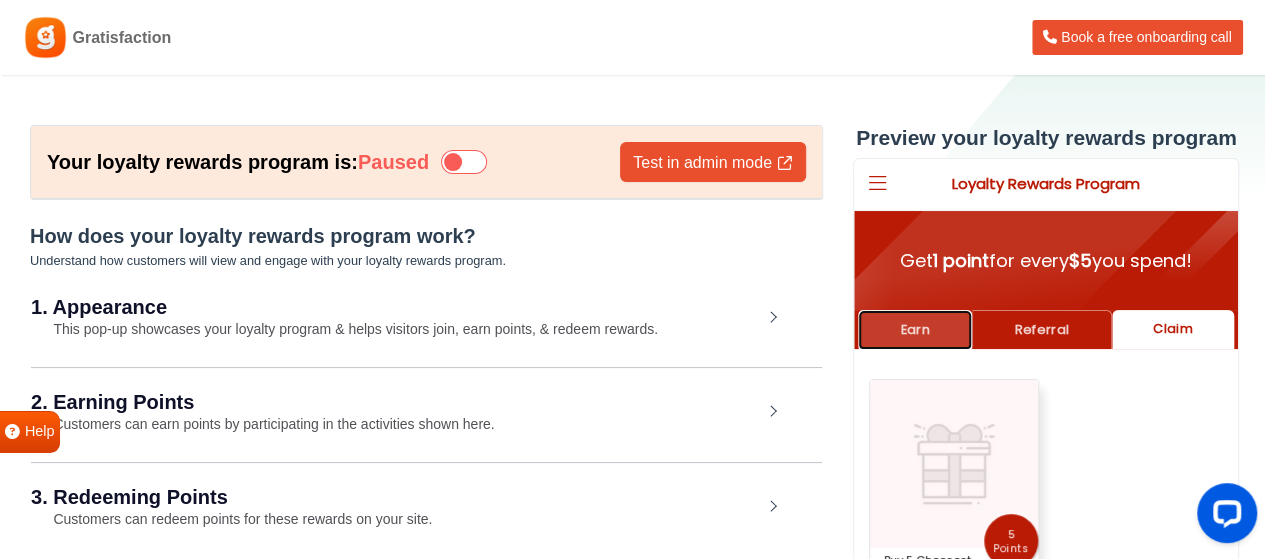 click on "Earn" at bounding box center [915, 329] 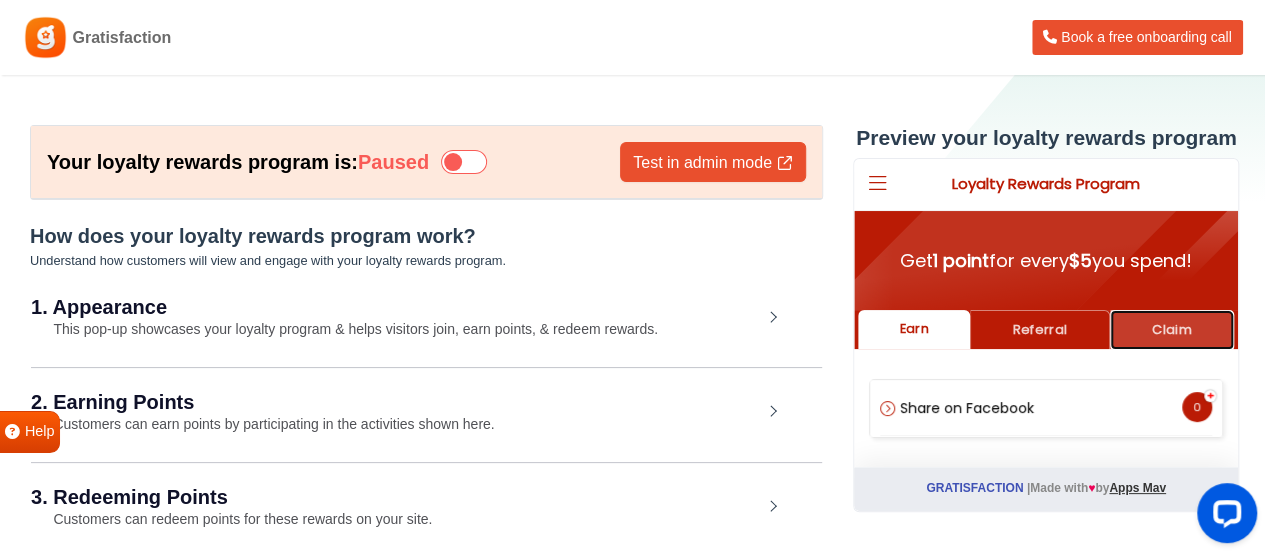 click on "Claim" at bounding box center [1172, 329] 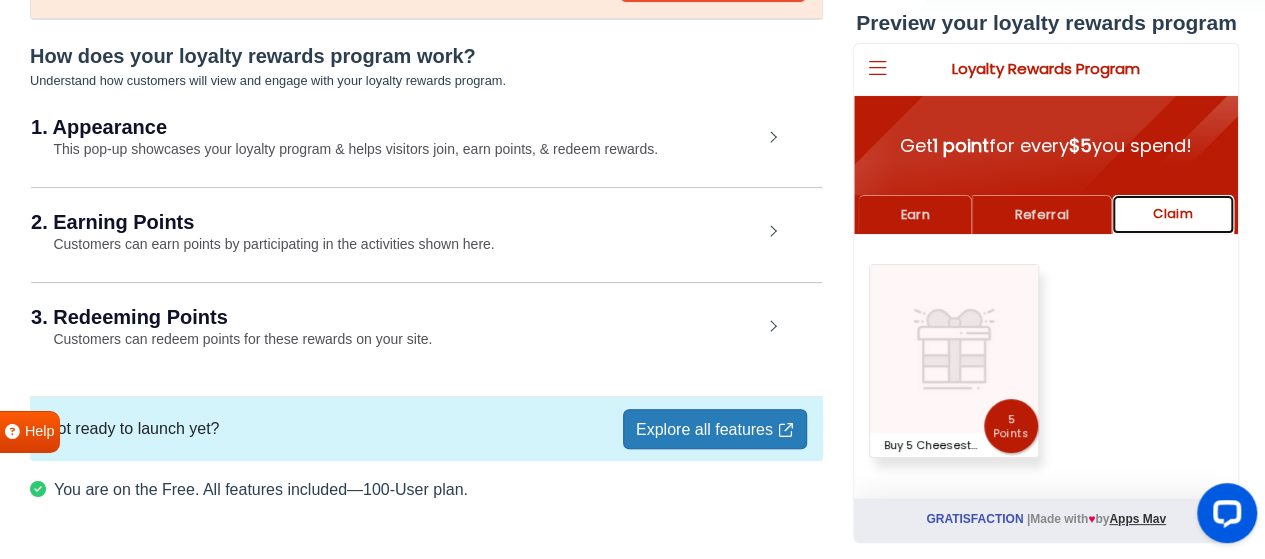 scroll, scrollTop: 200, scrollLeft: 0, axis: vertical 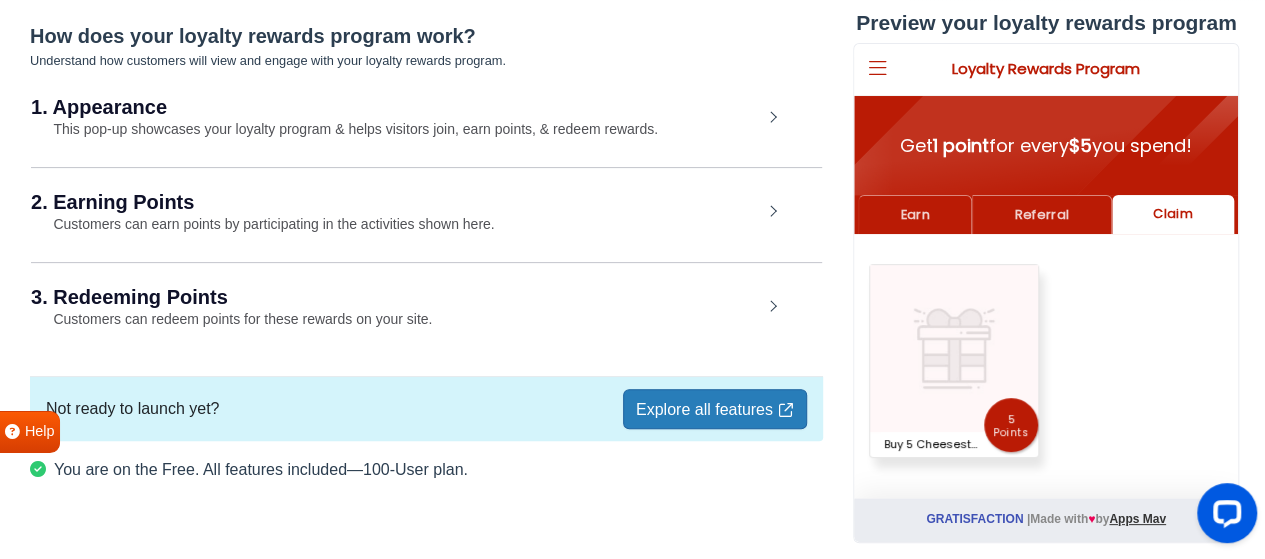 click on "5  points" at bounding box center [1011, 425] 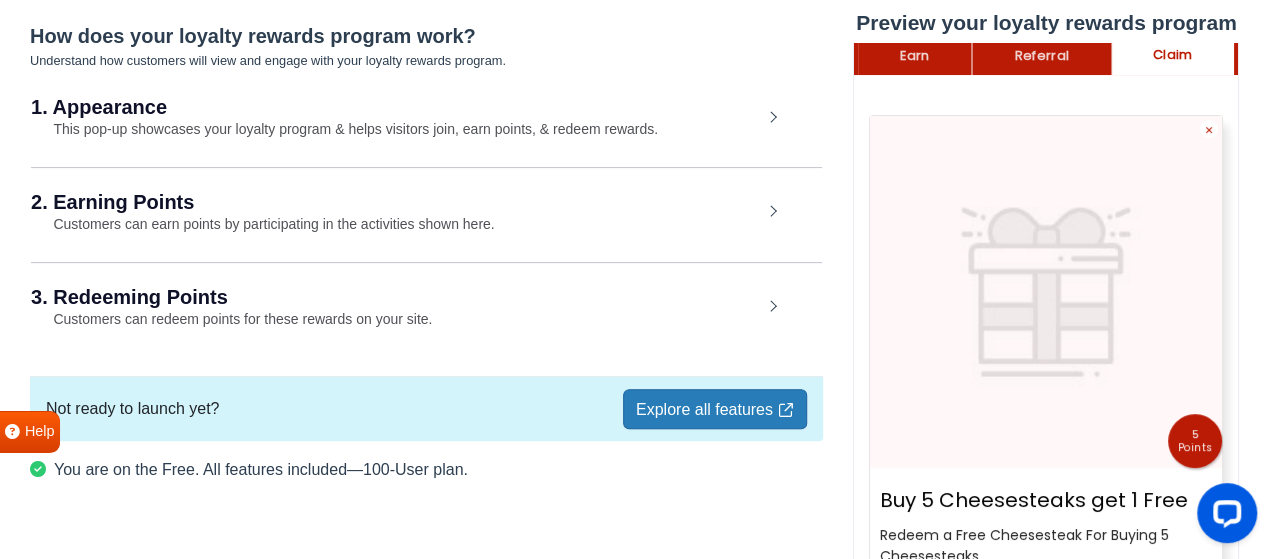 scroll, scrollTop: 234, scrollLeft: 0, axis: vertical 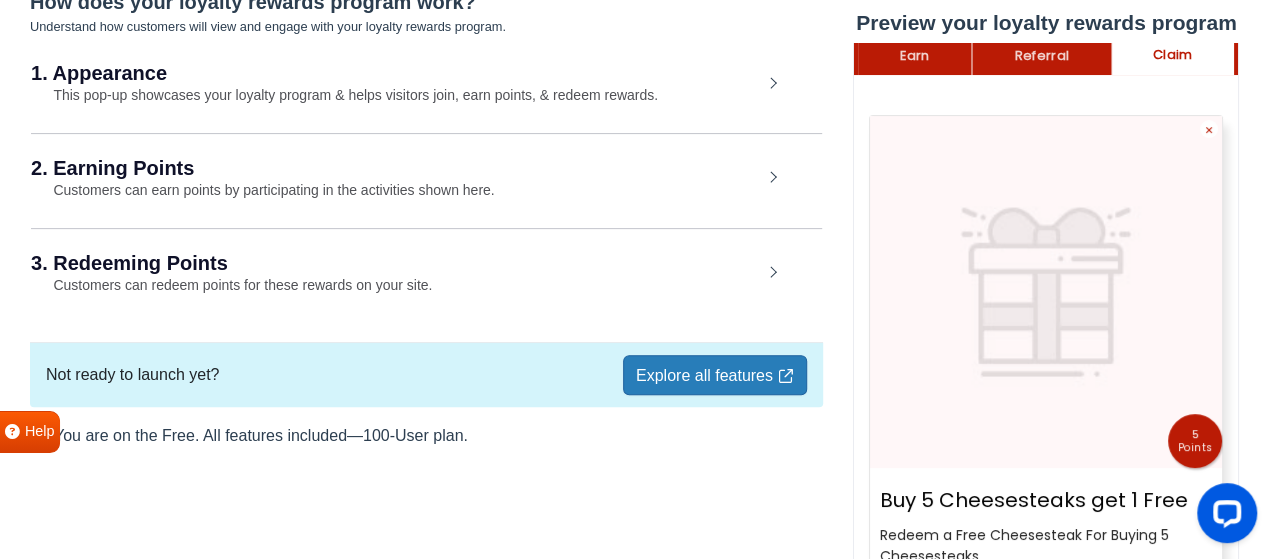 click on "Buy 5 Cheesesteaks get 1 Free
Redeem a Free Cheesesteak For Buying 5 Cheesesteaks" at bounding box center [1046, 522] 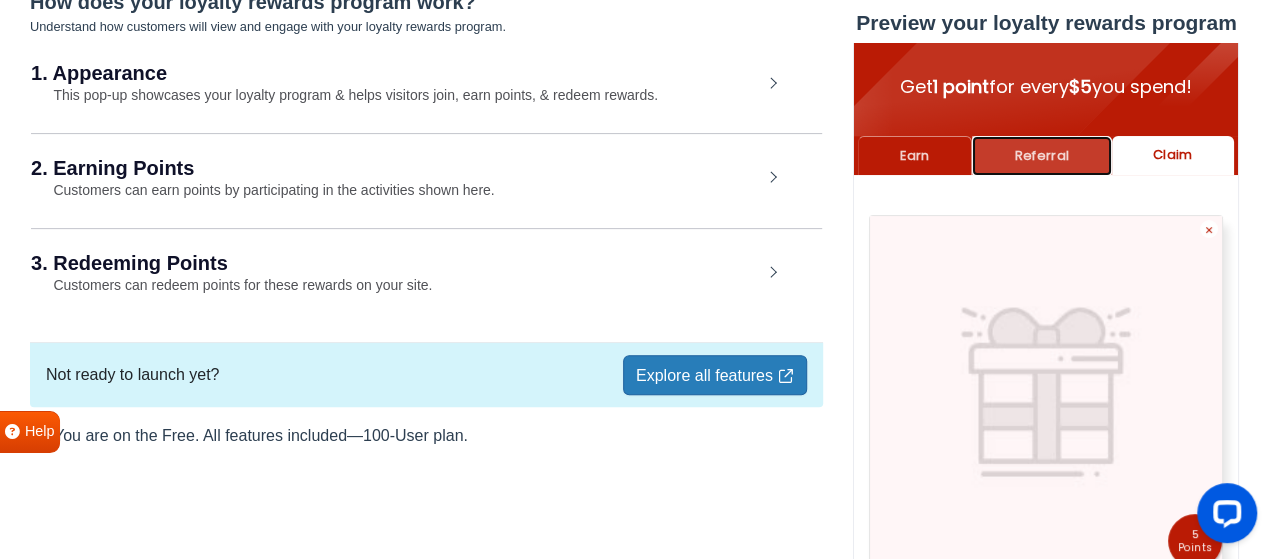 click on "Referral" at bounding box center (1041, 155) 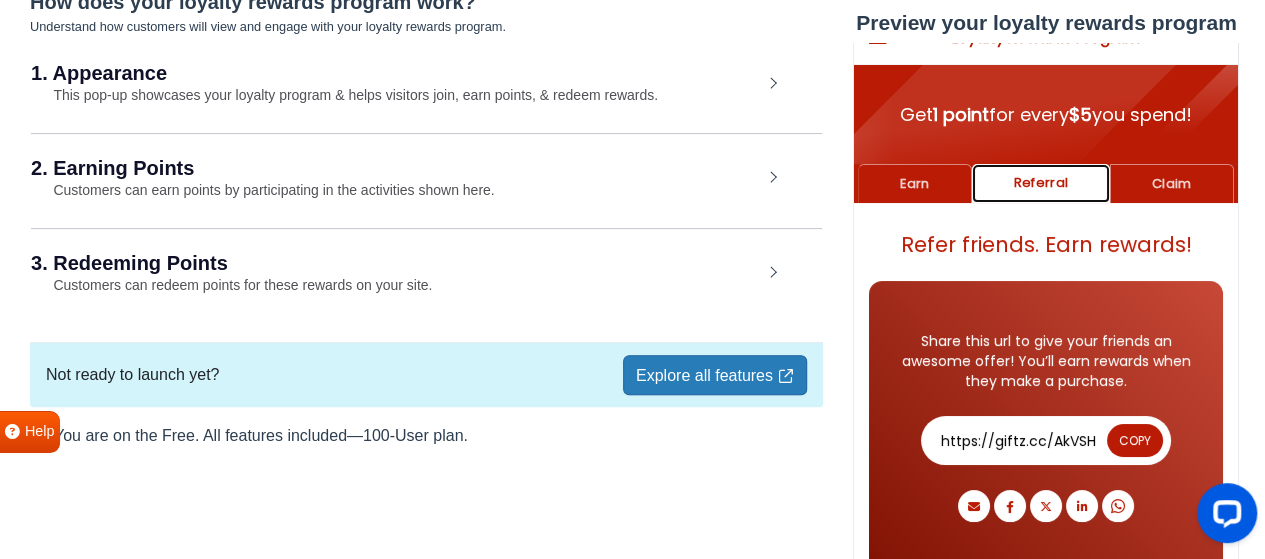 scroll, scrollTop: 28, scrollLeft: 0, axis: vertical 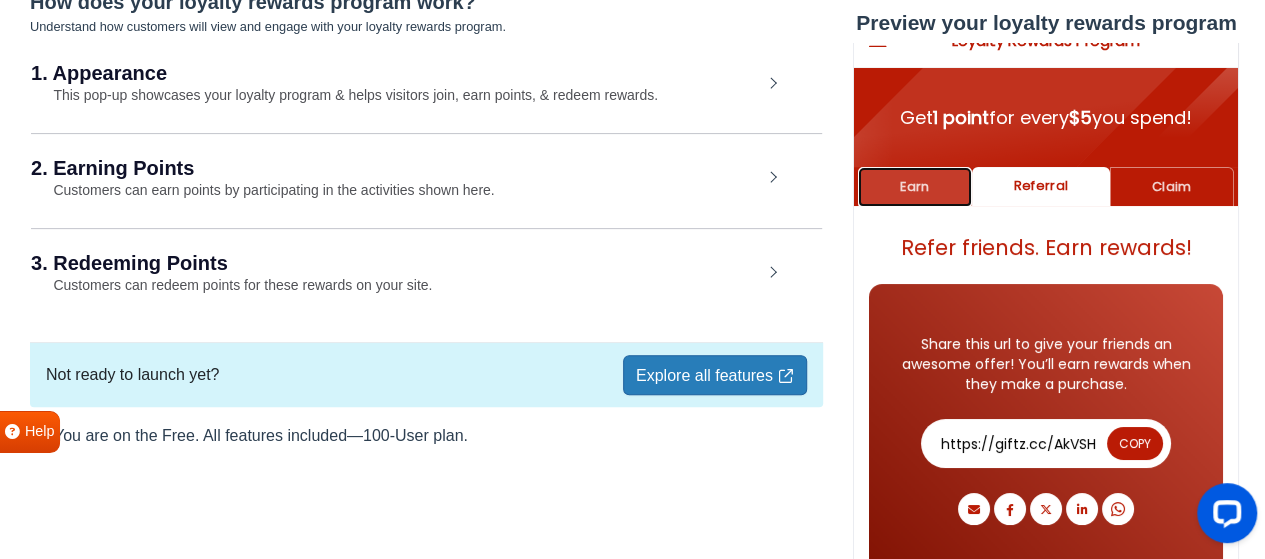 click on "Earn" at bounding box center [915, 186] 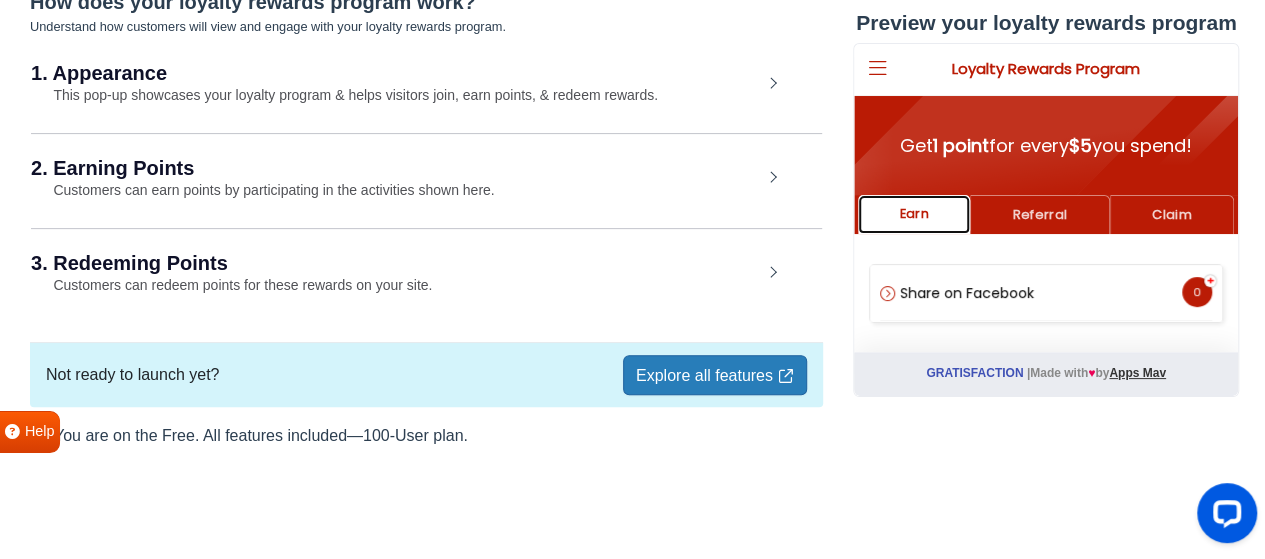 scroll, scrollTop: 0, scrollLeft: 0, axis: both 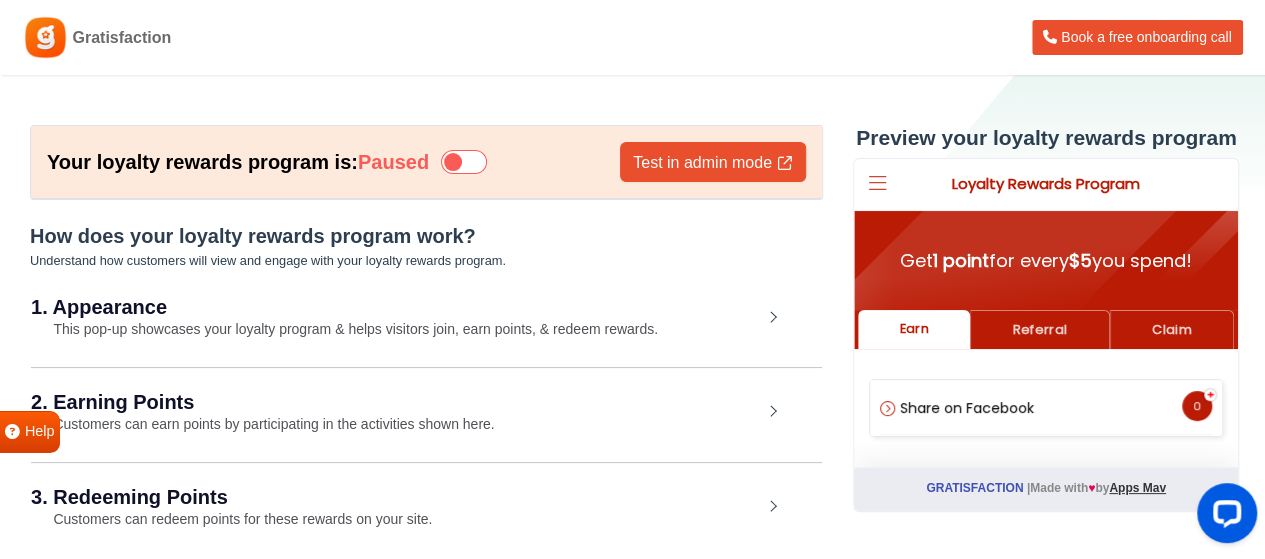click at bounding box center (878, 184) 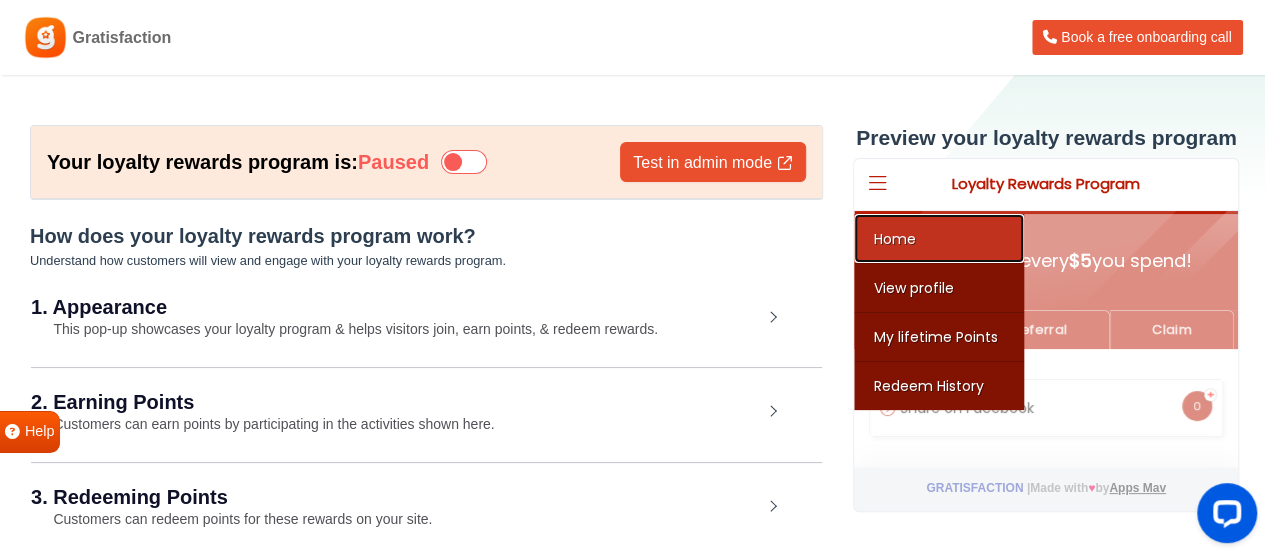click on "Home" at bounding box center [939, 238] 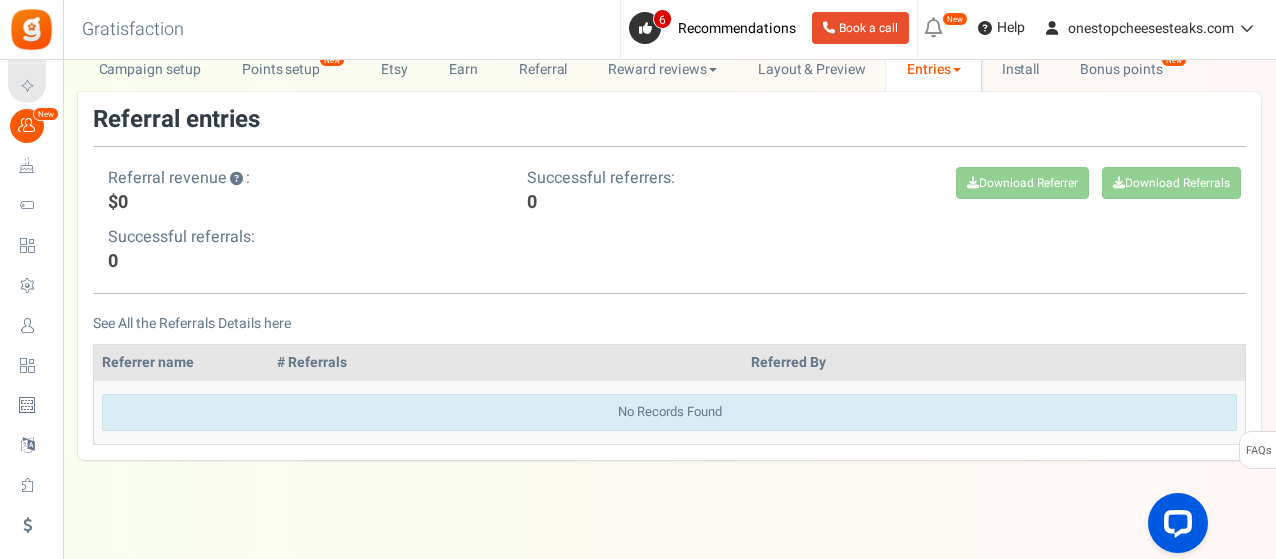scroll, scrollTop: 100, scrollLeft: 0, axis: vertical 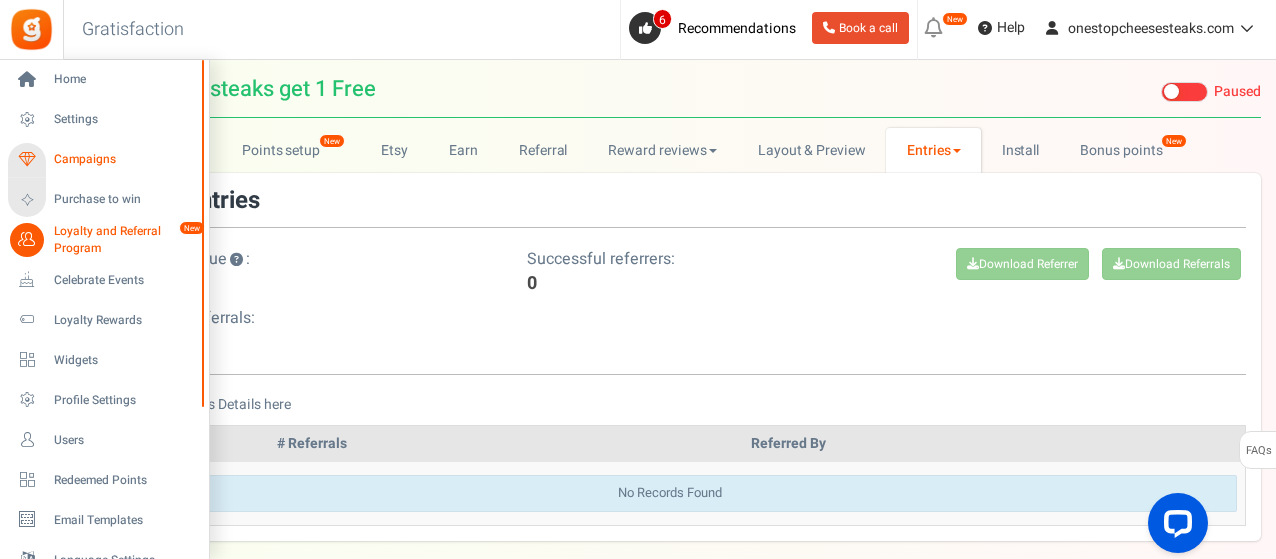 click on "Campaigns" at bounding box center (124, 159) 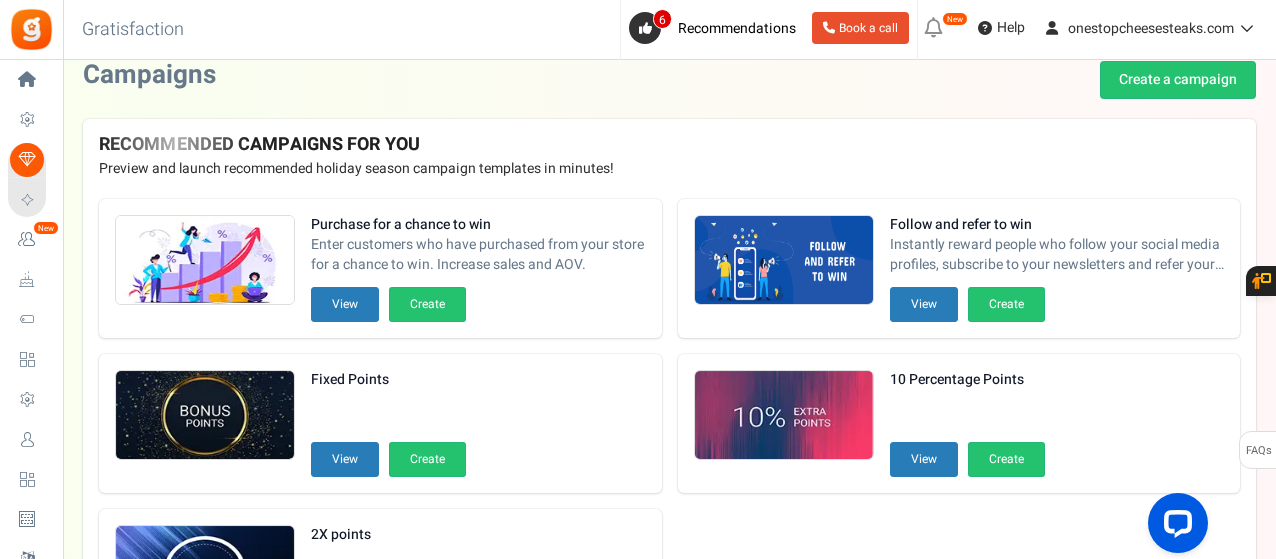 scroll, scrollTop: 0, scrollLeft: 0, axis: both 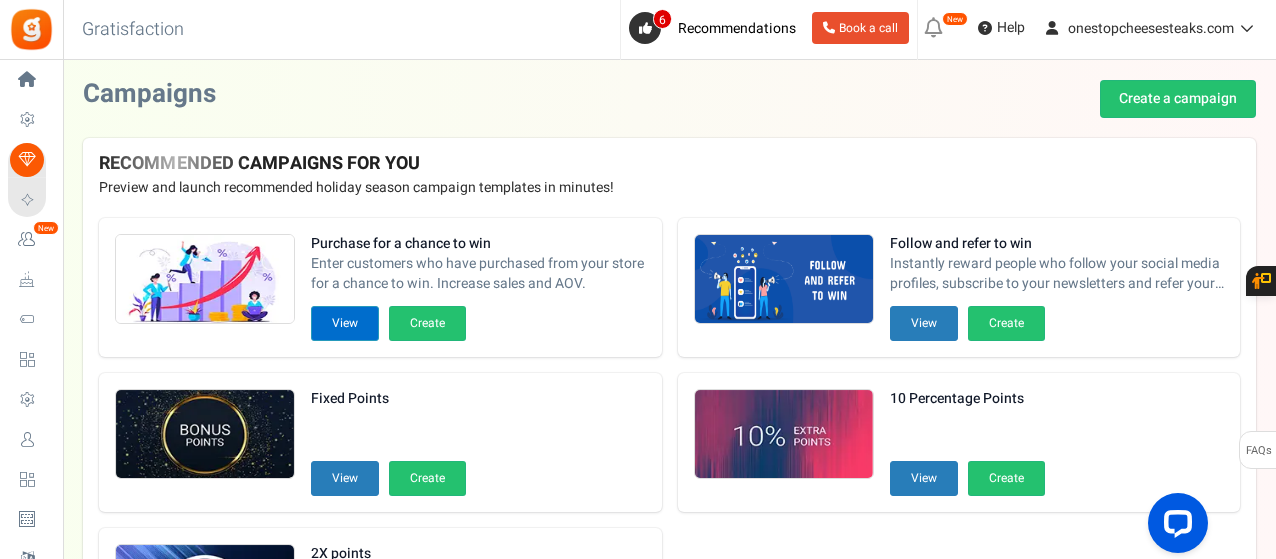 click on "View" at bounding box center (345, 323) 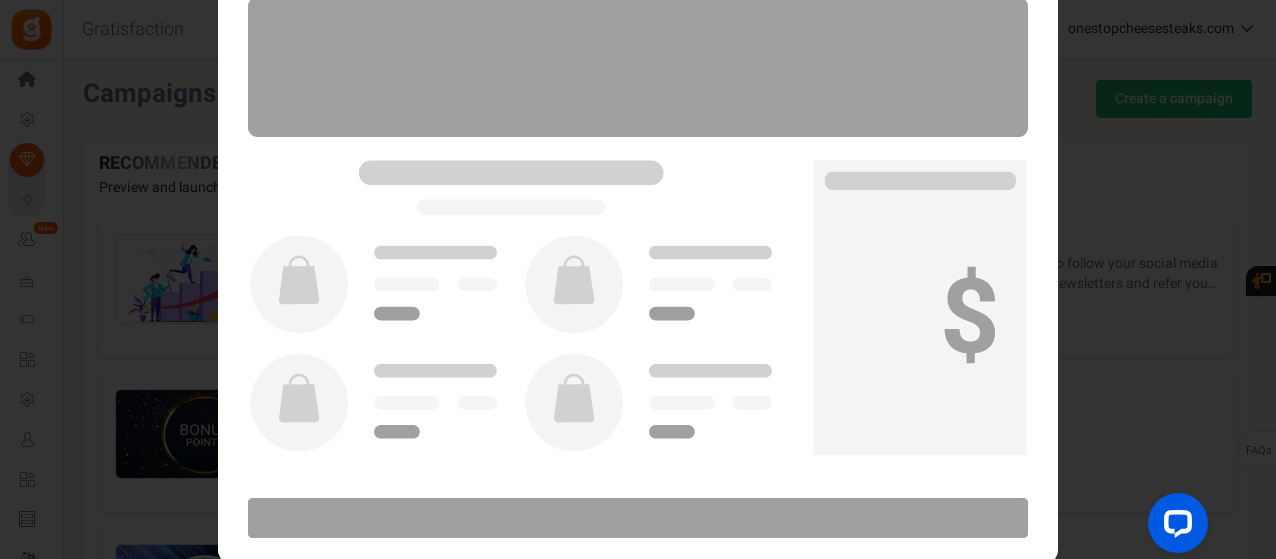 scroll, scrollTop: 142, scrollLeft: 0, axis: vertical 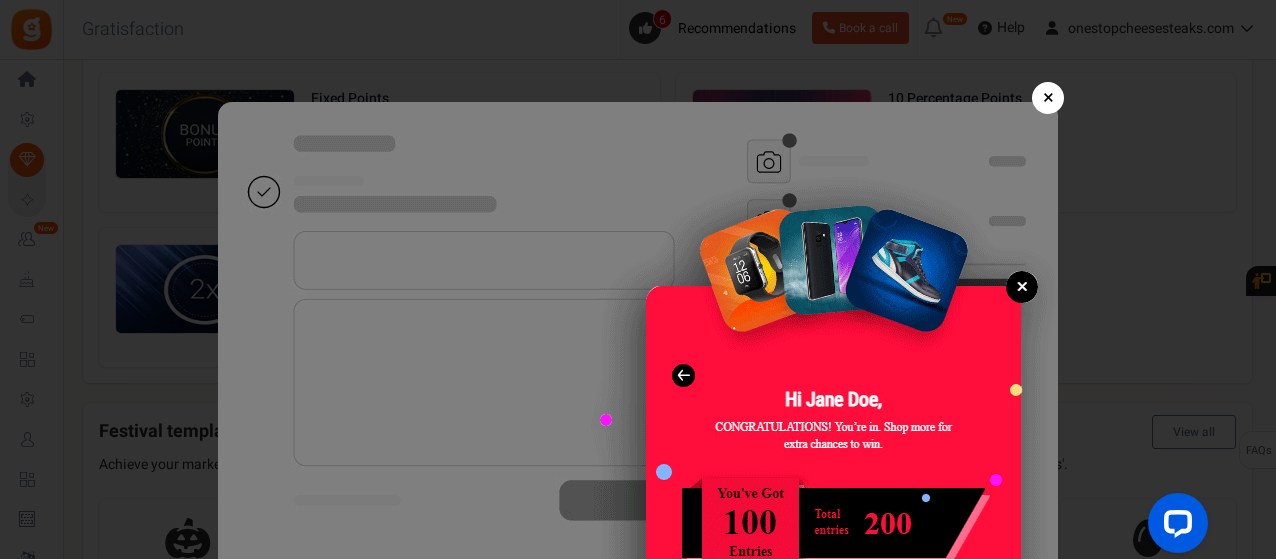 click on "×" at bounding box center [1048, 98] 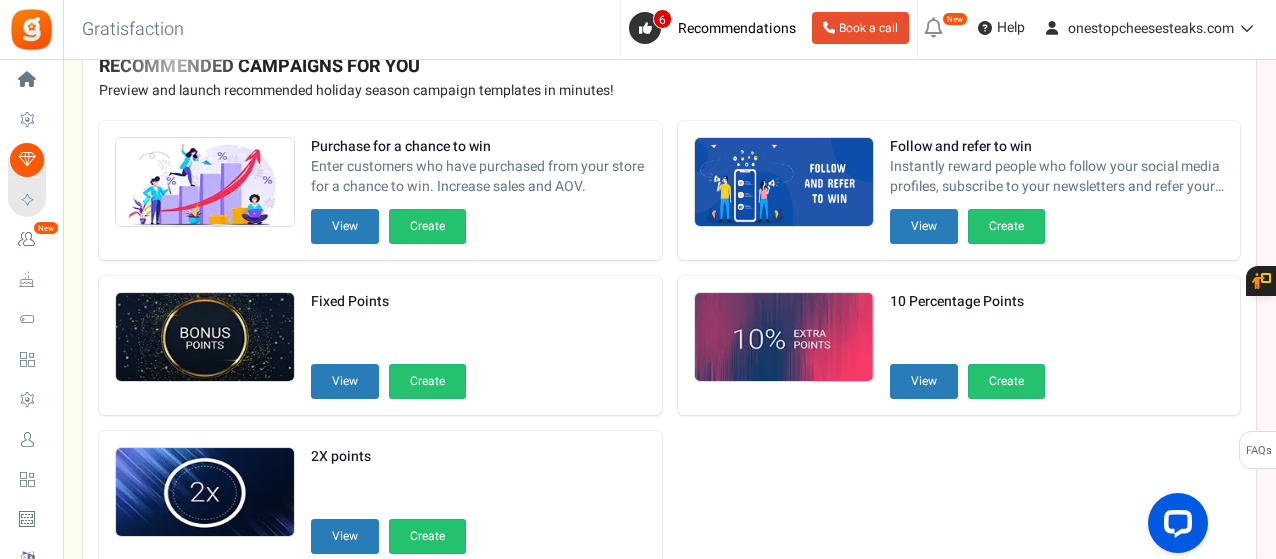 scroll, scrollTop: 0, scrollLeft: 0, axis: both 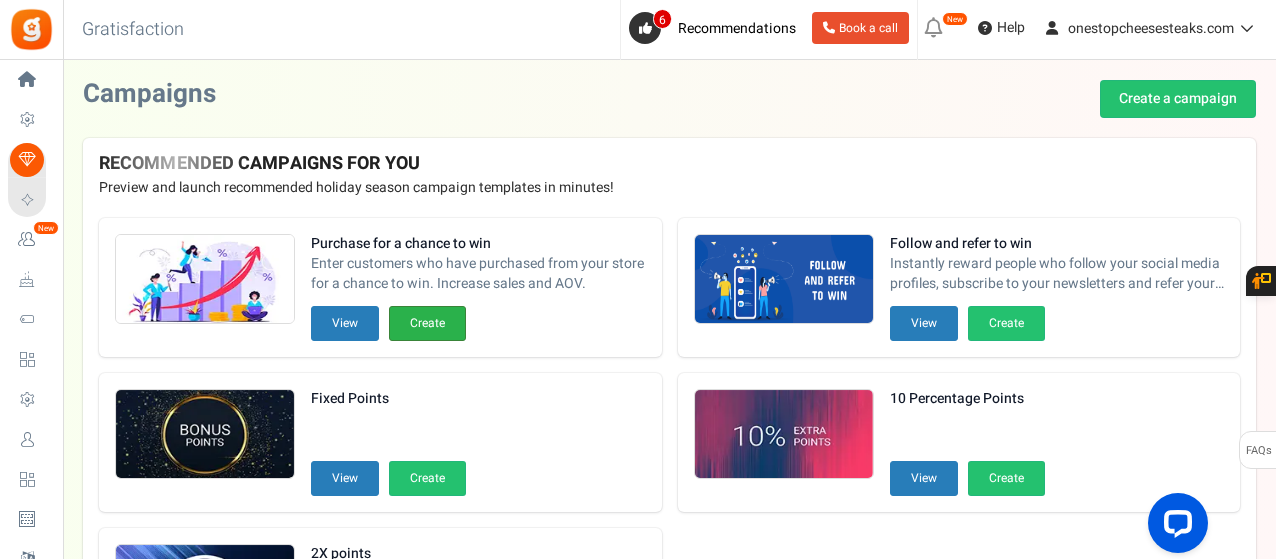 click on "Create" at bounding box center [427, 323] 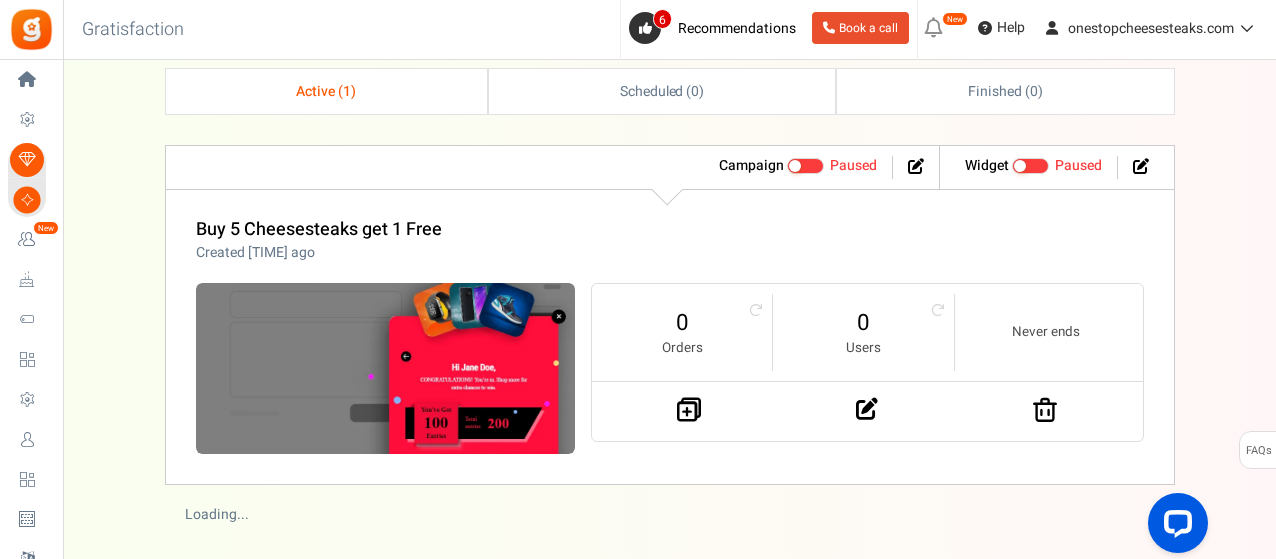 scroll, scrollTop: 363, scrollLeft: 0, axis: vertical 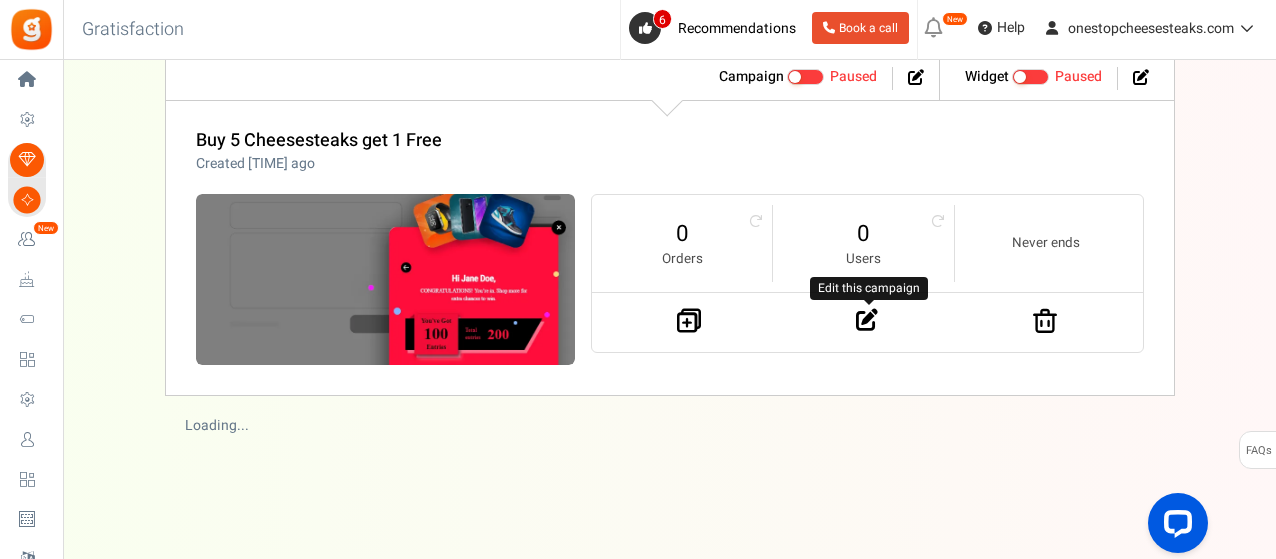 click at bounding box center [867, 320] 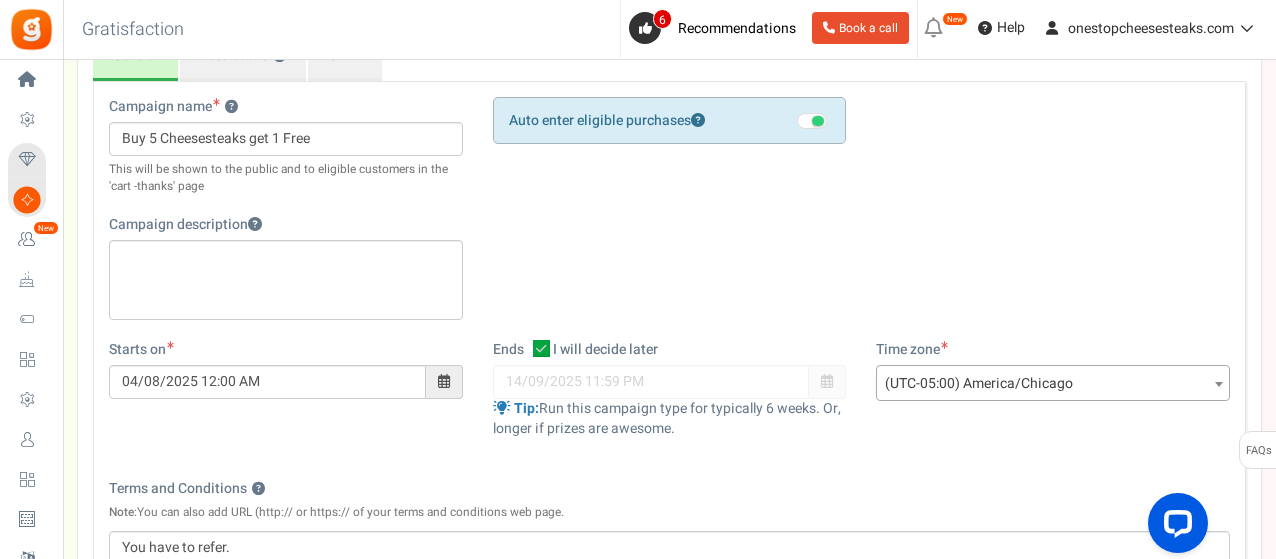 scroll, scrollTop: 100, scrollLeft: 0, axis: vertical 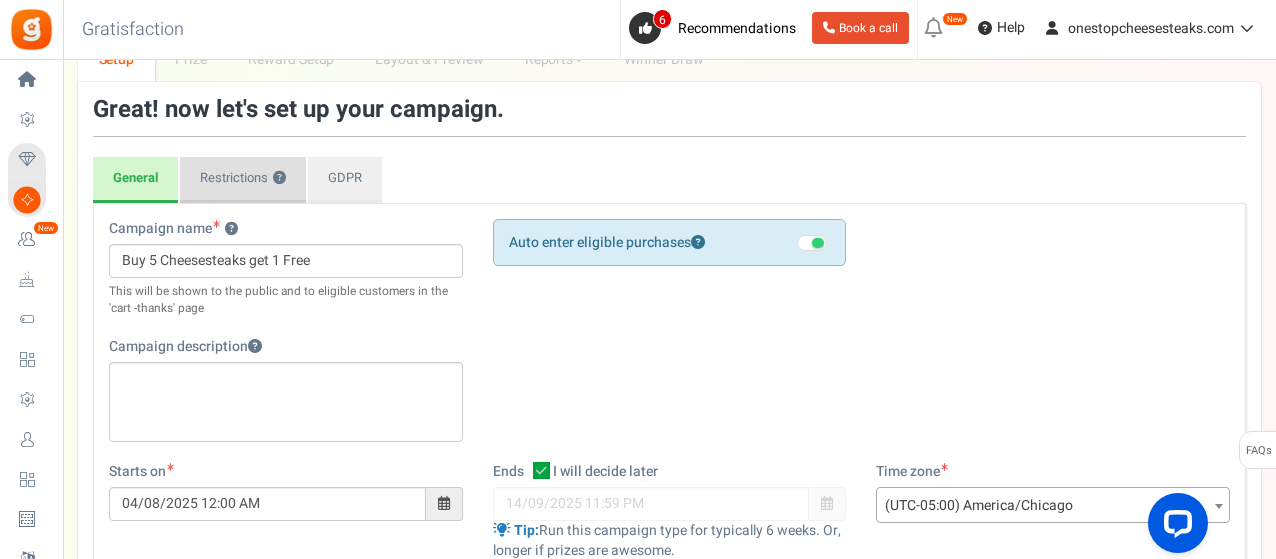 click on "Restrictions  ?" at bounding box center (243, 180) 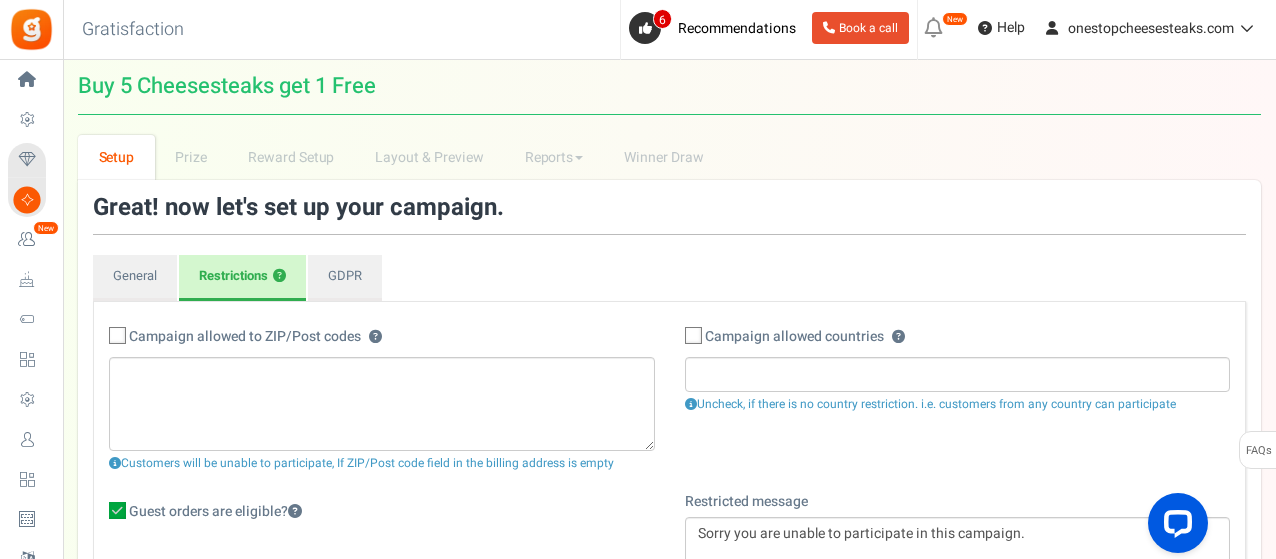 scroll, scrollTop: 0, scrollLeft: 0, axis: both 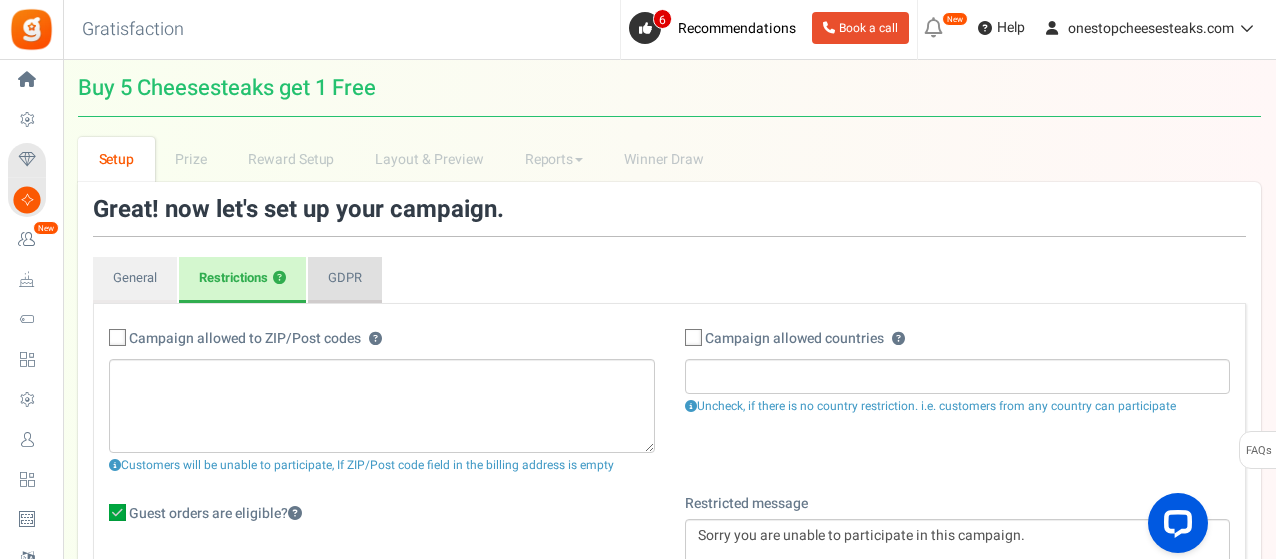 click on "GDPR" at bounding box center [345, 280] 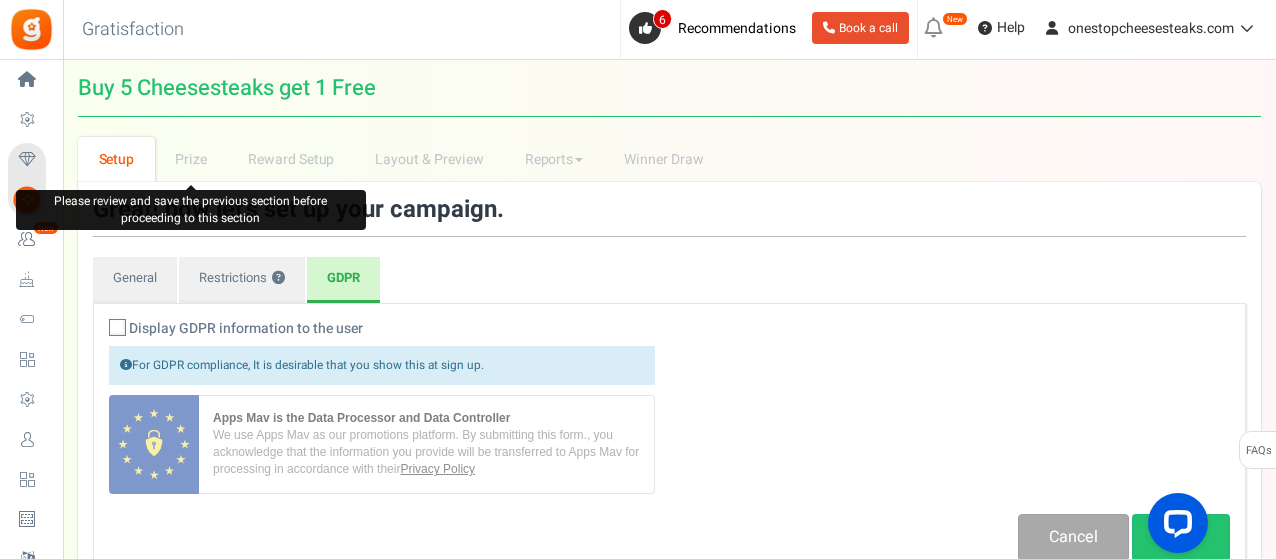 click on "Prize" at bounding box center [191, 159] 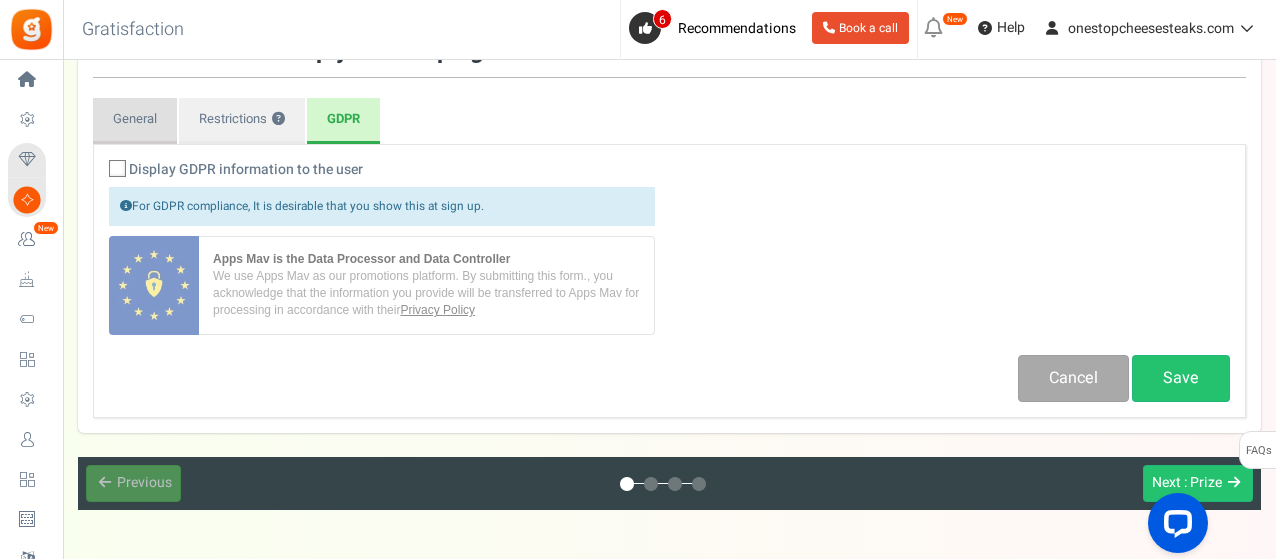 scroll, scrollTop: 100, scrollLeft: 0, axis: vertical 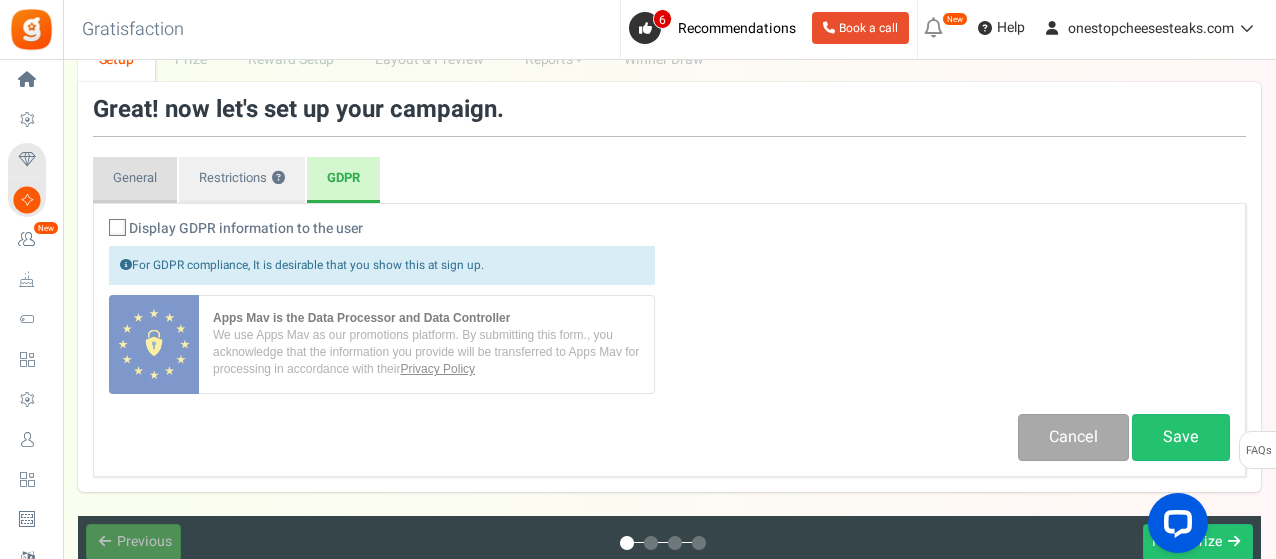 click on "General" at bounding box center (135, 180) 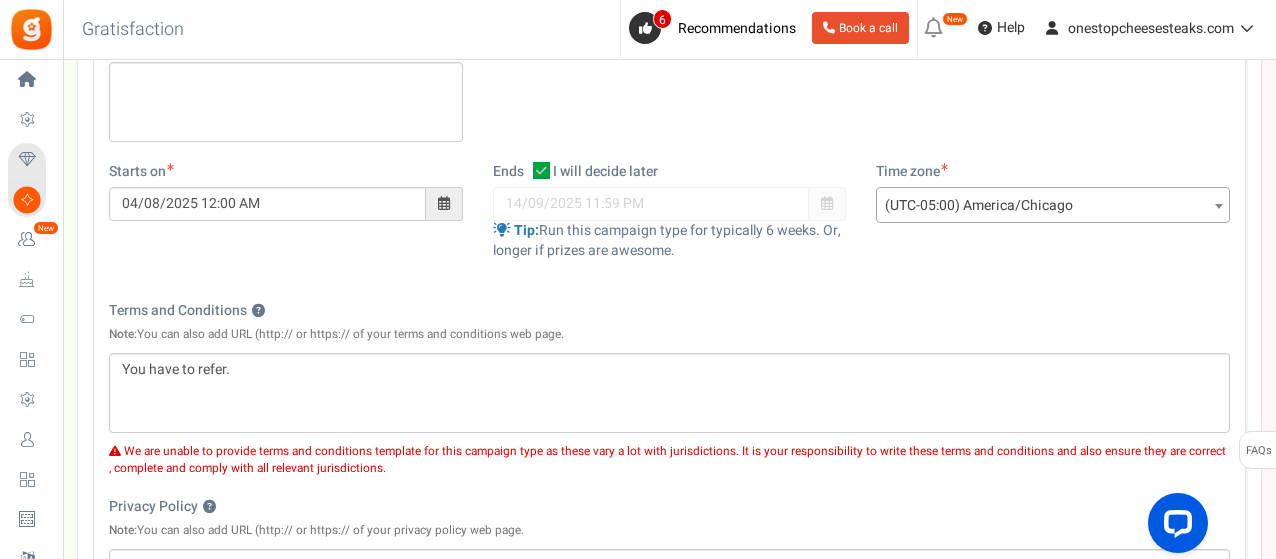 scroll, scrollTop: 600, scrollLeft: 0, axis: vertical 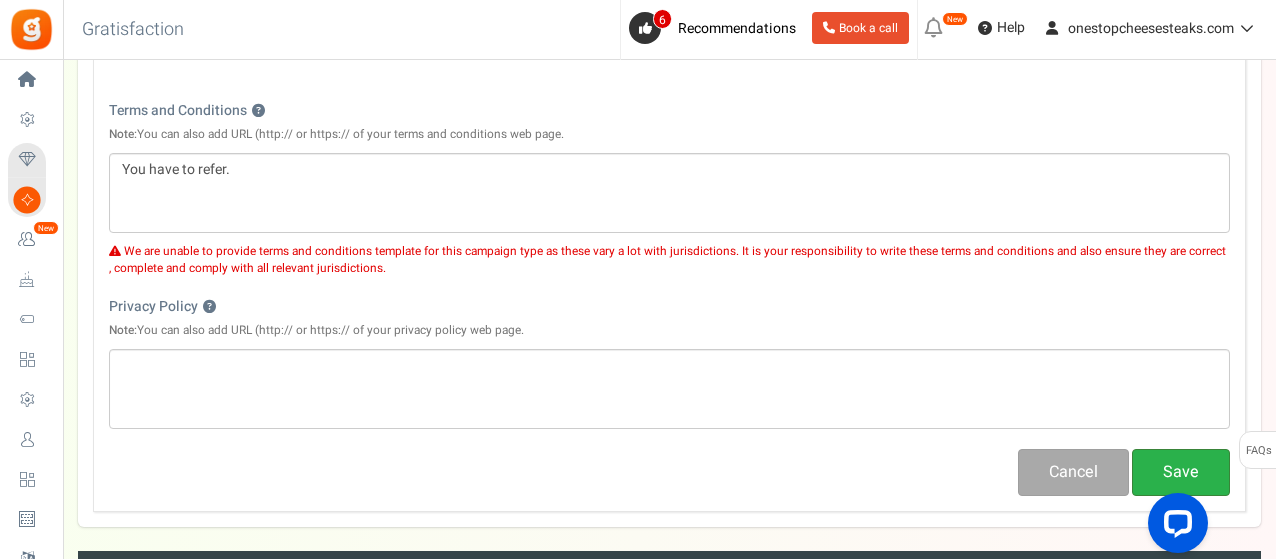 click on "Save" at bounding box center (1181, 472) 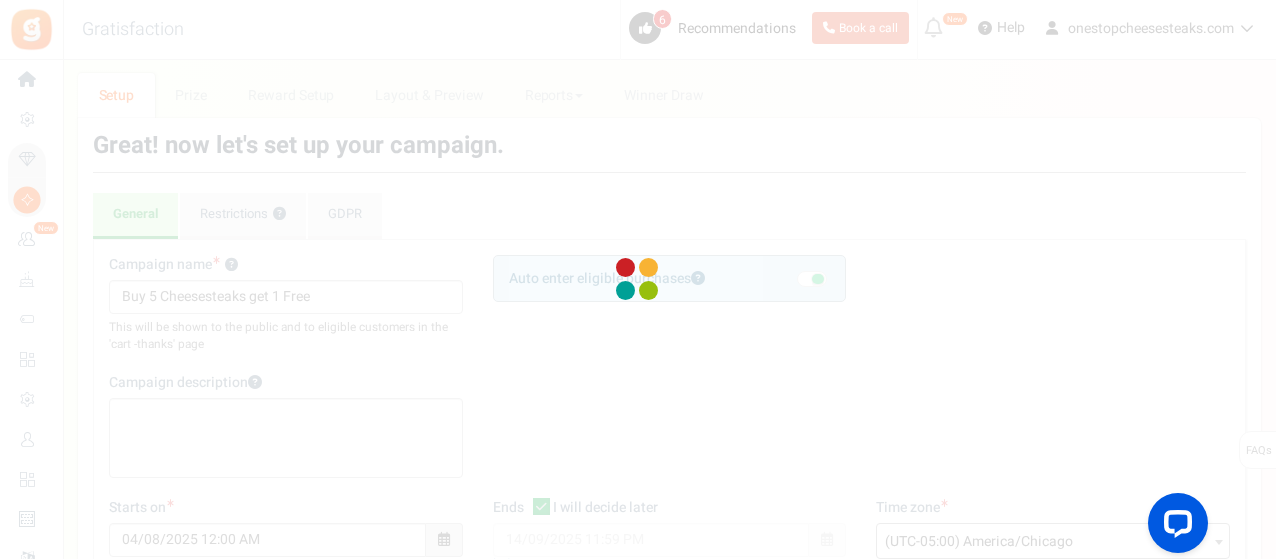 scroll, scrollTop: 0, scrollLeft: 0, axis: both 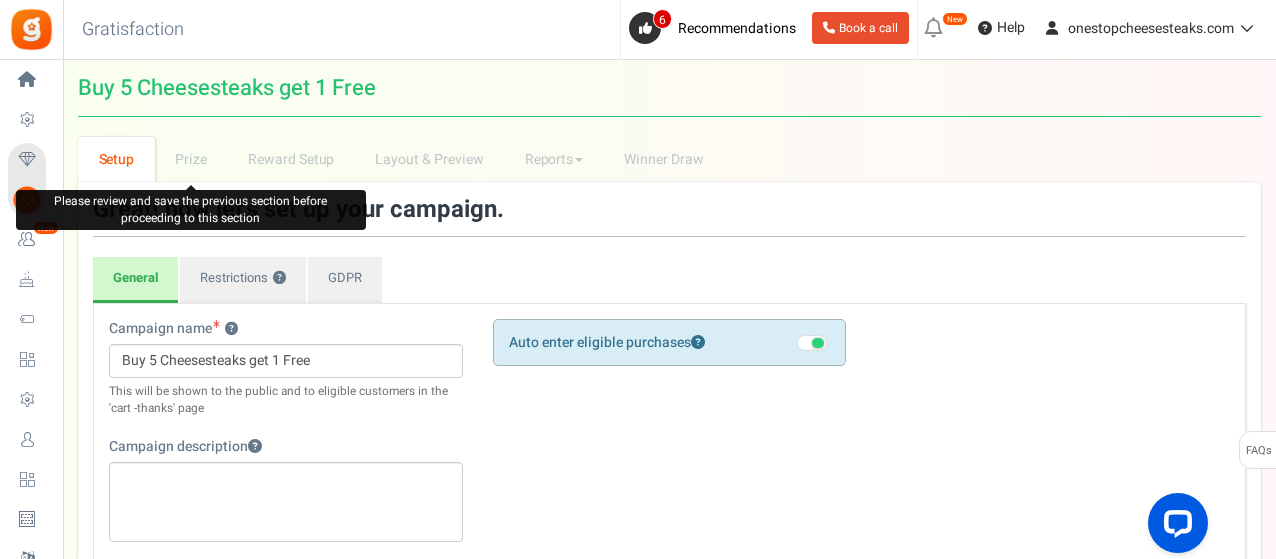click on "Prize" at bounding box center (191, 159) 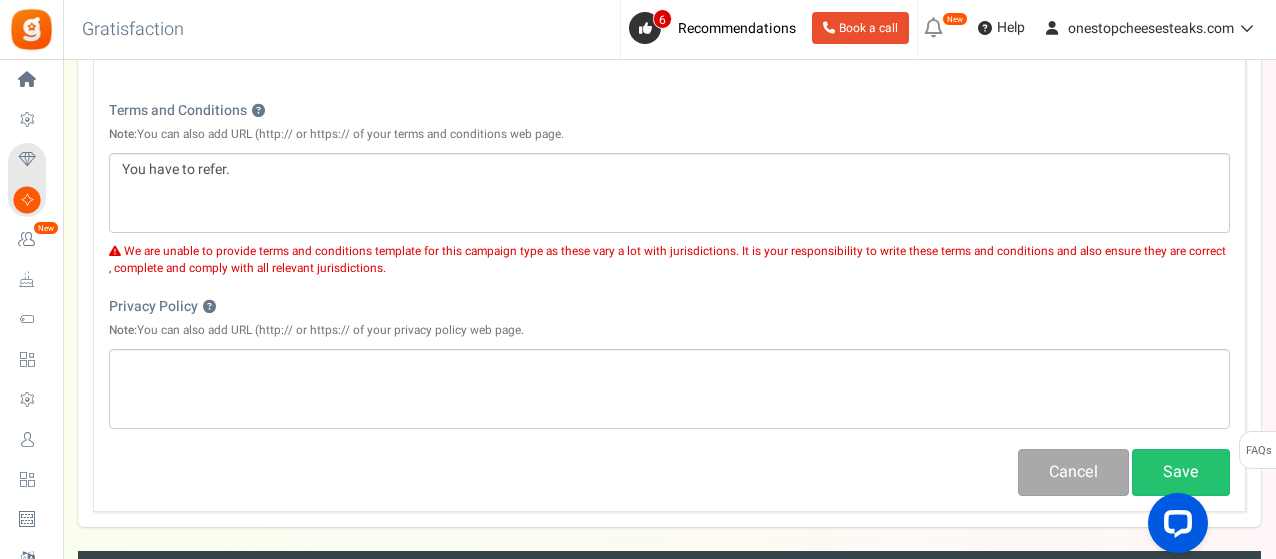 scroll, scrollTop: 500, scrollLeft: 0, axis: vertical 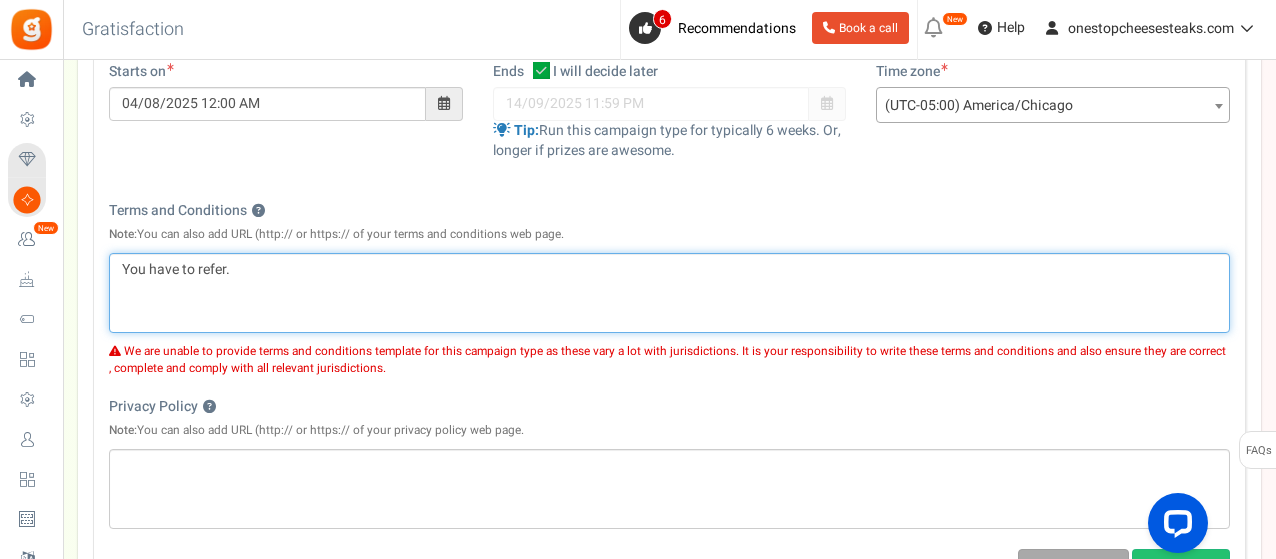 click on "You have to refer." at bounding box center (669, 293) 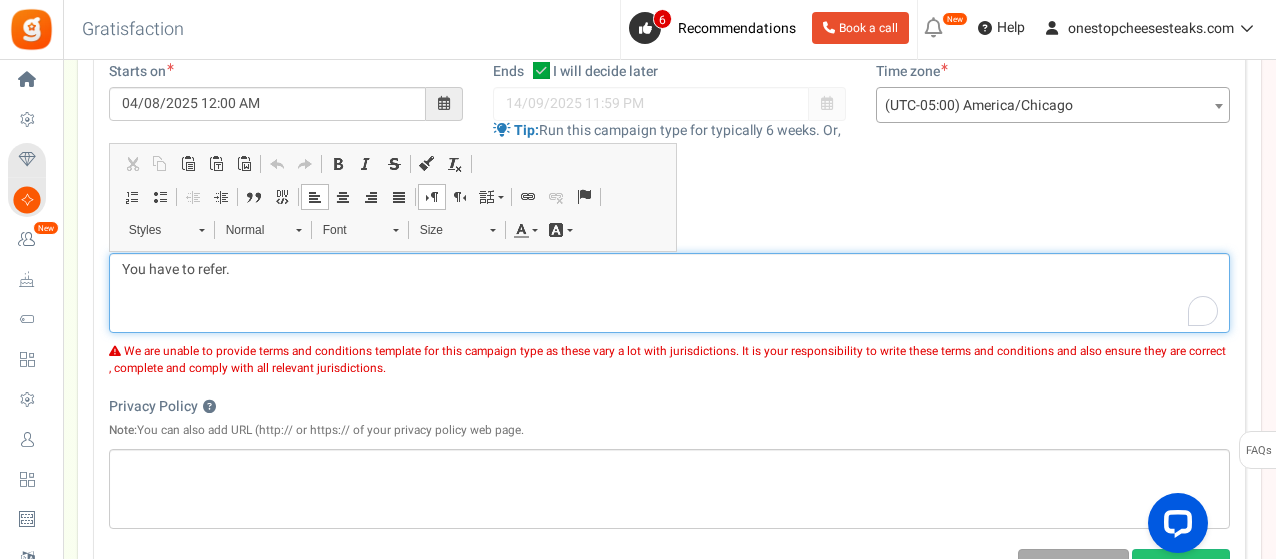 type 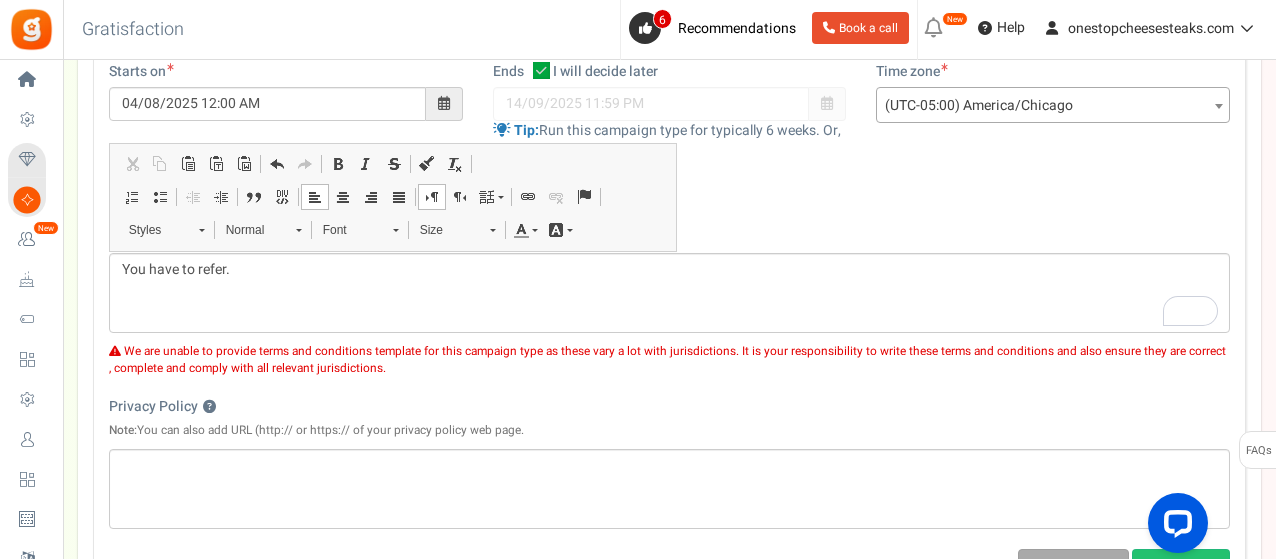 click on "We are unable to provide terms and conditions template for this campaign type as these vary a lot with jurisdictions. It is your responsibility to write these terms and conditions and also ensure they are correct , complete and comply with all relevant jurisdictions." at bounding box center [669, 355] 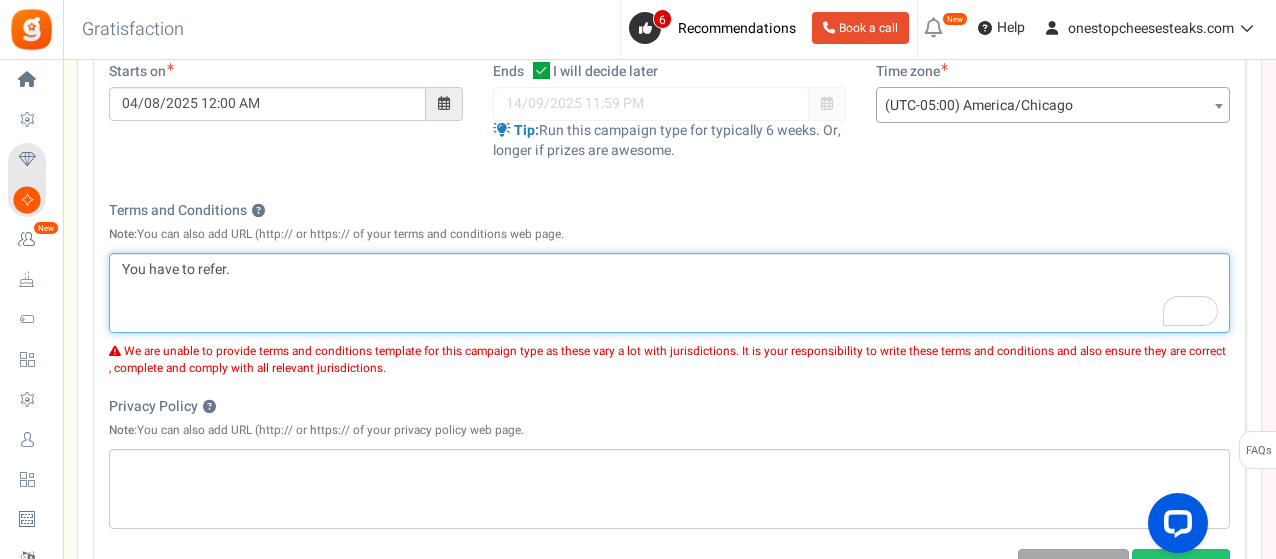 click on "You have to refer." at bounding box center [669, 270] 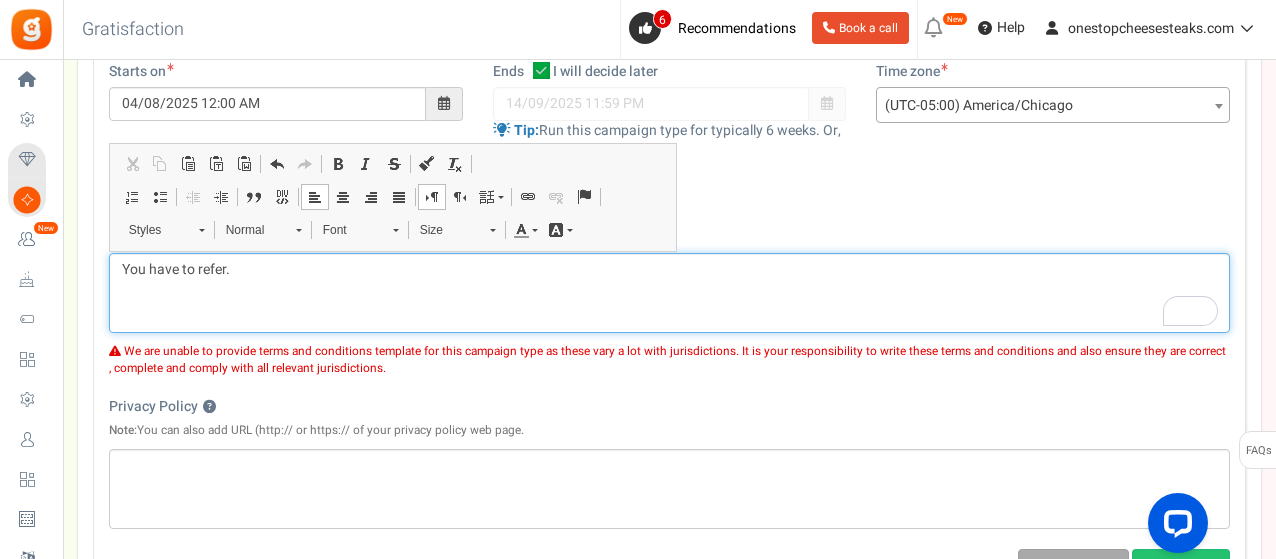 click on "You have to refer." at bounding box center (669, 270) 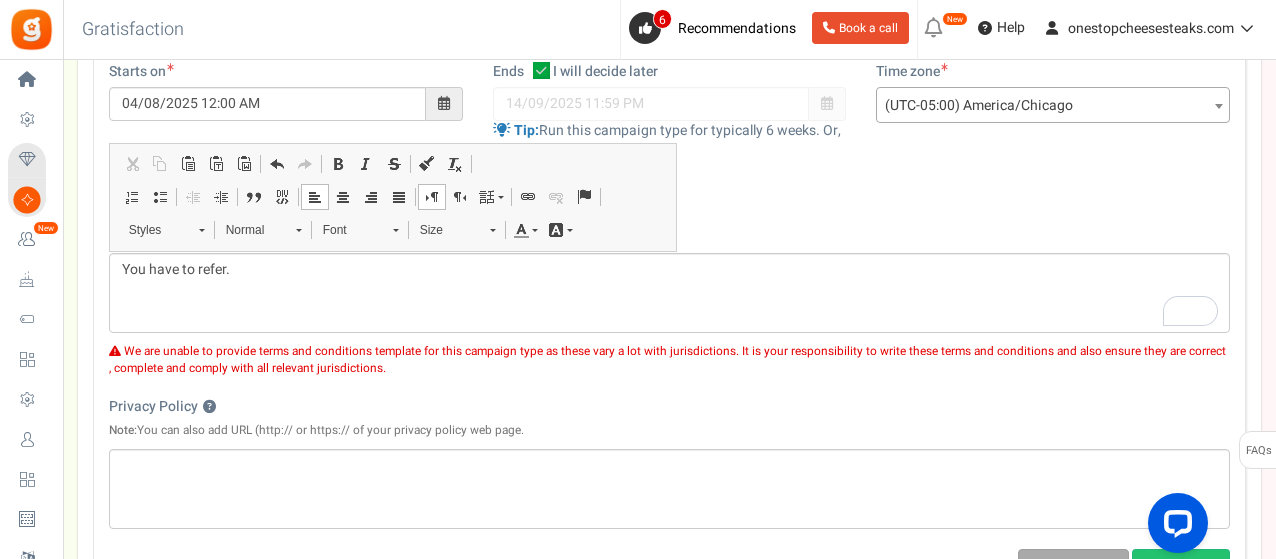 click on "Terms and Conditions
?
Note:  You can also add URL (http:// or https:// of your terms and conditions web page.
Show checkbox
Use rules template" at bounding box center [669, 227] 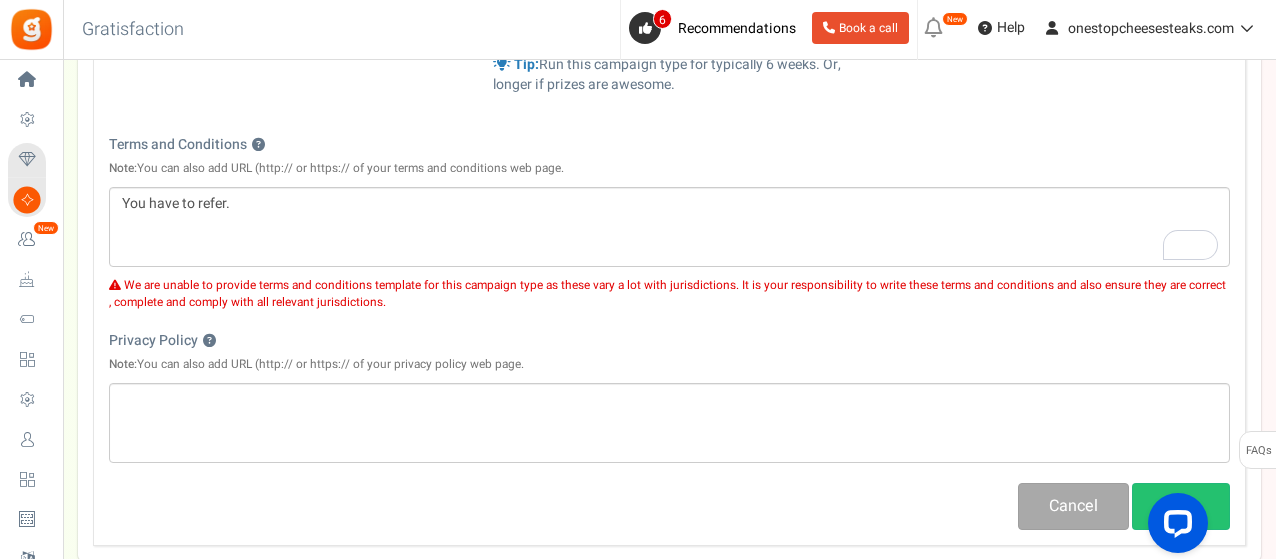 scroll, scrollTop: 600, scrollLeft: 0, axis: vertical 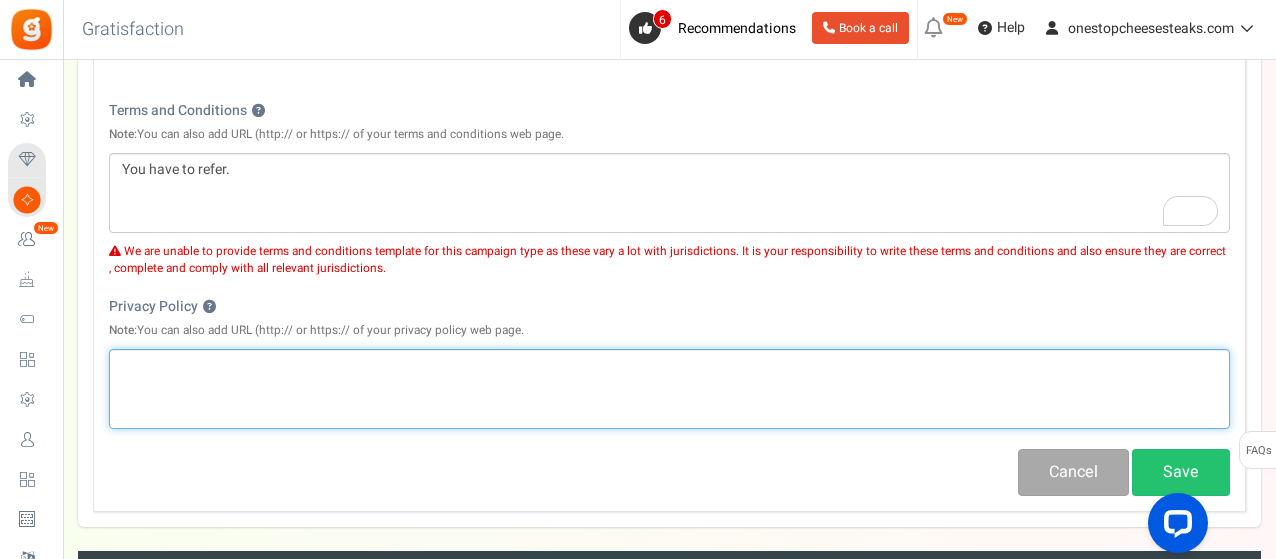 click at bounding box center [669, 389] 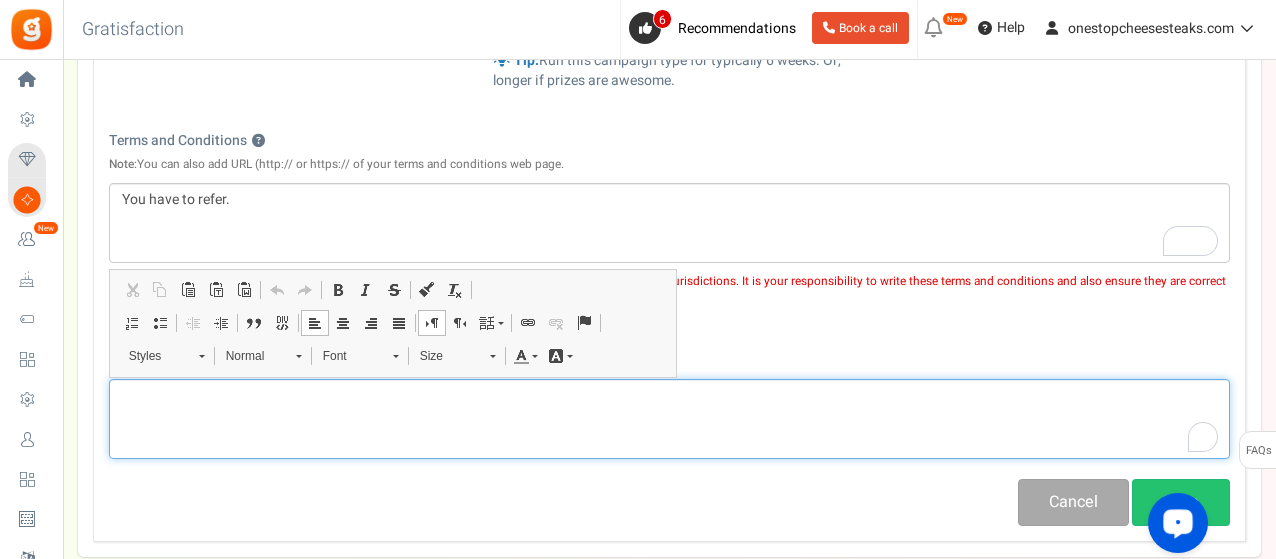 scroll, scrollTop: 600, scrollLeft: 0, axis: vertical 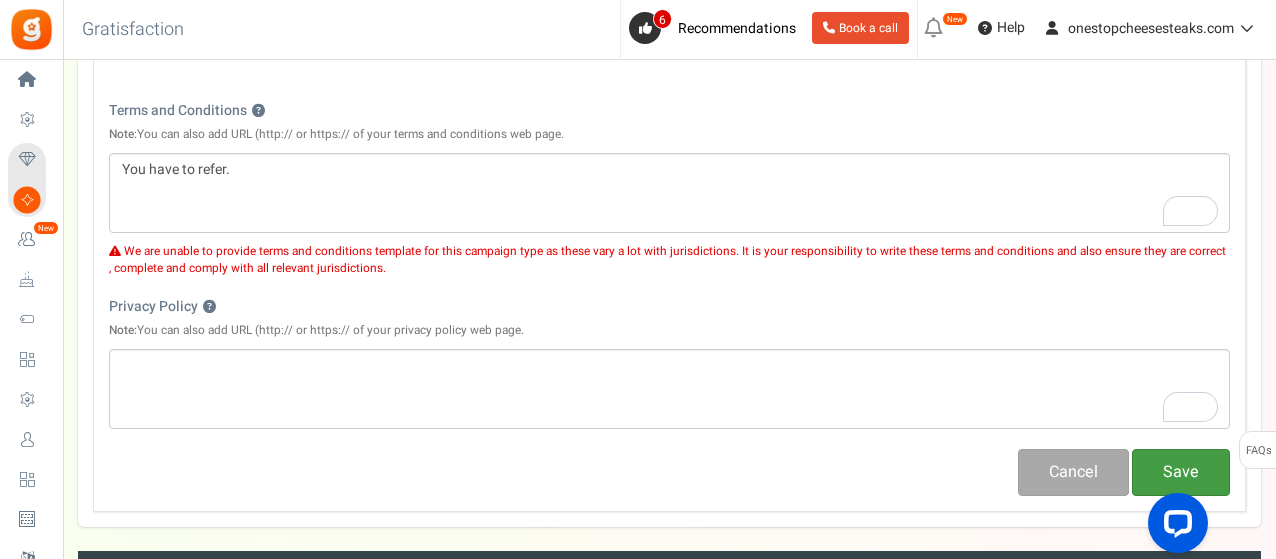 click on "Save" at bounding box center [1181, 472] 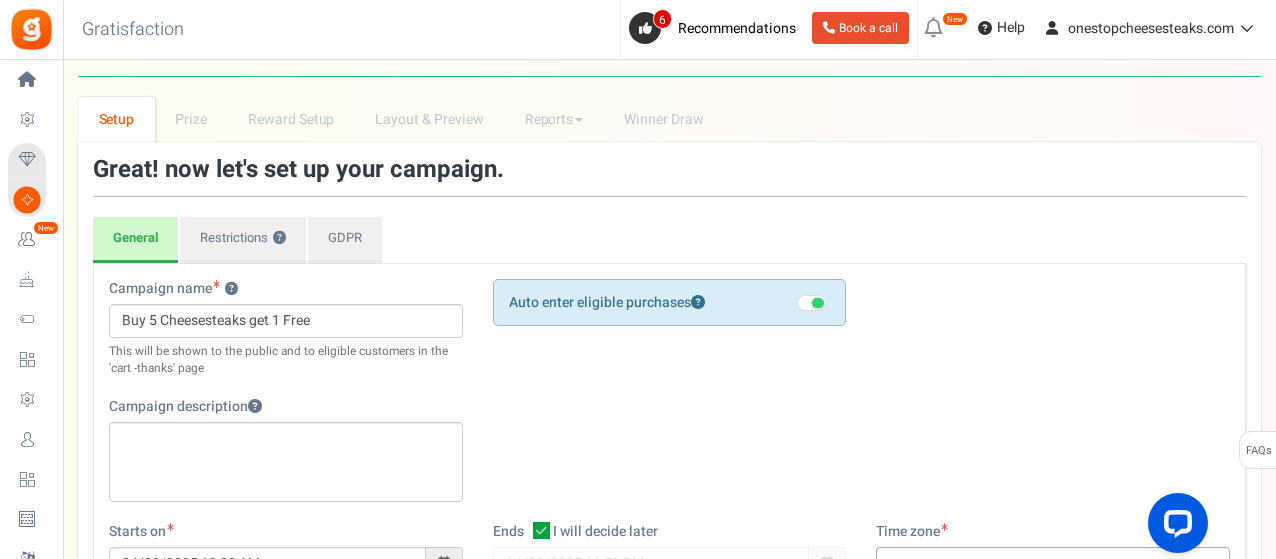 scroll, scrollTop: 0, scrollLeft: 0, axis: both 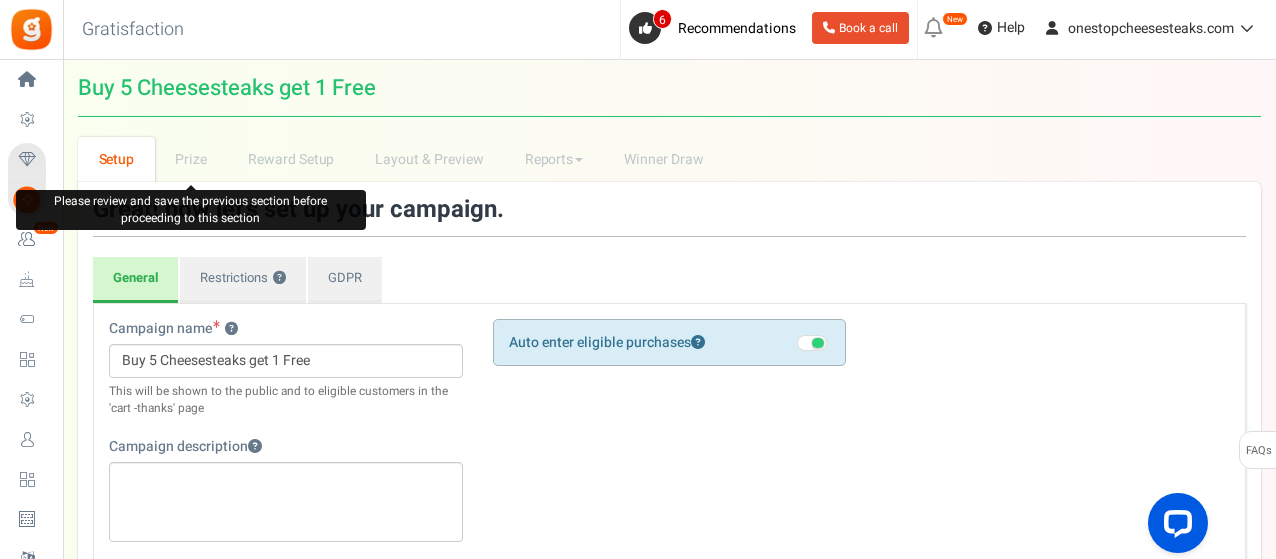 click on "Prize" at bounding box center [191, 159] 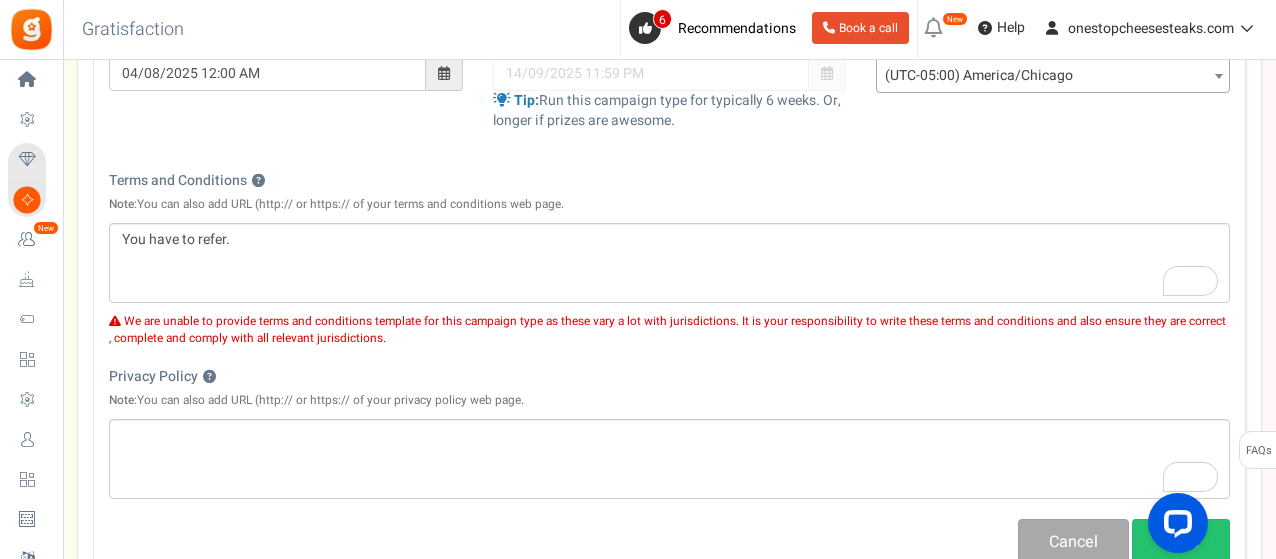 scroll, scrollTop: 526, scrollLeft: 0, axis: vertical 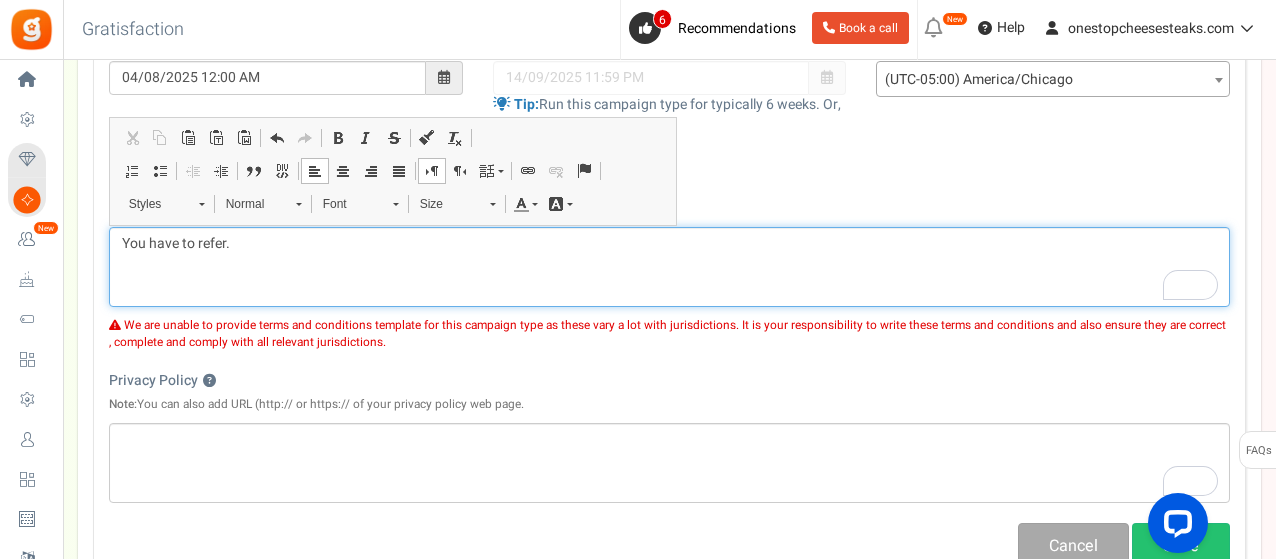 drag, startPoint x: 266, startPoint y: 230, endPoint x: 110, endPoint y: 223, distance: 156.15697 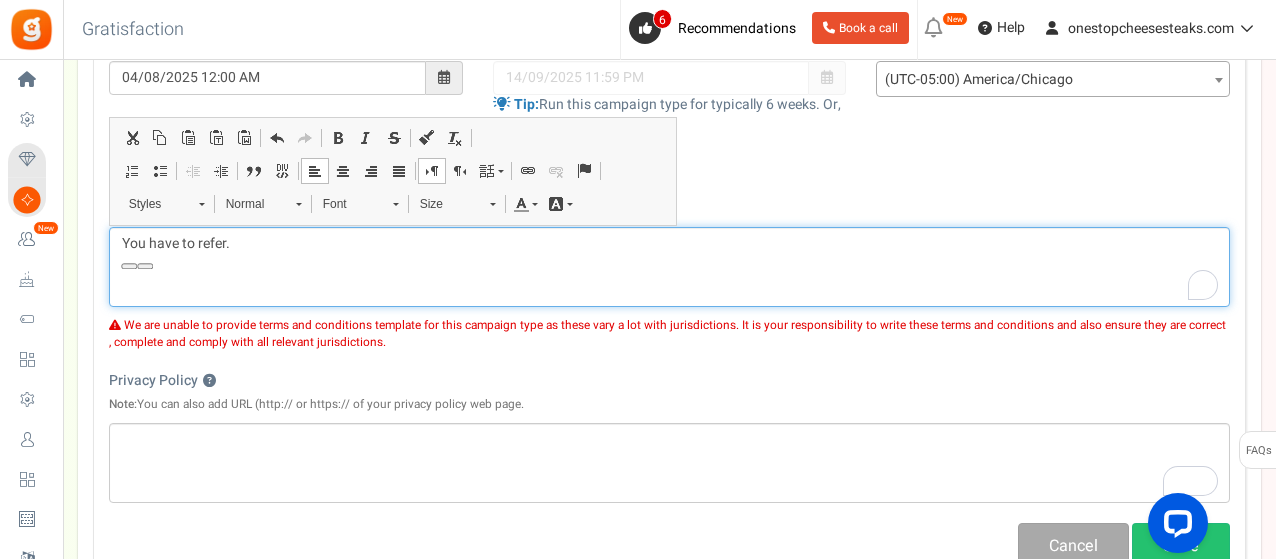 click on "You have to refer." at bounding box center [669, 267] 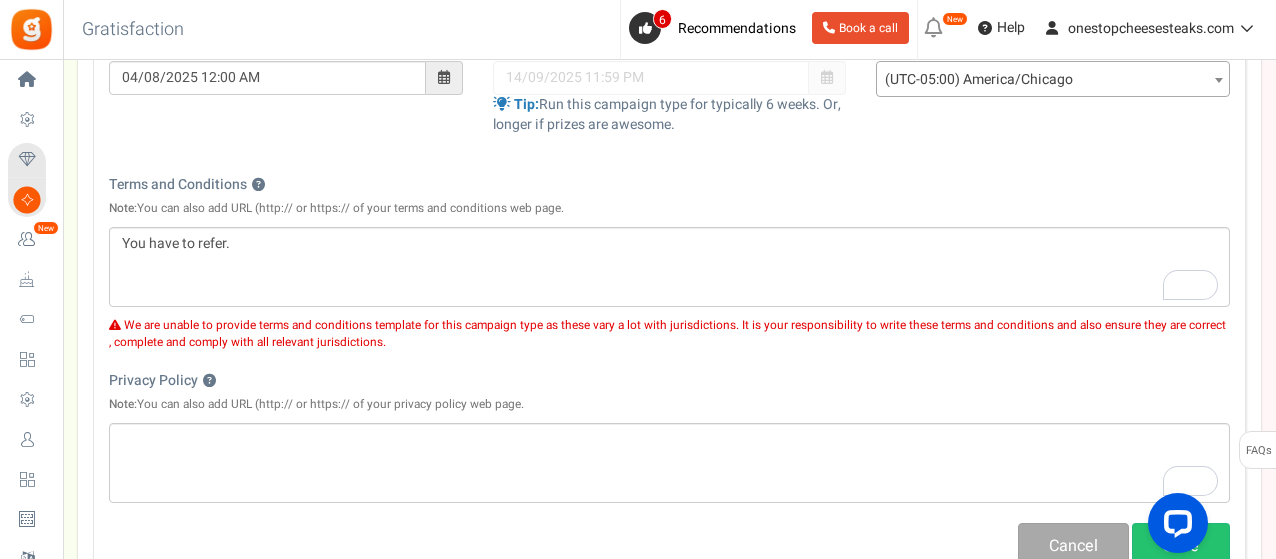 drag, startPoint x: 122, startPoint y: 327, endPoint x: 391, endPoint y: 375, distance: 273.24896 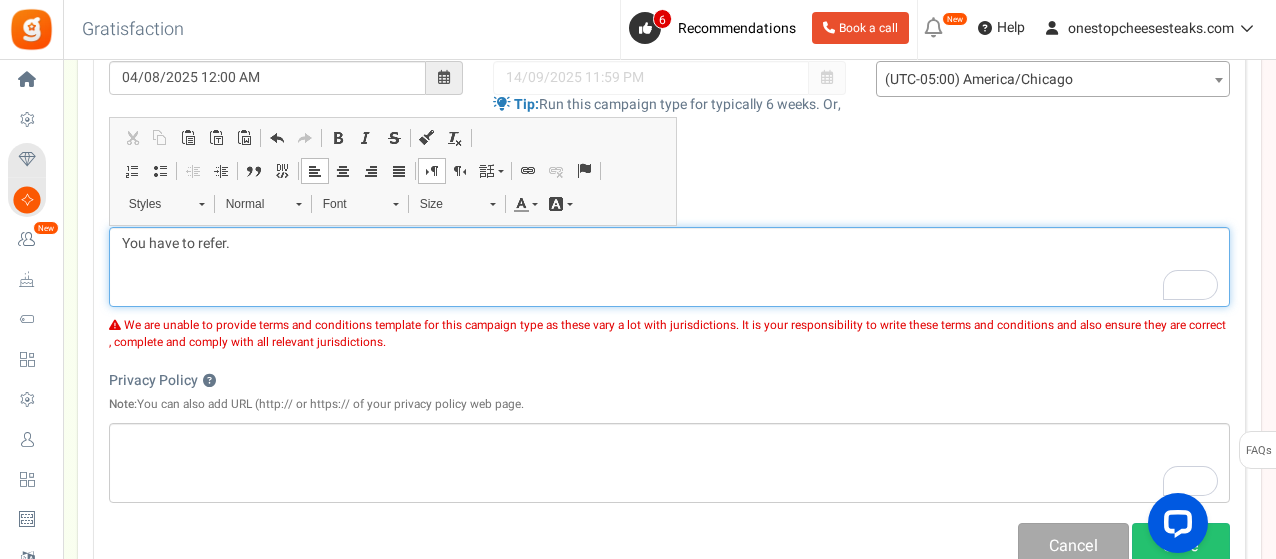 click on "You have to refer." at bounding box center (669, 244) 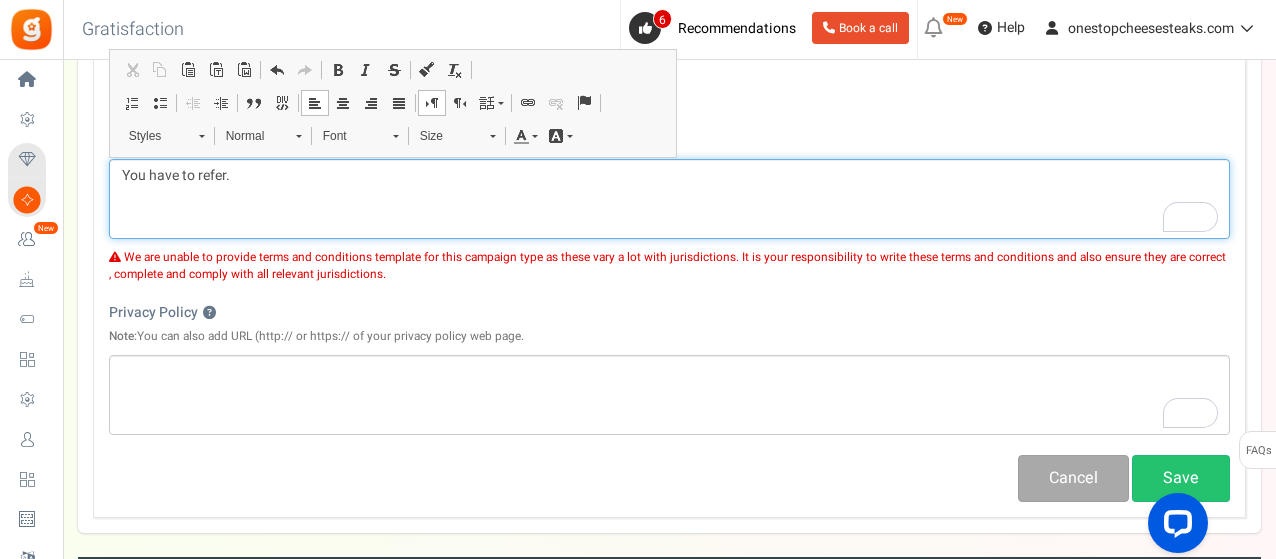 scroll, scrollTop: 626, scrollLeft: 0, axis: vertical 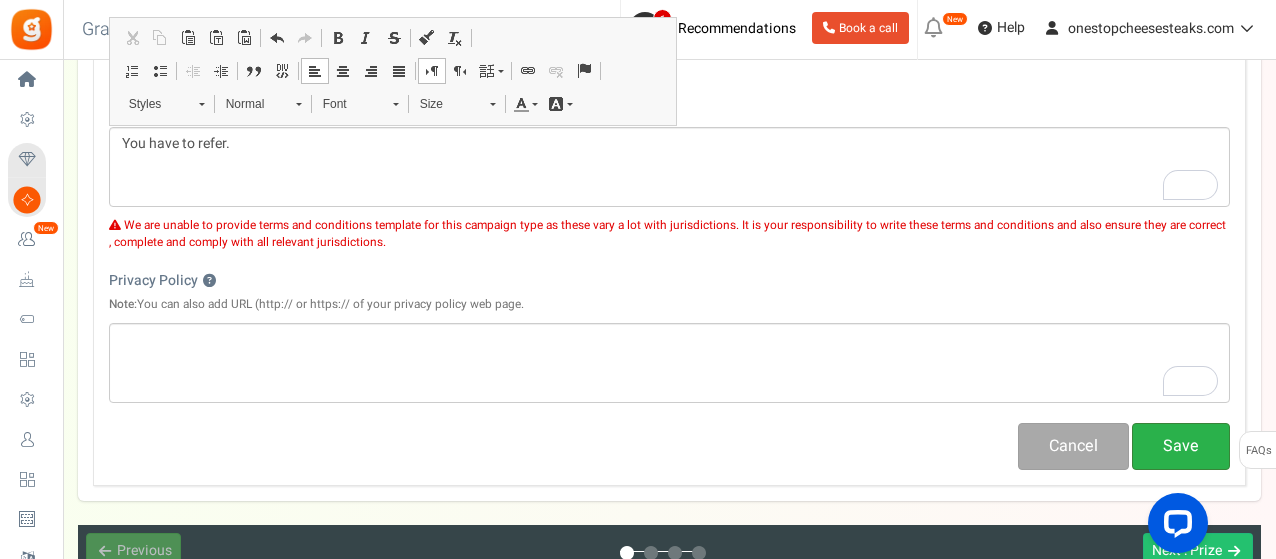 click on "Save" at bounding box center (1181, 446) 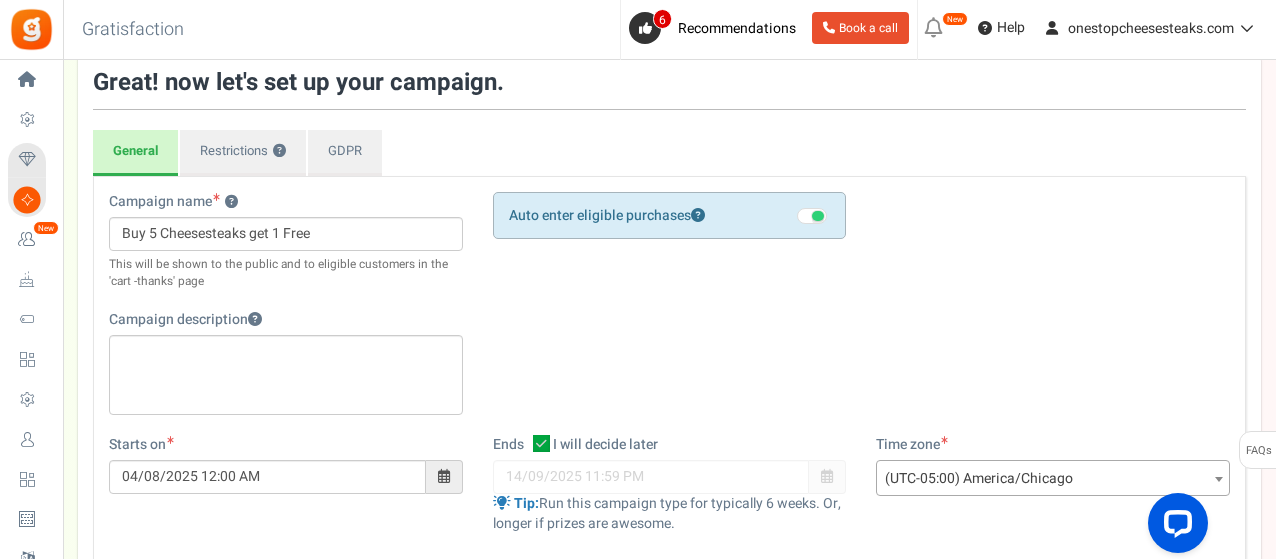 scroll, scrollTop: 126, scrollLeft: 0, axis: vertical 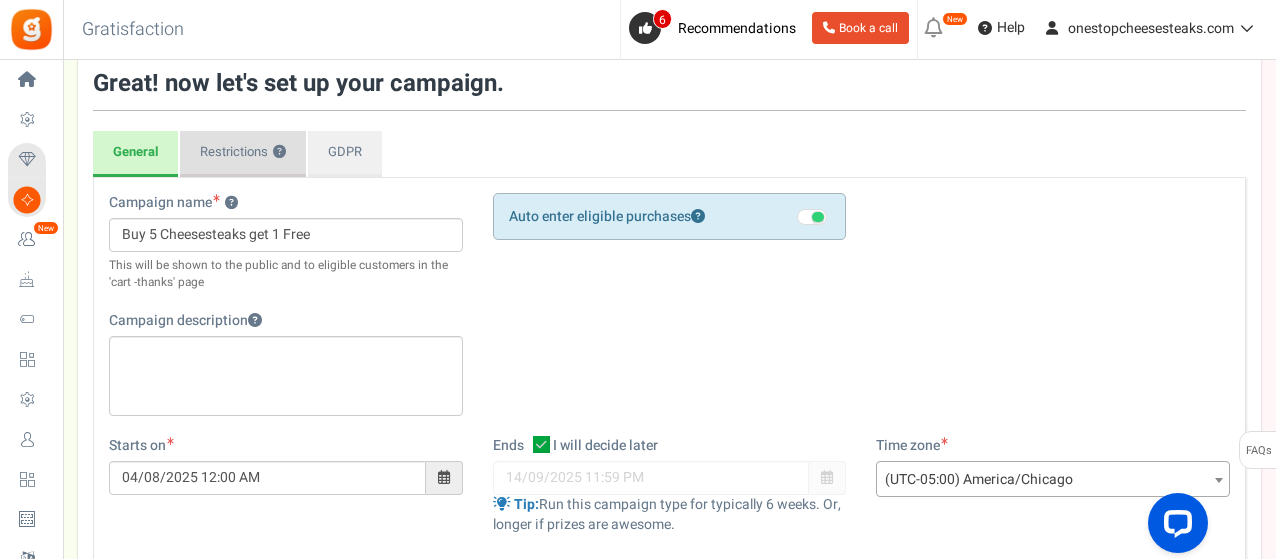 click on "Restrictions  ?" at bounding box center [243, 154] 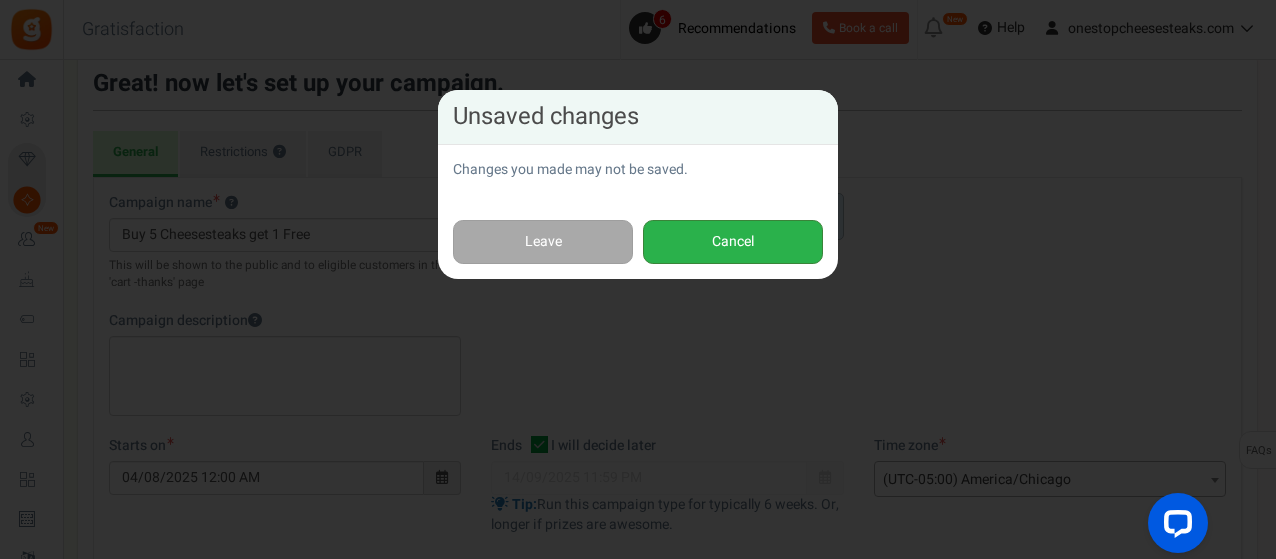 click on "Cancel" at bounding box center [733, 242] 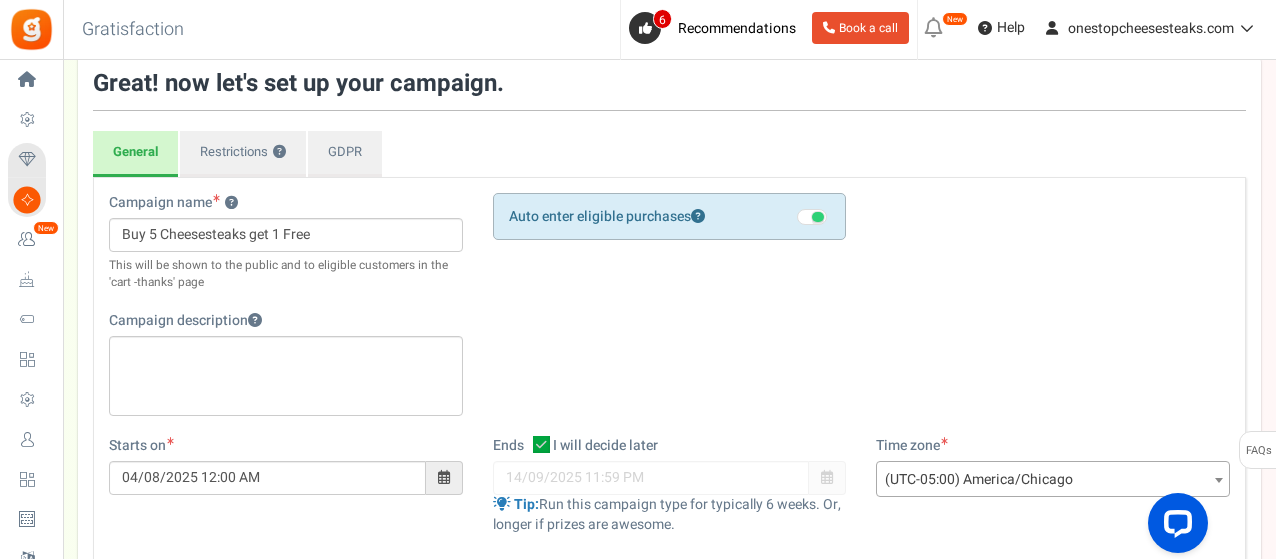scroll, scrollTop: 0, scrollLeft: 0, axis: both 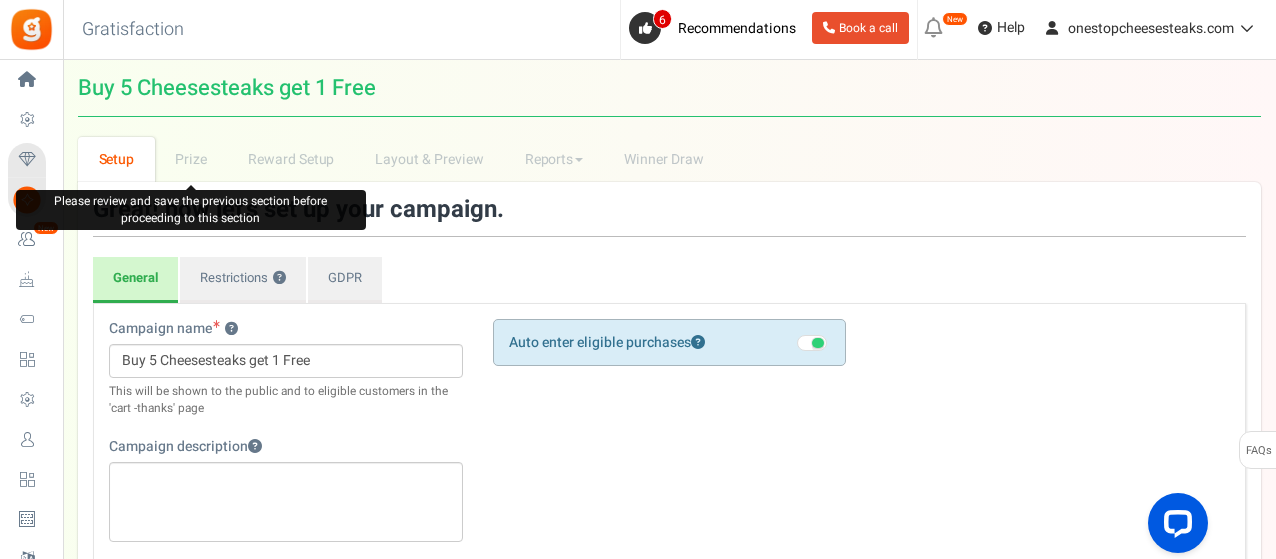 click on "Prize" at bounding box center (191, 159) 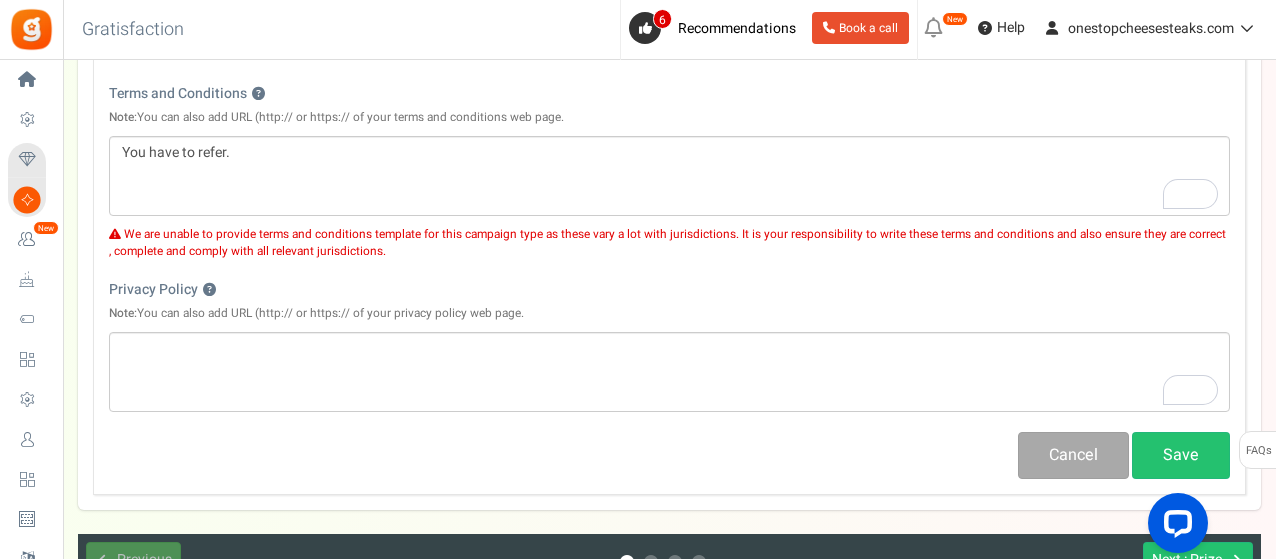 scroll, scrollTop: 700, scrollLeft: 0, axis: vertical 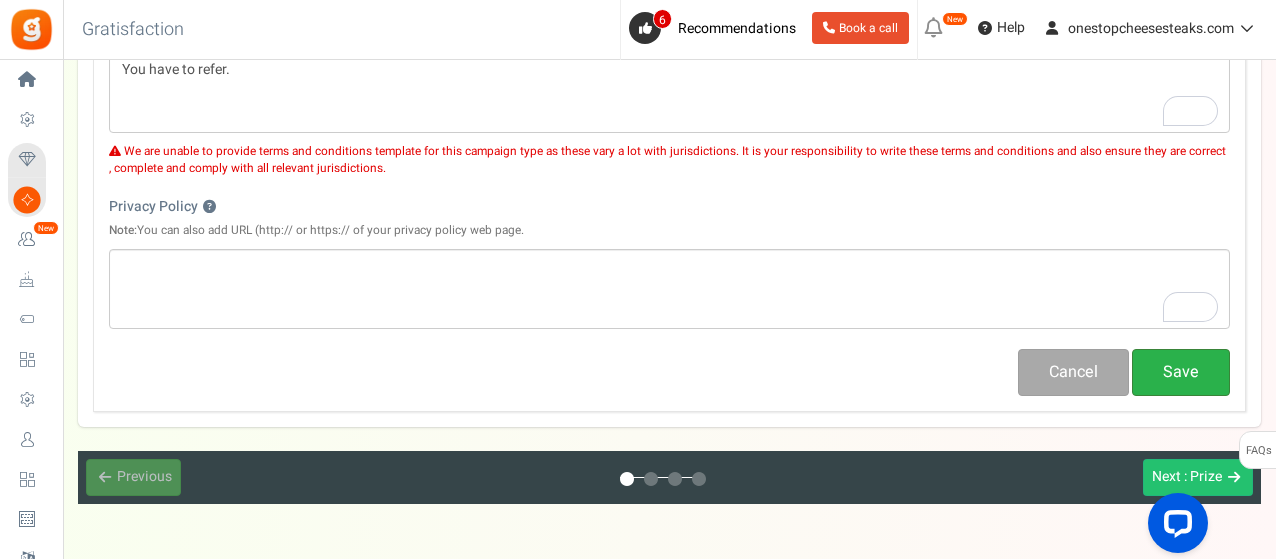 click on "Save" at bounding box center [1181, 372] 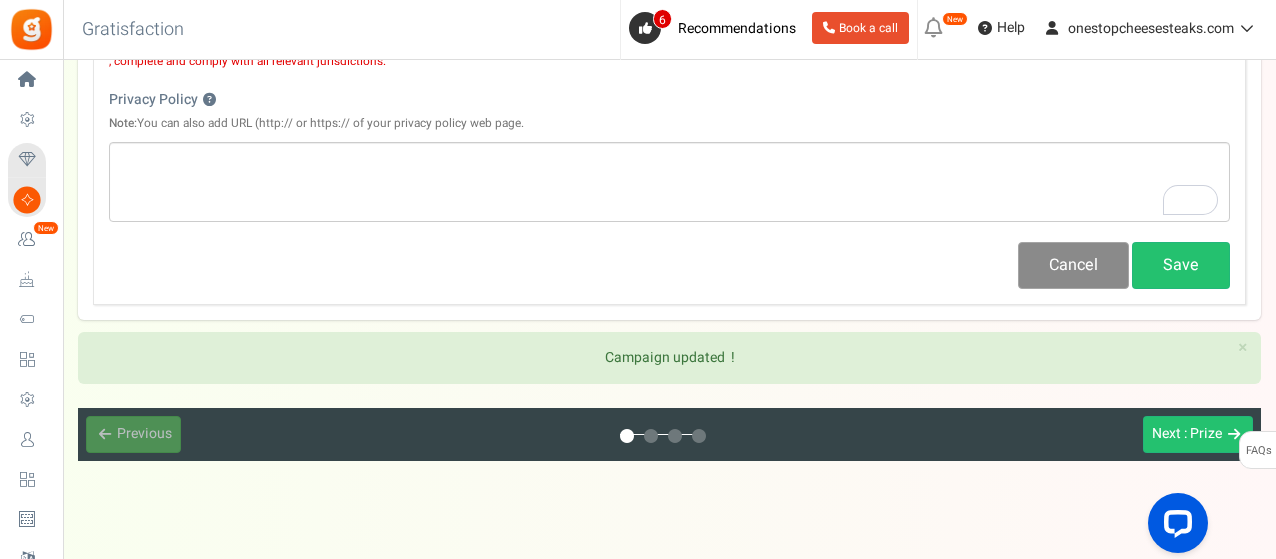 scroll, scrollTop: 826, scrollLeft: 0, axis: vertical 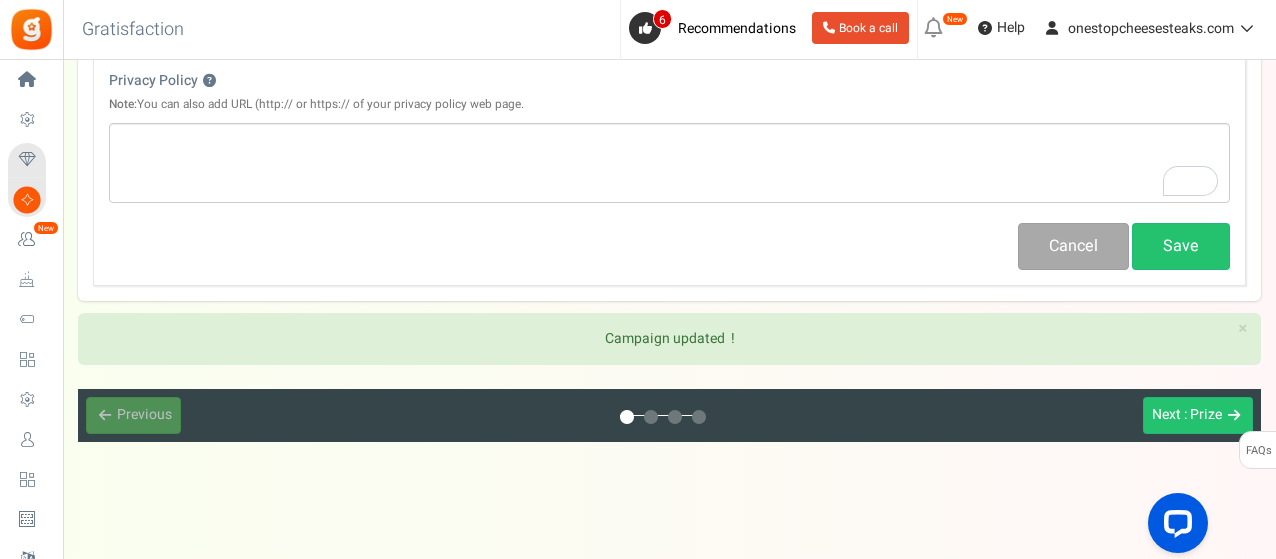 click on "Campaign updated  !
× Close" at bounding box center (669, 339) 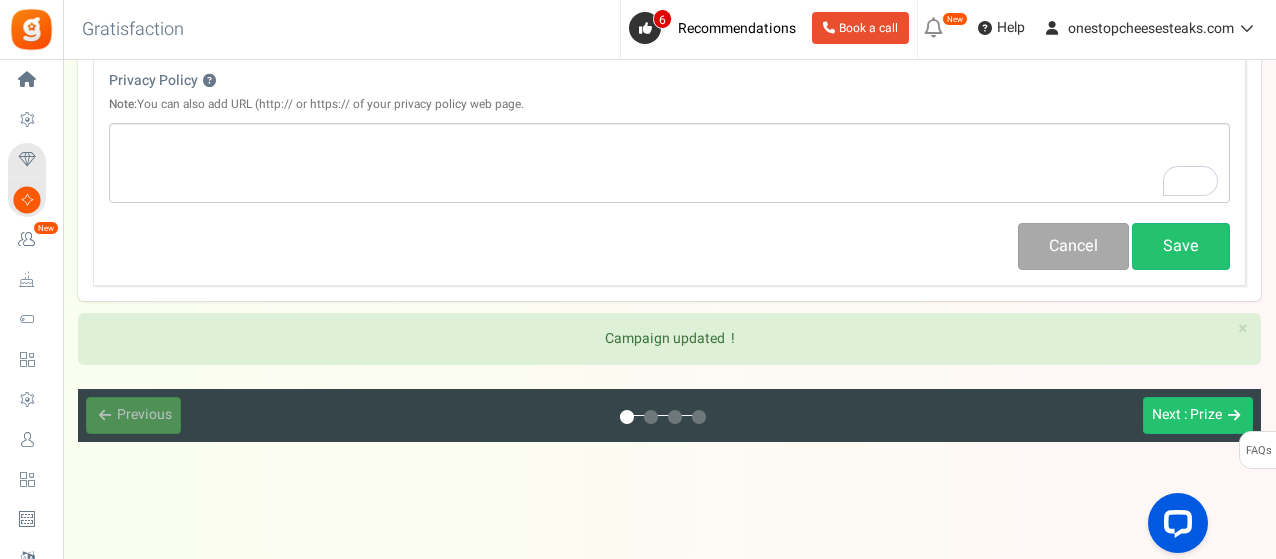 click at bounding box center [662, 416] 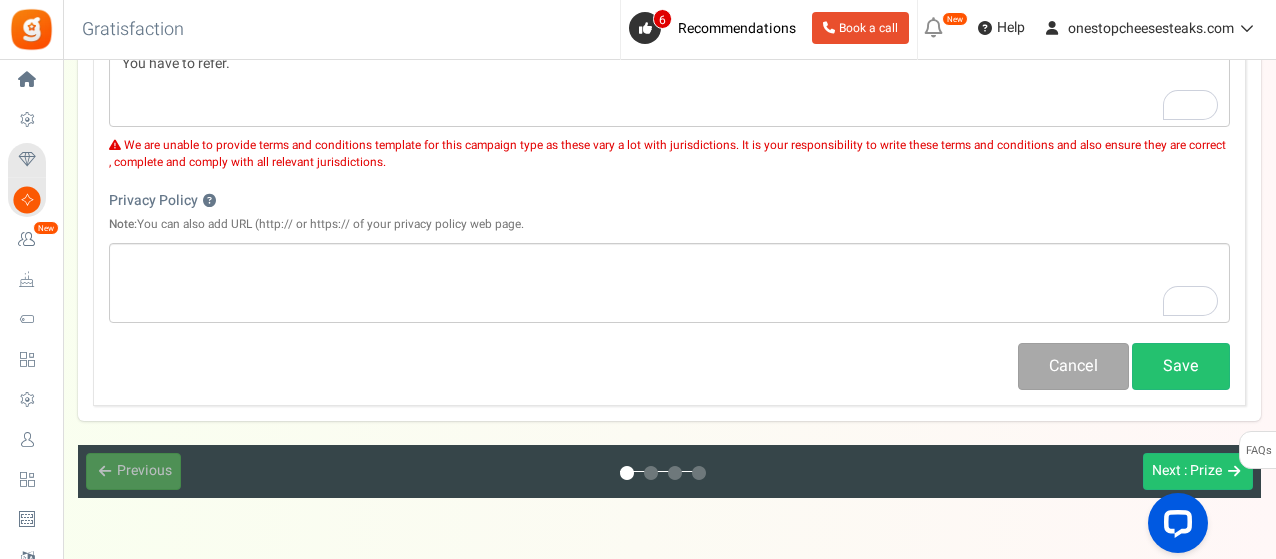 scroll, scrollTop: 762, scrollLeft: 0, axis: vertical 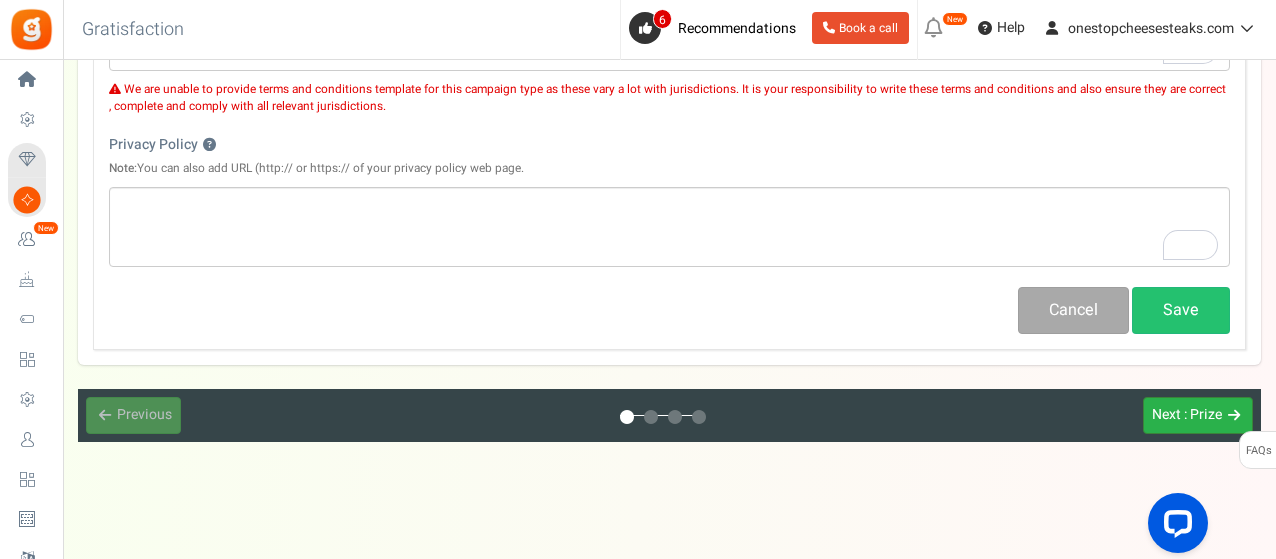 click on ": Prize" at bounding box center (1203, 414) 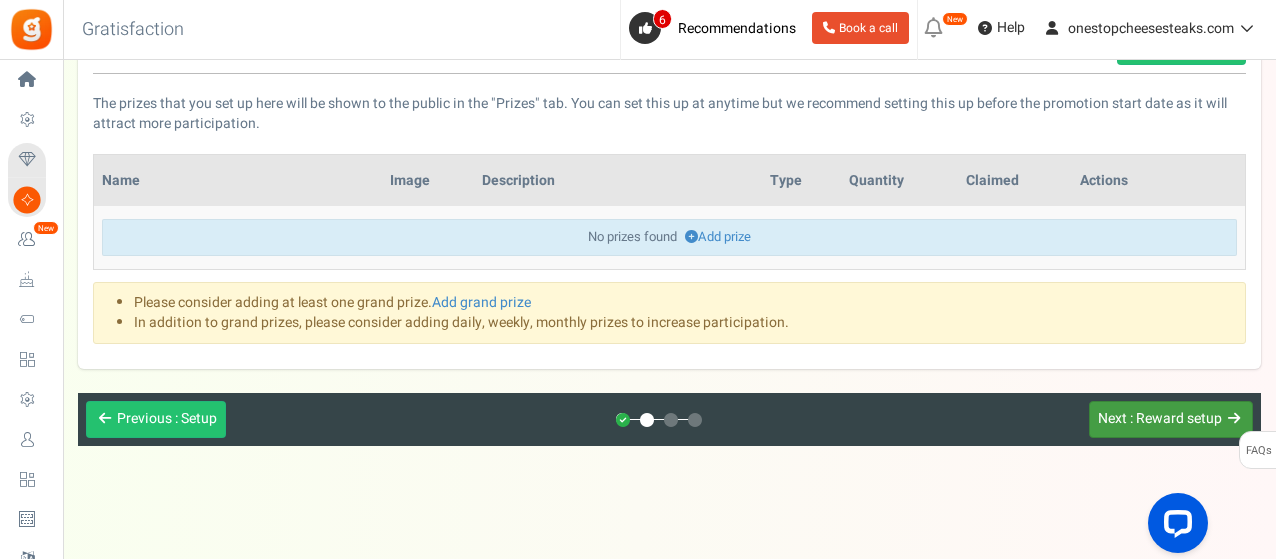 scroll, scrollTop: 179, scrollLeft: 0, axis: vertical 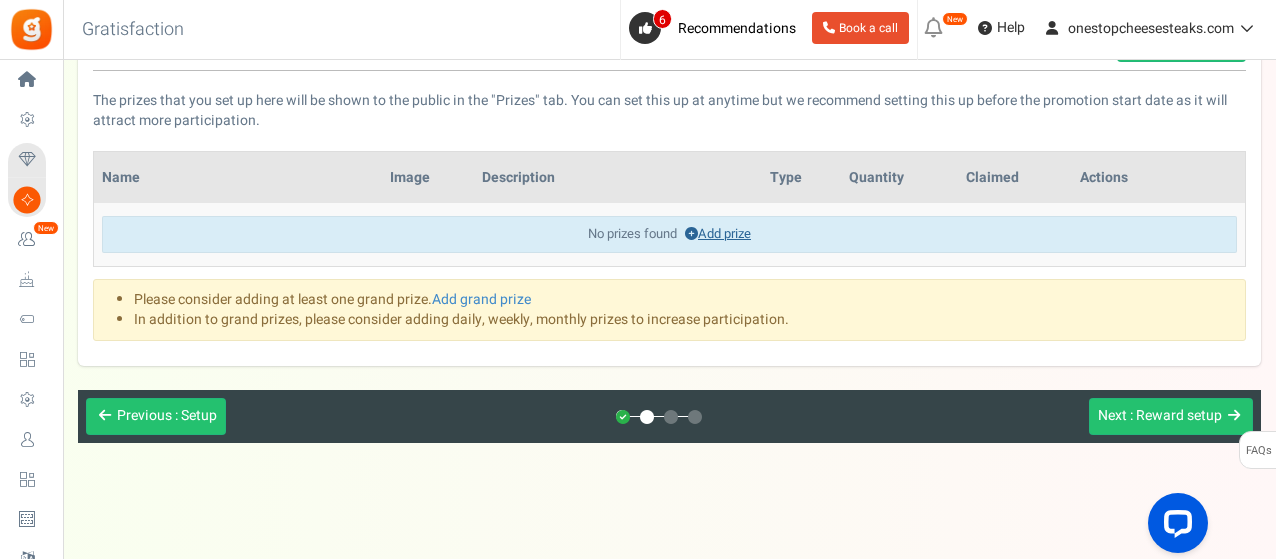 click on "Add prize" at bounding box center (718, 233) 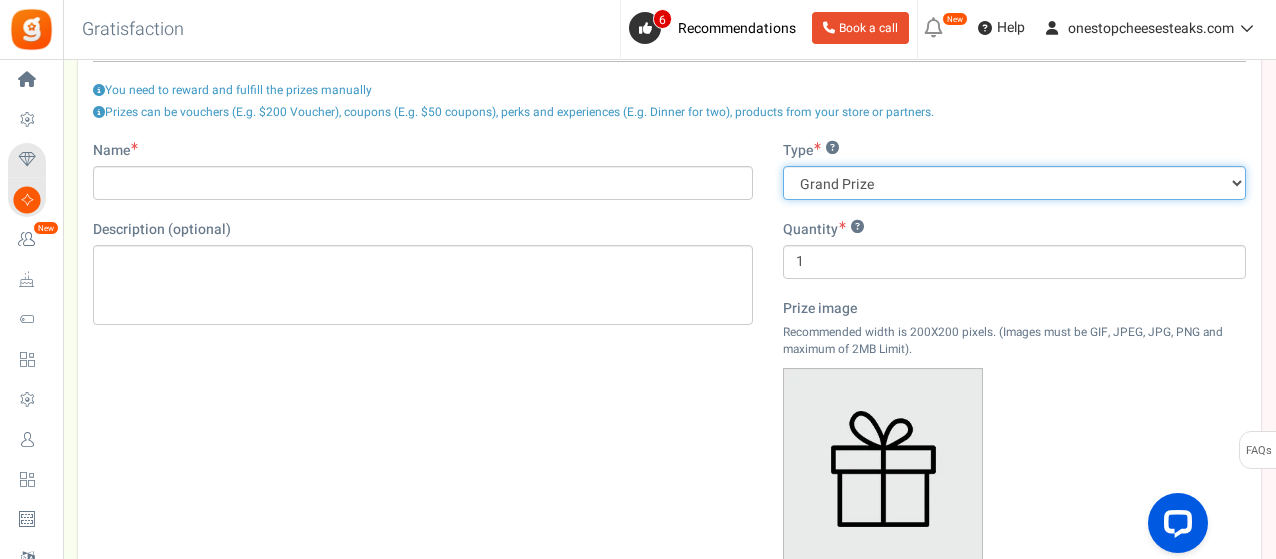 click on "Grand Prize
Daily Prize
Weekly Prize
Monthly Prize" at bounding box center (1014, 183) 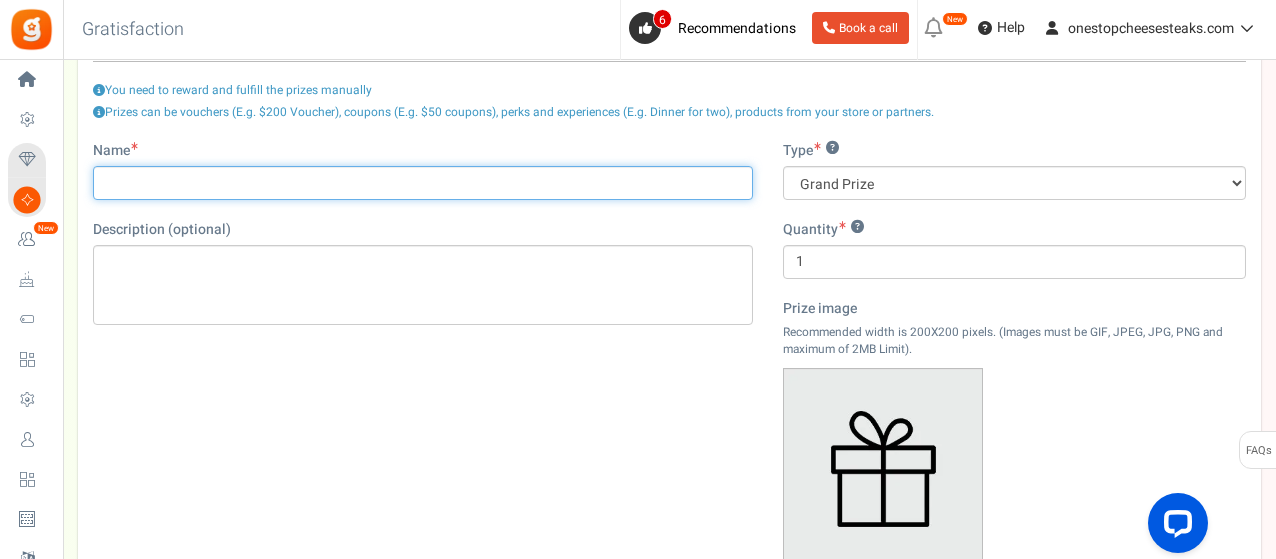 click on "Name" at bounding box center (423, 183) 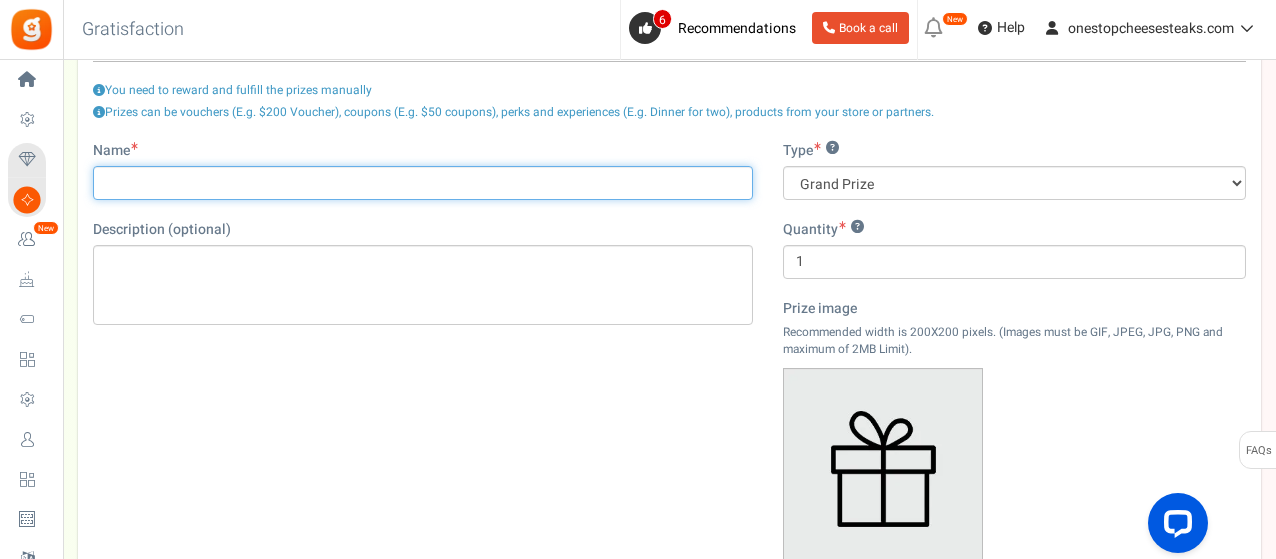 paste on "Buy 5 Get 1 Free" 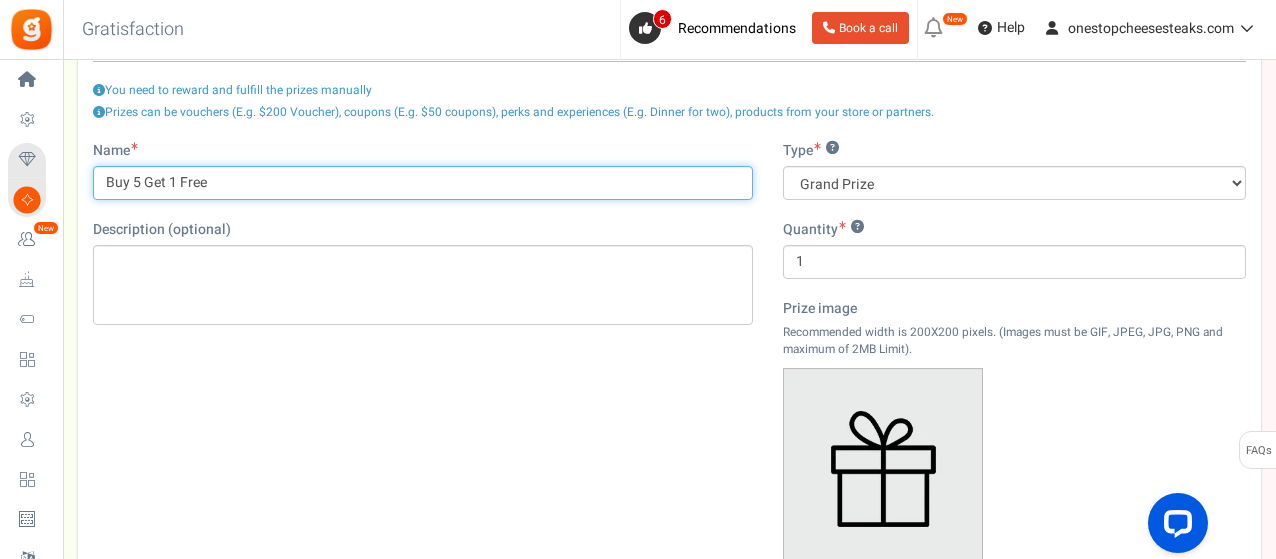 click on "Buy 5 Get 1 Free" at bounding box center [423, 183] 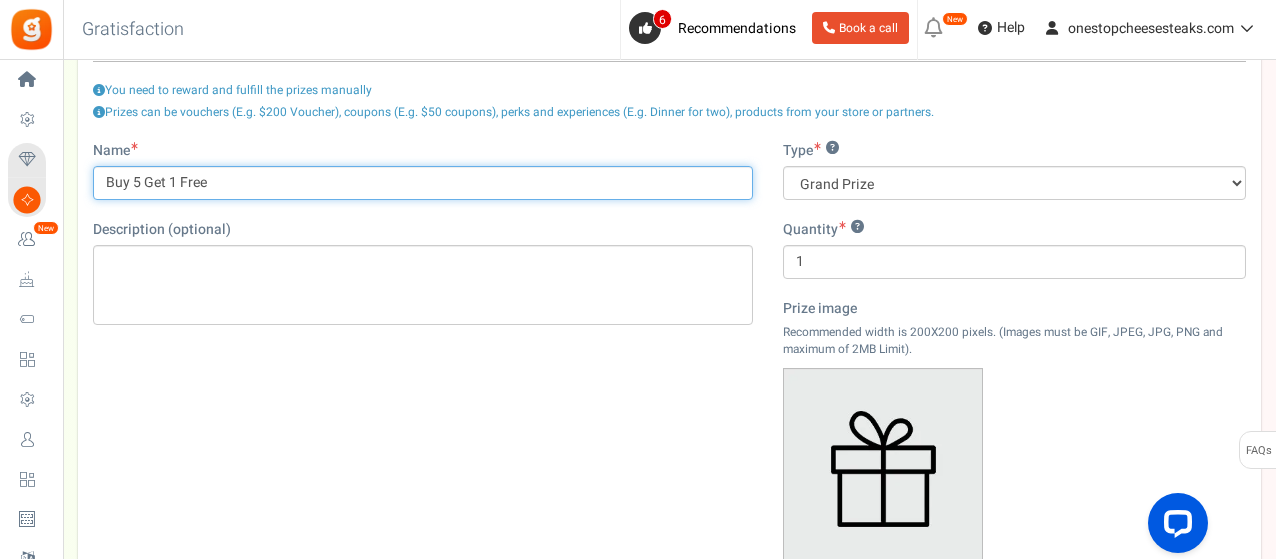 type on "Buy 5 Get 1 Free" 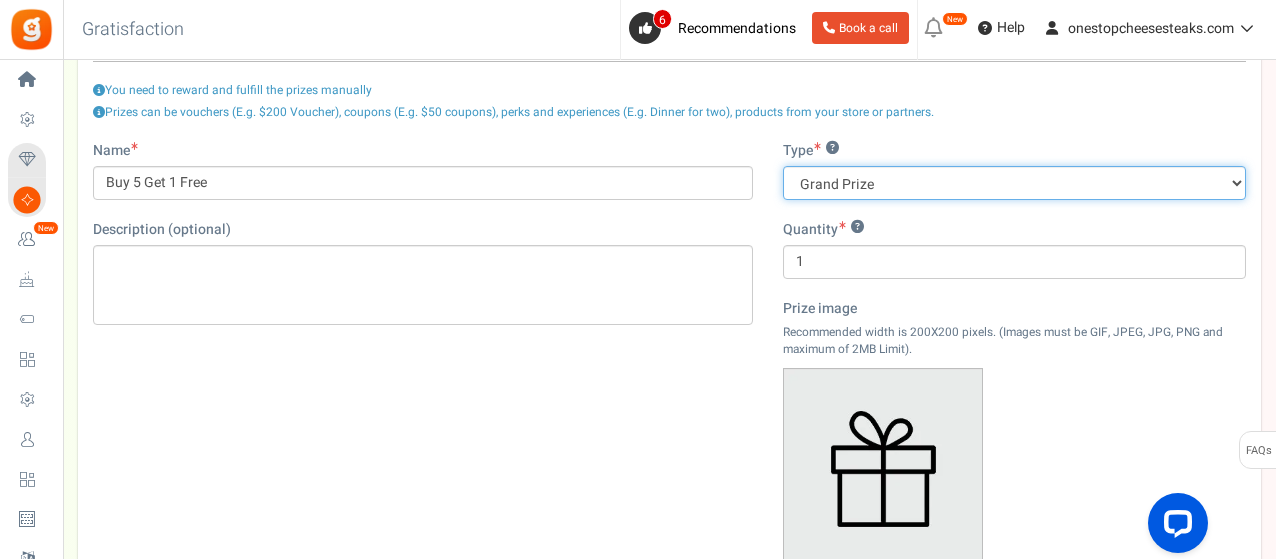 click on "Grand Prize
Daily Prize
Weekly Prize
Monthly Prize" at bounding box center [1014, 183] 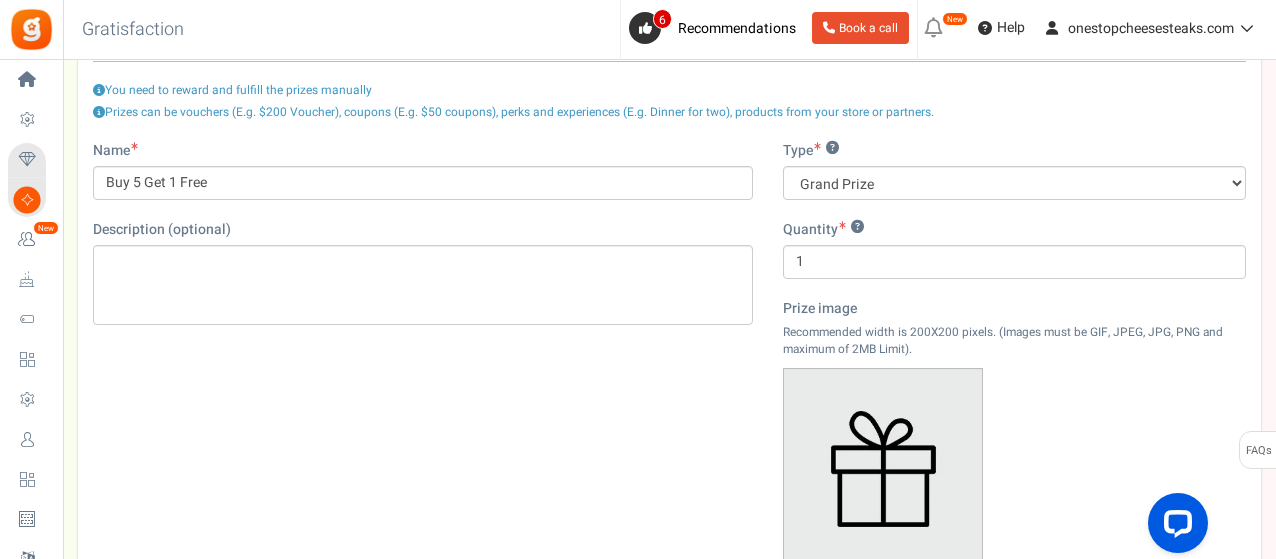 click on "Name
Buy 5 Get 1 Free
Description (optional)" at bounding box center (423, 243) 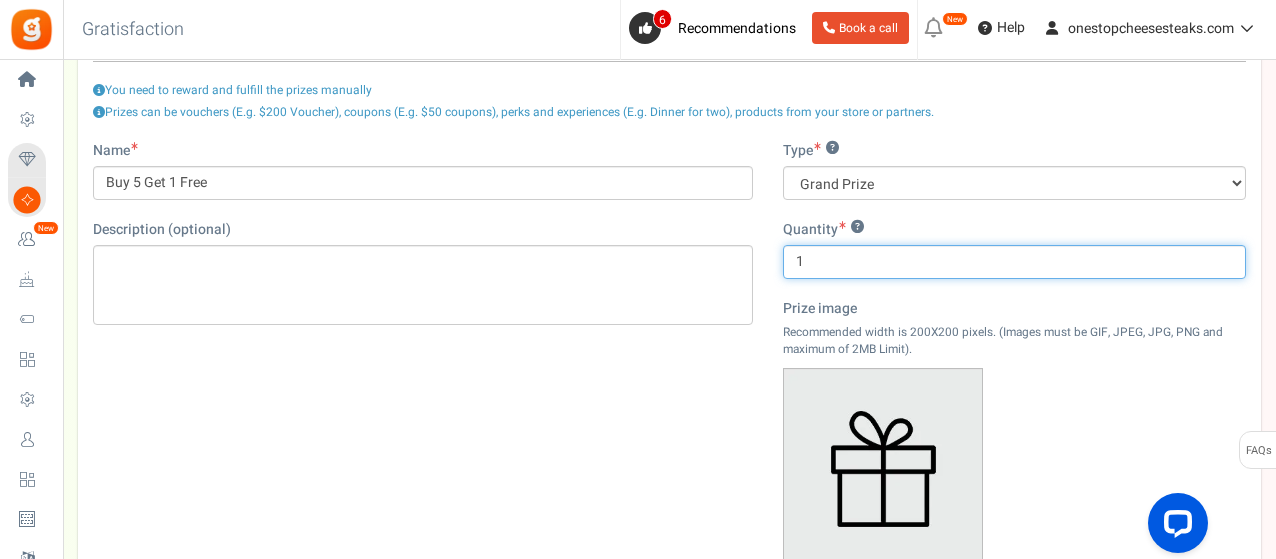 click on "1" at bounding box center [1014, 262] 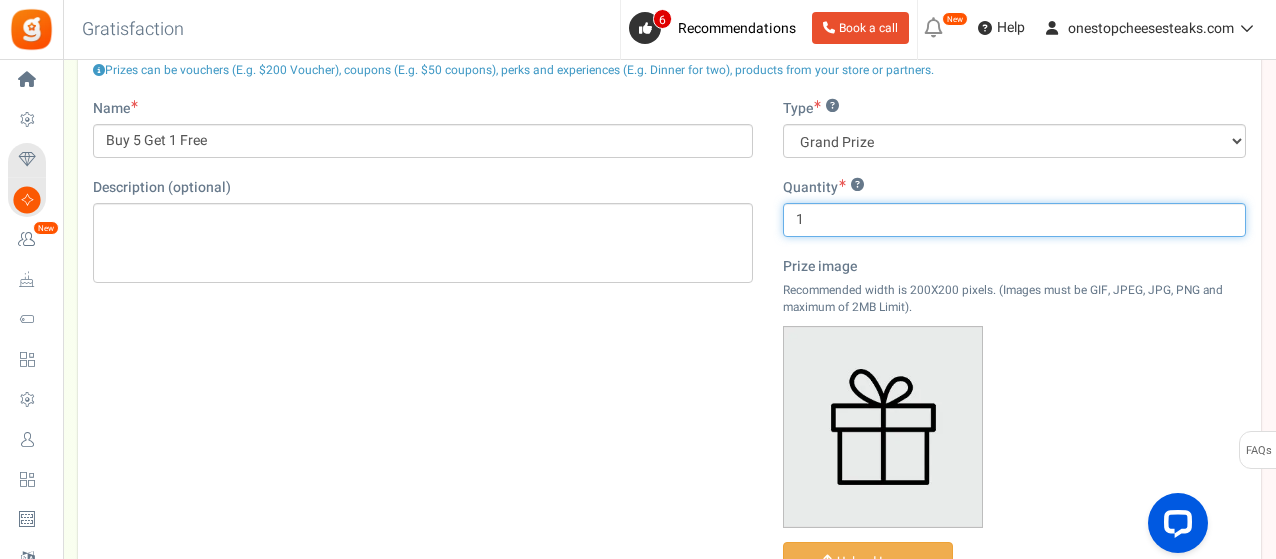 scroll, scrollTop: 279, scrollLeft: 0, axis: vertical 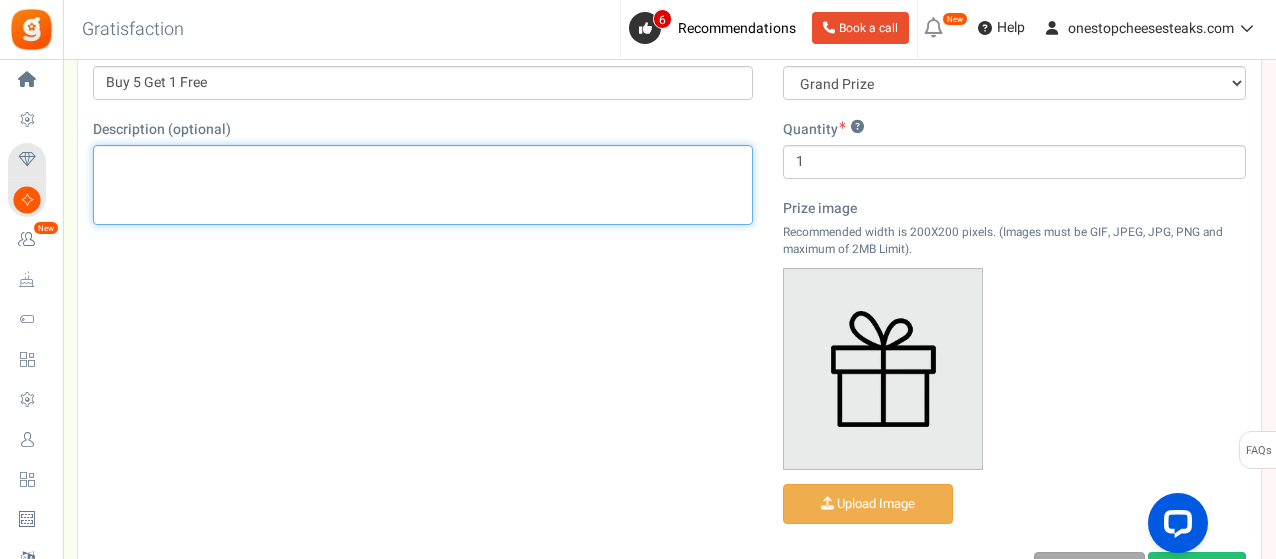 click at bounding box center [423, 185] 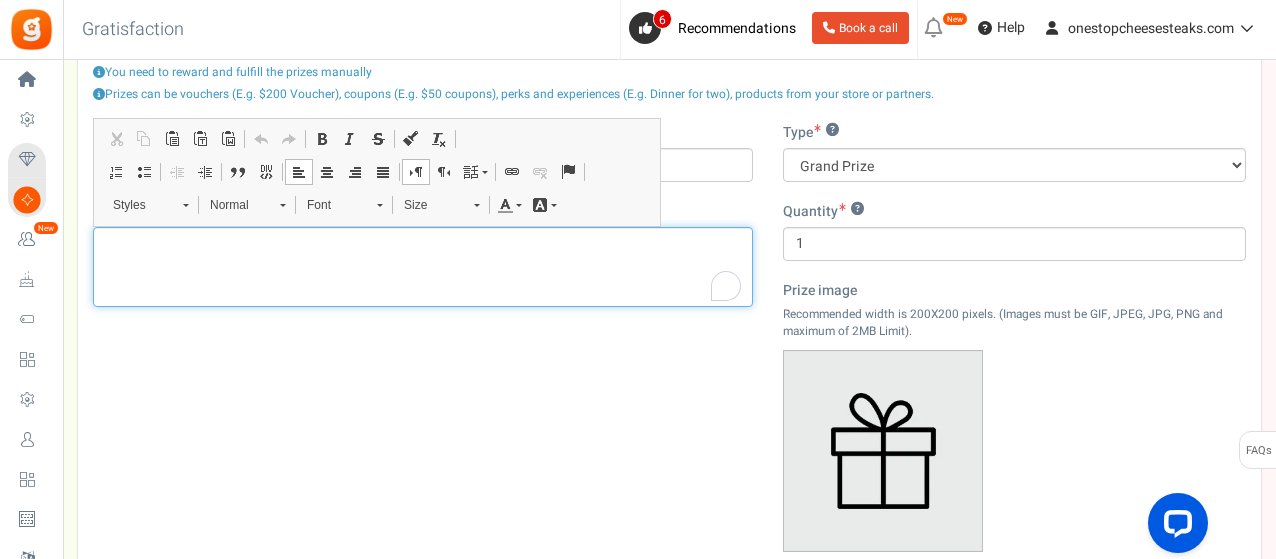 scroll, scrollTop: 179, scrollLeft: 0, axis: vertical 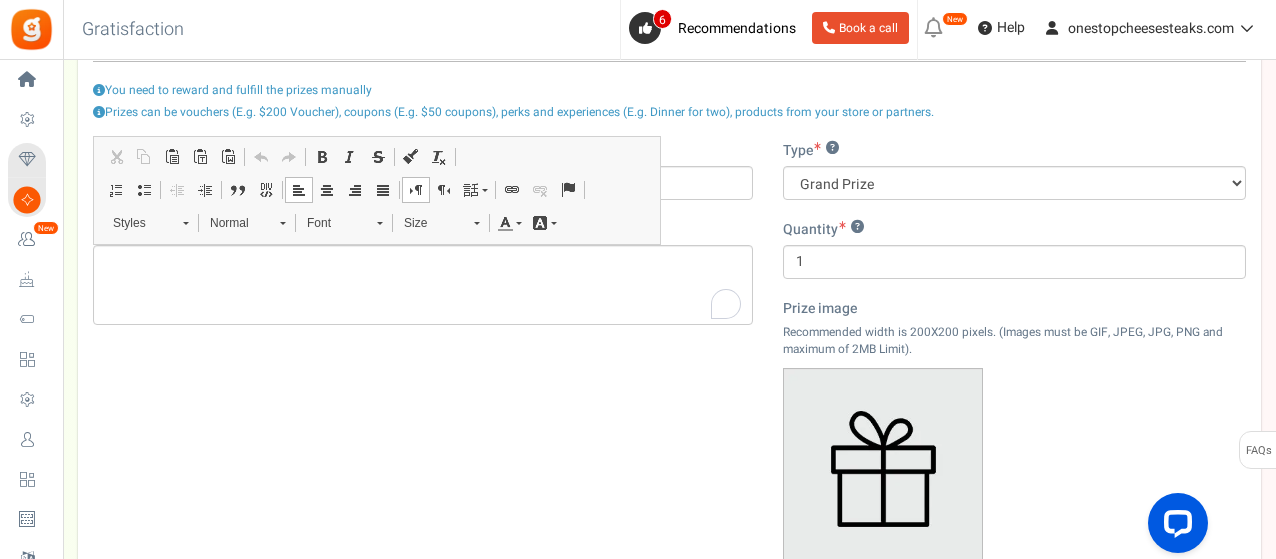 click on "Type  ?
Grand Prize
Daily Prize
Weekly Prize
Monthly Prize" at bounding box center (1014, 170) 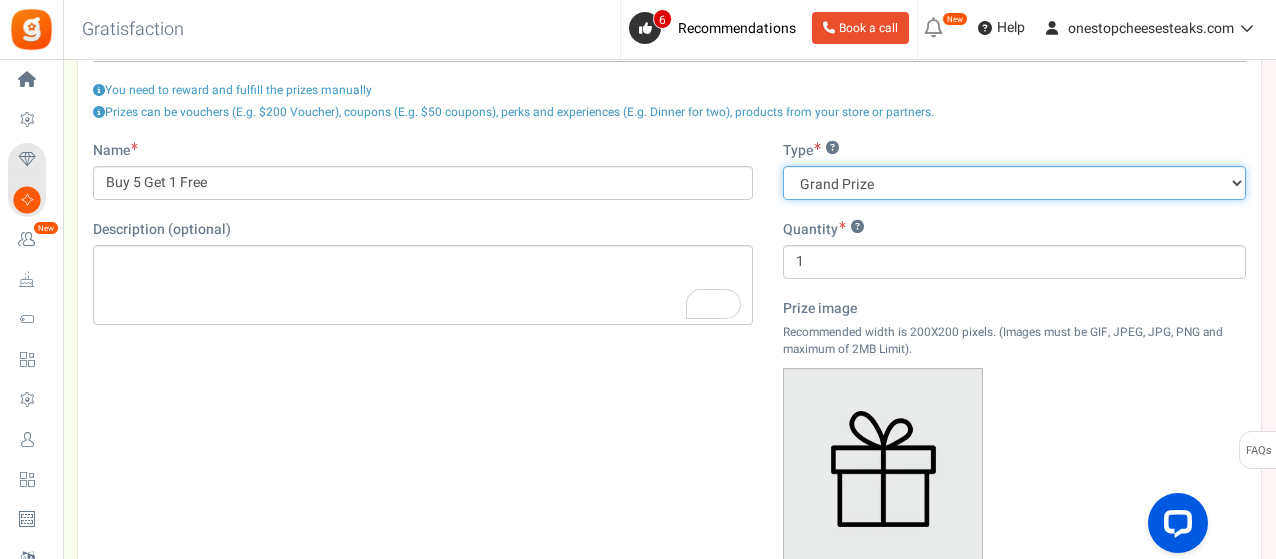 click on "Grand Prize
Daily Prize
Weekly Prize
Monthly Prize" at bounding box center (1014, 183) 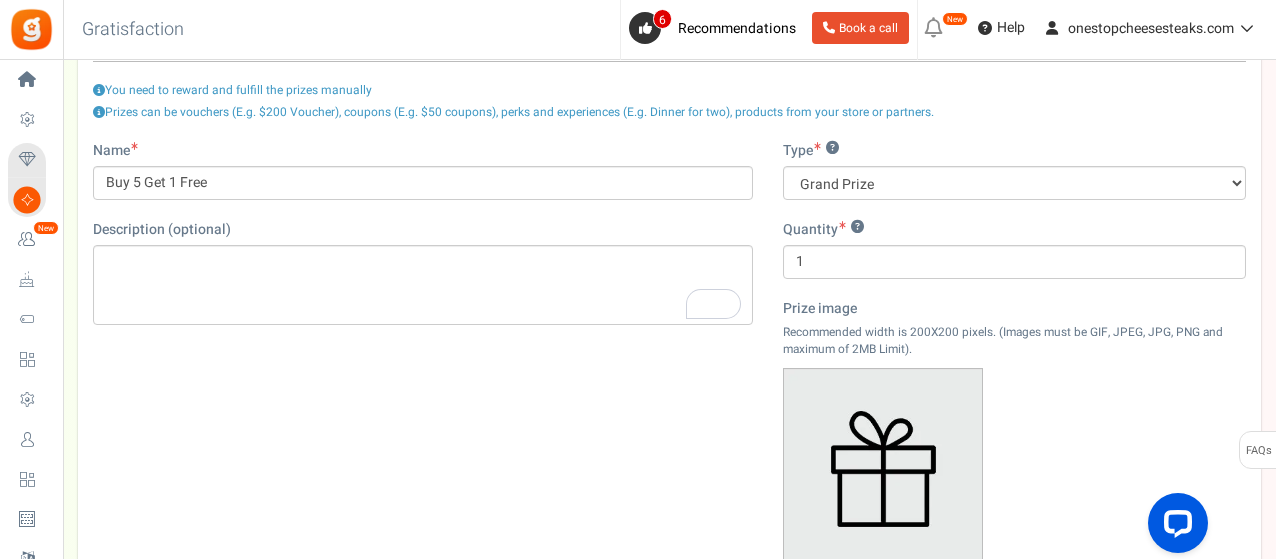 click on "Name
Buy 5 Get 1 Free" at bounding box center (423, 170) 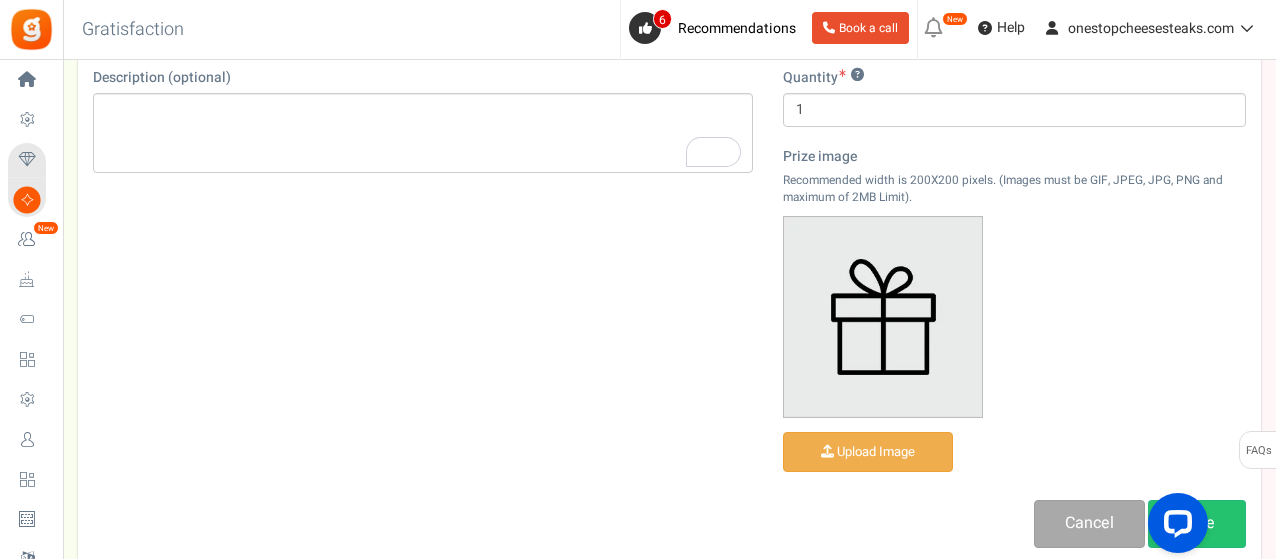 scroll, scrollTop: 464, scrollLeft: 0, axis: vertical 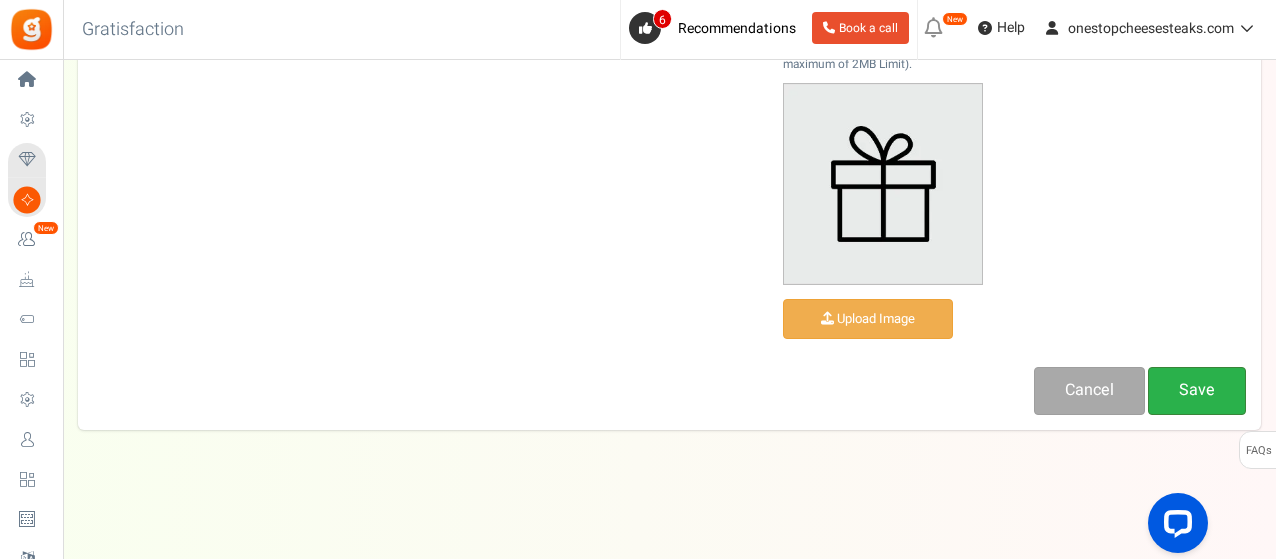 click on "Save" at bounding box center (1197, 390) 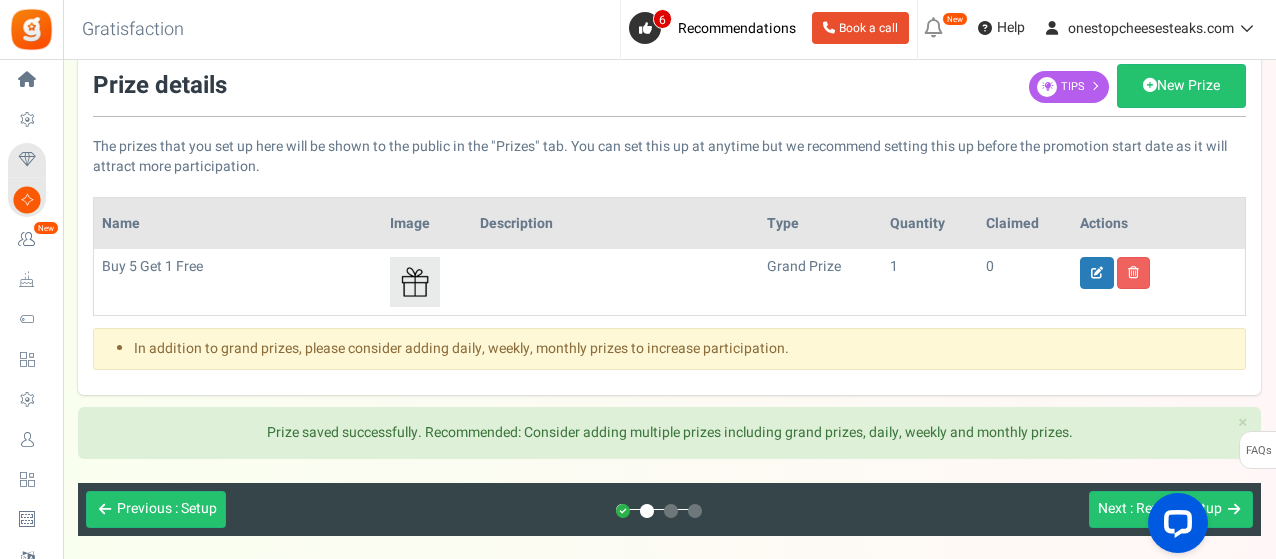 scroll, scrollTop: 226, scrollLeft: 0, axis: vertical 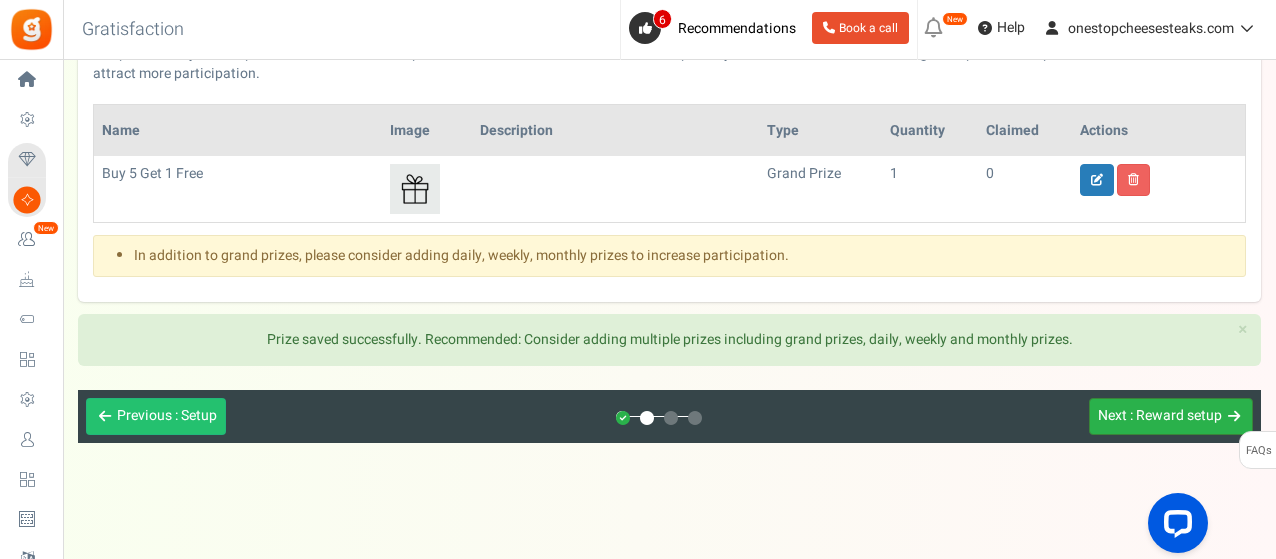 click on ": Reward setup" at bounding box center [1176, 415] 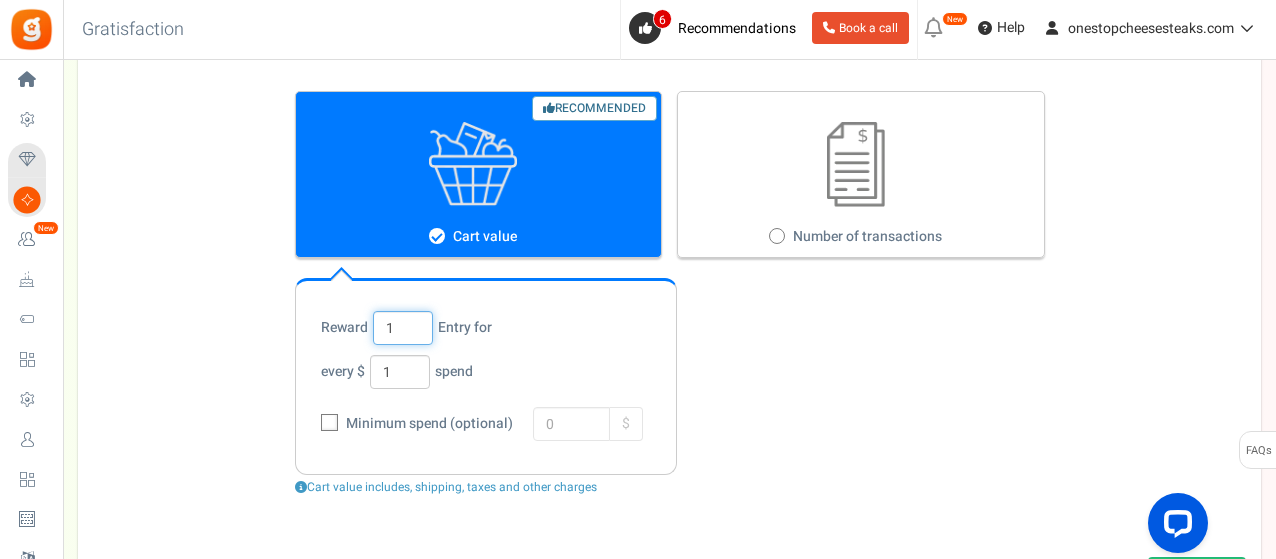 click on "1" at bounding box center [403, 328] 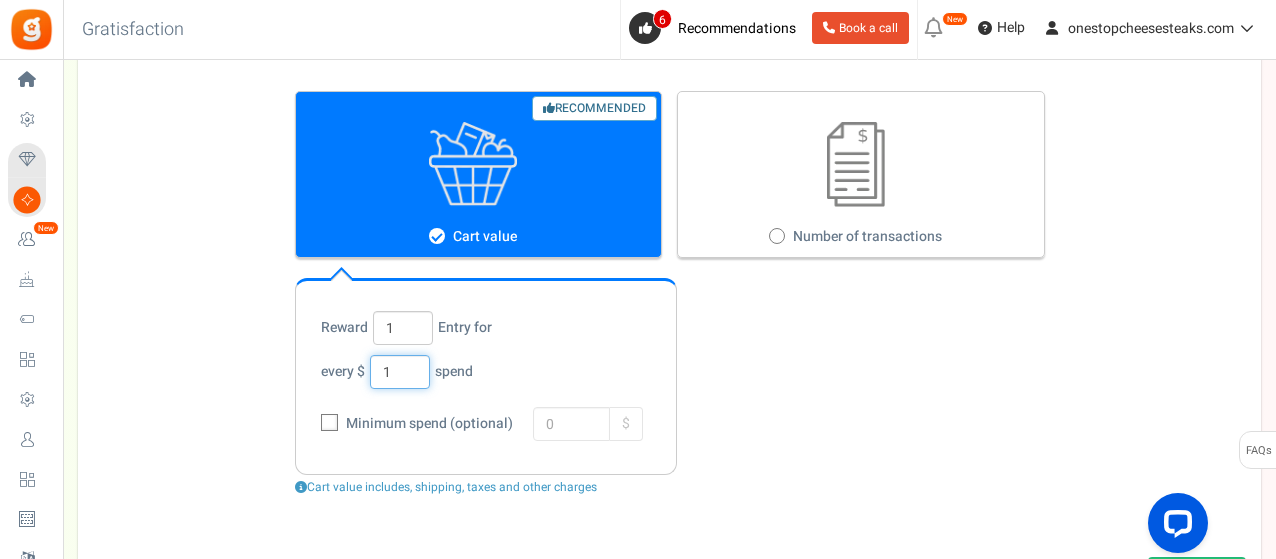 click on "1" at bounding box center (400, 372) 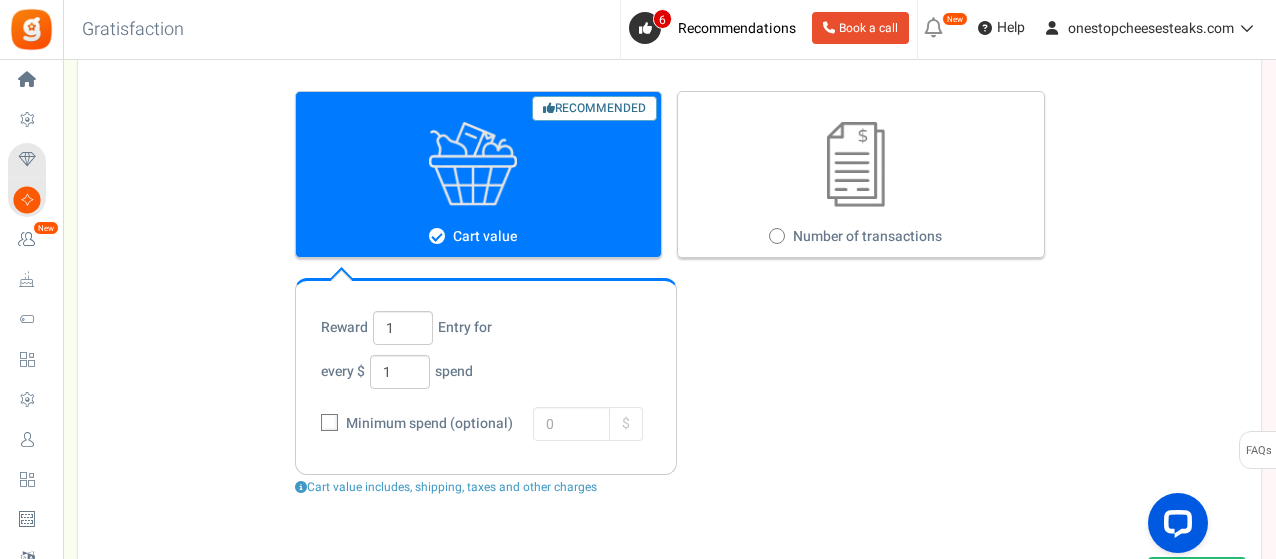 click at bounding box center [777, 236] 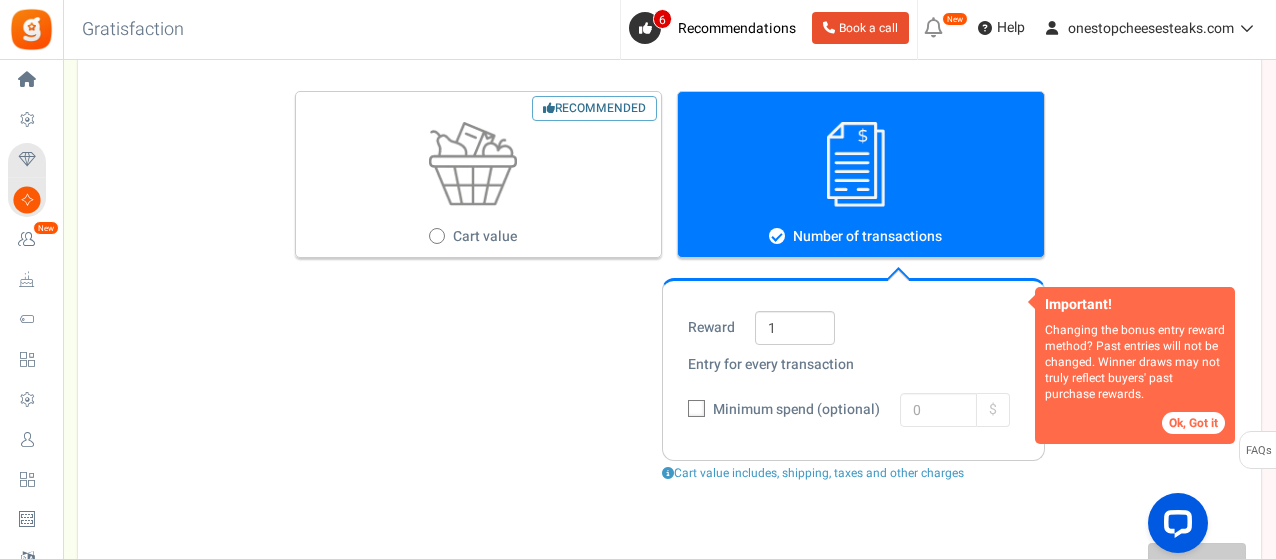 click on "Minimum spend (optional)
0
$" at bounding box center [853, 410] 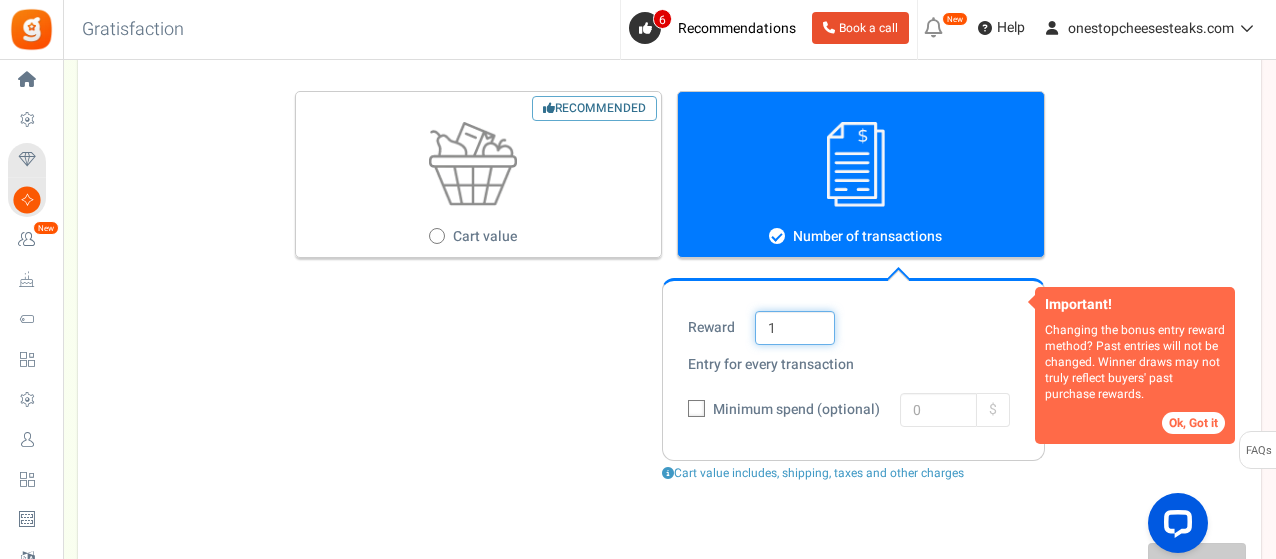 click on "1" at bounding box center (795, 328) 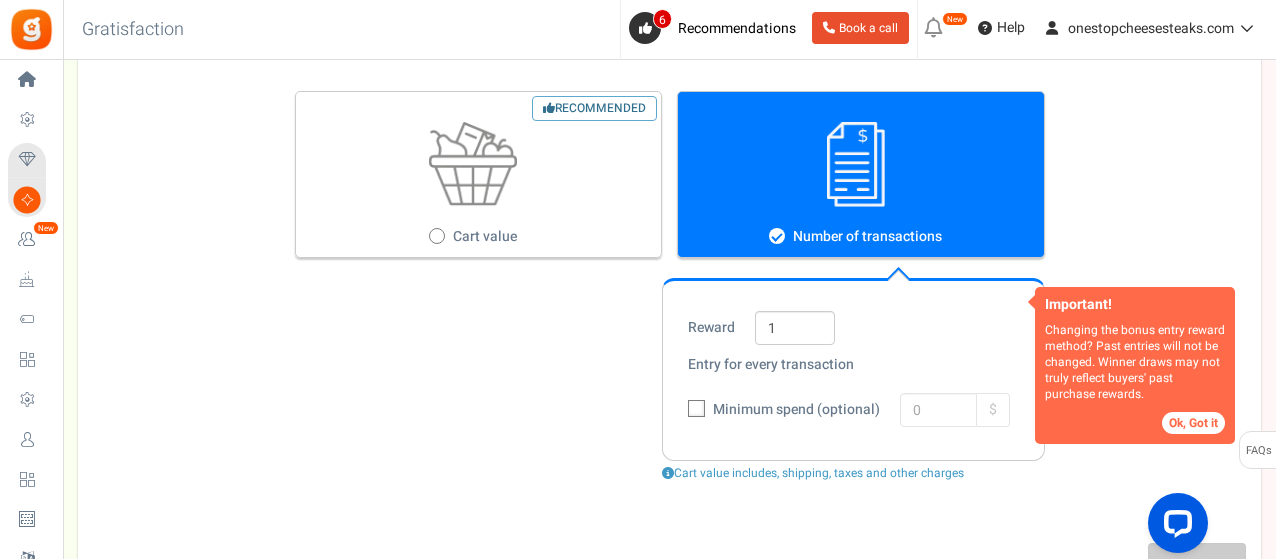 click on "Minimum spend (optional)" at bounding box center [784, 410] 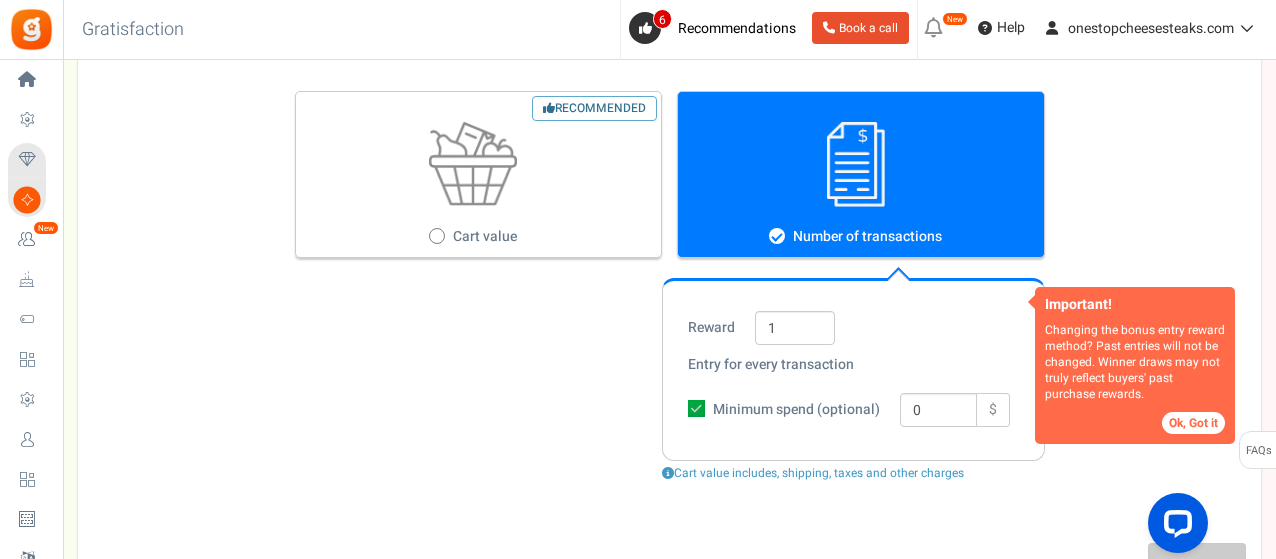 click at bounding box center [696, 408] 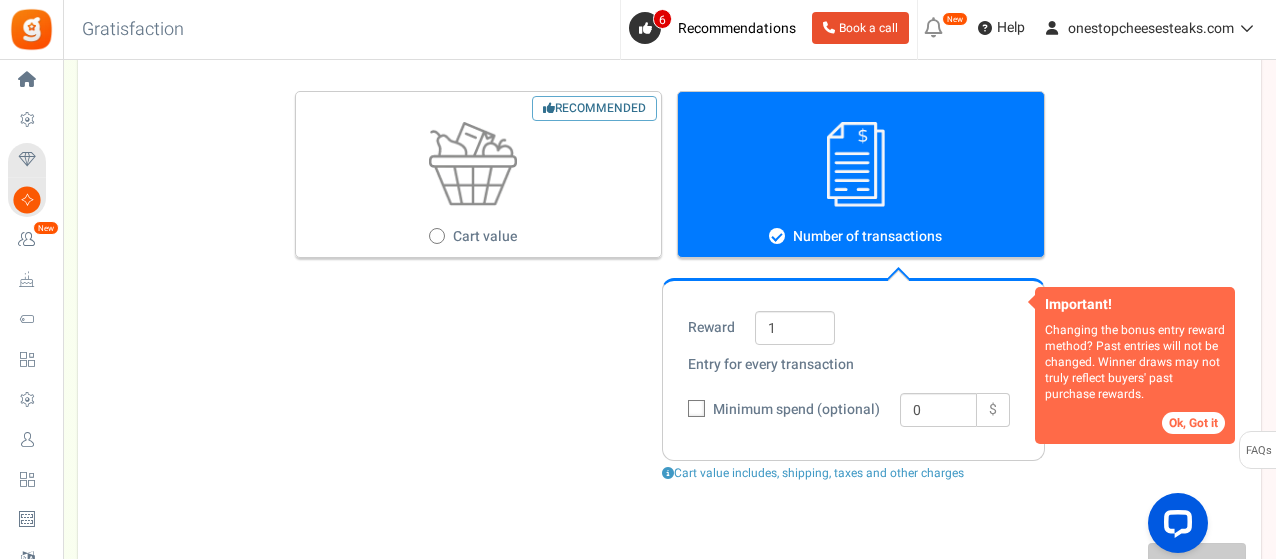 checkbox on "false" 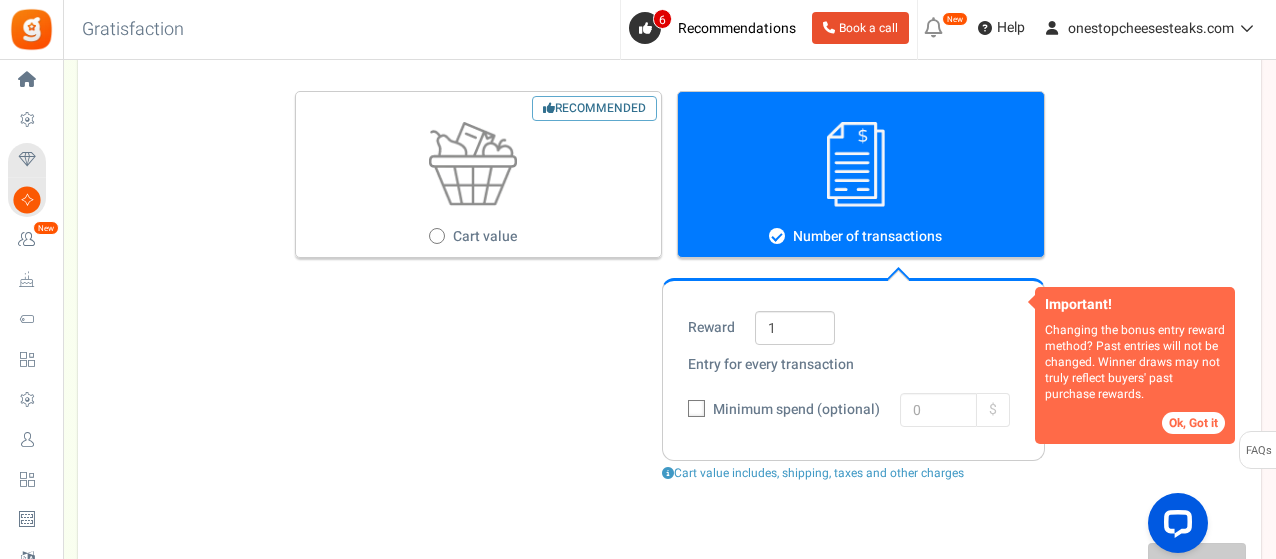 click on "Ok, Got it" at bounding box center [1193, 423] 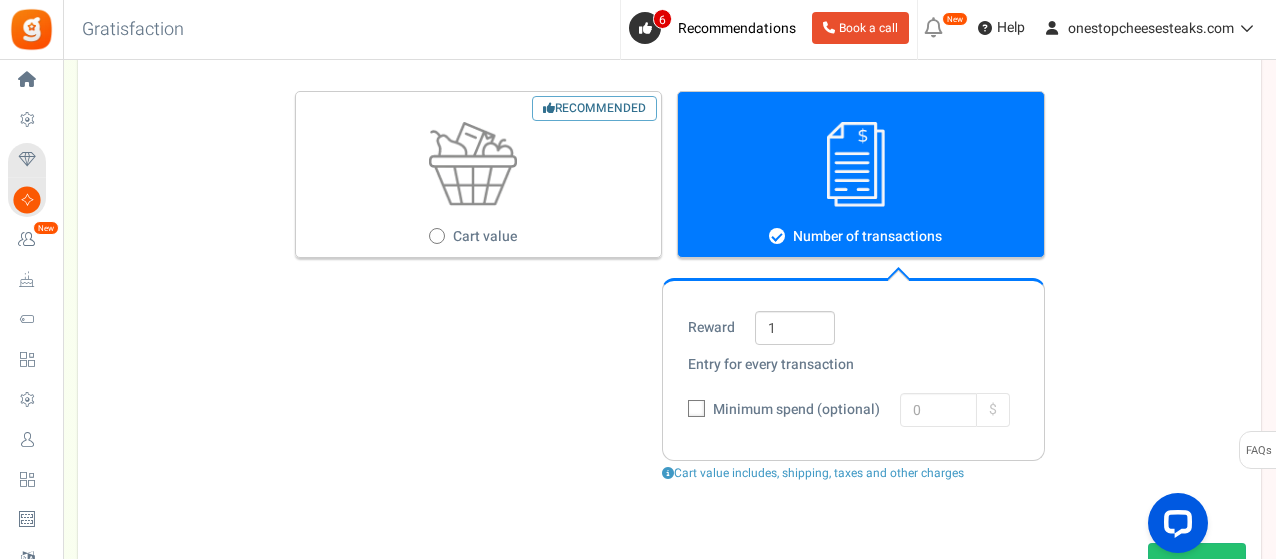 scroll, scrollTop: 226, scrollLeft: 0, axis: vertical 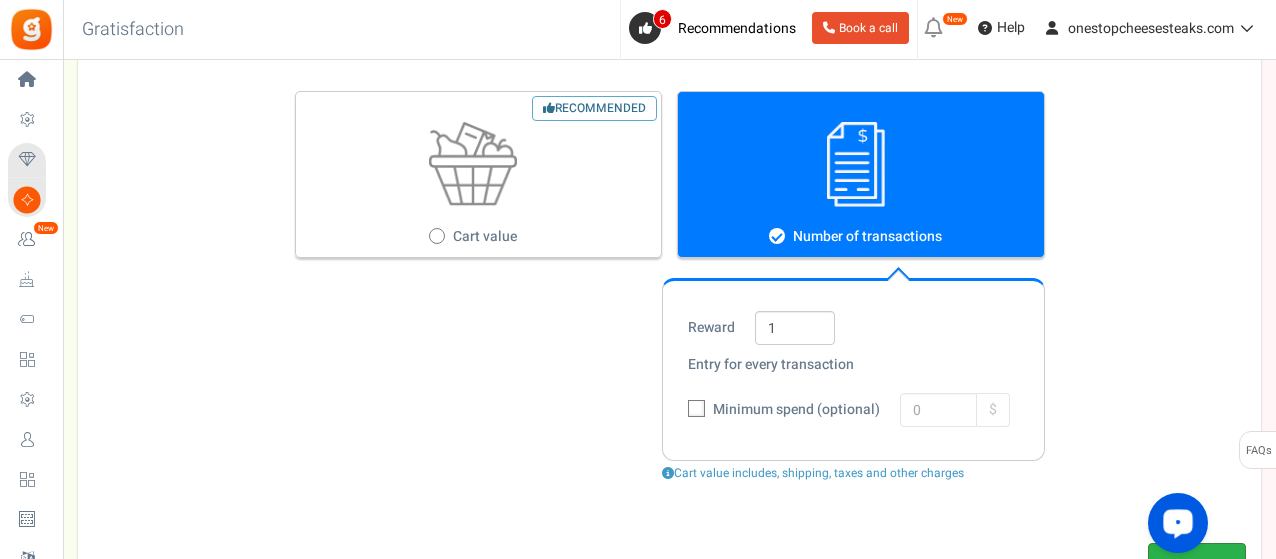 click on "Save" at bounding box center [1197, 566] 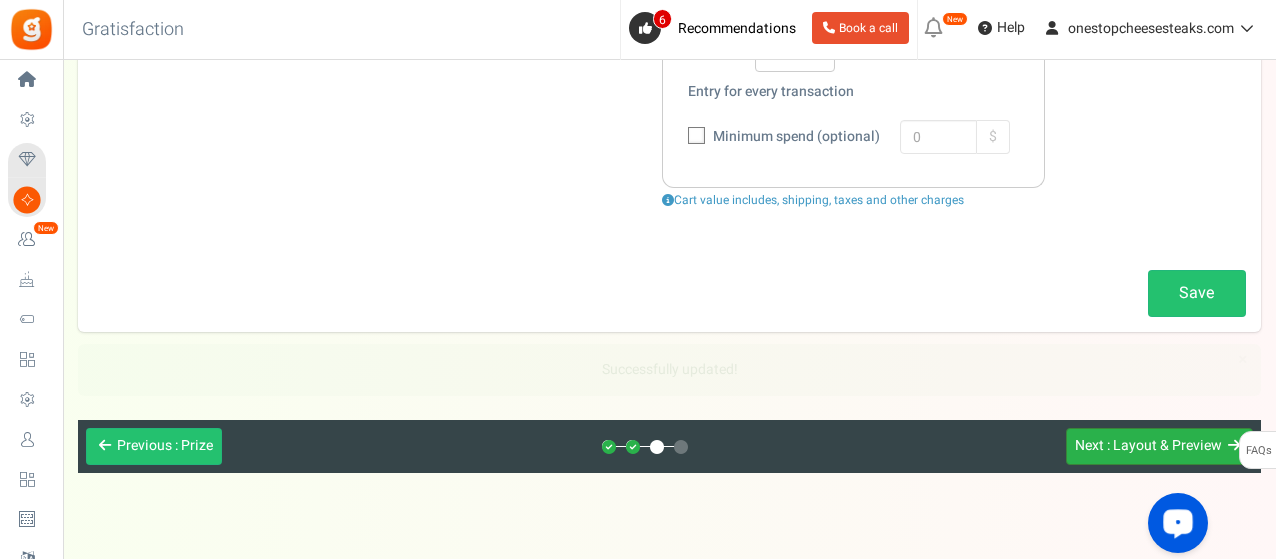 click on ": Layout & Preview" at bounding box center [1164, 445] 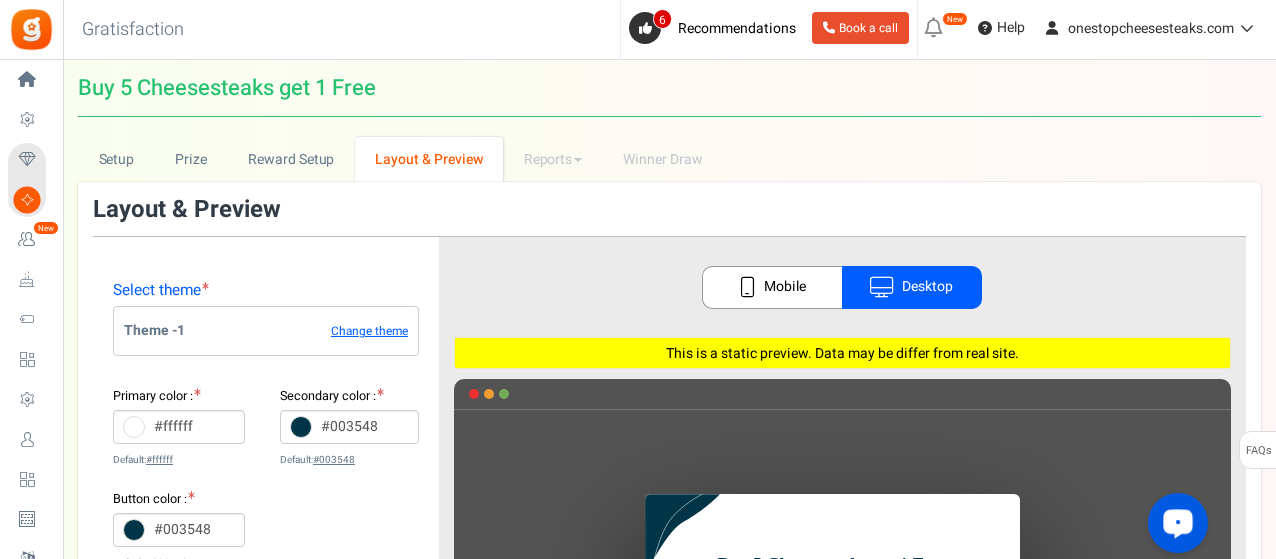 scroll, scrollTop: 200, scrollLeft: 0, axis: vertical 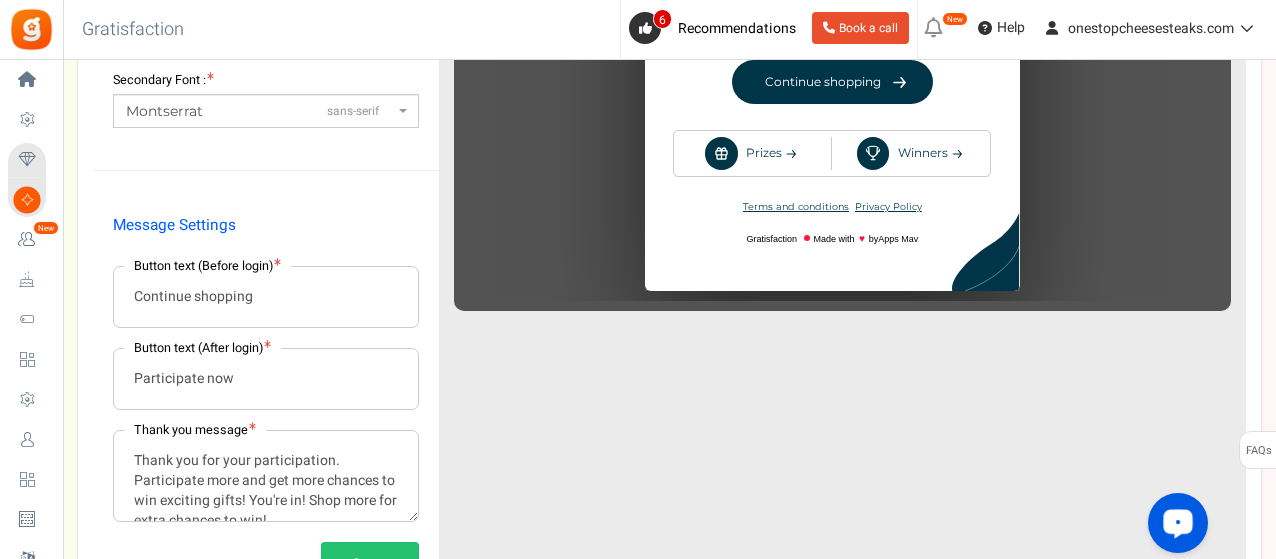 click on "Continue shopping" at bounding box center (266, 297) 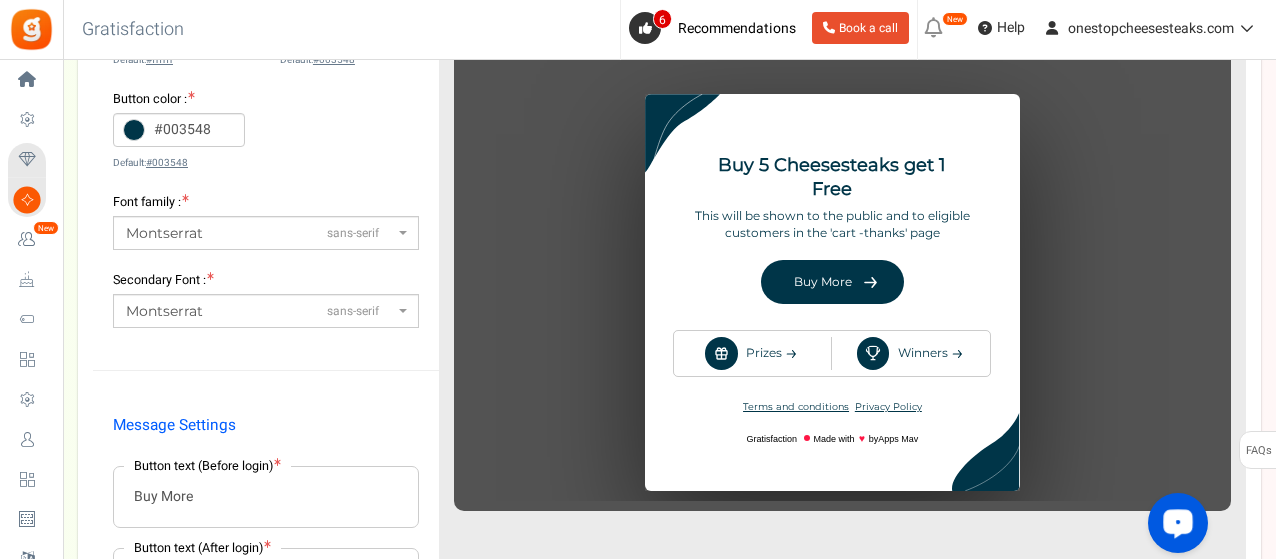 scroll, scrollTop: 300, scrollLeft: 0, axis: vertical 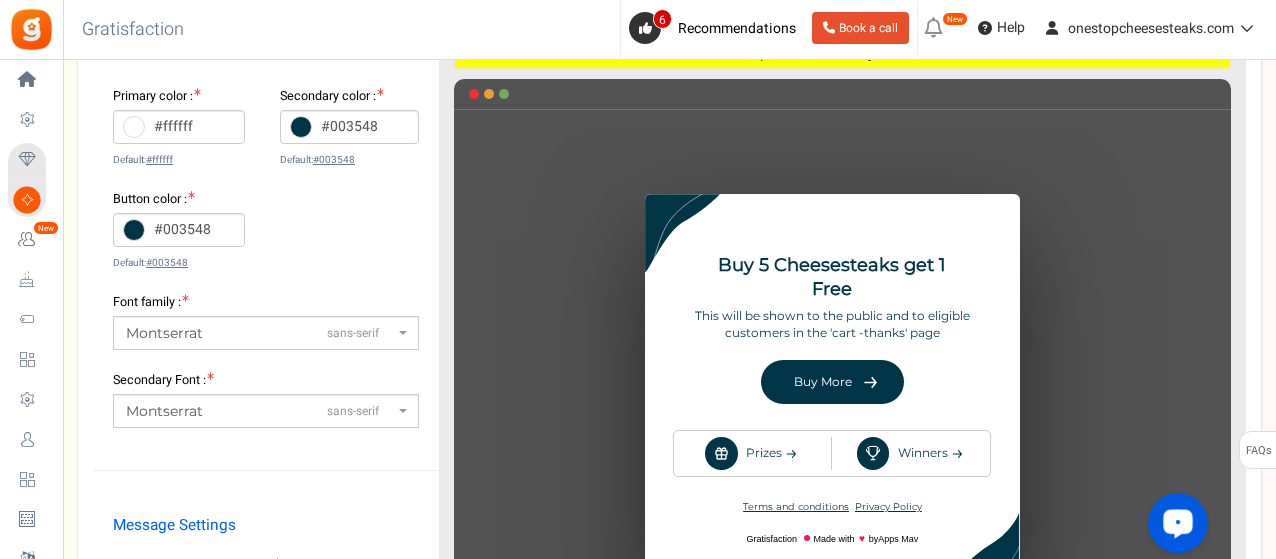 type on "Buy More" 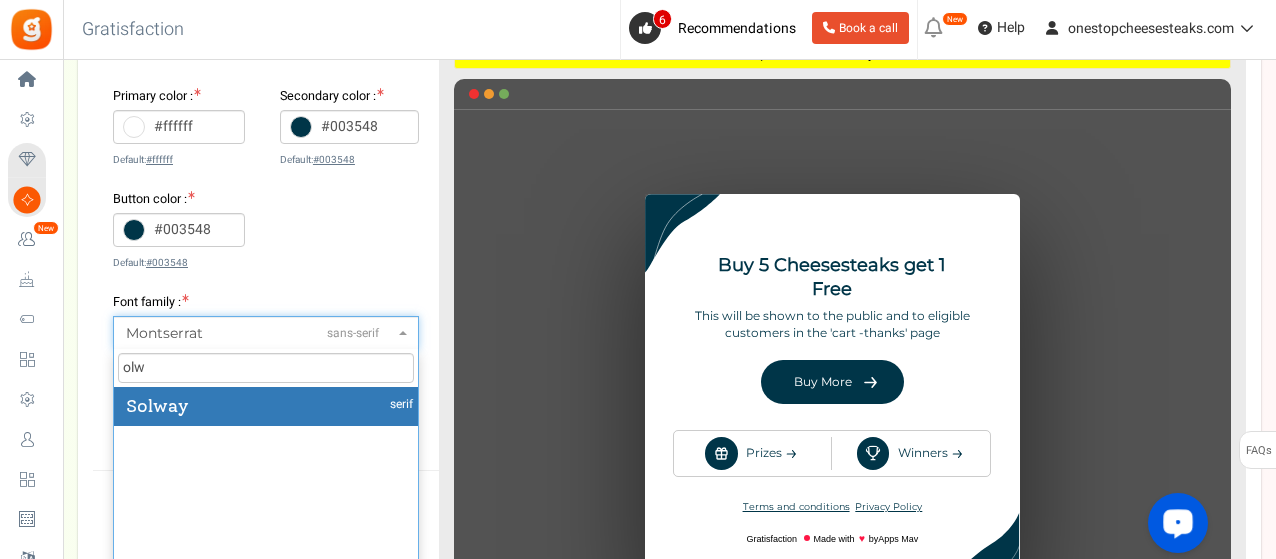 scroll, scrollTop: 0, scrollLeft: 0, axis: both 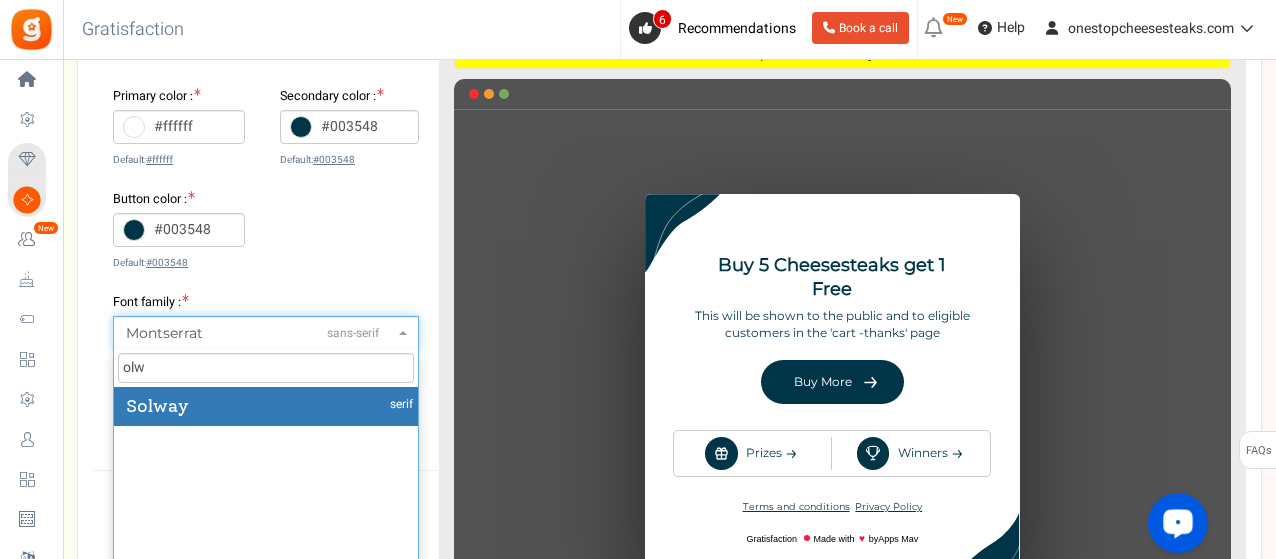 paste on "Oswald" 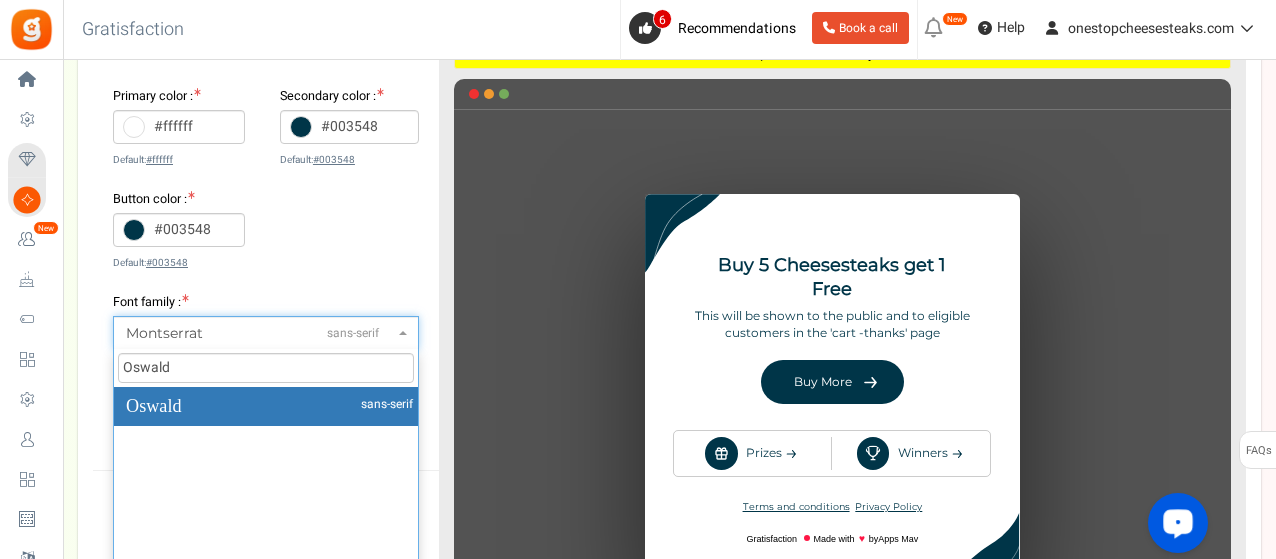 type on "Oswald" 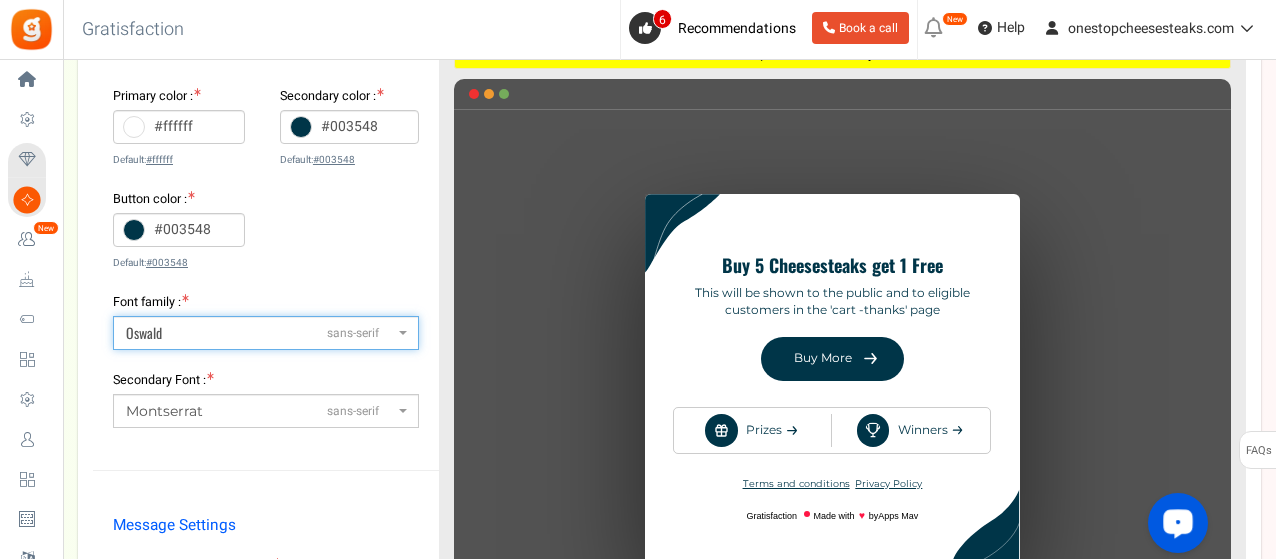click on "Montserrat sans-serif" at bounding box center (260, 411) 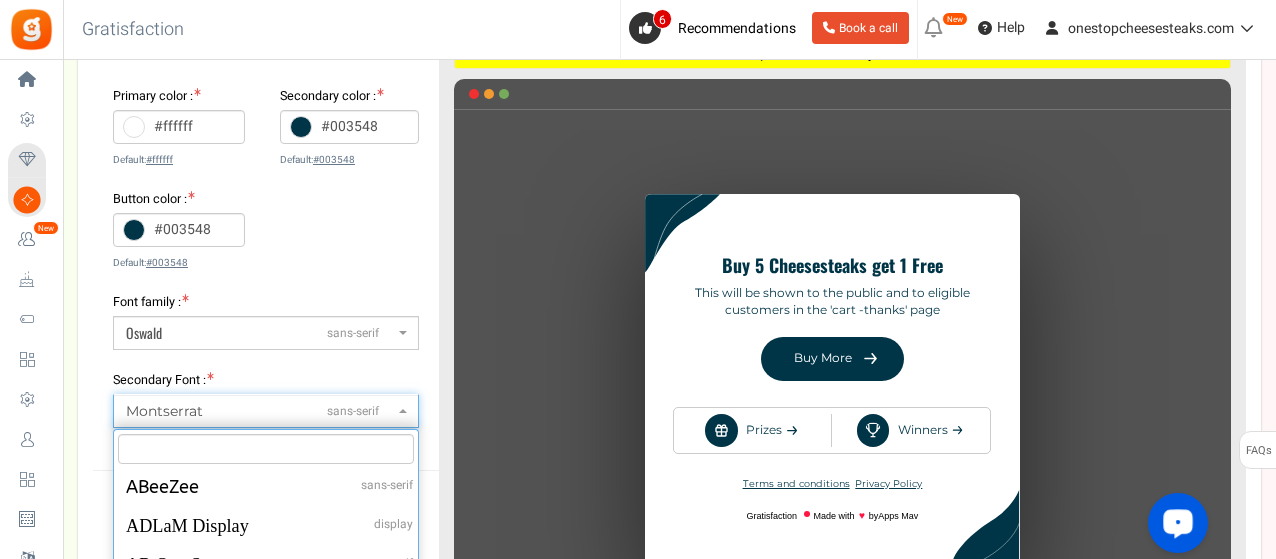scroll, scrollTop: 35869, scrollLeft: 0, axis: vertical 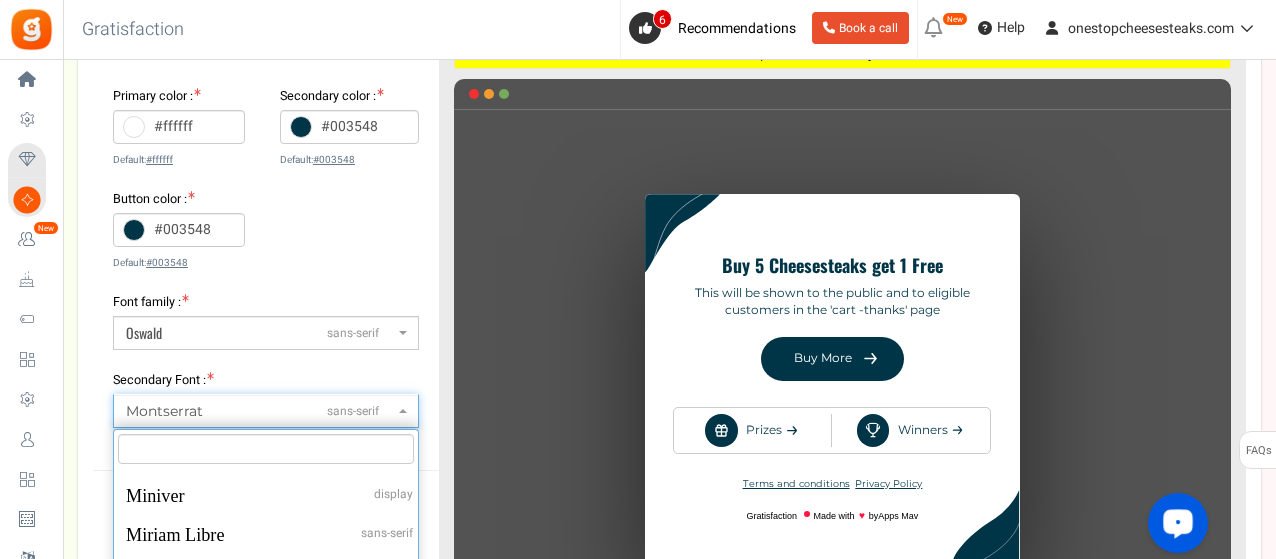 click at bounding box center [266, 449] 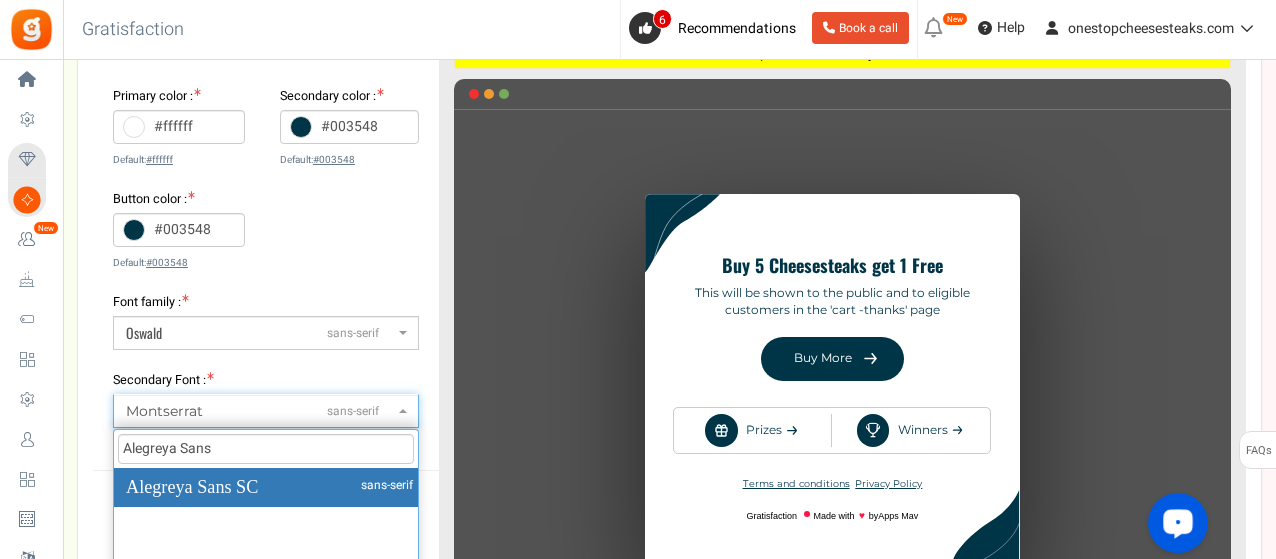 scroll, scrollTop: 0, scrollLeft: 0, axis: both 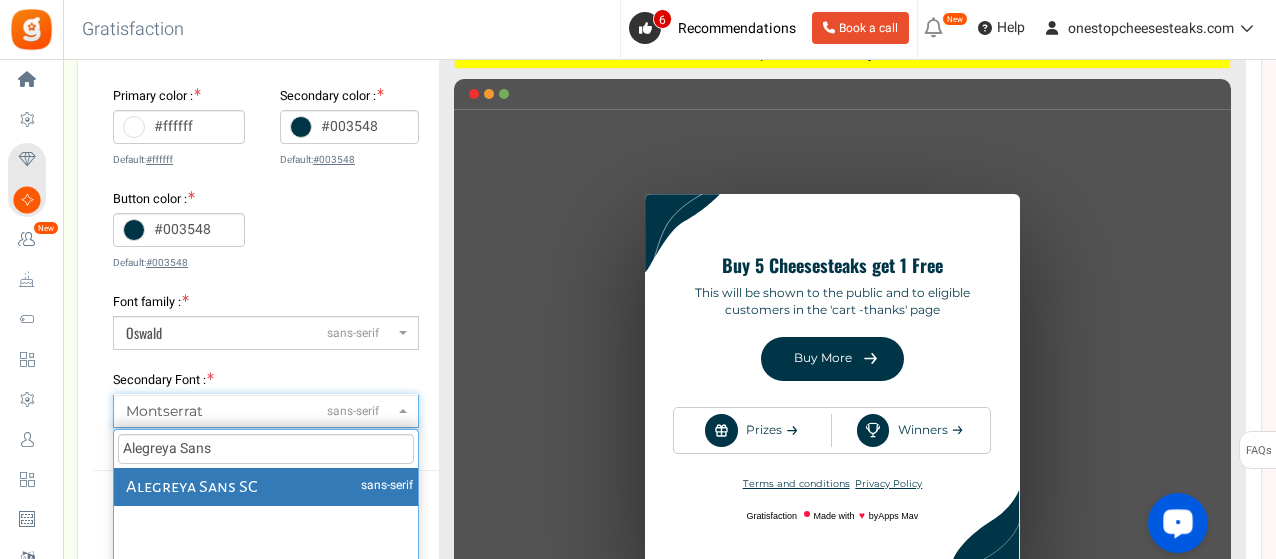 click on "Primary color :
#ffffff
Default:  #ffffff
Secondary color :
#003548
Default:  #003548
Button color :
#003548
Default:  #003548" at bounding box center (266, 189) 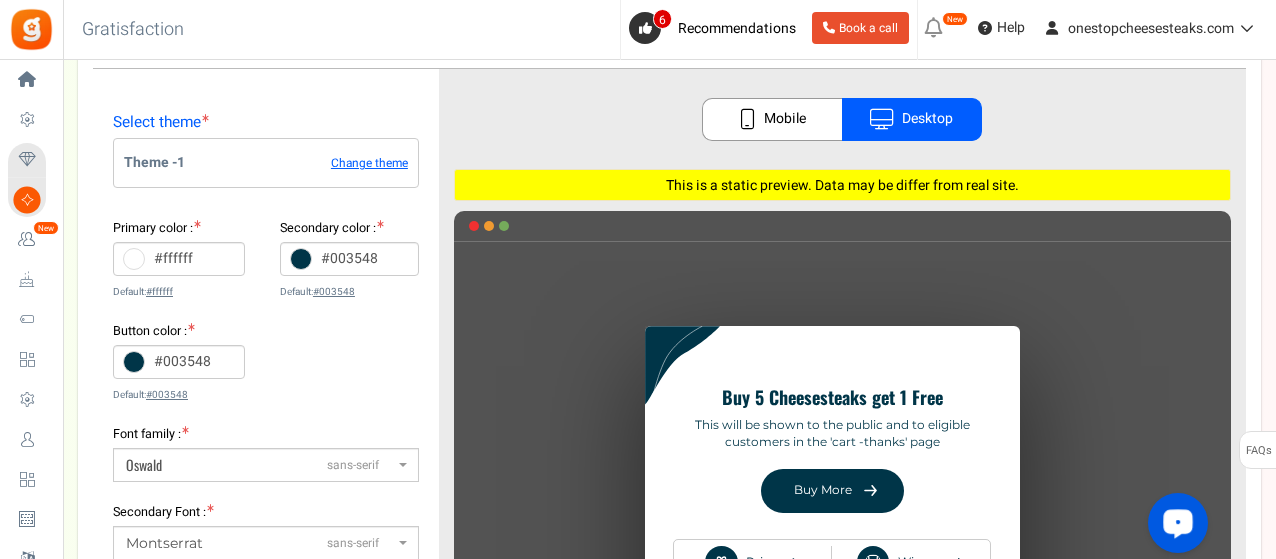 scroll, scrollTop: 200, scrollLeft: 0, axis: vertical 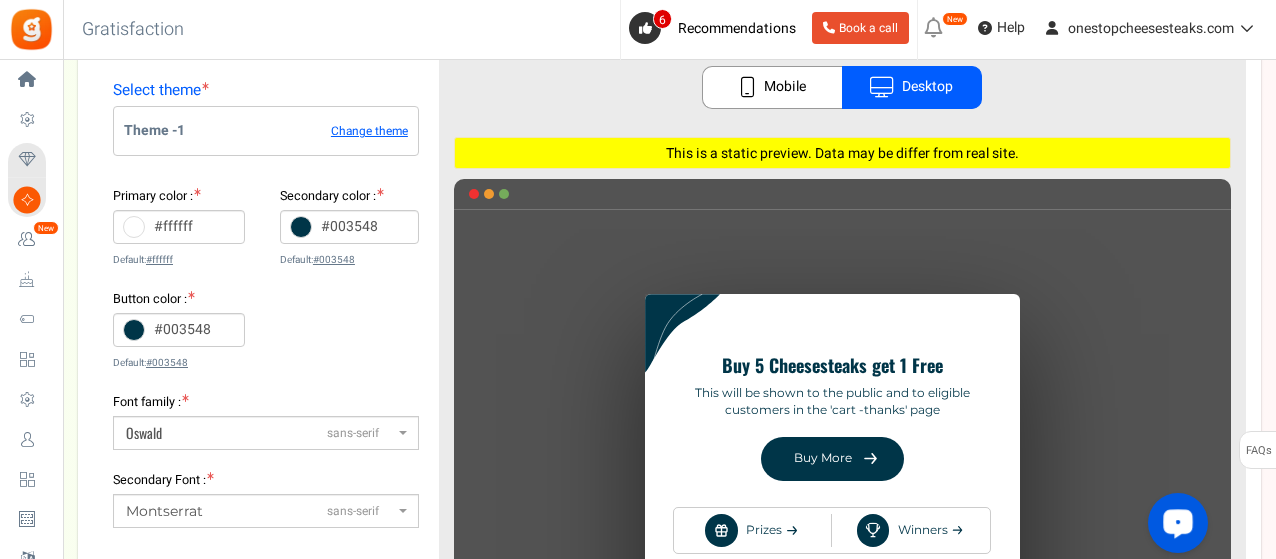 click on "Mobile" at bounding box center [772, 87] 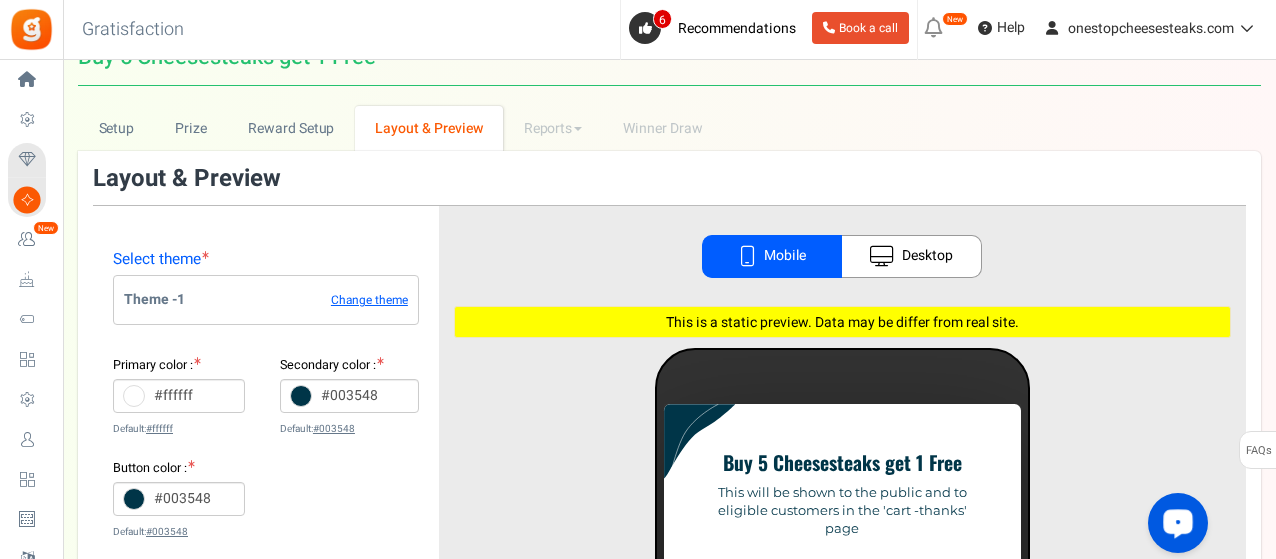 scroll, scrollTop: 0, scrollLeft: 0, axis: both 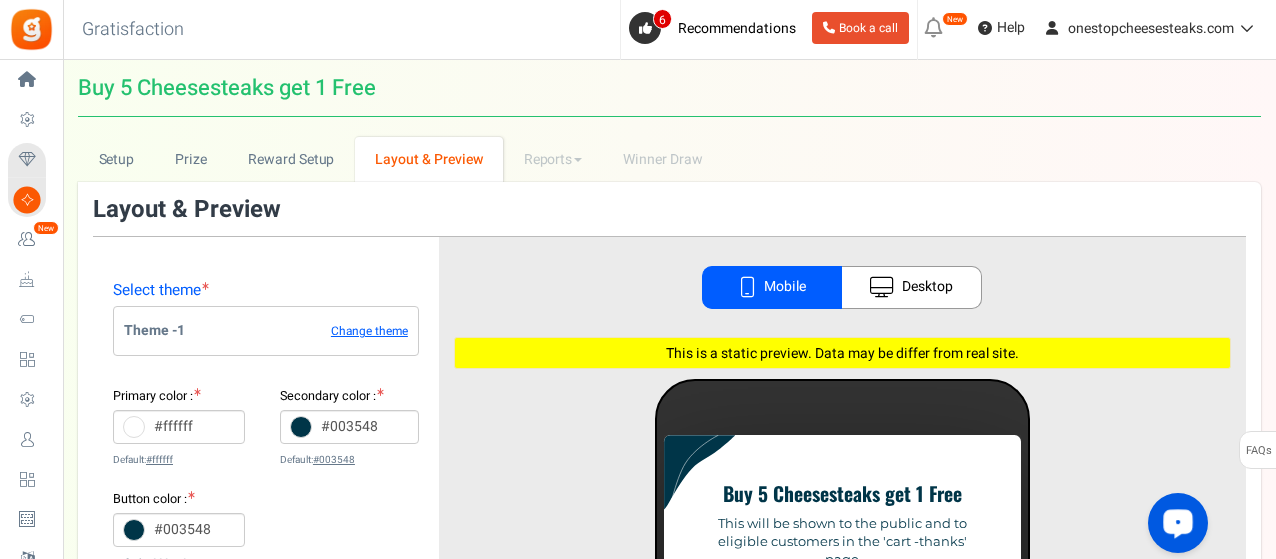 click on "Theme -  1
Change theme" at bounding box center (266, 330) 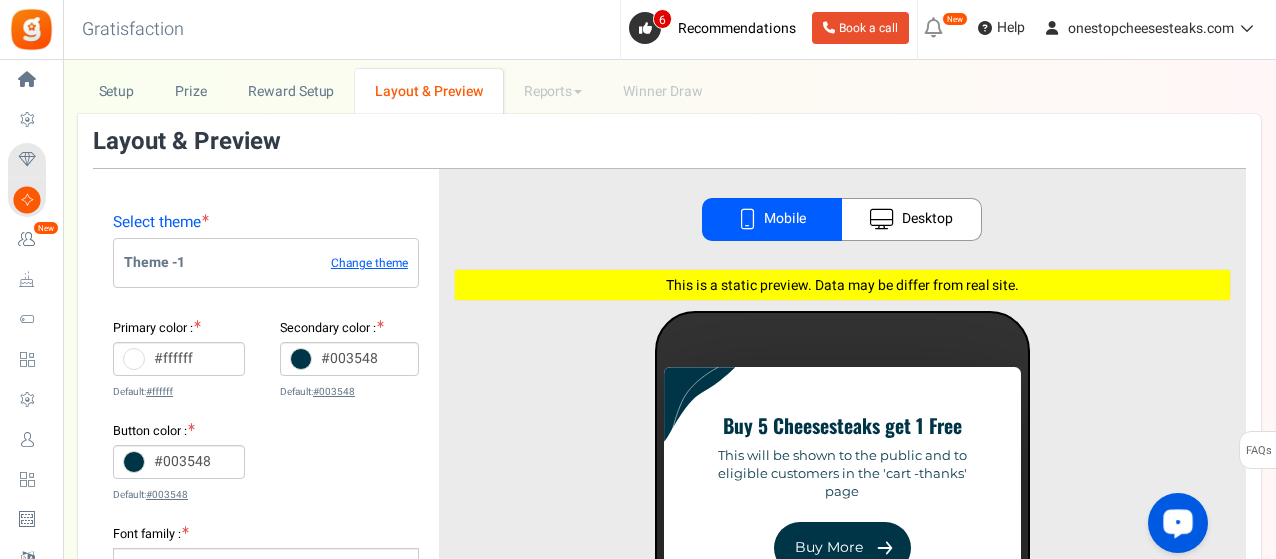 scroll, scrollTop: 100, scrollLeft: 0, axis: vertical 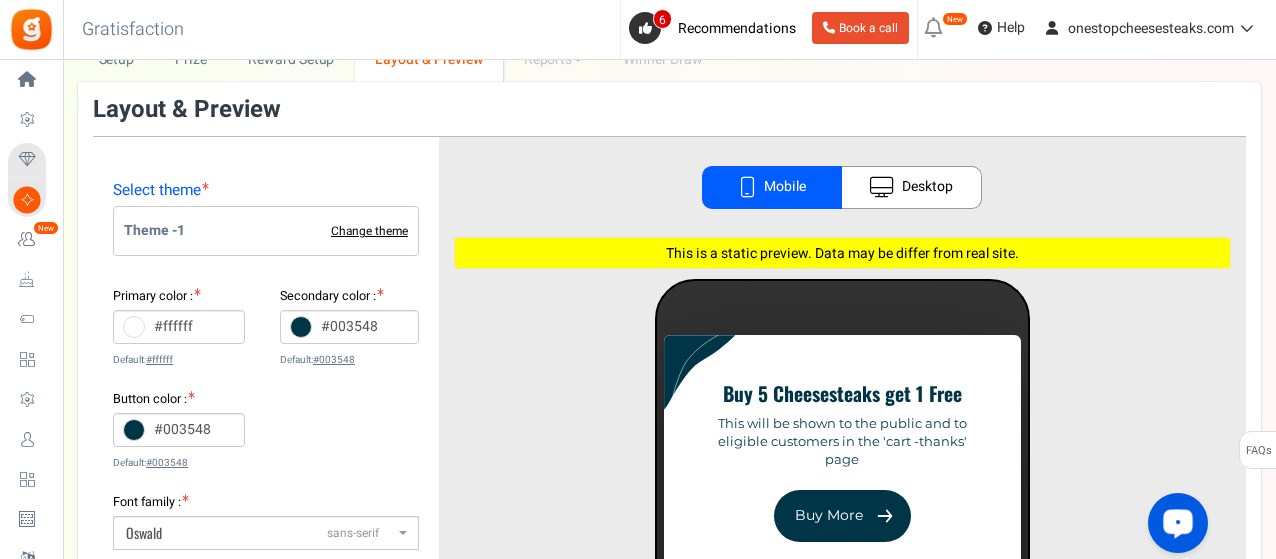 click on "Change theme" at bounding box center (369, 231) 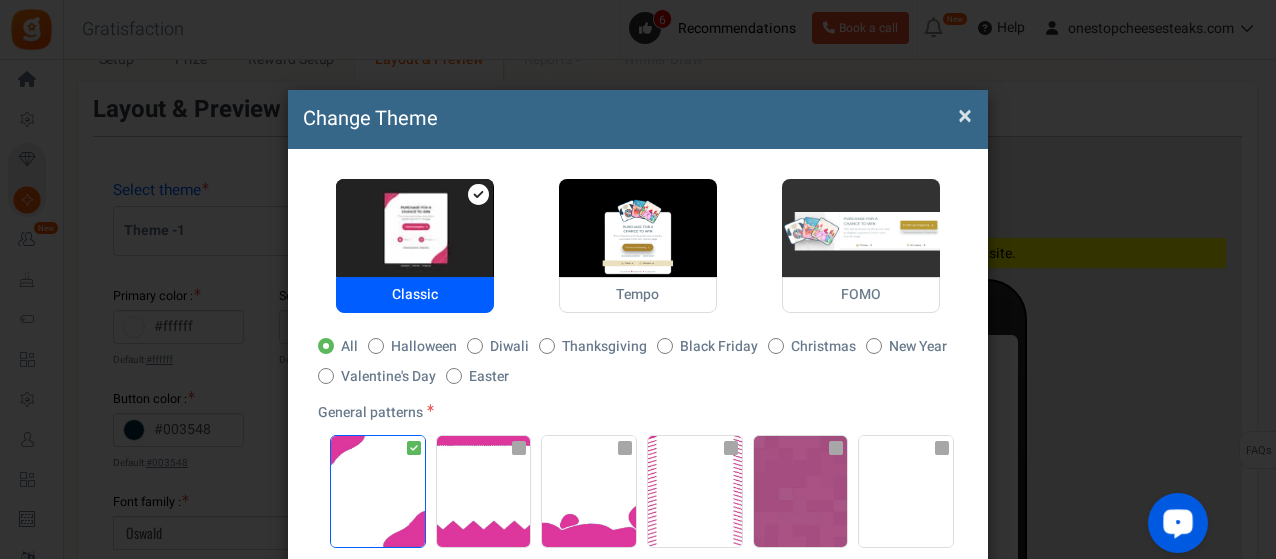 scroll, scrollTop: 100, scrollLeft: 0, axis: vertical 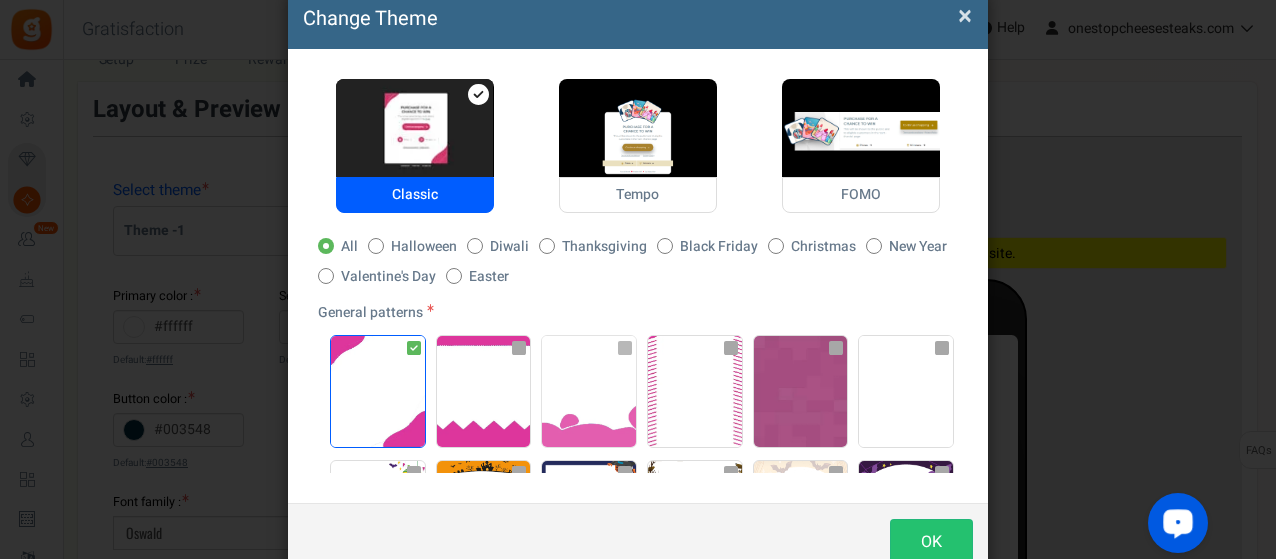 click at bounding box center [589, 391] 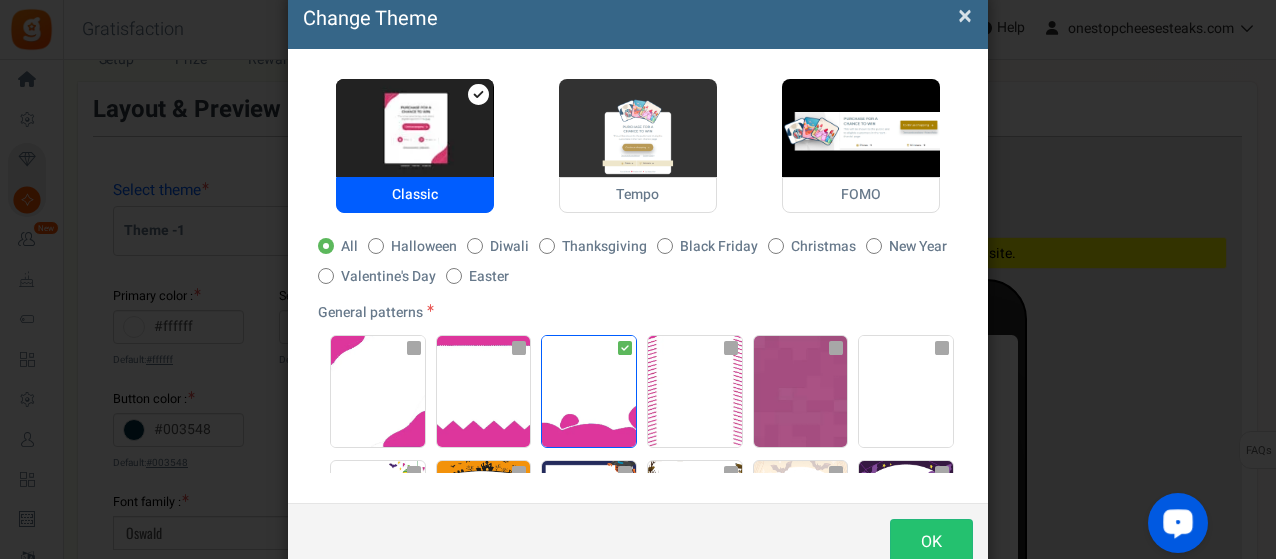 click at bounding box center [638, 128] 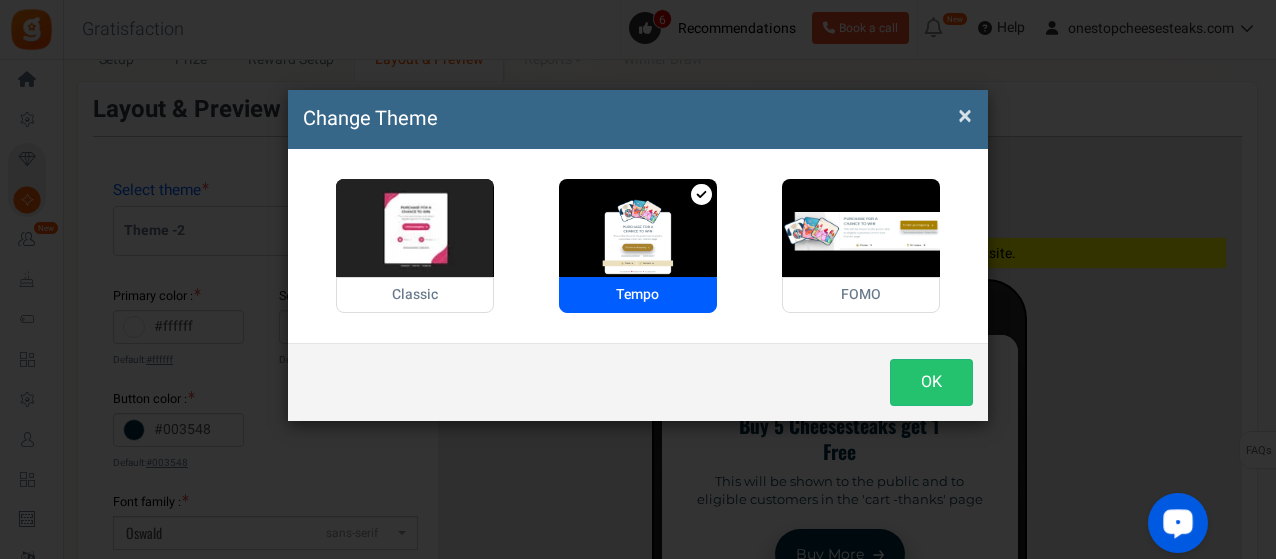 scroll, scrollTop: 0, scrollLeft: 0, axis: both 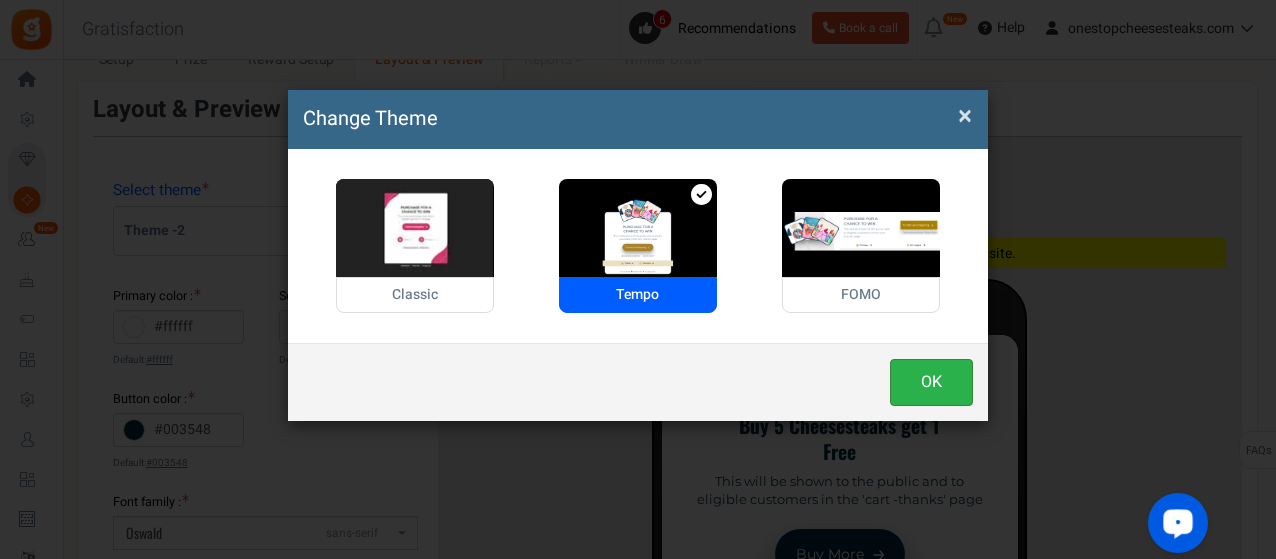 click on "OK" at bounding box center (931, 382) 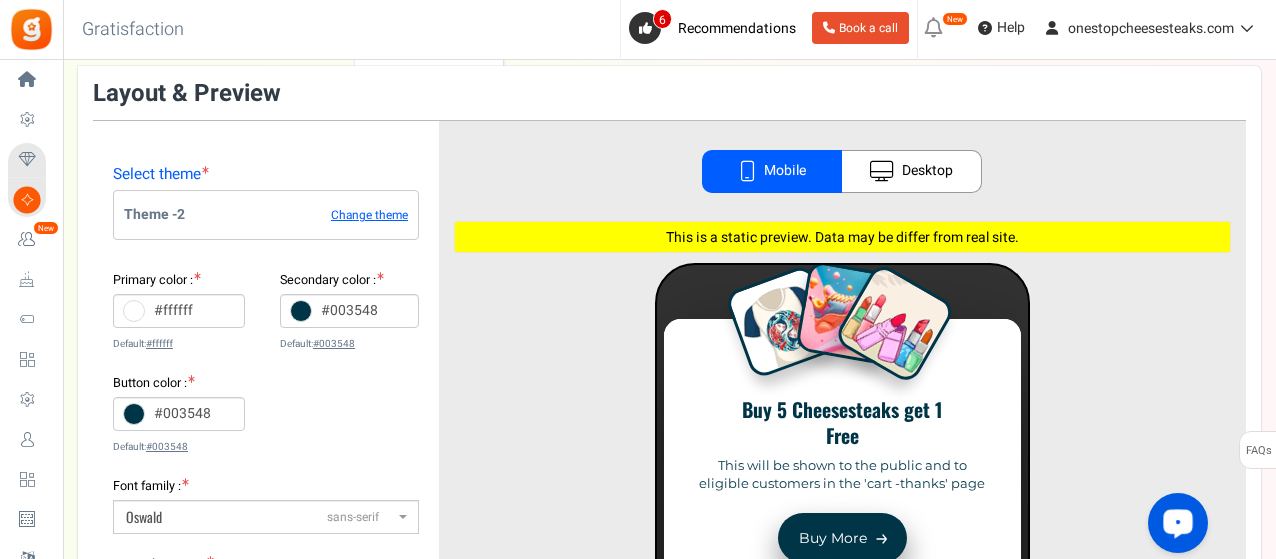 scroll, scrollTop: 0, scrollLeft: 0, axis: both 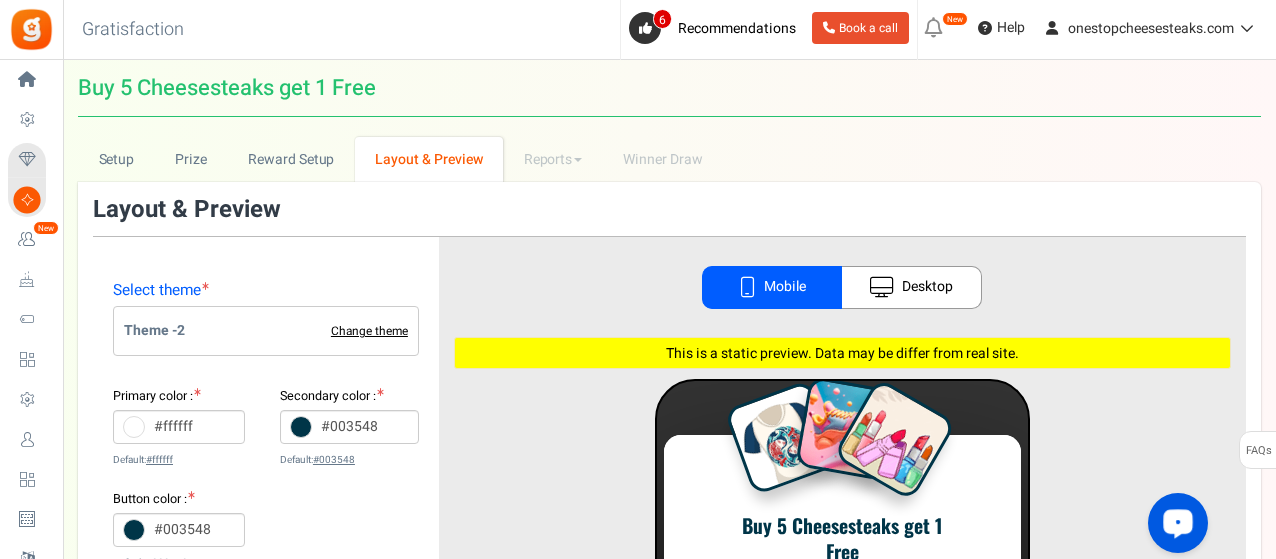 click on "Change theme" at bounding box center (369, 331) 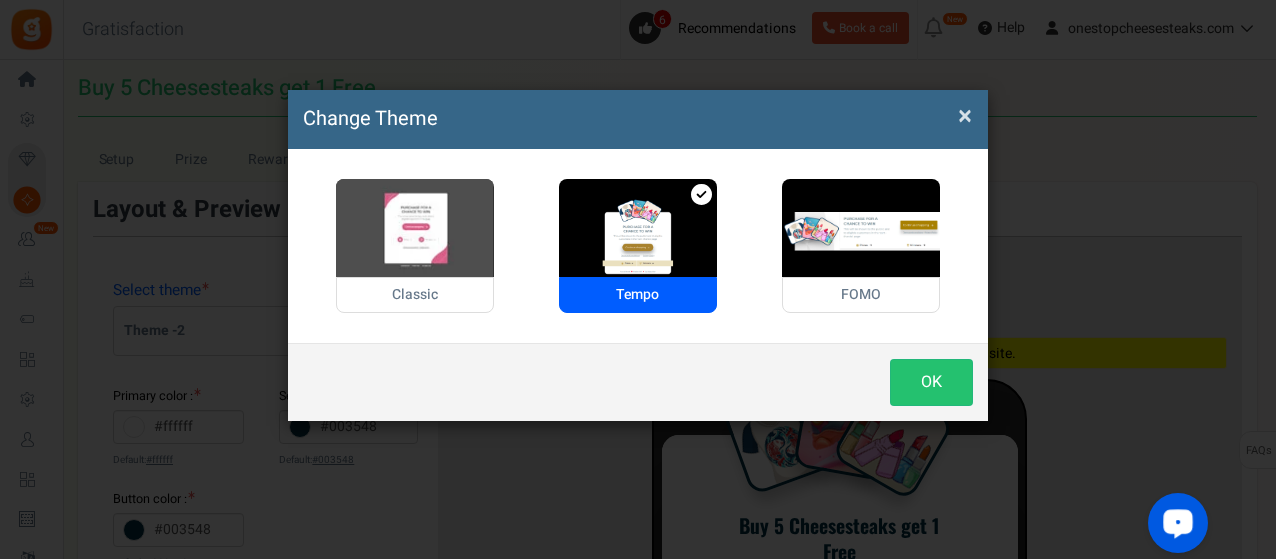 click at bounding box center (415, 228) 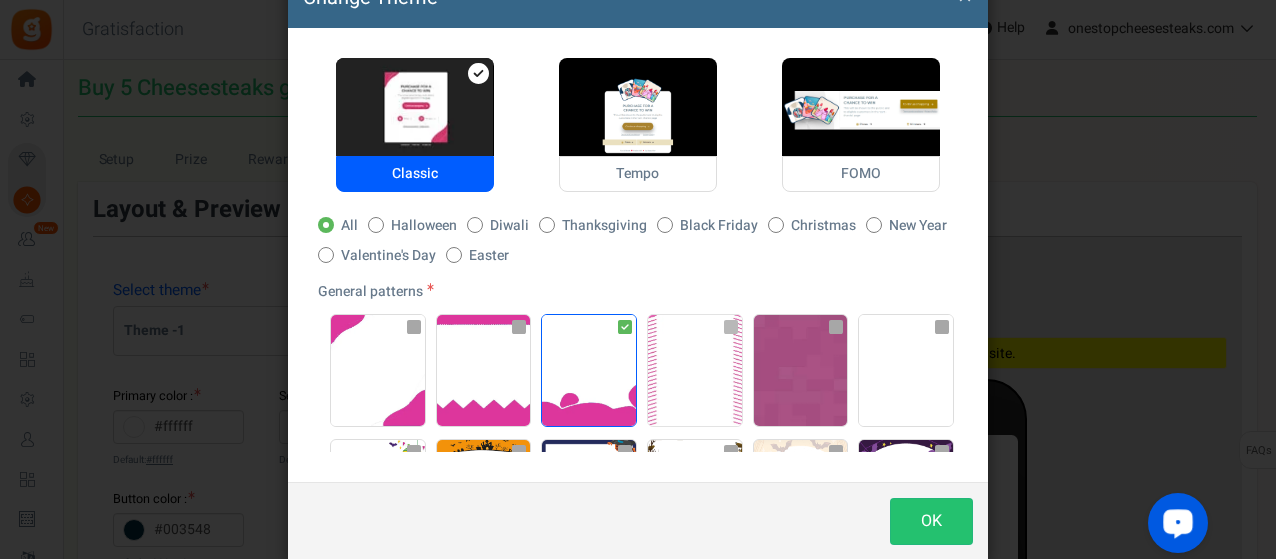 scroll, scrollTop: 150, scrollLeft: 0, axis: vertical 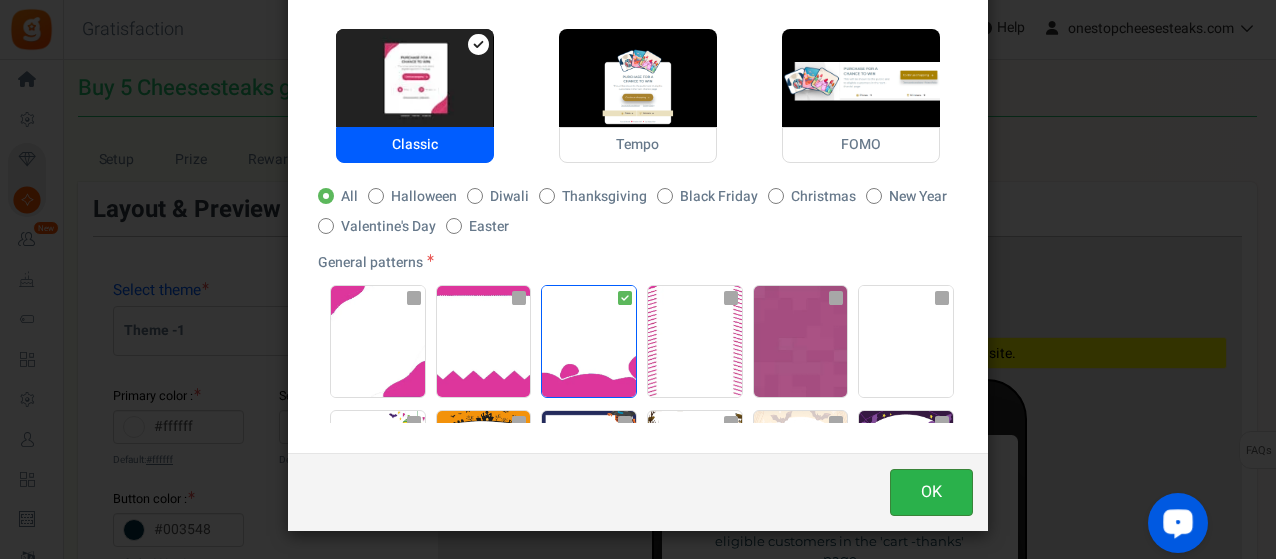 click on "OK" at bounding box center (931, 492) 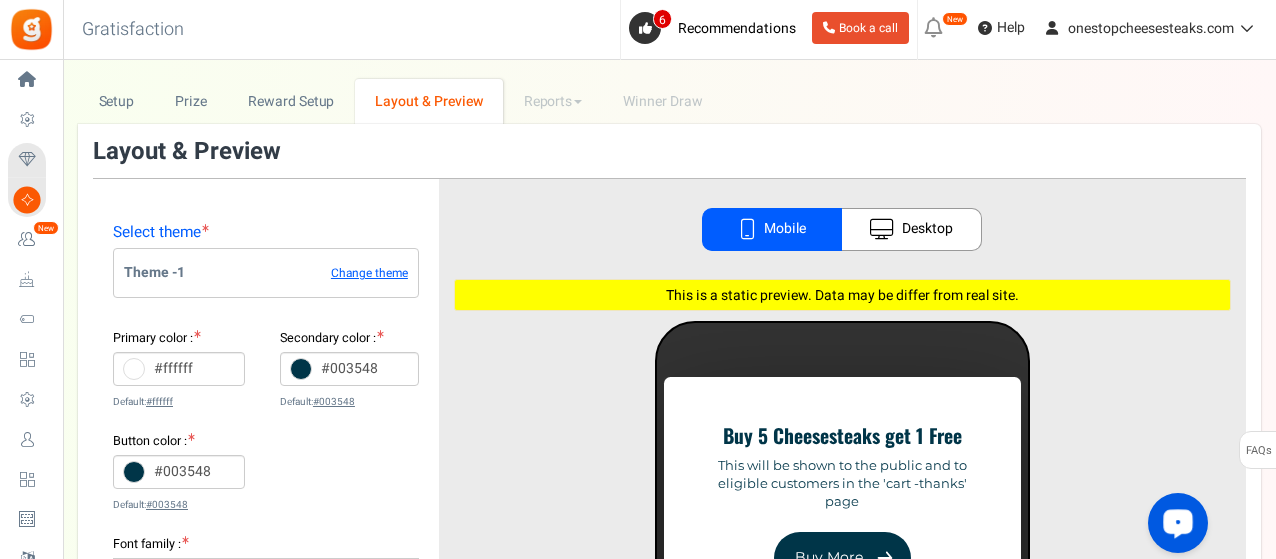 scroll, scrollTop: 0, scrollLeft: 0, axis: both 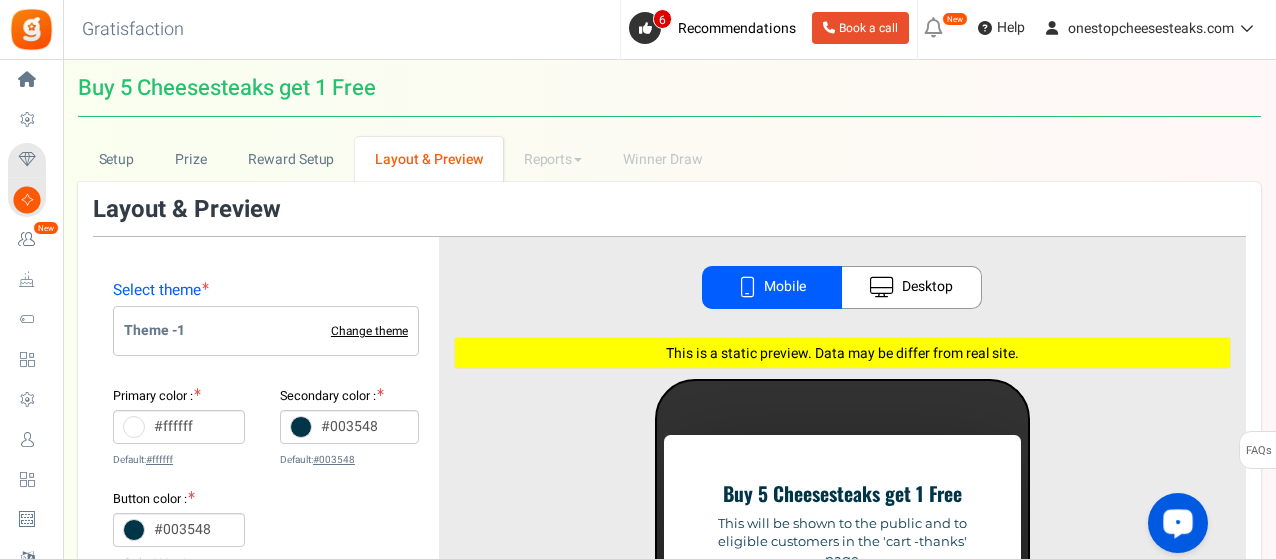 click on "Change theme" at bounding box center [369, 331] 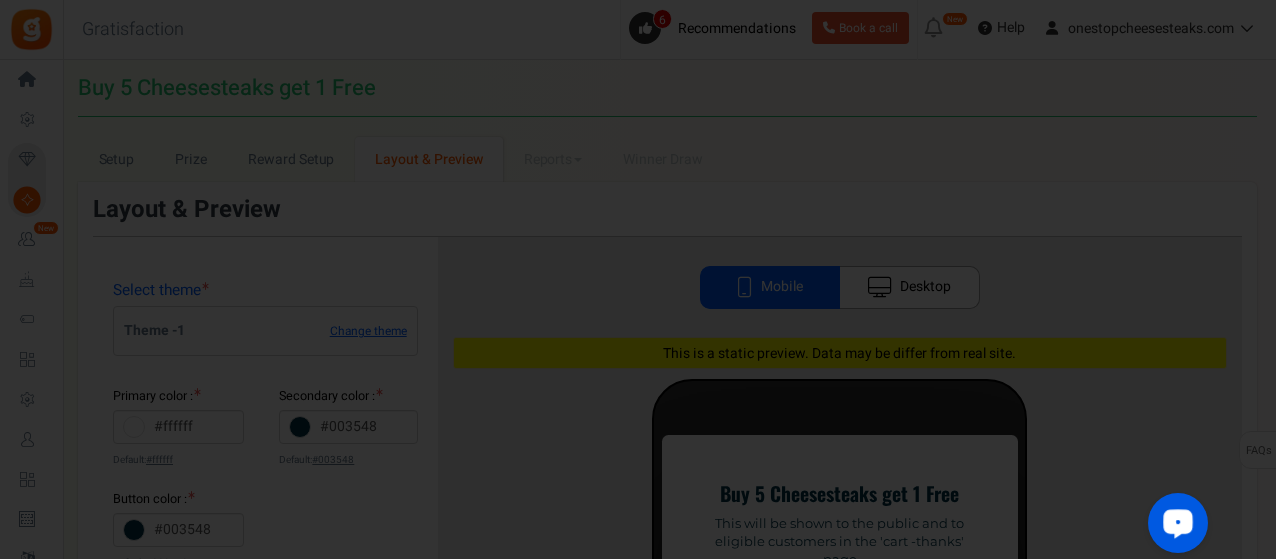 scroll, scrollTop: 0, scrollLeft: 0, axis: both 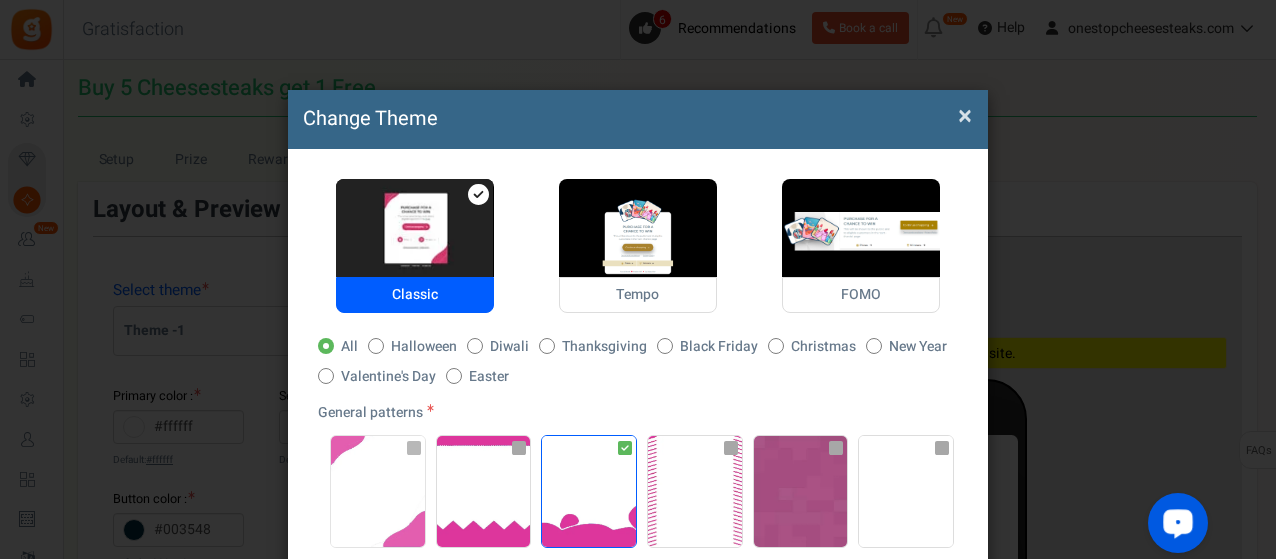 click at bounding box center (378, 491) 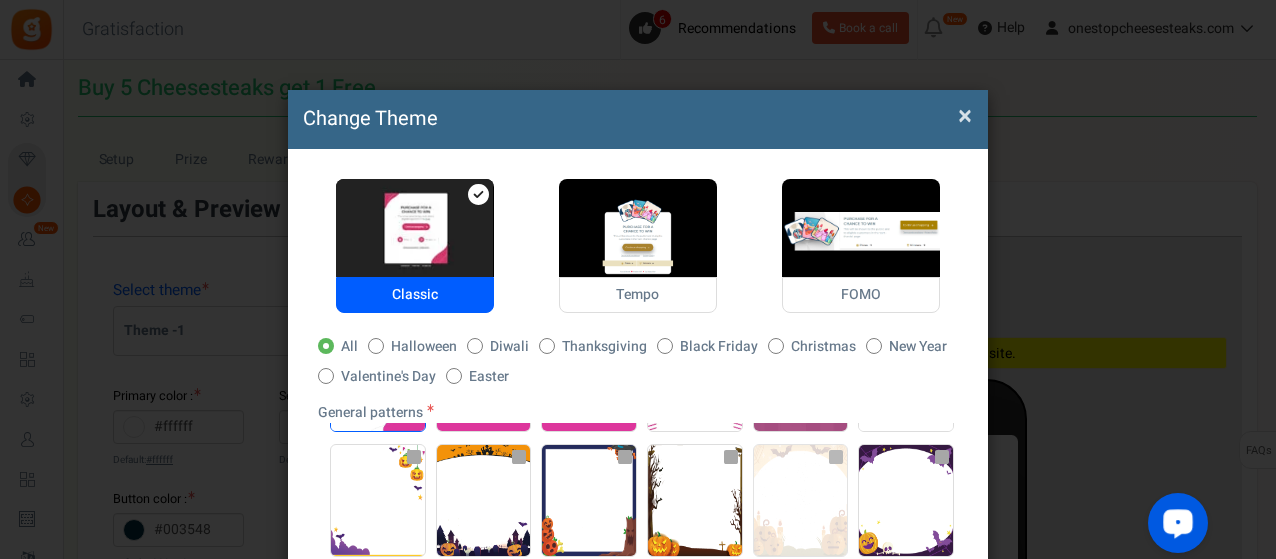 scroll, scrollTop: 200, scrollLeft: 0, axis: vertical 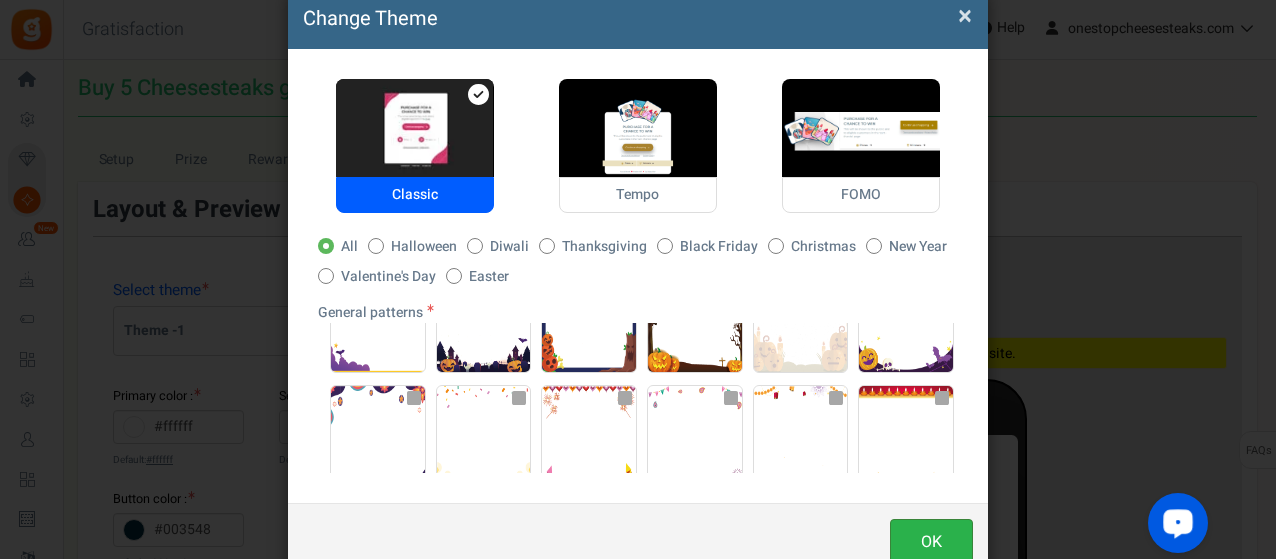 click on "OK" at bounding box center [931, 542] 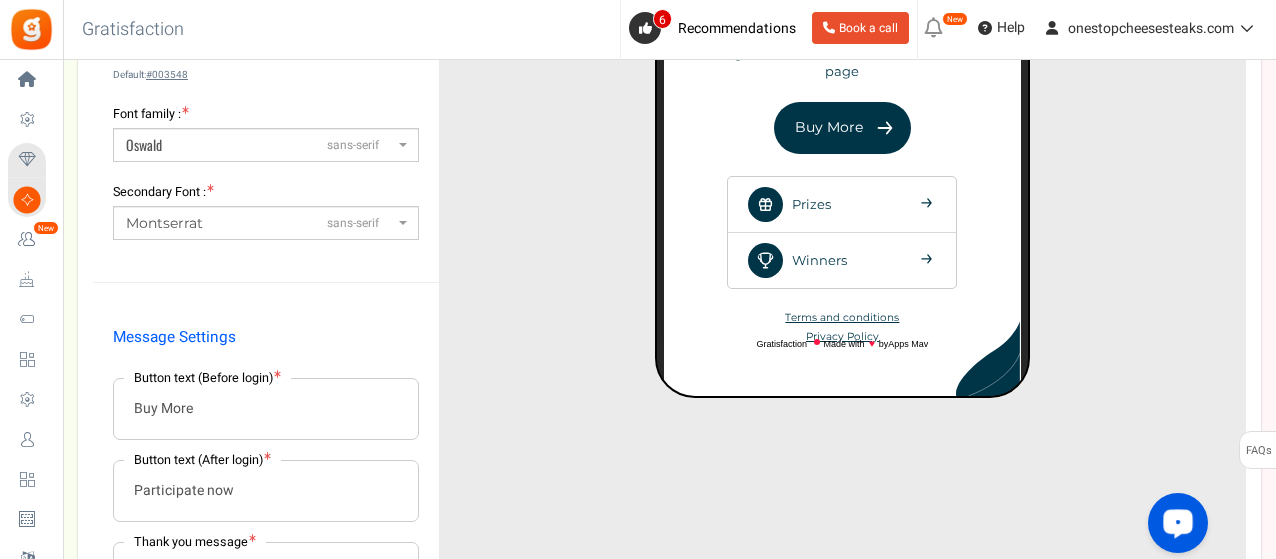 scroll, scrollTop: 700, scrollLeft: 0, axis: vertical 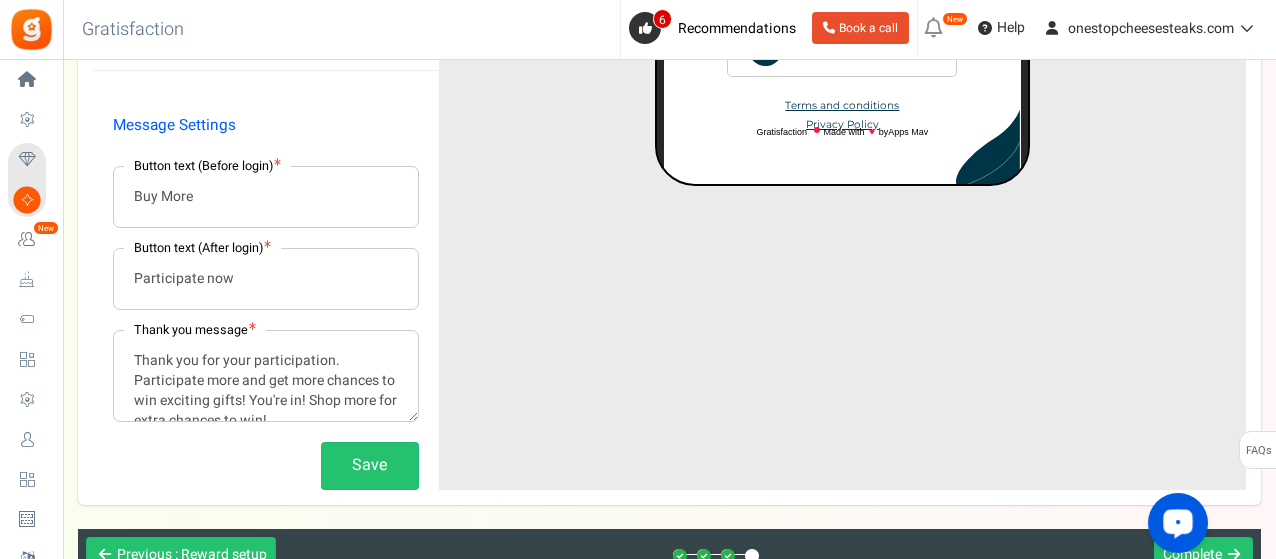 click on "Thank you for your participation. Participate more and get more chances to win exciting gifts! You're in! Shop more for extra chances to win!" at bounding box center (266, 376) 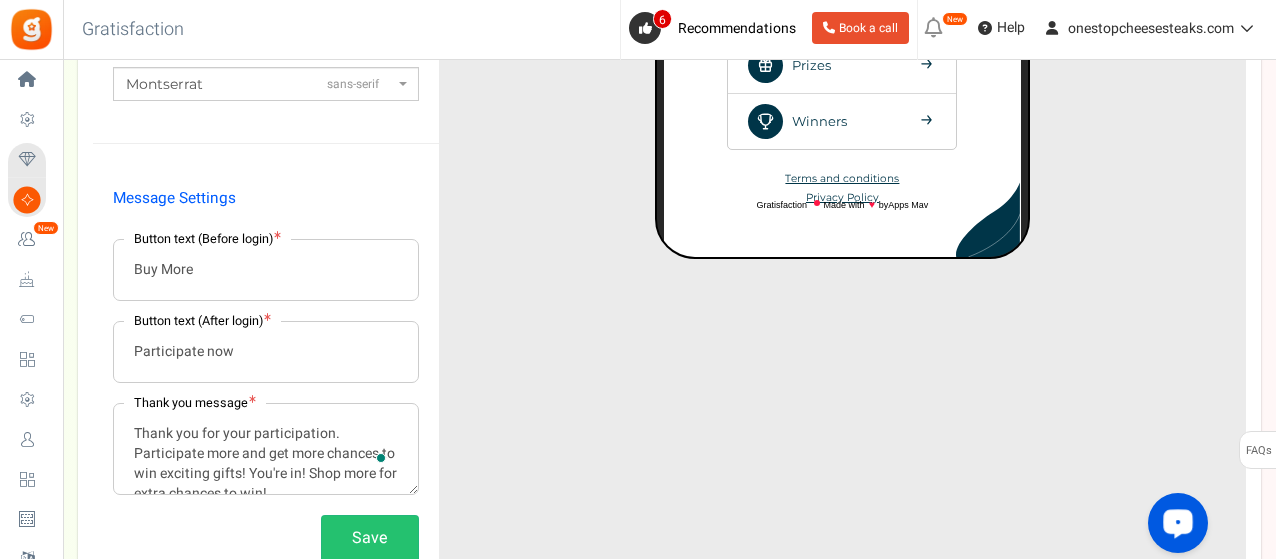 scroll, scrollTop: 600, scrollLeft: 0, axis: vertical 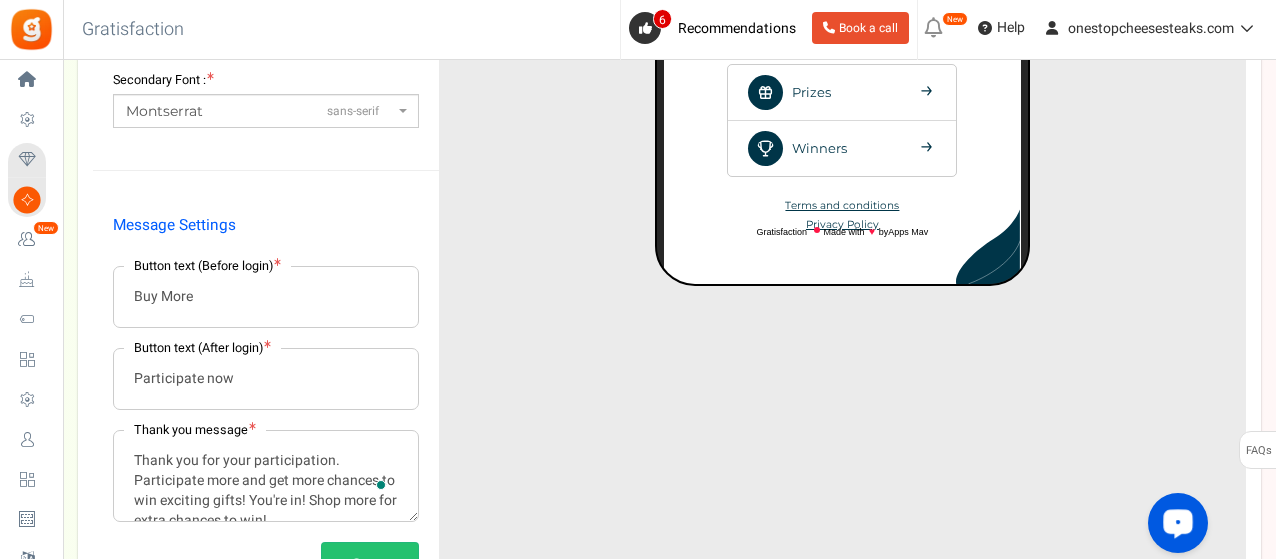 click on "Participate now" at bounding box center (266, 379) 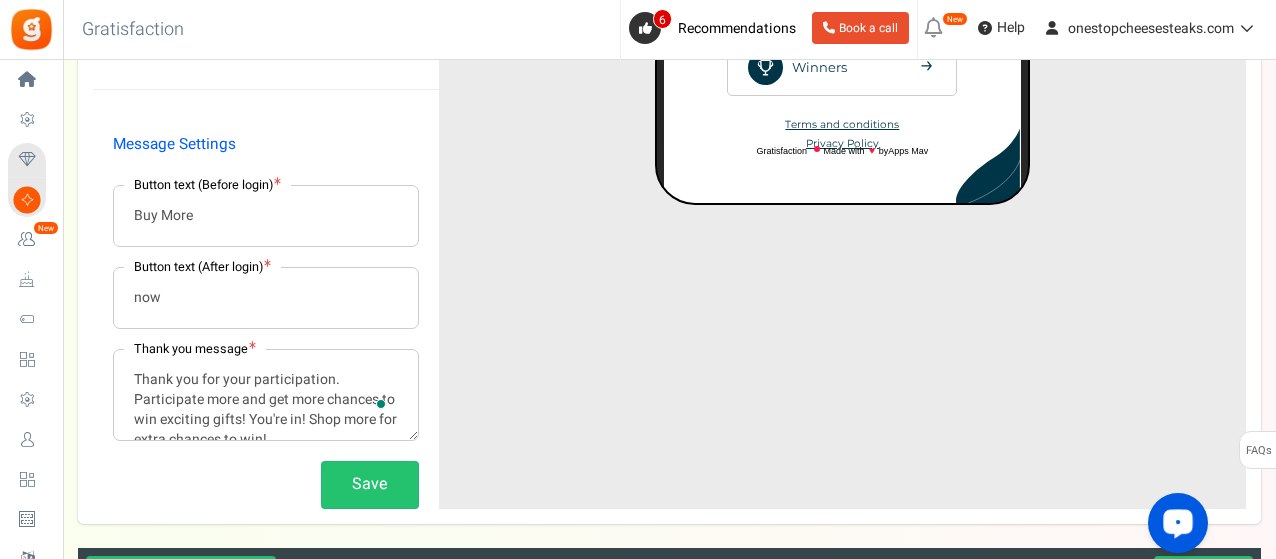 scroll, scrollTop: 539, scrollLeft: 0, axis: vertical 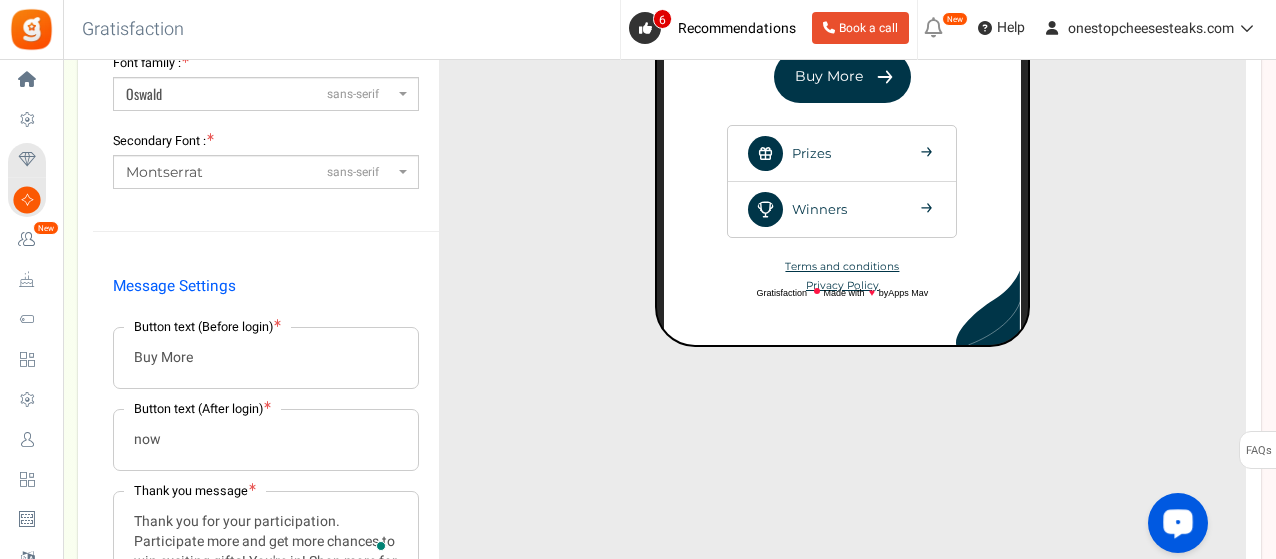 type on "now" 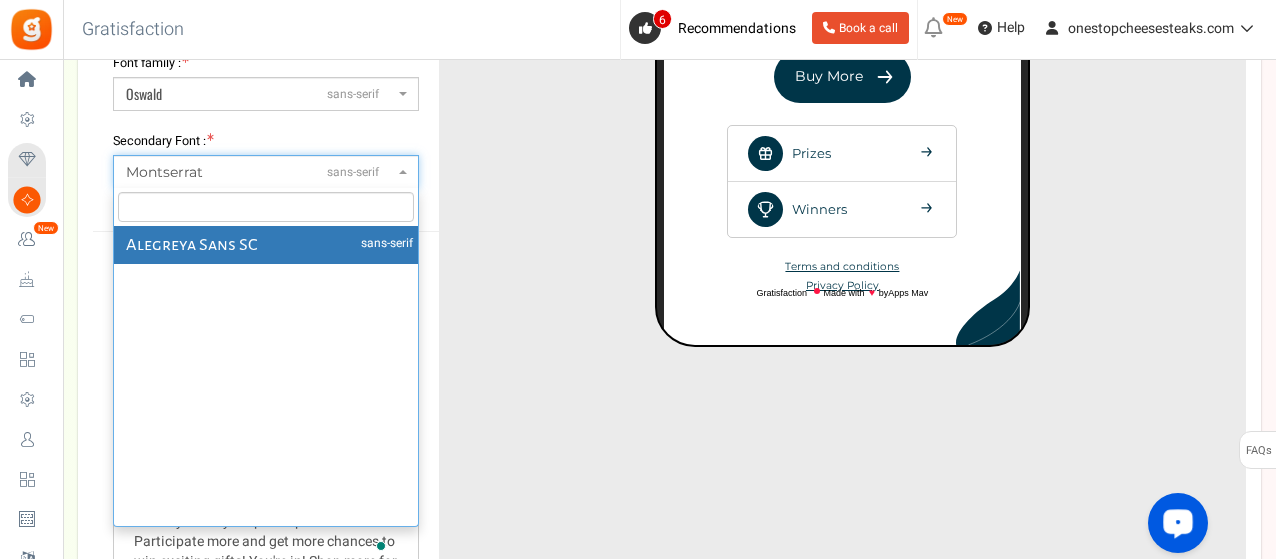 type on "Alegreya Sans" 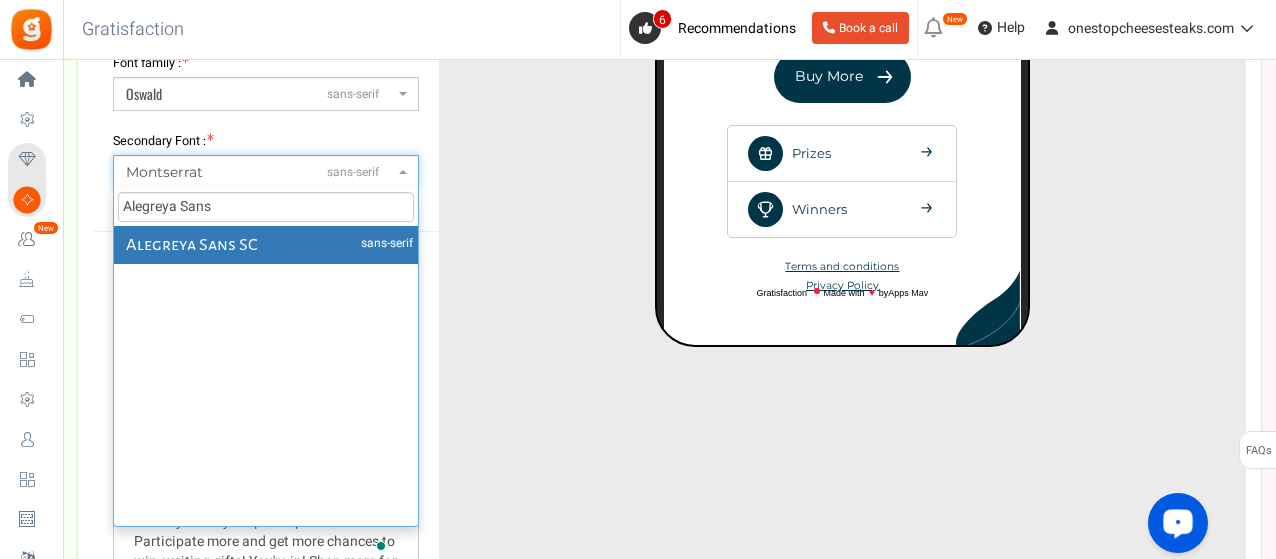 scroll, scrollTop: 0, scrollLeft: 0, axis: both 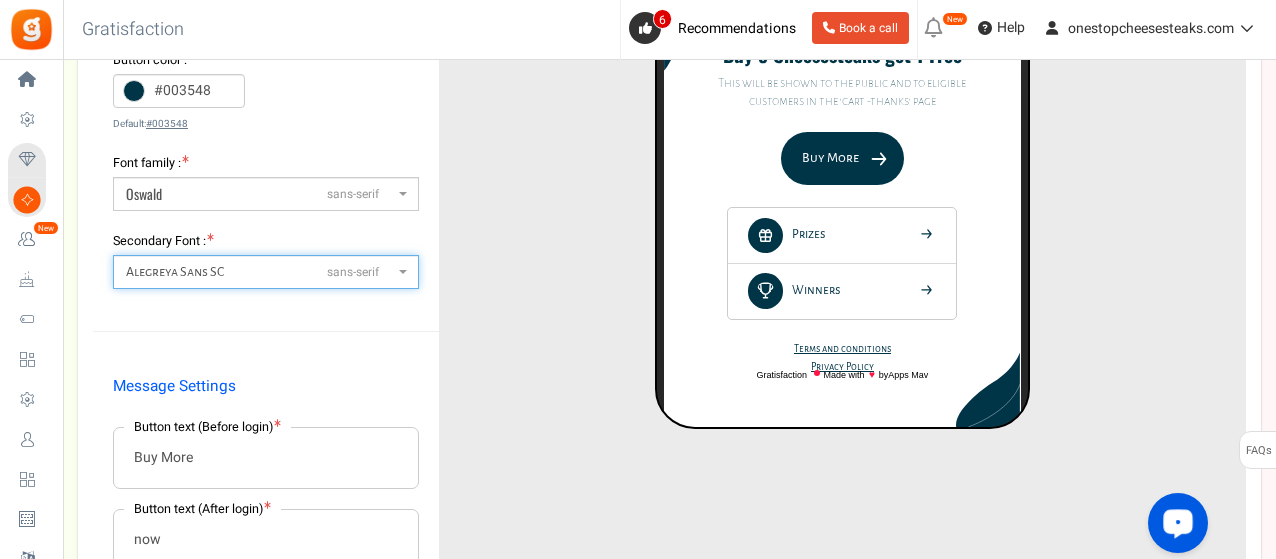 click on "Alegreya Sans SC sans-serif" at bounding box center [260, 272] 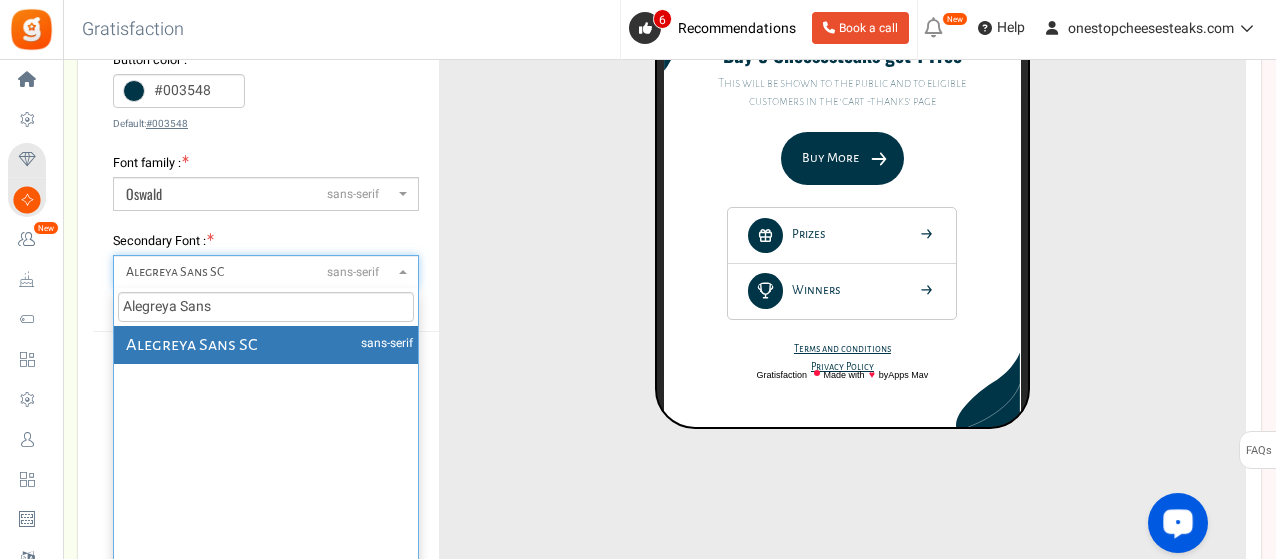scroll, scrollTop: 0, scrollLeft: 0, axis: both 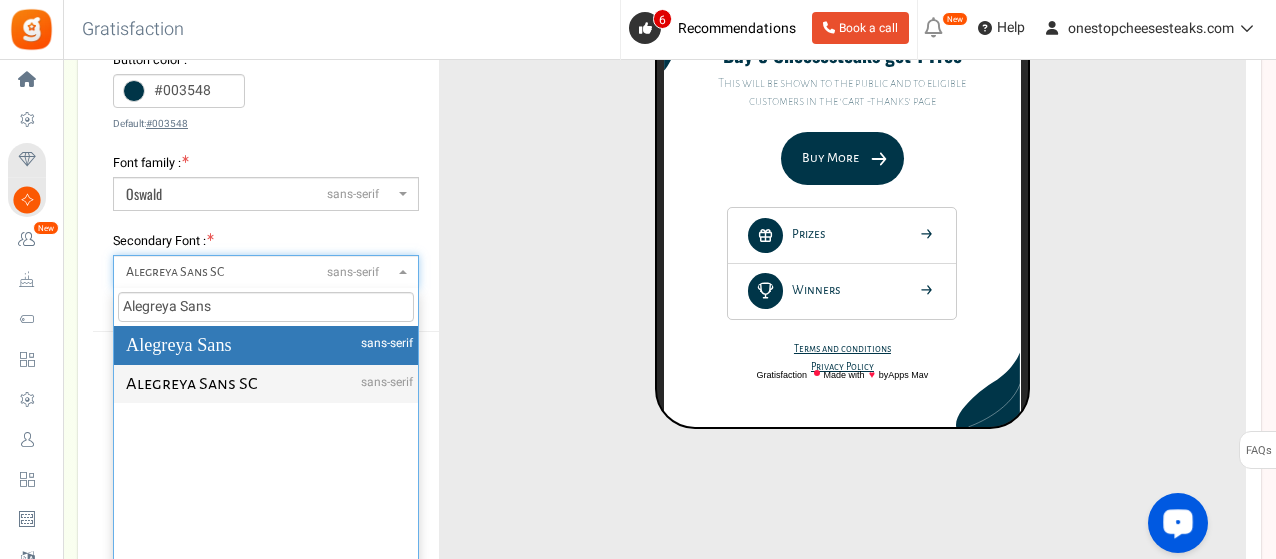 type on "Alegreya Sans" 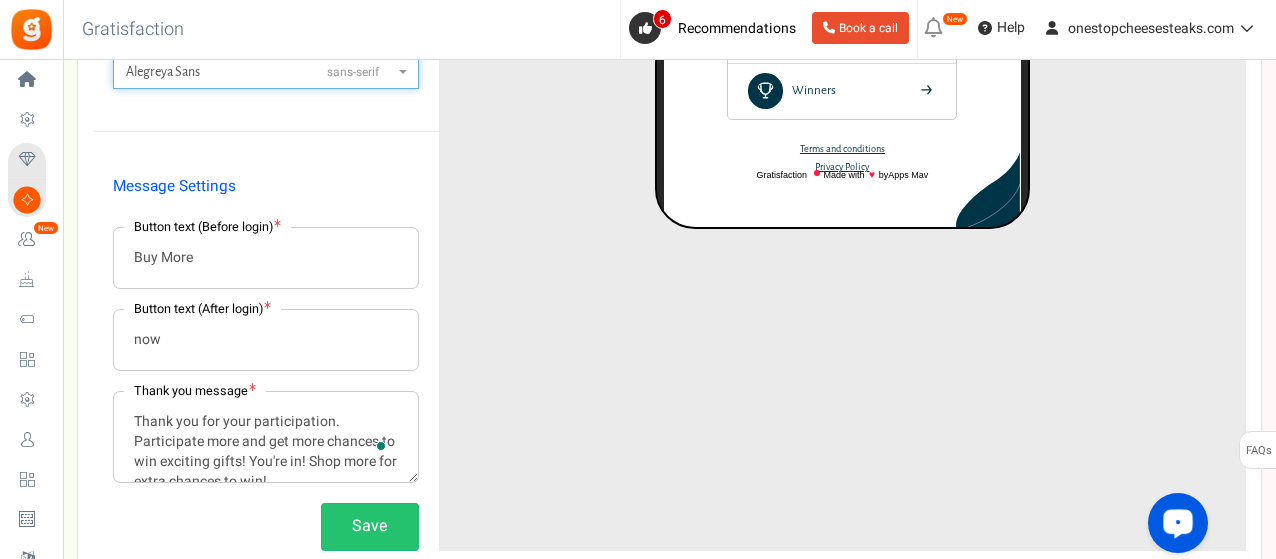 scroll, scrollTop: 739, scrollLeft: 0, axis: vertical 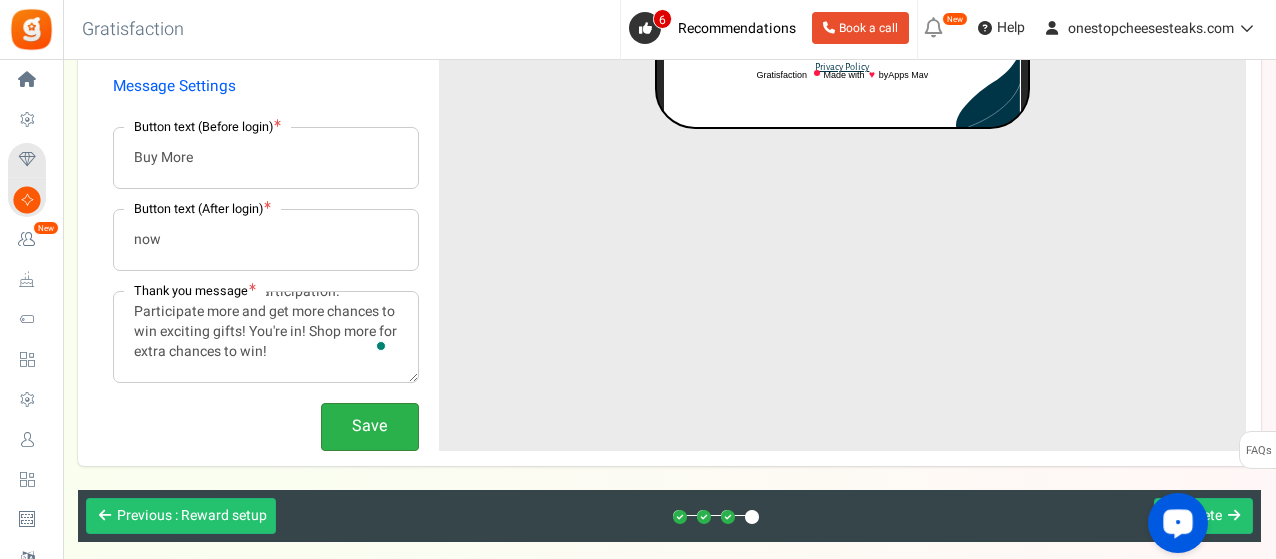 click on "Save" at bounding box center (370, 426) 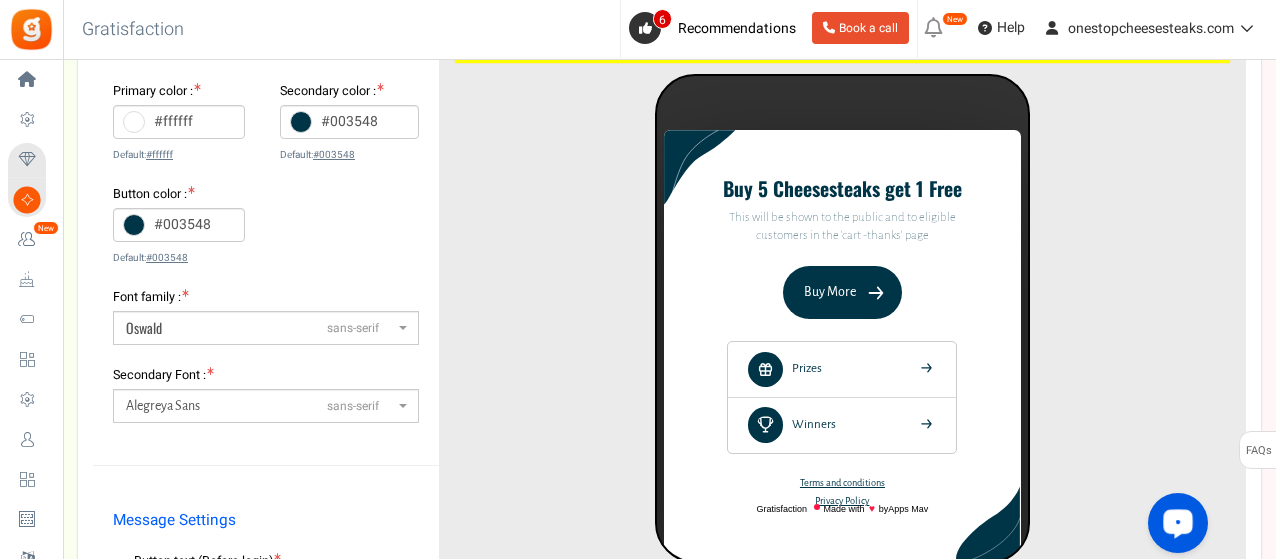 scroll, scrollTop: 139, scrollLeft: 0, axis: vertical 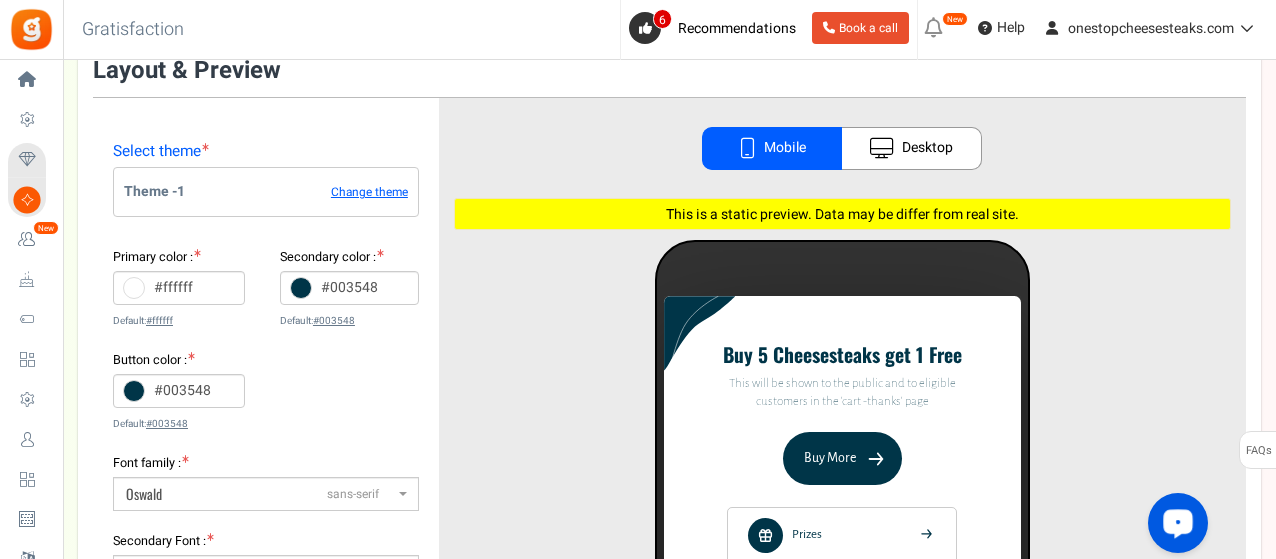 click on "Desktop" at bounding box center [912, 148] 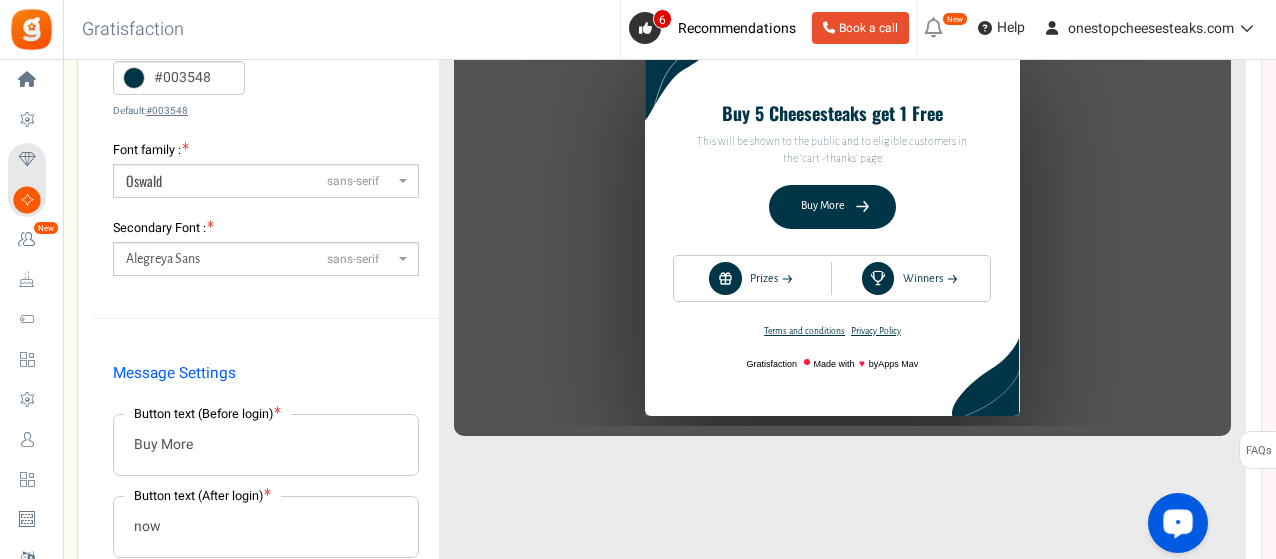 scroll, scrollTop: 739, scrollLeft: 0, axis: vertical 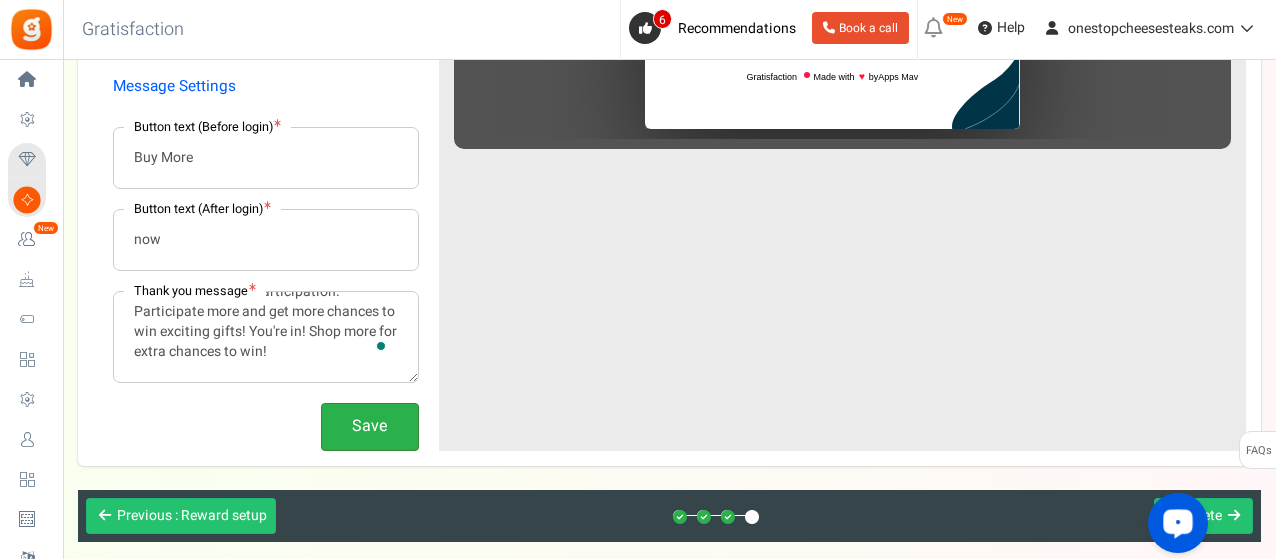 click on "Save" at bounding box center [370, 426] 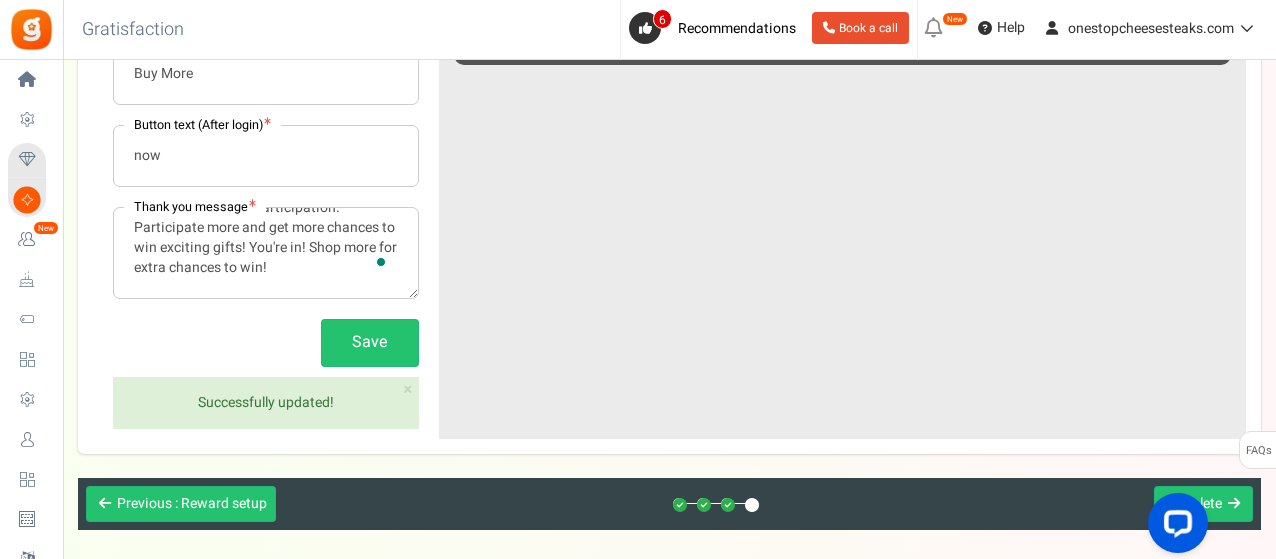 scroll, scrollTop: 910, scrollLeft: 0, axis: vertical 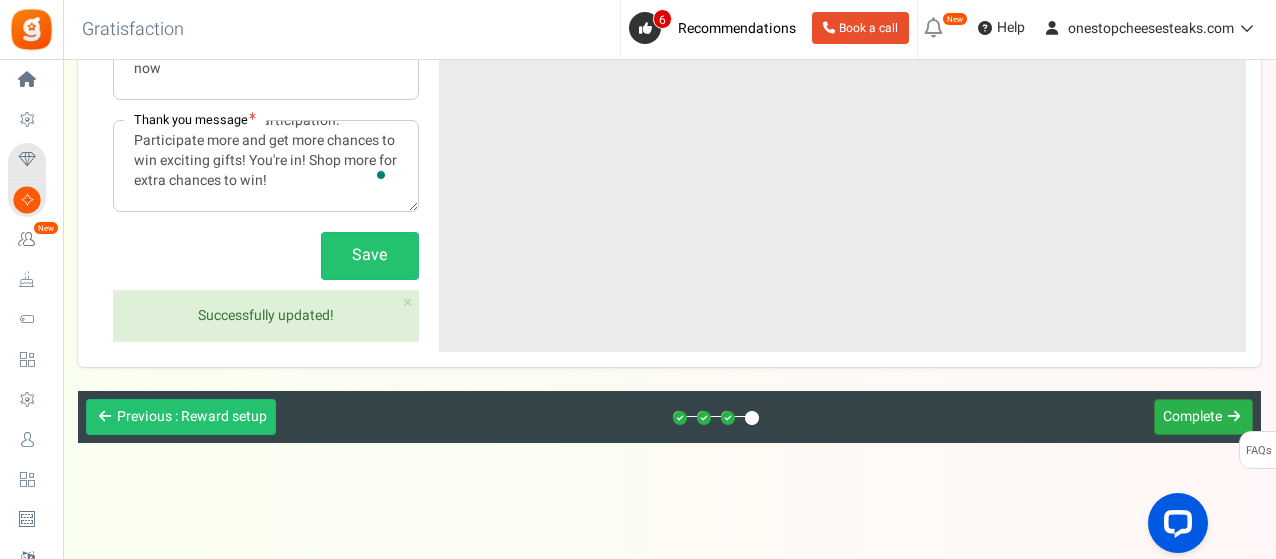 click on "Complete" at bounding box center [1192, 416] 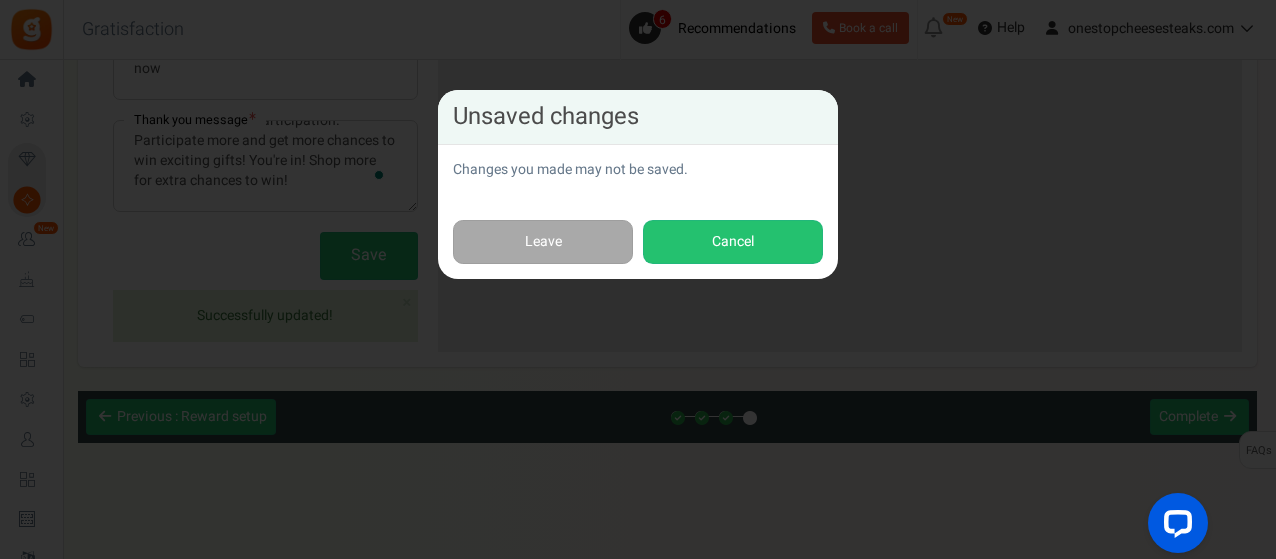 click on "Unsaved changes
Changes you made may not be saved.
Leave
Cancel" at bounding box center [638, 279] 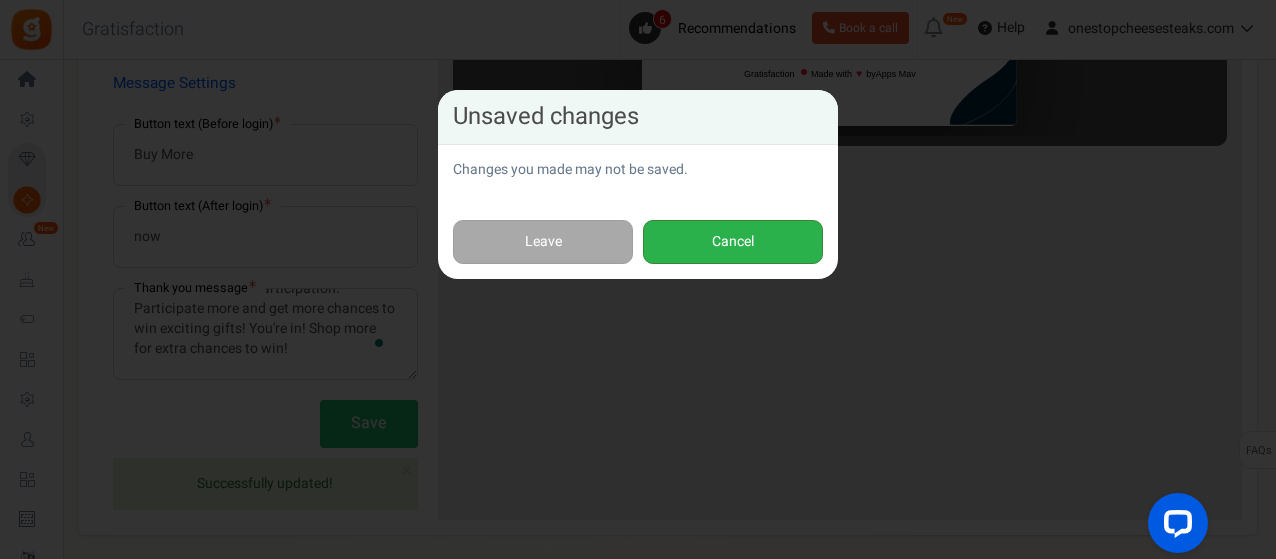 scroll, scrollTop: 710, scrollLeft: 0, axis: vertical 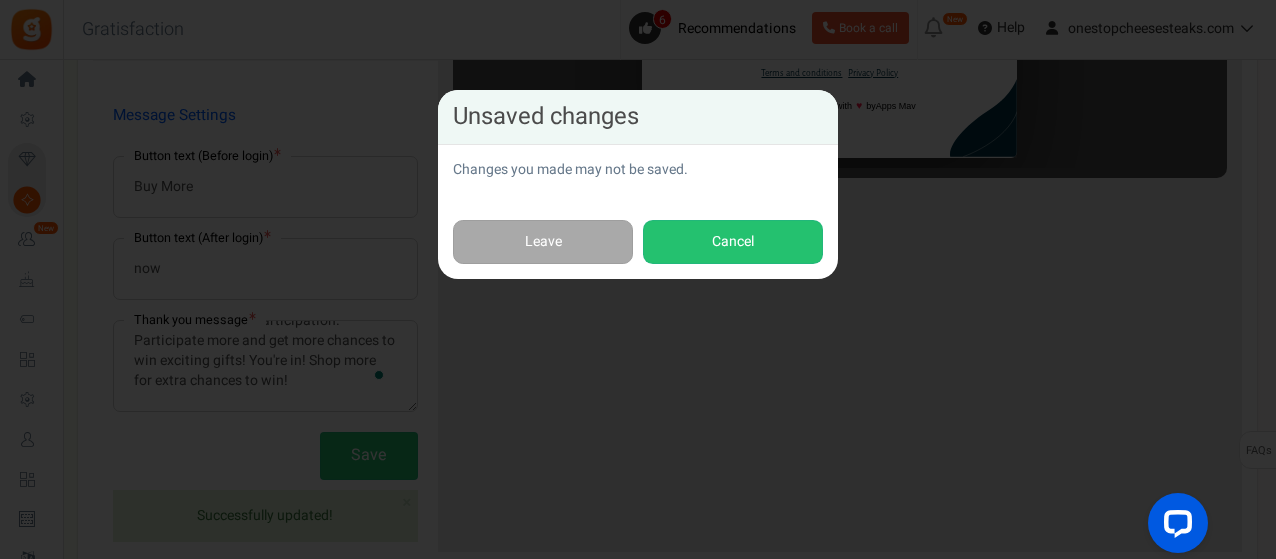 drag, startPoint x: 675, startPoint y: 251, endPoint x: 642, endPoint y: 243, distance: 33.955853 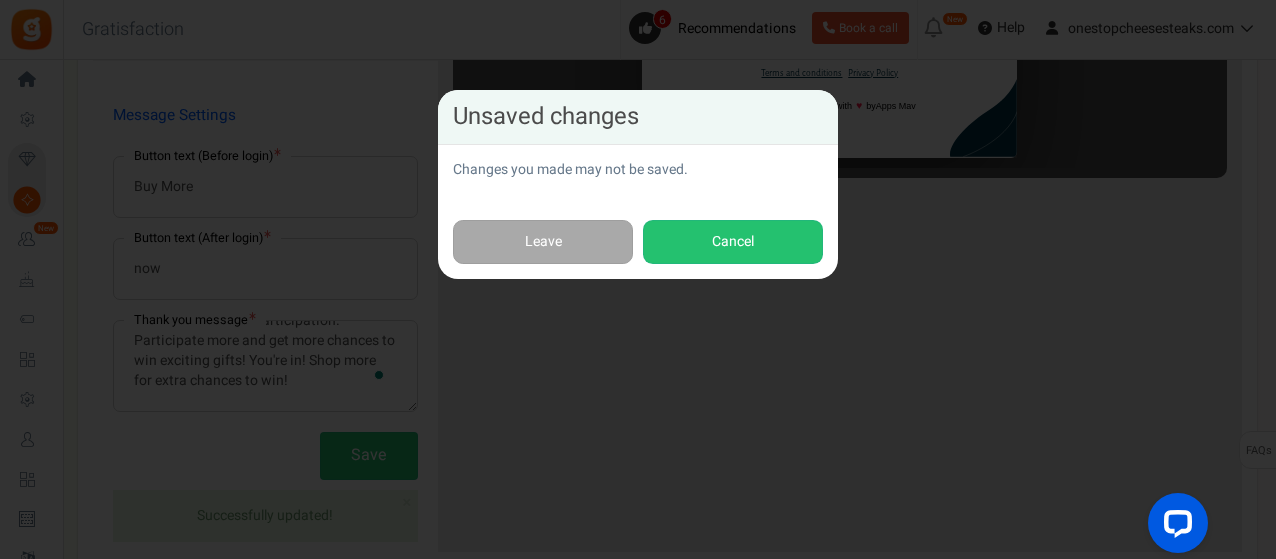 click on "Unsaved changes
Changes you made may not be saved.
Leave
Cancel" at bounding box center [638, 279] 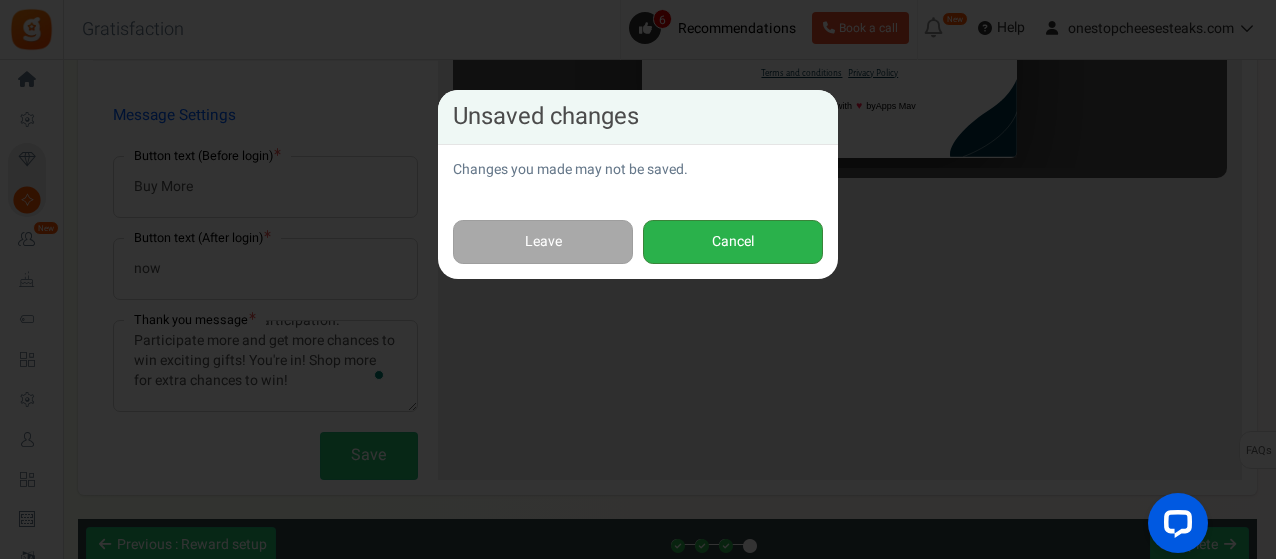 click on "Cancel" at bounding box center [733, 242] 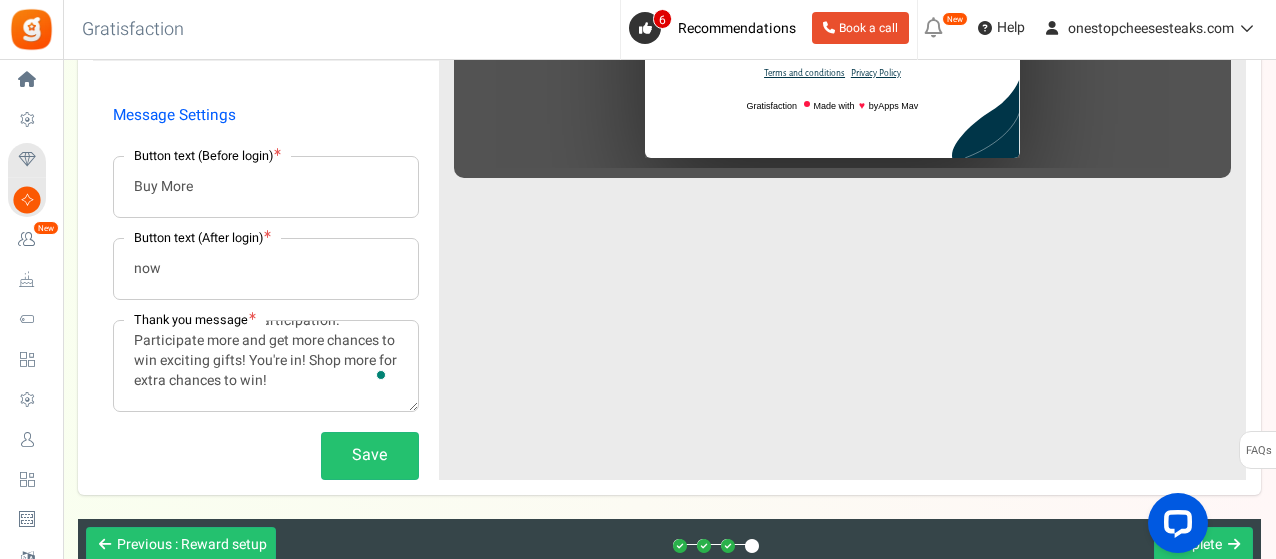 drag, startPoint x: 218, startPoint y: 358, endPoint x: 228, endPoint y: 351, distance: 12.206555 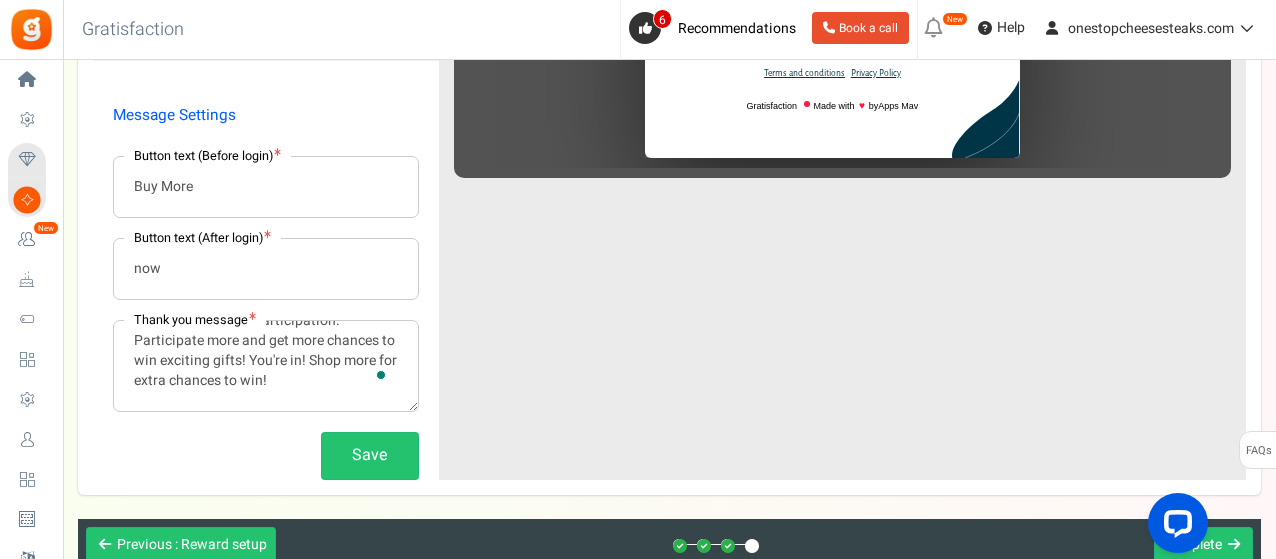 drag, startPoint x: 788, startPoint y: 180, endPoint x: 844, endPoint y: 169, distance: 57.070133 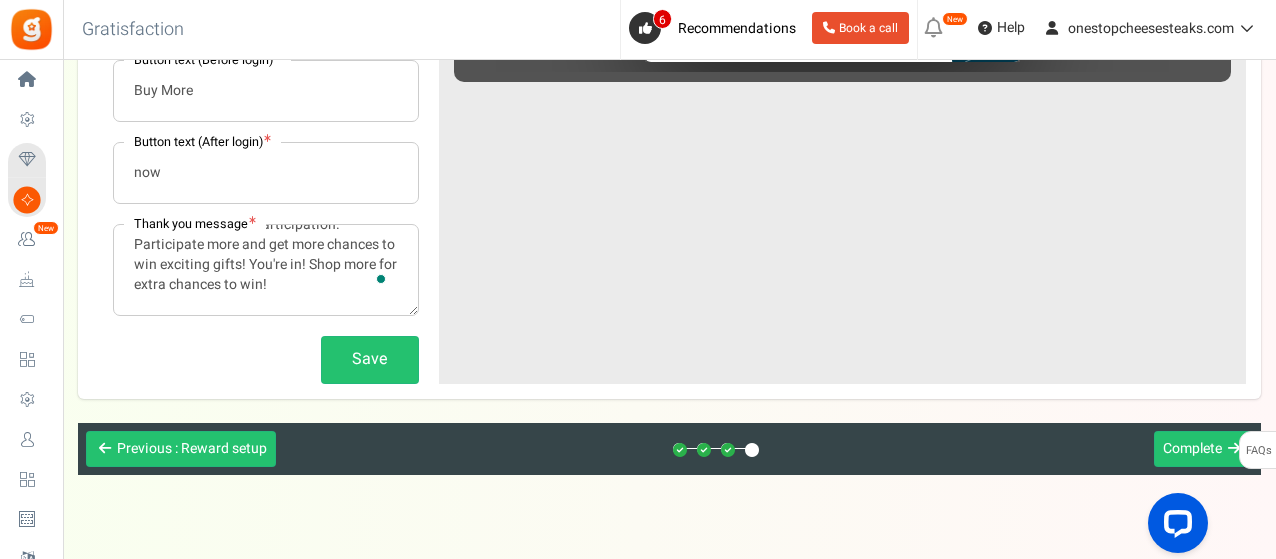 drag, startPoint x: 1082, startPoint y: 288, endPoint x: 1056, endPoint y: 227, distance: 66.309875 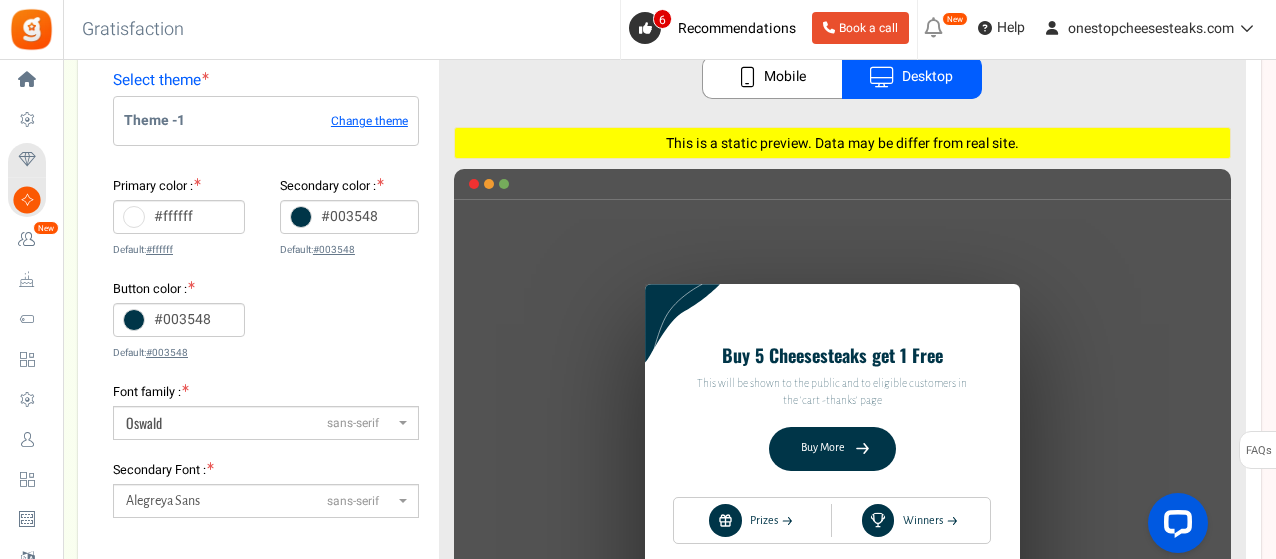 drag, startPoint x: 1039, startPoint y: 203, endPoint x: 900, endPoint y: 191, distance: 139.51703 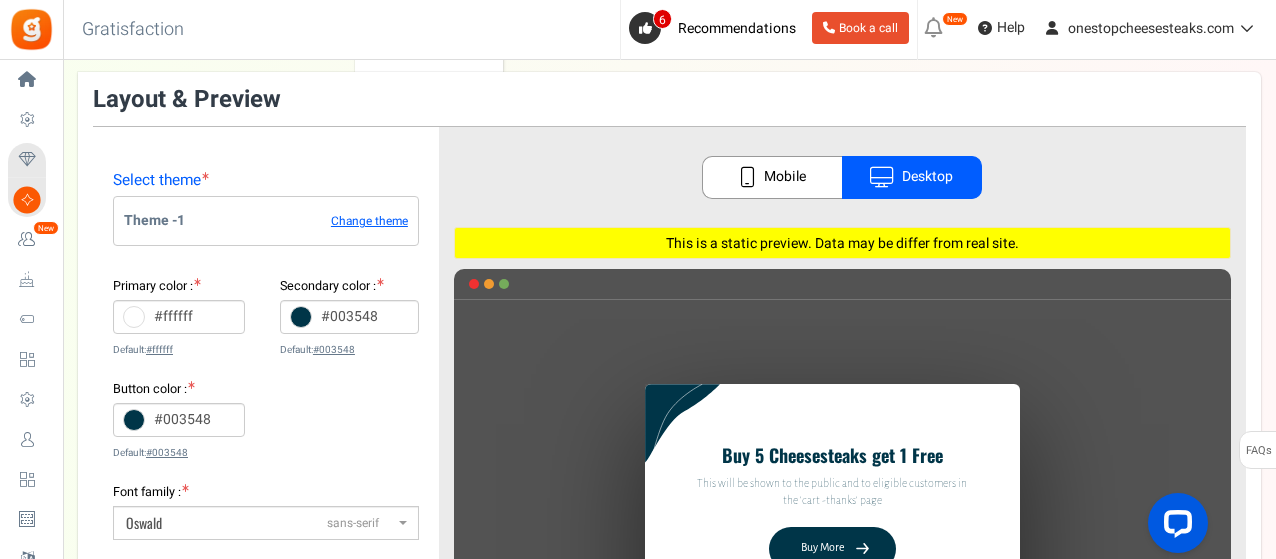 drag, startPoint x: 287, startPoint y: 259, endPoint x: 340, endPoint y: 263, distance: 53.15073 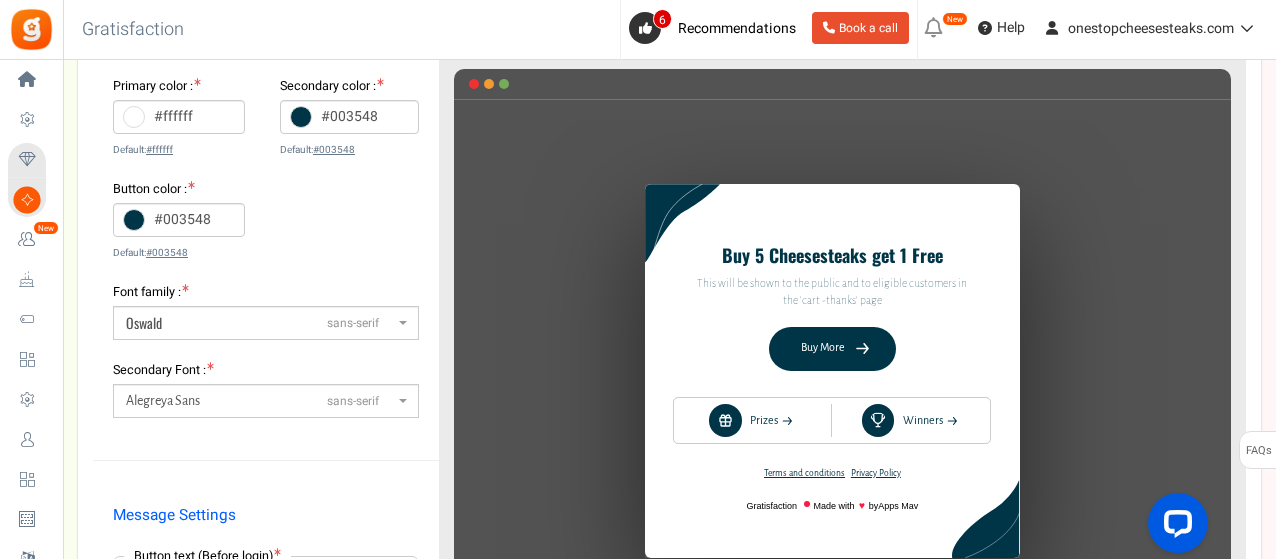 scroll, scrollTop: 410, scrollLeft: 0, axis: vertical 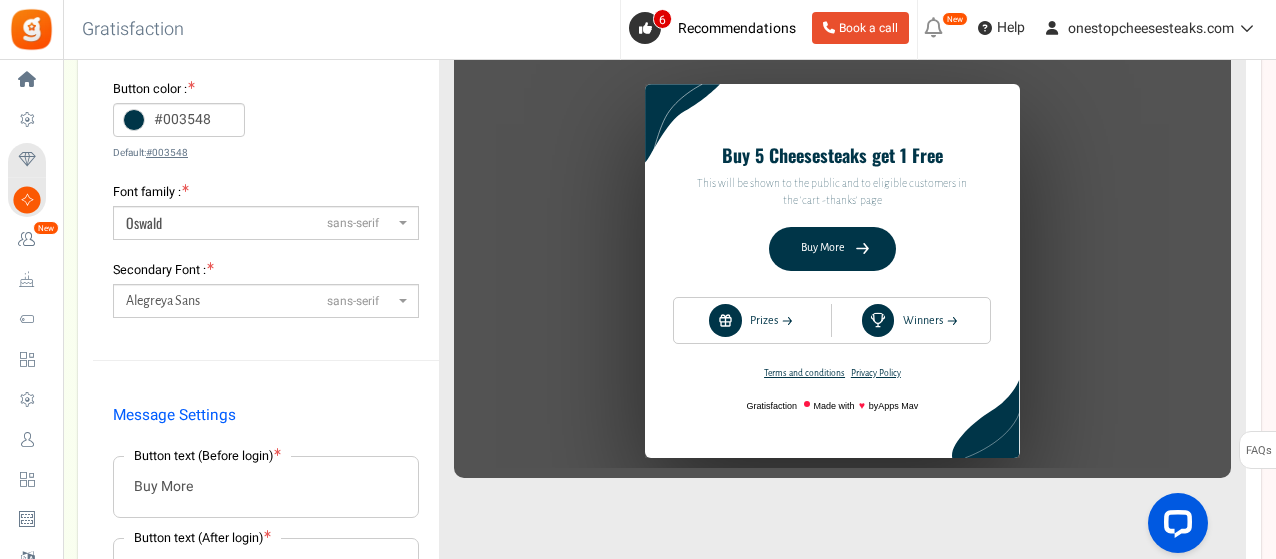 click on "Select theme
Theme -  1
Change theme
Primary color :
#ffffff
Default:  #ffffff
Secondary color :
#003548
Default:  #003548
Button color :
#003548
Default:  #003548
Font family :" at bounding box center [669, 303] 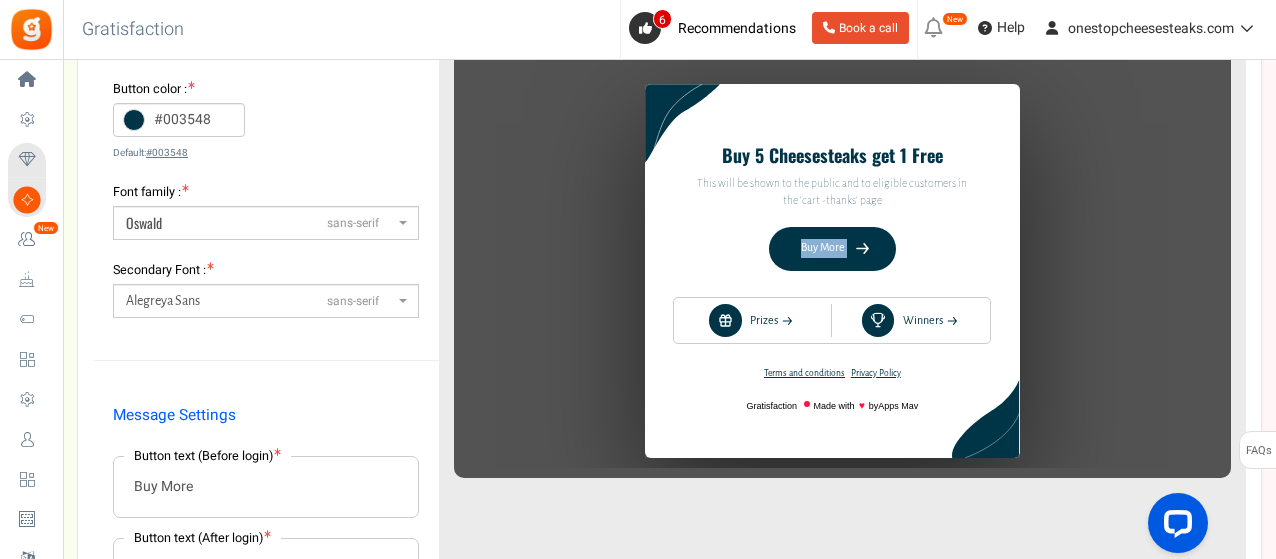drag, startPoint x: 621, startPoint y: 275, endPoint x: 536, endPoint y: 237, distance: 93.10747 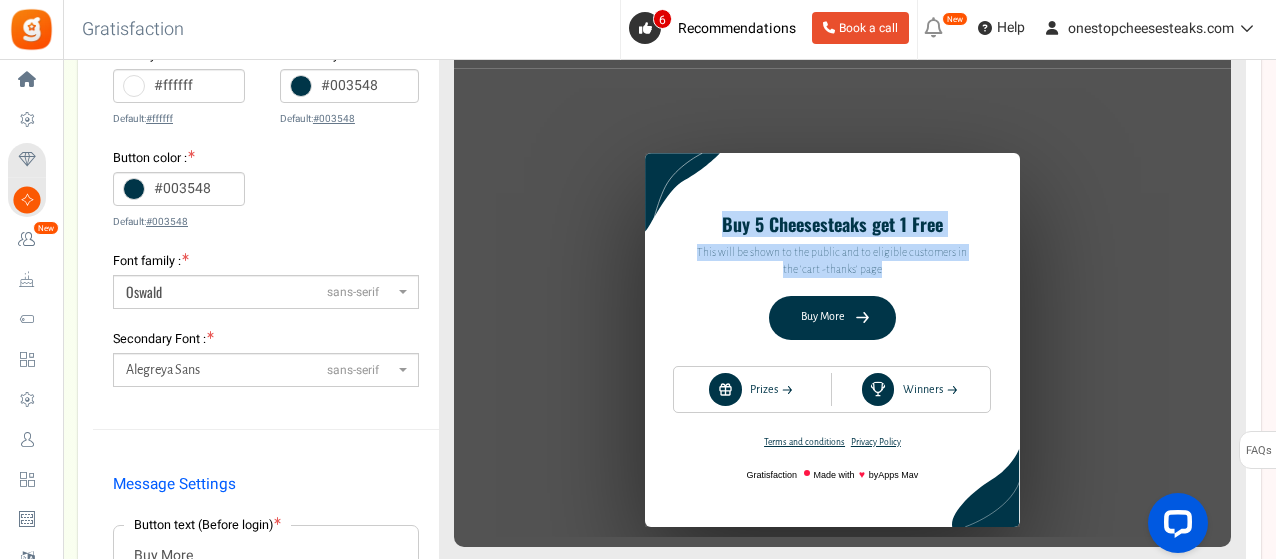 scroll, scrollTop: 310, scrollLeft: 0, axis: vertical 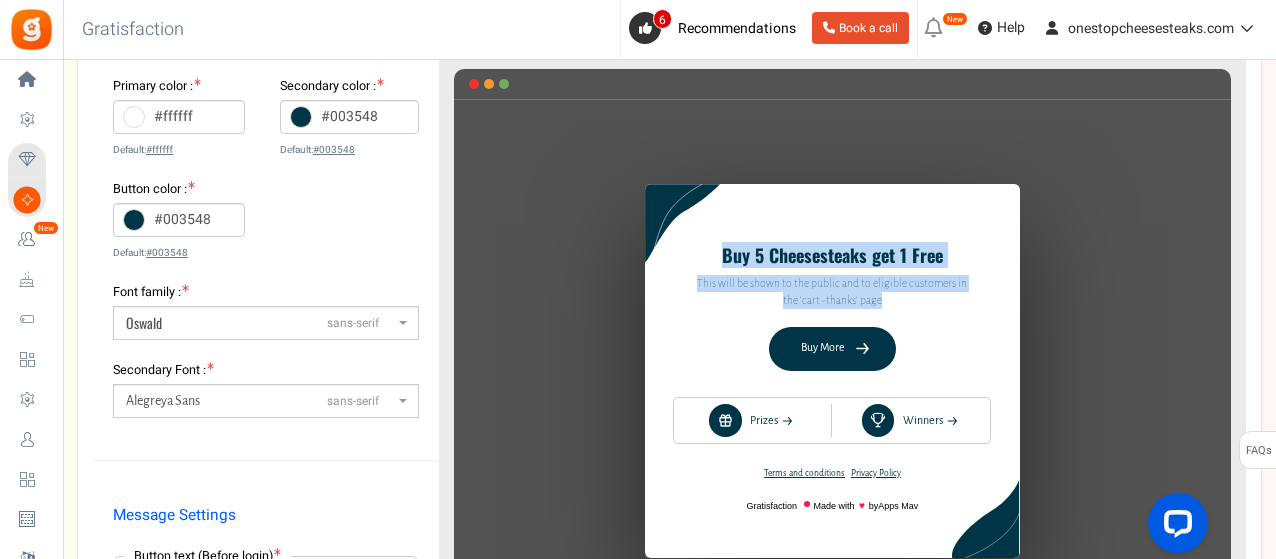 drag, startPoint x: 466, startPoint y: 219, endPoint x: 478, endPoint y: 195, distance: 26.832815 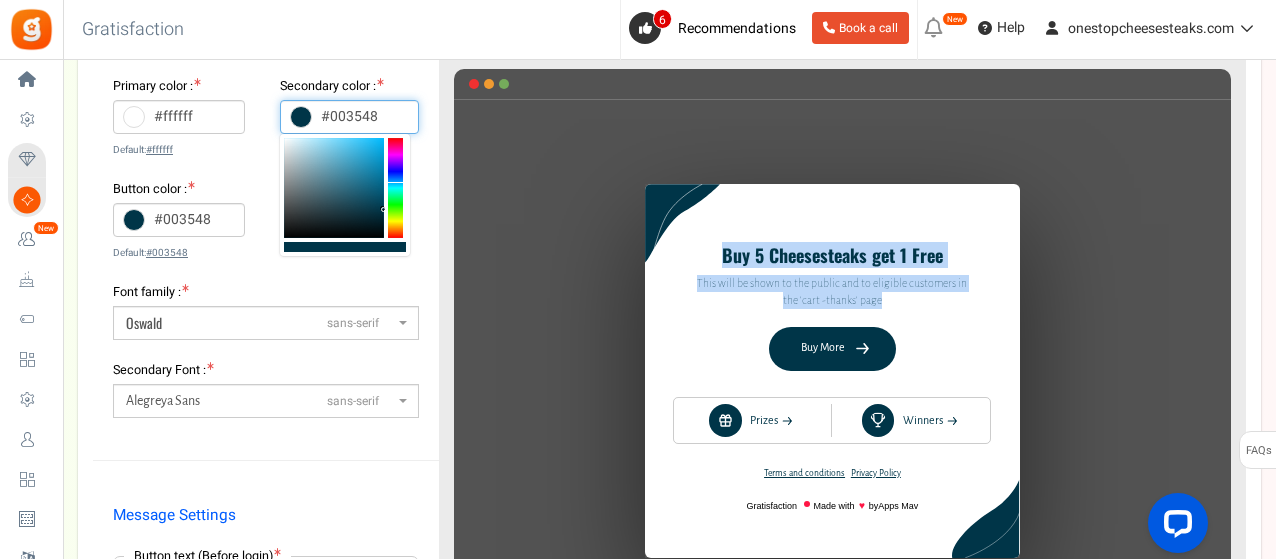 click on "#003548" at bounding box center [349, 117] 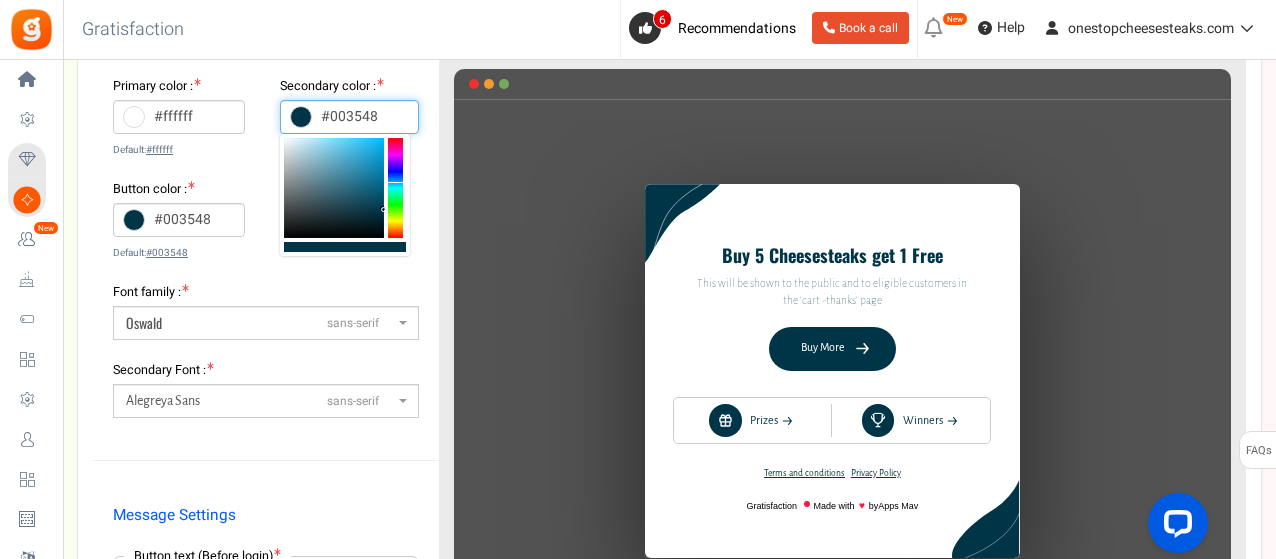 click on "#003548" at bounding box center [349, 117] 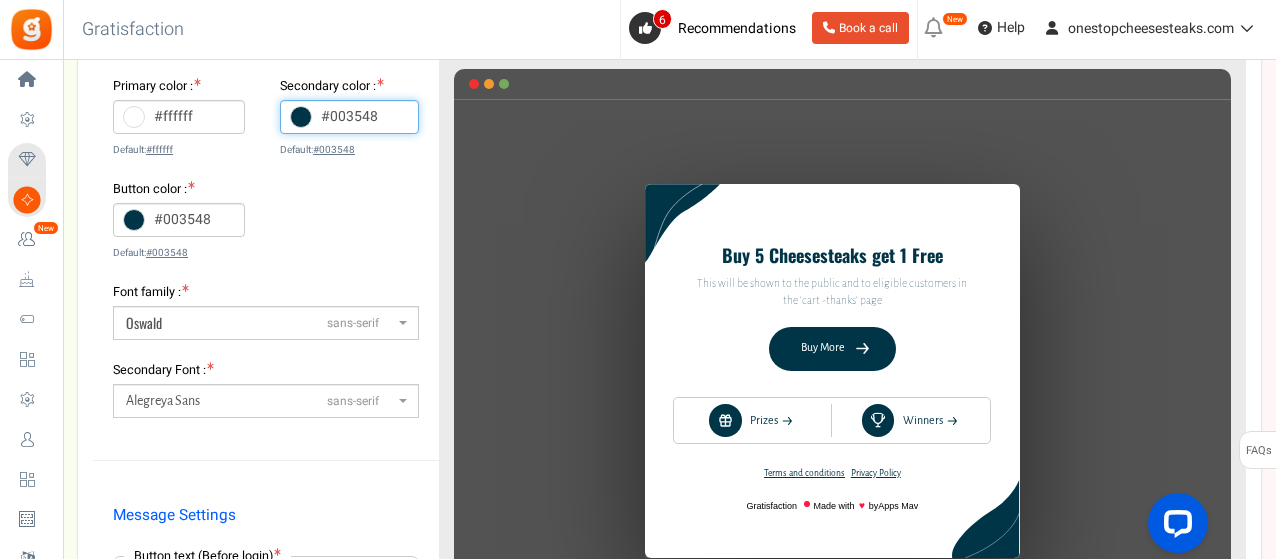 click on "#003548" at bounding box center (349, 117) 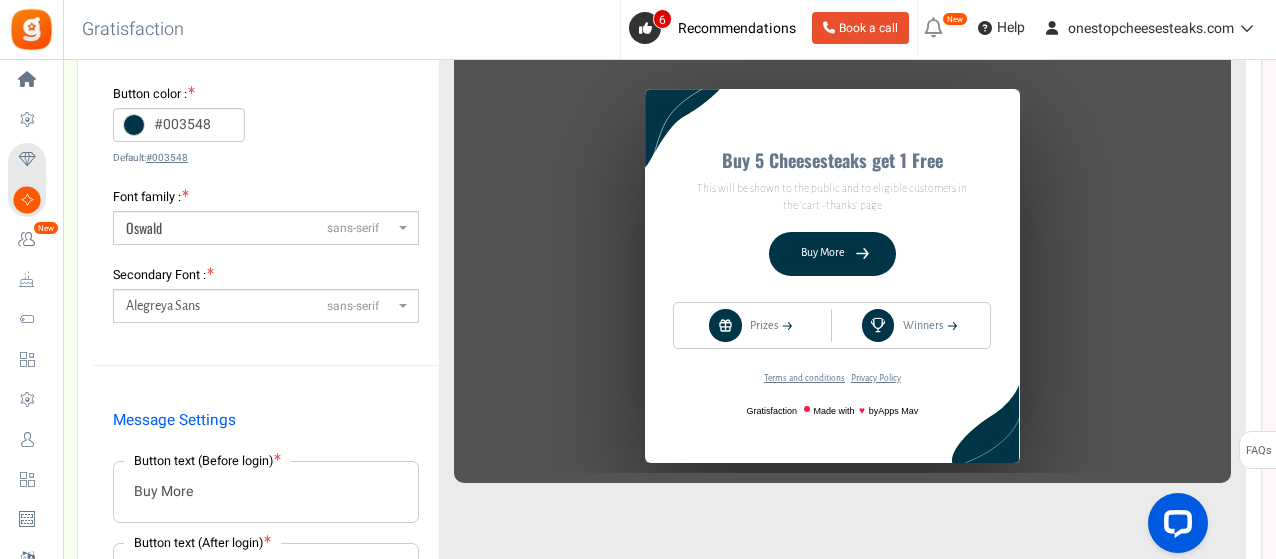 scroll, scrollTop: 210, scrollLeft: 0, axis: vertical 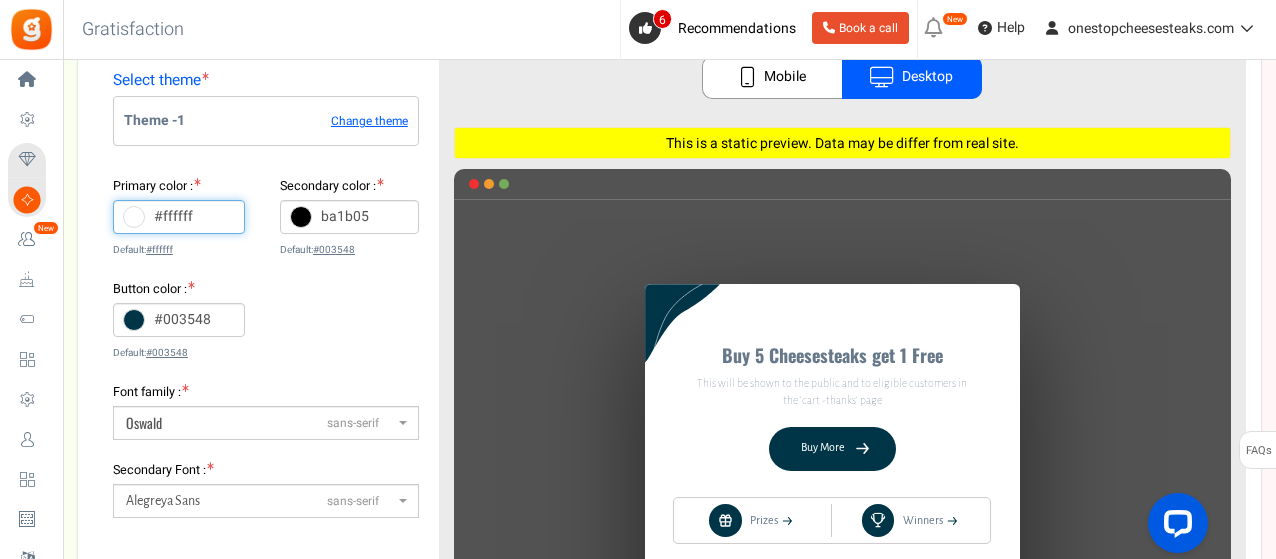 type on "#000000" 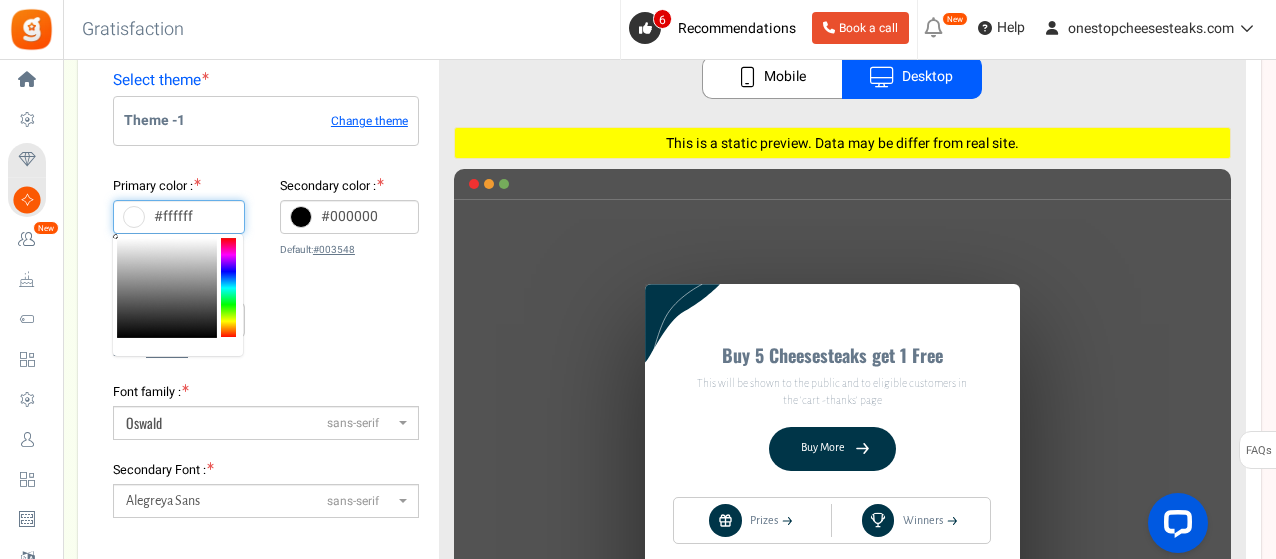 click on "#ffffff" at bounding box center (179, 217) 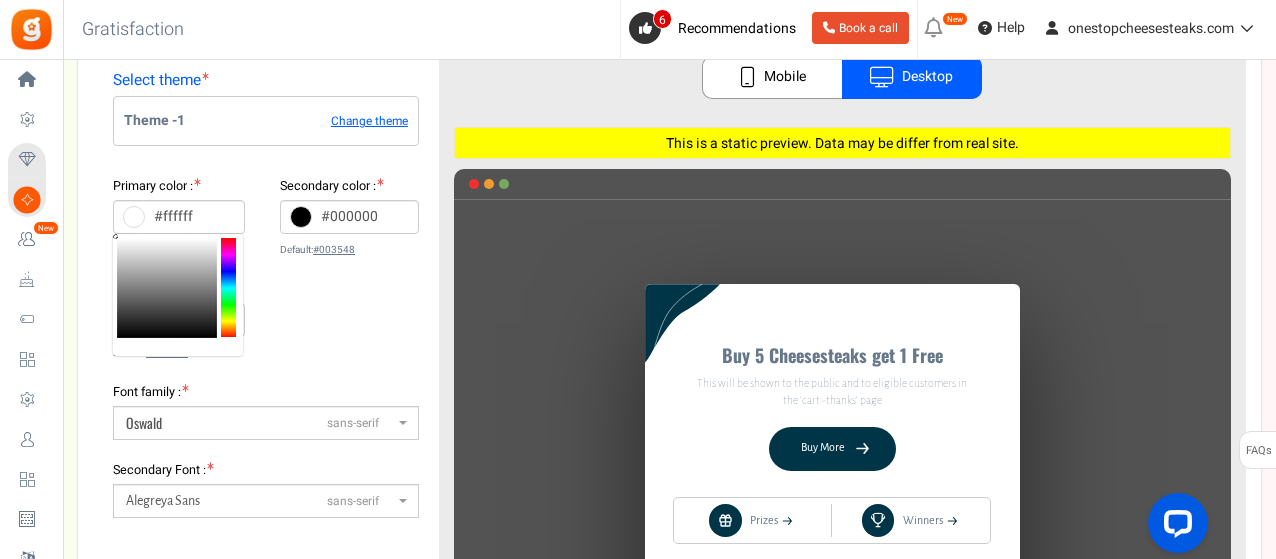 click on "Primary color :
#ffffff
Default:  #ffffff
Secondary color :
#000000
Default:  #003548
Button color :
#003548
Default:  #003548" at bounding box center (266, 279) 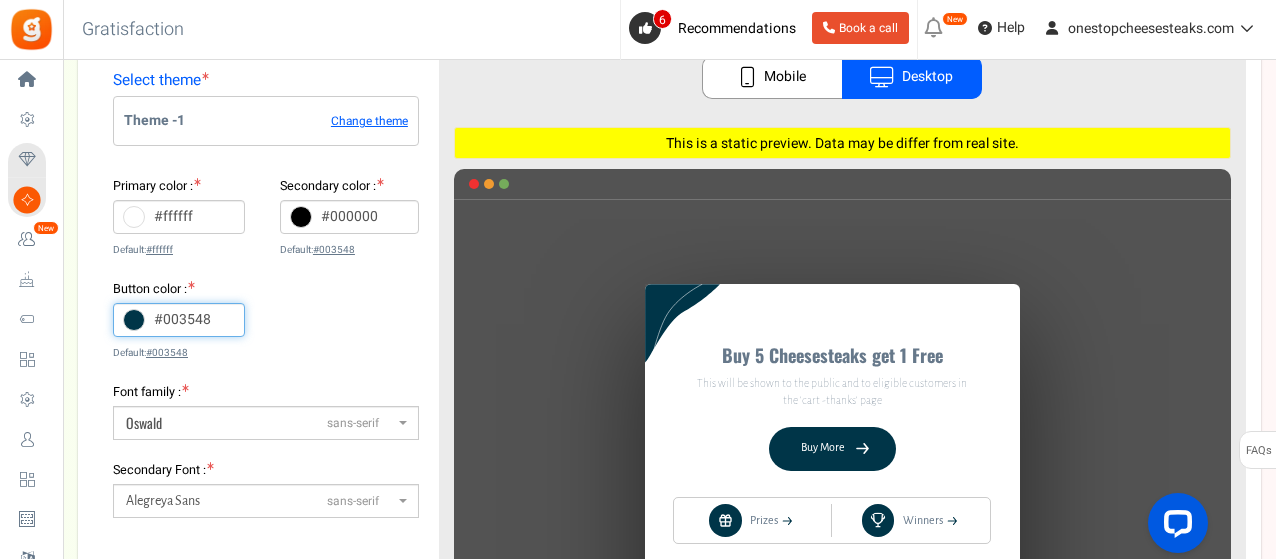 click on "#003548" at bounding box center (179, 320) 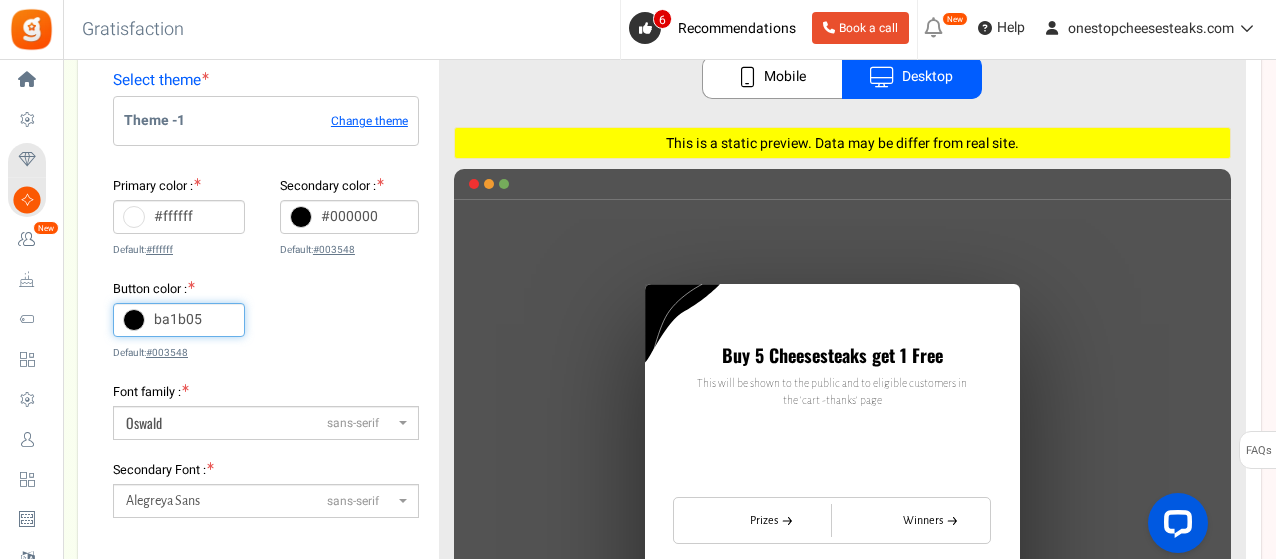 scroll, scrollTop: 410, scrollLeft: 0, axis: vertical 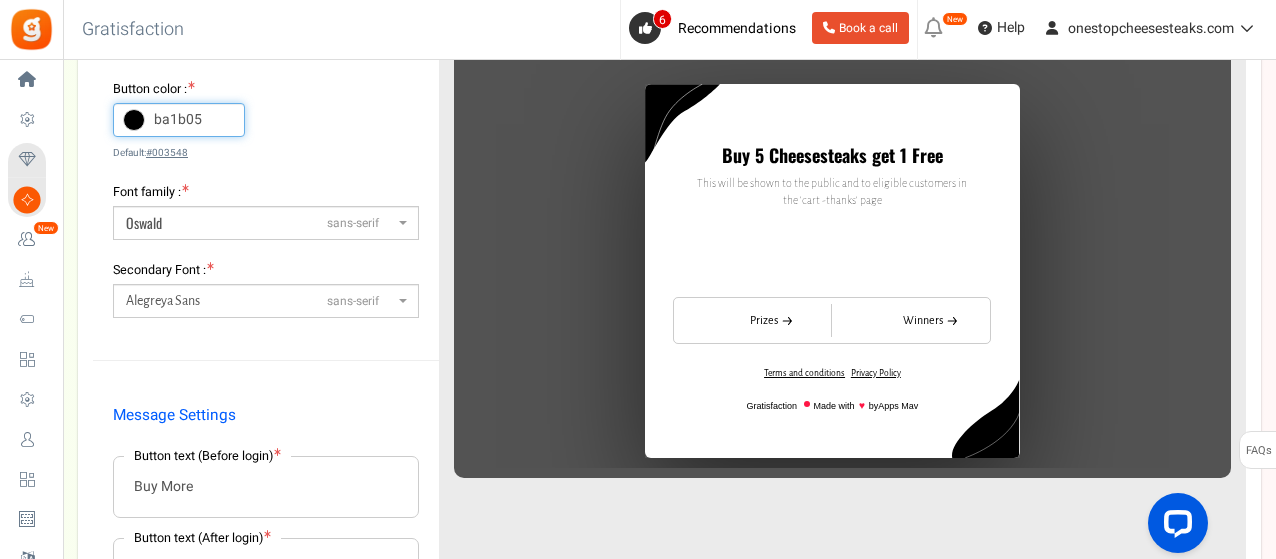 click on "ba1b05" at bounding box center (179, 120) 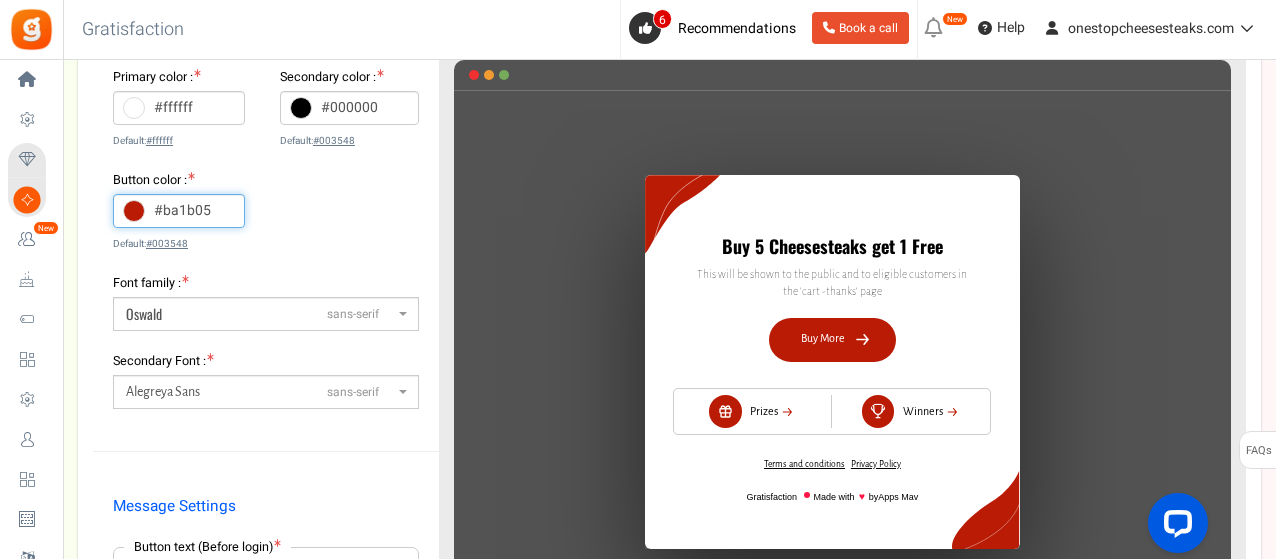 scroll, scrollTop: 210, scrollLeft: 0, axis: vertical 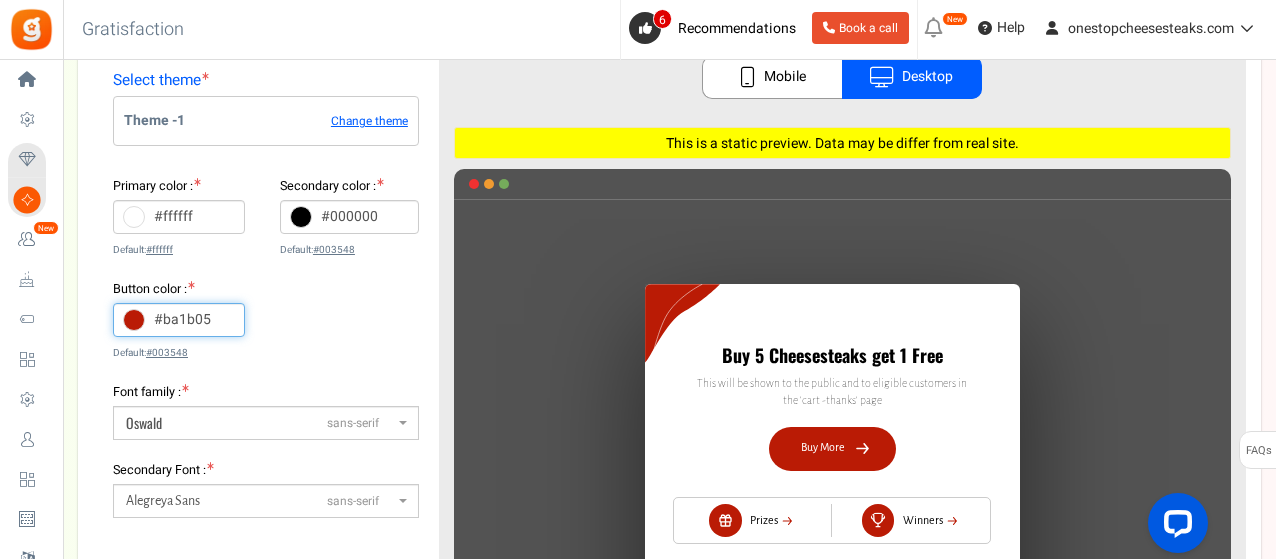 type on "#ba1b05" 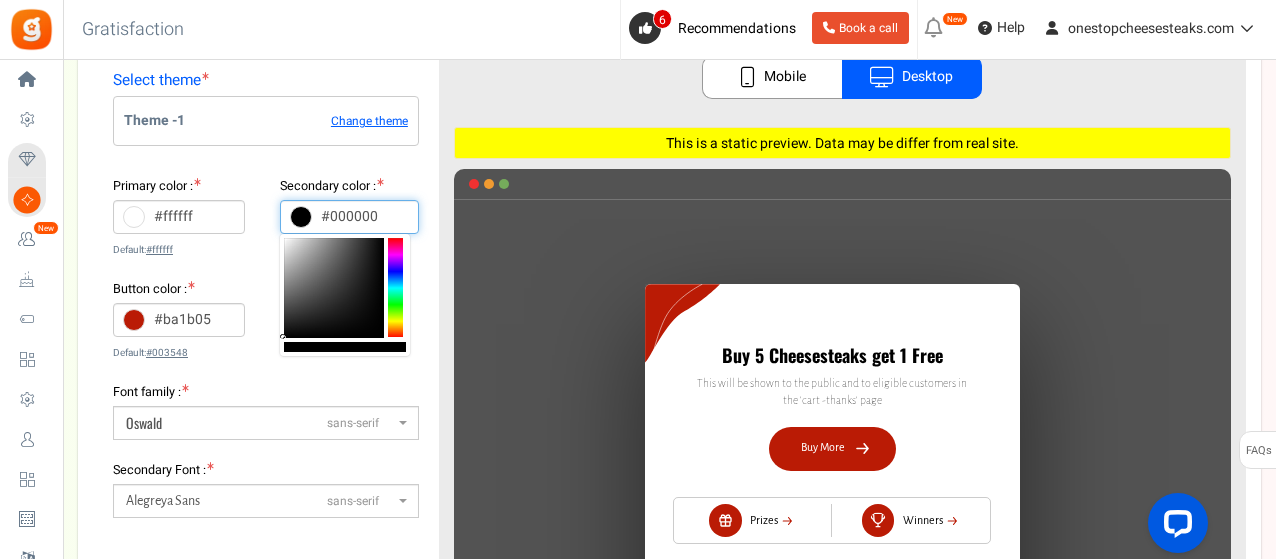 click on "#000000" at bounding box center [349, 217] 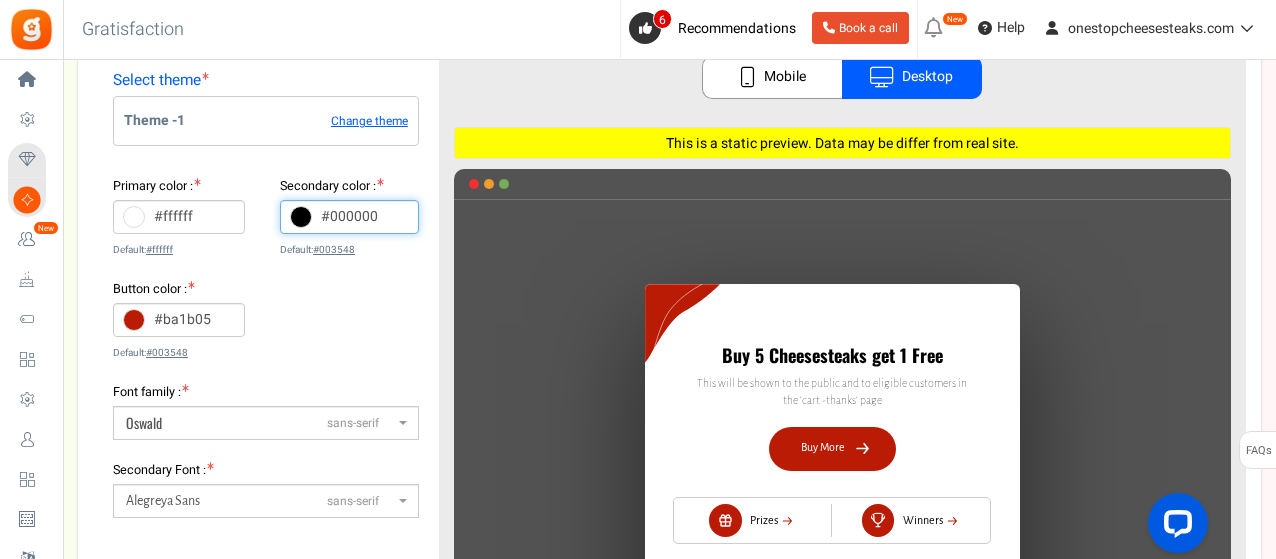 click on "#000000" at bounding box center [349, 217] 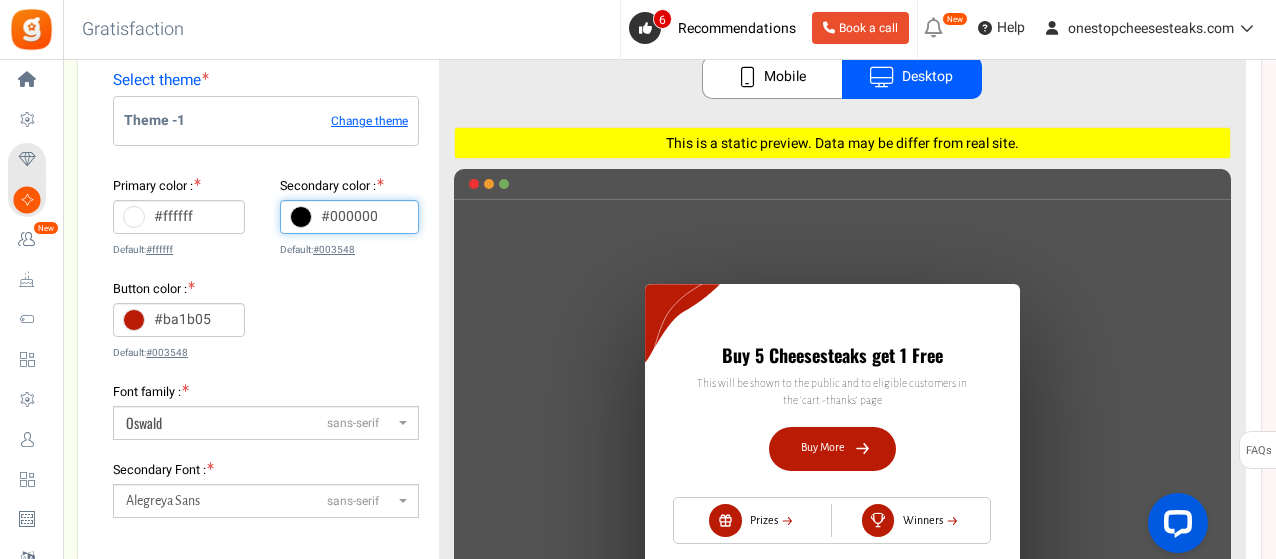 paste on "ba1b05" 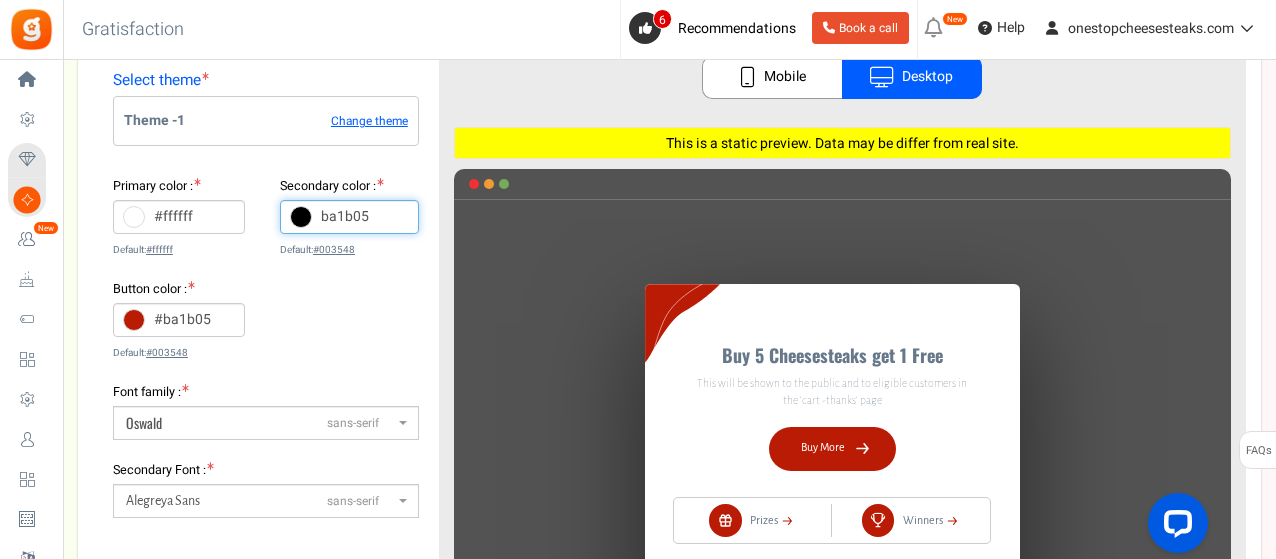 click on "ba1b05" at bounding box center [349, 217] 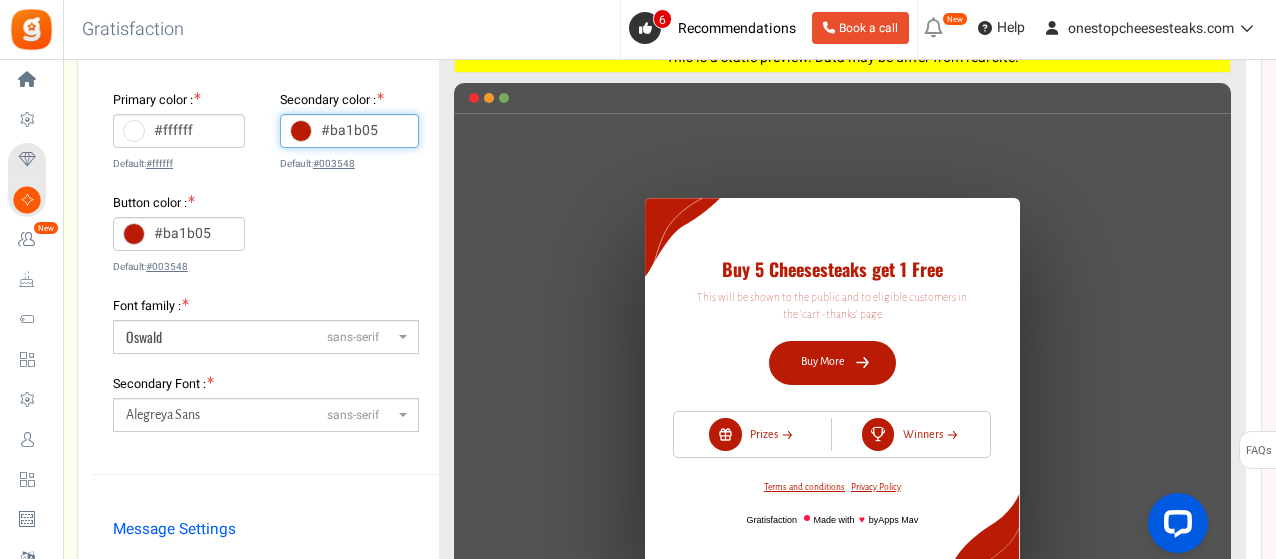 scroll, scrollTop: 410, scrollLeft: 0, axis: vertical 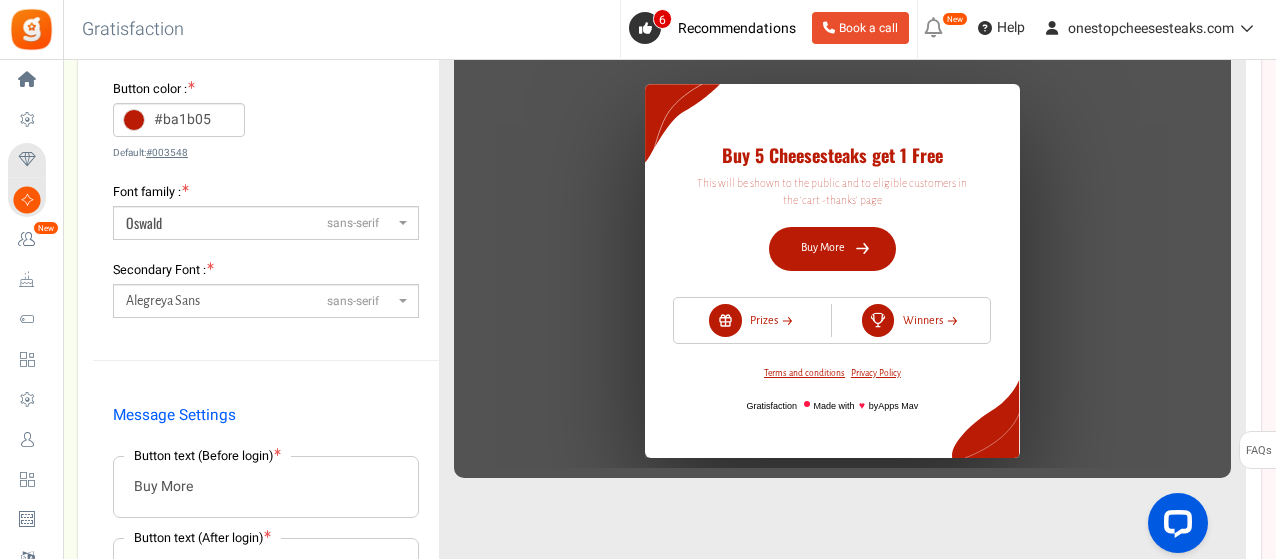 click on "Mobile
Desktop
This is a static preview. Data may be differ from real site." at bounding box center (842, 303) 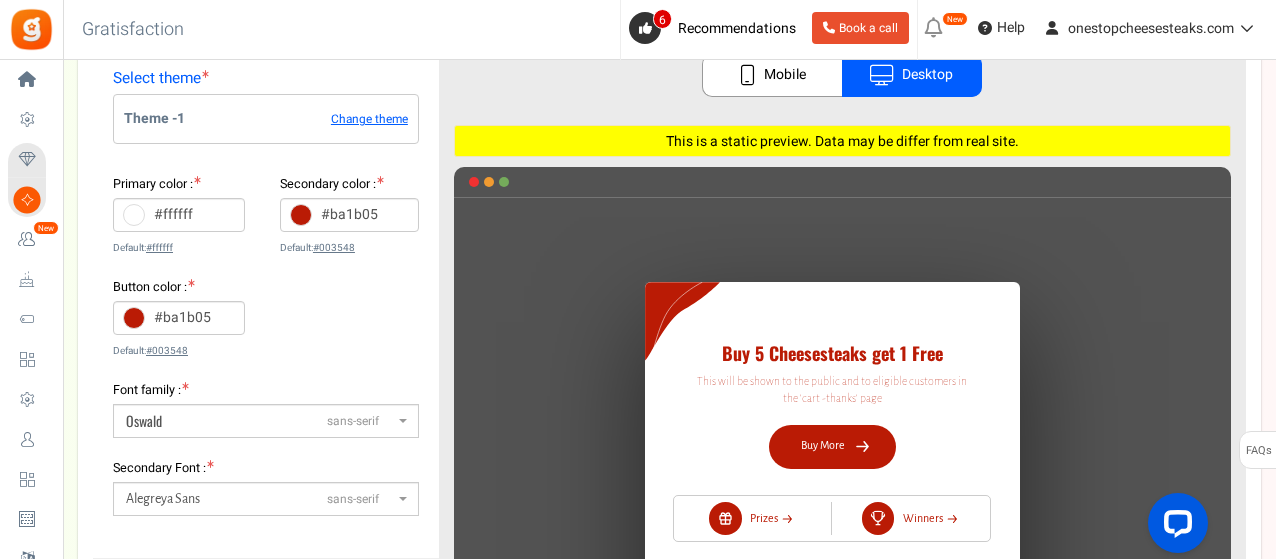 scroll, scrollTop: 210, scrollLeft: 0, axis: vertical 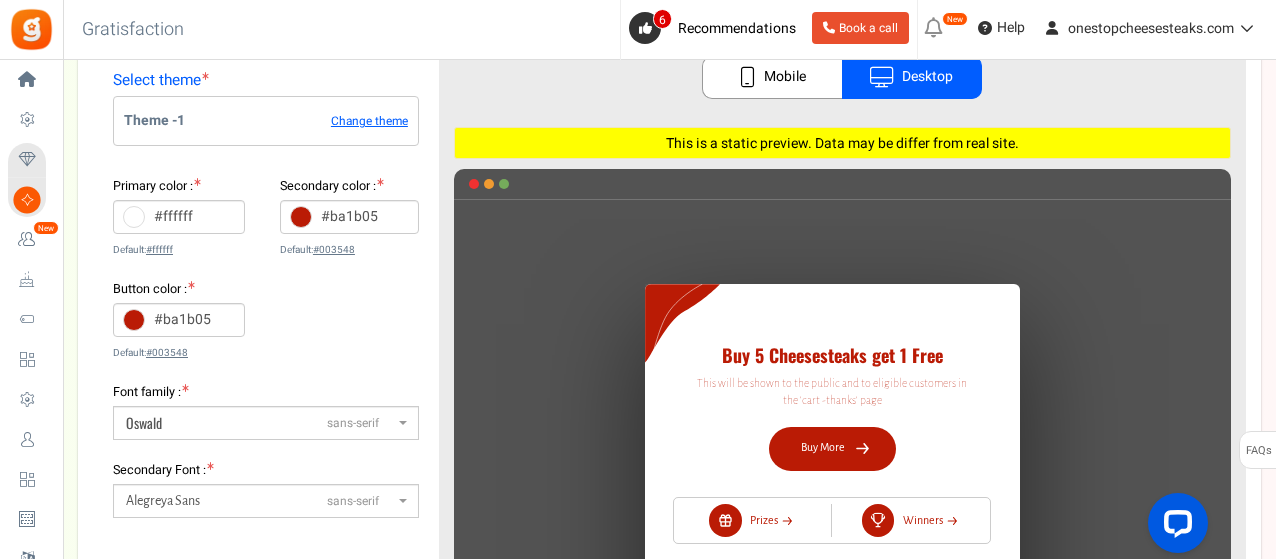 click at bounding box center (301, 217) 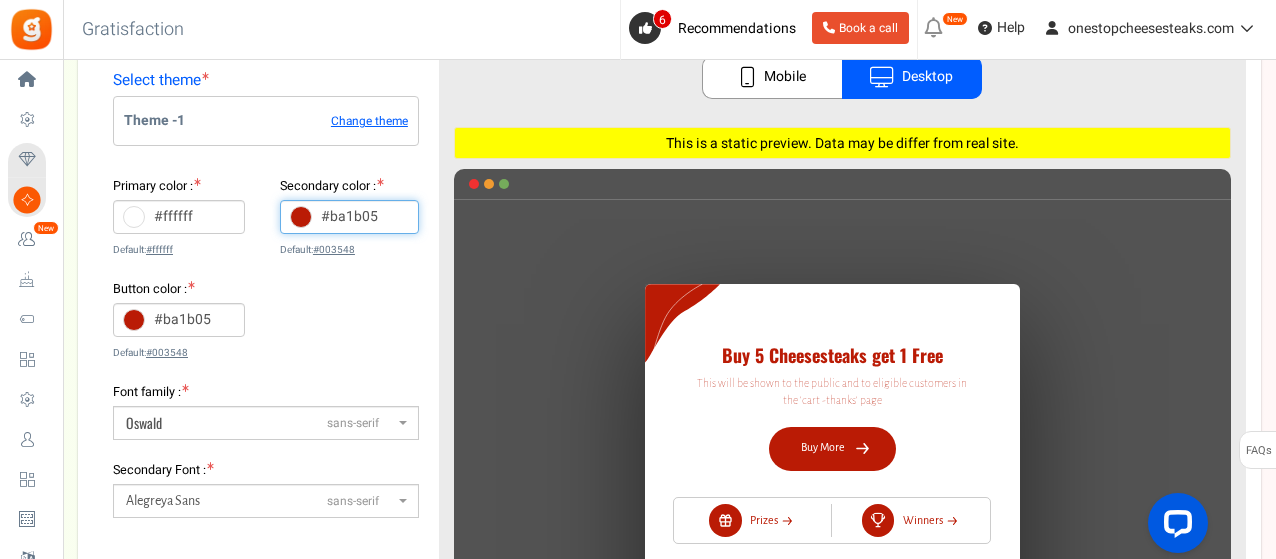click on "#ba1b05" at bounding box center [349, 217] 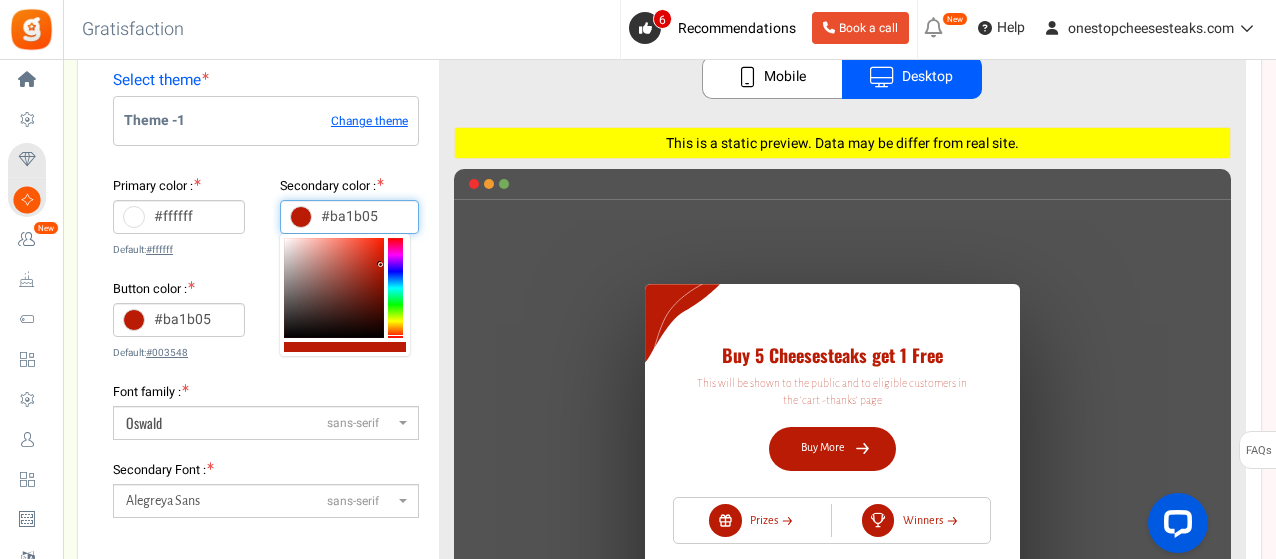 click on "#ba1b05" at bounding box center [349, 217] 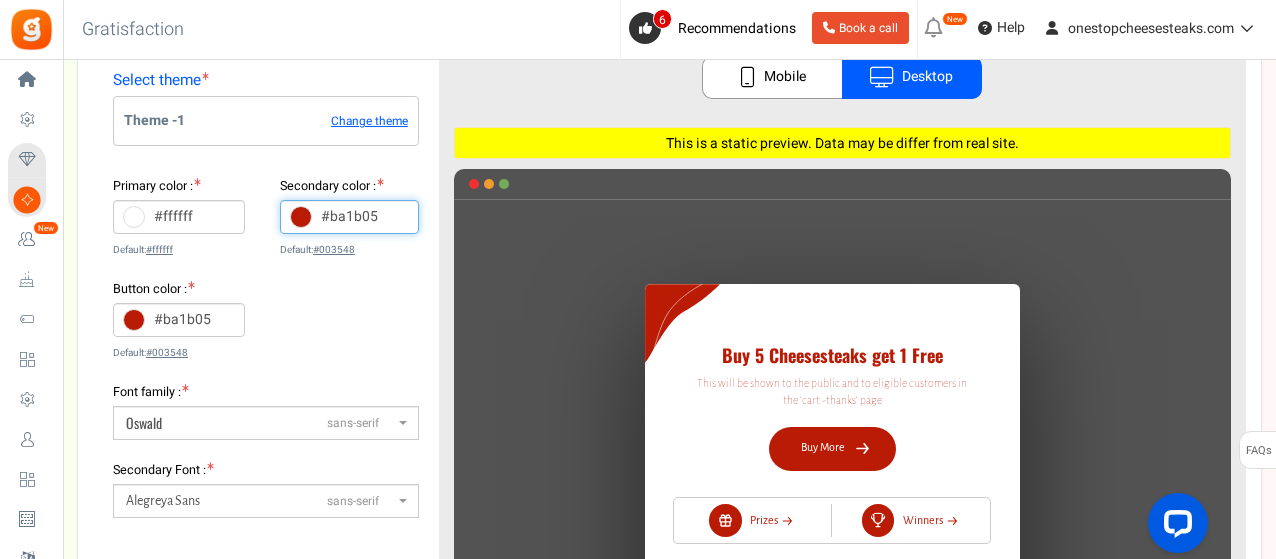 click on "#ba1b05" at bounding box center (349, 217) 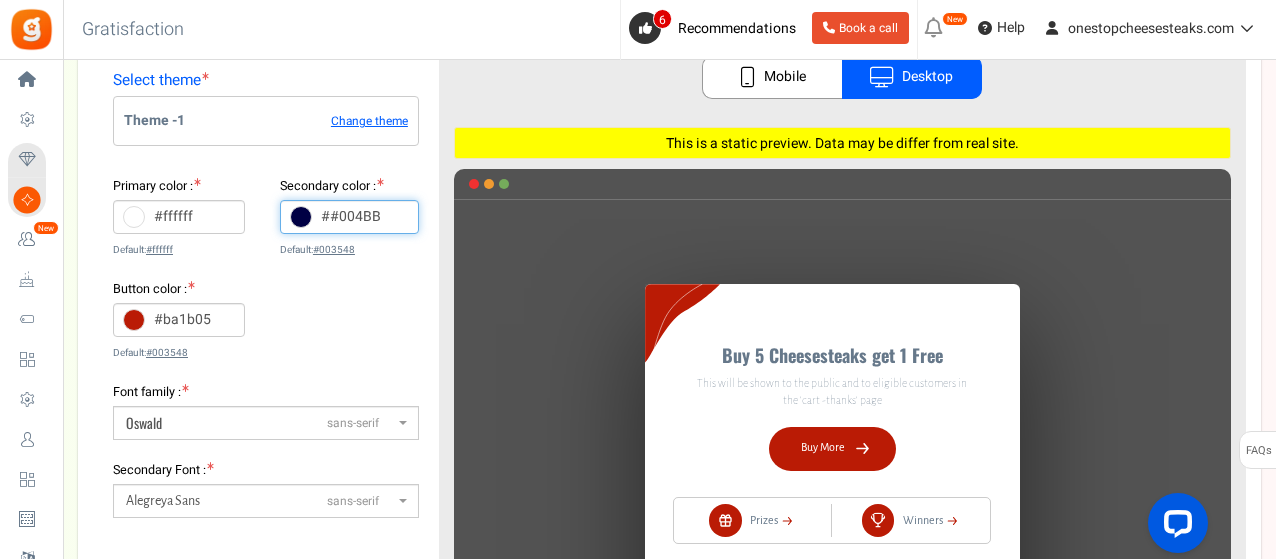 drag, startPoint x: 390, startPoint y: 205, endPoint x: 310, endPoint y: 213, distance: 80.399 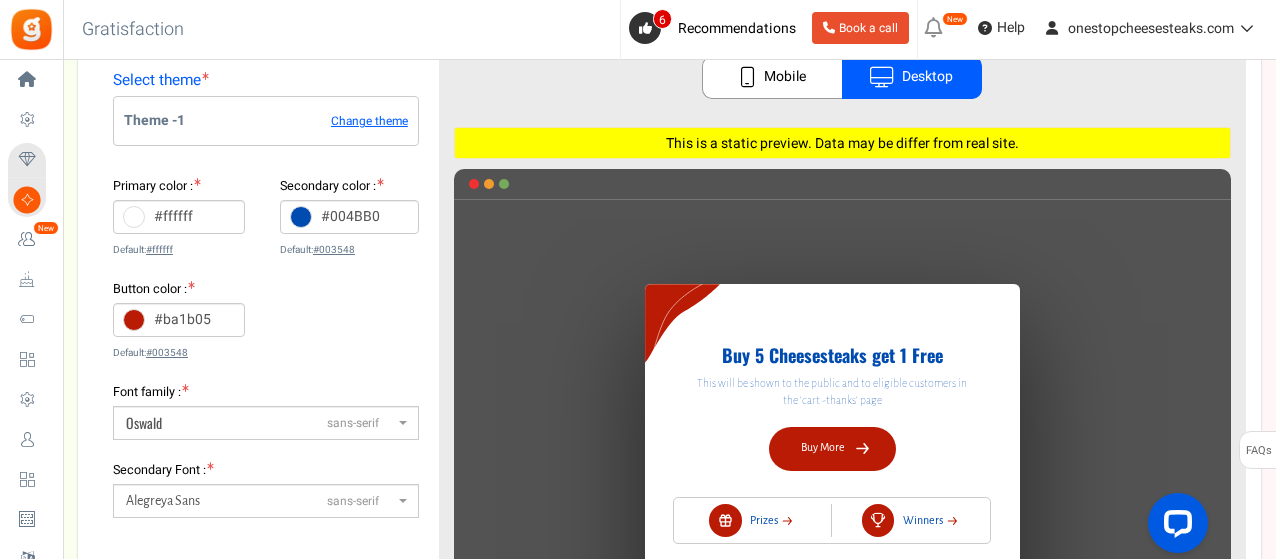 type on "#004bb0" 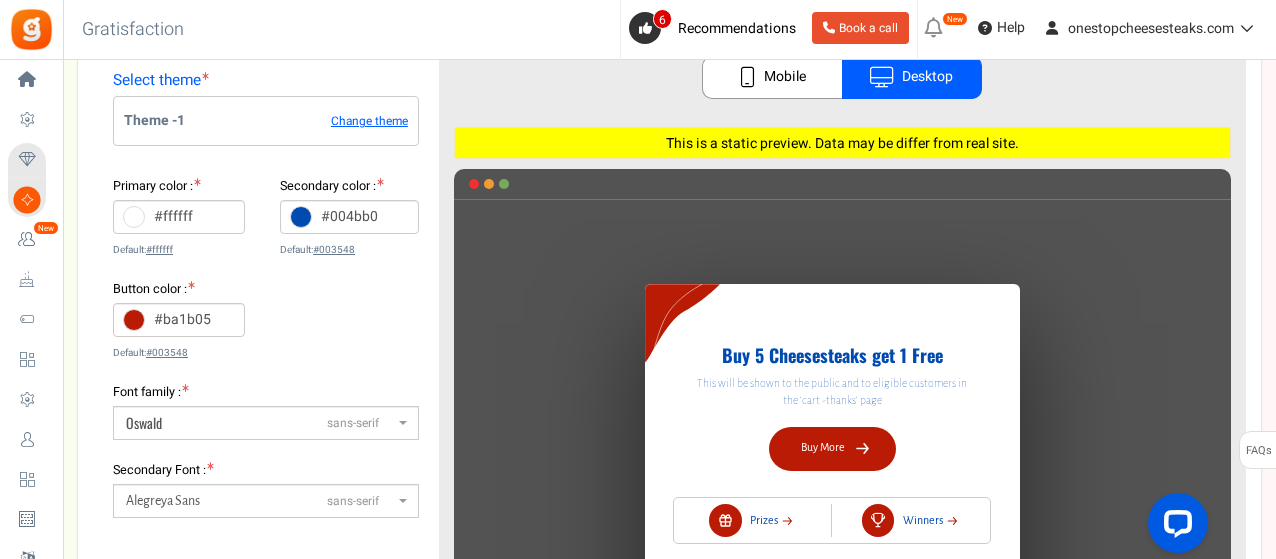click on "Primary color :
#ffffff
Default:  #ffffff
Secondary color :
#004bb0
Default:  #003548
Button color :
#ba1b05
Default:  #003548" at bounding box center [266, 279] 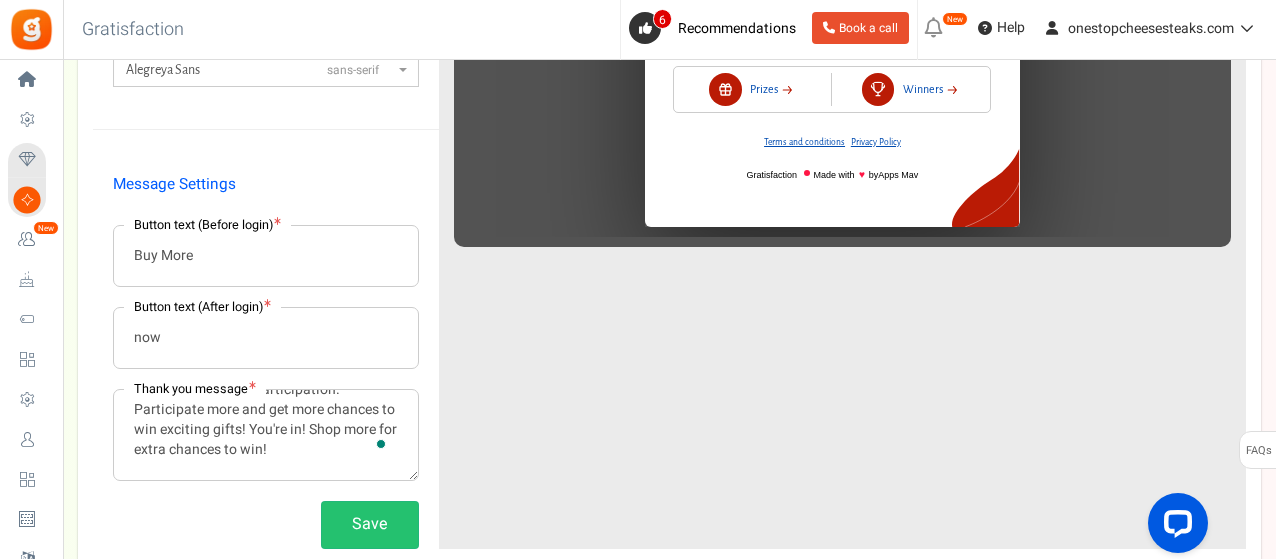 scroll, scrollTop: 610, scrollLeft: 0, axis: vertical 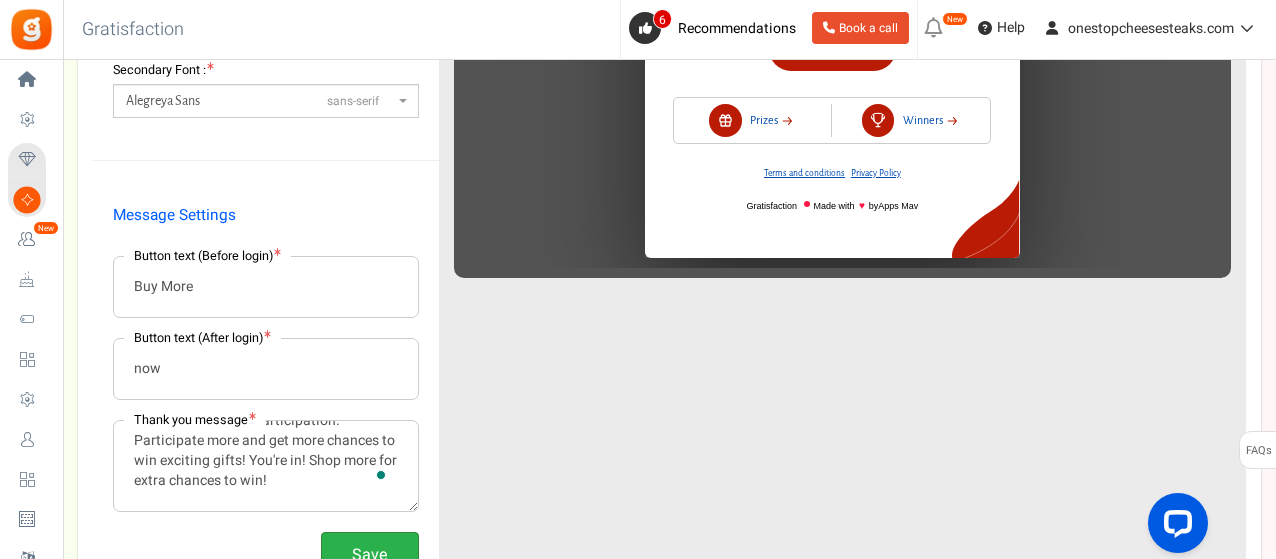 click on "Save" at bounding box center [370, 555] 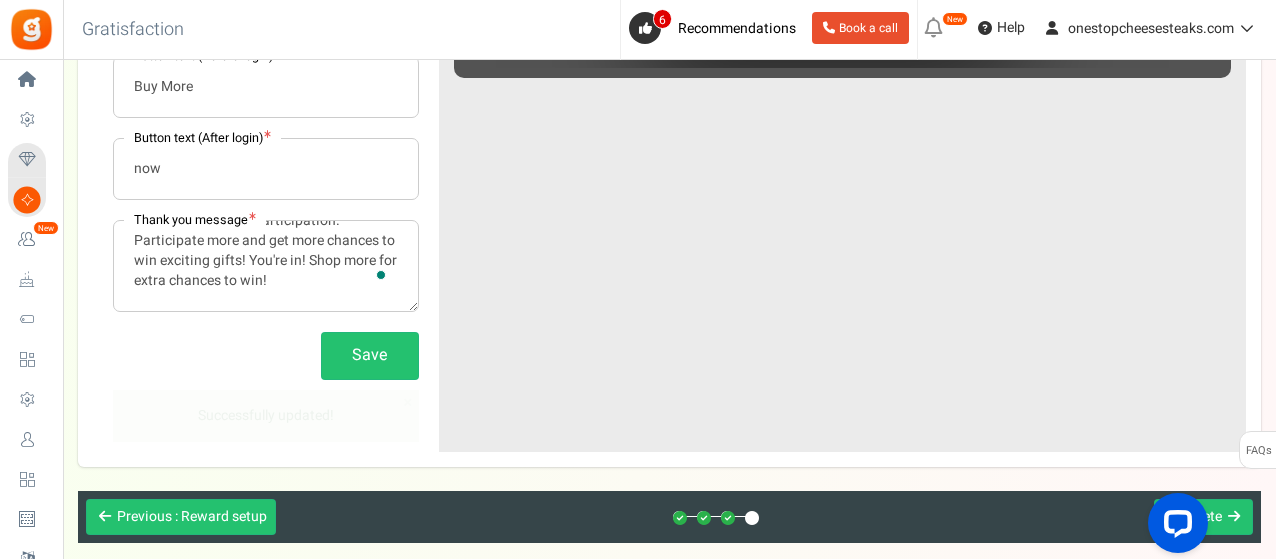 scroll, scrollTop: 839, scrollLeft: 0, axis: vertical 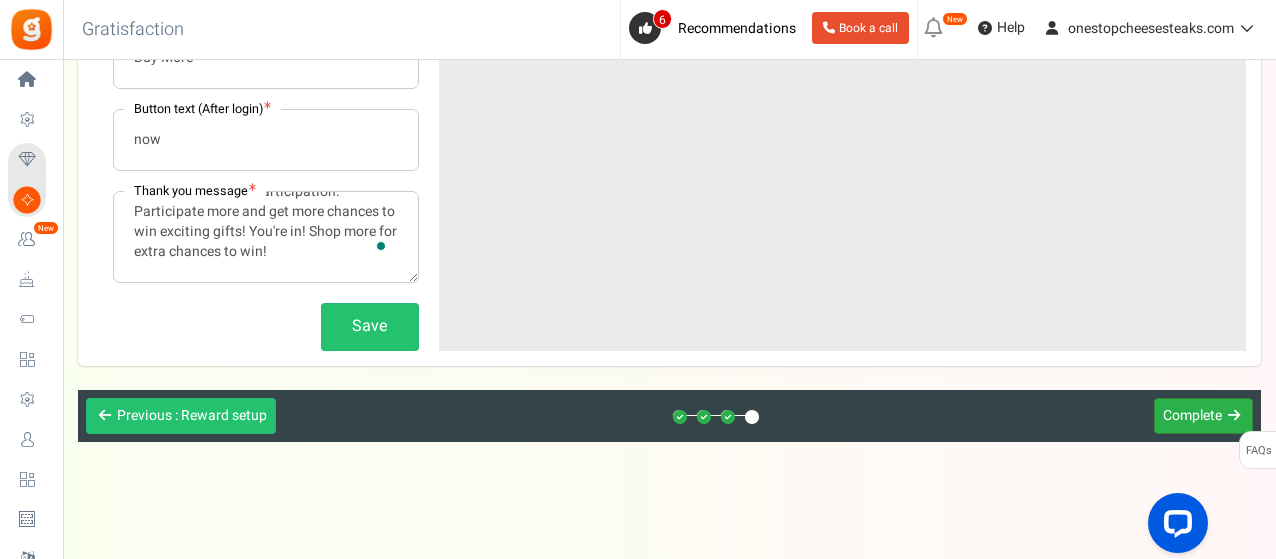 click on "Complete" at bounding box center [1192, 415] 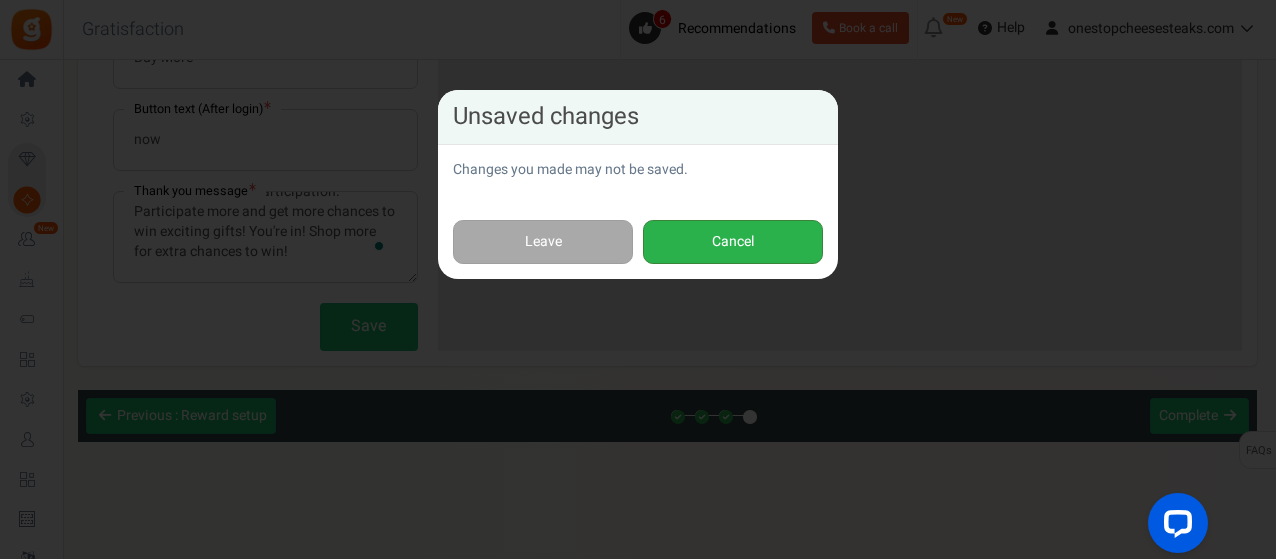 click on "Cancel" at bounding box center [733, 242] 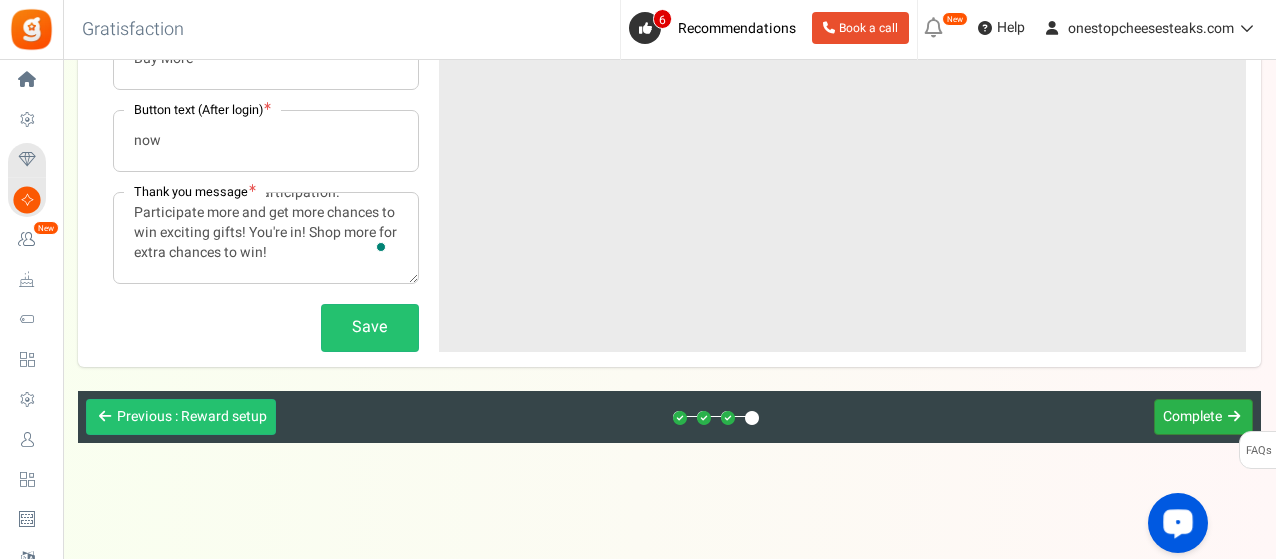 scroll, scrollTop: 839, scrollLeft: 0, axis: vertical 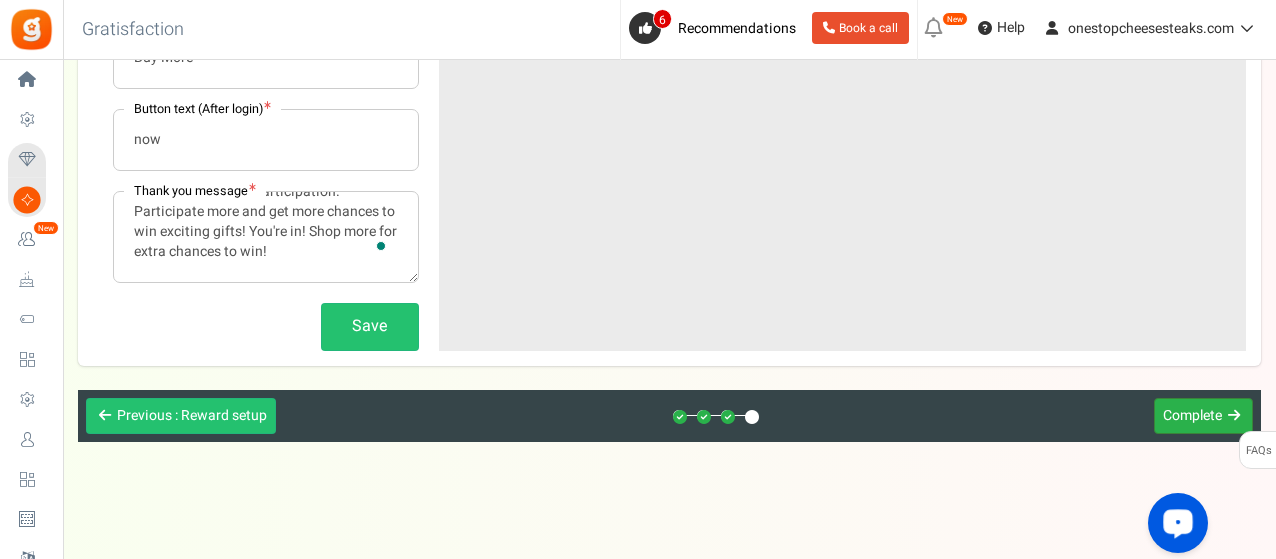 click on "Complete" at bounding box center (1192, 415) 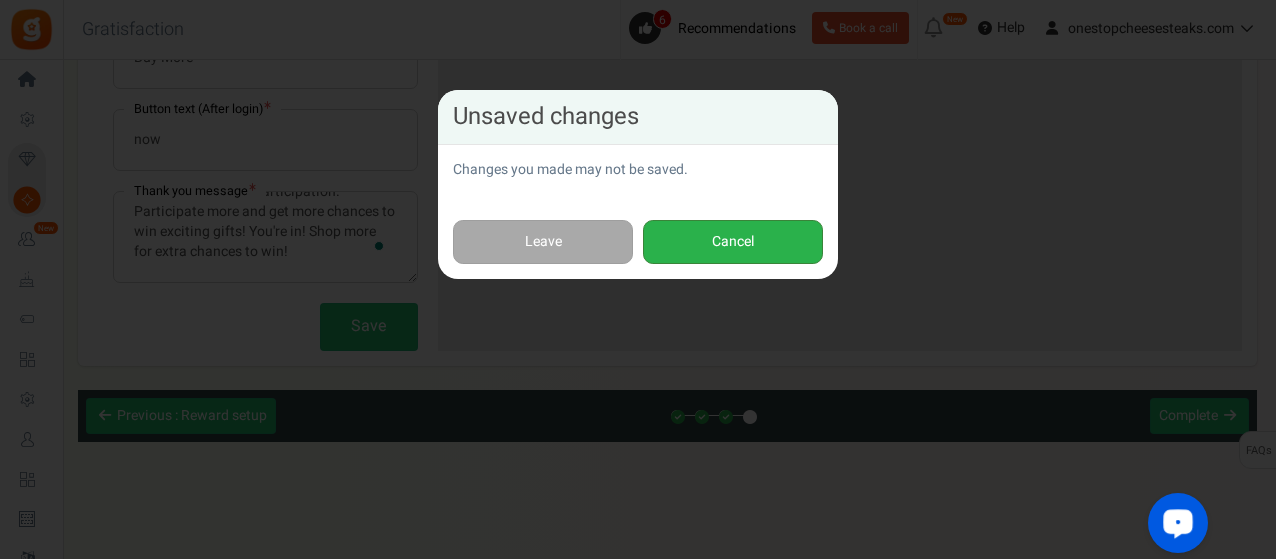 click on "Cancel" at bounding box center [733, 242] 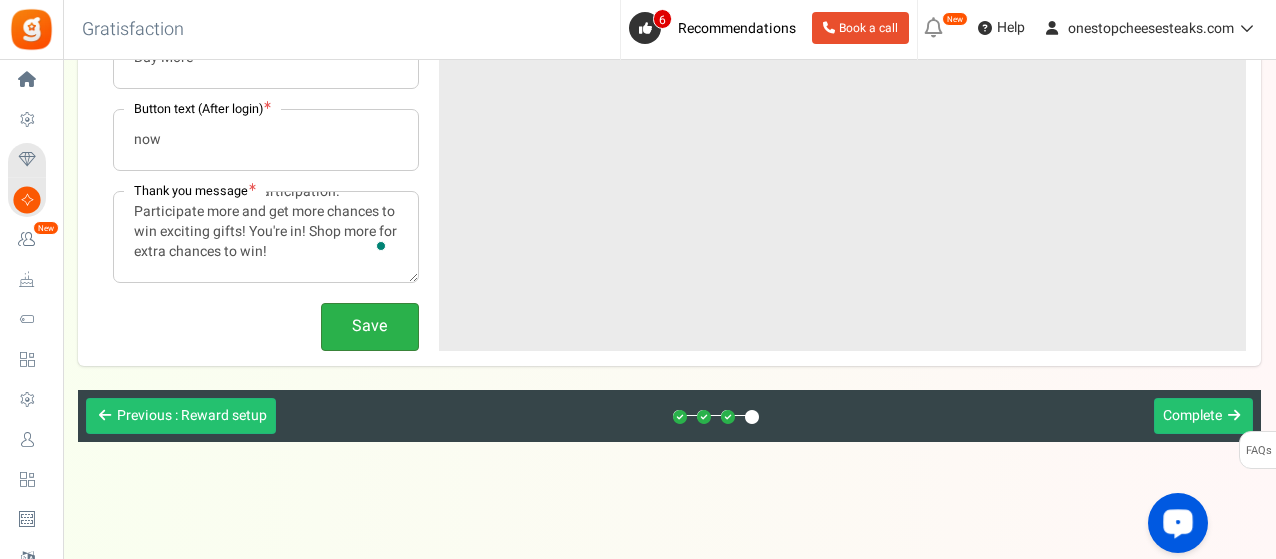 click on "Save" at bounding box center [370, 326] 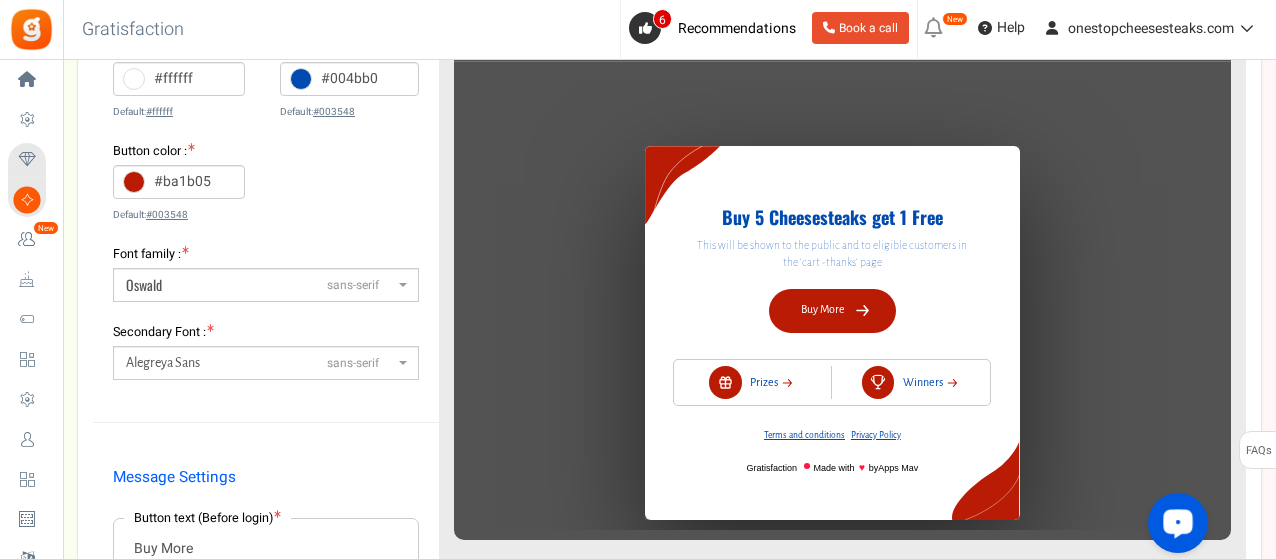 scroll, scrollTop: 239, scrollLeft: 0, axis: vertical 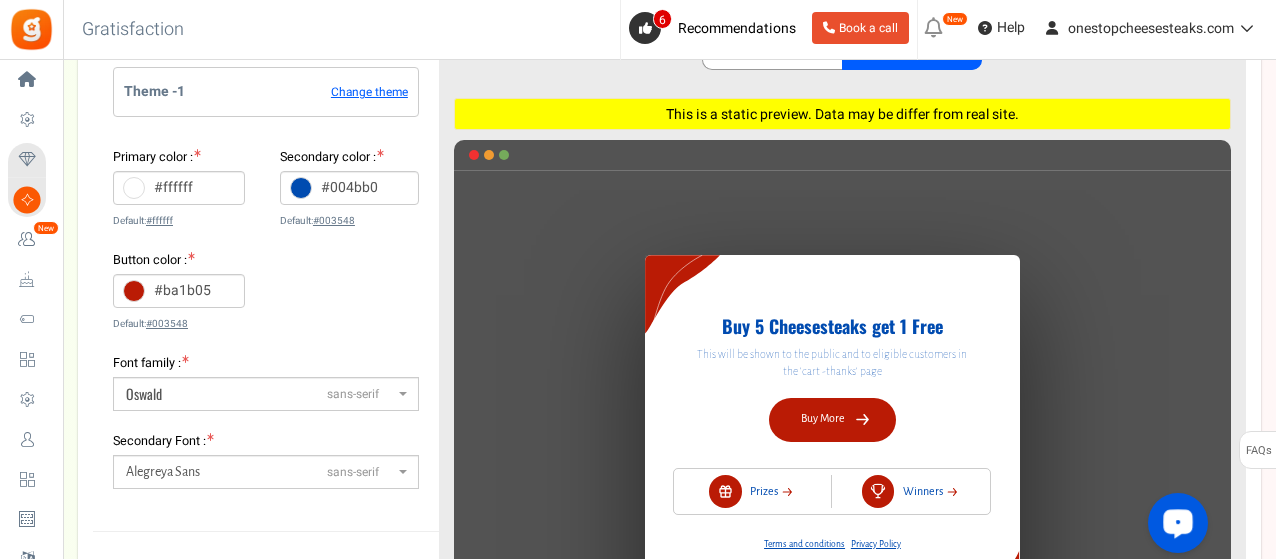 click on "♥" at bounding box center [842, 414] 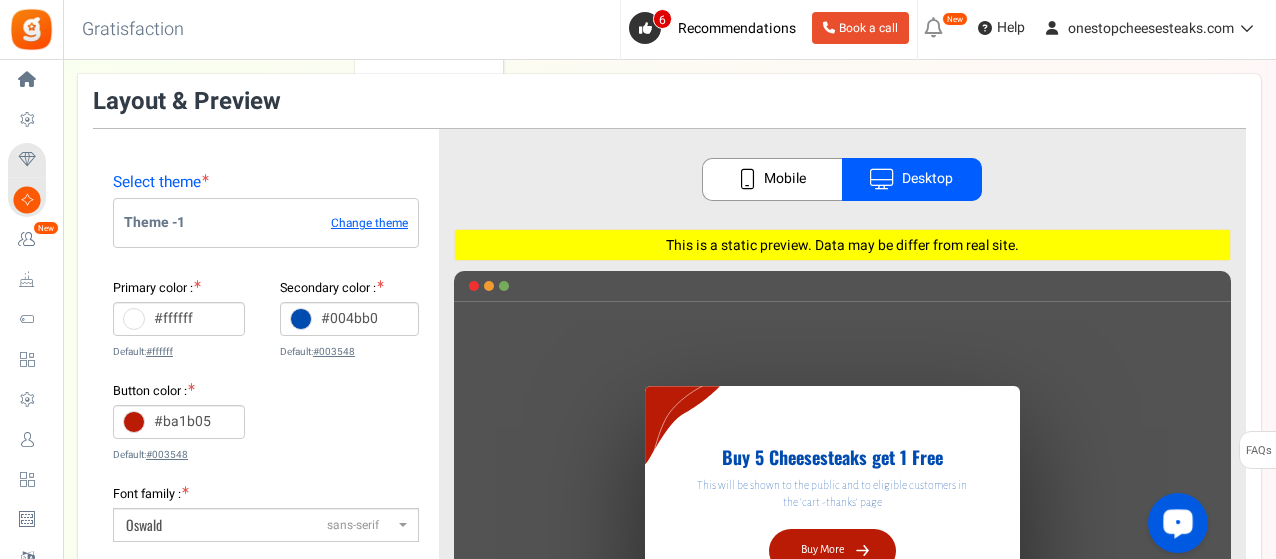 scroll, scrollTop: 0, scrollLeft: 0, axis: both 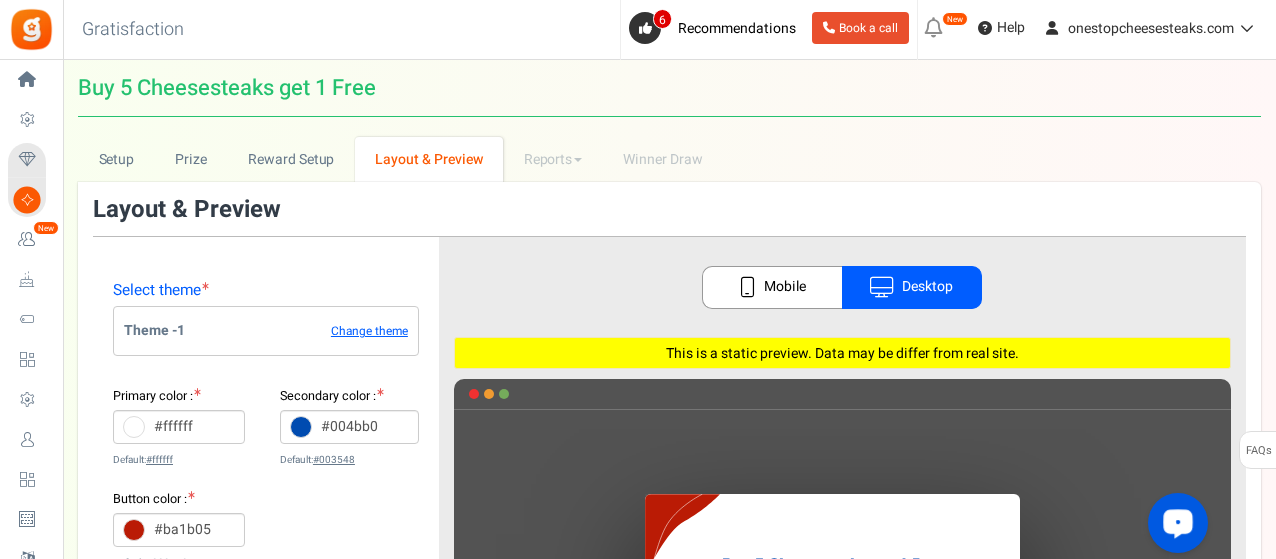 click on "Mobile" at bounding box center [772, 287] 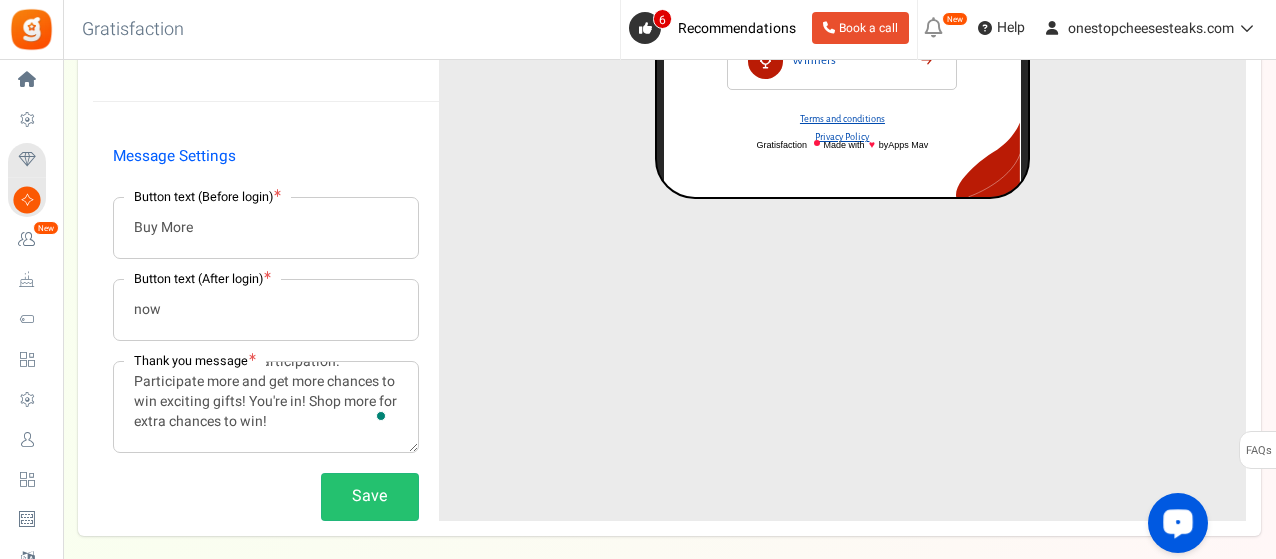 scroll, scrollTop: 700, scrollLeft: 0, axis: vertical 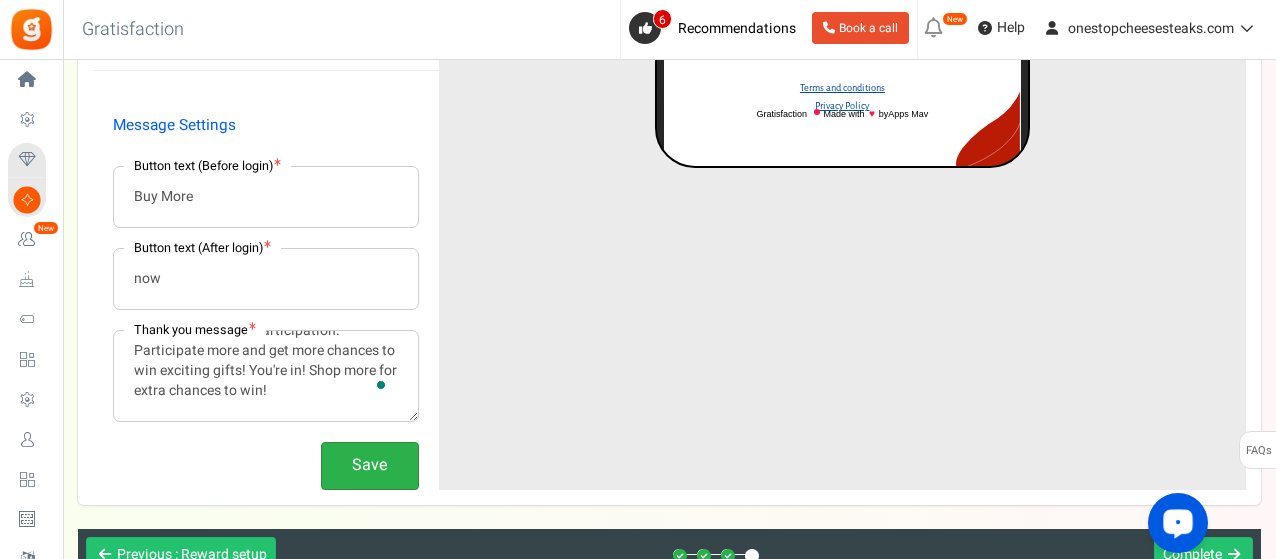 click on "Save" at bounding box center (370, 465) 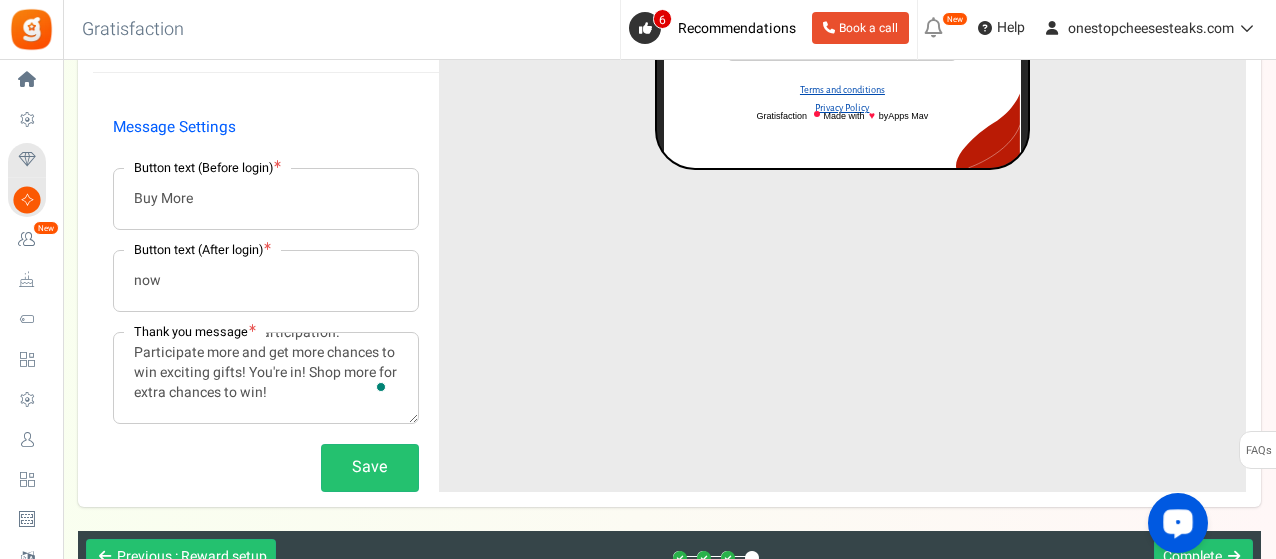scroll, scrollTop: 839, scrollLeft: 0, axis: vertical 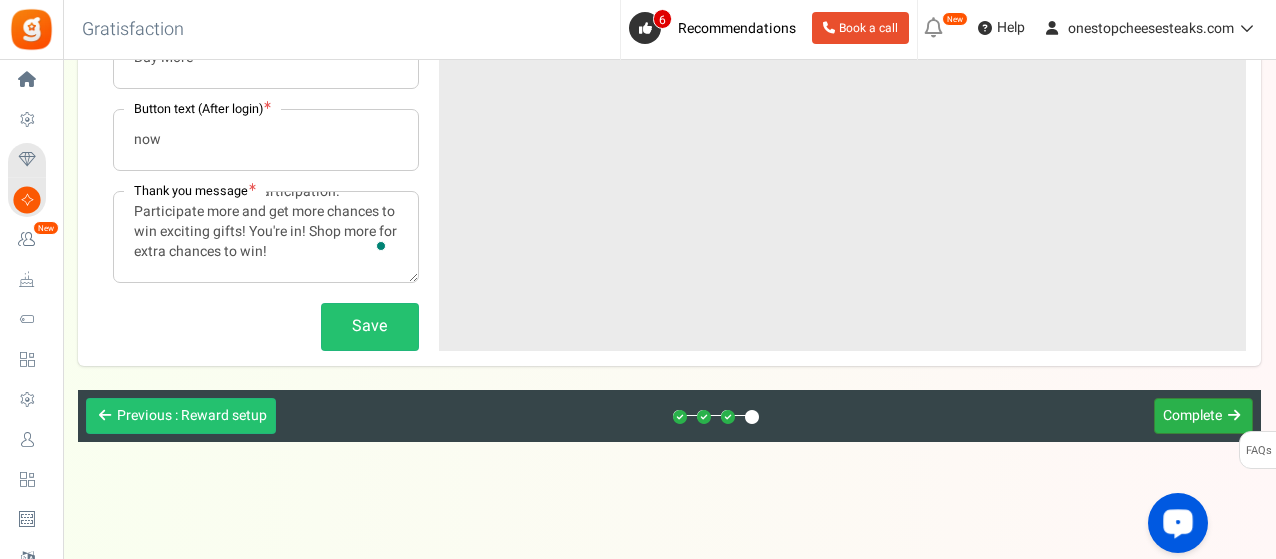click on "Next
Complete" at bounding box center [1192, 416] 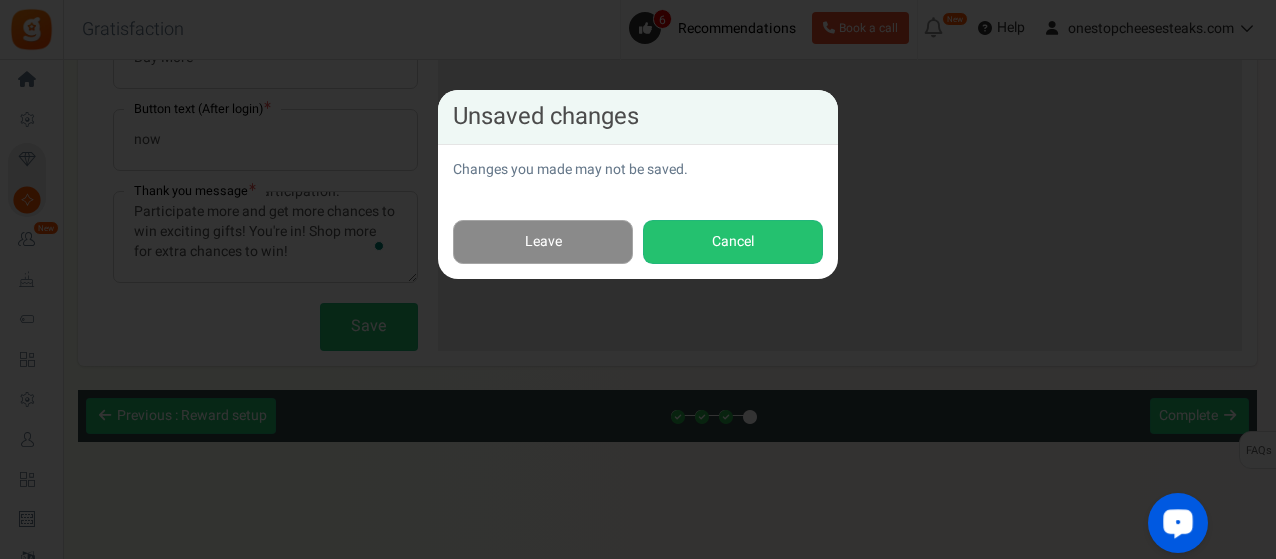 click on "Leave" at bounding box center [543, 242] 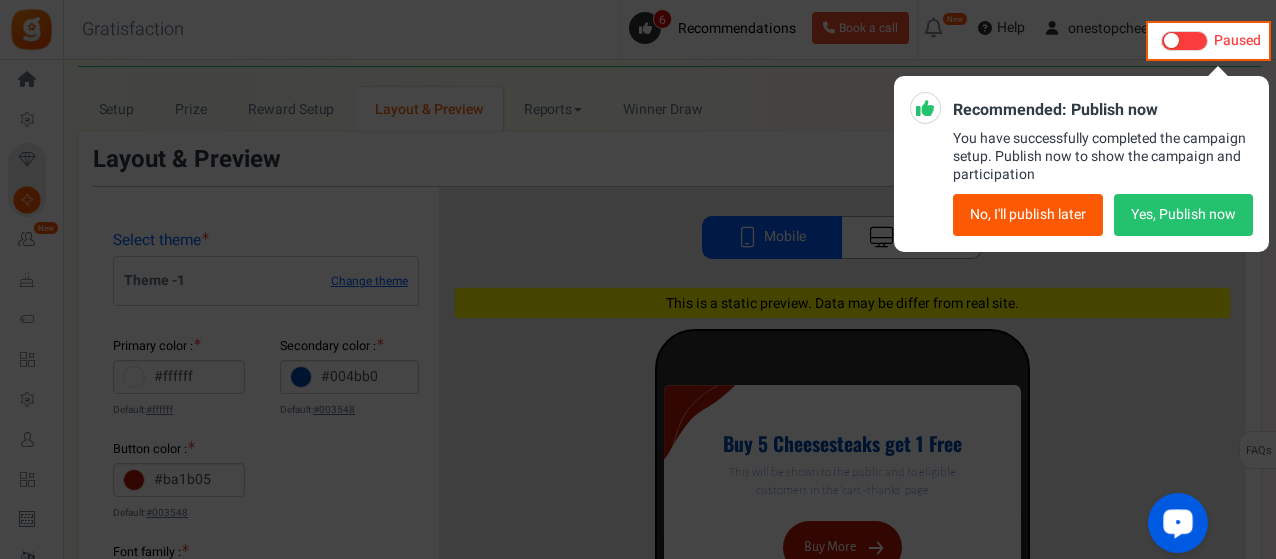 scroll, scrollTop: 0, scrollLeft: 0, axis: both 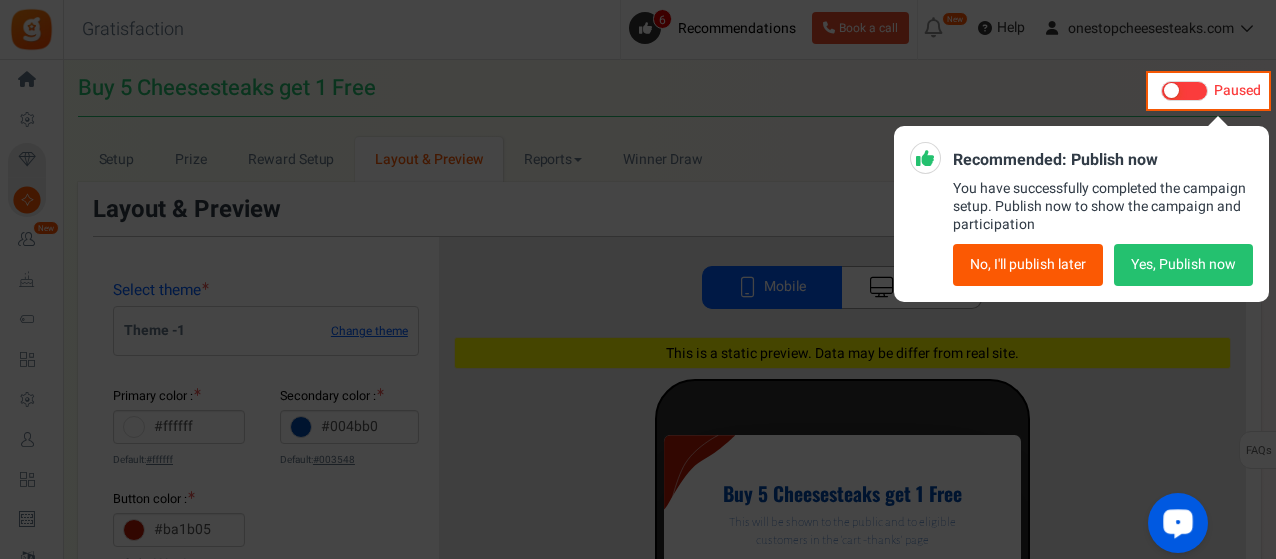 click on "Yes, Publish now" at bounding box center [1183, 265] 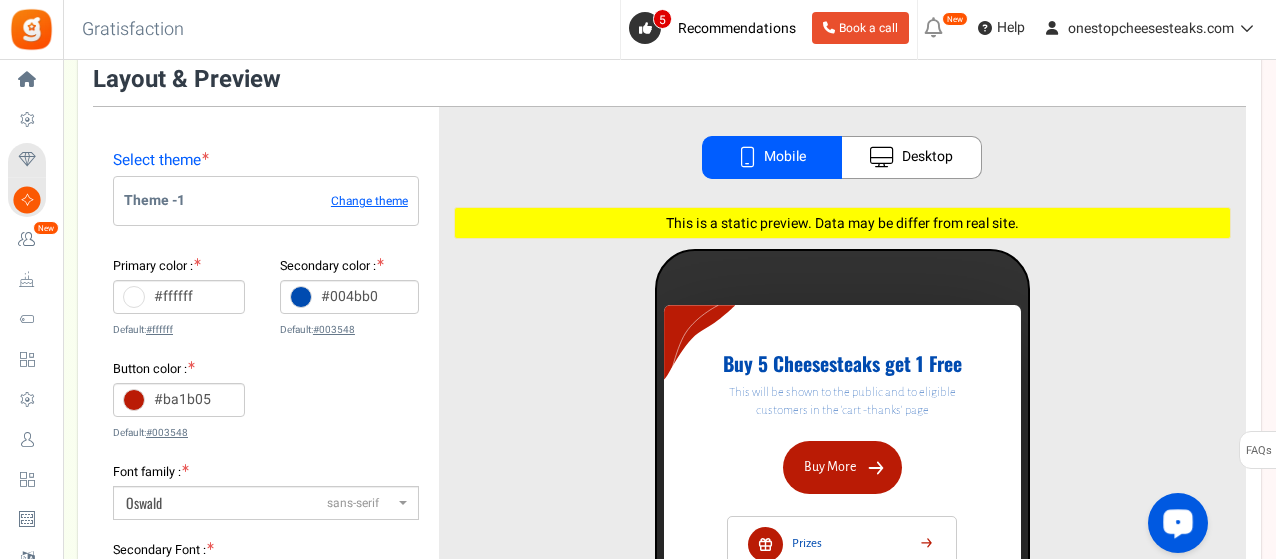 scroll, scrollTop: 0, scrollLeft: 0, axis: both 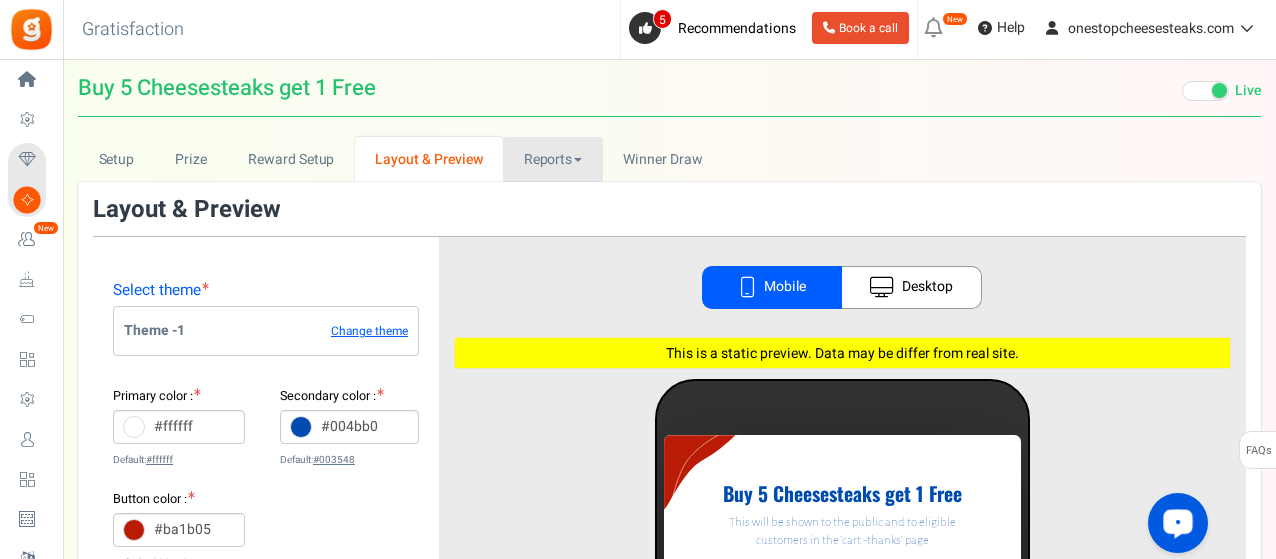 click on "Reports" at bounding box center [553, 159] 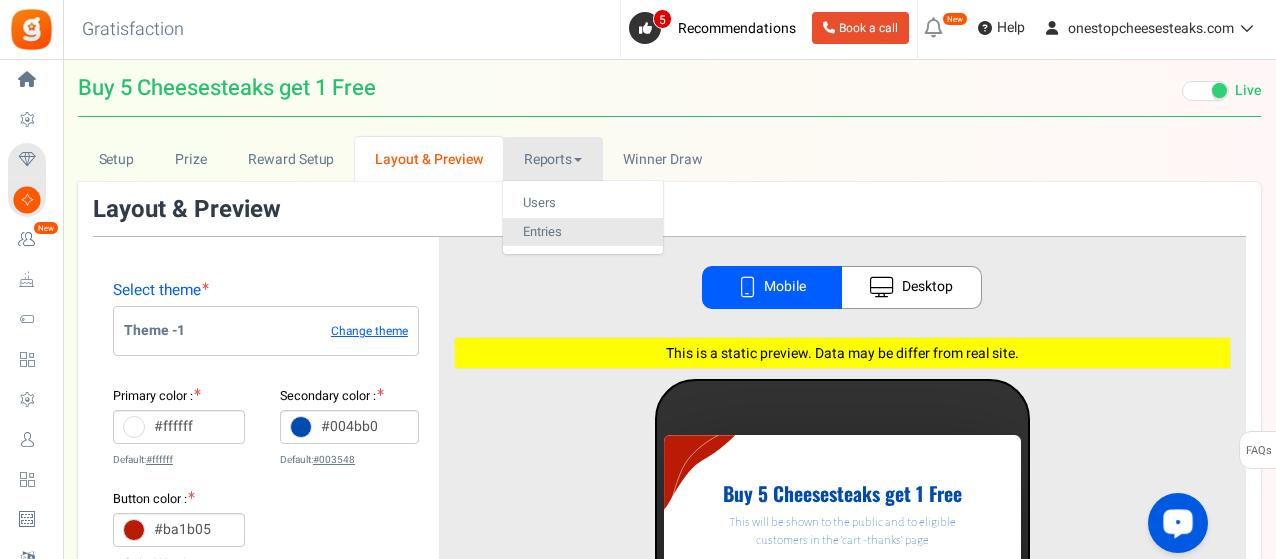 click on "Entries" at bounding box center [583, 232] 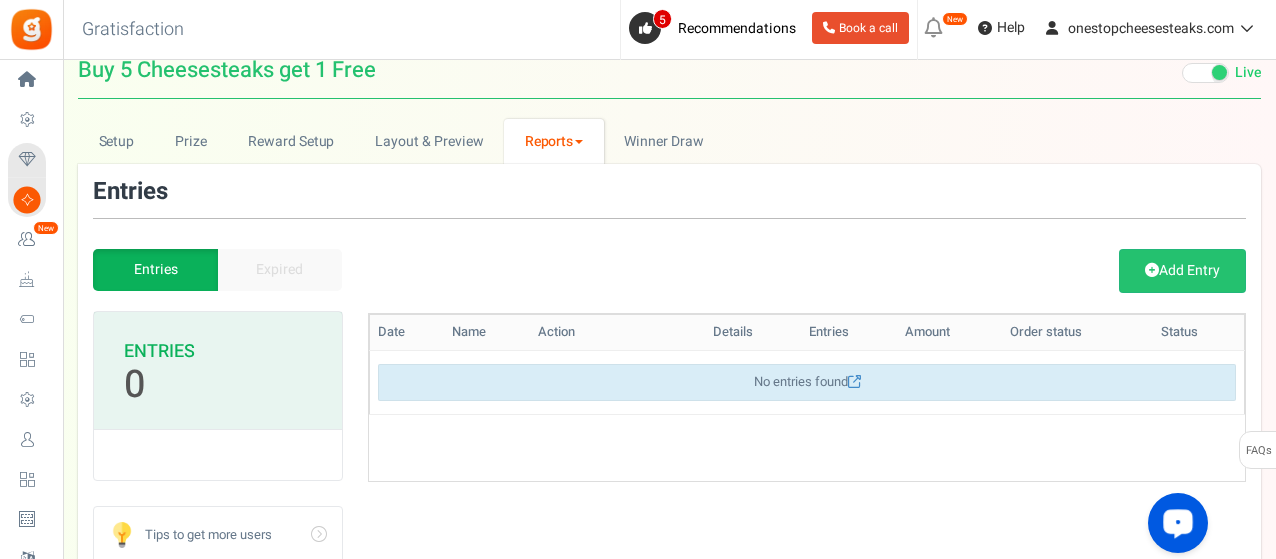 scroll, scrollTop: 0, scrollLeft: 0, axis: both 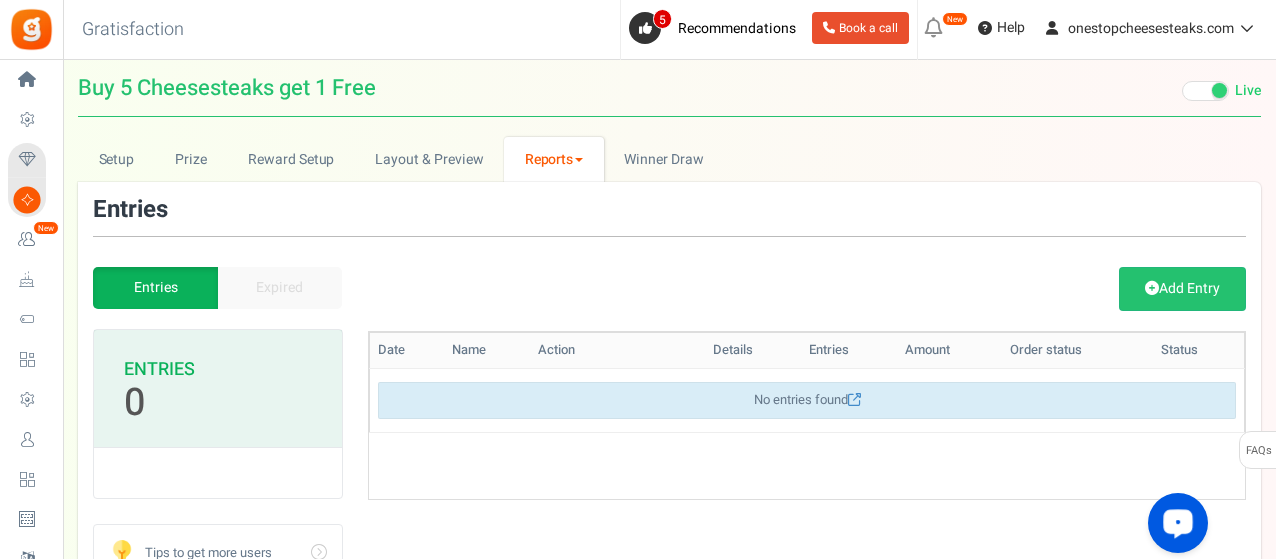 click on "Reports" at bounding box center (554, 159) 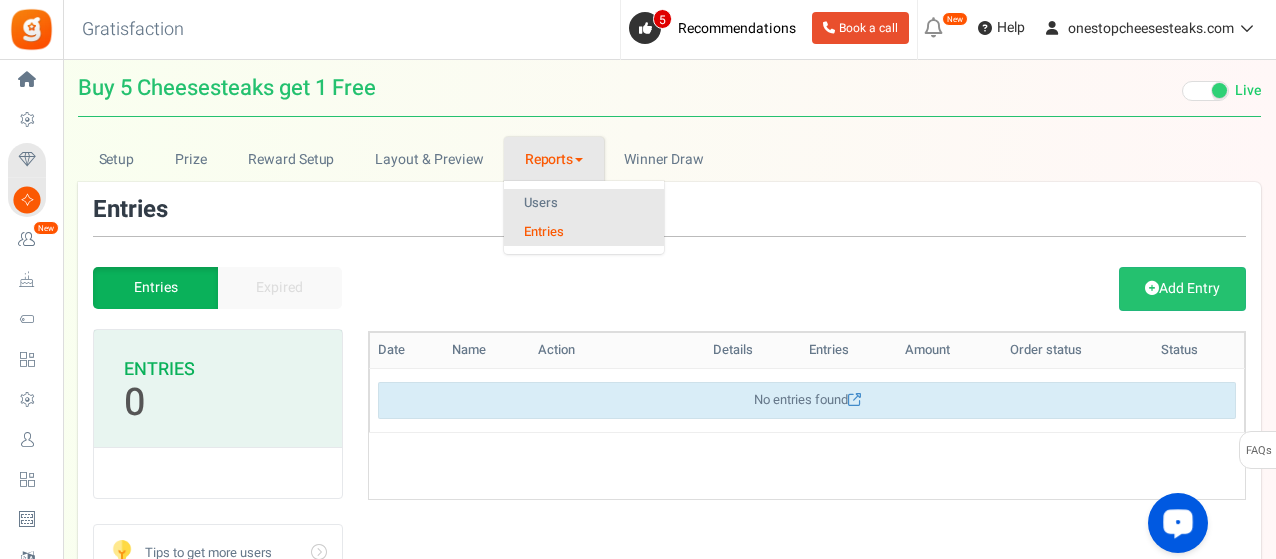click on "Users" at bounding box center (584, 203) 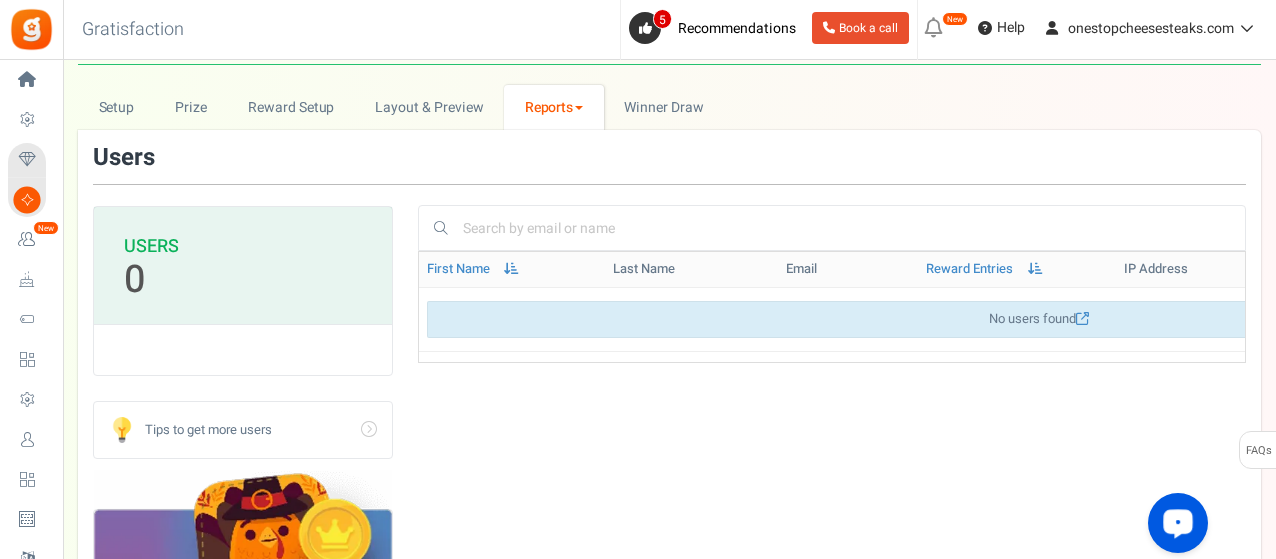 scroll, scrollTop: 0, scrollLeft: 0, axis: both 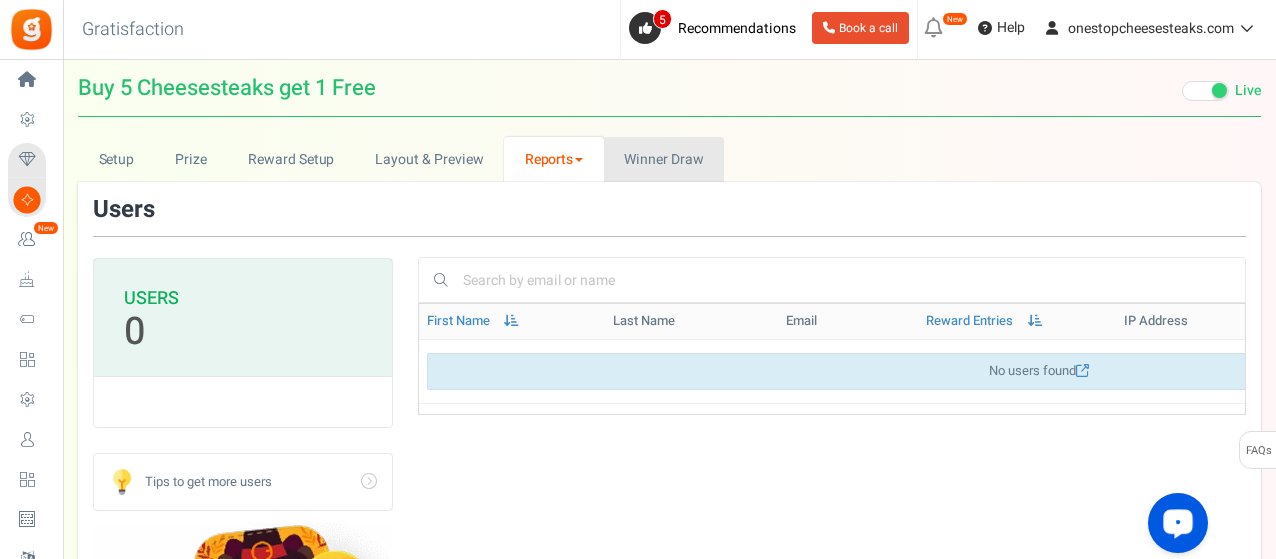 click on "Winners
Winner Draw" at bounding box center (664, 159) 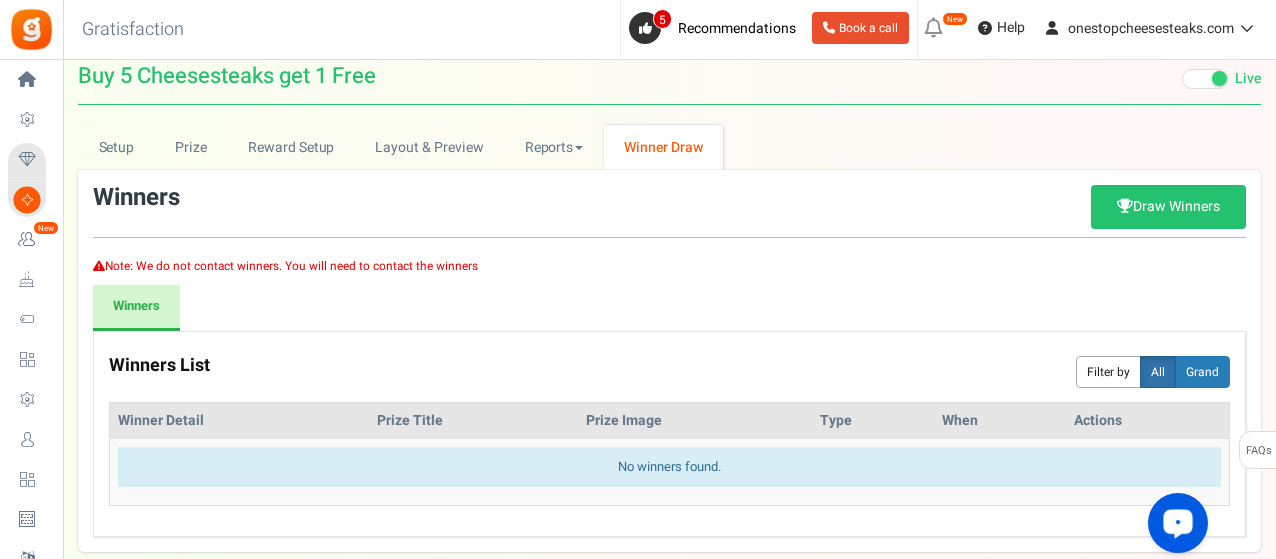 scroll, scrollTop: 0, scrollLeft: 0, axis: both 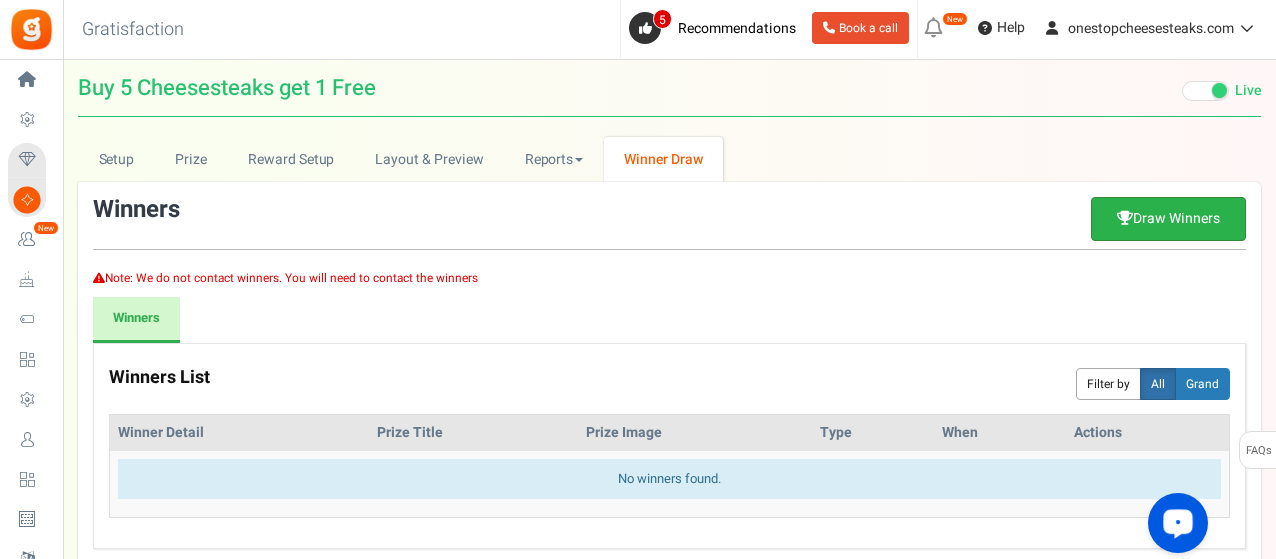 click on "Draw Winners" at bounding box center (1168, 219) 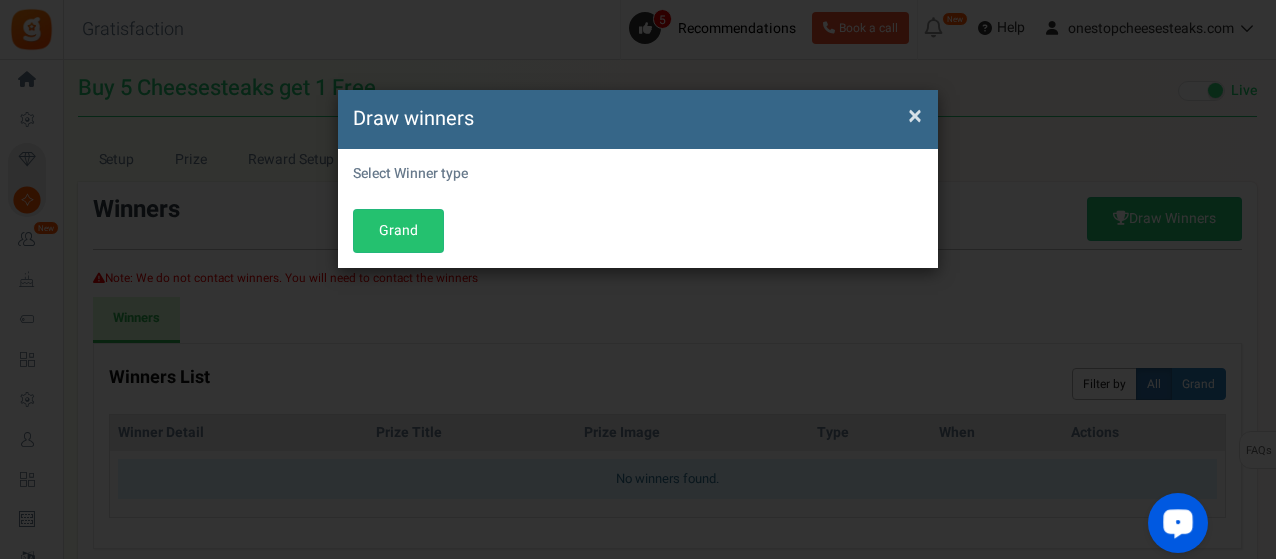 click on "×
Draw winners" at bounding box center [638, 119] 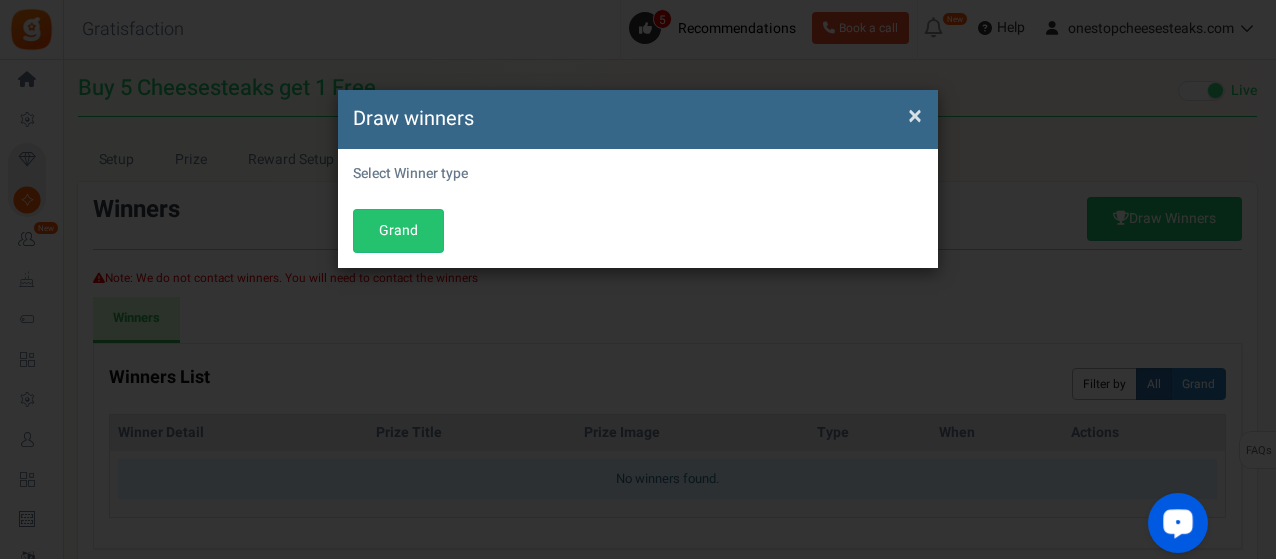 click on "×" at bounding box center [915, 116] 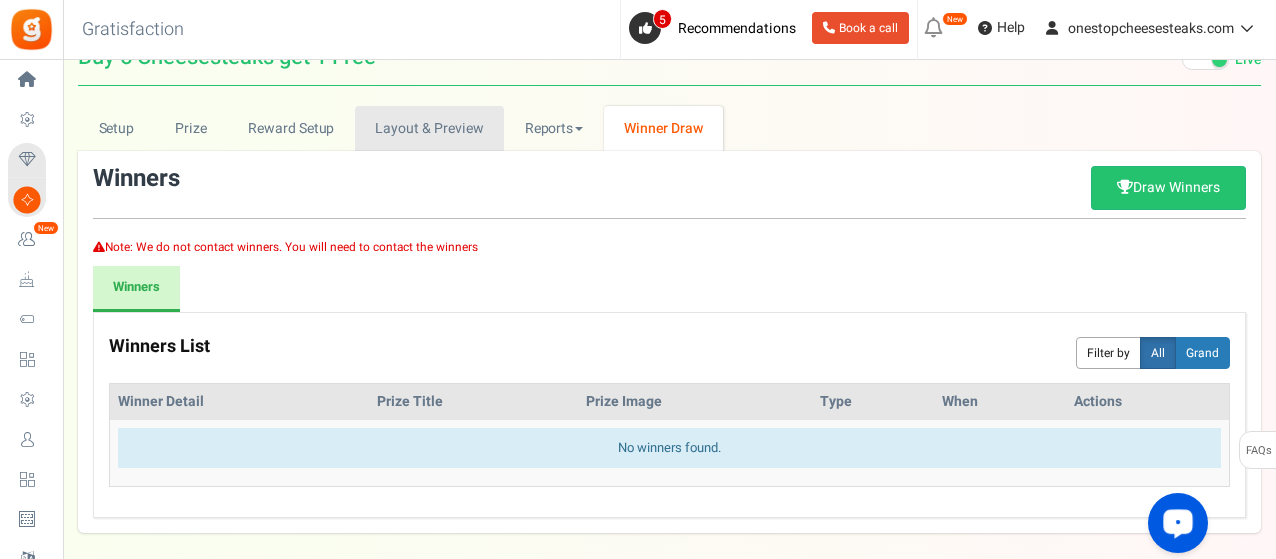 scroll, scrollTop: 0, scrollLeft: 0, axis: both 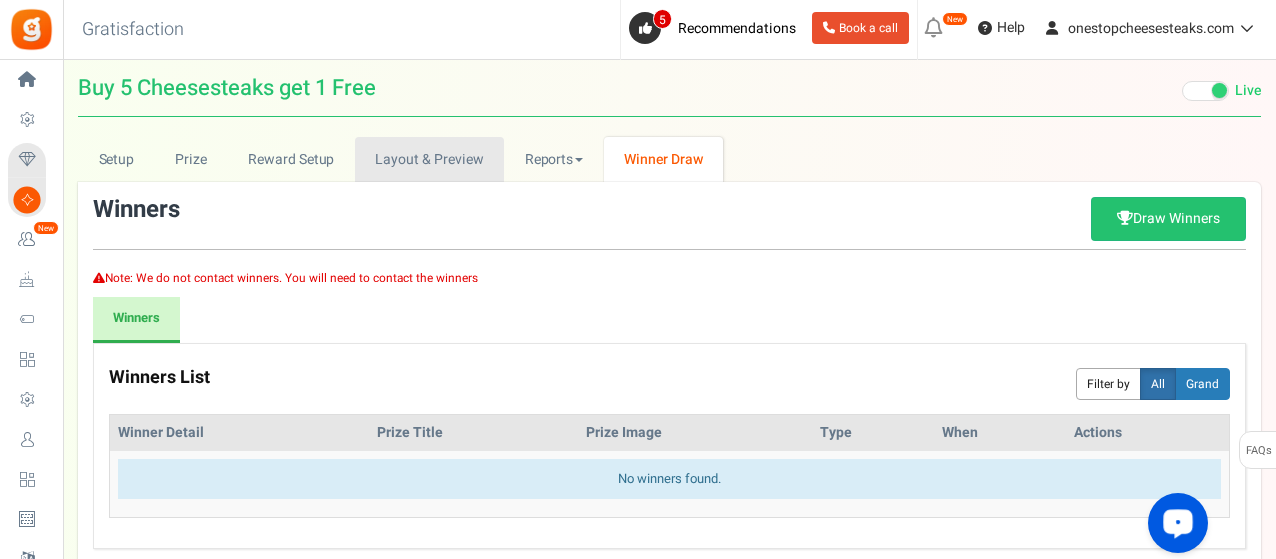 click on "Layout & Preview" at bounding box center (429, 159) 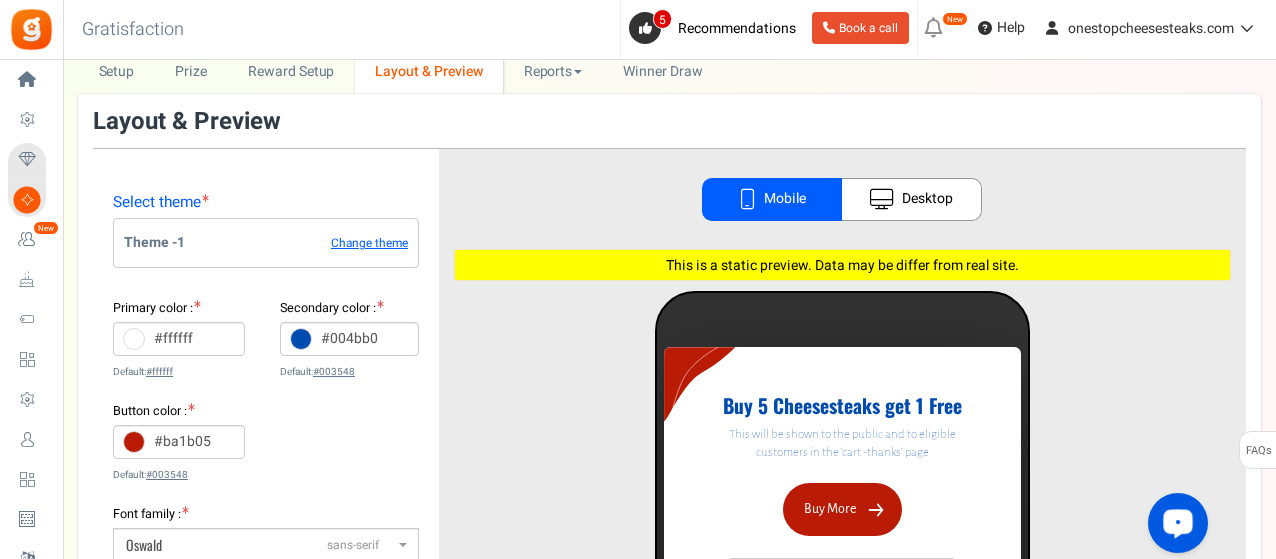scroll, scrollTop: 0, scrollLeft: 0, axis: both 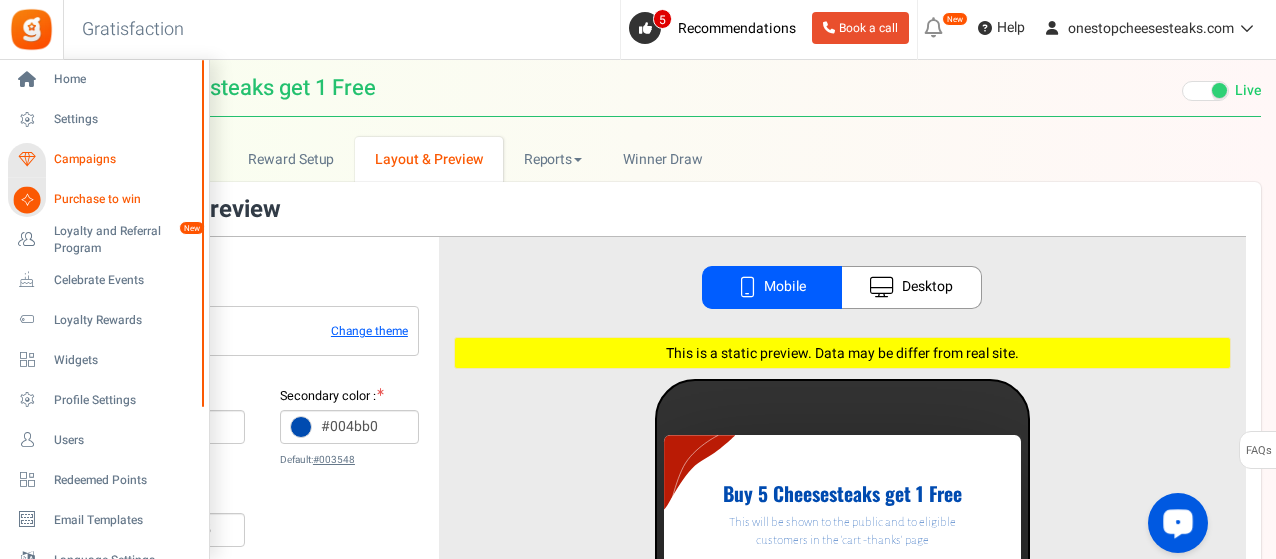 click at bounding box center (27, 160) 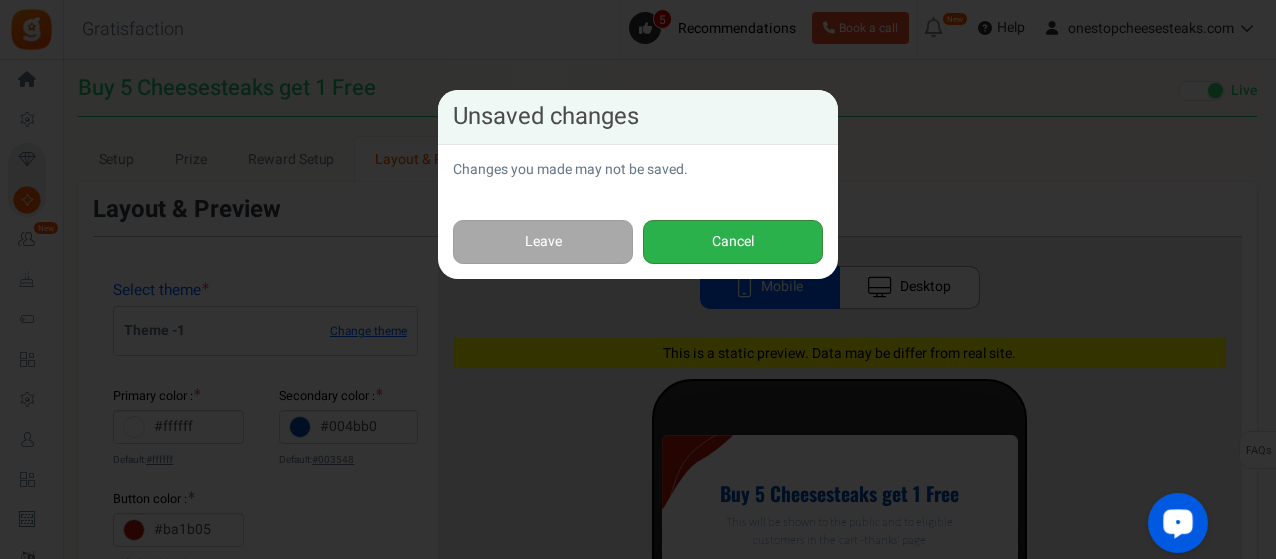 click on "Cancel" at bounding box center (733, 242) 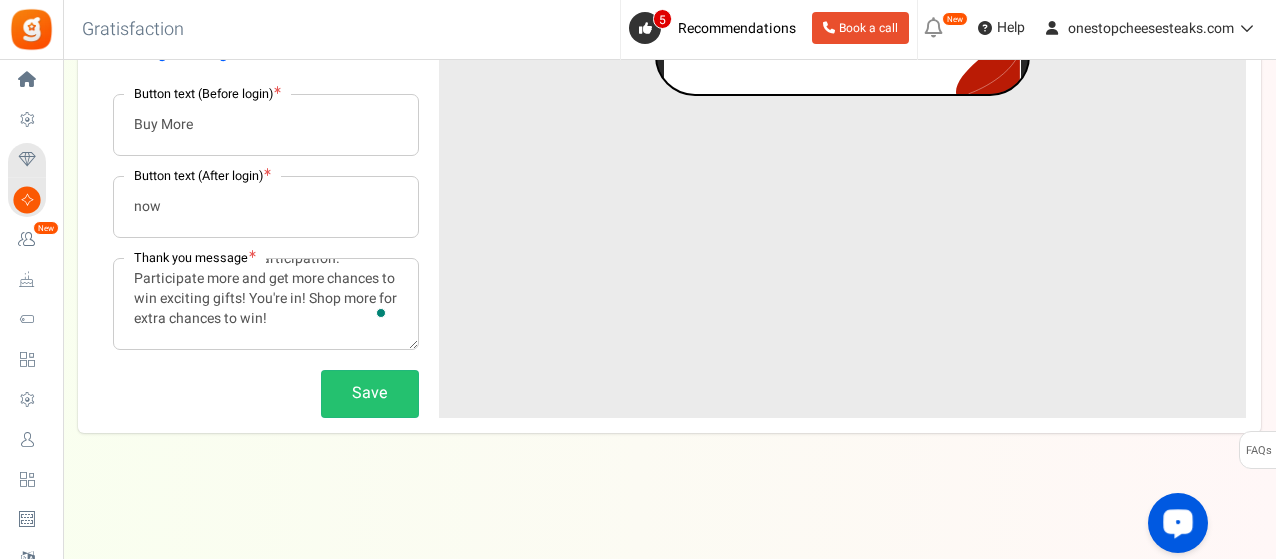 scroll, scrollTop: 775, scrollLeft: 0, axis: vertical 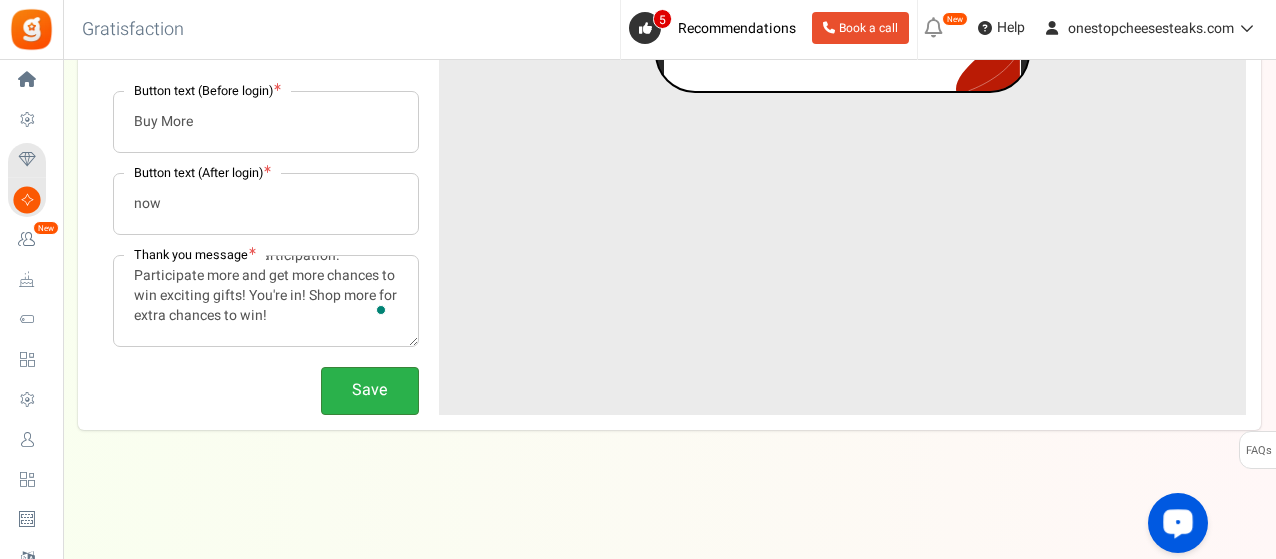 click on "Save" at bounding box center [370, 390] 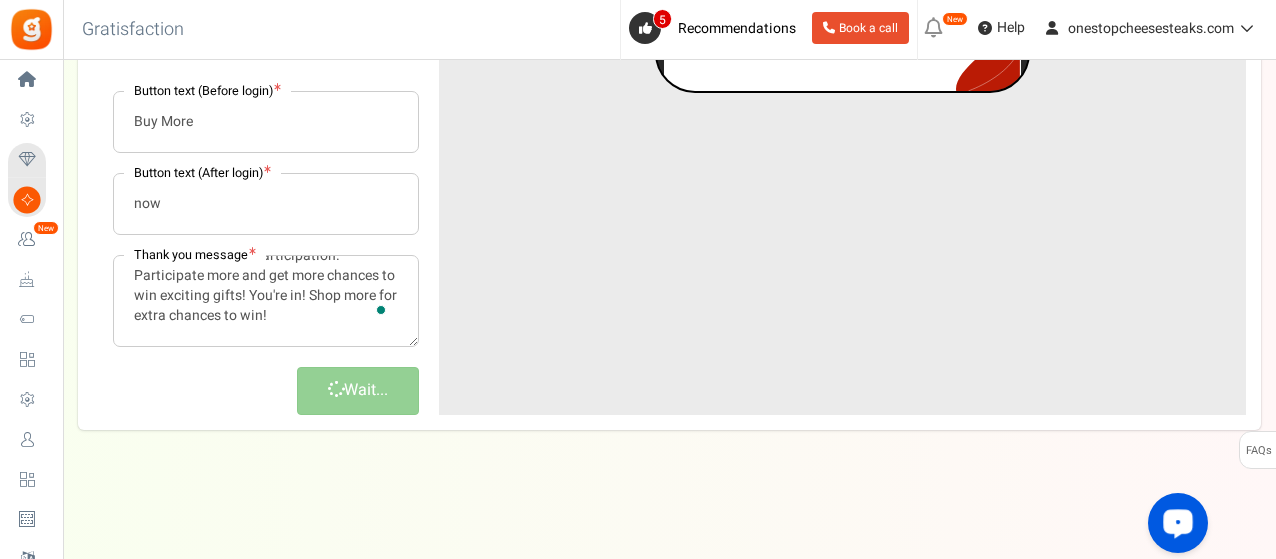 scroll, scrollTop: 18, scrollLeft: 0, axis: vertical 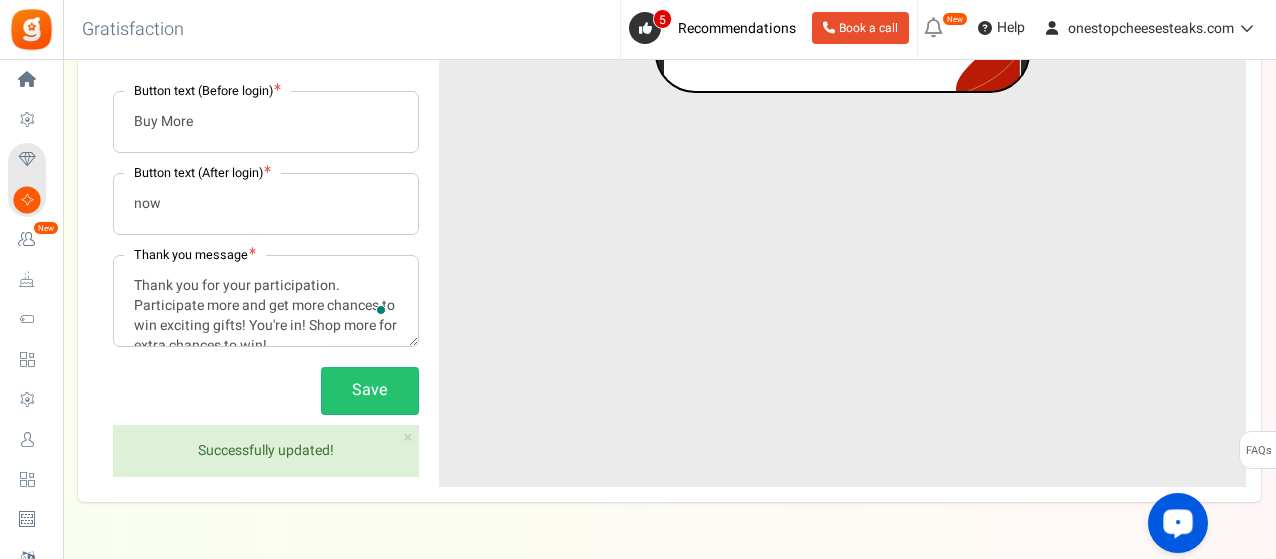 click on "now" at bounding box center [266, 204] 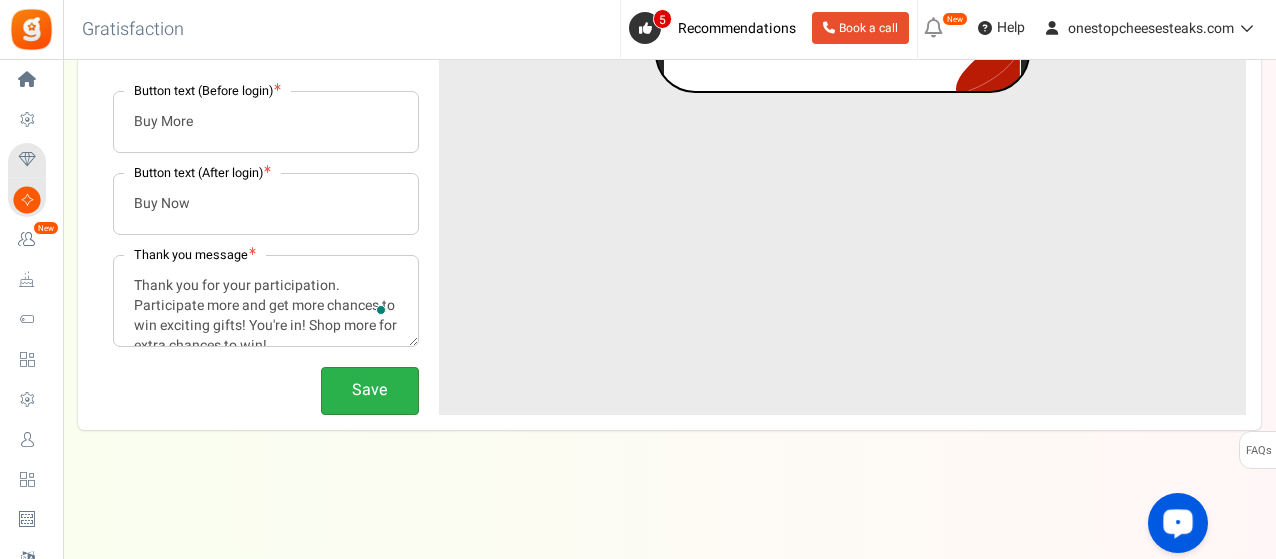 type on "Buy Now" 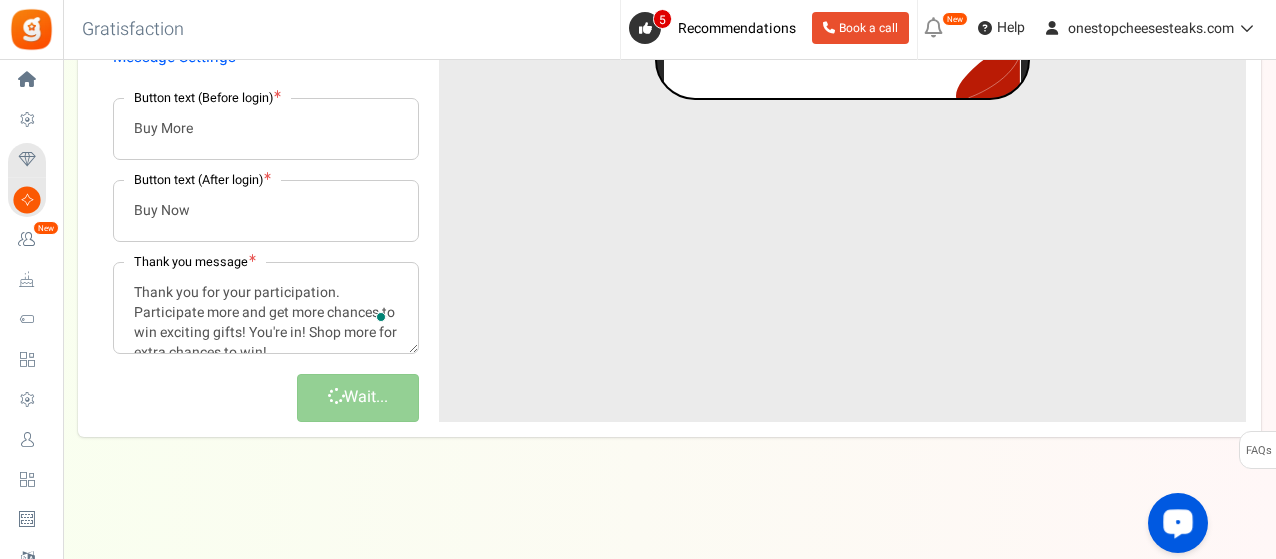 scroll, scrollTop: 775, scrollLeft: 0, axis: vertical 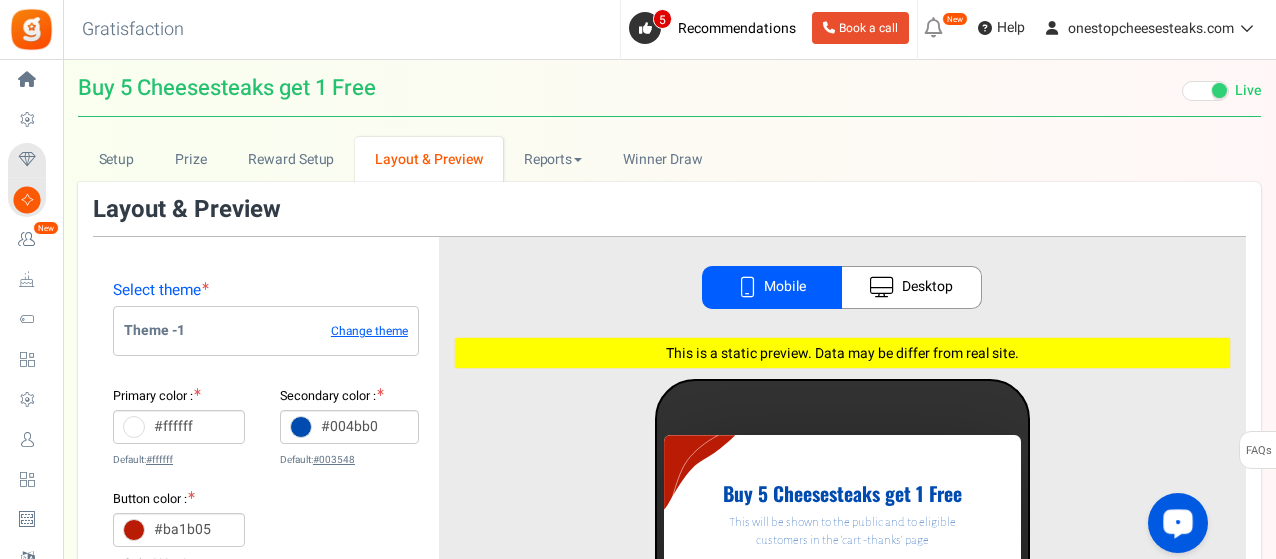 click on "Desktop" at bounding box center [912, 287] 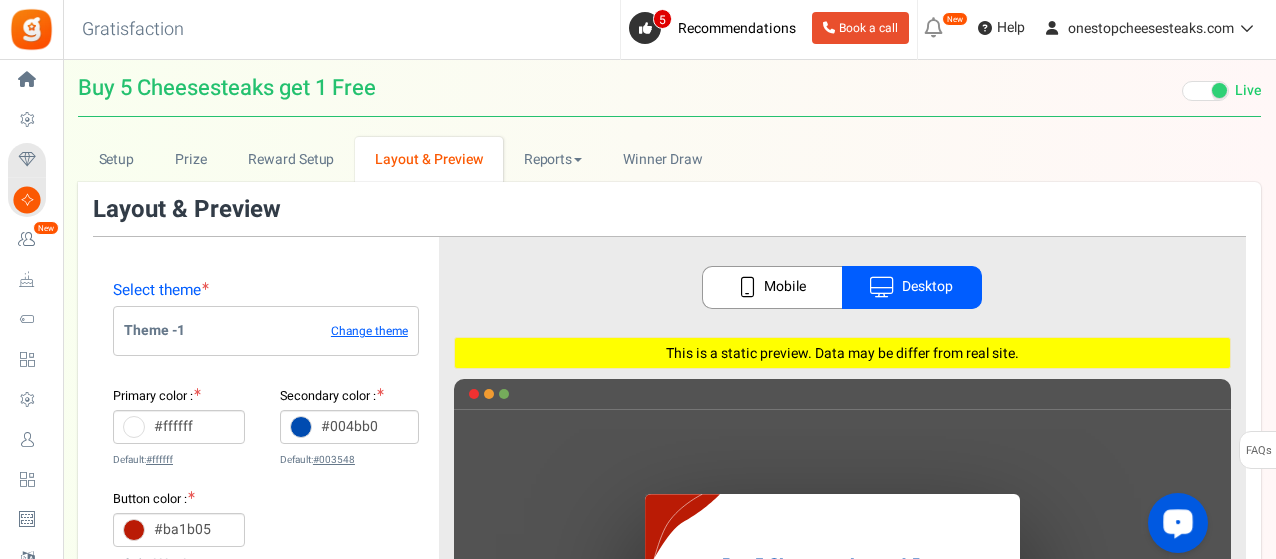 click on "Mobile" at bounding box center [772, 287] 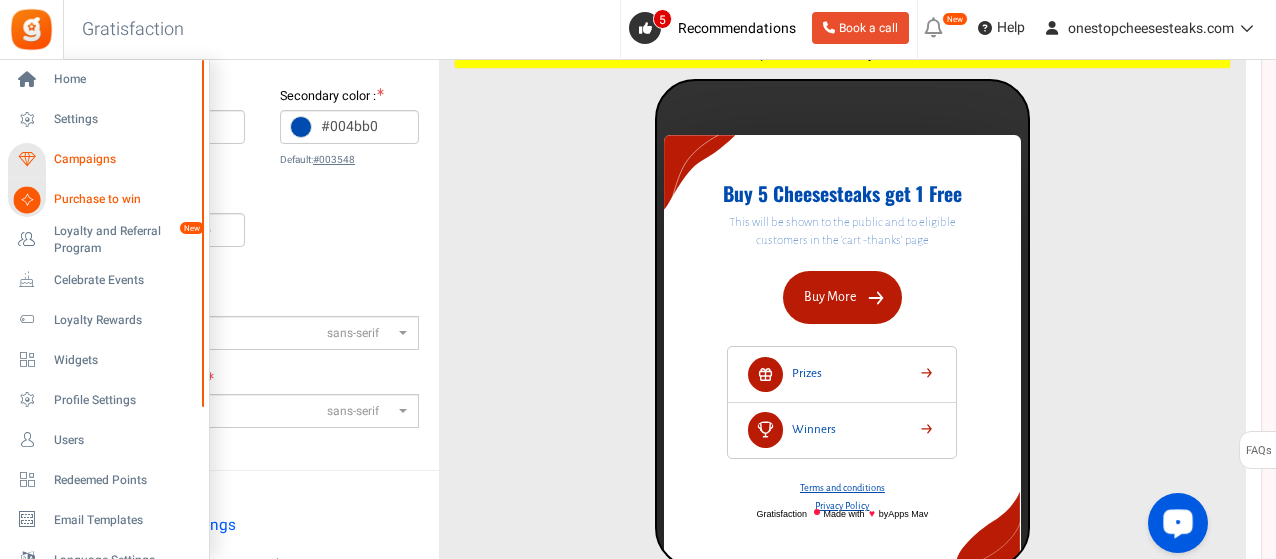 click on "Campaigns" at bounding box center (124, 159) 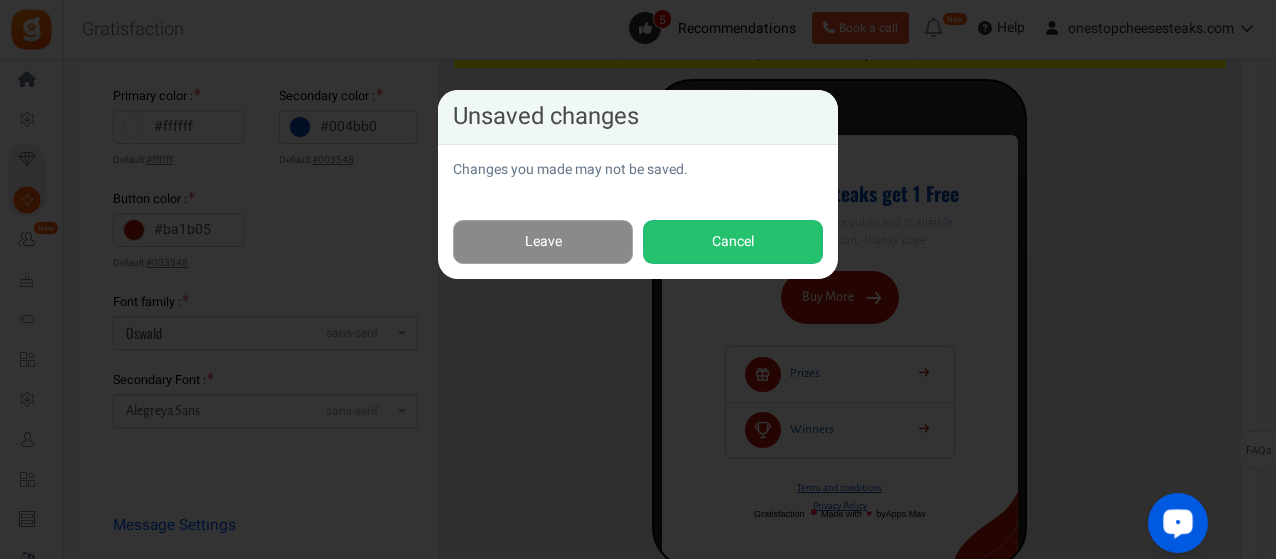 click on "Leave" at bounding box center (543, 242) 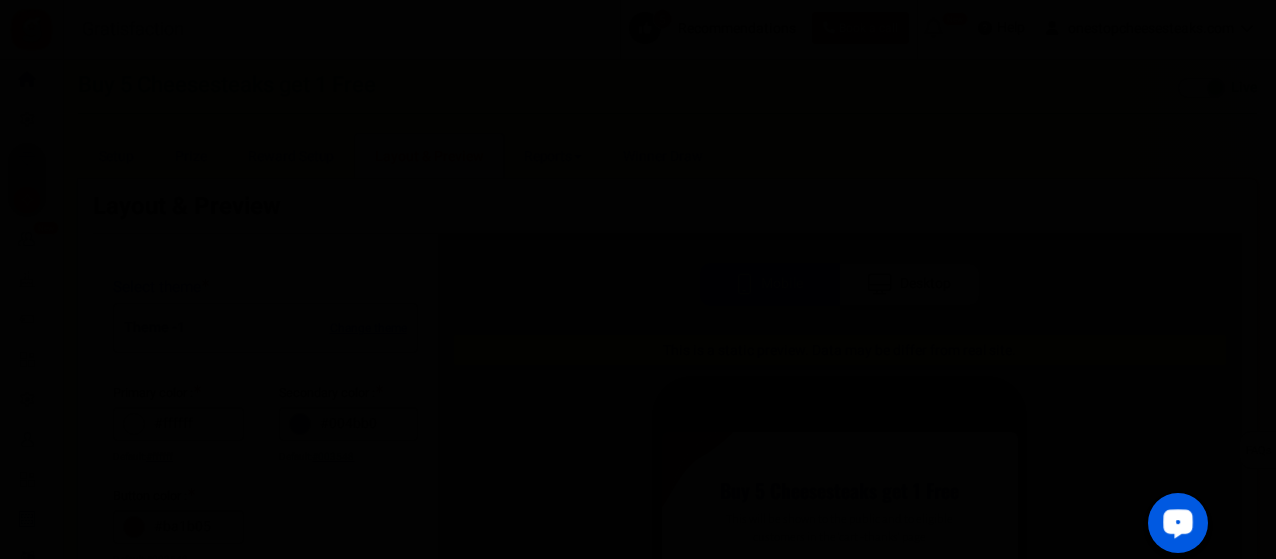 scroll, scrollTop: 0, scrollLeft: 0, axis: both 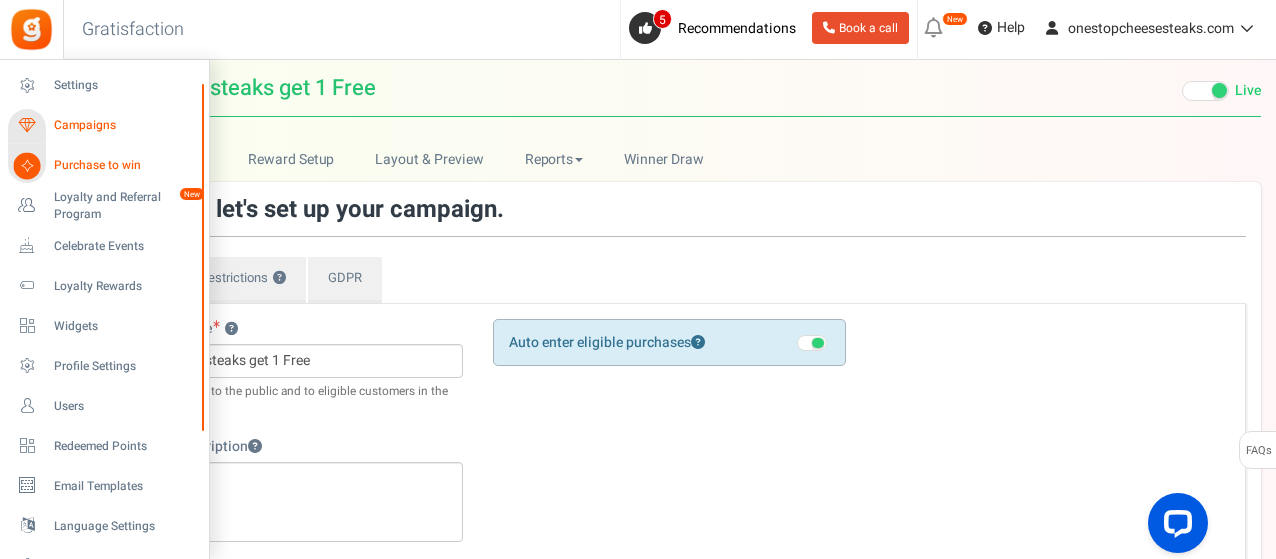 click on "Campaigns" at bounding box center (124, 125) 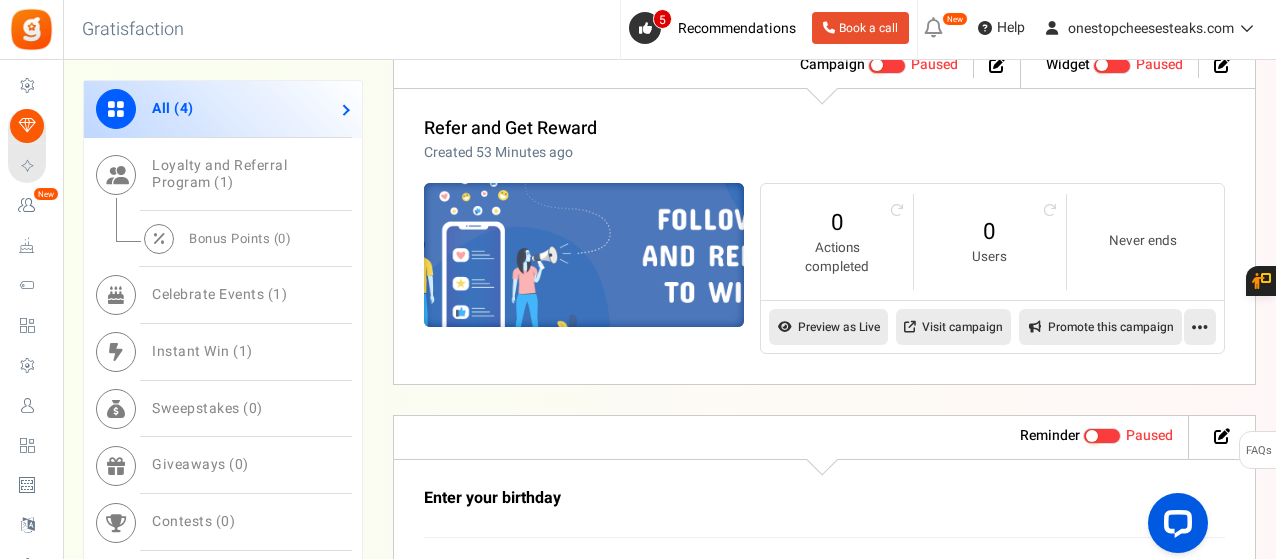 scroll, scrollTop: 1600, scrollLeft: 0, axis: vertical 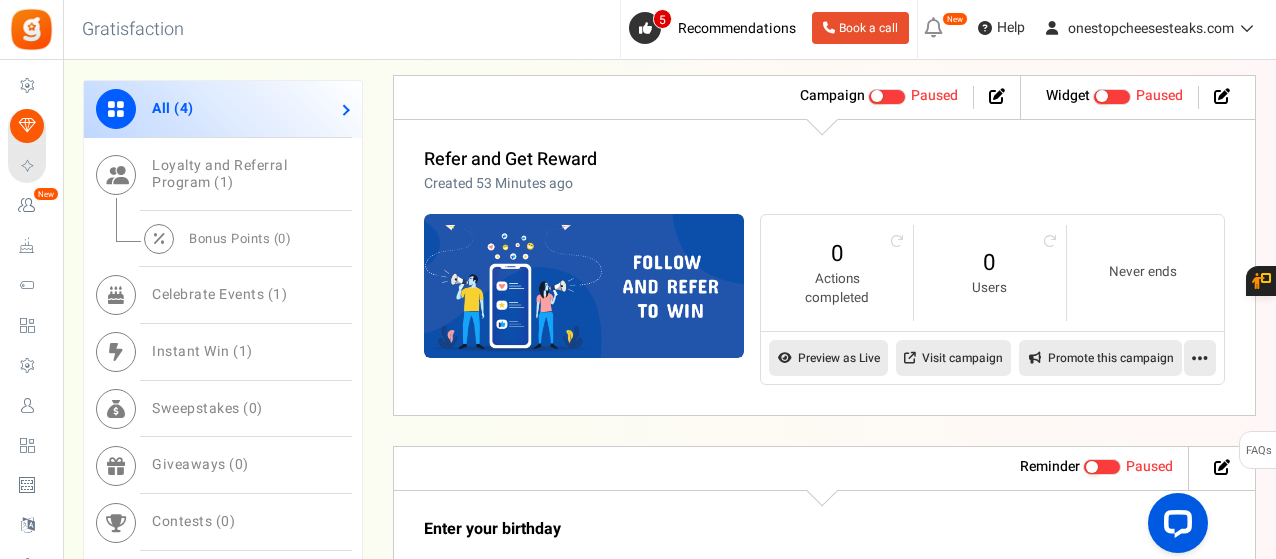 click on "Visit campaign" at bounding box center [953, 358] 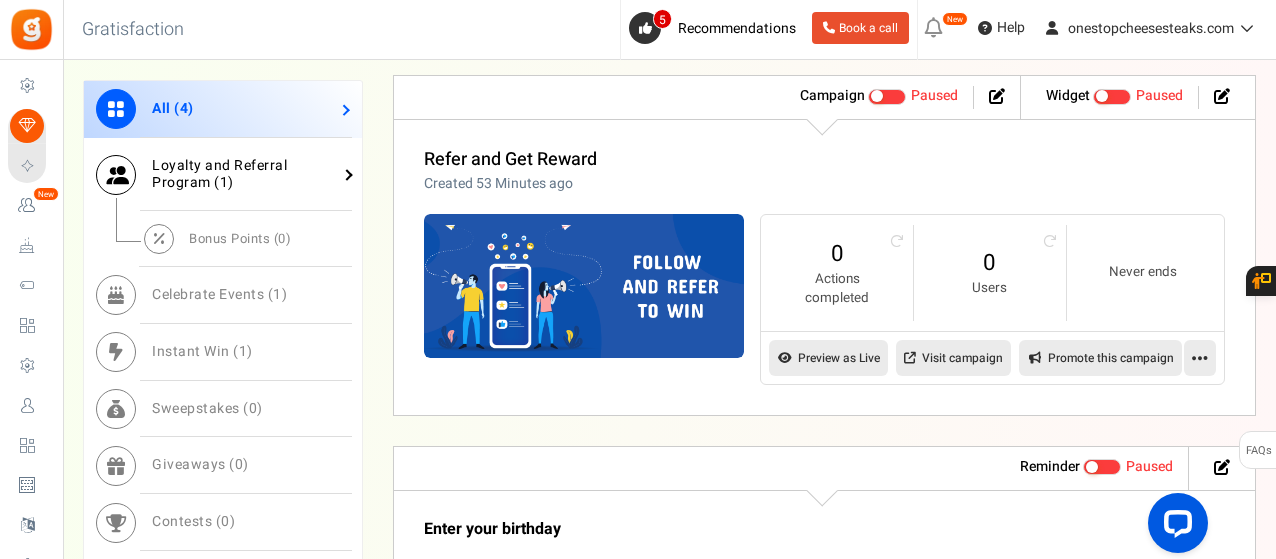 click on "Loyalty and Referral Program ( 1 )" at bounding box center [219, 174] 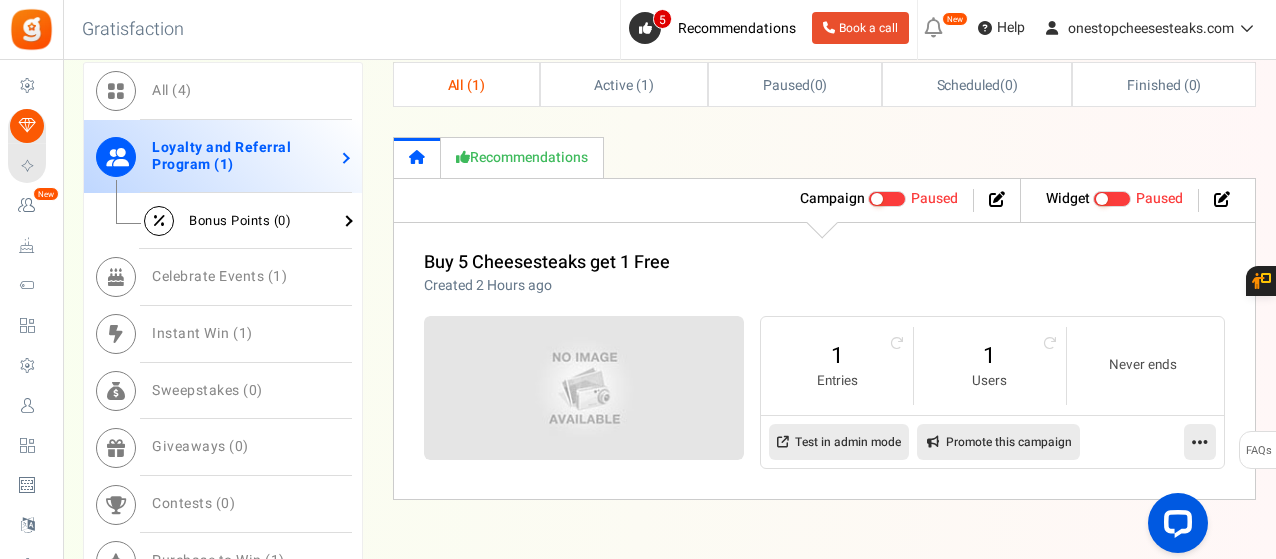 scroll, scrollTop: 757, scrollLeft: 0, axis: vertical 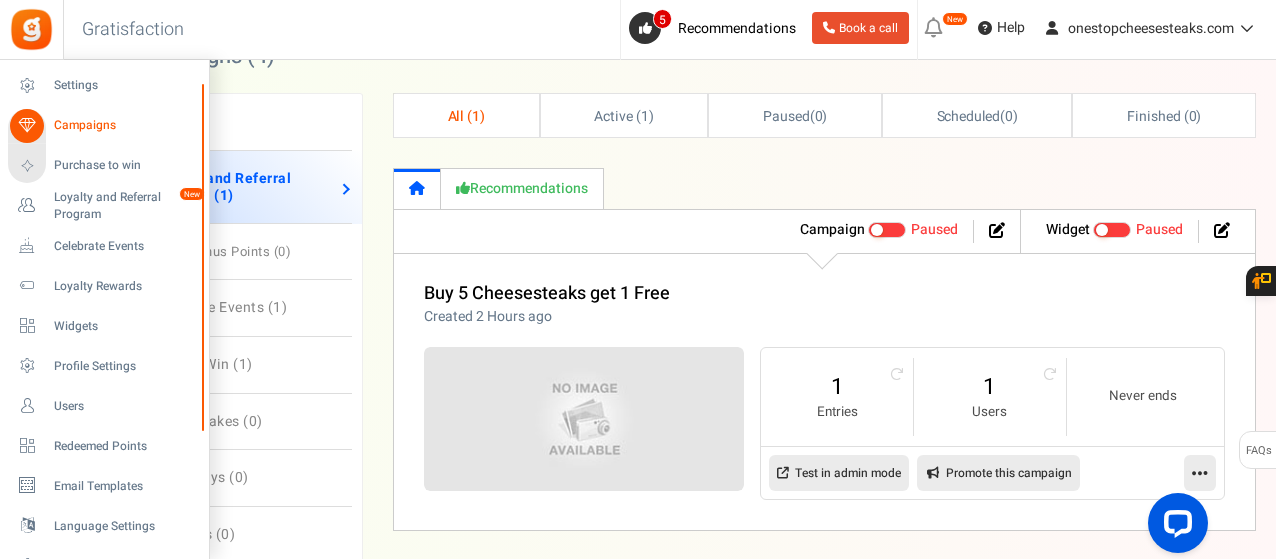 click on "Campaigns" at bounding box center [124, 125] 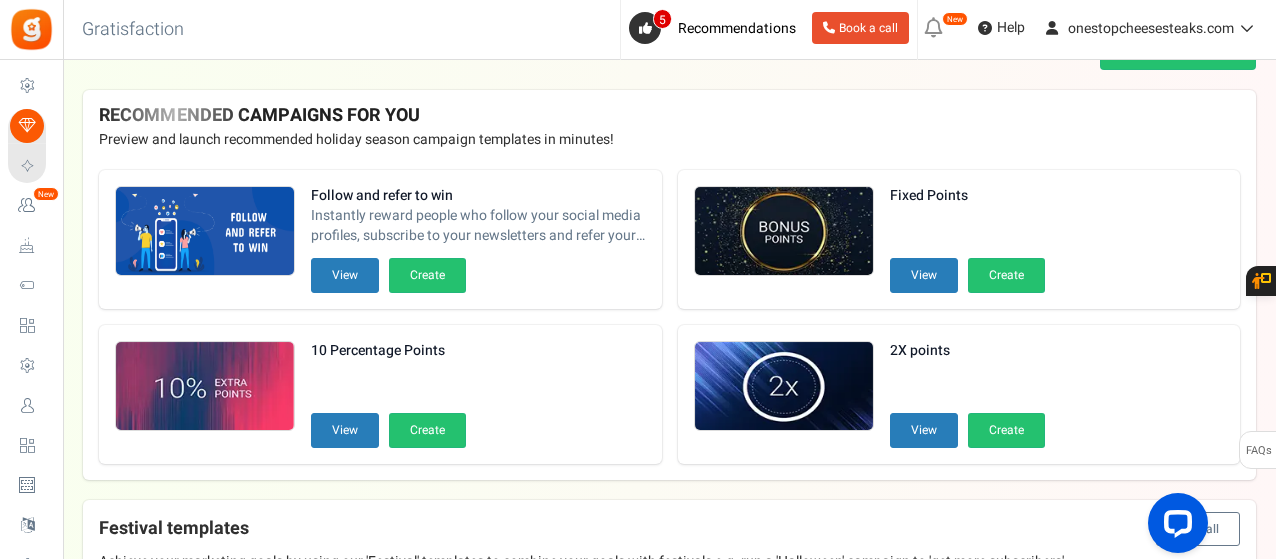 scroll, scrollTop: 0, scrollLeft: 0, axis: both 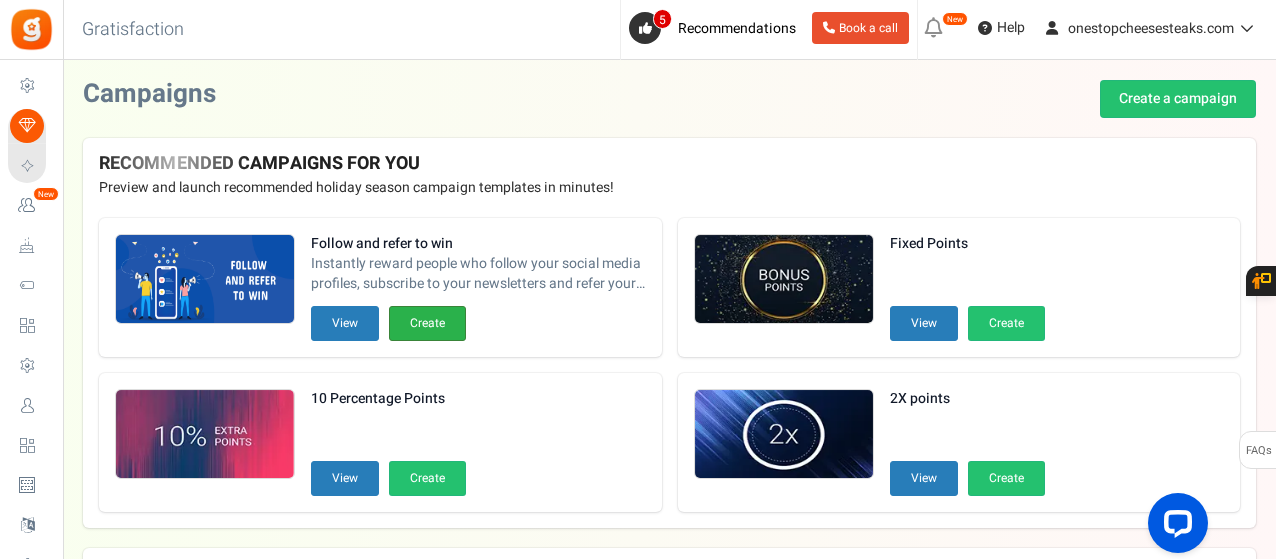 click on "Create" at bounding box center (427, 323) 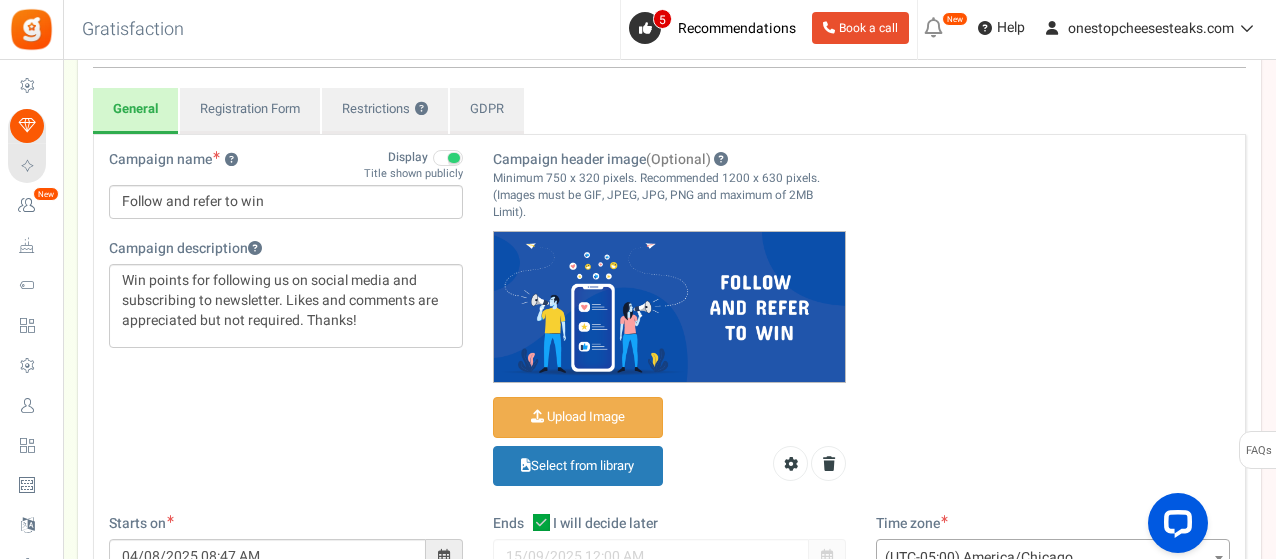 scroll, scrollTop: 200, scrollLeft: 0, axis: vertical 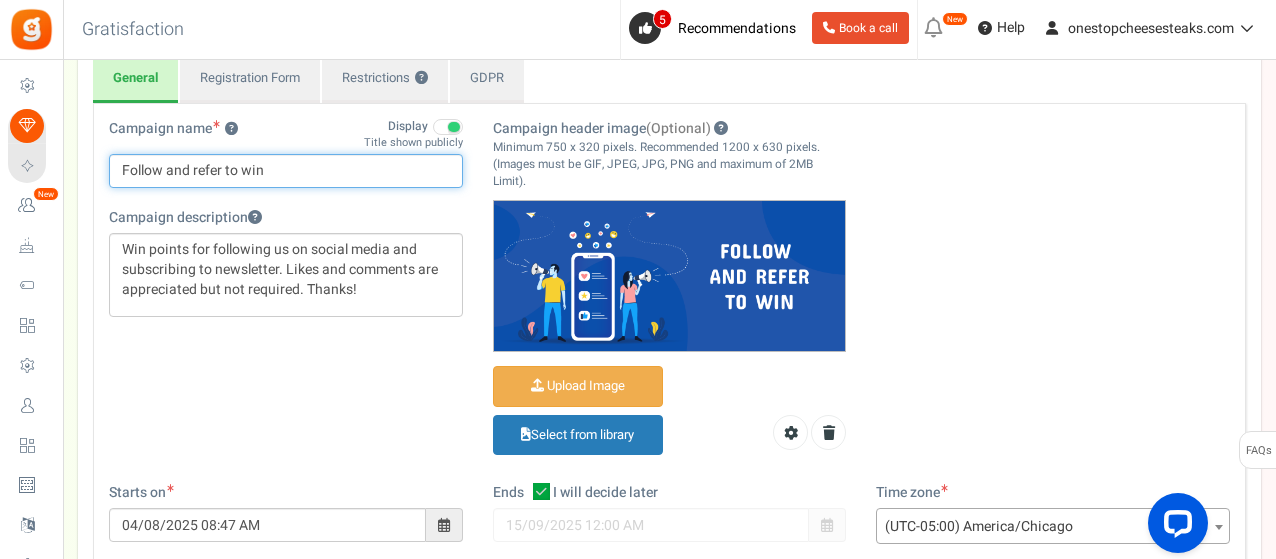 click on "Follow and refer to win" at bounding box center [286, 171] 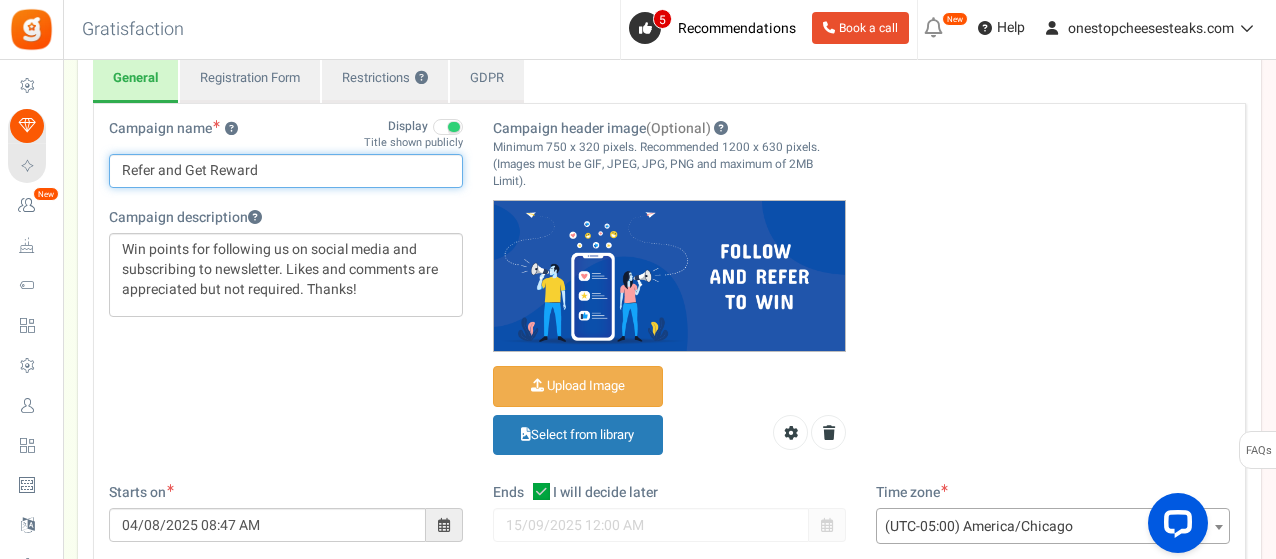 type on "Refer and Get Reward" 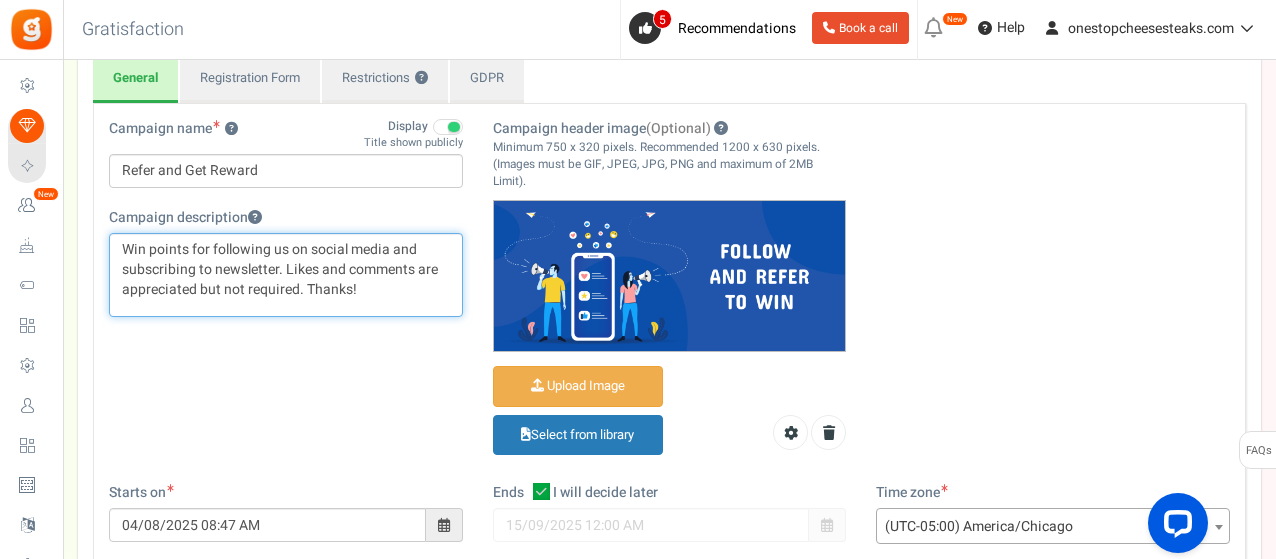 click on "Win points for following us on social media and subscribing to newsletter. Likes and comments are appreciated but not required. Thanks!" at bounding box center (286, 270) 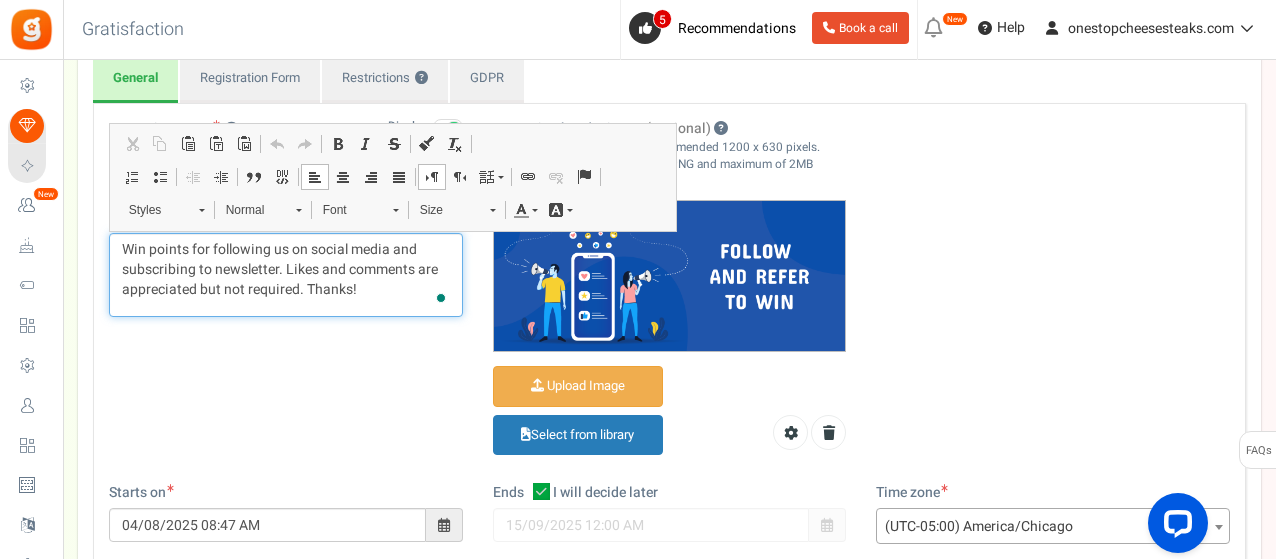 click on "Win points for following us on social media and subscribing to newsletter. Likes and comments are appreciated but not required. Thanks!" at bounding box center [286, 270] 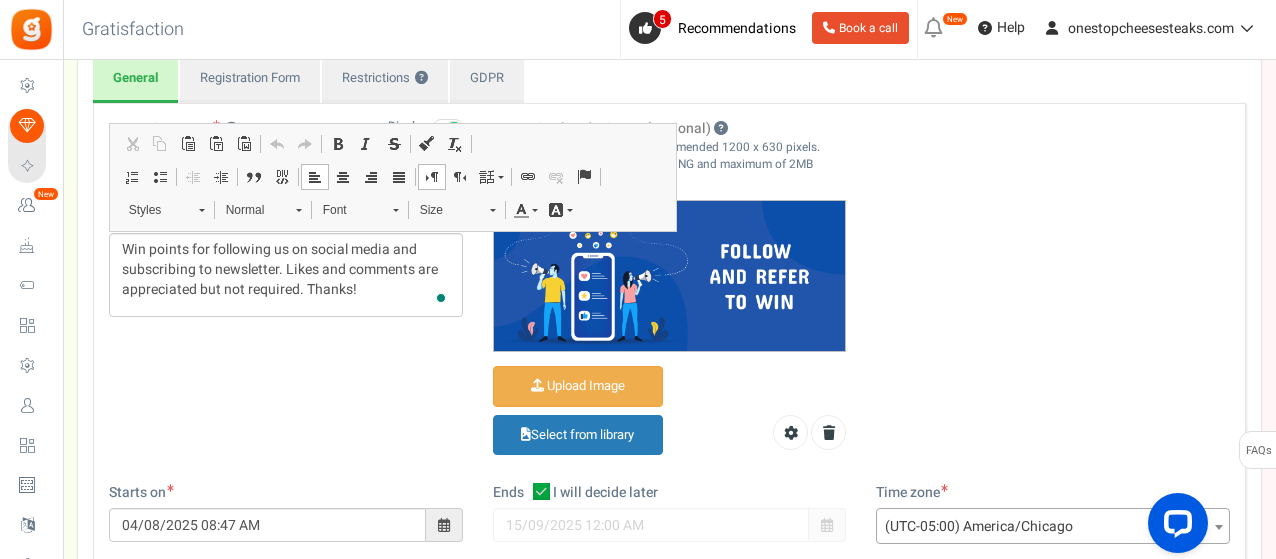 click on "Campaign name  ?
Display
Title shown publicly
Refer and Get Reward This will be shown to the public and to eligible customers in the 'cart -thanks' page
Campaign description
?" at bounding box center [286, 228] 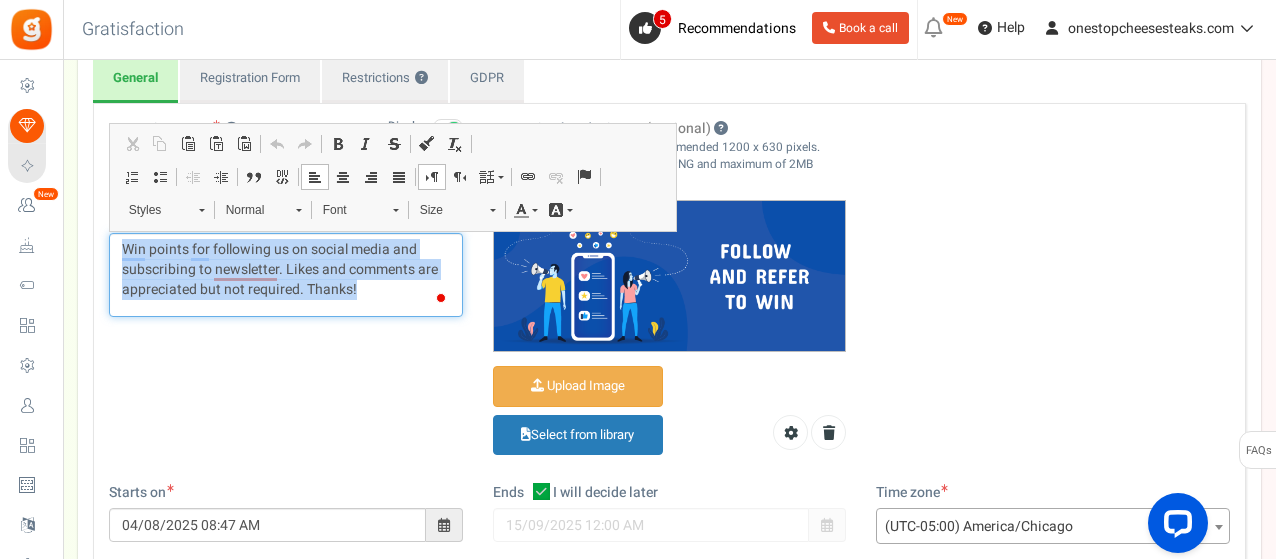 drag, startPoint x: 359, startPoint y: 295, endPoint x: 101, endPoint y: 235, distance: 264.8849 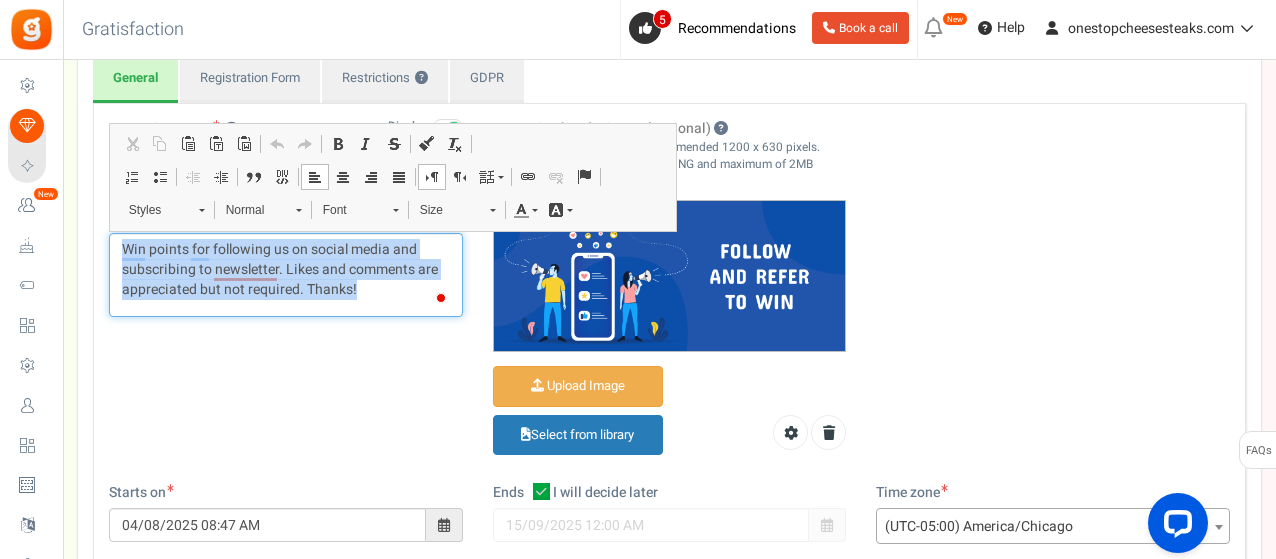click on "Campaign name  ?
Display
Title shown publicly
Refer and Get Reward This will be shown to the public and to eligible customers in the 'cart -thanks' page
Campaign description
?" at bounding box center (286, 228) 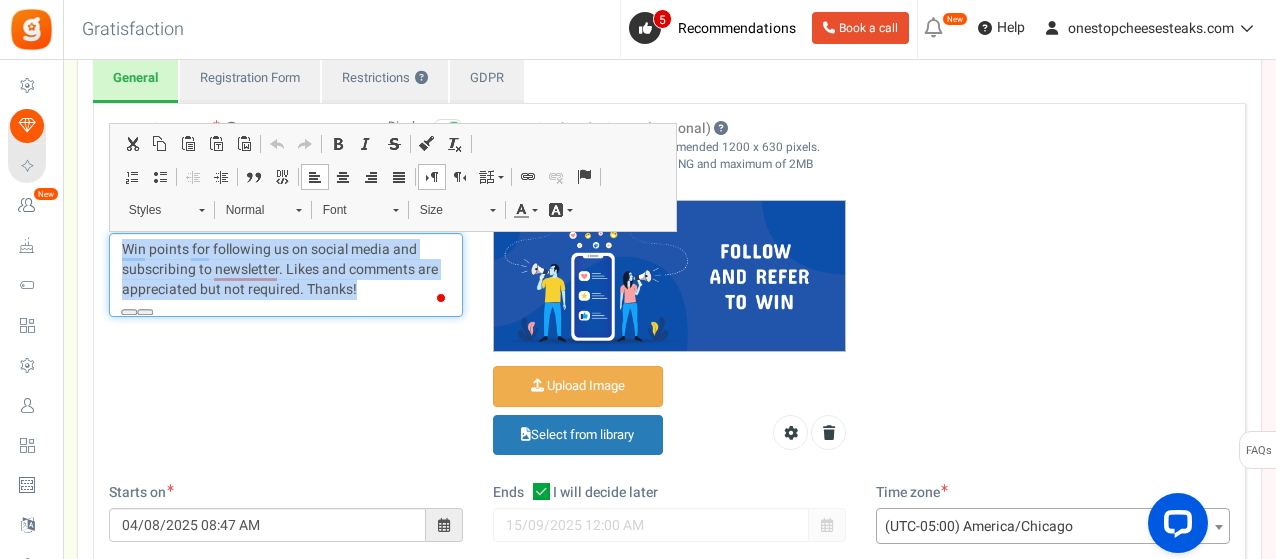 type 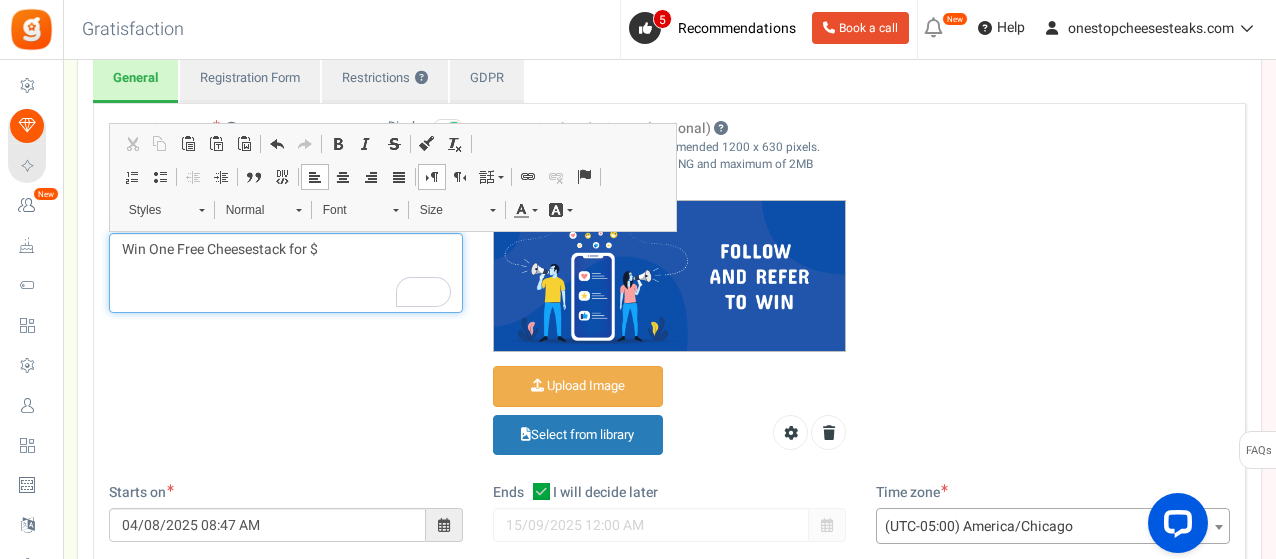 click on "Win One Free Cheesestack for $" at bounding box center (286, 250) 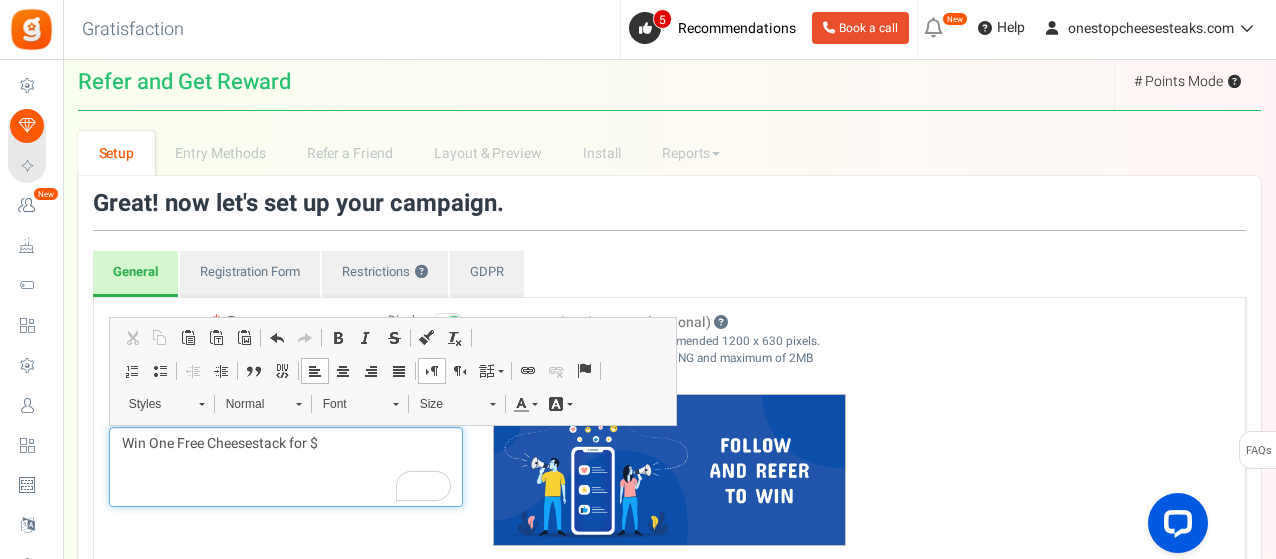 scroll, scrollTop: 0, scrollLeft: 0, axis: both 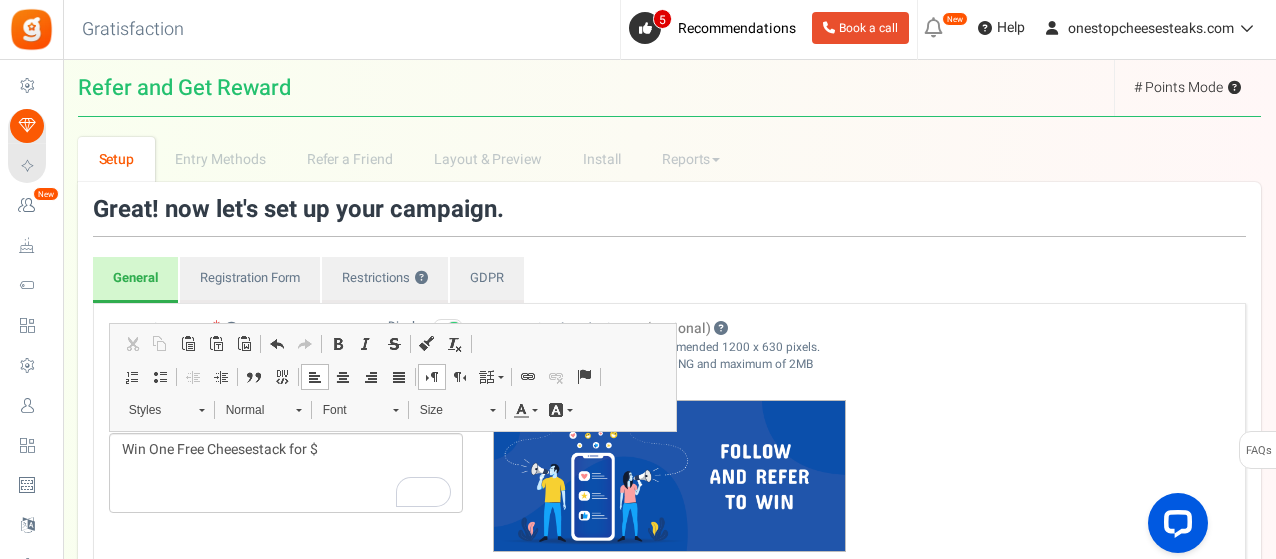 click on "General
Registration Form
Restrictions  ?
GDPR" at bounding box center [669, 250] 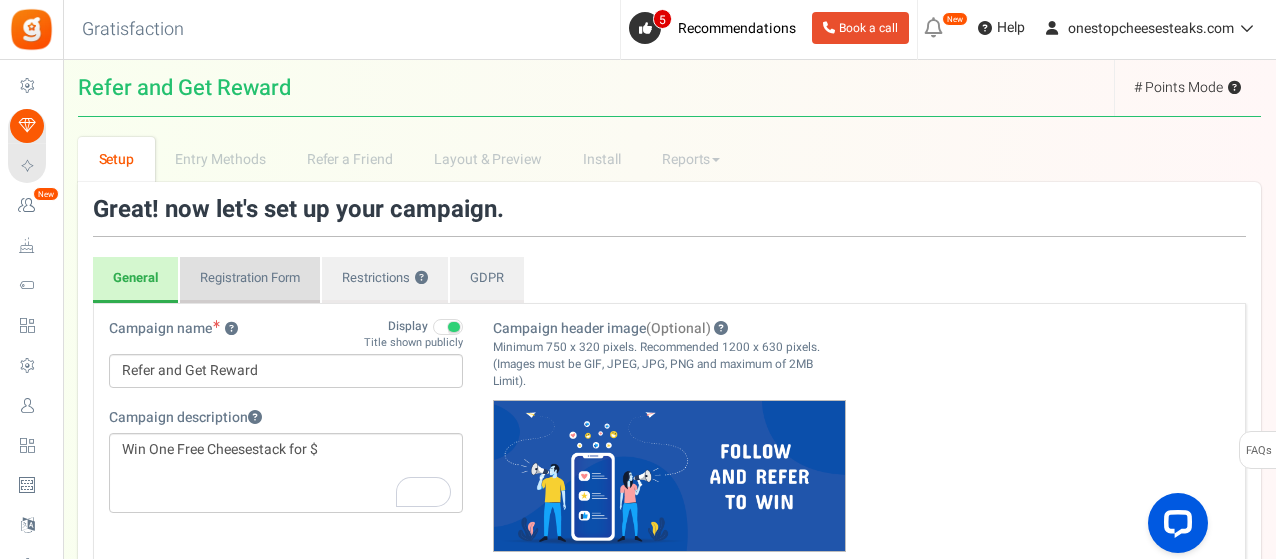 scroll, scrollTop: 100, scrollLeft: 0, axis: vertical 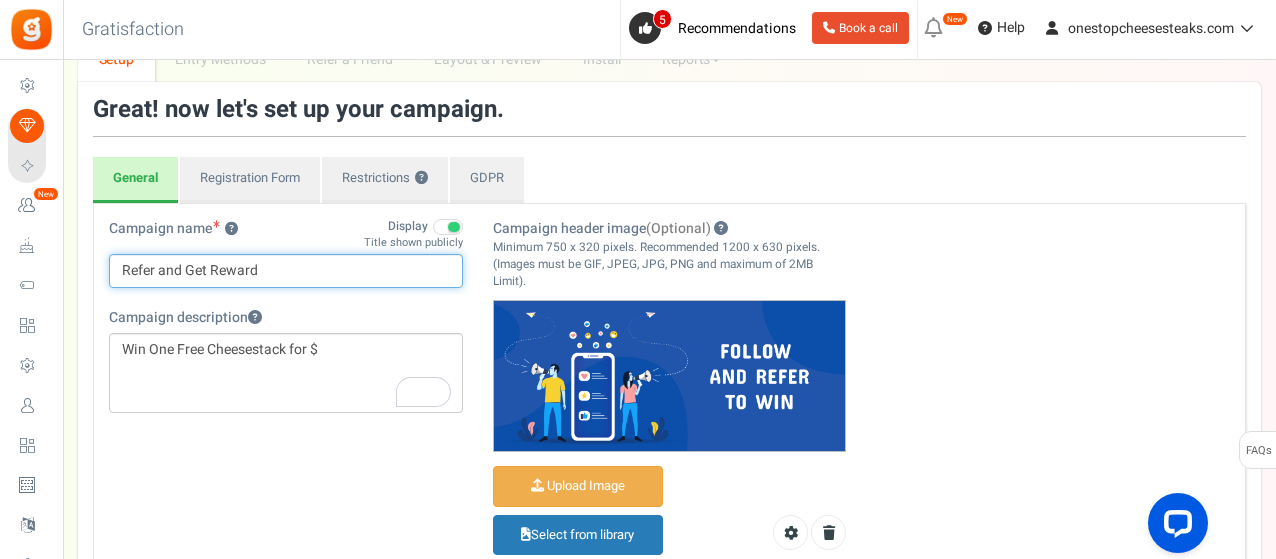 click on "Refer and Get Reward" at bounding box center [286, 271] 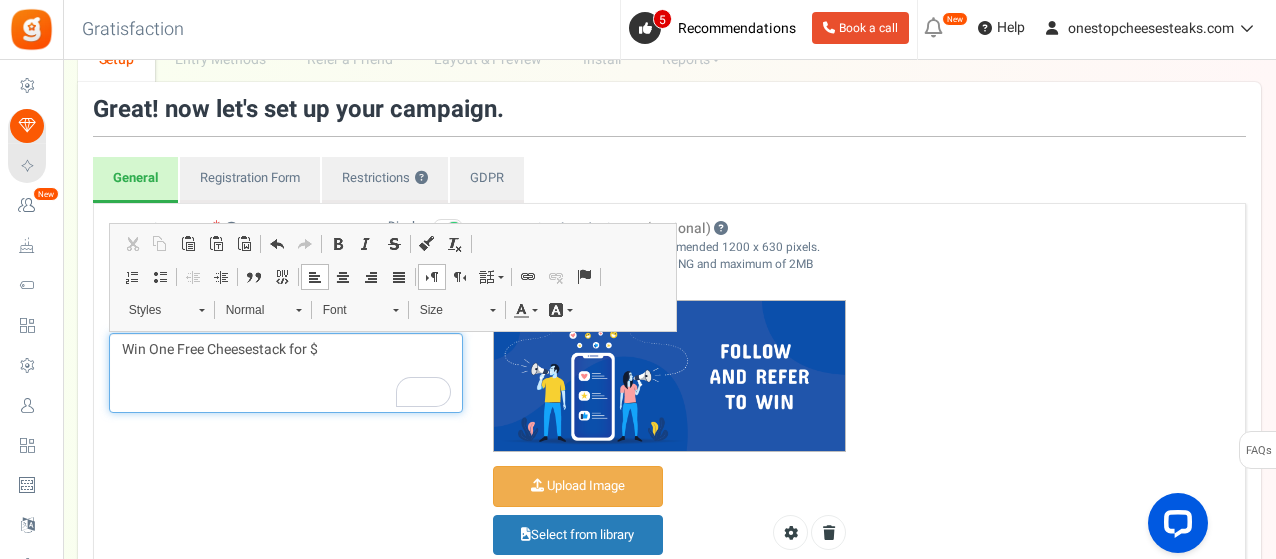 click on "Win One Free Cheesestack for $" at bounding box center (286, 350) 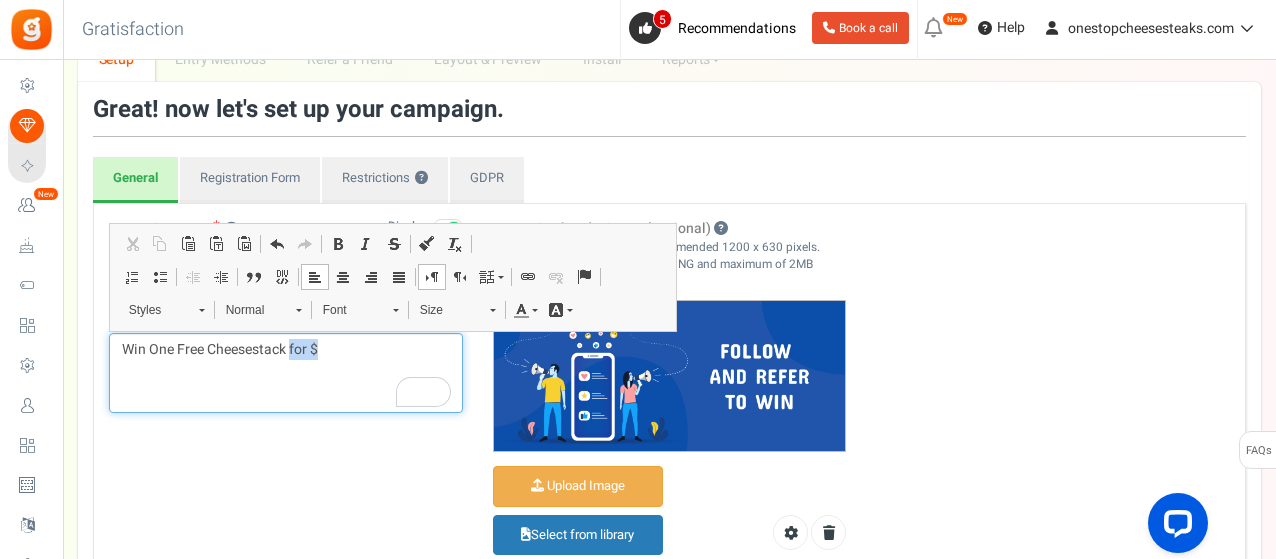drag, startPoint x: 318, startPoint y: 354, endPoint x: 302, endPoint y: 350, distance: 16.492422 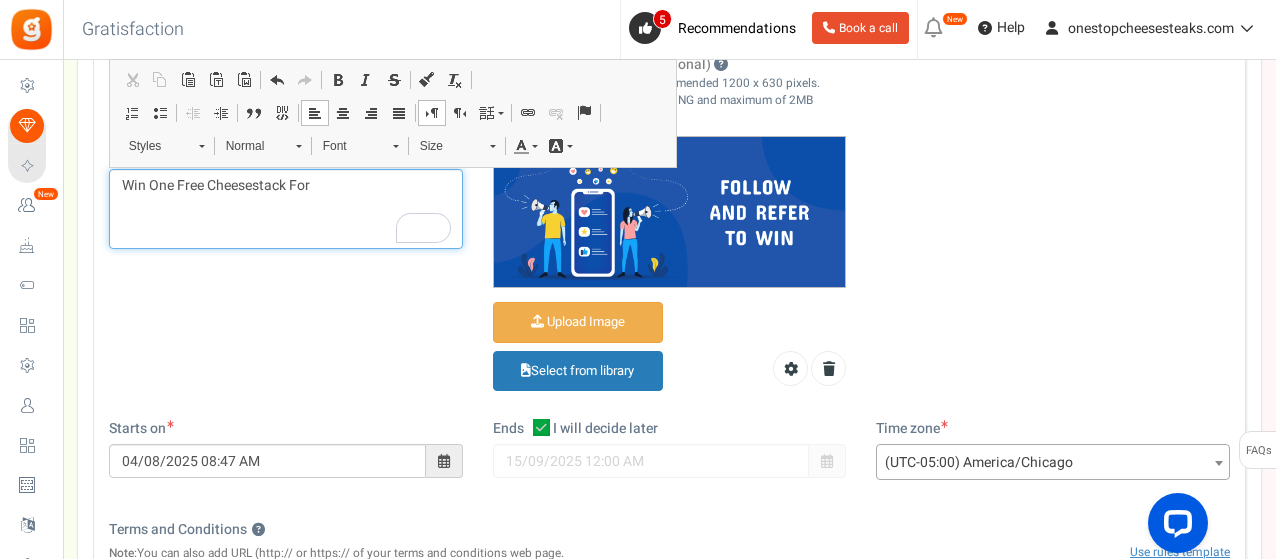 scroll, scrollTop: 200, scrollLeft: 0, axis: vertical 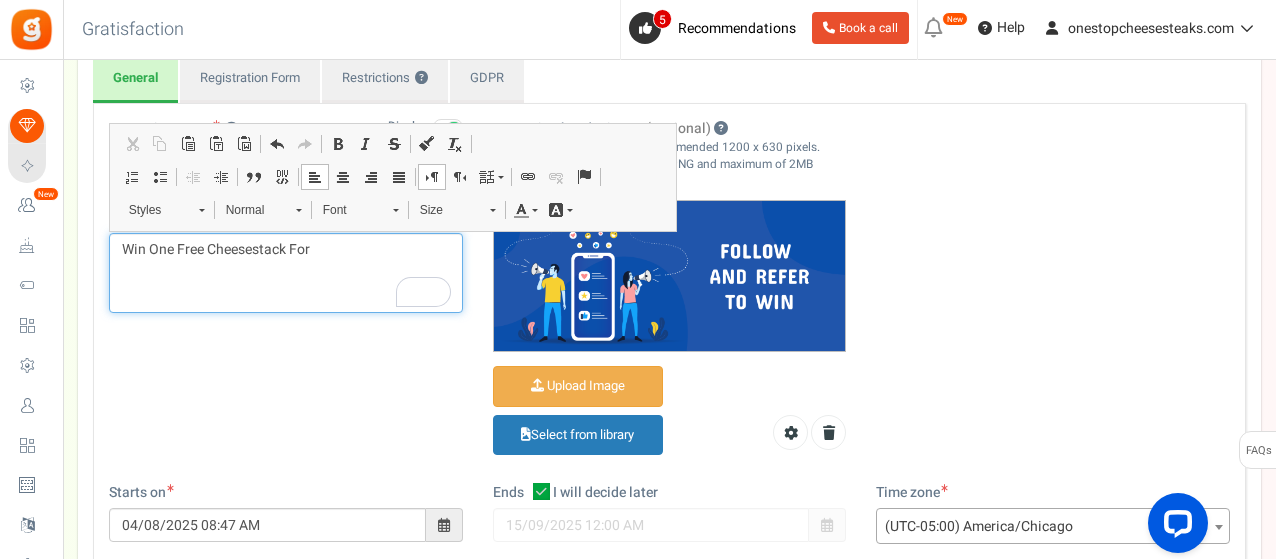 click on "Win One Free Cheesestack For" at bounding box center [286, 250] 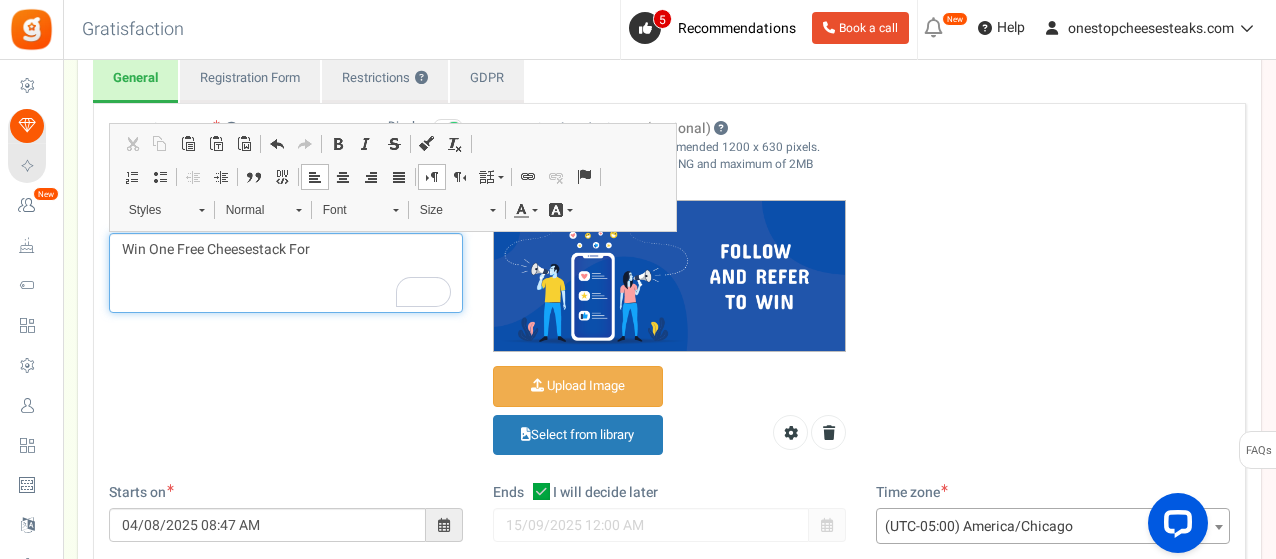 click on "Win One Free Cheesestack For" at bounding box center (286, 250) 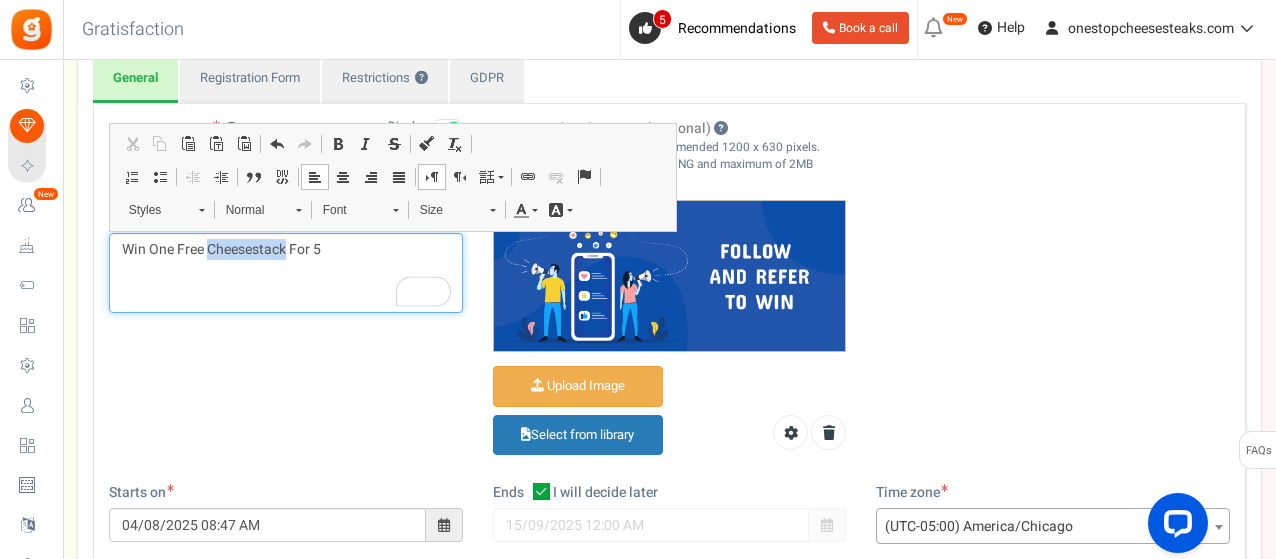 drag, startPoint x: 285, startPoint y: 248, endPoint x: 211, endPoint y: 247, distance: 74.00676 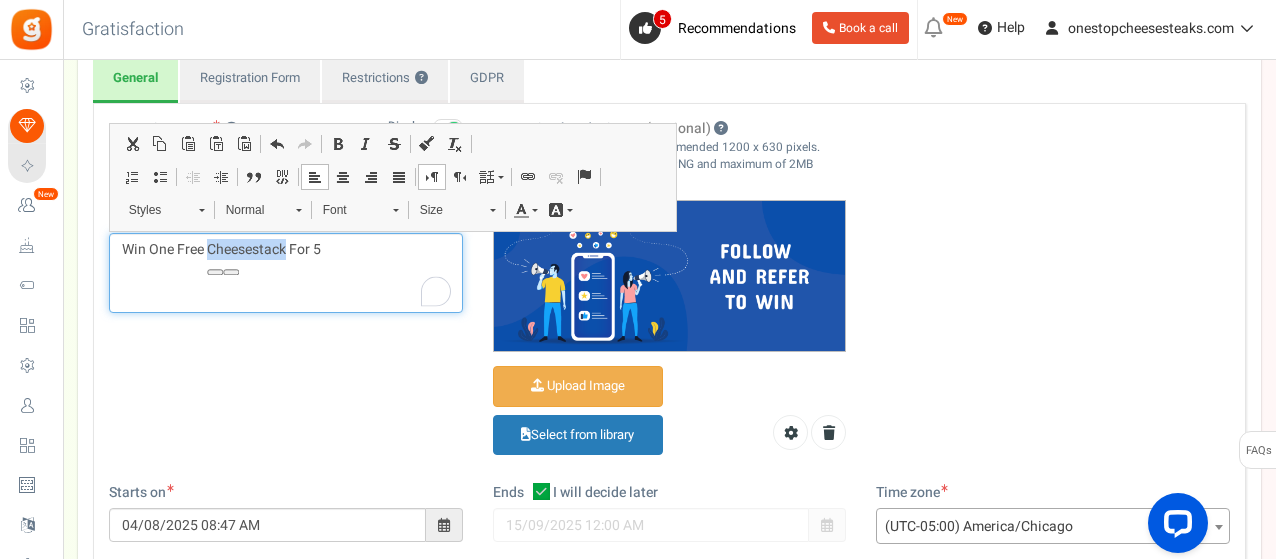 copy on "Cheesestack" 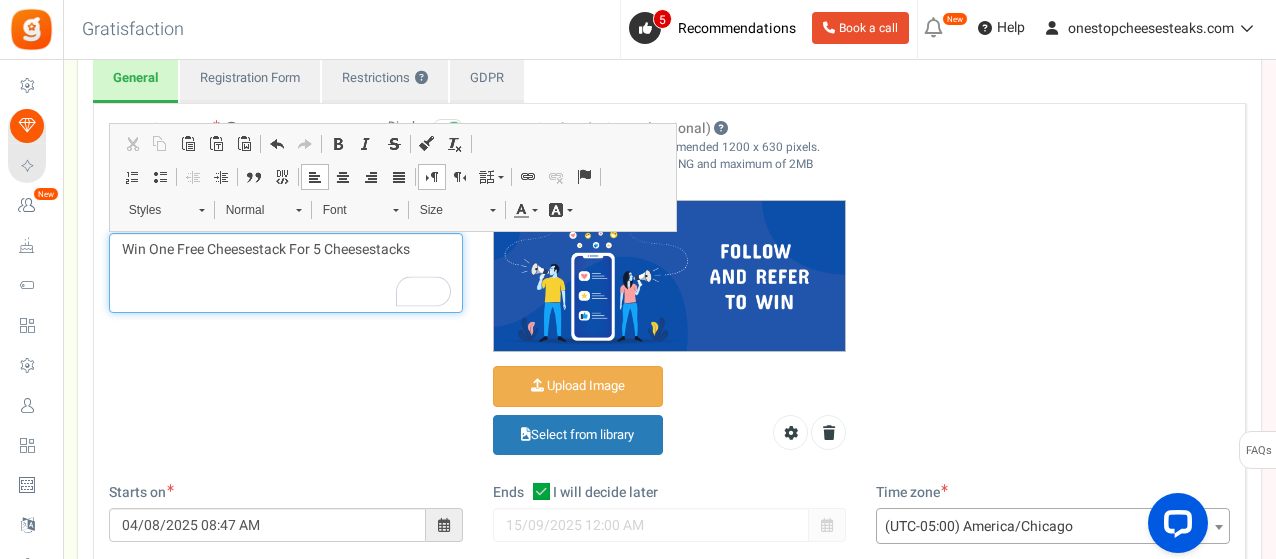 drag, startPoint x: 307, startPoint y: 247, endPoint x: 334, endPoint y: 242, distance: 27.45906 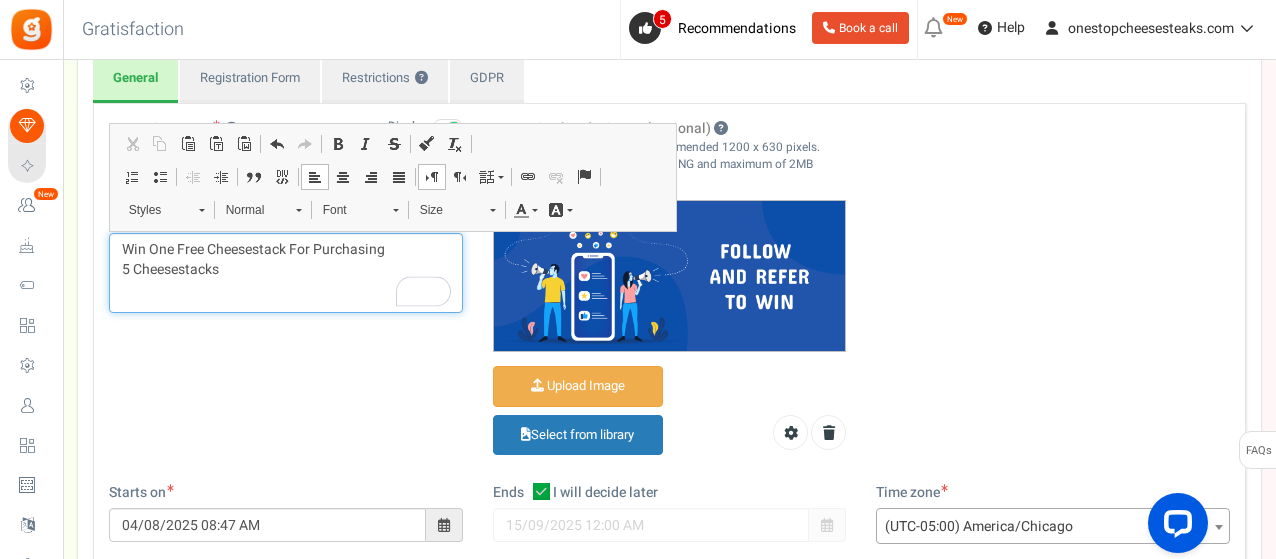 click on "Win One Free Cheesestack For Purchasing 5 Cheesestacks" at bounding box center [286, 273] 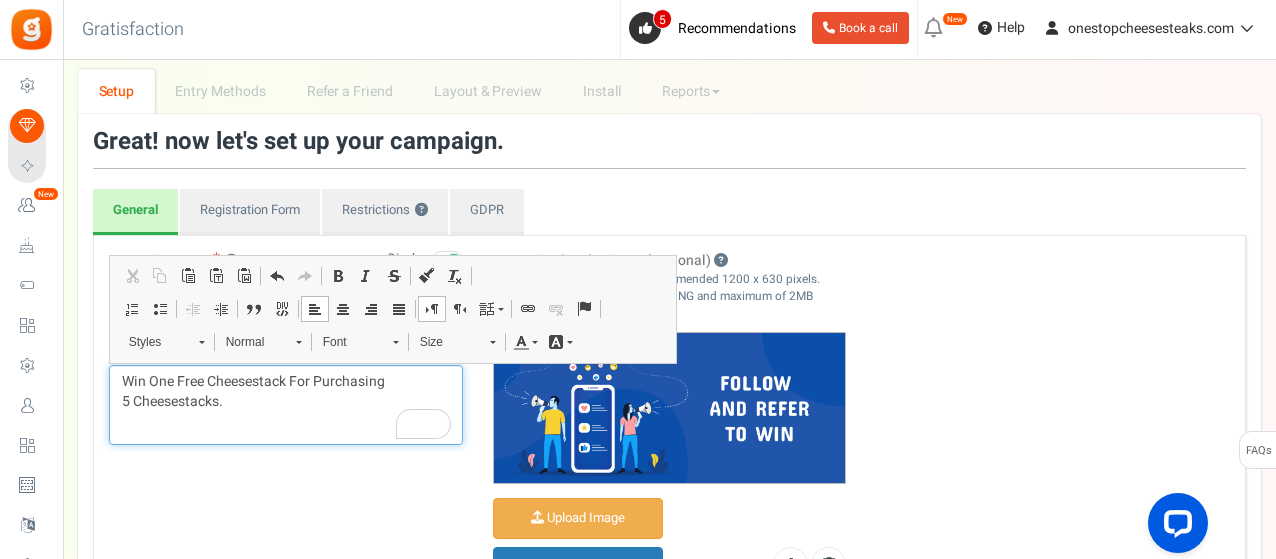 scroll, scrollTop: 100, scrollLeft: 0, axis: vertical 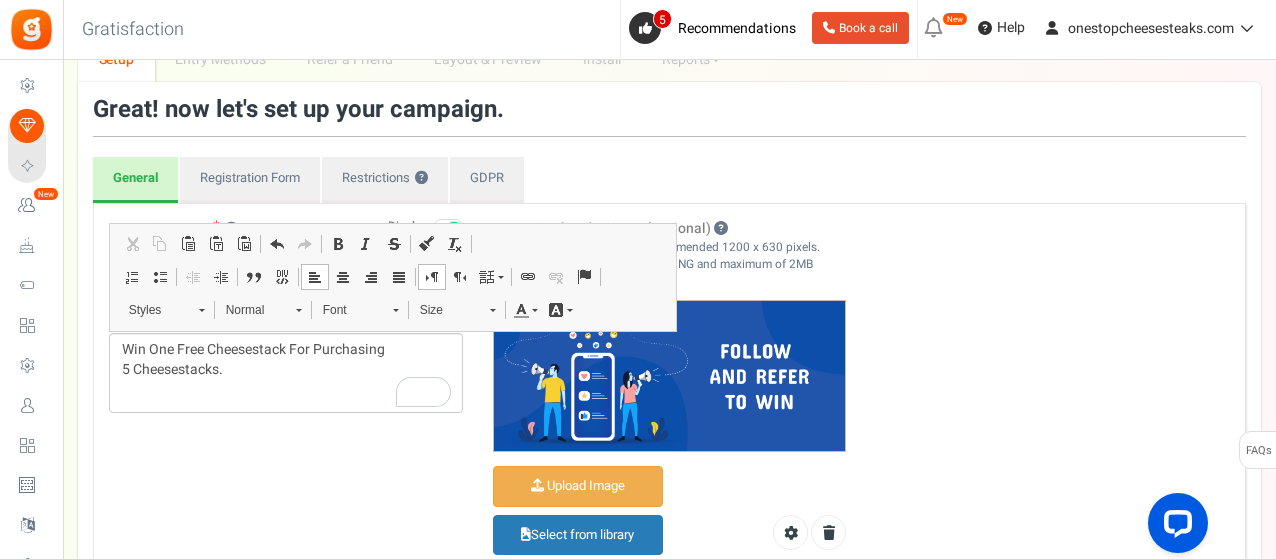 click on "Campaign name  ?
Display
Title shown publicly
Refer and Get Reward This will be shown to the public and to eligible customers in the 'cart -thanks' page
Campaign description
Win One Free Cheesestack For Purchasing 5 Cheesestacks. ? (Optional)" at bounding box center [669, 401] 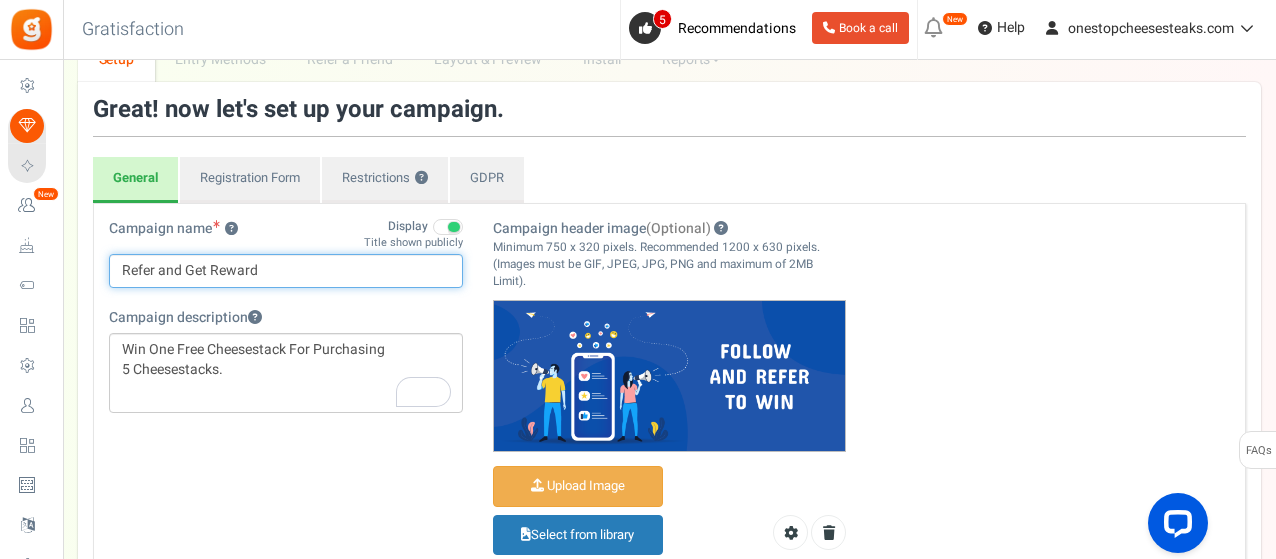 click on "Refer and Get Reward" at bounding box center (286, 271) 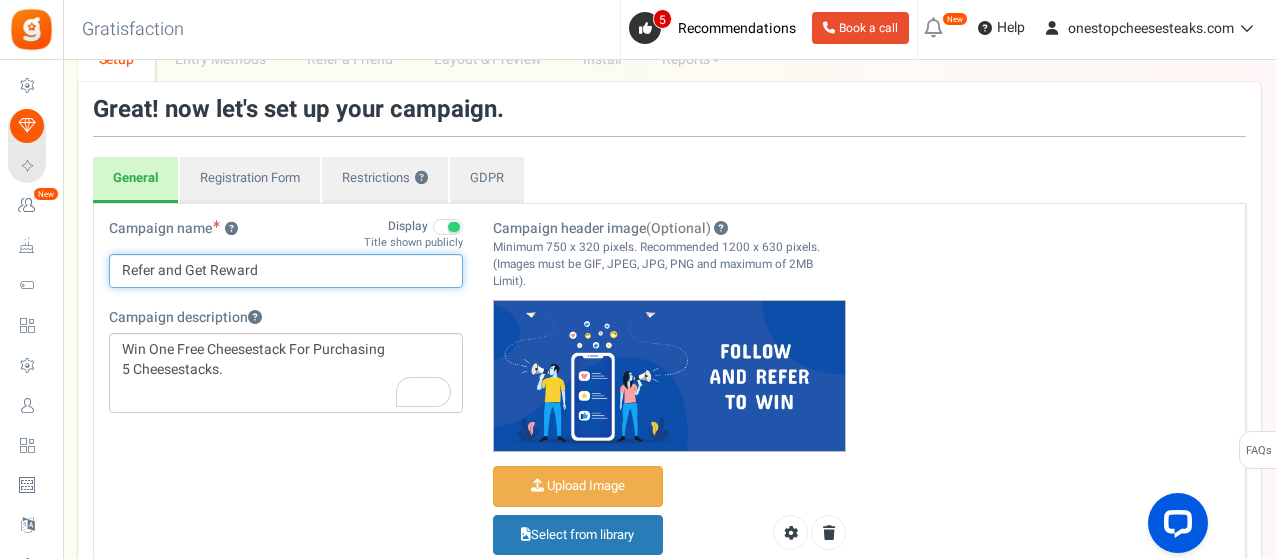 click on "Refer and Get Reward" at bounding box center [286, 271] 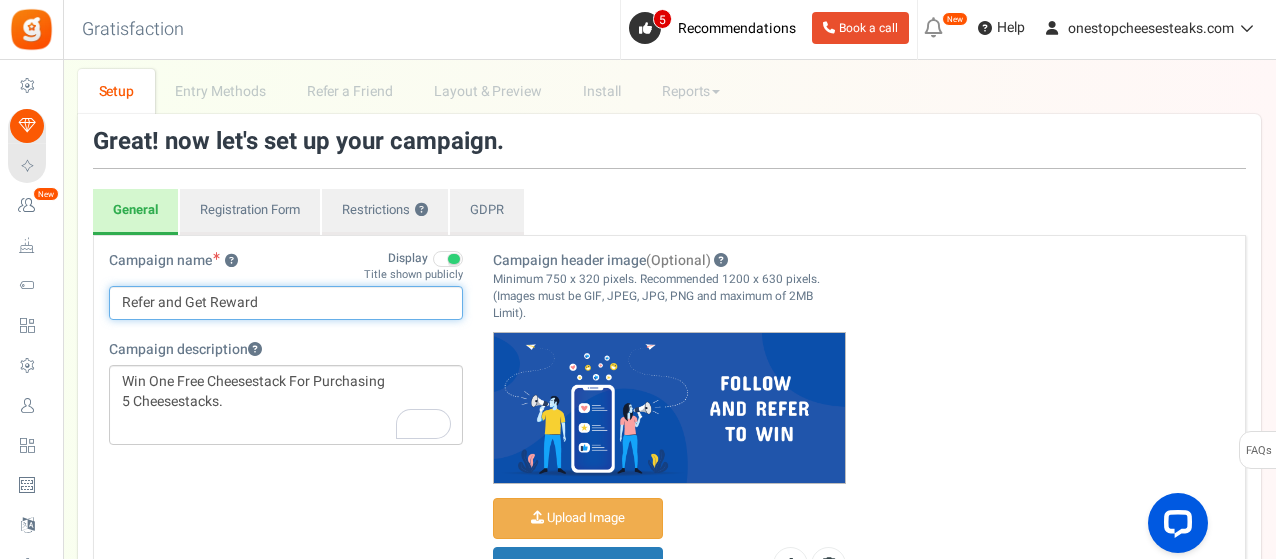 scroll, scrollTop: 100, scrollLeft: 0, axis: vertical 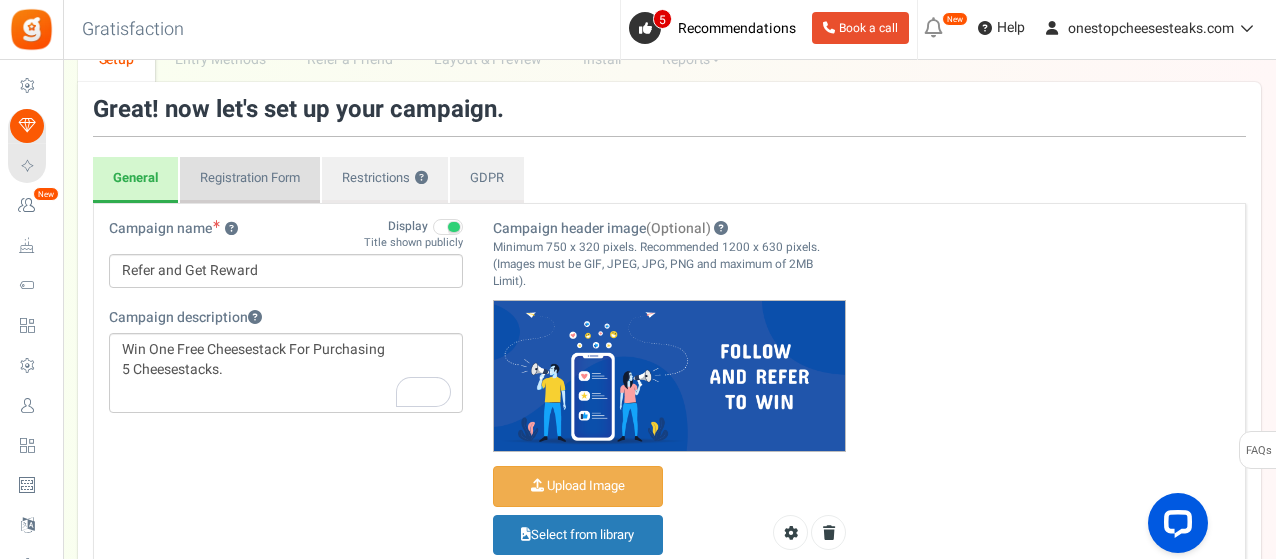 click on "Registration Form" at bounding box center [250, 180] 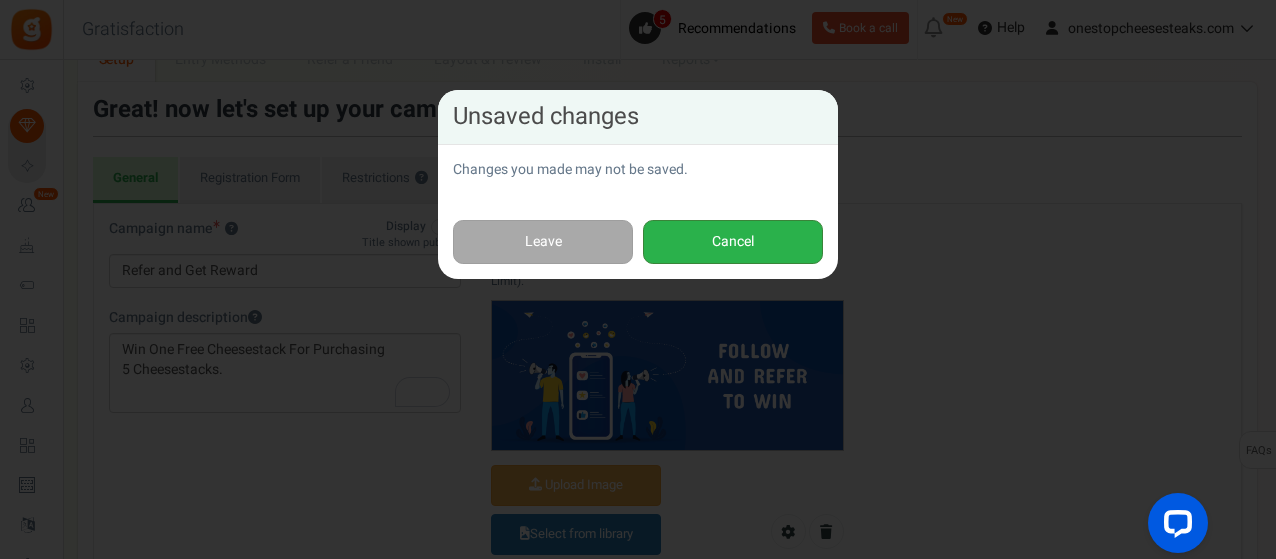 click on "Cancel" at bounding box center [733, 242] 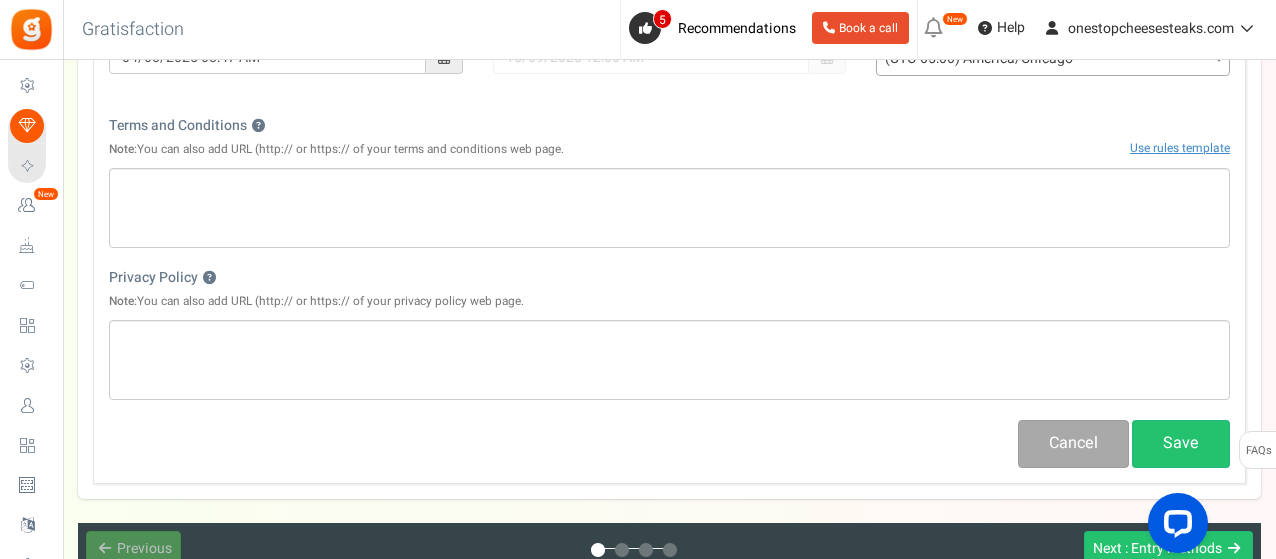 scroll, scrollTop: 700, scrollLeft: 0, axis: vertical 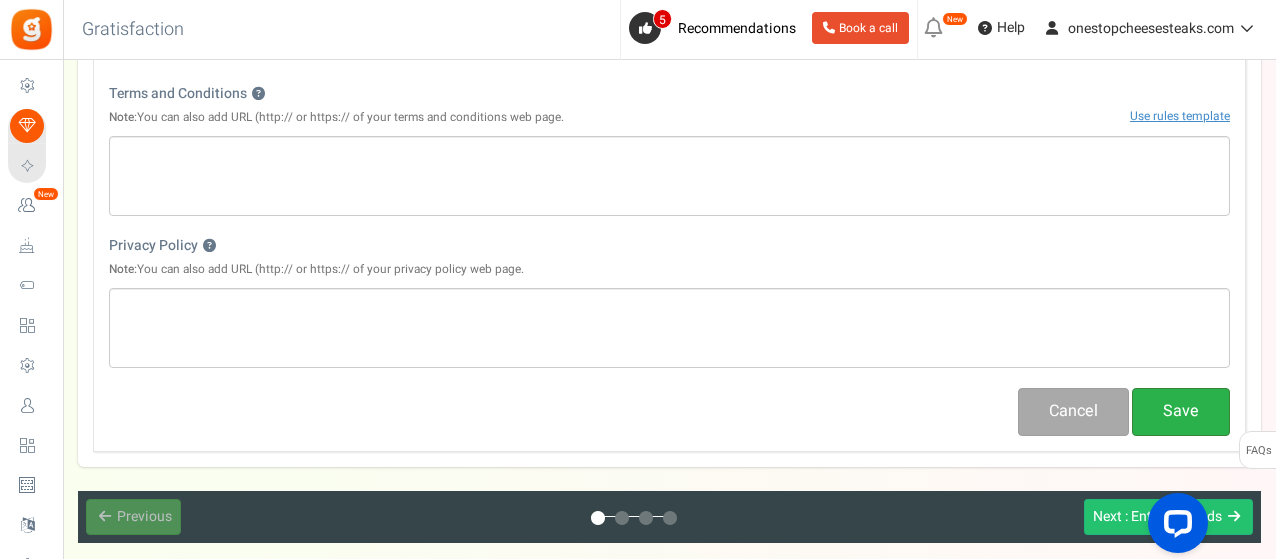 click on "Save" at bounding box center (1181, 411) 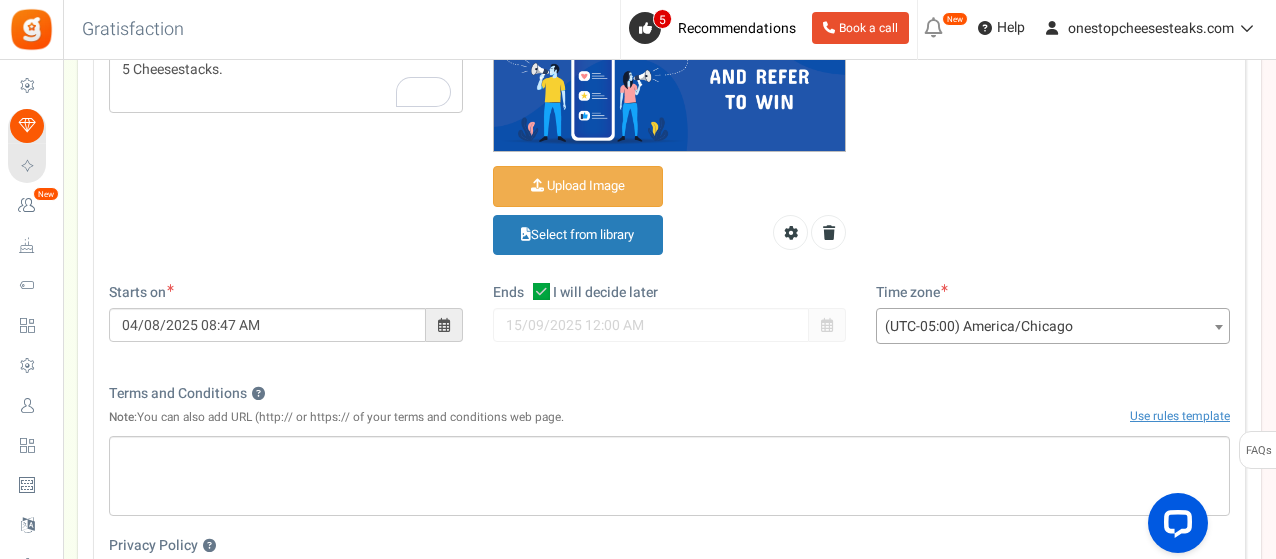 scroll, scrollTop: 200, scrollLeft: 0, axis: vertical 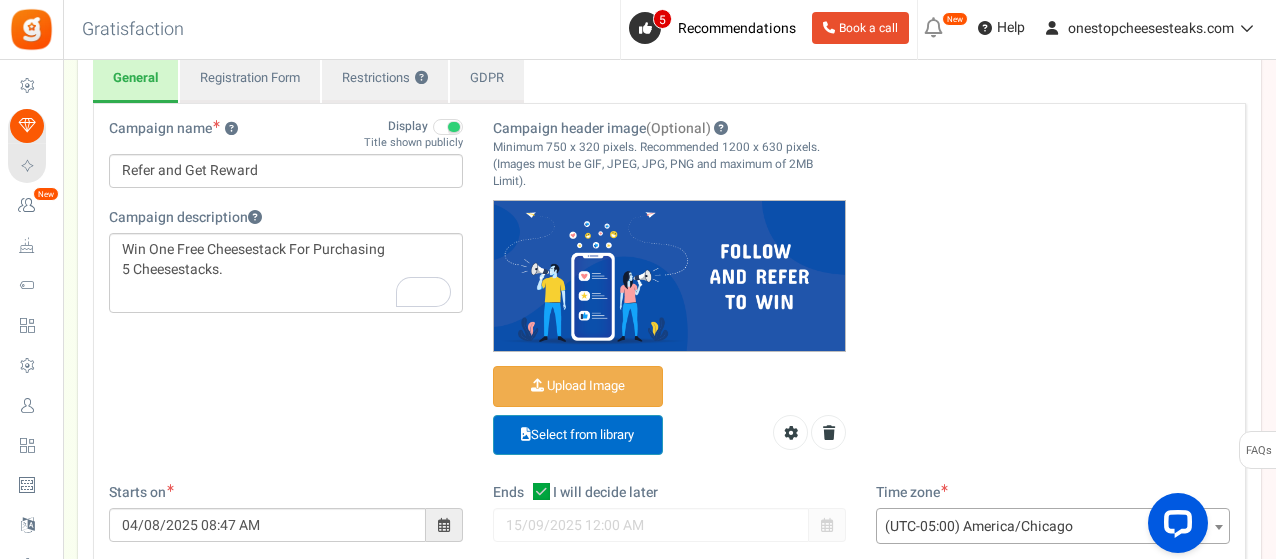 click on "Select from library" at bounding box center (578, 435) 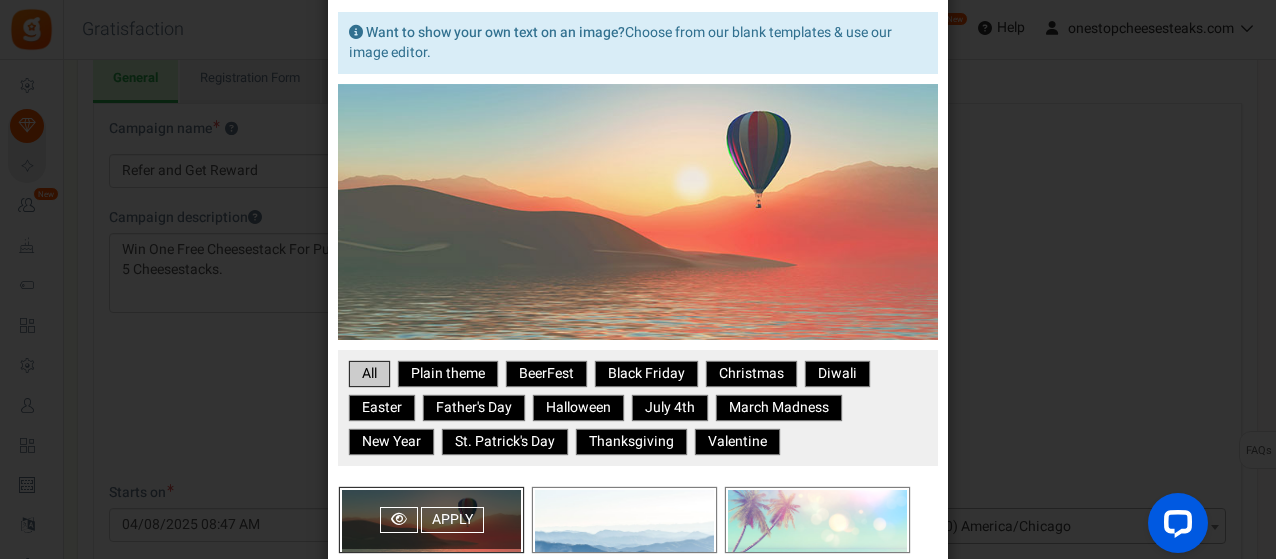 scroll, scrollTop: 338, scrollLeft: 0, axis: vertical 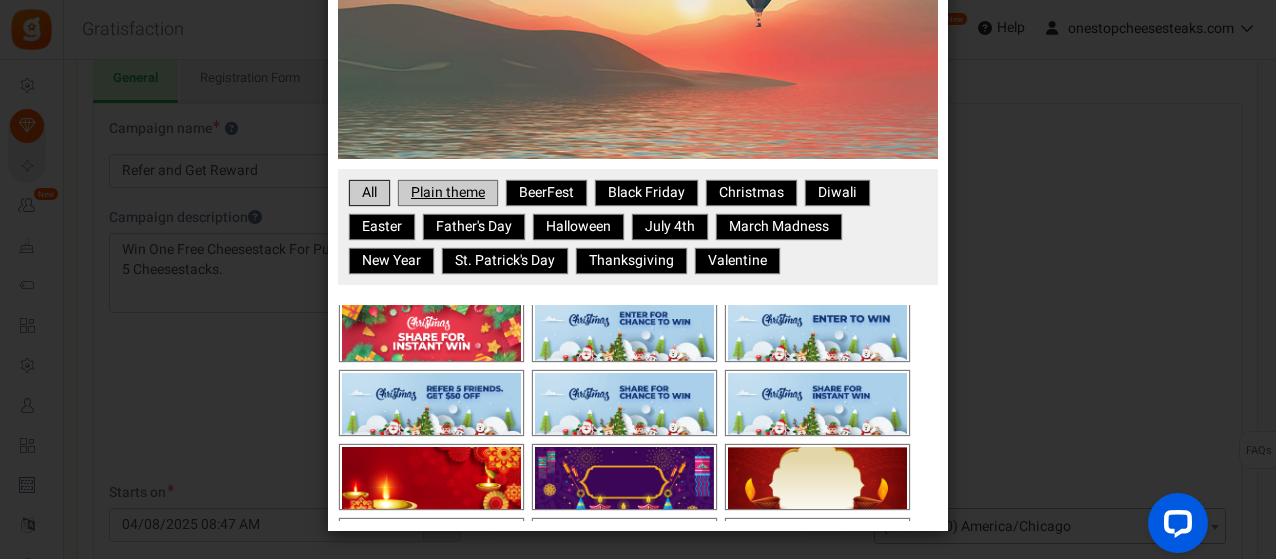 click on "Plain theme" at bounding box center [448, 193] 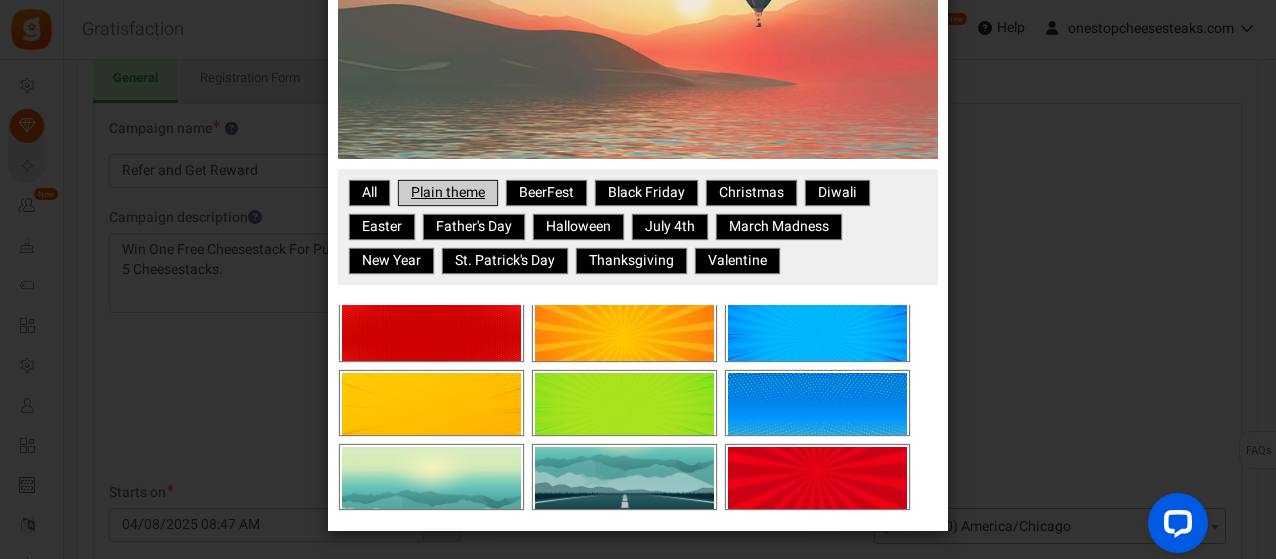 scroll, scrollTop: 158, scrollLeft: 0, axis: vertical 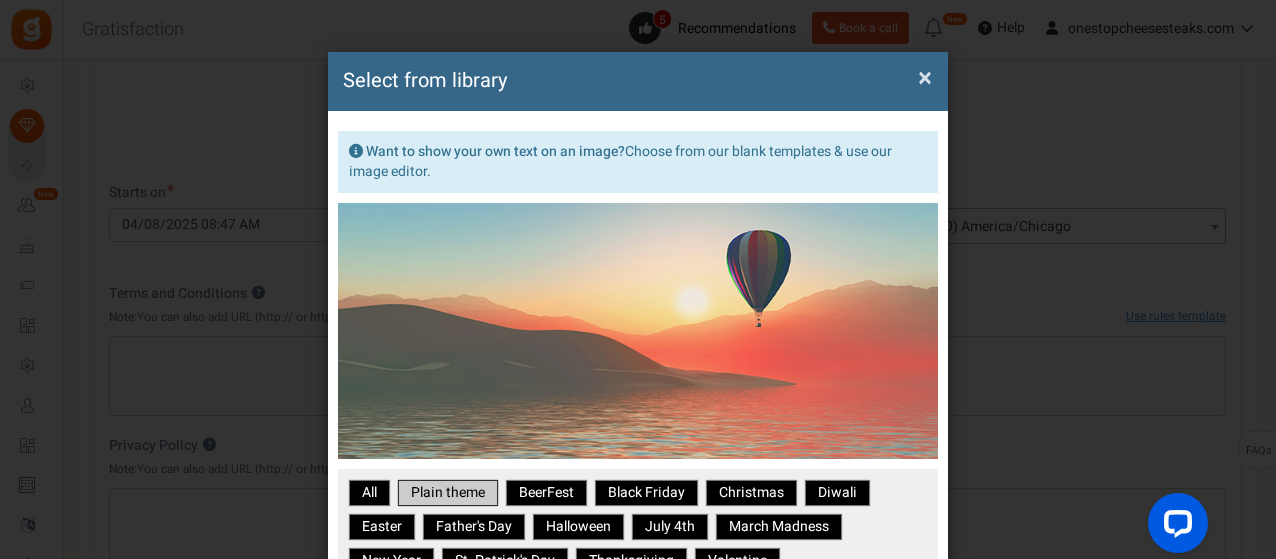 click on "×" at bounding box center [925, 78] 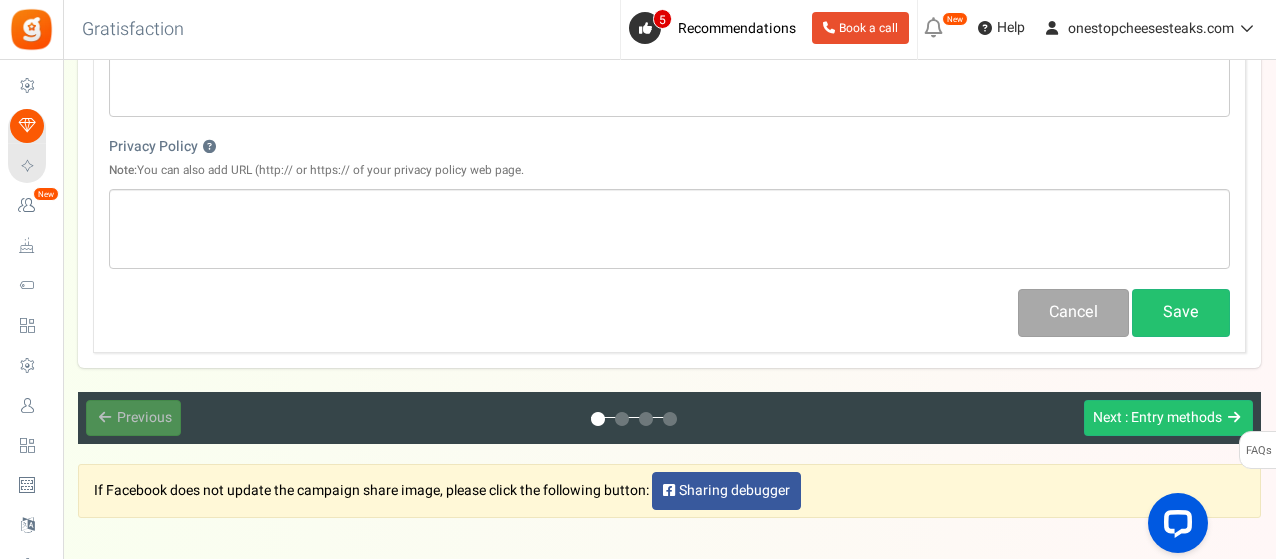 scroll, scrollTop: 800, scrollLeft: 0, axis: vertical 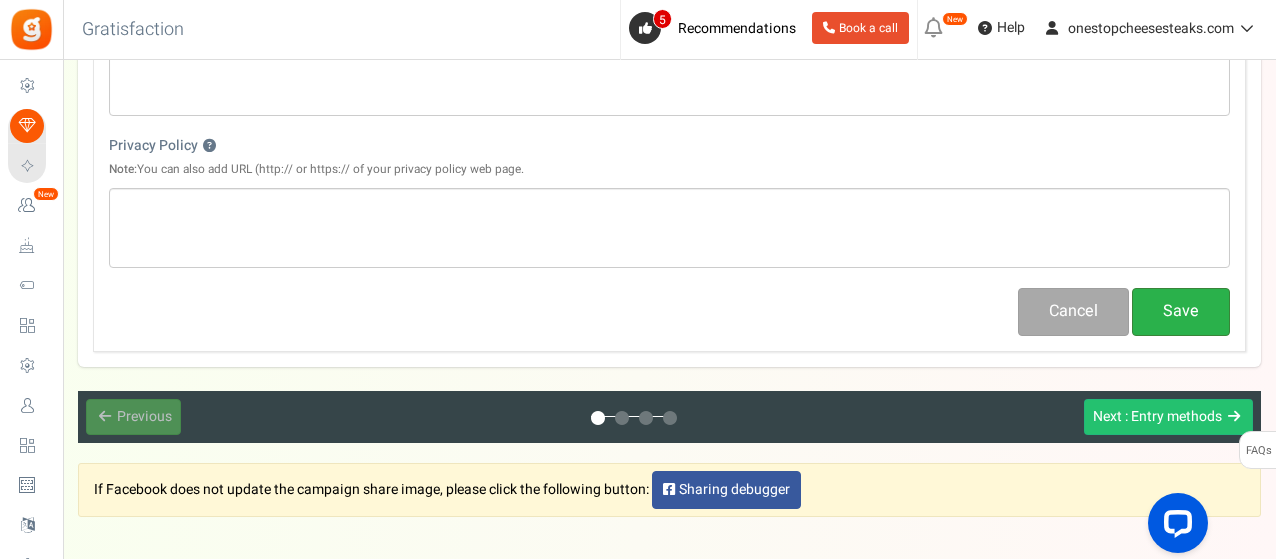 click on "Save" at bounding box center [1181, 311] 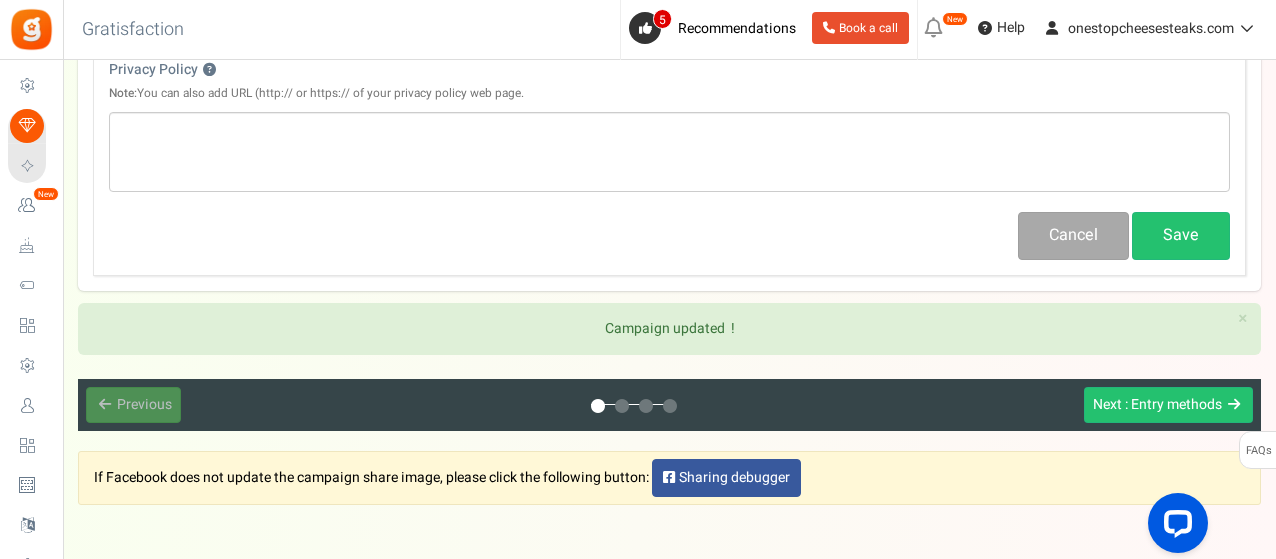 scroll, scrollTop: 956, scrollLeft: 0, axis: vertical 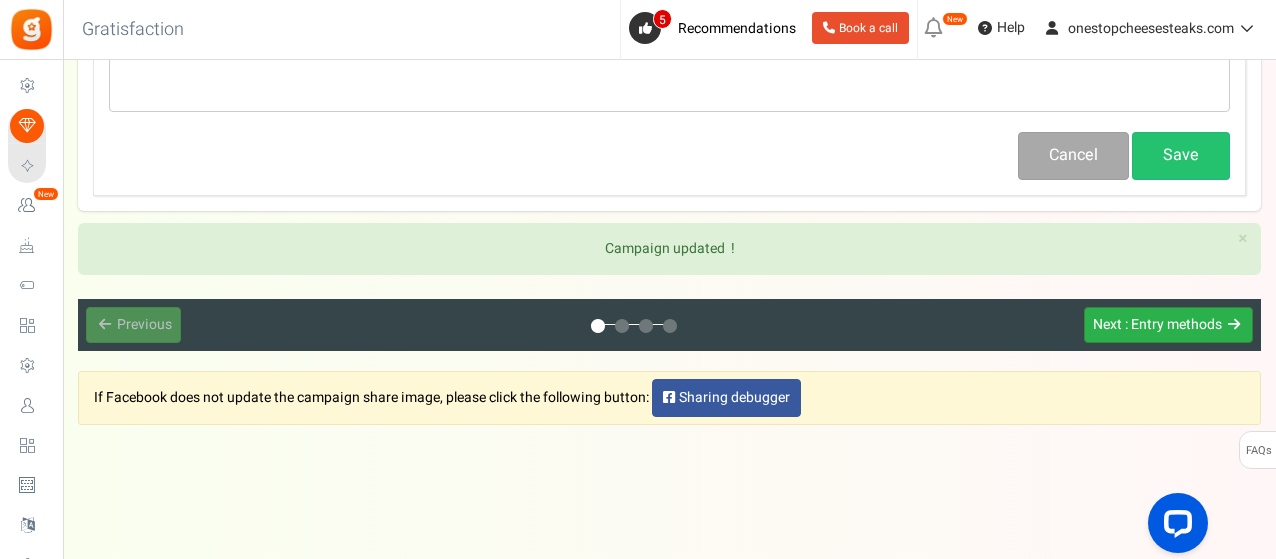 click on ": Entry methods" at bounding box center (1173, 324) 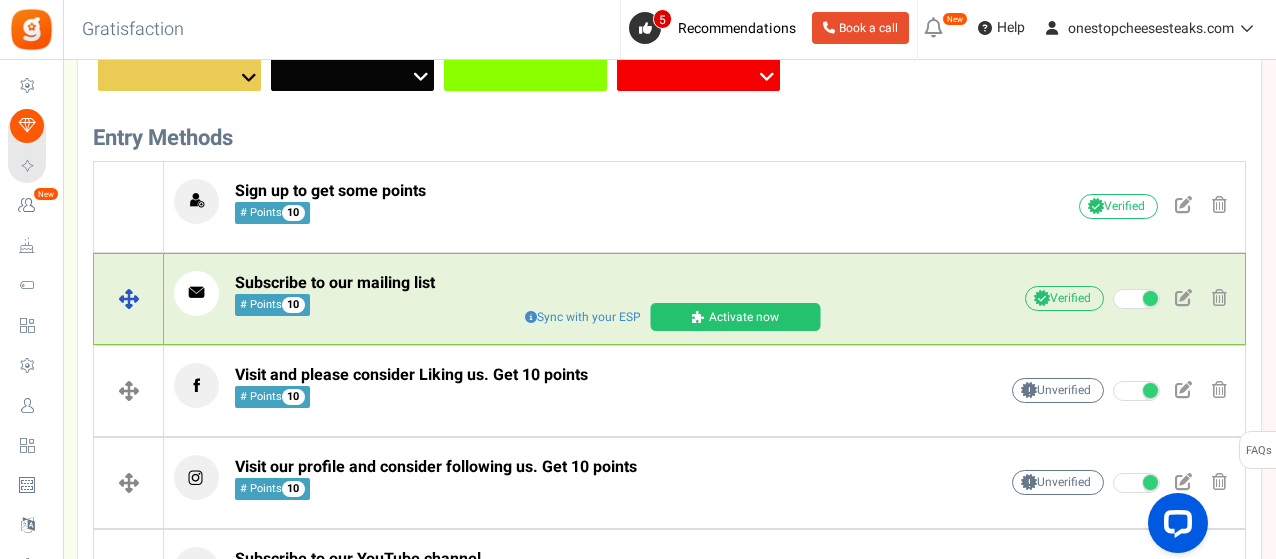 scroll, scrollTop: 640, scrollLeft: 0, axis: vertical 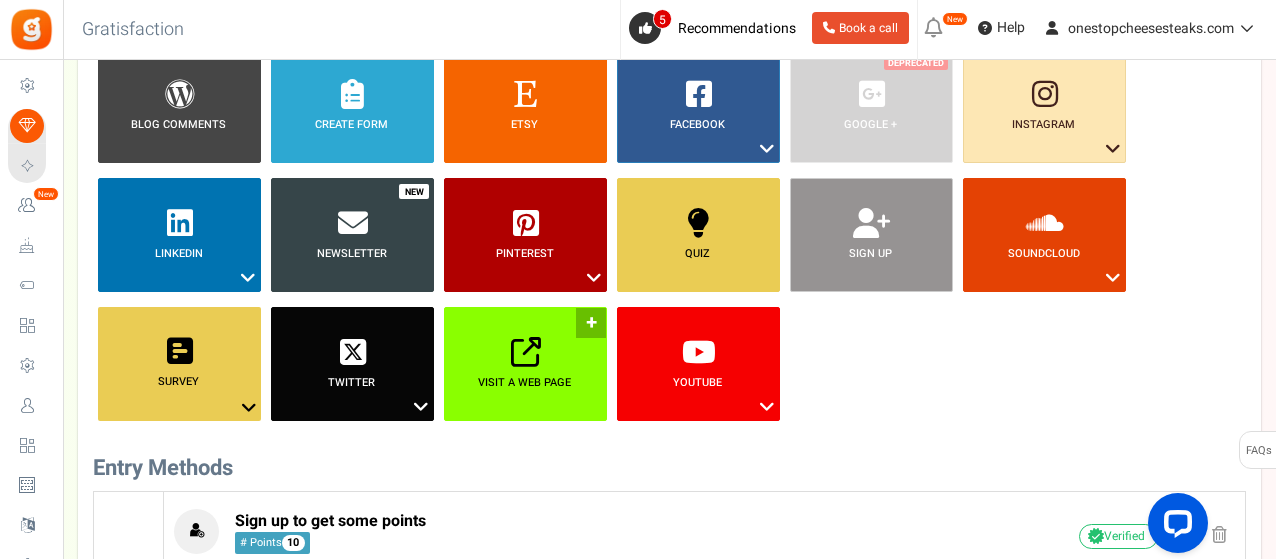 click on "Visit a web page" at bounding box center [524, 382] 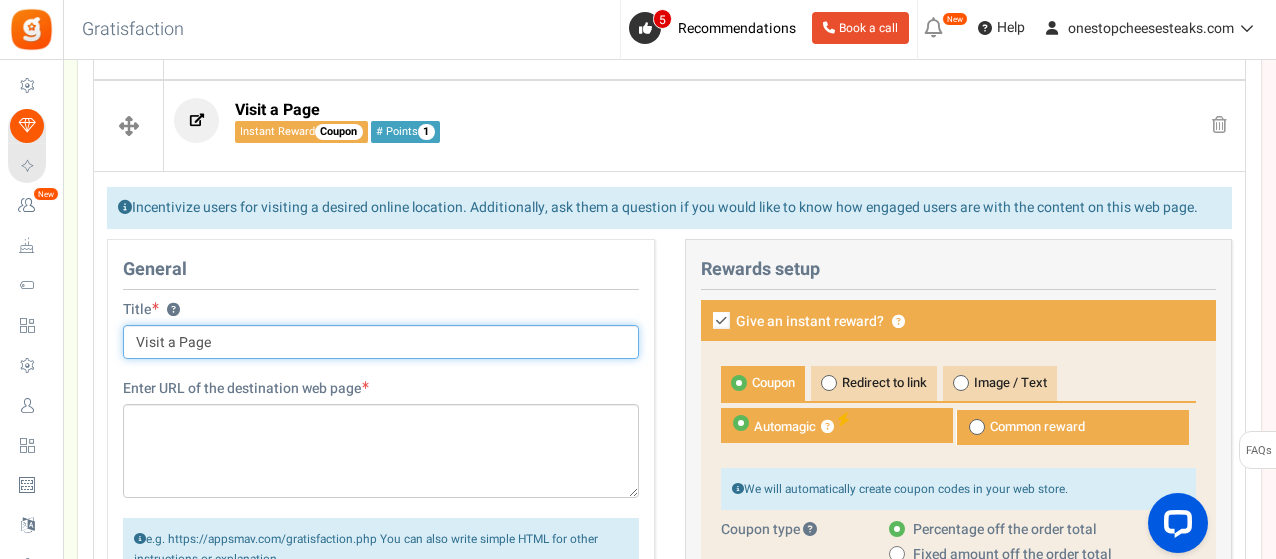 scroll, scrollTop: 718, scrollLeft: 0, axis: vertical 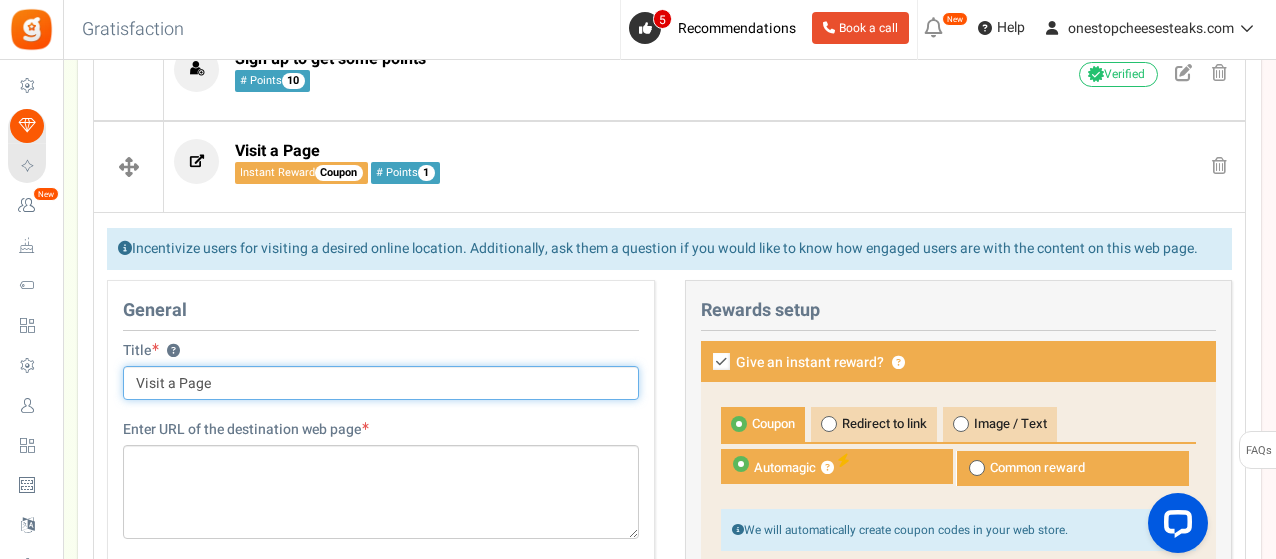 click on "Visit a Page" at bounding box center [381, 383] 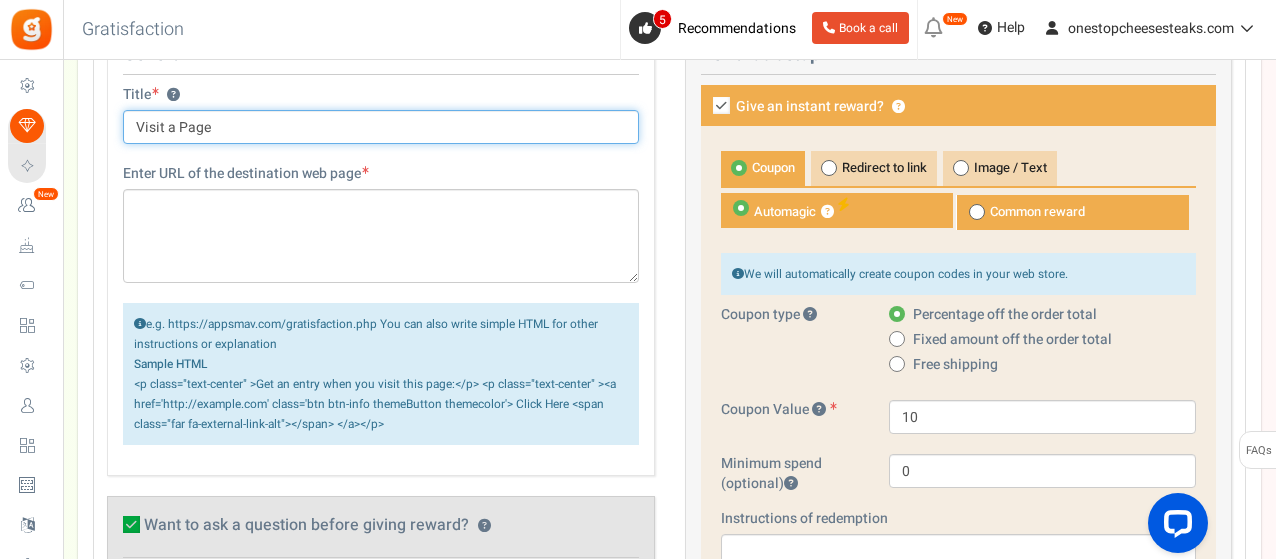 scroll, scrollTop: 1118, scrollLeft: 0, axis: vertical 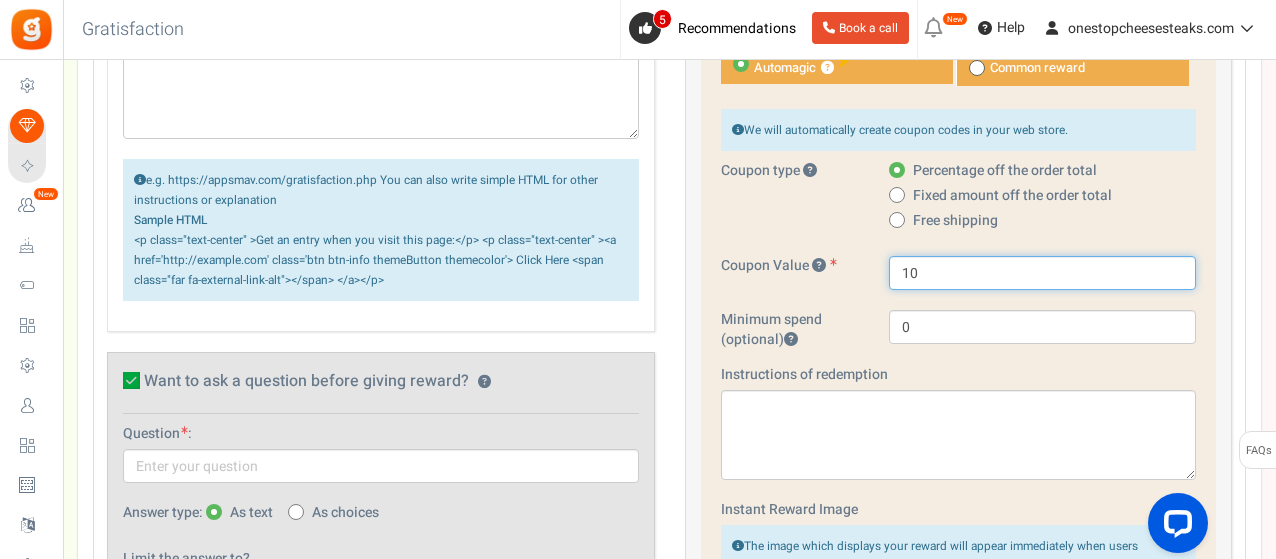 click on "10" at bounding box center (1042, 273) 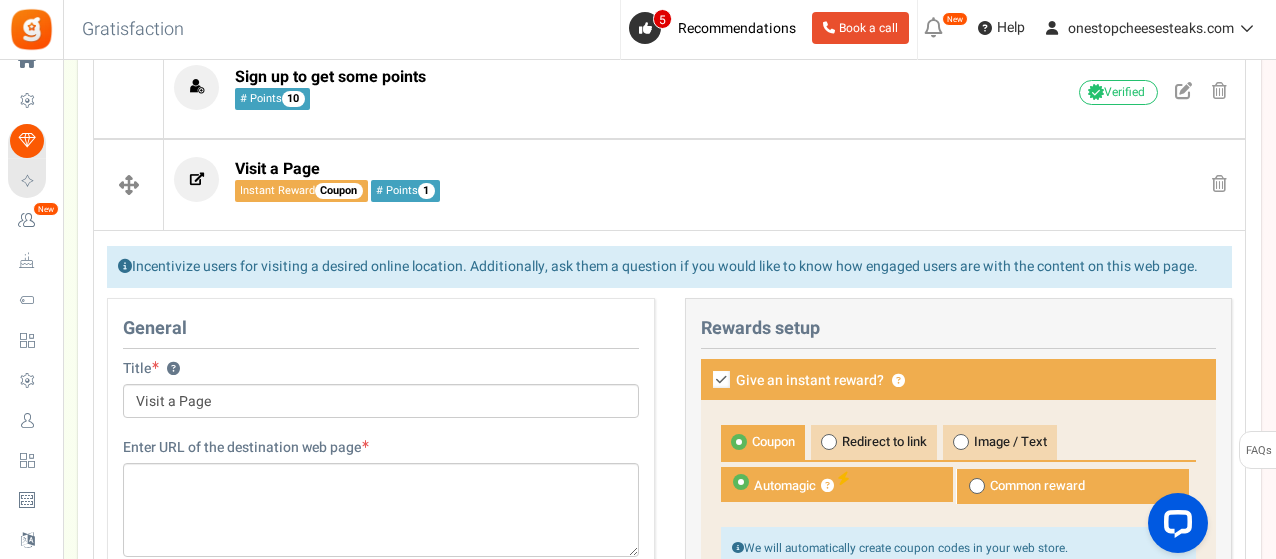 scroll, scrollTop: 800, scrollLeft: 0, axis: vertical 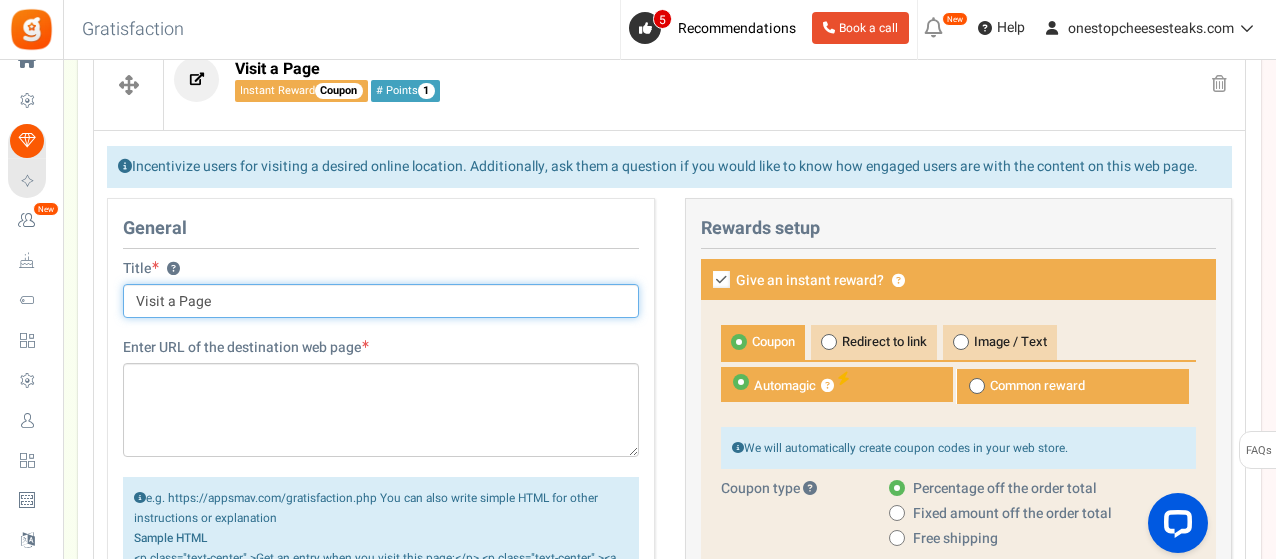 click on "Visit a Page" at bounding box center (381, 301) 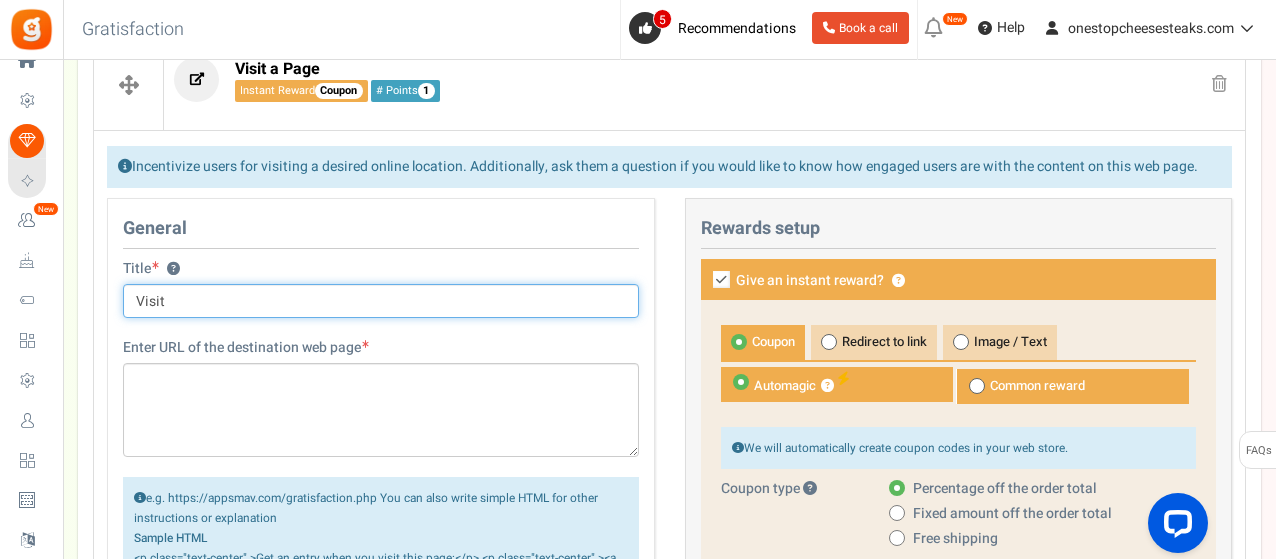 paste on "onestopcheesesteak" 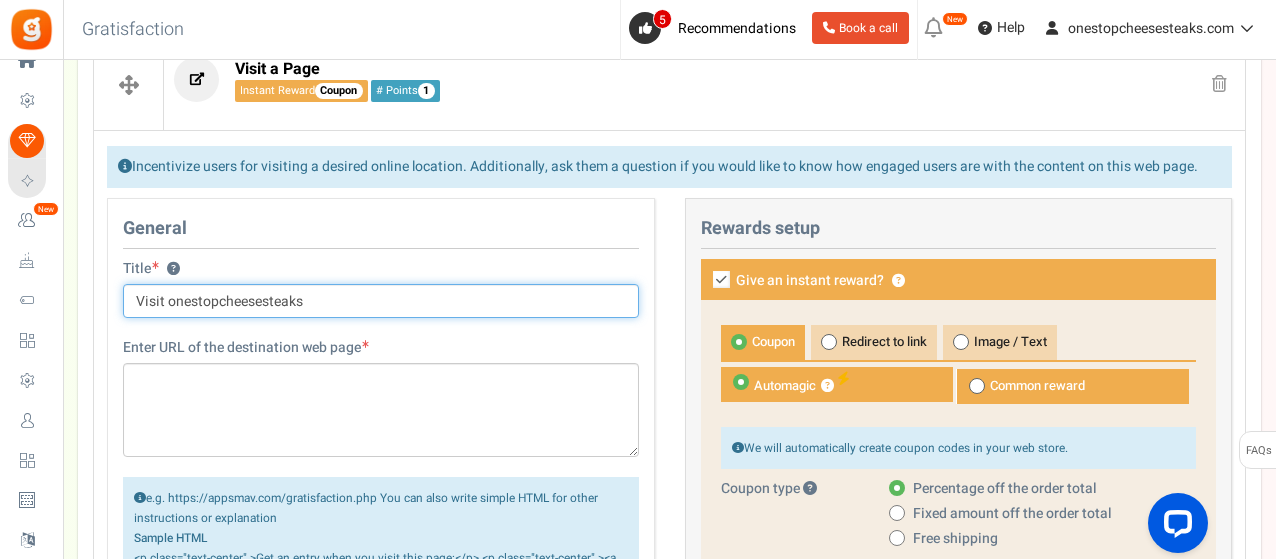 click on "Visit onestopcheesesteaks" at bounding box center [381, 301] 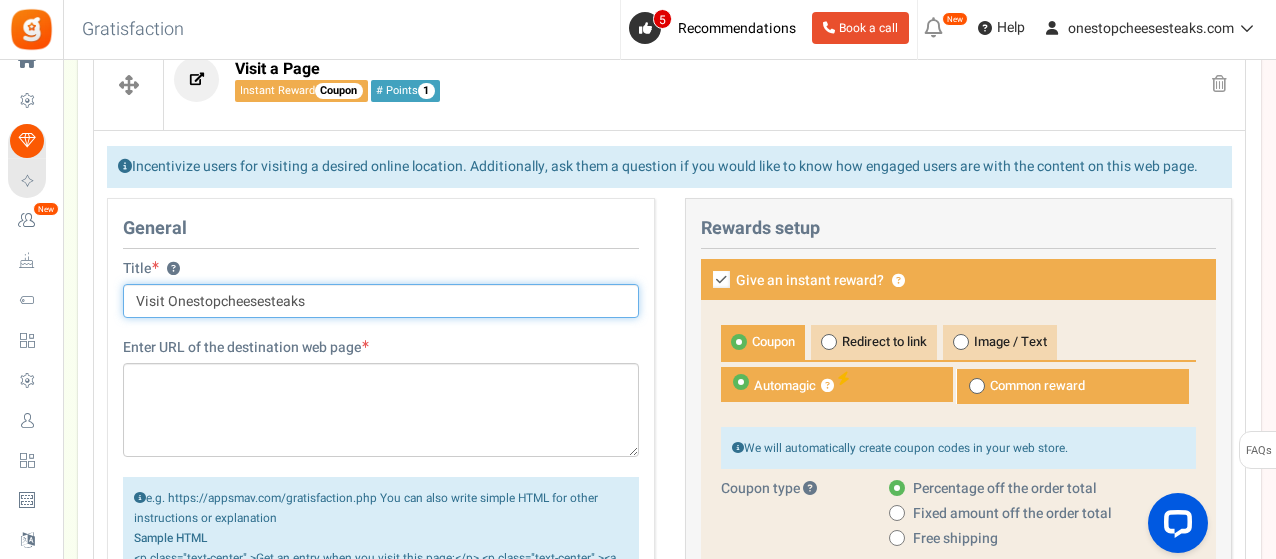 click on "Visit Onestopcheesesteaks" at bounding box center [381, 301] 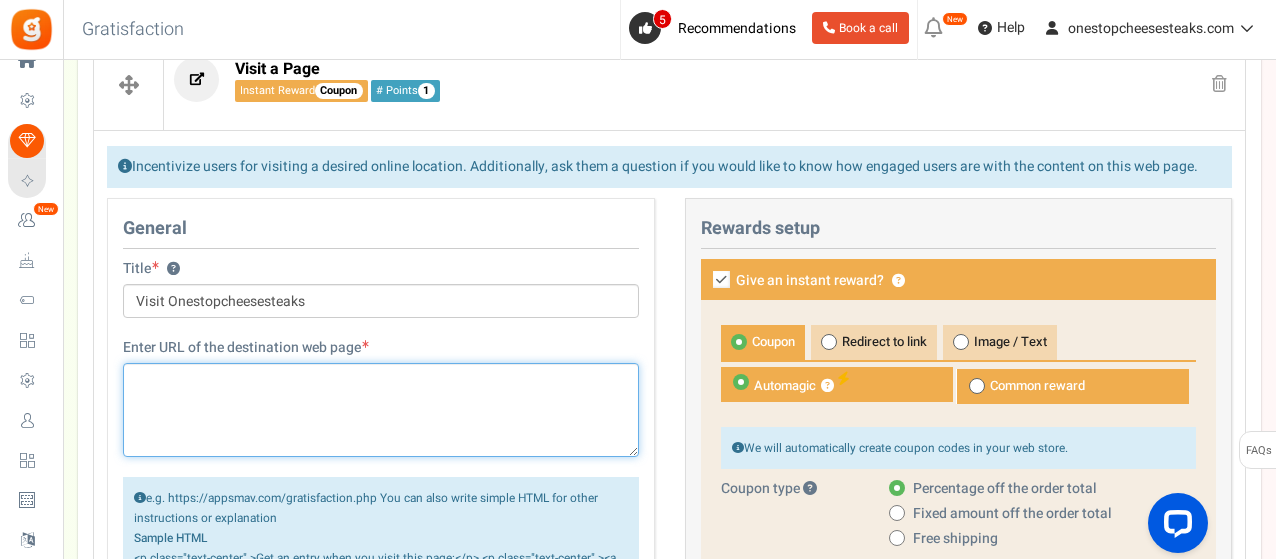 click at bounding box center [381, 410] 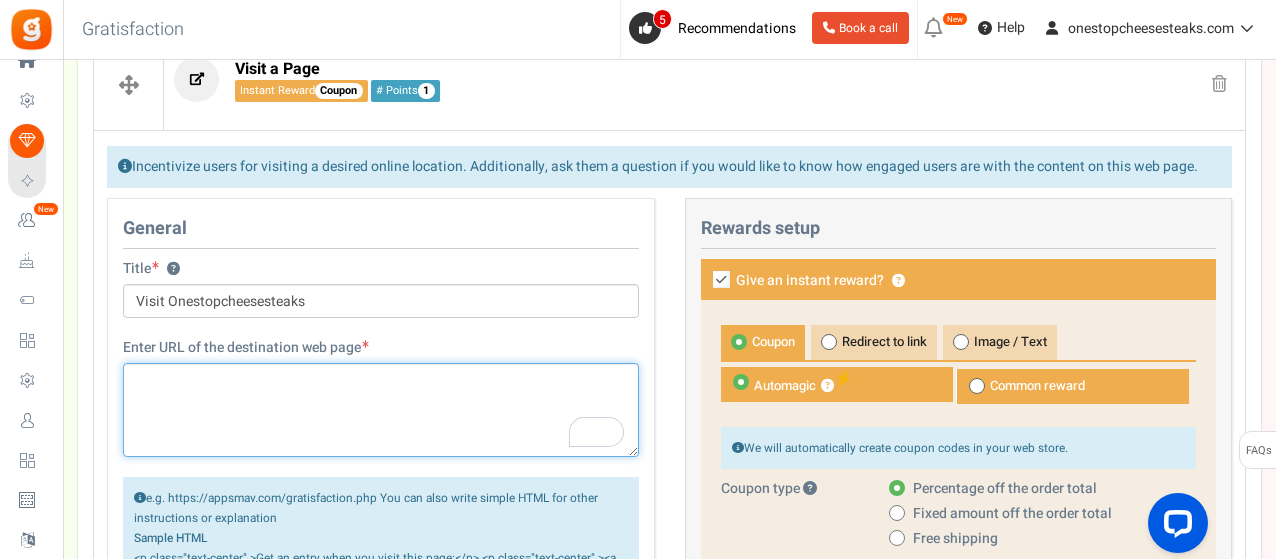 click at bounding box center [381, 410] 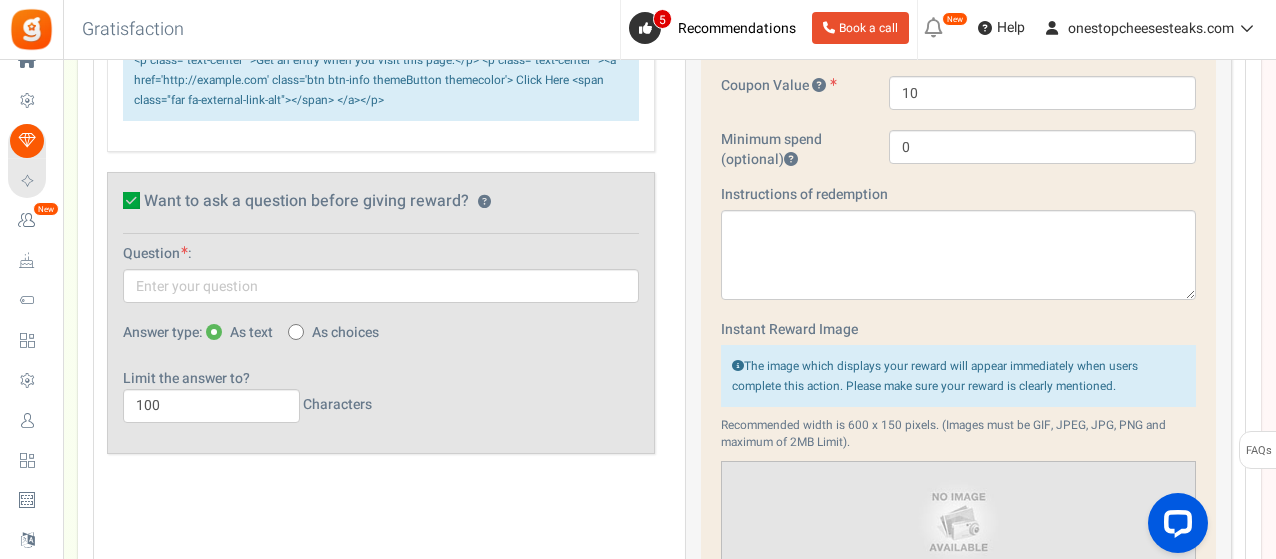 scroll, scrollTop: 1300, scrollLeft: 0, axis: vertical 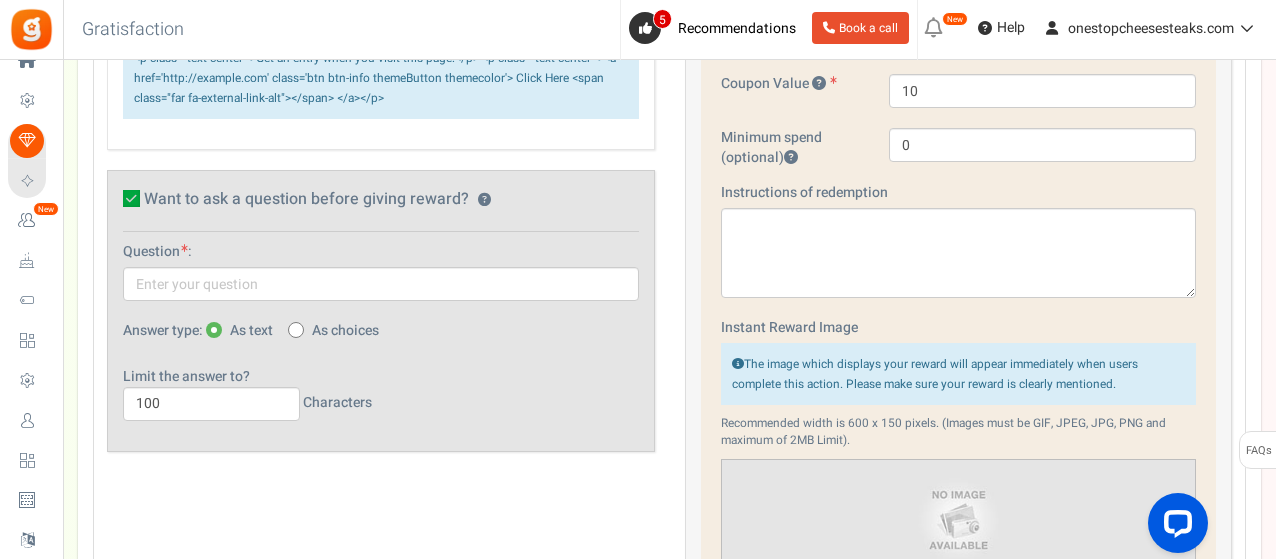 type on "https://onestopcheesesteaks.com/" 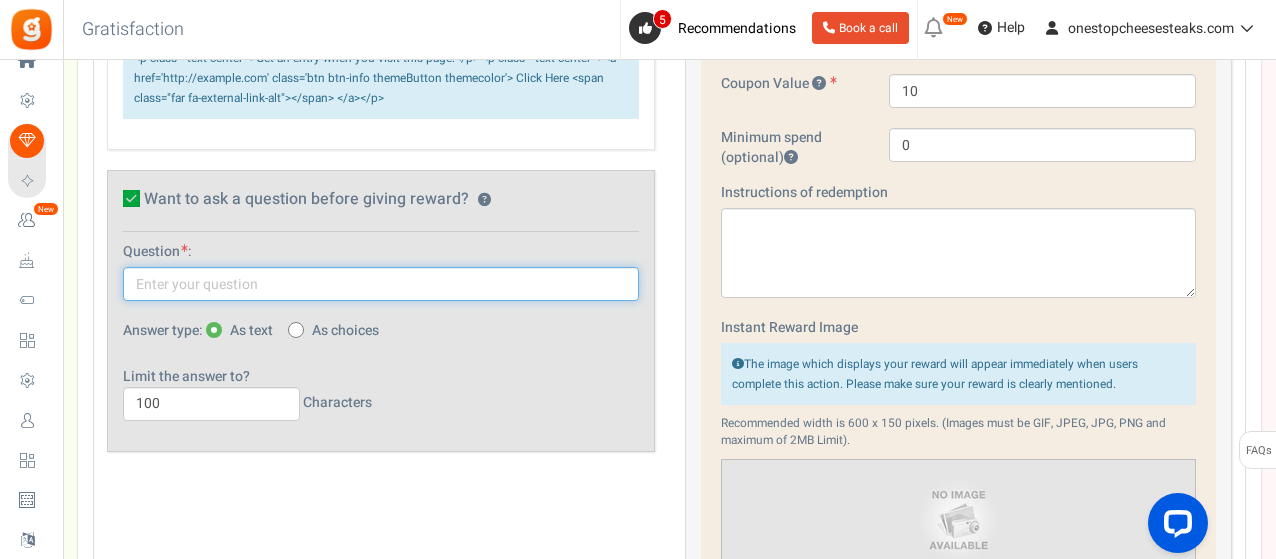 click at bounding box center [381, 284] 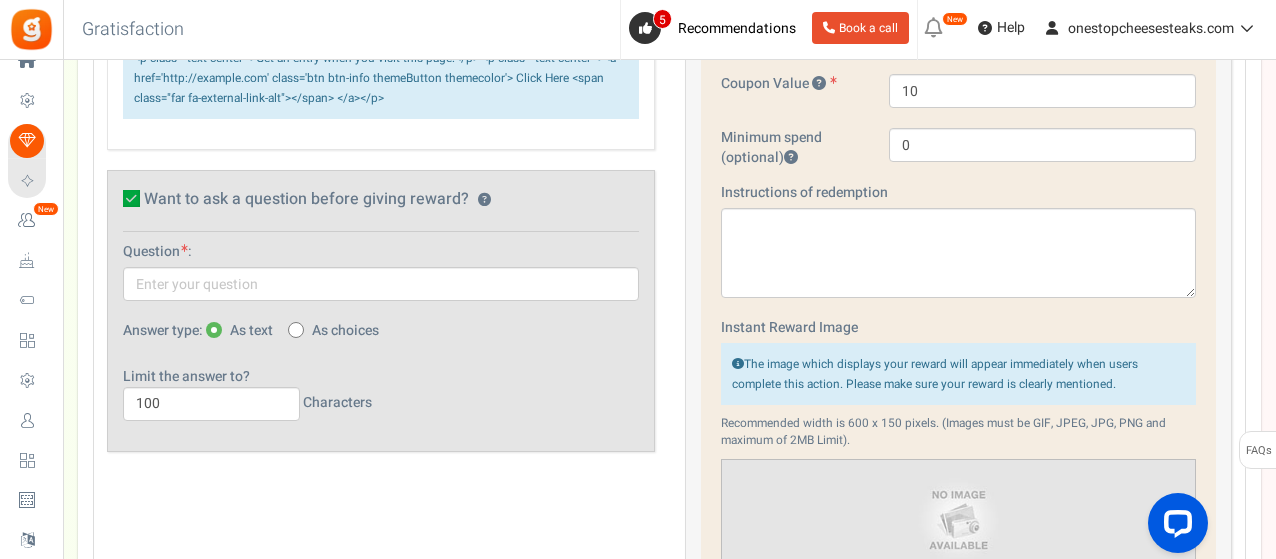 click at bounding box center [131, 198] 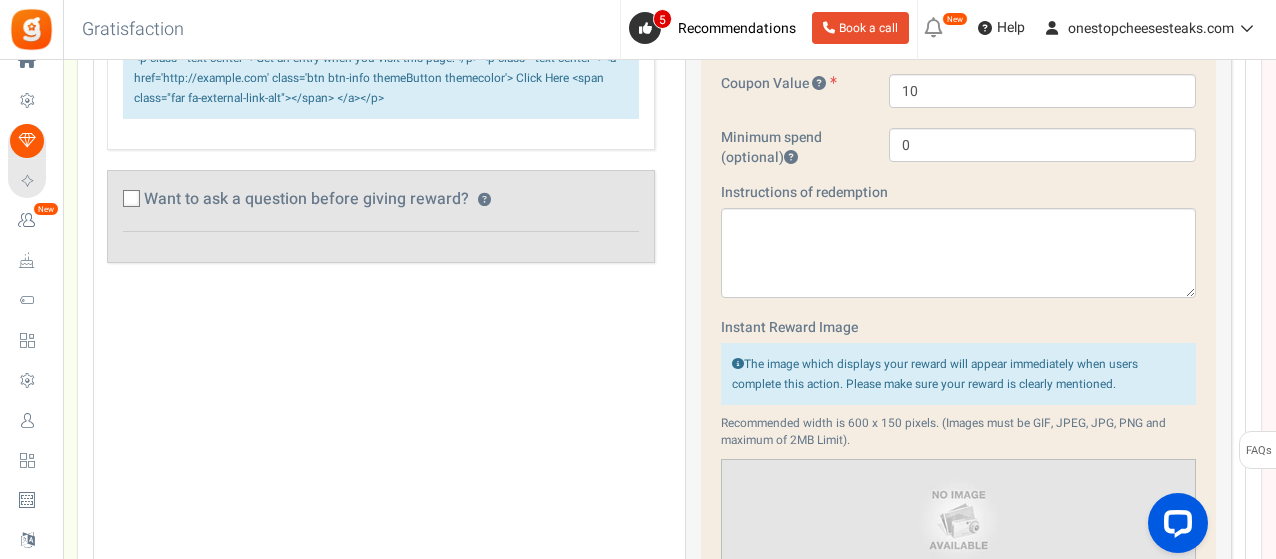 click on "Want to ask a question before giving reward?
?" at bounding box center [361, 201] 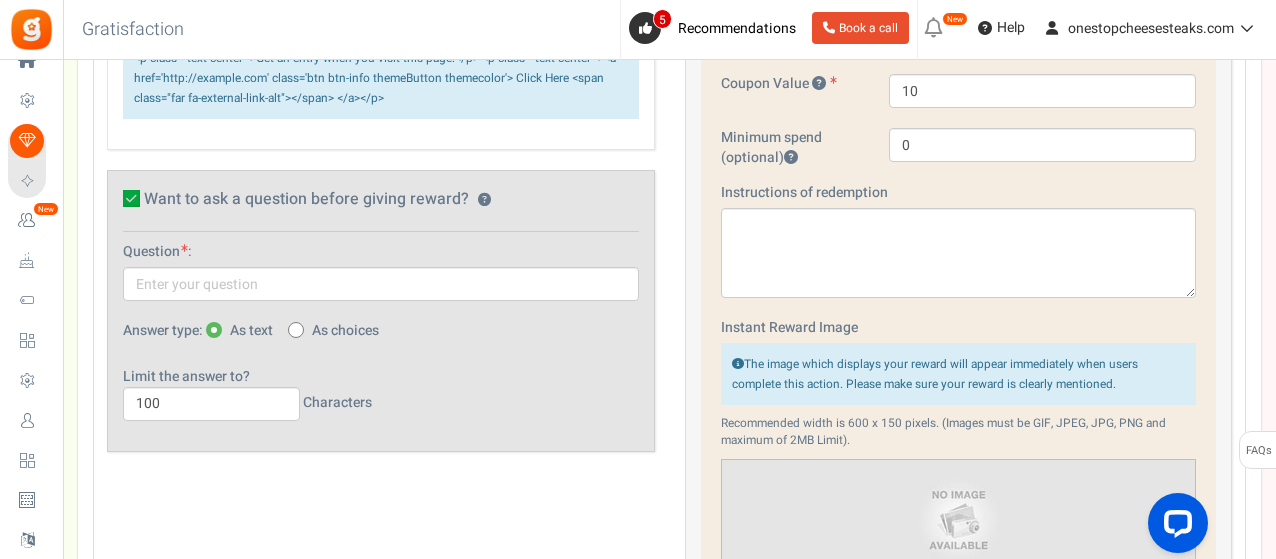 click on "Want to ask a question before giving reward?
?" at bounding box center [361, 201] 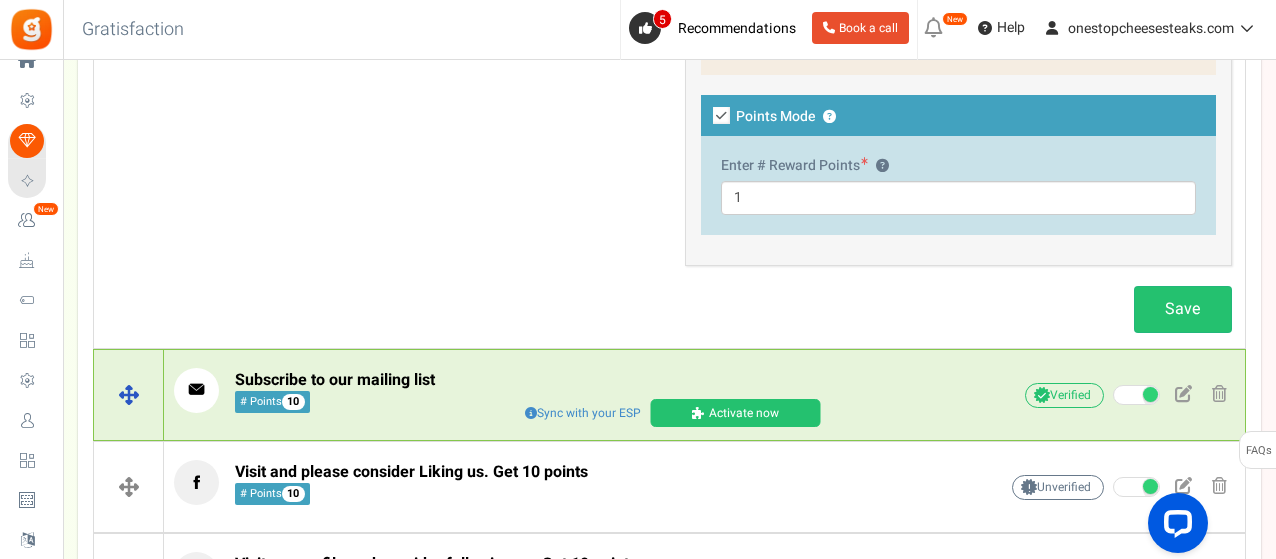 scroll, scrollTop: 1900, scrollLeft: 0, axis: vertical 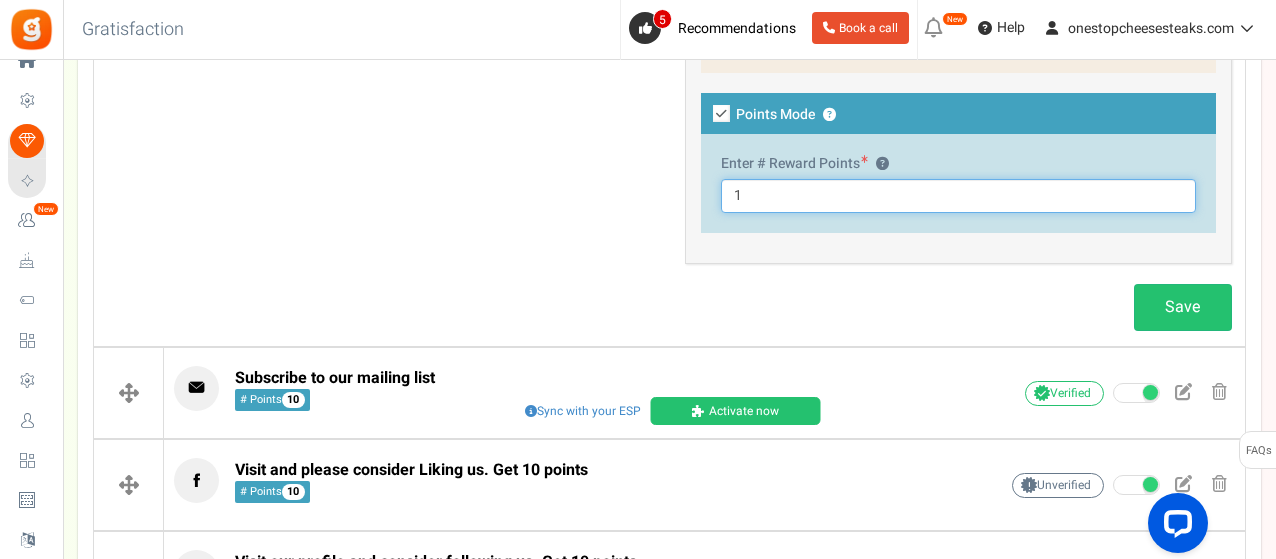click on "1" at bounding box center [959, 196] 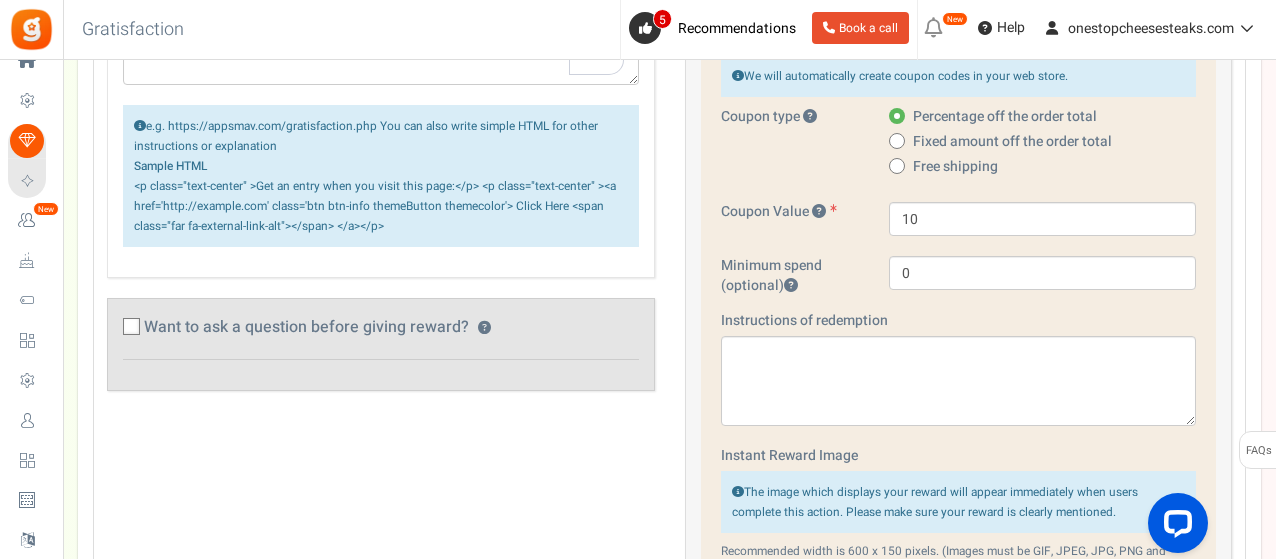 scroll, scrollTop: 1100, scrollLeft: 0, axis: vertical 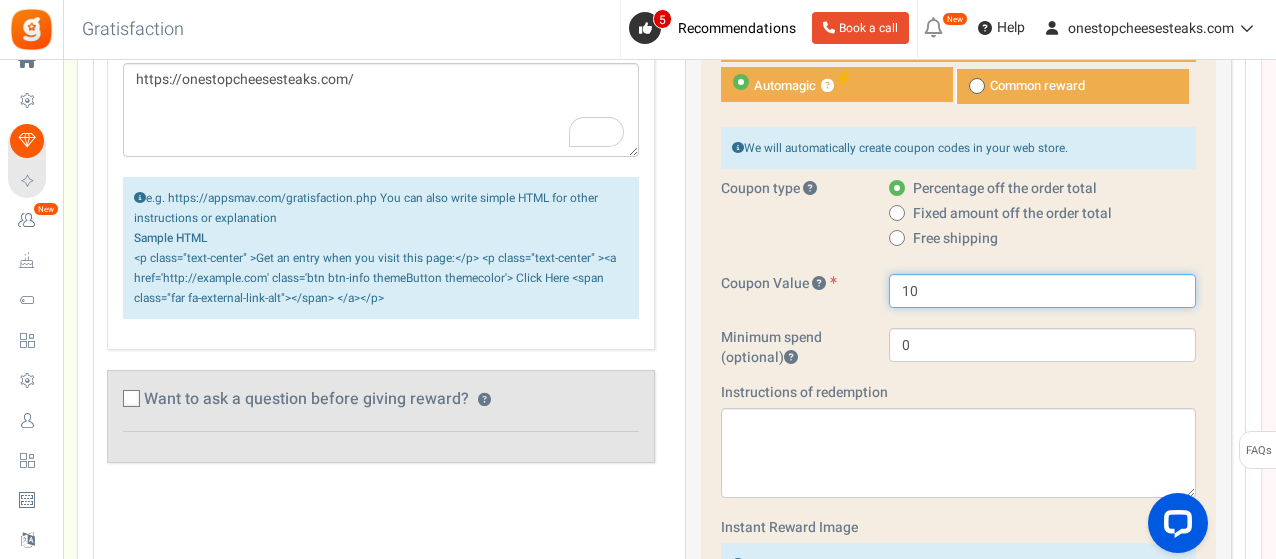 click on "10" at bounding box center (1042, 291) 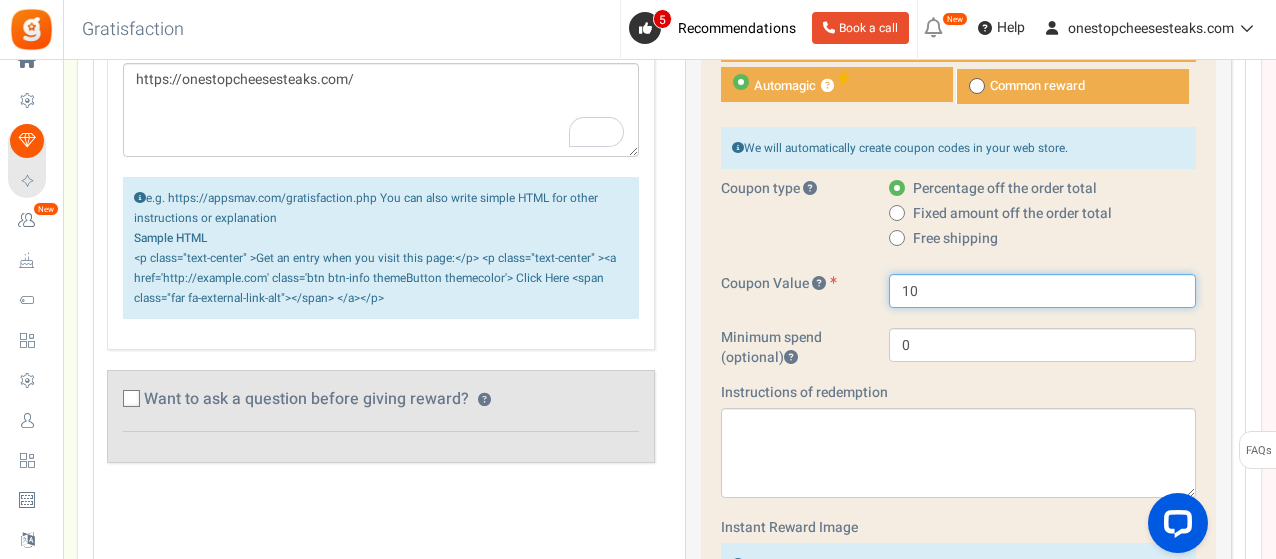 click on "10" at bounding box center (1042, 291) 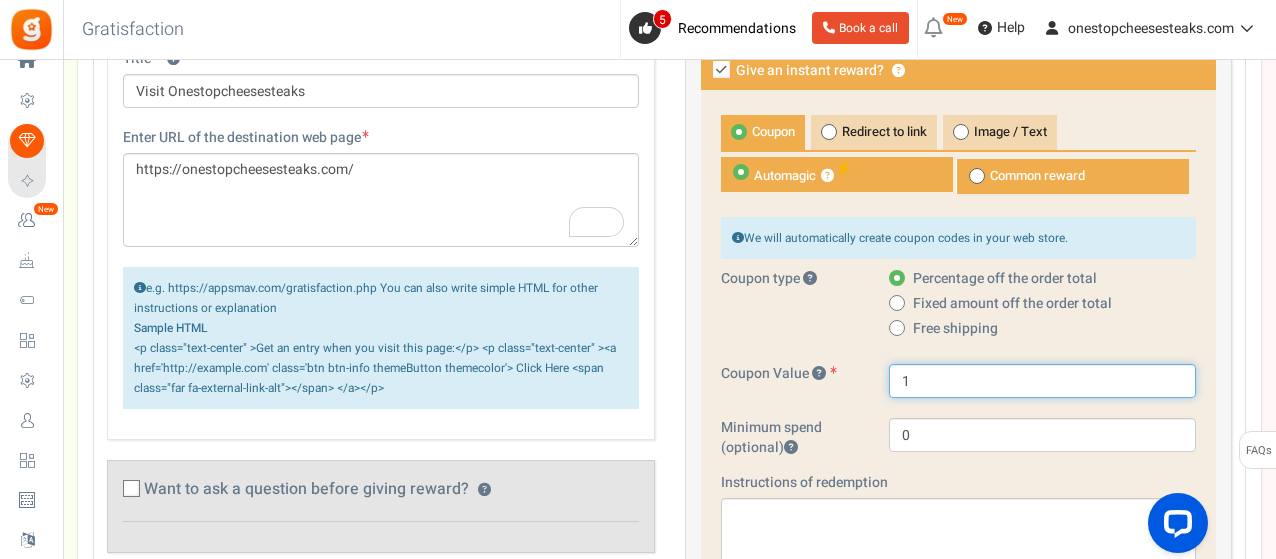 scroll, scrollTop: 900, scrollLeft: 0, axis: vertical 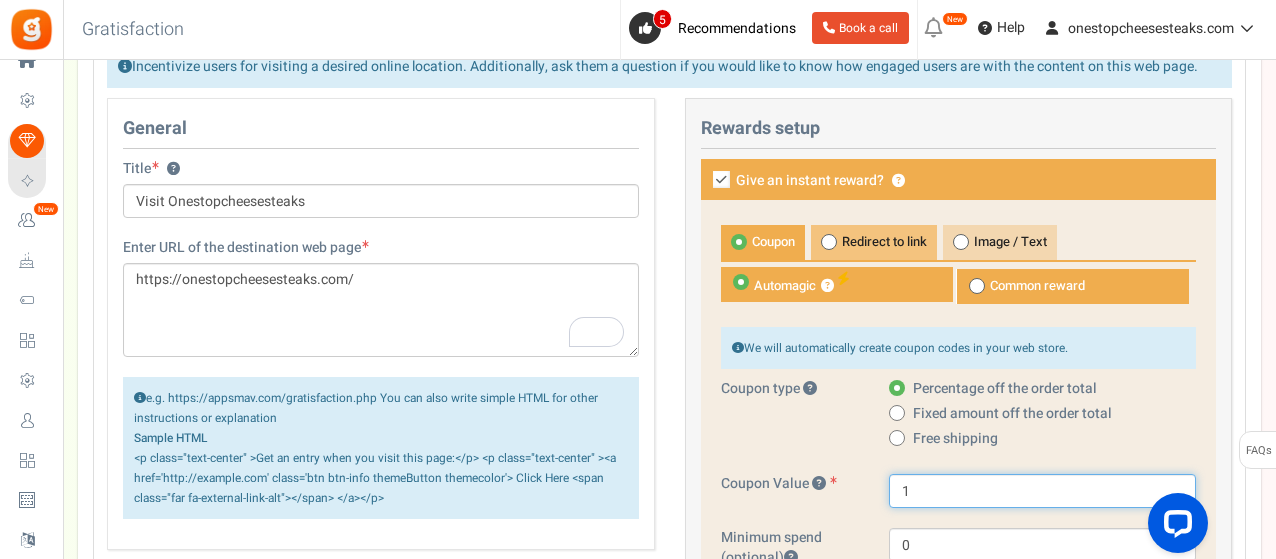 type on "1" 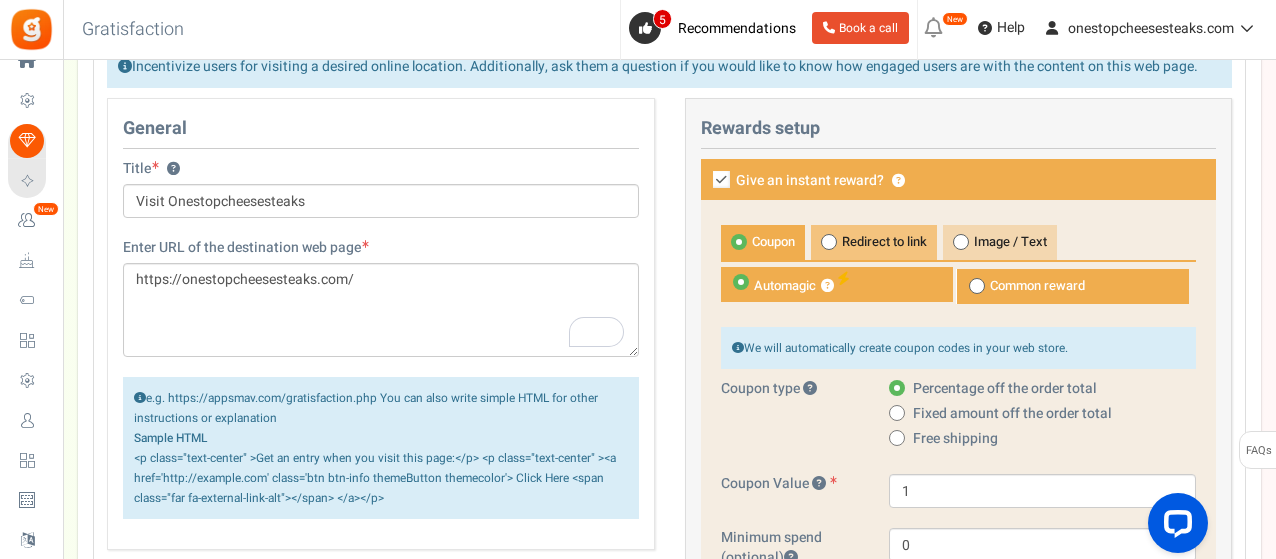 click on "Redirect to link" at bounding box center (874, 242) 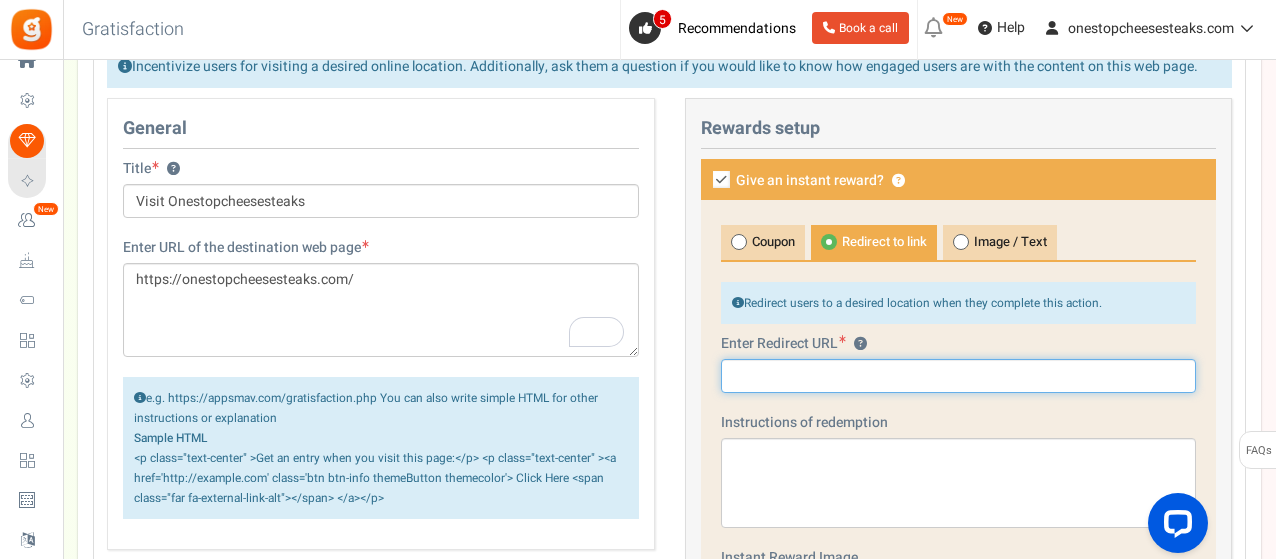 click at bounding box center (959, 376) 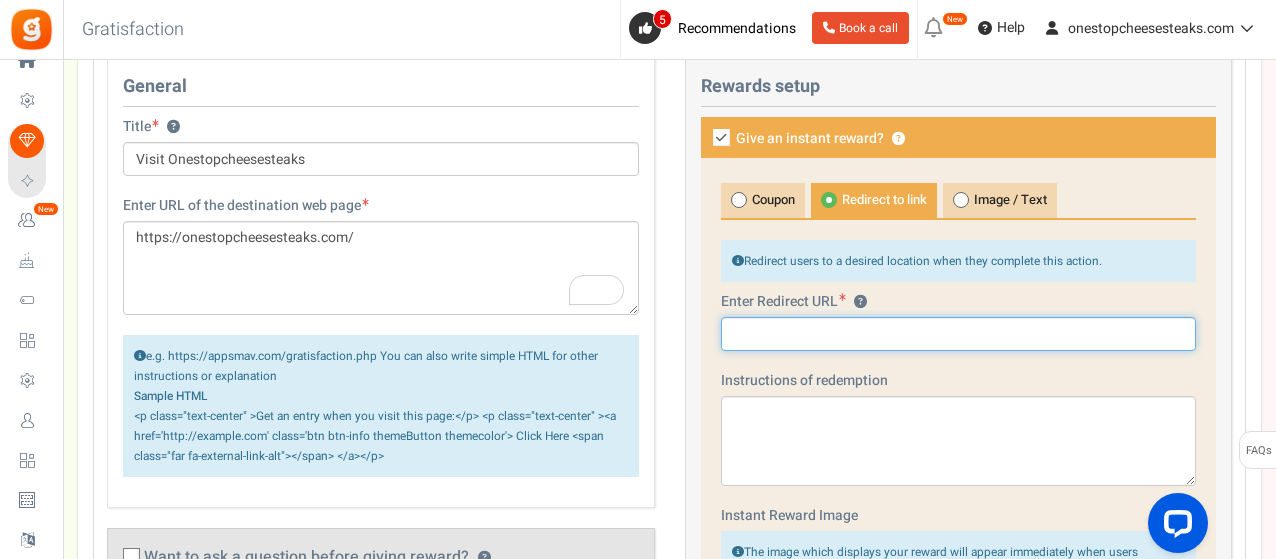 scroll, scrollTop: 900, scrollLeft: 0, axis: vertical 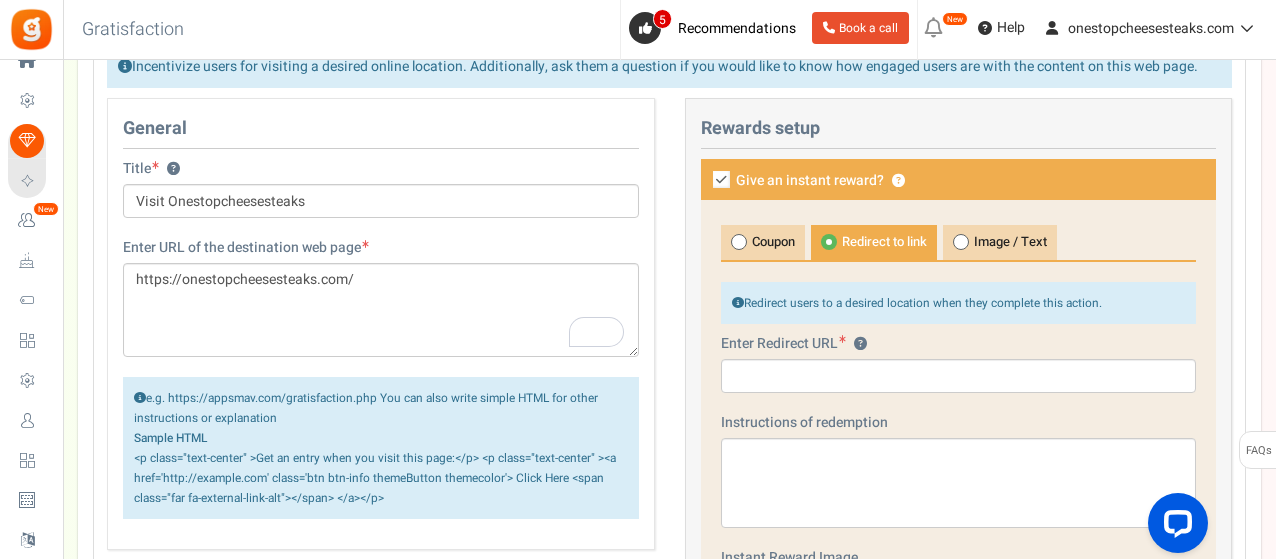 click on "Coupon" at bounding box center [763, 242] 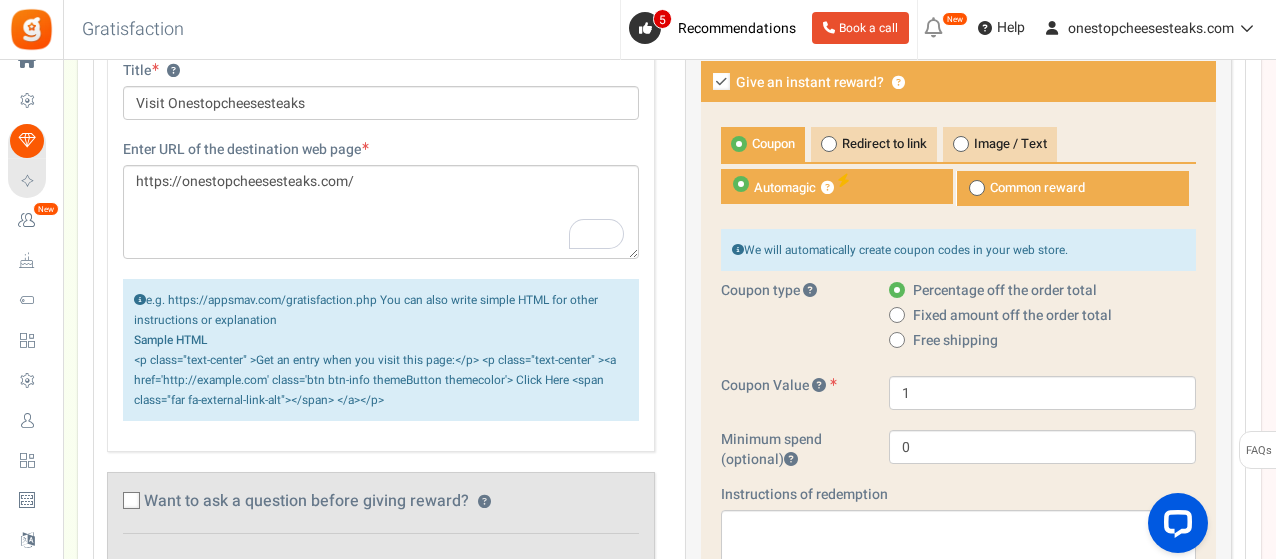 scroll, scrollTop: 1000, scrollLeft: 0, axis: vertical 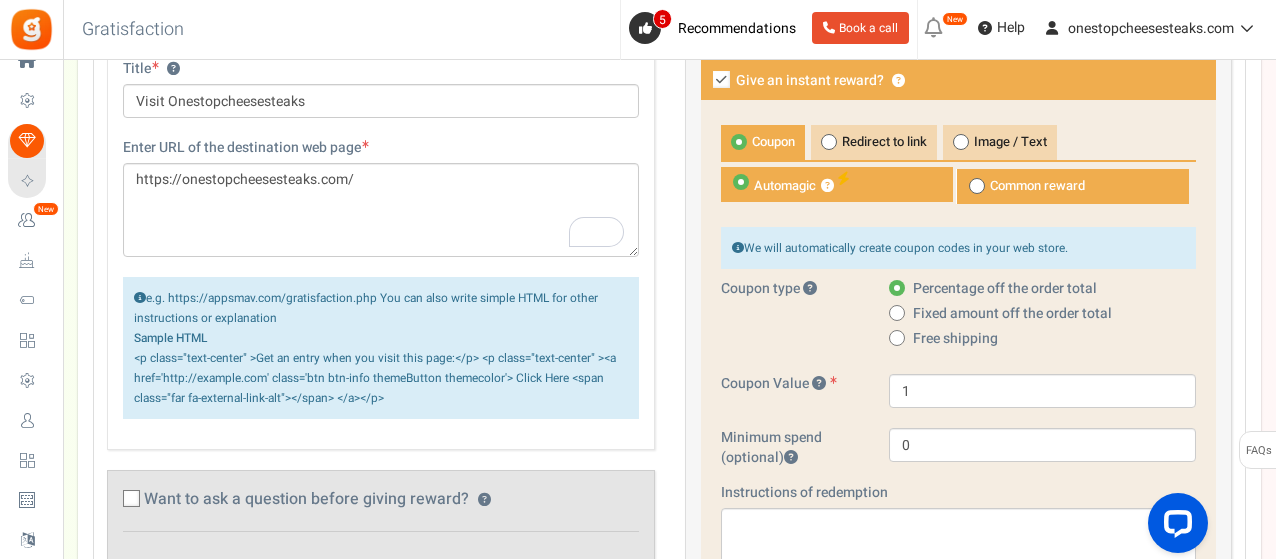 click at bounding box center (897, 313) 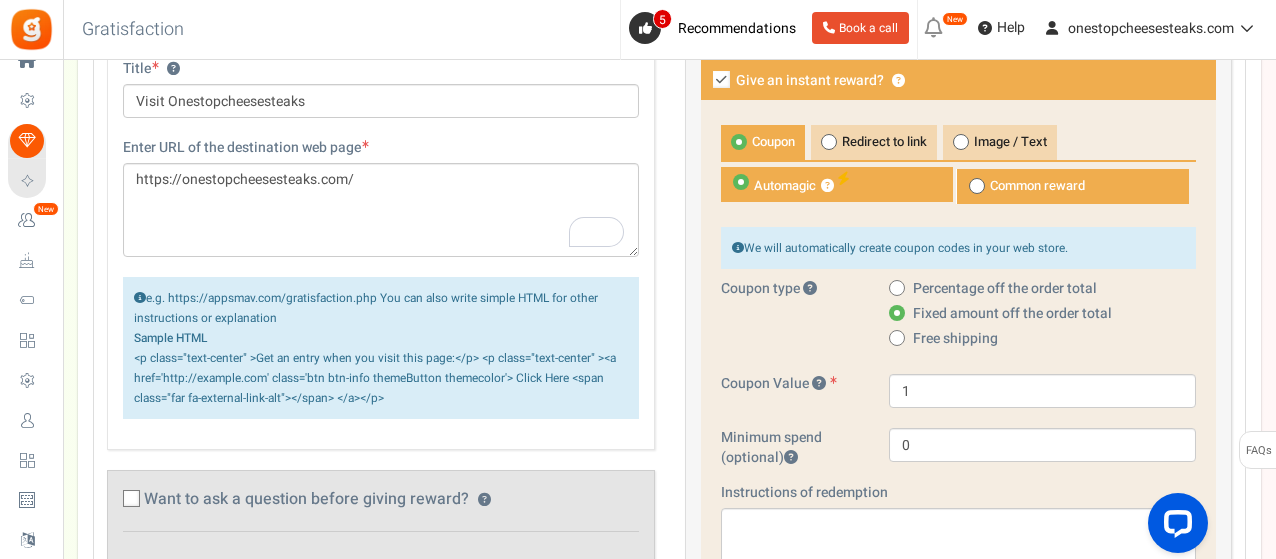 click at bounding box center [897, 338] 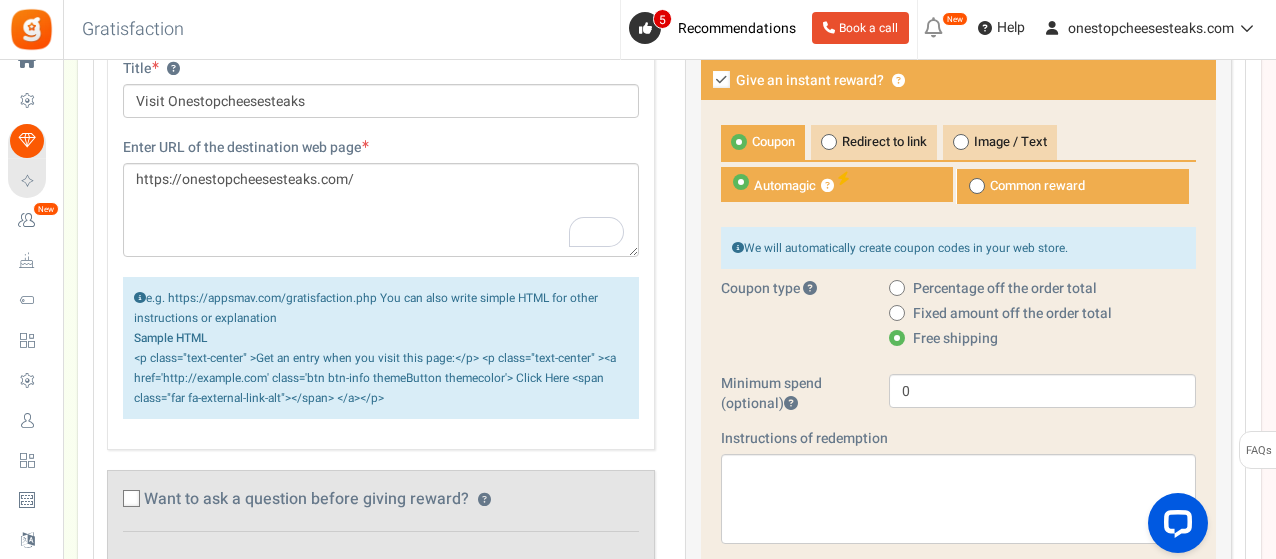 click at bounding box center [897, 313] 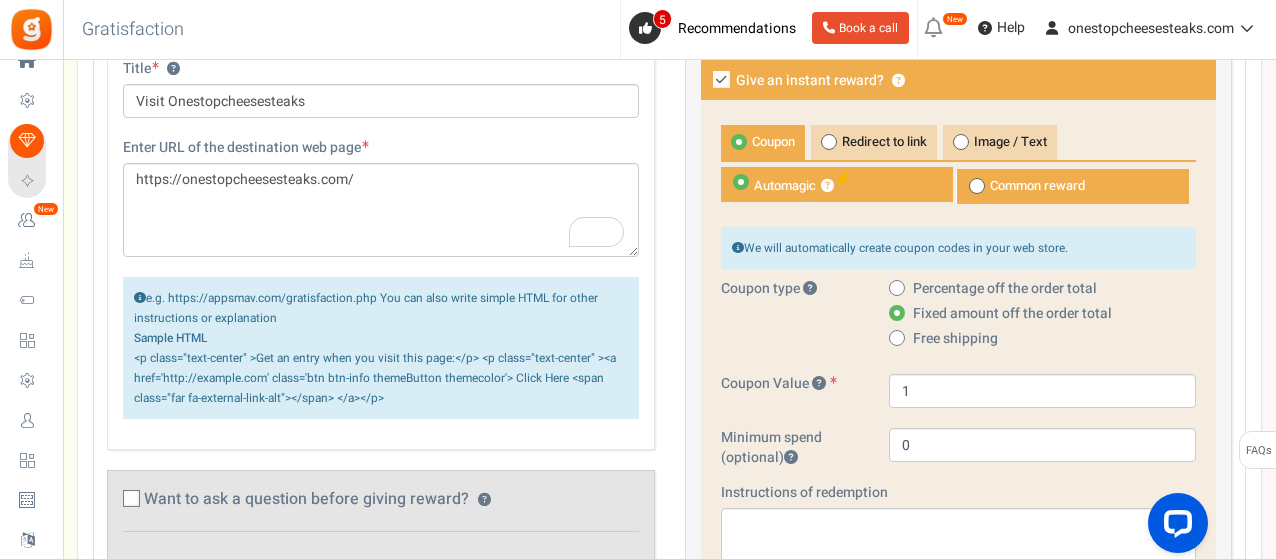 click on "Free shipping" at bounding box center [943, 339] 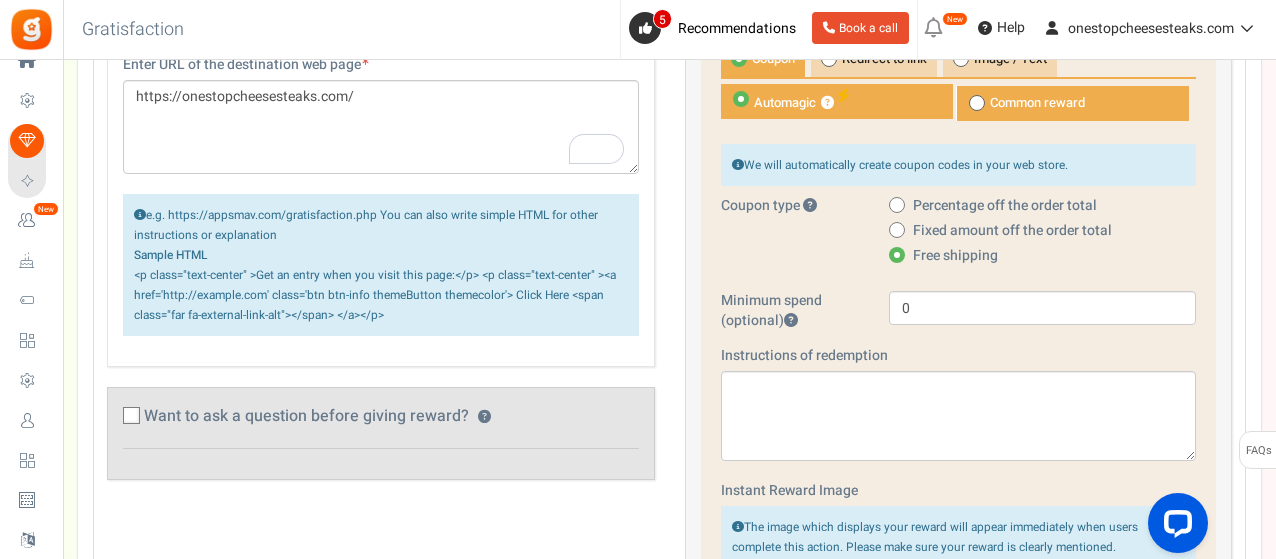 scroll, scrollTop: 1200, scrollLeft: 0, axis: vertical 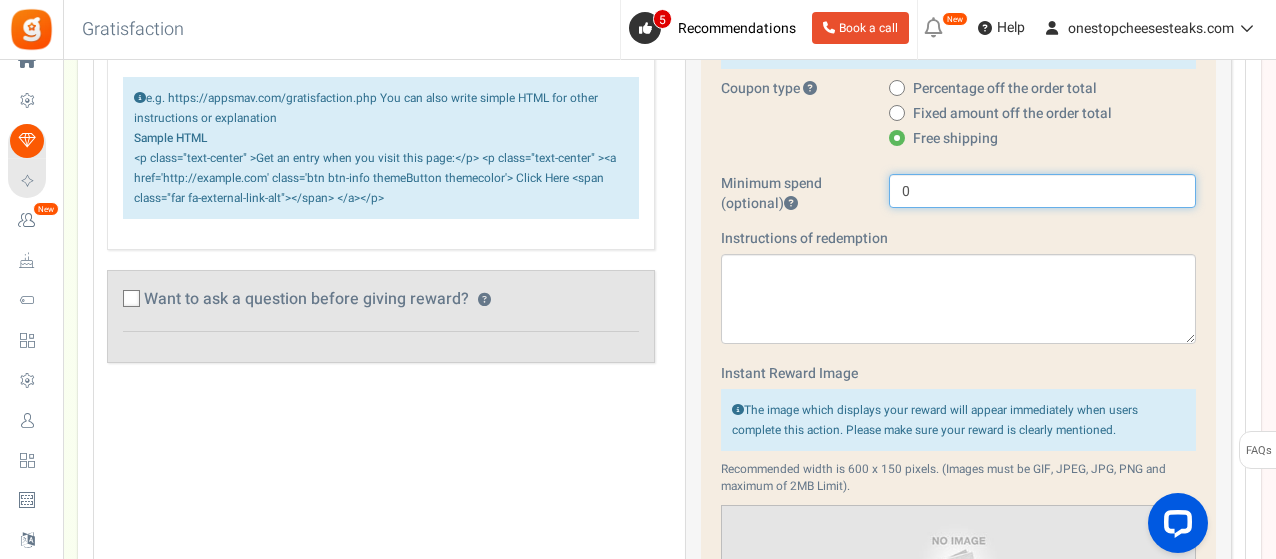click on "0" at bounding box center [1042, 191] 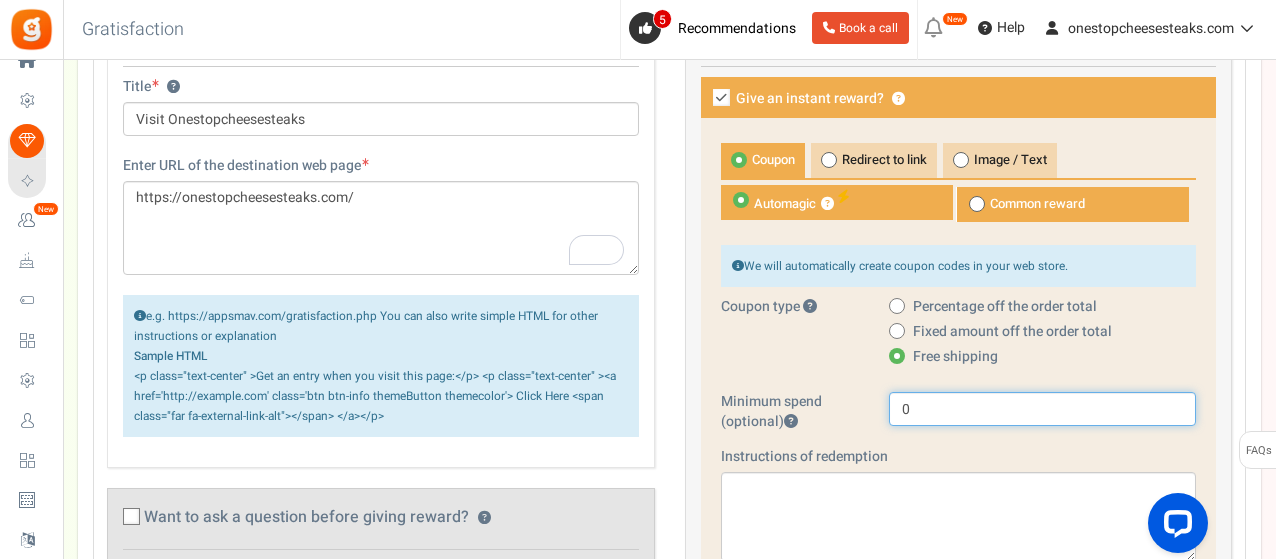 scroll, scrollTop: 900, scrollLeft: 0, axis: vertical 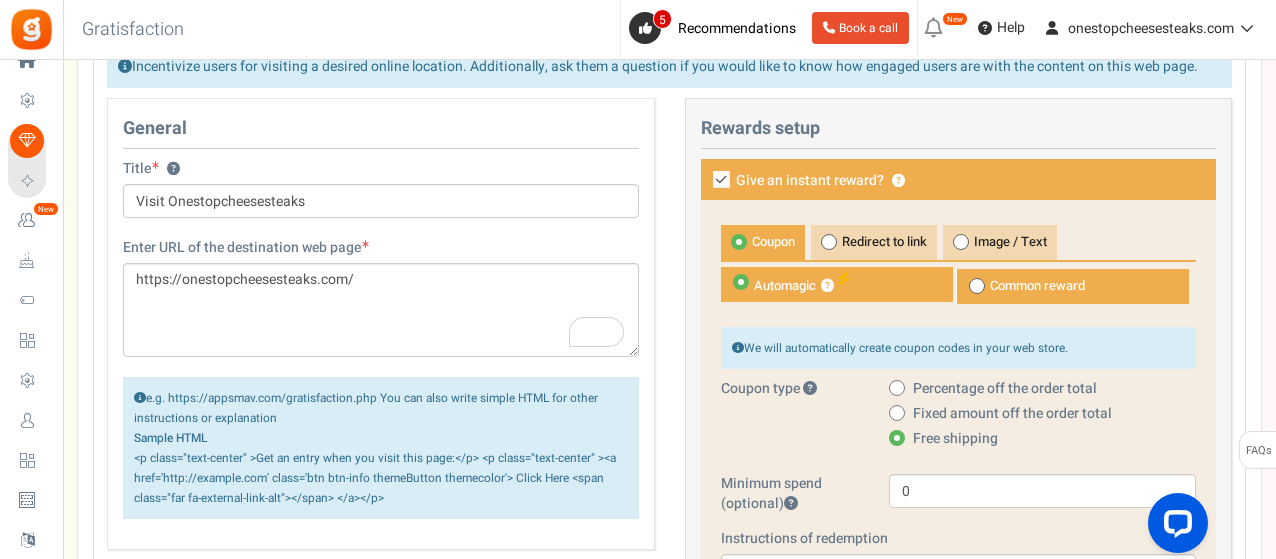click on "Common reward" at bounding box center (1072, 286) 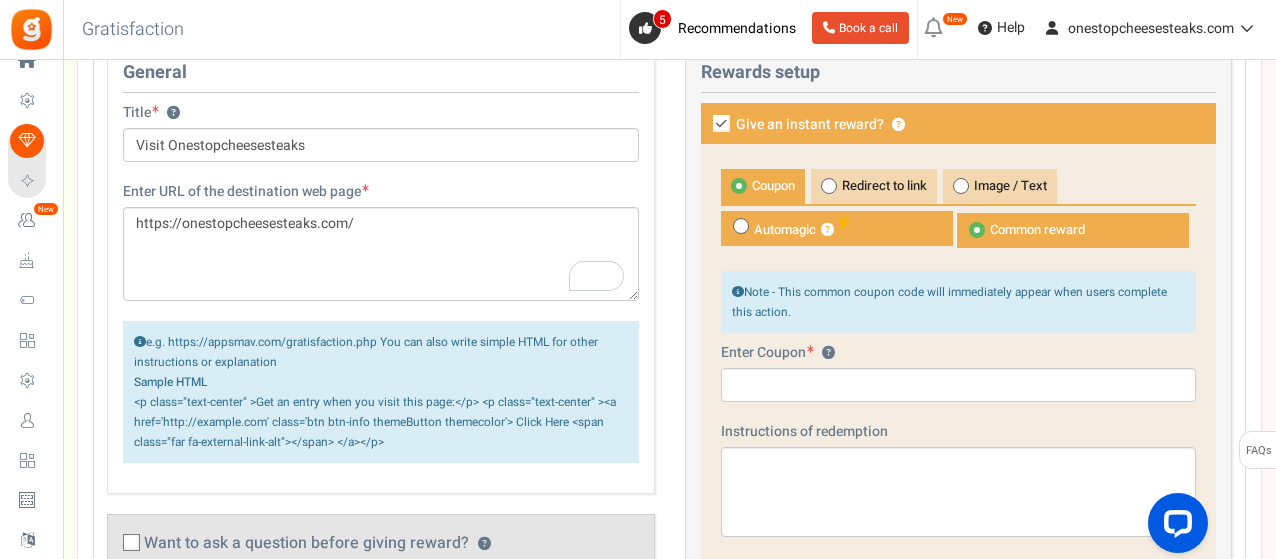 scroll, scrollTop: 1000, scrollLeft: 0, axis: vertical 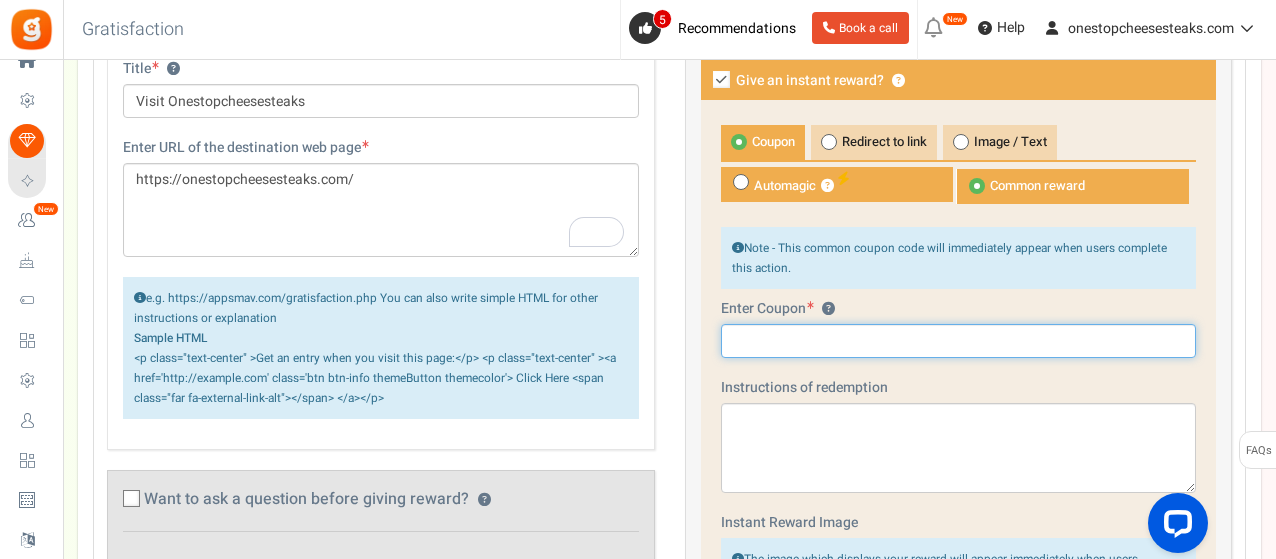 click at bounding box center [959, 341] 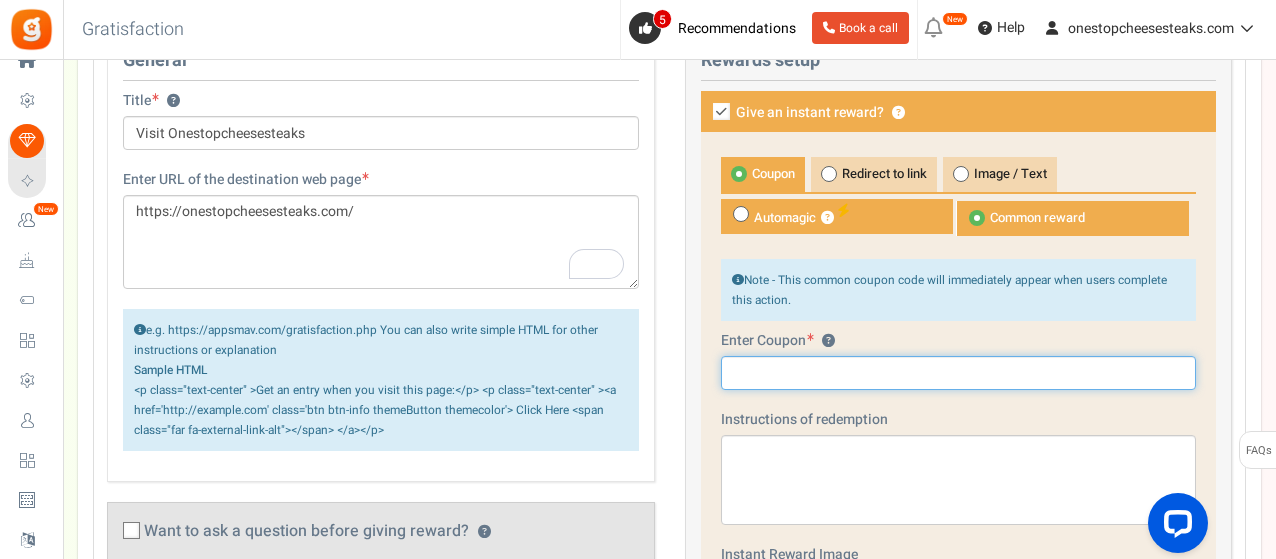 scroll, scrollTop: 1000, scrollLeft: 0, axis: vertical 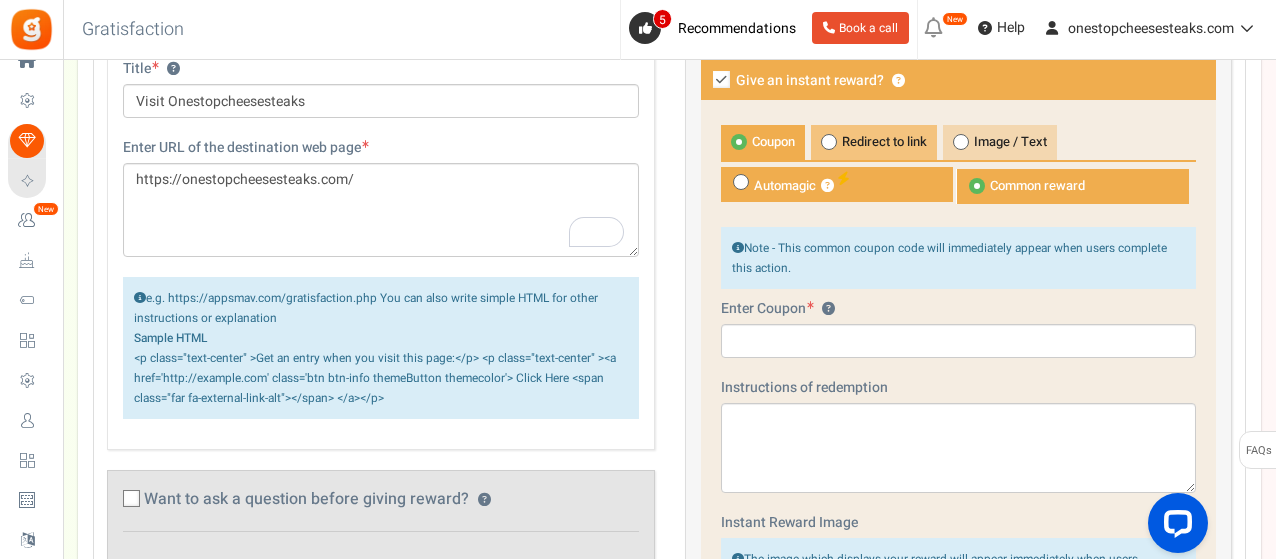 click on "Redirect to link" at bounding box center [874, 142] 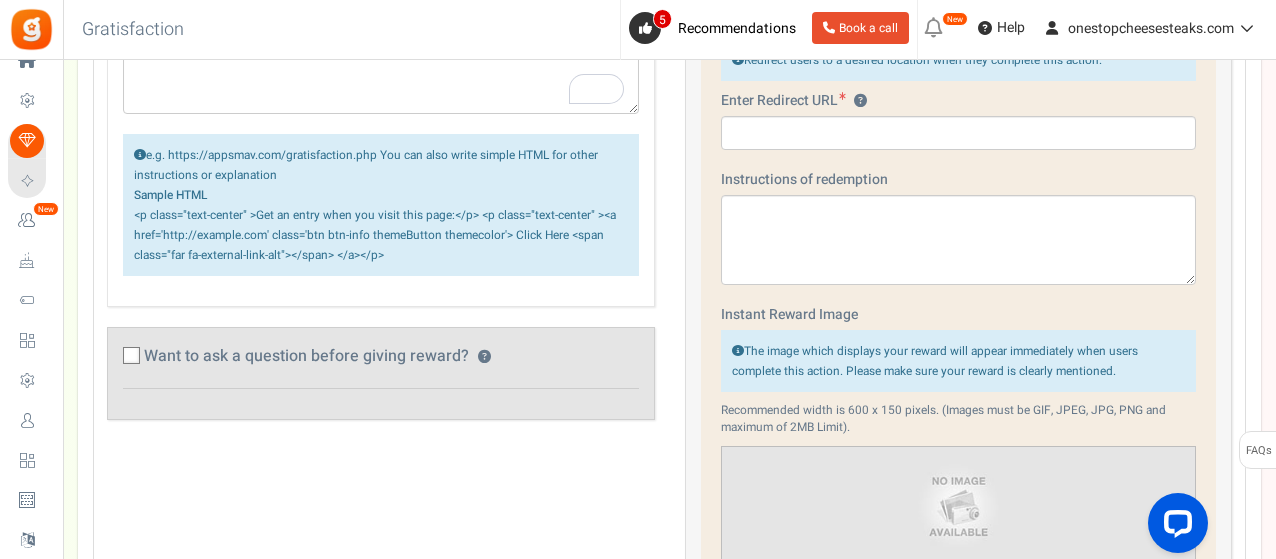scroll, scrollTop: 1100, scrollLeft: 0, axis: vertical 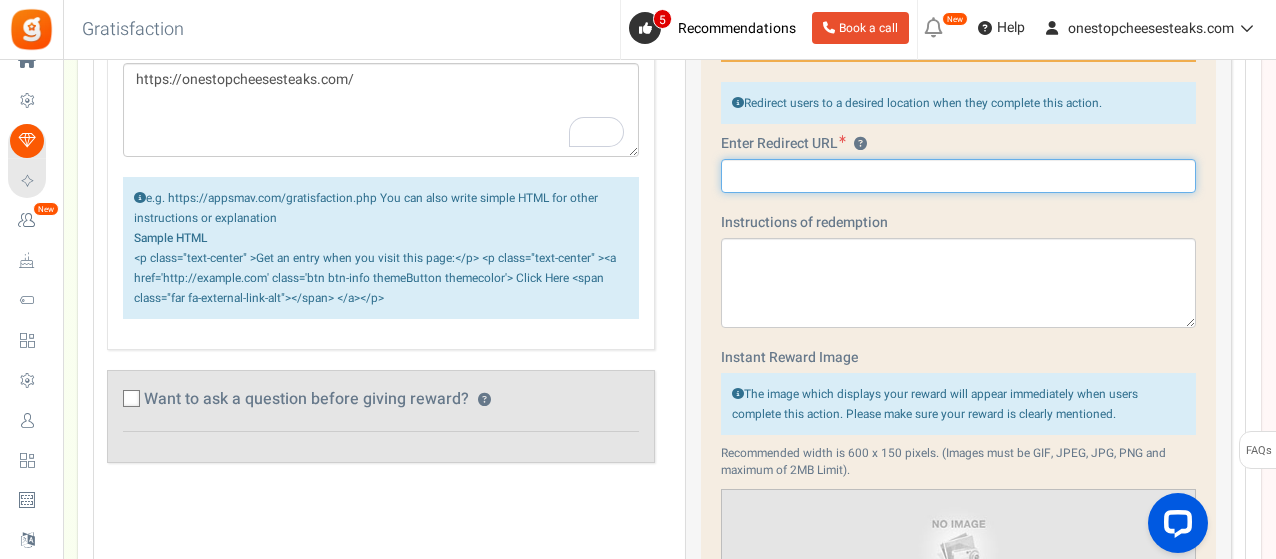 click at bounding box center (959, 176) 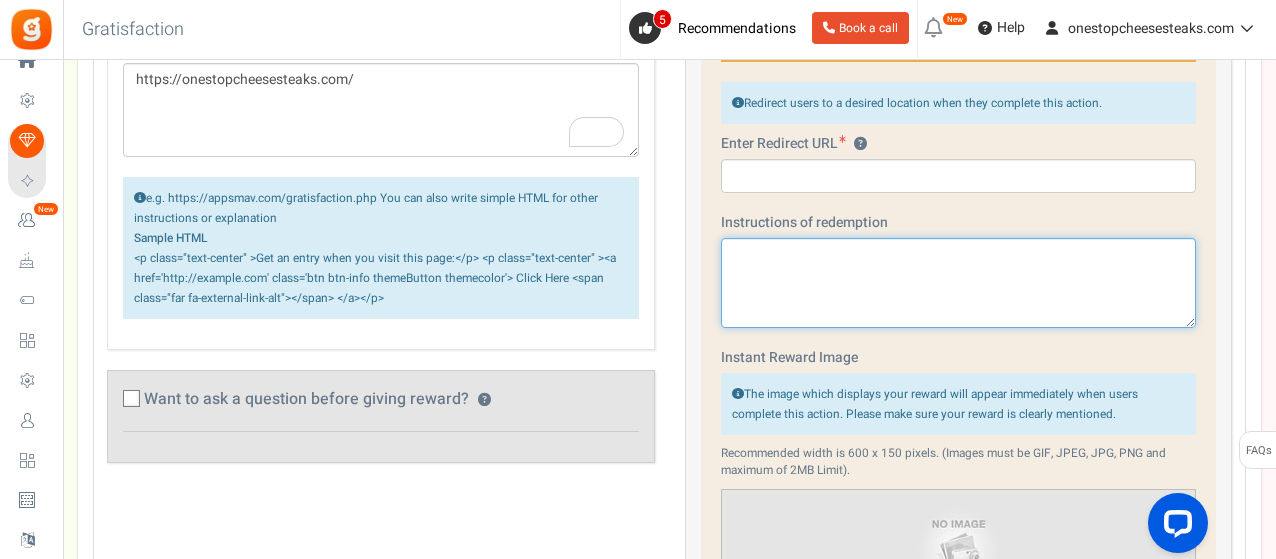 click at bounding box center [959, 283] 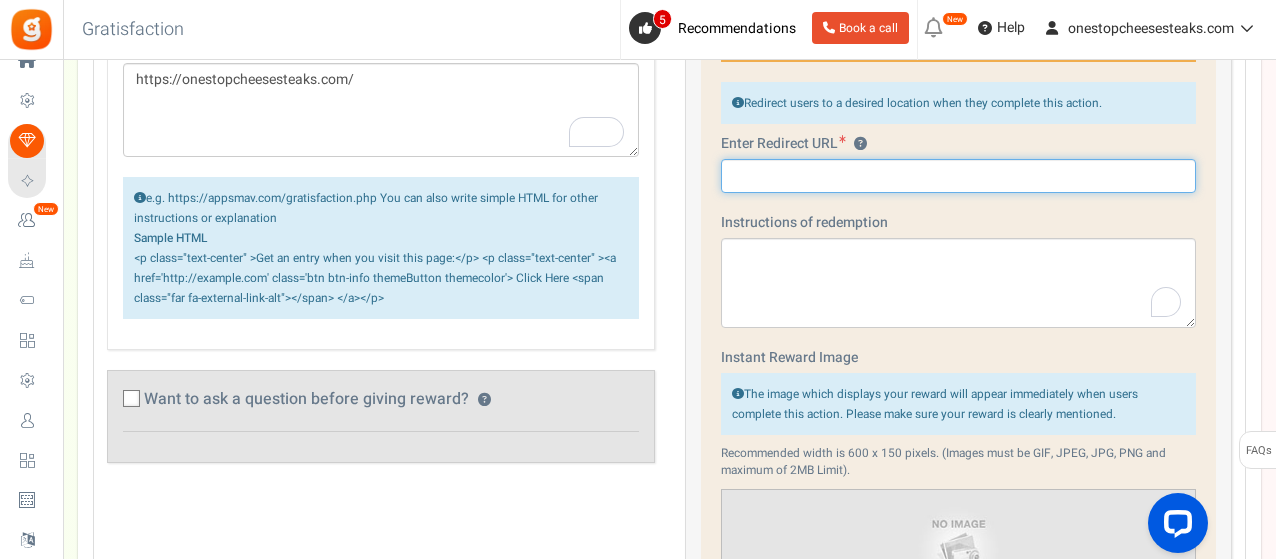 click at bounding box center [959, 176] 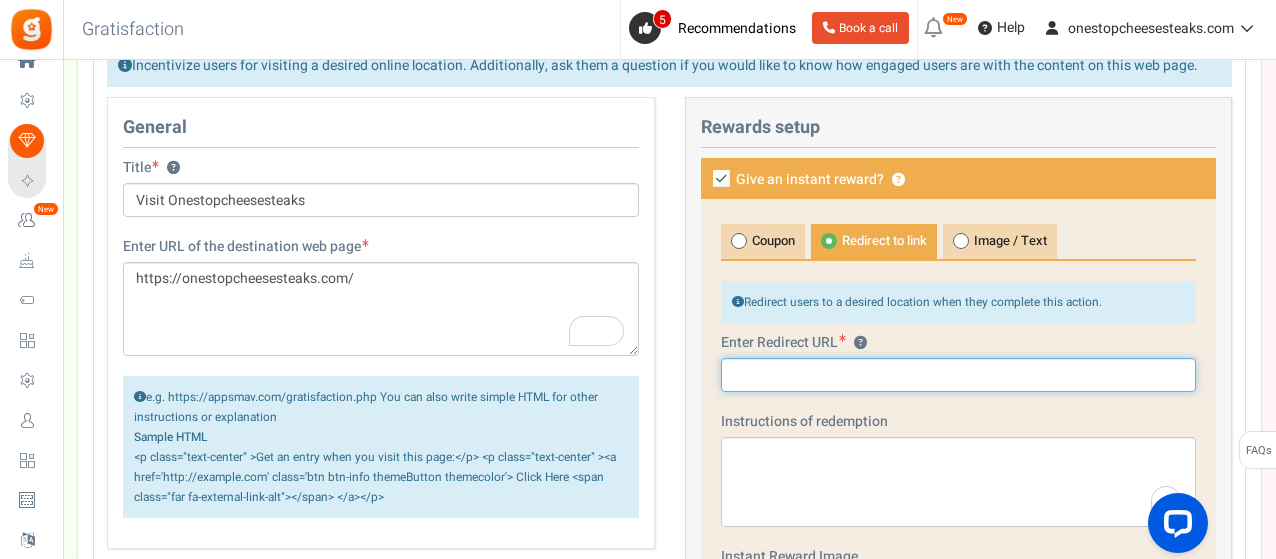 scroll, scrollTop: 900, scrollLeft: 0, axis: vertical 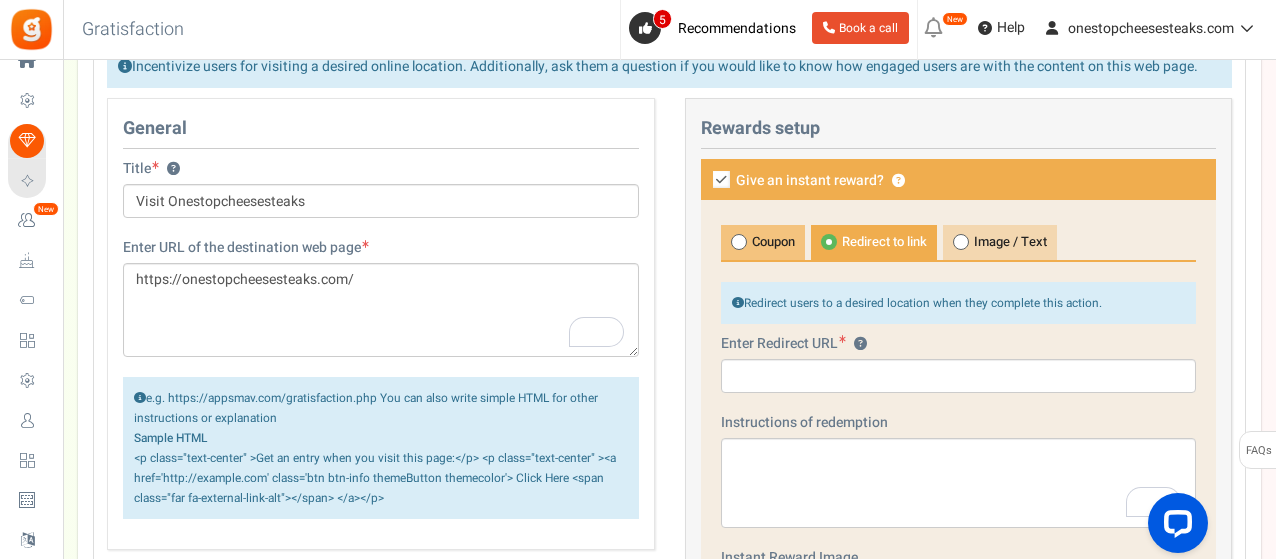 click on "Coupon" at bounding box center [763, 242] 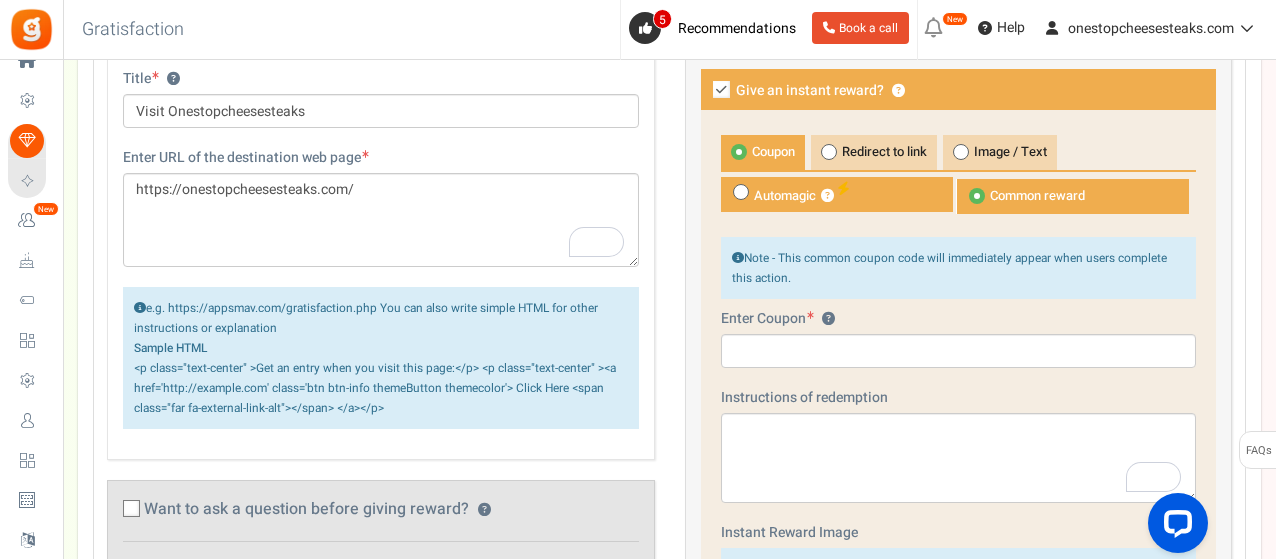 scroll, scrollTop: 1000, scrollLeft: 0, axis: vertical 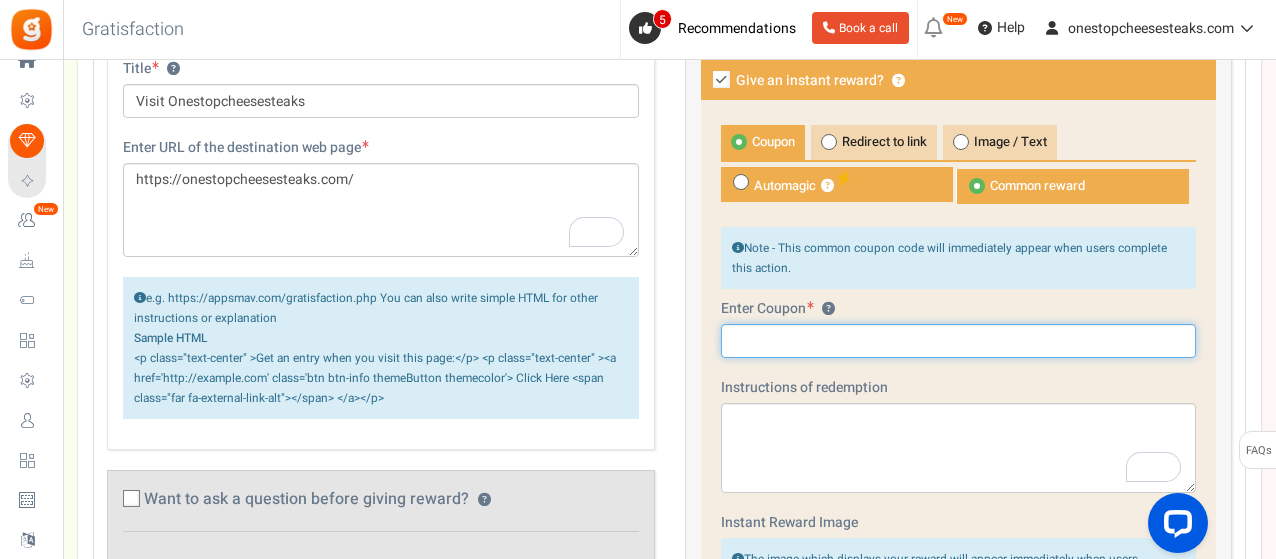 click at bounding box center (959, 341) 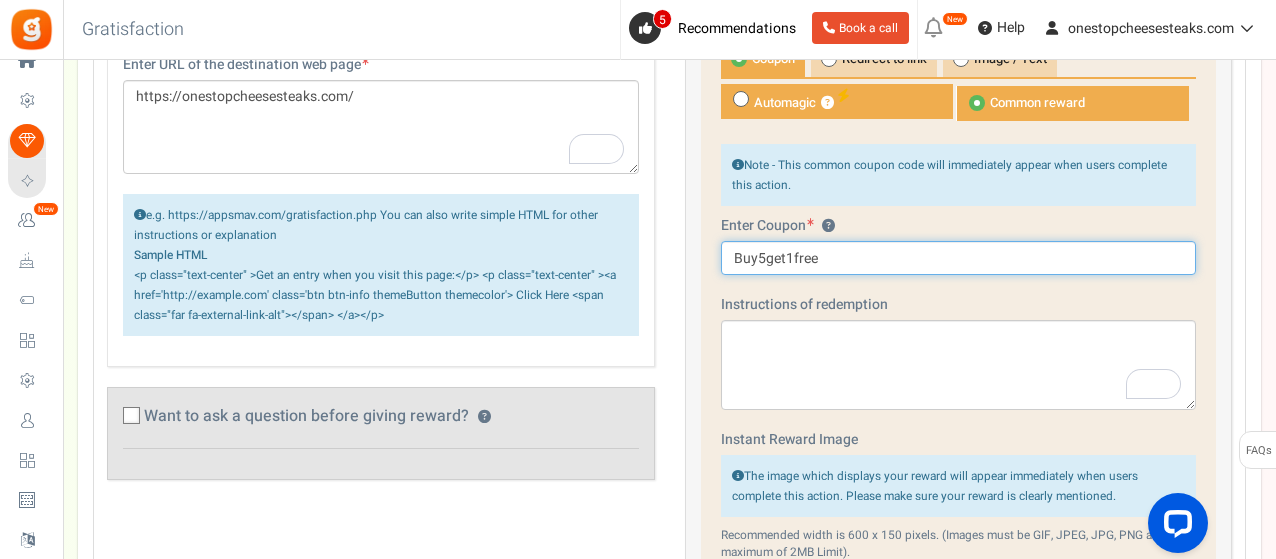 scroll, scrollTop: 1200, scrollLeft: 0, axis: vertical 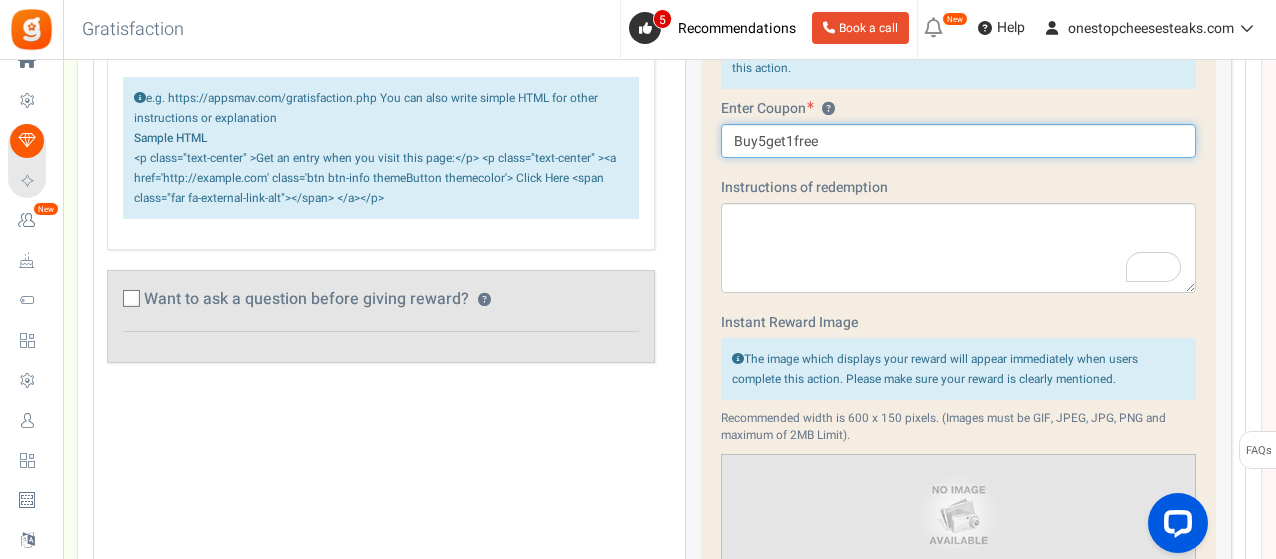 type on "Buy5get1free" 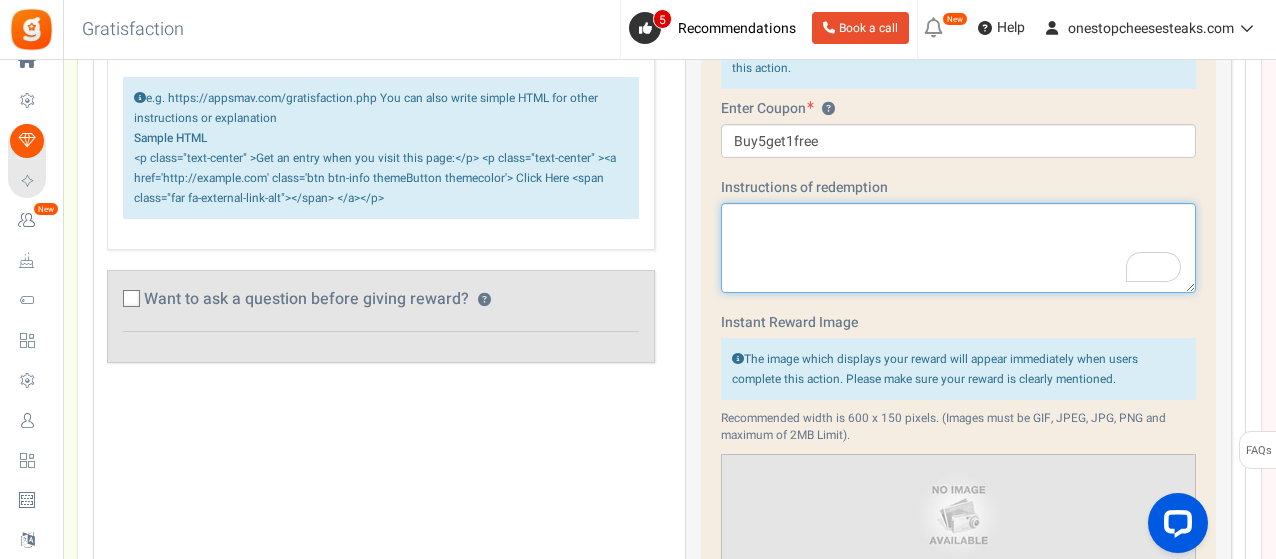 click at bounding box center [959, 248] 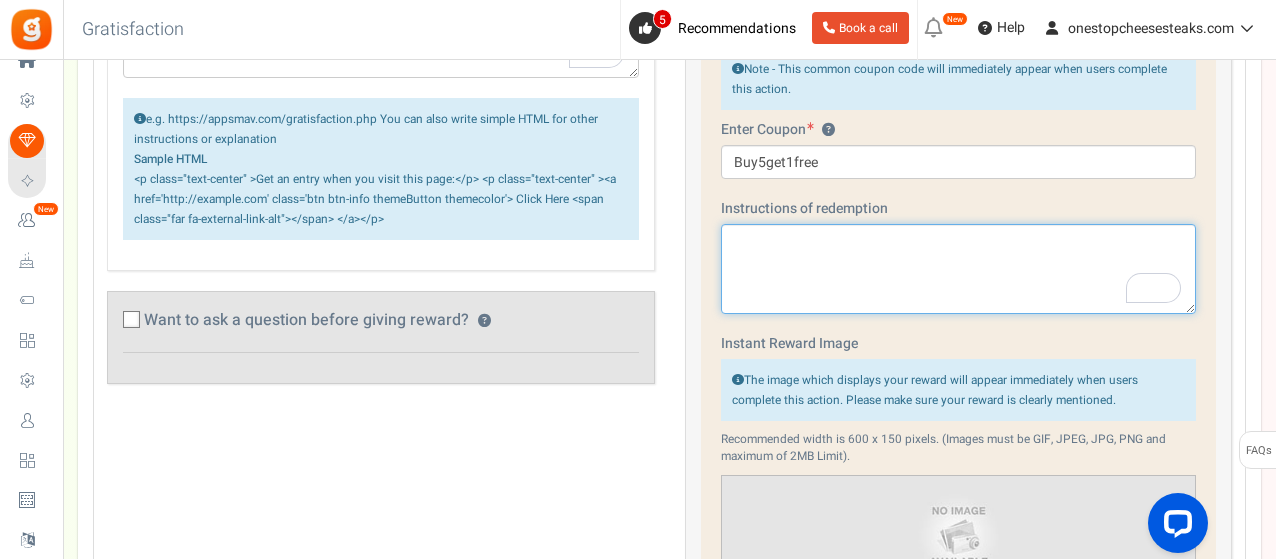 scroll, scrollTop: 1300, scrollLeft: 0, axis: vertical 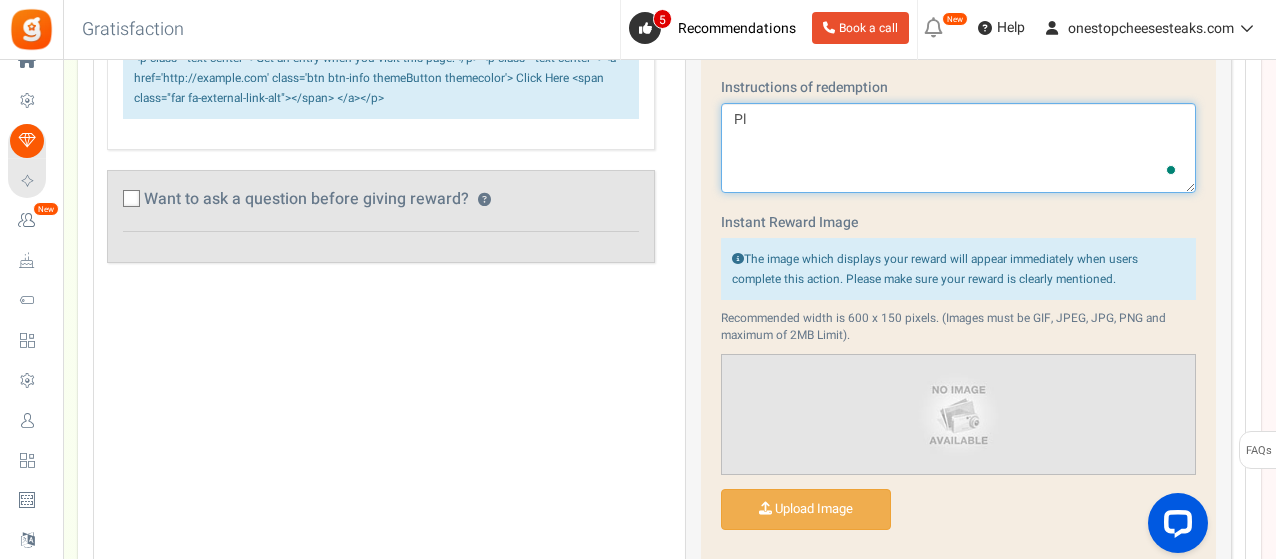 type on "P" 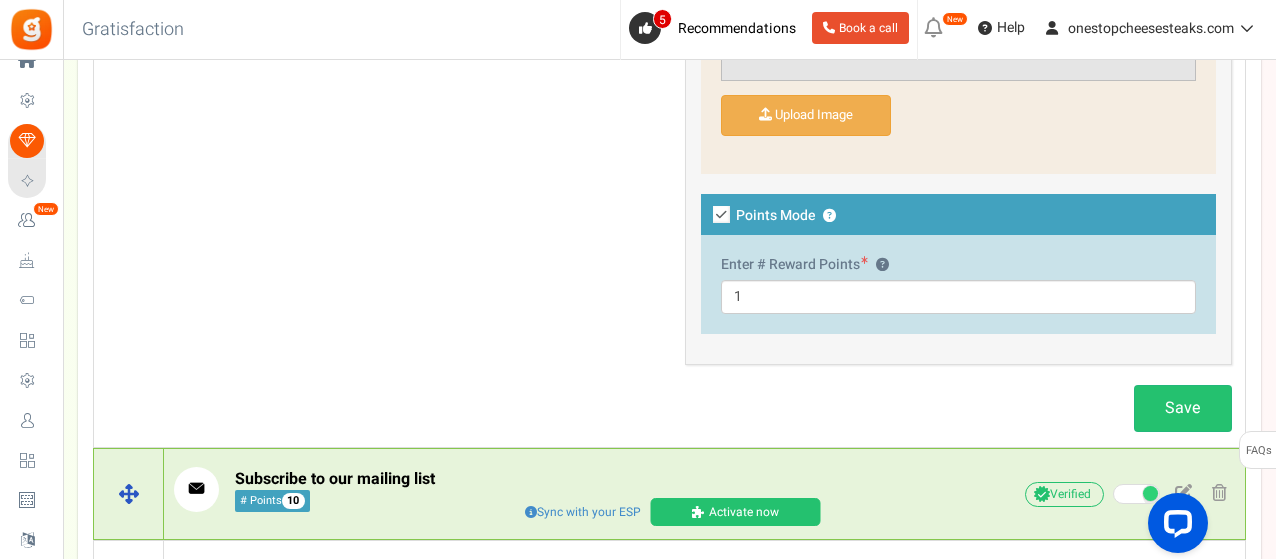 scroll, scrollTop: 1800, scrollLeft: 0, axis: vertical 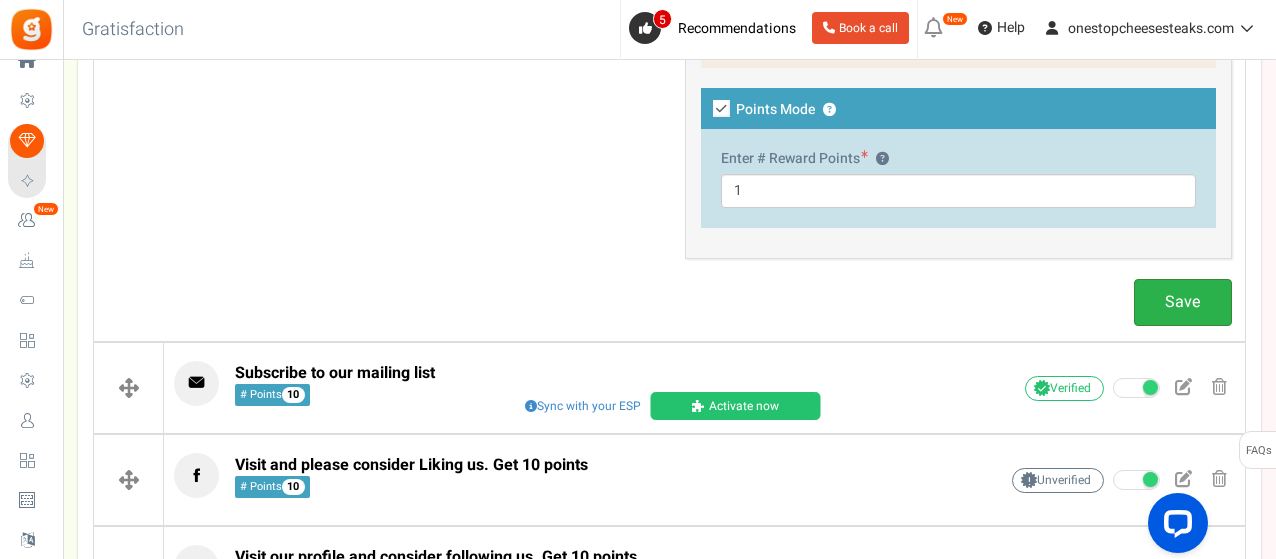 type on "Please Buy 5 Cheesestacks and Get 1 Free" 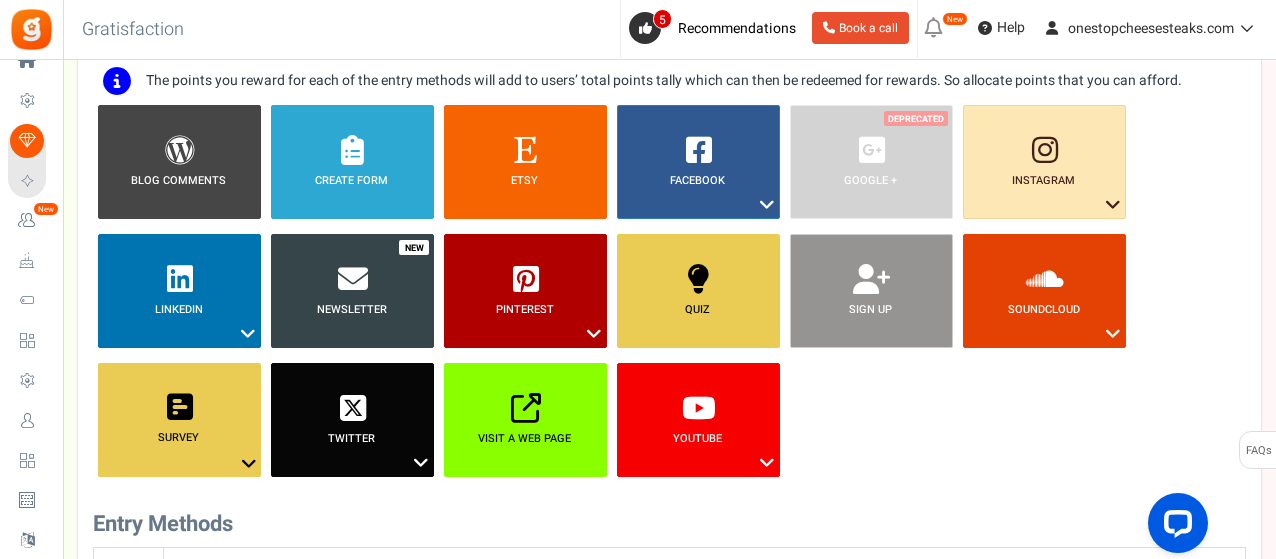 scroll, scrollTop: 0, scrollLeft: 0, axis: both 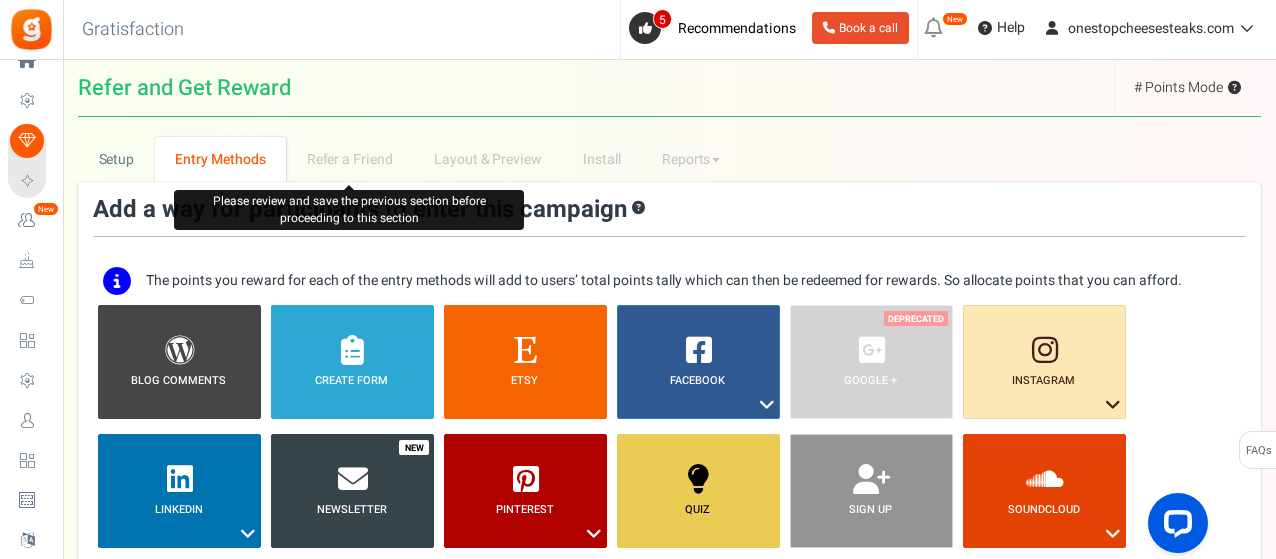 click on "Refer a Friend" at bounding box center [349, 159] 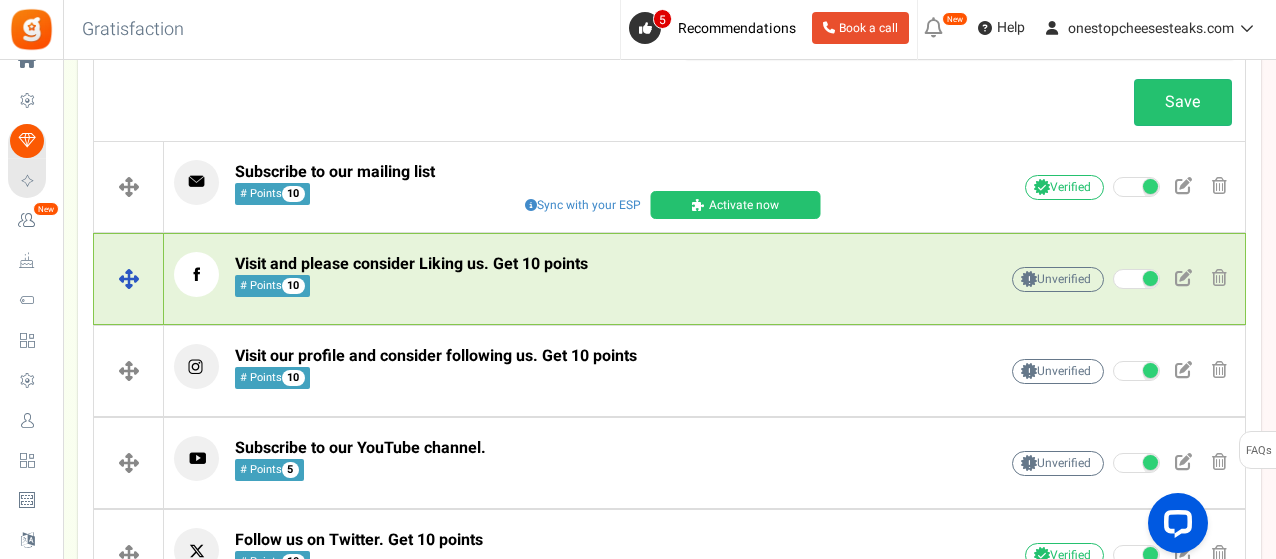 scroll, scrollTop: 2100, scrollLeft: 0, axis: vertical 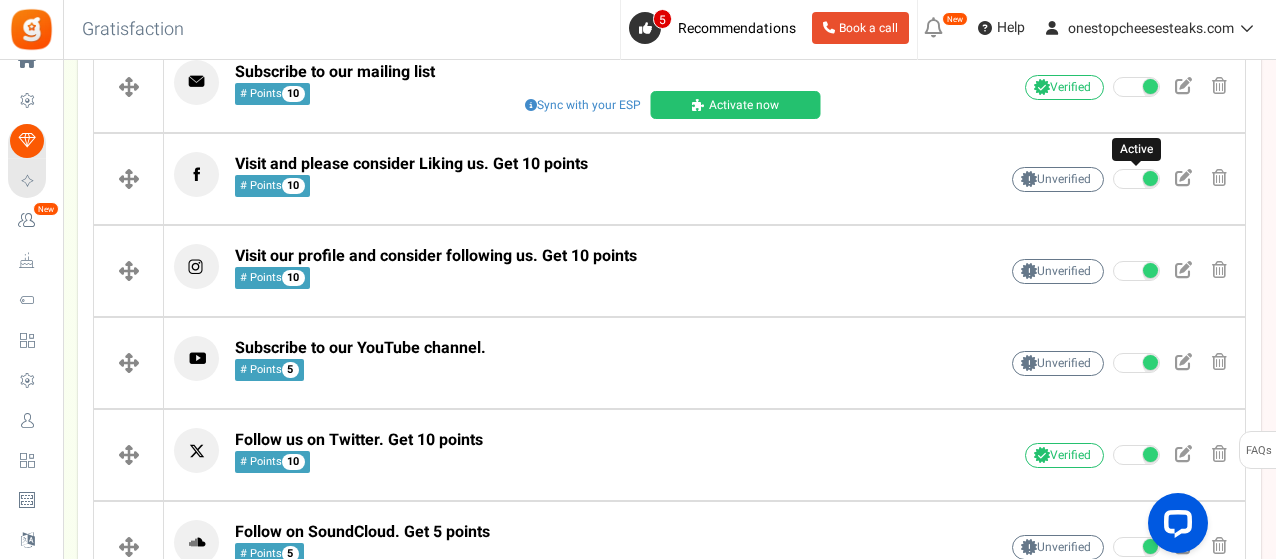 click at bounding box center (1150, 178) 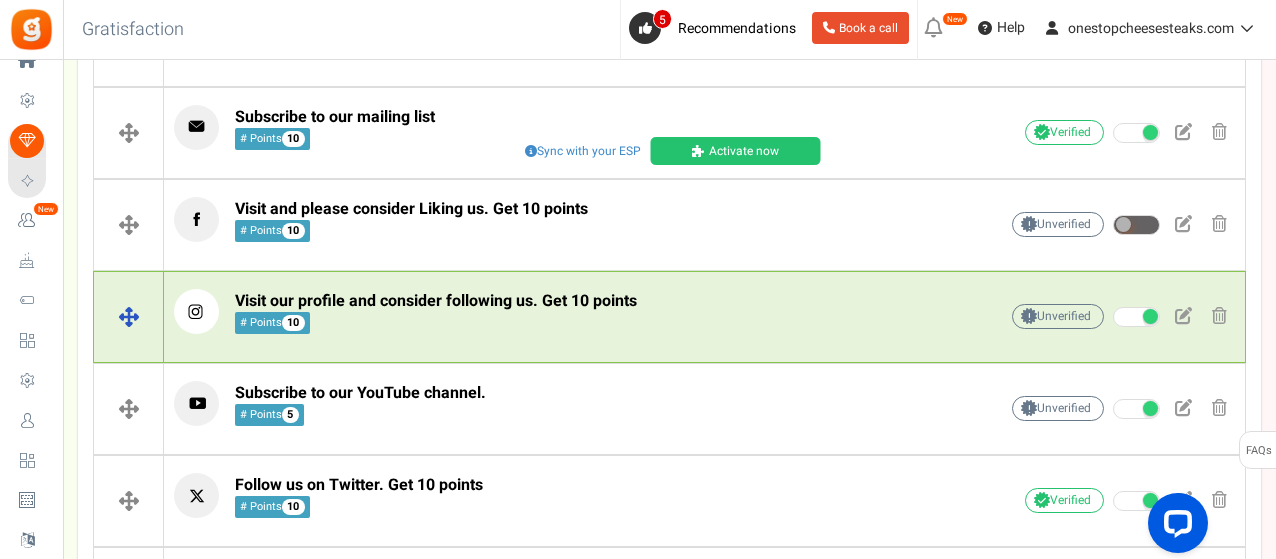 scroll, scrollTop: 886, scrollLeft: 0, axis: vertical 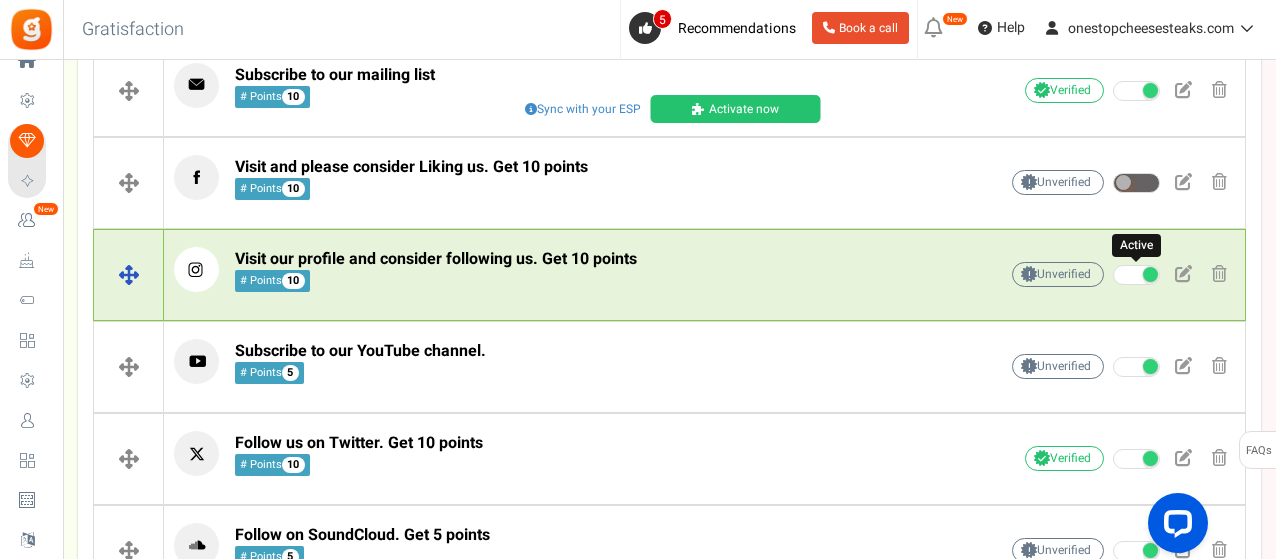 click at bounding box center [1150, 274] 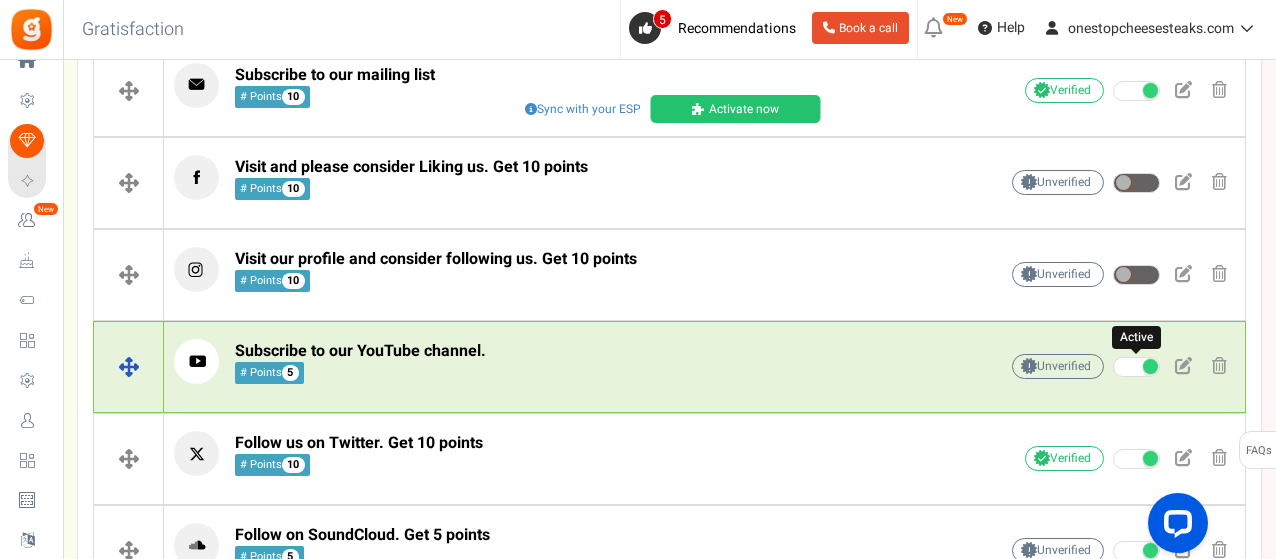 click at bounding box center [1150, 366] 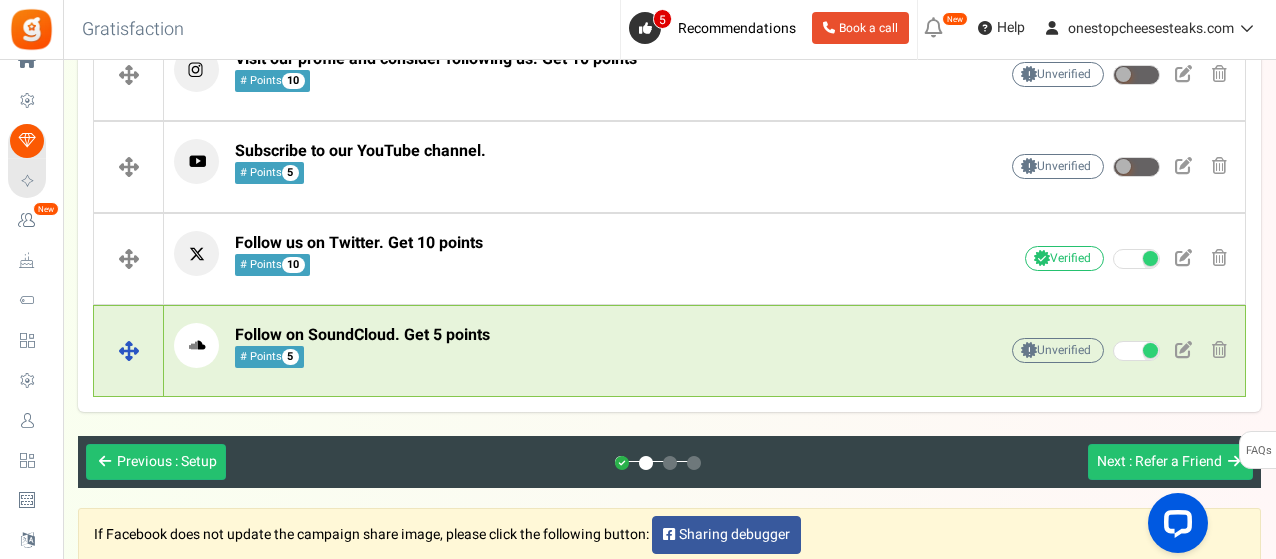 scroll, scrollTop: 1086, scrollLeft: 0, axis: vertical 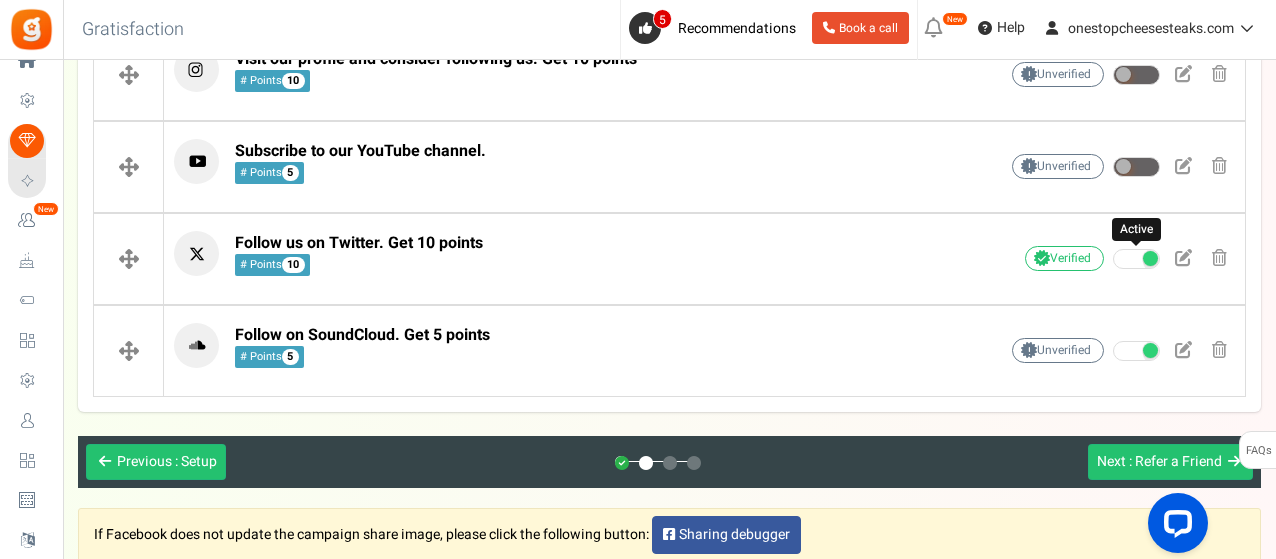 click on "Active" at bounding box center [1138, 259] 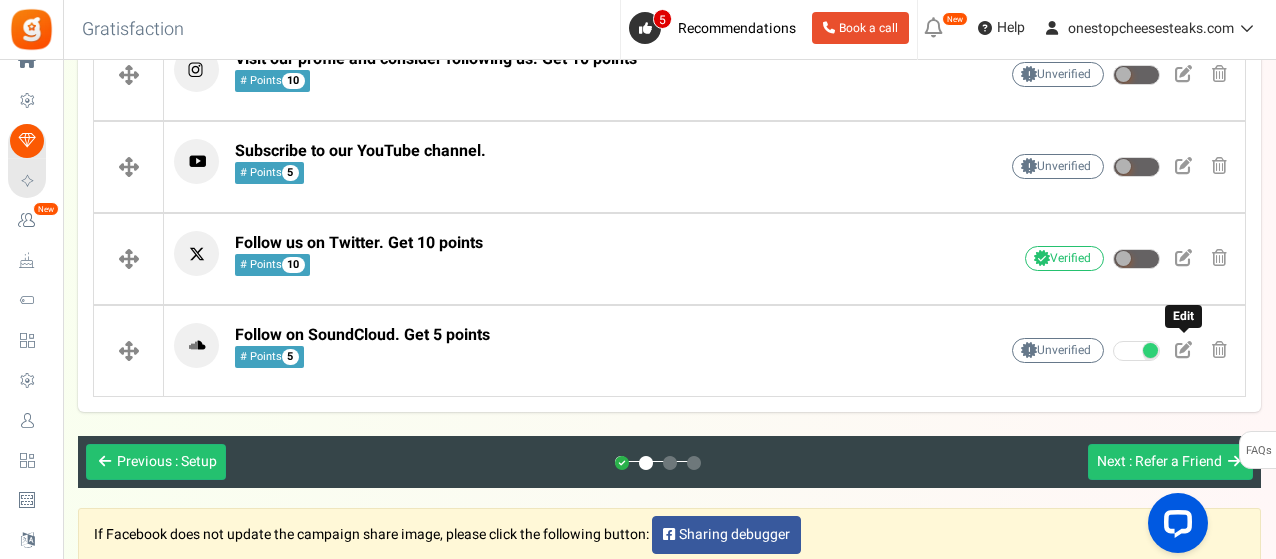 click at bounding box center [1150, 350] 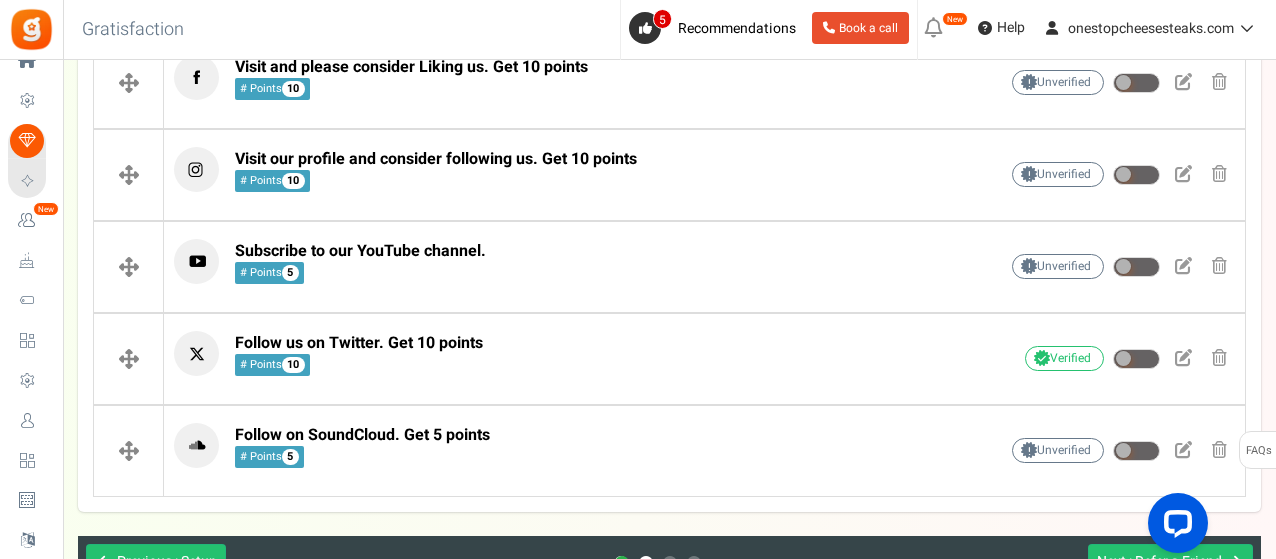 scroll, scrollTop: 1222, scrollLeft: 0, axis: vertical 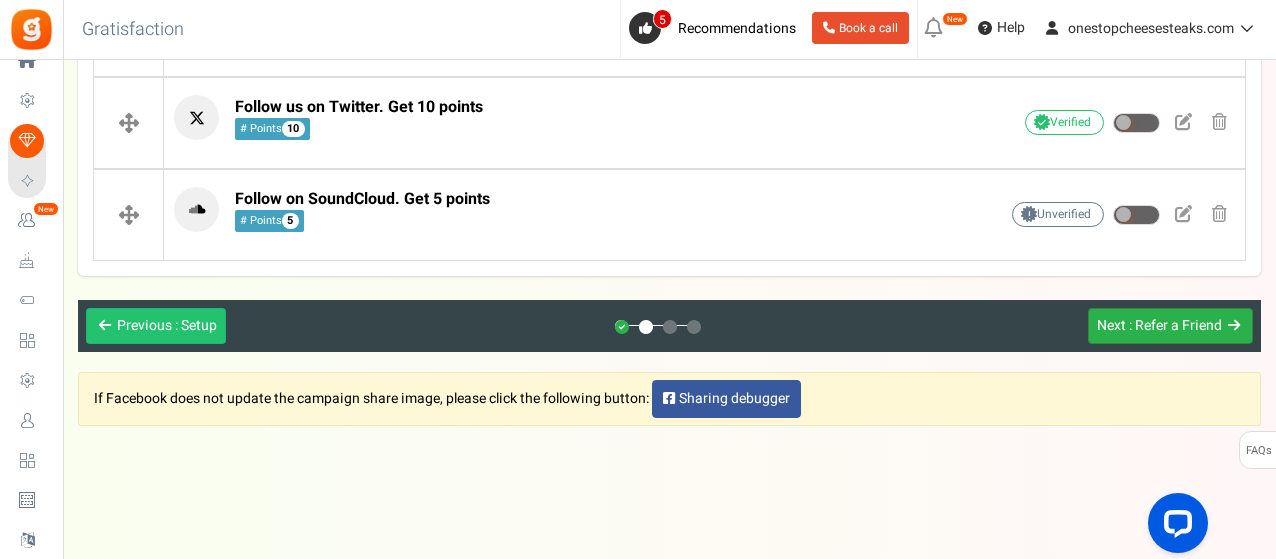 click on ": Refer a Friend" at bounding box center (1175, 325) 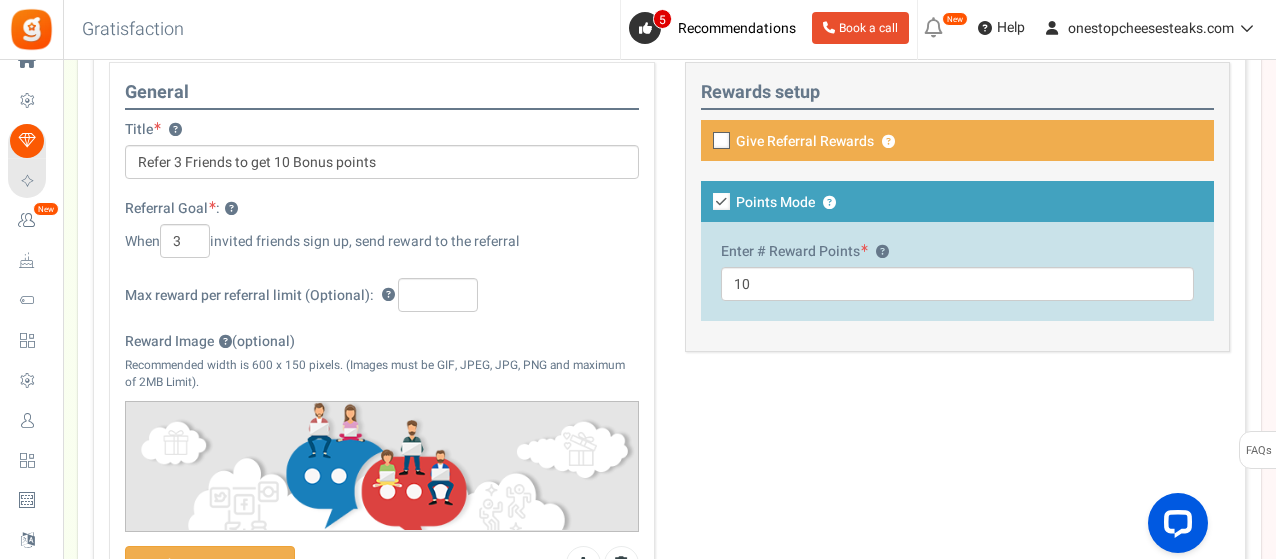 scroll, scrollTop: 300, scrollLeft: 0, axis: vertical 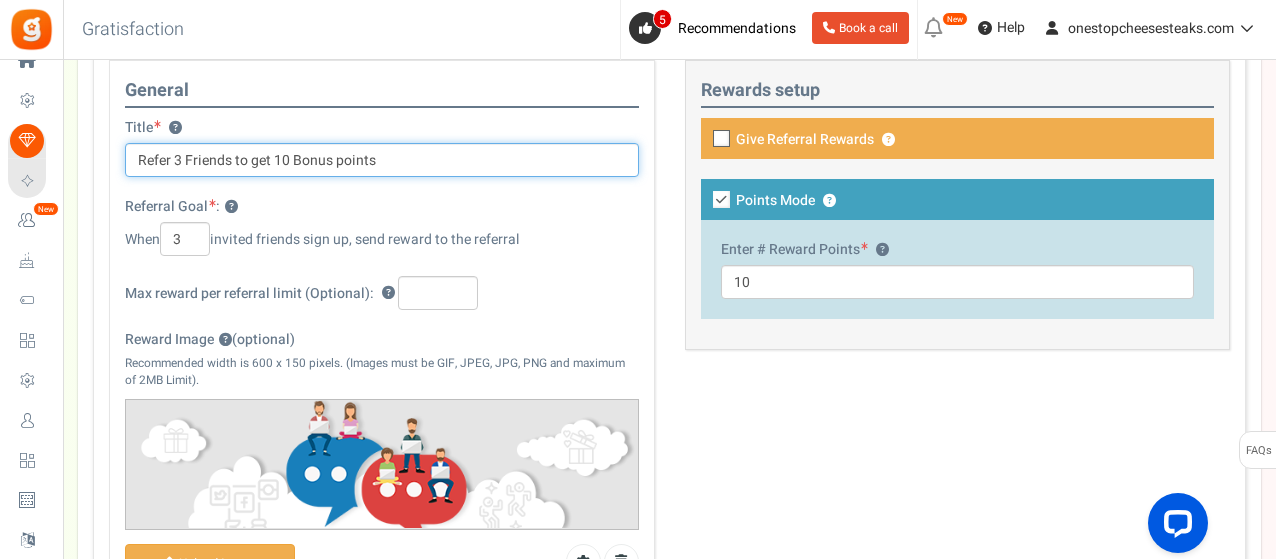 click on "Refer 3 Friends to get 10 Bonus points" at bounding box center [382, 160] 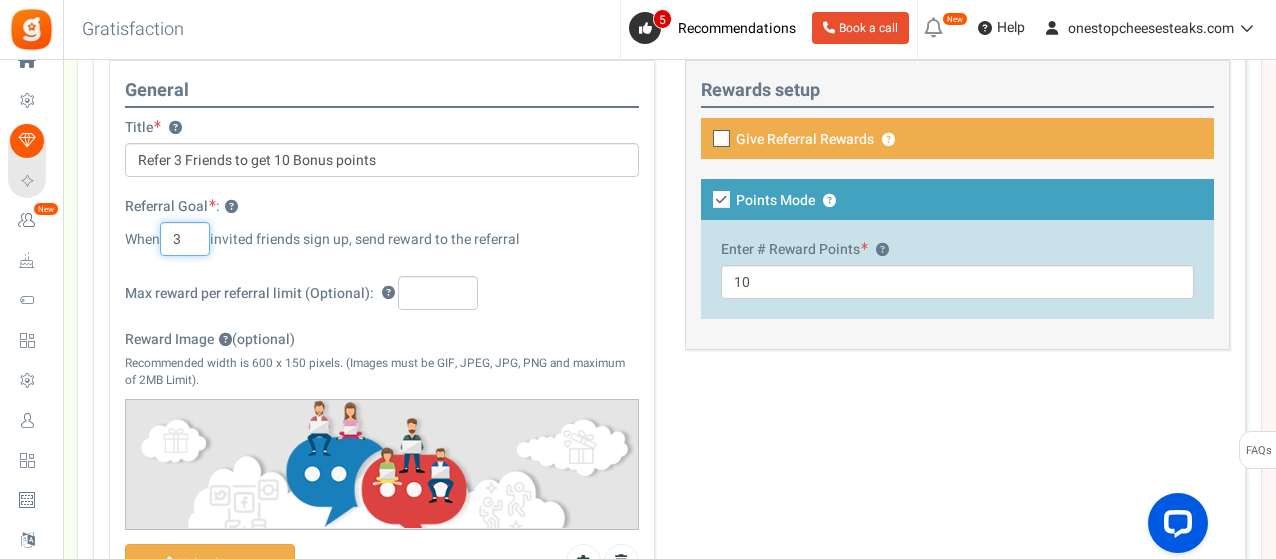 click on "3" at bounding box center [185, 239] 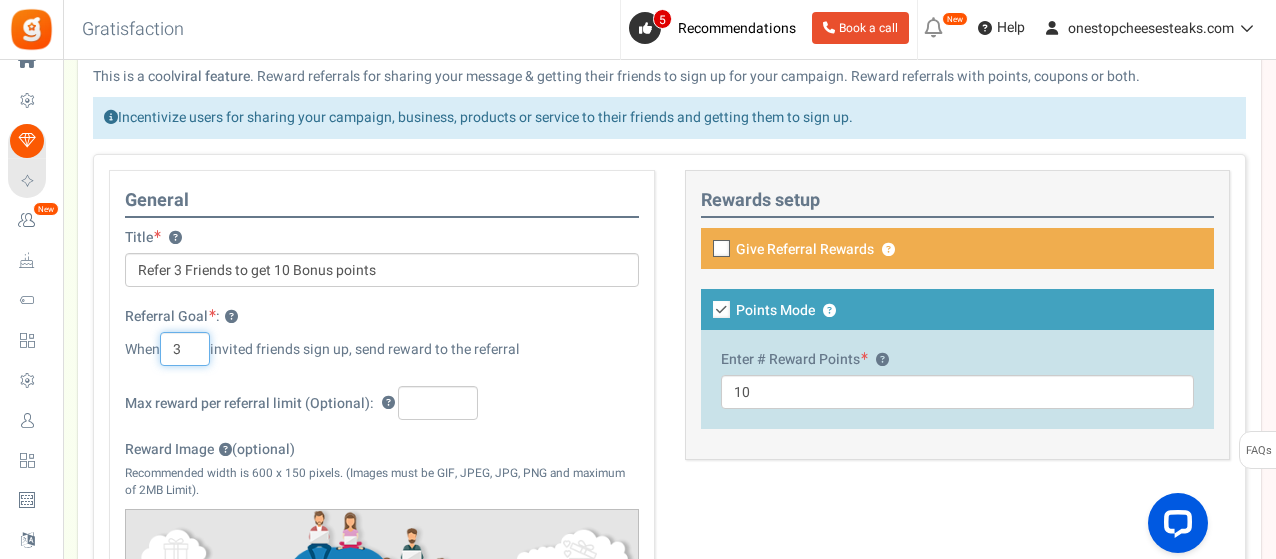 scroll, scrollTop: 200, scrollLeft: 0, axis: vertical 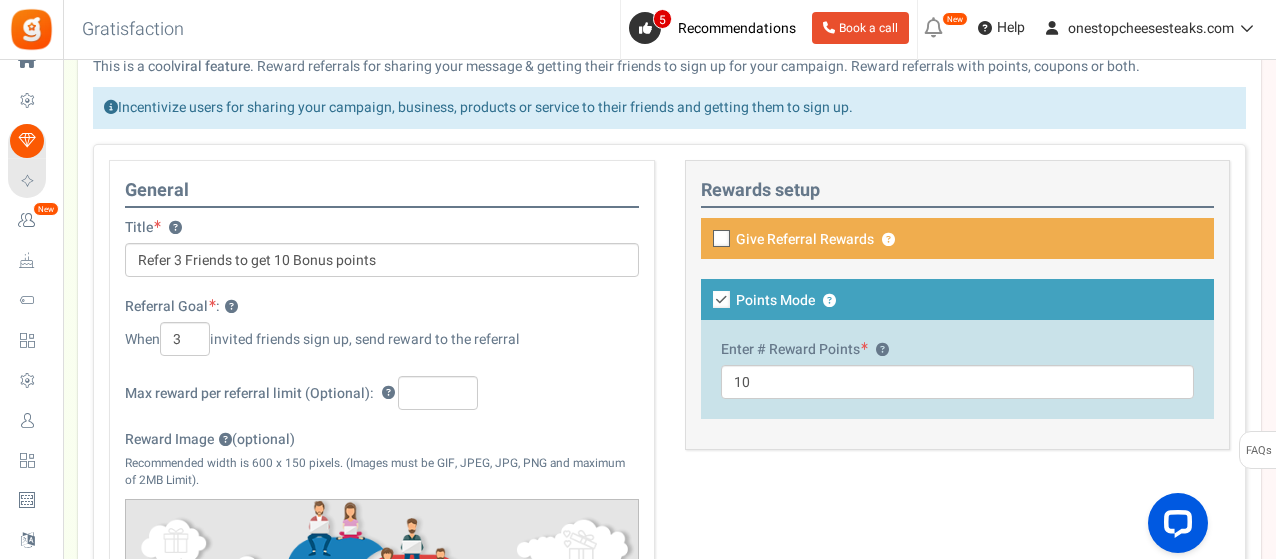 click at bounding box center [721, 238] 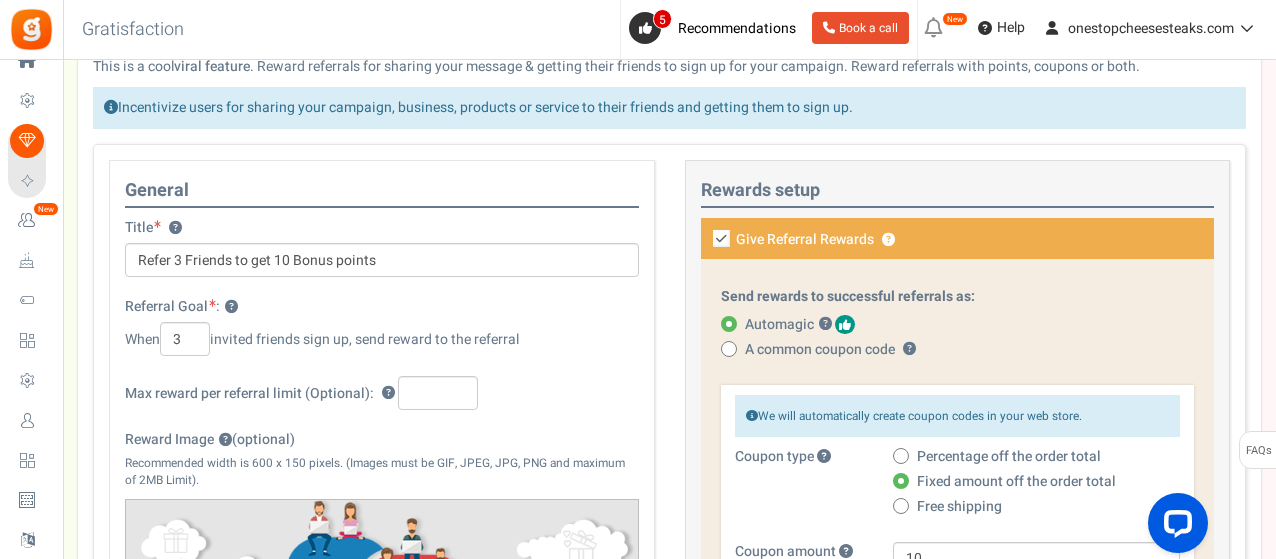 scroll, scrollTop: 400, scrollLeft: 0, axis: vertical 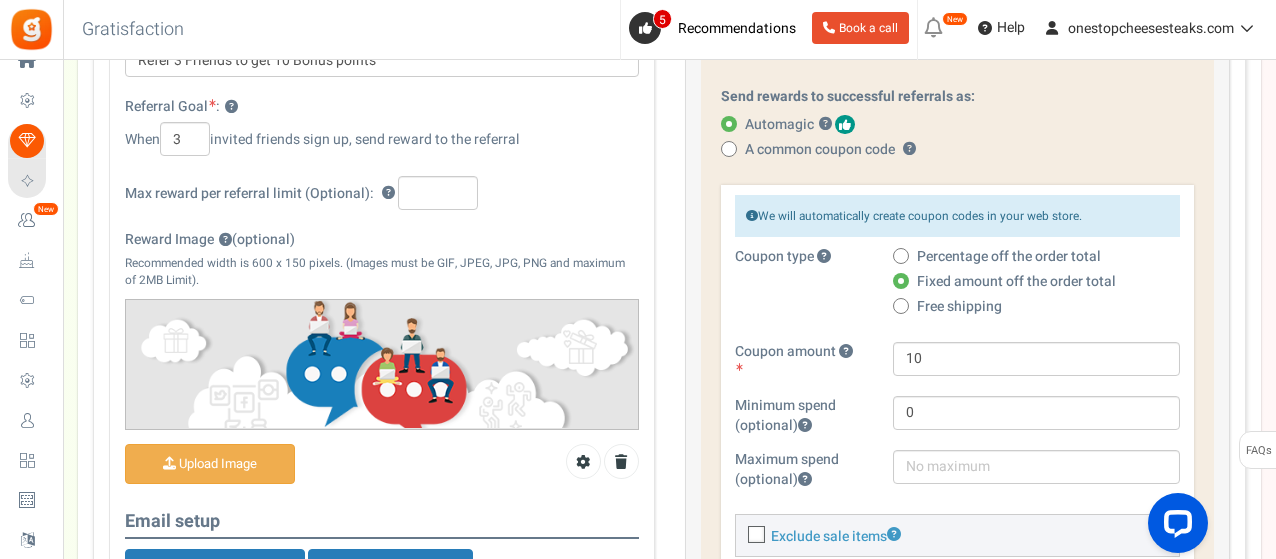 click at bounding box center (729, 149) 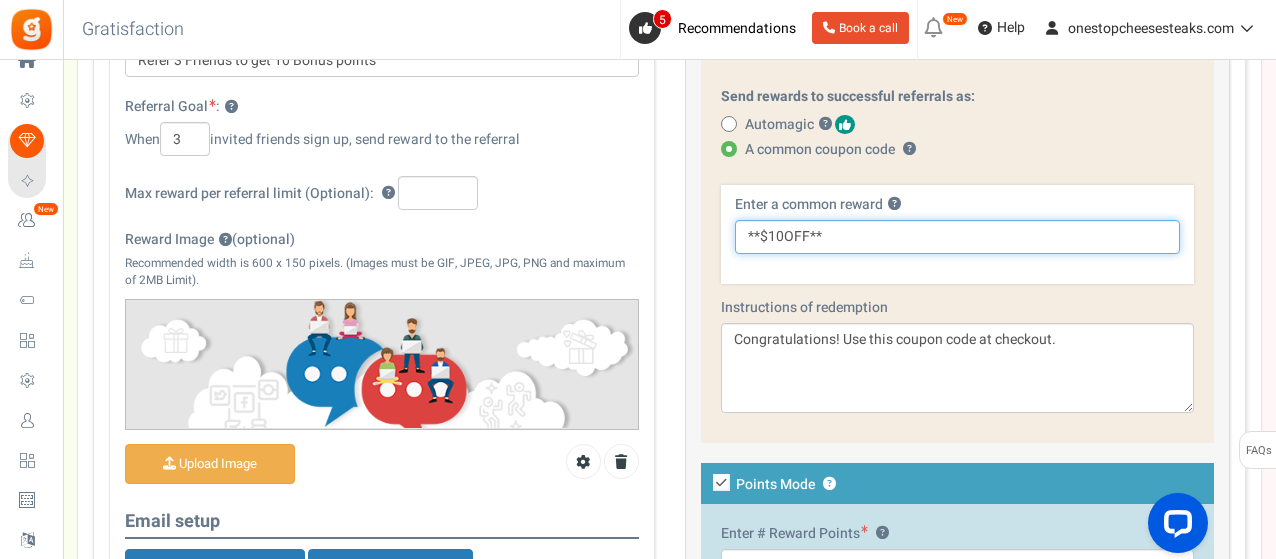 click on "**$10OFF**" at bounding box center (958, 237) 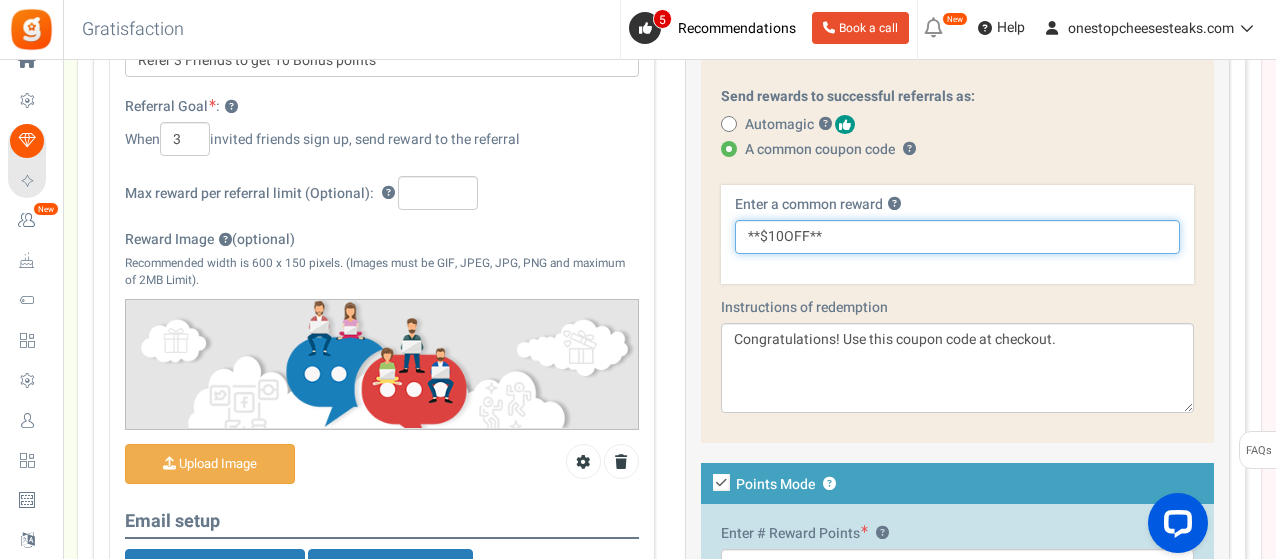 drag, startPoint x: 831, startPoint y: 229, endPoint x: 718, endPoint y: 233, distance: 113.07078 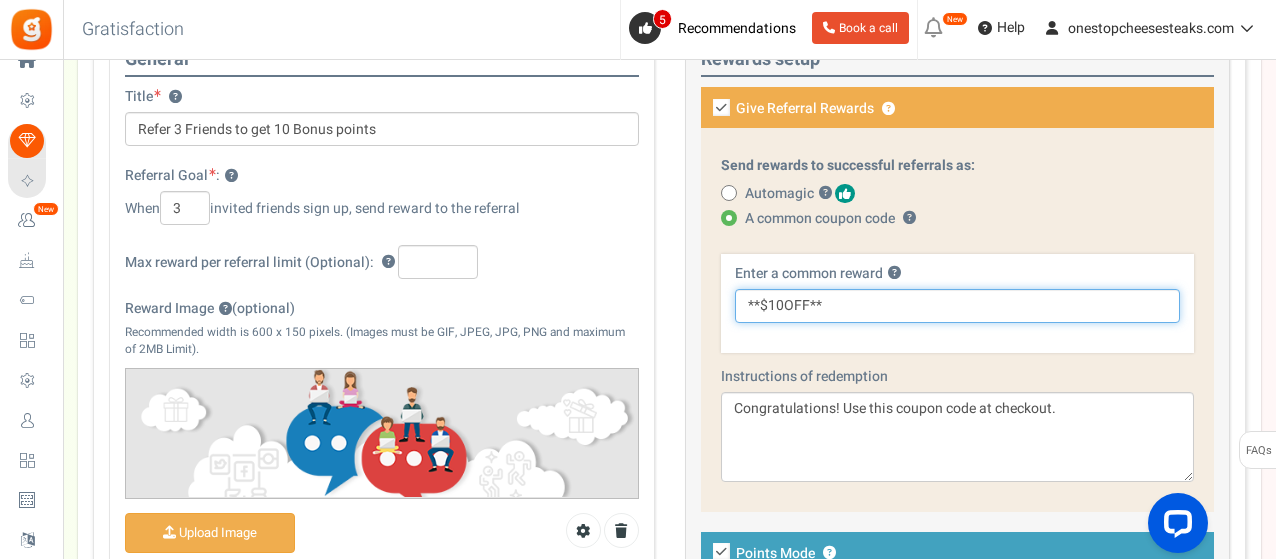 scroll, scrollTop: 300, scrollLeft: 0, axis: vertical 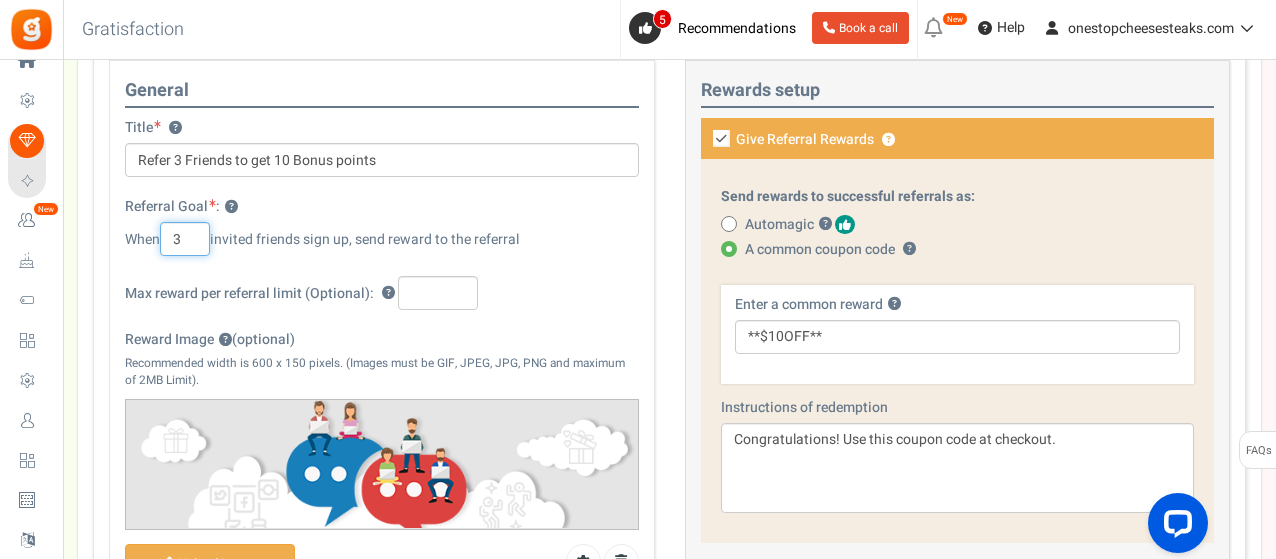 drag, startPoint x: 187, startPoint y: 241, endPoint x: 157, endPoint y: 238, distance: 30.149628 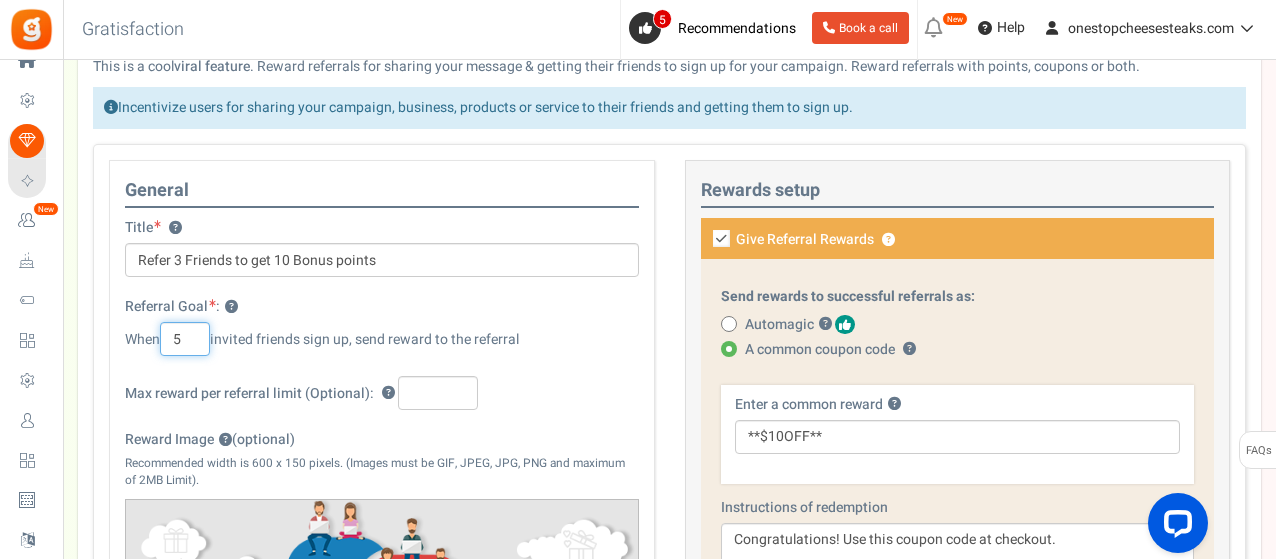 scroll, scrollTop: 300, scrollLeft: 0, axis: vertical 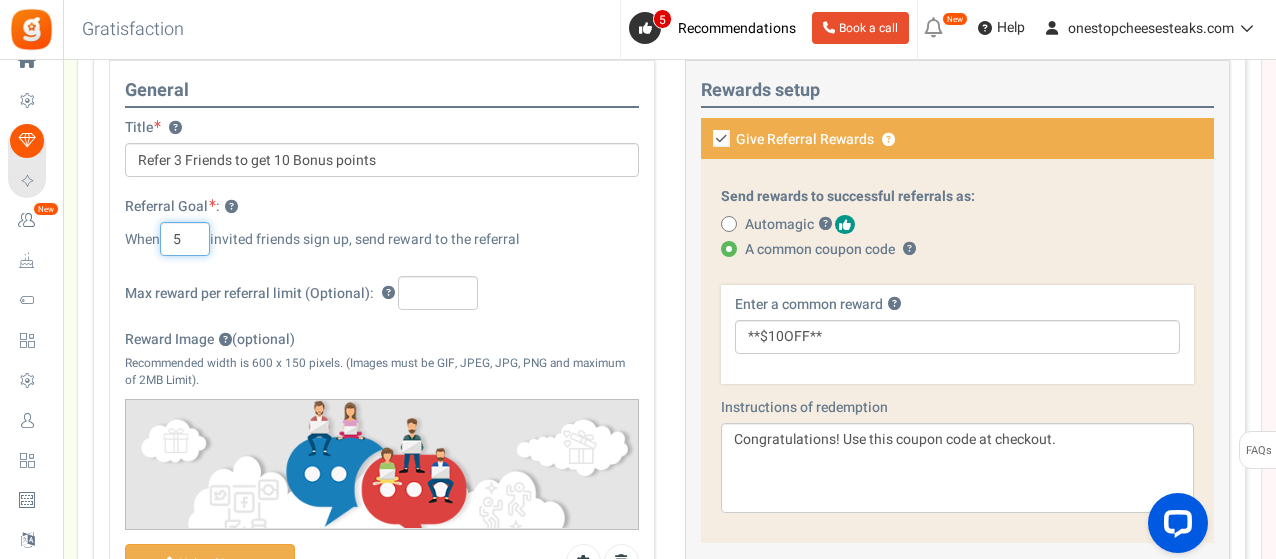 type on "5" 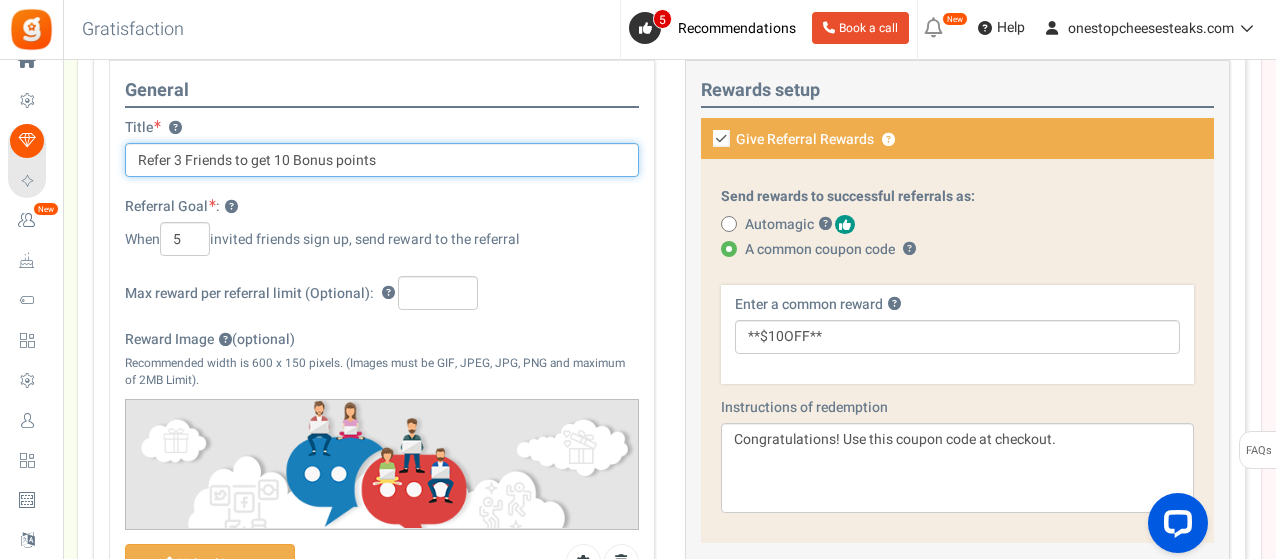 click on "Refer 3 Friends to get 10 Bonus points" at bounding box center [382, 160] 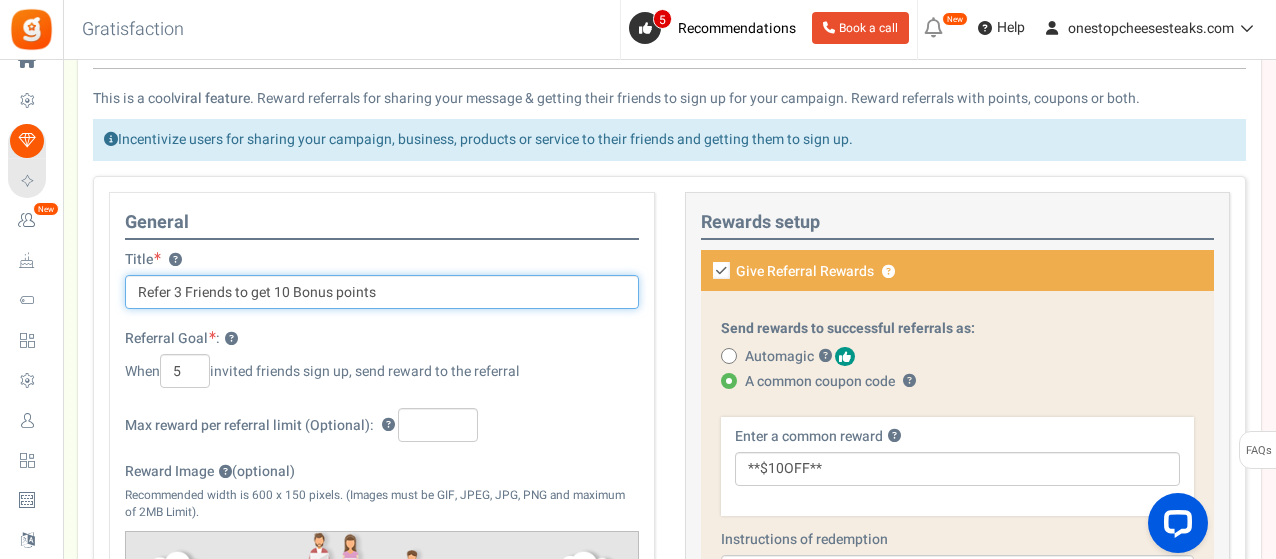 scroll, scrollTop: 200, scrollLeft: 0, axis: vertical 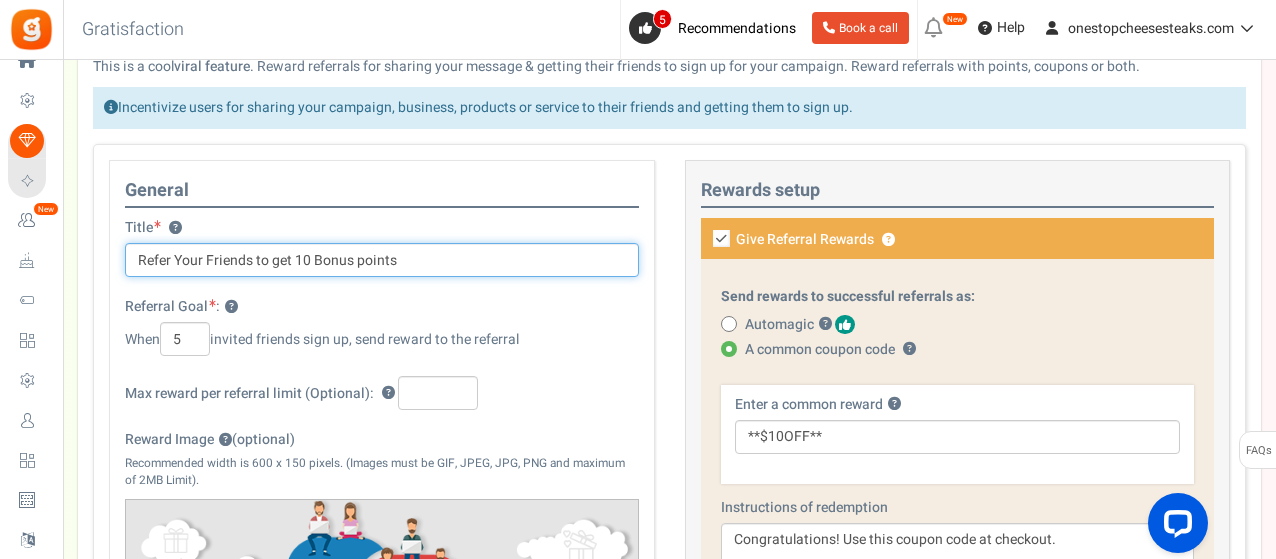 click on "Refer Your Friends to get 10 Bonus points" at bounding box center (382, 260) 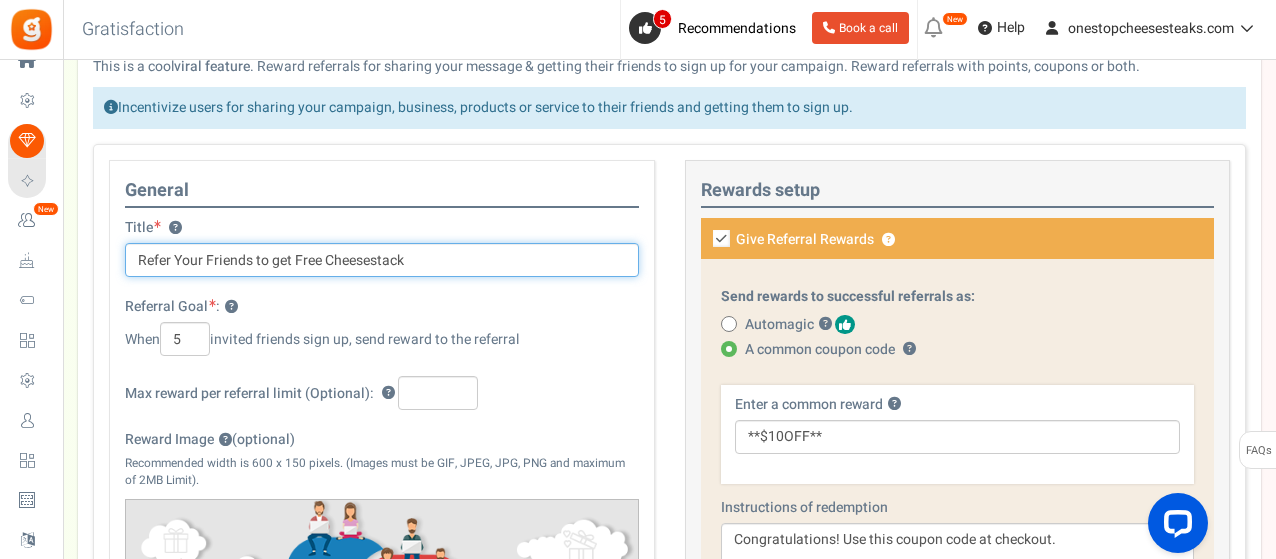 click on "Refer Your Friends to get Free Cheesestack" at bounding box center [382, 260] 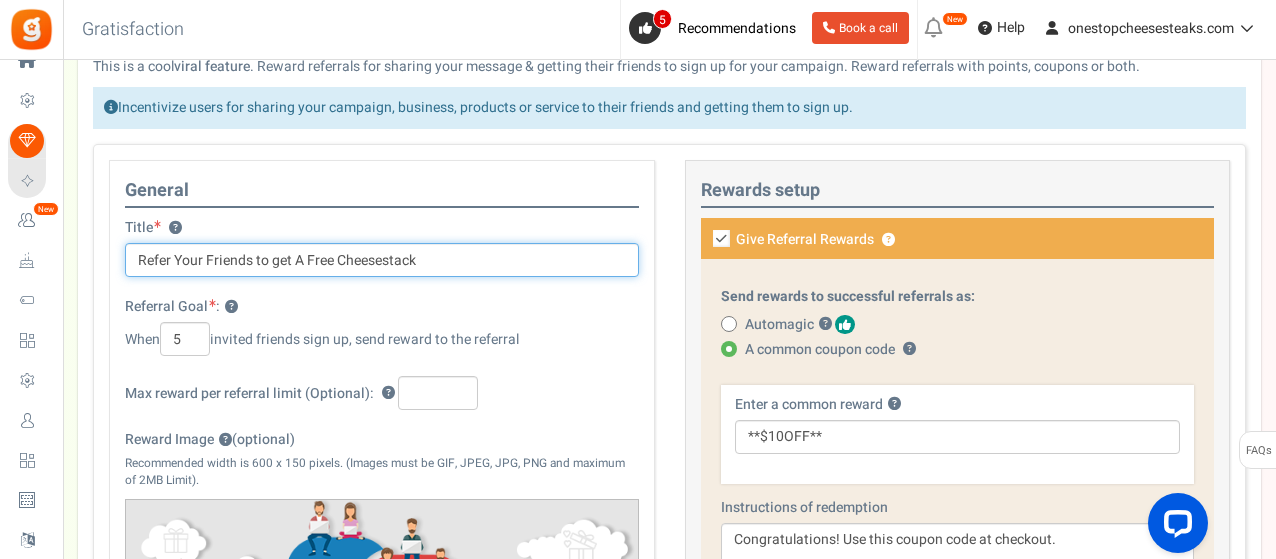 click on "Refer Your Friends to get A Free Cheesestack" at bounding box center (382, 260) 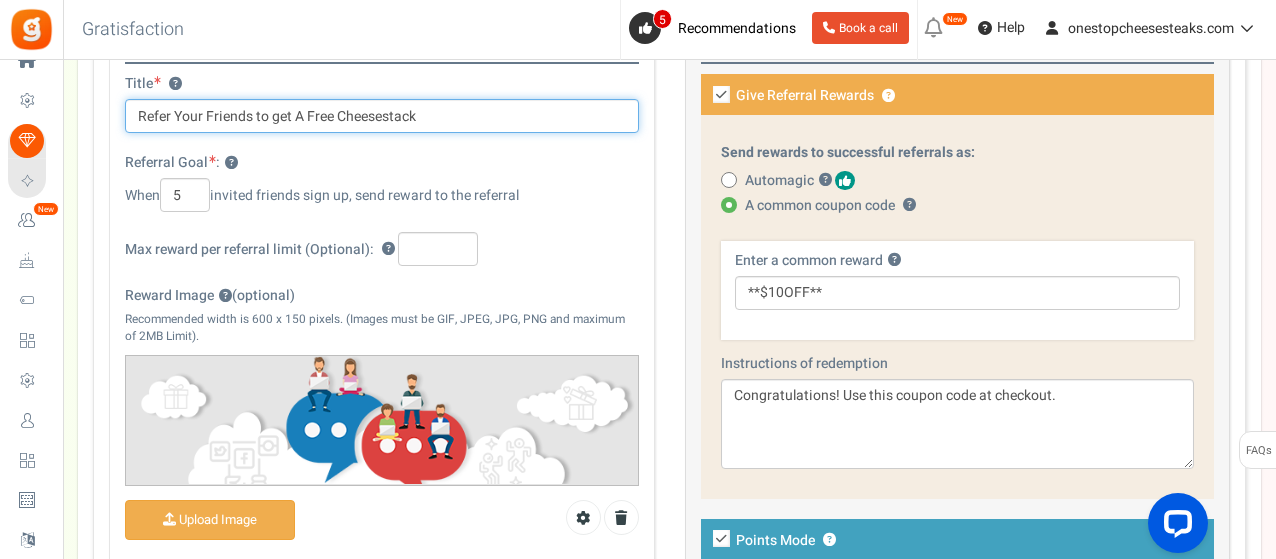 scroll, scrollTop: 300, scrollLeft: 0, axis: vertical 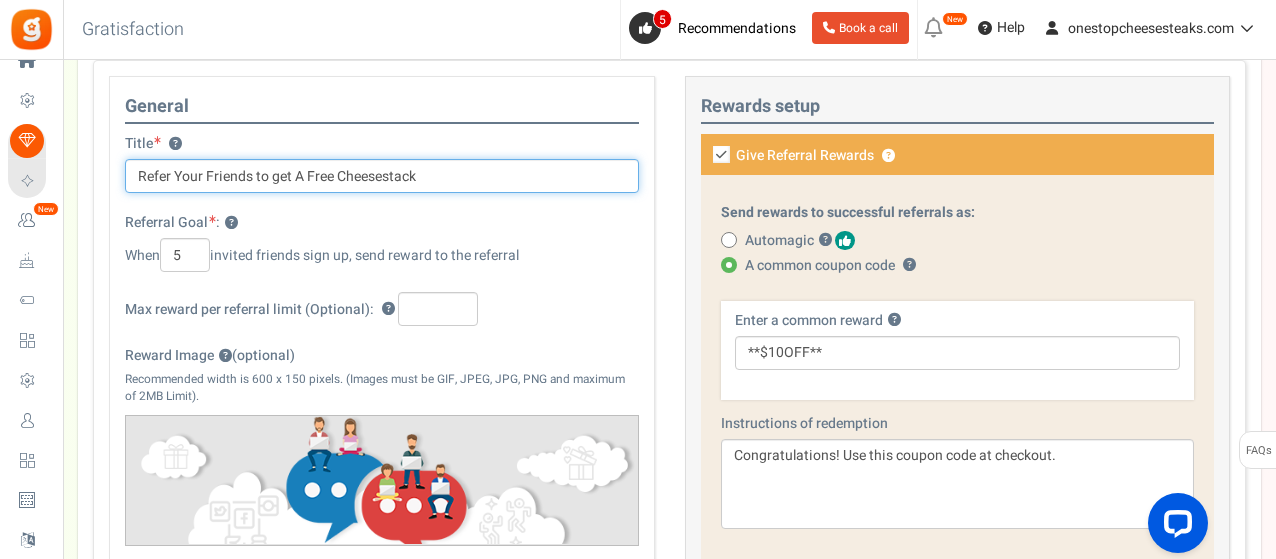type on "Refer Your Friends to get A Free Cheesestack" 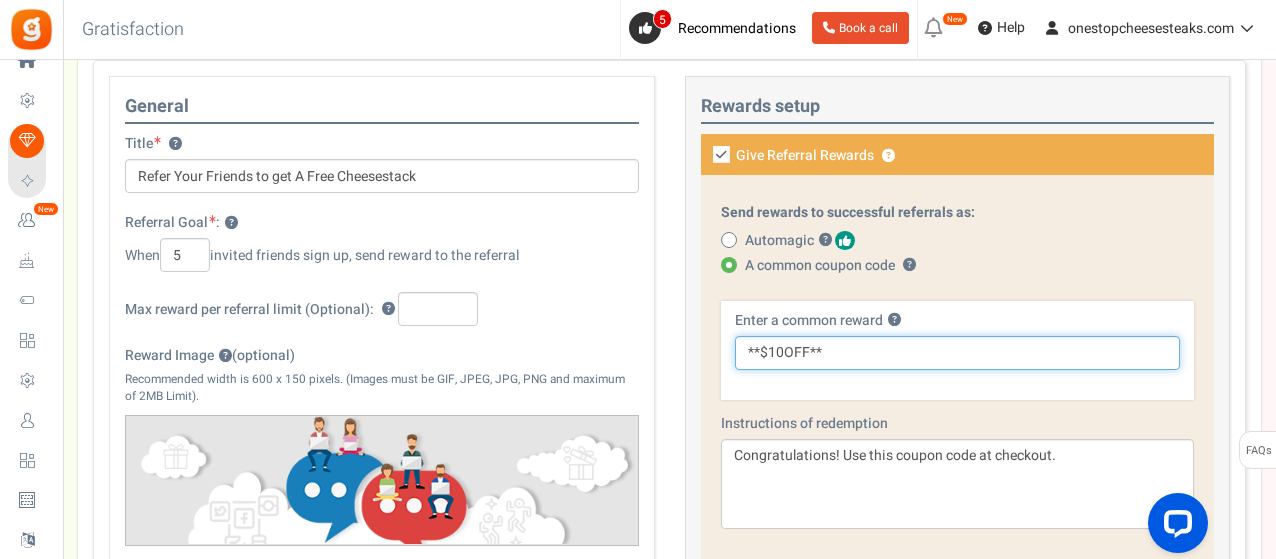 drag, startPoint x: 784, startPoint y: 340, endPoint x: 694, endPoint y: 328, distance: 90.79648 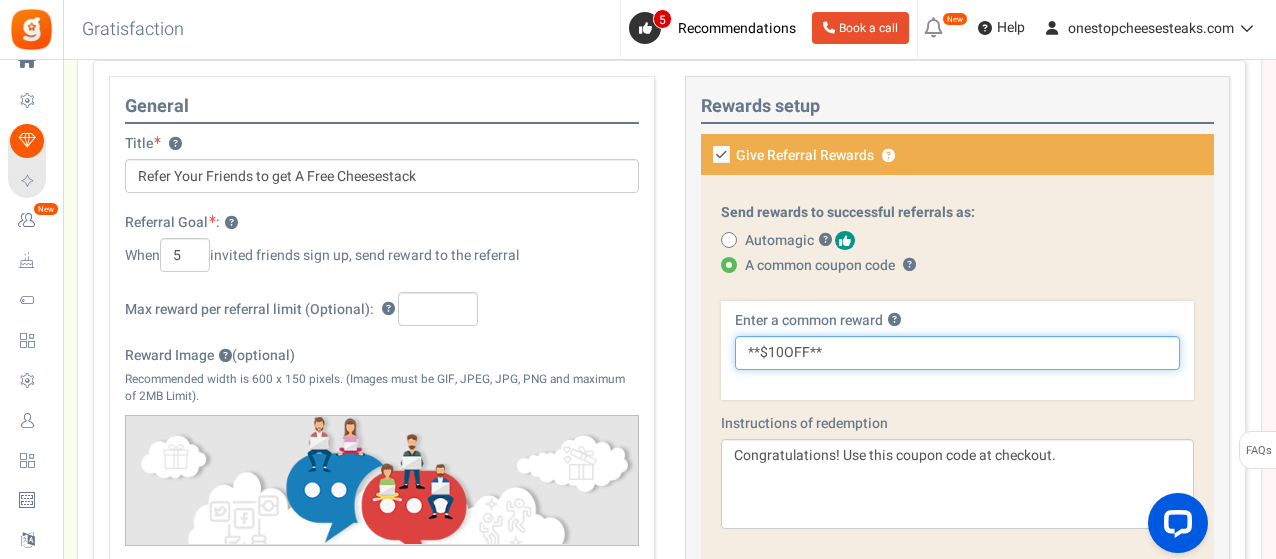 click on "This campaign category can have no rewards for any action
Rewards setup
Give Referral Rewards
?
Coupon over
Send rewards to successful referrals as:
Automagic  ?
?   ? ?" at bounding box center [958, 412] 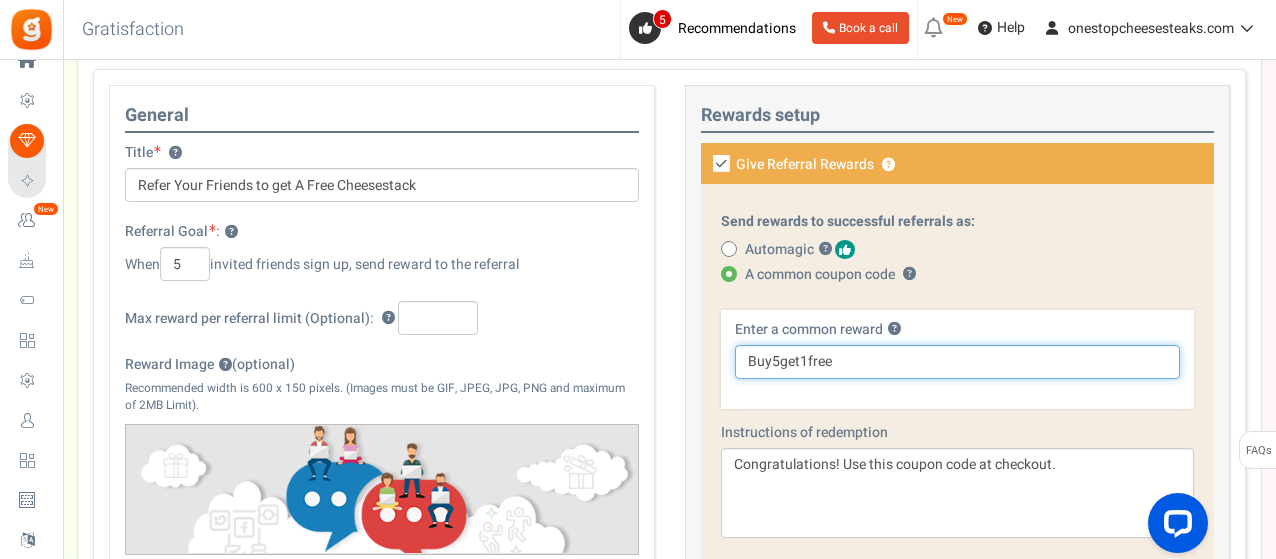 scroll, scrollTop: 284, scrollLeft: 0, axis: vertical 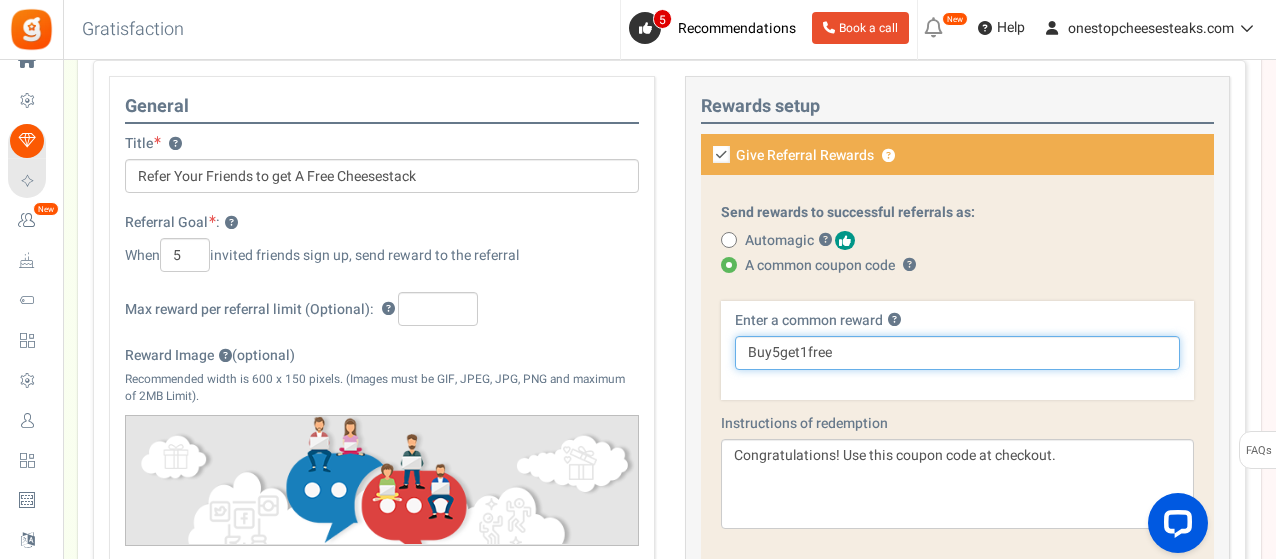 type on "Buy5get1free" 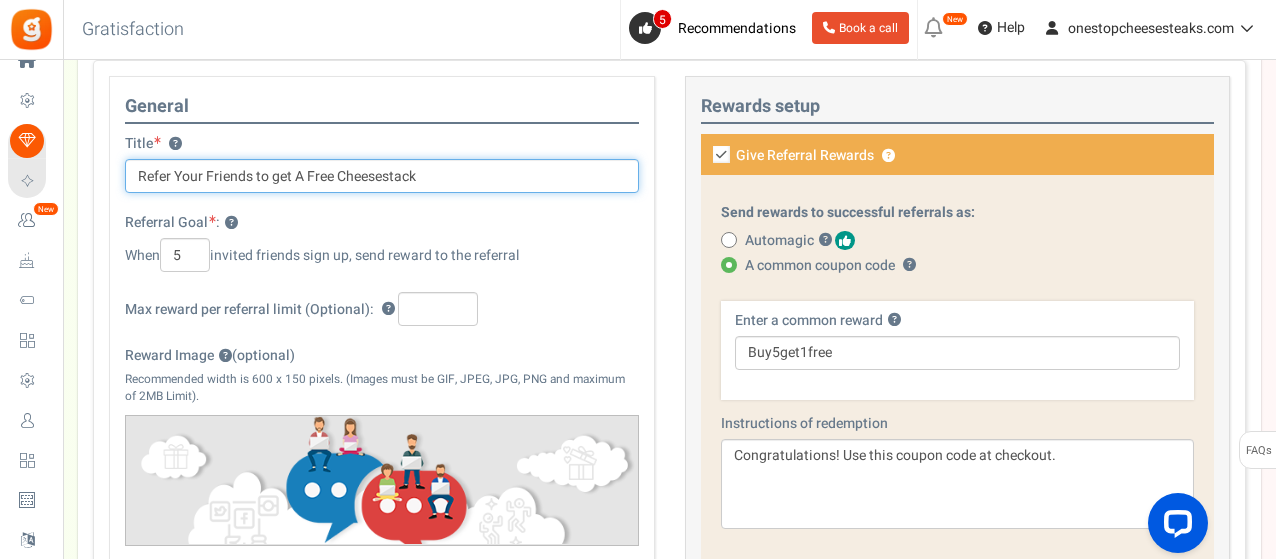 click on "Refer Your Friends to get A Free Cheesestack" at bounding box center [382, 176] 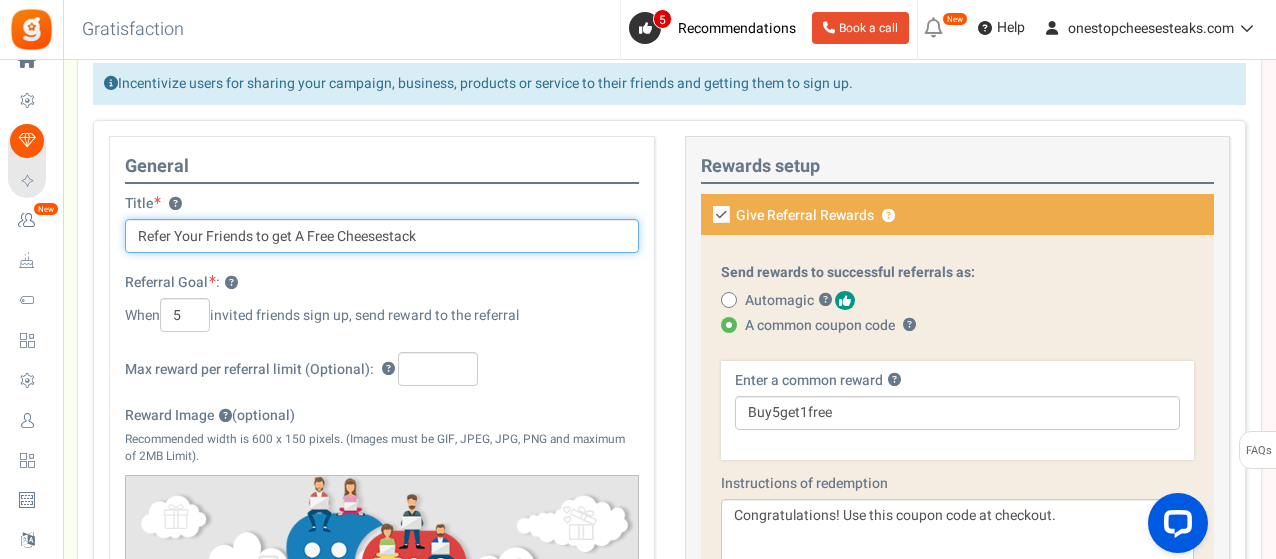 scroll, scrollTop: 184, scrollLeft: 0, axis: vertical 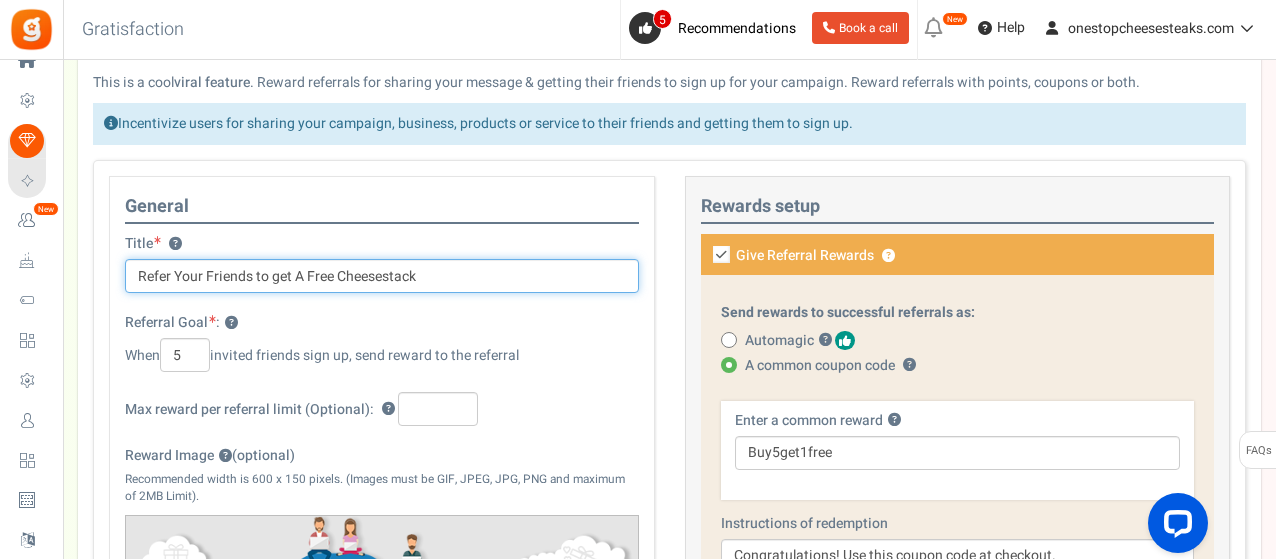 click on "Refer Your Friends to get A Free Cheesestack" at bounding box center [382, 276] 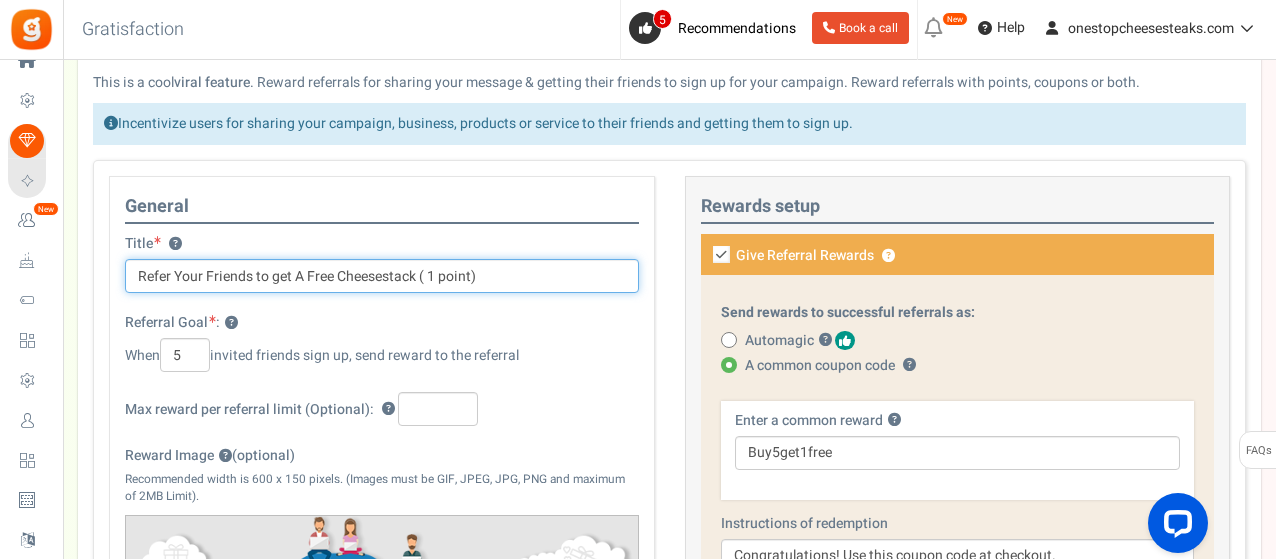 click on "Refer Your Friends to get A Free Cheesestack ( 1 point)" at bounding box center (382, 276) 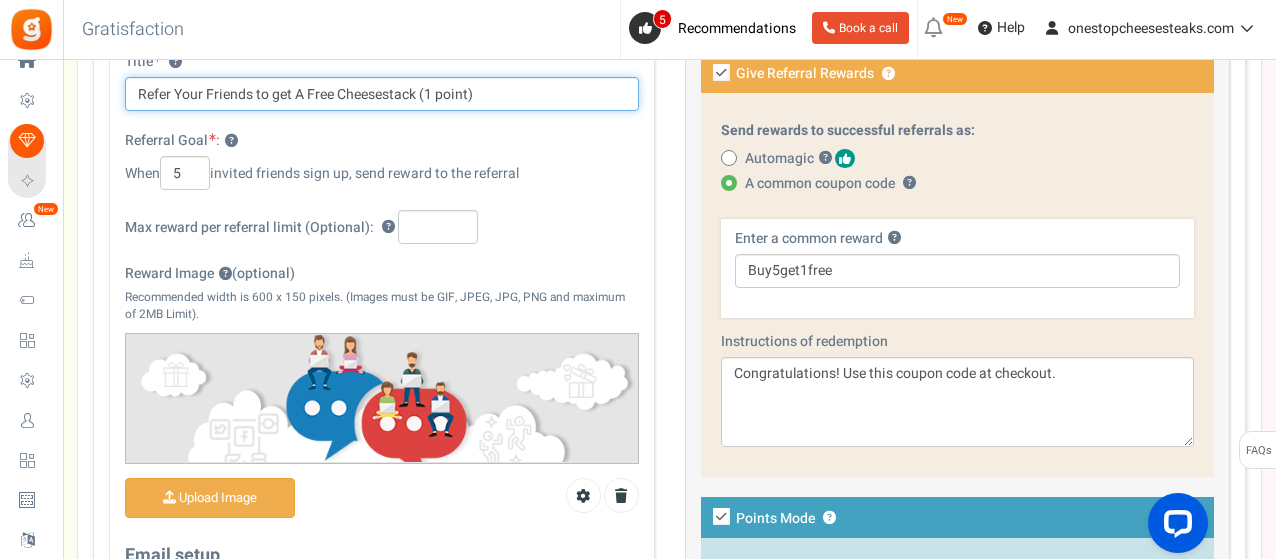 scroll, scrollTop: 384, scrollLeft: 0, axis: vertical 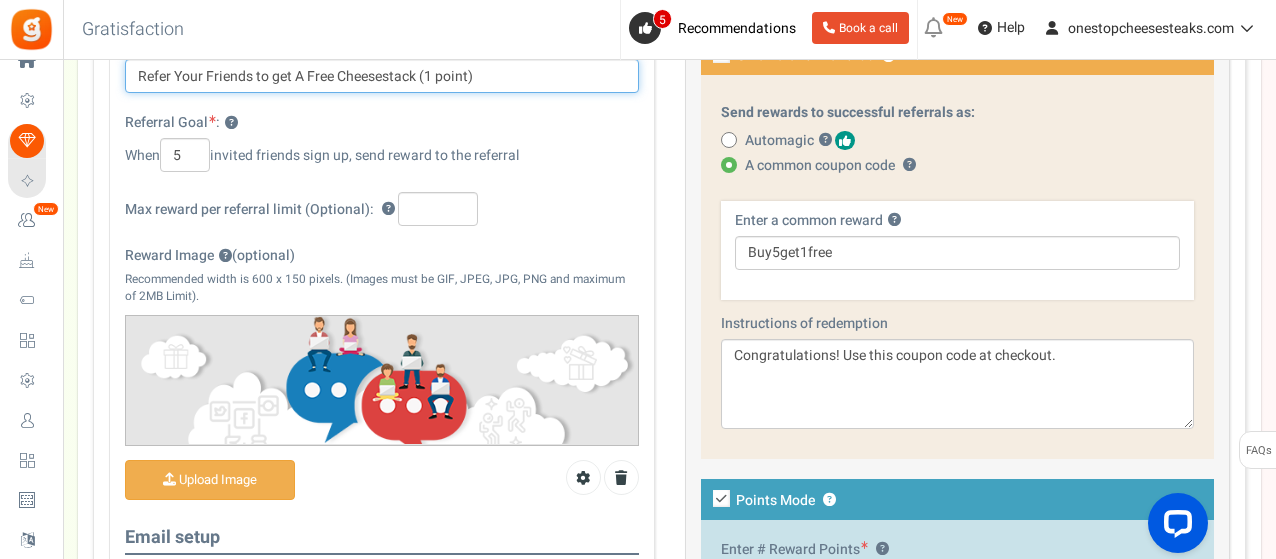 type on "Refer Your Friends to get A Free Cheesestack (1 point)" 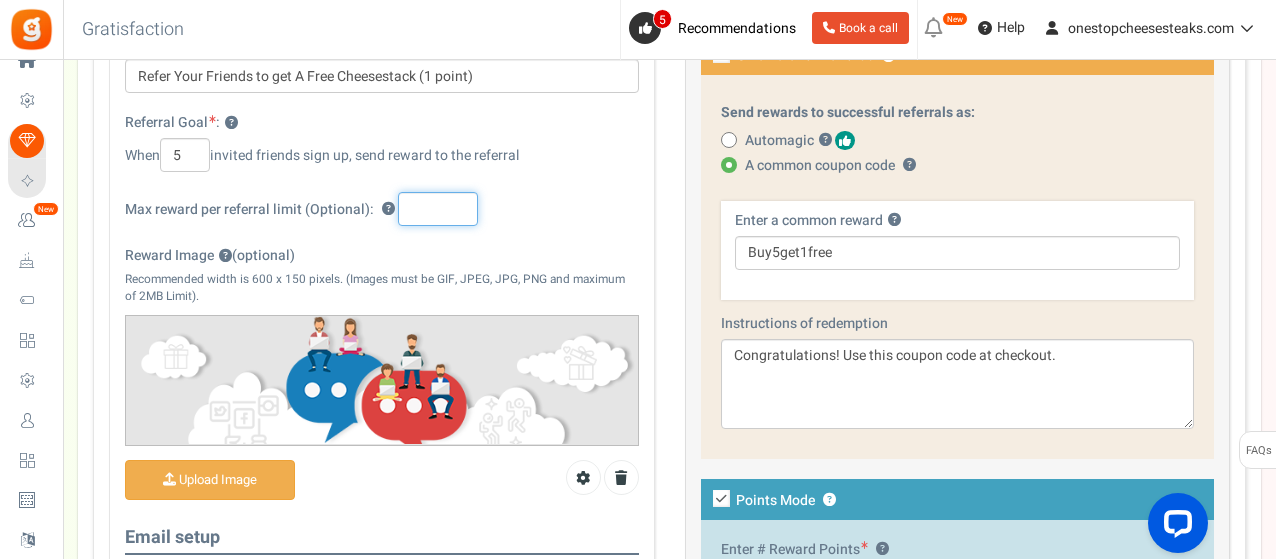 click at bounding box center [438, 209] 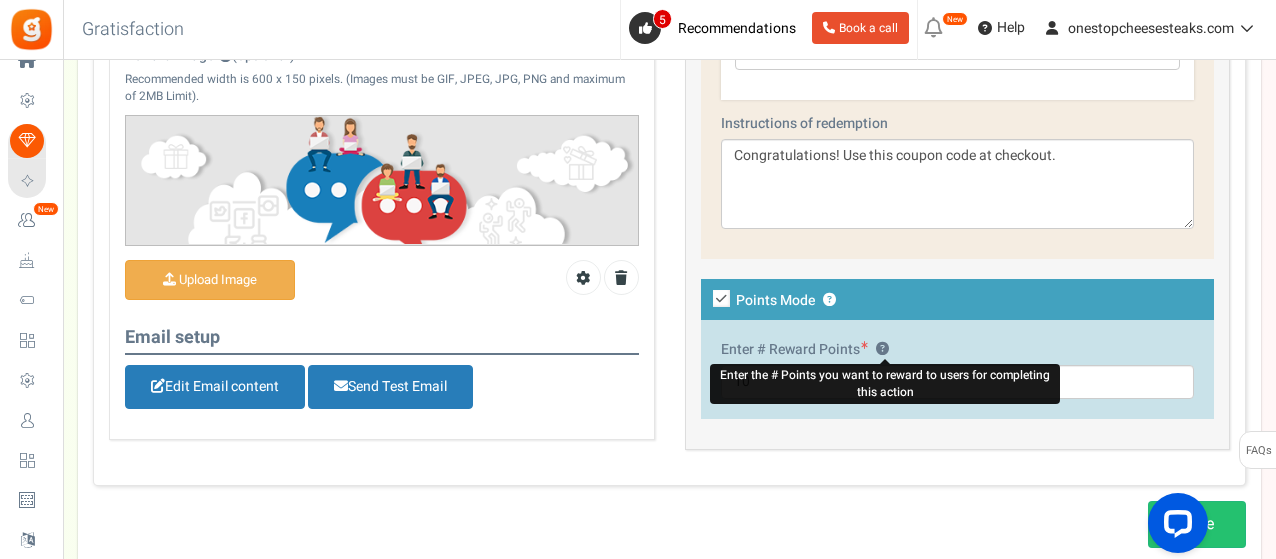scroll, scrollTop: 684, scrollLeft: 0, axis: vertical 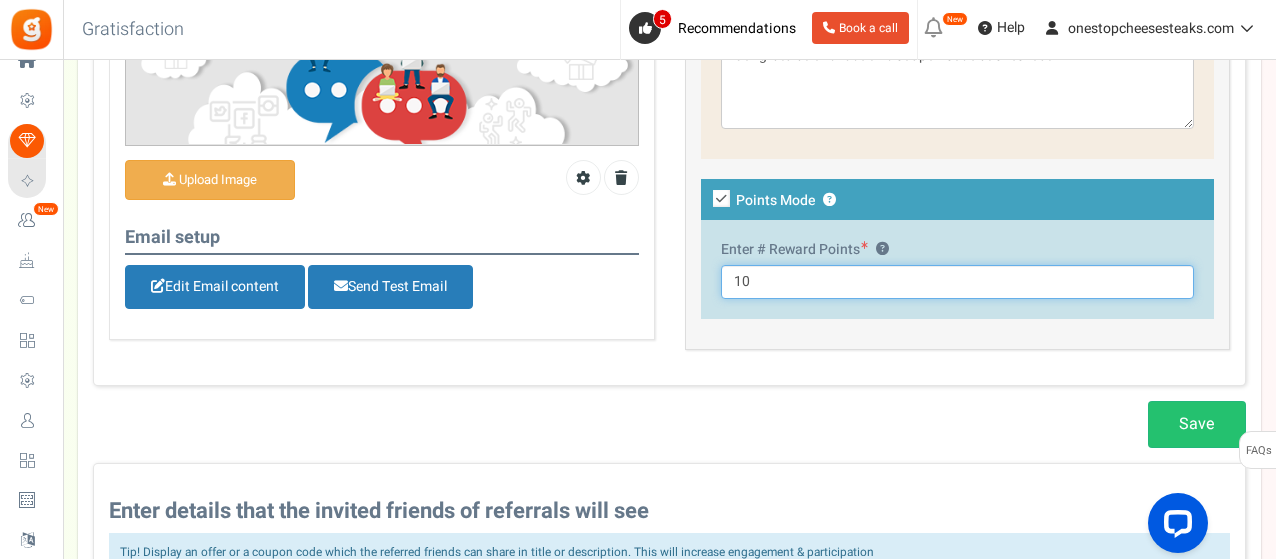 click on "10" at bounding box center [958, 282] 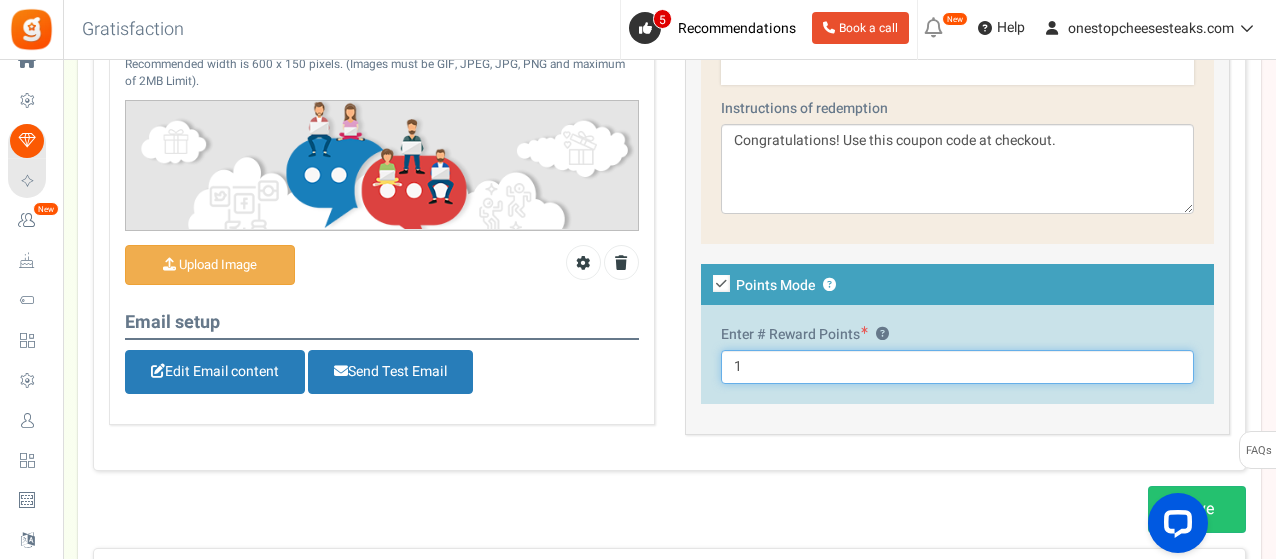 scroll, scrollTop: 484, scrollLeft: 0, axis: vertical 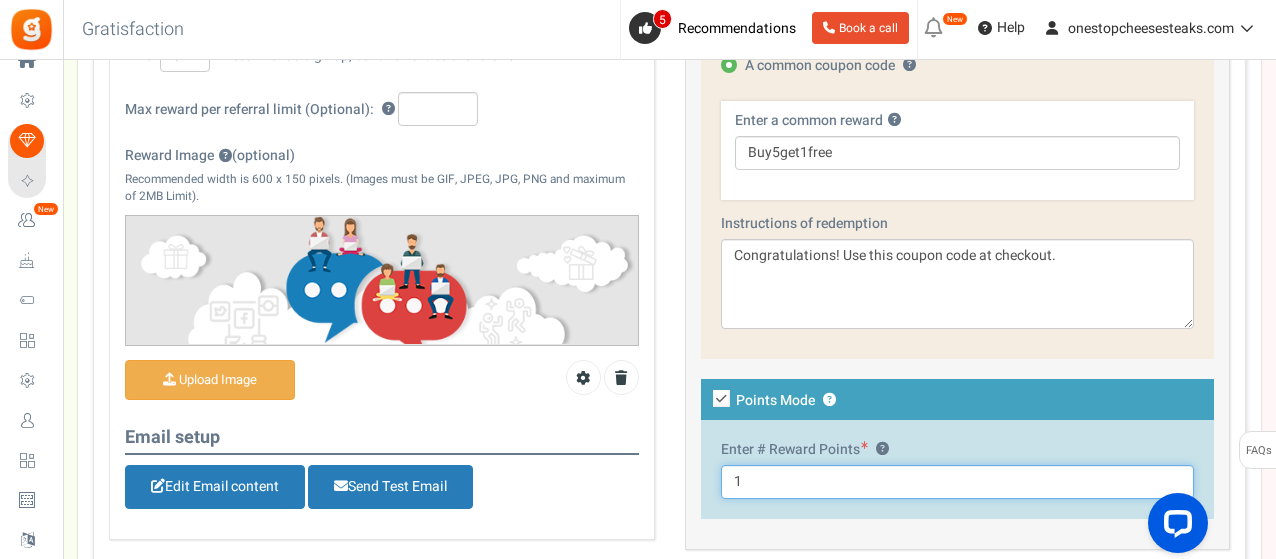 type on "1" 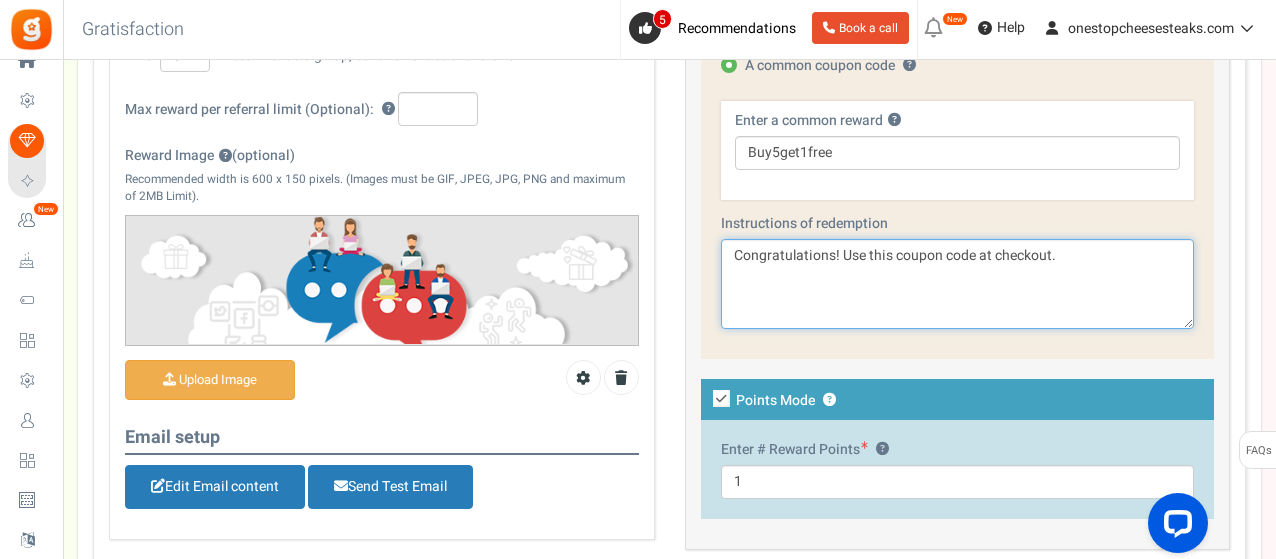 click on "Congratulations! Use this coupon code at checkout." at bounding box center (958, 284) 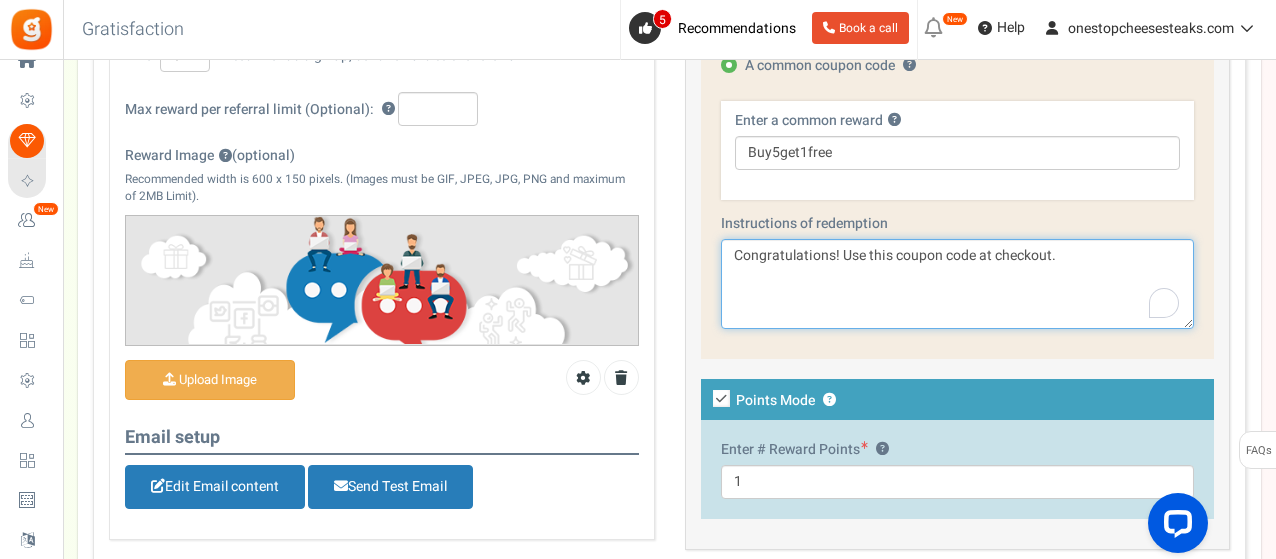 click on "Congratulations! Use this coupon code at checkout." at bounding box center [958, 284] 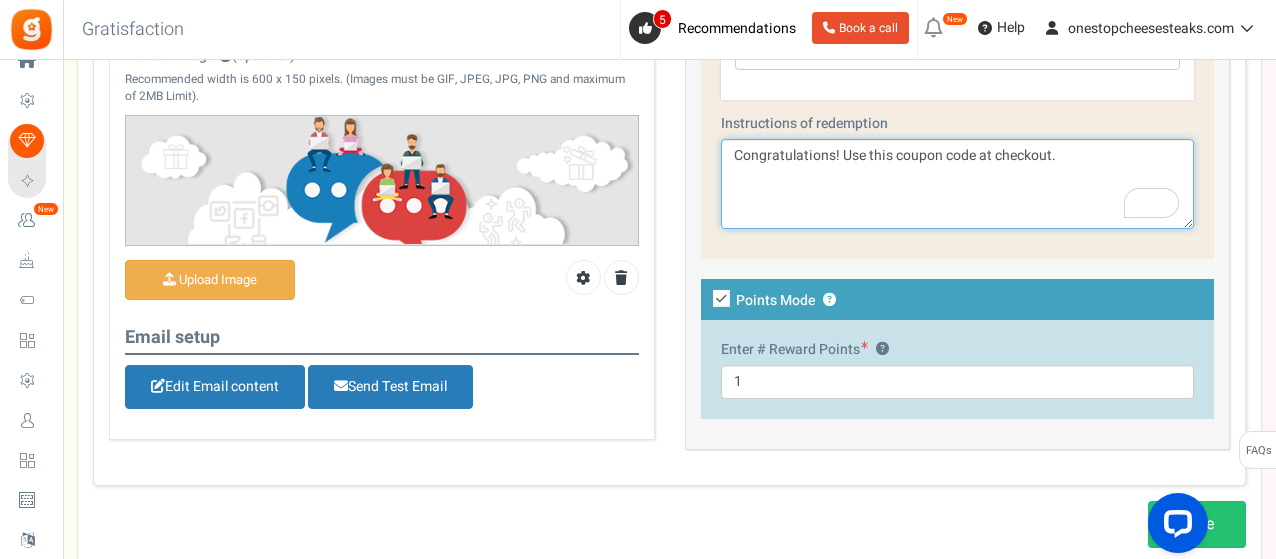 scroll, scrollTop: 684, scrollLeft: 0, axis: vertical 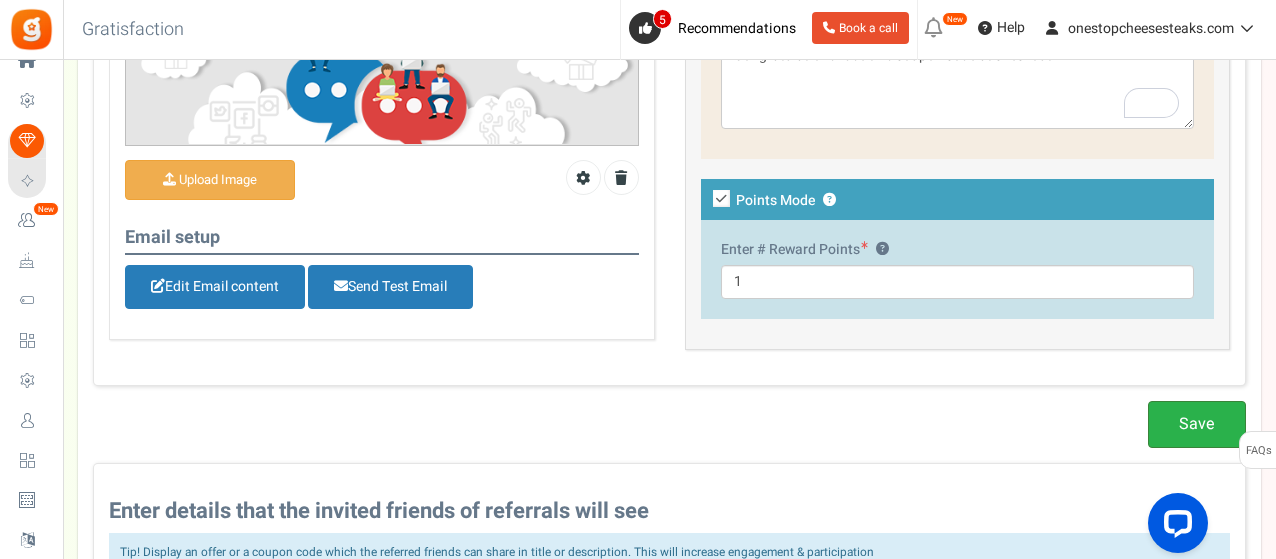 click on "Save" at bounding box center (1197, 424) 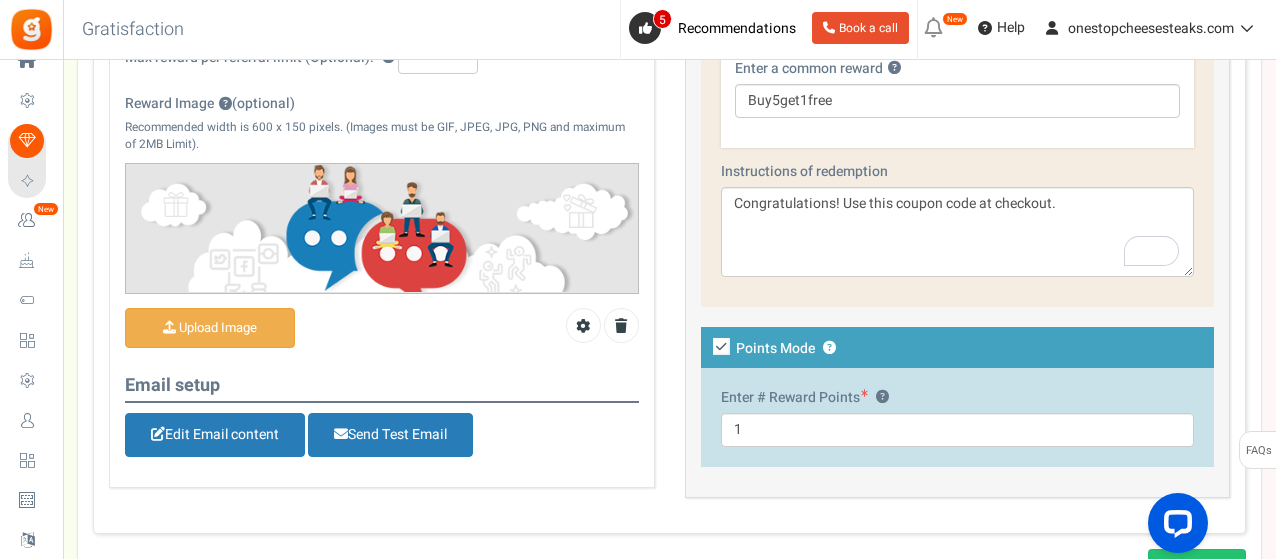 scroll, scrollTop: 684, scrollLeft: 0, axis: vertical 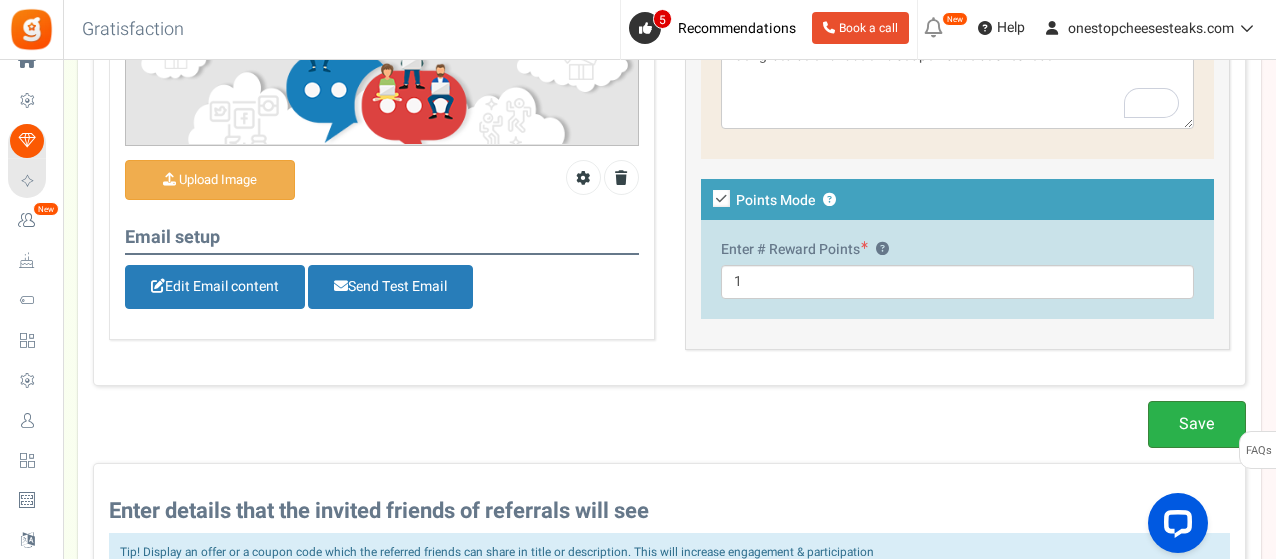 click on "Save" at bounding box center (1197, 424) 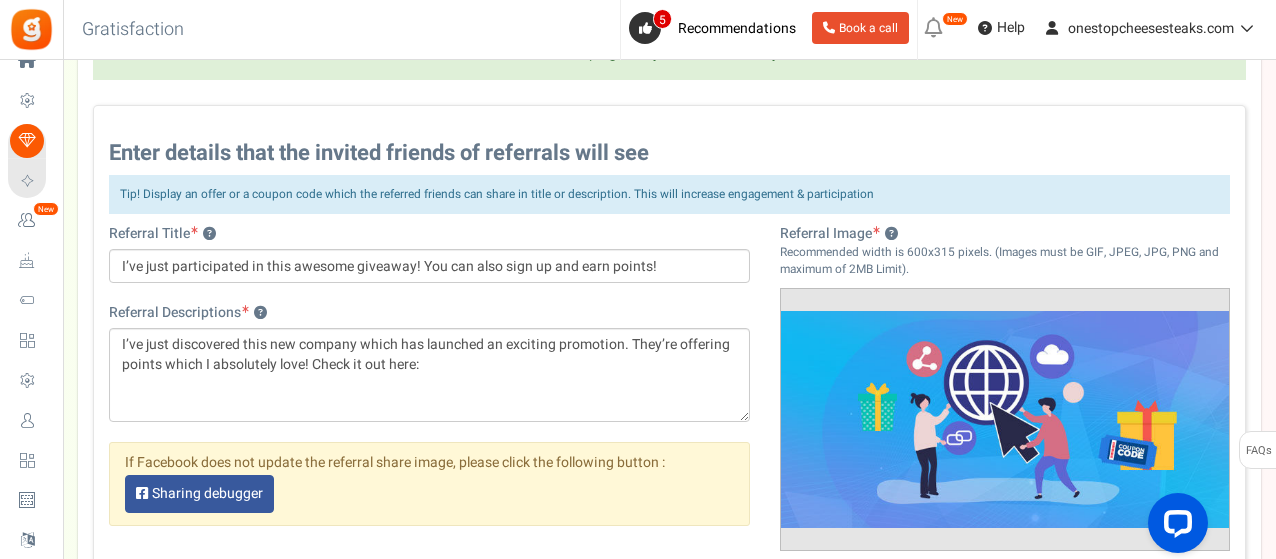 scroll, scrollTop: 1084, scrollLeft: 0, axis: vertical 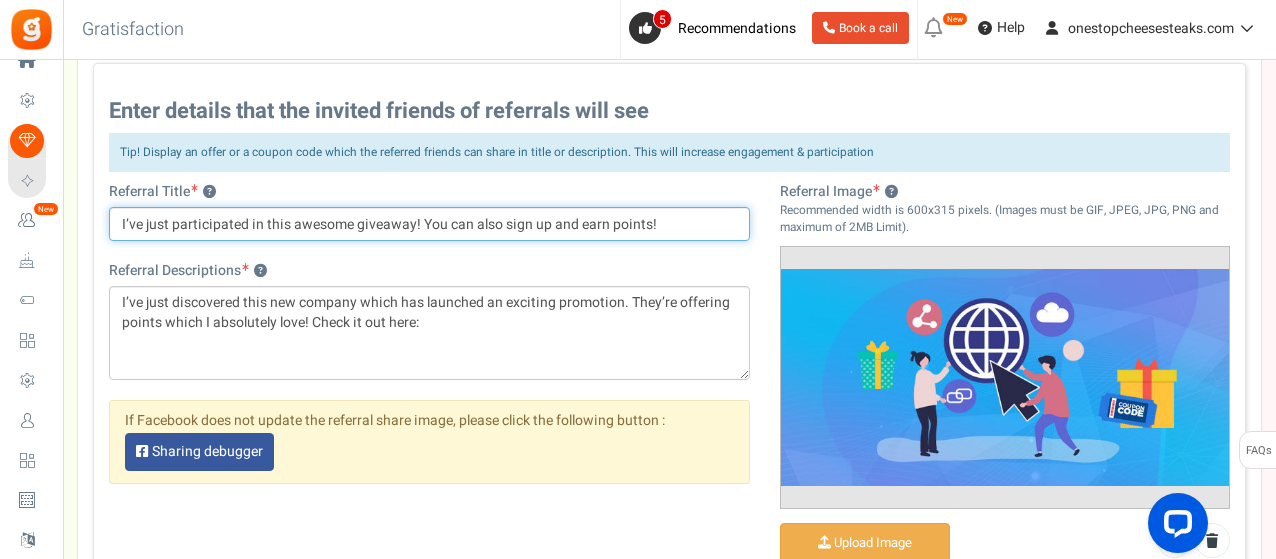 click on "I’ve just participated in this awesome giveaway! You can also sign up and earn points!" at bounding box center [429, 224] 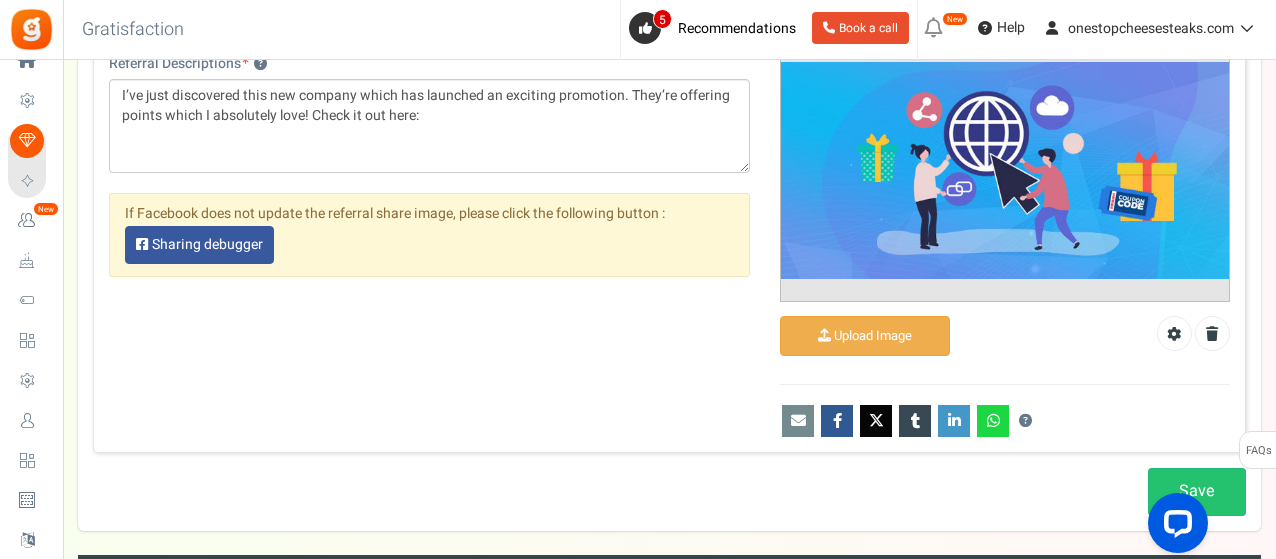 scroll, scrollTop: 1184, scrollLeft: 0, axis: vertical 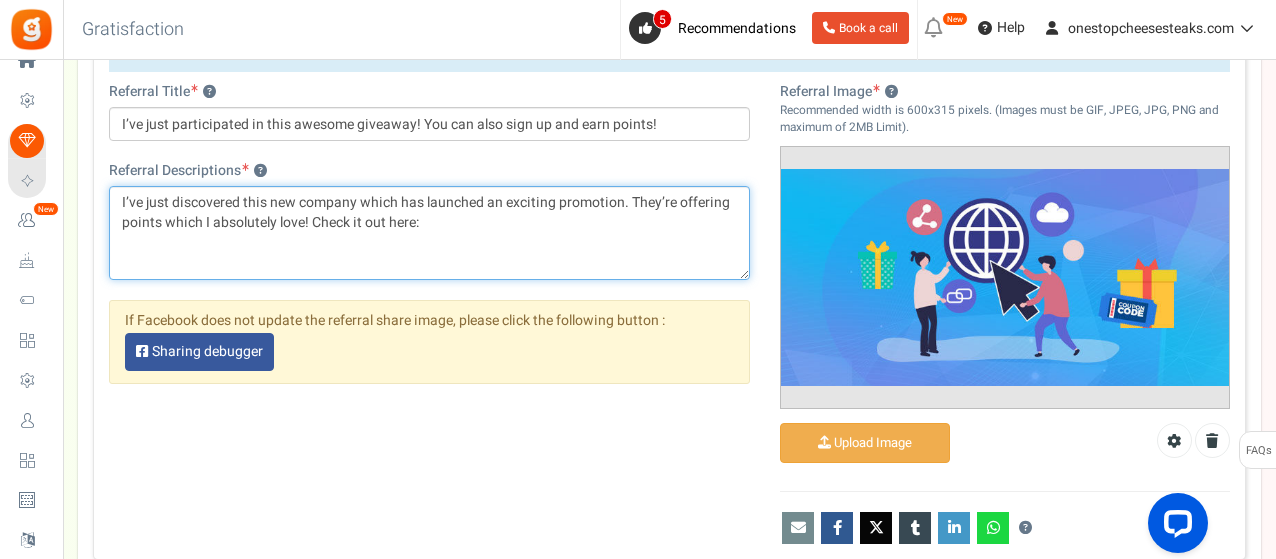 click on "I’ve just discovered this new company which has launched an exciting promotion. They’re offering points which I absolutely love! Check it out here:" at bounding box center [429, 233] 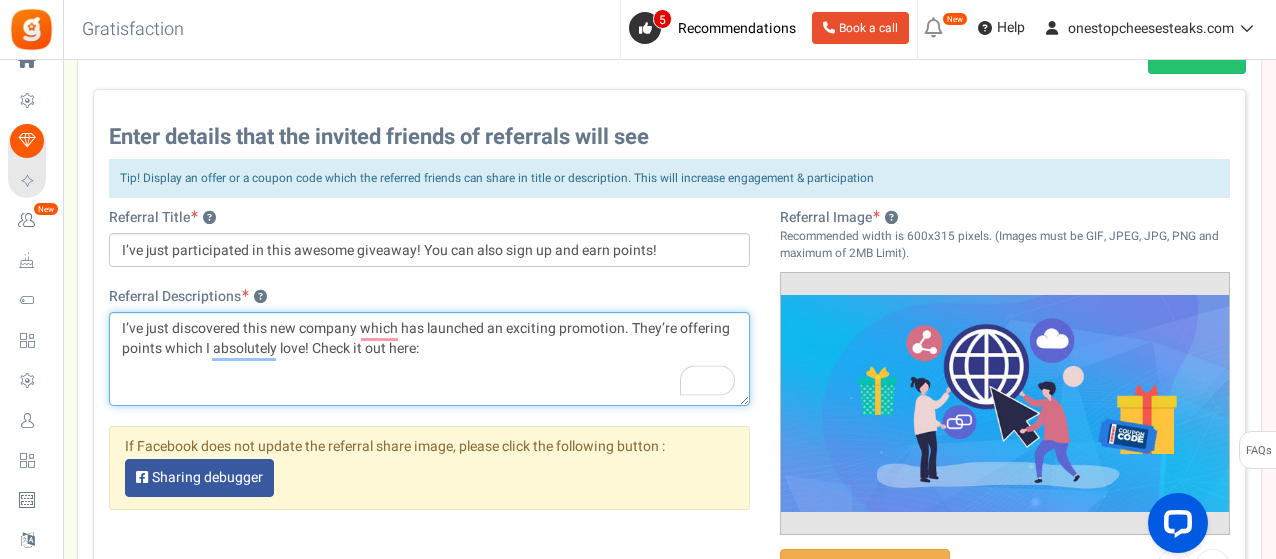 scroll, scrollTop: 1084, scrollLeft: 0, axis: vertical 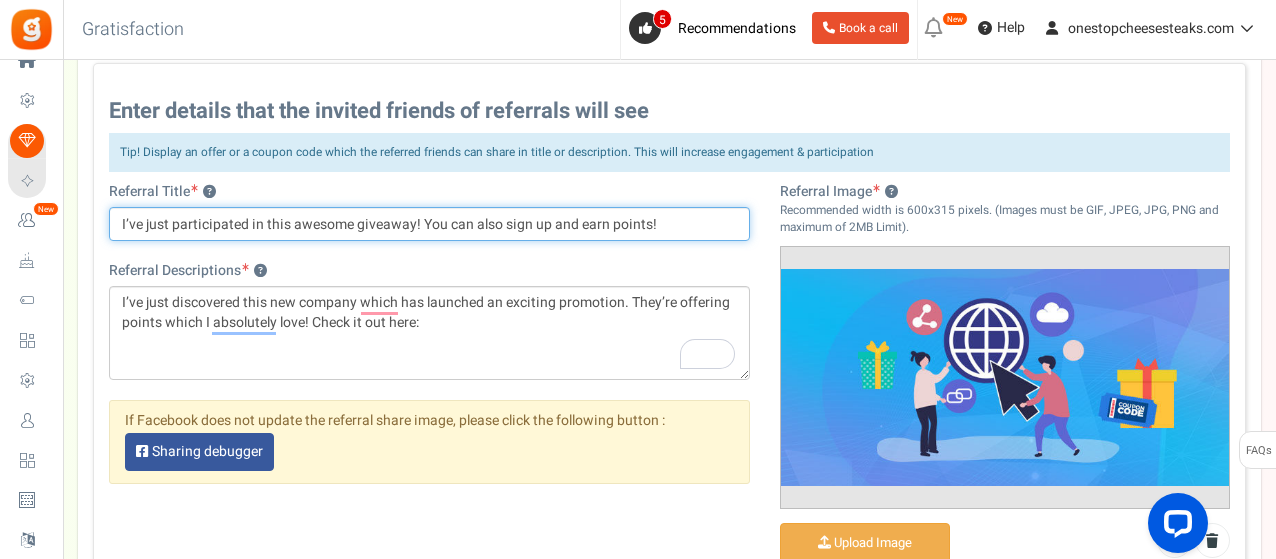 click on "I’ve just participated in this awesome giveaway! You can also sign up and earn points!" at bounding box center [429, 224] 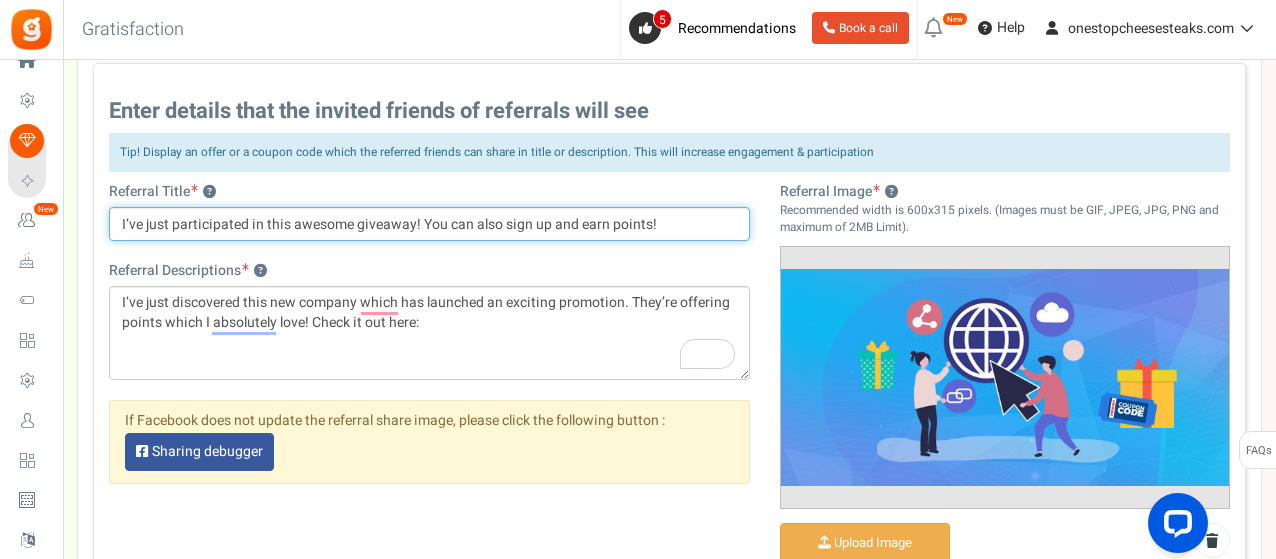 drag, startPoint x: 700, startPoint y: 219, endPoint x: 68, endPoint y: 249, distance: 632.7116 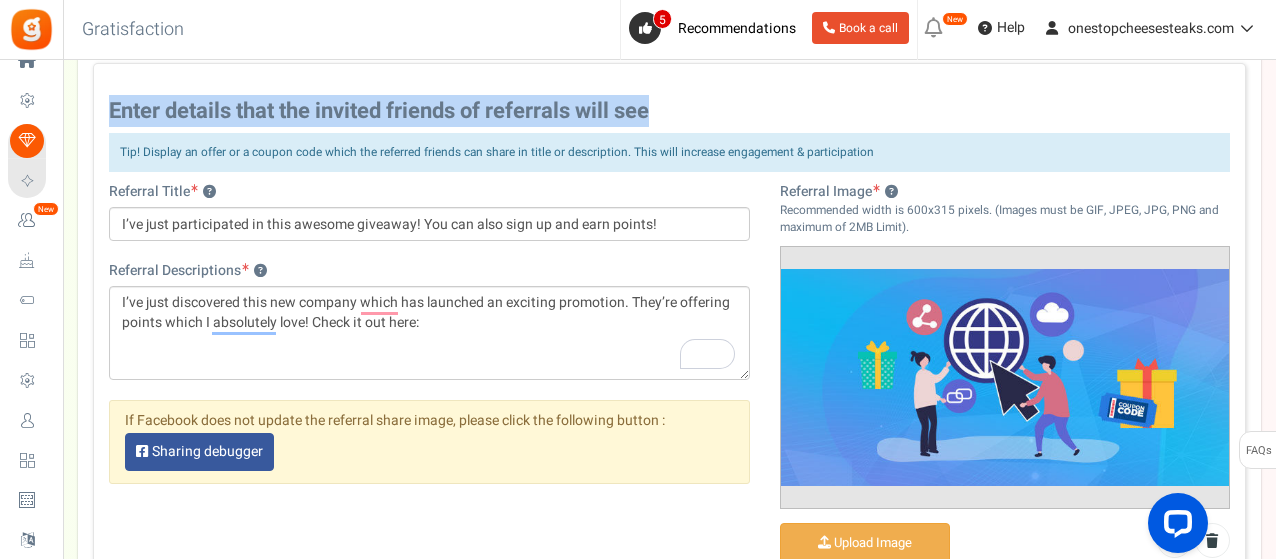 drag, startPoint x: 112, startPoint y: 103, endPoint x: 690, endPoint y: 98, distance: 578.0216 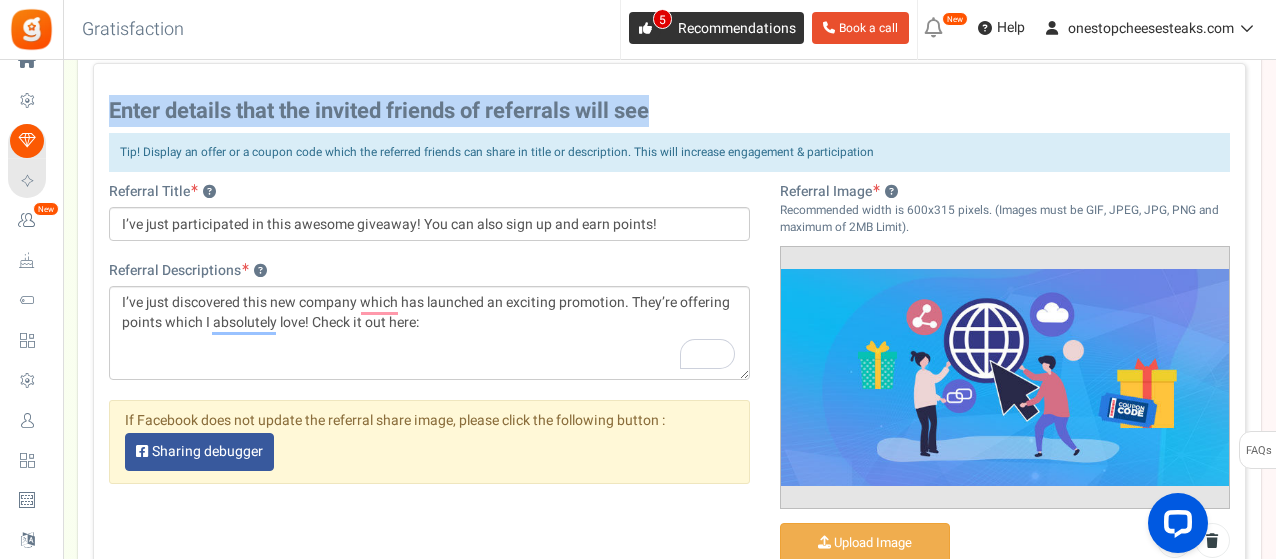 copy on "Enter details that the invited friends of referrals will see" 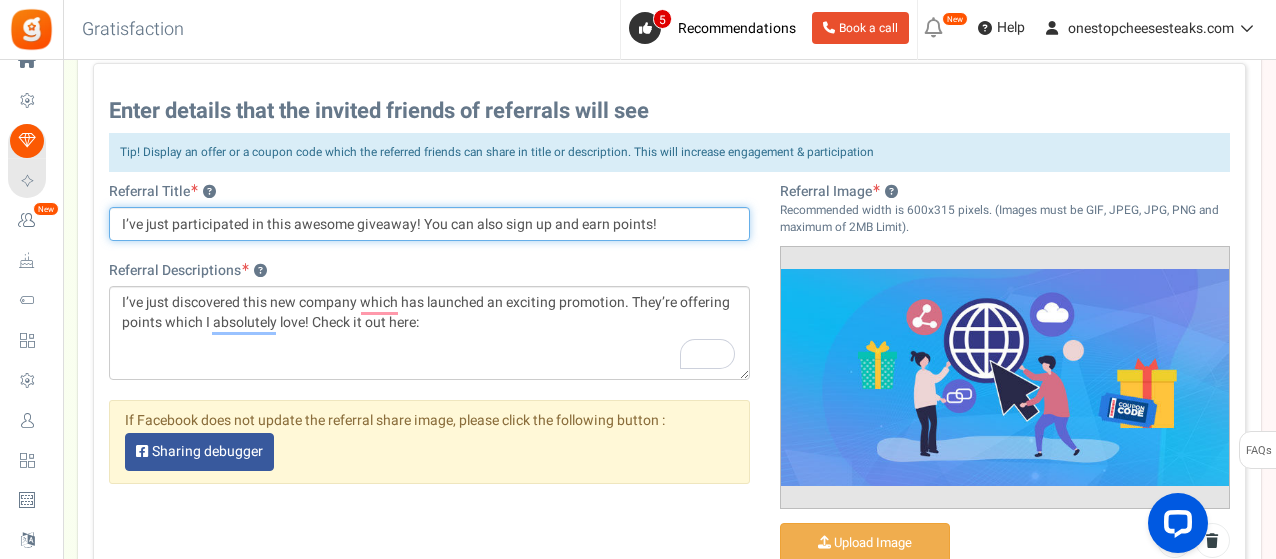 click on "I’ve just participated in this awesome giveaway! You can also sign up and earn points!" at bounding box center (429, 224) 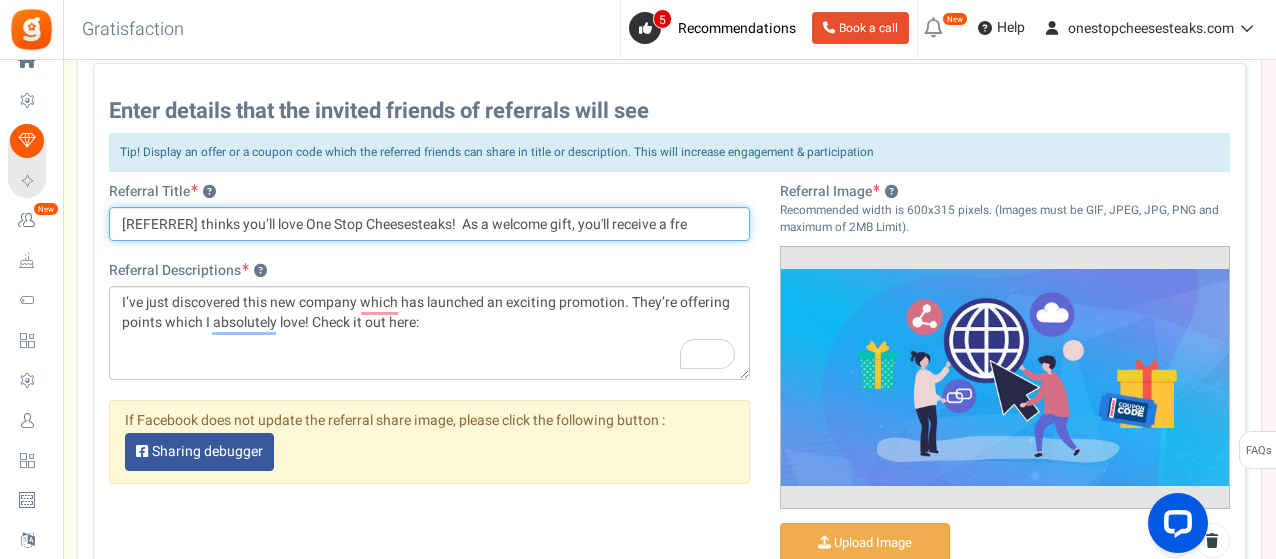 drag, startPoint x: 222, startPoint y: 215, endPoint x: 236, endPoint y: 223, distance: 16.124516 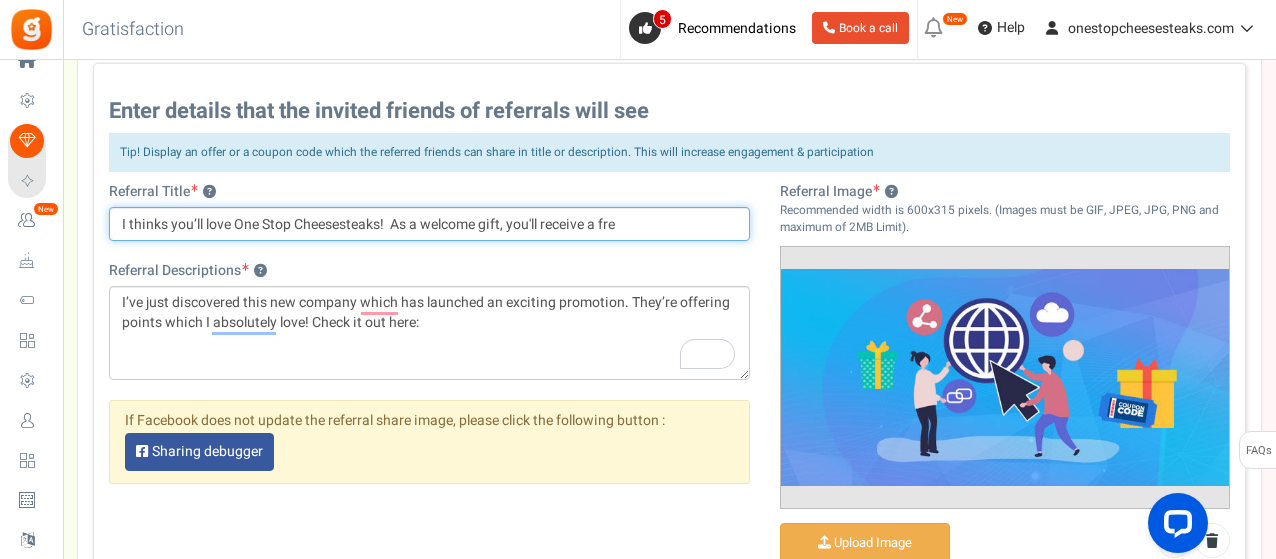 click on "I thinks you’ll love One Stop Cheesesteaks!  As a welcome gift, you'll receive a fre" at bounding box center [429, 224] 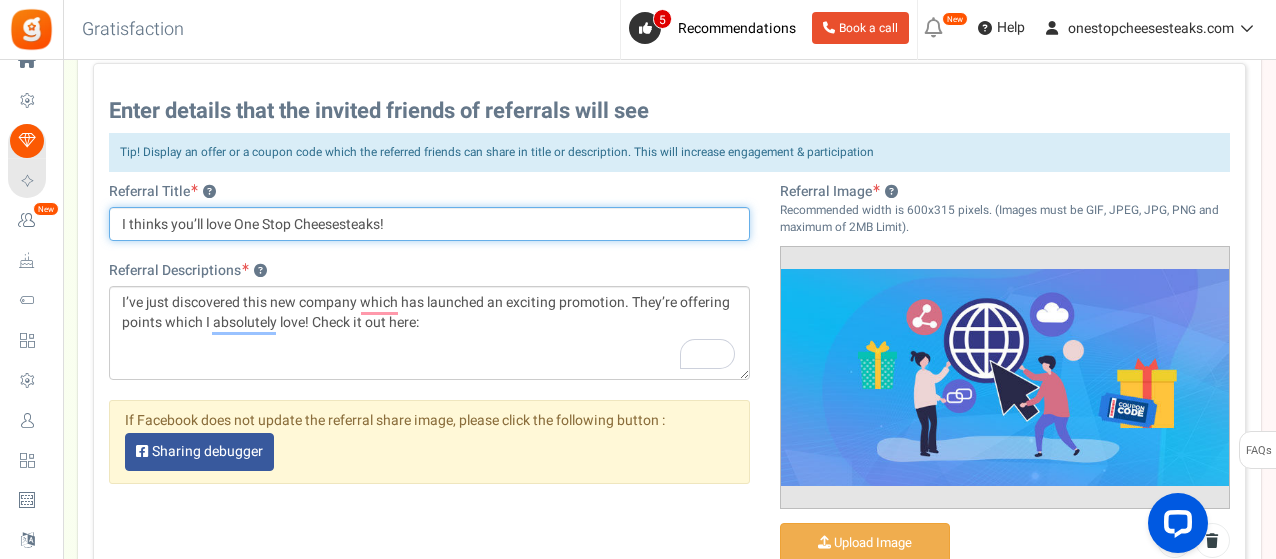 type on "I thinks you’ll love One Stop Cheesesteaks!" 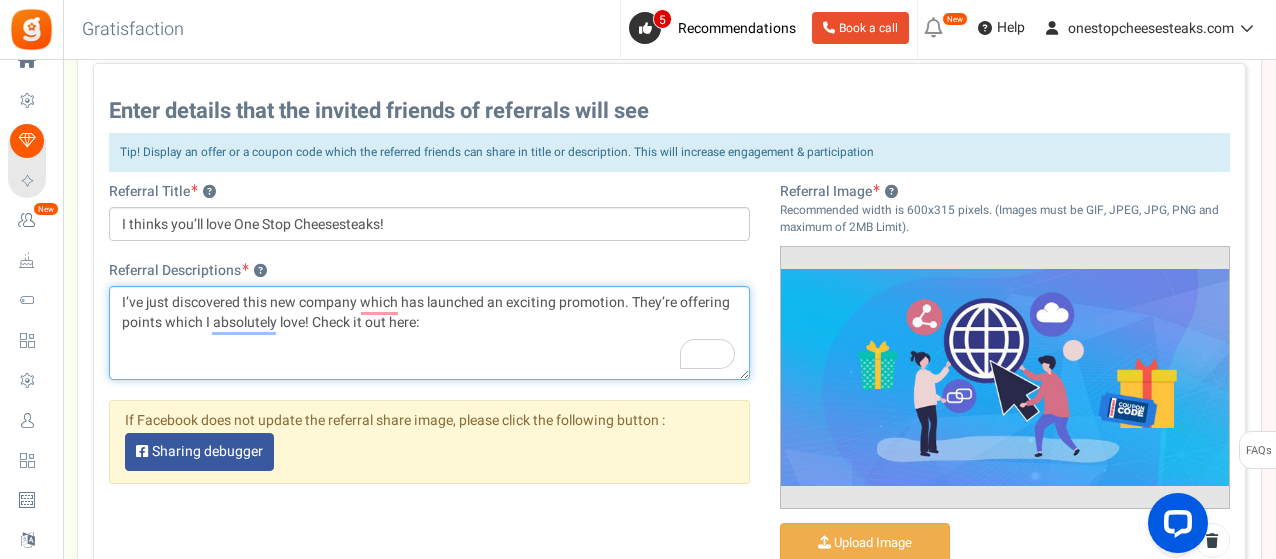 click on "I’ve just discovered this new company which has launched an exciting promotion. They’re offering points which I absolutely love! Check it out here:" at bounding box center [429, 333] 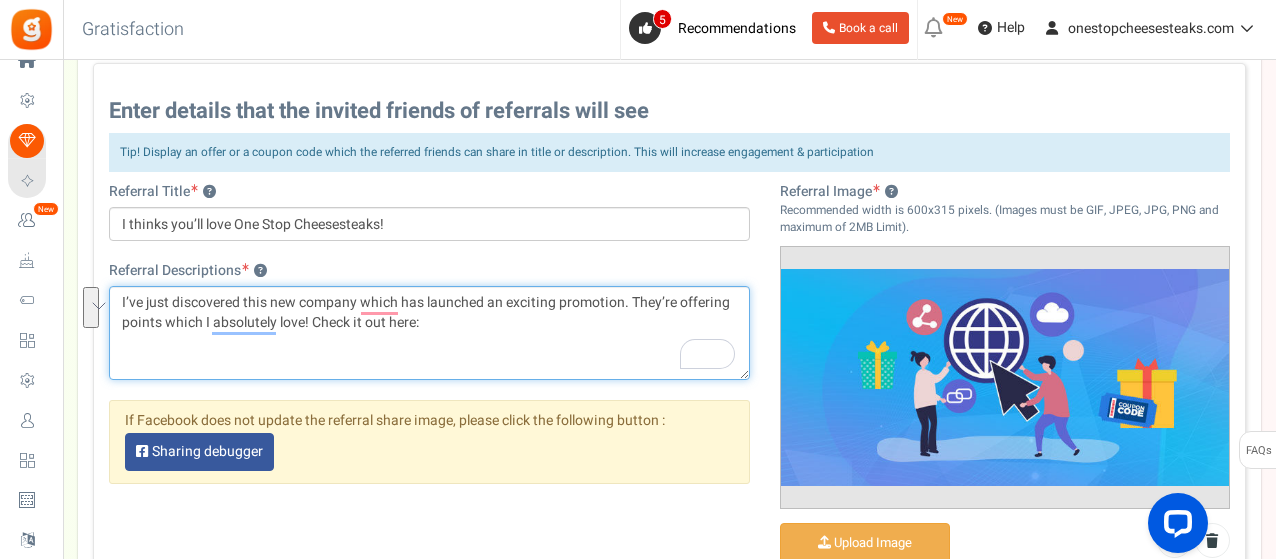 paste on "As a welcome gift, you'll receive a free reward or discount just for signing up or placing your first order. 🍔🎁" 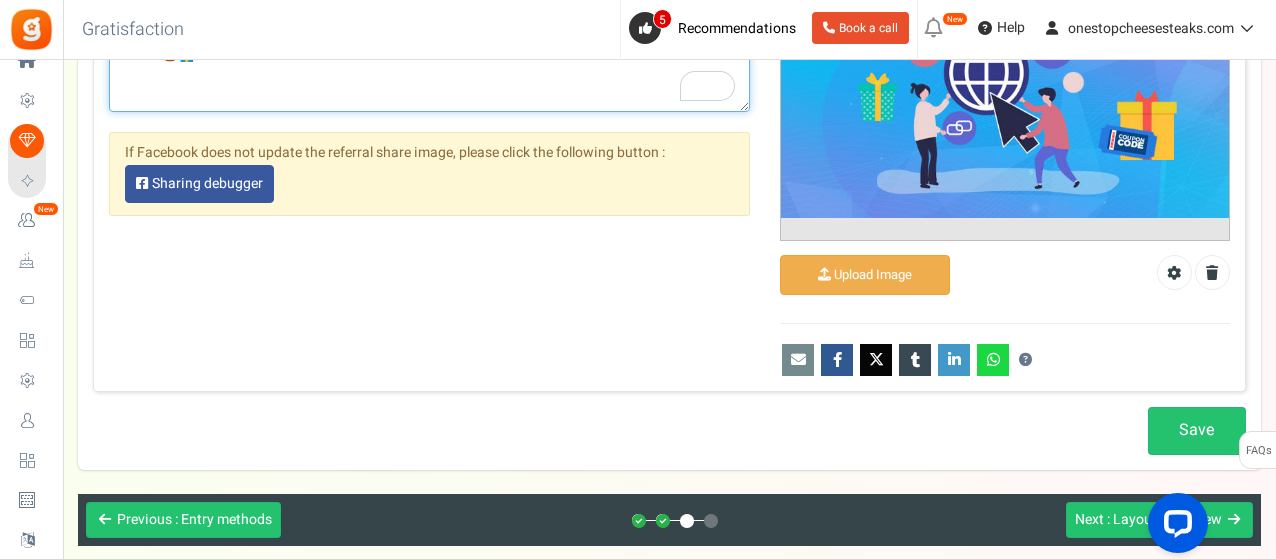 scroll, scrollTop: 1384, scrollLeft: 0, axis: vertical 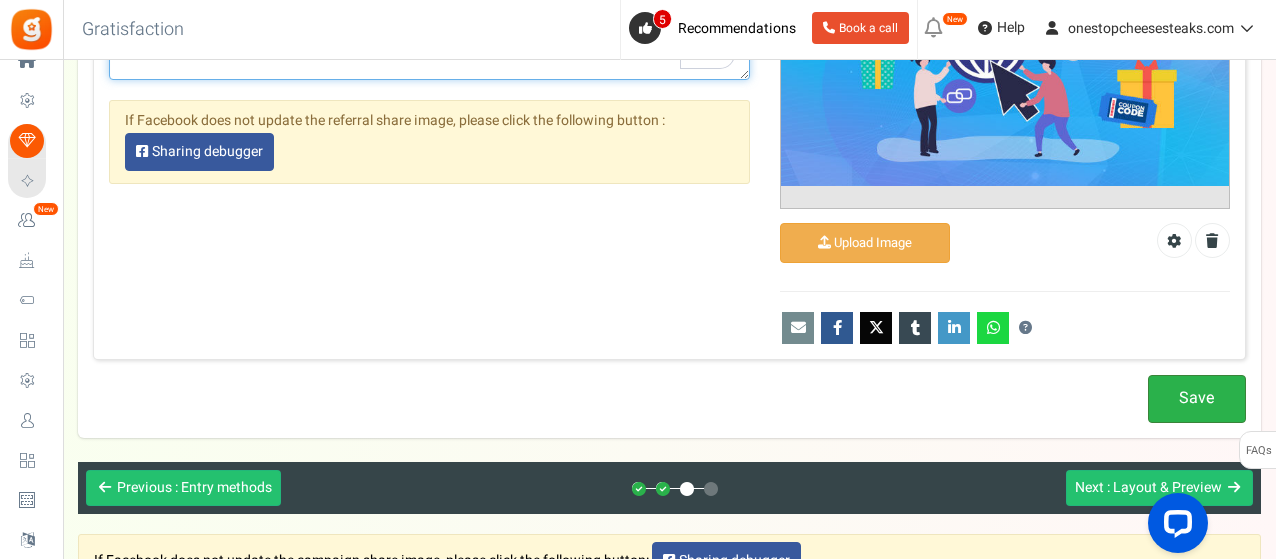 type on "As a welcome gift, you'll receive a free reward or discount just for signing up or placing your first order. 🍔🎁" 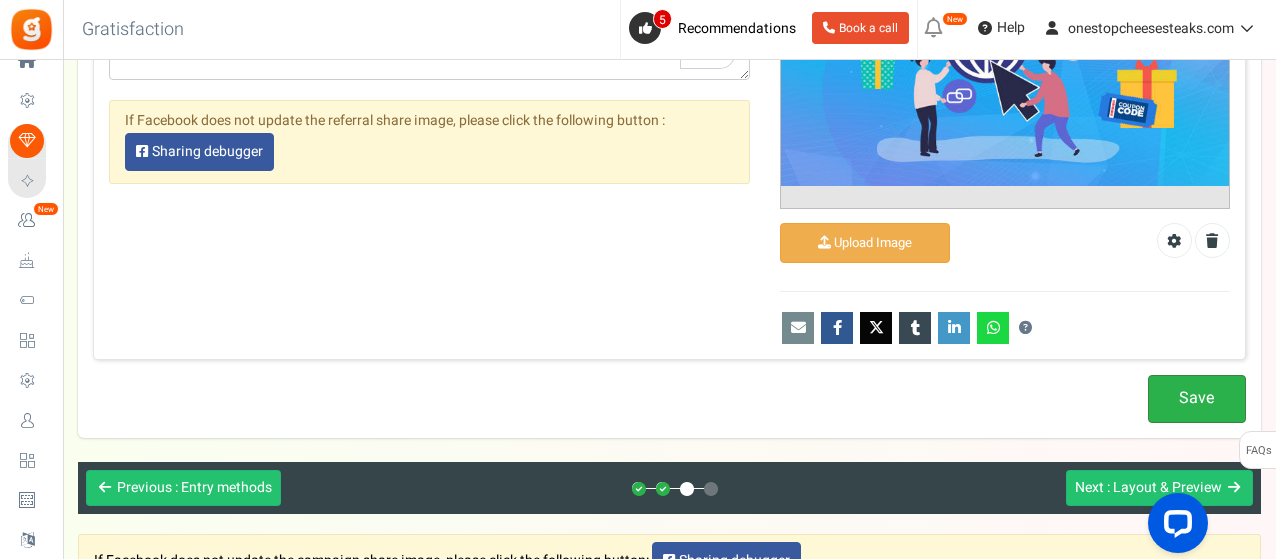 click on "Save" at bounding box center (1197, 398) 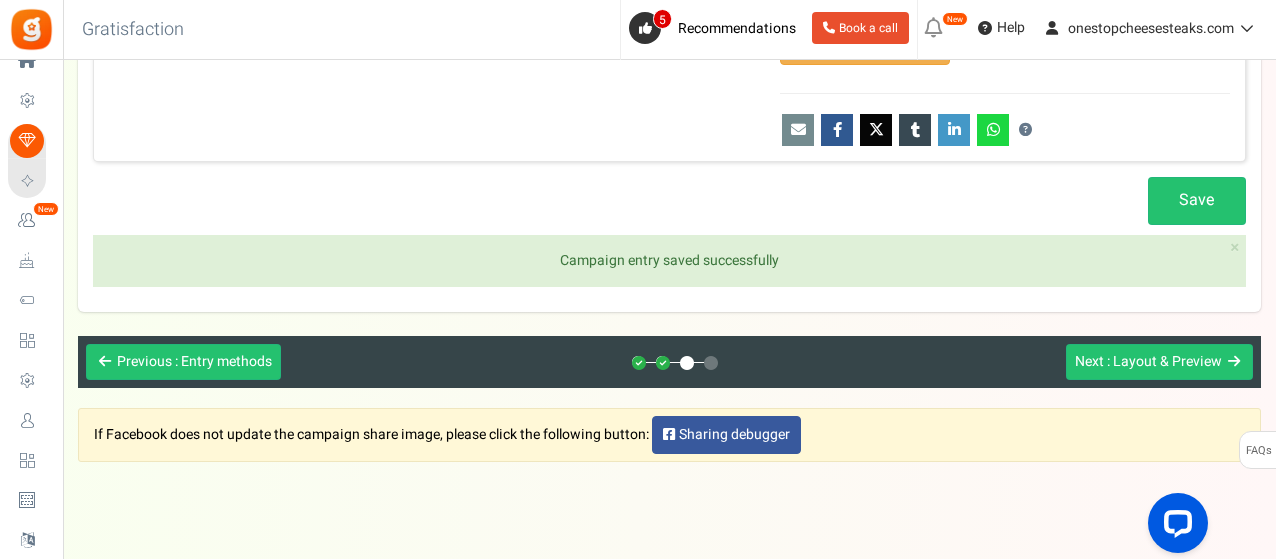 scroll, scrollTop: 1584, scrollLeft: 0, axis: vertical 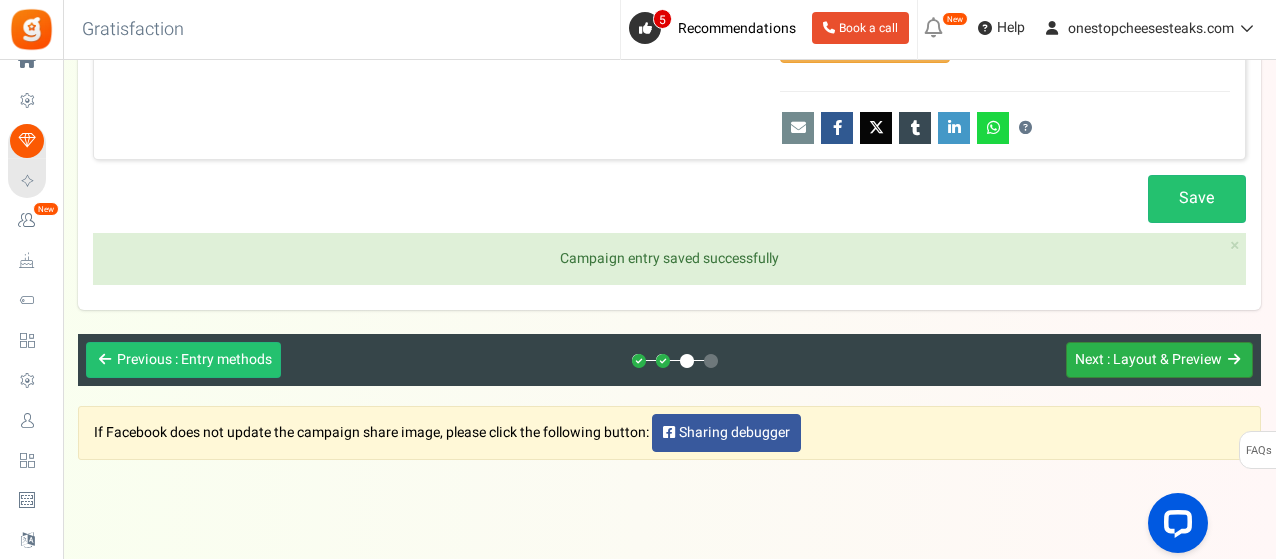 click on "Next
: Layout & Preview" at bounding box center [1159, 360] 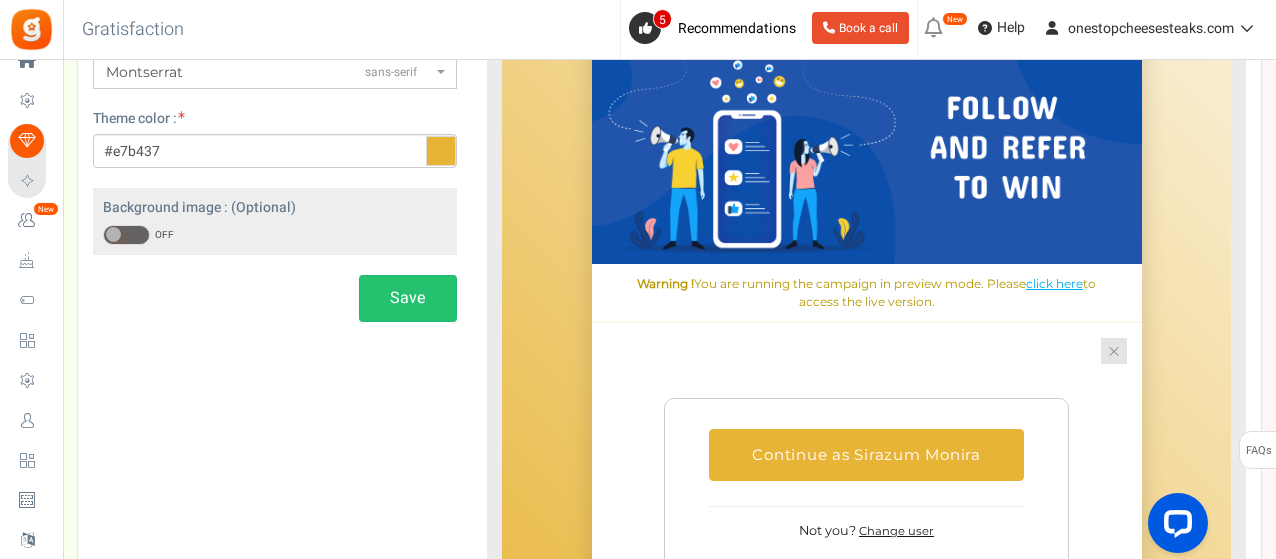 scroll, scrollTop: 106, scrollLeft: 0, axis: vertical 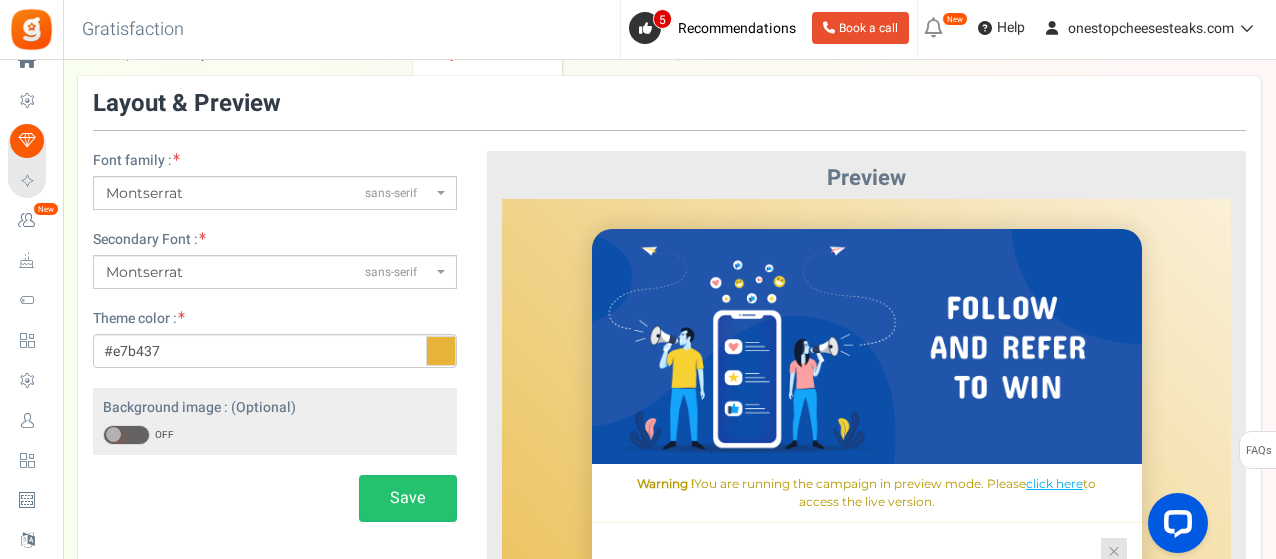 click on "Montserrat sans-serif" at bounding box center (269, 193) 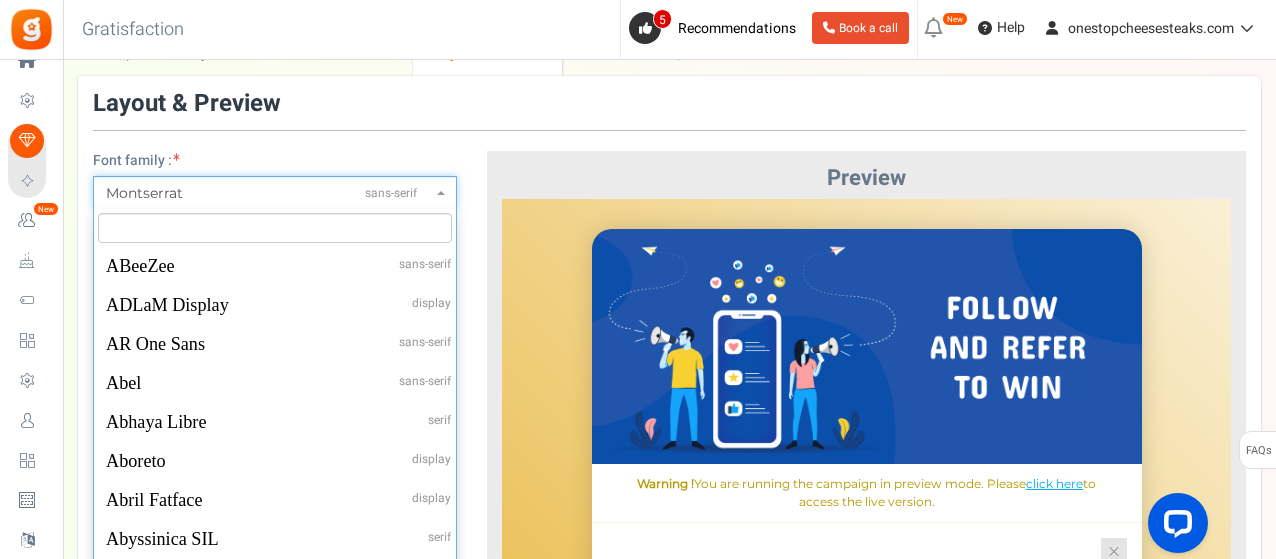 scroll, scrollTop: 35866, scrollLeft: 0, axis: vertical 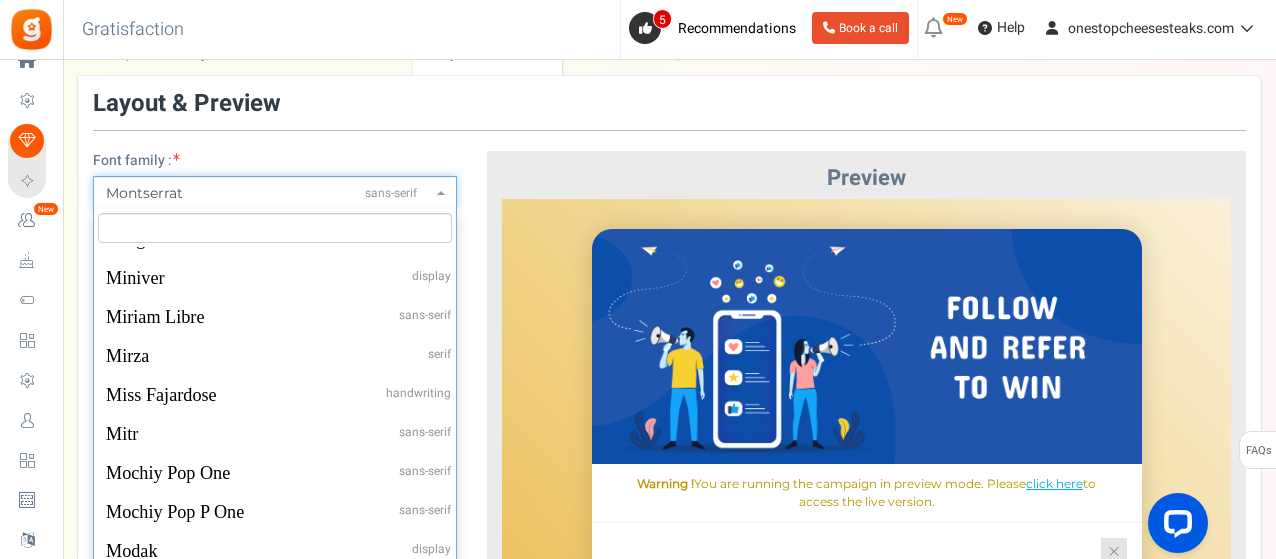 click at bounding box center [275, 228] 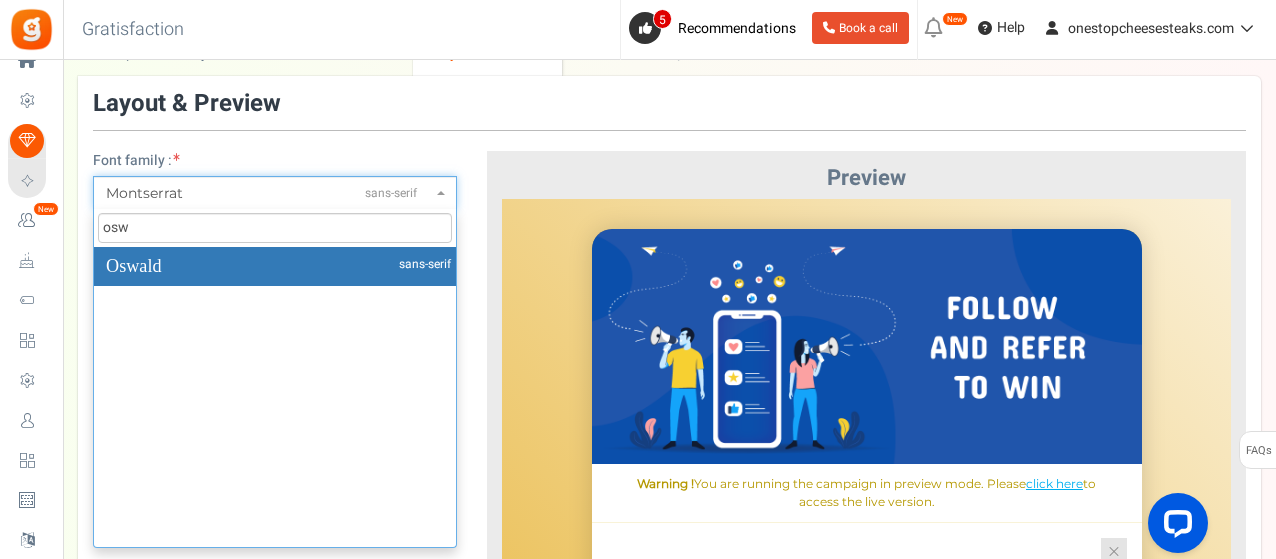 scroll, scrollTop: 0, scrollLeft: 0, axis: both 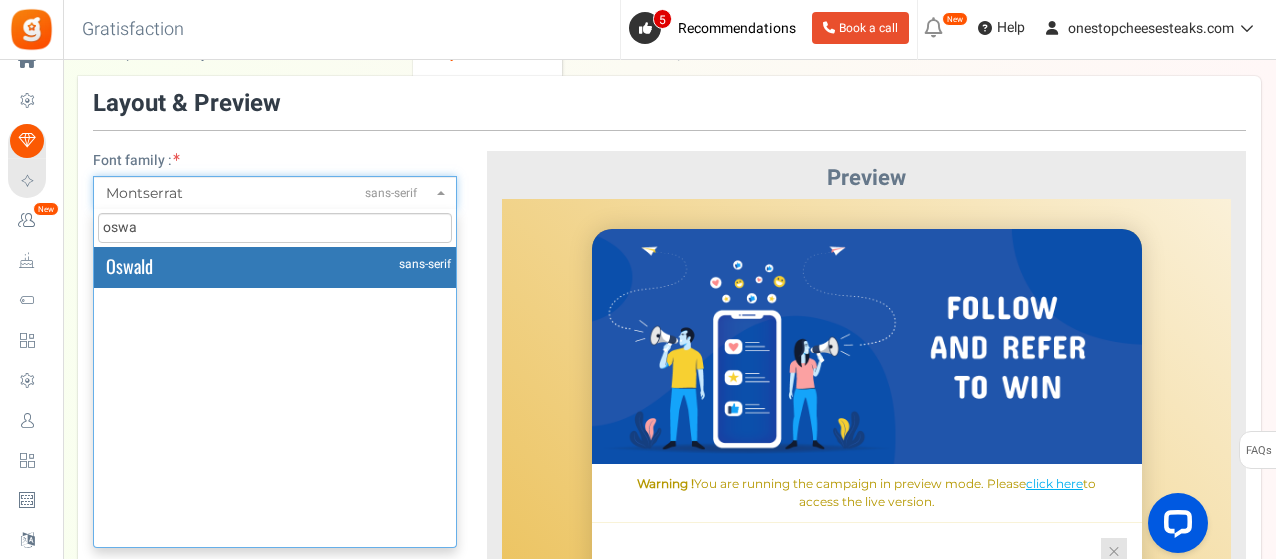 type on "oswa" 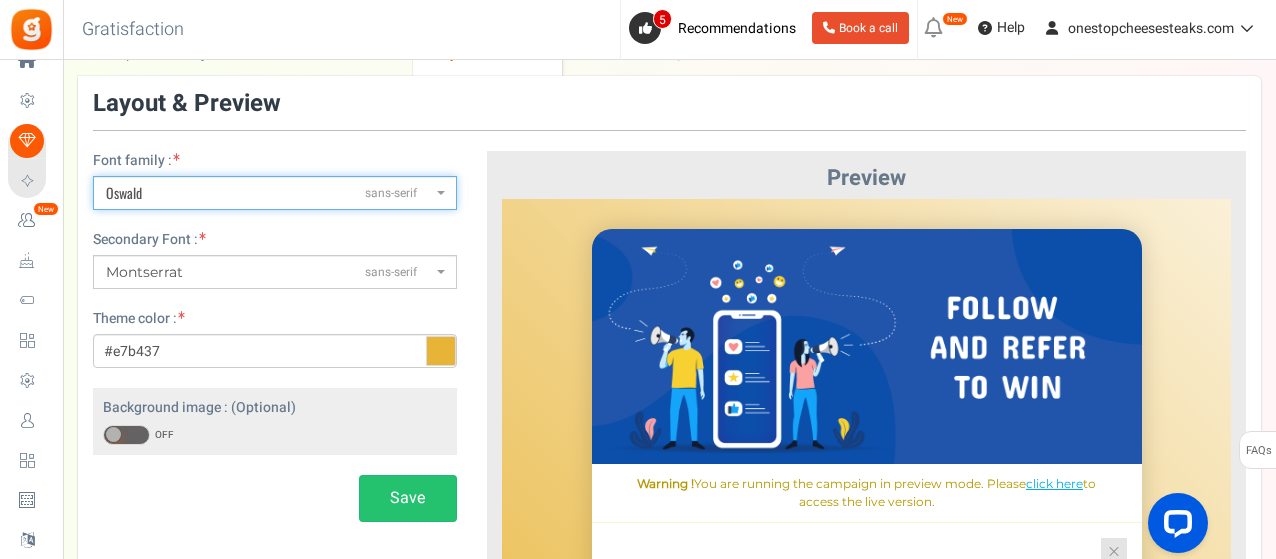 click on "Montserrat sans-serif" at bounding box center [275, 272] 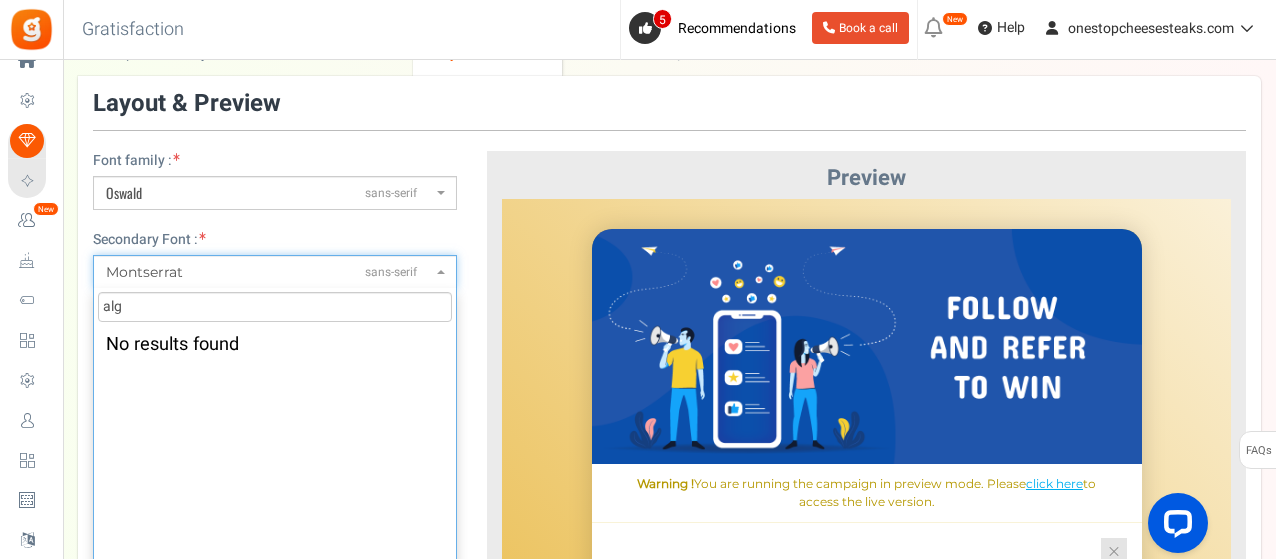 scroll, scrollTop: 0, scrollLeft: 0, axis: both 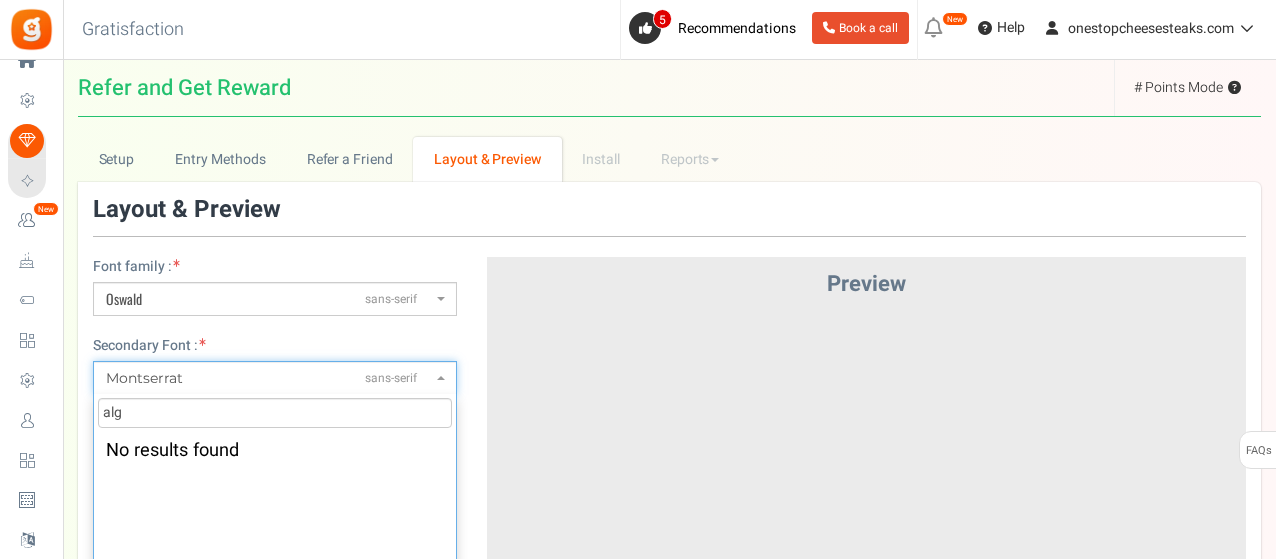 select on "1248" 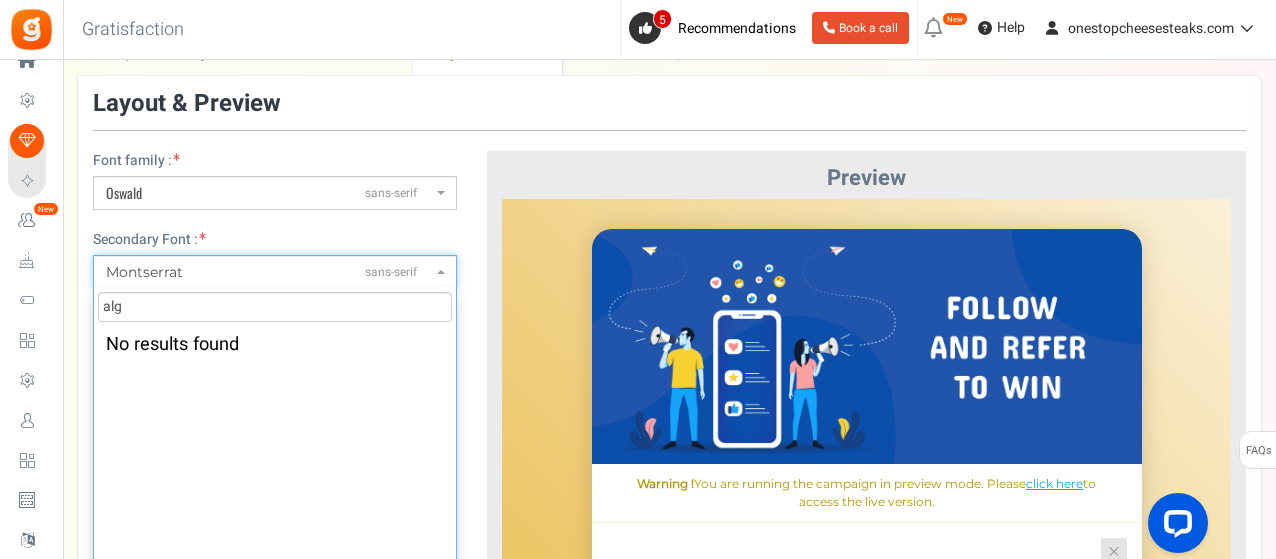 scroll, scrollTop: 0, scrollLeft: 0, axis: both 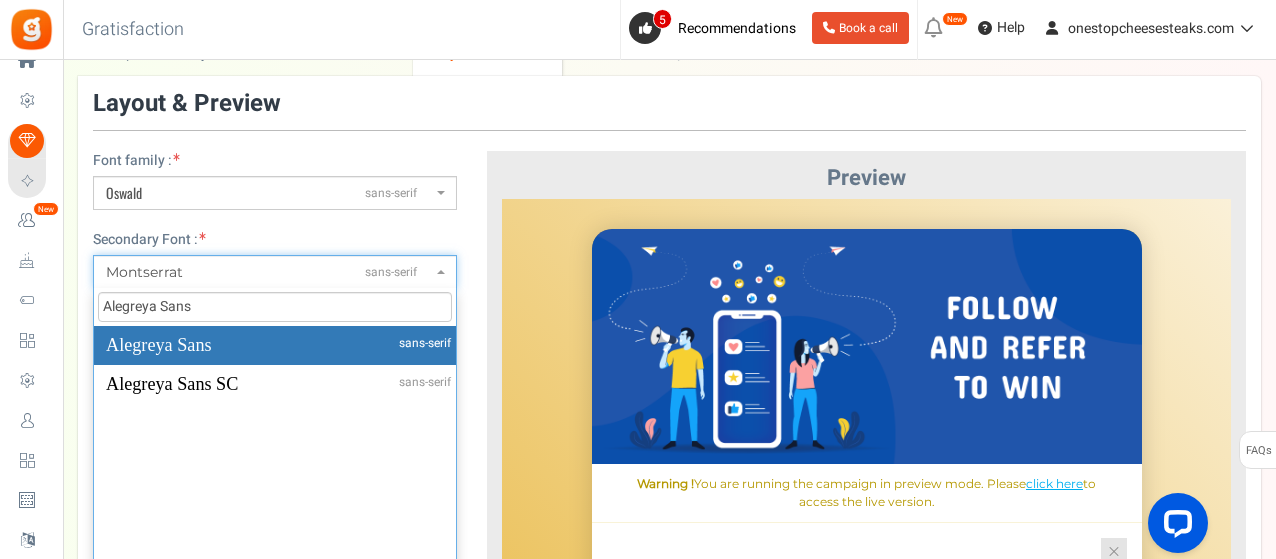 type on "Alegreya Sans" 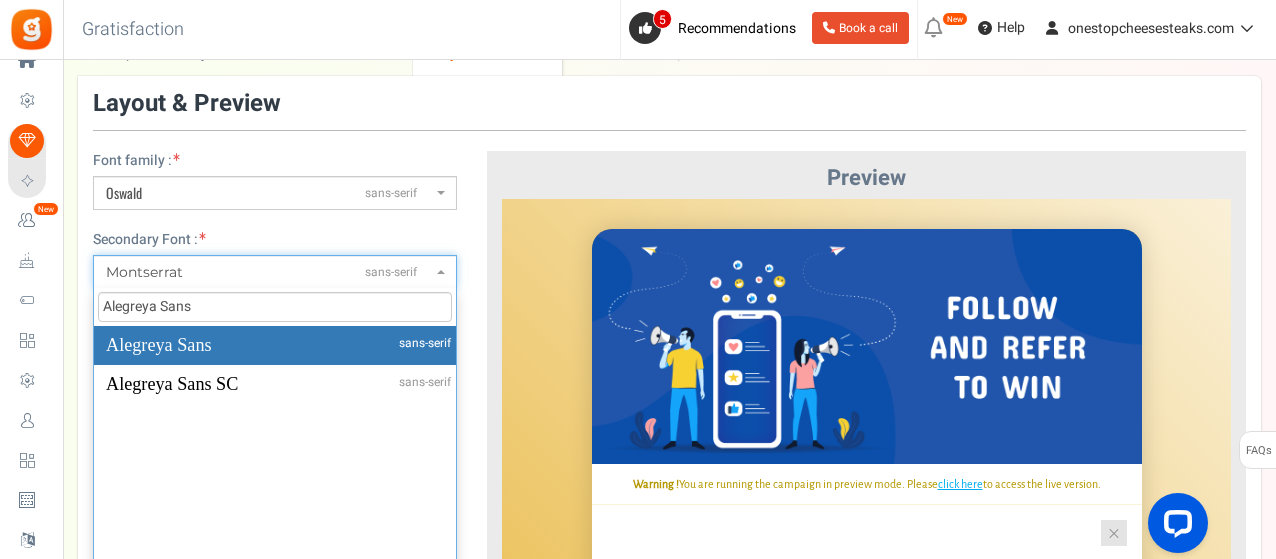 select on "32" 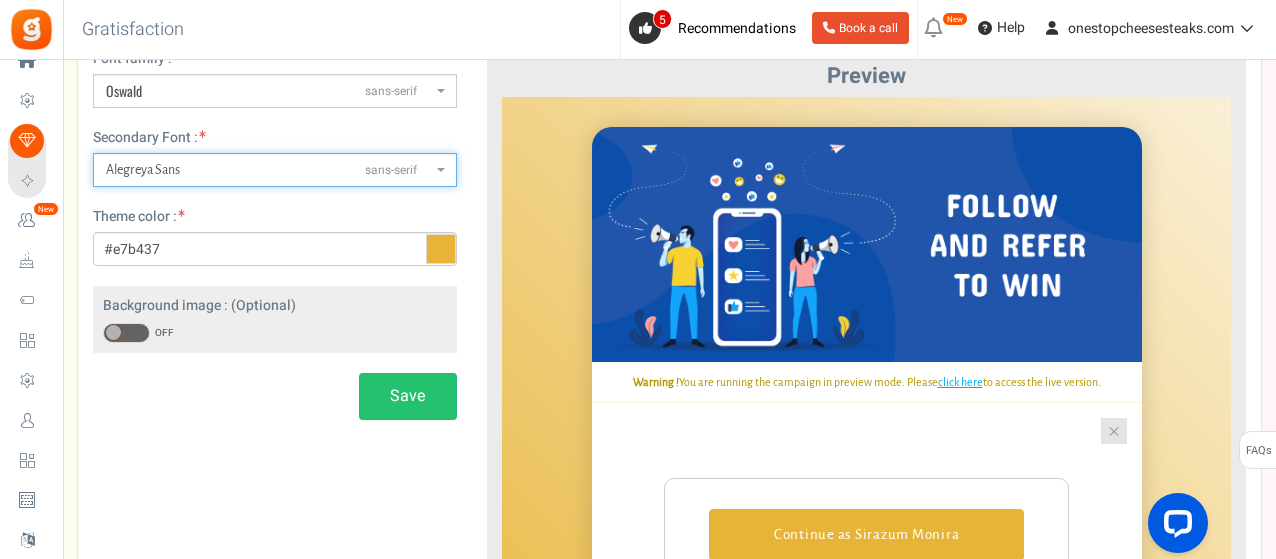 scroll, scrollTop: 306, scrollLeft: 0, axis: vertical 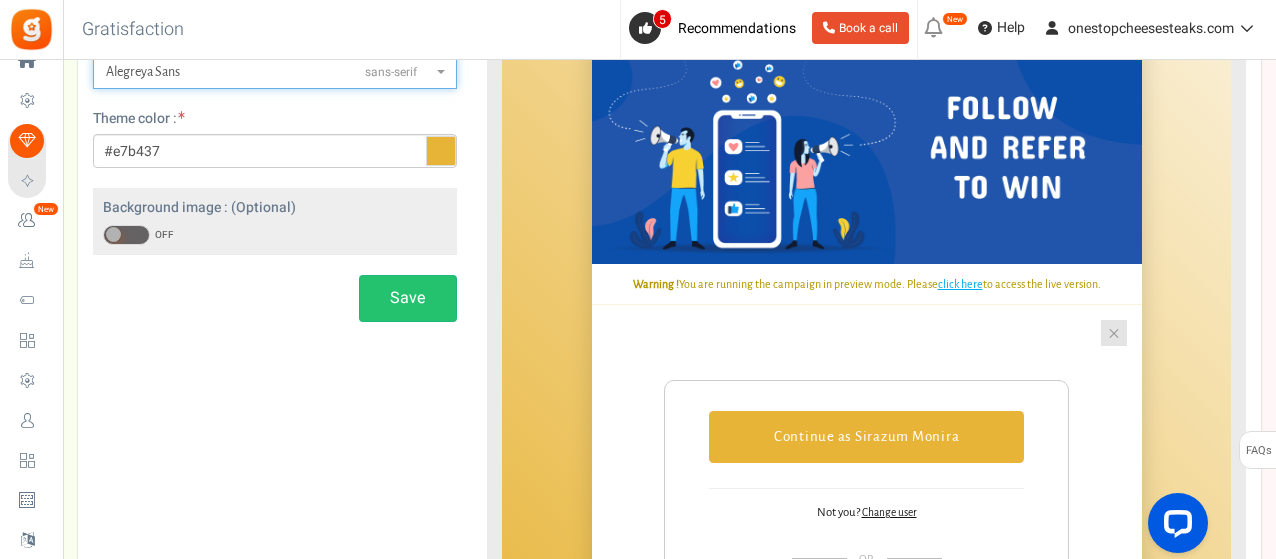 click at bounding box center (441, 151) 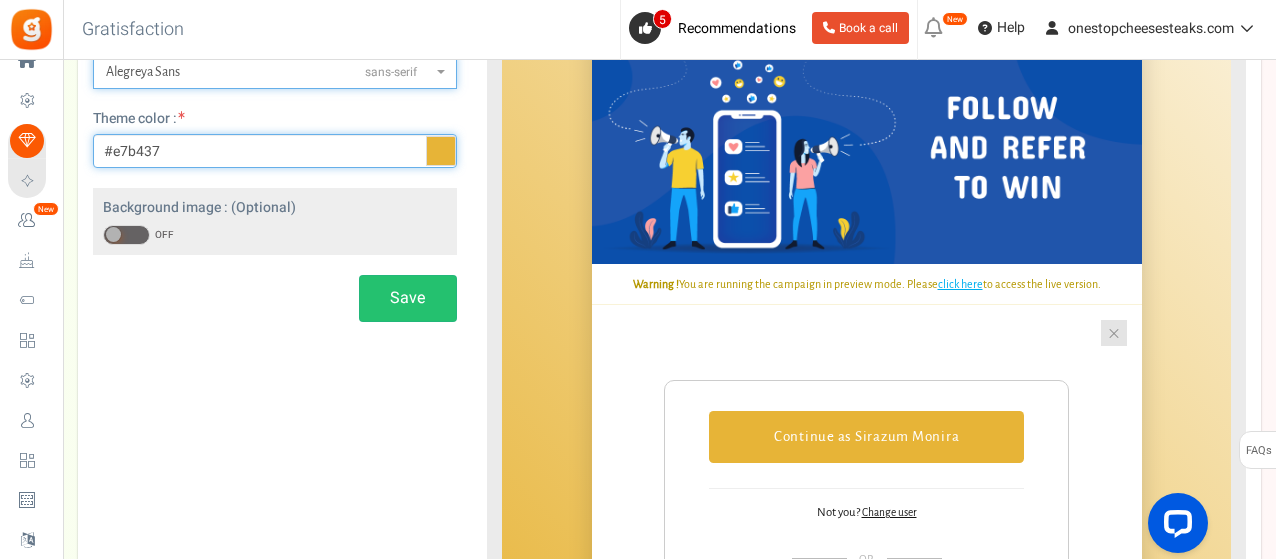 click on "#e7b437" at bounding box center [275, 151] 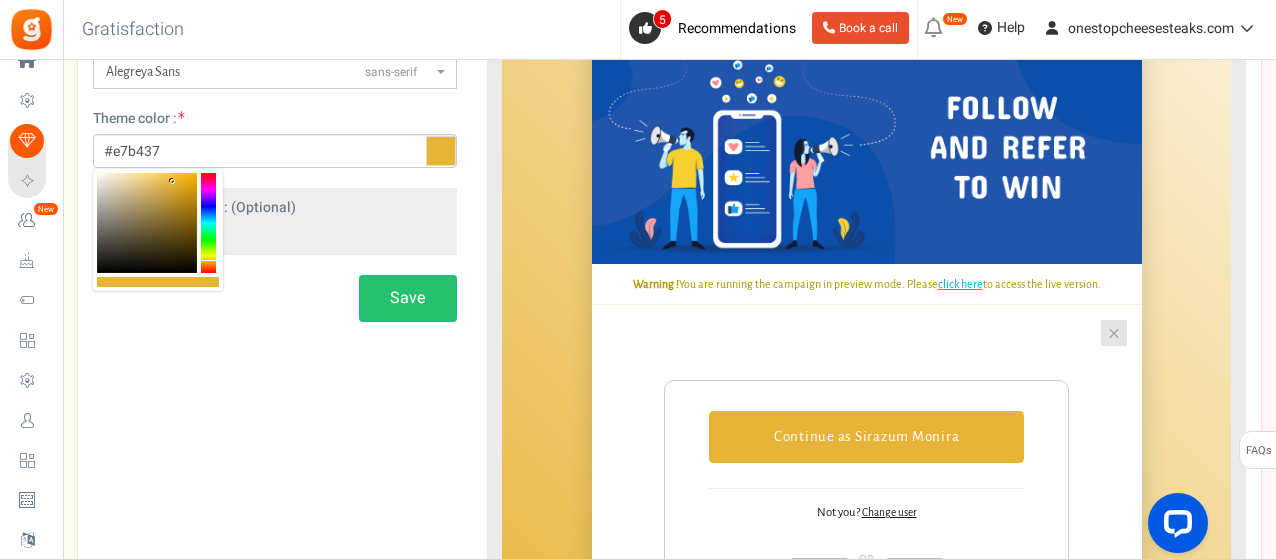 click at bounding box center (441, 151) 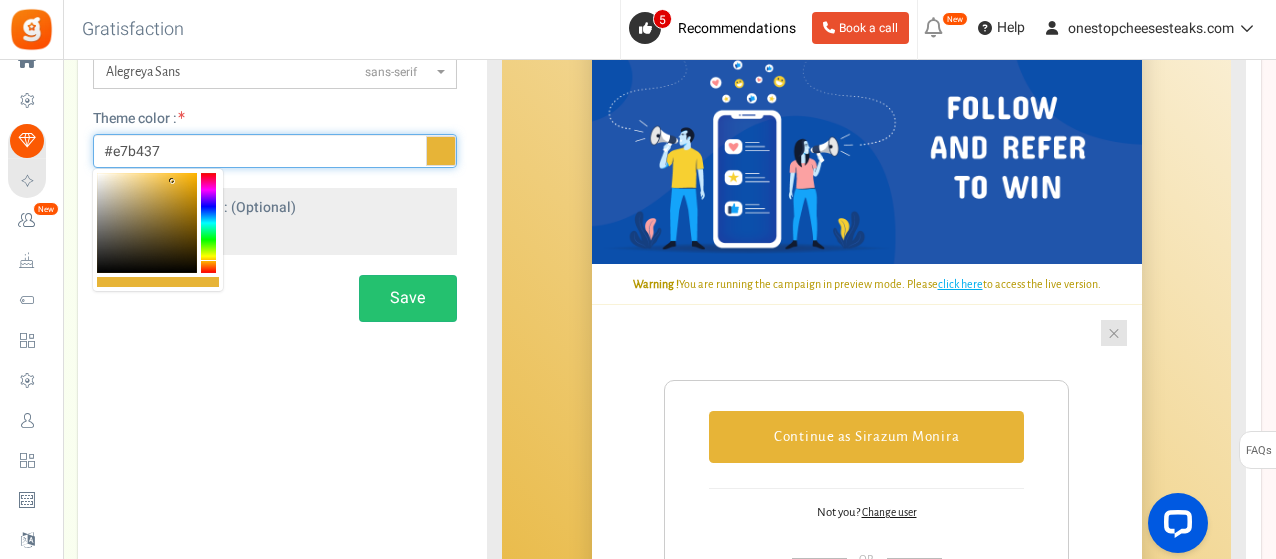 click on "#e7b437" at bounding box center [275, 151] 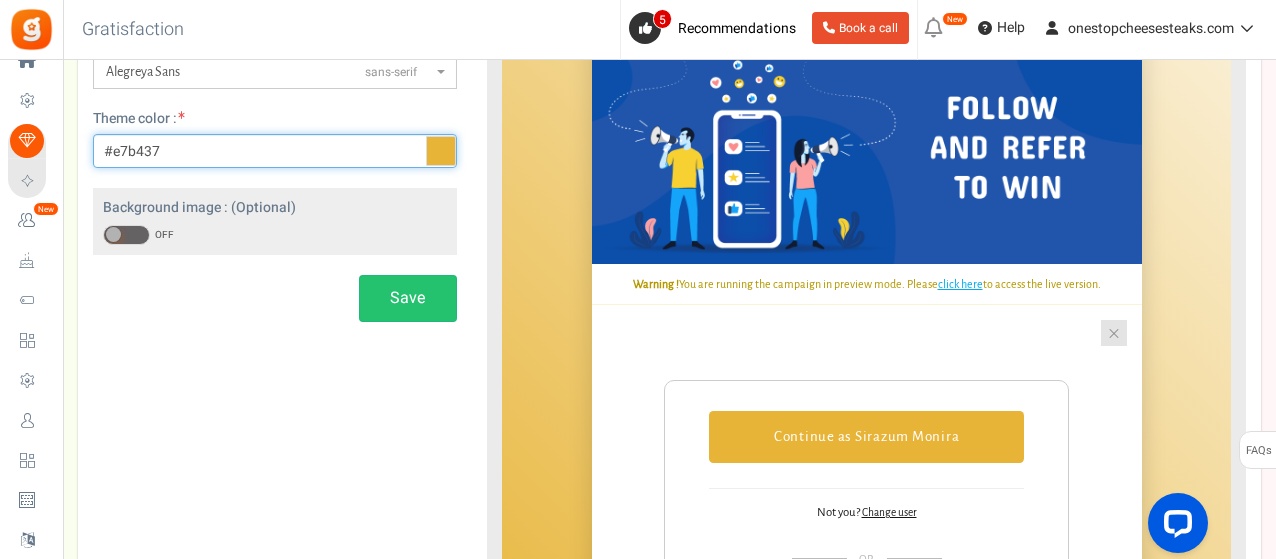 click on "#e7b437" at bounding box center [275, 151] 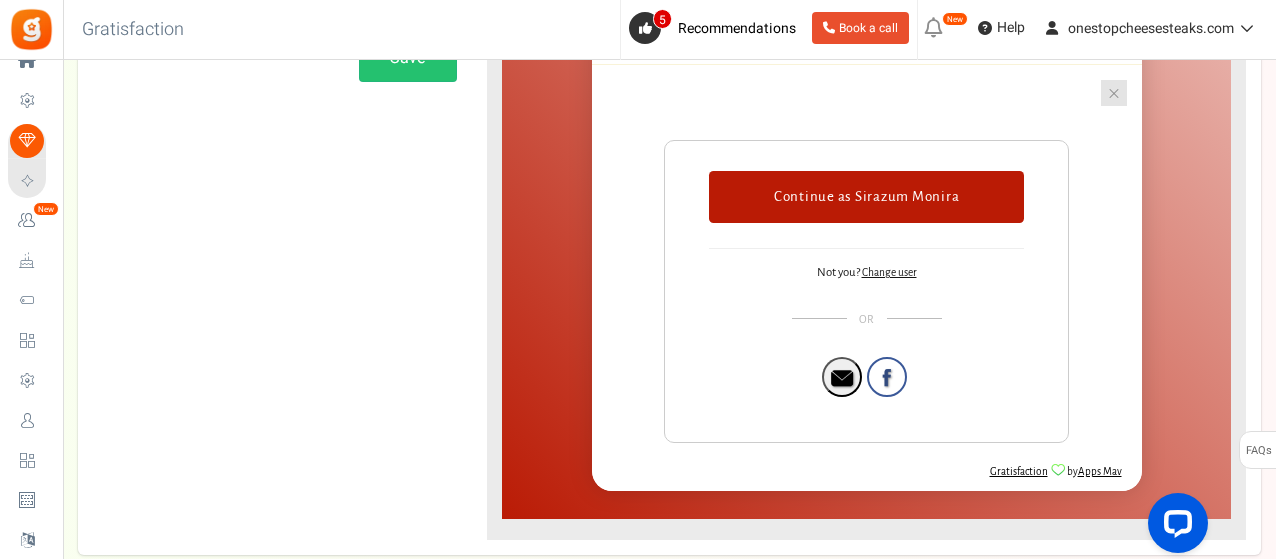 scroll, scrollTop: 506, scrollLeft: 0, axis: vertical 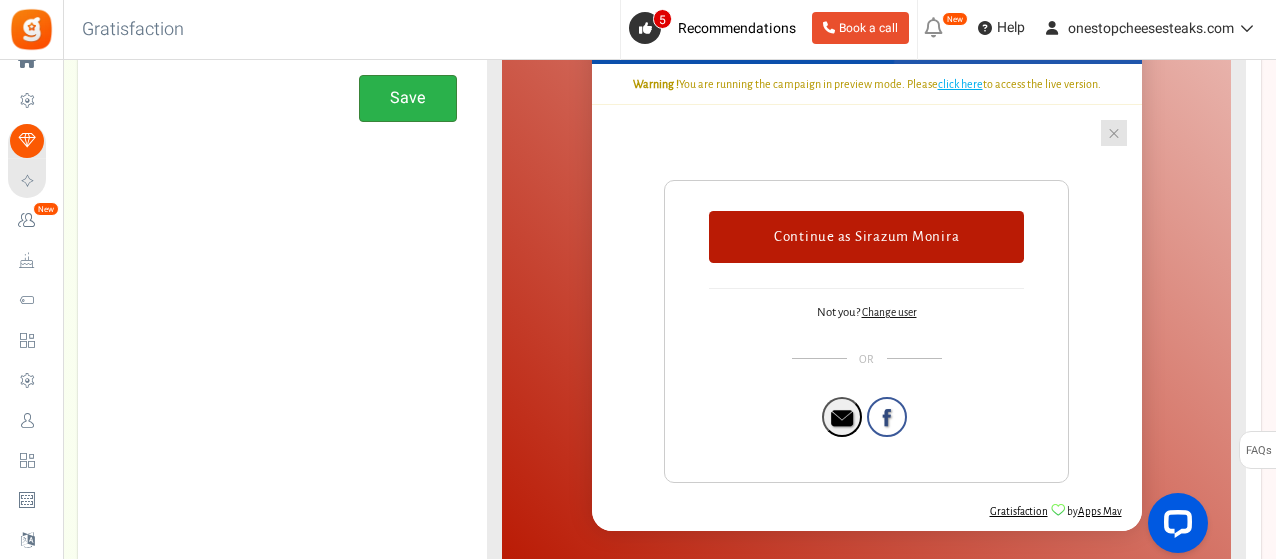 type on "#ba1b05" 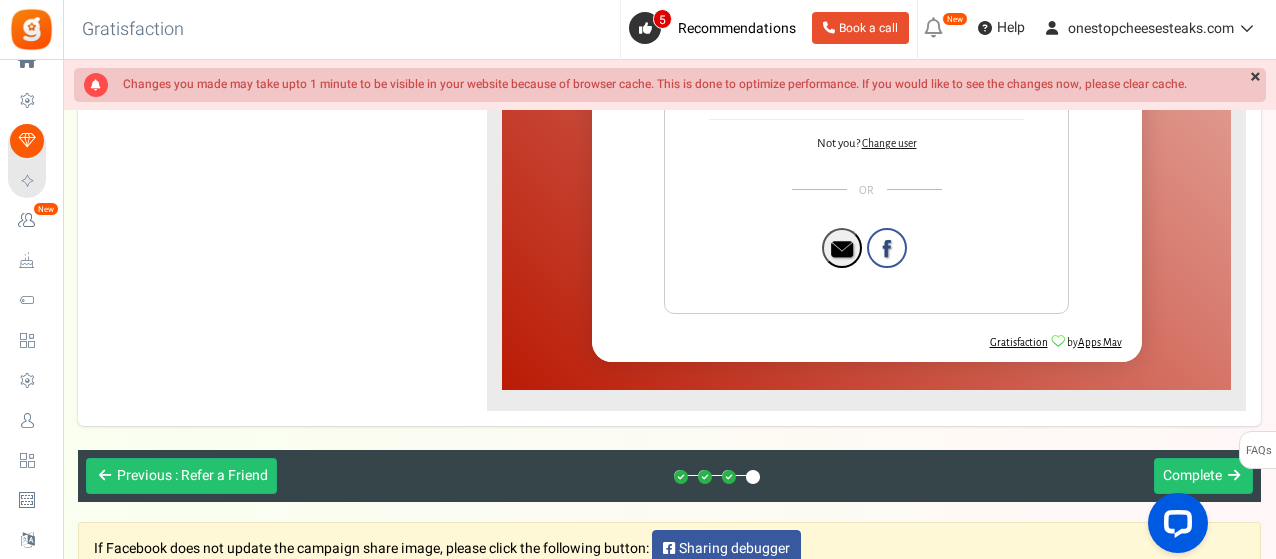 scroll, scrollTop: 706, scrollLeft: 0, axis: vertical 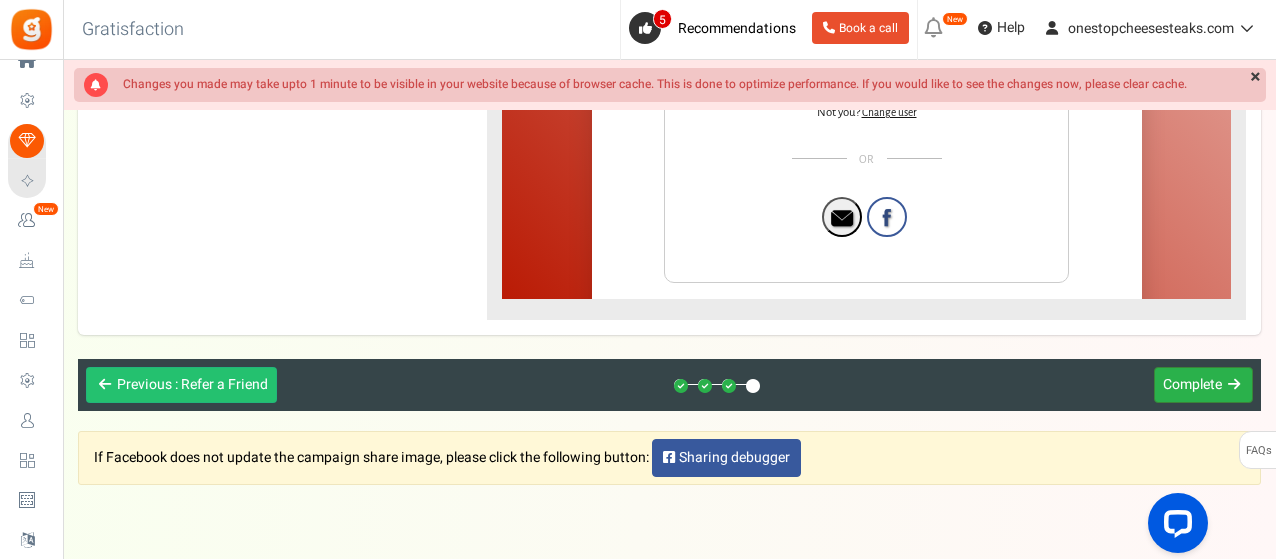click on "Complete" at bounding box center [1192, 384] 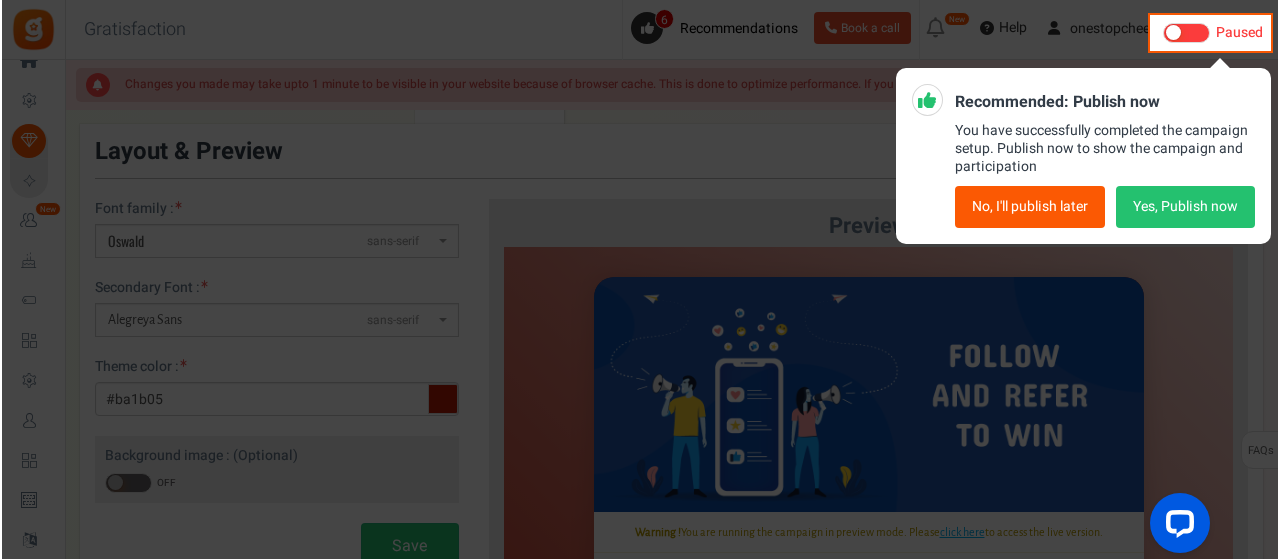 scroll, scrollTop: 0, scrollLeft: 0, axis: both 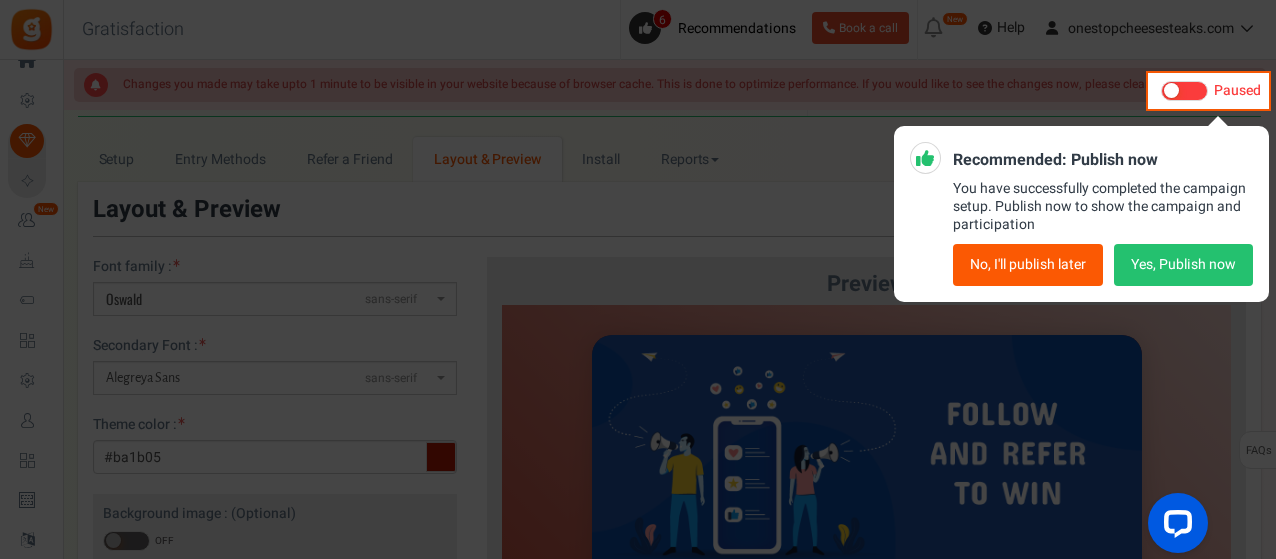 click on "Yes, Publish now" at bounding box center (1183, 265) 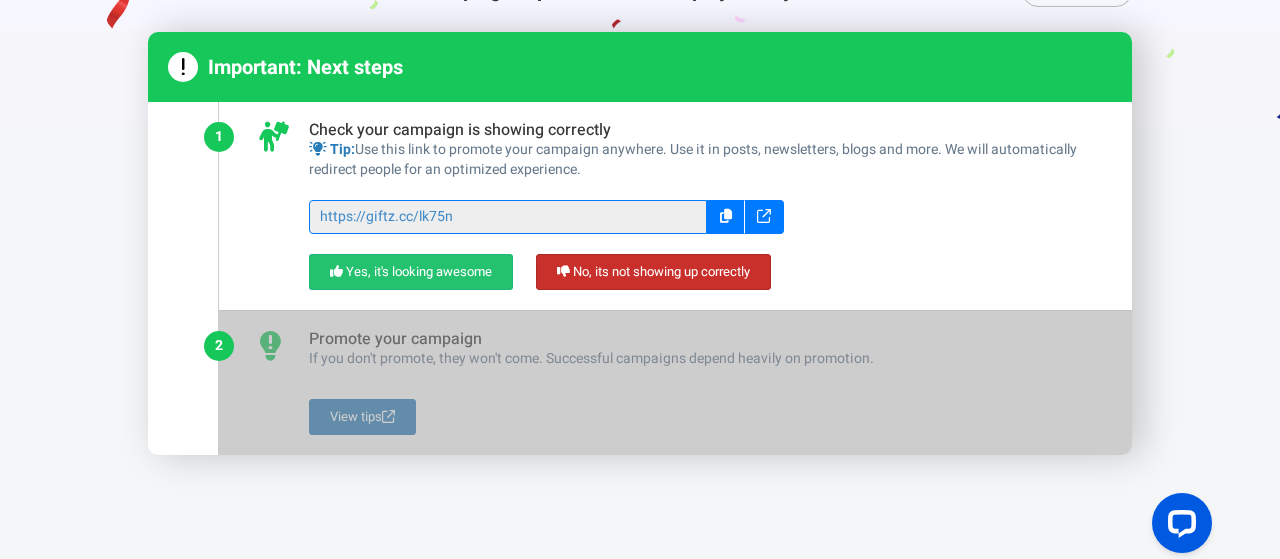 scroll, scrollTop: 158, scrollLeft: 0, axis: vertical 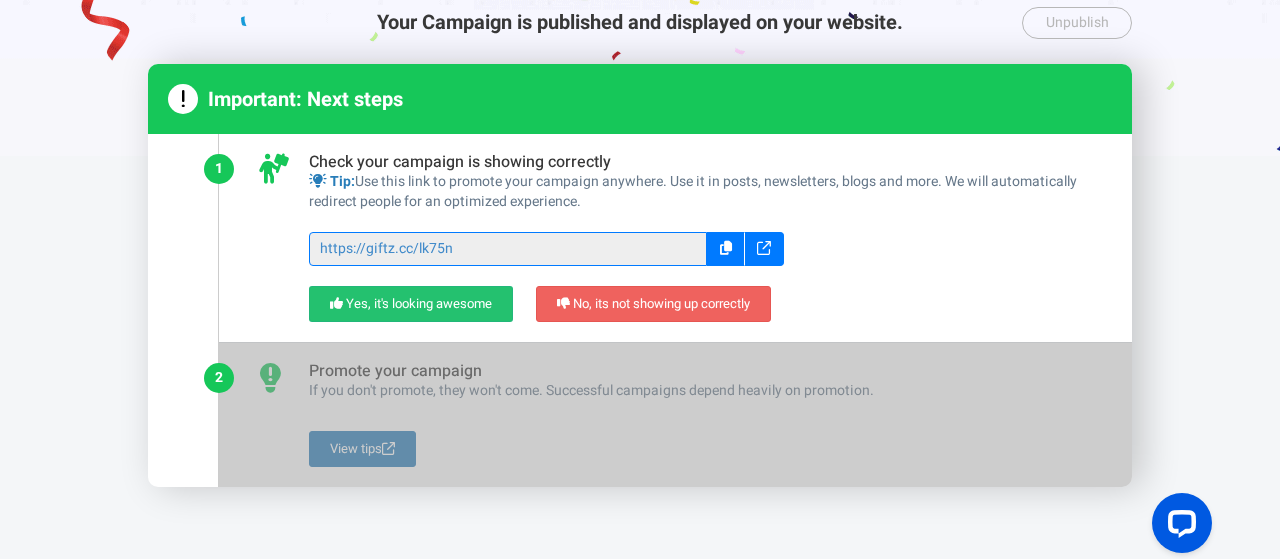 click at bounding box center [764, 248] 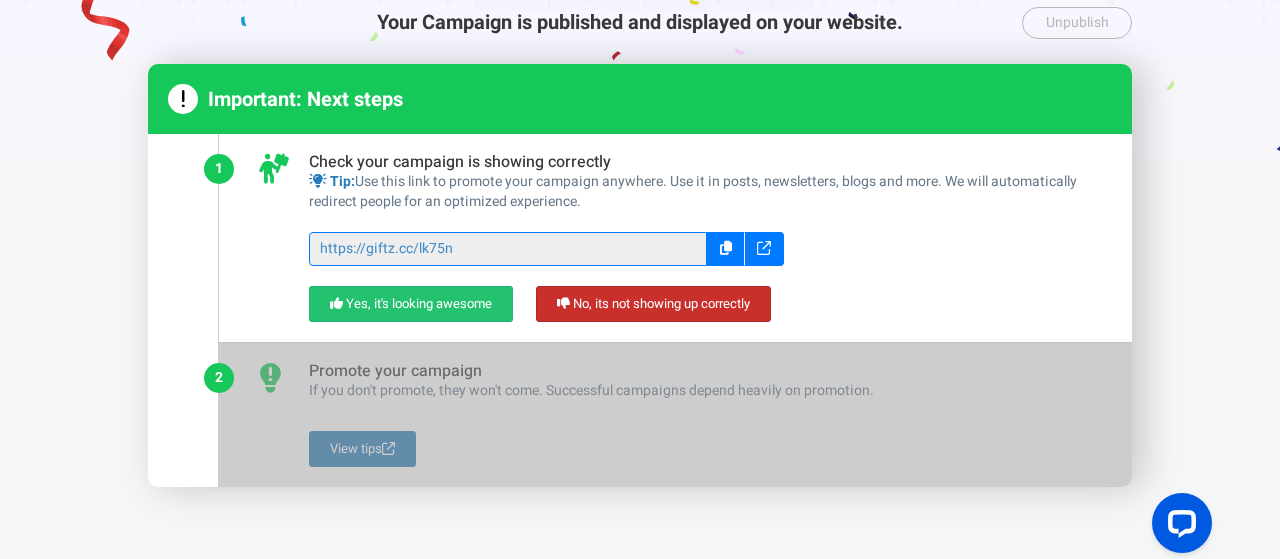 click on "No, its not showing up correctly" at bounding box center [653, 304] 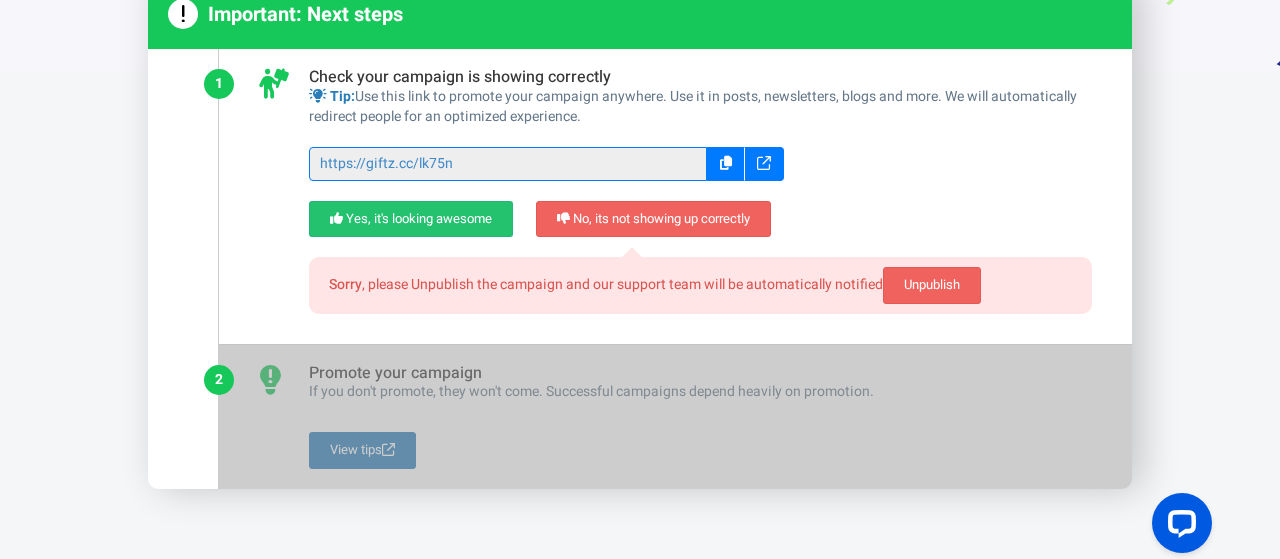 scroll, scrollTop: 344, scrollLeft: 0, axis: vertical 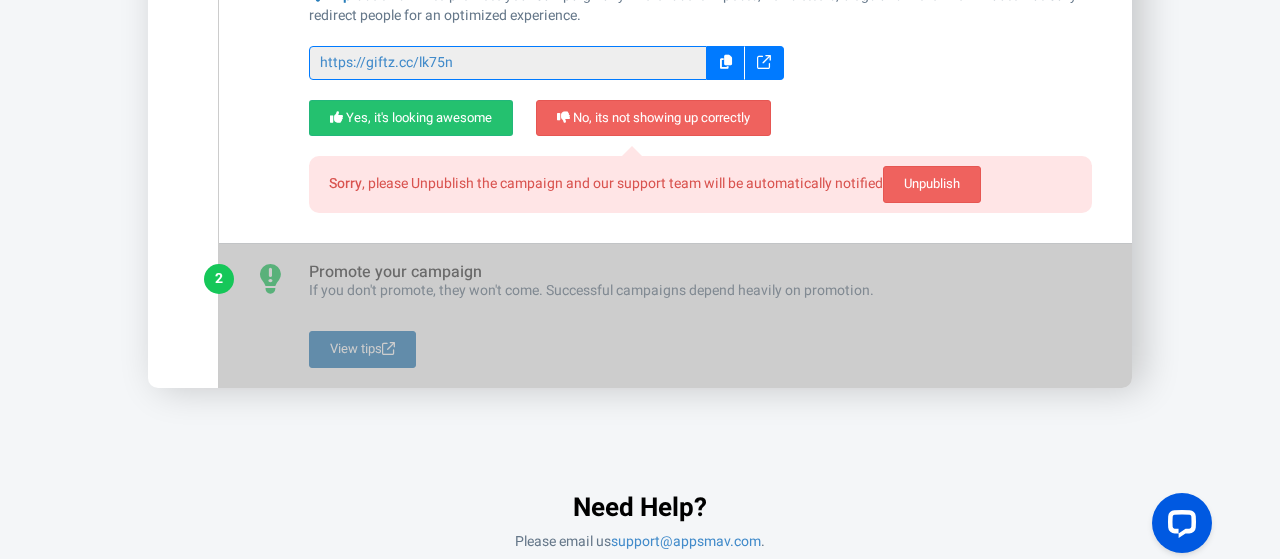 click at bounding box center [675, 316] 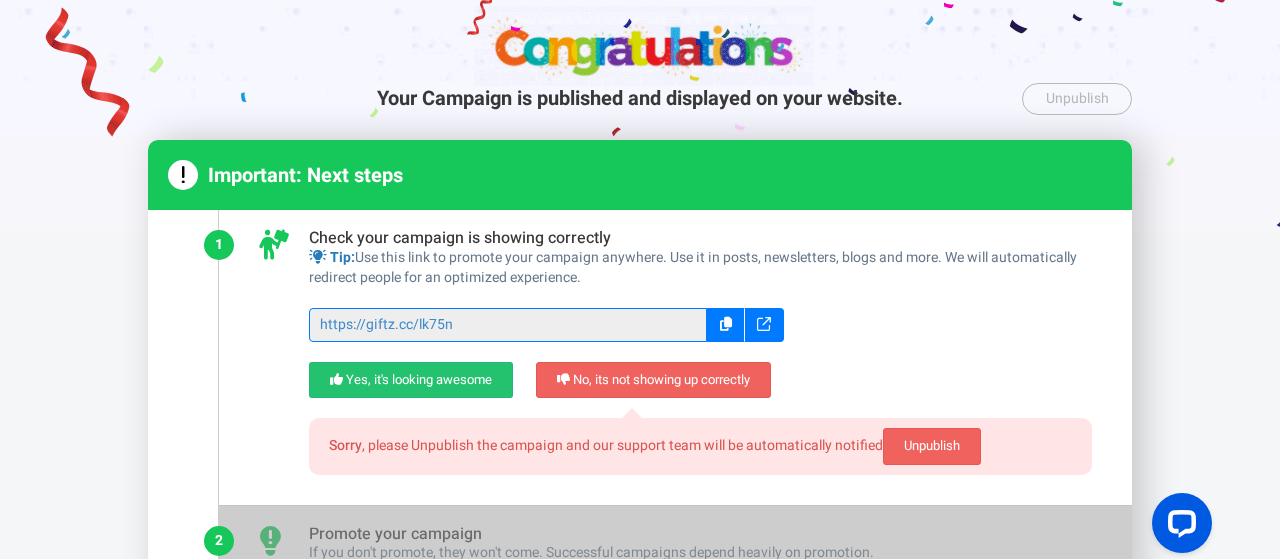 scroll, scrollTop: 100, scrollLeft: 0, axis: vertical 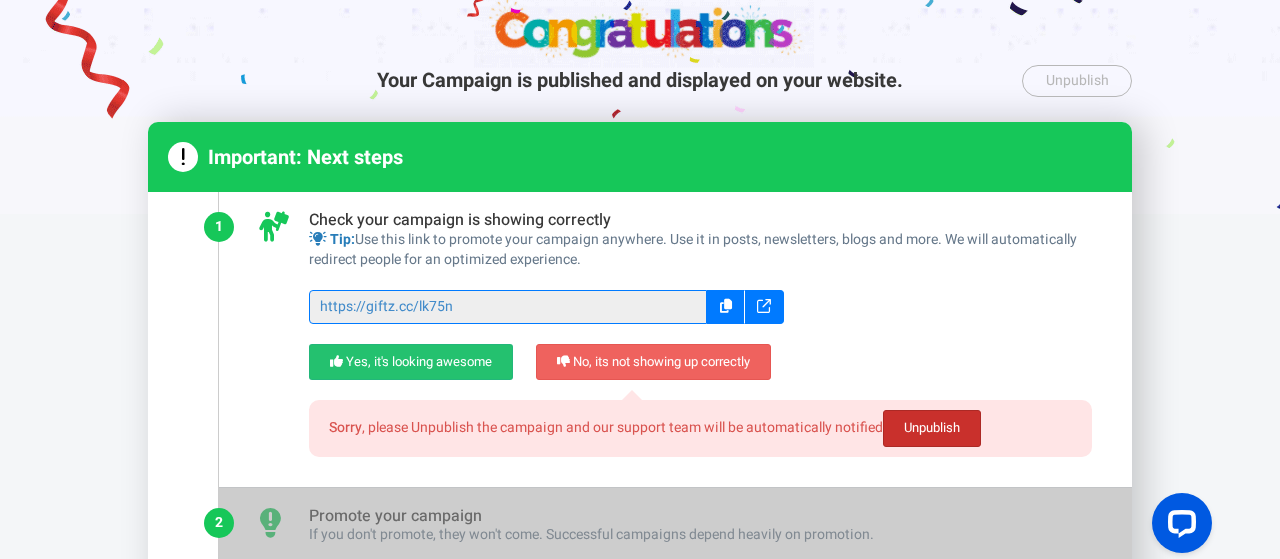 click on "Unpublish" at bounding box center [932, 428] 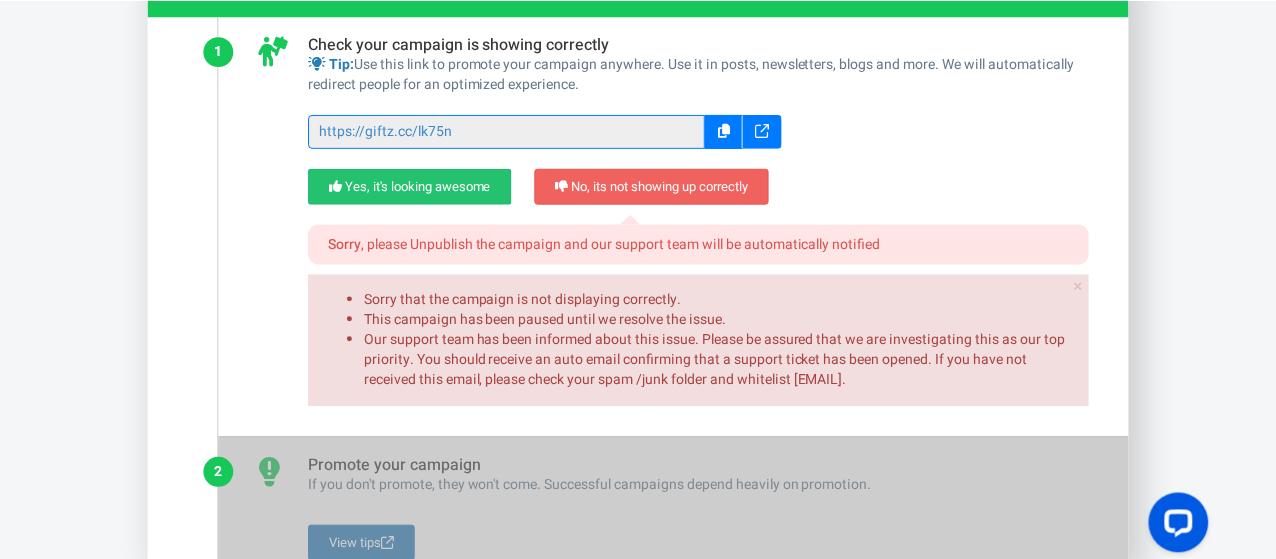 scroll, scrollTop: 0, scrollLeft: 0, axis: both 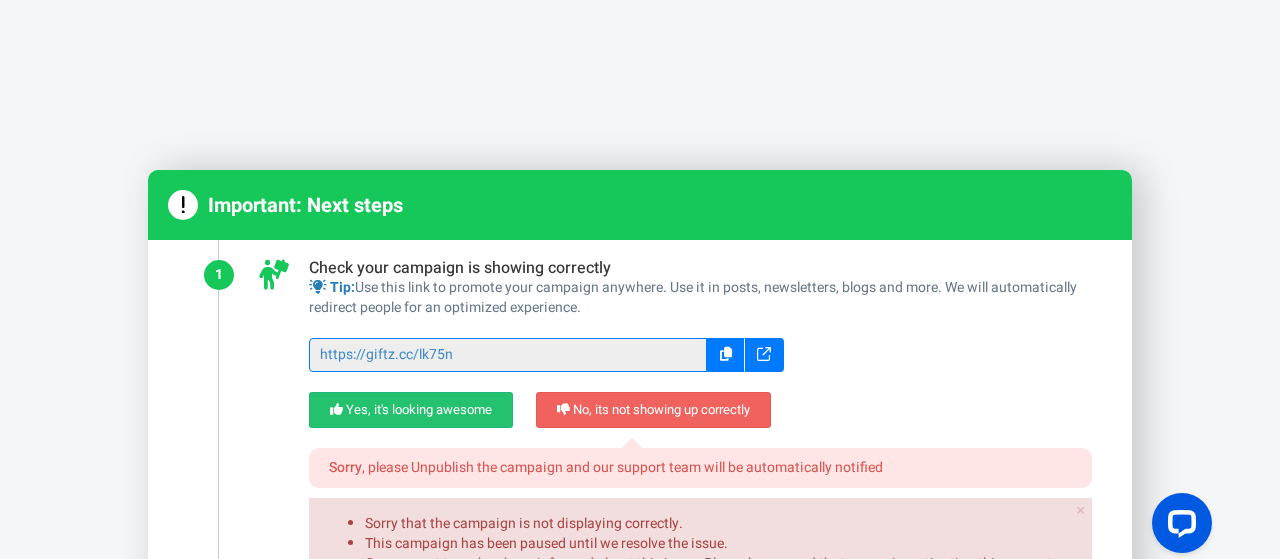 click on "Your Campaign is published and displayed on your website.
Unpublish
Unpublish this campaign?
People will be unable to see and participate in this campaign.
Please consider keeping it ON.
No, Turn it OFF
Yes, Keep it ON
Important: Next steps
Check your campaign is showing correctly
Tip:  Use this link to promote your campaign anywhere. Use it in posts, newsletters, blogs and more. We will automatically redirect people for an optimized experience.
Sorry Unpublish ×" at bounding box center (640, 279) 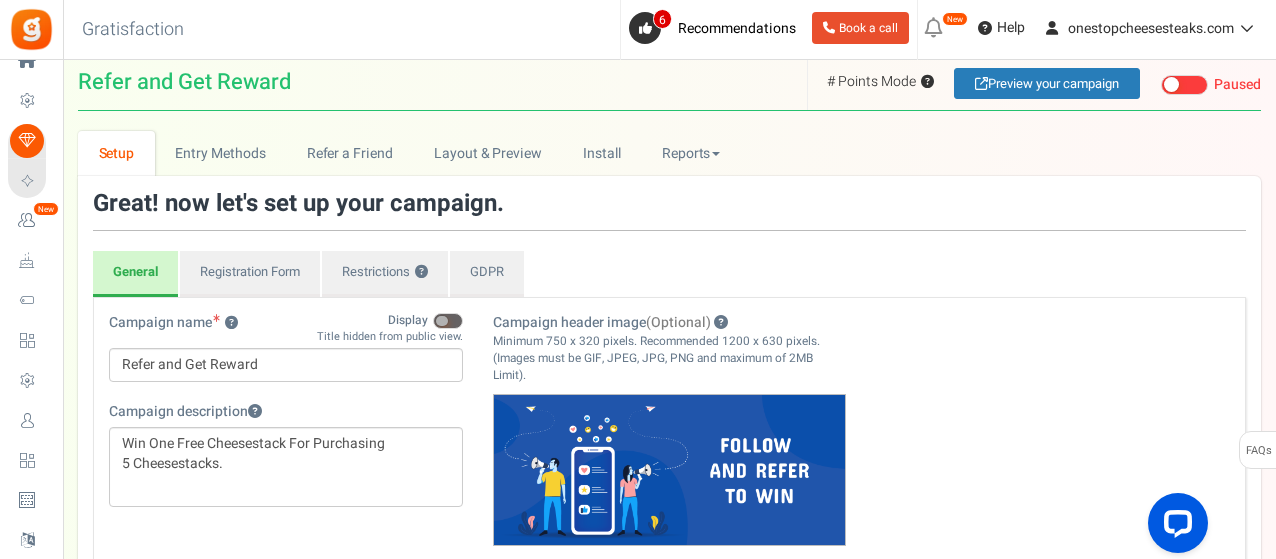 scroll, scrollTop: 0, scrollLeft: 0, axis: both 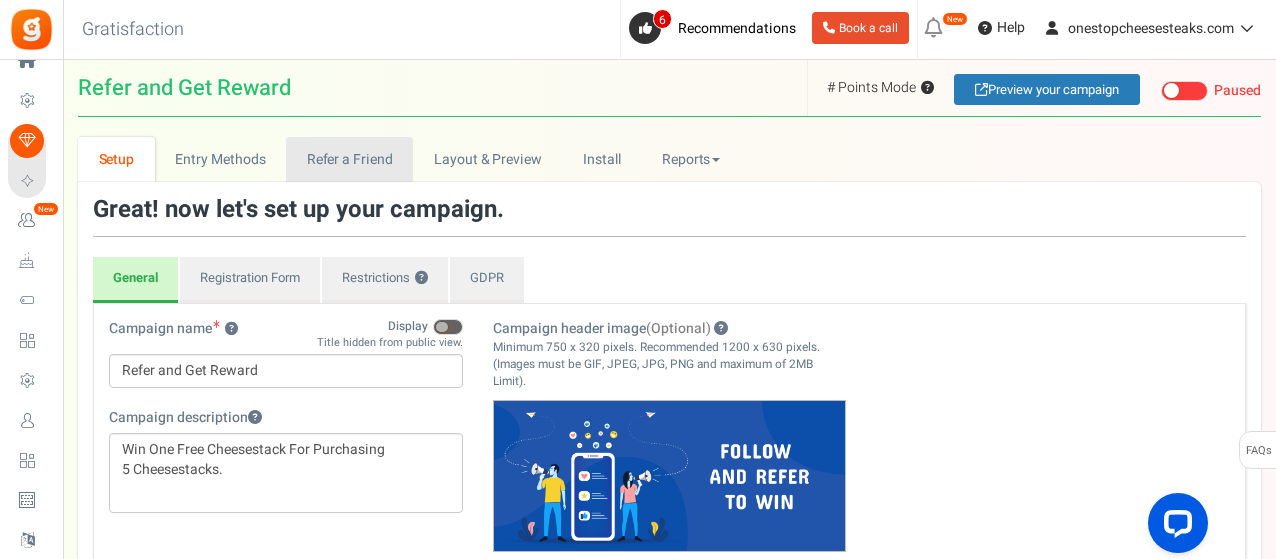 click on "Refer a Friend" at bounding box center (349, 159) 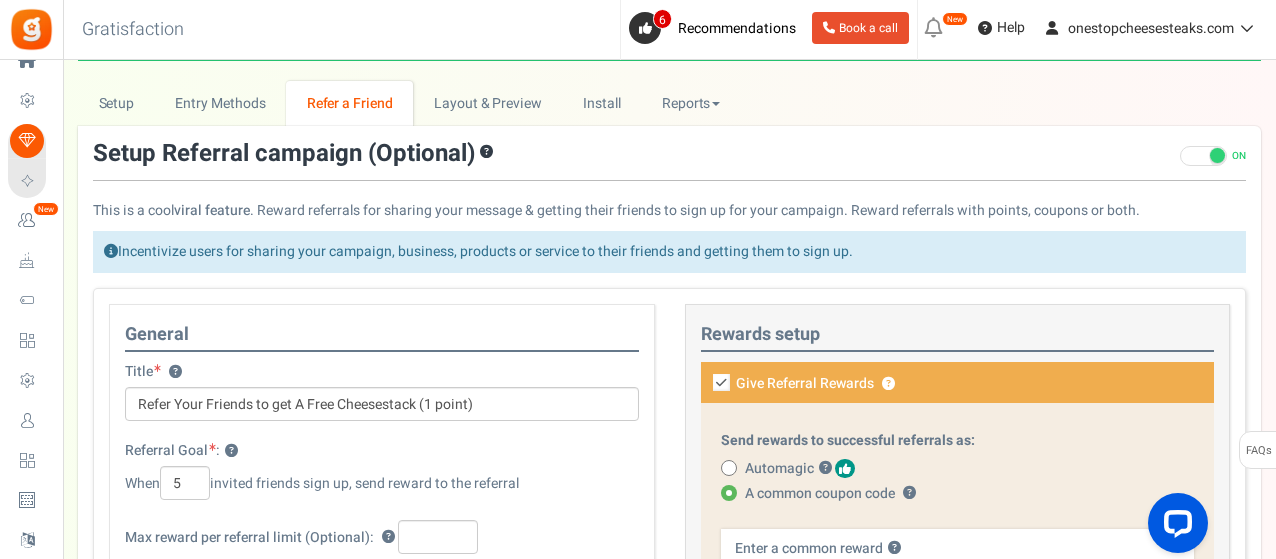 scroll, scrollTop: 0, scrollLeft: 0, axis: both 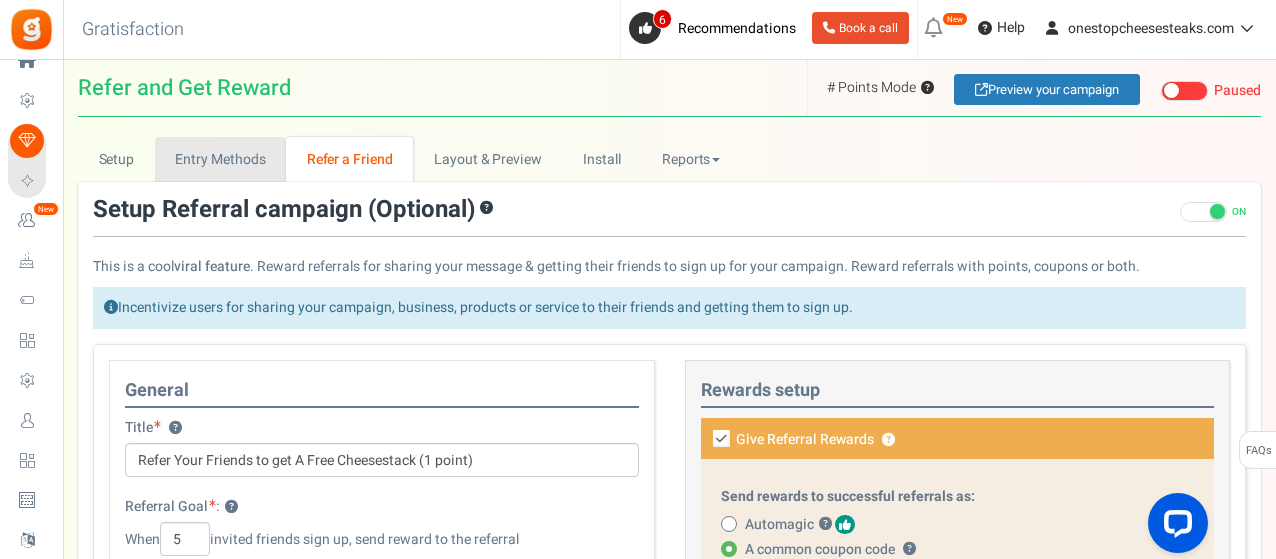 click on "Entry Methods" at bounding box center [220, 159] 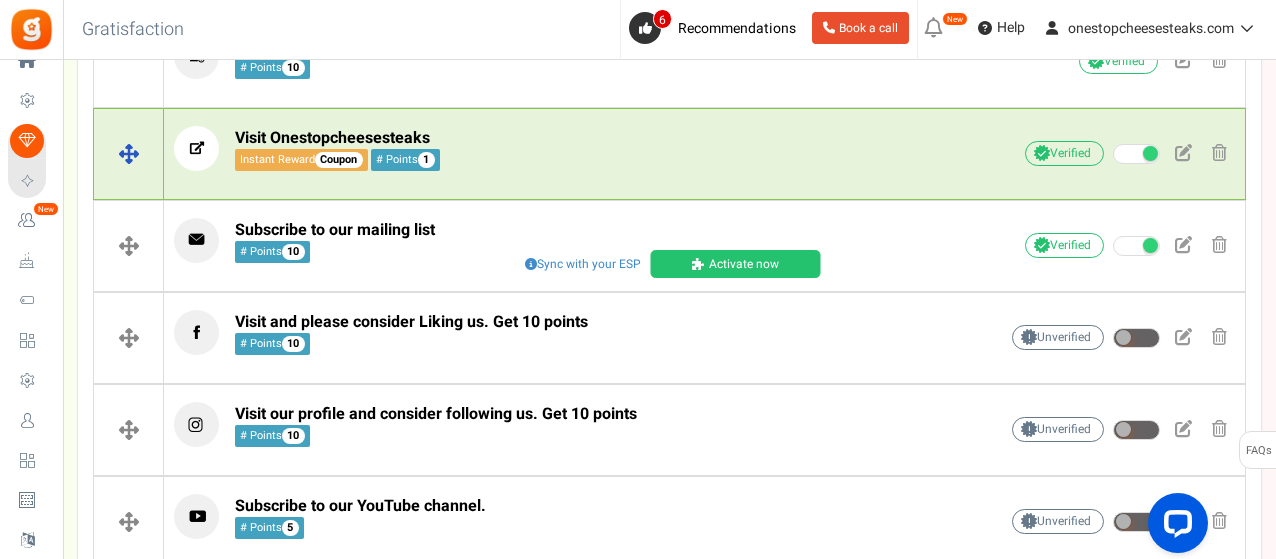 scroll, scrollTop: 700, scrollLeft: 0, axis: vertical 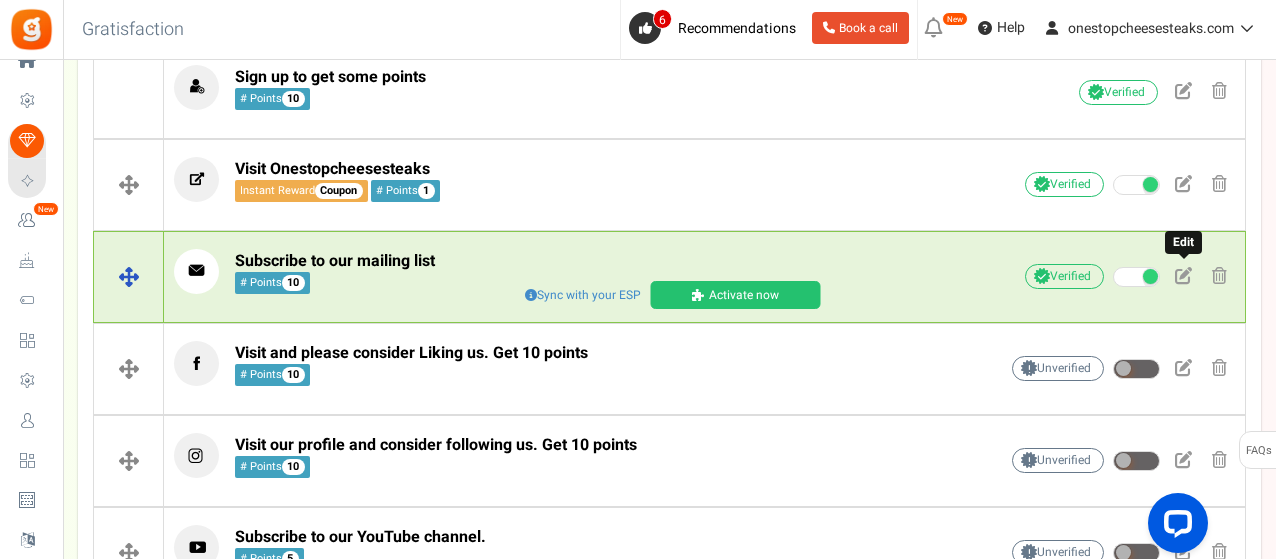 click at bounding box center (1183, 275) 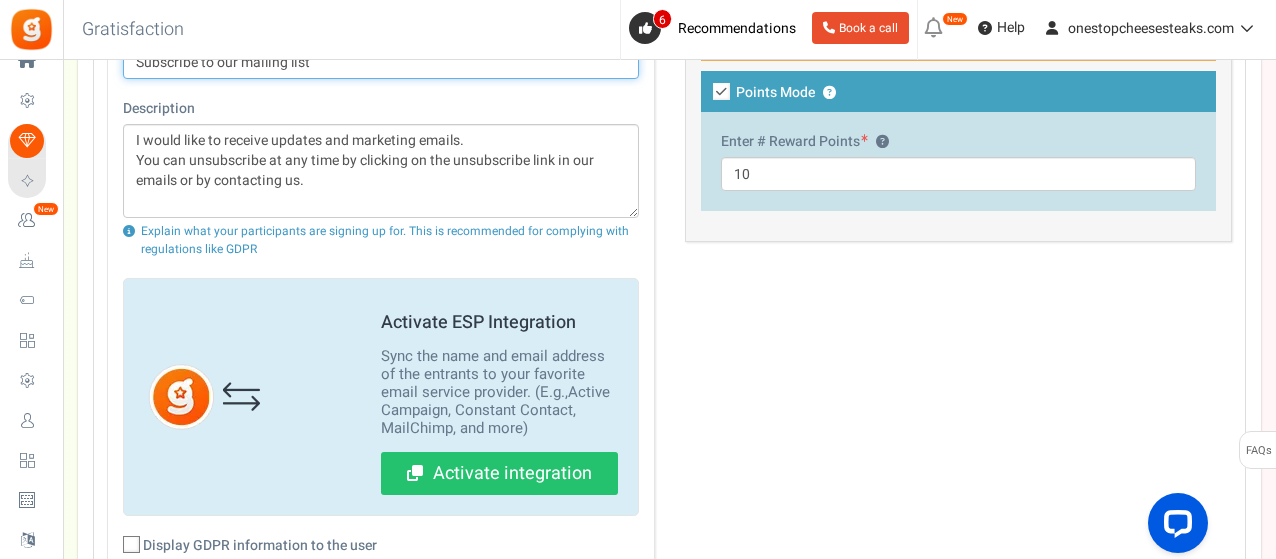 scroll, scrollTop: 1100, scrollLeft: 0, axis: vertical 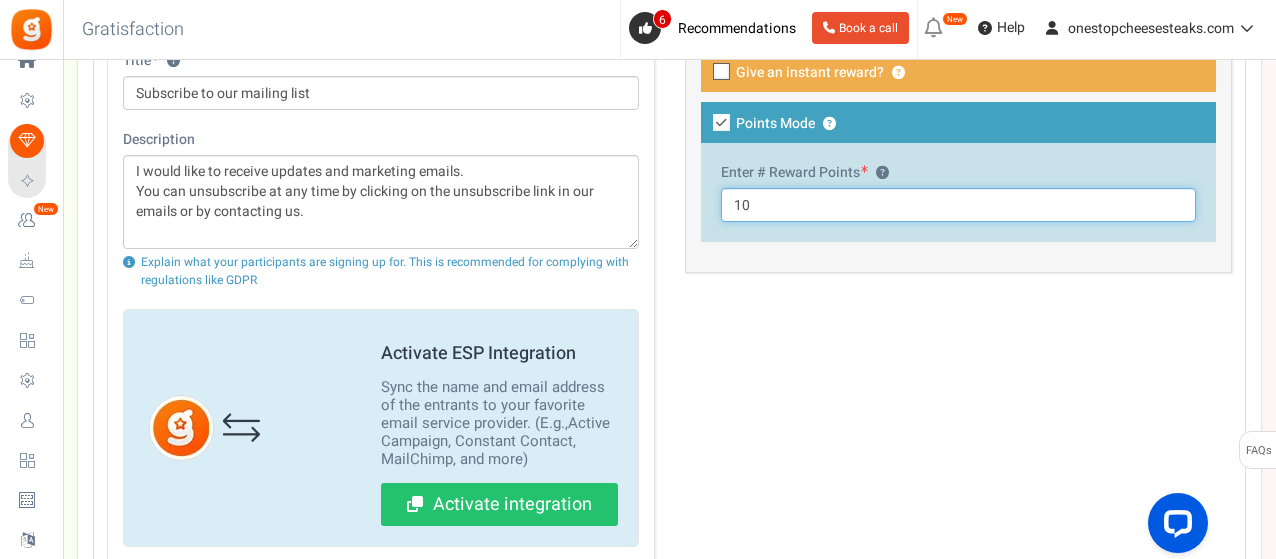 drag, startPoint x: 756, startPoint y: 203, endPoint x: 729, endPoint y: 203, distance: 27 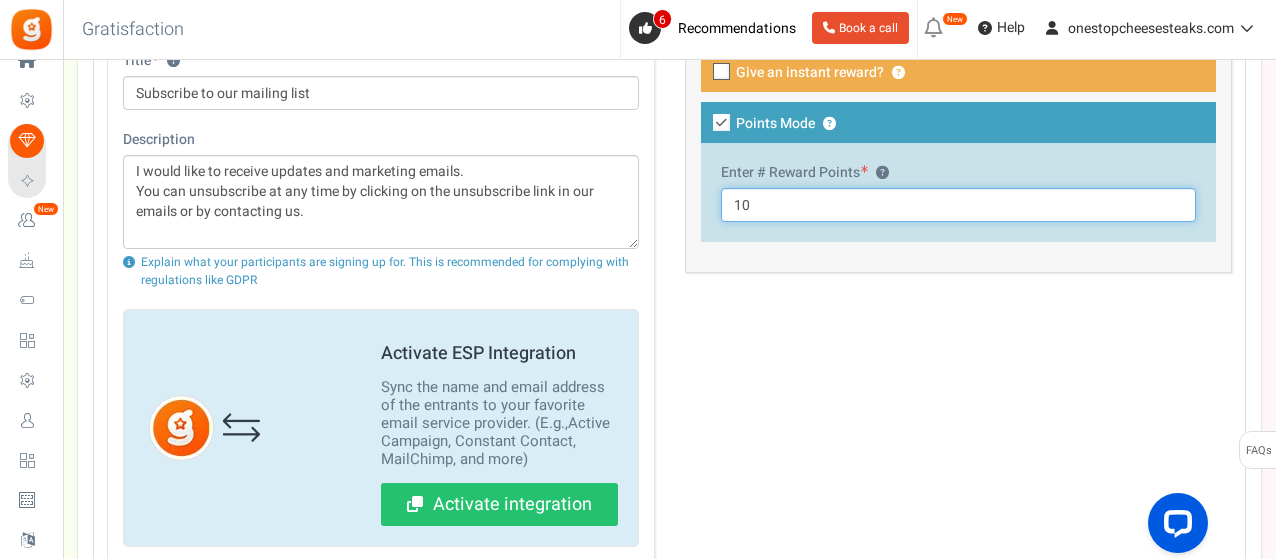 click on "10" at bounding box center [959, 205] 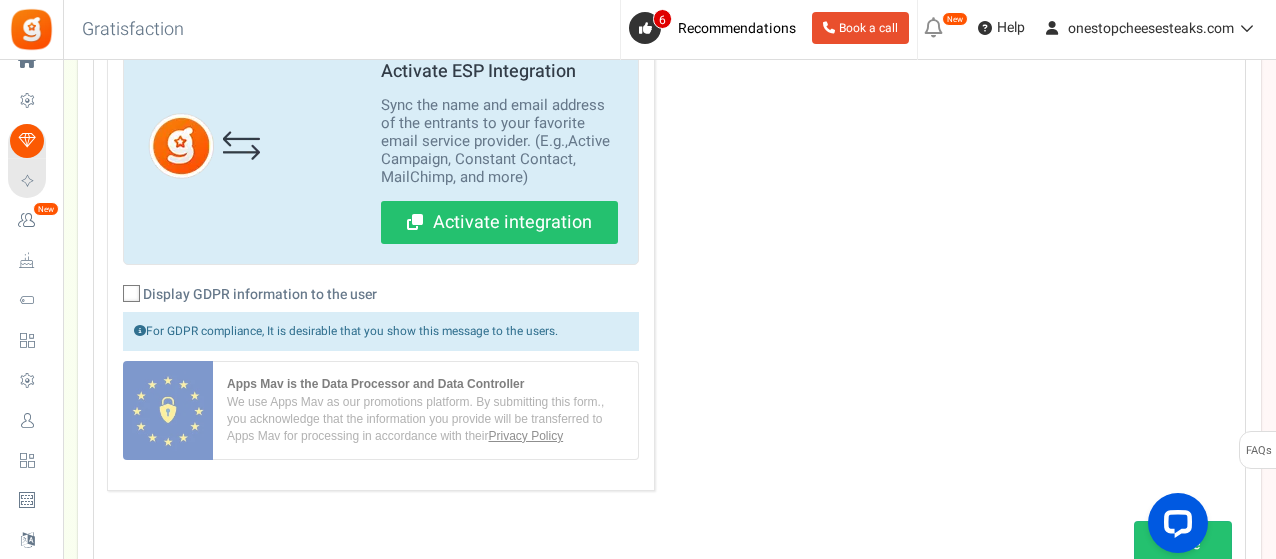 scroll, scrollTop: 1500, scrollLeft: 0, axis: vertical 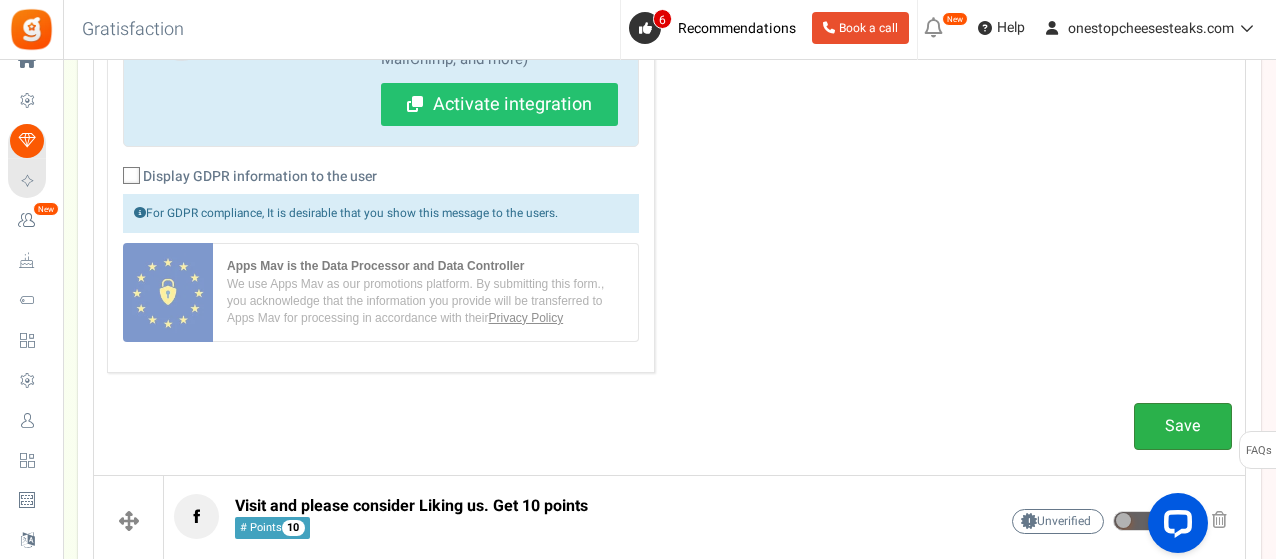 type on "0" 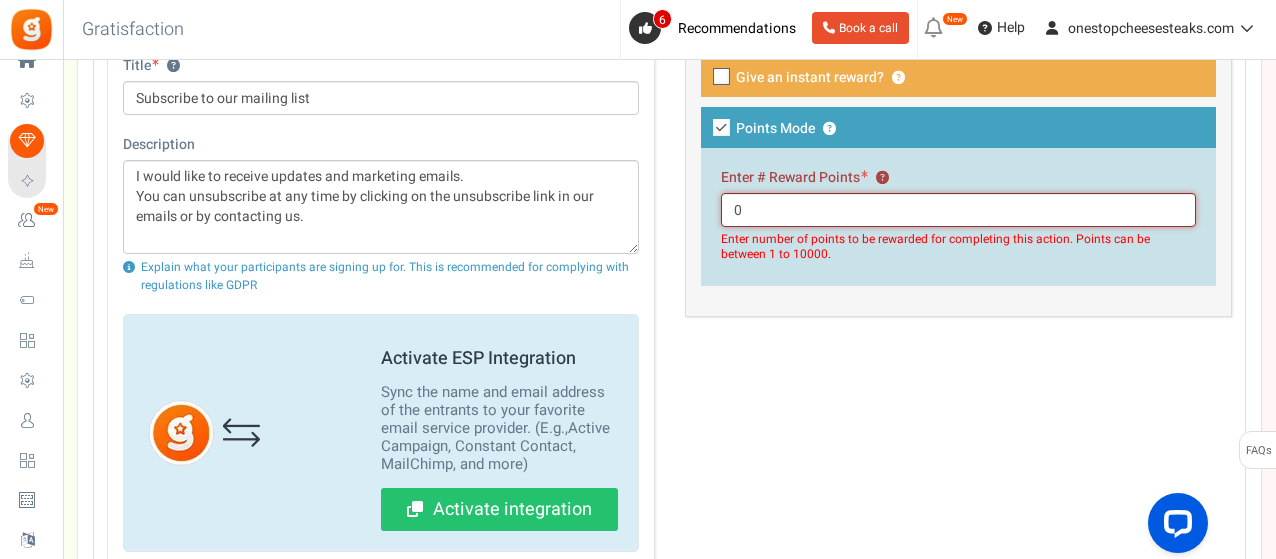 scroll, scrollTop: 1122, scrollLeft: 0, axis: vertical 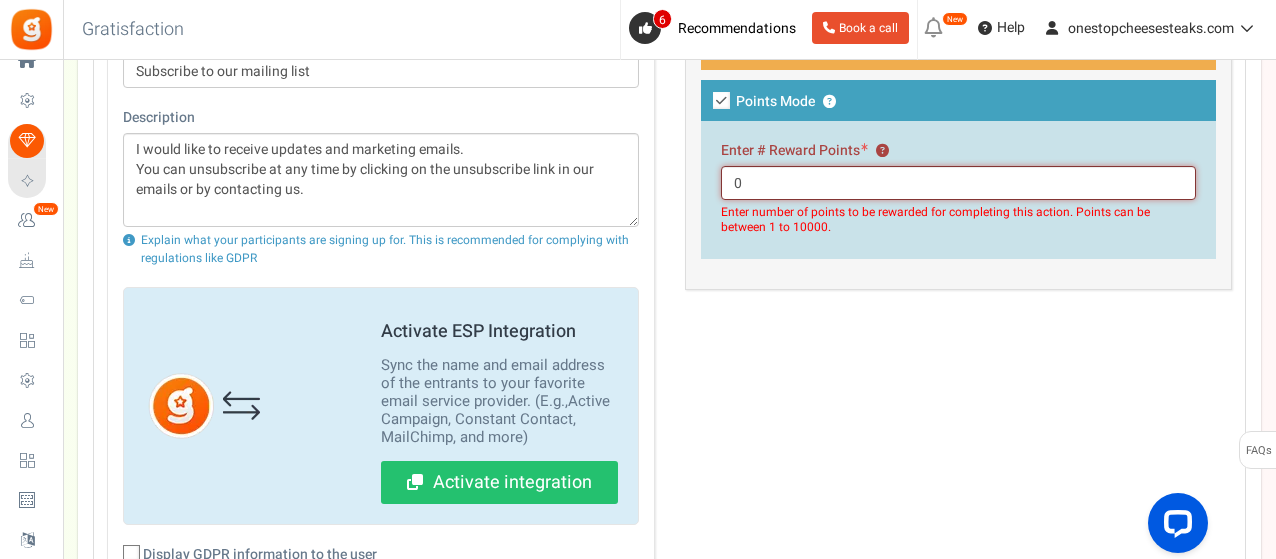 drag, startPoint x: 743, startPoint y: 184, endPoint x: 712, endPoint y: 185, distance: 31.016125 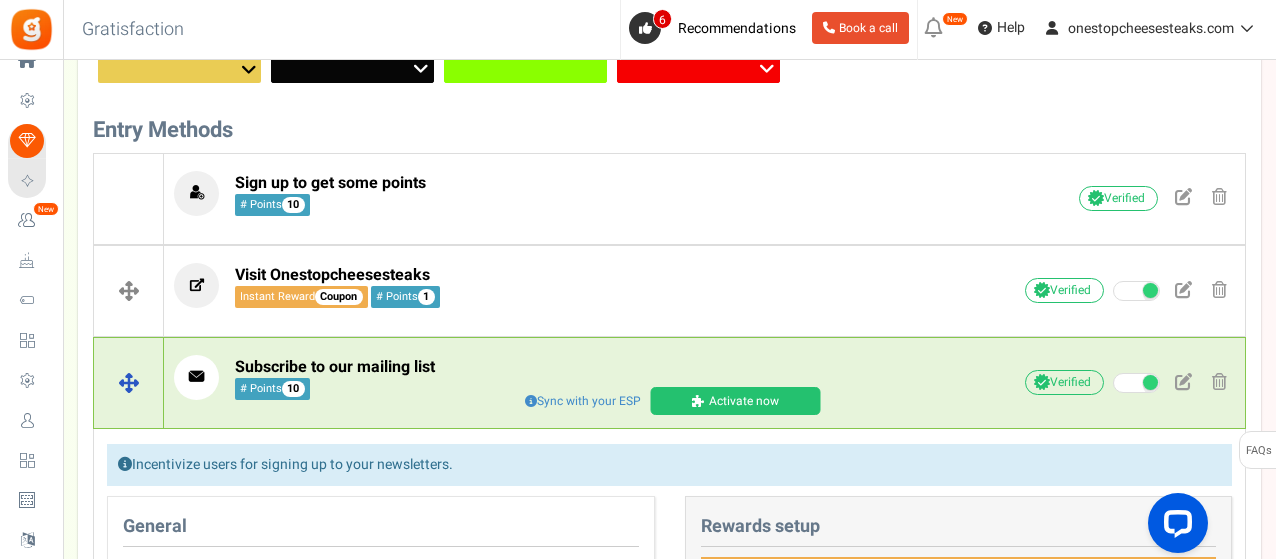 scroll, scrollTop: 722, scrollLeft: 0, axis: vertical 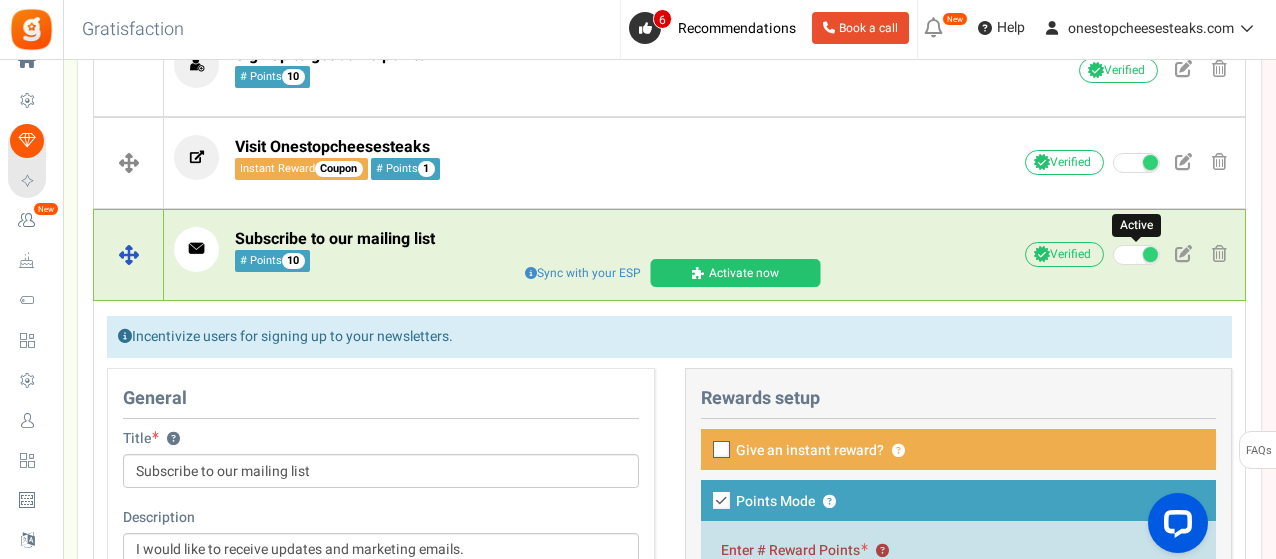 type 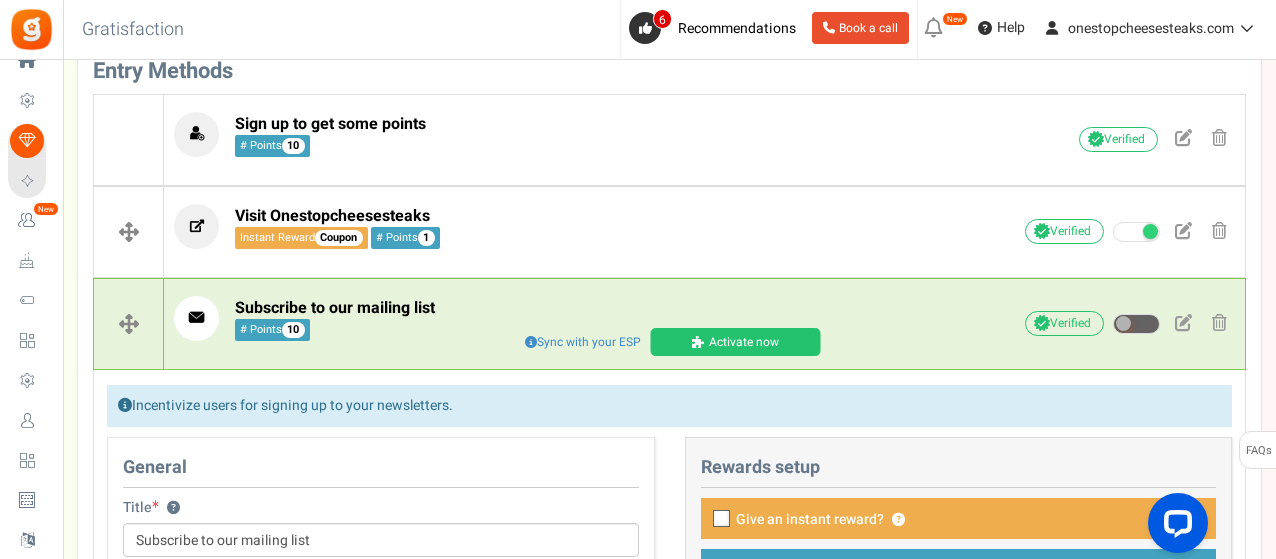 scroll, scrollTop: 622, scrollLeft: 0, axis: vertical 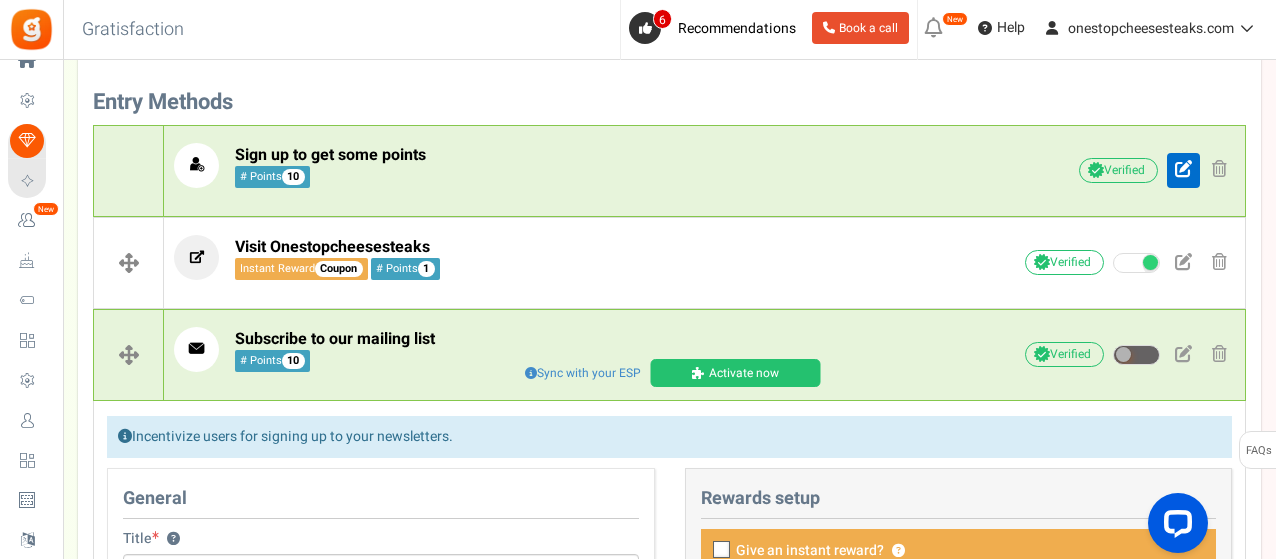 click at bounding box center (1183, 170) 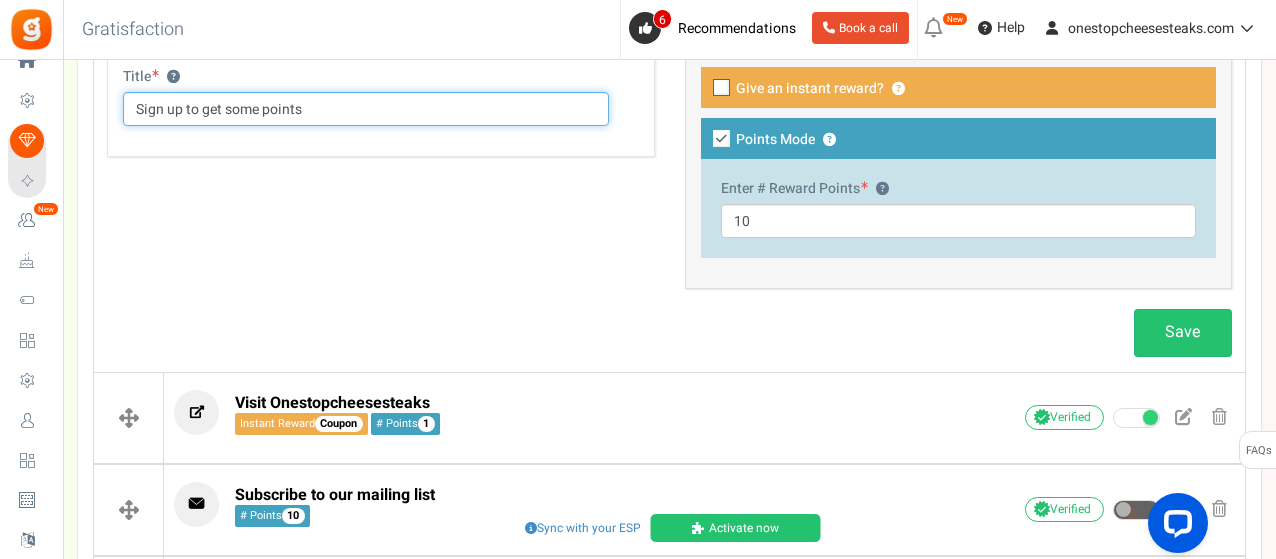 scroll, scrollTop: 922, scrollLeft: 0, axis: vertical 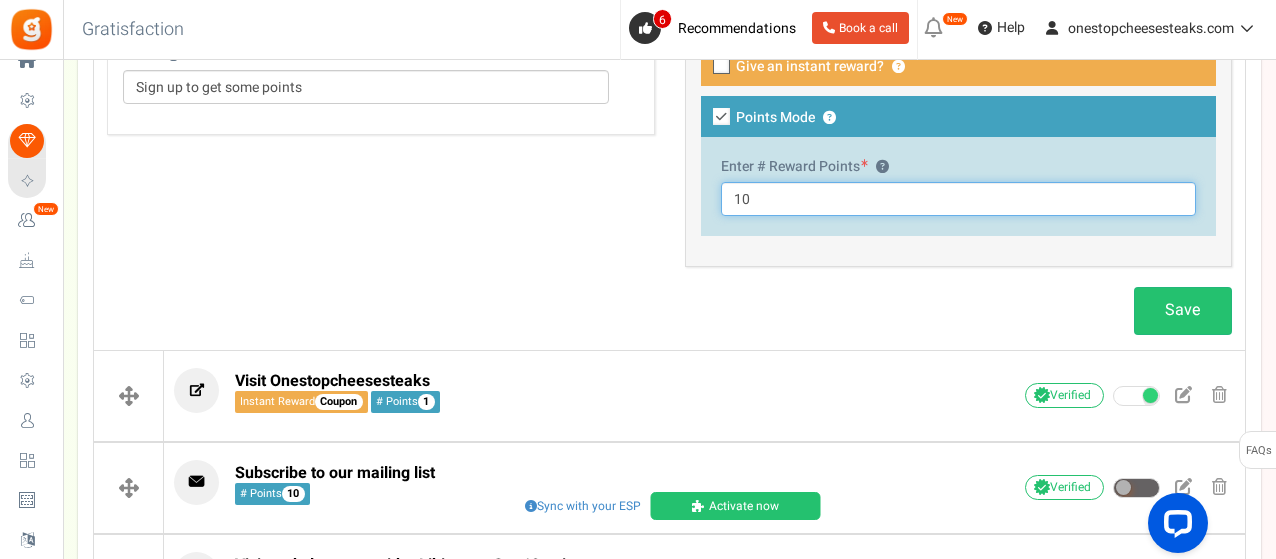 click on "10" at bounding box center (959, 199) 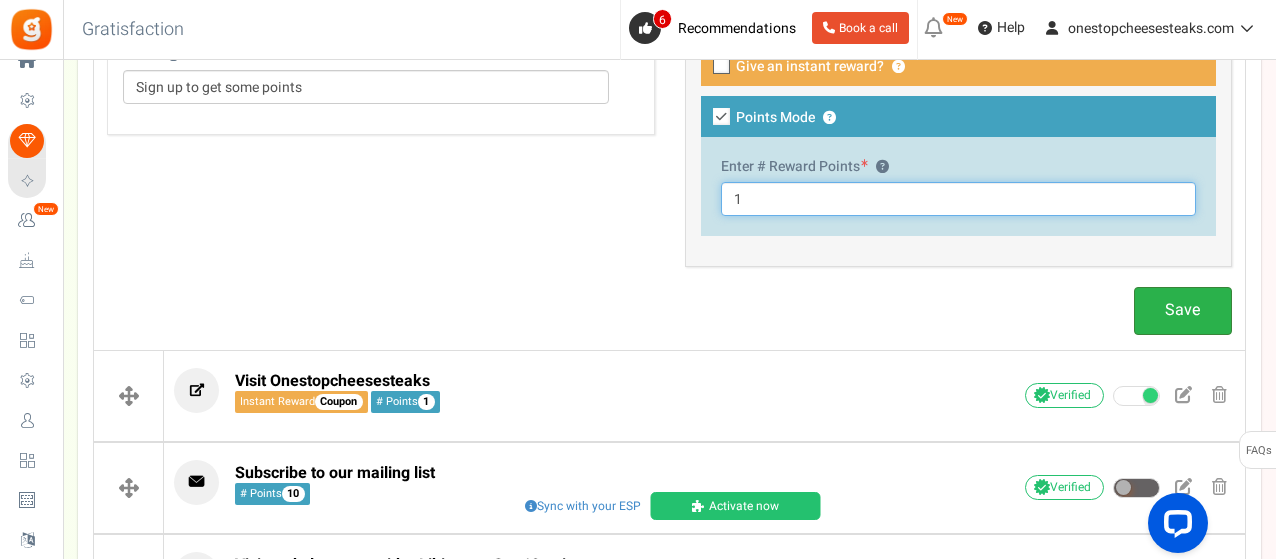 type on "1" 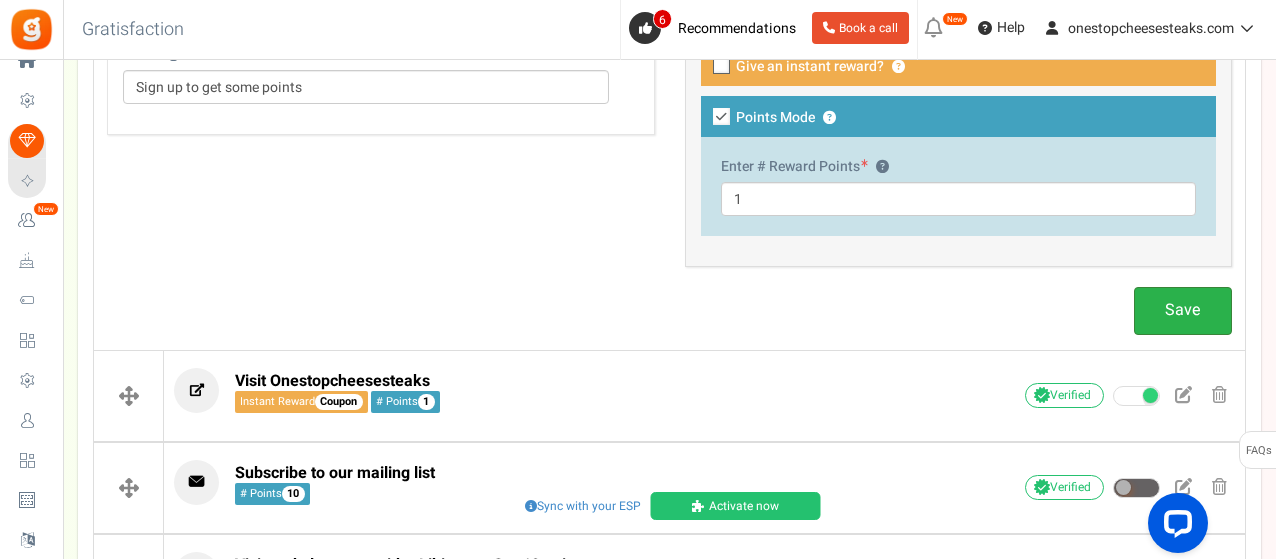 click on "Save" at bounding box center [1183, 310] 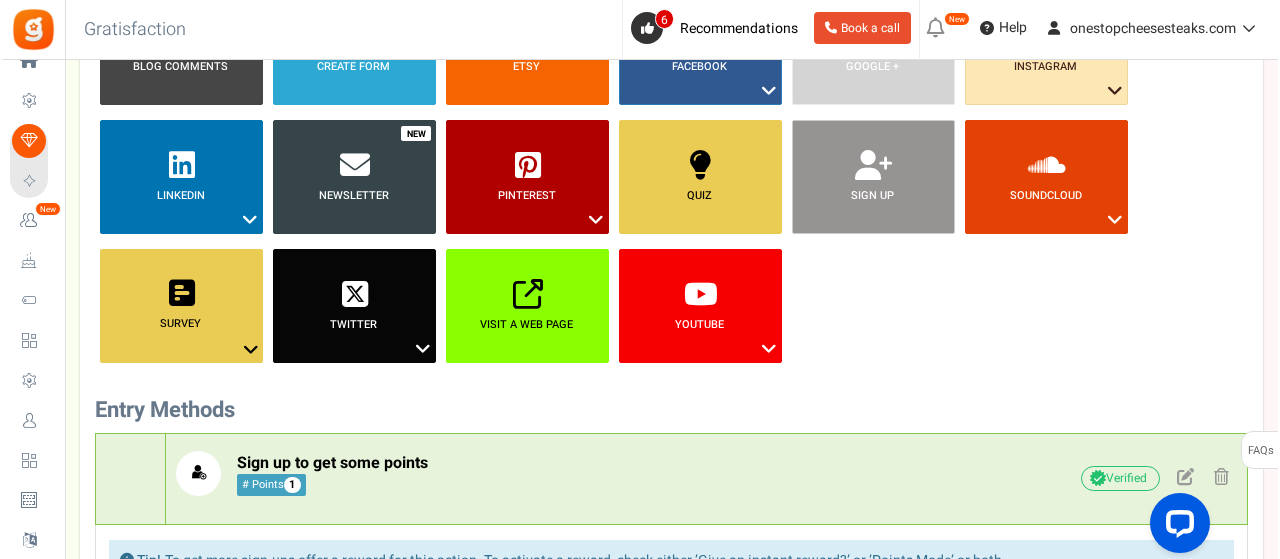 scroll, scrollTop: 0, scrollLeft: 0, axis: both 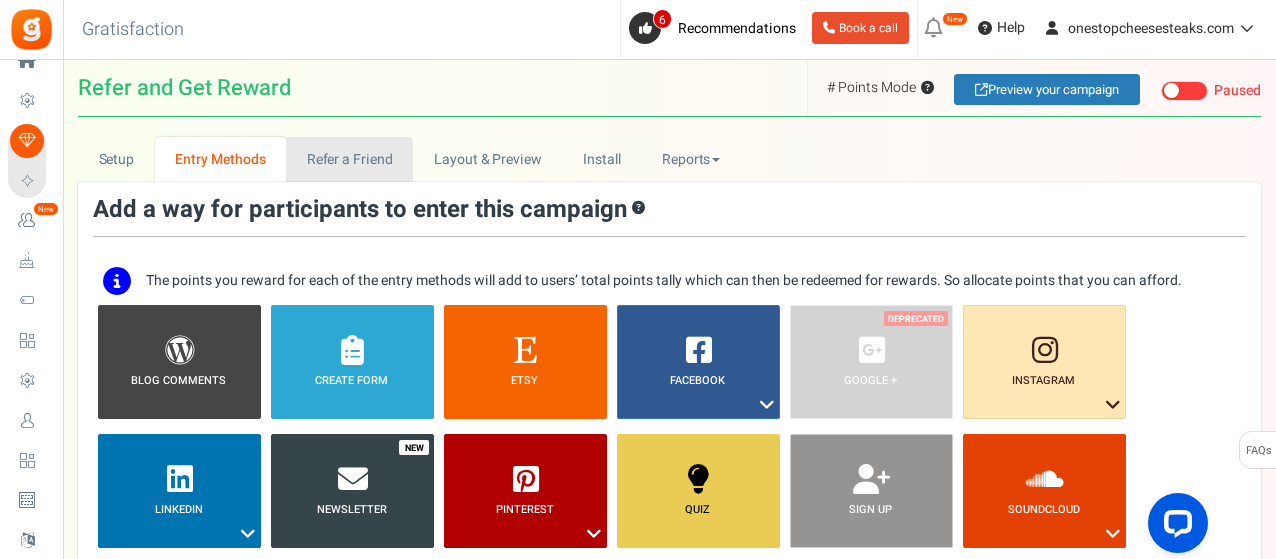 click on "Refer a Friend" at bounding box center (349, 159) 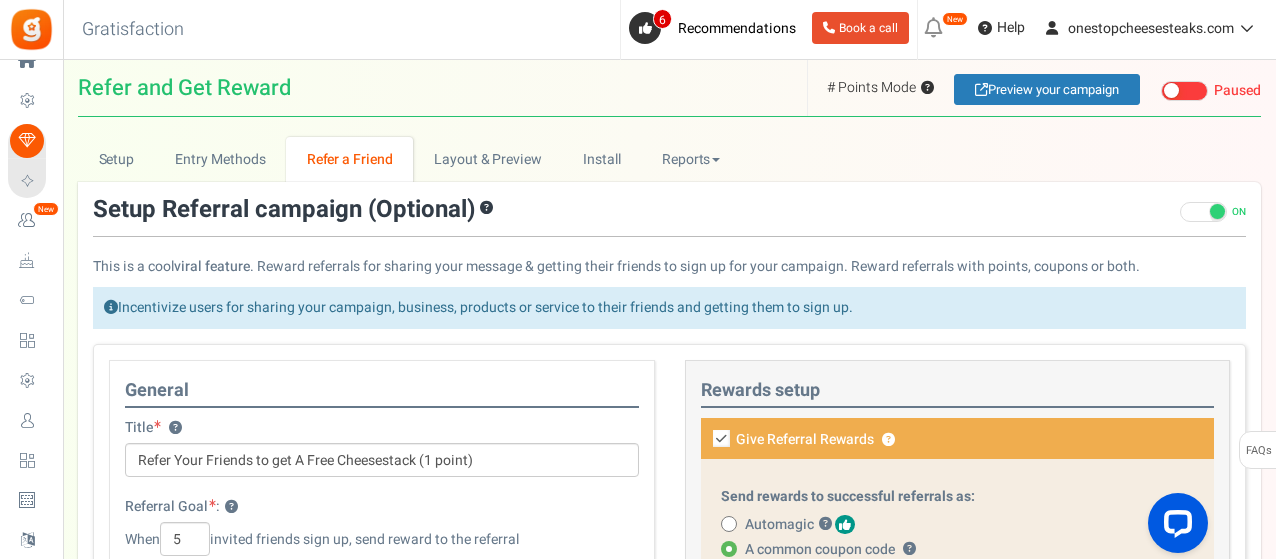 click at bounding box center (1184, 91) 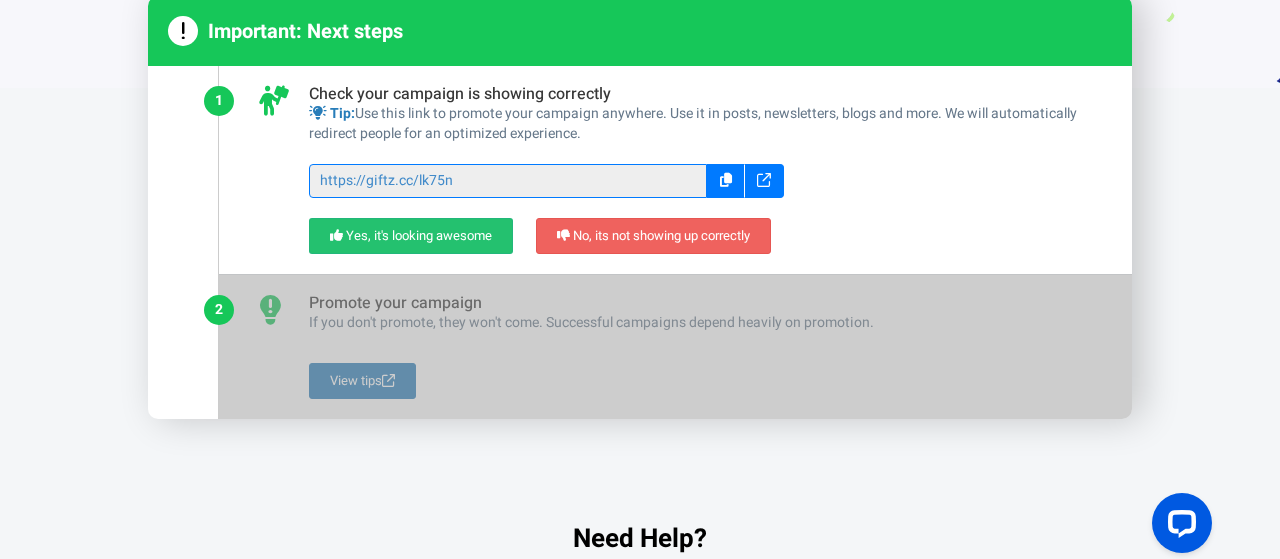 scroll, scrollTop: 258, scrollLeft: 0, axis: vertical 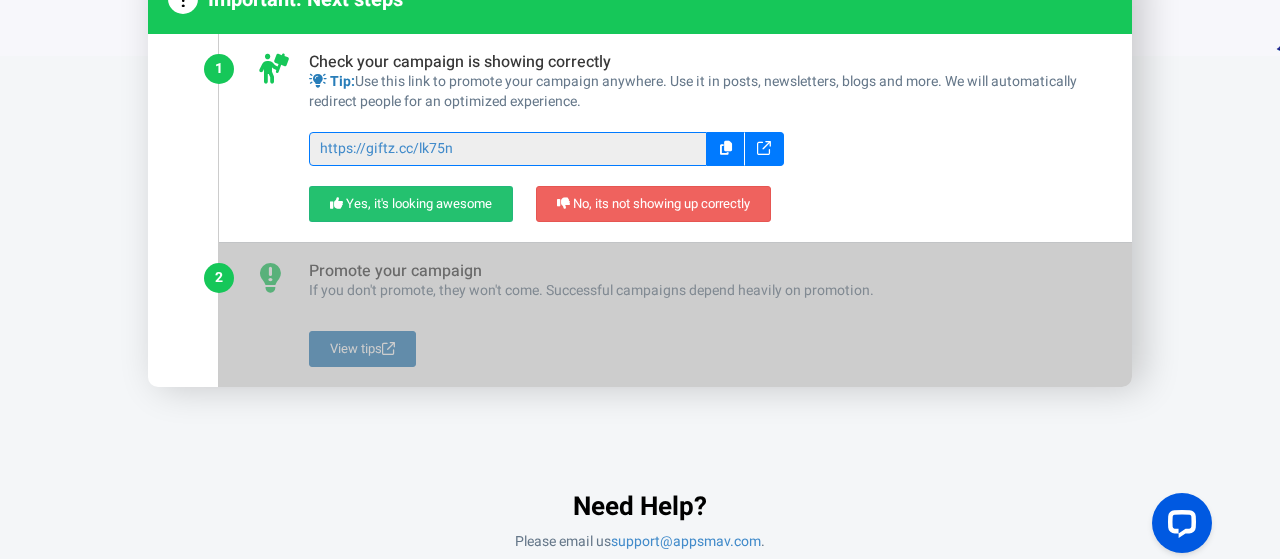 click at bounding box center [764, 149] 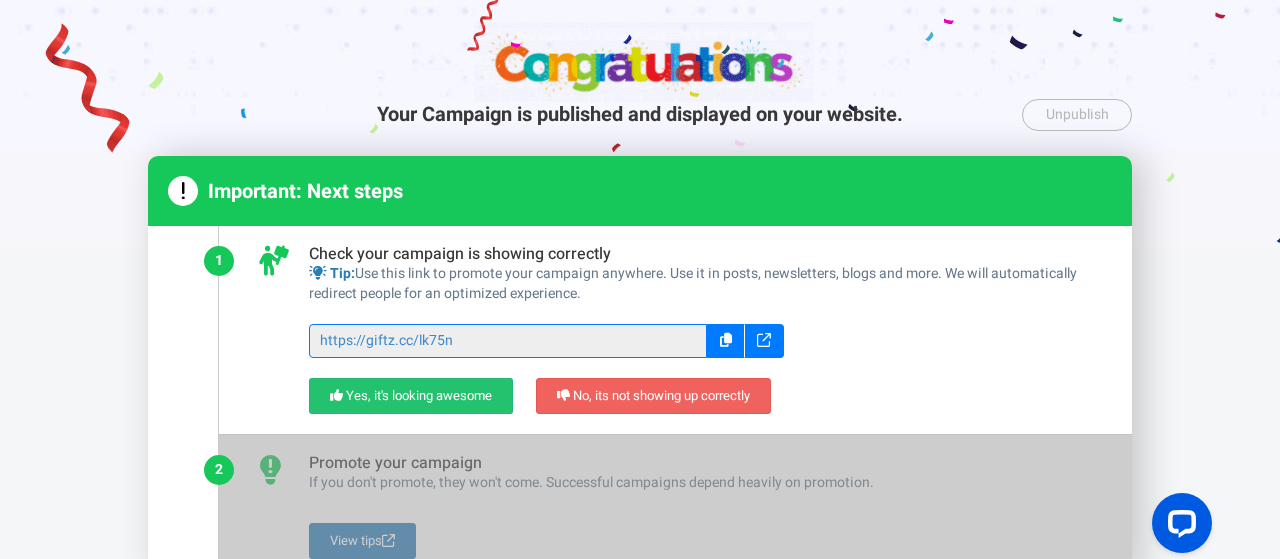 scroll, scrollTop: 0, scrollLeft: 0, axis: both 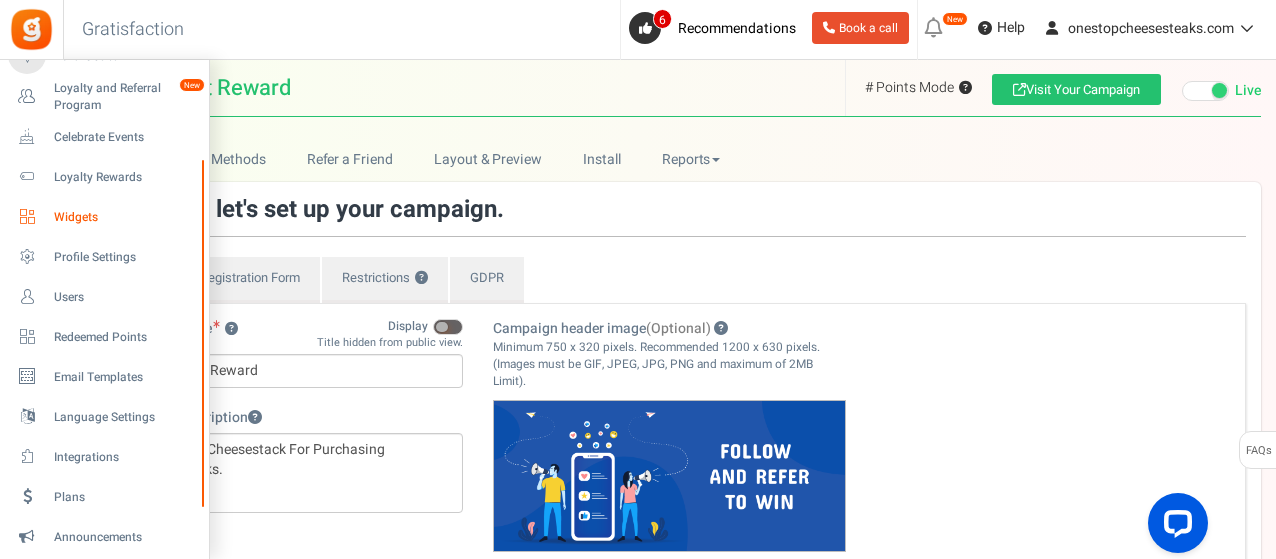 click on "Widgets" at bounding box center (104, 217) 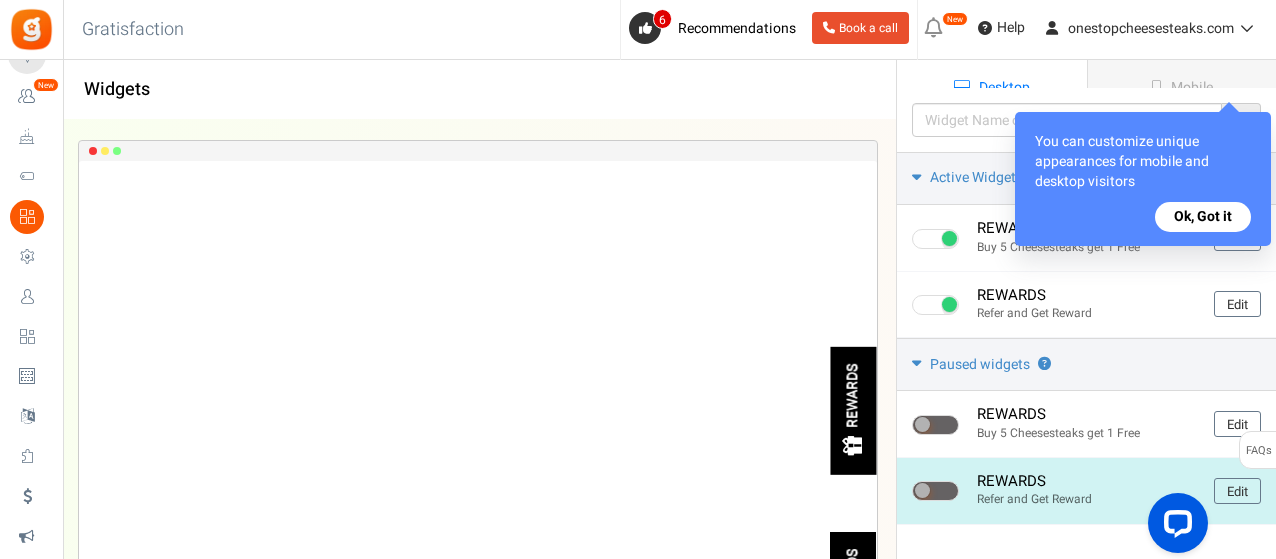 scroll, scrollTop: 0, scrollLeft: 0, axis: both 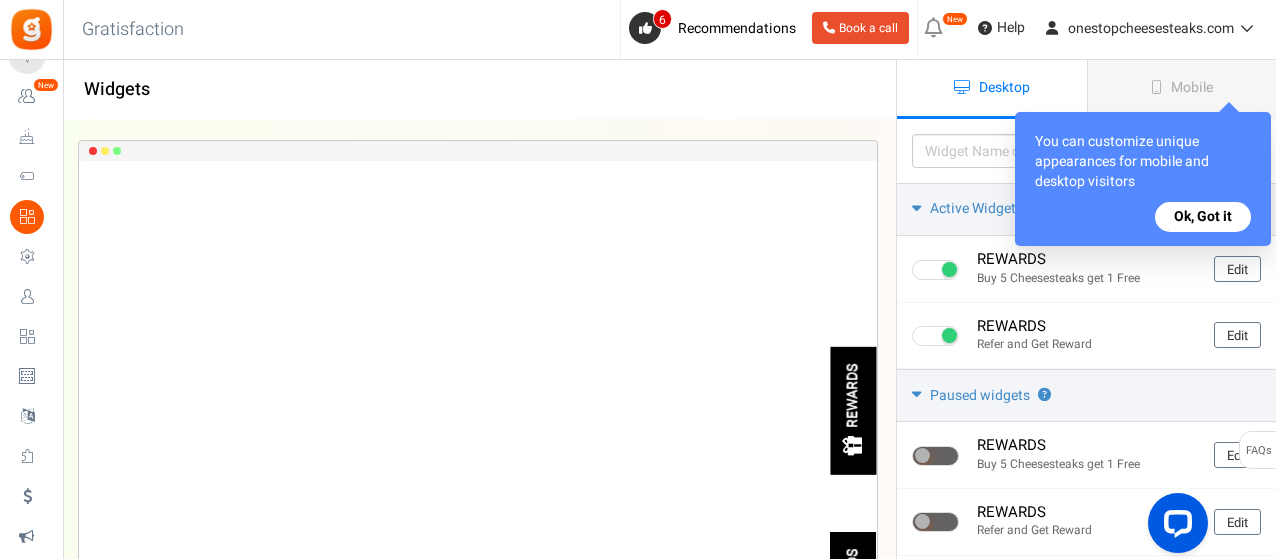 click on "Ok, Got it" at bounding box center [1203, 217] 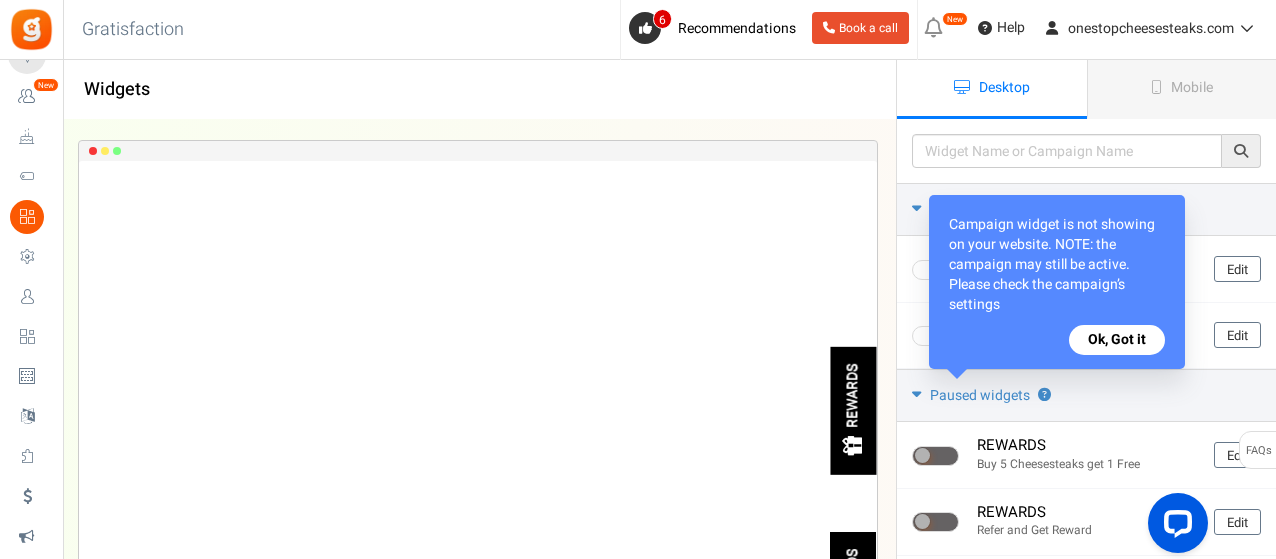 click on "Ok, Got it" at bounding box center [1117, 340] 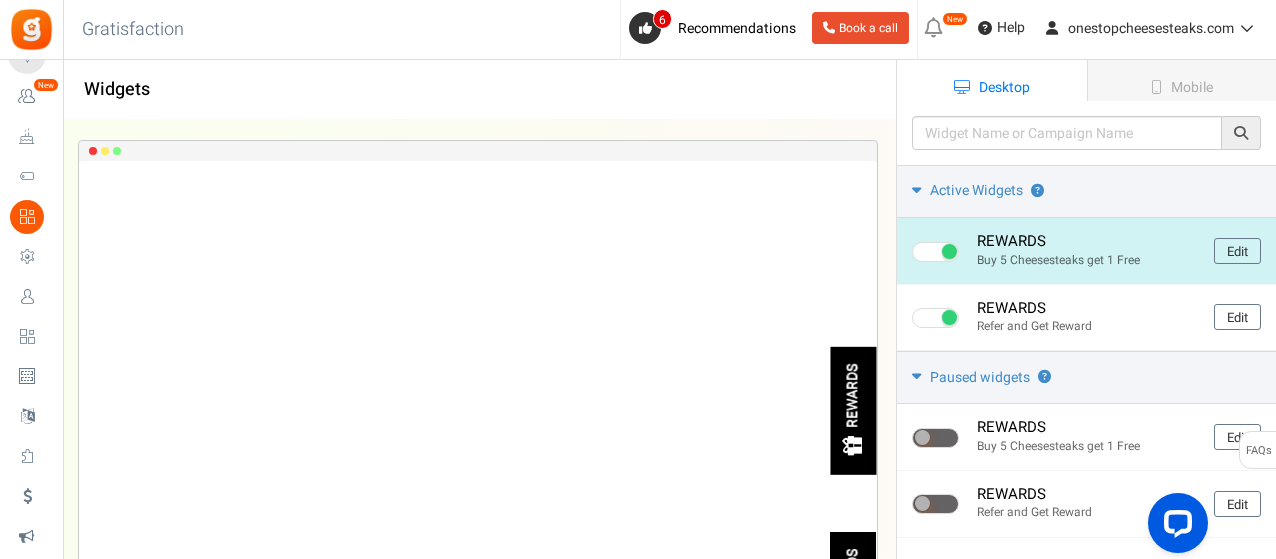 scroll, scrollTop: 0, scrollLeft: 0, axis: both 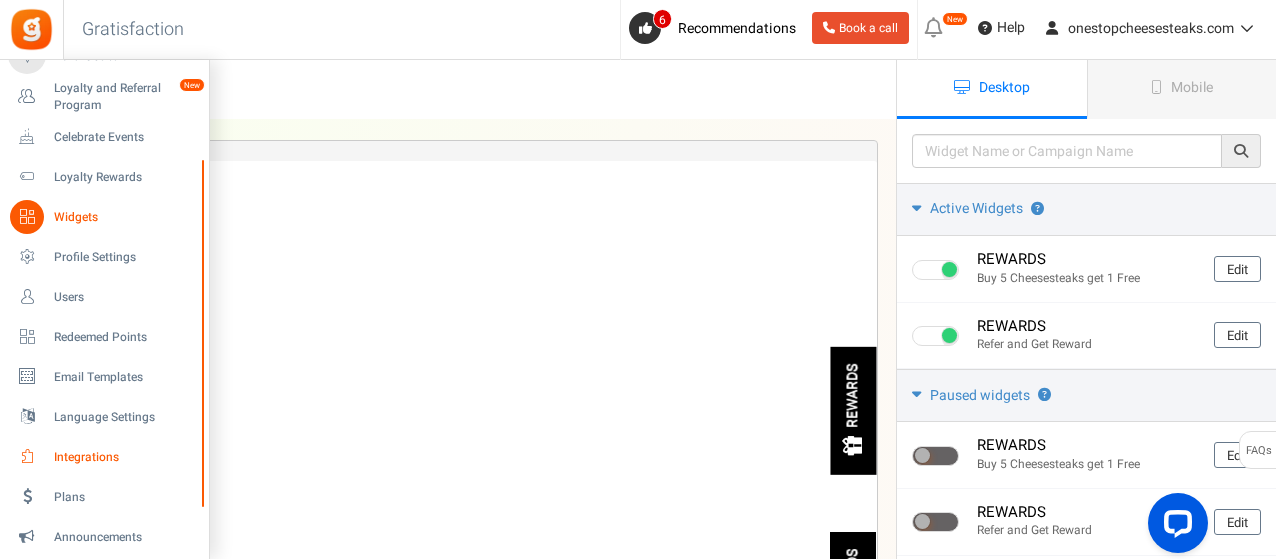 click on "Integrations" at bounding box center (124, 457) 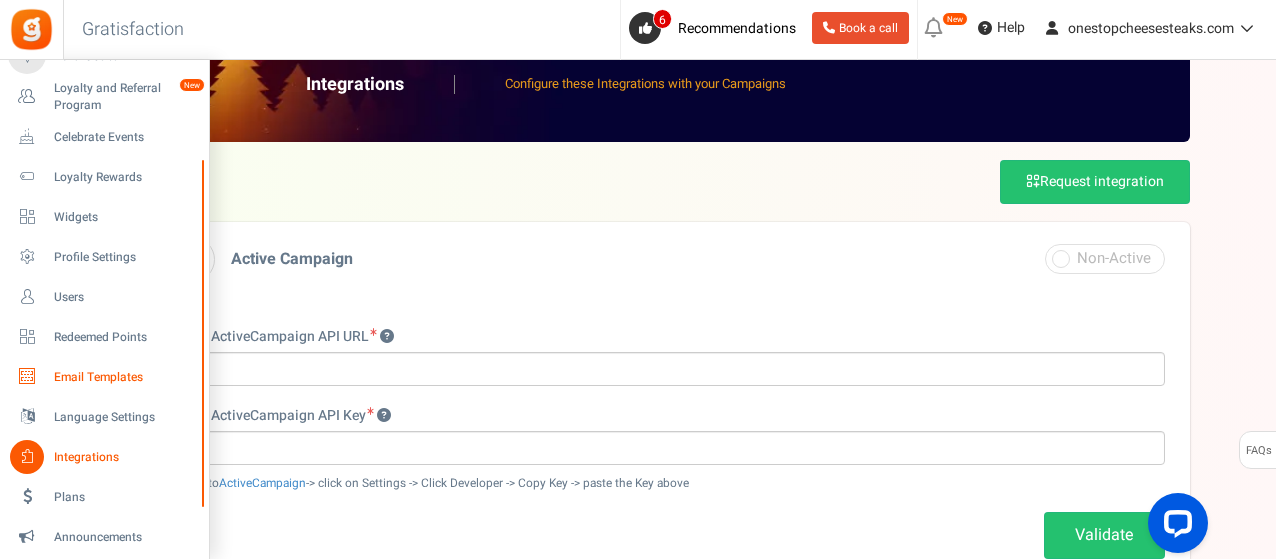 scroll, scrollTop: 0, scrollLeft: 0, axis: both 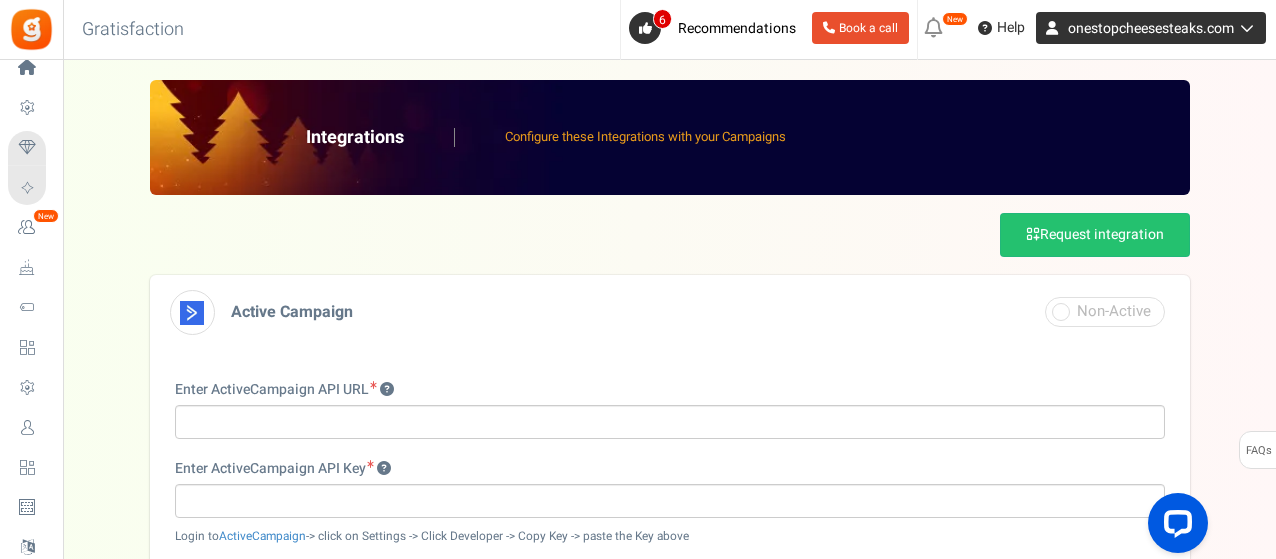 click on "onestopcheesesteaks.com" at bounding box center [1151, 28] 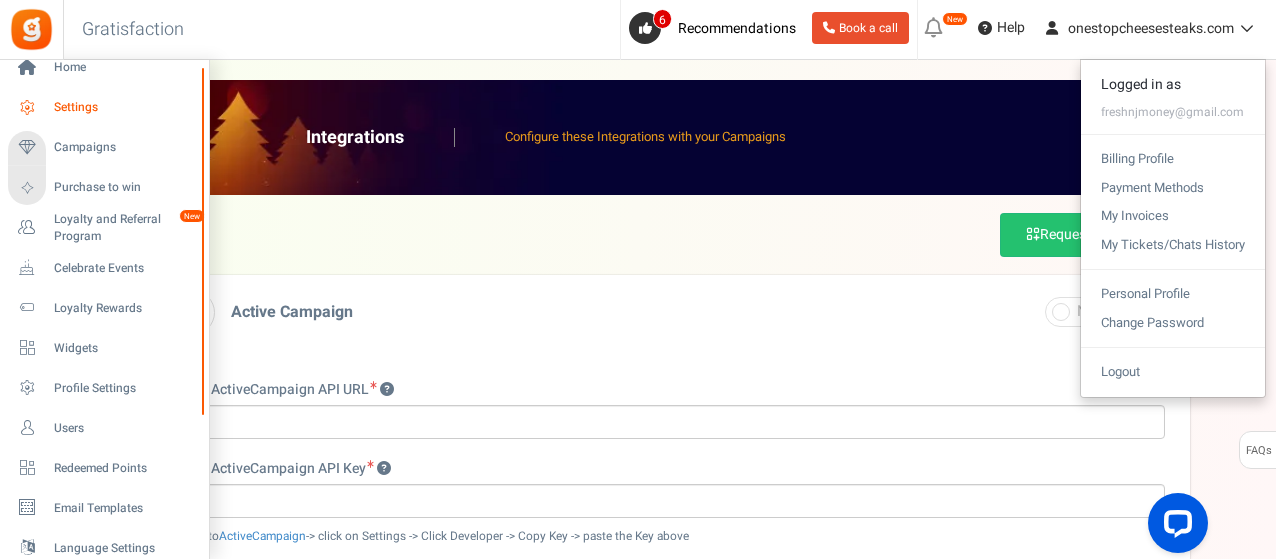 click on "Settings" at bounding box center [124, 107] 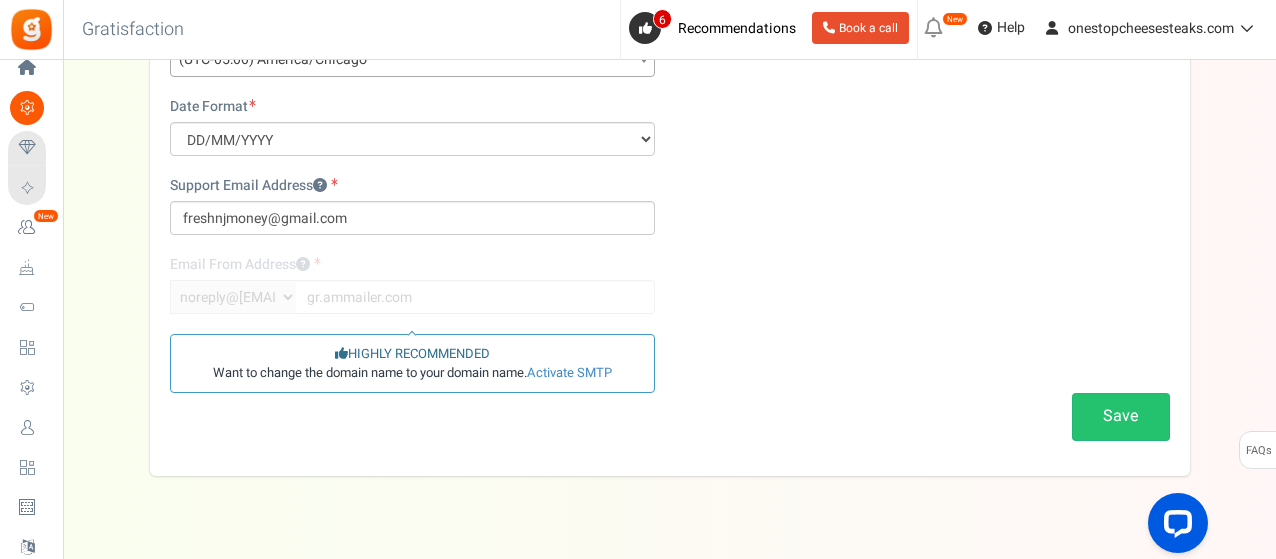 scroll, scrollTop: 0, scrollLeft: 0, axis: both 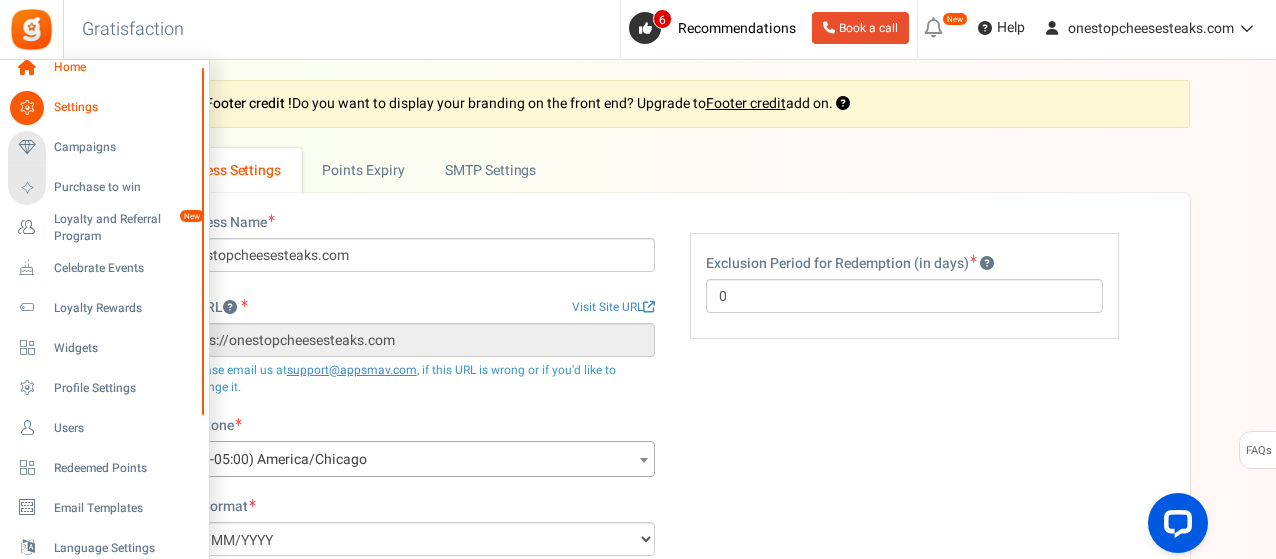 click on "Home" at bounding box center [124, 67] 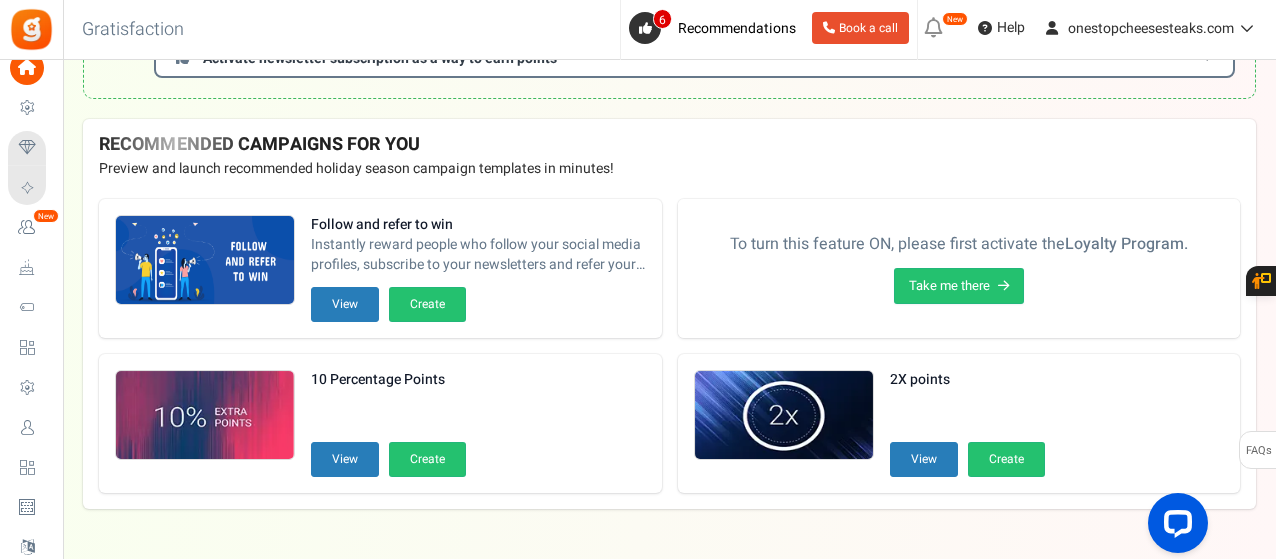 scroll, scrollTop: 648, scrollLeft: 0, axis: vertical 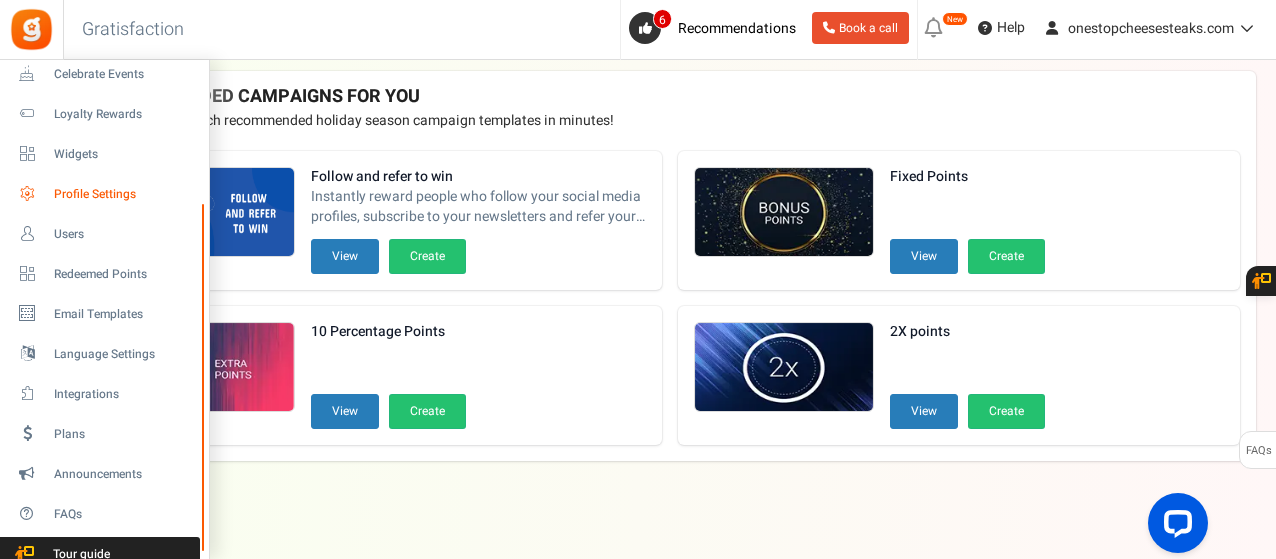 click on "Profile Settings" at bounding box center [124, 194] 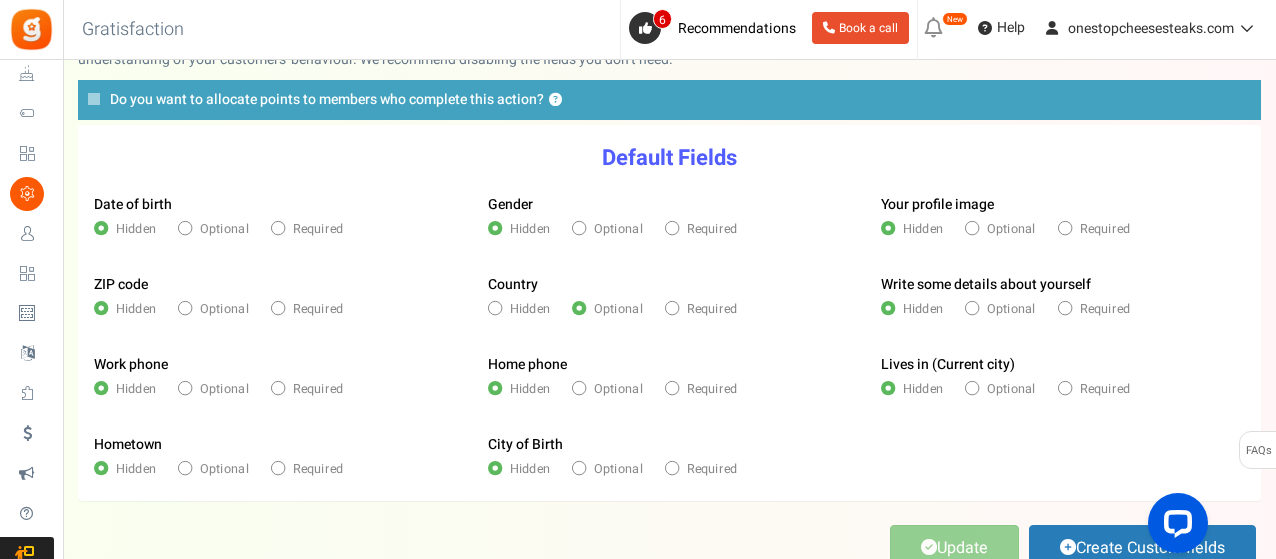 scroll, scrollTop: 274, scrollLeft: 0, axis: vertical 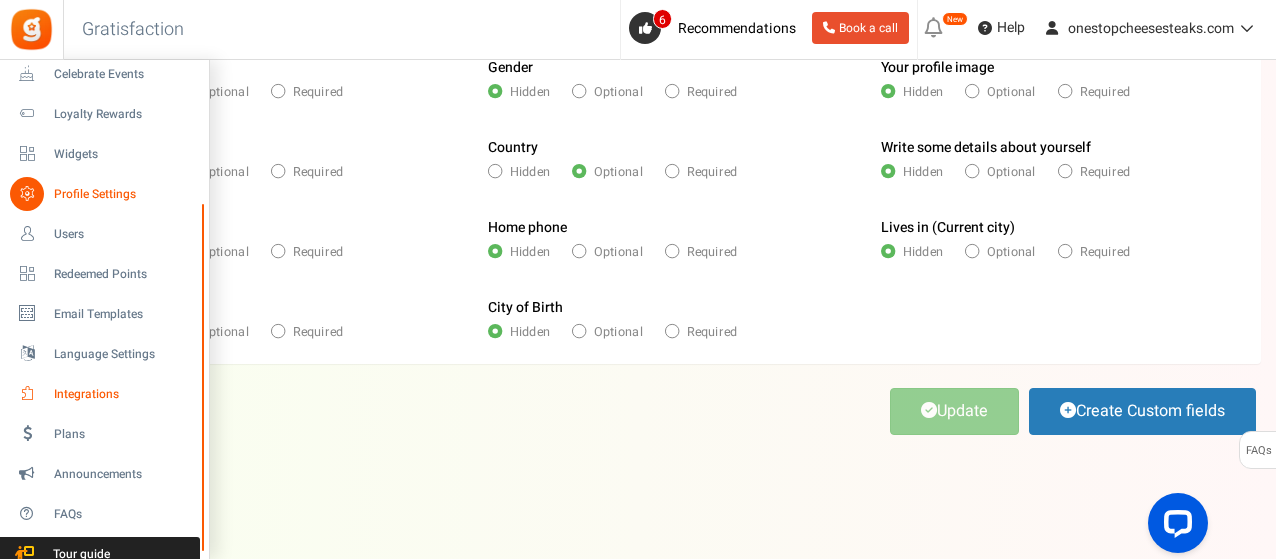 click on "Integrations" at bounding box center (124, 394) 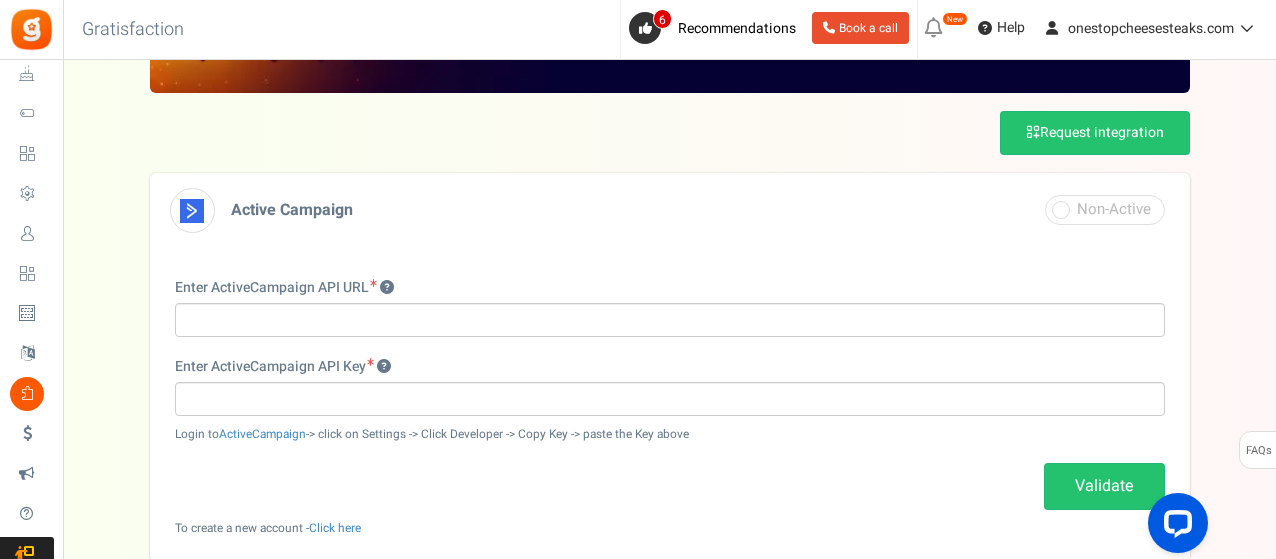 scroll, scrollTop: 200, scrollLeft: 0, axis: vertical 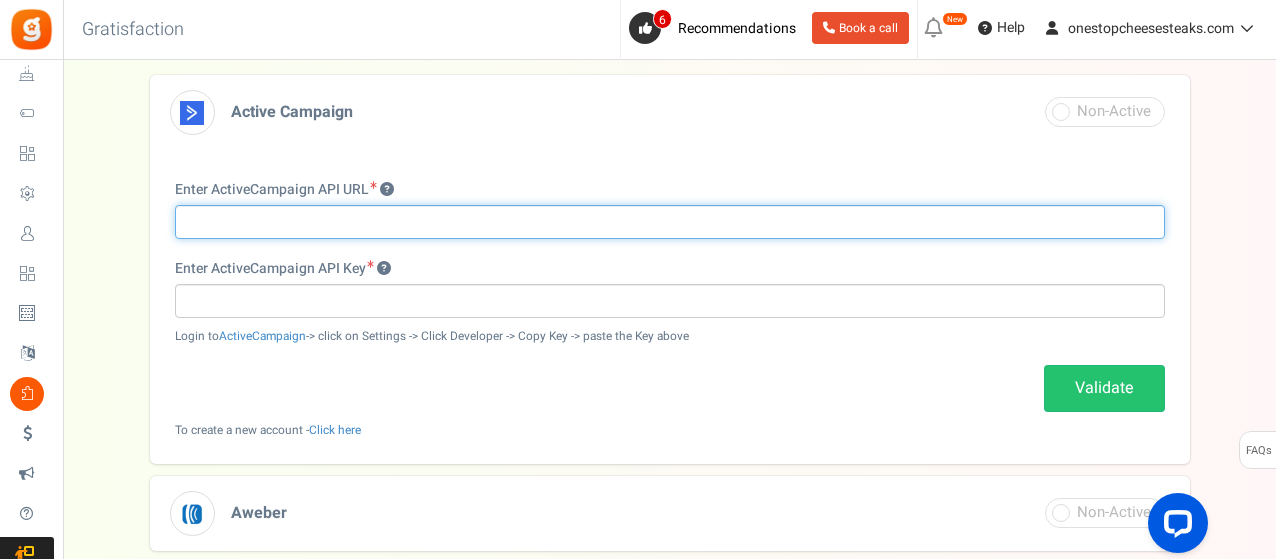 click at bounding box center [670, 222] 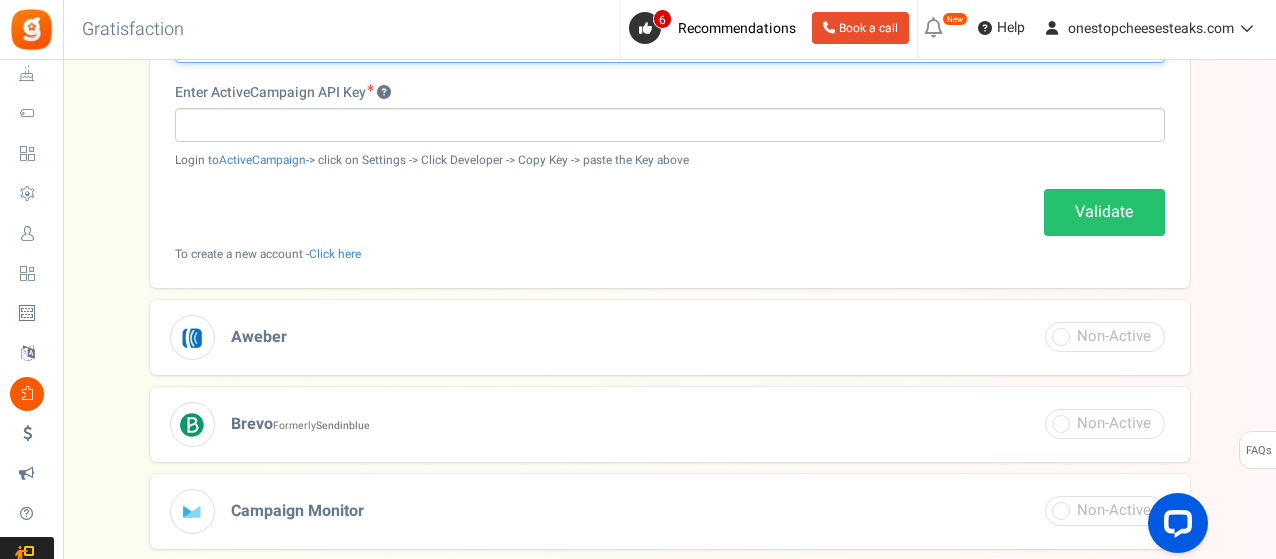 scroll, scrollTop: 400, scrollLeft: 0, axis: vertical 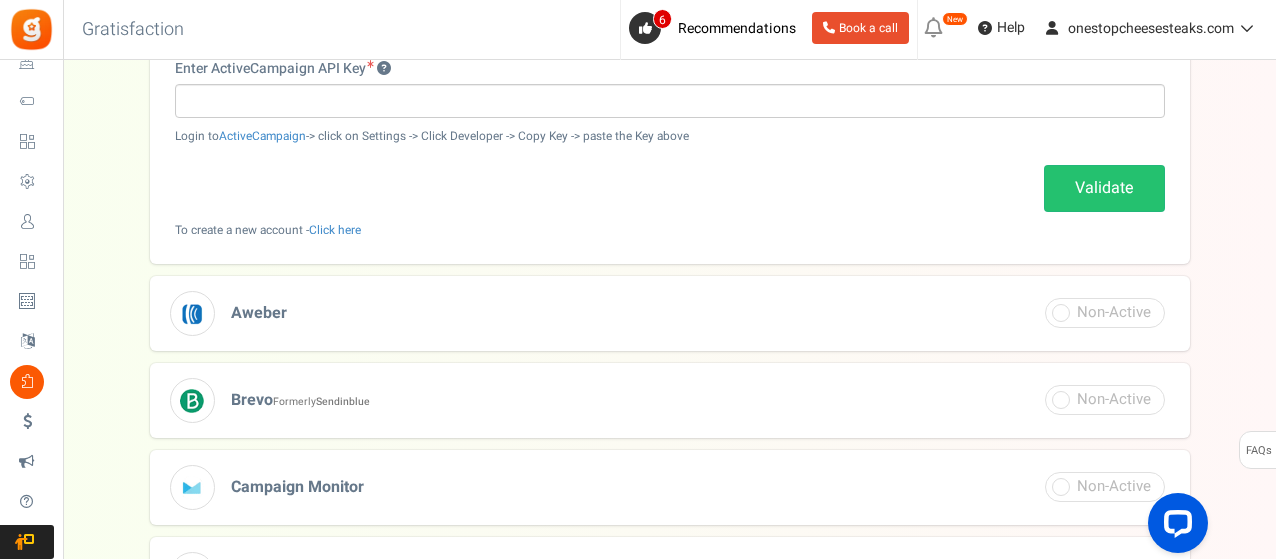 click at bounding box center [934, 28] 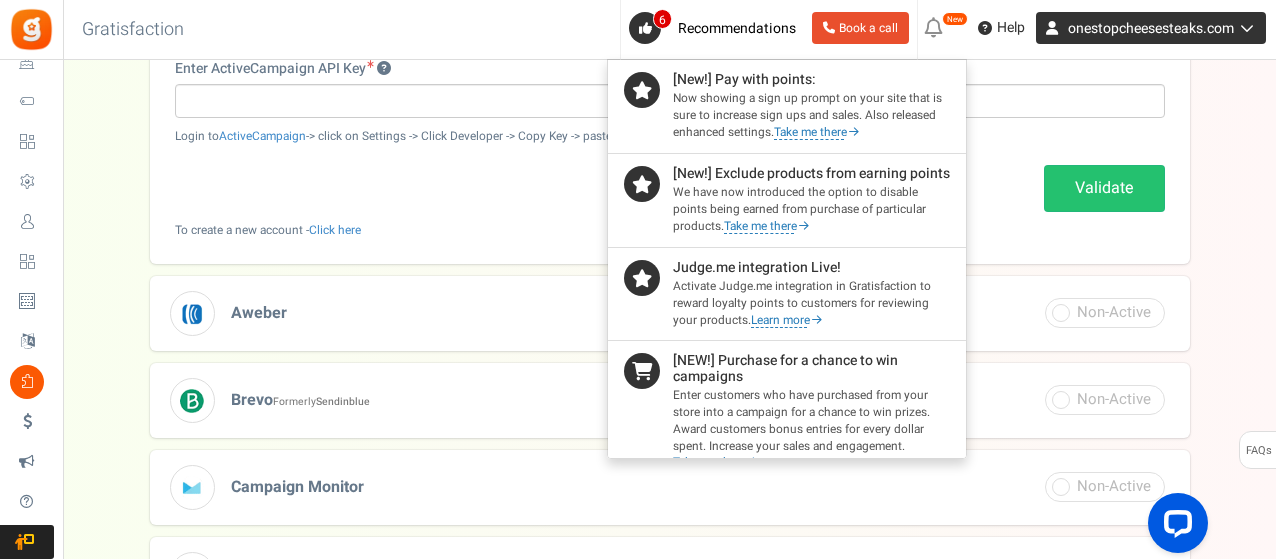 click at bounding box center [1244, 28] 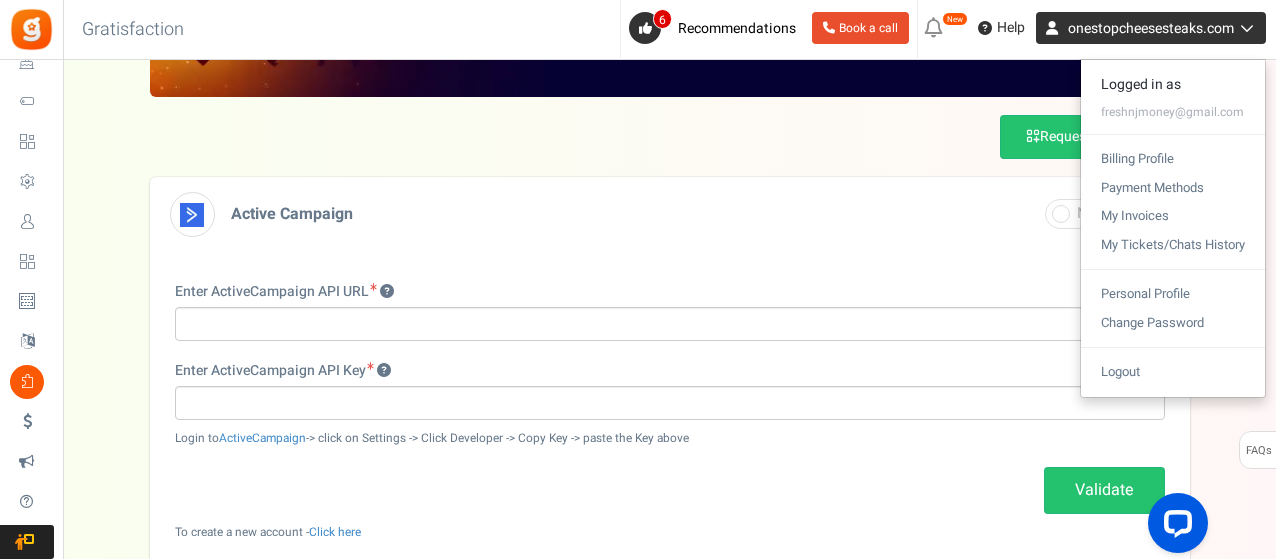 scroll, scrollTop: 0, scrollLeft: 0, axis: both 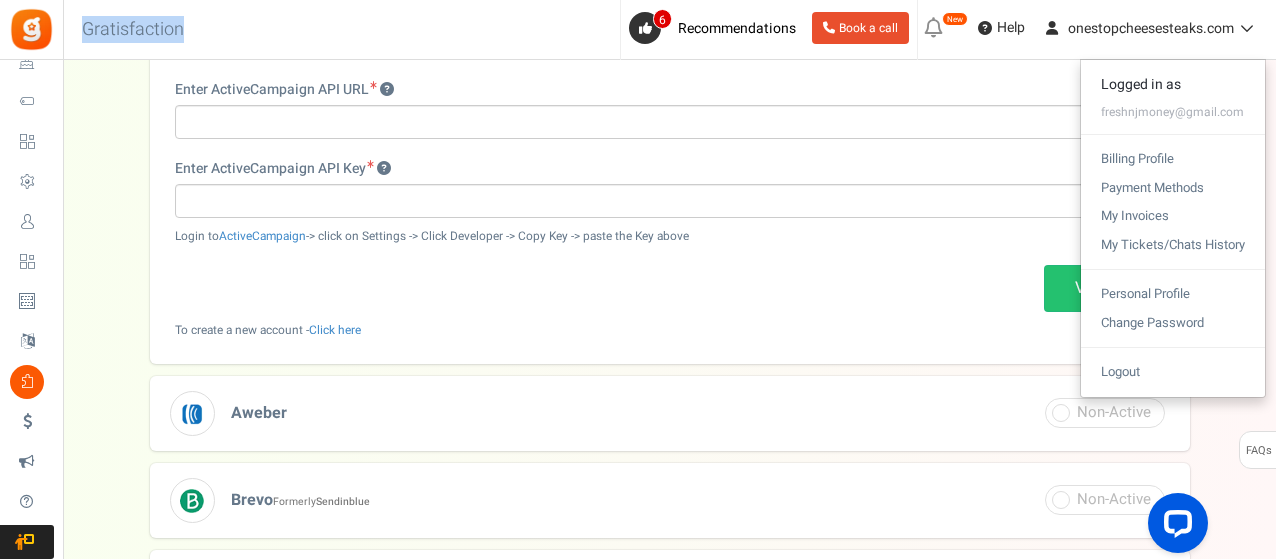 drag, startPoint x: 156, startPoint y: 36, endPoint x: 88, endPoint y: 21, distance: 69.63476 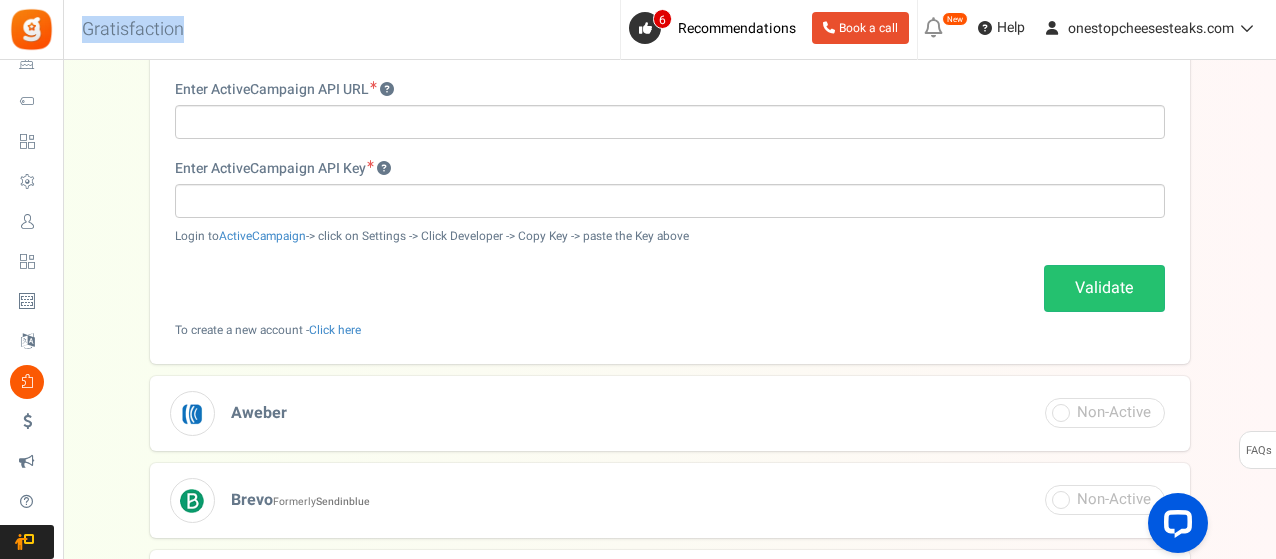 copy on "Gratisfaction" 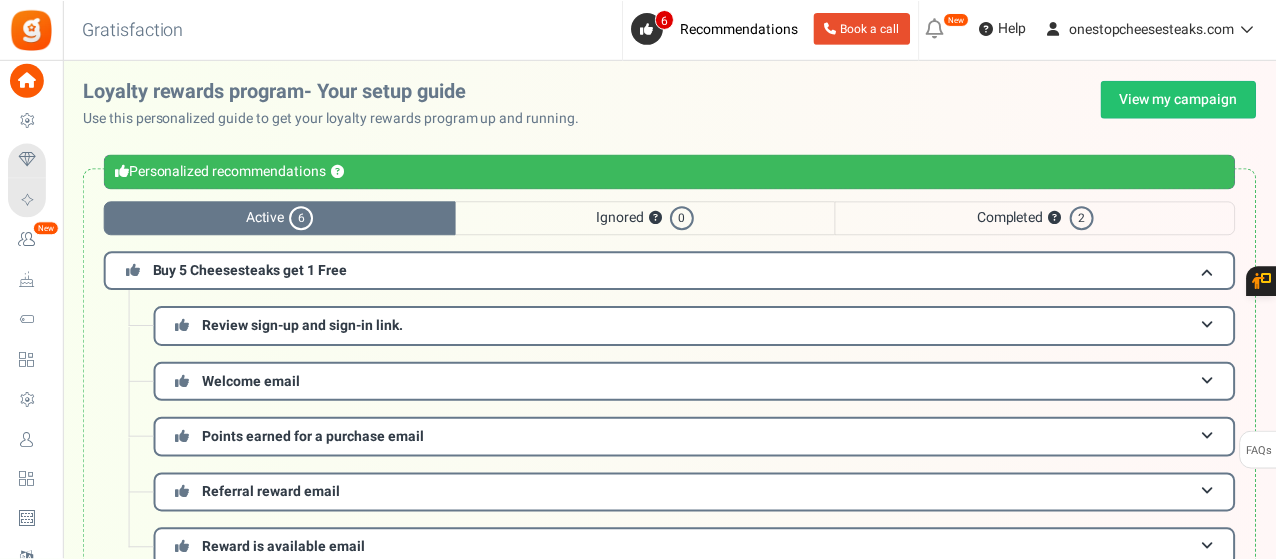scroll, scrollTop: 0, scrollLeft: 0, axis: both 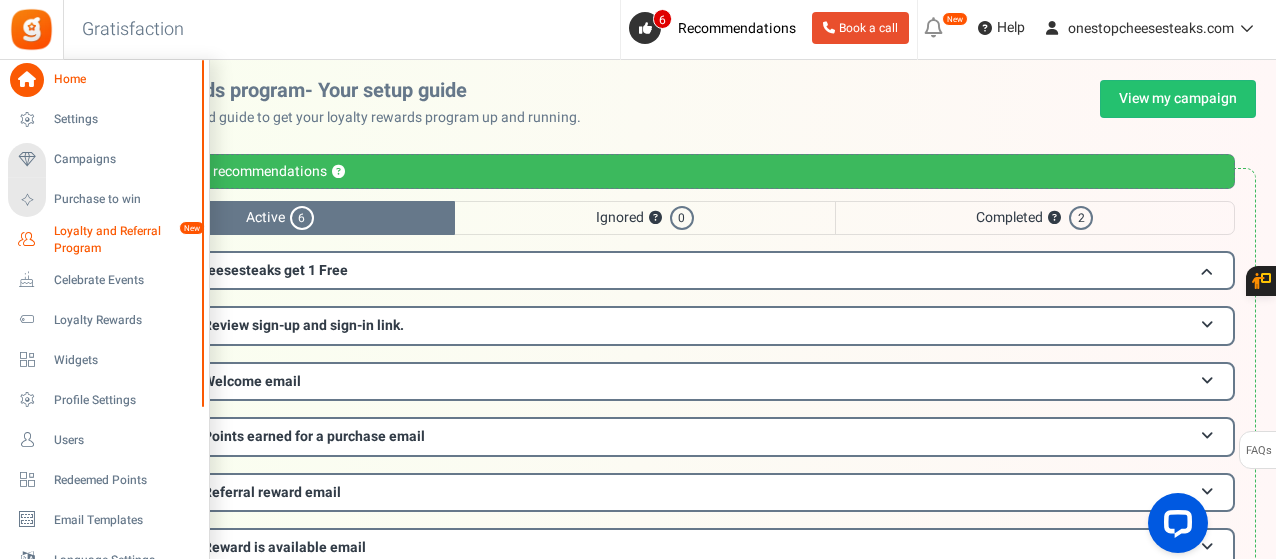 click on "Loyalty and Referral Program" at bounding box center (127, 240) 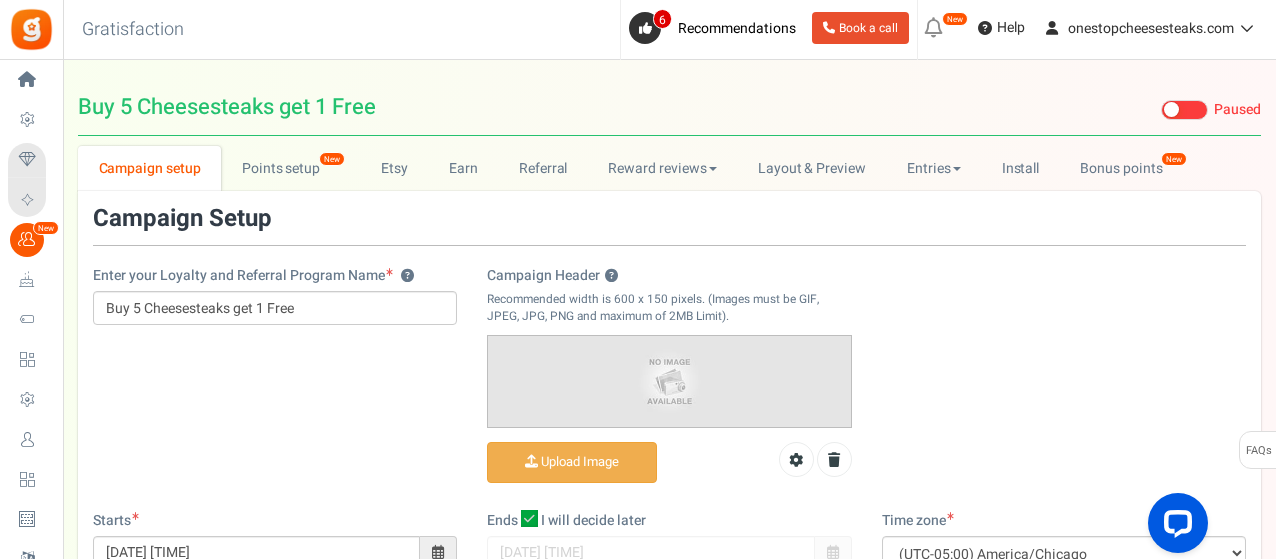 scroll, scrollTop: 0, scrollLeft: 0, axis: both 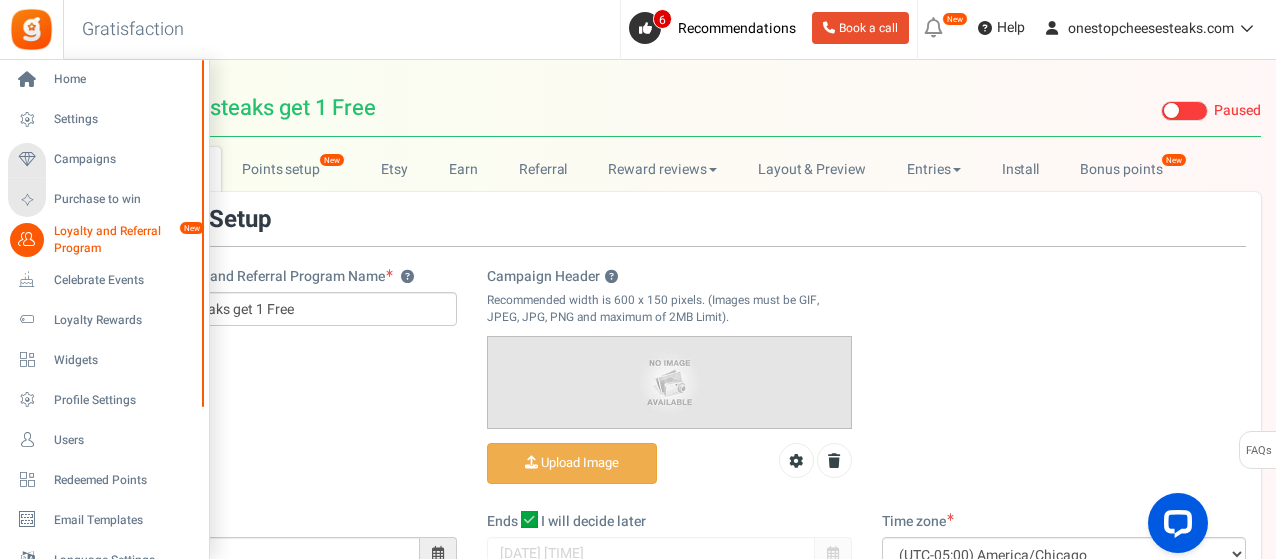 click on "Loyalty and Referral Program" at bounding box center [127, 240] 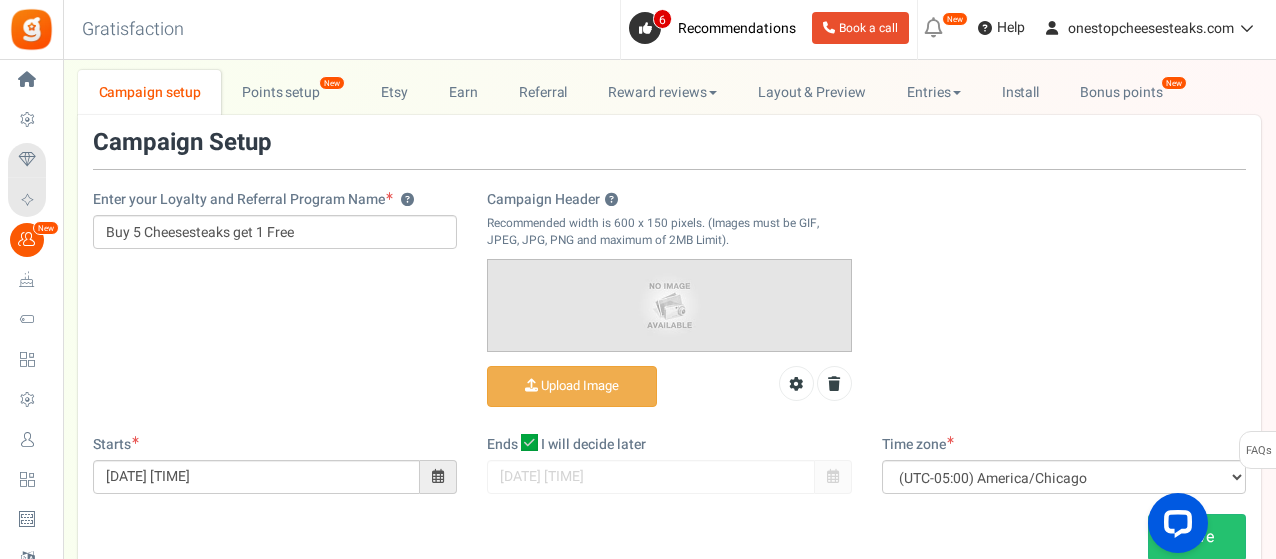 scroll, scrollTop: 0, scrollLeft: 0, axis: both 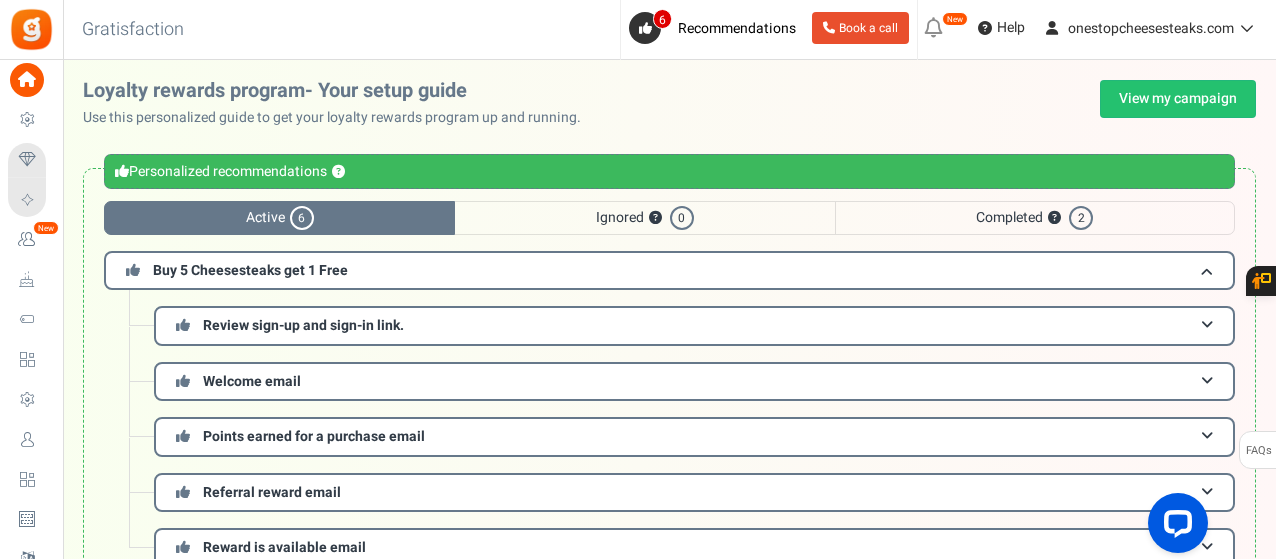 click on "0" at bounding box center [682, 218] 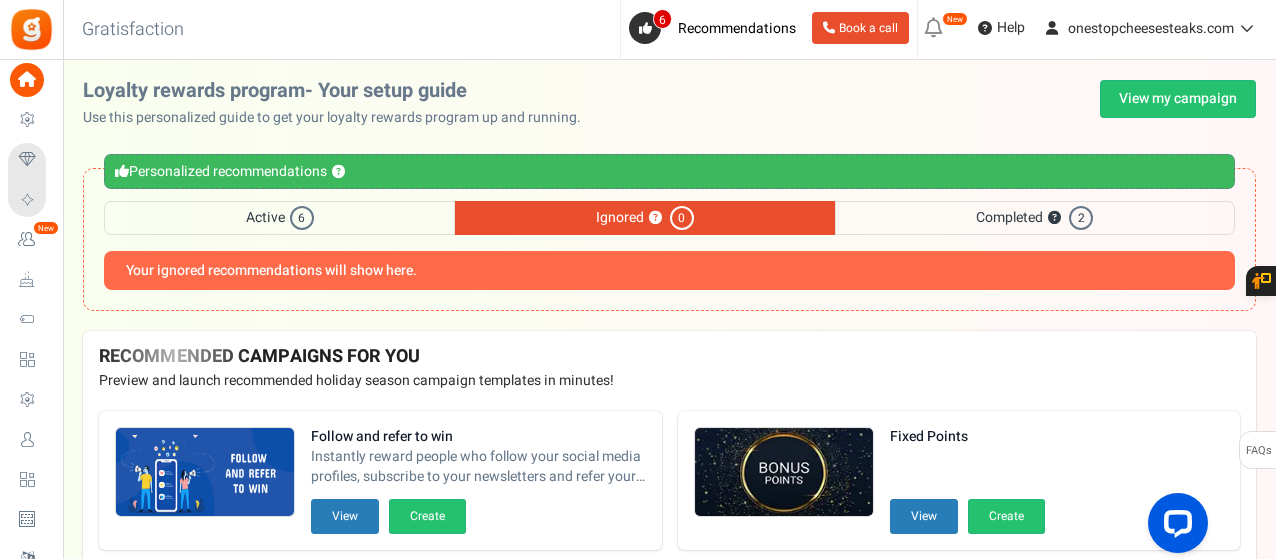 click on "Completed
?
2" at bounding box center [1035, 218] 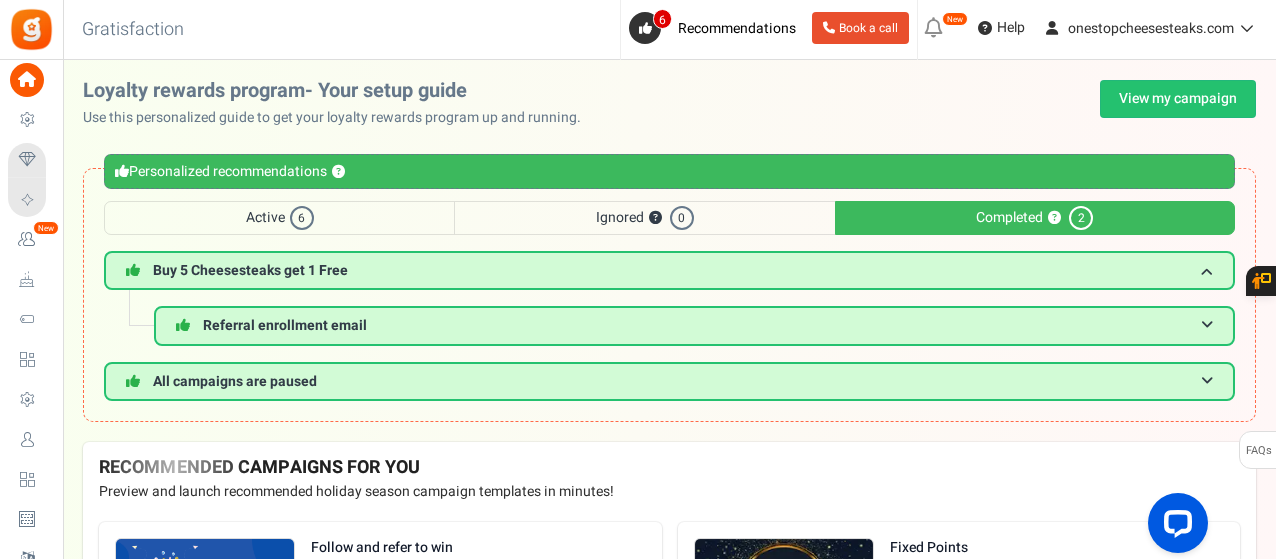 click on "Active  6" at bounding box center (279, 218) 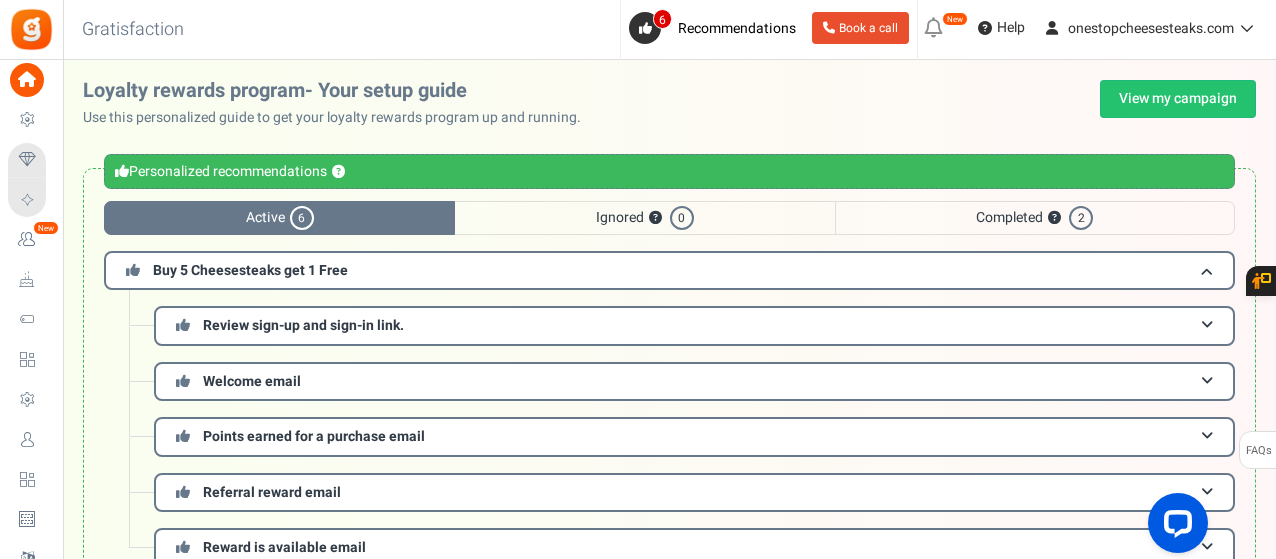 click on "Campaigns" at bounding box center [31, 160] 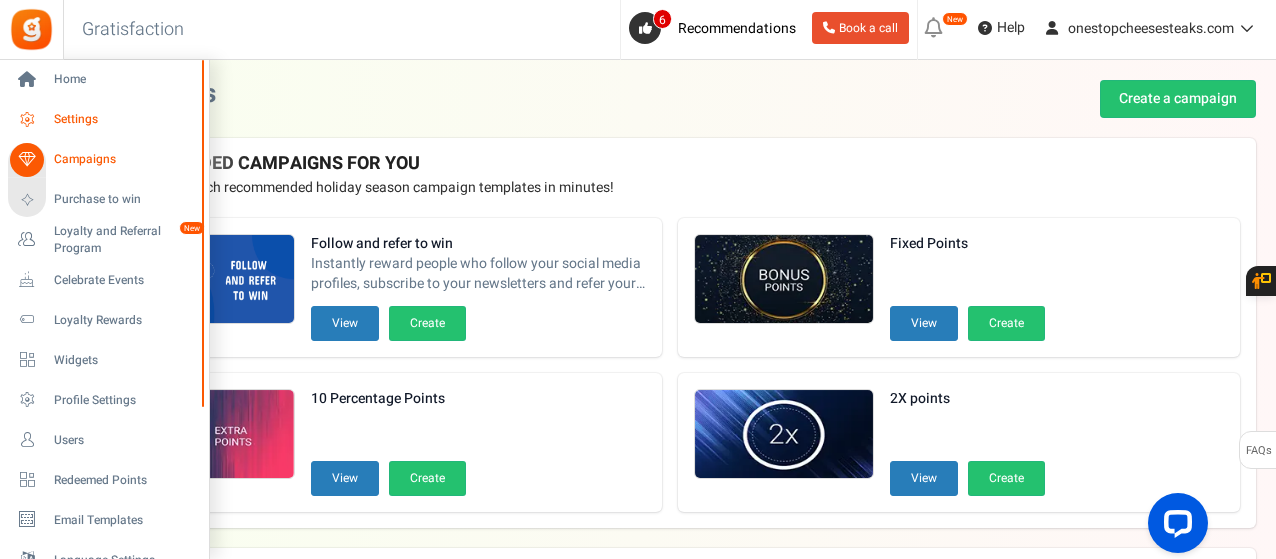 click on "Settings" at bounding box center (104, 120) 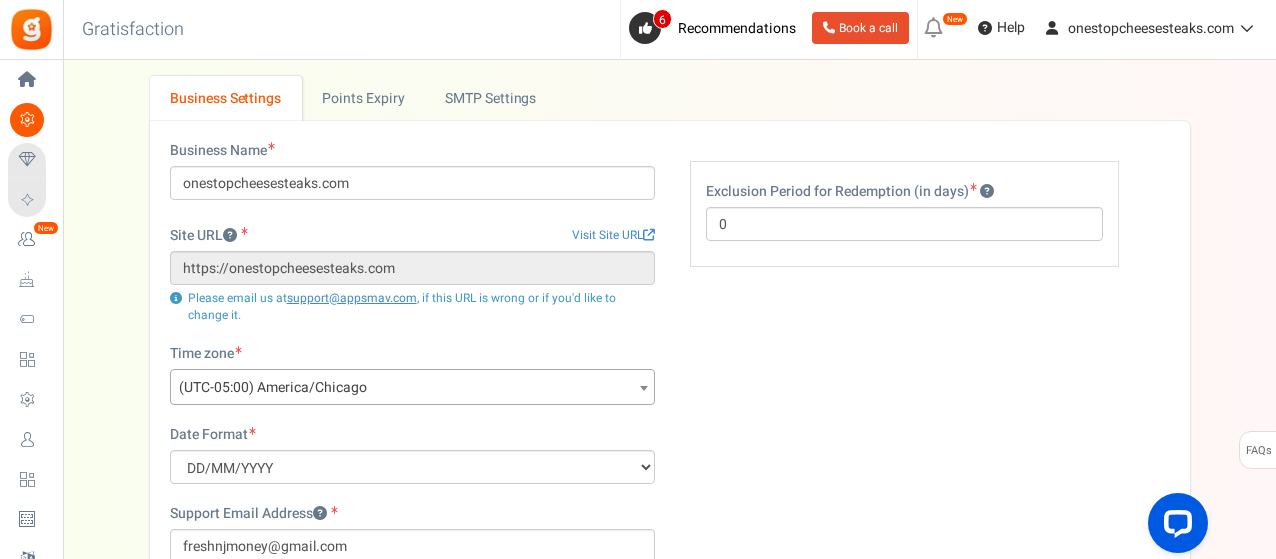 scroll, scrollTop: 0, scrollLeft: 0, axis: both 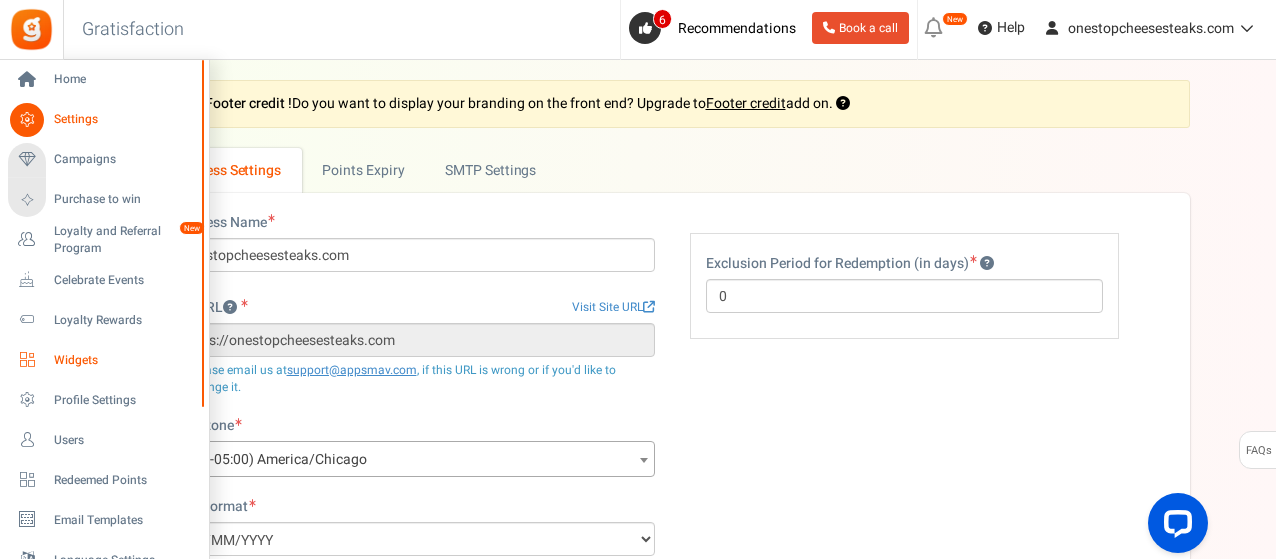 click on "Widgets" at bounding box center [104, 360] 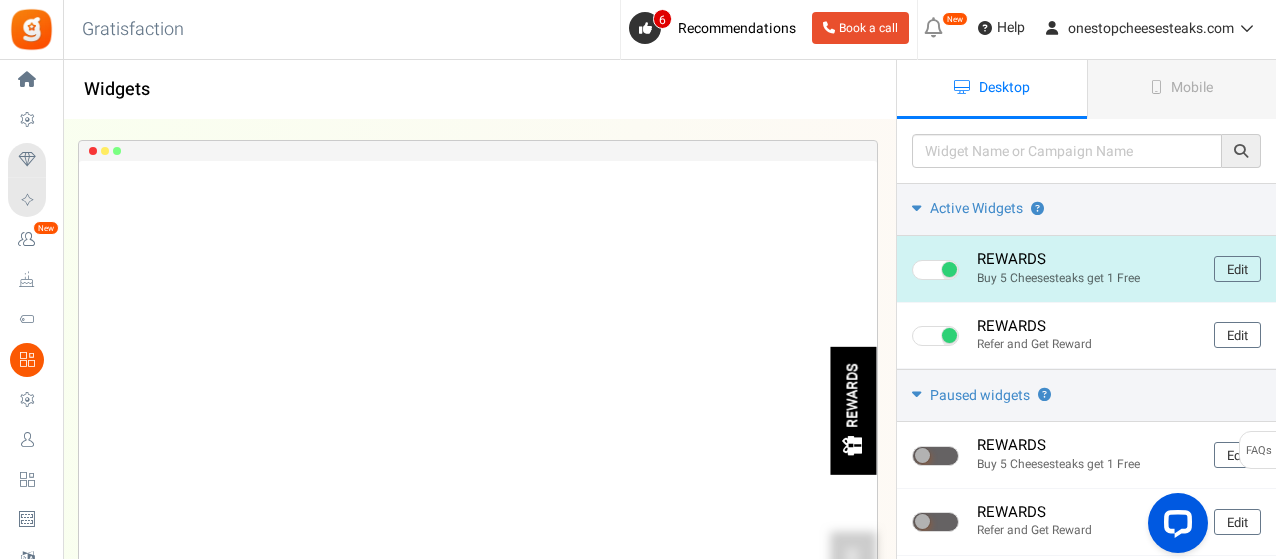 scroll, scrollTop: 0, scrollLeft: 0, axis: both 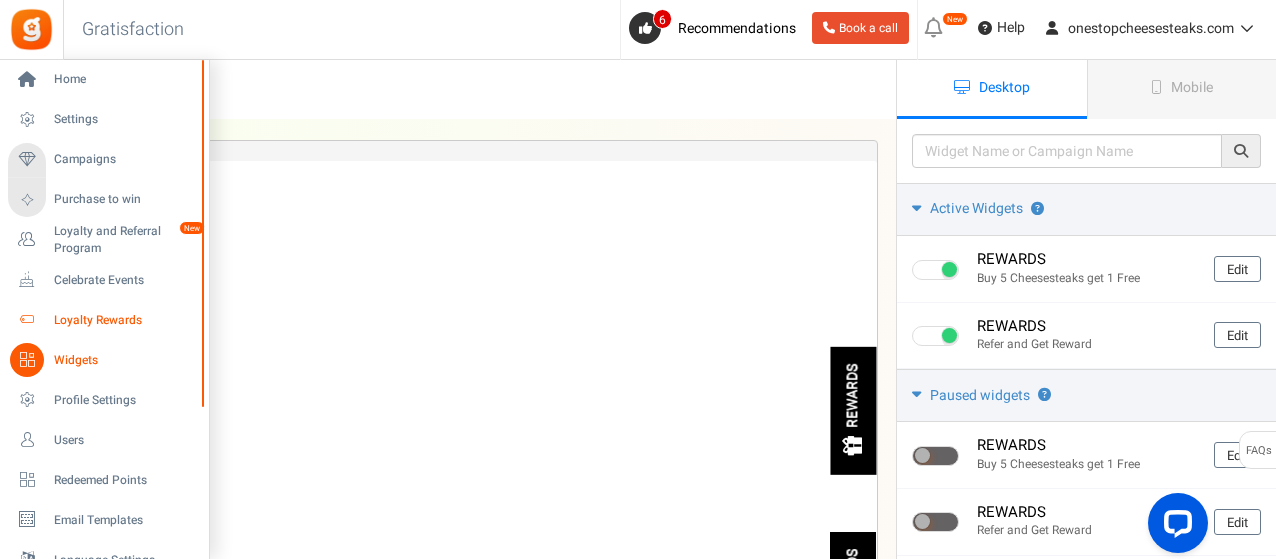 click on "Loyalty Rewards" at bounding box center [124, 320] 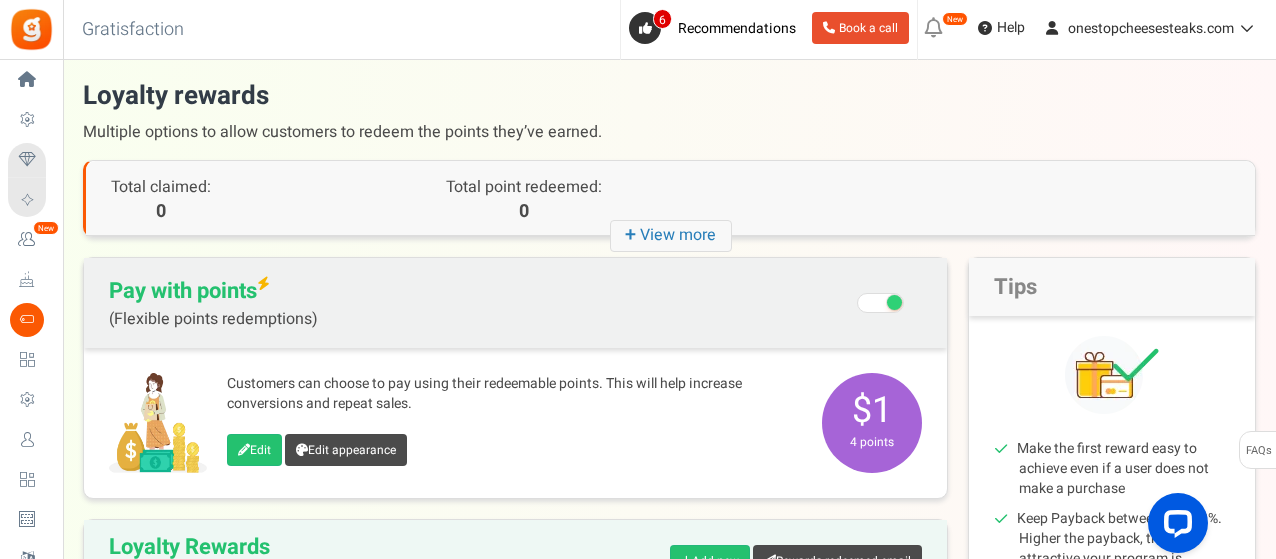 scroll, scrollTop: 0, scrollLeft: 0, axis: both 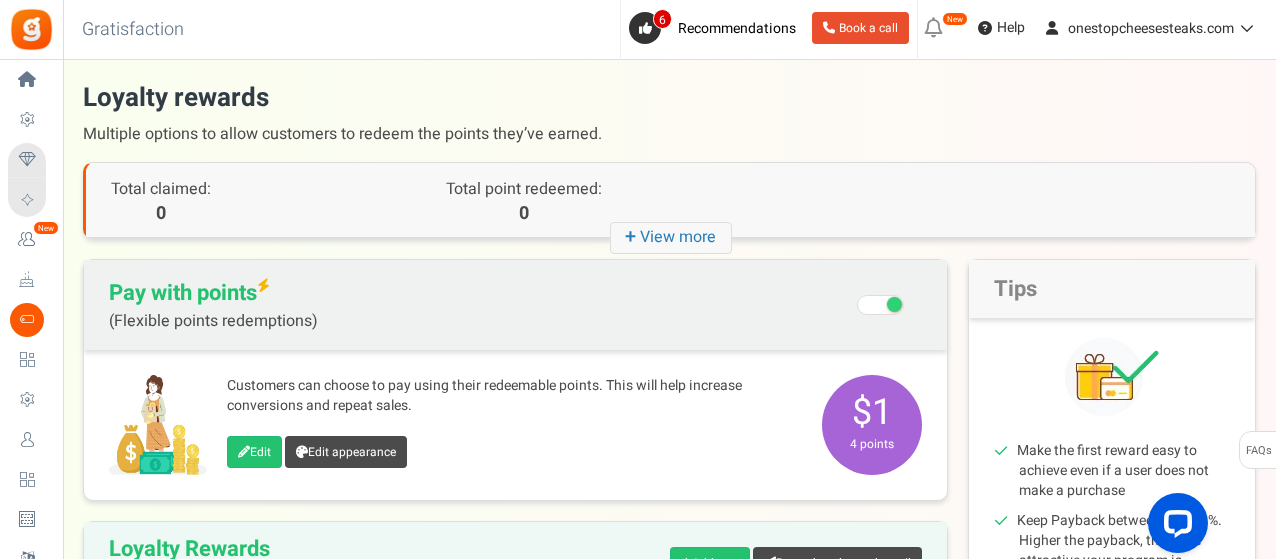 click on "+  View more" at bounding box center (671, 238) 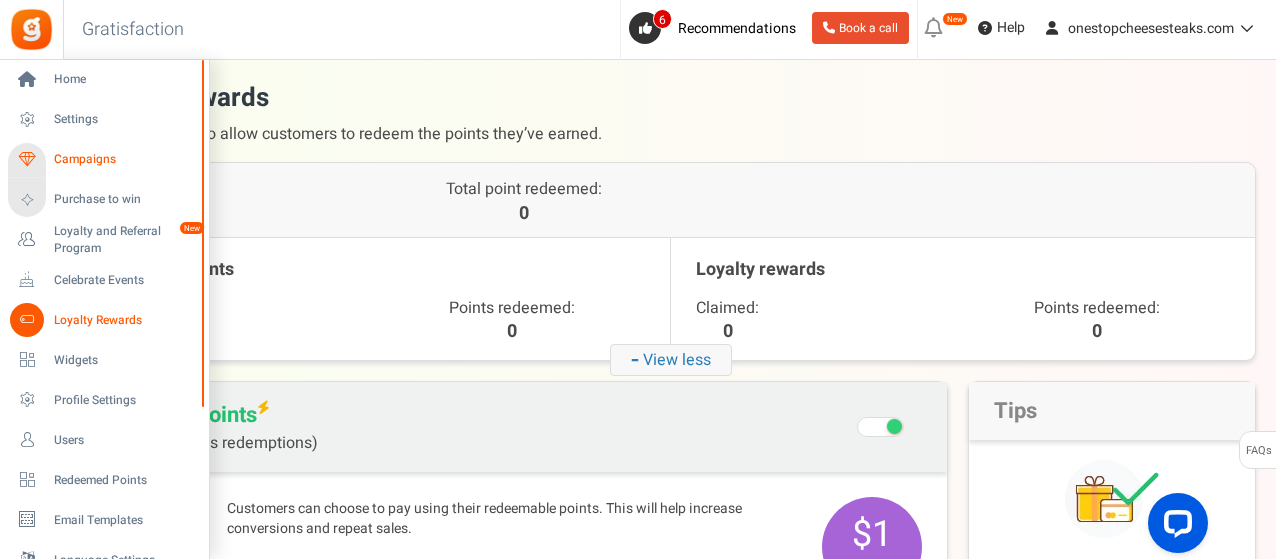 click on "Campaigns" at bounding box center [124, 159] 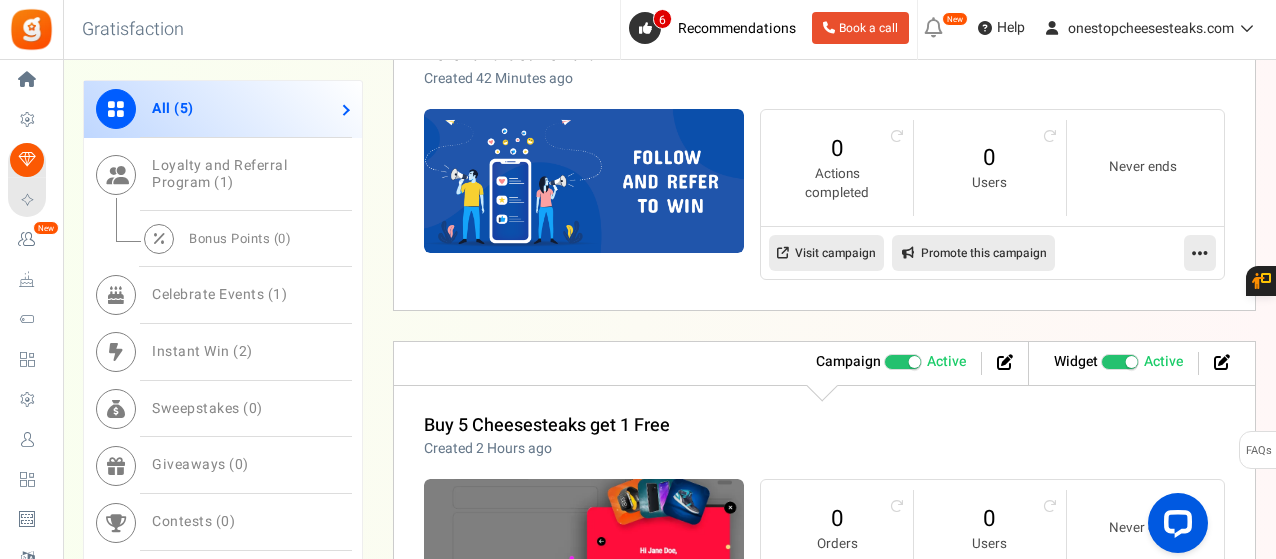 scroll, scrollTop: 1309, scrollLeft: 0, axis: vertical 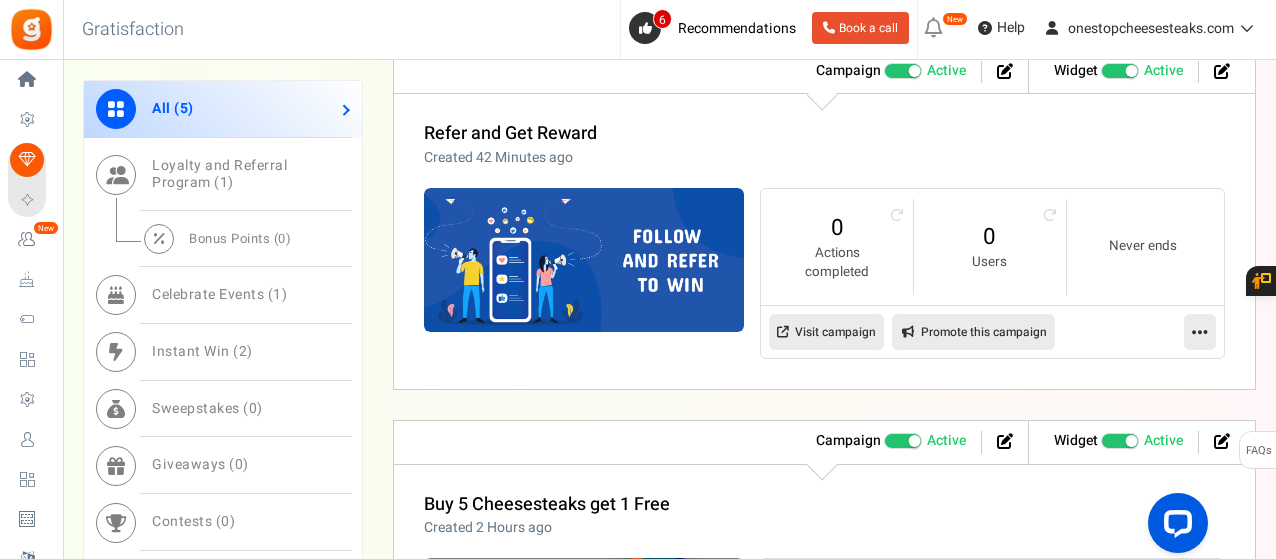 click at bounding box center (1200, 332) 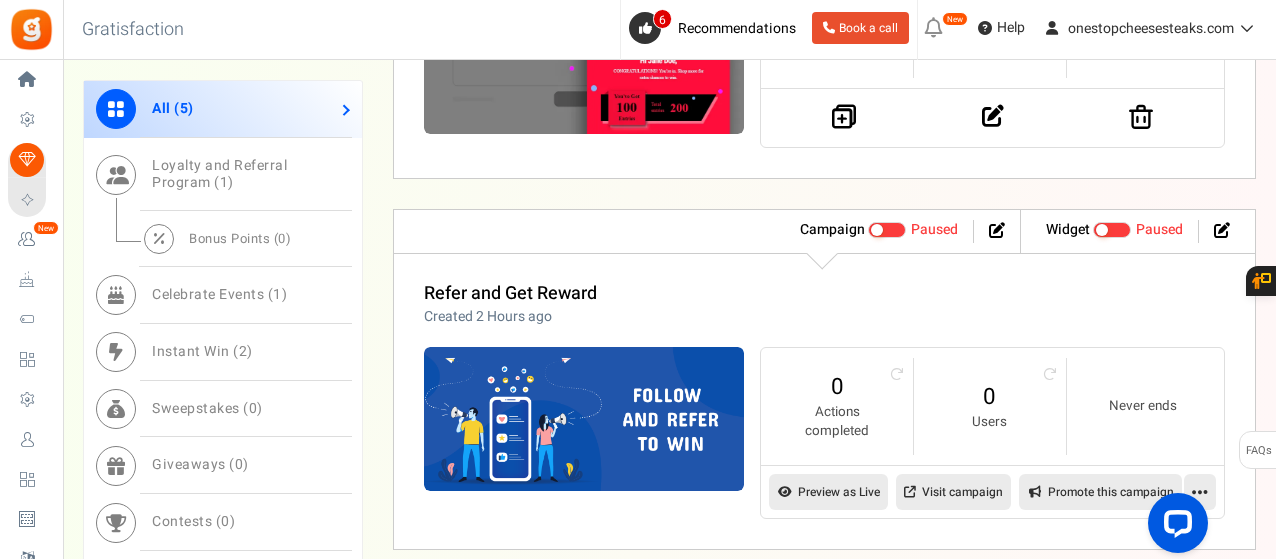 scroll, scrollTop: 1909, scrollLeft: 0, axis: vertical 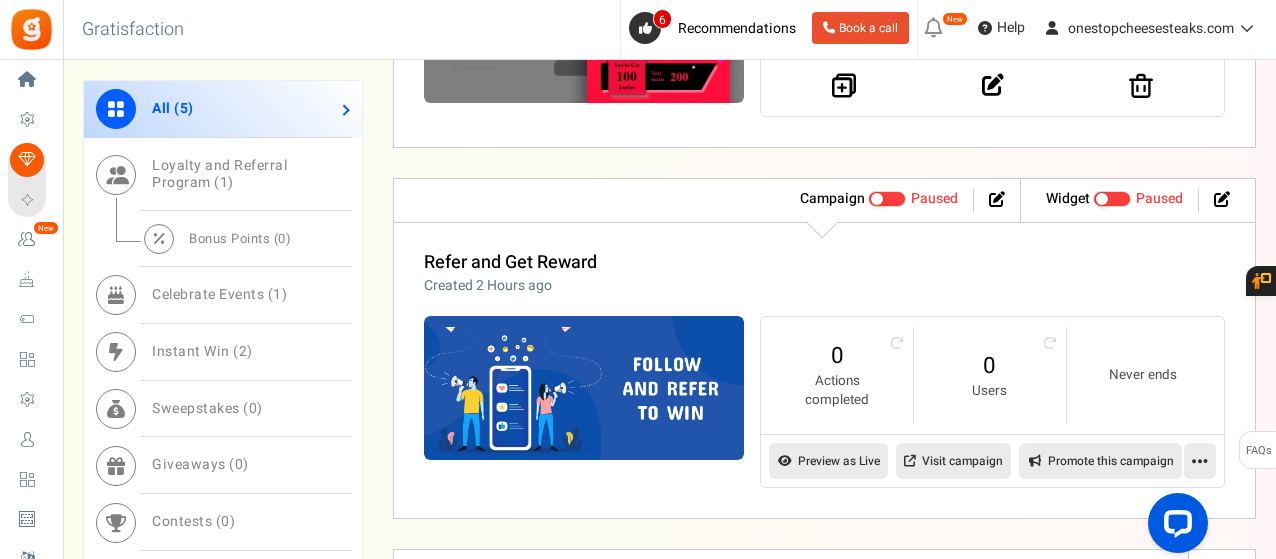 click at bounding box center (1200, 461) 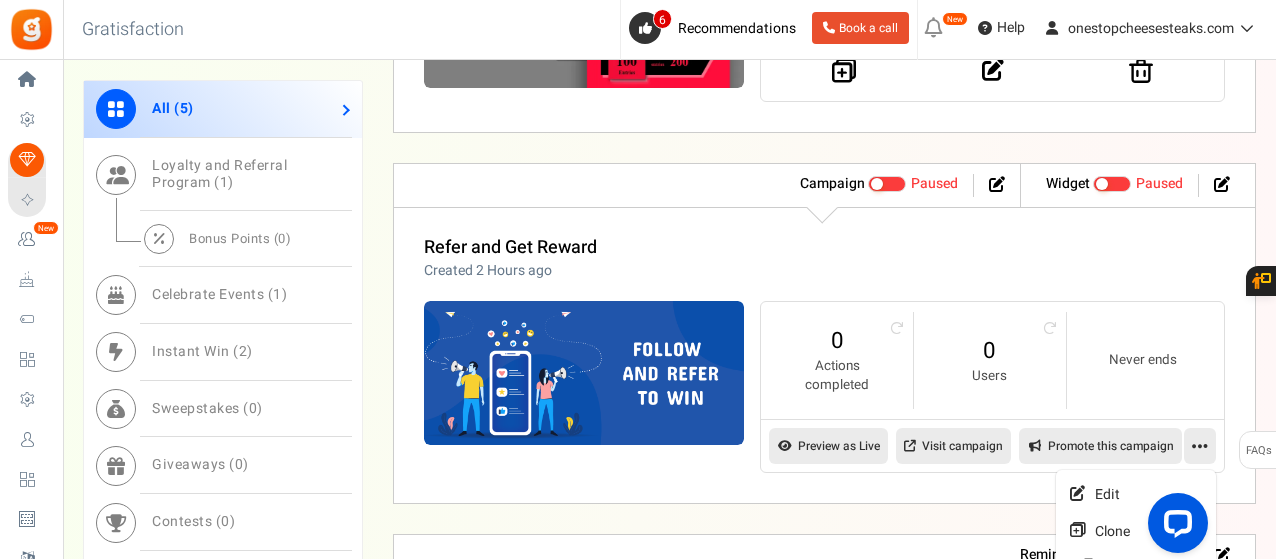 scroll, scrollTop: 2109, scrollLeft: 0, axis: vertical 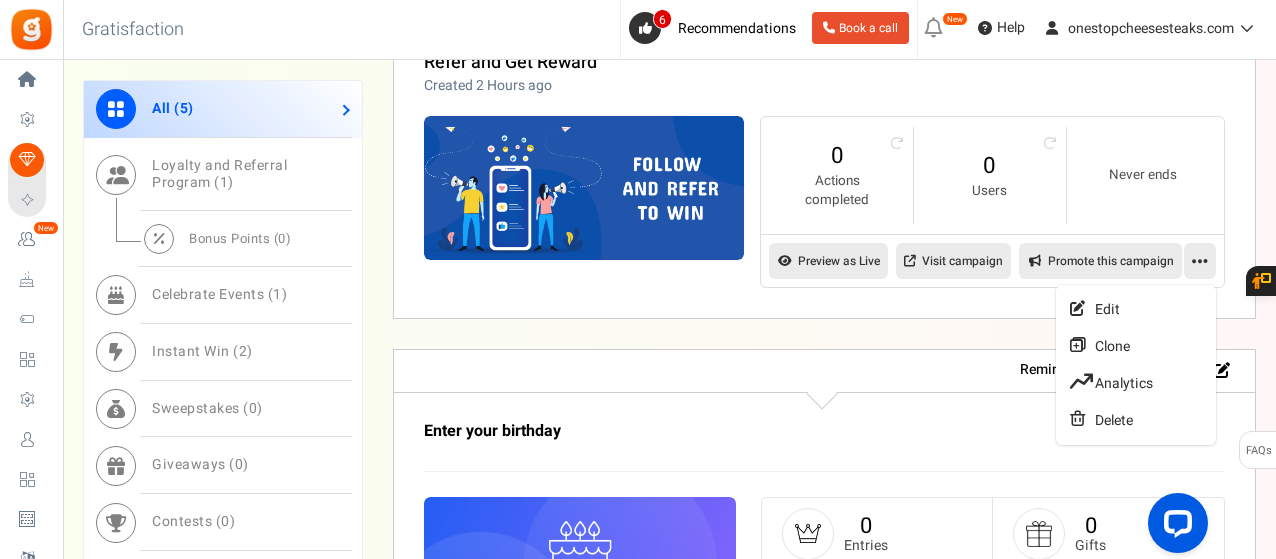 click on "Enter your birthday" at bounding box center [824, 447] 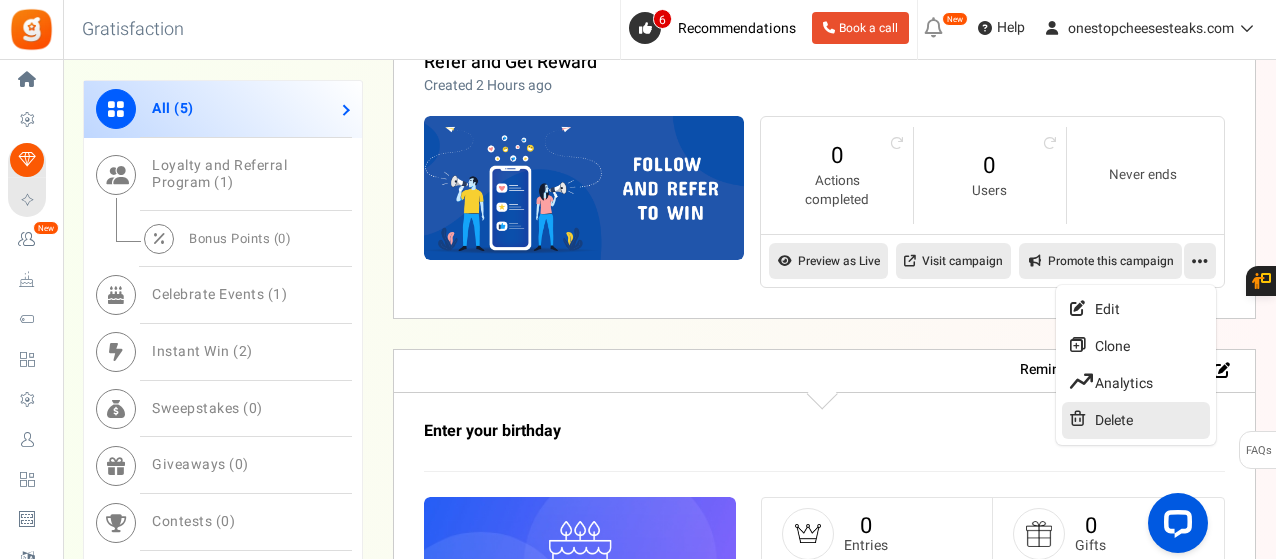 click on "Delete" at bounding box center (1136, 420) 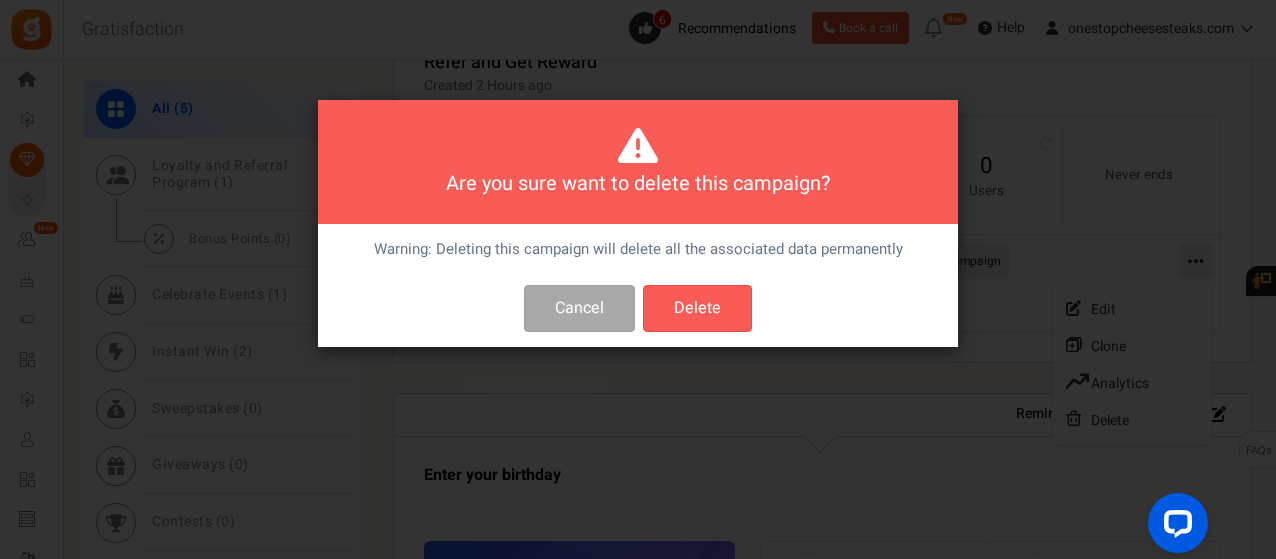scroll, scrollTop: 0, scrollLeft: 0, axis: both 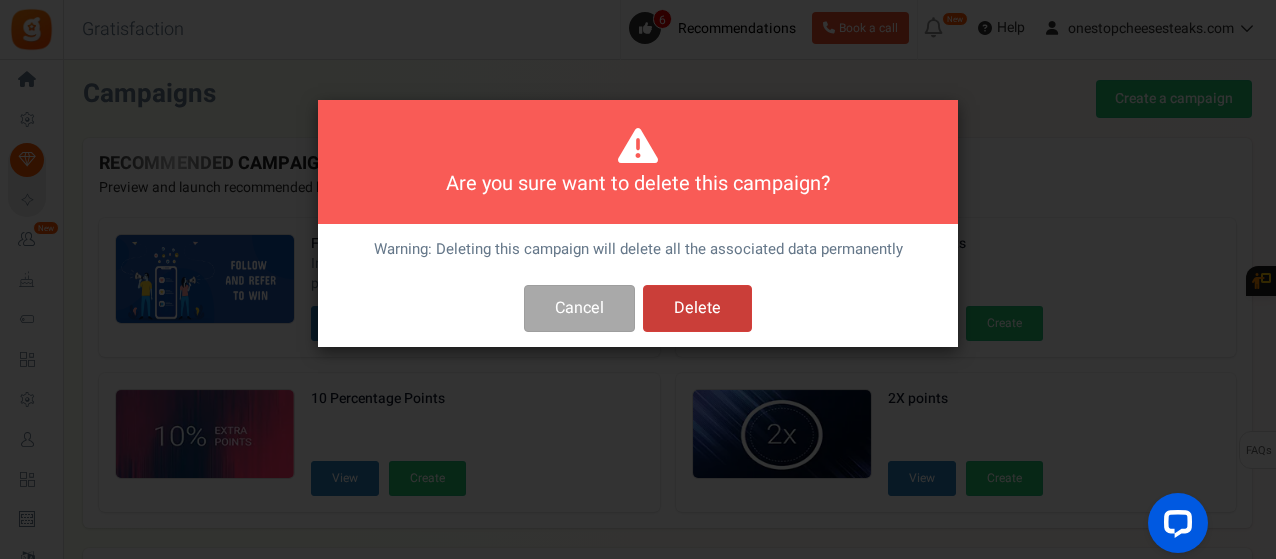 click on "Delete" at bounding box center (697, 308) 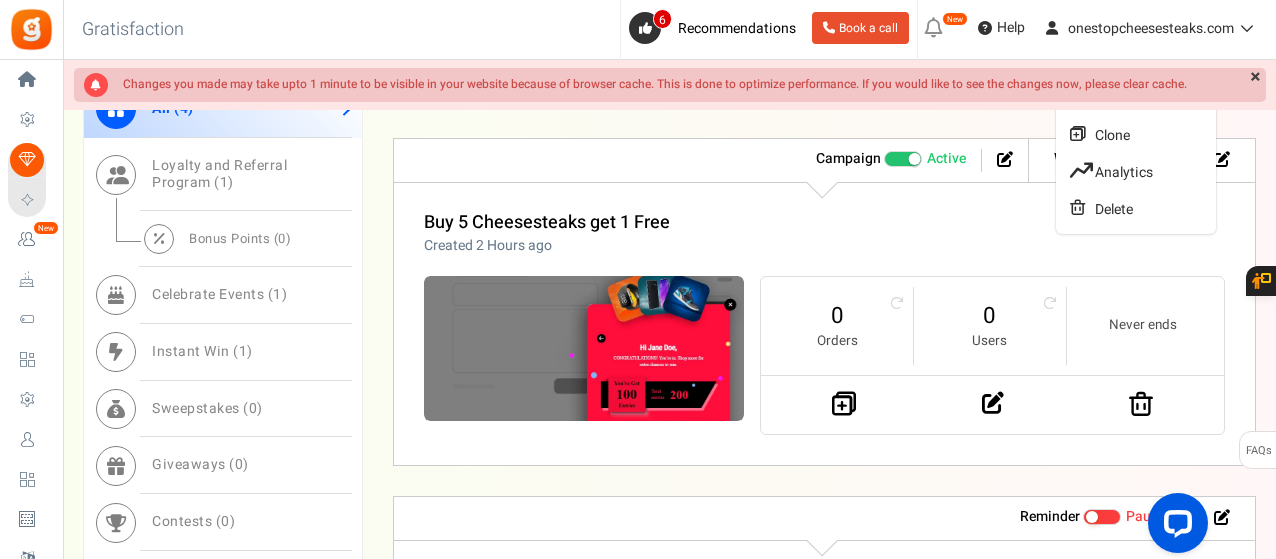 scroll, scrollTop: 1700, scrollLeft: 0, axis: vertical 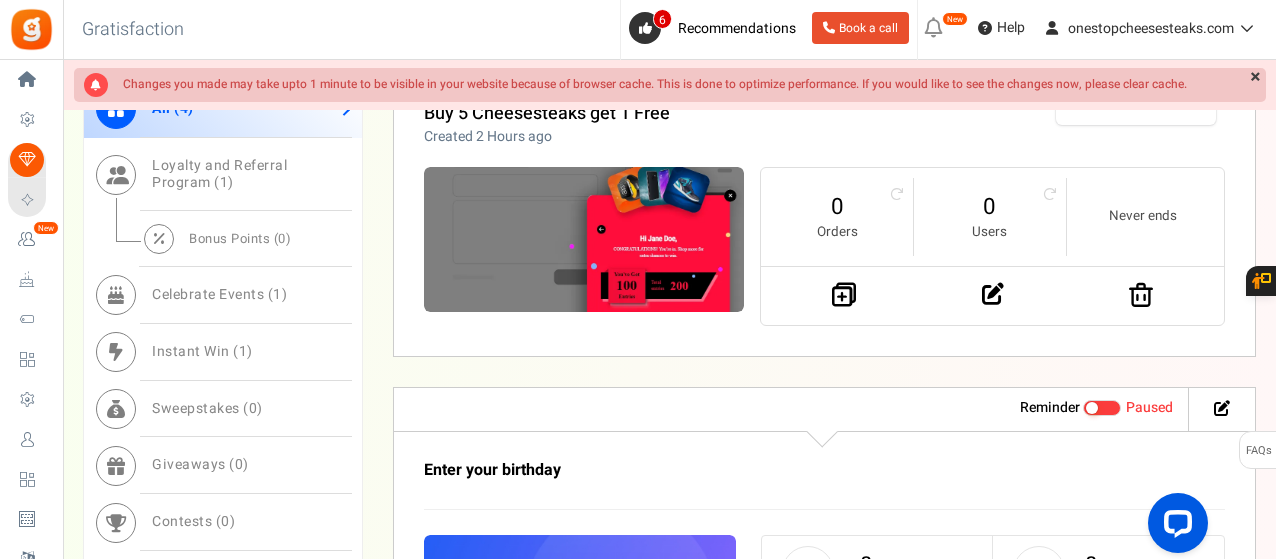click on "Warning - Fix it!
Recommendations
Campaign
Active
Paused
Widget
Recommended: TURN ON
Active
Paused
Buy 5 Cheesesteaks get 1 Free
Created 3 Hours ago
? :
1" at bounding box center [824, -38] 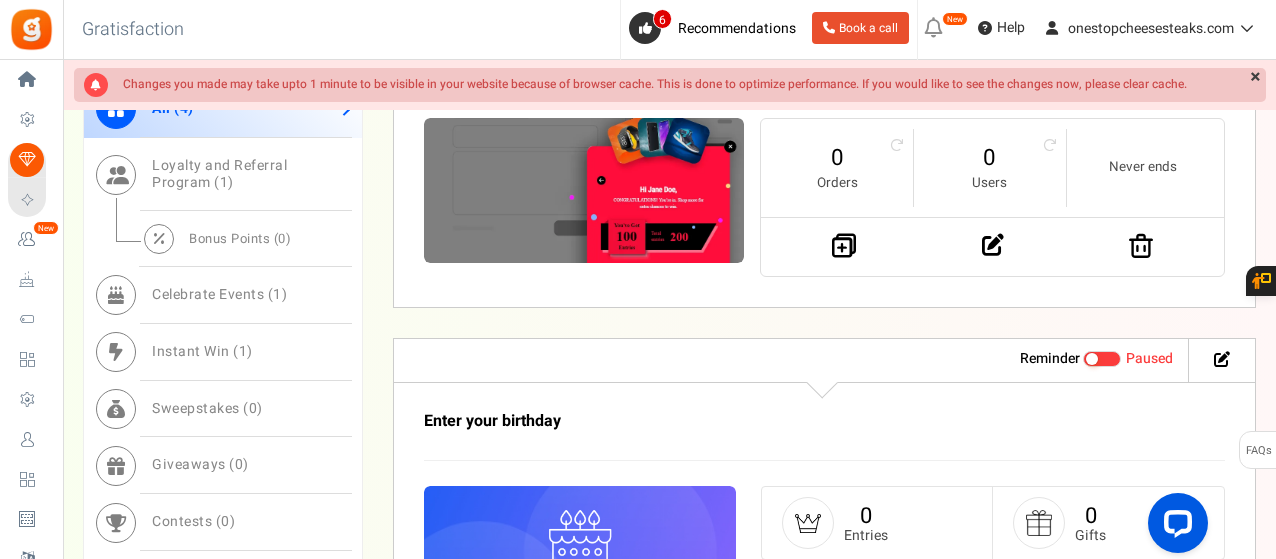 scroll, scrollTop: 1900, scrollLeft: 0, axis: vertical 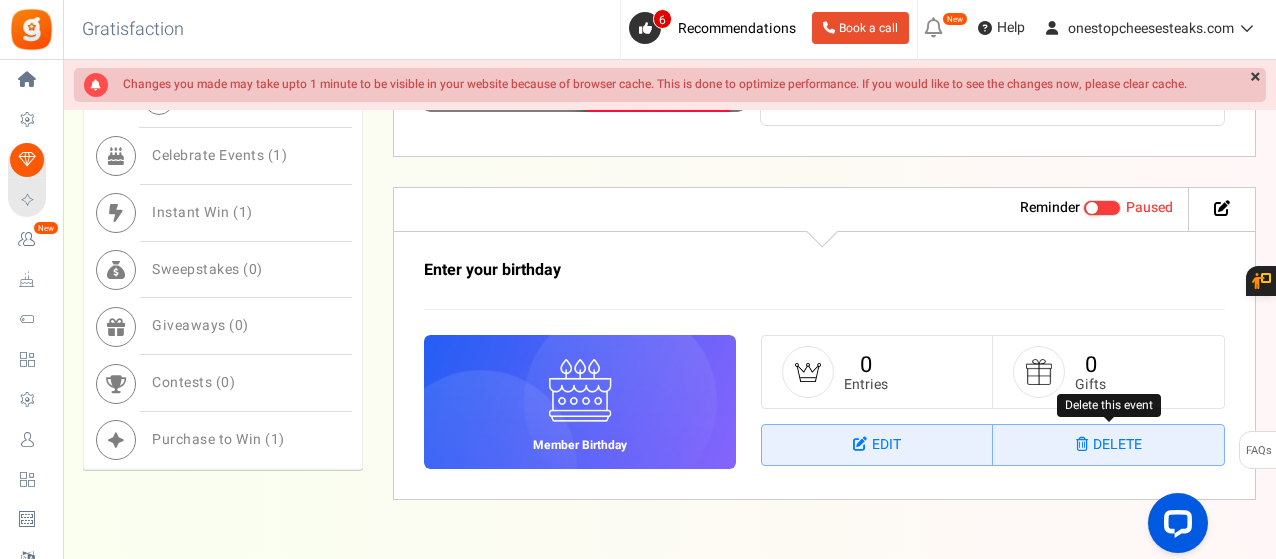 click on "Delete" at bounding box center (1108, 445) 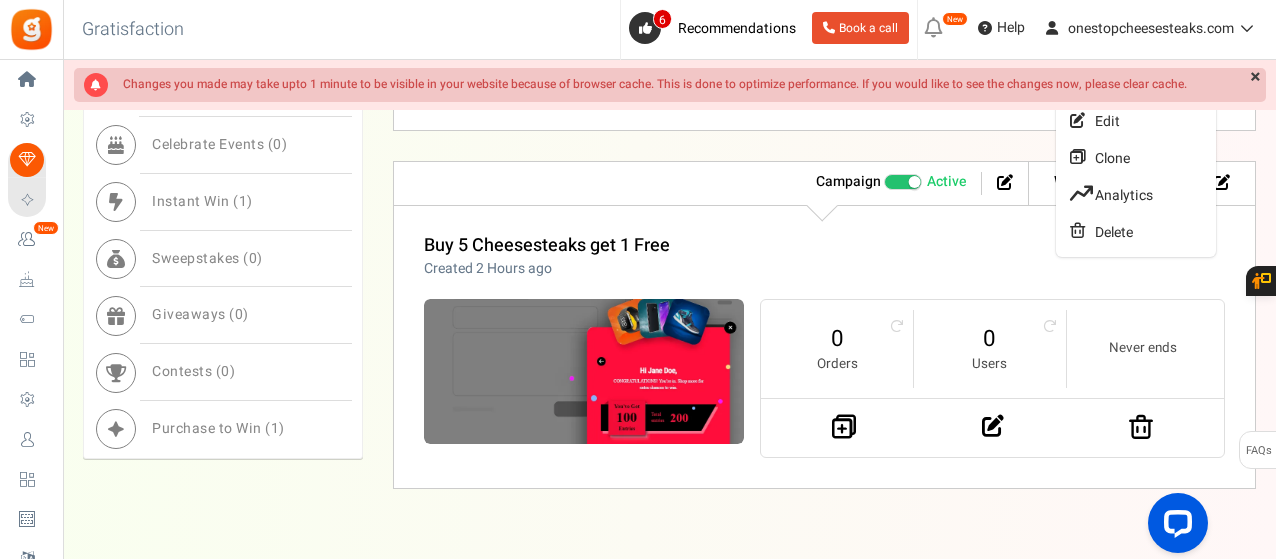 scroll, scrollTop: 1599, scrollLeft: 0, axis: vertical 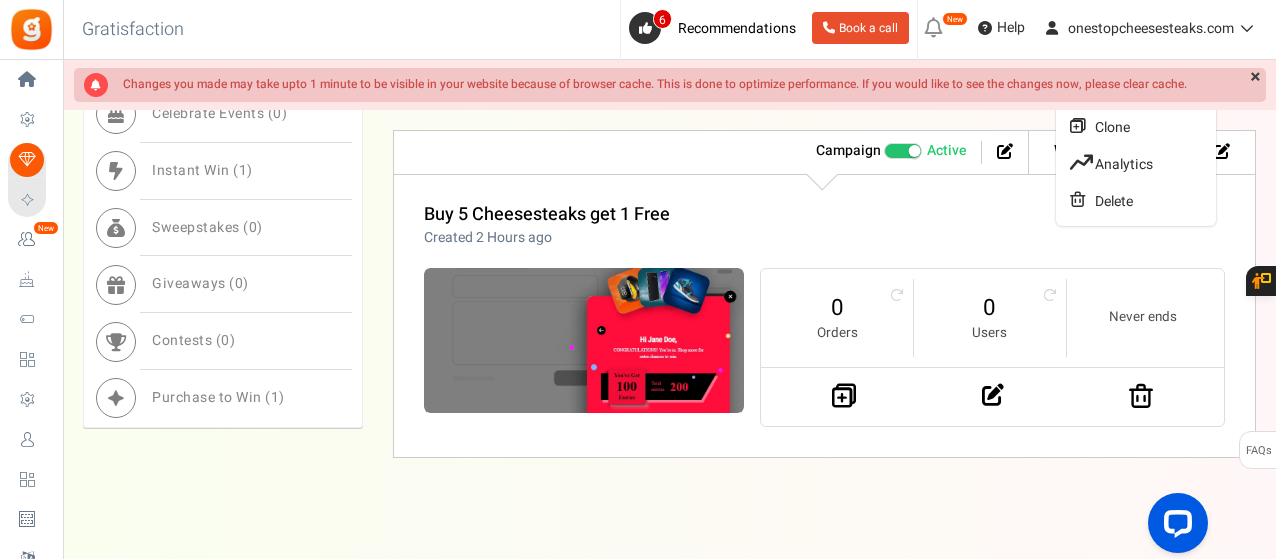 click on "Buy 5 Cheesesteaks get 1 Free
Created 2 Hours ago" at bounding box center [824, 226] 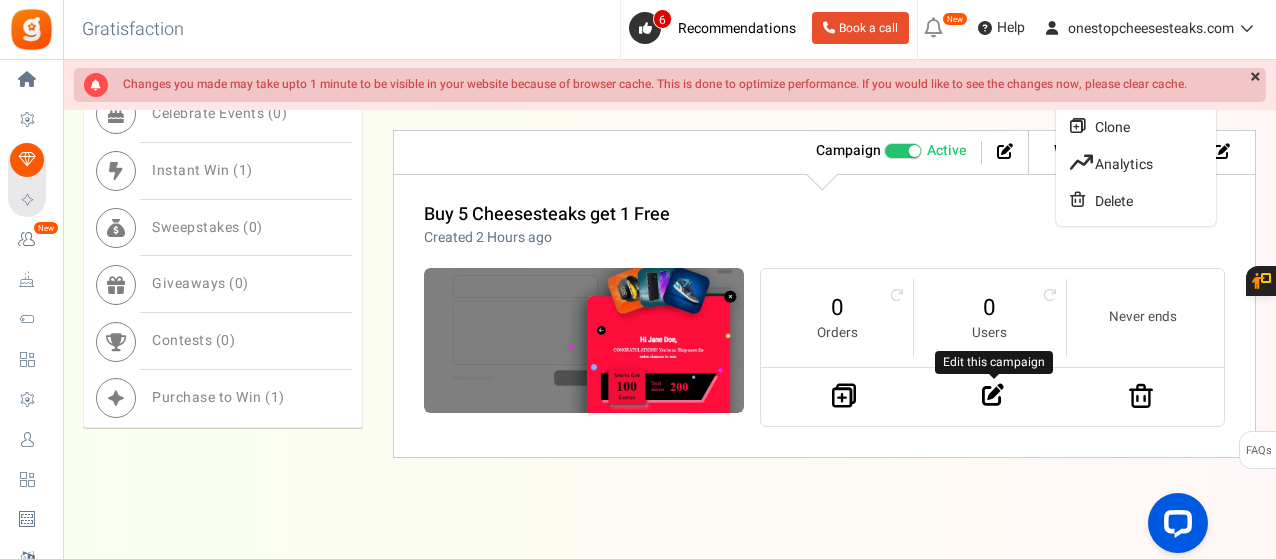 click at bounding box center [993, 395] 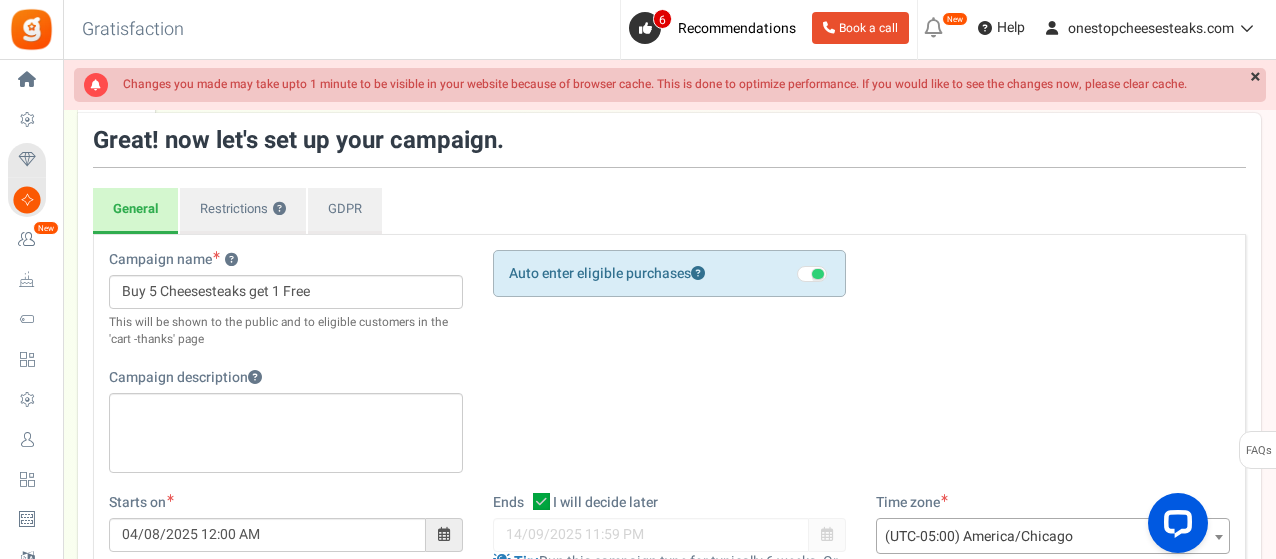 scroll, scrollTop: 100, scrollLeft: 0, axis: vertical 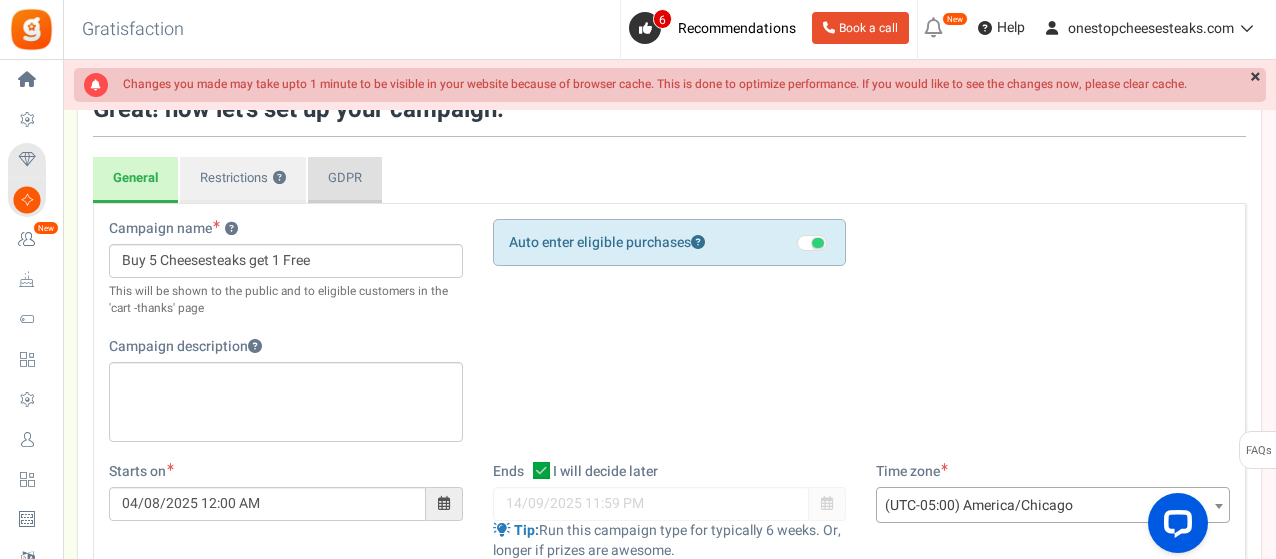 click on "GDPR" at bounding box center [345, 180] 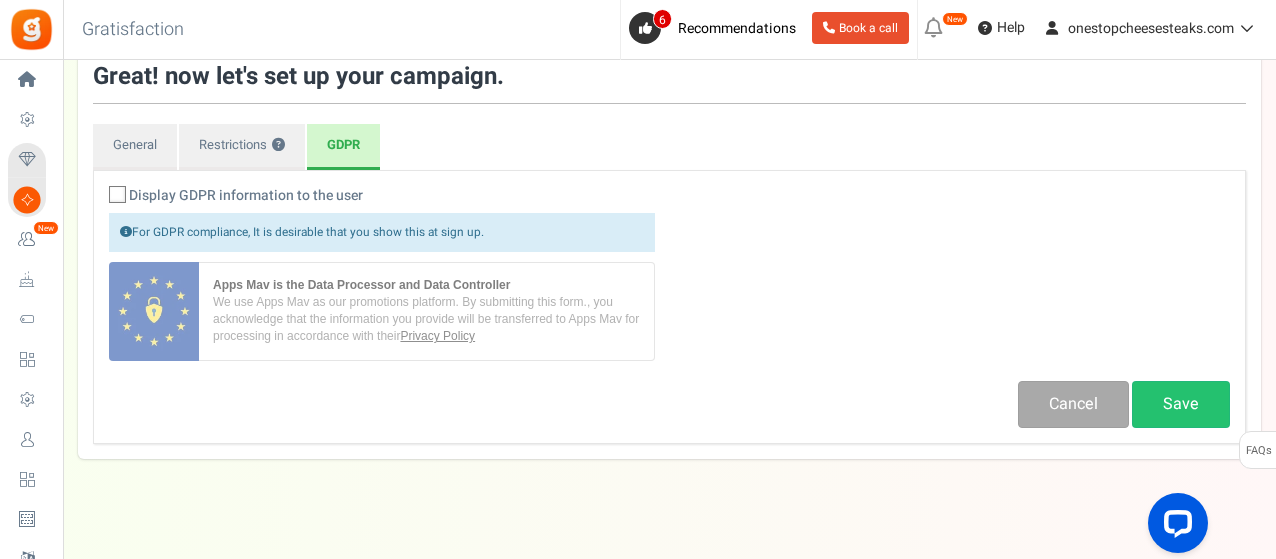 scroll, scrollTop: 162, scrollLeft: 0, axis: vertical 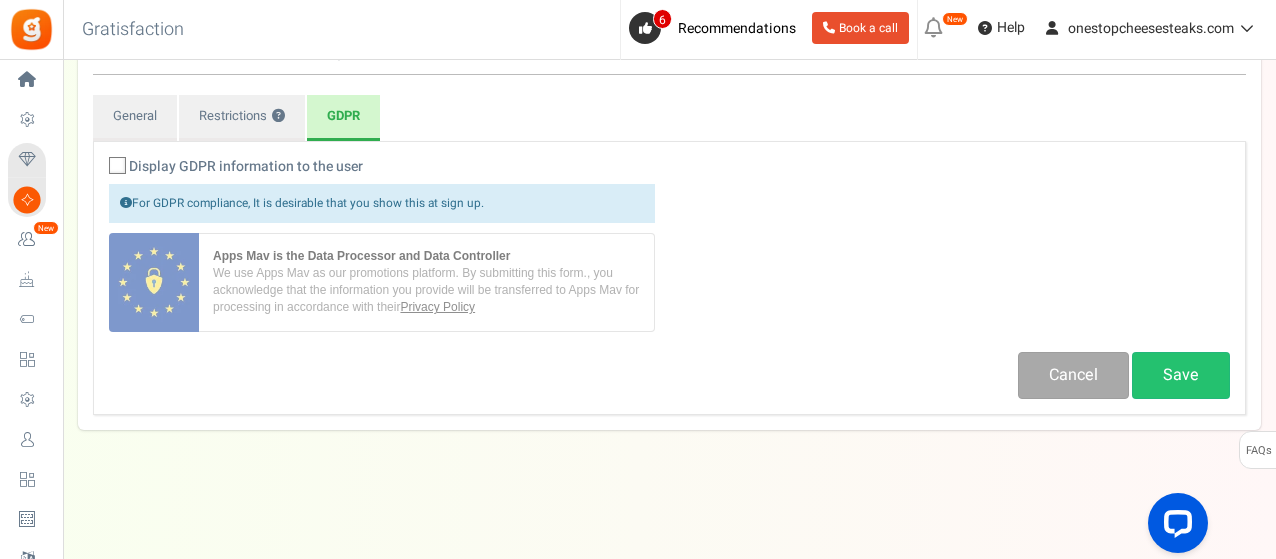 click at bounding box center (118, 166) 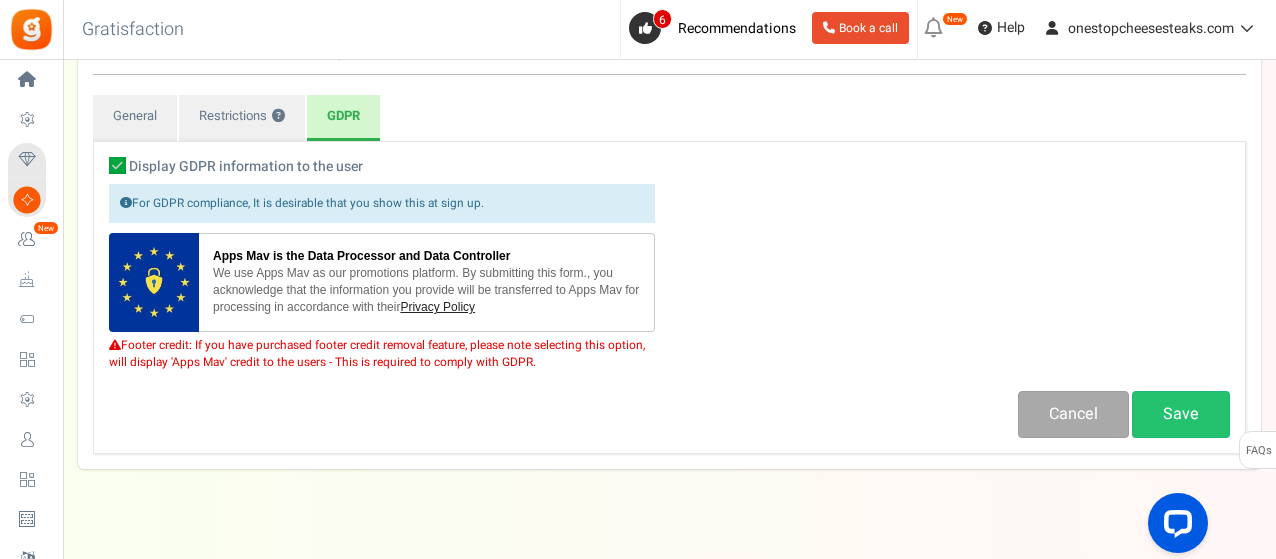 click at bounding box center [117, 165] 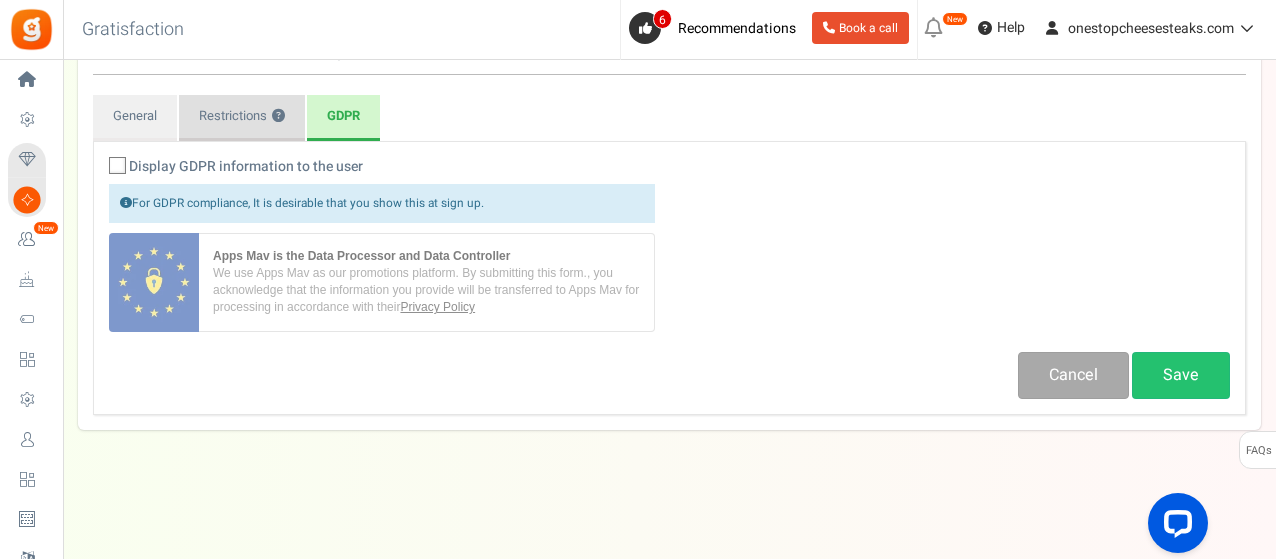 click on "Restrictions  ?" at bounding box center [242, 118] 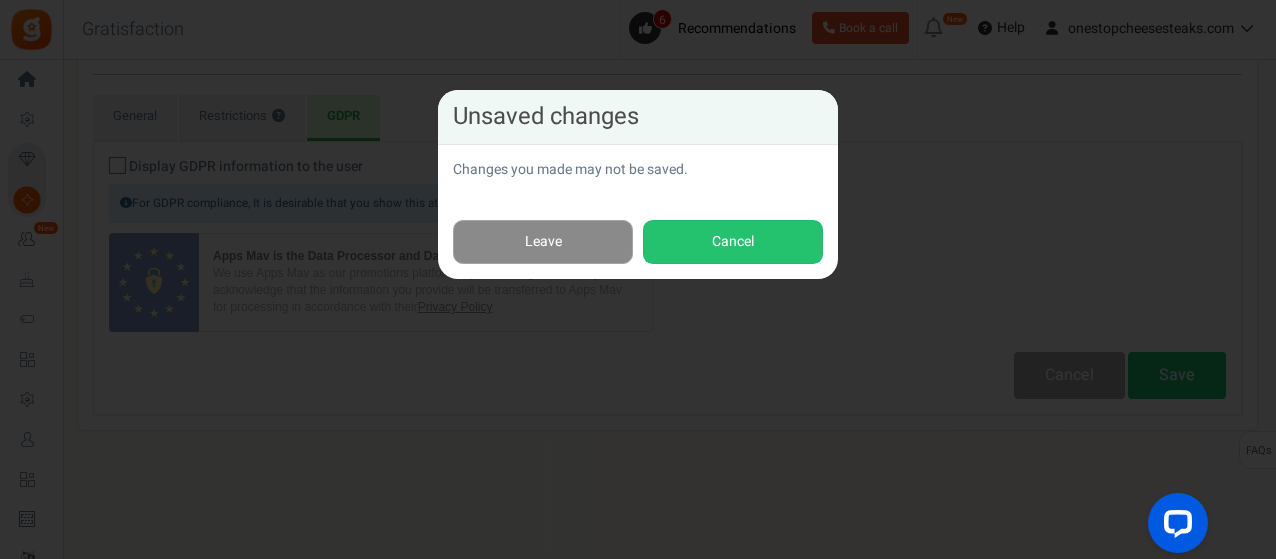 click on "Leave" at bounding box center (543, 242) 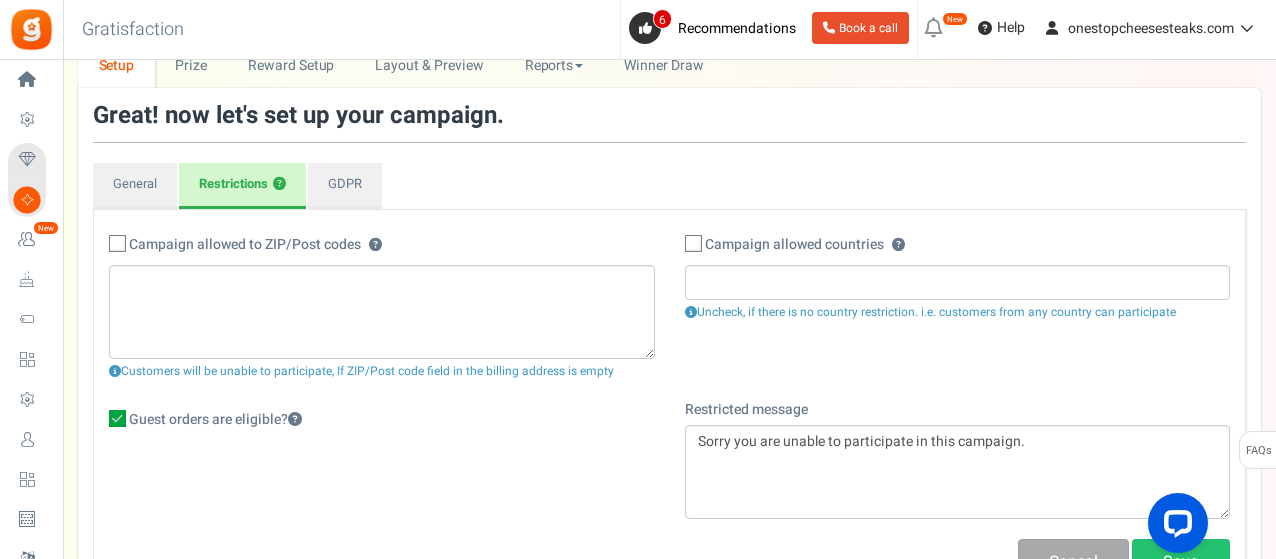 scroll, scrollTop: 0, scrollLeft: 0, axis: both 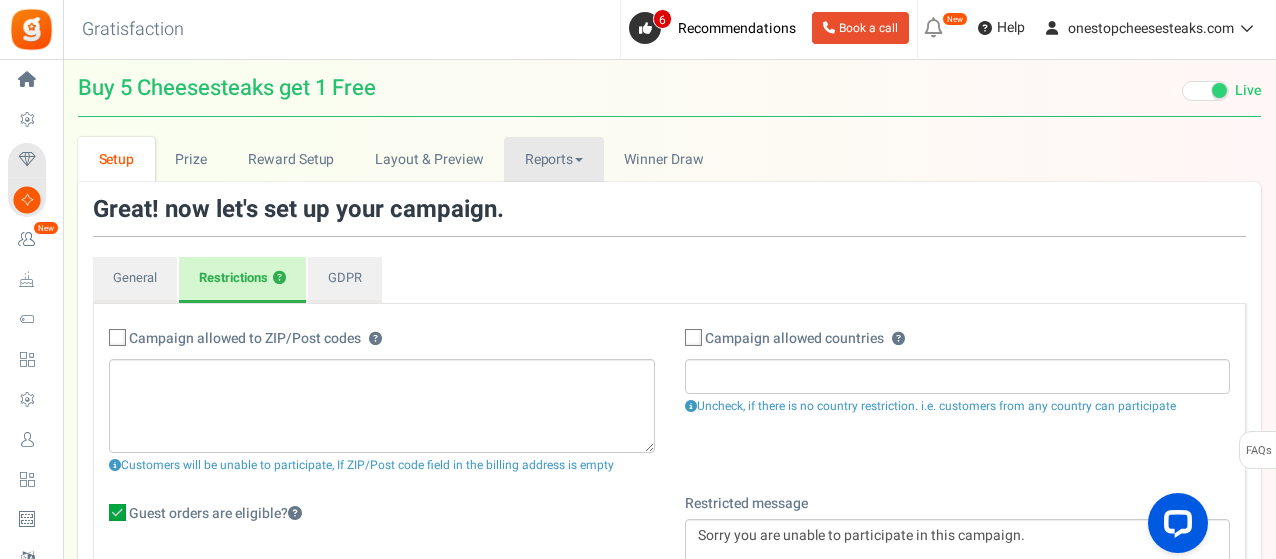 click at bounding box center [579, 160] 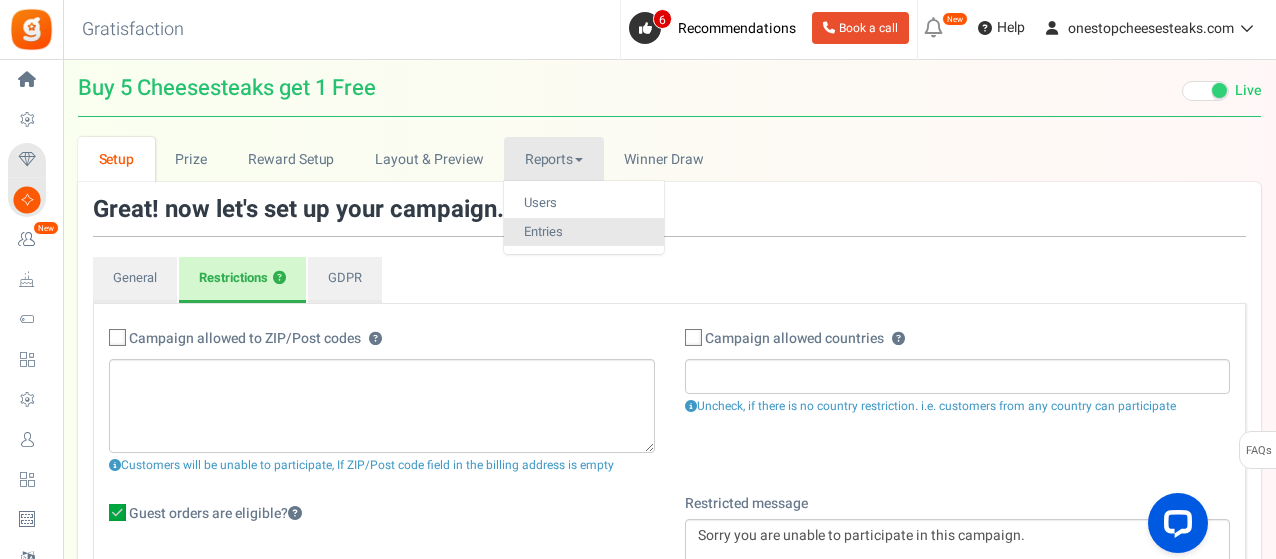 click on "Entries" at bounding box center [584, 232] 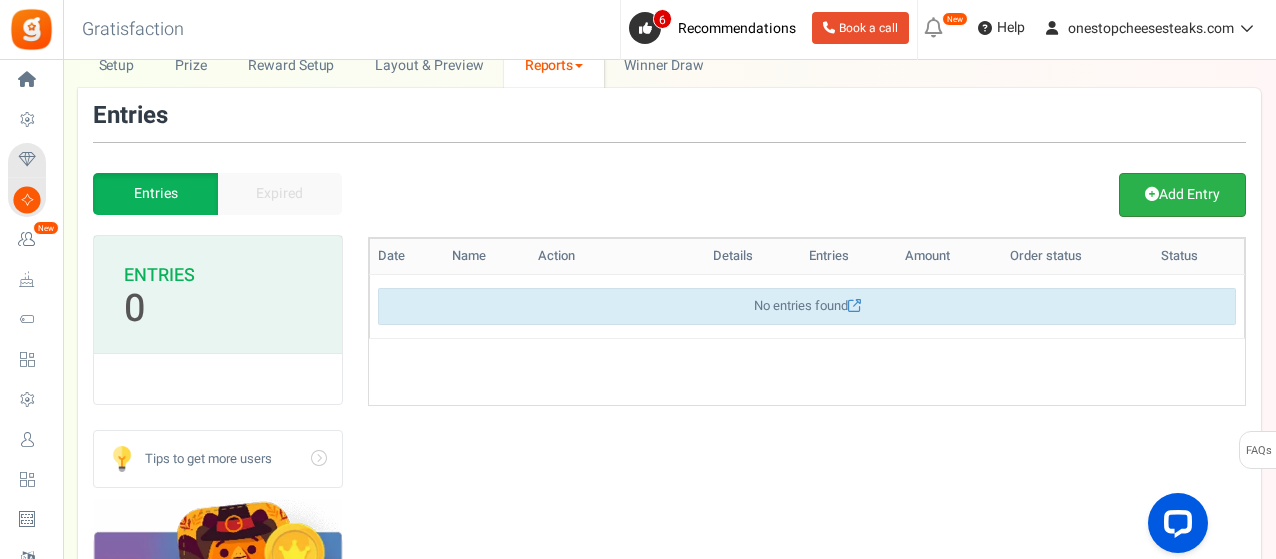 scroll, scrollTop: 100, scrollLeft: 0, axis: vertical 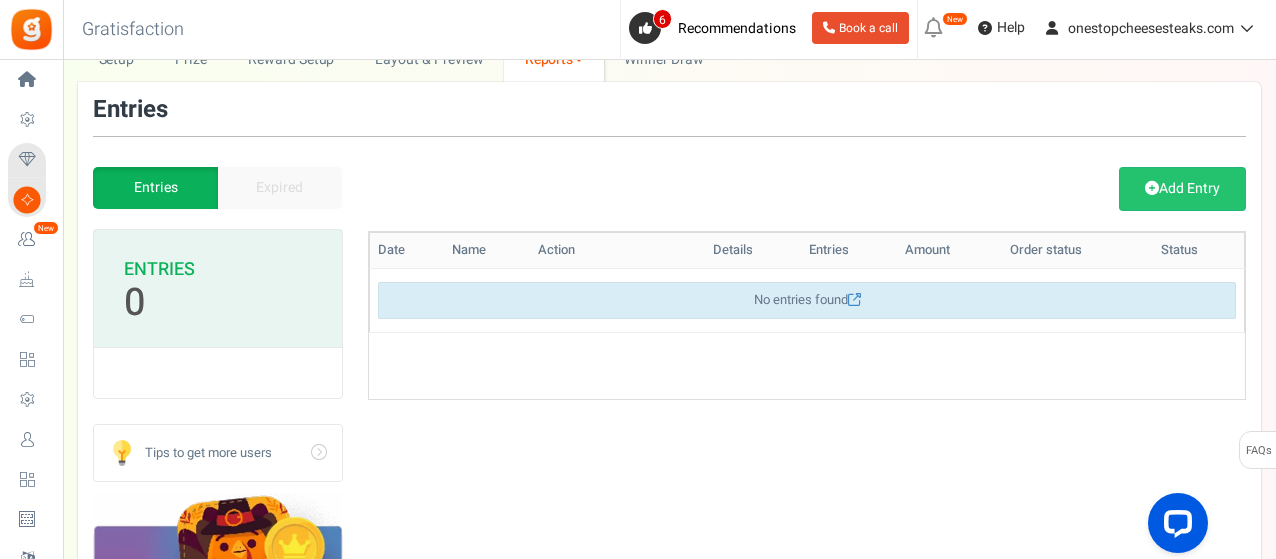 click on "Order status" at bounding box center [1077, 251] 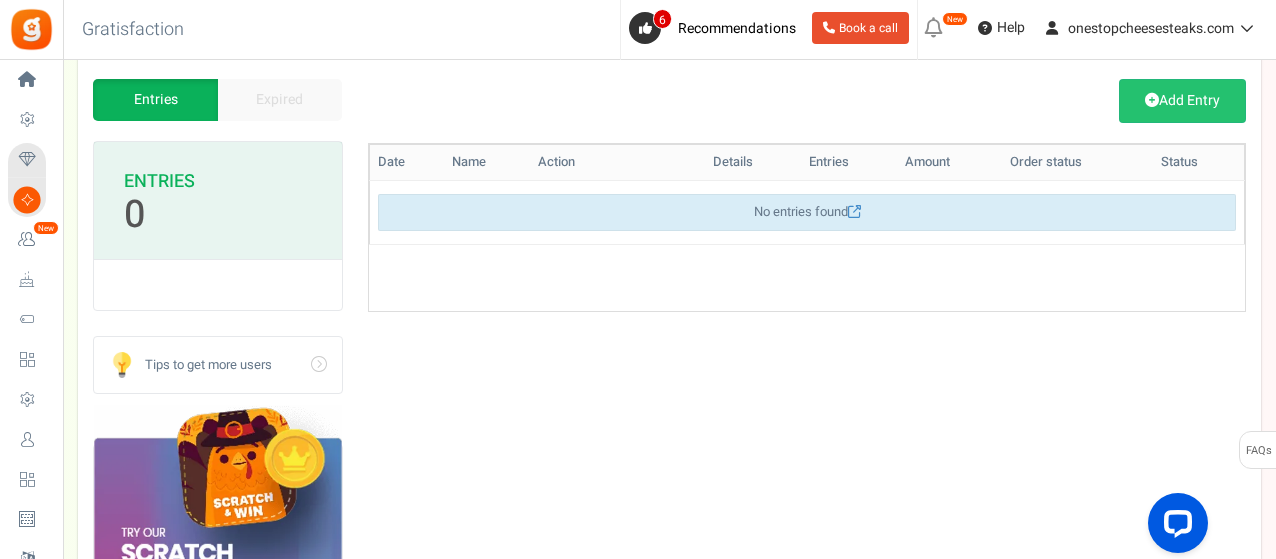 scroll, scrollTop: 153, scrollLeft: 0, axis: vertical 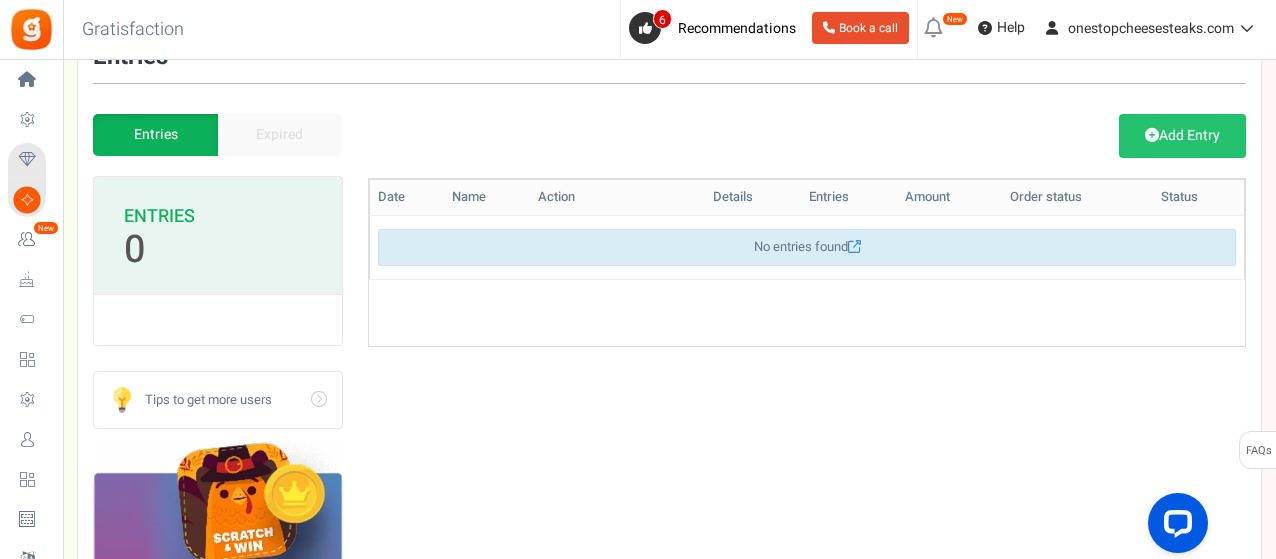 click on "Entries
Expired" at bounding box center [218, 135] 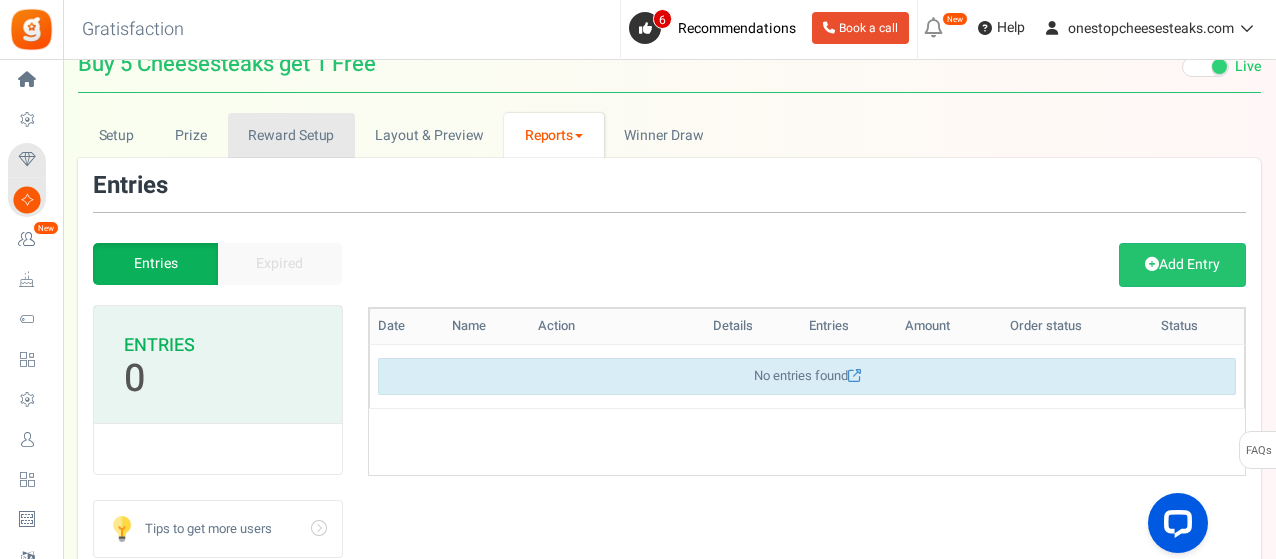 scroll, scrollTop: 0, scrollLeft: 0, axis: both 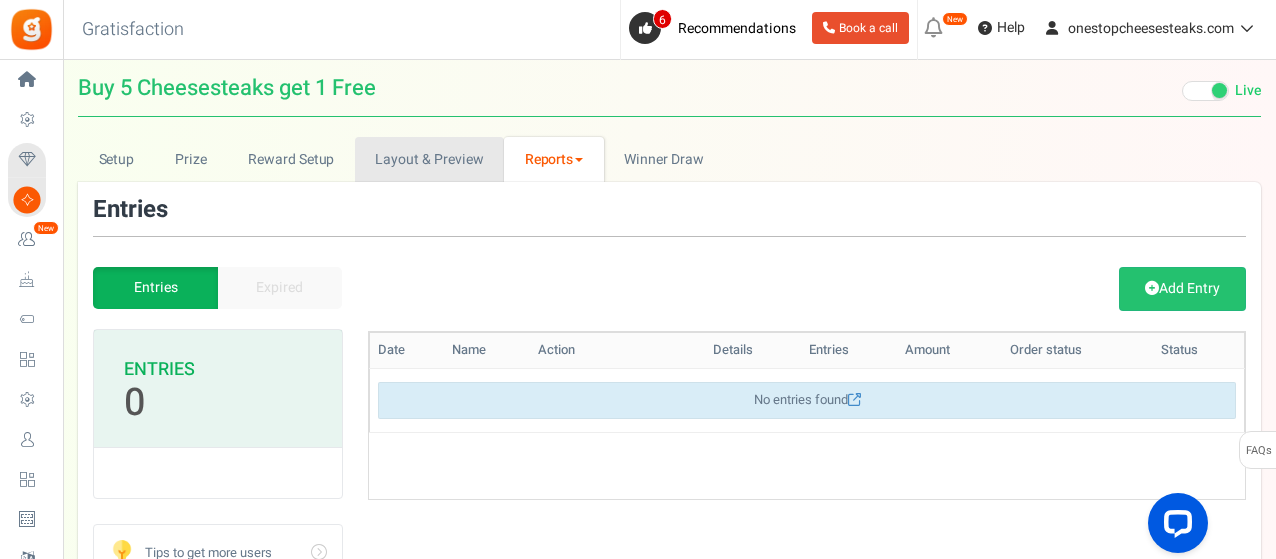 click on "Layout & Preview" at bounding box center (429, 159) 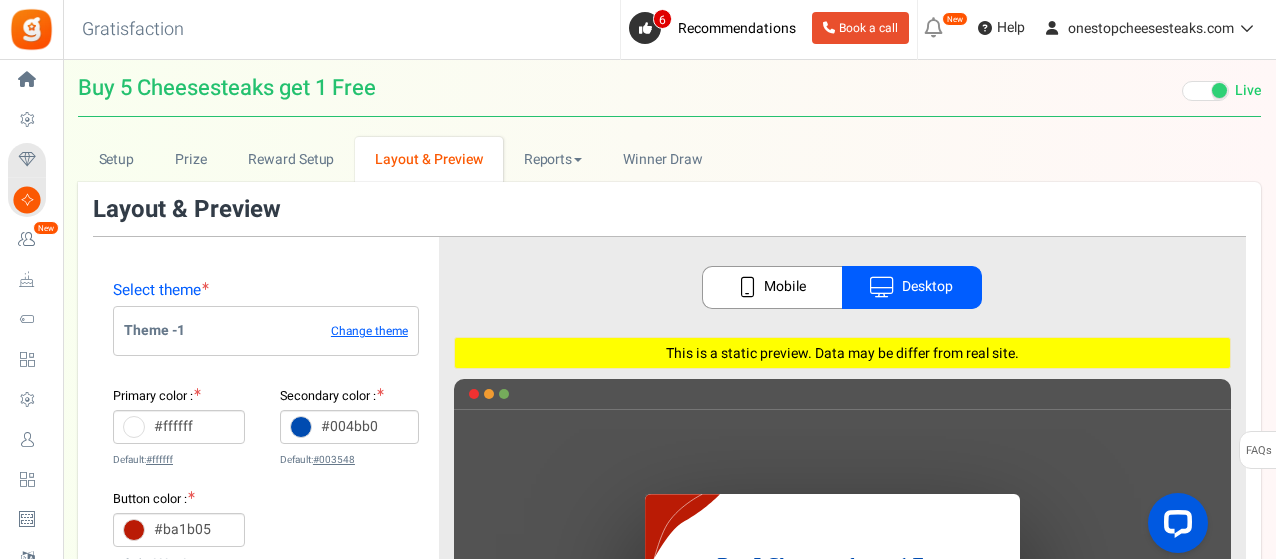 scroll, scrollTop: 0, scrollLeft: 0, axis: both 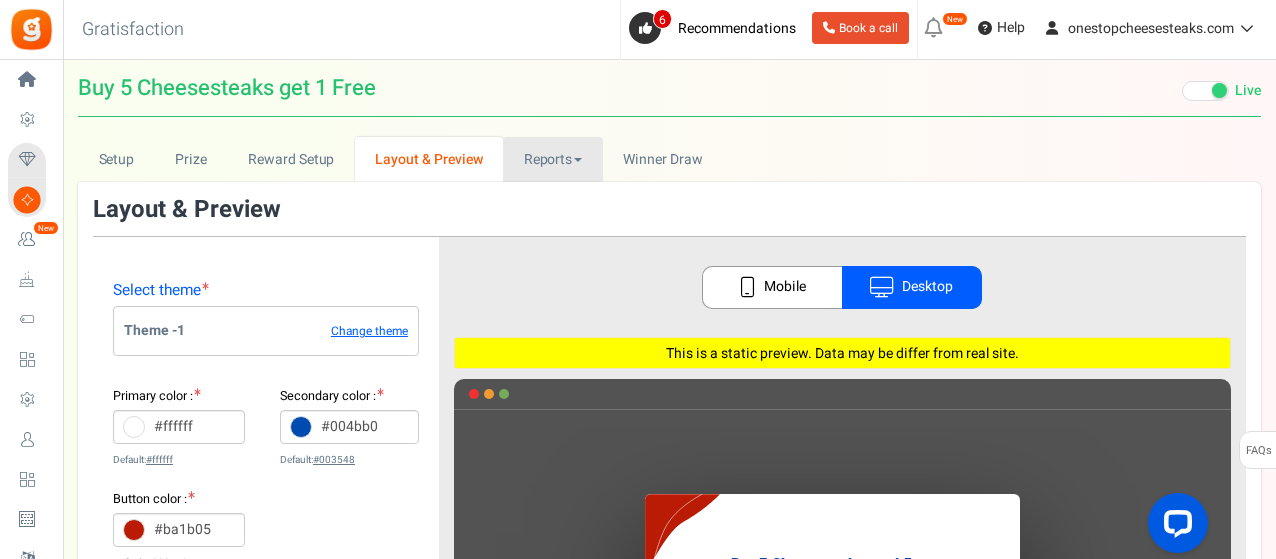 click on "Reports" at bounding box center [553, 159] 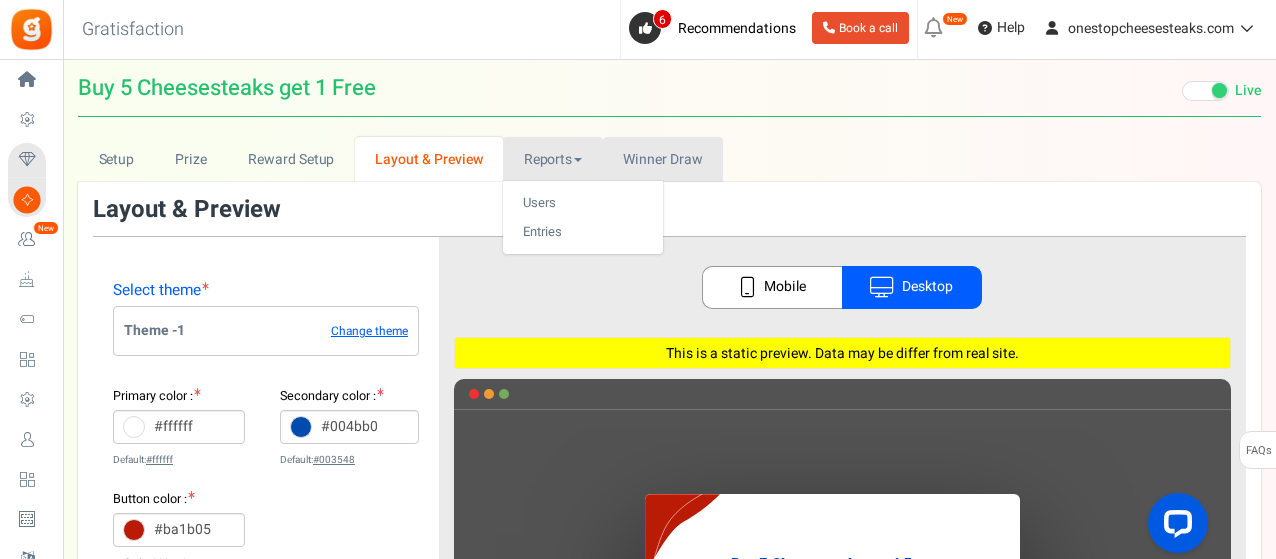 click on "Winner Draw" at bounding box center [662, 159] 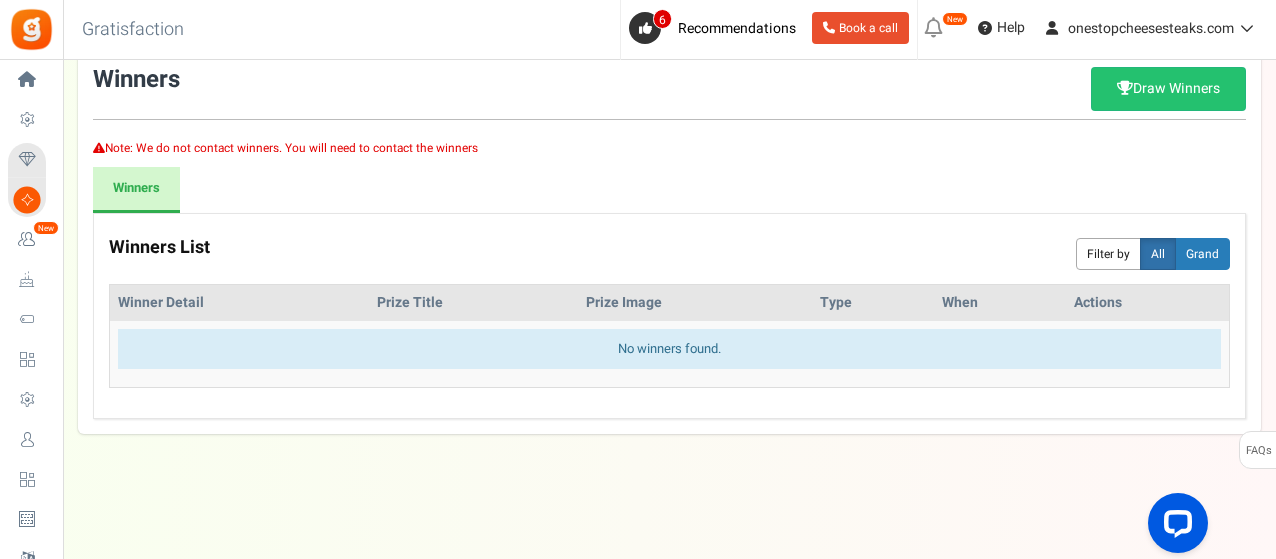 scroll, scrollTop: 133, scrollLeft: 0, axis: vertical 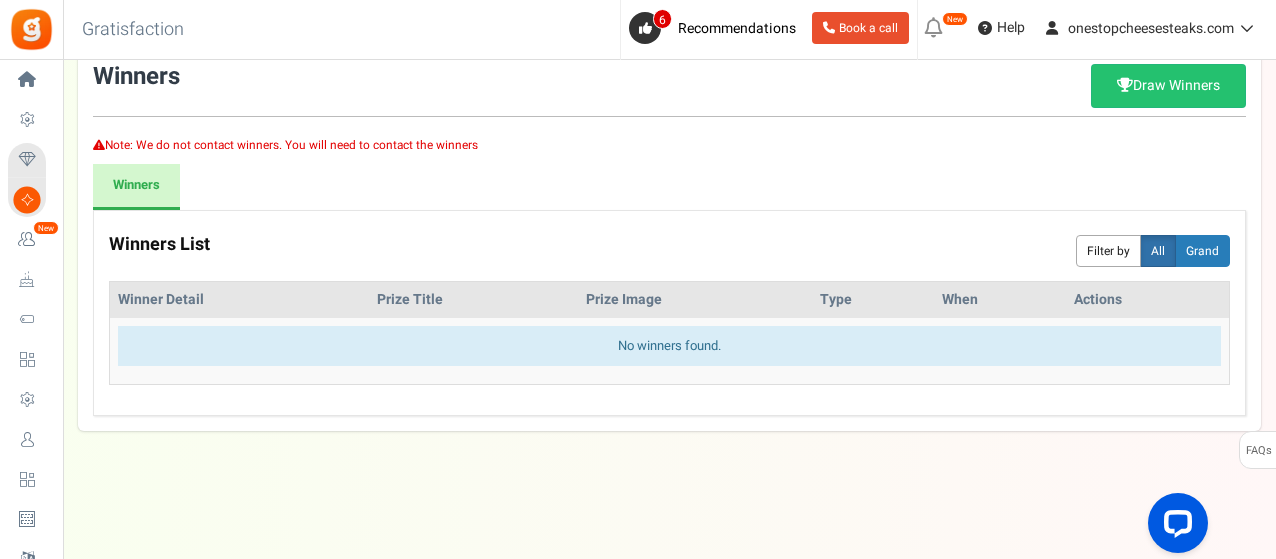click on "Filter by" at bounding box center (1108, 251) 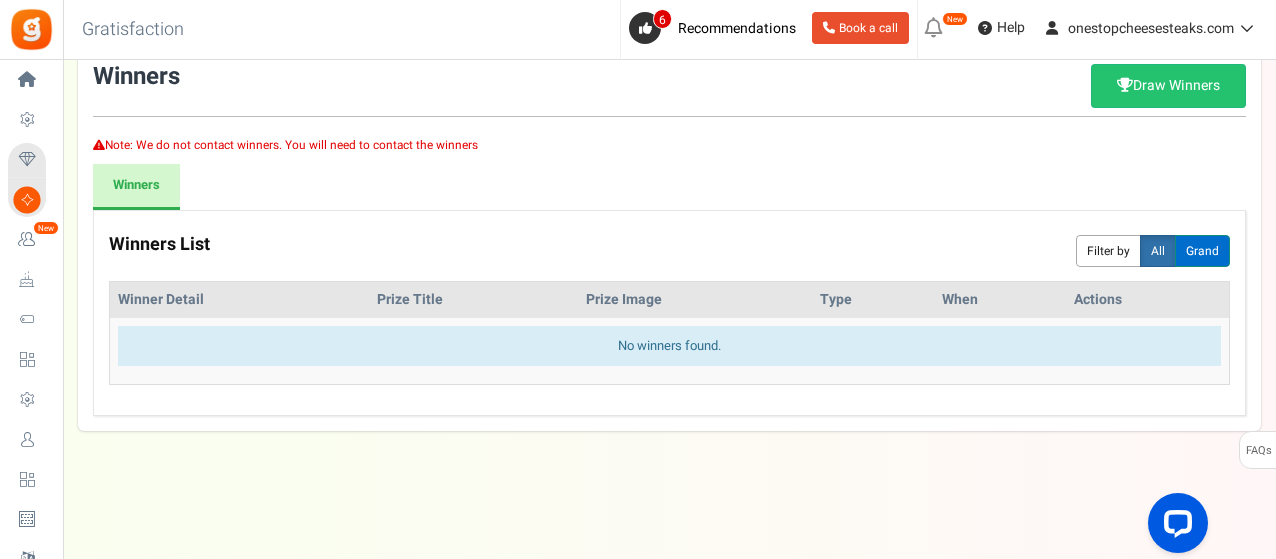 click on "Grand" at bounding box center (1202, 251) 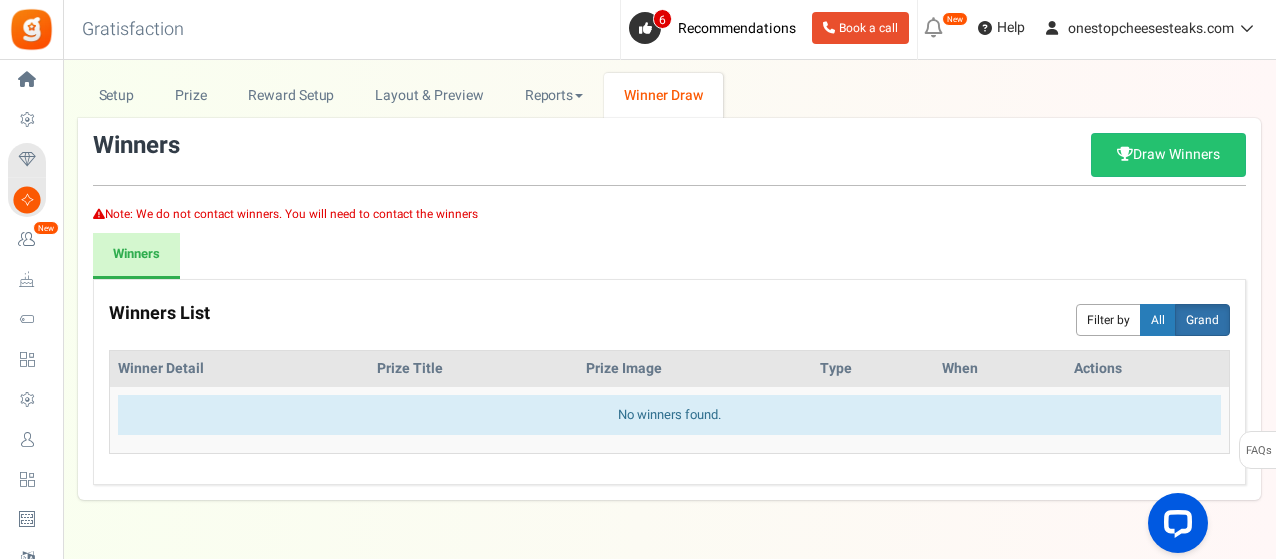scroll, scrollTop: 0, scrollLeft: 0, axis: both 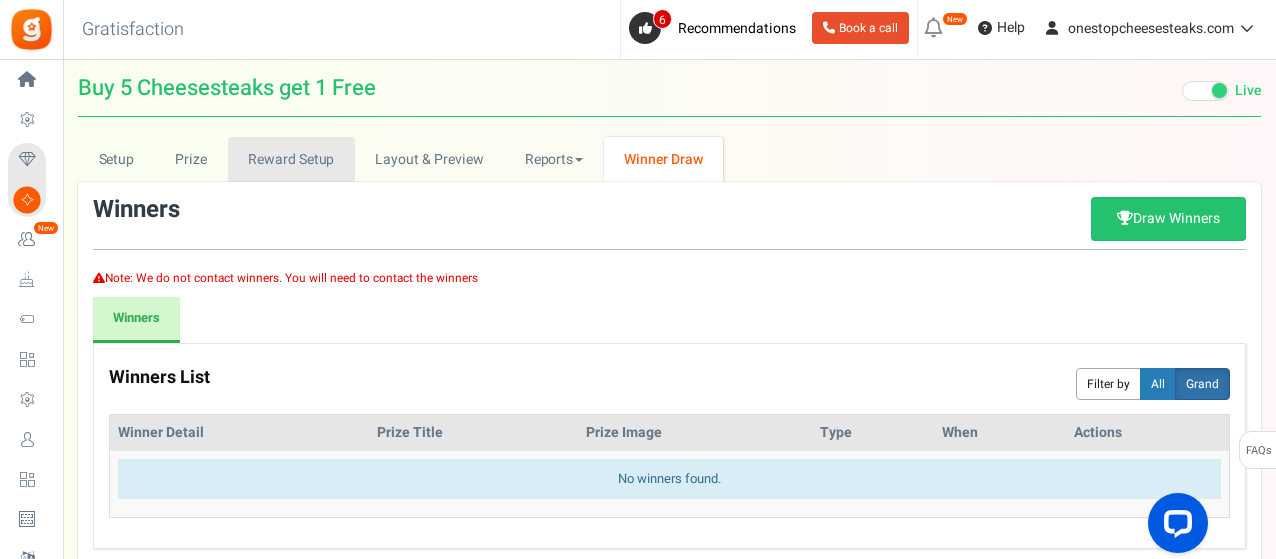 click on "Reward Setup" at bounding box center [291, 159] 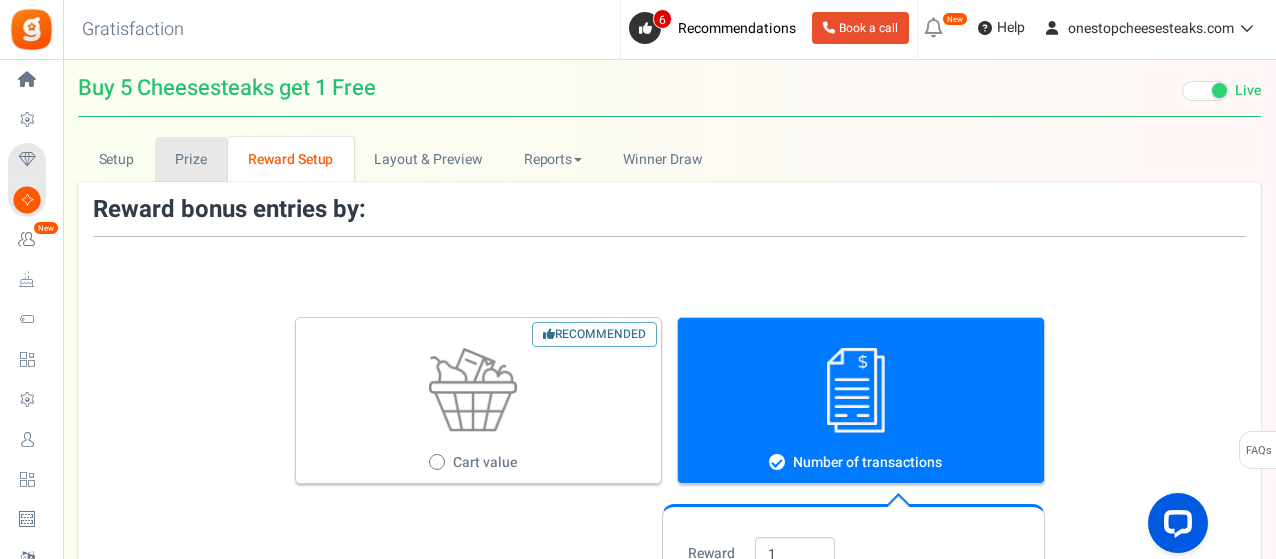 click on "Prize" at bounding box center [191, 159] 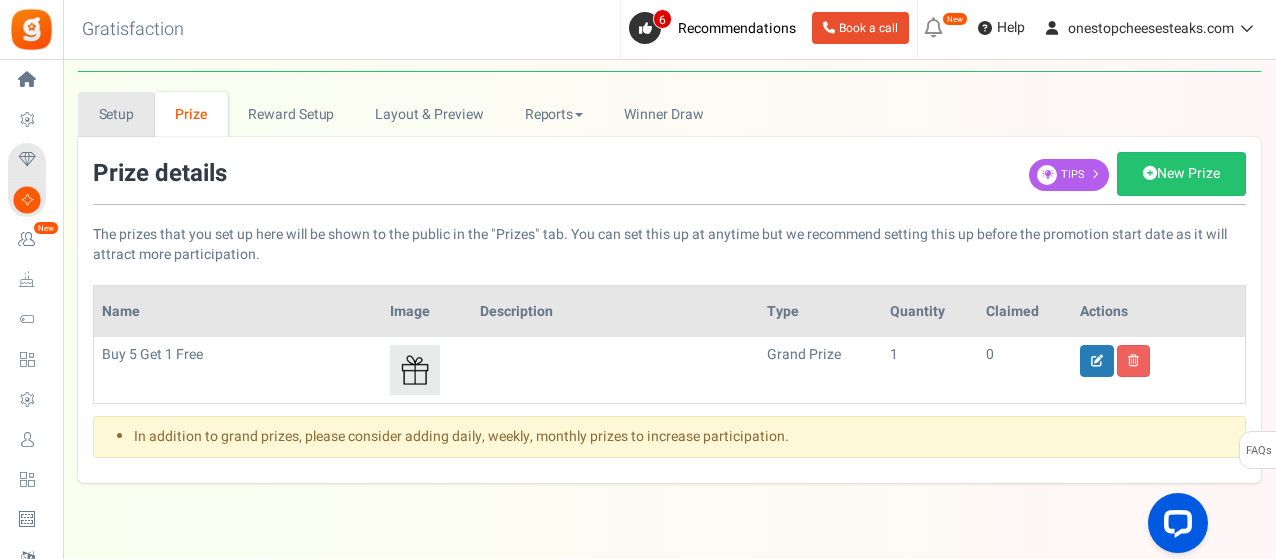 scroll, scrollTop: 0, scrollLeft: 0, axis: both 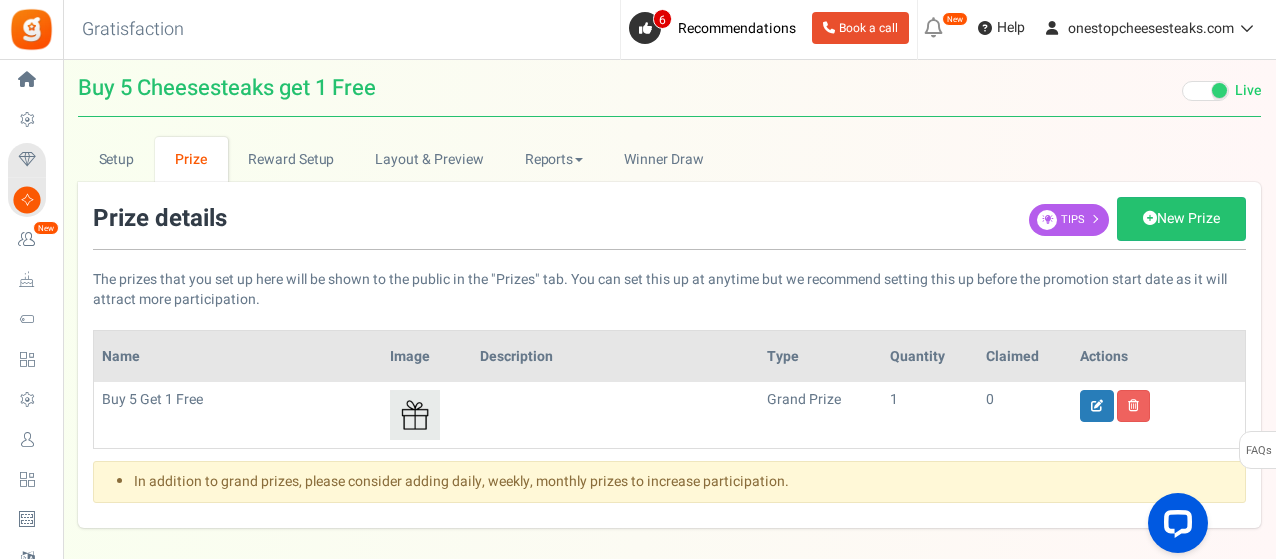 click on "init prizectrl
Prize details
New Prize
Tips
The prizes that you set up here will be shown to the public in the "Prizes" tab. You can set this up at anytime but we recommend setting this up before the promotion start date as it will attract more participation.
Name
Image
Description
Type
Quantity
Claimed
Actions
No prizes found
Add prize
Buy 5 Get 1 Free   Deleted
grand prize
1
0
Prize already allocated" at bounding box center (669, 355) 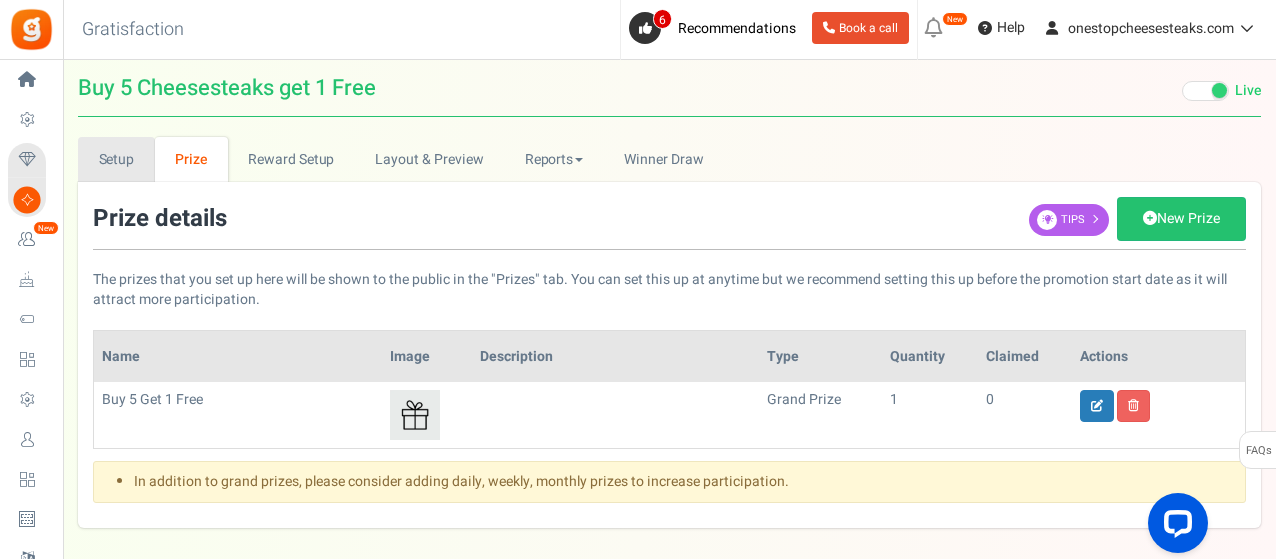click on "Setup" at bounding box center [116, 159] 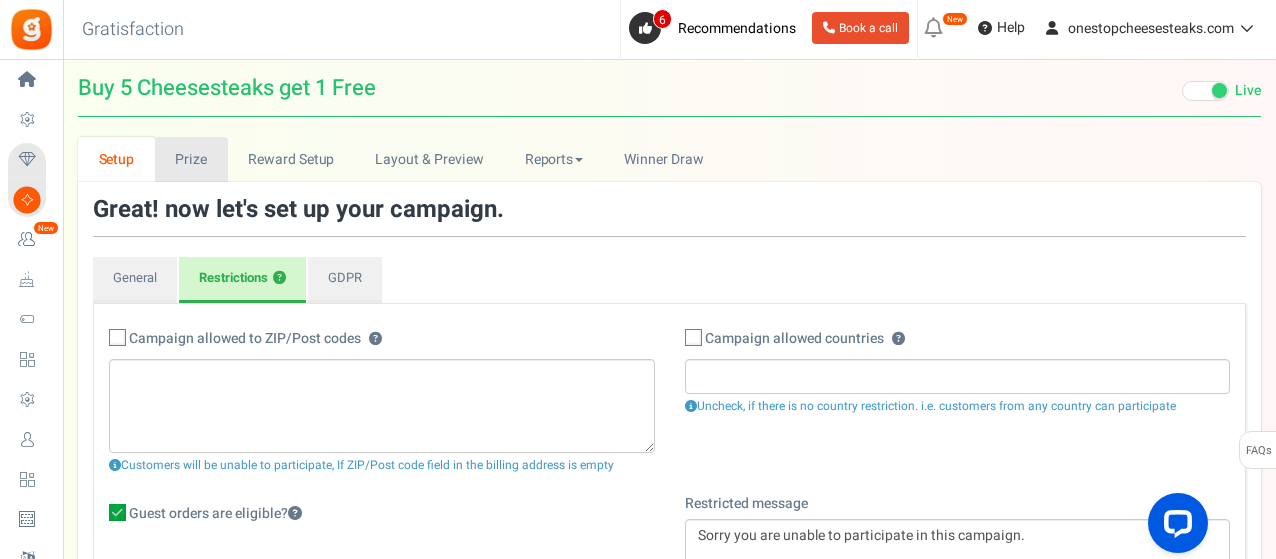 click on "Prize" at bounding box center (191, 159) 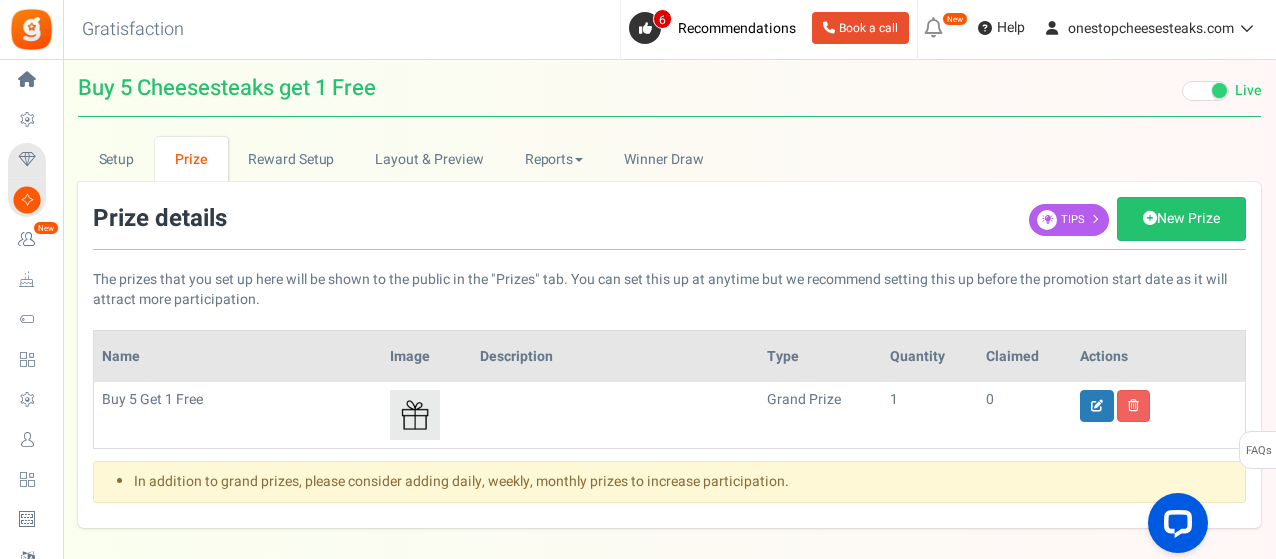 click at bounding box center (31, 29) 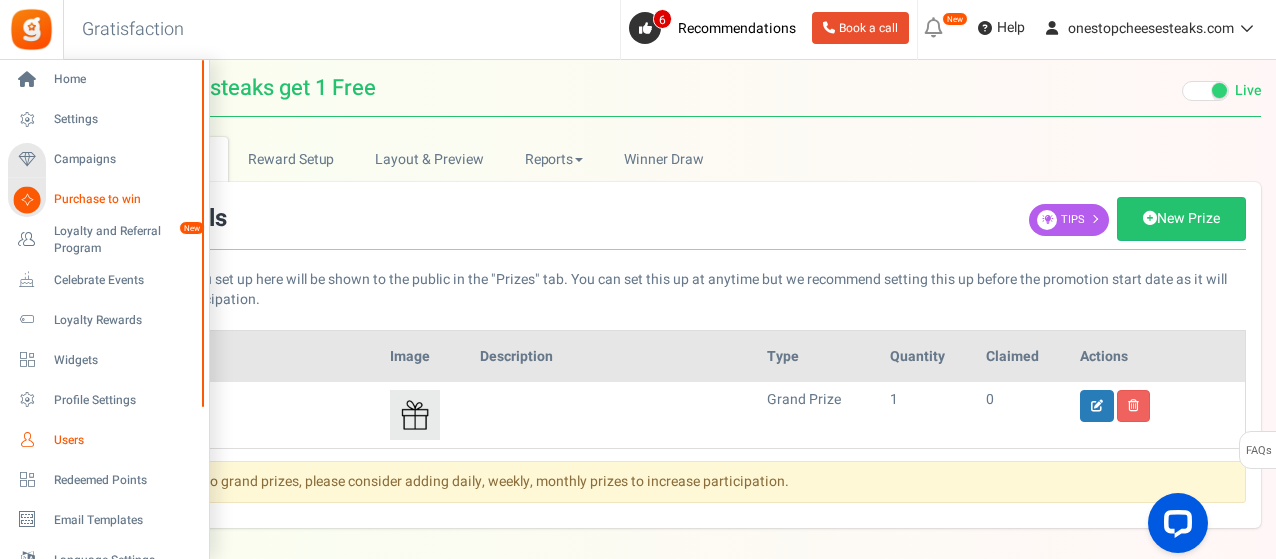 click on "Users" at bounding box center (124, 440) 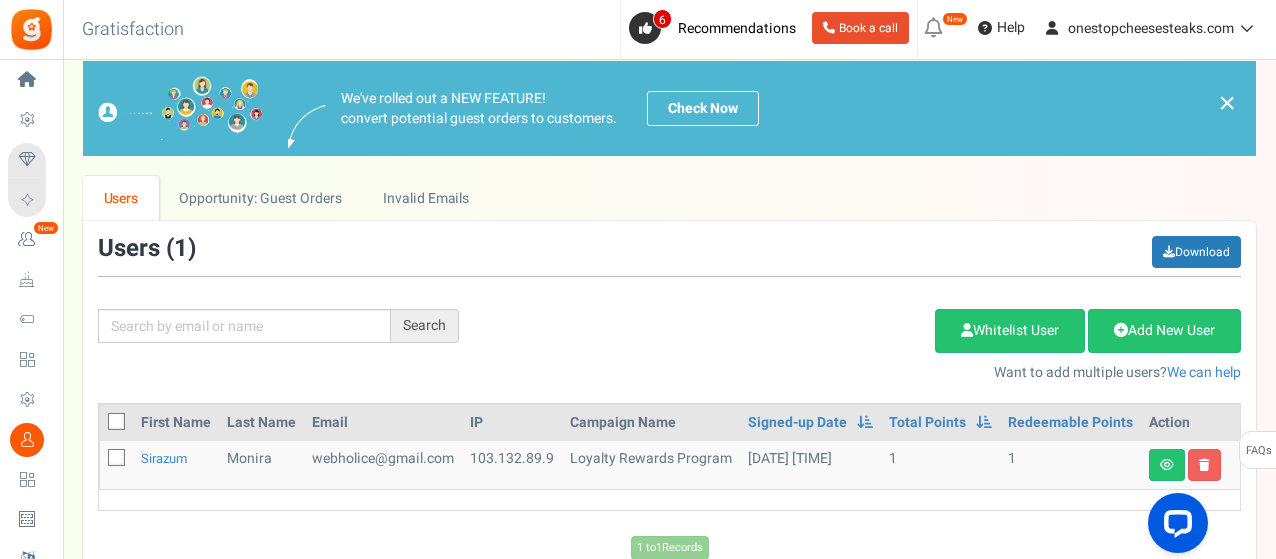 scroll, scrollTop: 151, scrollLeft: 0, axis: vertical 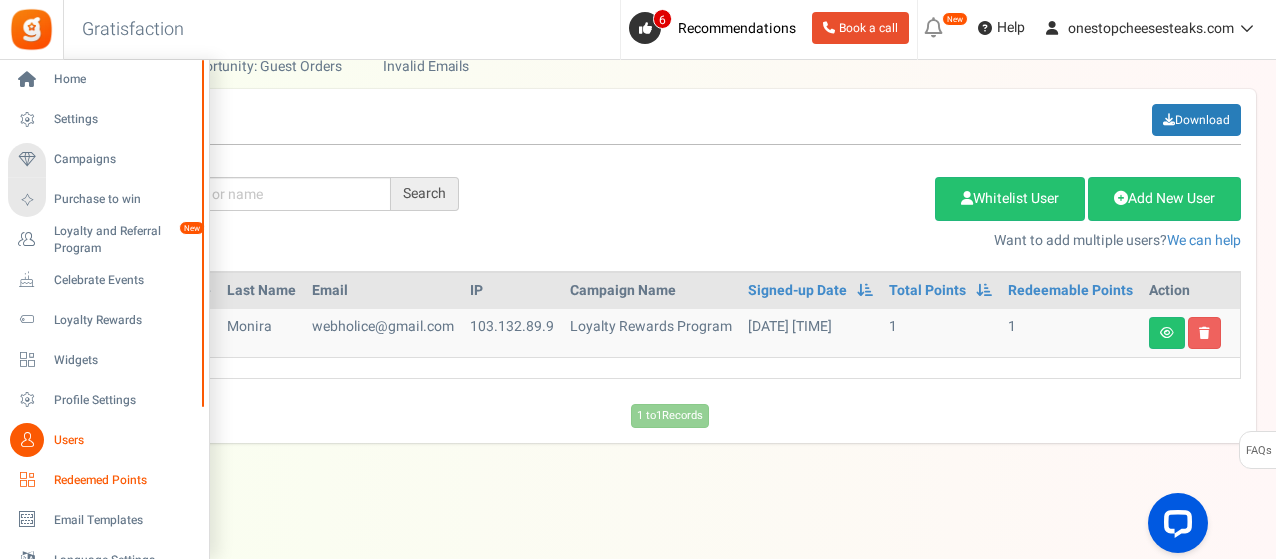 click on "Redeemed Points" at bounding box center (124, 480) 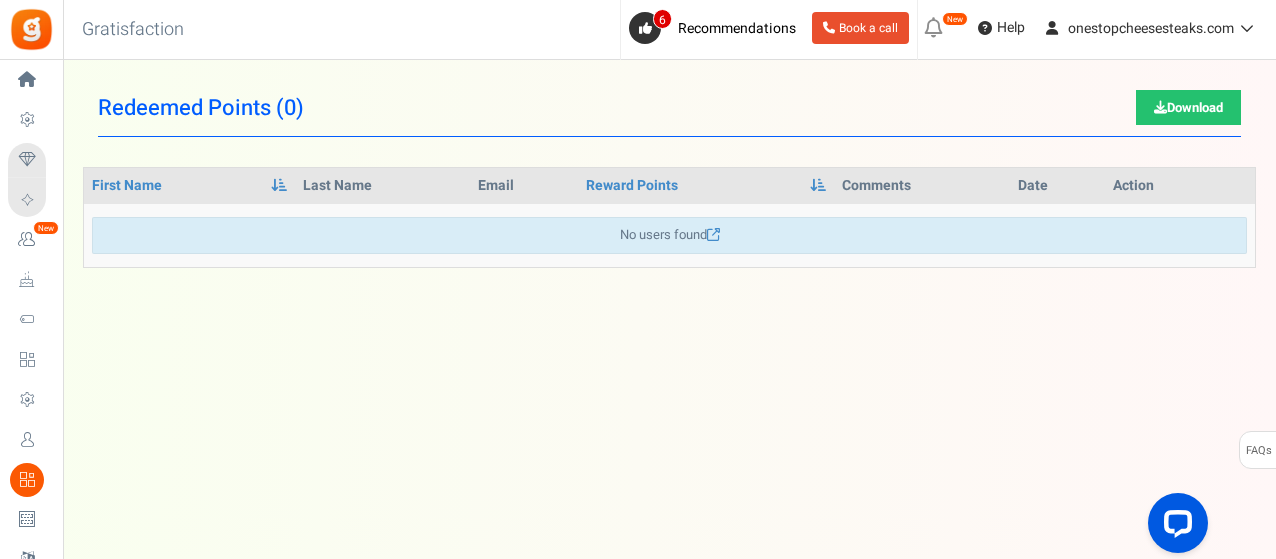 scroll, scrollTop: 0, scrollLeft: 0, axis: both 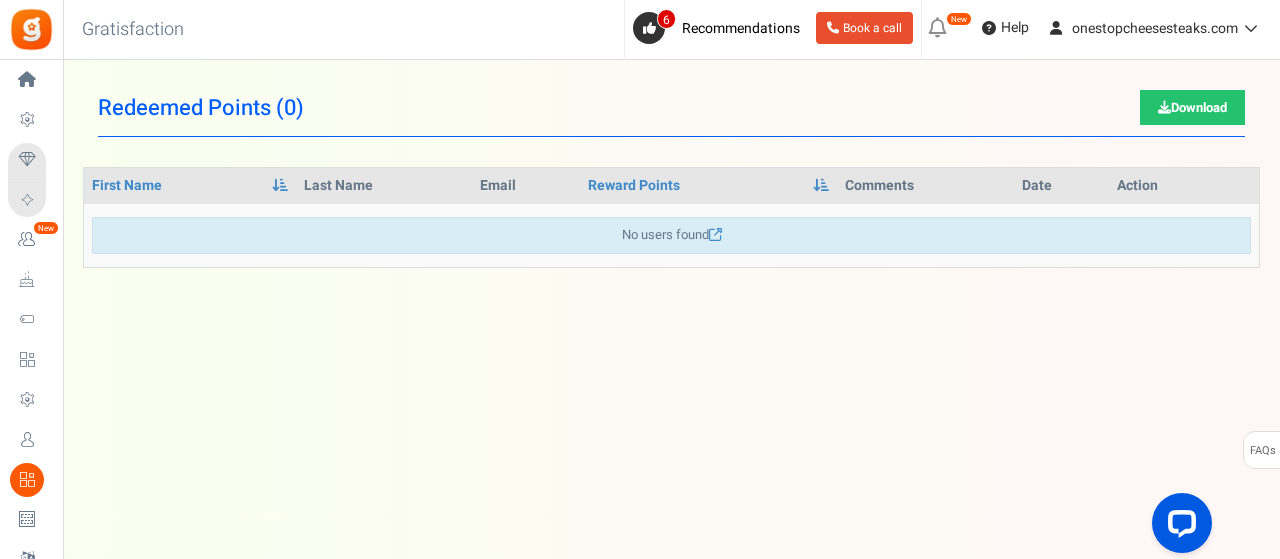 drag, startPoint x: 1278, startPoint y: 254, endPoint x: 1043, endPoint y: 231, distance: 236.12285 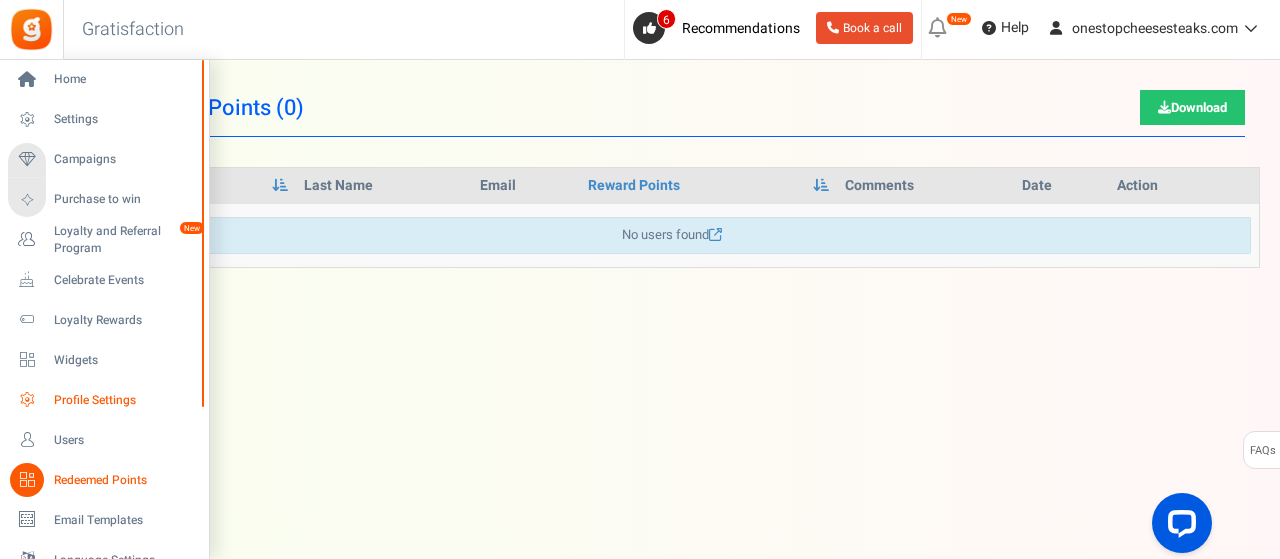 click at bounding box center [27, 400] 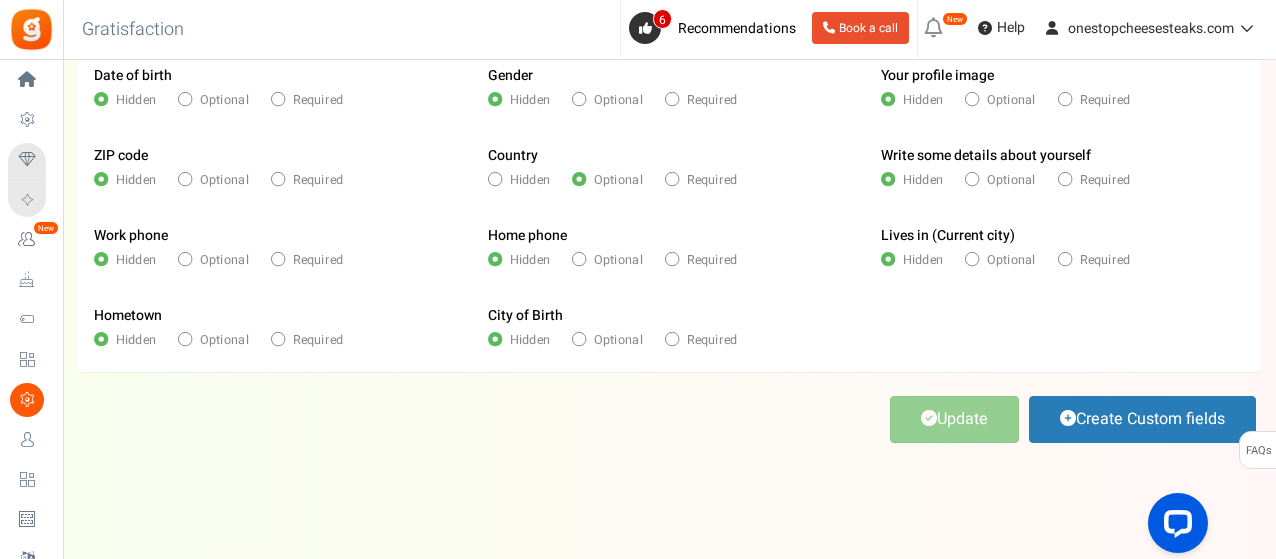 scroll, scrollTop: 274, scrollLeft: 0, axis: vertical 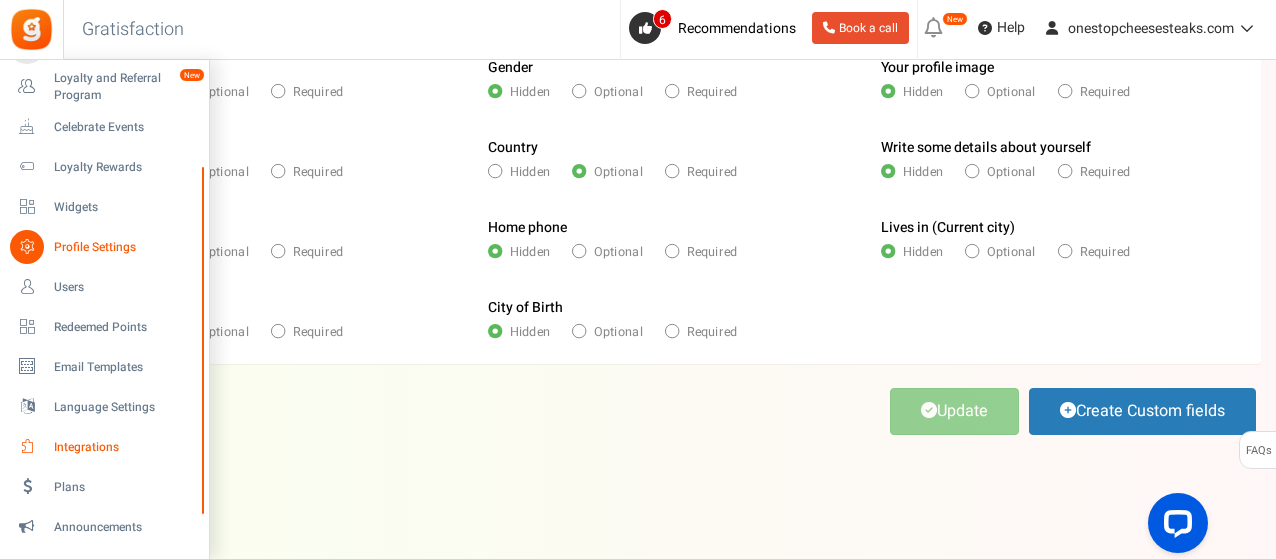 click on "Integrations" at bounding box center [104, 447] 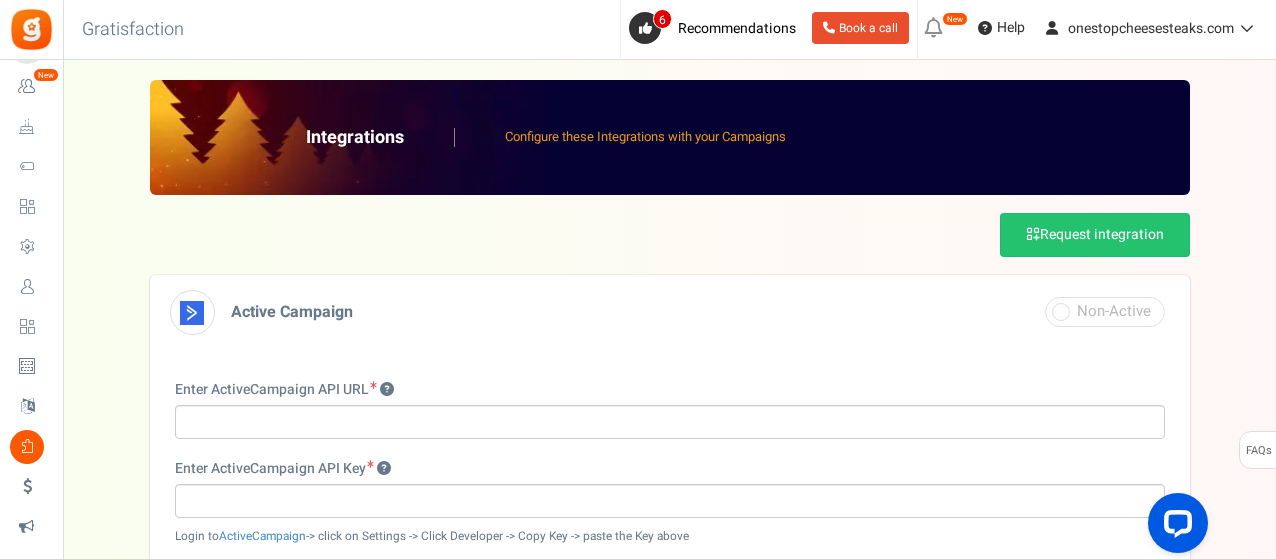 scroll, scrollTop: 100, scrollLeft: 0, axis: vertical 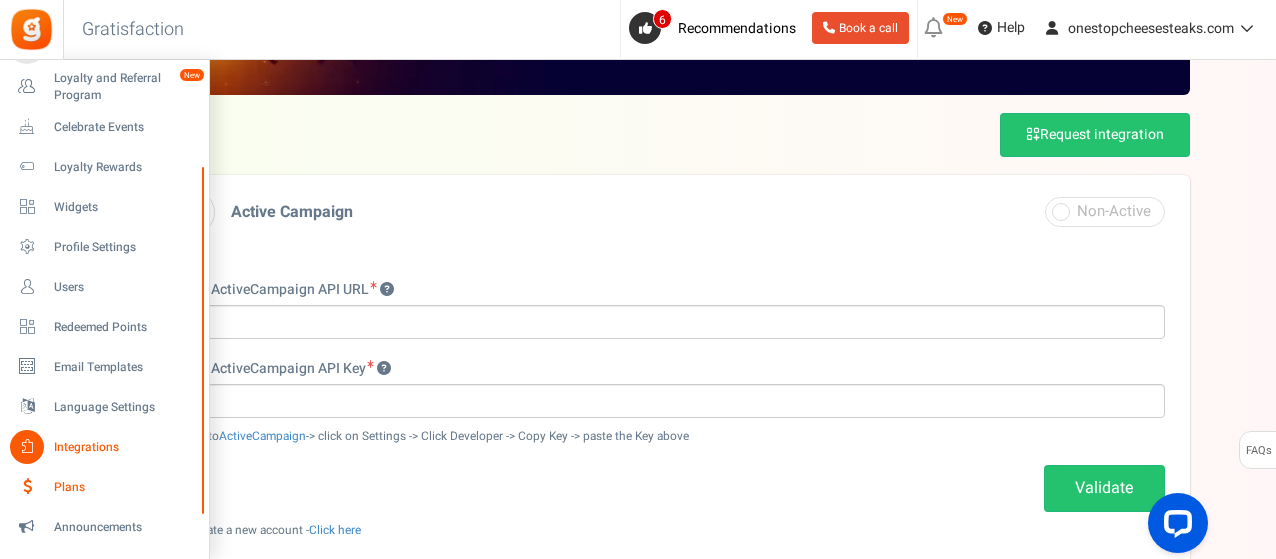 click on "Plans" at bounding box center [124, 487] 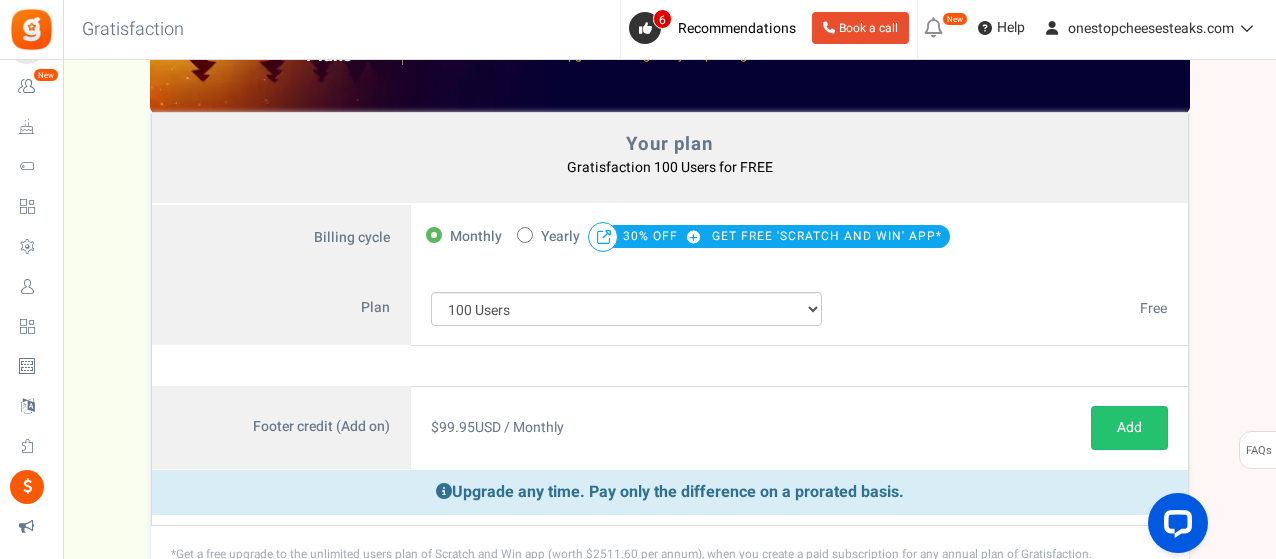 scroll, scrollTop: 100, scrollLeft: 0, axis: vertical 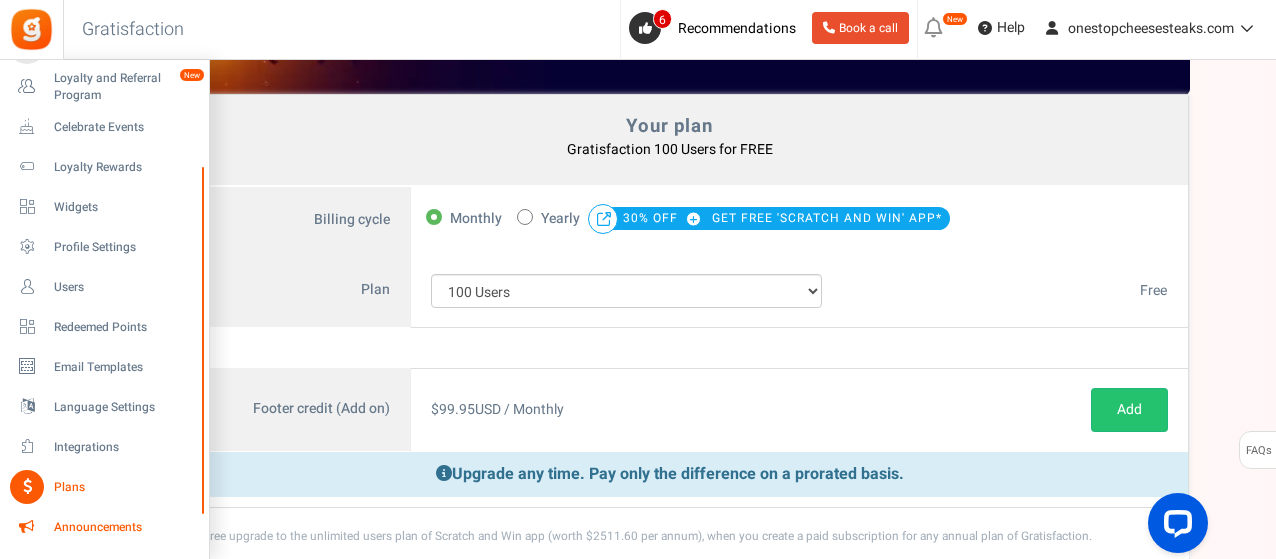 click on "Announcements" at bounding box center [124, 527] 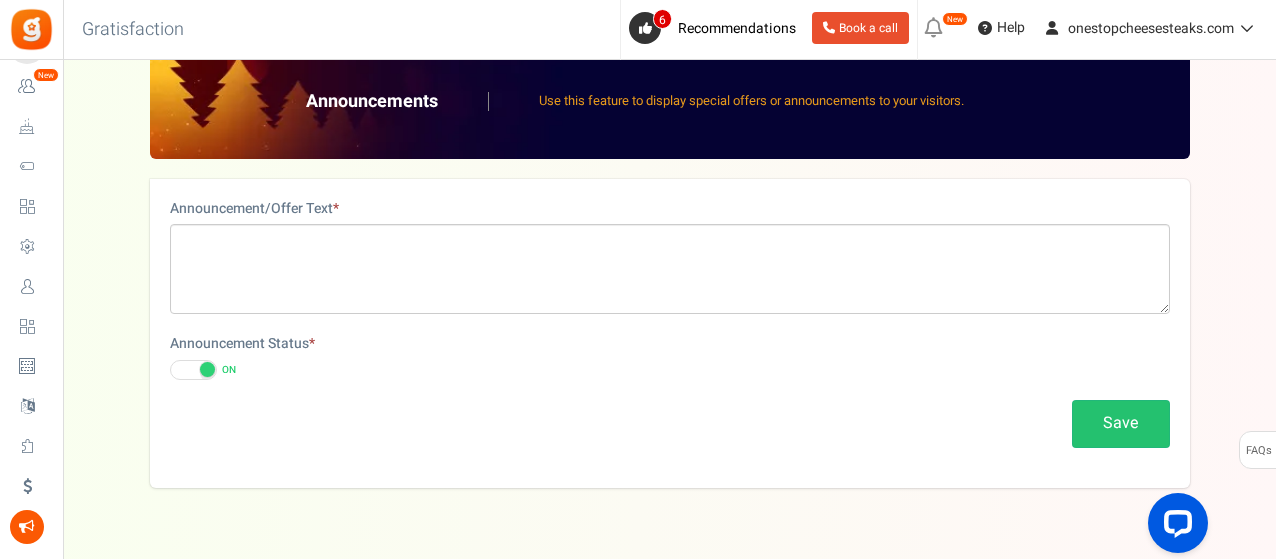 scroll, scrollTop: 0, scrollLeft: 0, axis: both 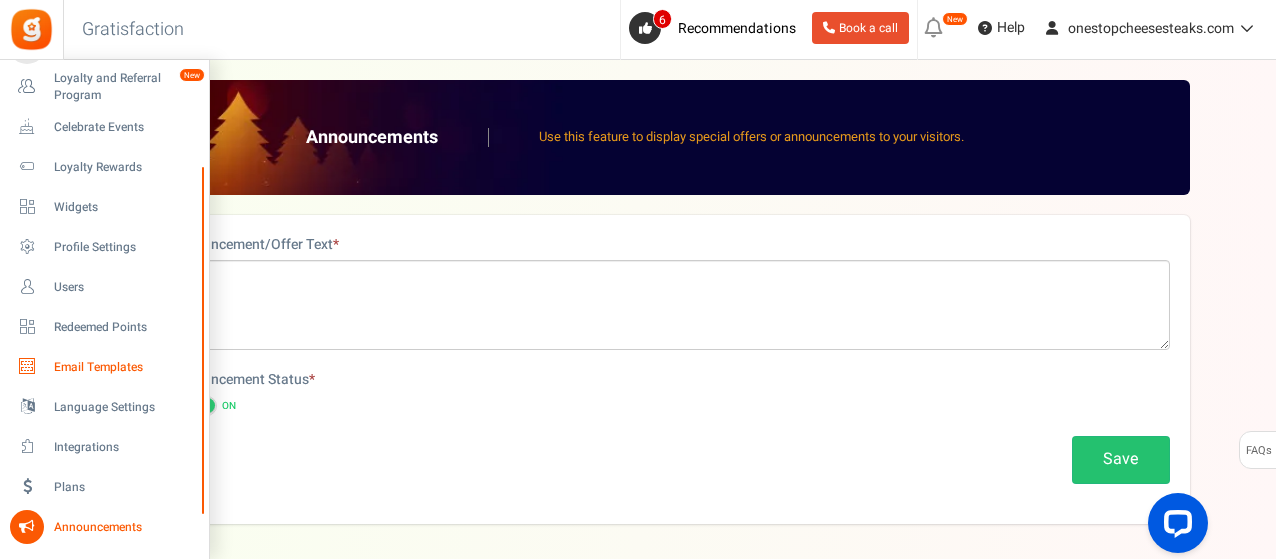 click on "Email Templates" at bounding box center [104, 367] 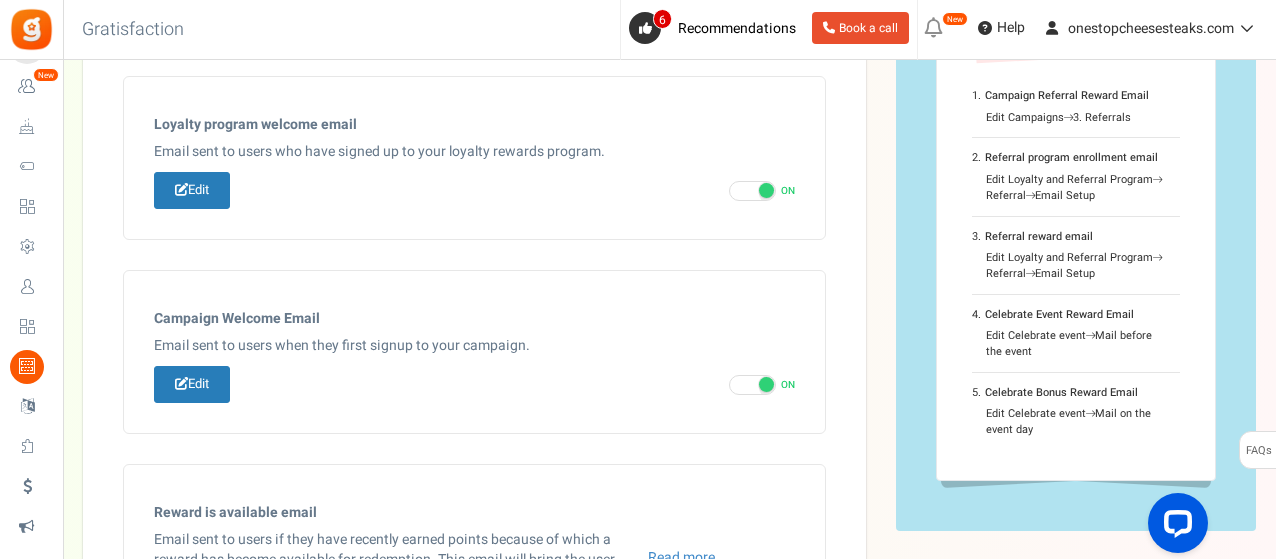 scroll, scrollTop: 100, scrollLeft: 0, axis: vertical 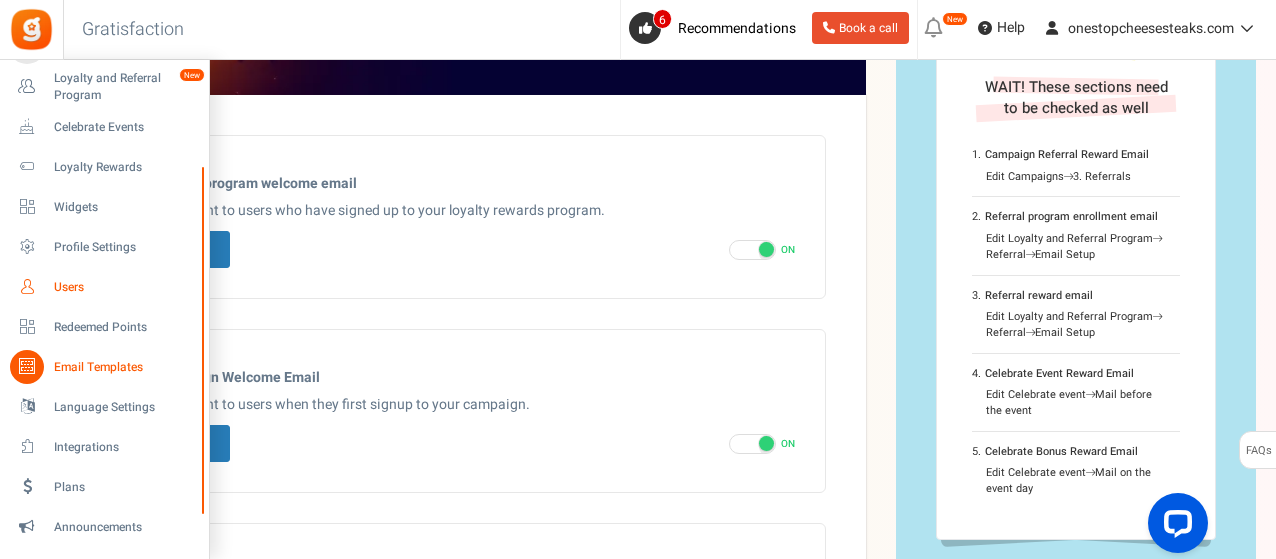 click on "Users" at bounding box center (124, 287) 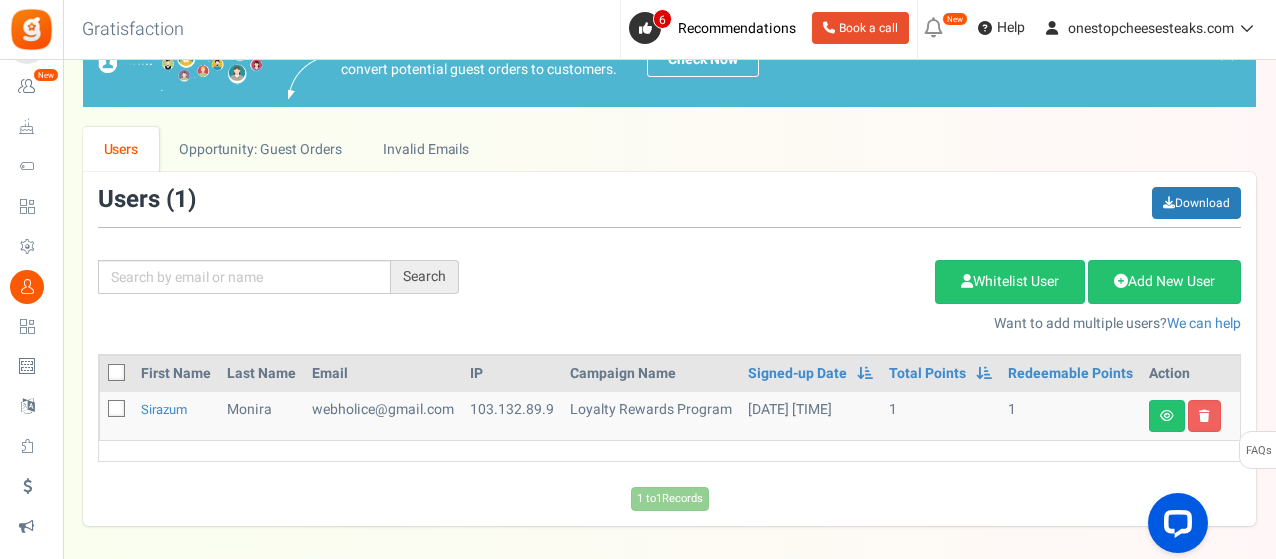scroll, scrollTop: 100, scrollLeft: 0, axis: vertical 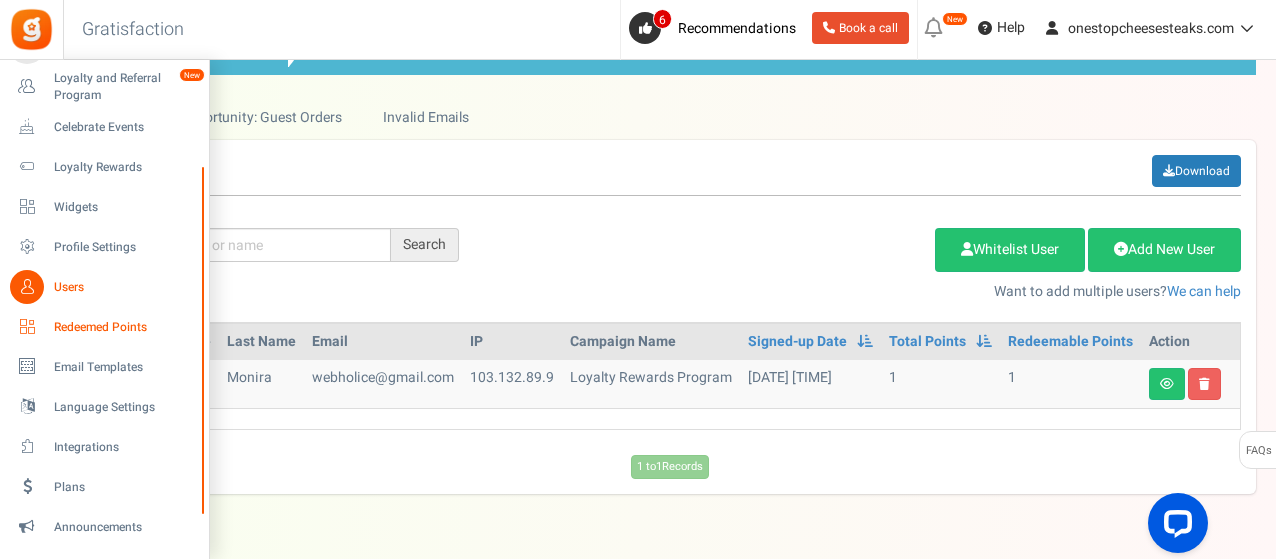 click on "Redeemed Points" at bounding box center (124, 327) 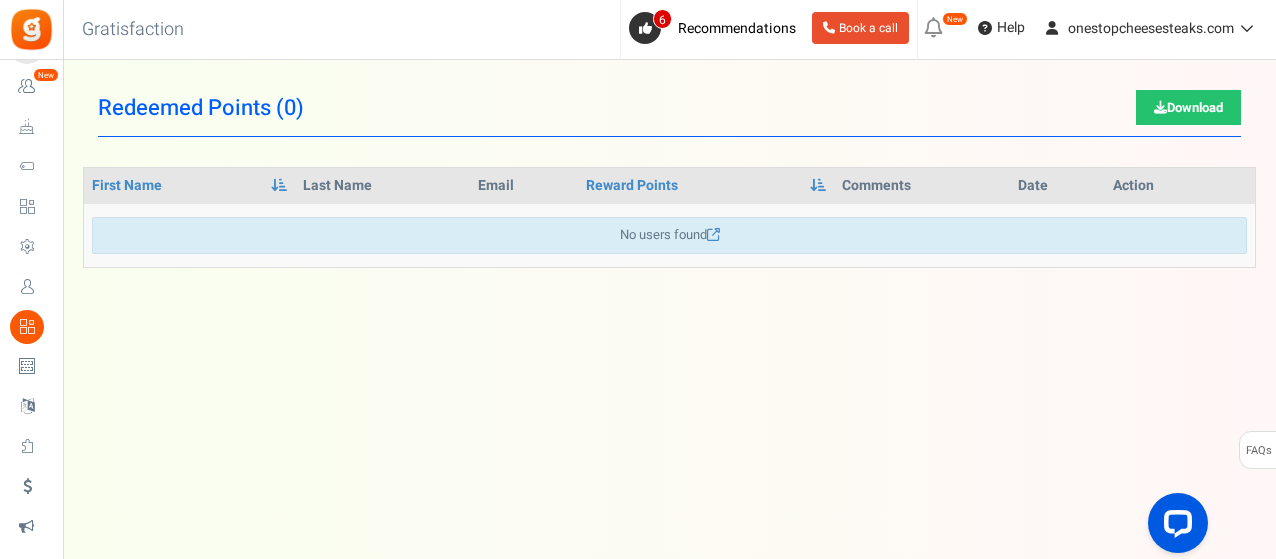 scroll, scrollTop: 0, scrollLeft: 0, axis: both 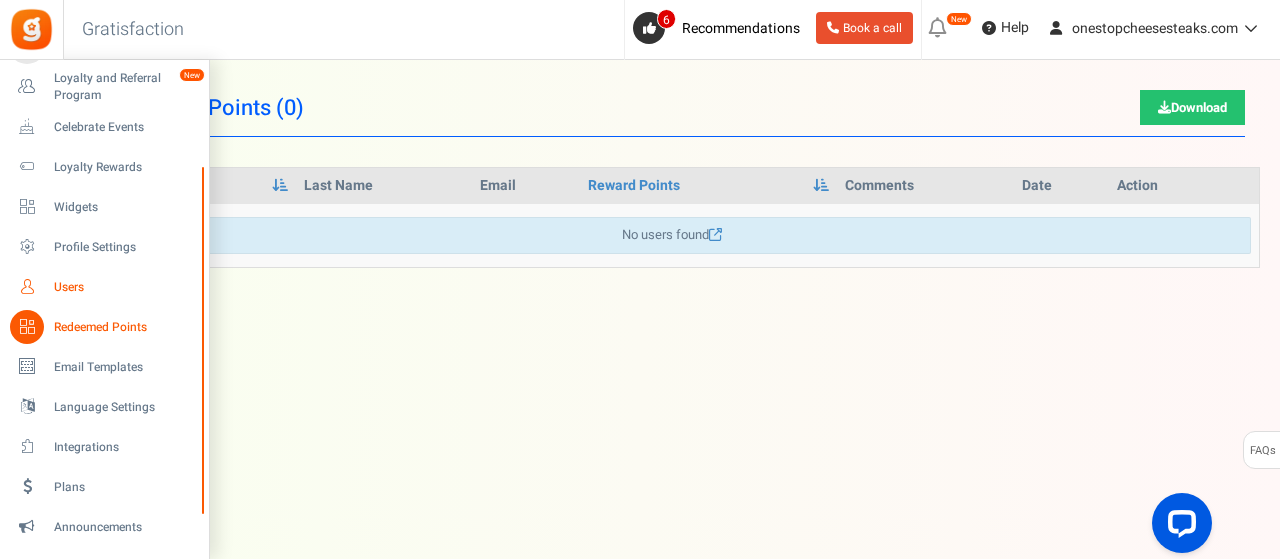 click on "Users" at bounding box center [124, 287] 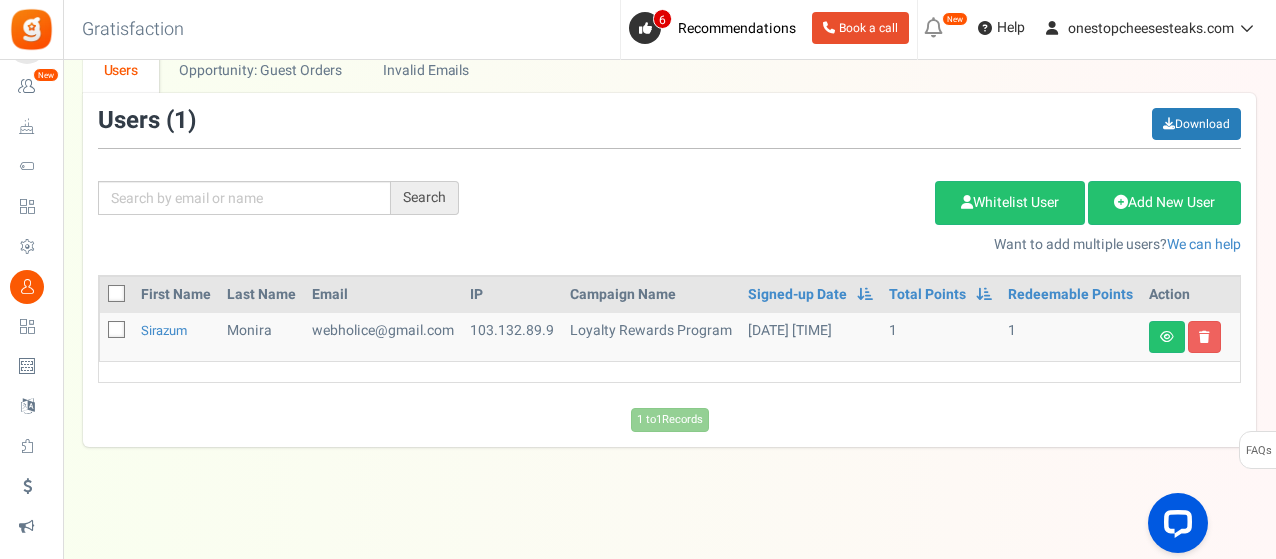 scroll, scrollTop: 151, scrollLeft: 0, axis: vertical 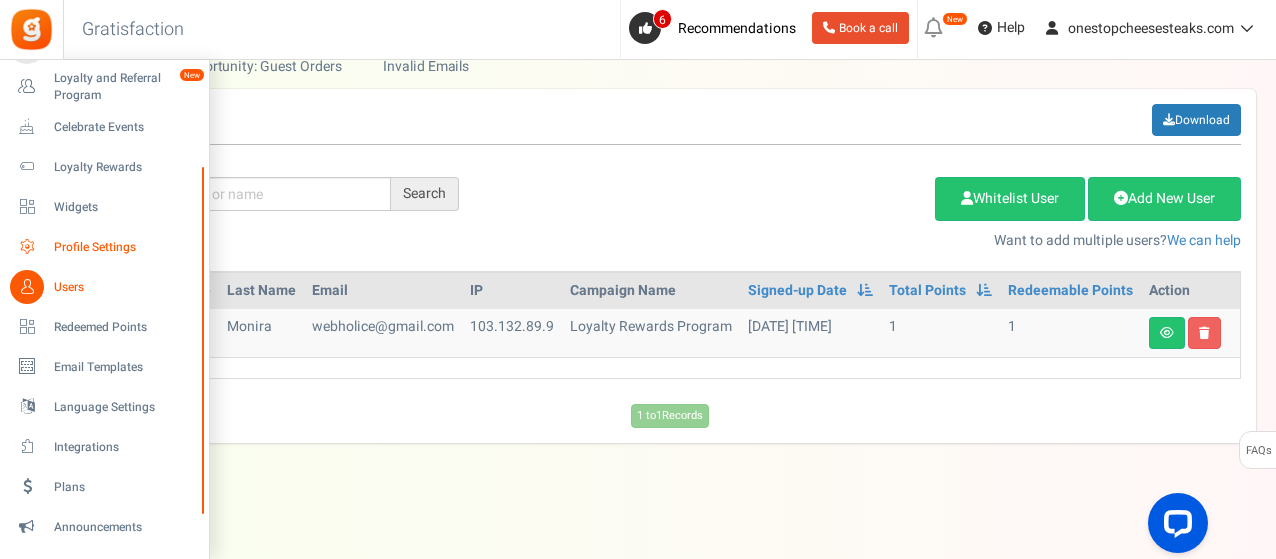 click on "Profile Settings" at bounding box center (124, 247) 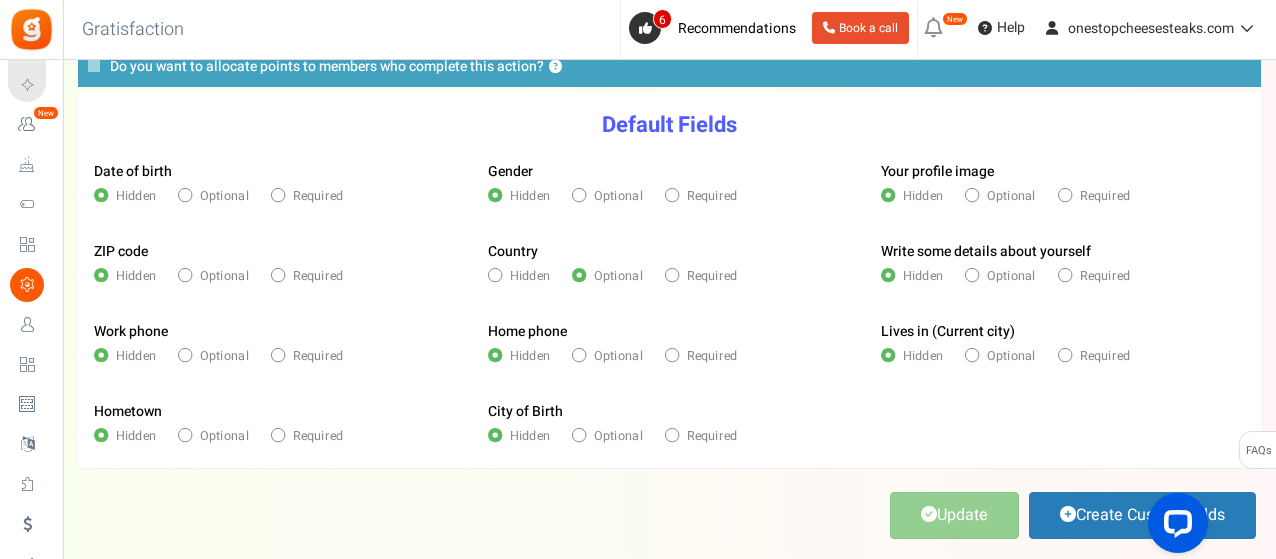 scroll, scrollTop: 74, scrollLeft: 0, axis: vertical 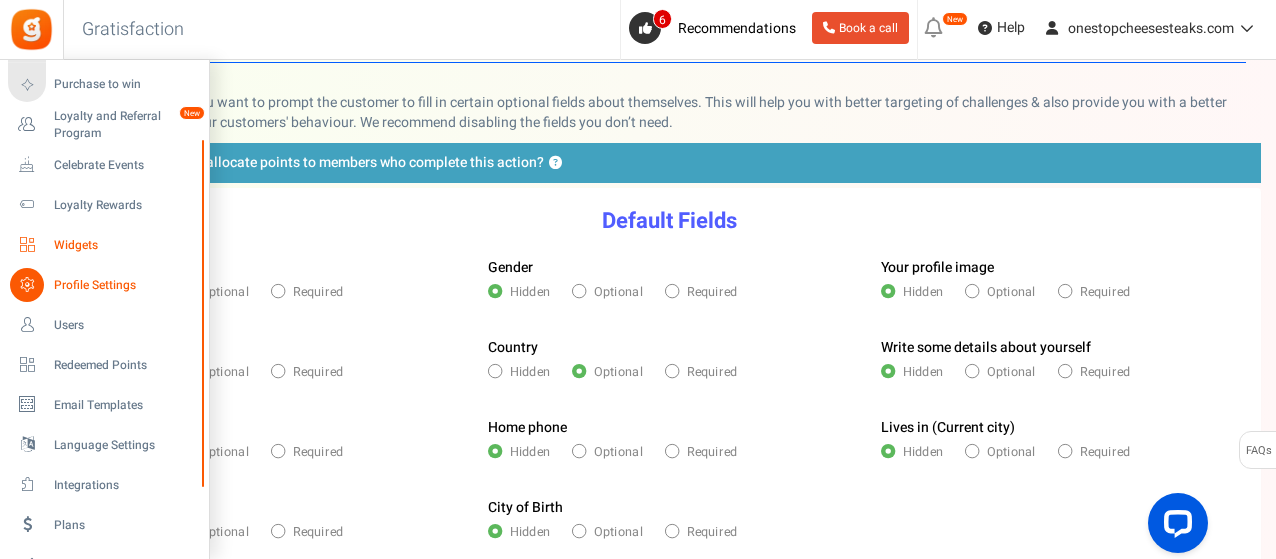 click on "Widgets" at bounding box center [124, 245] 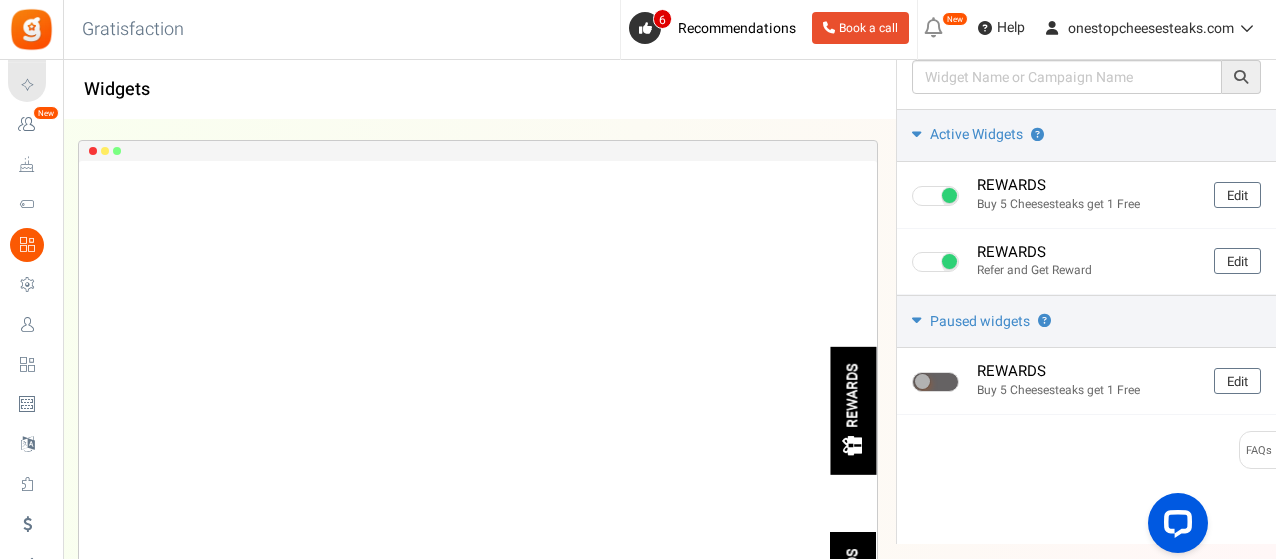 scroll, scrollTop: 0, scrollLeft: 0, axis: both 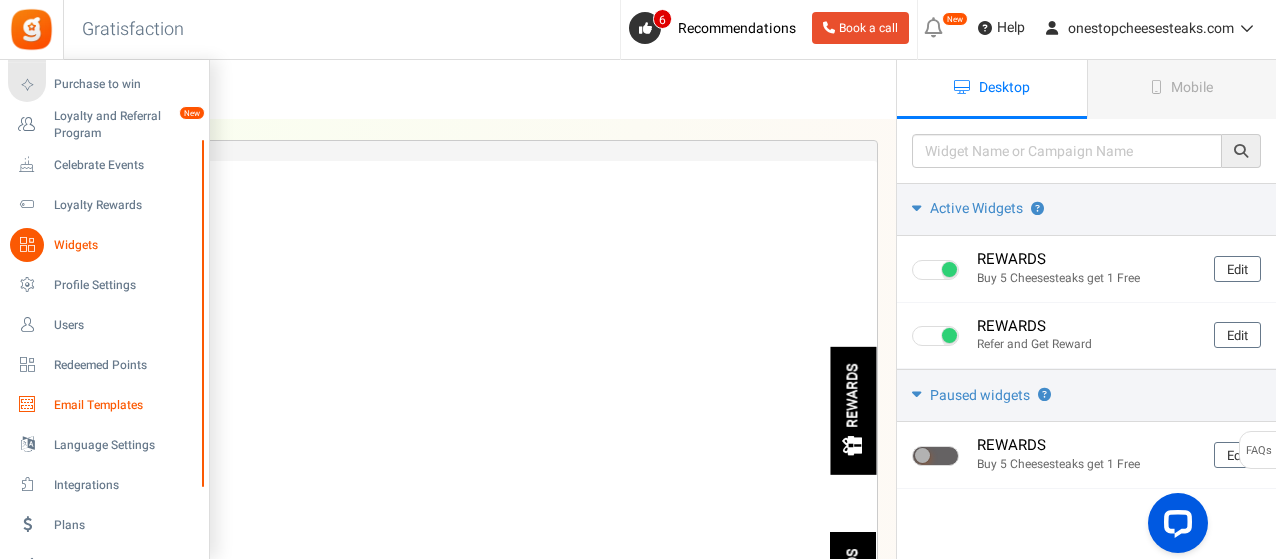 click on "Email Templates" at bounding box center (124, 405) 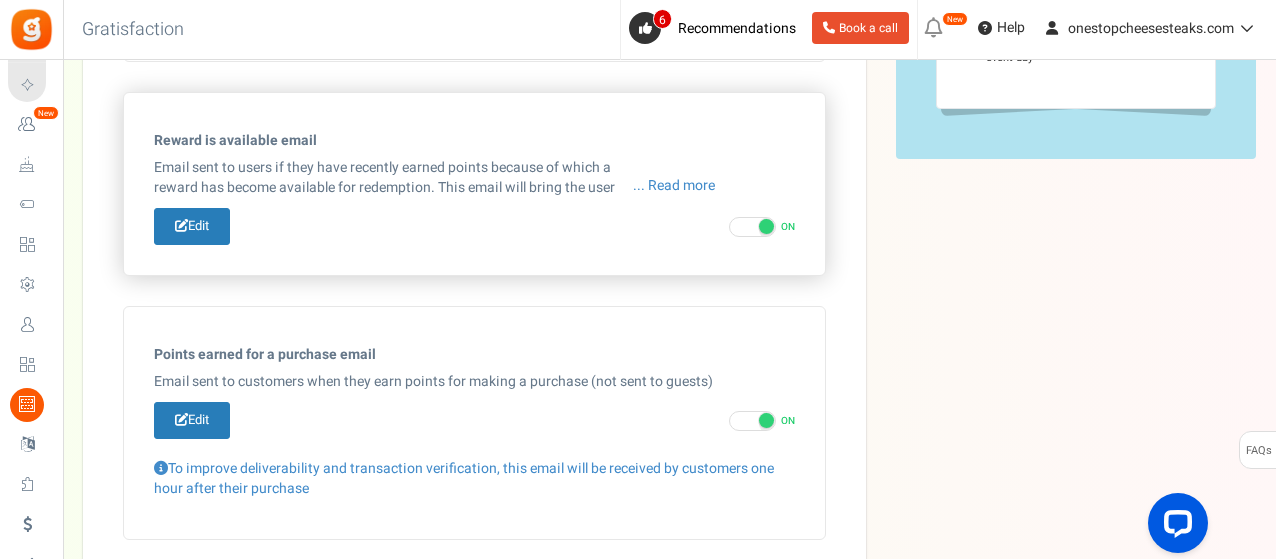 scroll, scrollTop: 500, scrollLeft: 0, axis: vertical 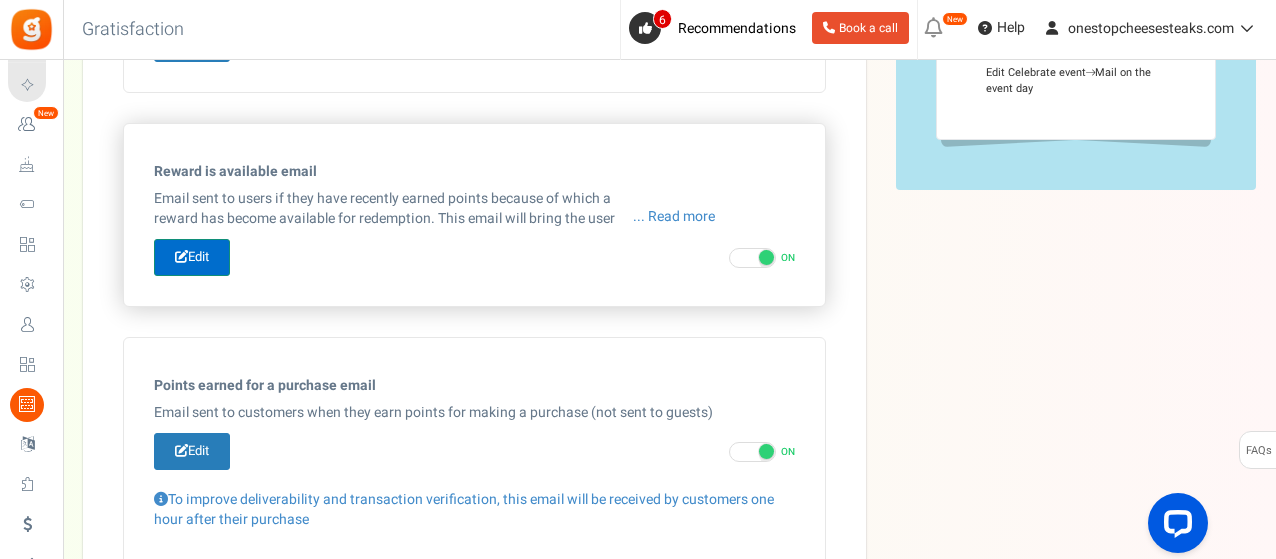 click on "Edit" at bounding box center [192, 257] 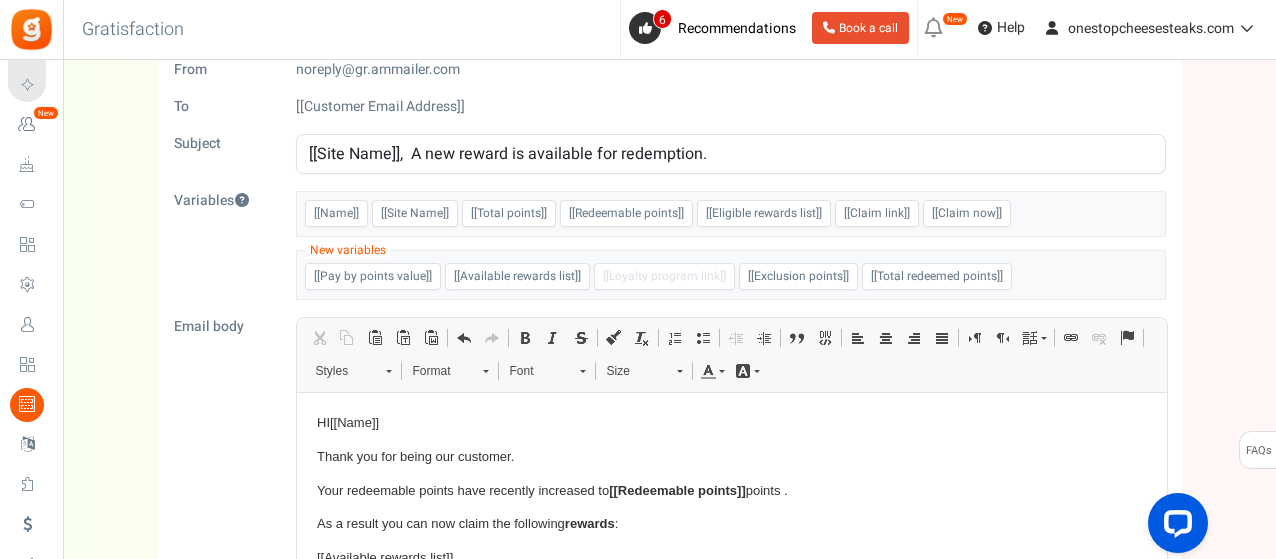 scroll, scrollTop: 100, scrollLeft: 0, axis: vertical 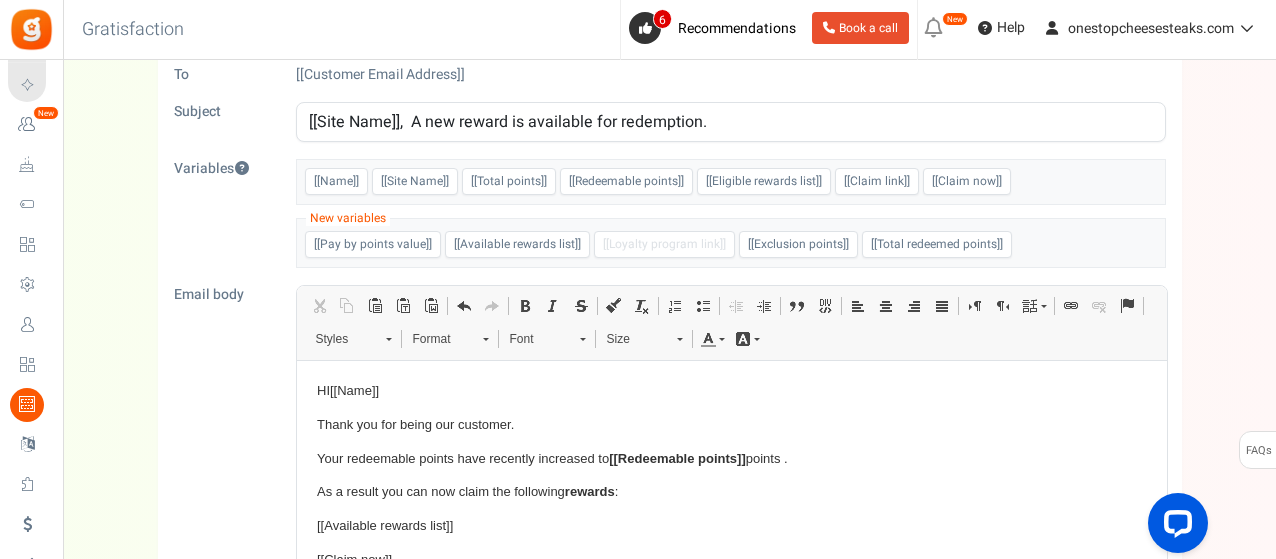 click on "[[Site Name]],  A new reward is available for redemption." at bounding box center (731, 122) 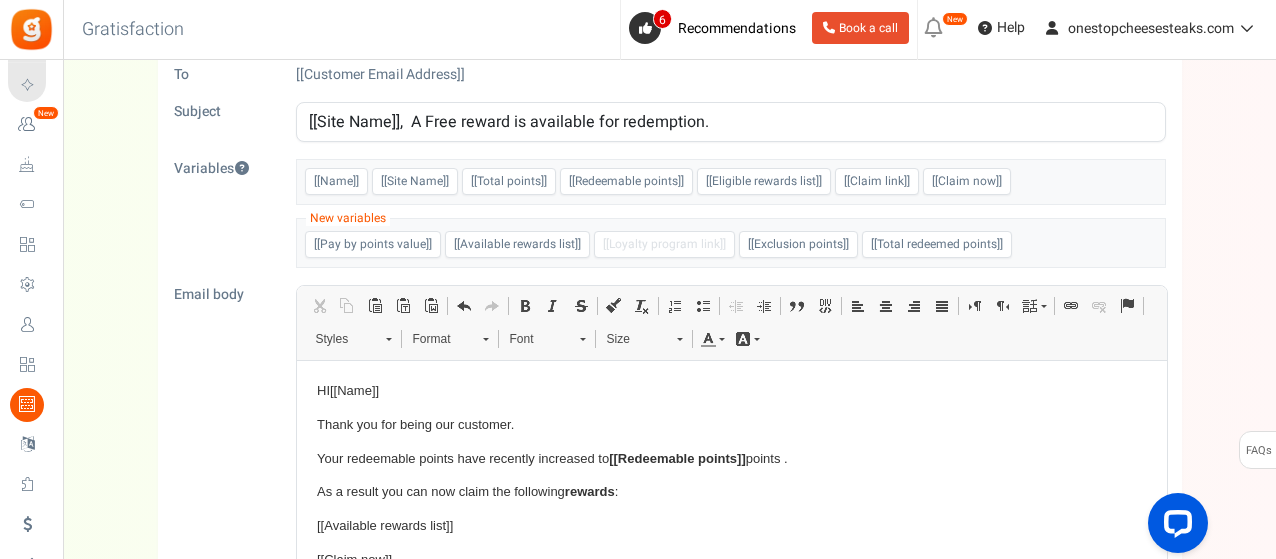 drag, startPoint x: 511, startPoint y: 124, endPoint x: 461, endPoint y: 115, distance: 50.803543 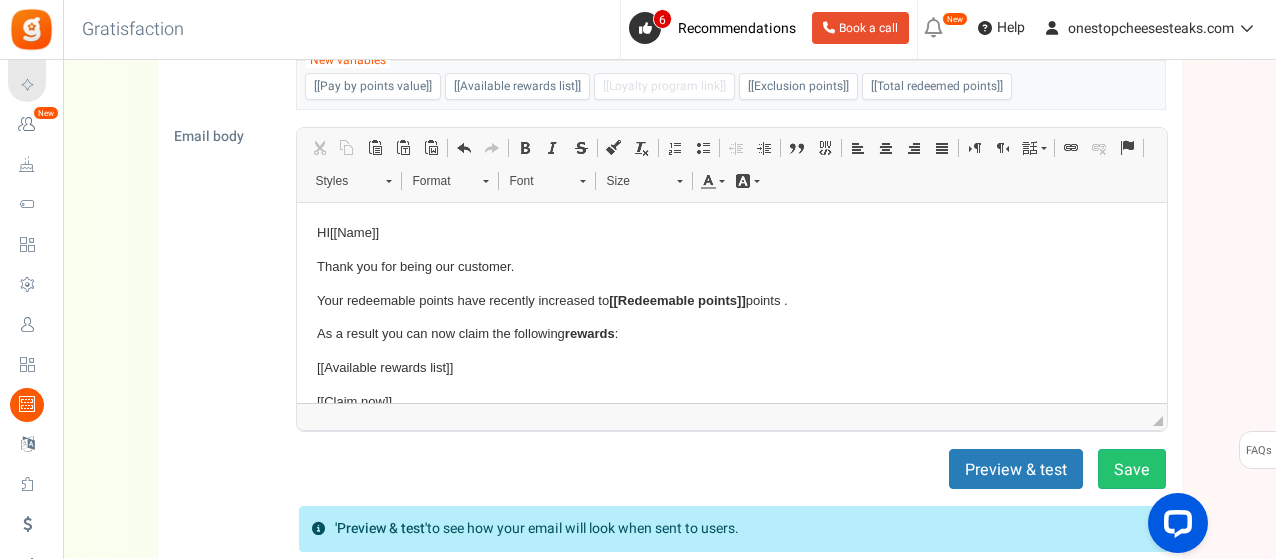 scroll, scrollTop: 300, scrollLeft: 0, axis: vertical 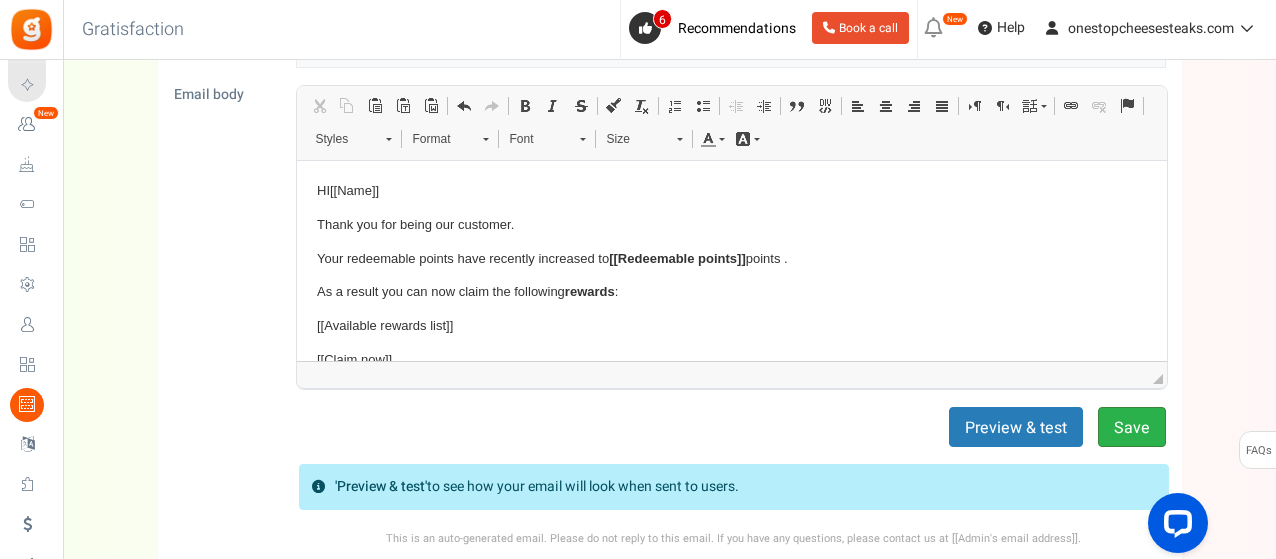 type on "[[Site Name]],  A Free Cheesestack is available for redemption." 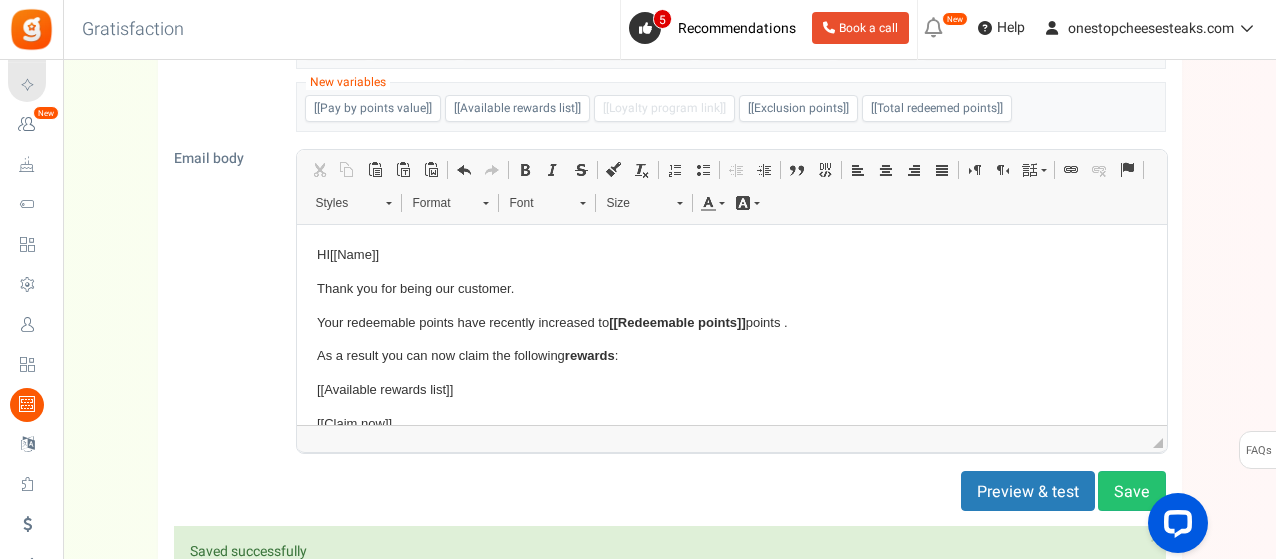 scroll, scrollTop: 0, scrollLeft: 0, axis: both 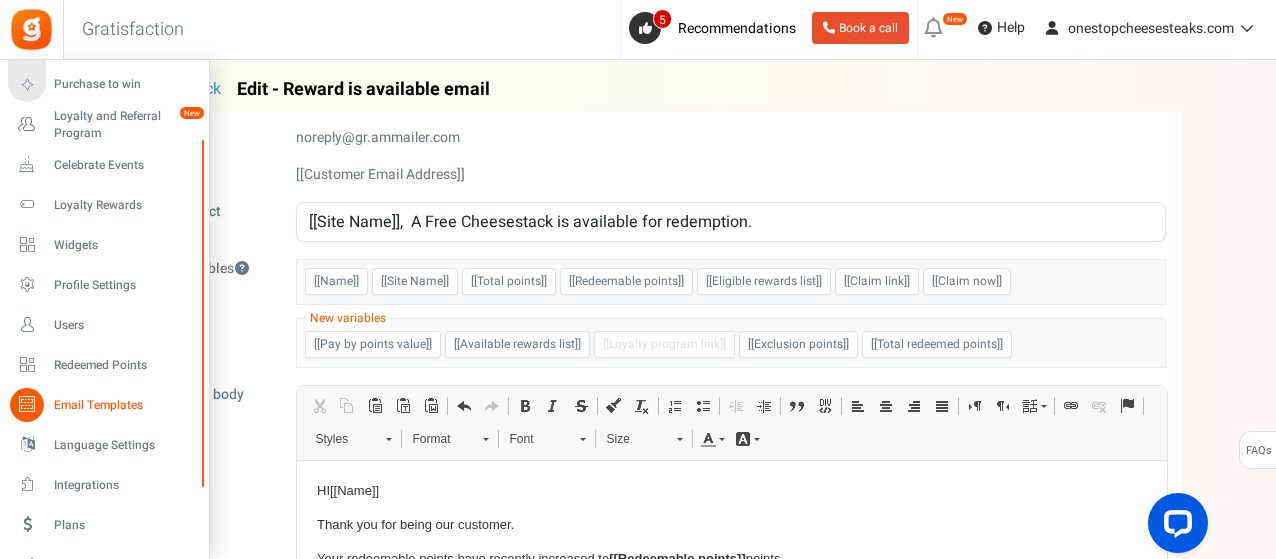 click on "Email Templates" at bounding box center (124, 405) 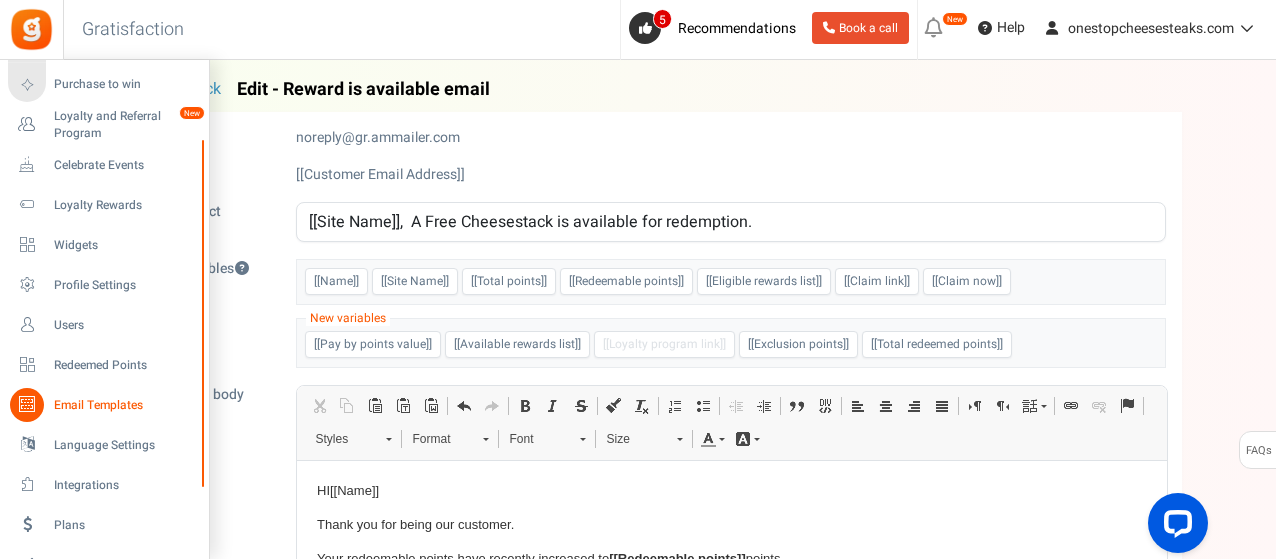 click on "Email Templates" at bounding box center (124, 405) 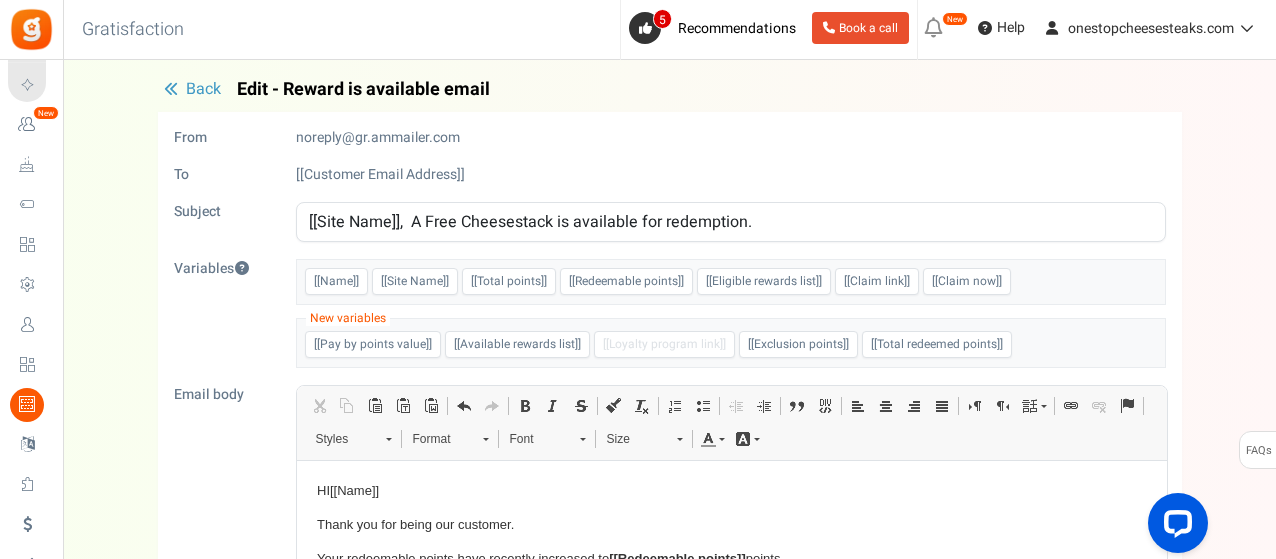 click at bounding box center (171, 89) 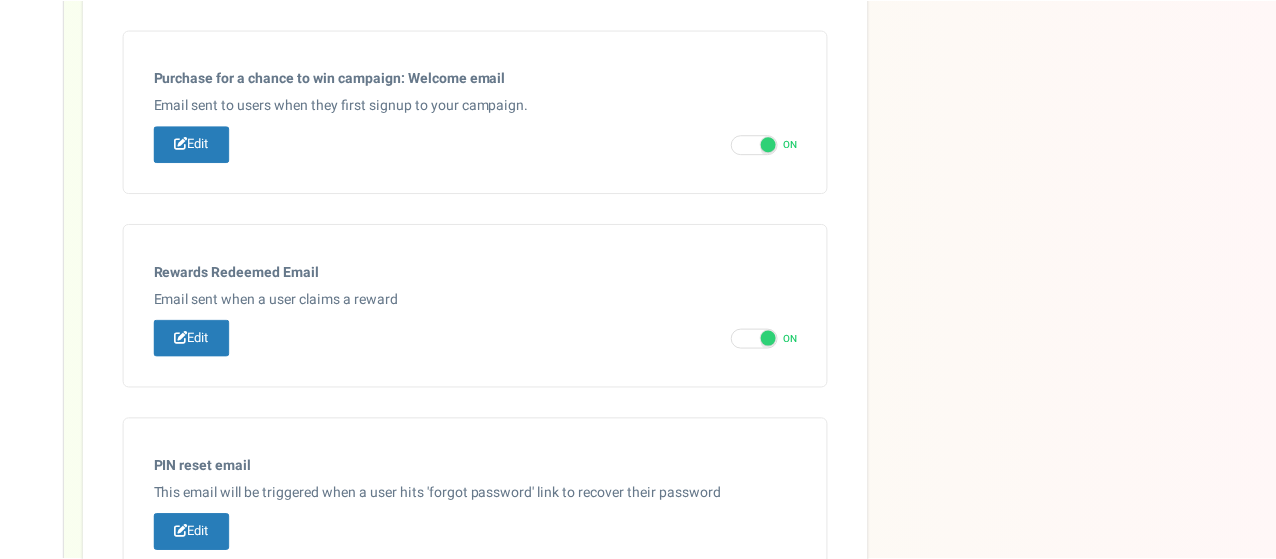 scroll, scrollTop: 1275, scrollLeft: 0, axis: vertical 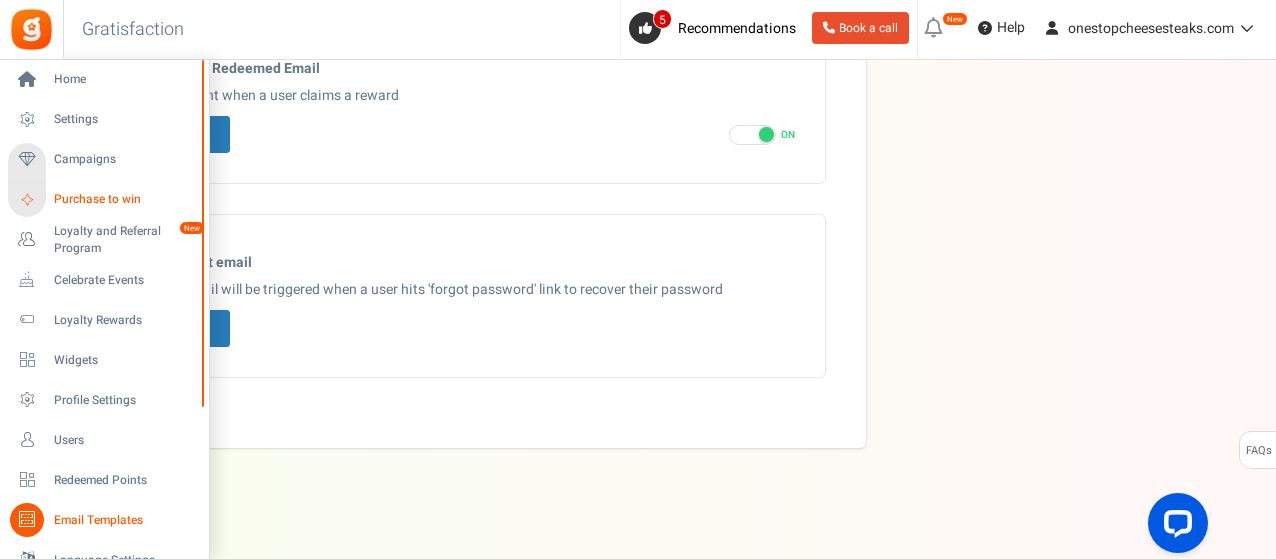 click on "Purchase to win" at bounding box center [124, 199] 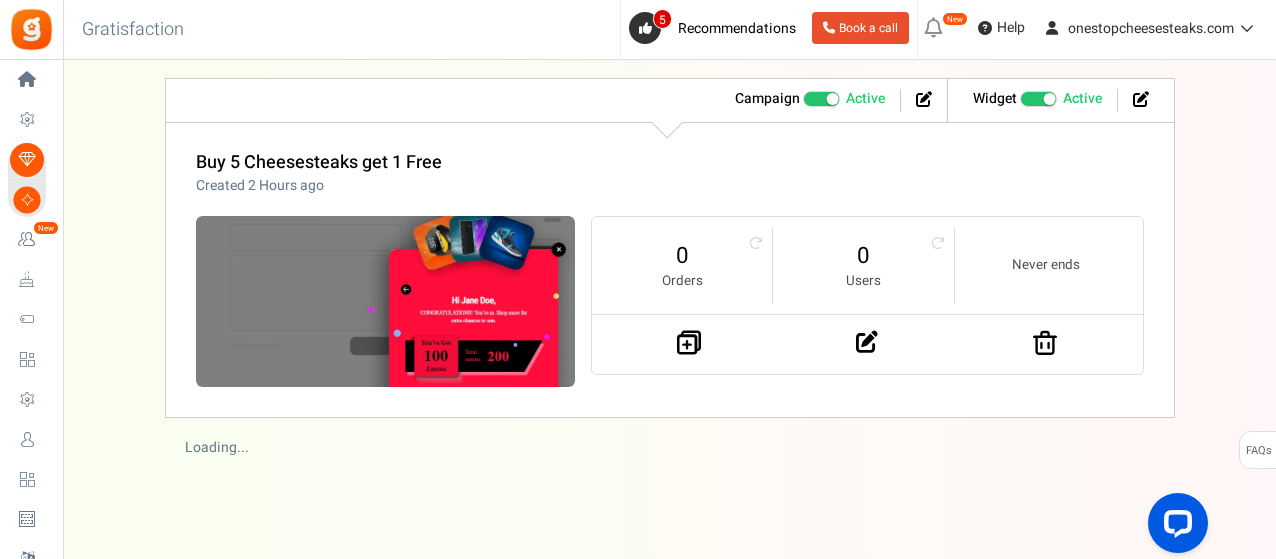 scroll, scrollTop: 363, scrollLeft: 0, axis: vertical 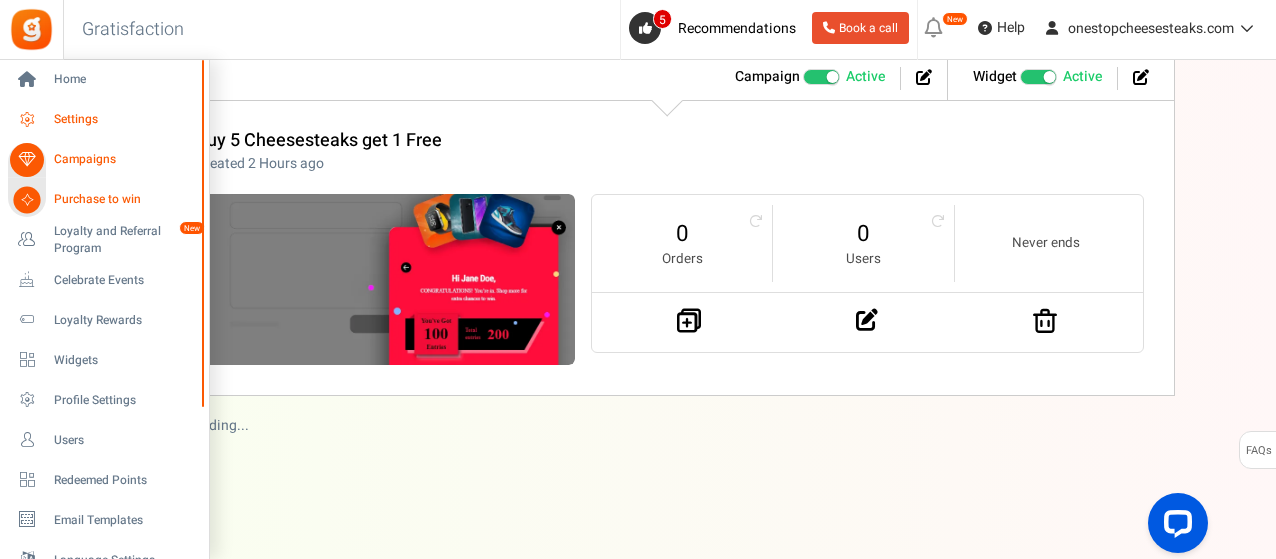 click on "Settings" at bounding box center [124, 119] 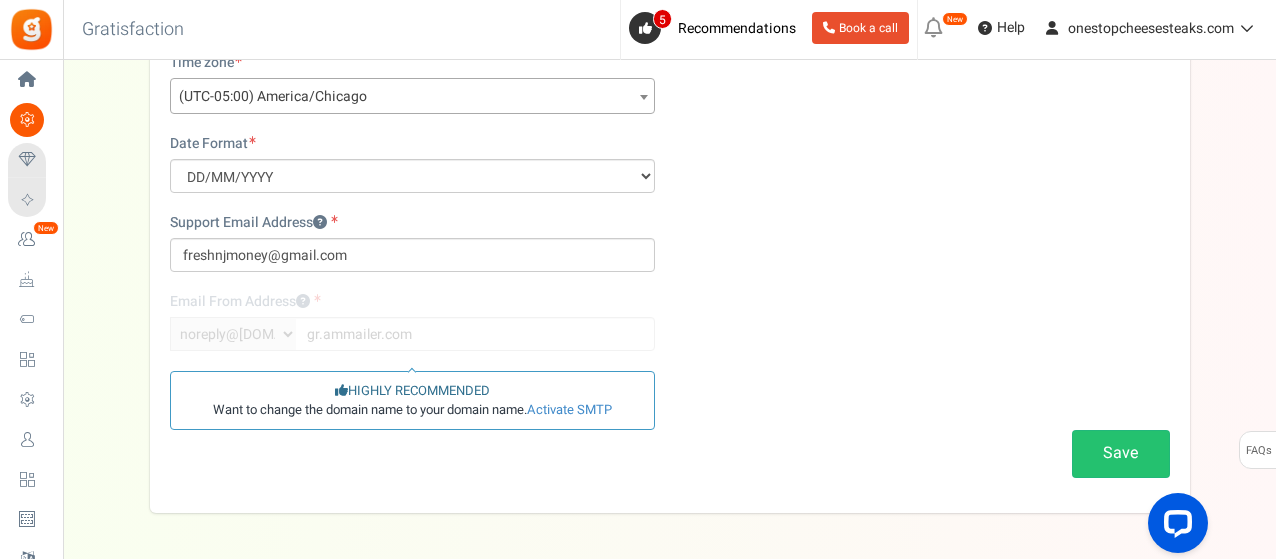 scroll, scrollTop: 0, scrollLeft: 0, axis: both 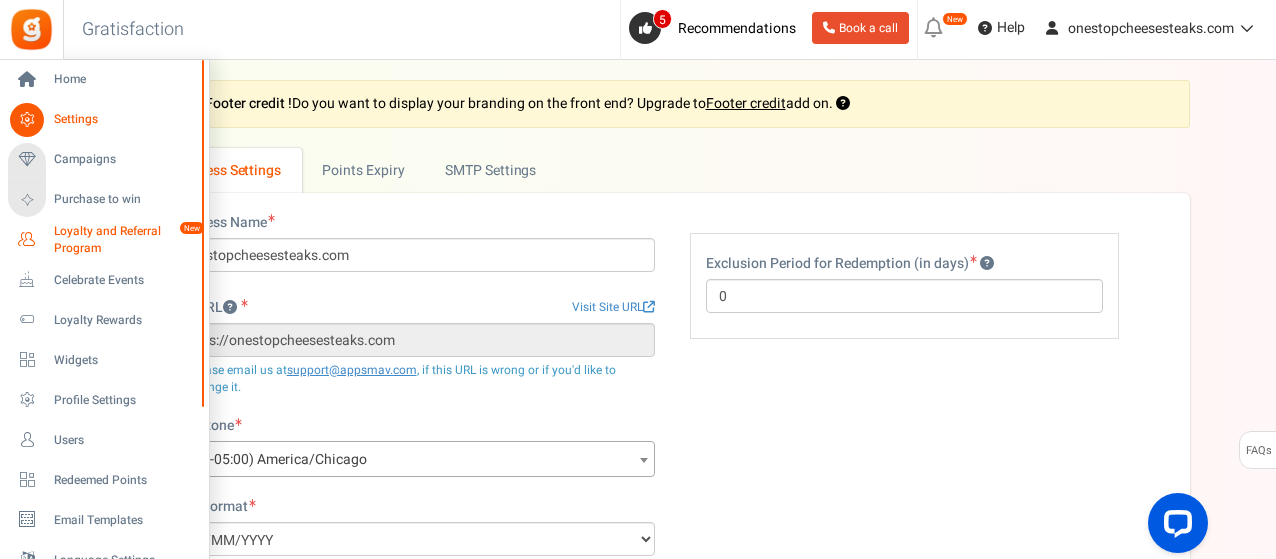 click on "Loyalty and Referral Program" at bounding box center [127, 240] 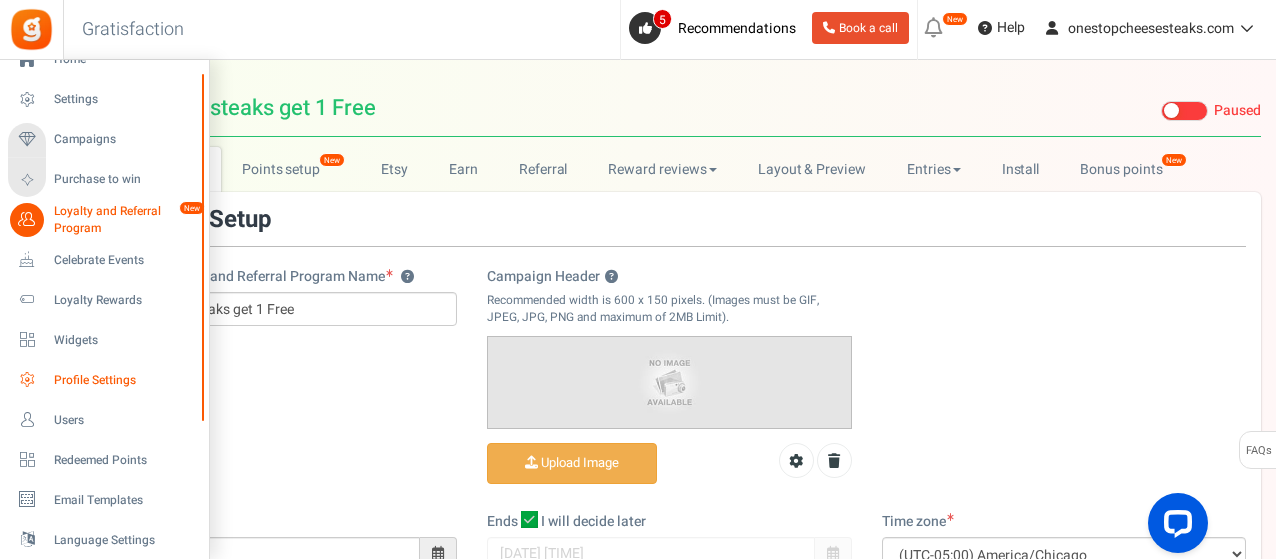 scroll, scrollTop: 0, scrollLeft: 0, axis: both 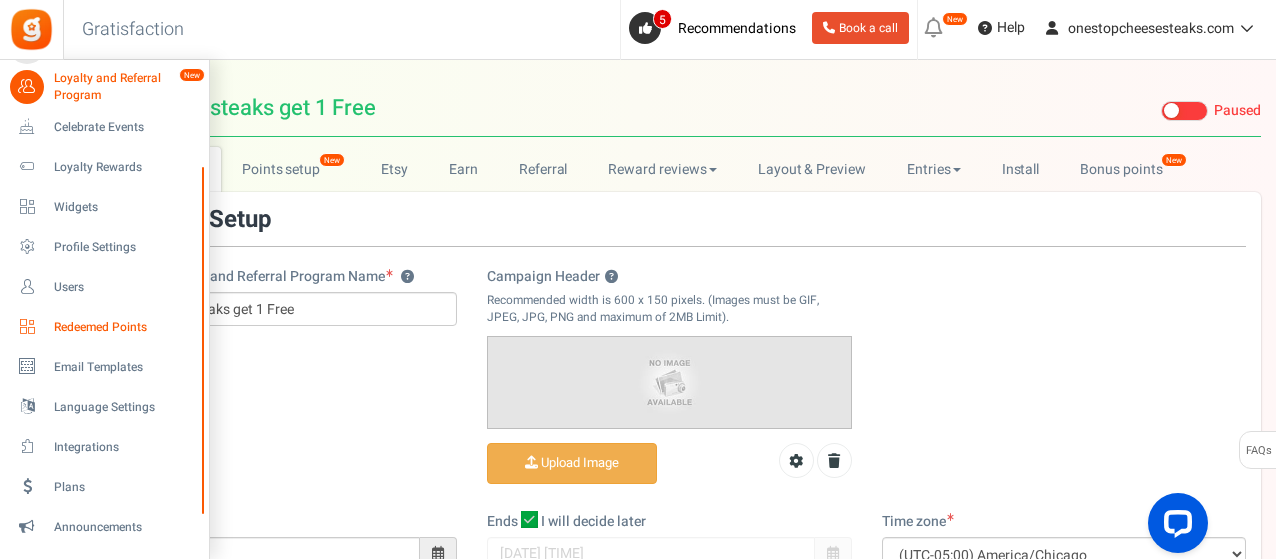 click on "Redeemed Points" at bounding box center [104, 327] 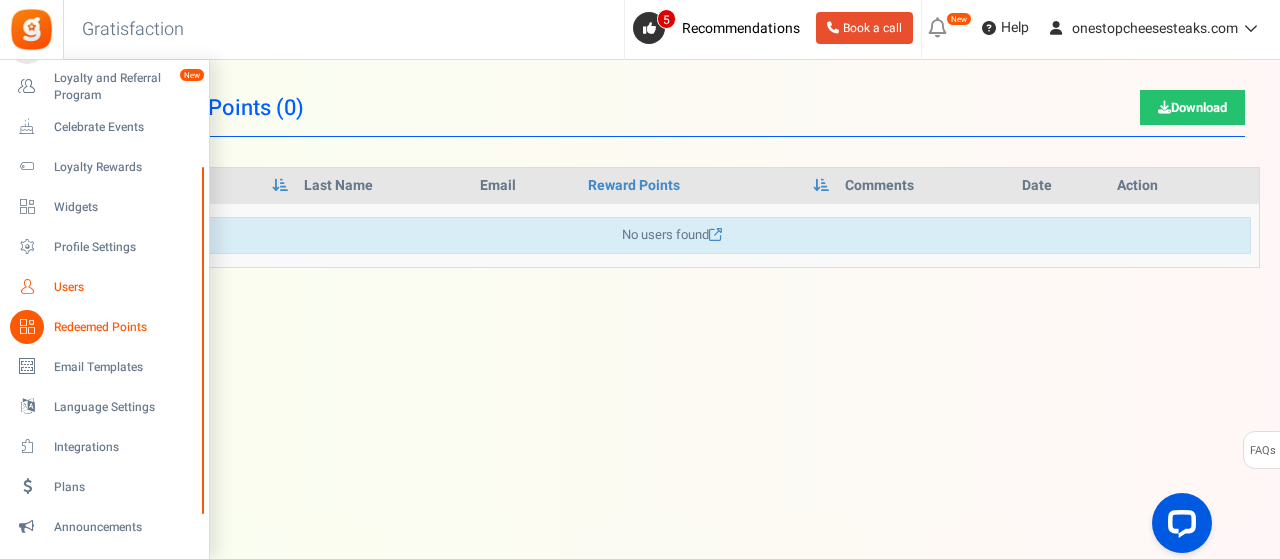click on "Users" at bounding box center [124, 287] 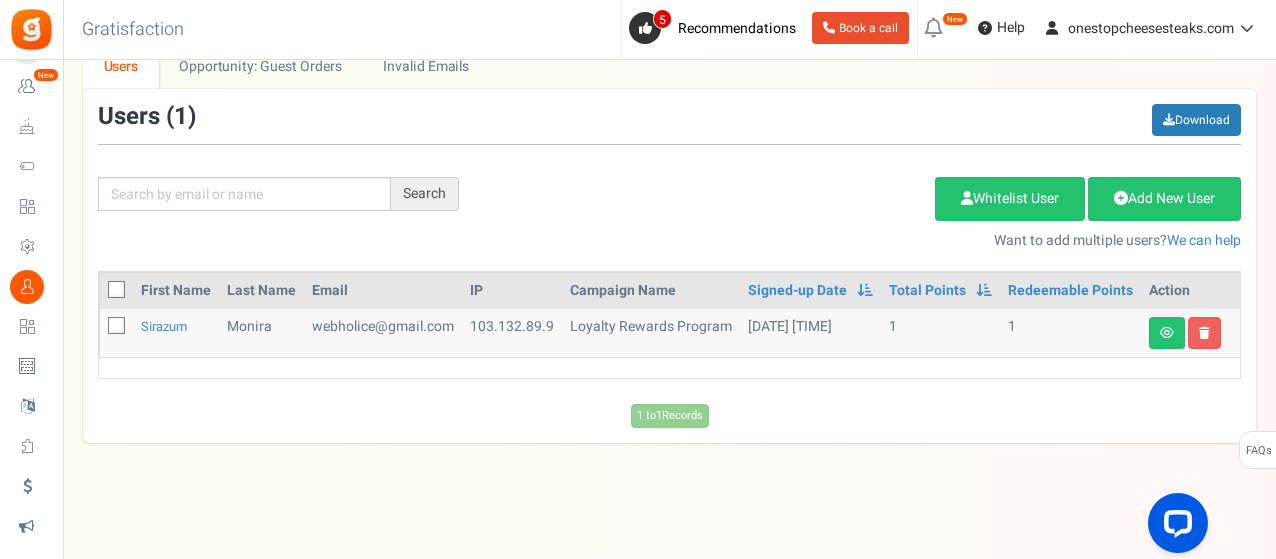 scroll, scrollTop: 51, scrollLeft: 0, axis: vertical 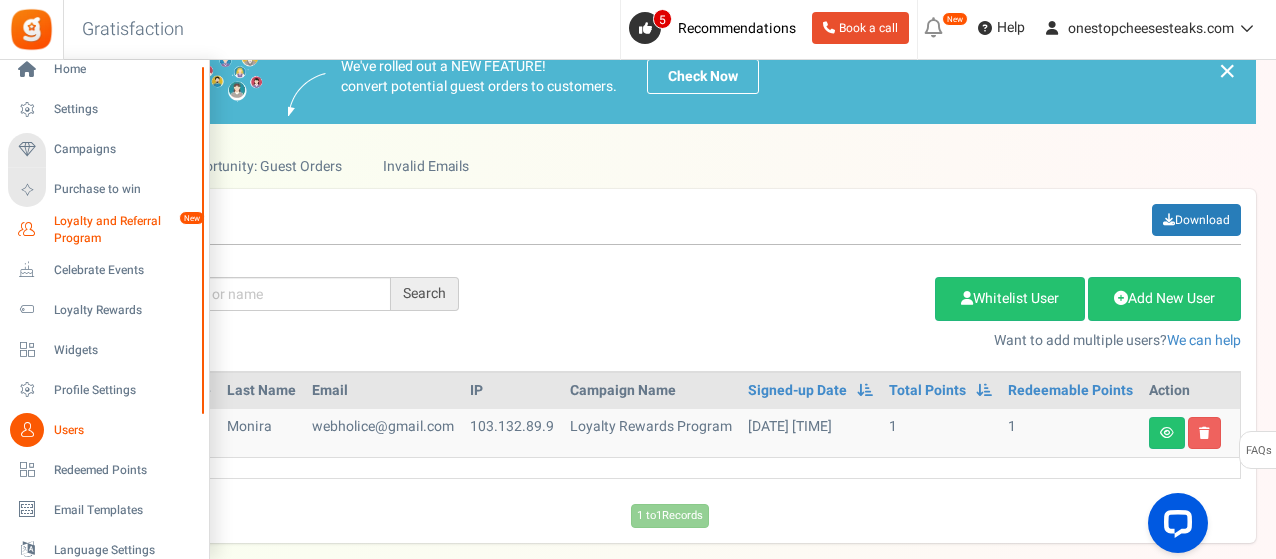 click on "Loyalty and Referral Program" at bounding box center [127, 230] 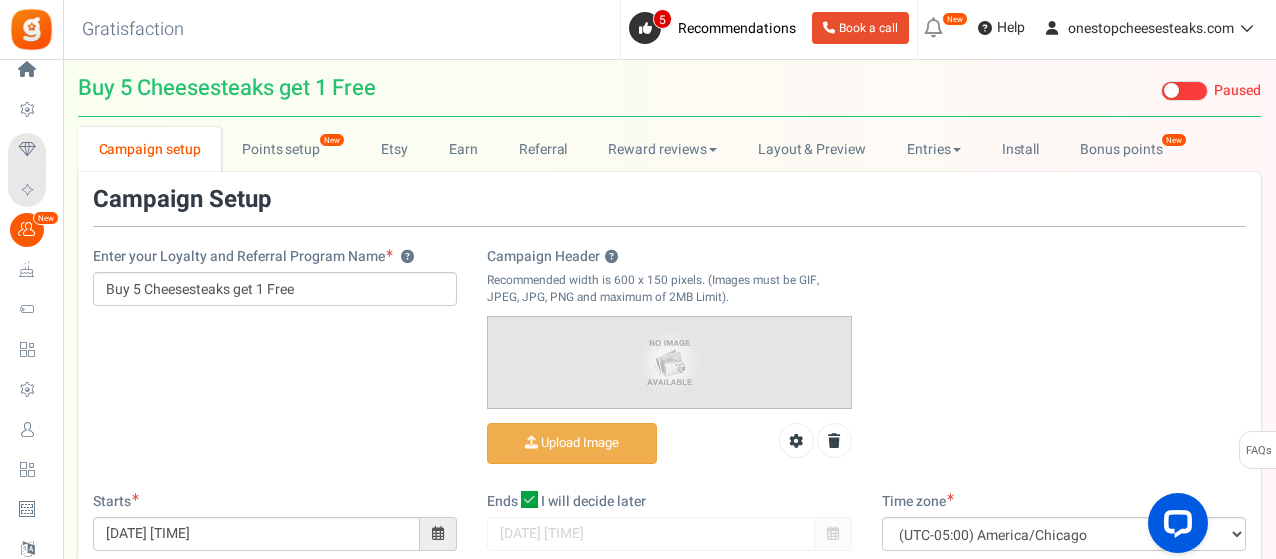 scroll, scrollTop: 0, scrollLeft: 0, axis: both 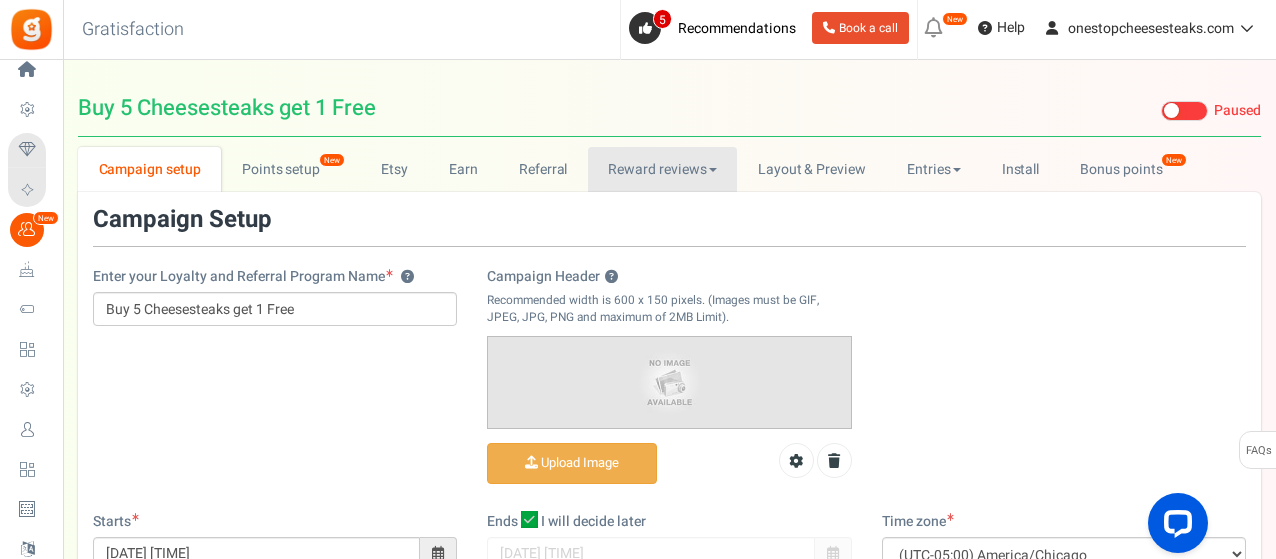 click on "Reward reviews" at bounding box center [662, 169] 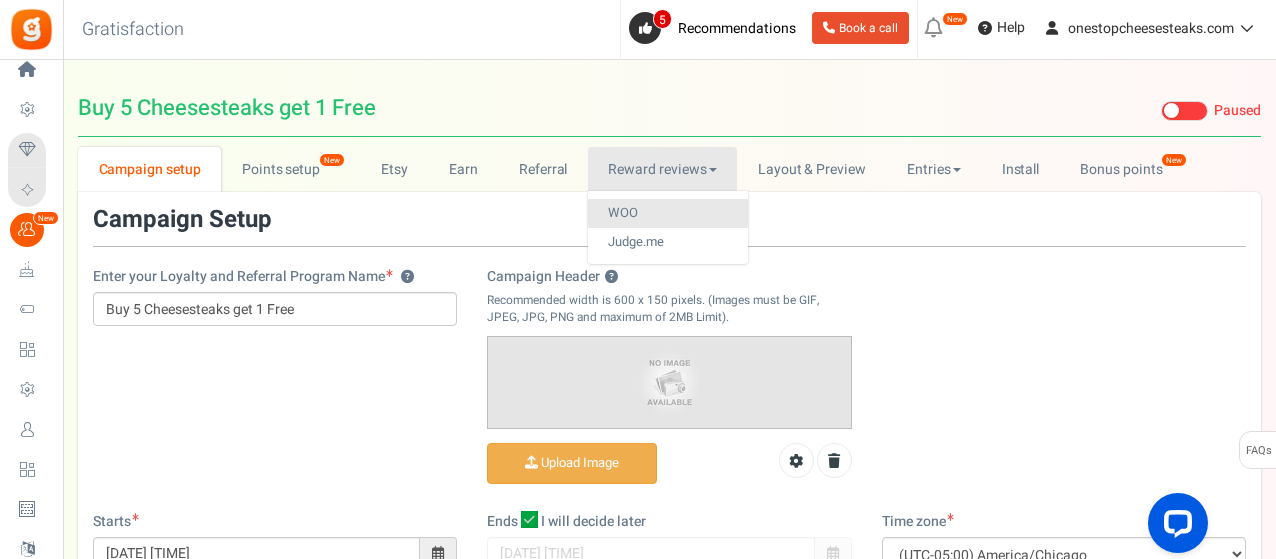 click on "WOO" at bounding box center [668, 213] 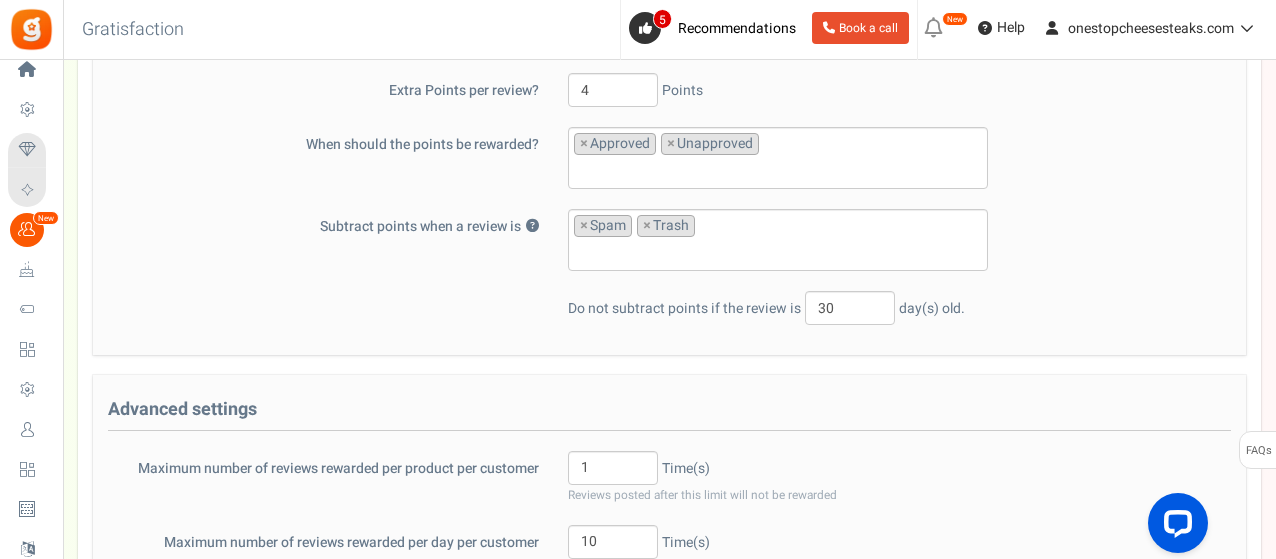 scroll, scrollTop: 100, scrollLeft: 0, axis: vertical 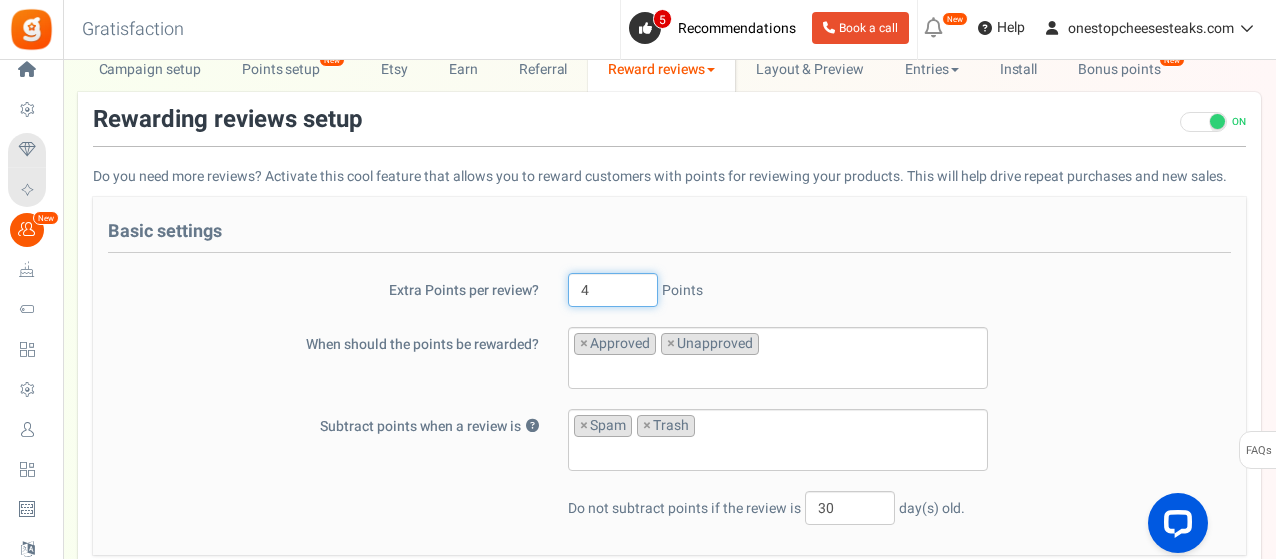 click on "4" at bounding box center (613, 290) 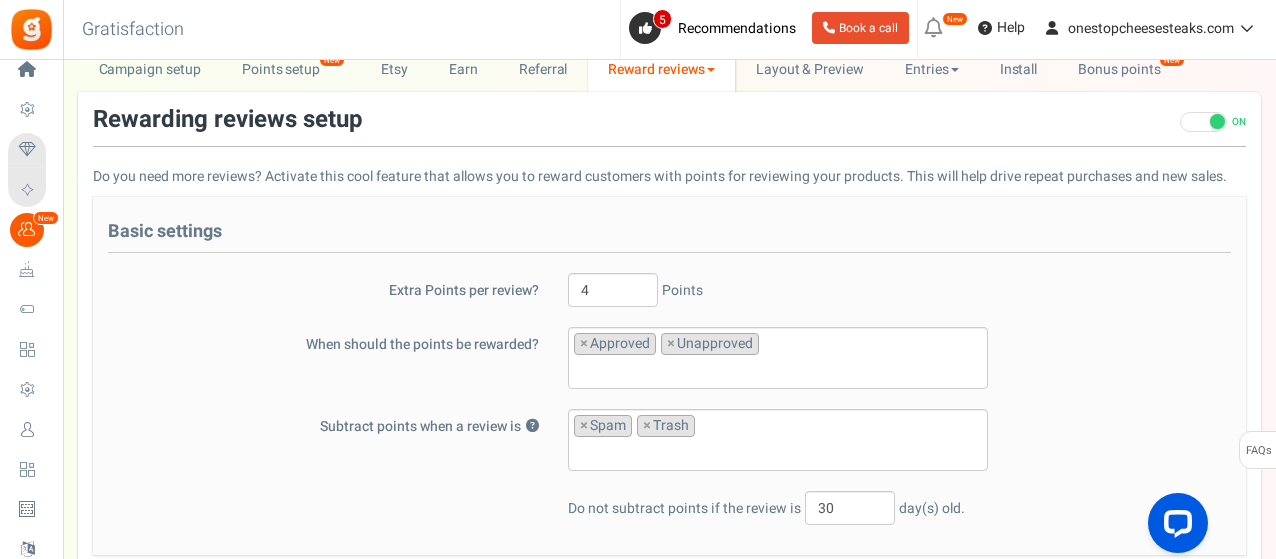 click on "4
Points" at bounding box center [778, 290] 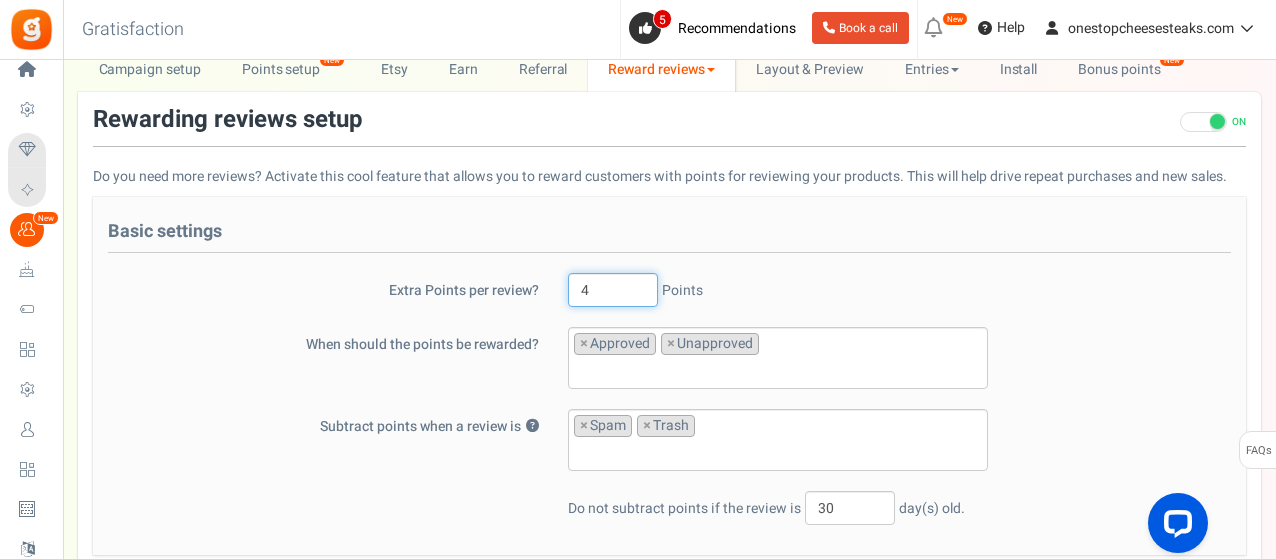 click on "4
Points" at bounding box center (778, 290) 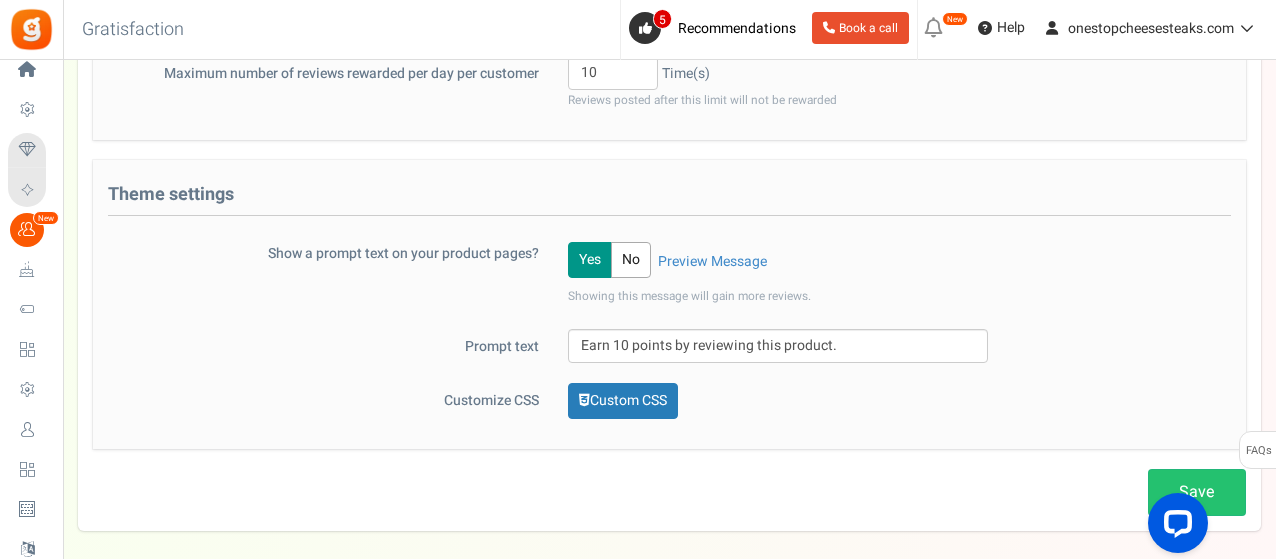 scroll, scrollTop: 800, scrollLeft: 0, axis: vertical 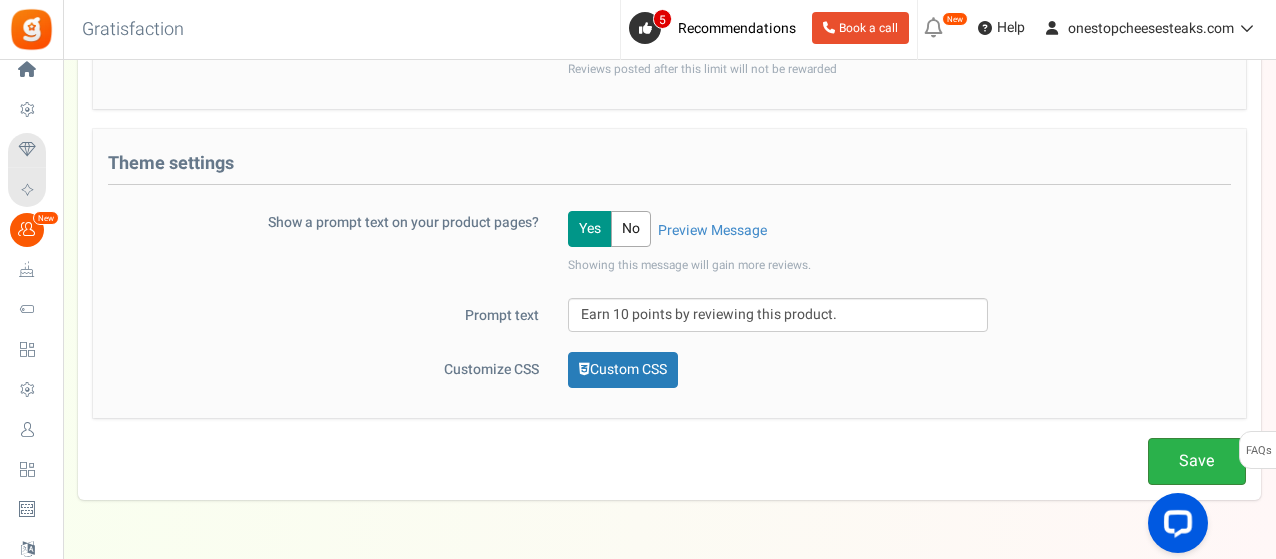 type on "0" 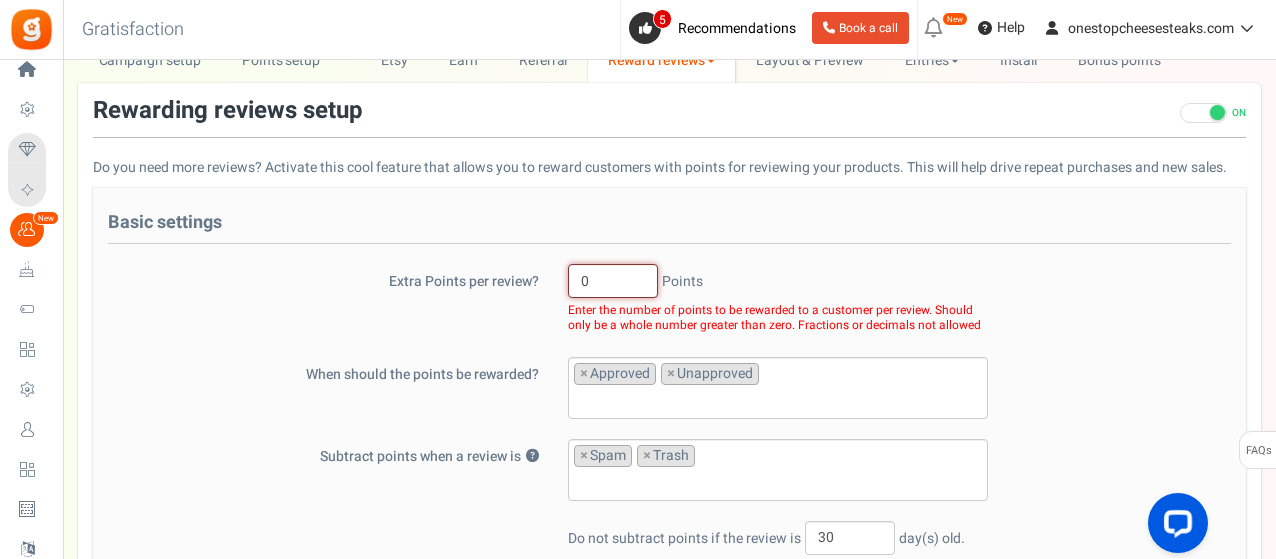 scroll, scrollTop: 0, scrollLeft: 0, axis: both 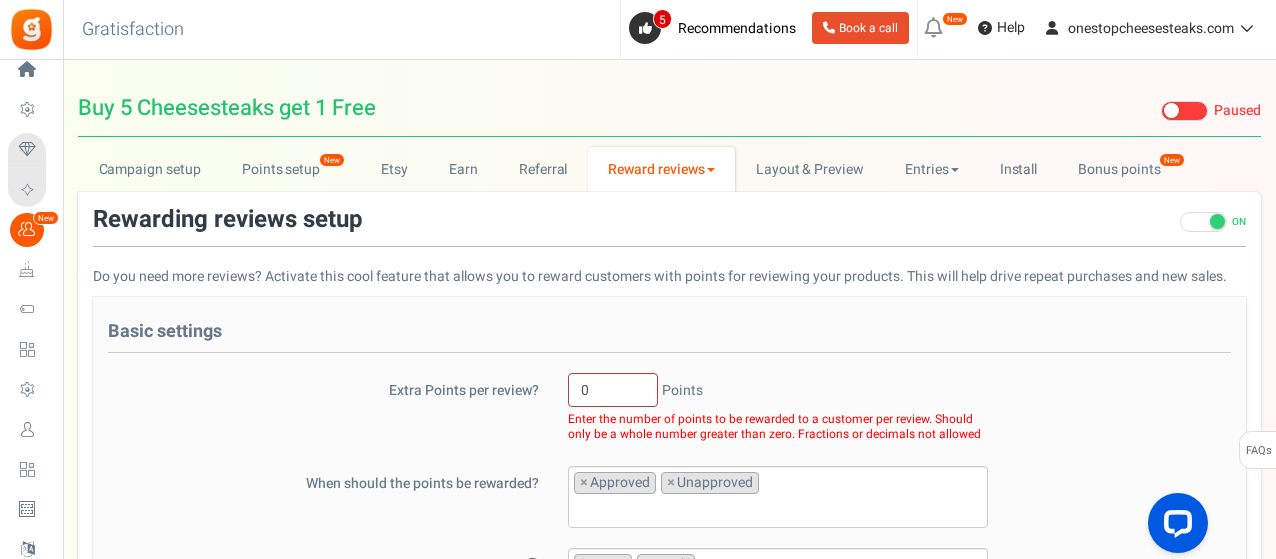 click at bounding box center (711, 170) 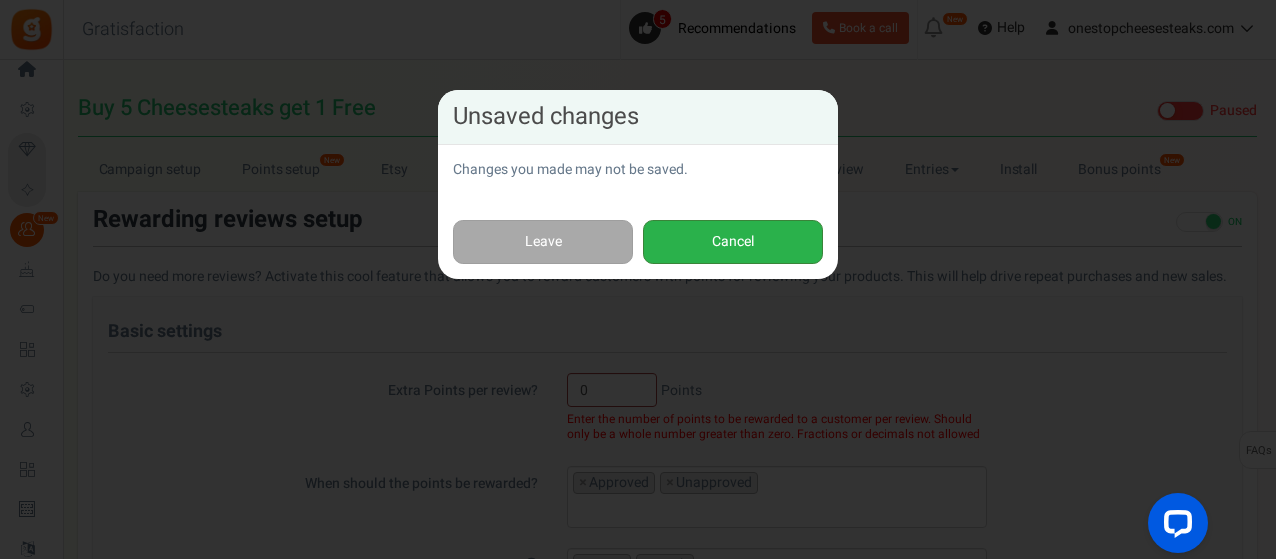 click on "Cancel" at bounding box center [733, 242] 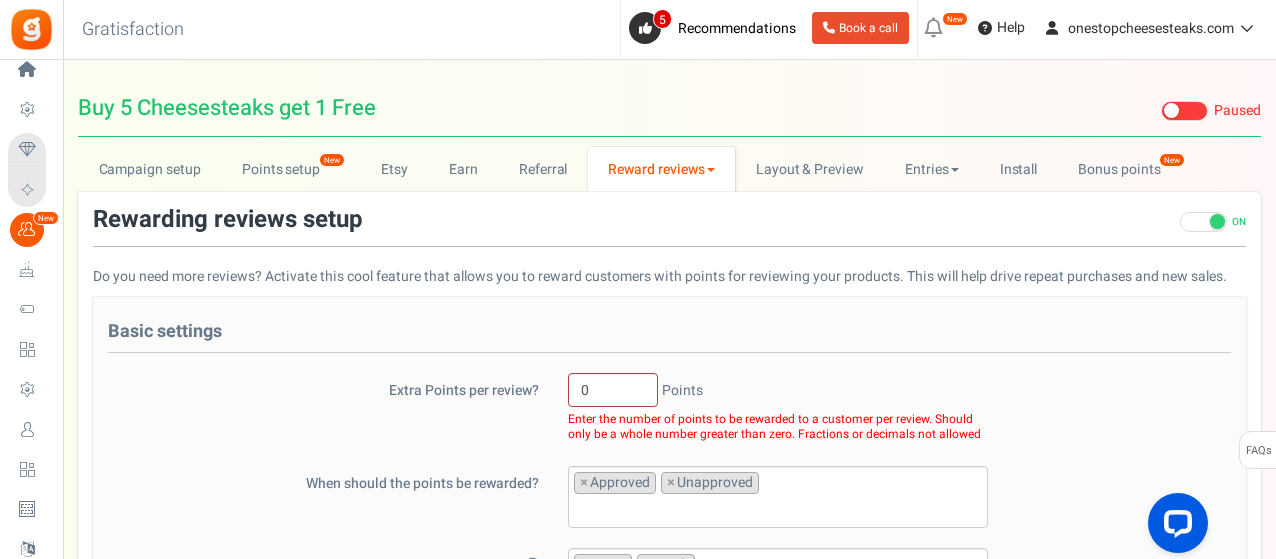 scroll, scrollTop: 0, scrollLeft: 0, axis: both 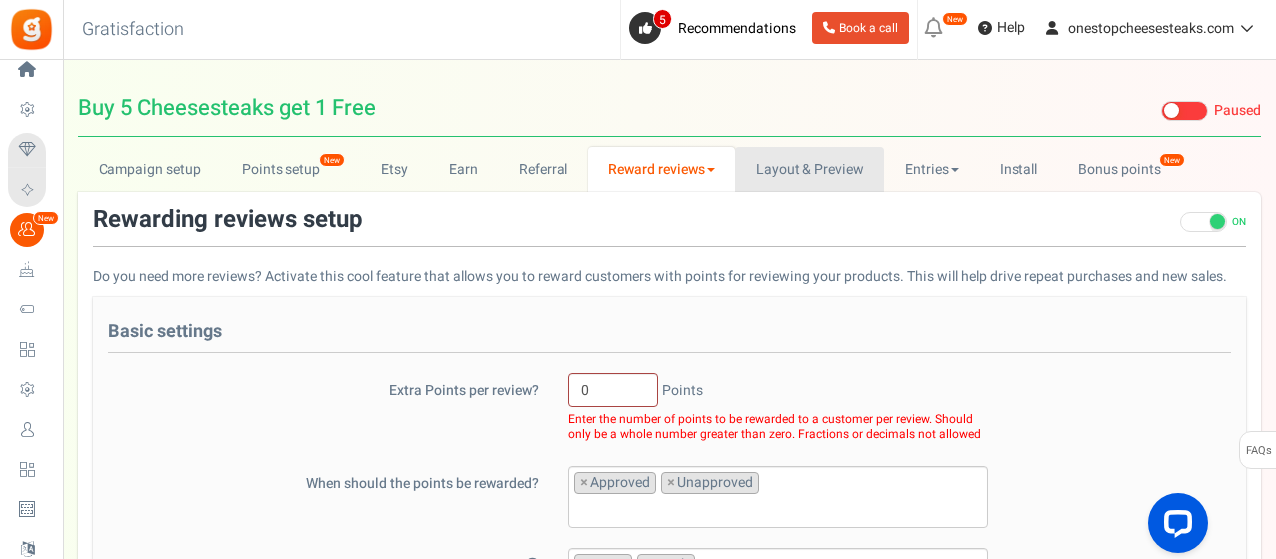 click on "Layout & Preview" at bounding box center (809, 169) 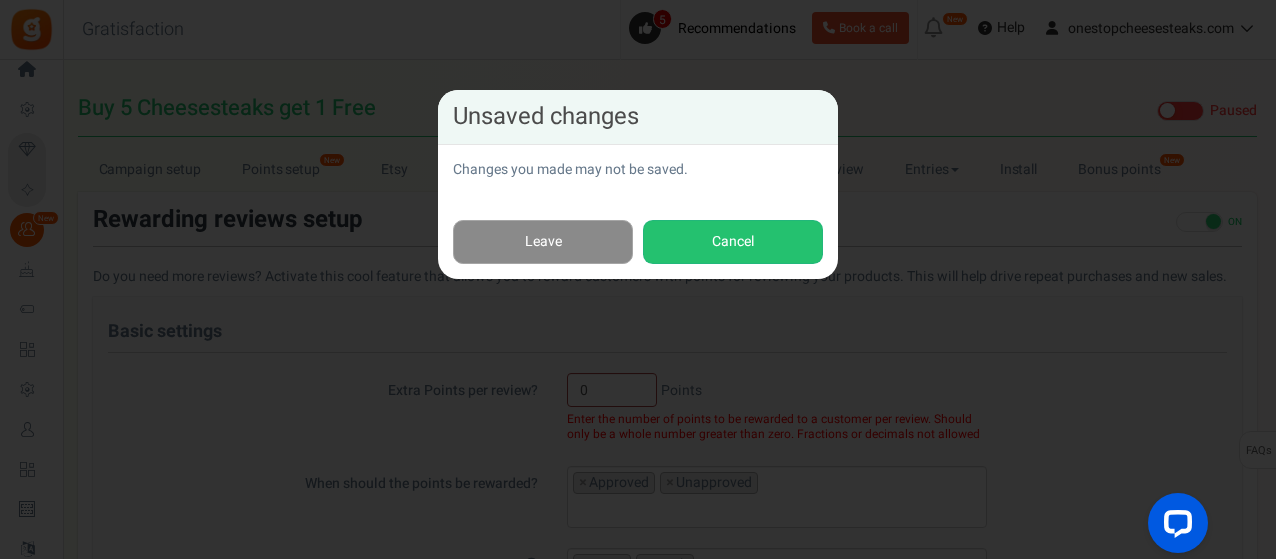 click on "Leave" at bounding box center (543, 242) 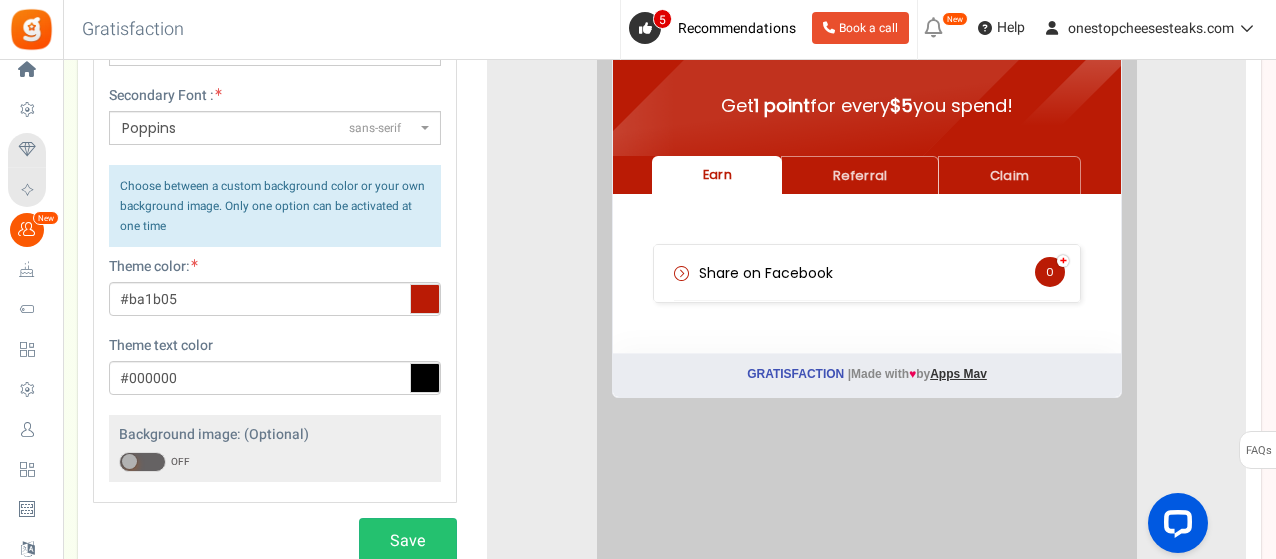 scroll, scrollTop: 200, scrollLeft: 0, axis: vertical 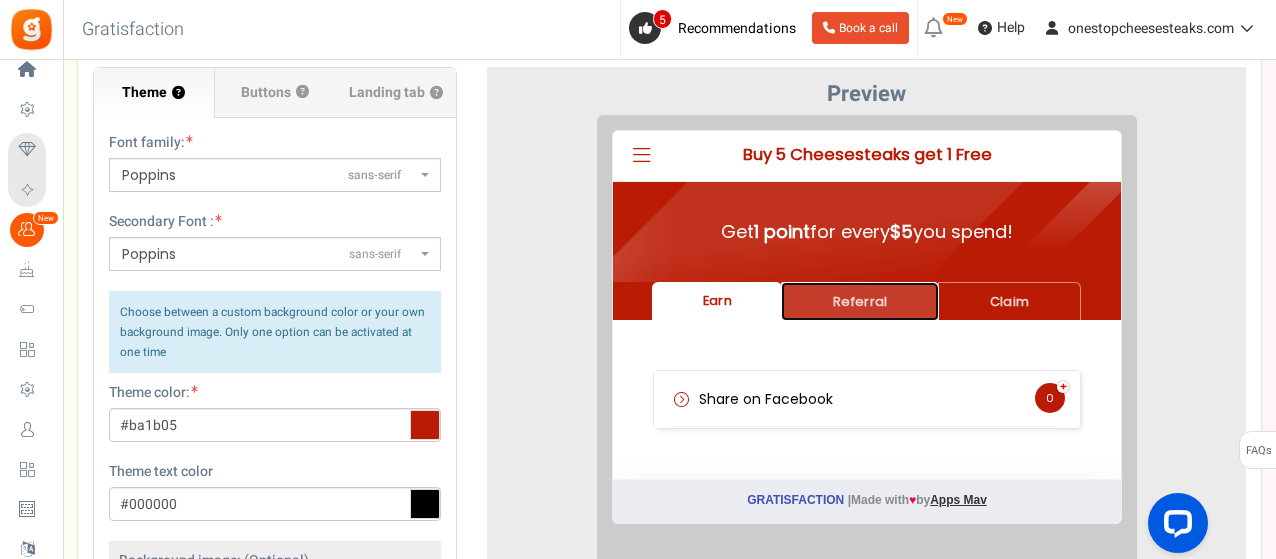 click on "Referral" at bounding box center (844, 285) 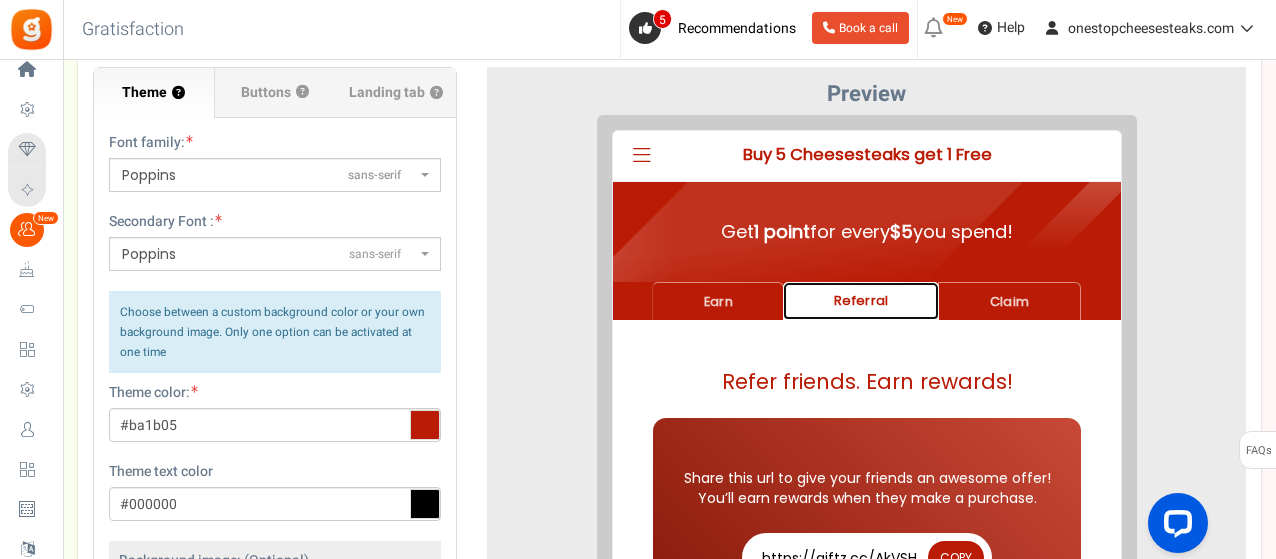 scroll, scrollTop: 0, scrollLeft: 0, axis: both 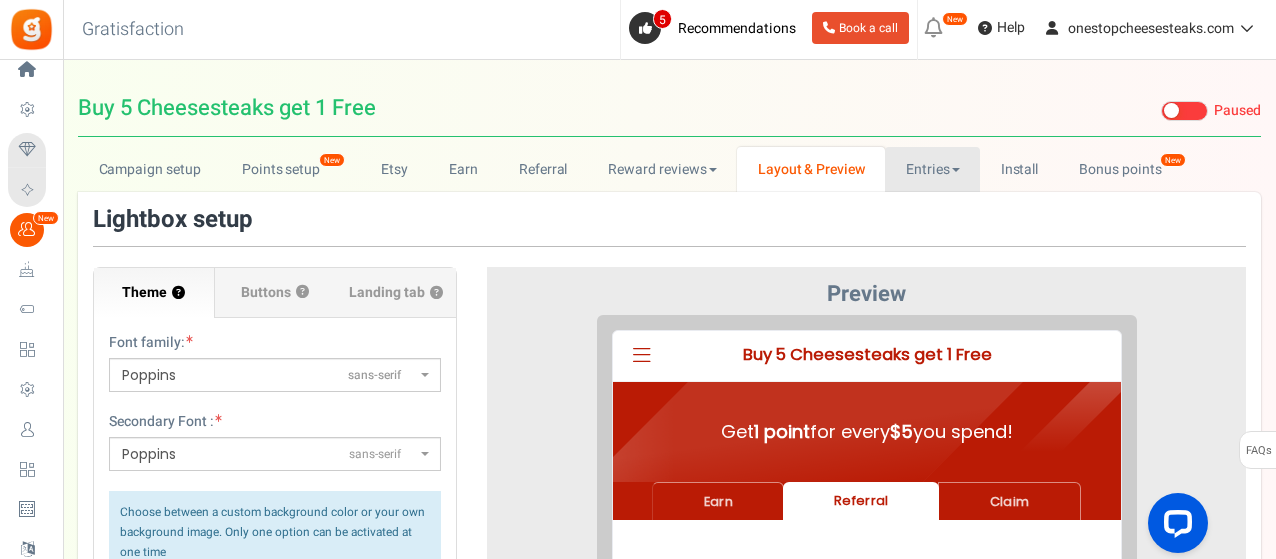 click on "Entries" at bounding box center (932, 169) 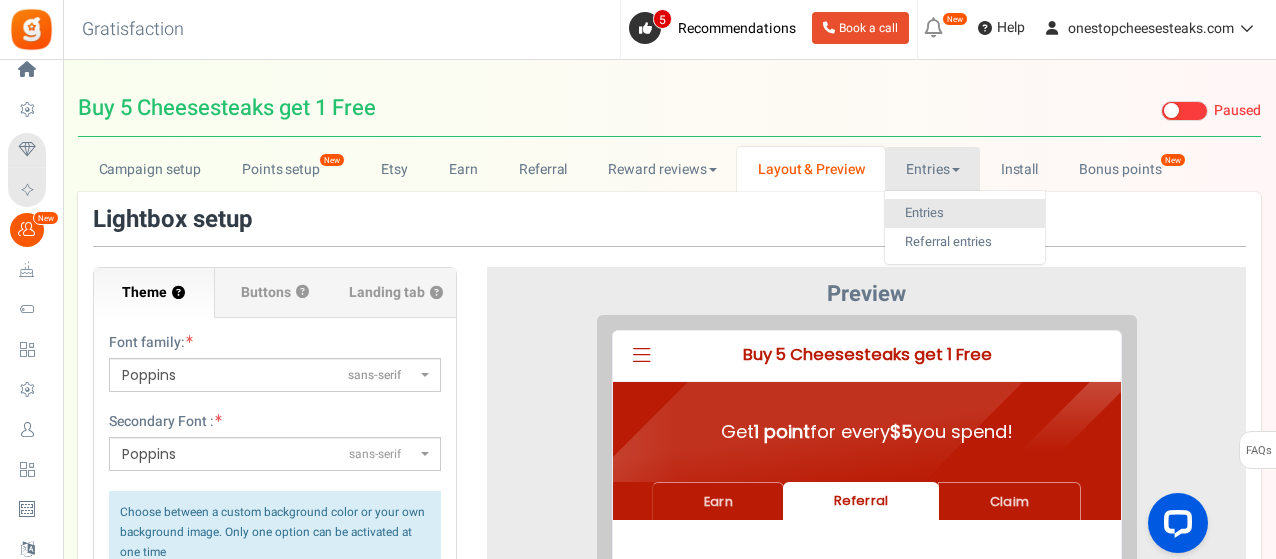 click on "Entries" at bounding box center [965, 213] 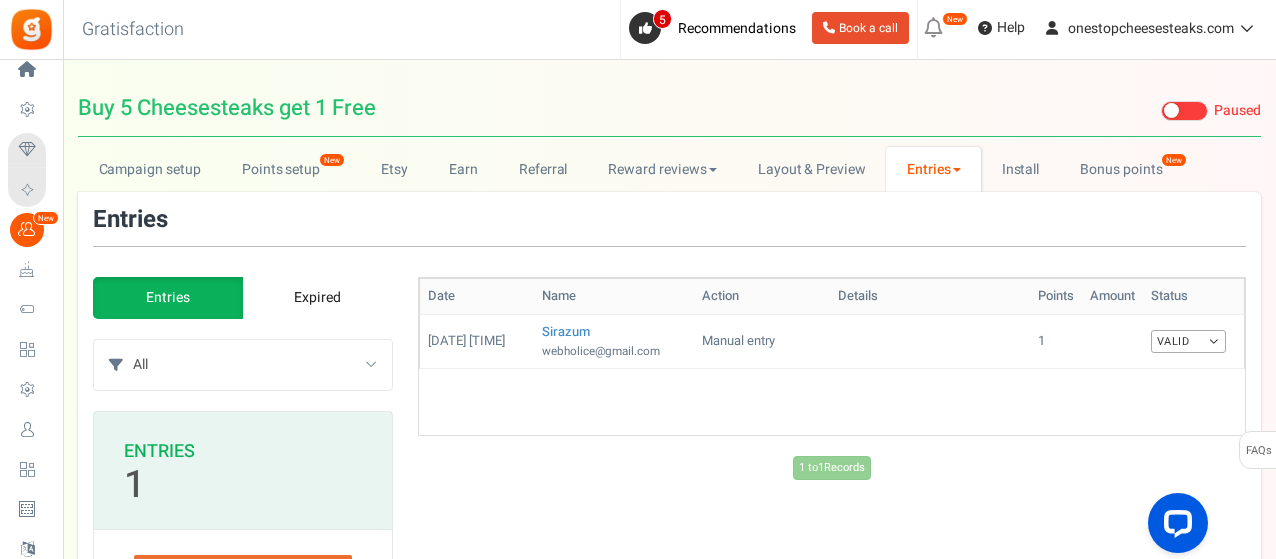 click on "Entries" at bounding box center [933, 169] 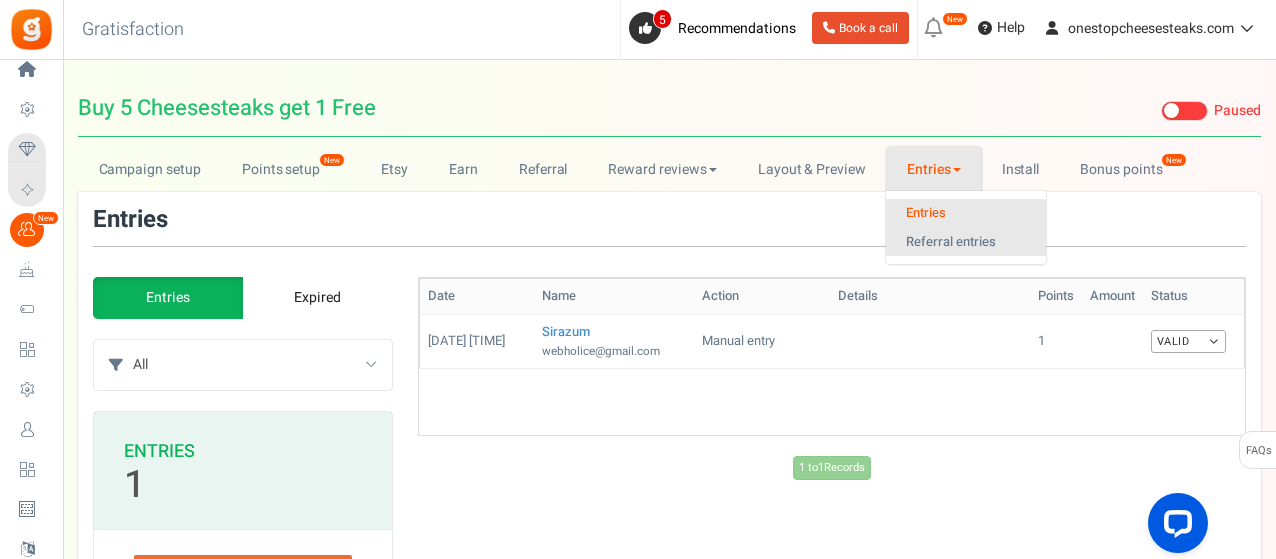 click on "Referral entries" at bounding box center (966, 242) 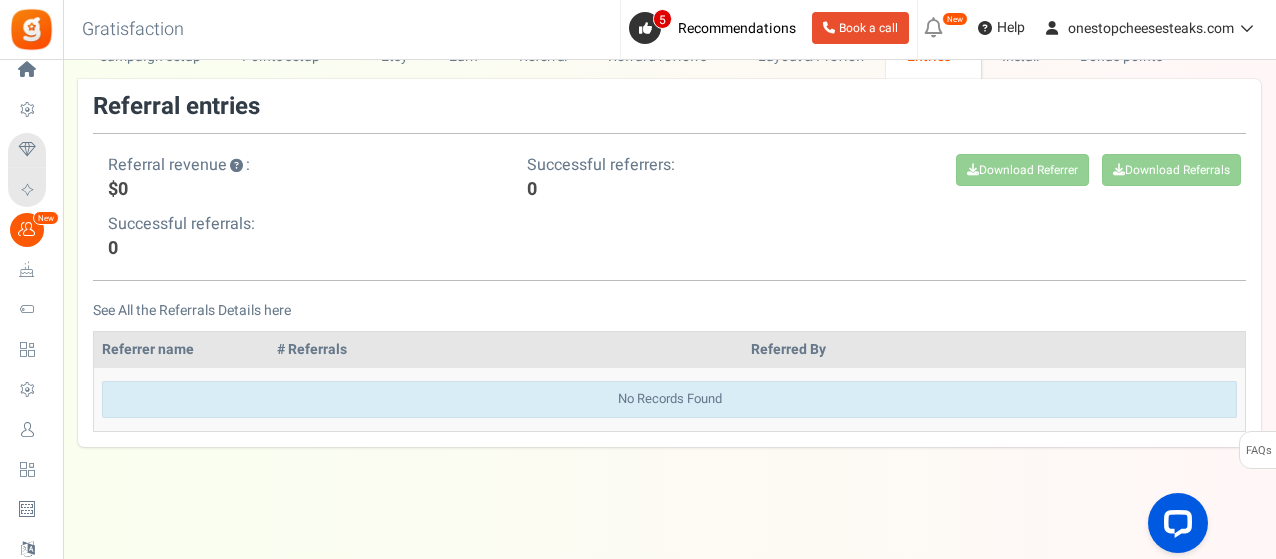 scroll, scrollTop: 19, scrollLeft: 0, axis: vertical 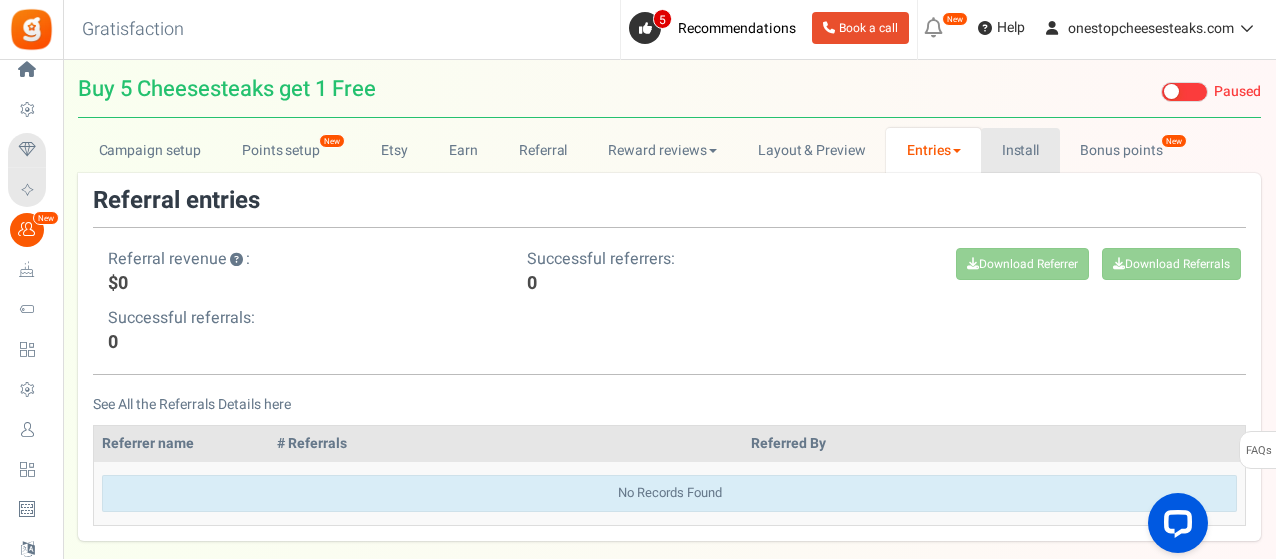 click on "Install" at bounding box center (1020, 150) 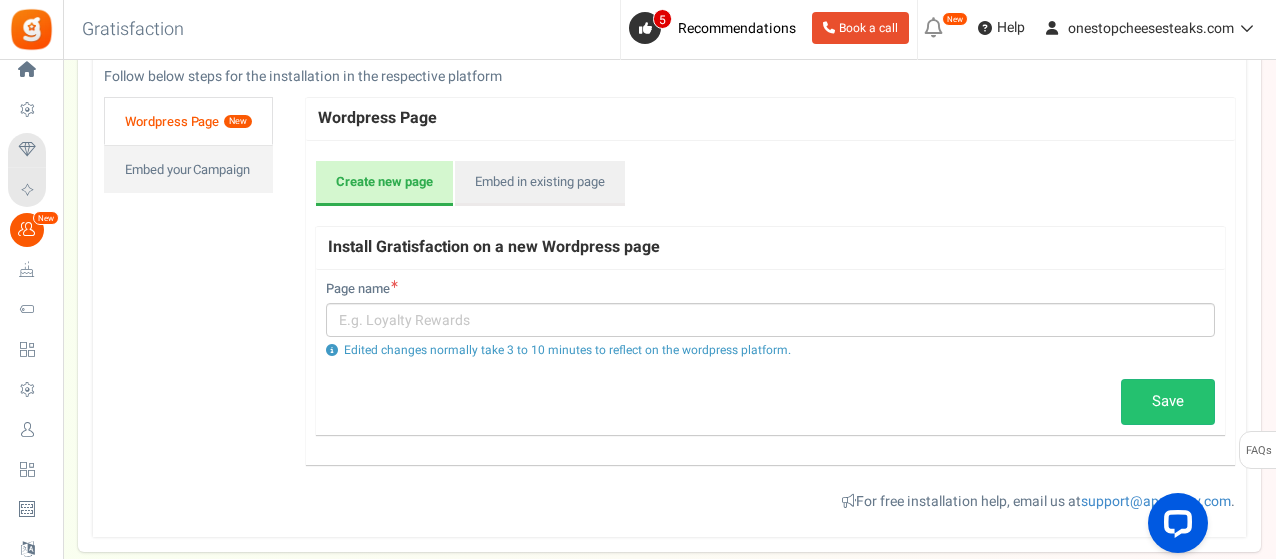 scroll, scrollTop: 300, scrollLeft: 0, axis: vertical 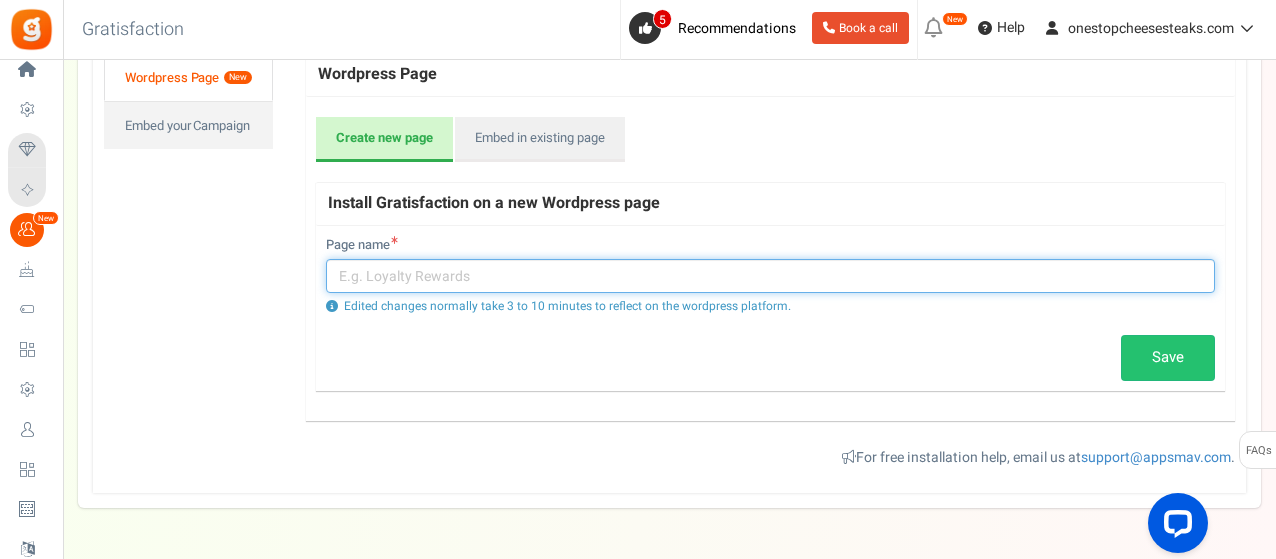 click at bounding box center [770, 276] 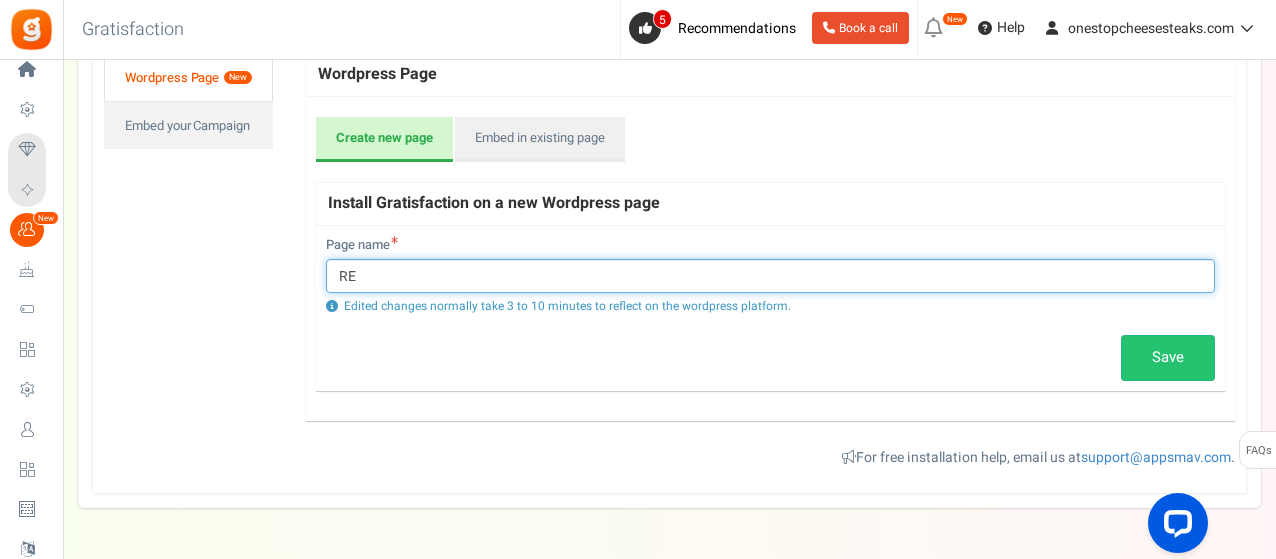 type on "R" 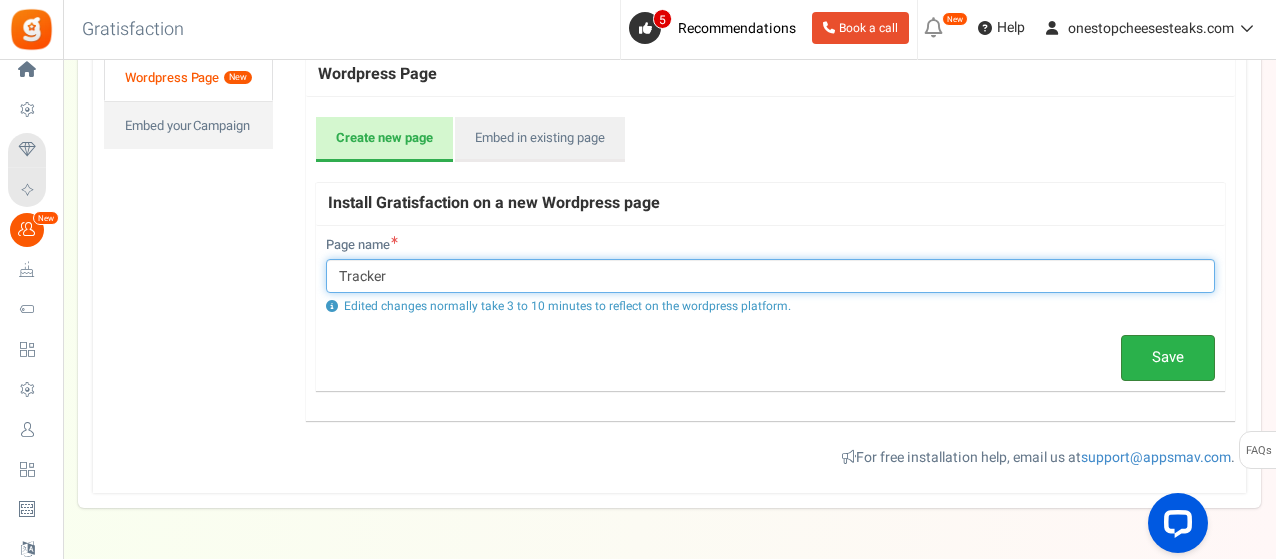 type on "Tracker" 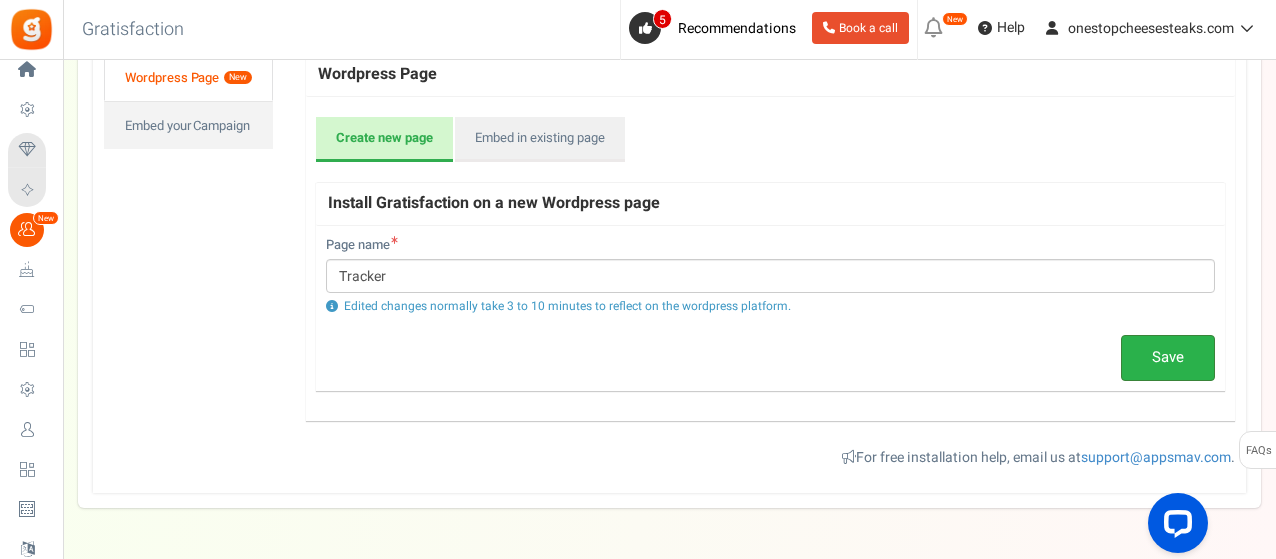 click on "Save" at bounding box center [1168, 358] 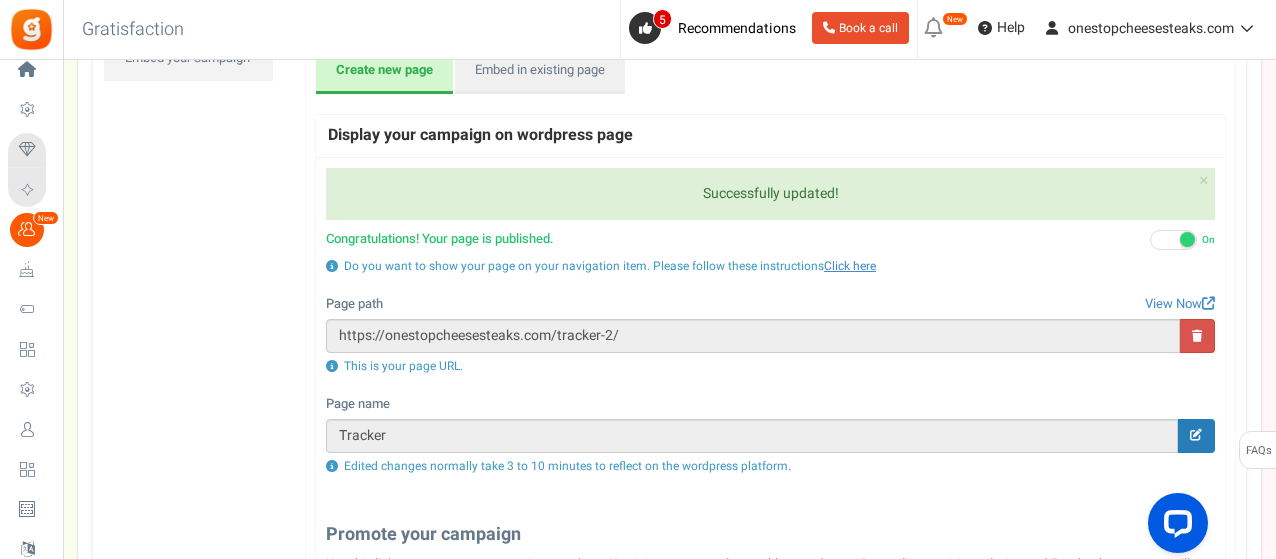 scroll, scrollTop: 400, scrollLeft: 0, axis: vertical 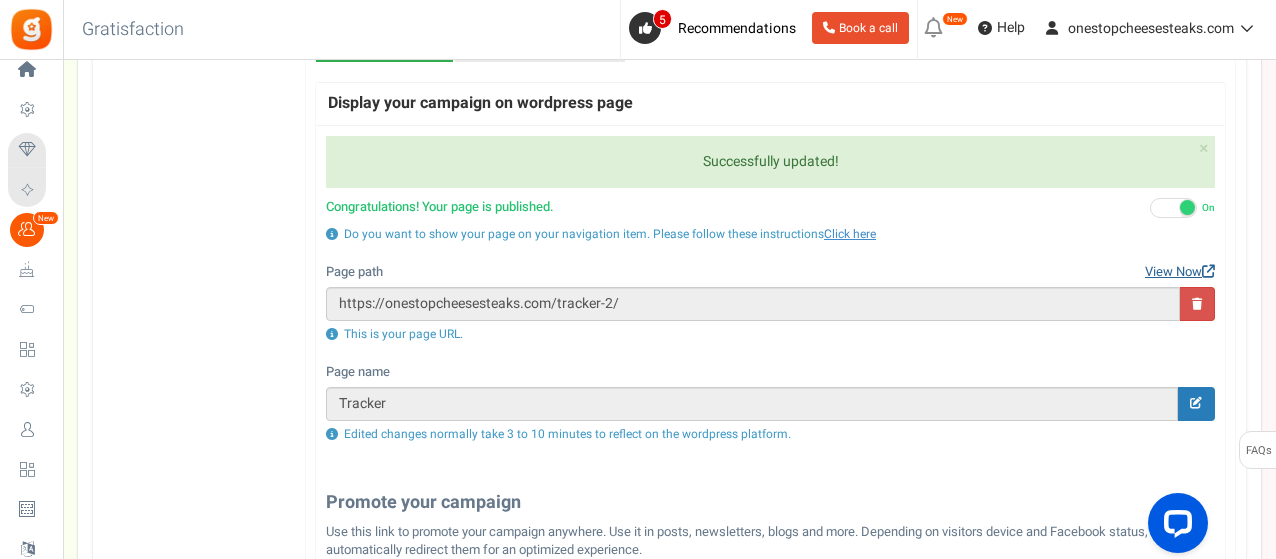 click on "View Now" at bounding box center [1180, 272] 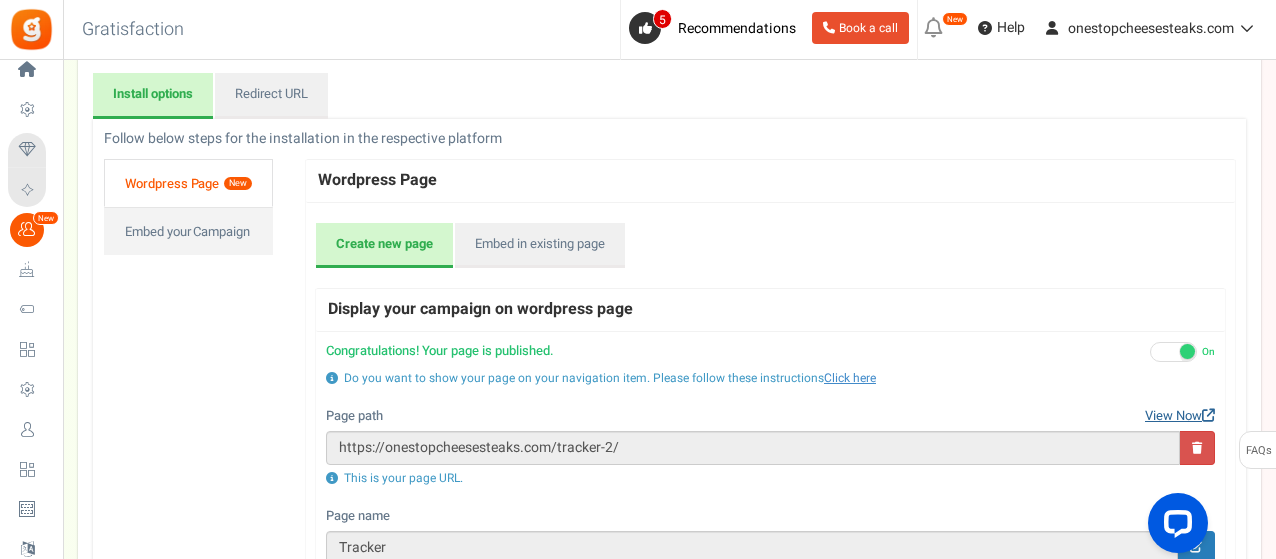 scroll, scrollTop: 200, scrollLeft: 0, axis: vertical 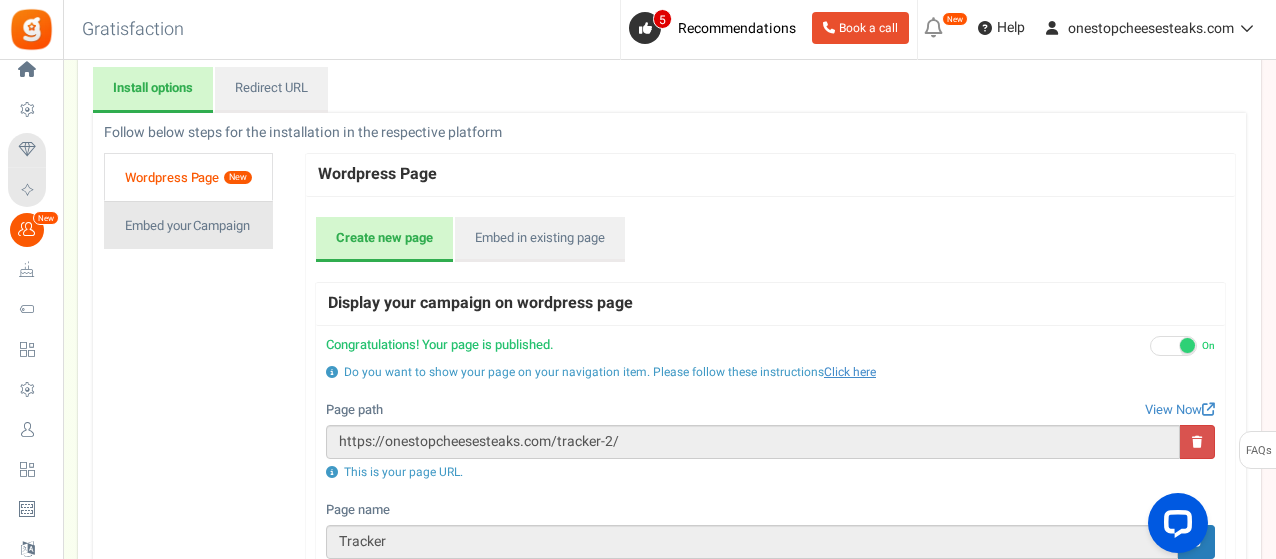 click on "Embed your Campaign" at bounding box center [188, 225] 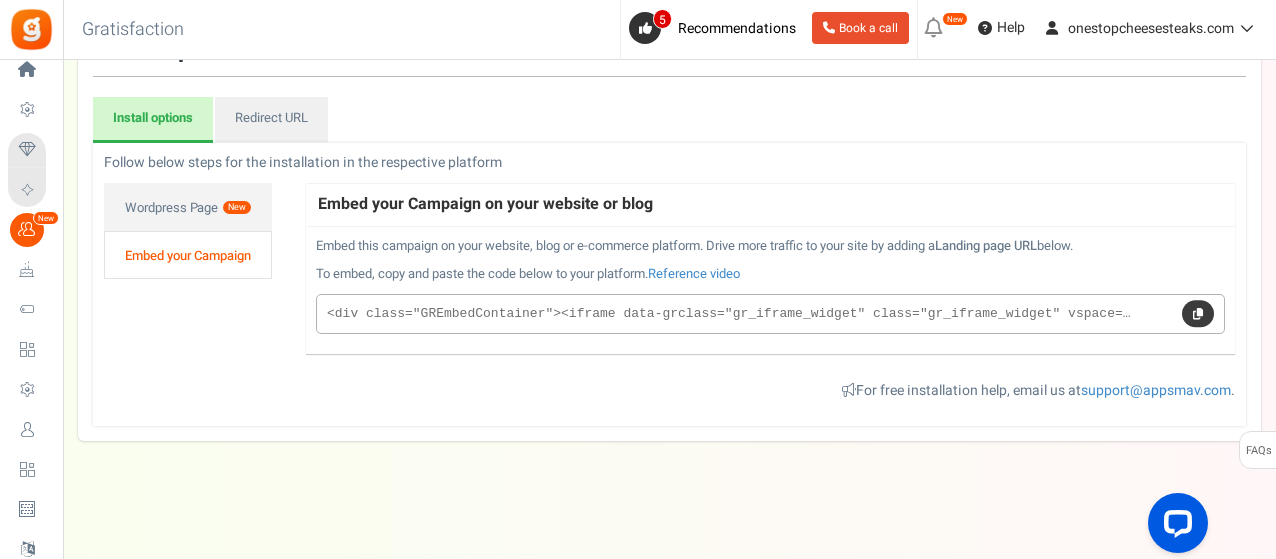 click at bounding box center (1198, 313) 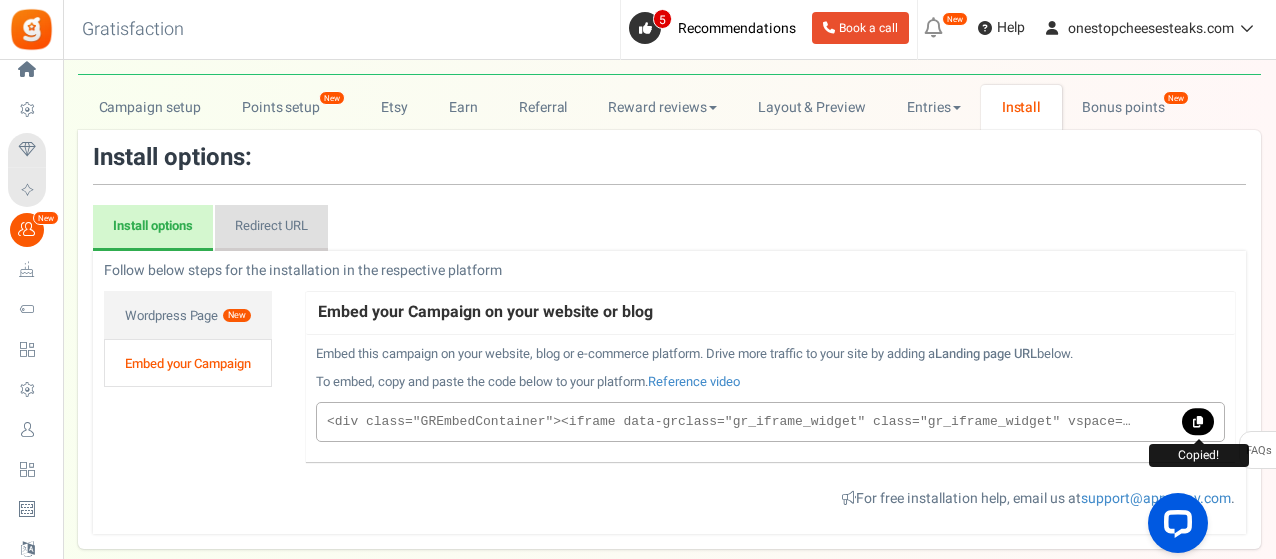 scroll, scrollTop: 0, scrollLeft: 0, axis: both 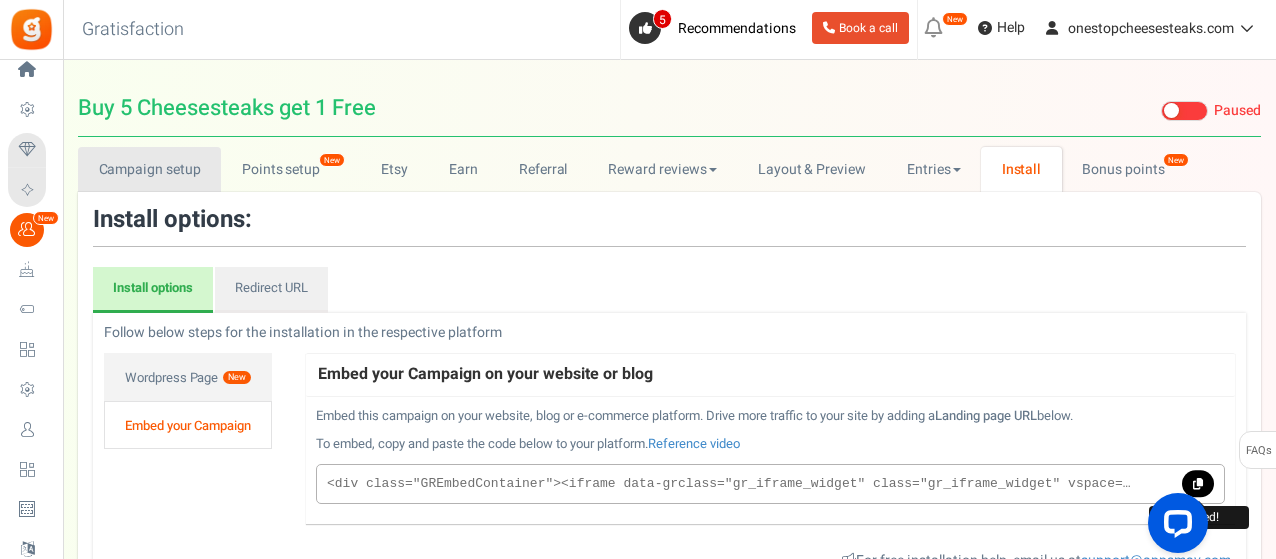 click on "Campaign setup" at bounding box center (149, 169) 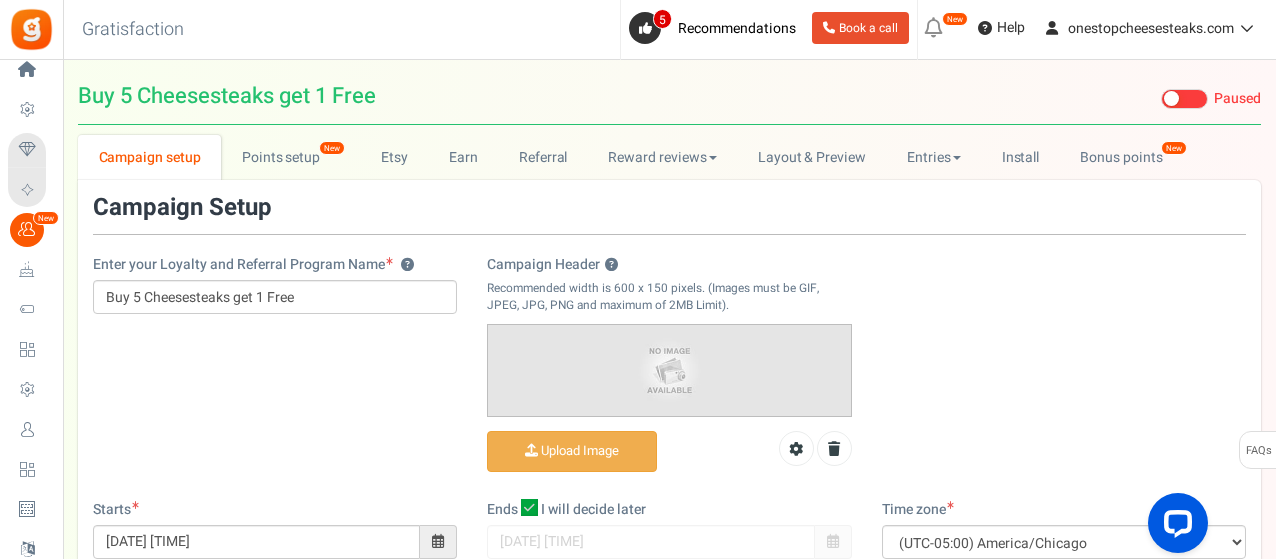 scroll, scrollTop: 0, scrollLeft: 0, axis: both 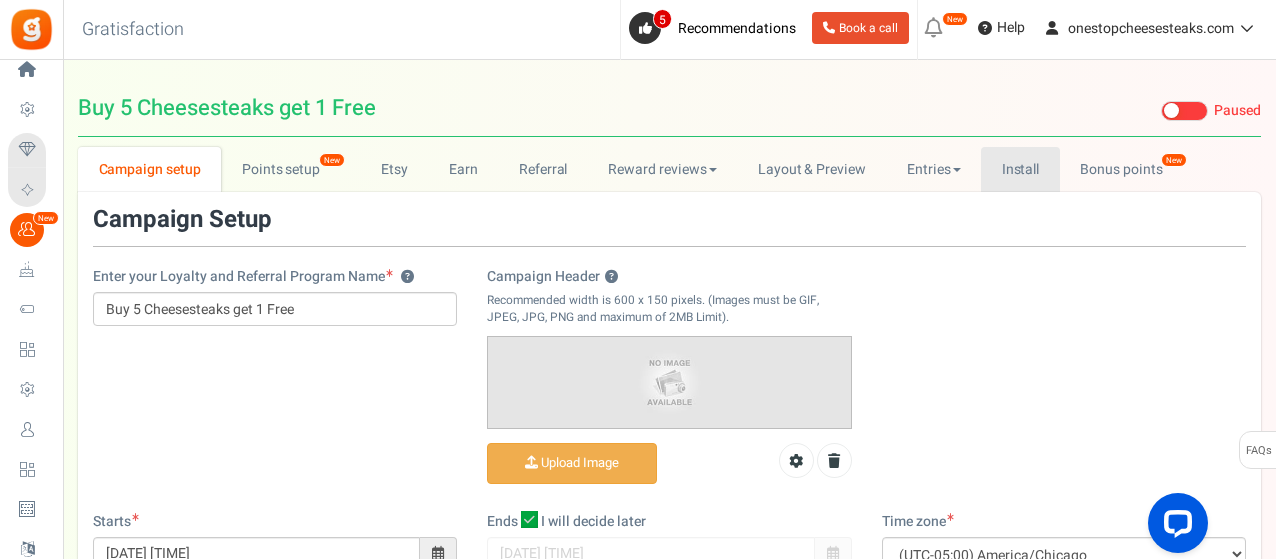 click on "Install" at bounding box center [1020, 169] 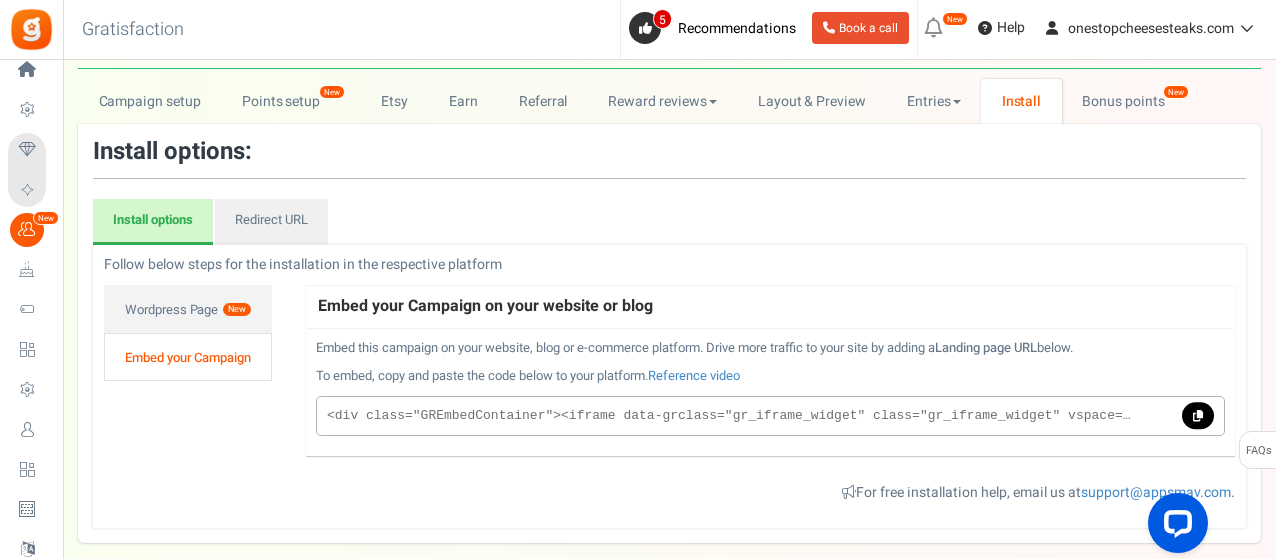 scroll, scrollTop: 100, scrollLeft: 0, axis: vertical 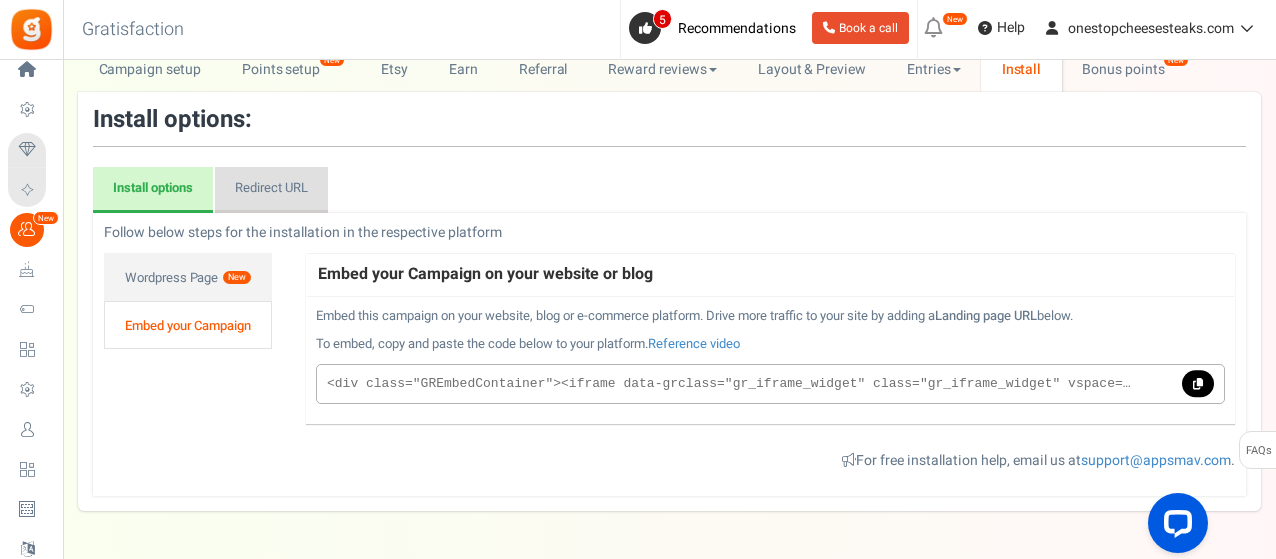 click on "Redirect URL" at bounding box center [271, 190] 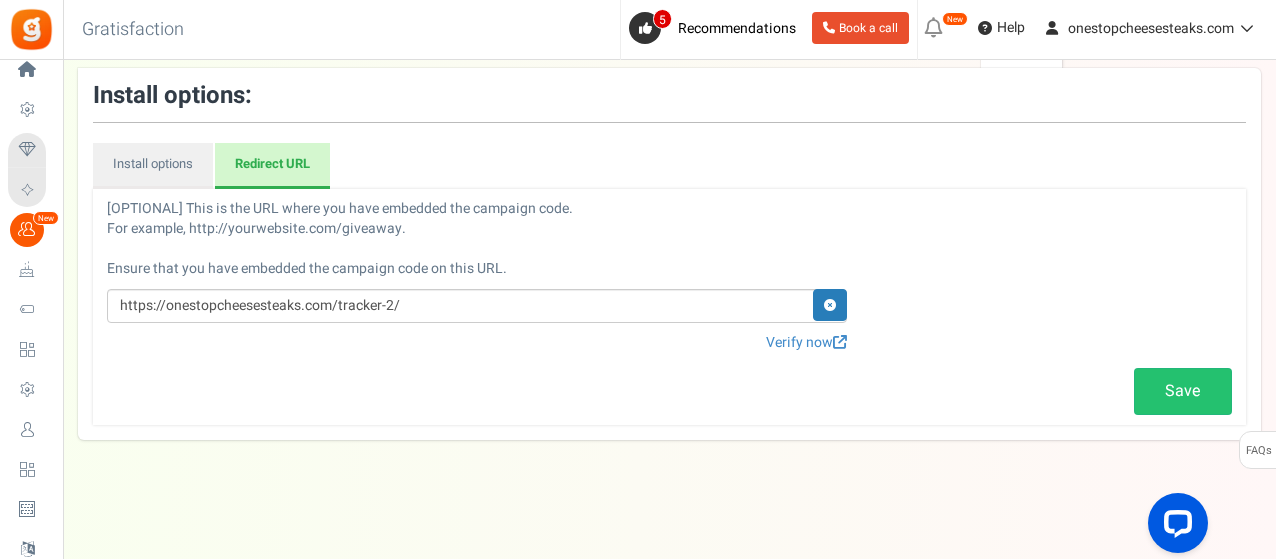 scroll, scrollTop: 0, scrollLeft: 0, axis: both 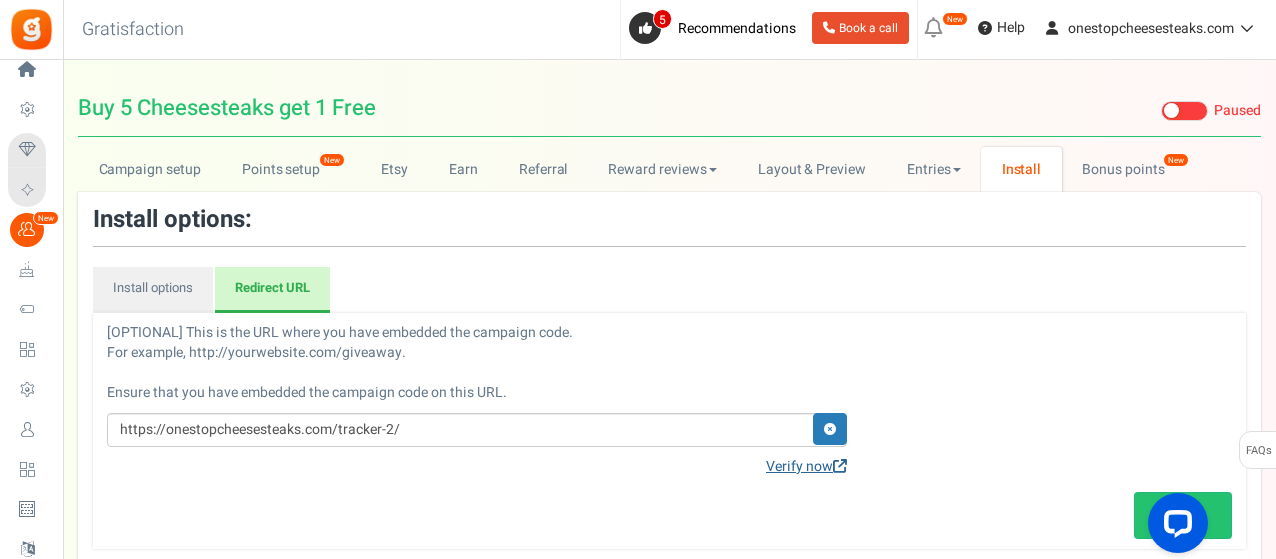 click on "Verify now" at bounding box center [806, 467] 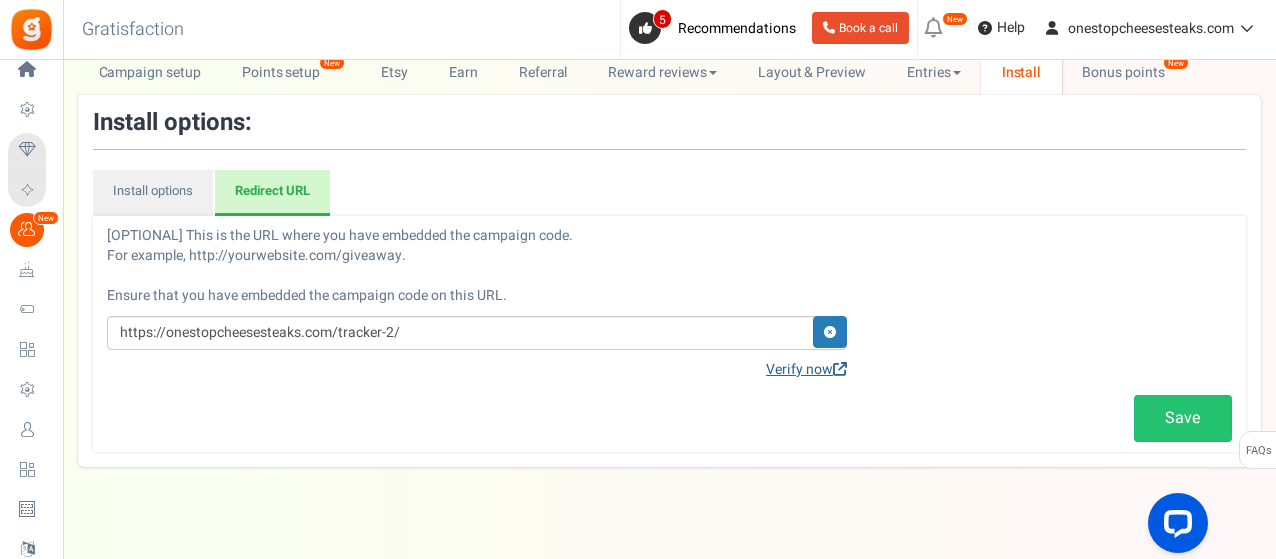 scroll, scrollTop: 100, scrollLeft: 0, axis: vertical 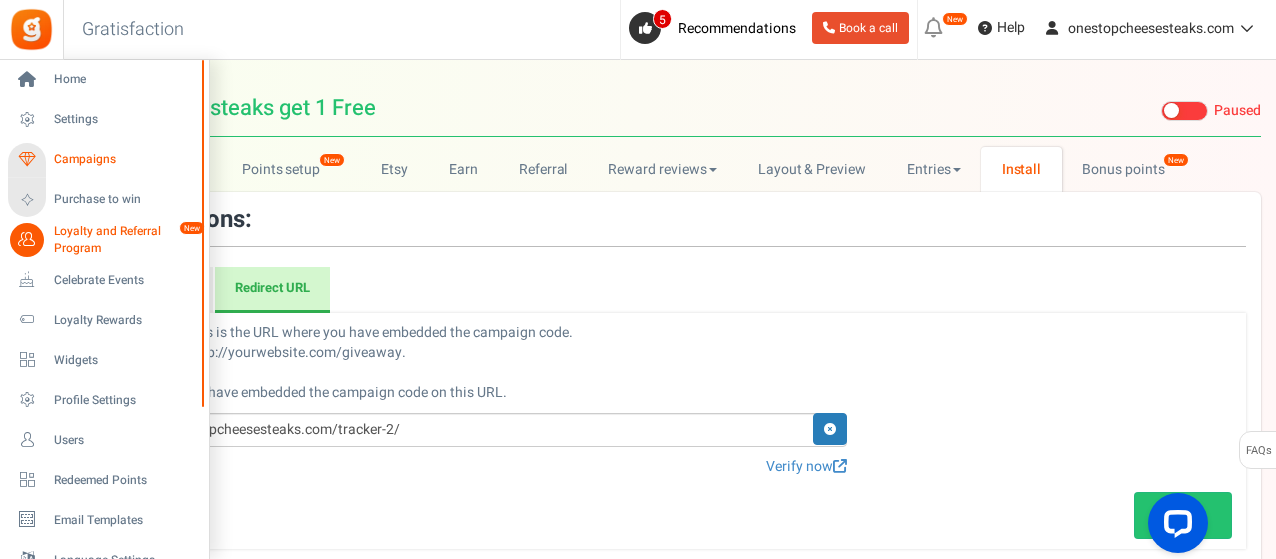 click on "Campaigns" at bounding box center (124, 159) 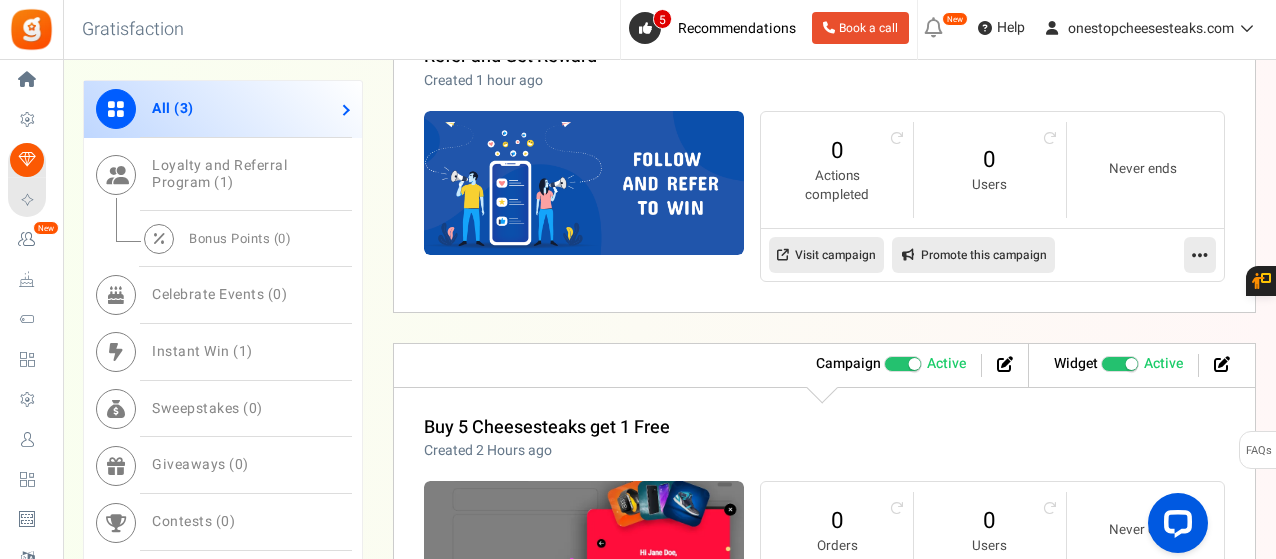 scroll, scrollTop: 1299, scrollLeft: 0, axis: vertical 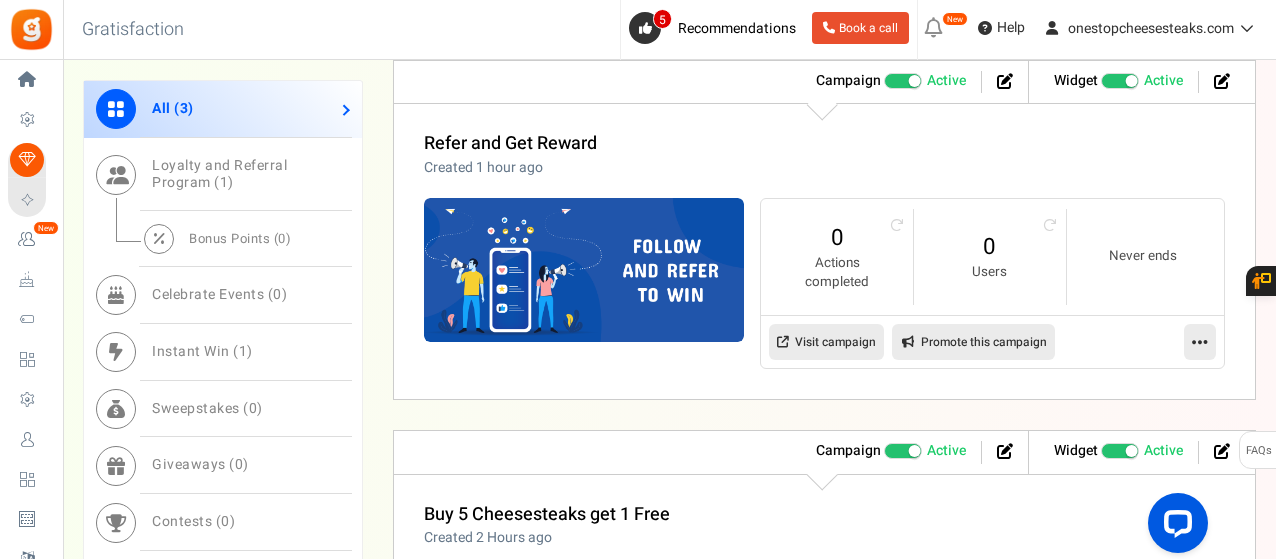 click on "Visit campaign" at bounding box center (826, 342) 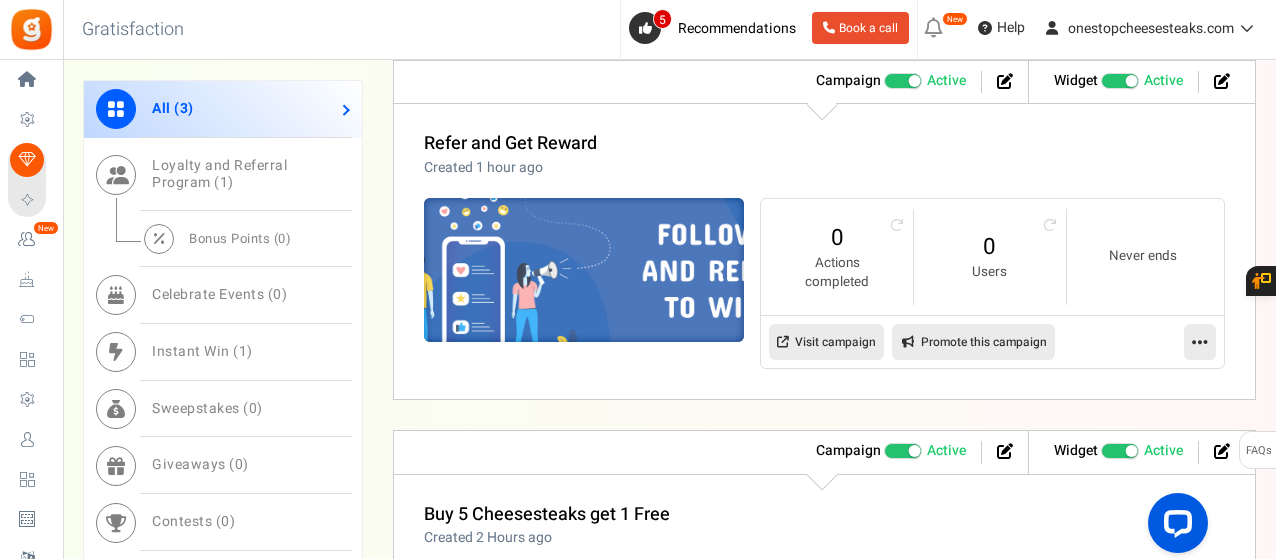 click at bounding box center (584, 270) 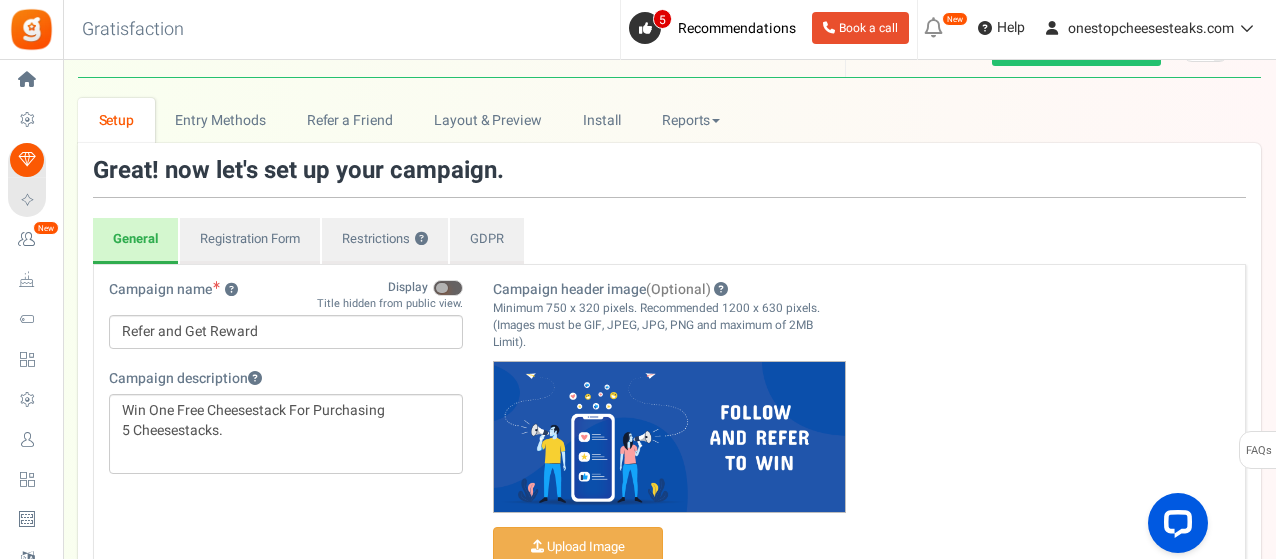 scroll, scrollTop: 100, scrollLeft: 0, axis: vertical 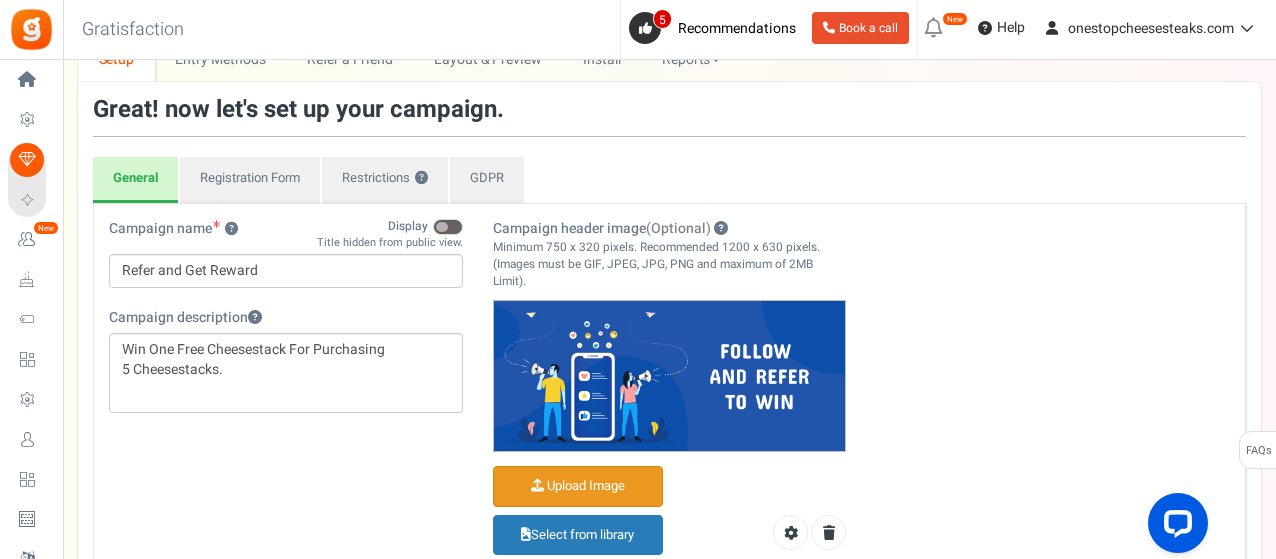 click on "Campaign header image  (Optional)" at bounding box center [578, 486] 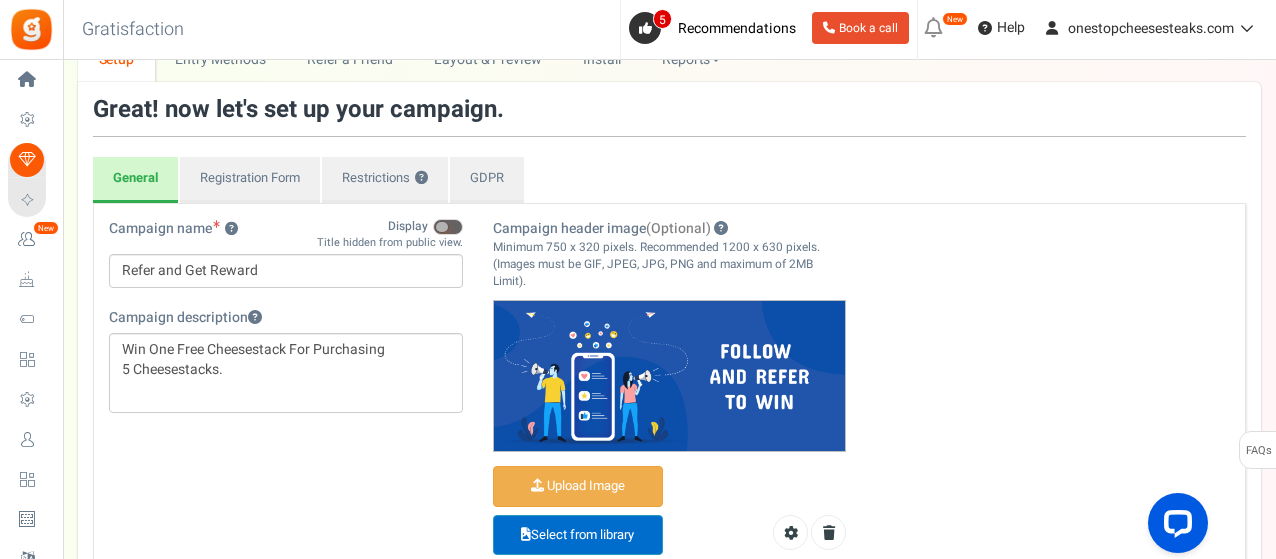 click on "Select from library" at bounding box center [578, 535] 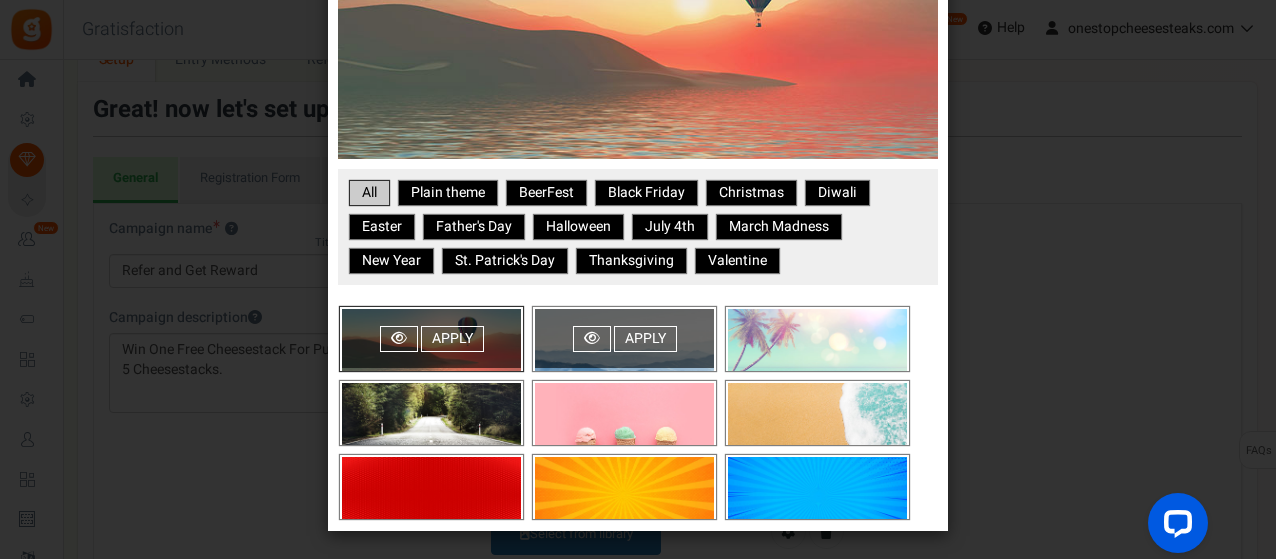 scroll, scrollTop: 338, scrollLeft: 0, axis: vertical 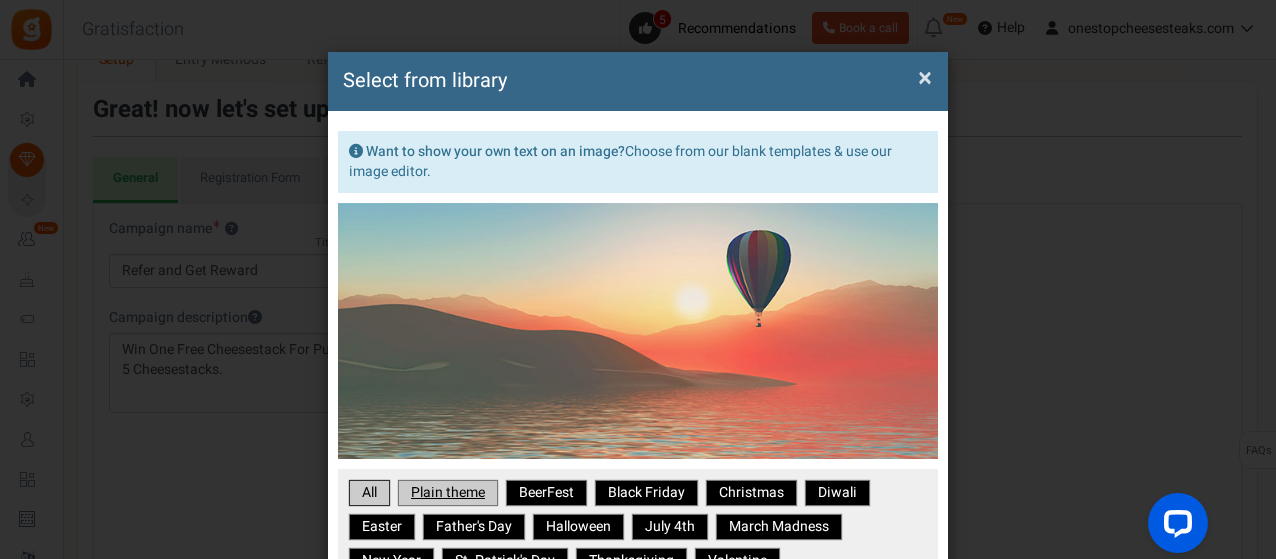 click on "Plain theme" at bounding box center [448, 493] 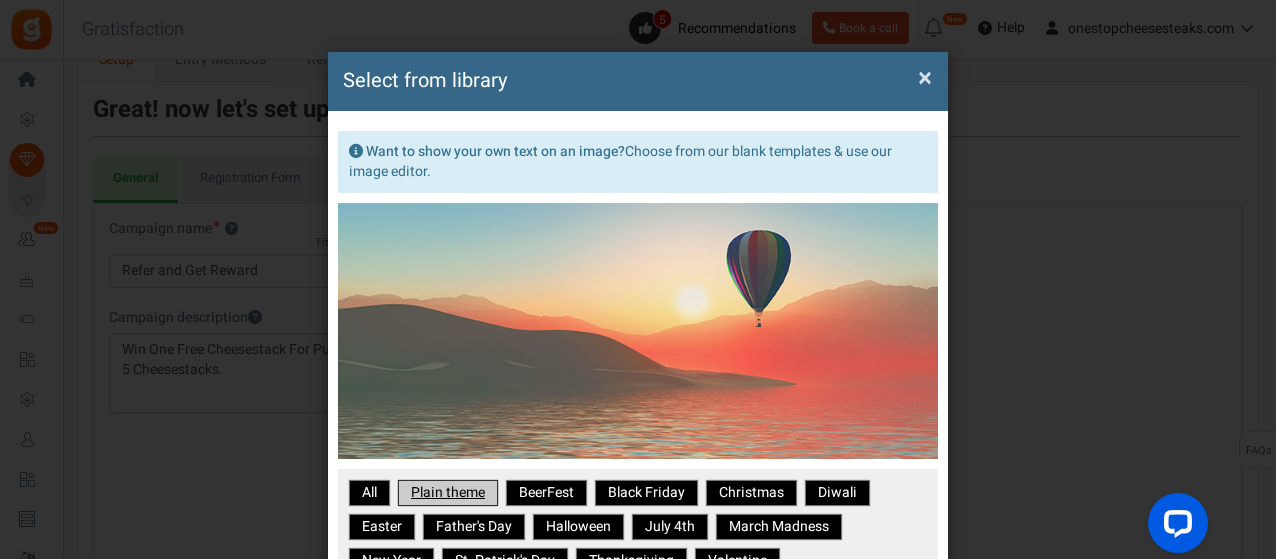 scroll, scrollTop: 158, scrollLeft: 0, axis: vertical 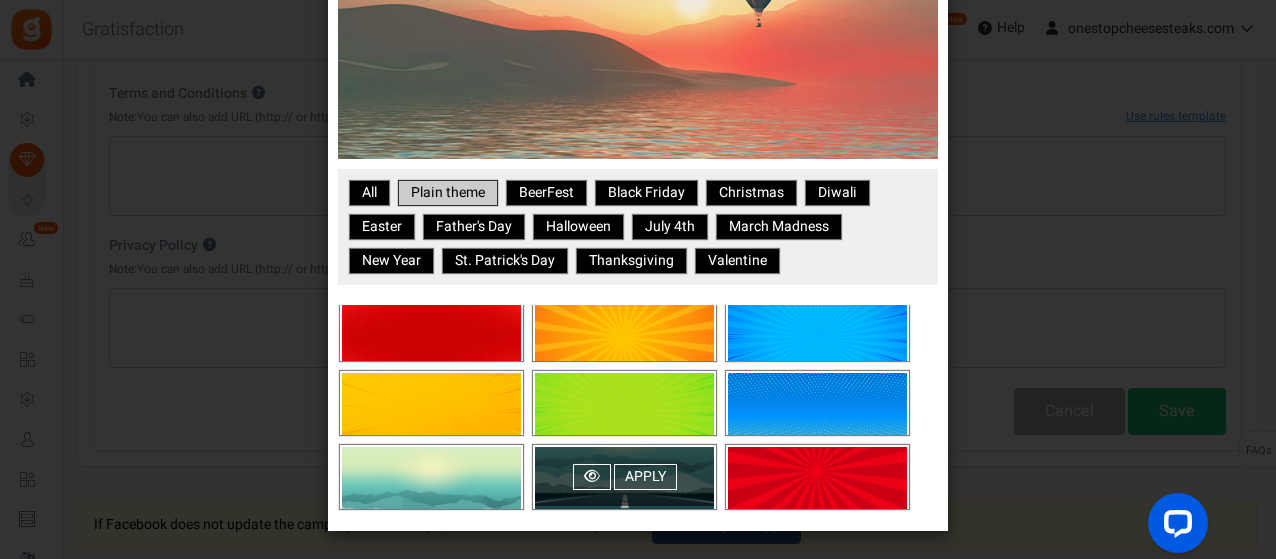 click on "Apply" at bounding box center [624, 476] 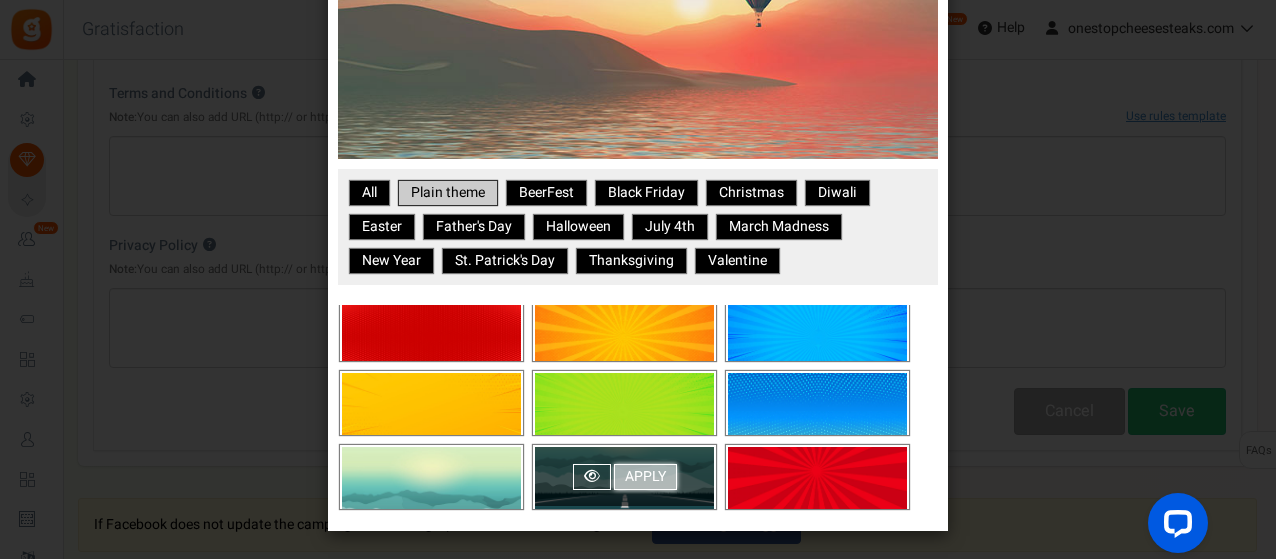 click on "Apply" at bounding box center (645, 477) 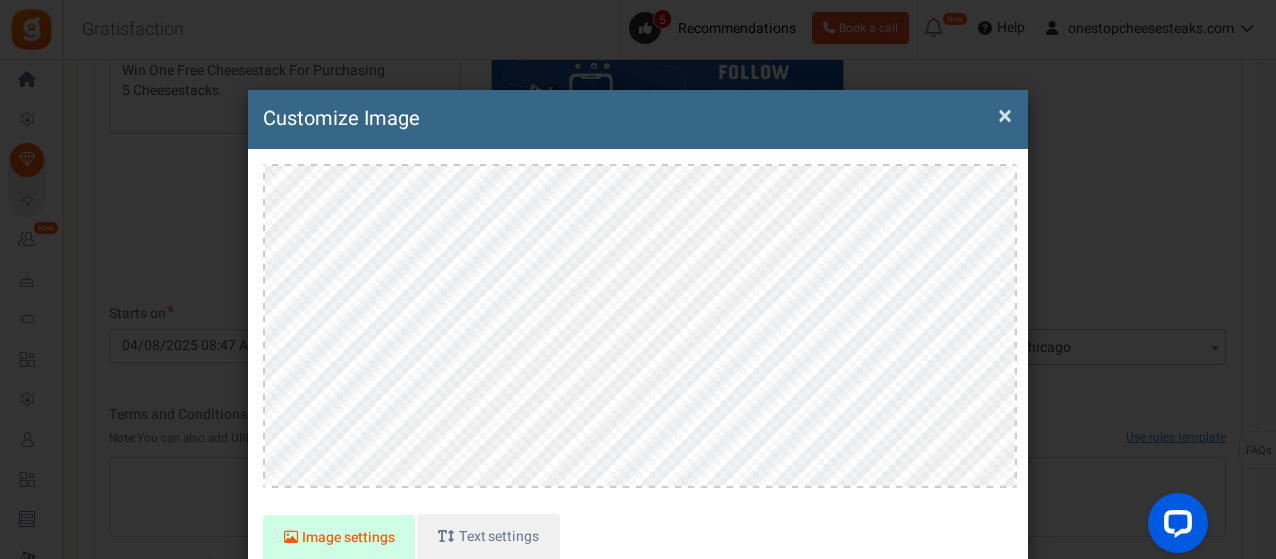 scroll, scrollTop: 300, scrollLeft: 0, axis: vertical 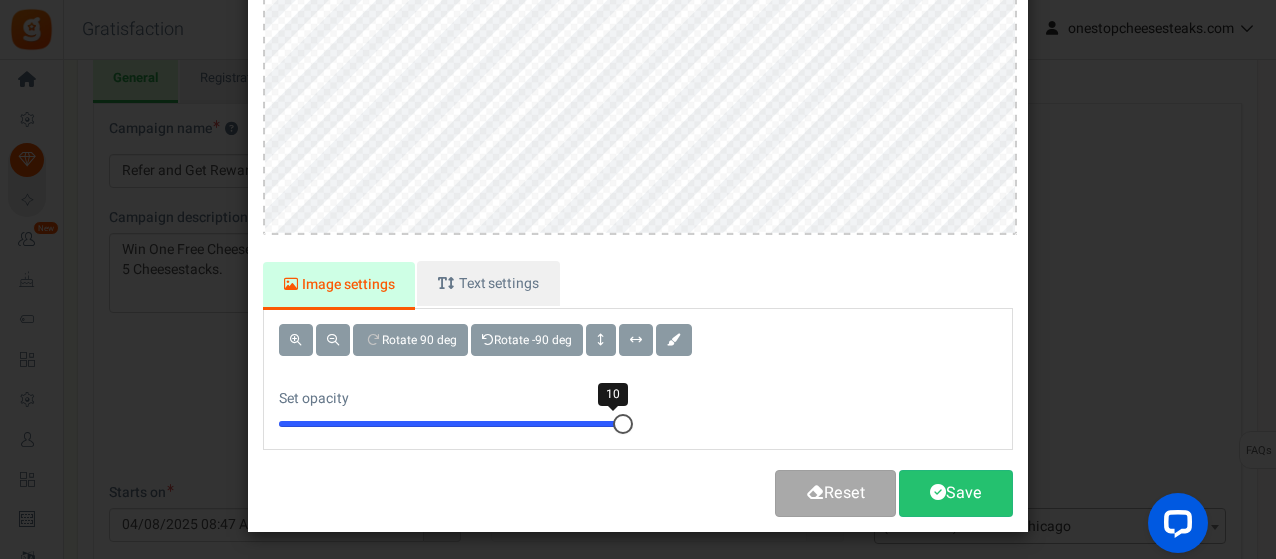 click at bounding box center [623, 424] 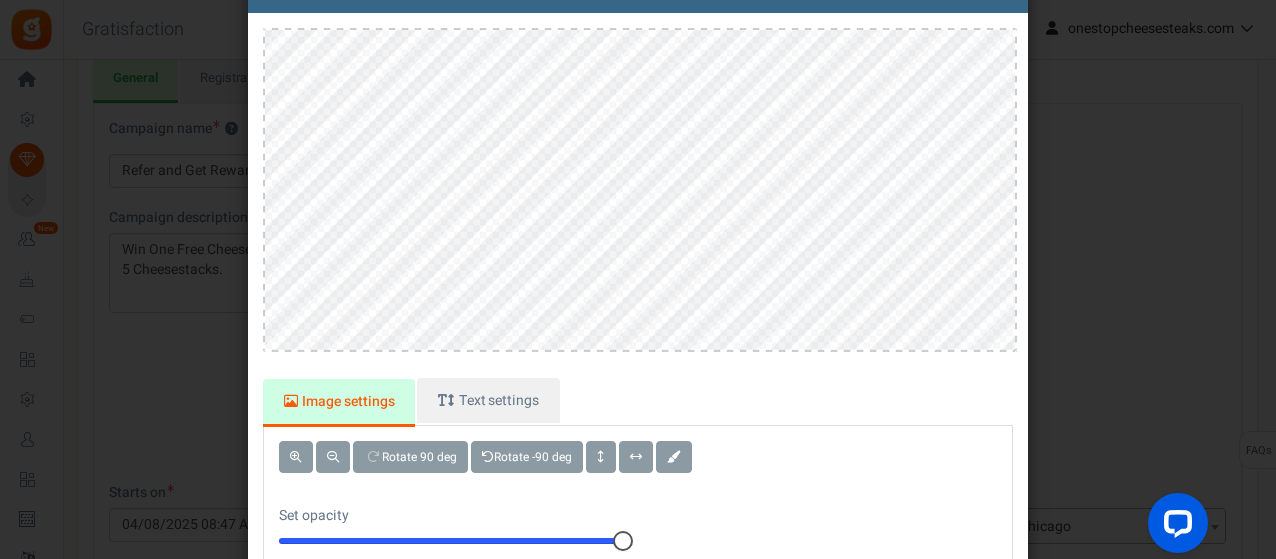 scroll, scrollTop: 253, scrollLeft: 0, axis: vertical 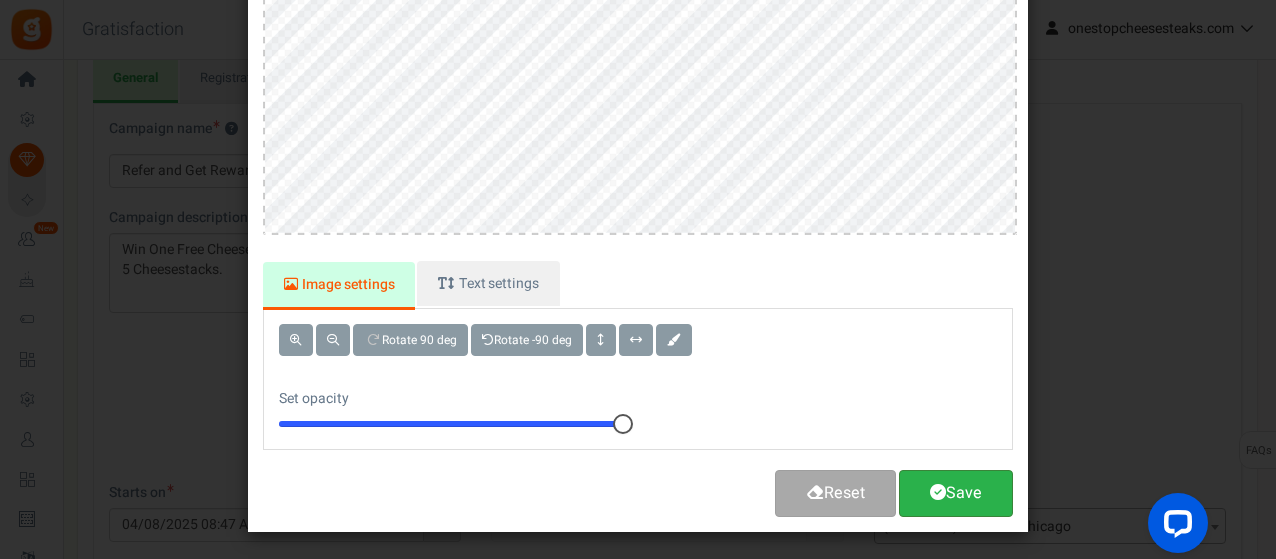 click on "Save" at bounding box center (956, 493) 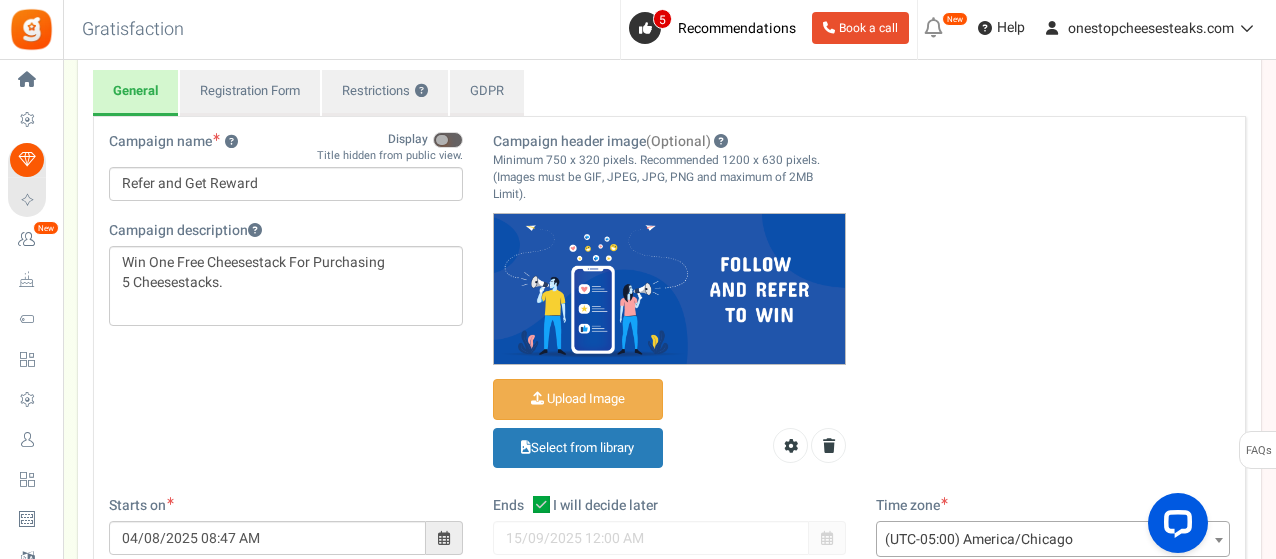 scroll, scrollTop: 300, scrollLeft: 0, axis: vertical 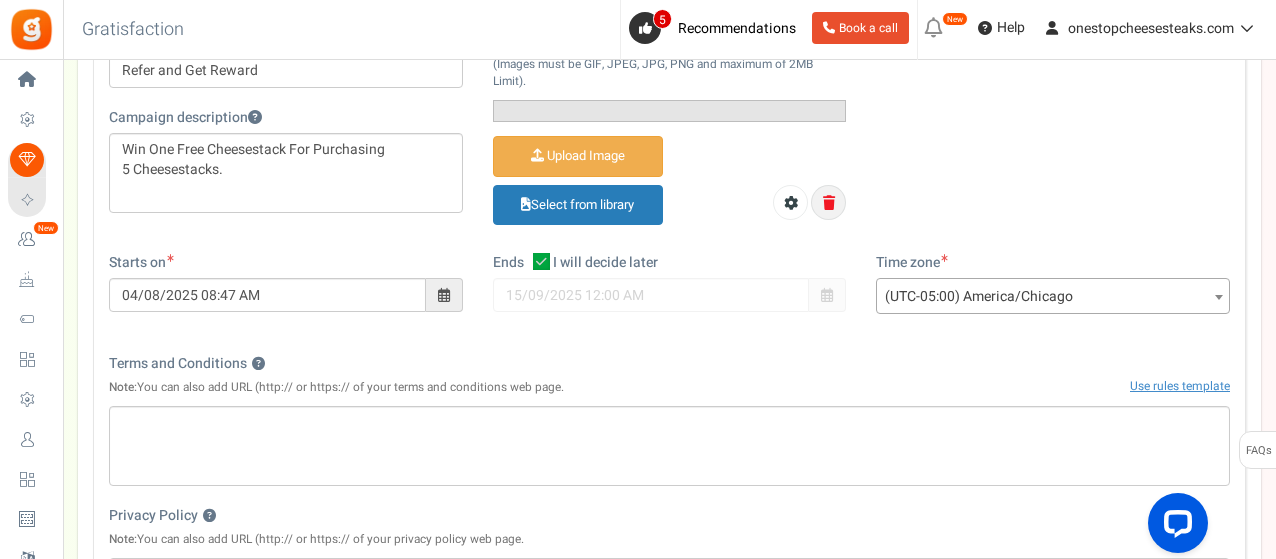 click at bounding box center [829, 203] 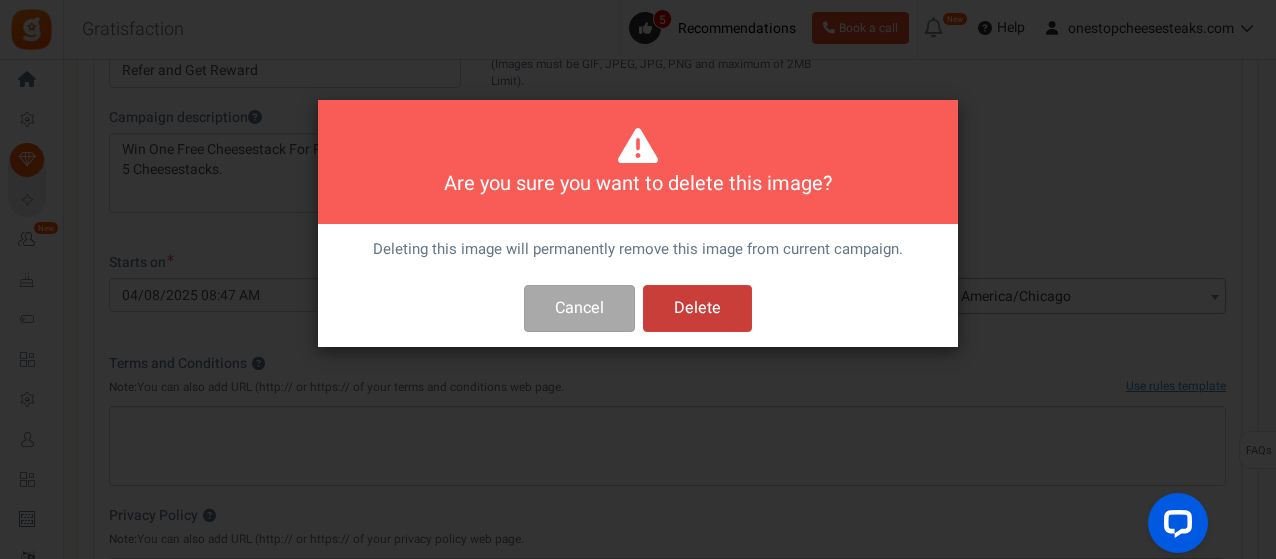 scroll, scrollTop: 0, scrollLeft: 0, axis: both 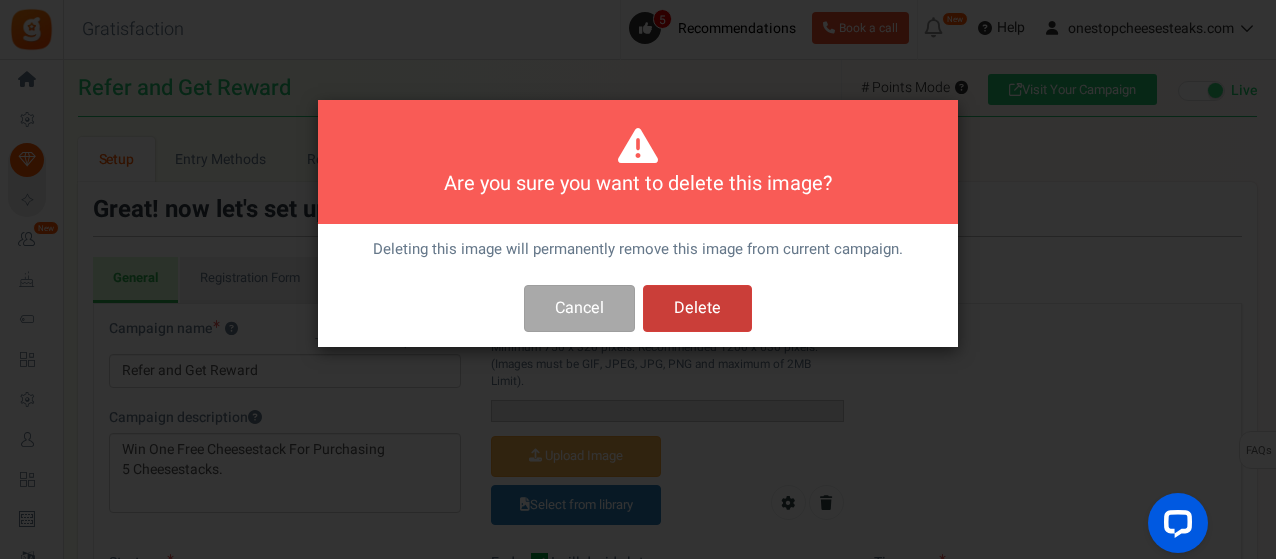 click on "Delete" at bounding box center [697, 308] 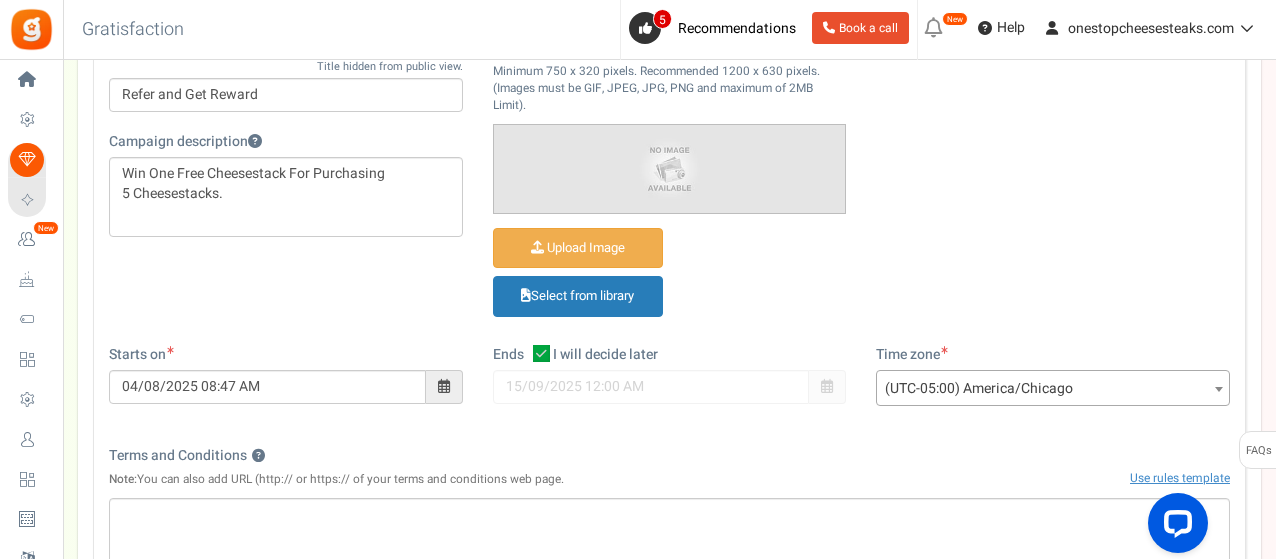 scroll, scrollTop: 166, scrollLeft: 0, axis: vertical 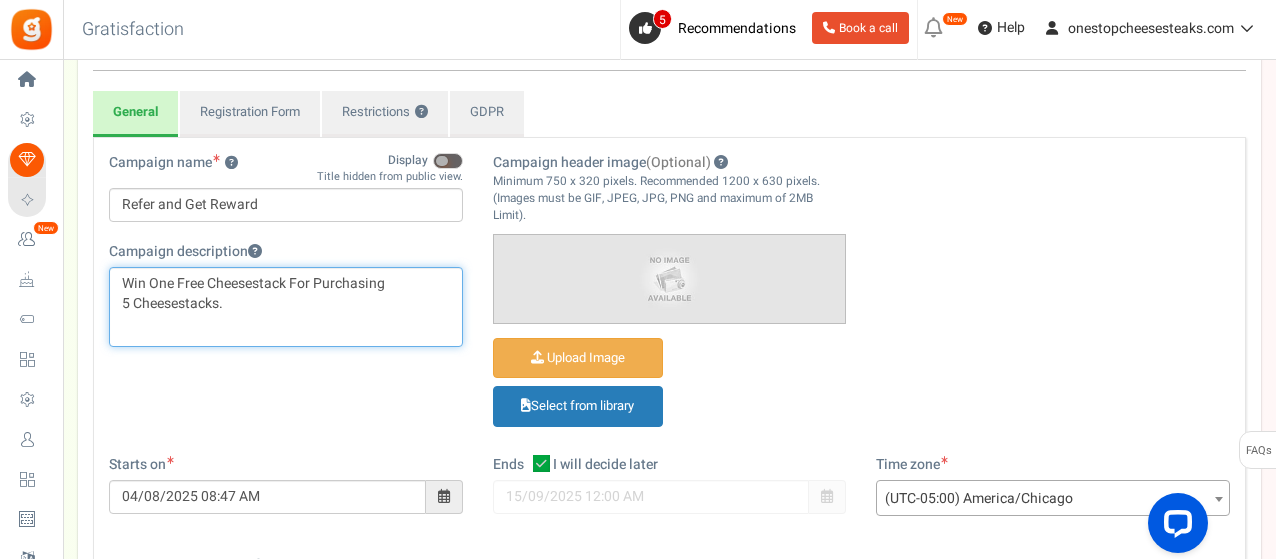 click on "Win One Free Cheesestack For Purchasing 5 Cheesestacks." at bounding box center (286, 294) 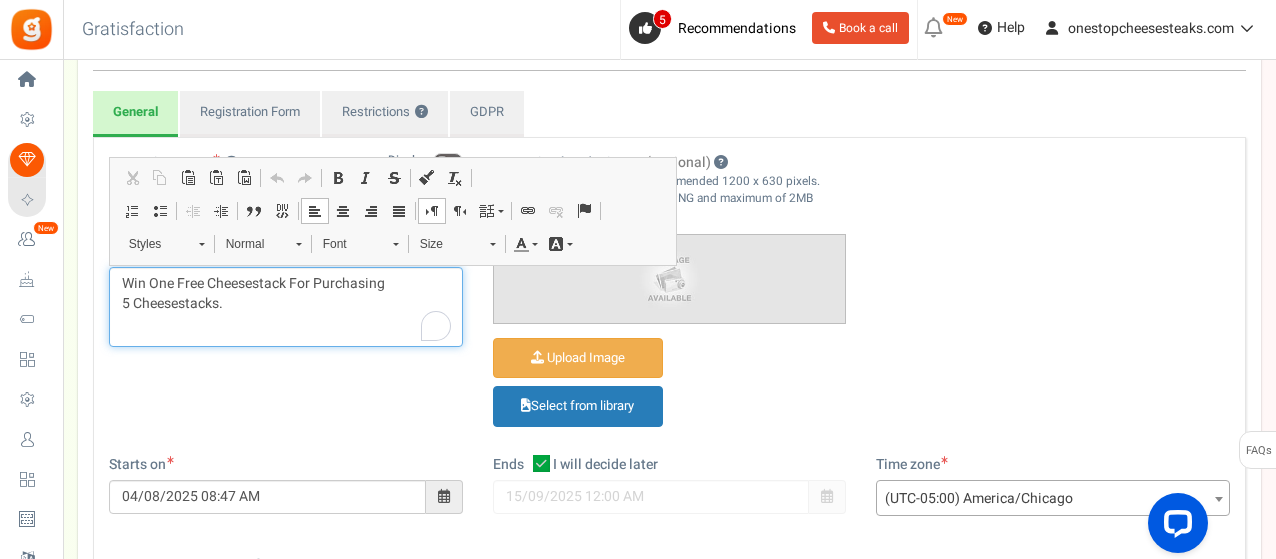 click on "Win One Free Cheesestack For Purchasing 5 Cheesestacks." at bounding box center [286, 307] 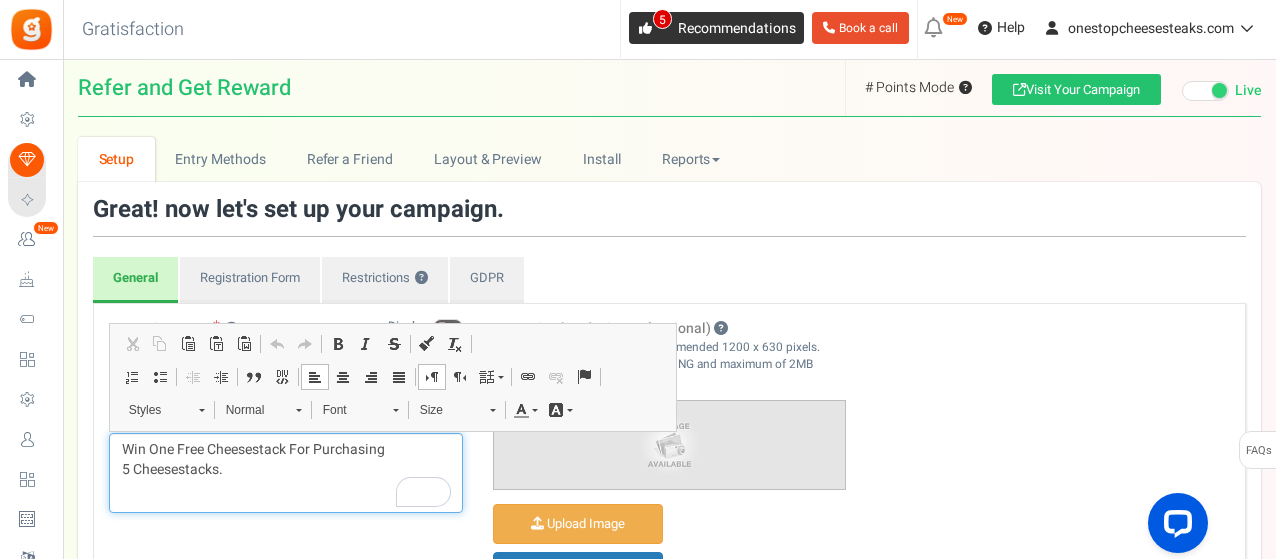 scroll, scrollTop: 300, scrollLeft: 0, axis: vertical 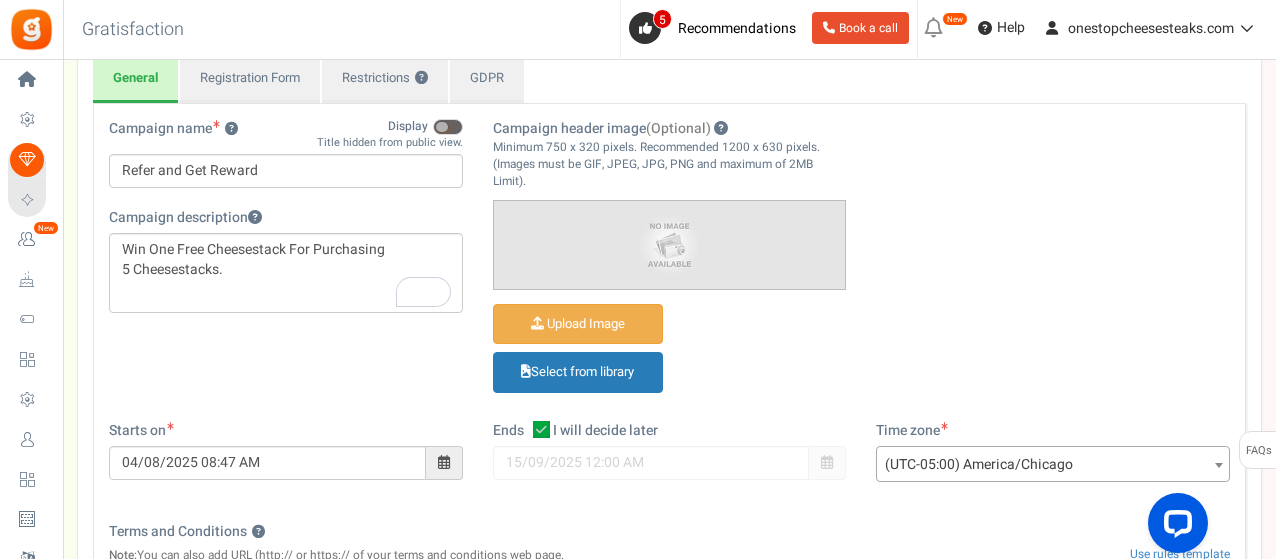 drag, startPoint x: 585, startPoint y: 319, endPoint x: 540, endPoint y: 225, distance: 104.21612 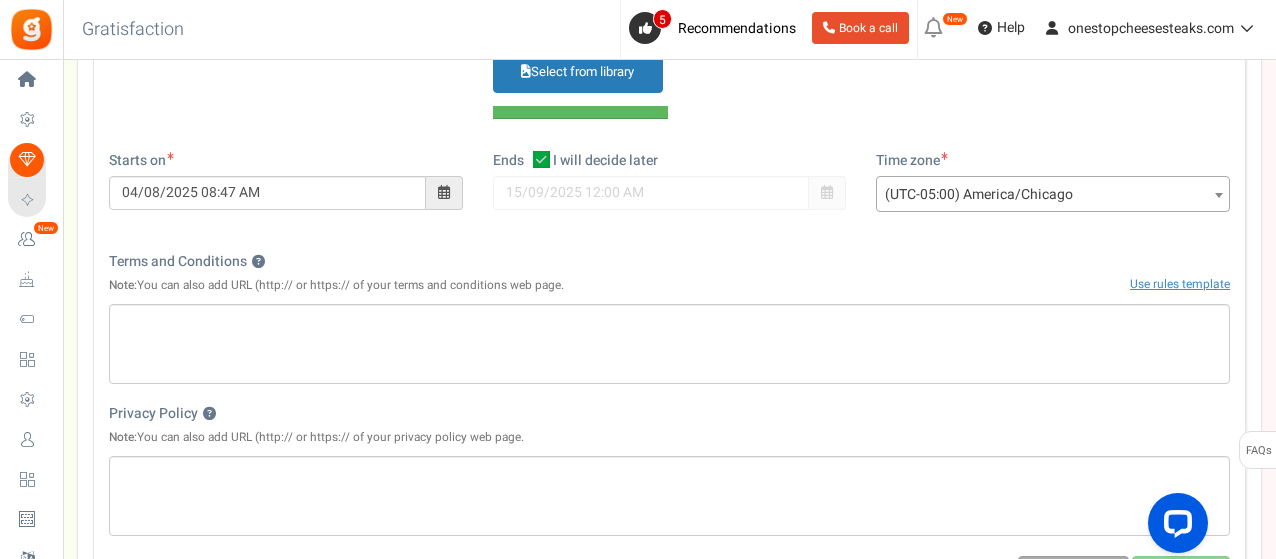 scroll, scrollTop: 400, scrollLeft: 0, axis: vertical 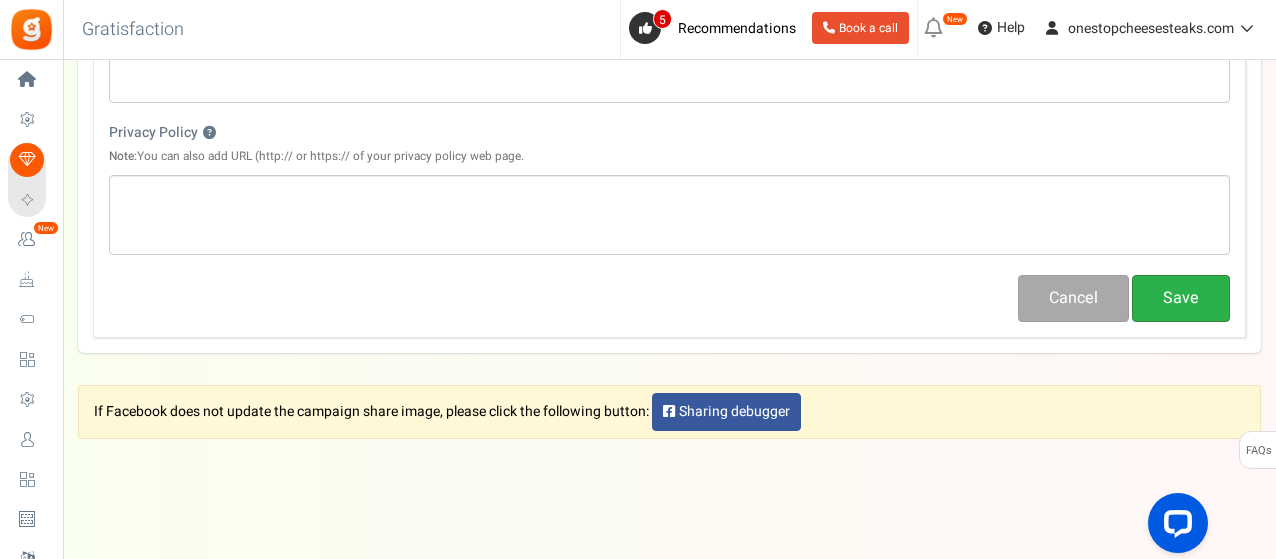 click on "Save" at bounding box center [1181, 298] 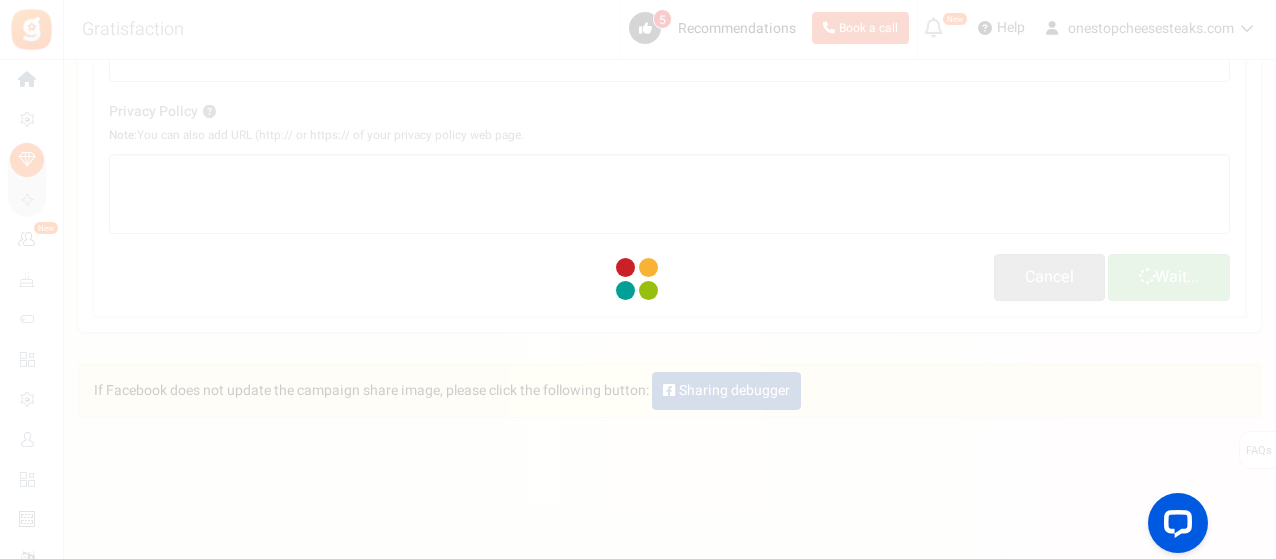 scroll, scrollTop: 751, scrollLeft: 0, axis: vertical 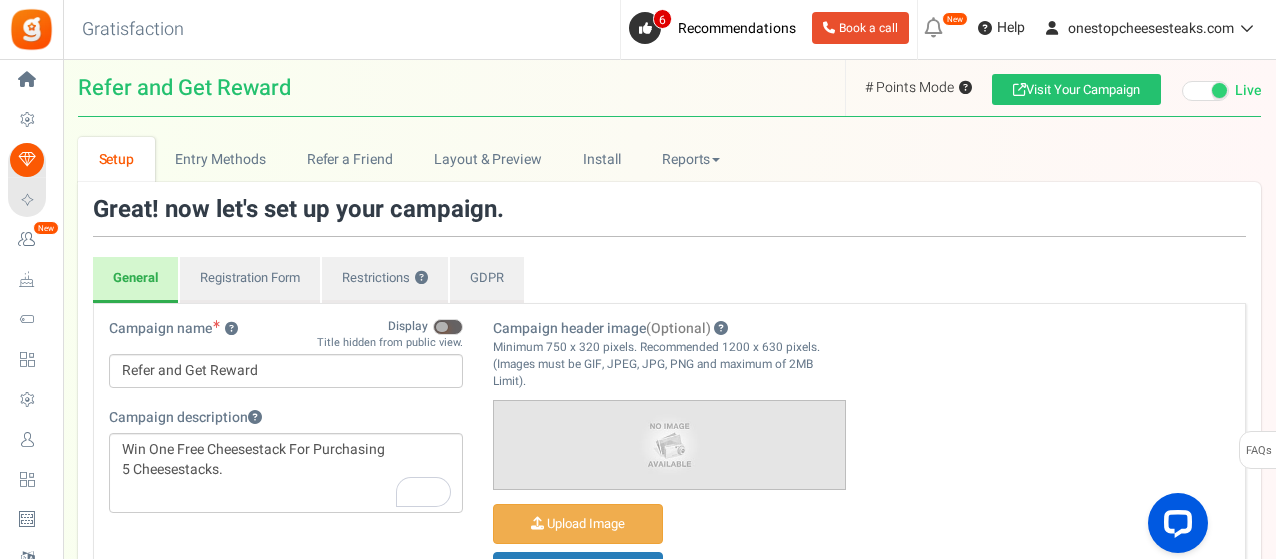 click at bounding box center (31, 29) 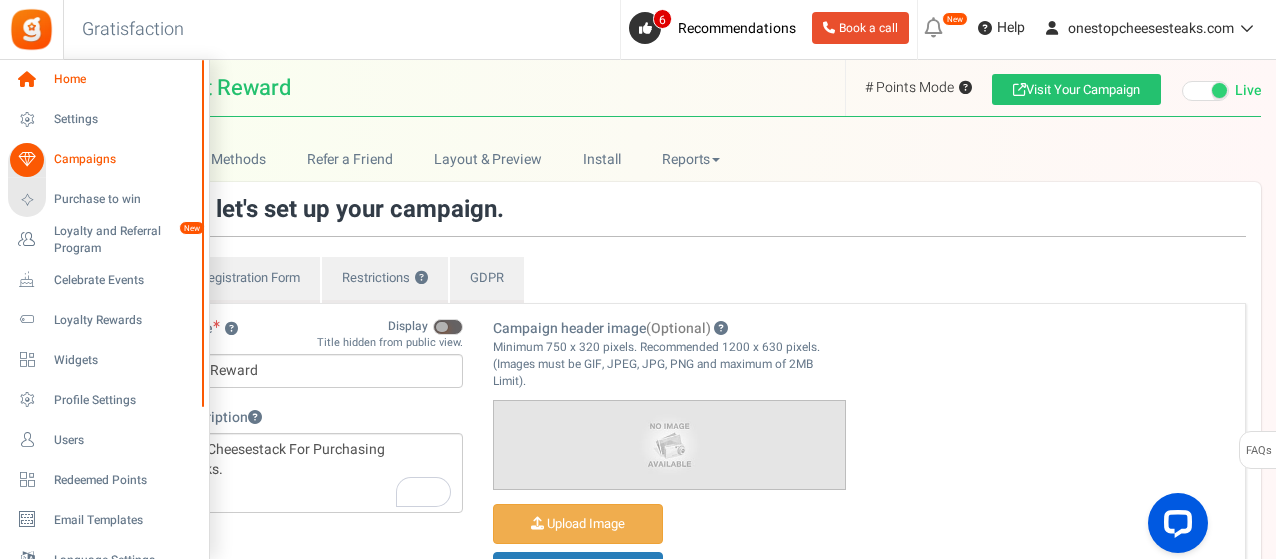 click at bounding box center (27, 80) 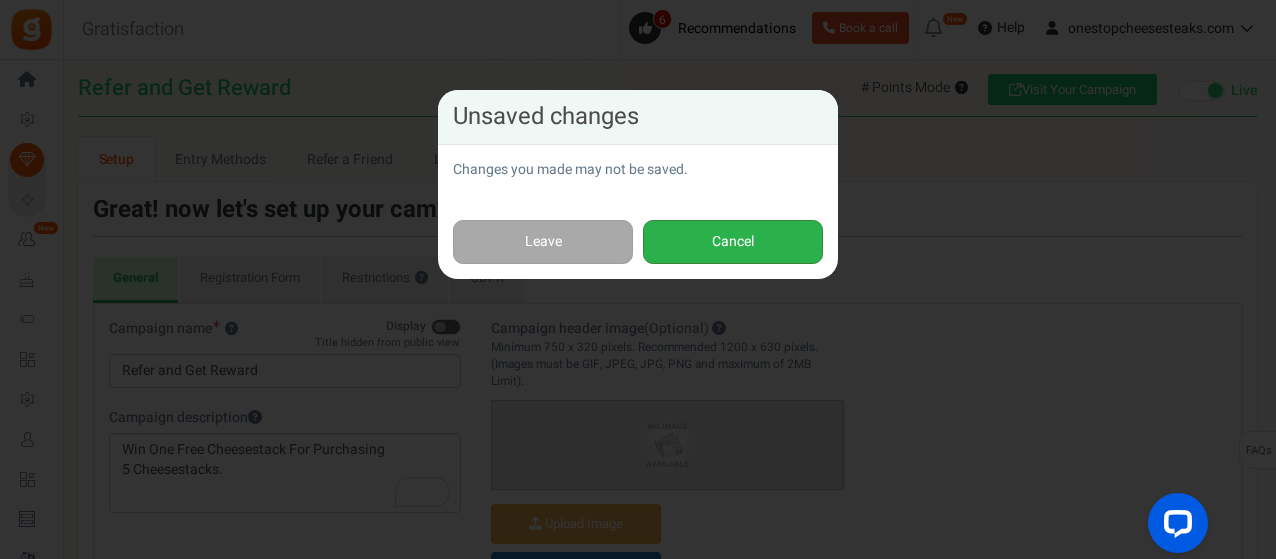 click on "Cancel" at bounding box center (733, 242) 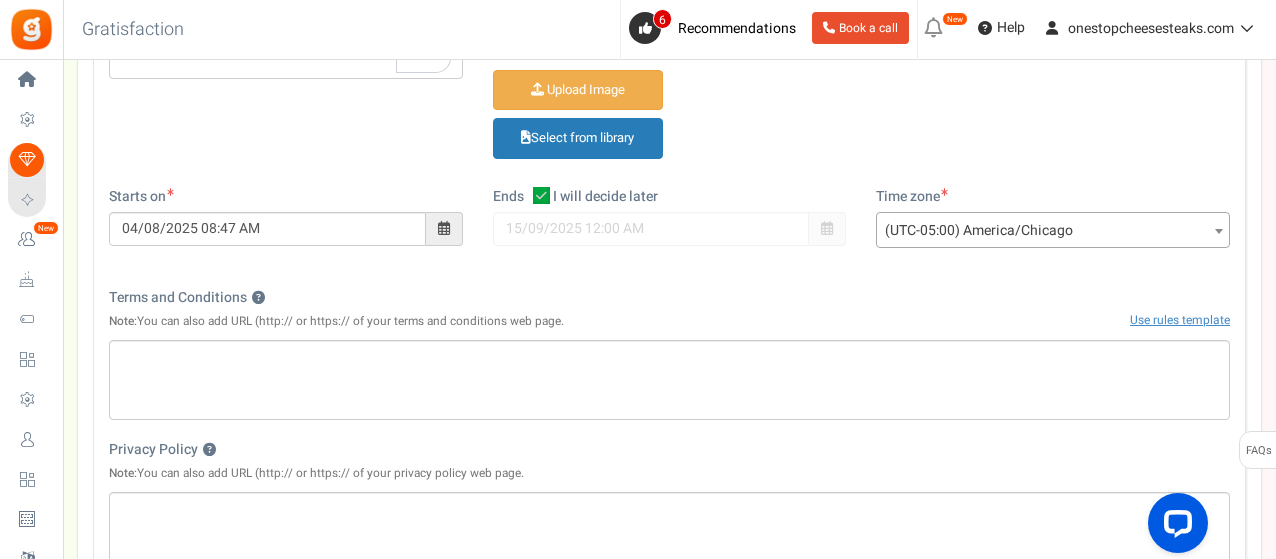 scroll, scrollTop: 600, scrollLeft: 0, axis: vertical 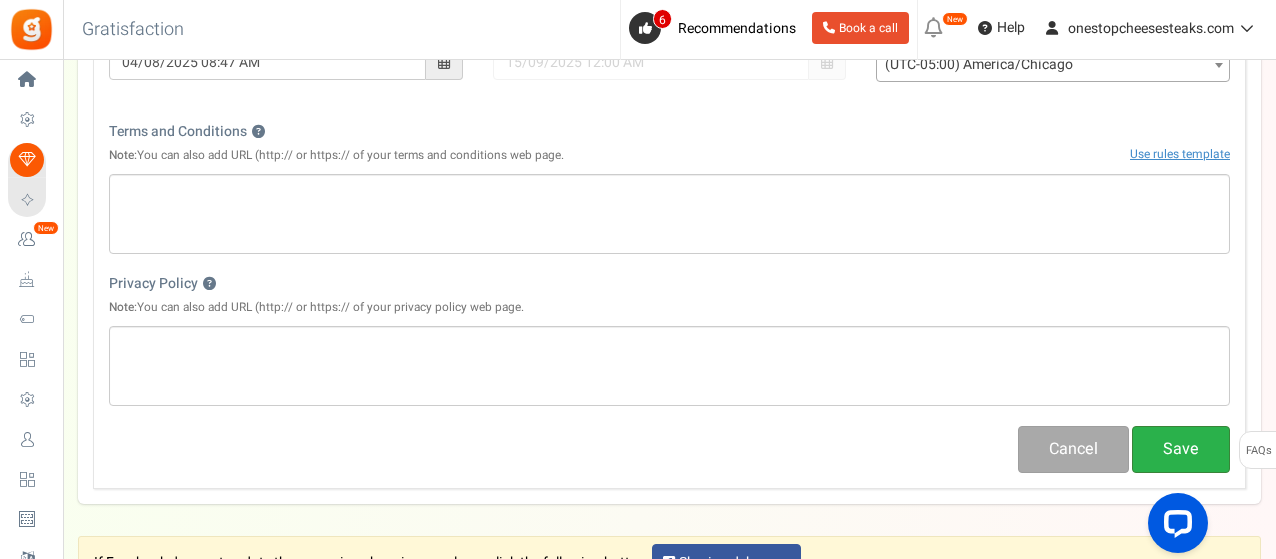 click on "Save" at bounding box center [1181, 449] 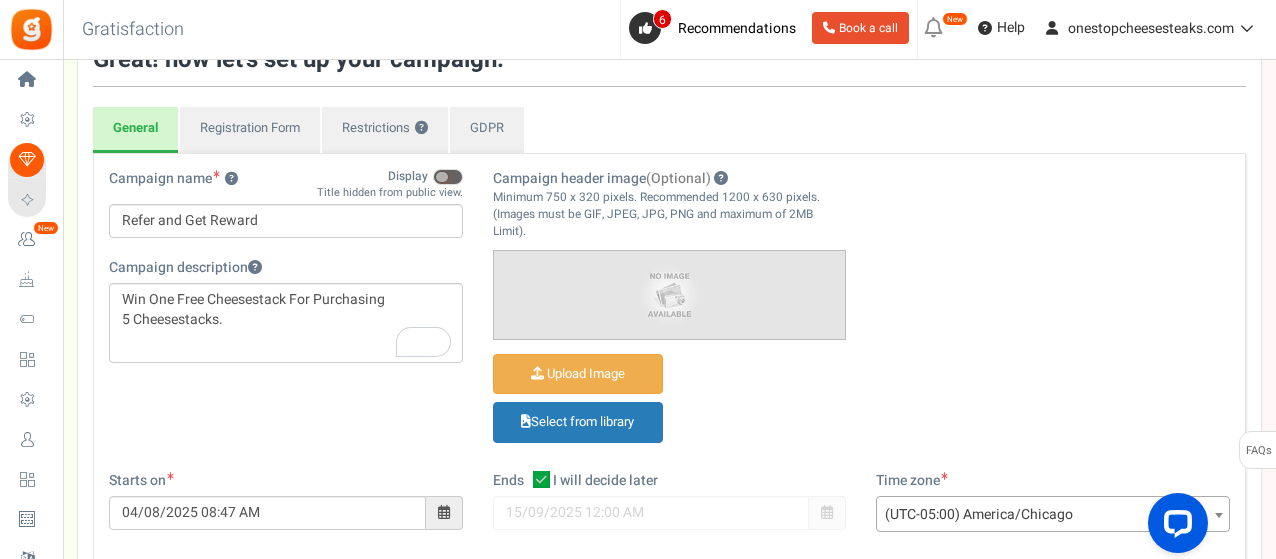 scroll, scrollTop: 0, scrollLeft: 0, axis: both 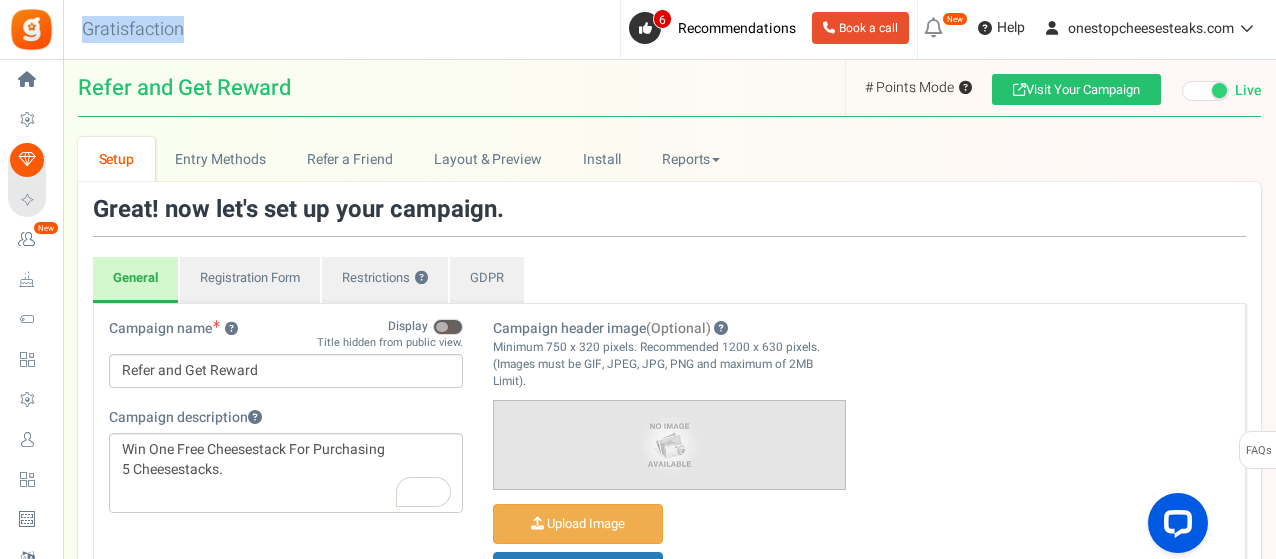 drag, startPoint x: 196, startPoint y: 27, endPoint x: 85, endPoint y: 29, distance: 111.01801 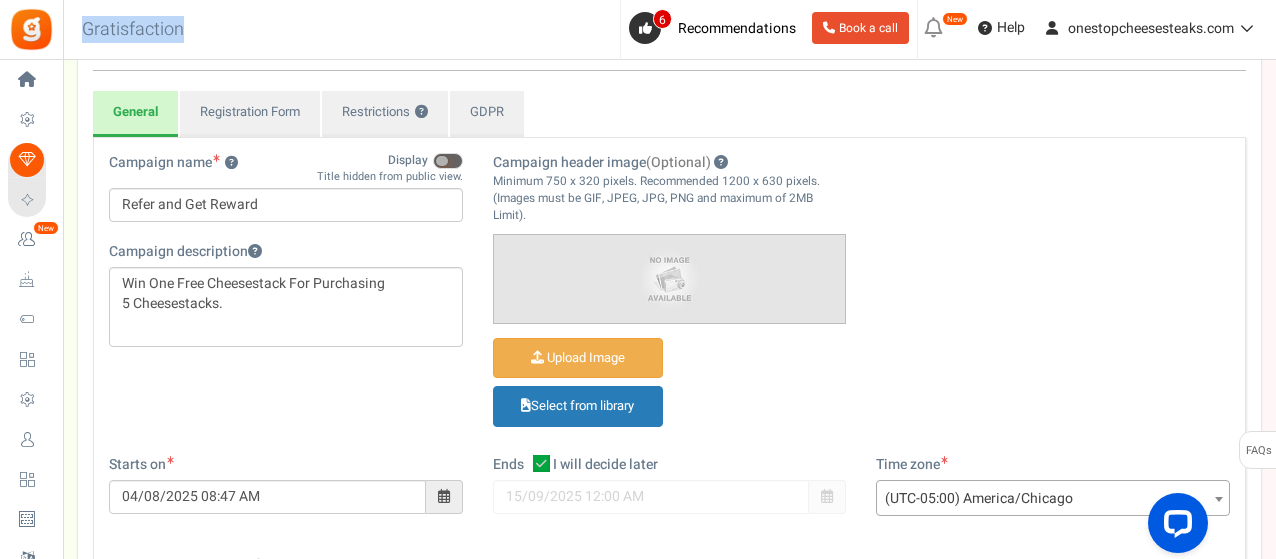 scroll, scrollTop: 354, scrollLeft: 0, axis: vertical 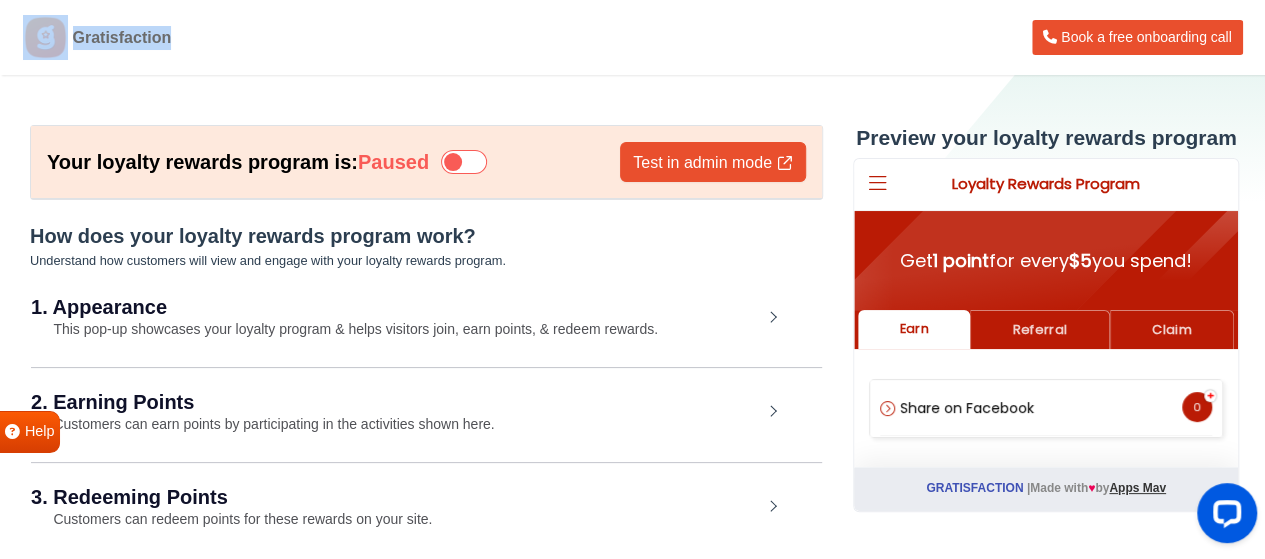 drag, startPoint x: 181, startPoint y: 40, endPoint x: 68, endPoint y: 33, distance: 113.216606 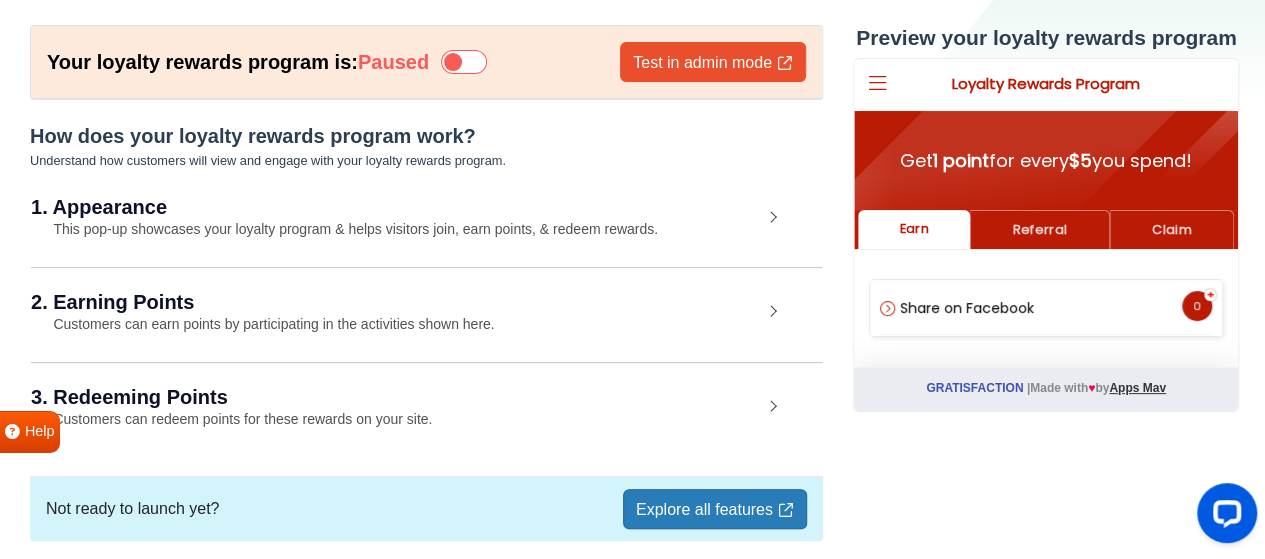 scroll, scrollTop: 0, scrollLeft: 0, axis: both 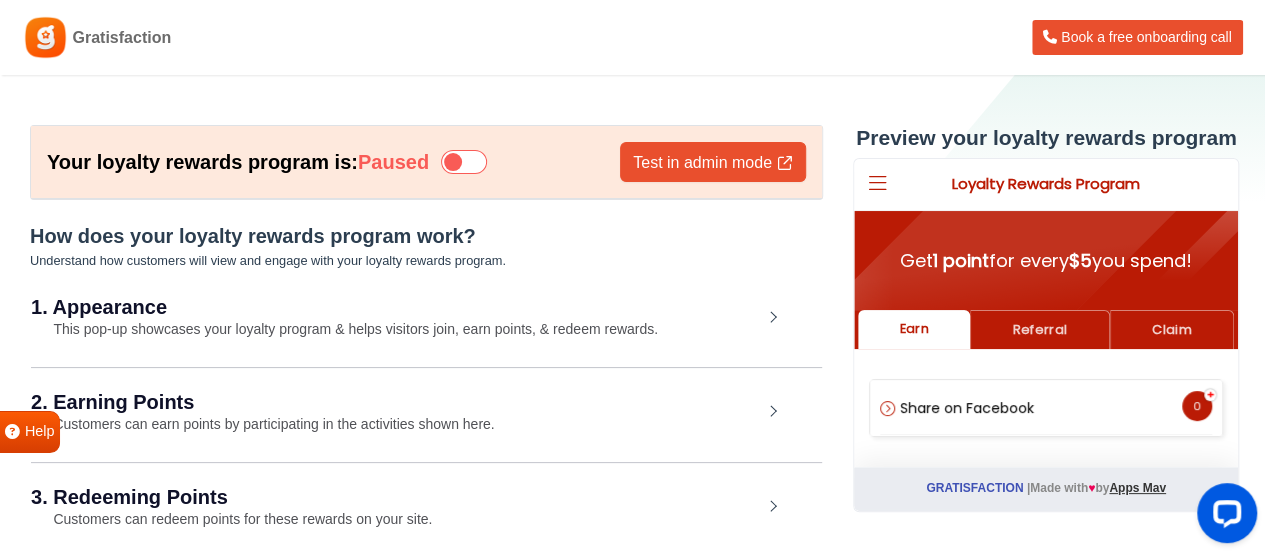 click on "Your loyalty rewards program is:  Paused  Test in admin mode   How does your loyalty rewards program work?   Understand how customers will view and engage with your loyalty rewards program.  1. Appearance This pop-up showcases your loyalty program & helps visitors join, earn points, & redeem rewards. Pop up Widget Setup Font Poppins     Abel Alfa Slab One Anton Archivo Archivo Black Arimo Arvo Assistant Barlow Barlow Condensed Bebas Neue Bitter Bricolage Grotesque Bungee Cabin Cairo Caveat Comfortaa Crimson Text Dancing Script DM Sans Dosis EB Garamond Exo 2 Figtree Fira Sans Fjalla One Heebo Hind Hind Siliguri IBM Plex Sans Inconsolata Inter Josefin Sans Jost Kanit Karla Lato Lexend Libre Baskerville Libre Franklin Lobster Lobster Two Lora M PLUS Rounded 1c Manrope Material Icons Material Icons Outlined Material Icons Round Material Symbols Outlined Merriweather Montserrat Mukta Mulish Nanum Gothic Noto Color Emoji Noto Sans Noto Sans JP Noto Sans KR Noto Sans SC Noto Sans TC Noto Serif Noto Serif JP Nunito" at bounding box center [632, 520] 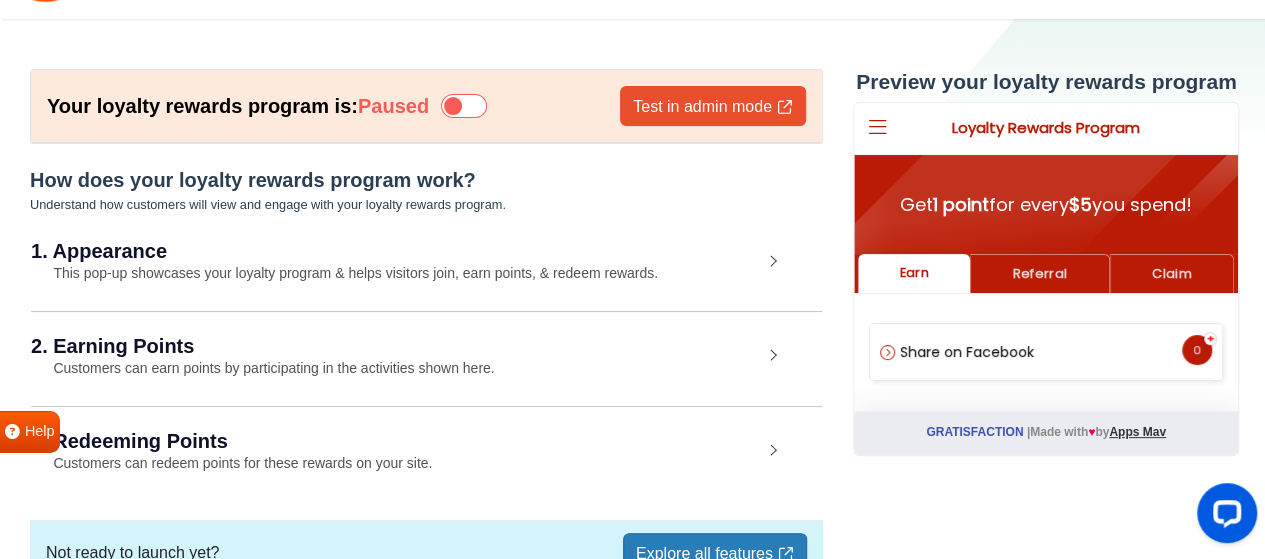 scroll, scrollTop: 0, scrollLeft: 0, axis: both 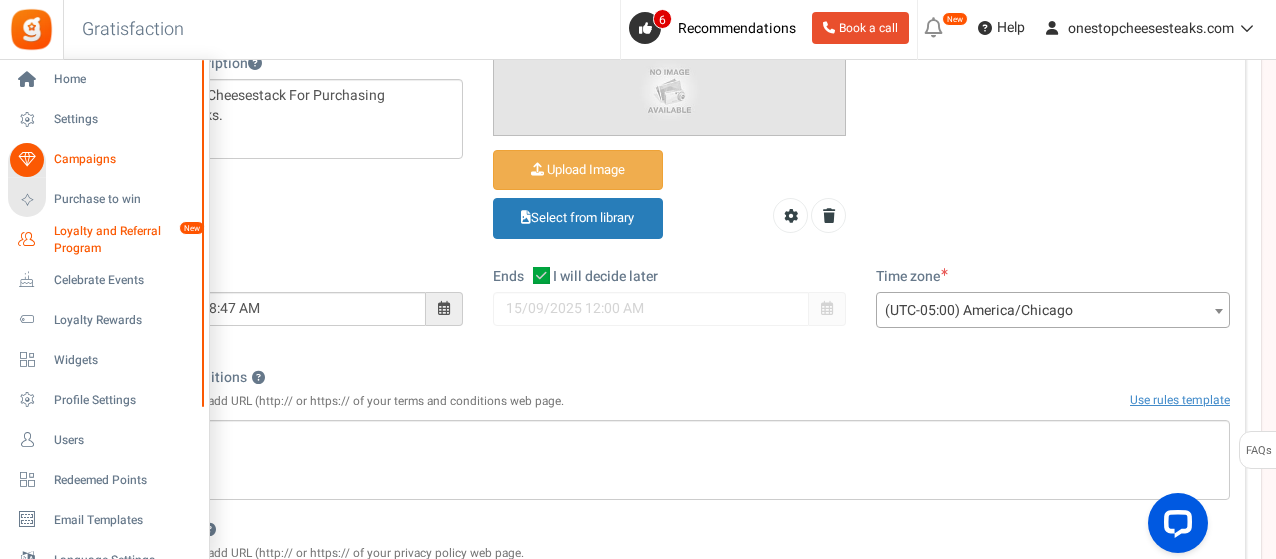 click at bounding box center [27, 240] 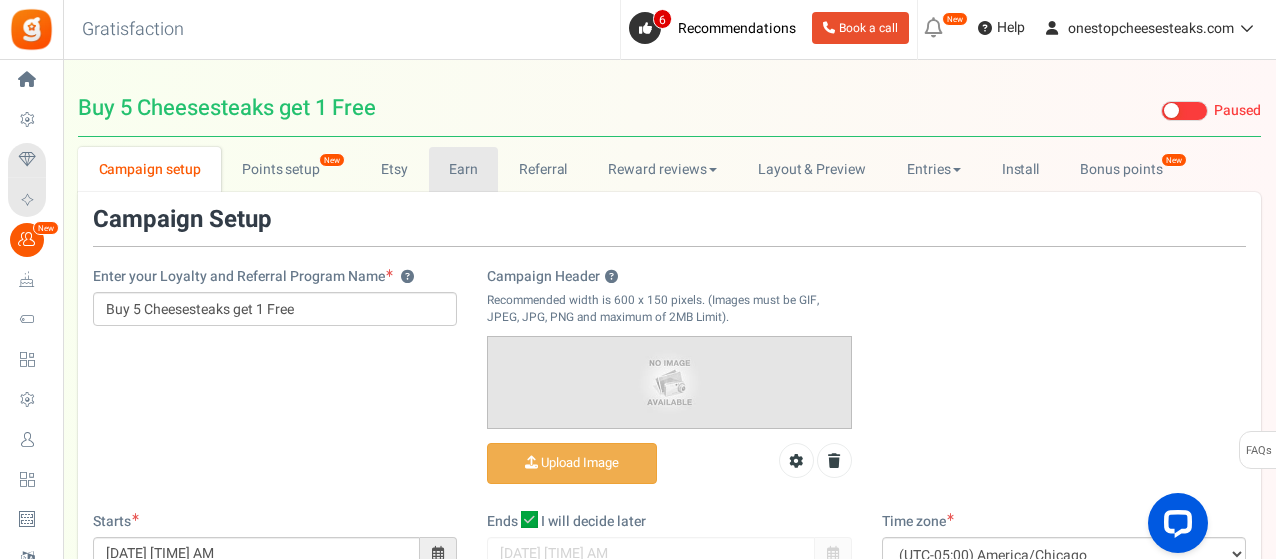 scroll, scrollTop: 0, scrollLeft: 0, axis: both 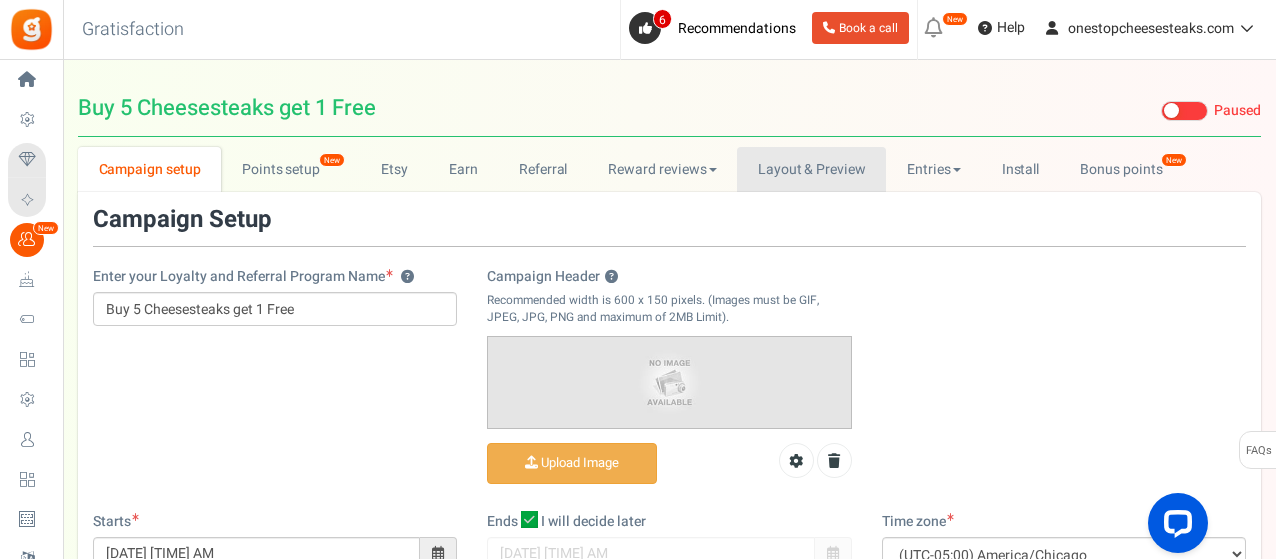 click on "Layout & Preview" at bounding box center [811, 169] 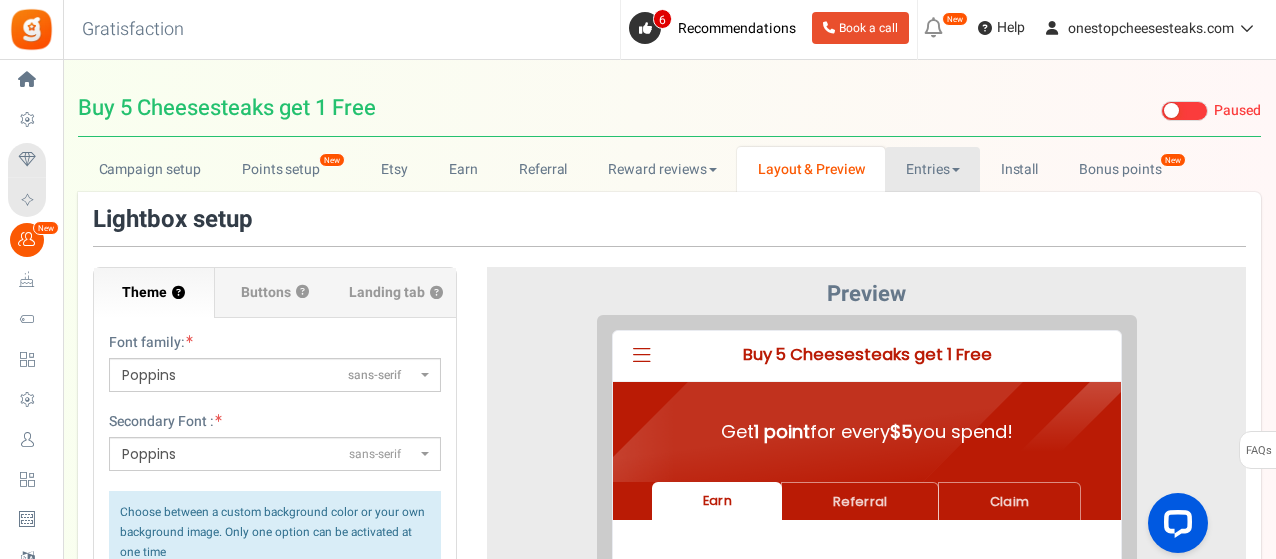 click on "Entries" at bounding box center [932, 169] 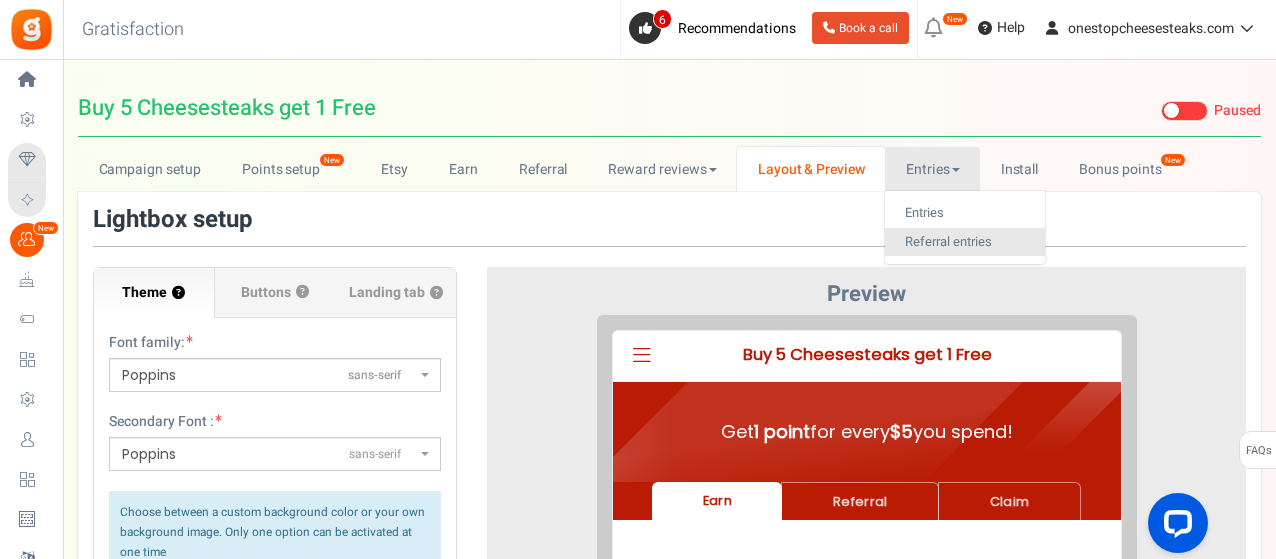 click on "Referral entries" at bounding box center [965, 242] 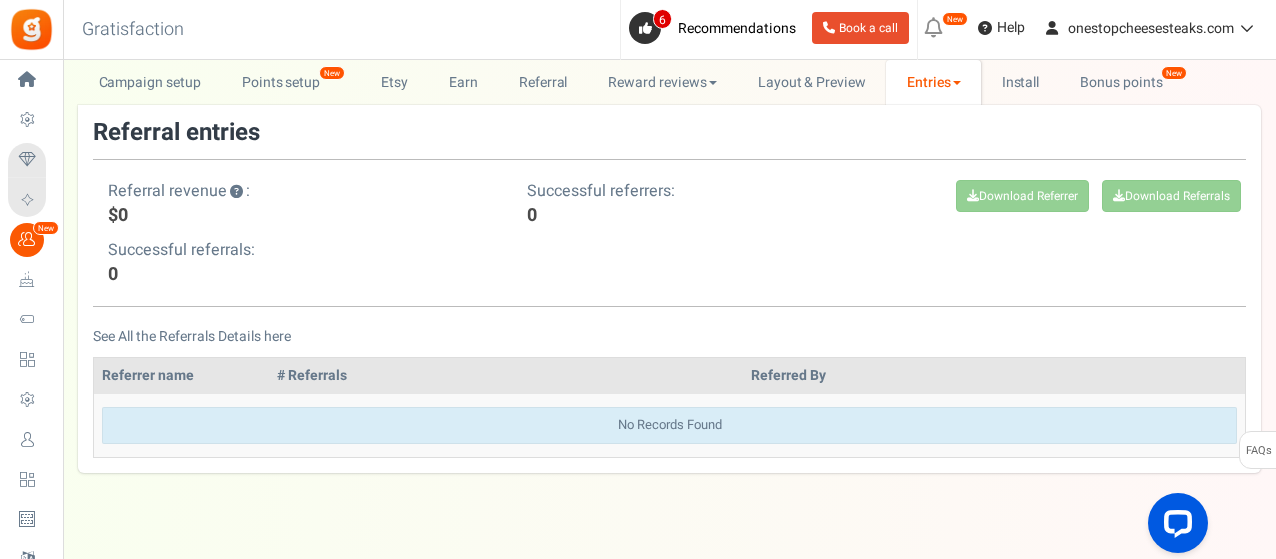 scroll, scrollTop: 19, scrollLeft: 0, axis: vertical 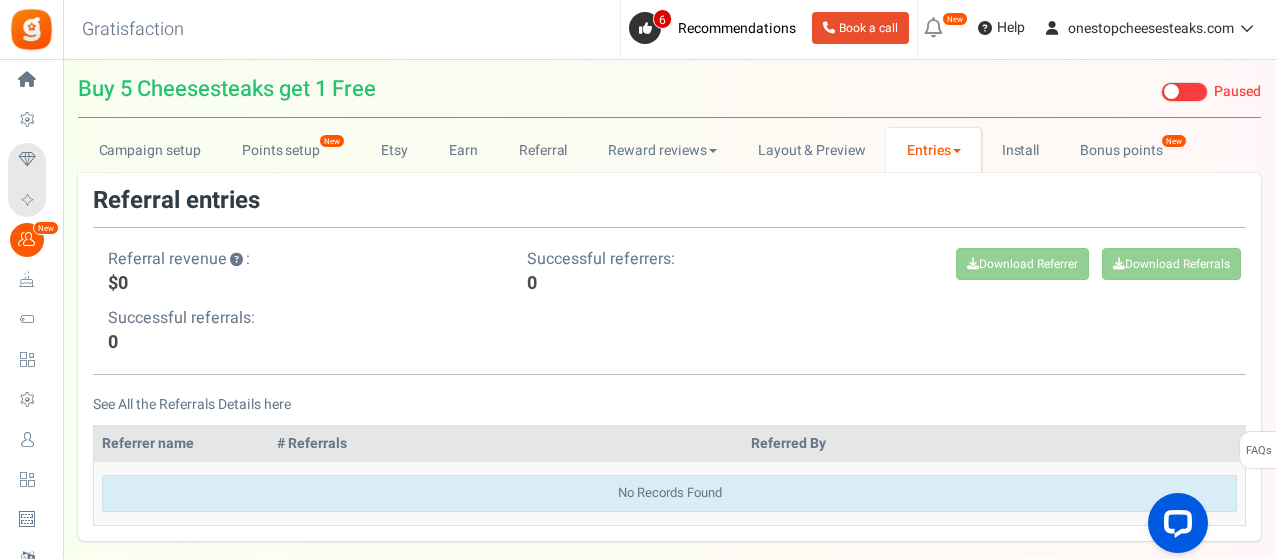 click on "Entries" at bounding box center [933, 150] 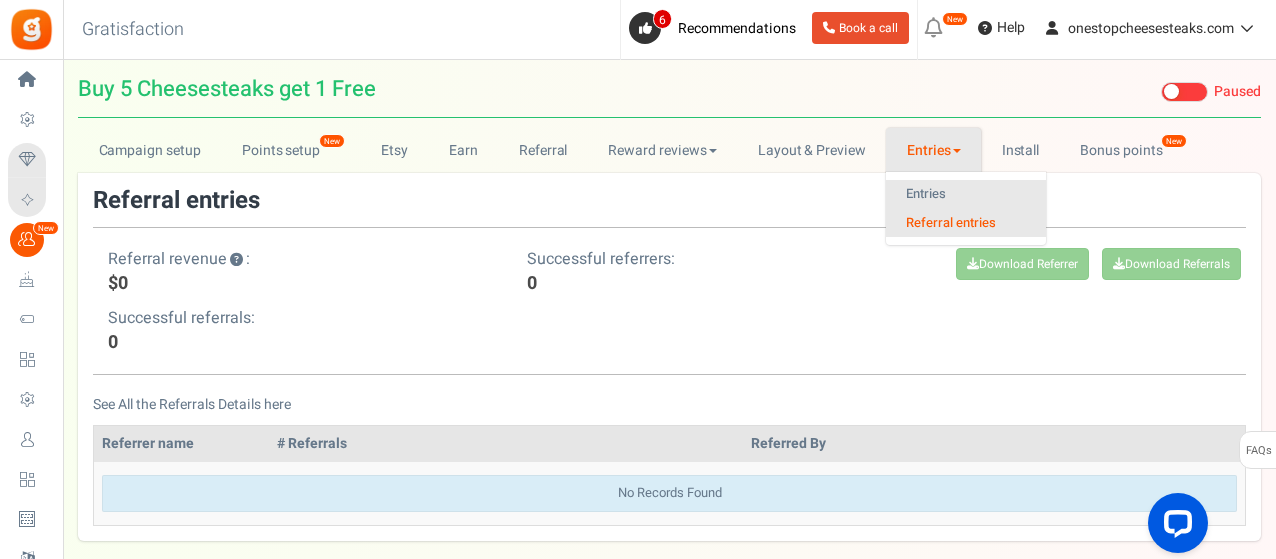 click on "Entries" at bounding box center [966, 194] 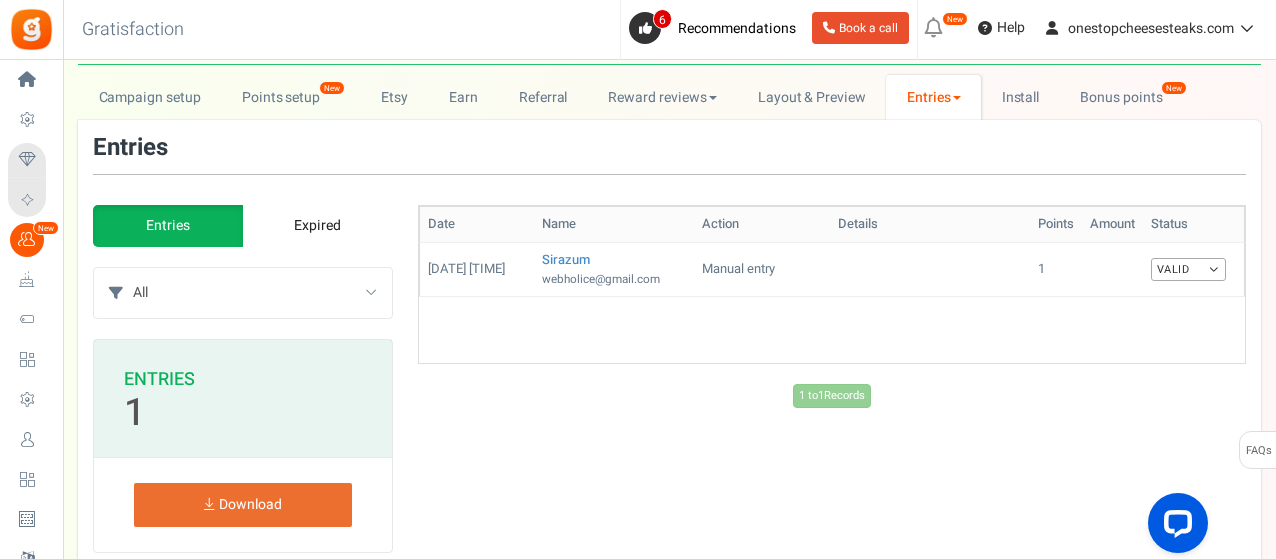 scroll, scrollTop: 100, scrollLeft: 0, axis: vertical 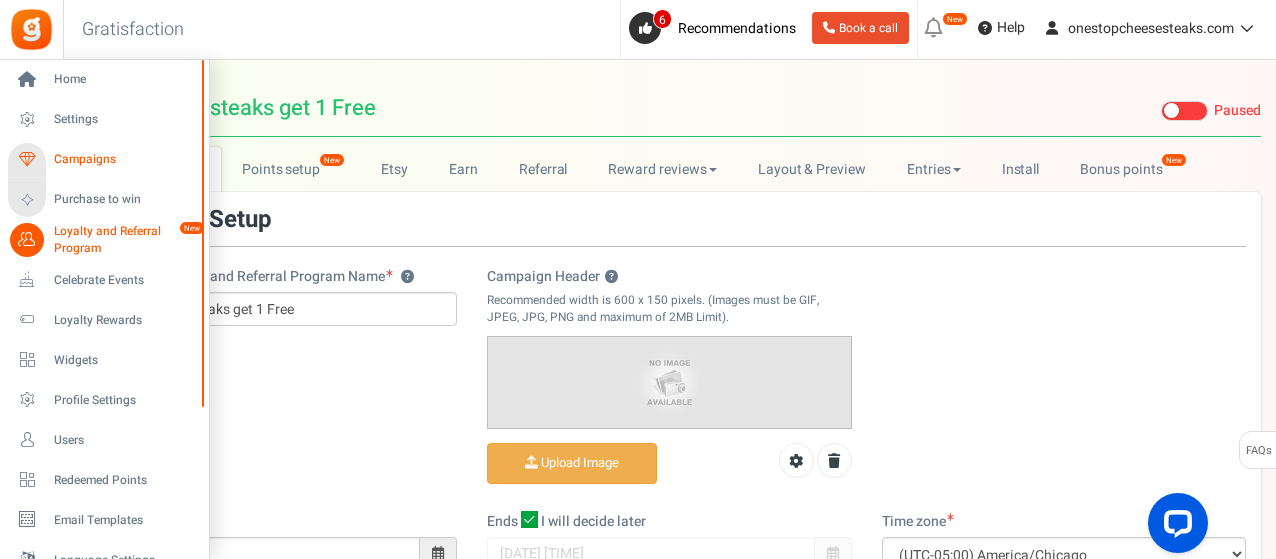 click on "Campaigns" at bounding box center [124, 159] 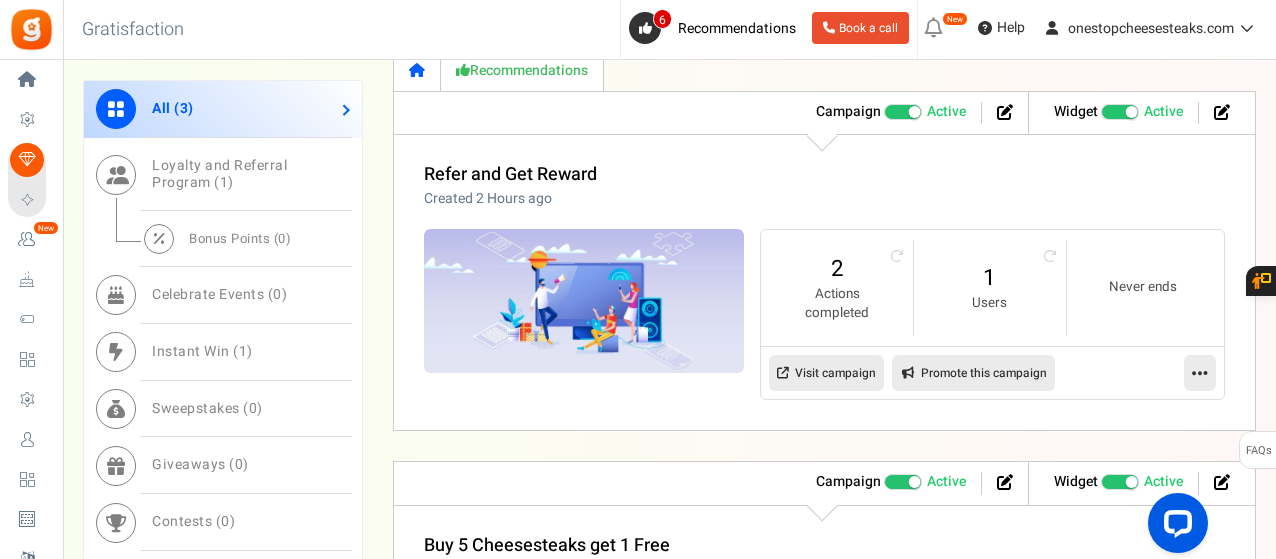 scroll, scrollTop: 1300, scrollLeft: 0, axis: vertical 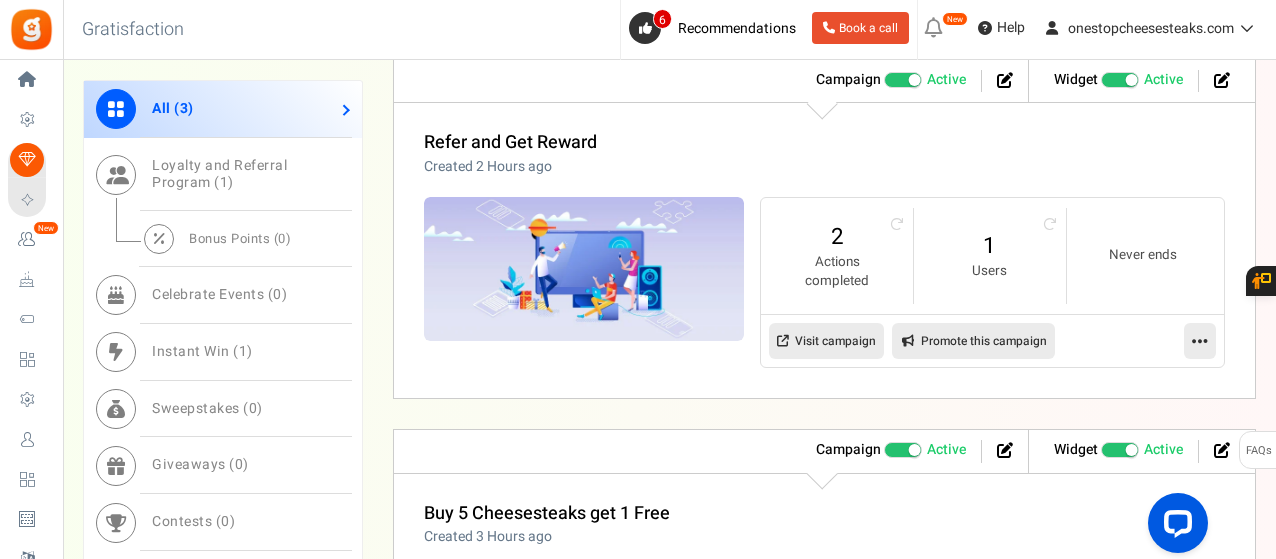 click on "Visit campaign" at bounding box center (826, 341) 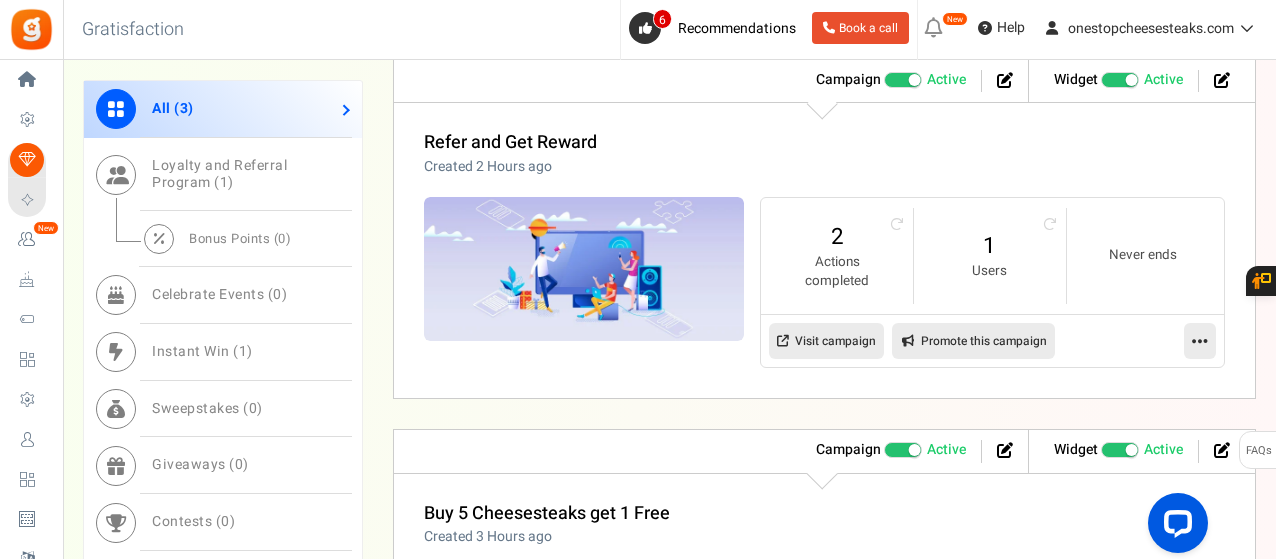 click at bounding box center [1200, 341] 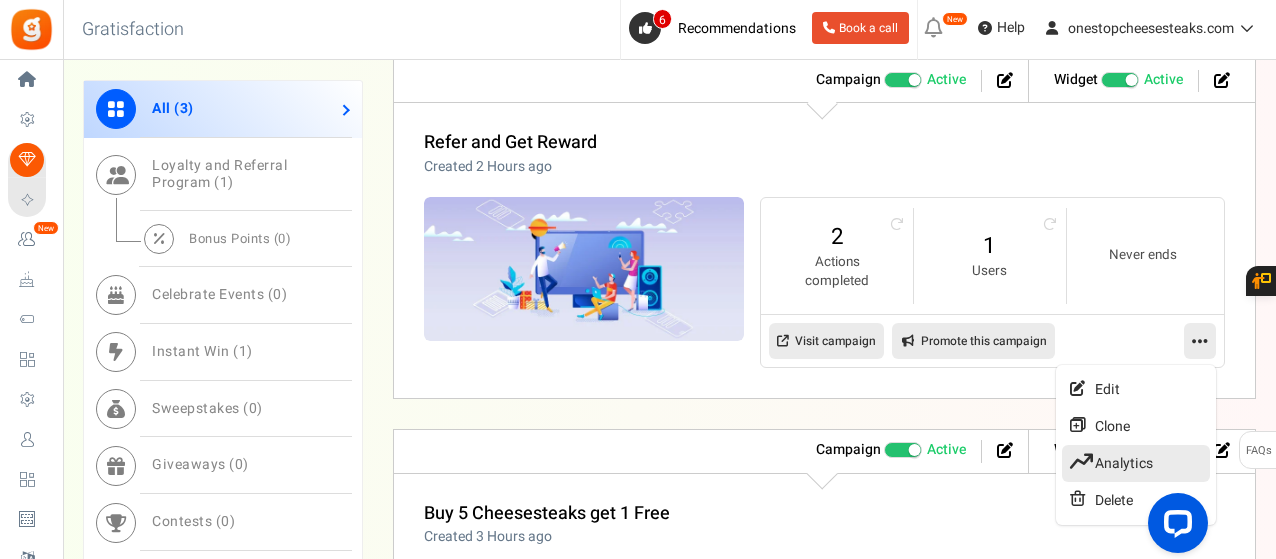 click on "Analytics" at bounding box center (1136, 463) 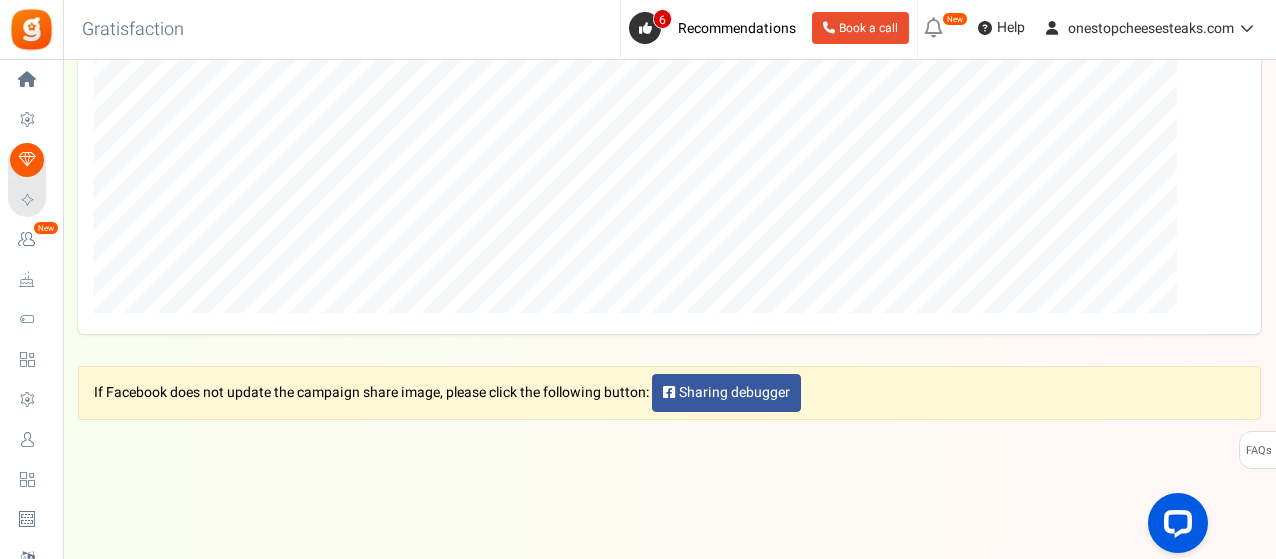 scroll, scrollTop: 62, scrollLeft: 0, axis: vertical 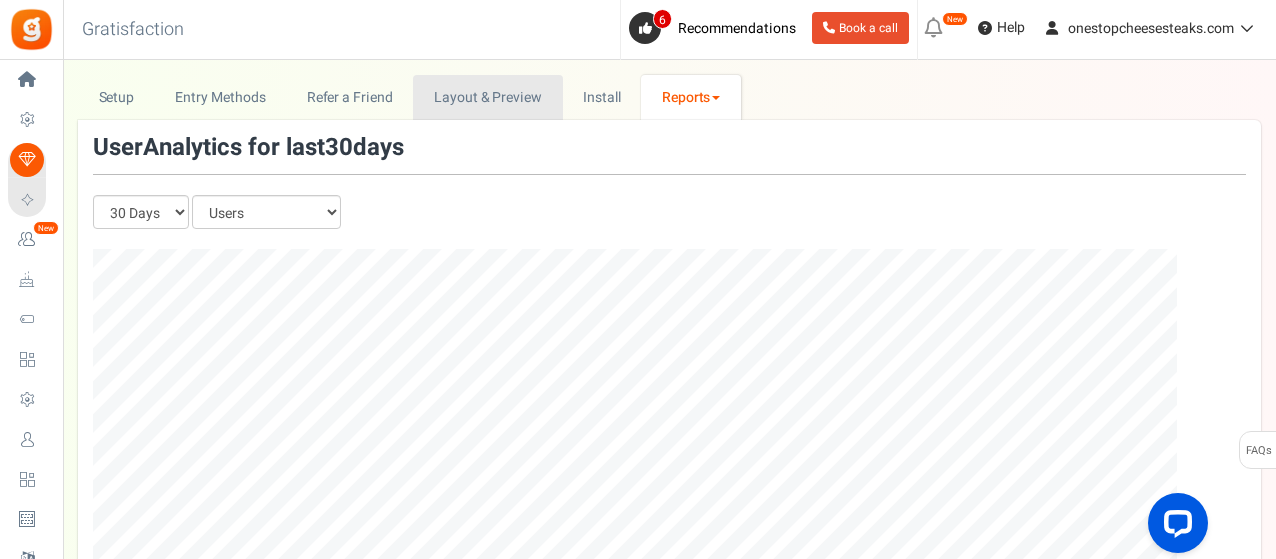 click on "Layout & Preview" at bounding box center (487, 97) 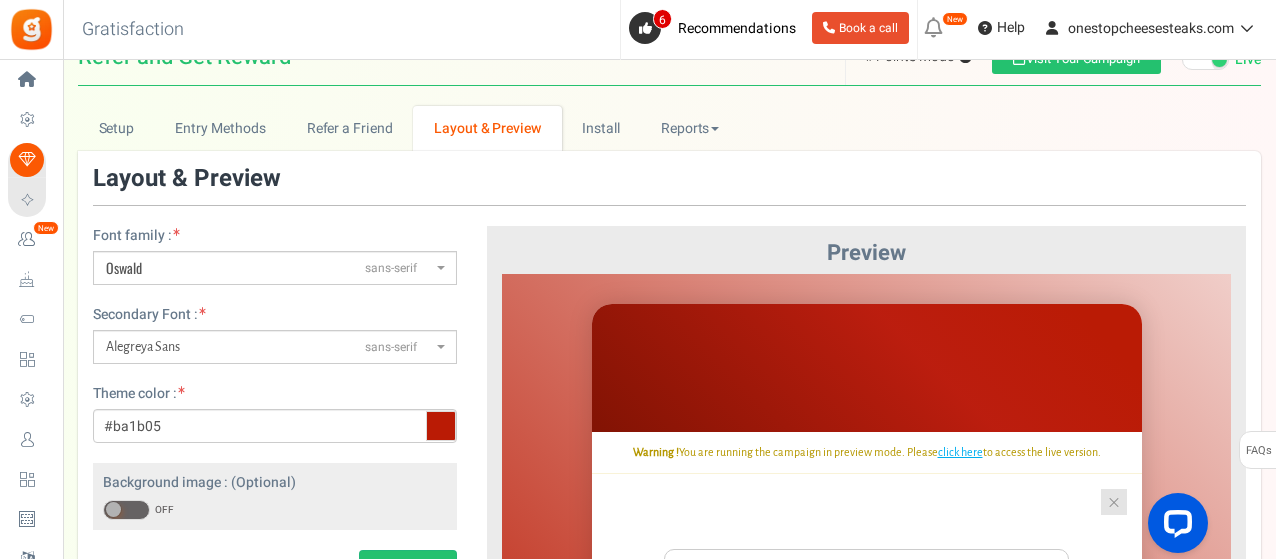 scroll, scrollTop: 0, scrollLeft: 0, axis: both 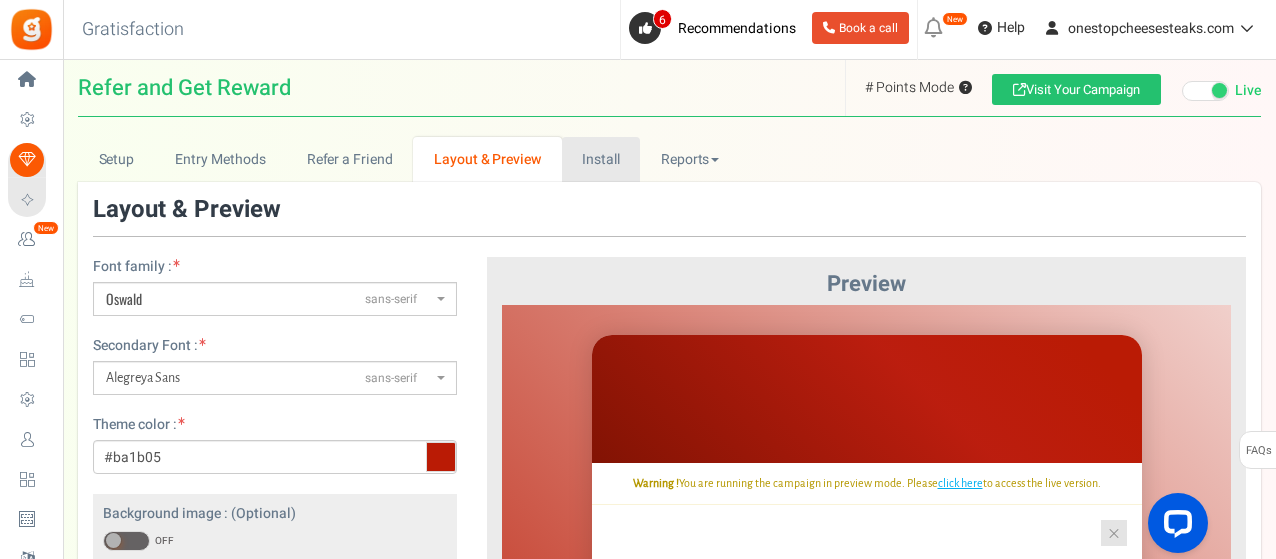click on "Install" at bounding box center (601, 159) 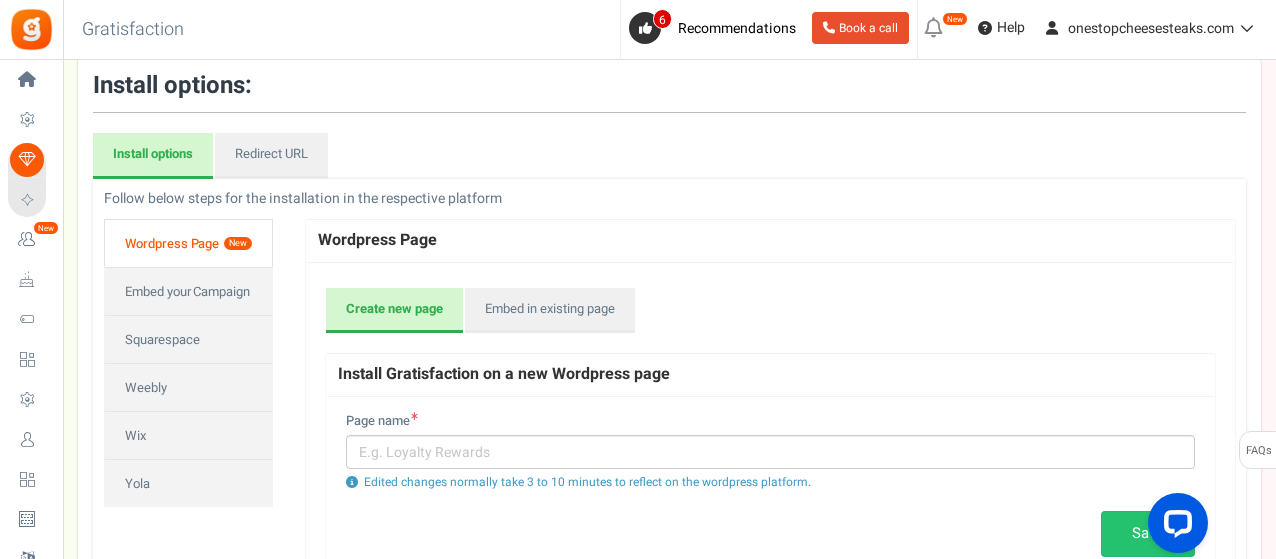 scroll, scrollTop: 100, scrollLeft: 0, axis: vertical 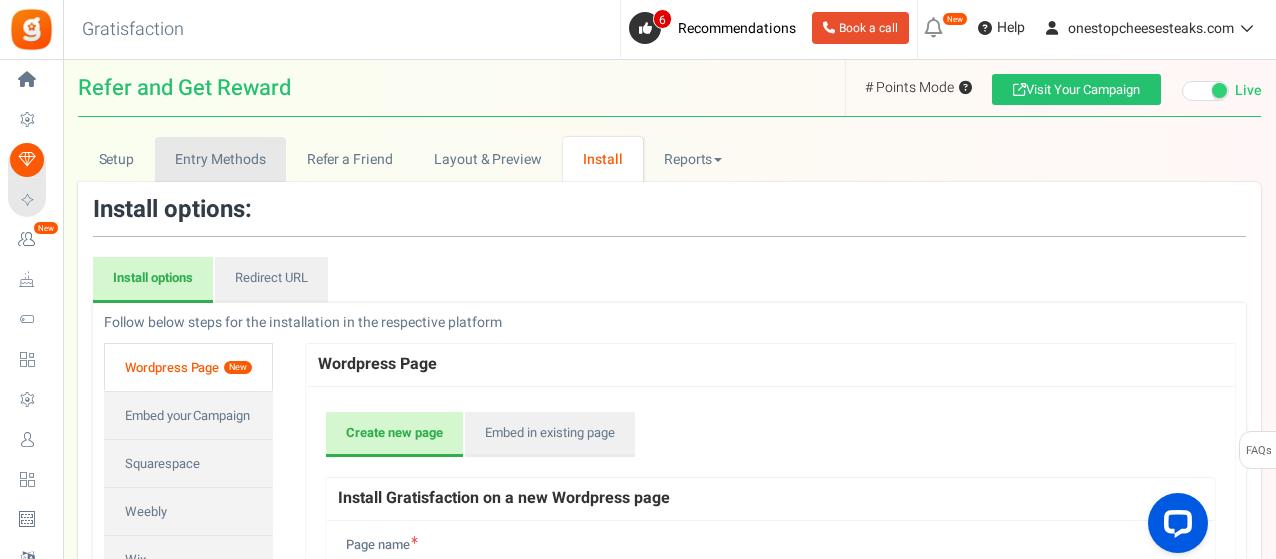 click on "Entry Methods" at bounding box center [220, 159] 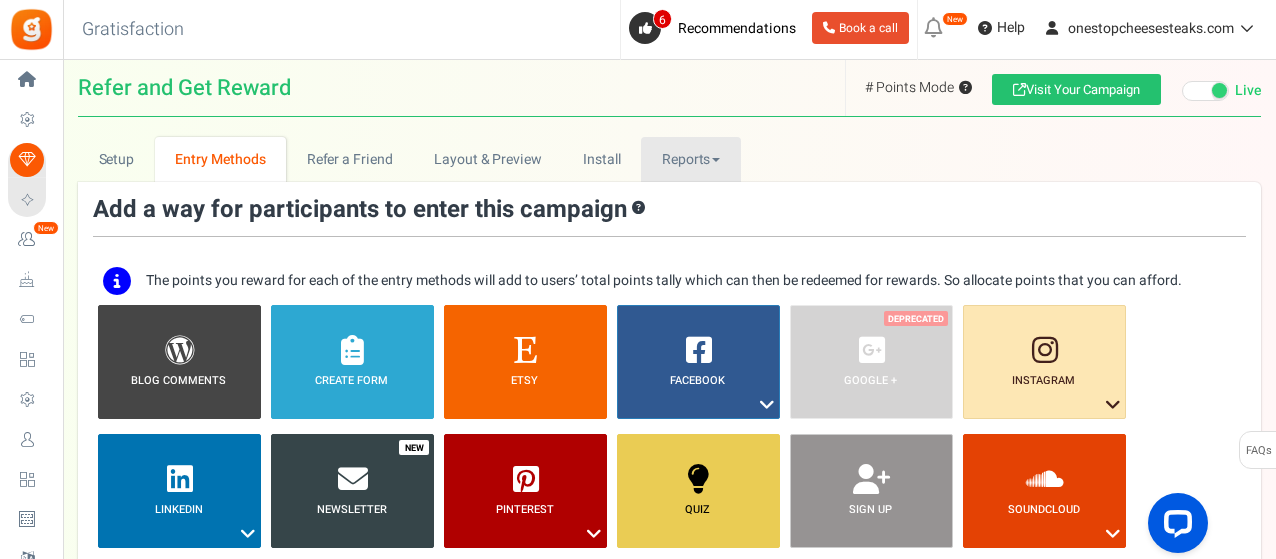 click on "Reports" at bounding box center (691, 159) 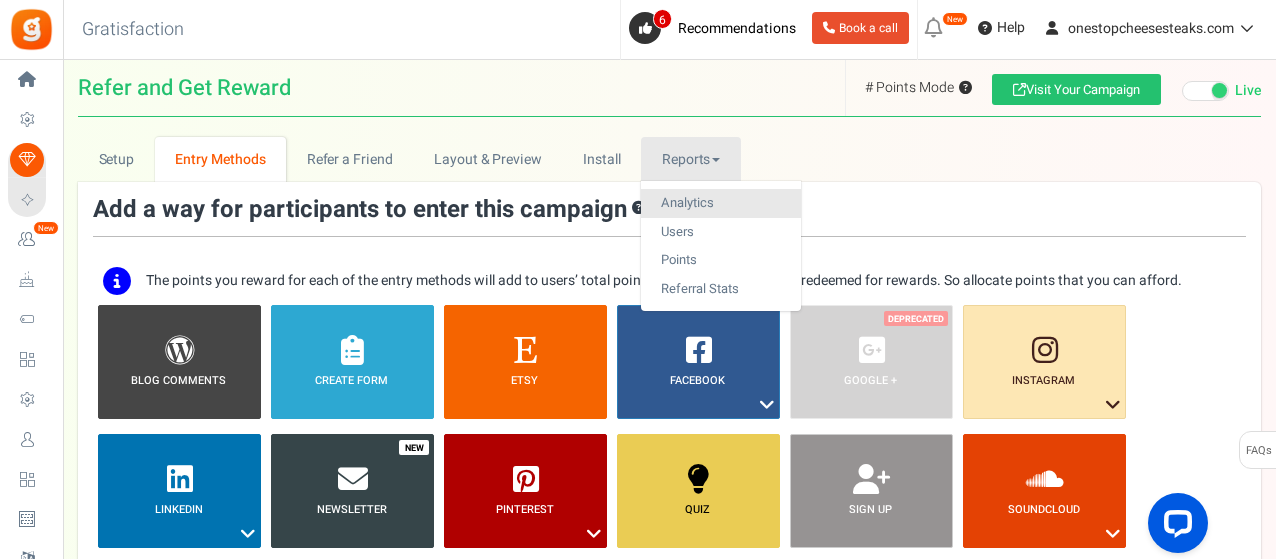 click on "Analytics" at bounding box center [721, 203] 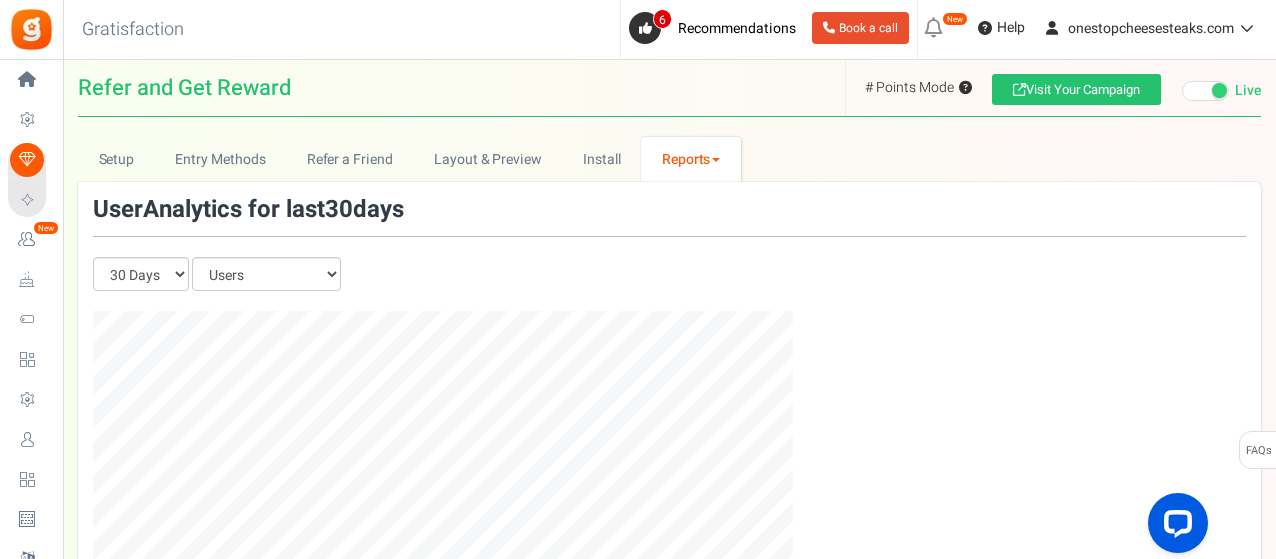 click on "Reports" at bounding box center [691, 159] 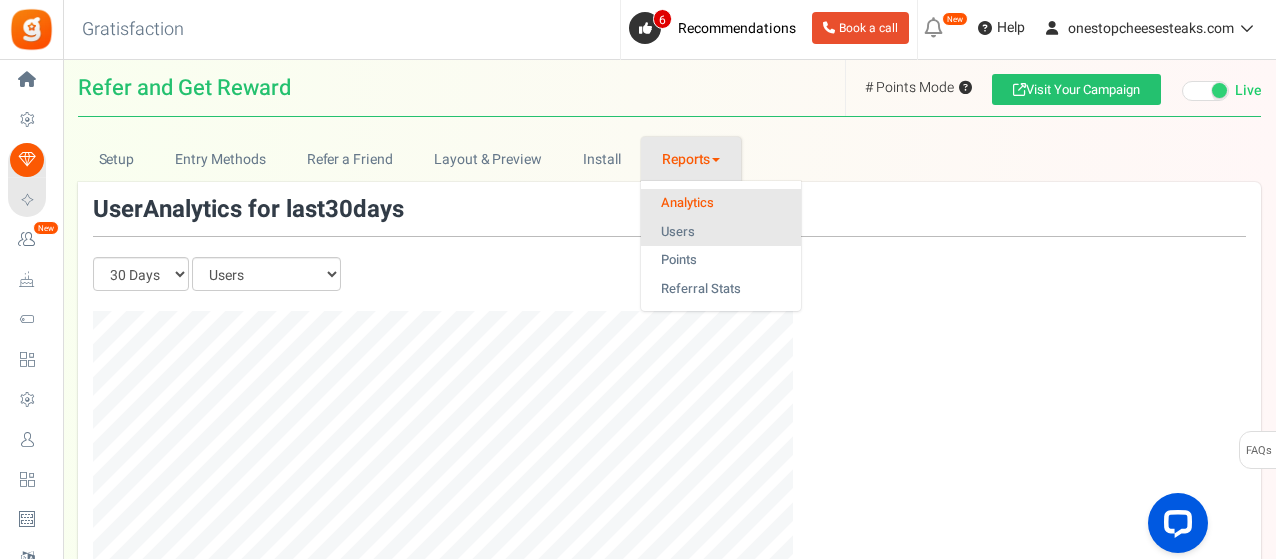 click on "Users" at bounding box center (721, 232) 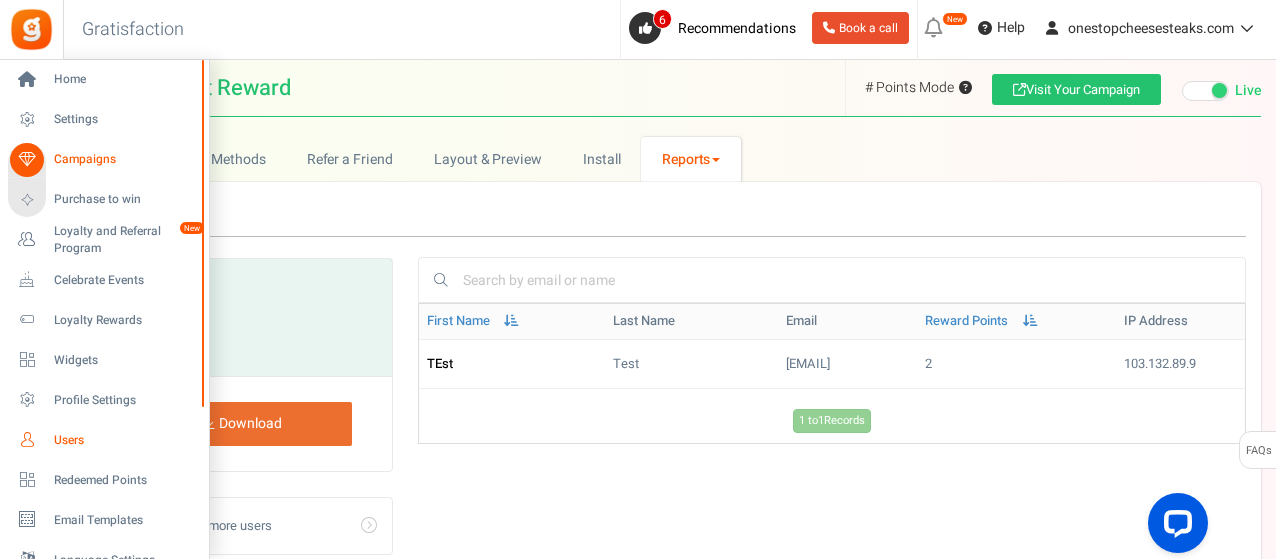 click on "Users" at bounding box center (104, 440) 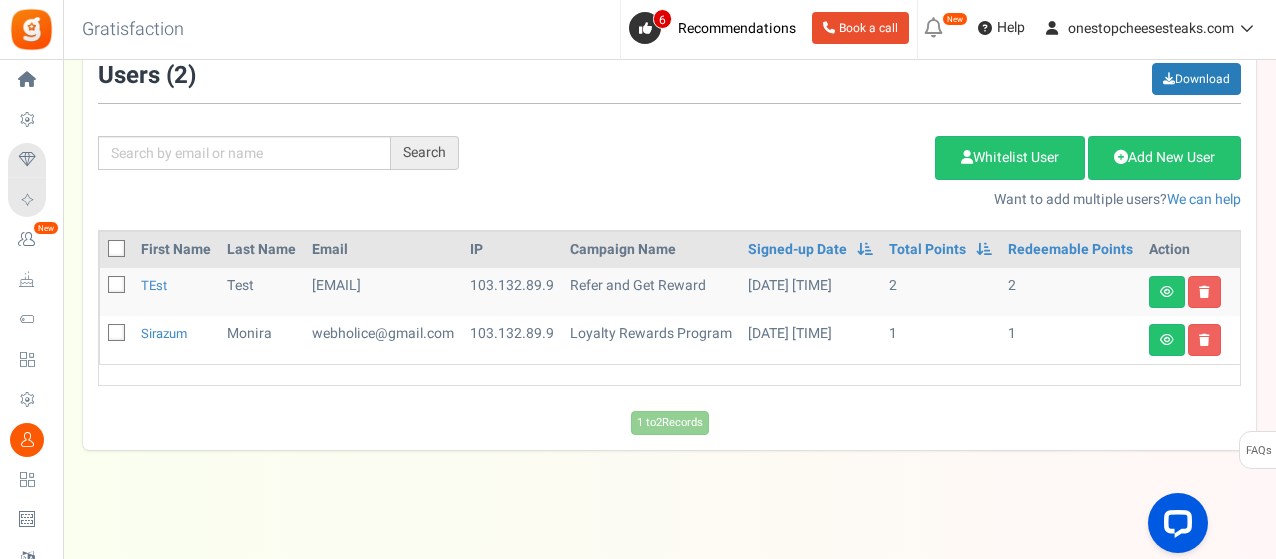 scroll, scrollTop: 200, scrollLeft: 0, axis: vertical 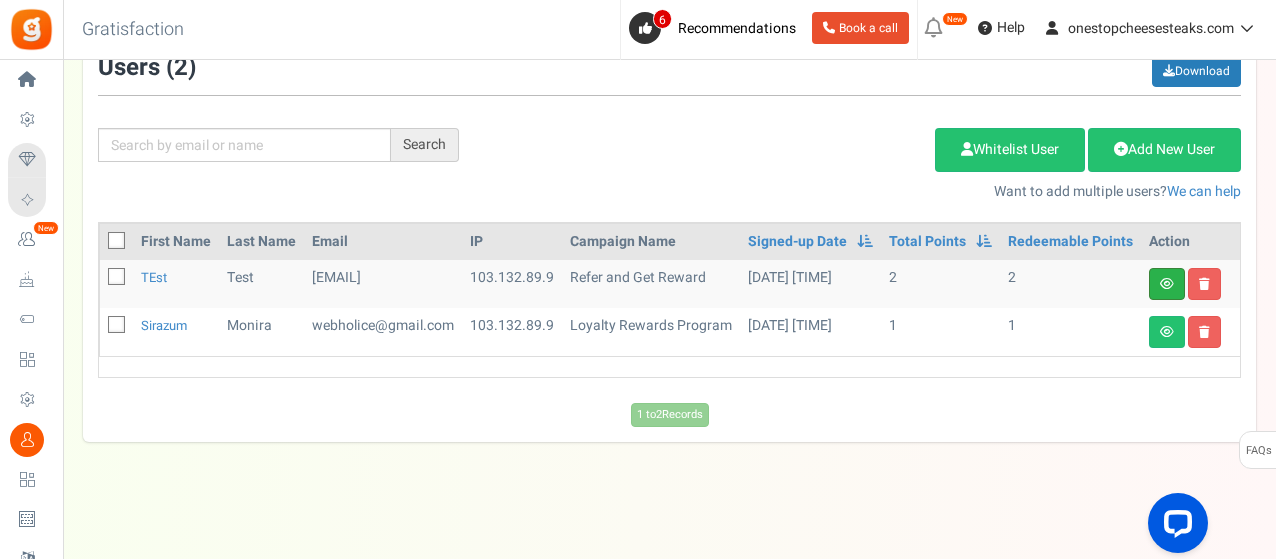 click at bounding box center (1167, 284) 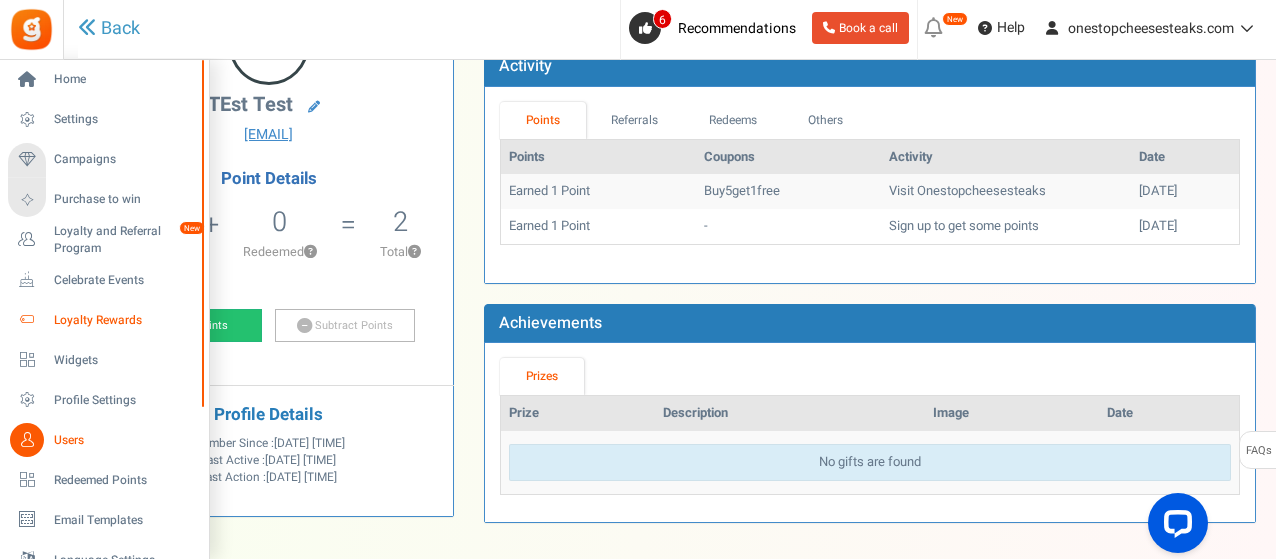 scroll, scrollTop: 0, scrollLeft: 0, axis: both 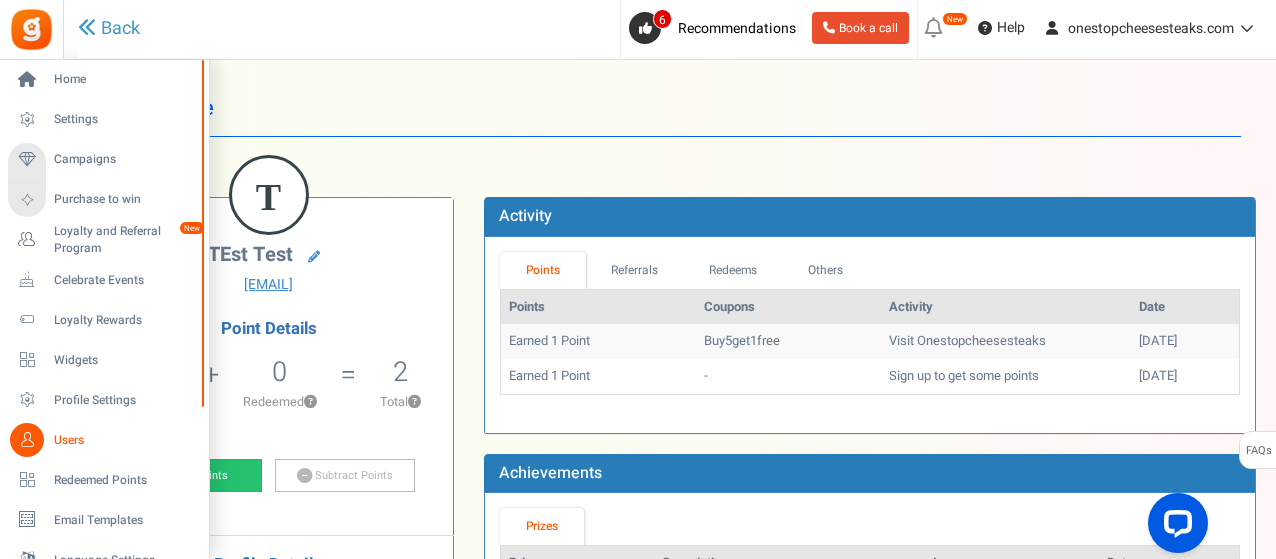 click on "Users" at bounding box center (104, 440) 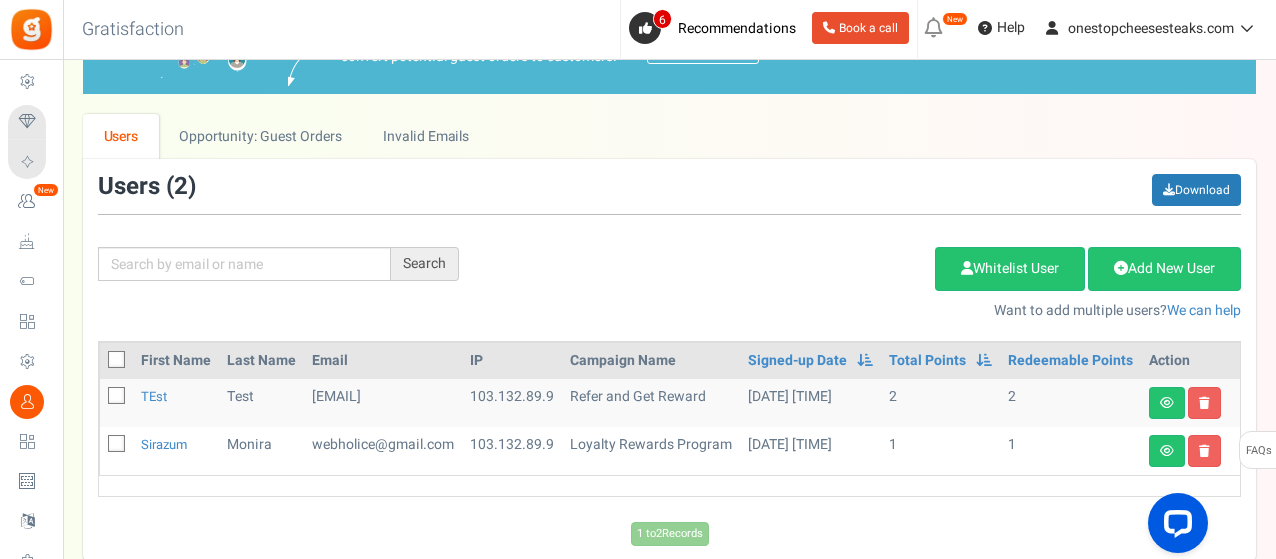 scroll, scrollTop: 100, scrollLeft: 0, axis: vertical 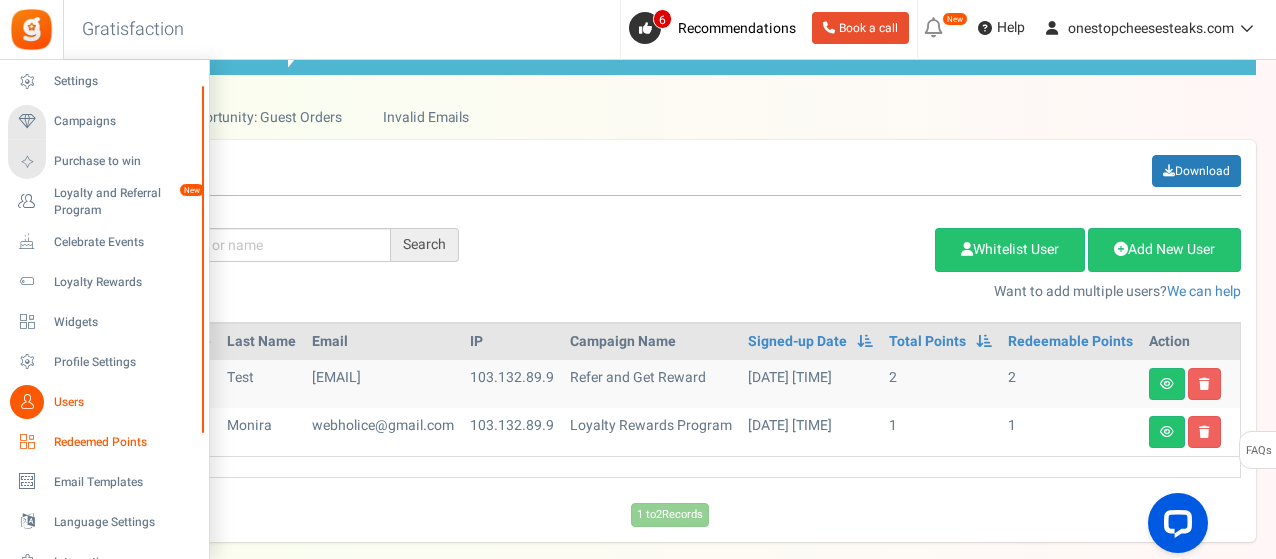 click on "Redeemed Points" at bounding box center (124, 442) 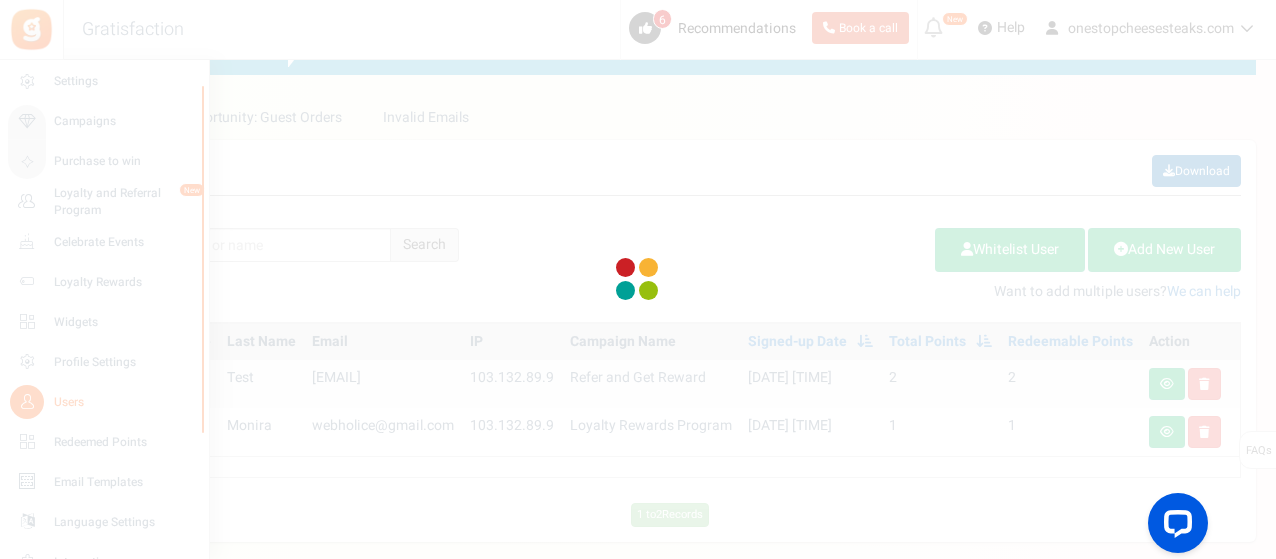 scroll, scrollTop: 0, scrollLeft: 0, axis: both 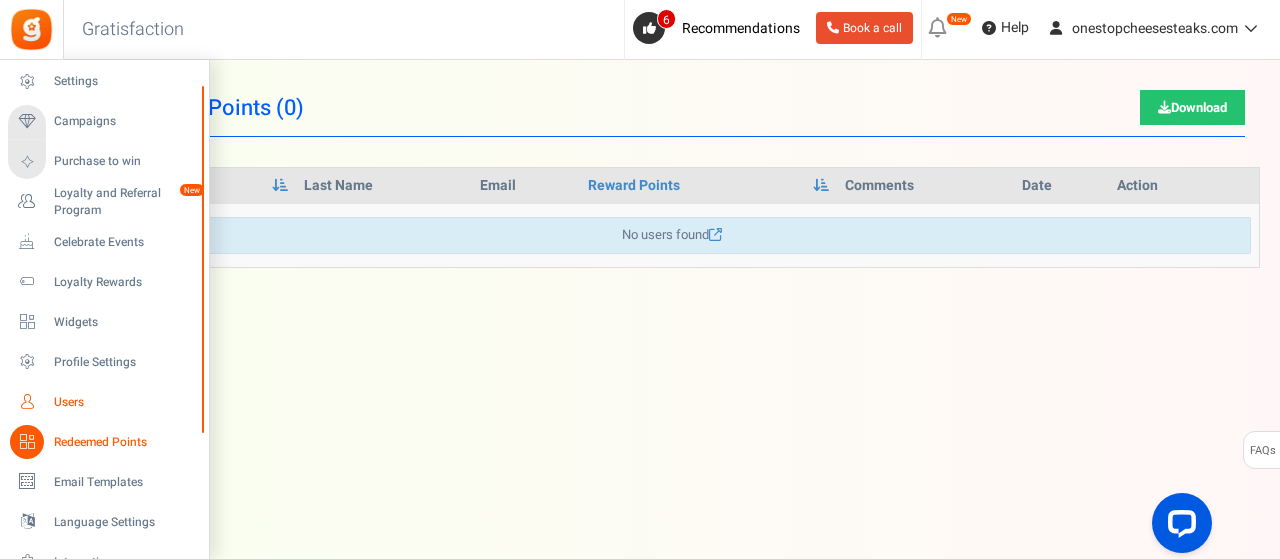 click on "Users" at bounding box center [124, 402] 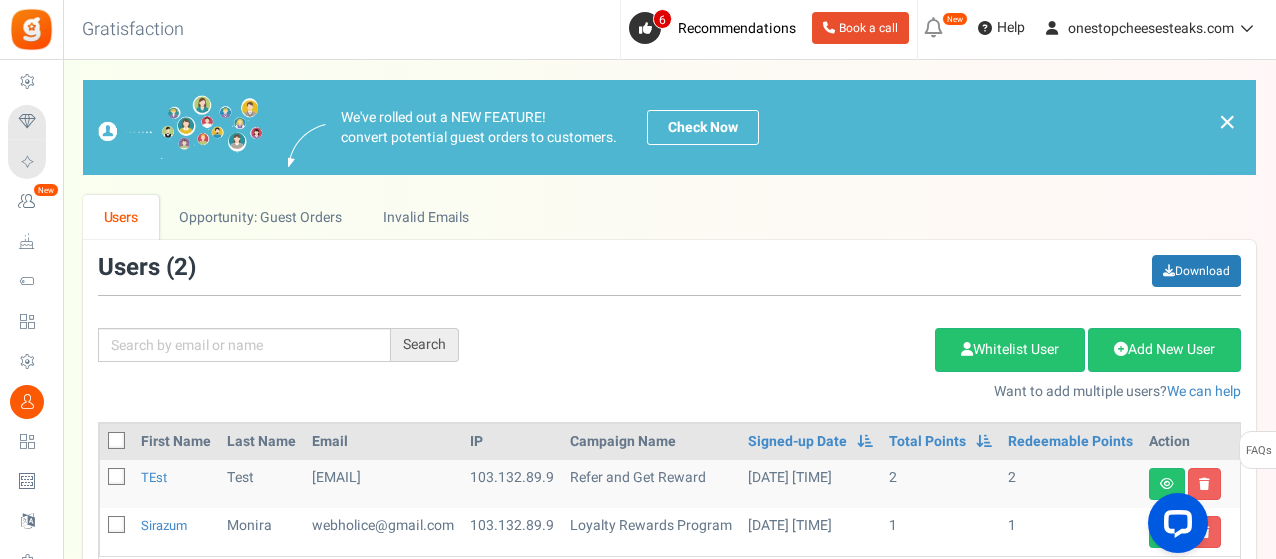scroll, scrollTop: 200, scrollLeft: 0, axis: vertical 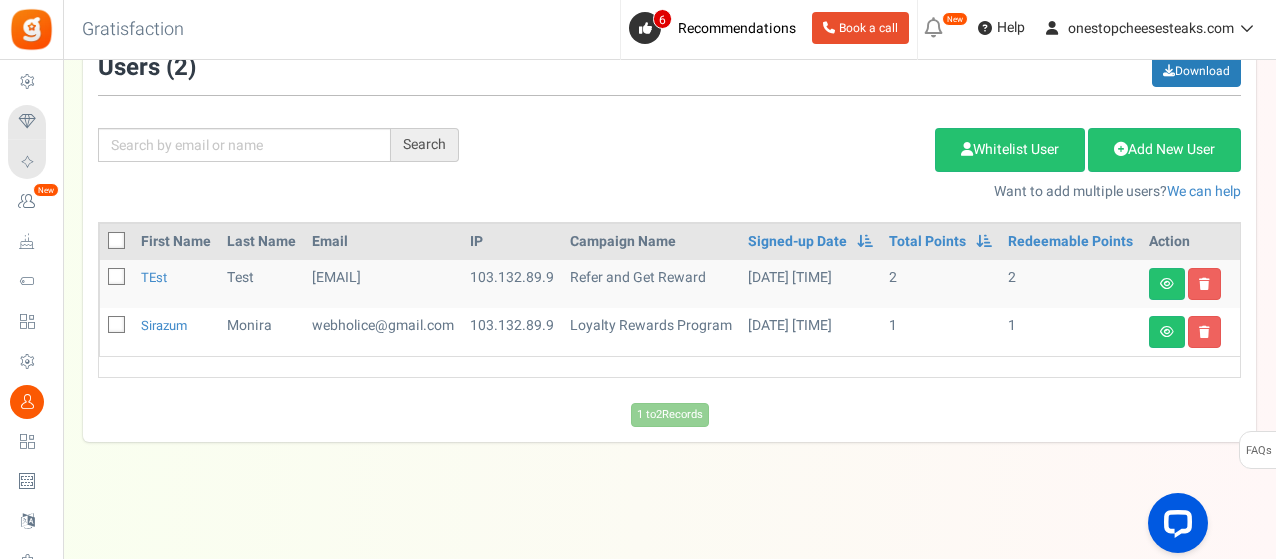 click on "2" at bounding box center [1070, 284] 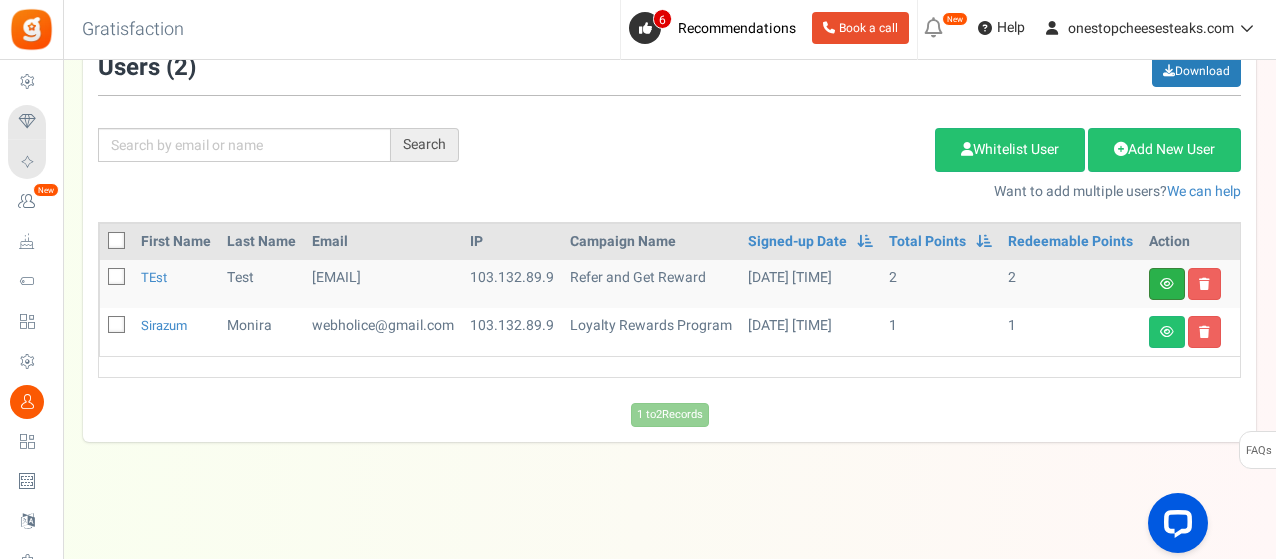 click at bounding box center [1167, 284] 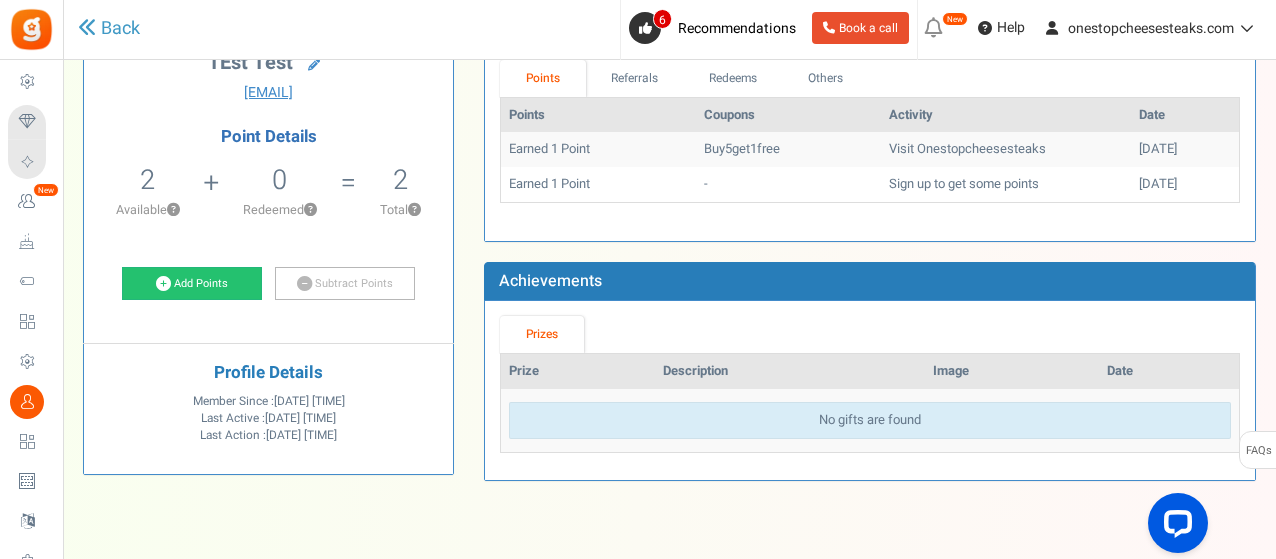 scroll, scrollTop: 200, scrollLeft: 0, axis: vertical 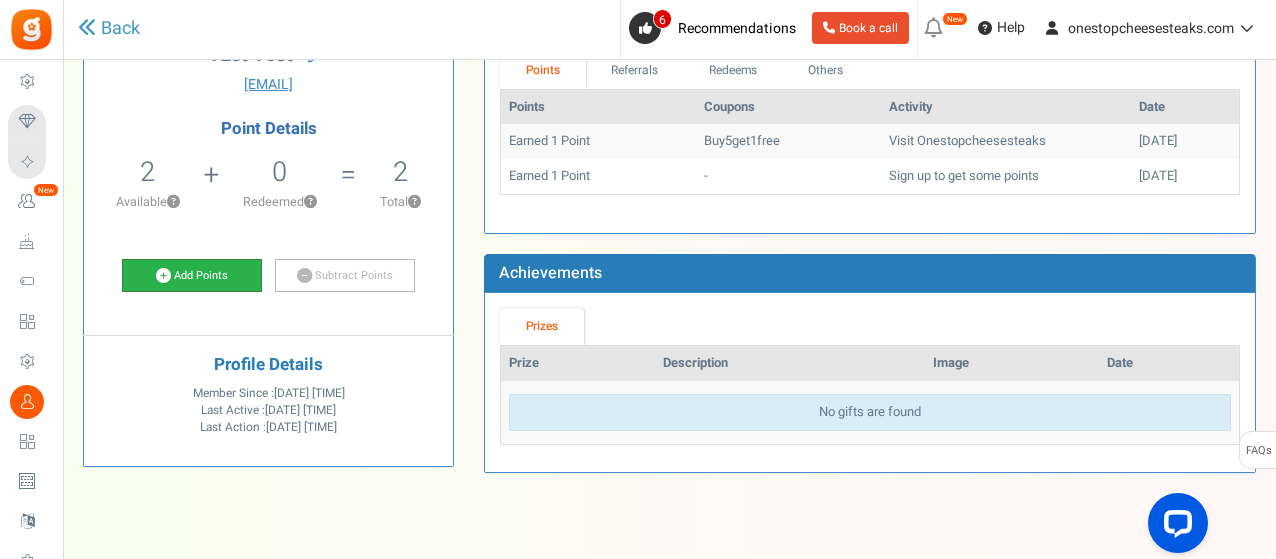 click on "Add Points" at bounding box center (192, 276) 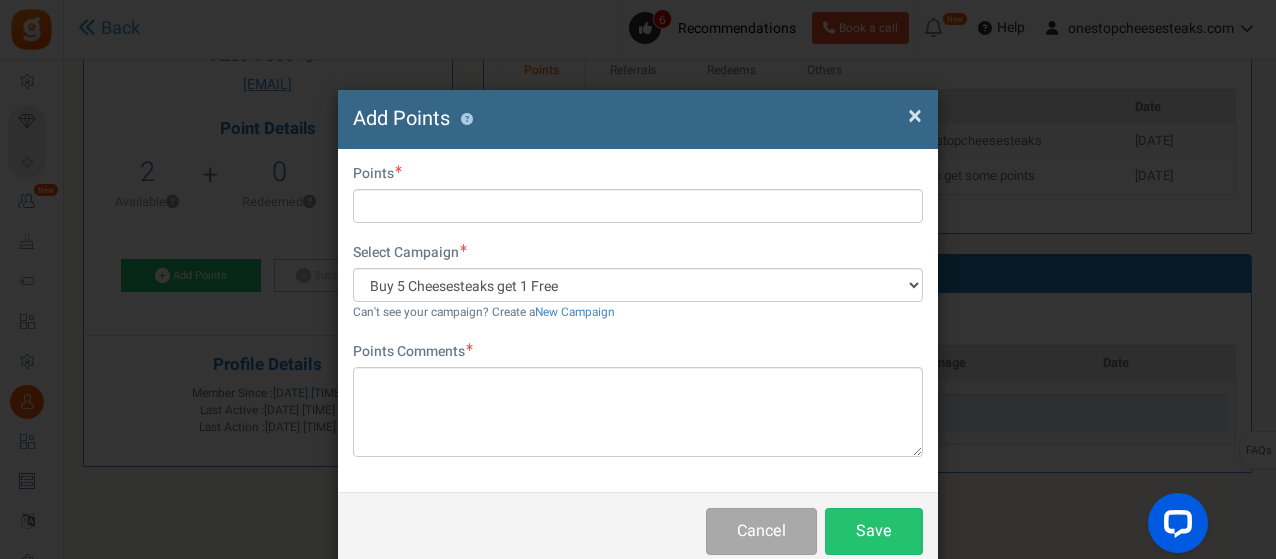 scroll, scrollTop: 39, scrollLeft: 0, axis: vertical 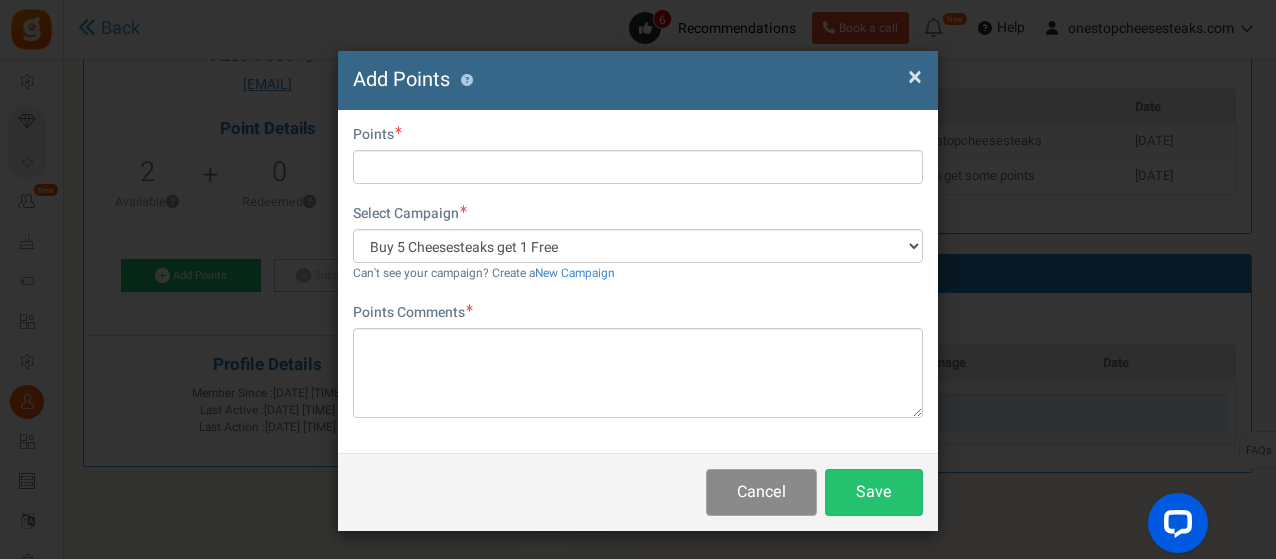 click on "Cancel" at bounding box center (761, 492) 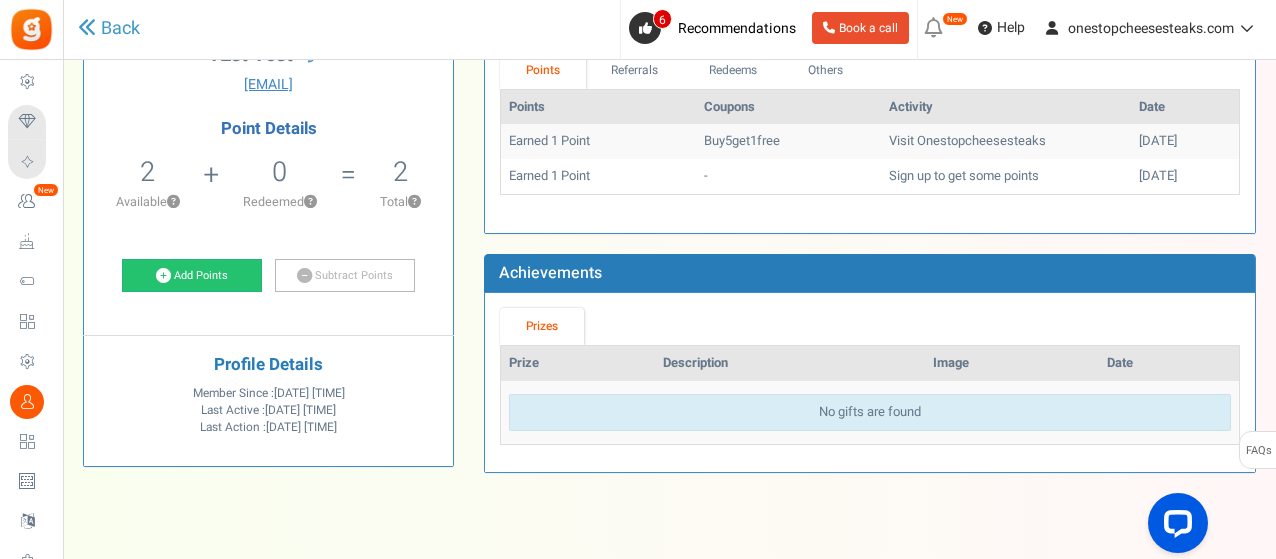 scroll, scrollTop: 0, scrollLeft: 0, axis: both 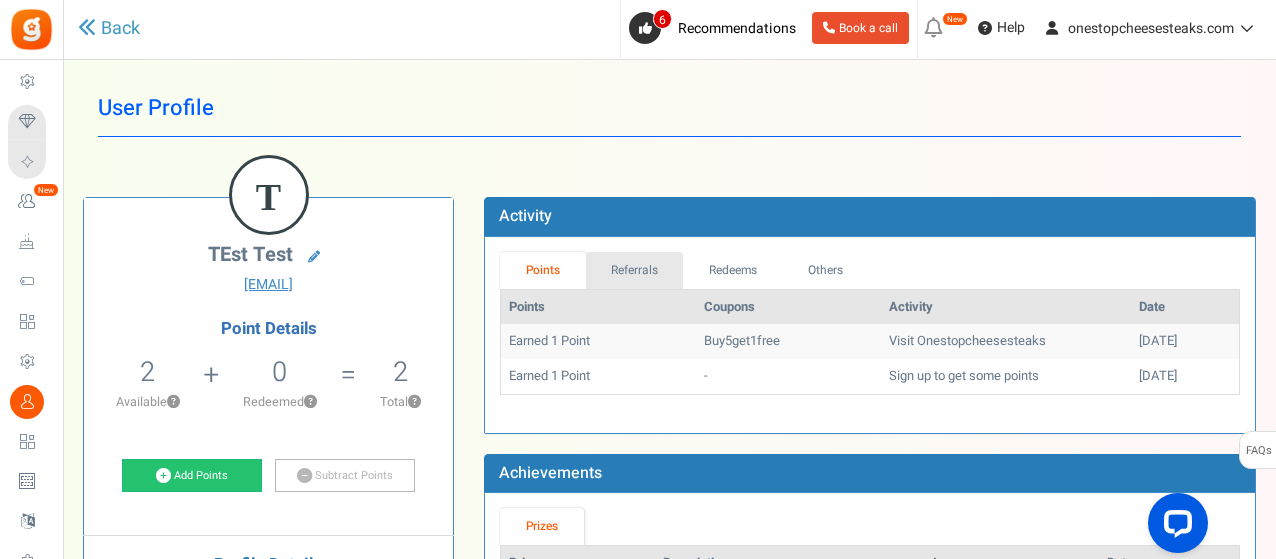 click on "Referrals" at bounding box center [635, 270] 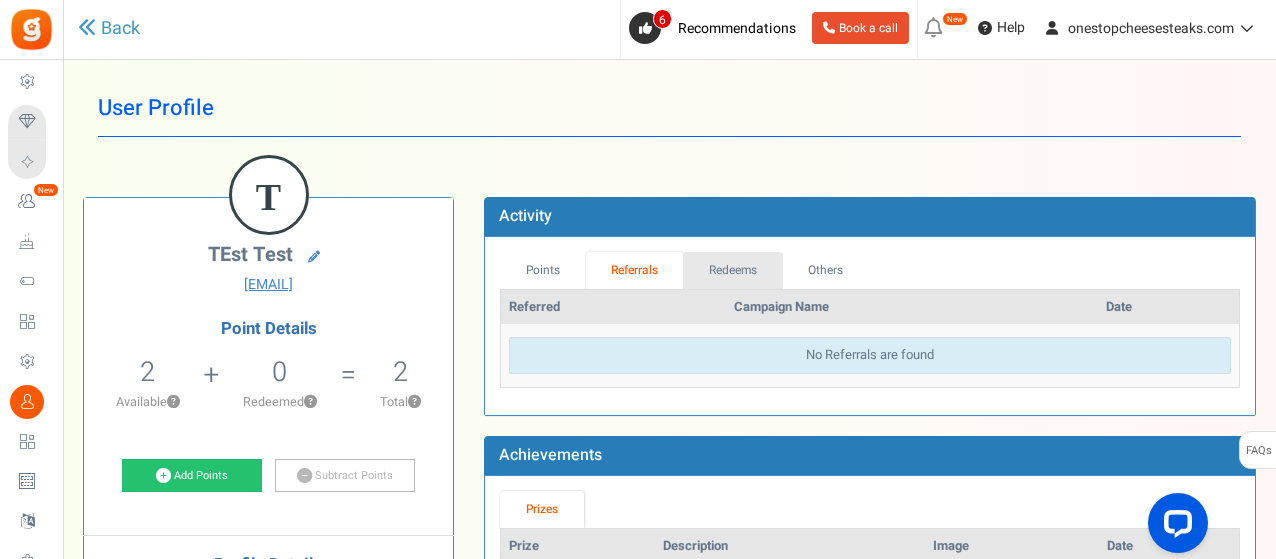 click on "Redeems" at bounding box center [733, 270] 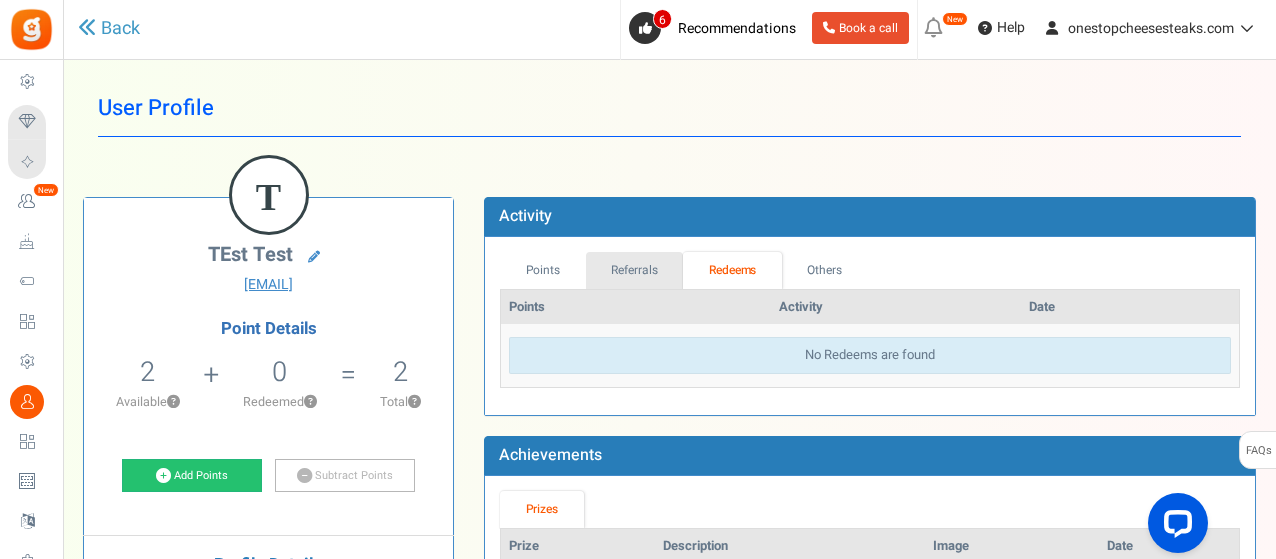 click on "Referrals" at bounding box center [635, 270] 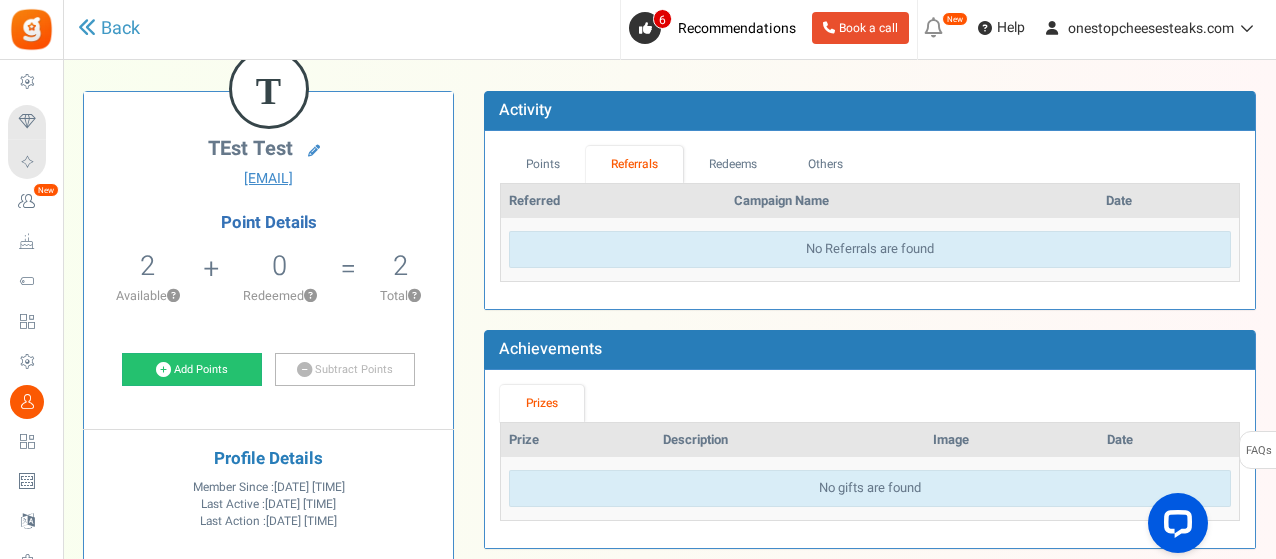 scroll, scrollTop: 46, scrollLeft: 0, axis: vertical 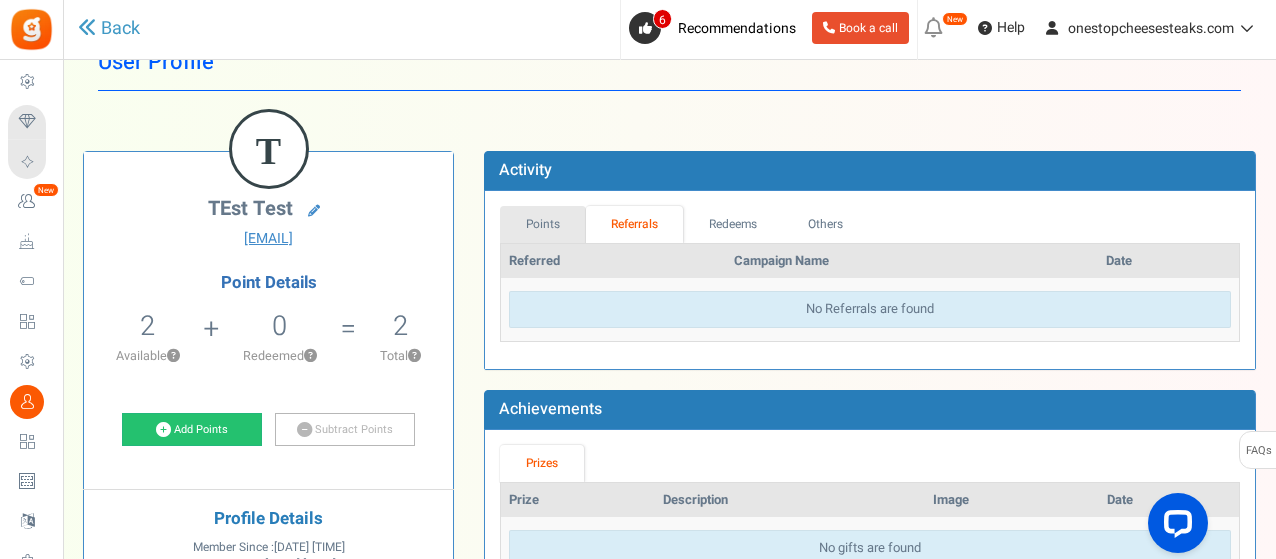 click on "Points" at bounding box center [543, 224] 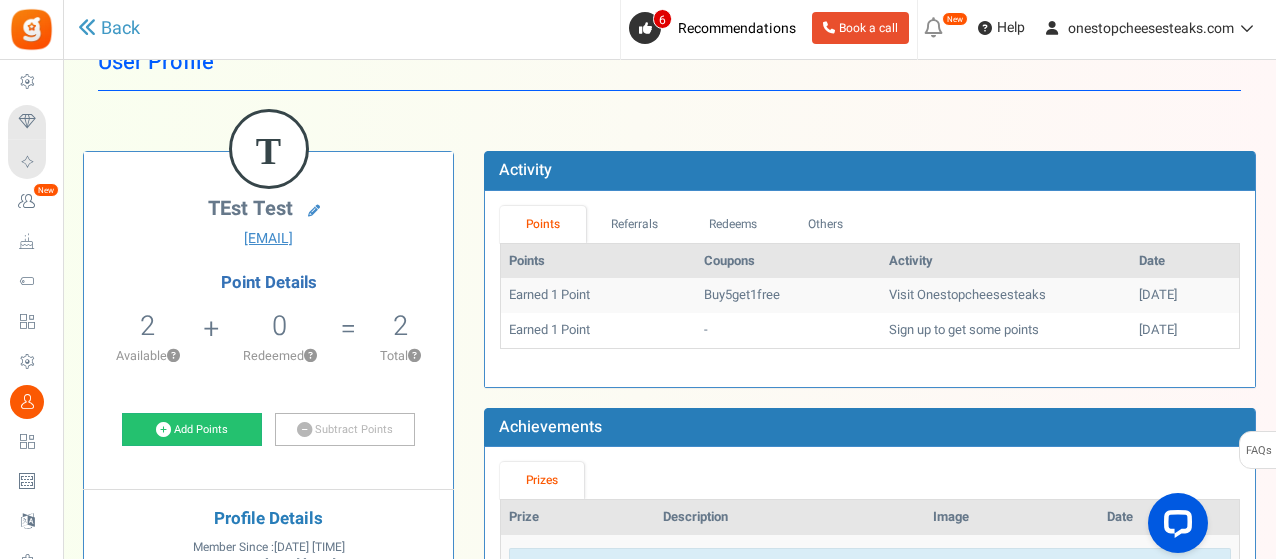 click on "Buy5get1free" at bounding box center (788, 295) 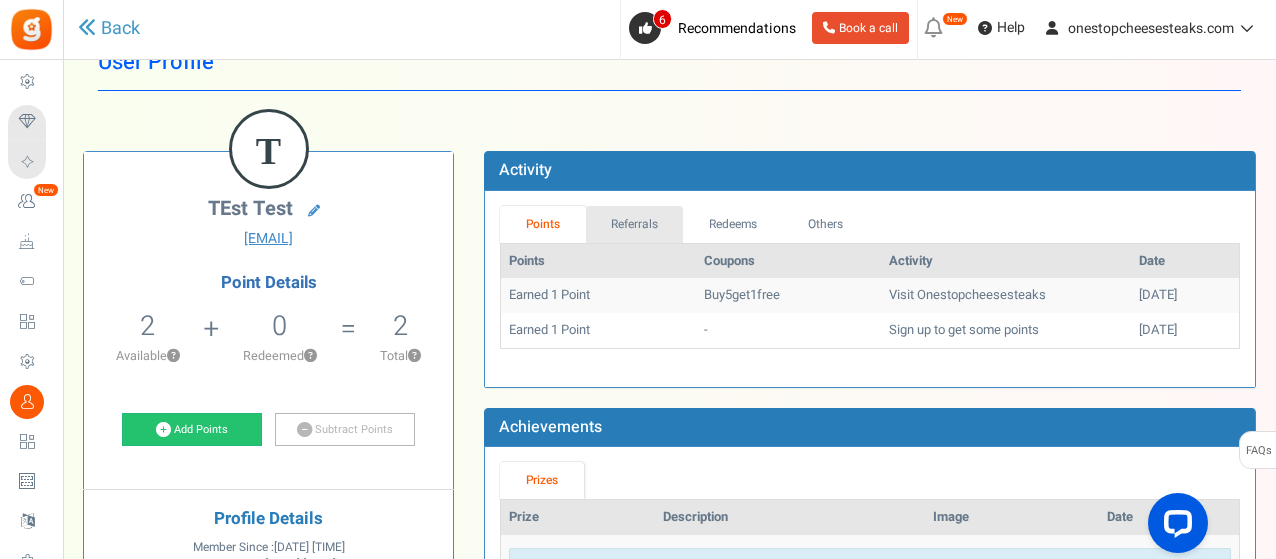 click on "Referrals" at bounding box center [635, 224] 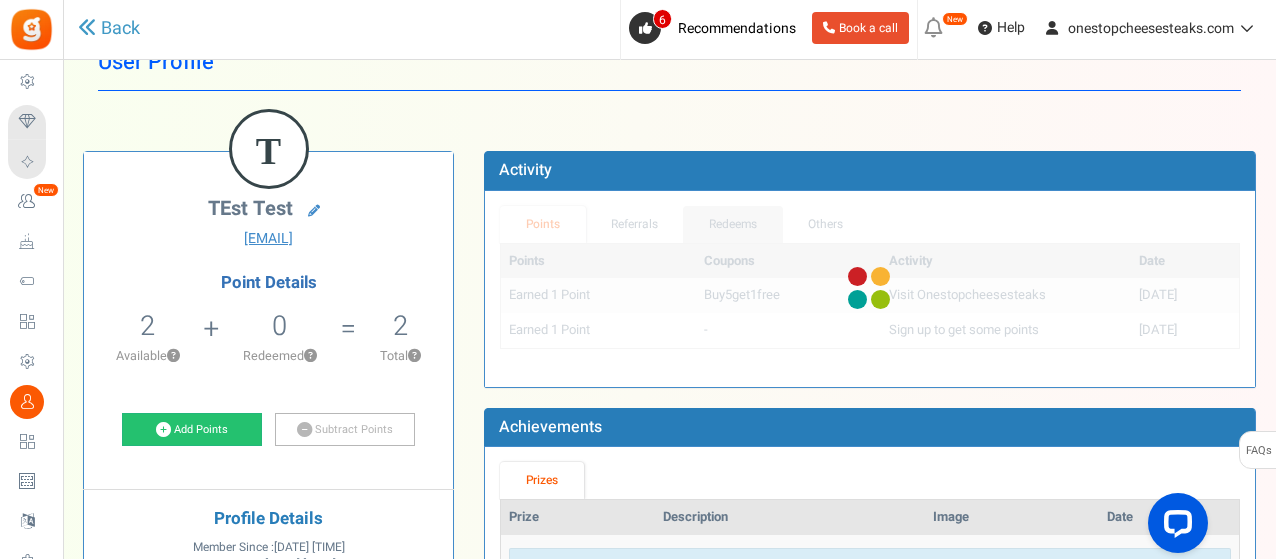 click on "Redeems" at bounding box center [733, 224] 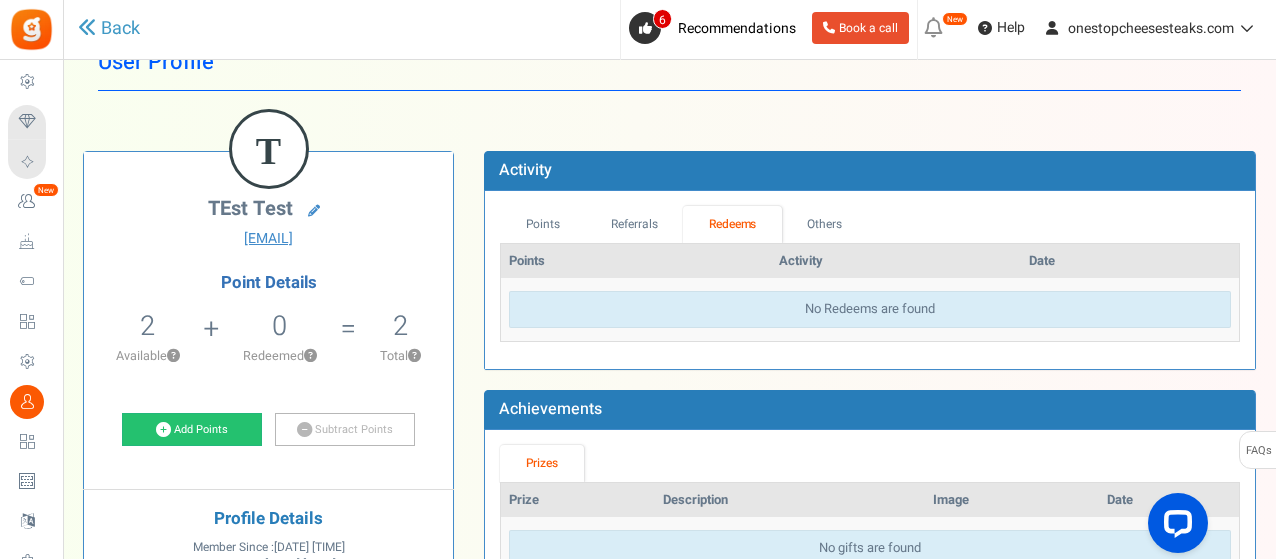 click on "No Redeems are found" at bounding box center (870, 309) 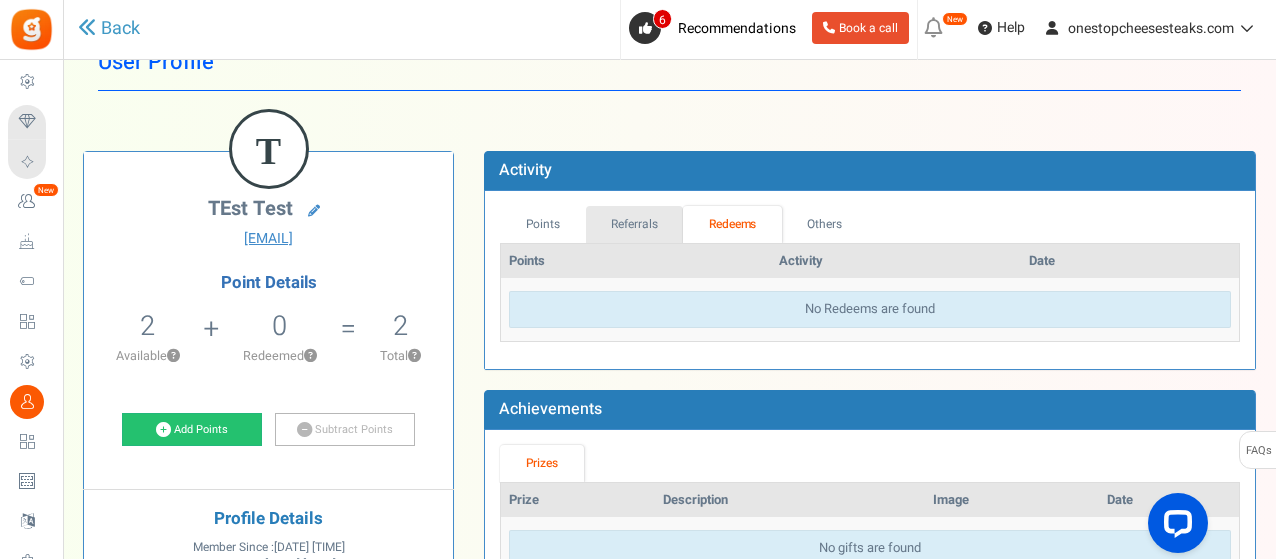 click on "Referrals" at bounding box center [635, 224] 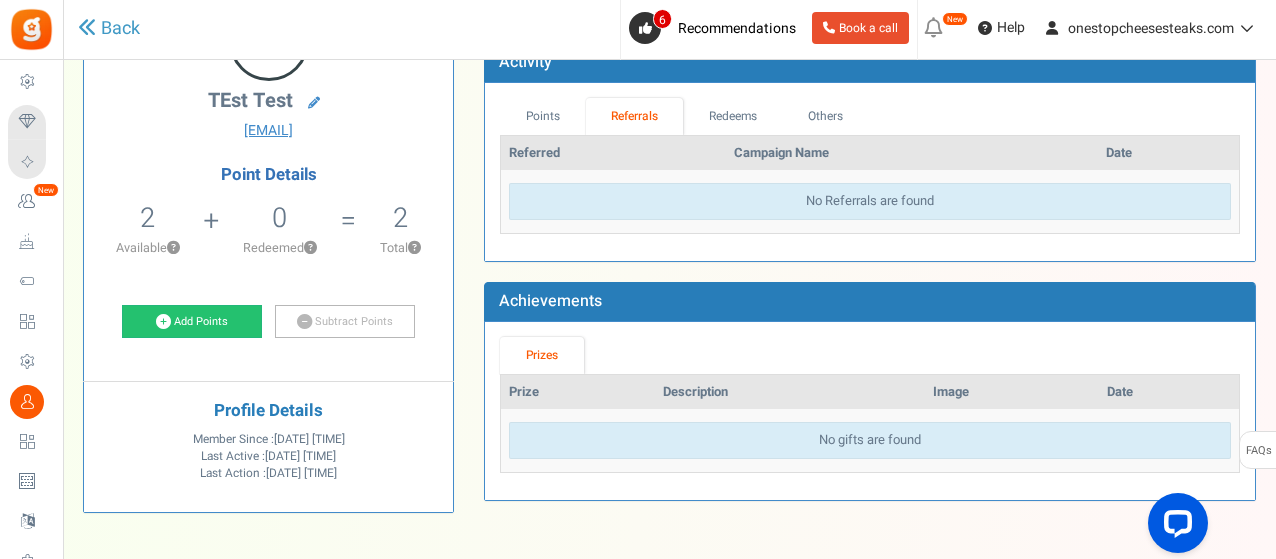 scroll, scrollTop: 0, scrollLeft: 0, axis: both 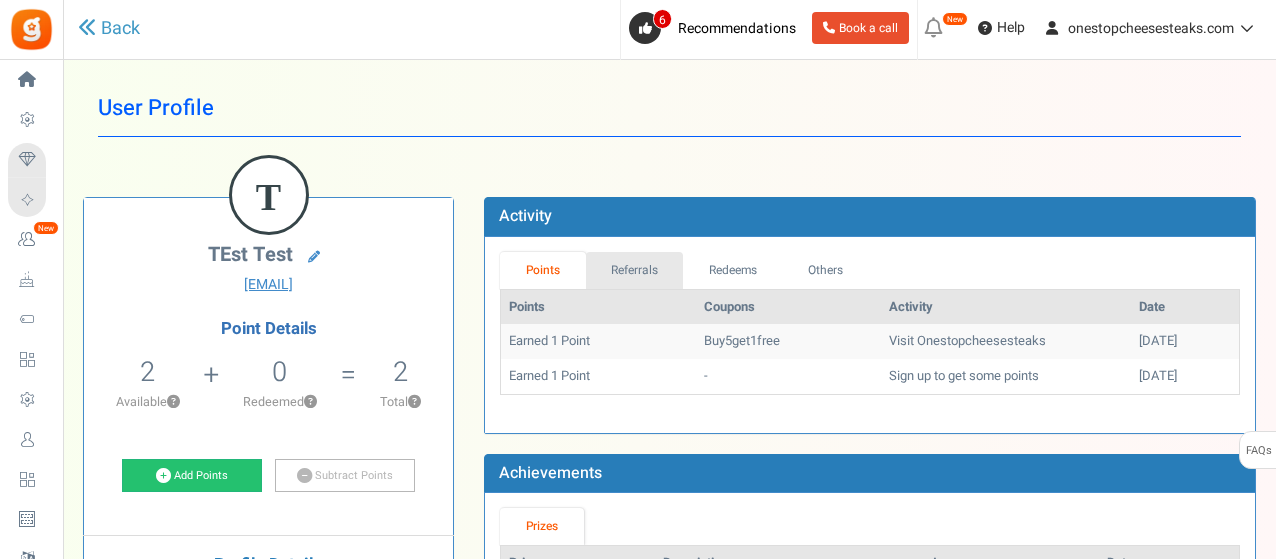 click on "Referrals" at bounding box center [635, 270] 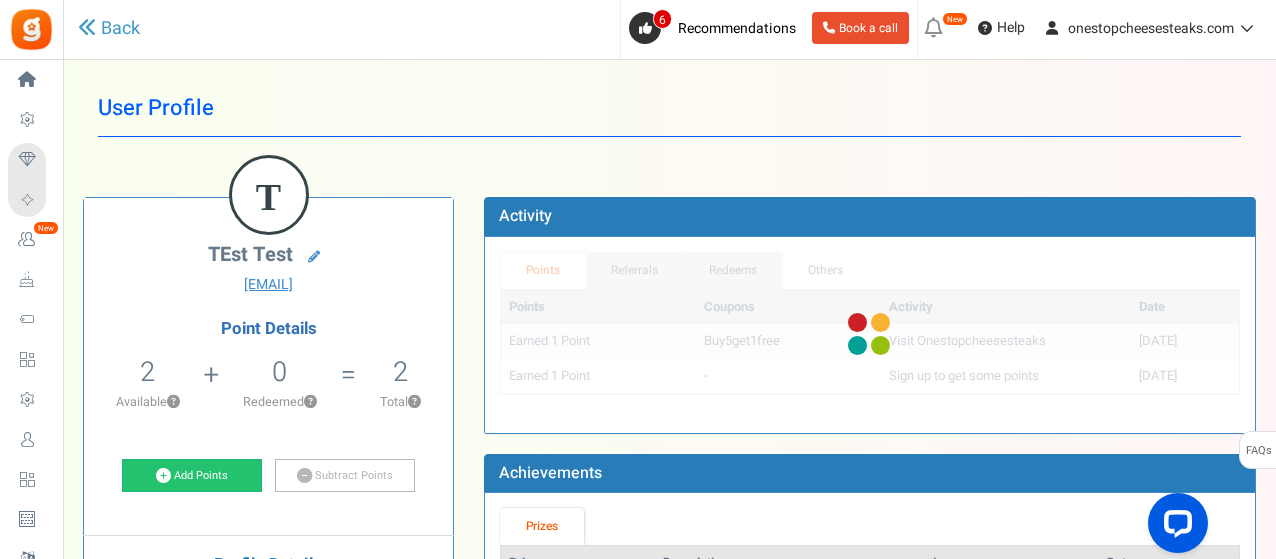 scroll, scrollTop: 0, scrollLeft: 0, axis: both 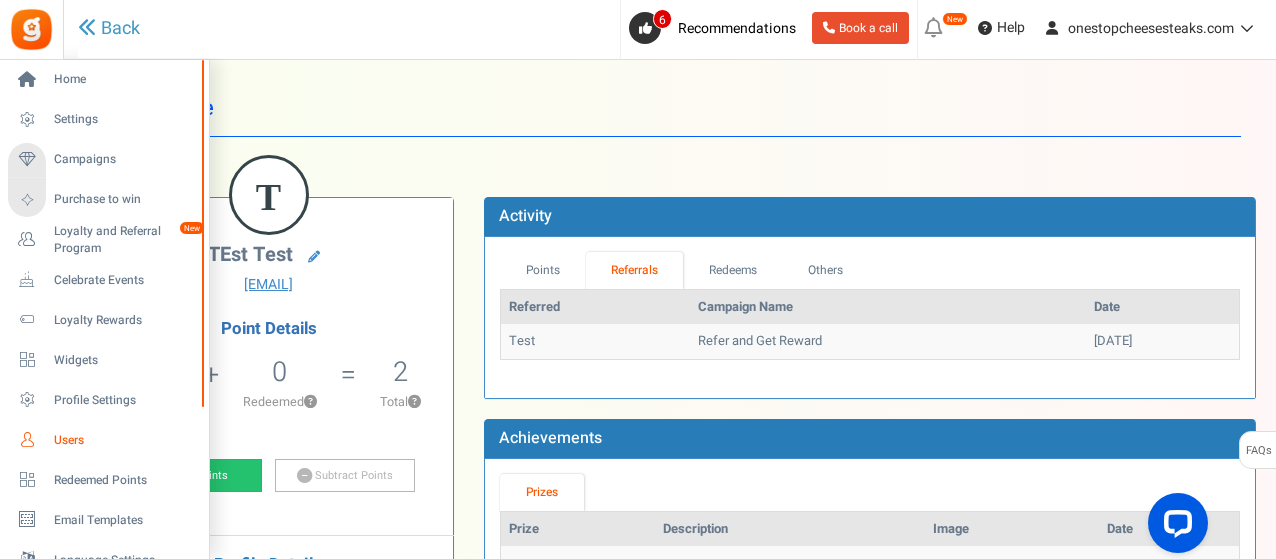 click at bounding box center [27, 440] 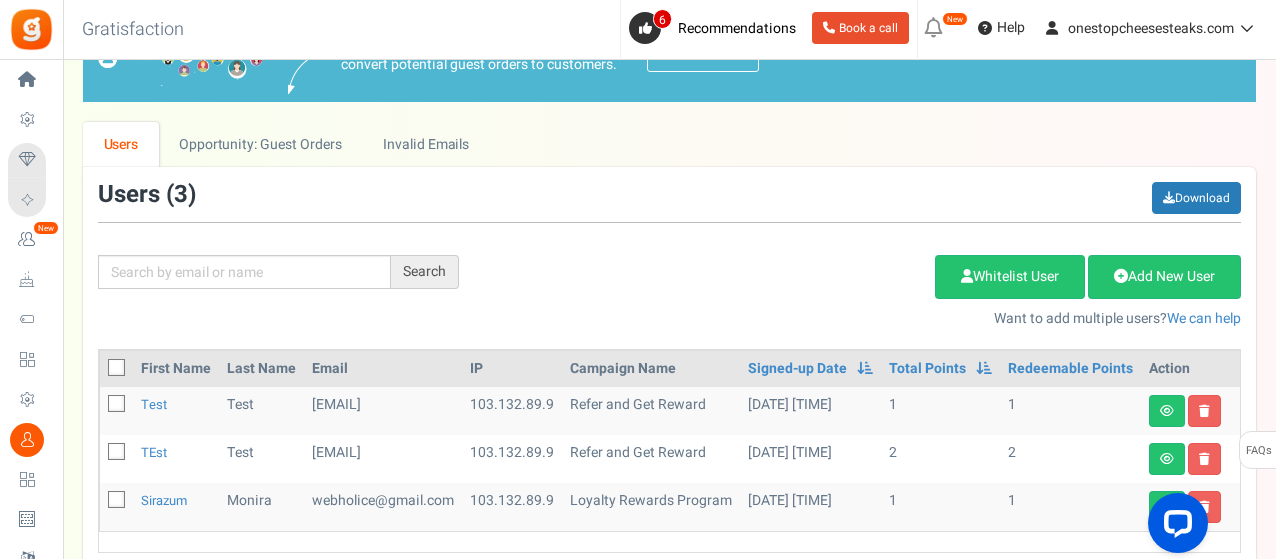 scroll, scrollTop: 200, scrollLeft: 0, axis: vertical 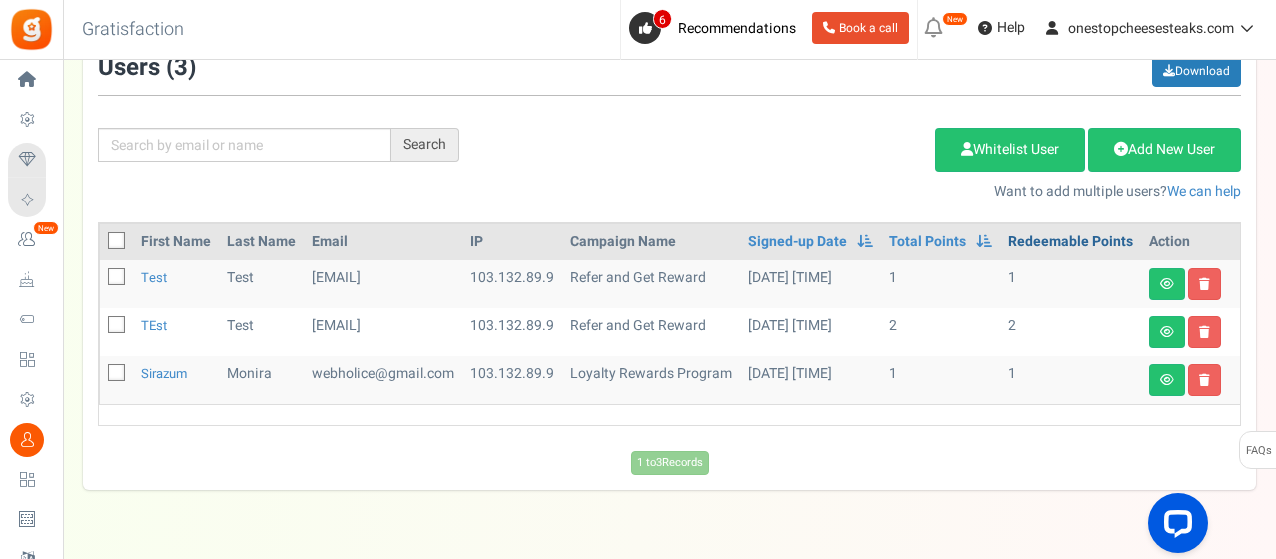 click on "Redeemable Points" at bounding box center (1070, 242) 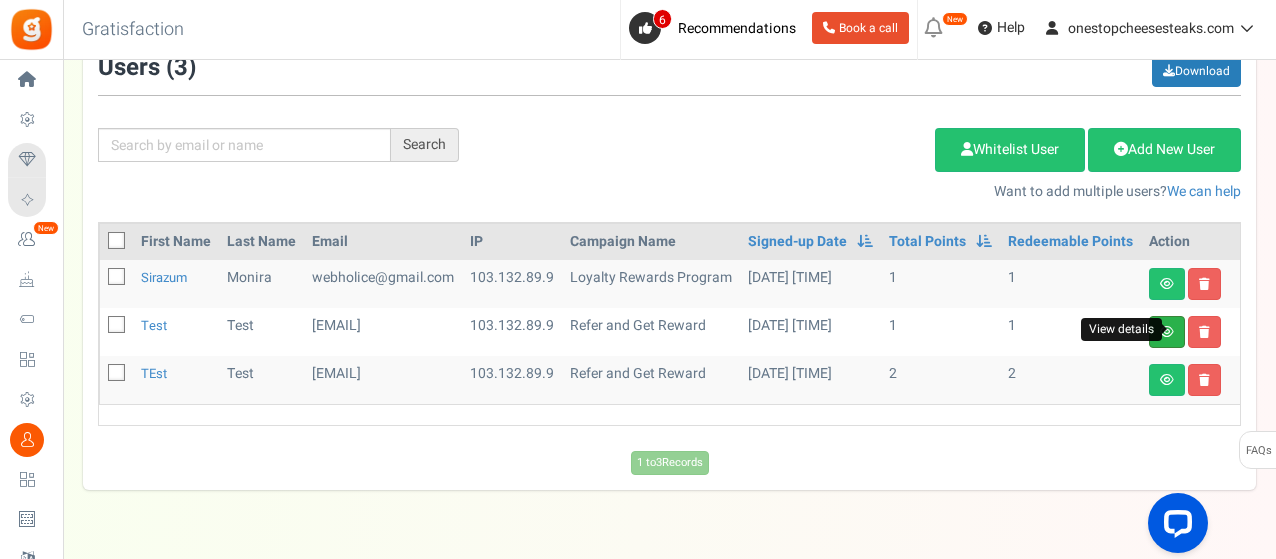 click at bounding box center (1167, 332) 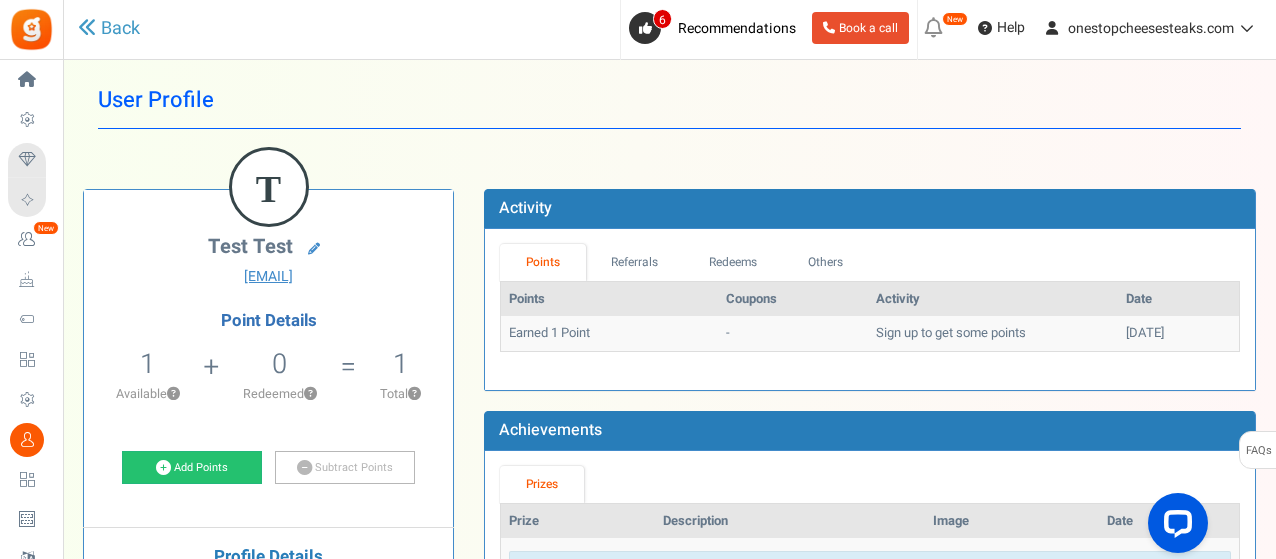scroll, scrollTop: 0, scrollLeft: 0, axis: both 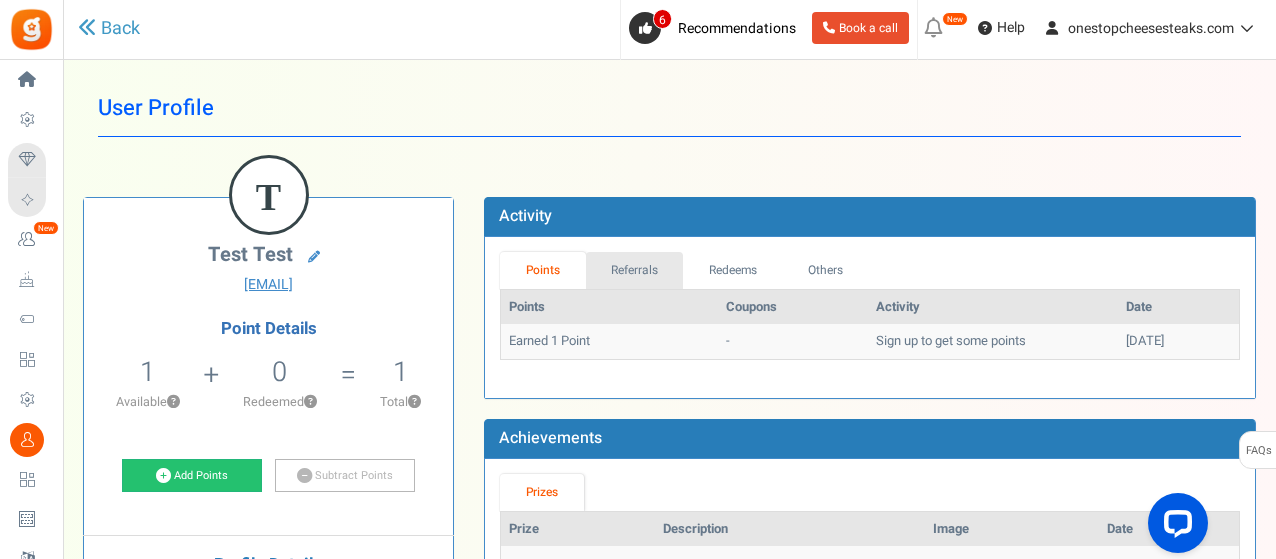 click on "Referrals" at bounding box center (635, 270) 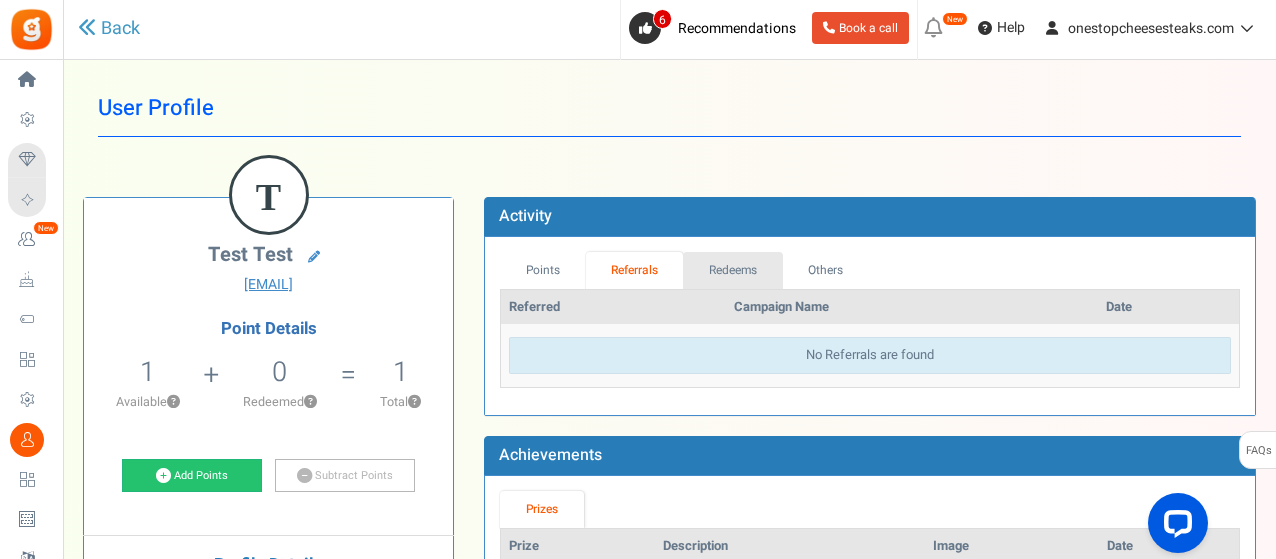 click on "Redeems" at bounding box center [733, 270] 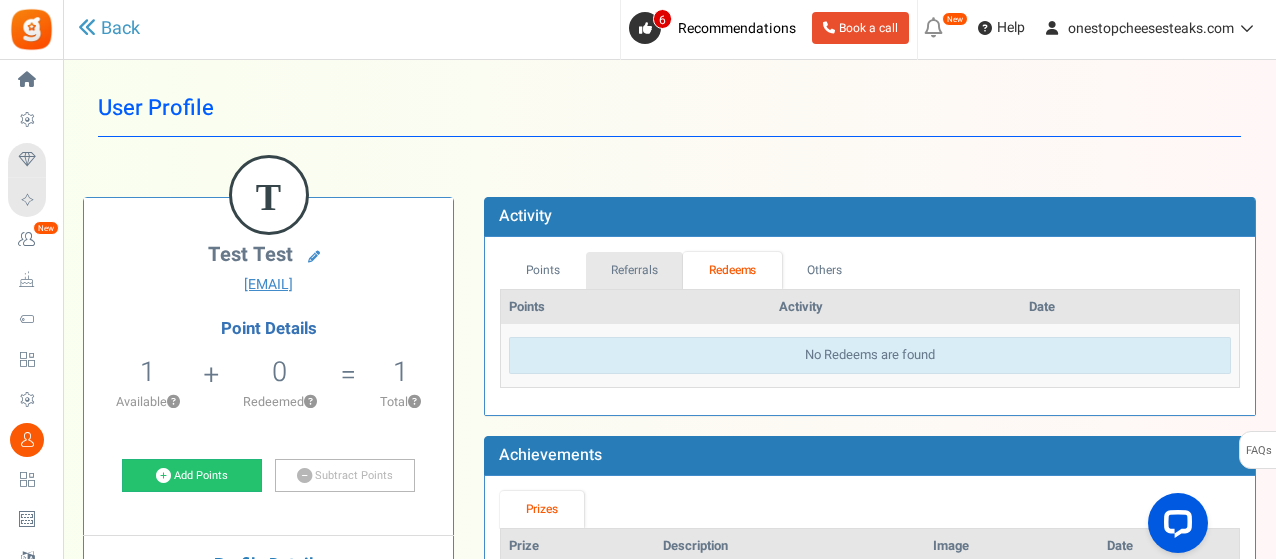 click on "Referrals" at bounding box center (635, 270) 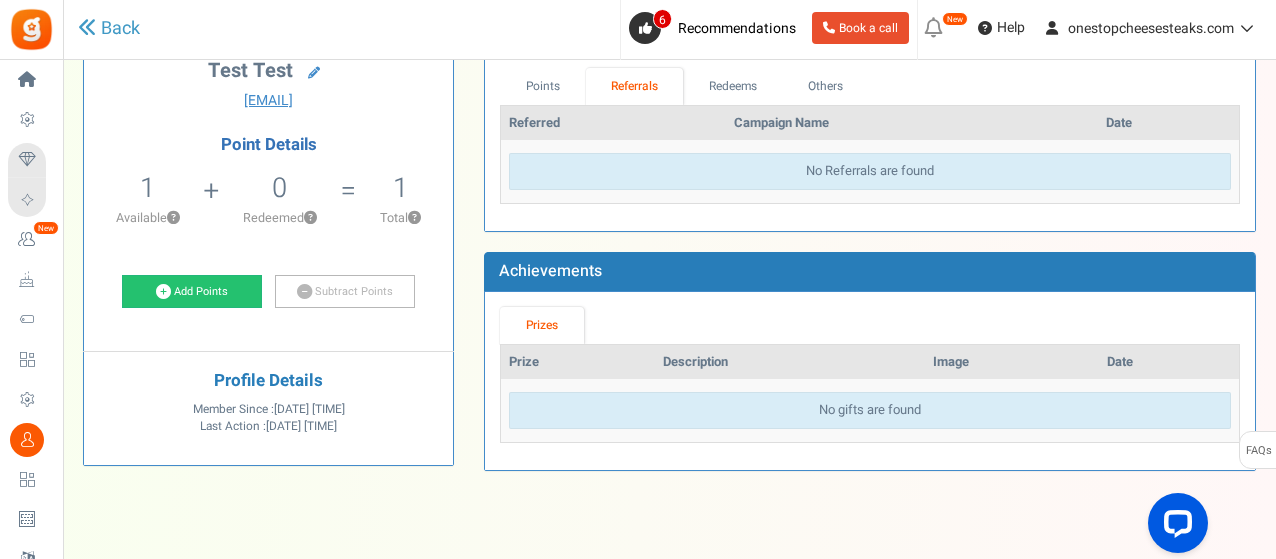 scroll, scrollTop: 200, scrollLeft: 0, axis: vertical 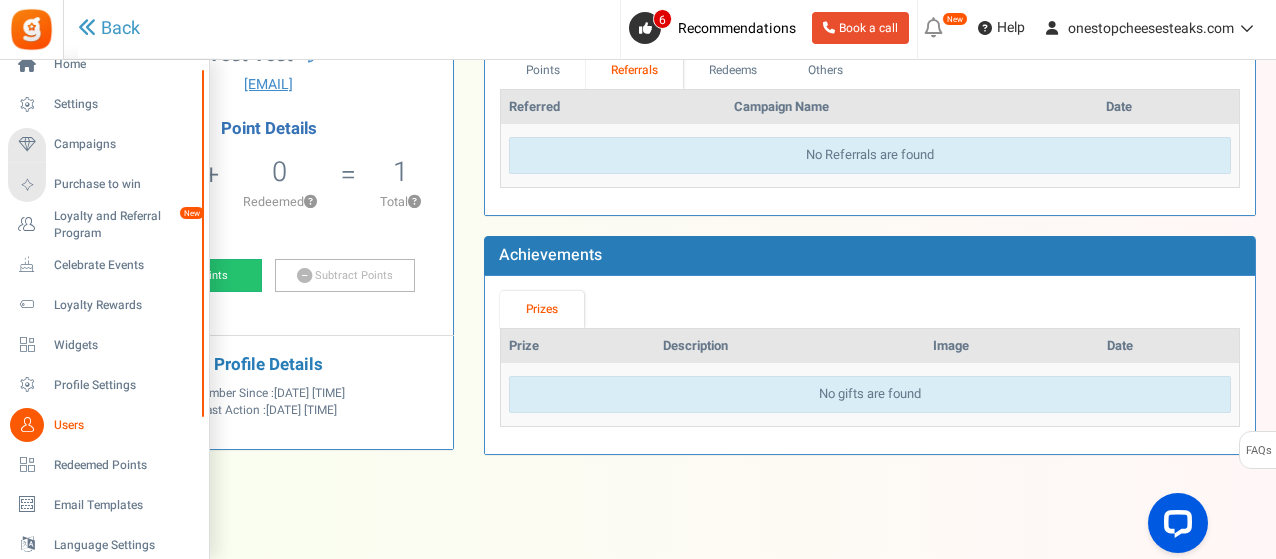 click on "Users" at bounding box center [124, 425] 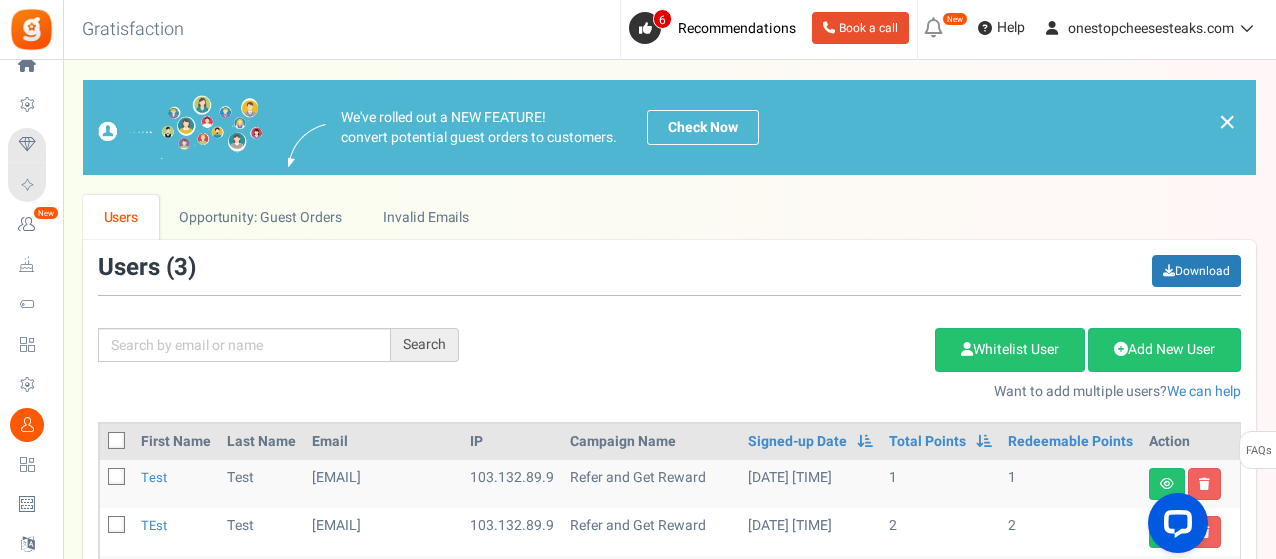 scroll, scrollTop: 100, scrollLeft: 0, axis: vertical 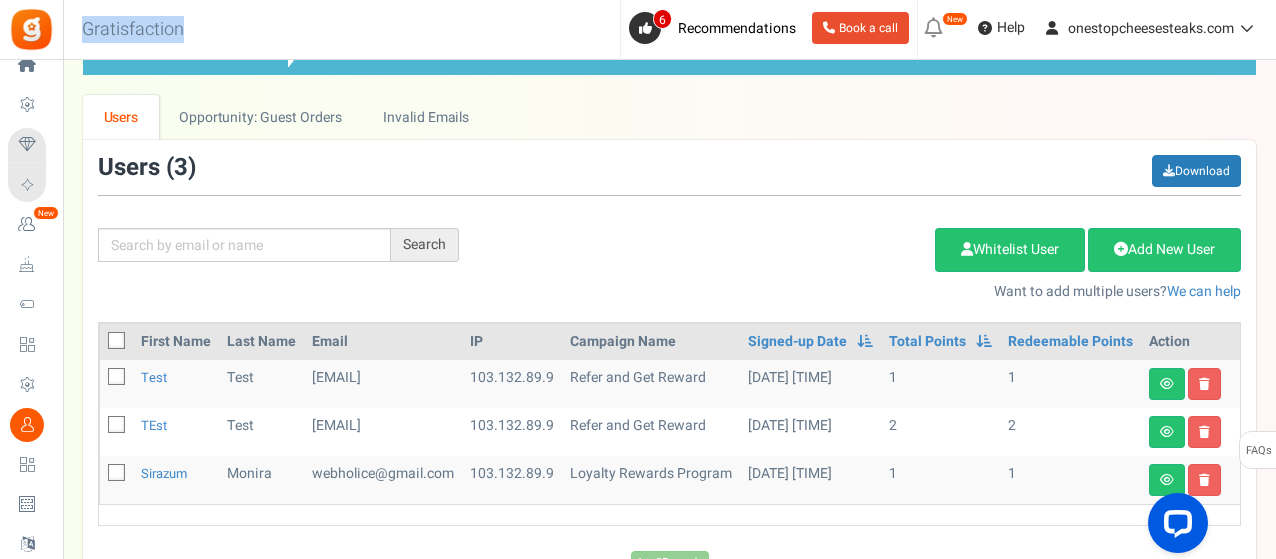 drag, startPoint x: 194, startPoint y: 33, endPoint x: 81, endPoint y: 26, distance: 113.216606 